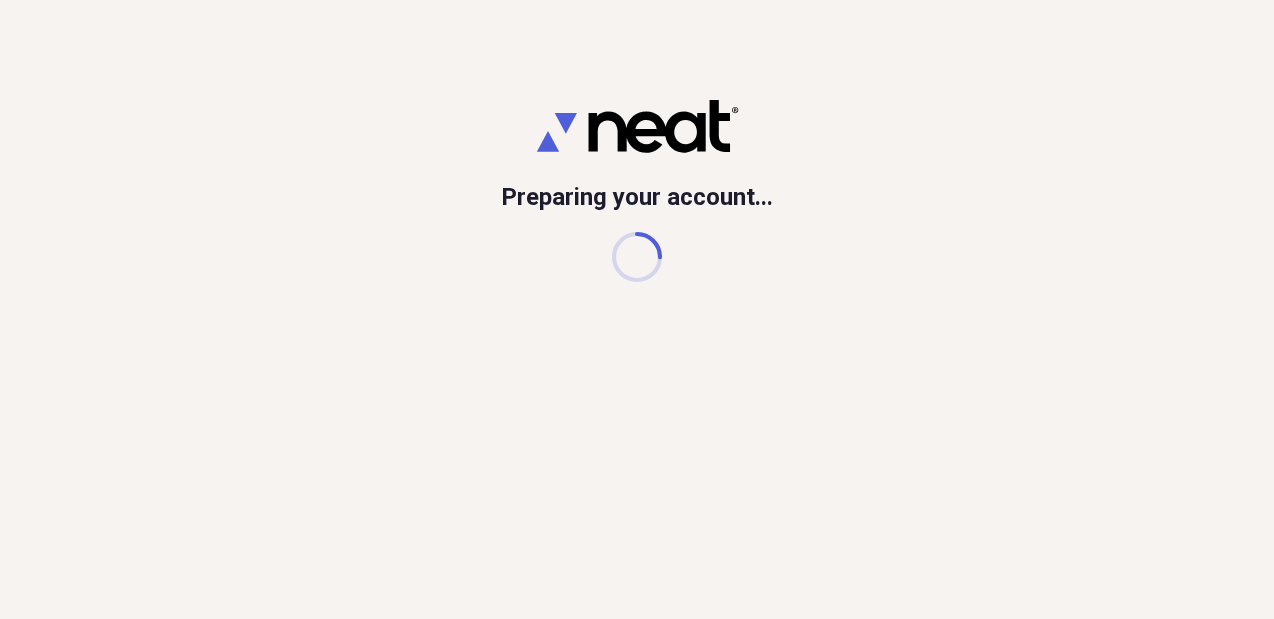 scroll, scrollTop: 0, scrollLeft: 0, axis: both 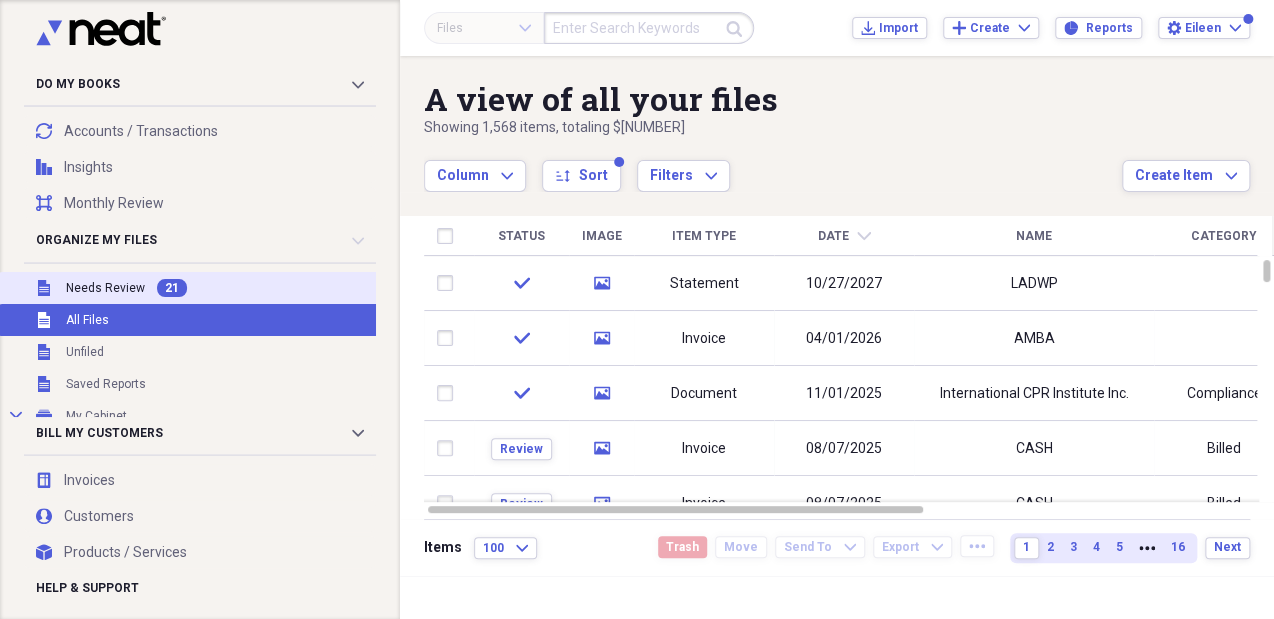 click on "Unfiled Needs Review 21" at bounding box center (213, 288) 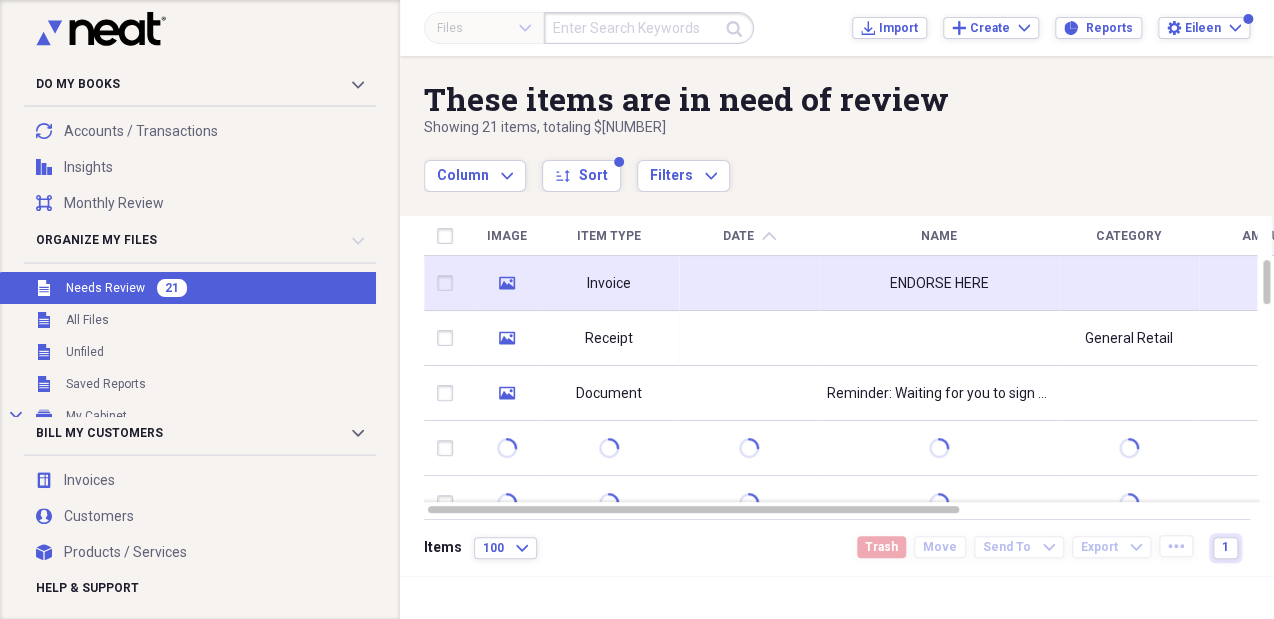 click at bounding box center (749, 283) 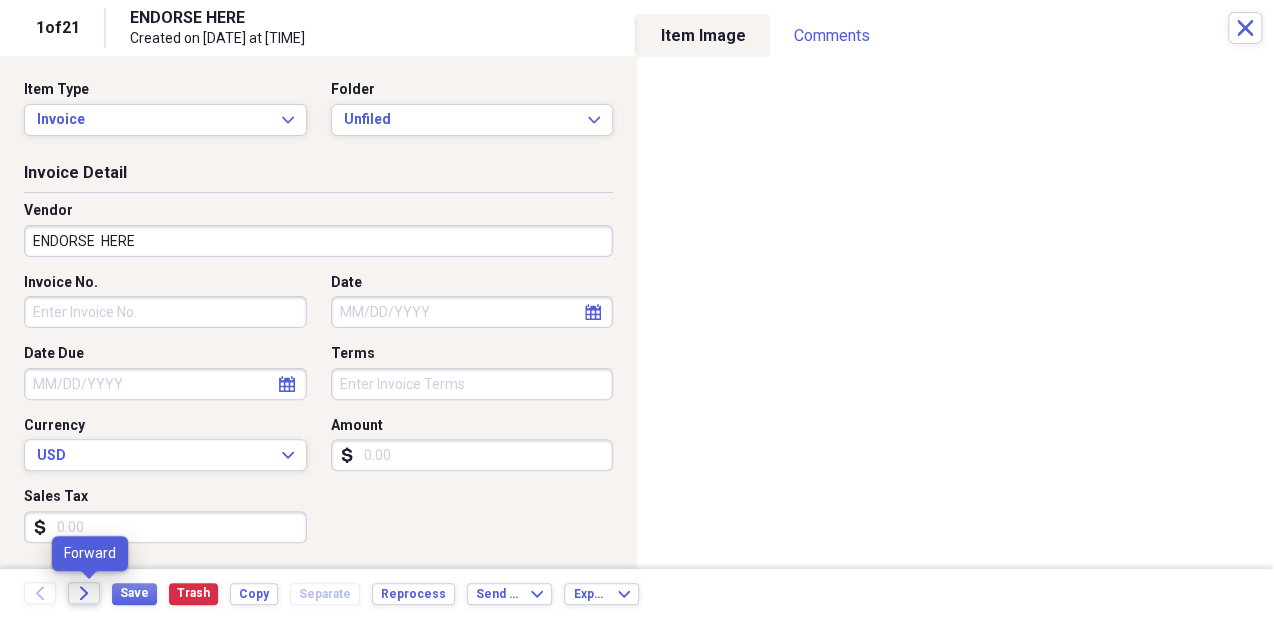 click on "Forward" 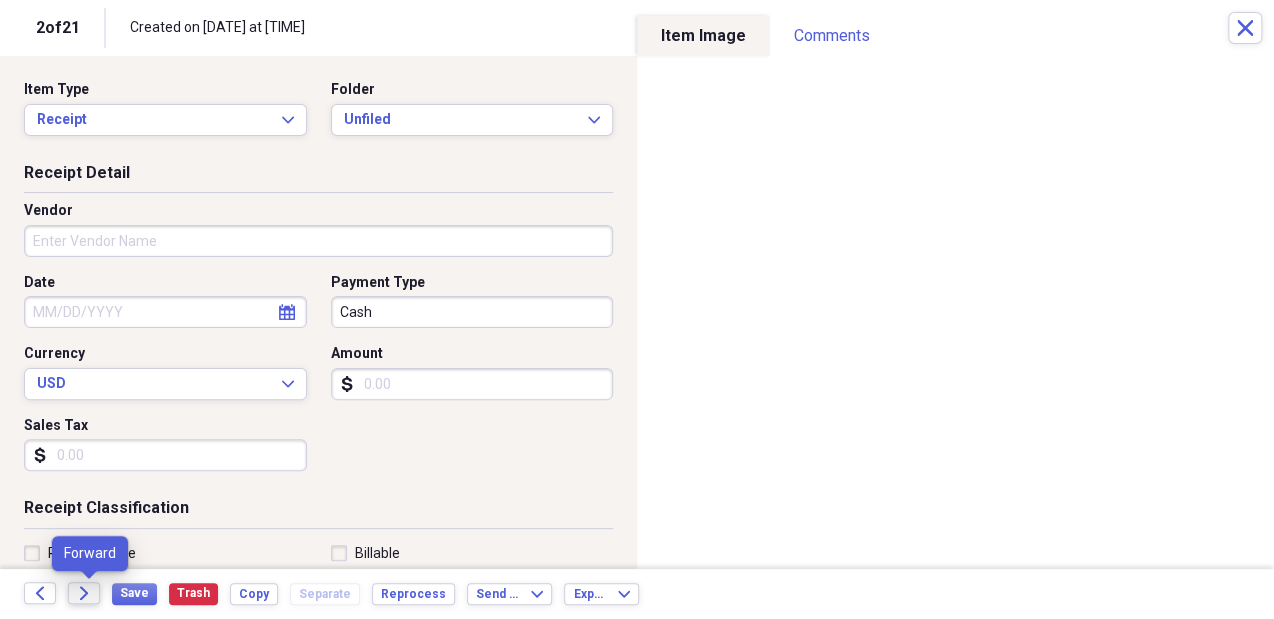 click on "Forward" 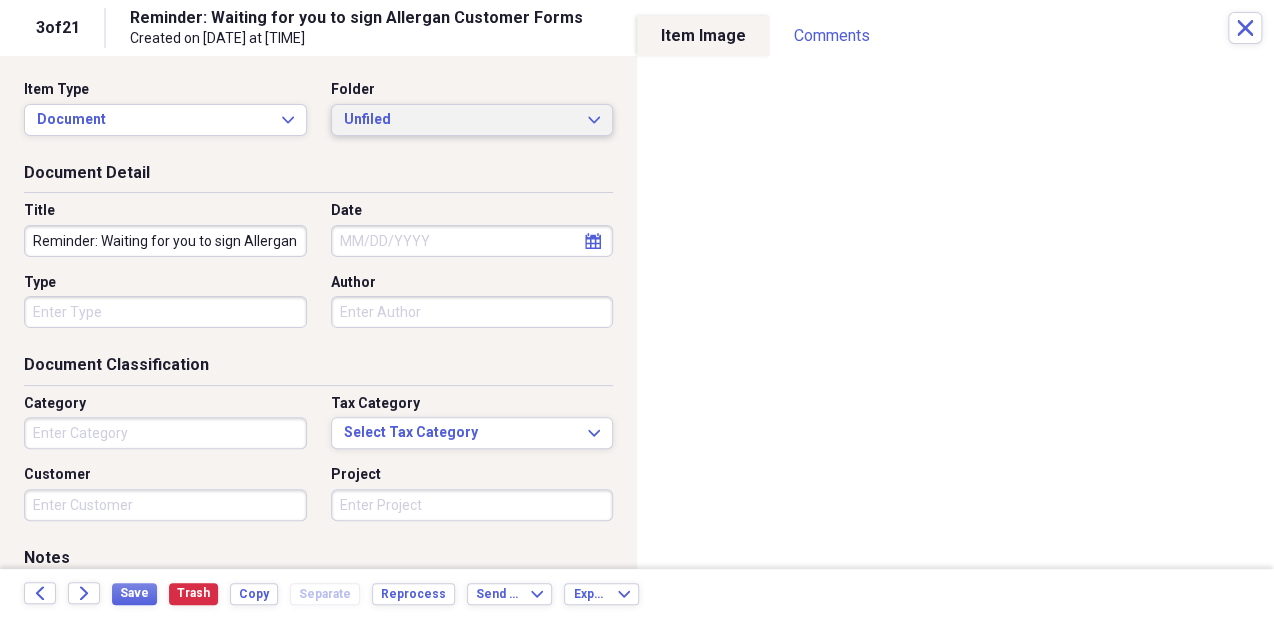 click on "Unfiled" at bounding box center [460, 120] 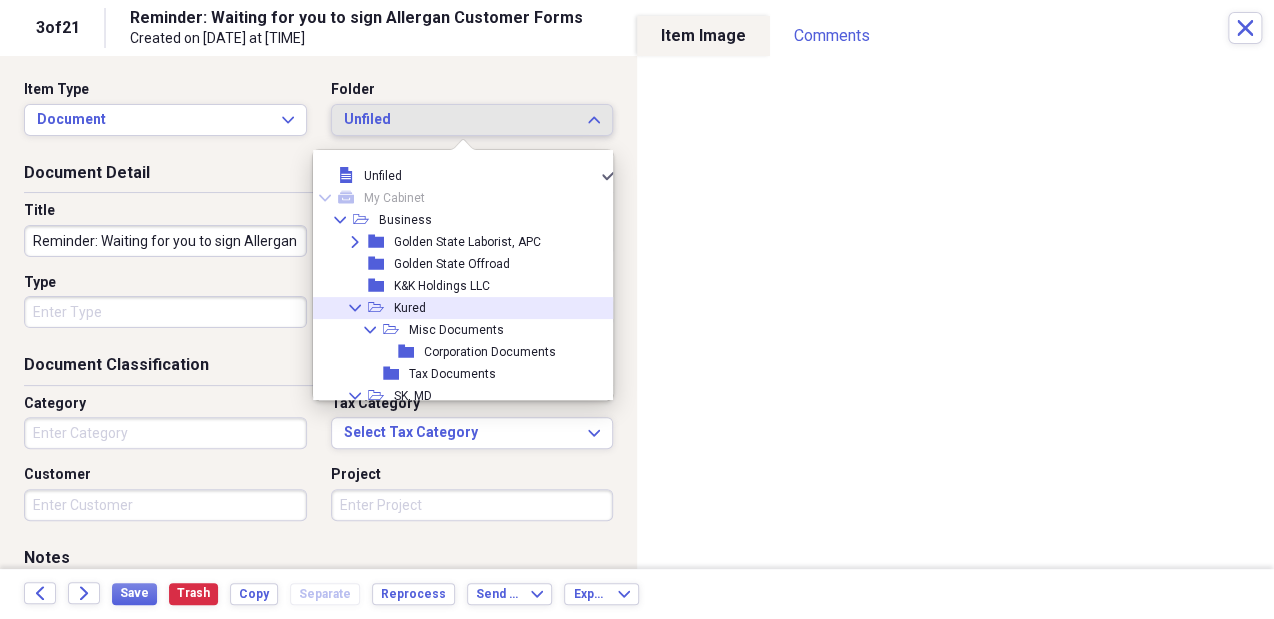 click on "Collapse open-folder Kured" at bounding box center [458, 308] 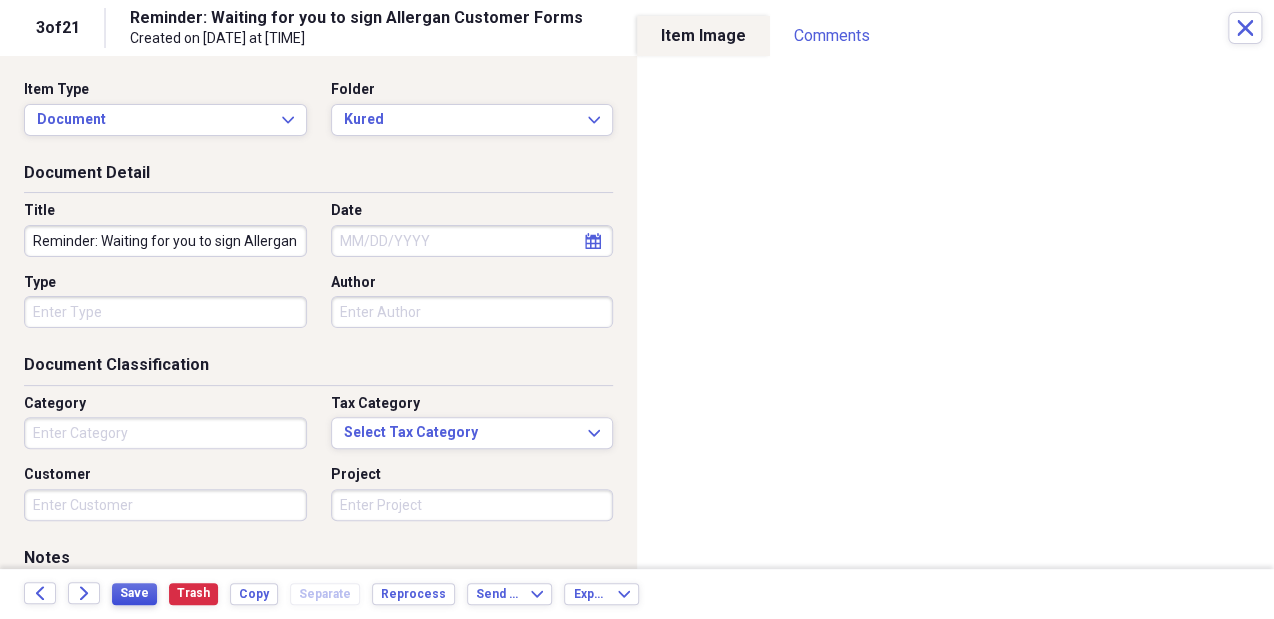 click on "Save" at bounding box center (134, 593) 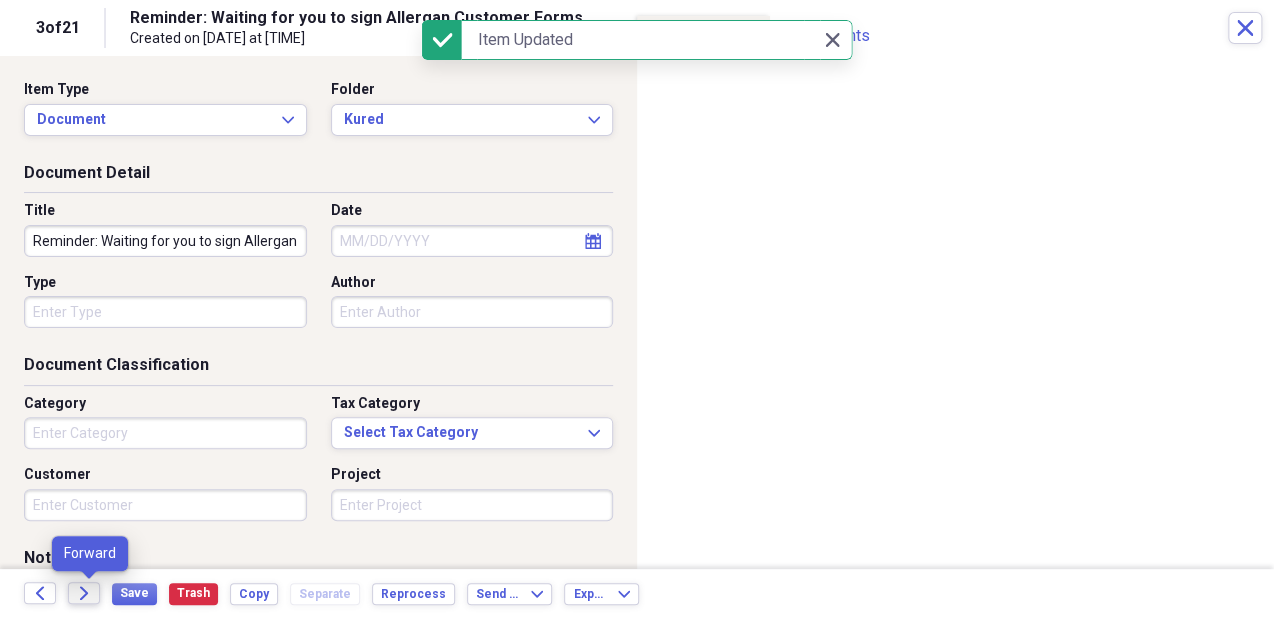 click on "Forward" 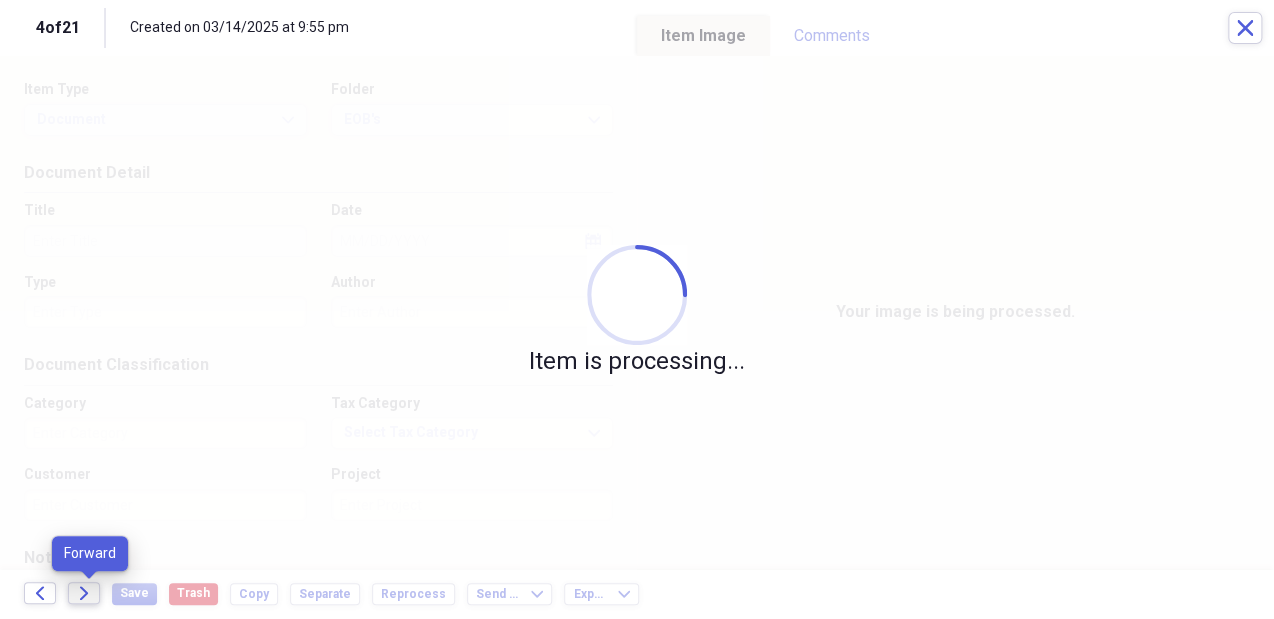 click on "Forward" 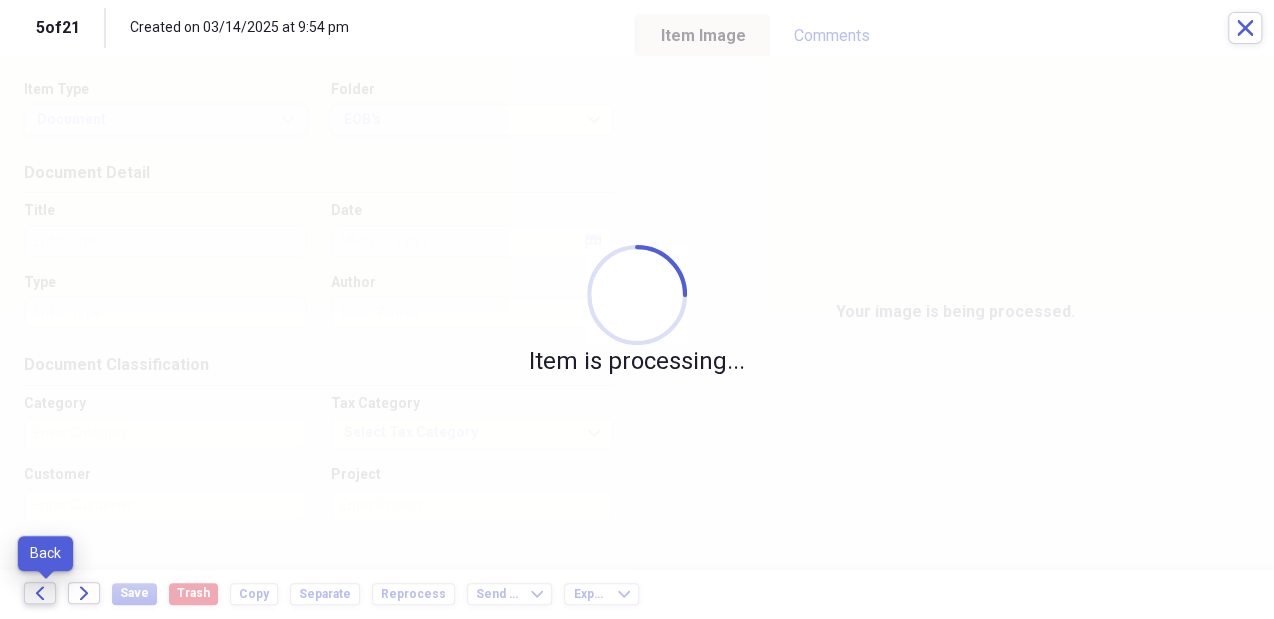 click on "Back" 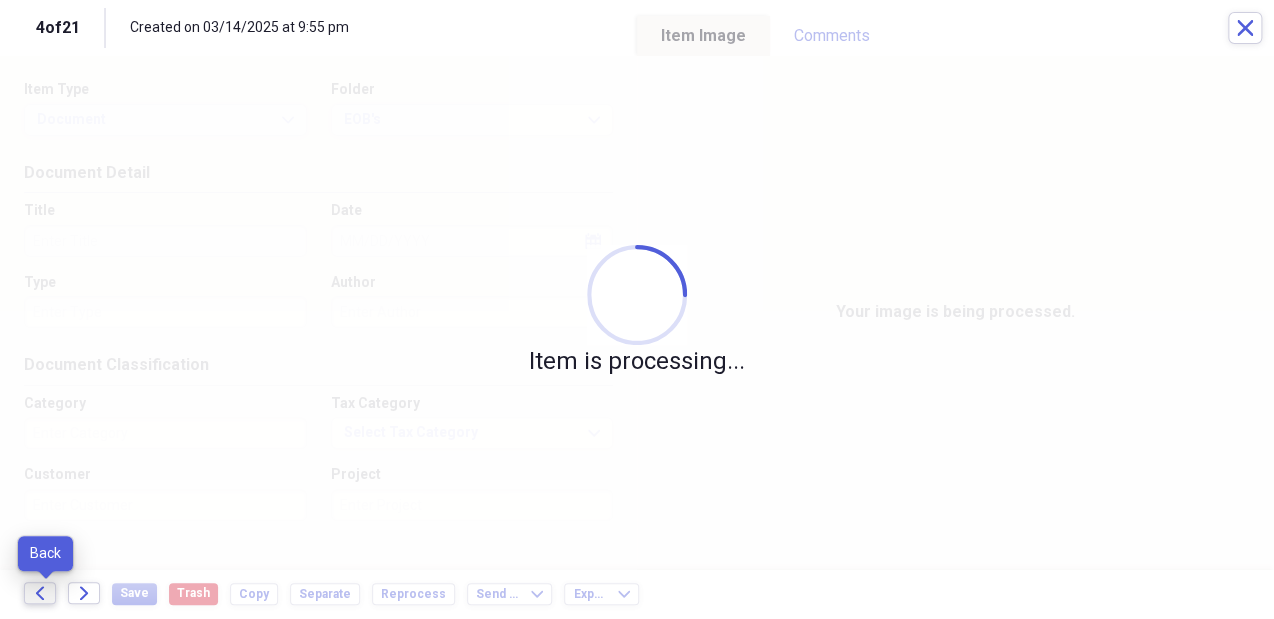 click on "Back" 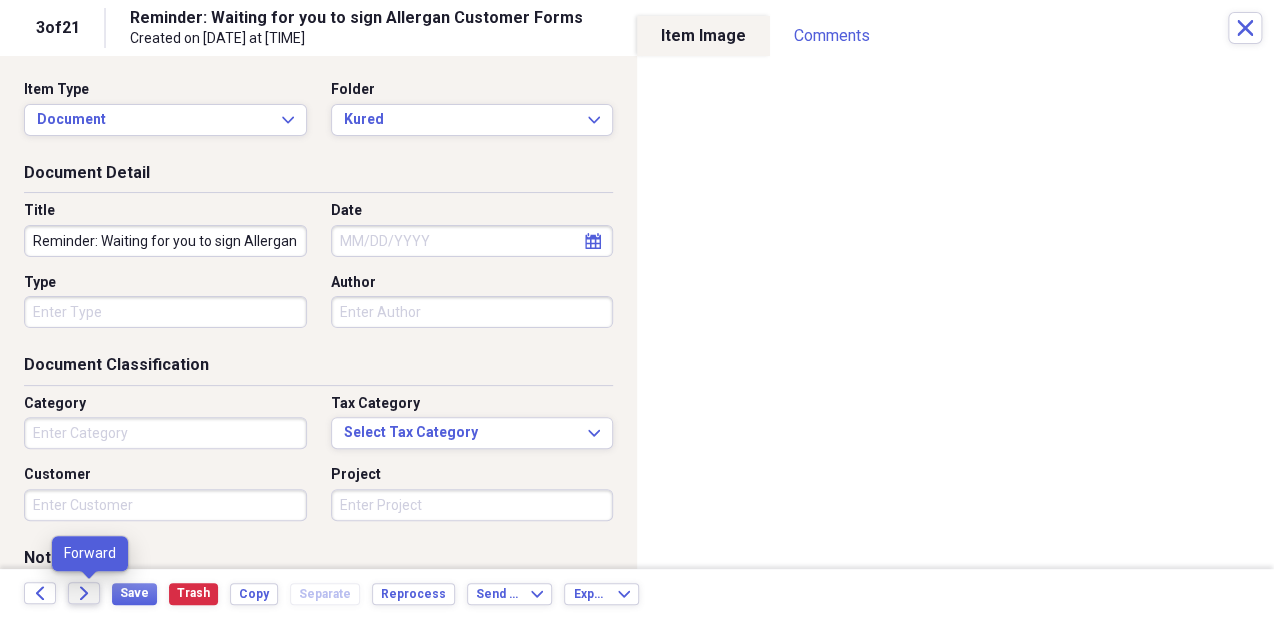 click 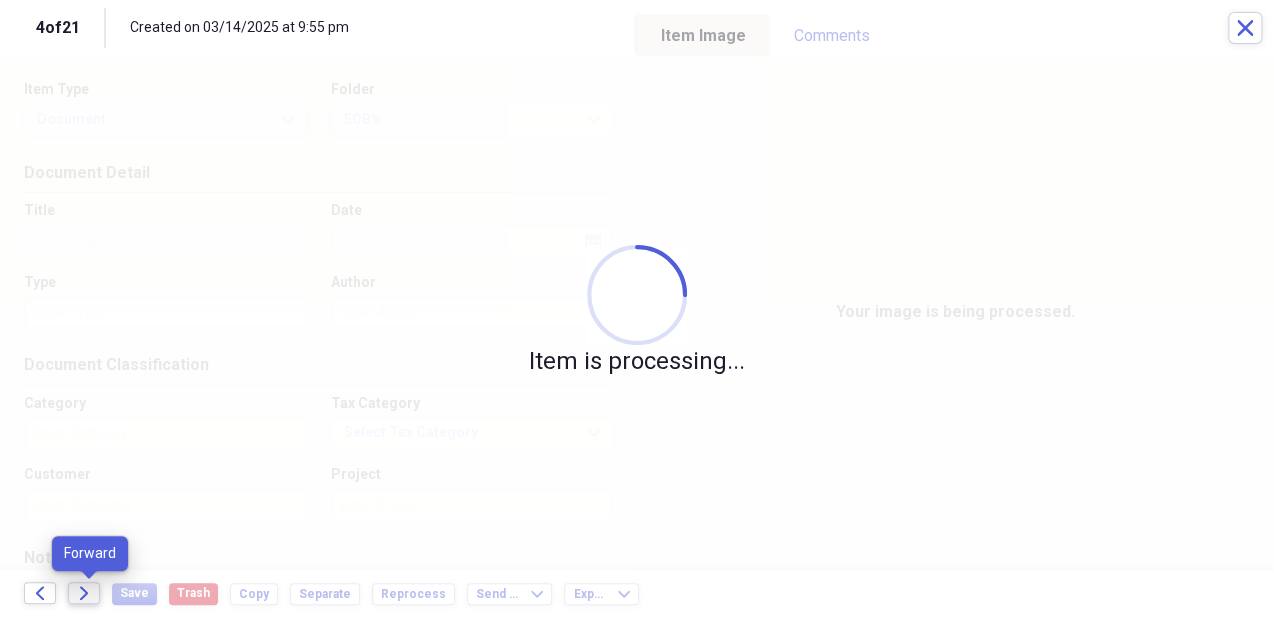 click on "Forward" at bounding box center [84, 593] 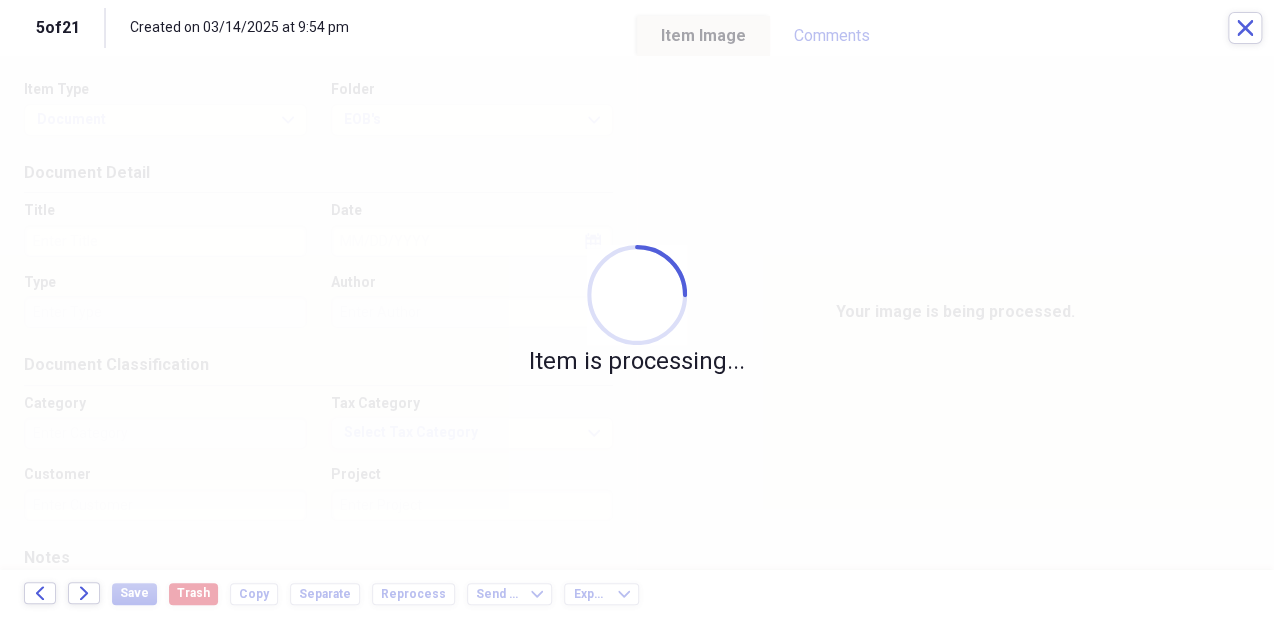 click on "Item is processing..." at bounding box center [637, 312] 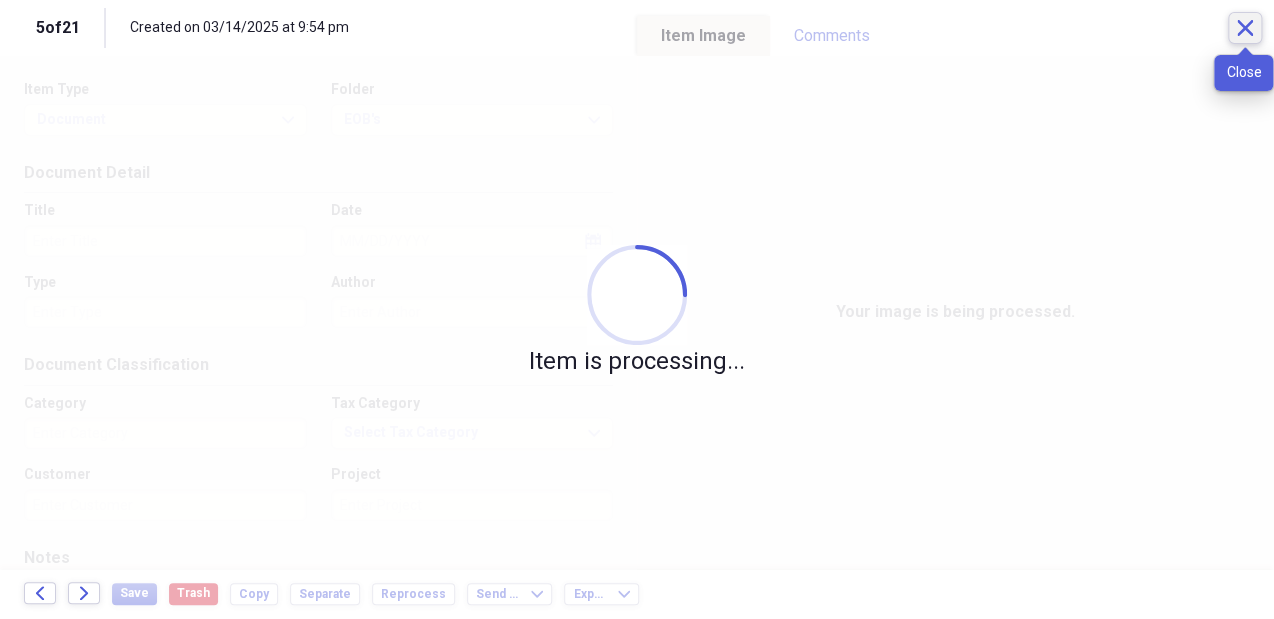 click 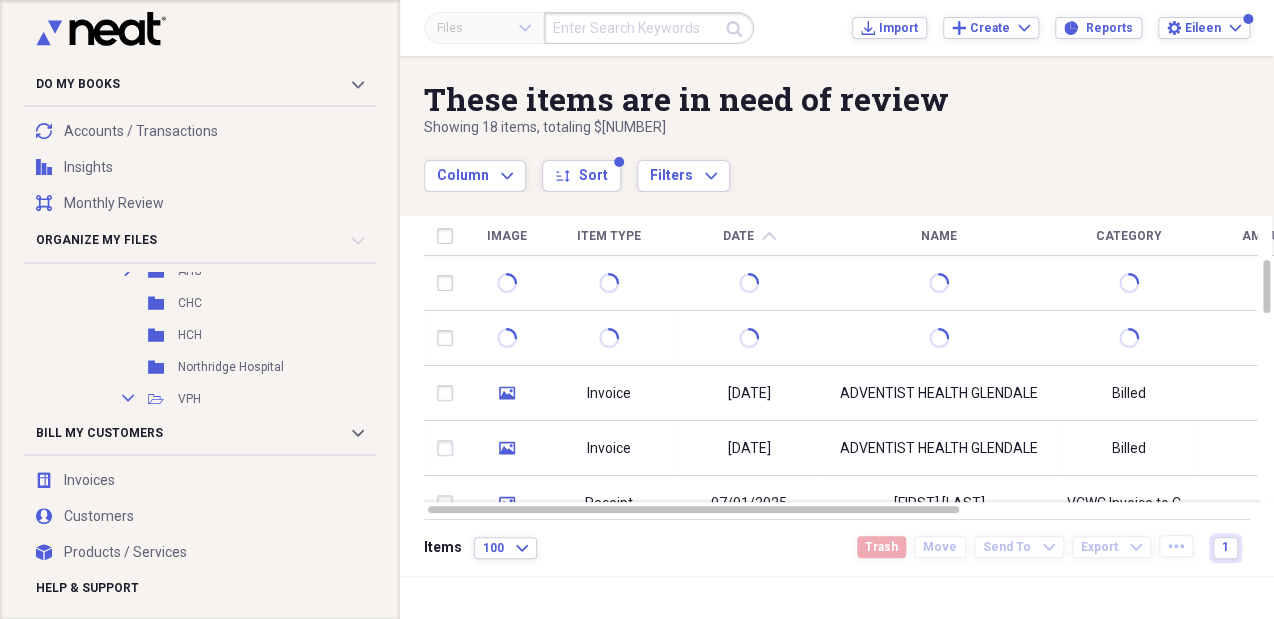 scroll, scrollTop: 688, scrollLeft: 0, axis: vertical 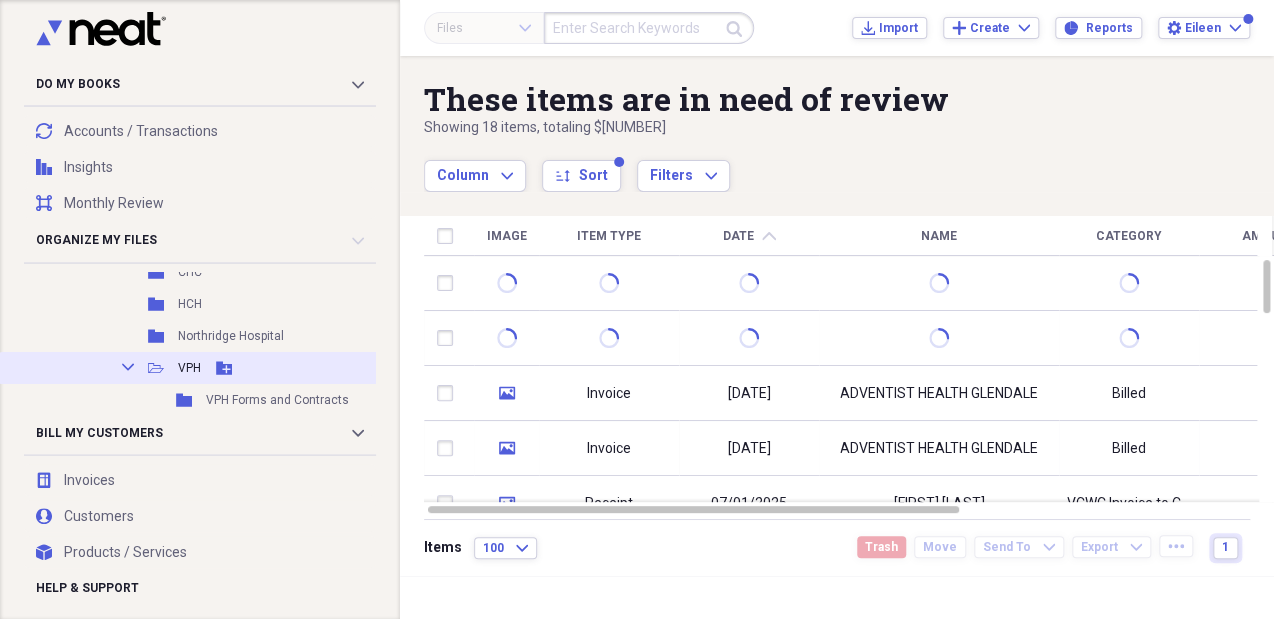 click on "VPH" at bounding box center [189, 368] 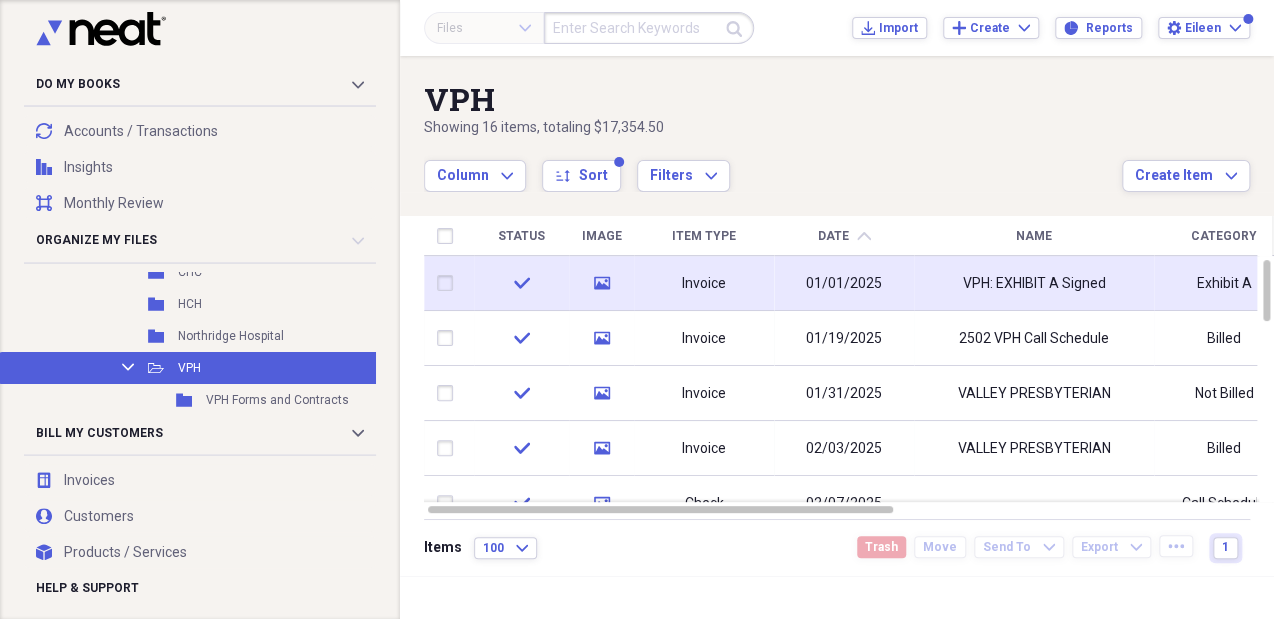 click on "VPH: EXHIBIT A Signed" at bounding box center [1034, 284] 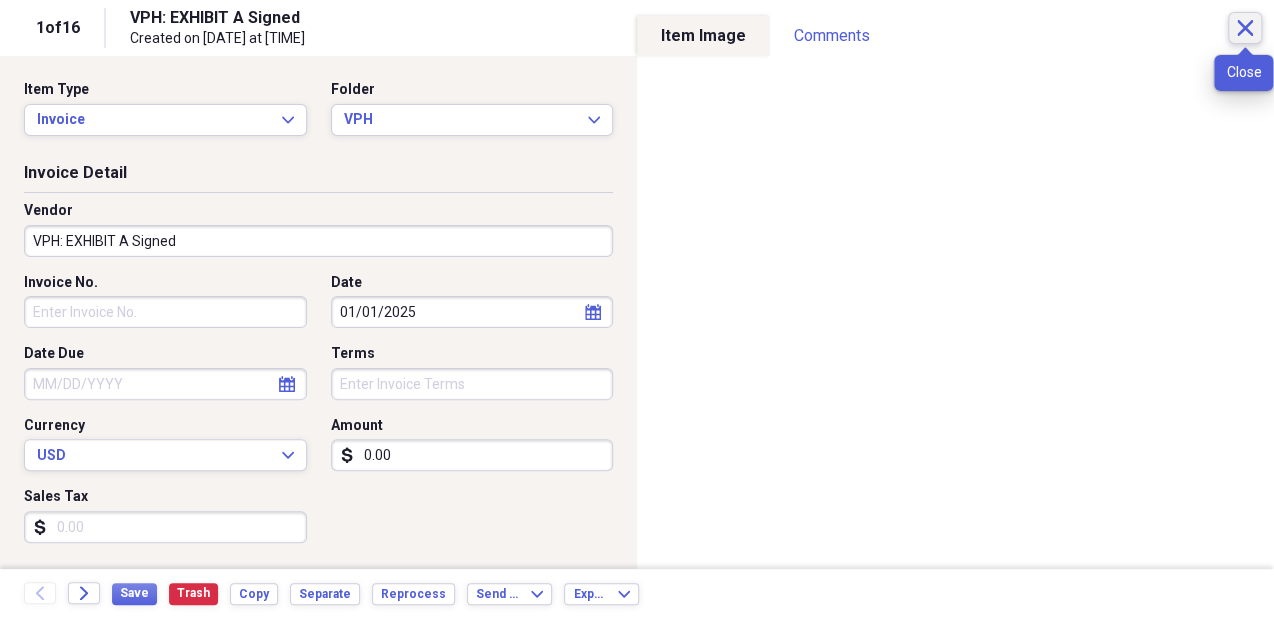 click 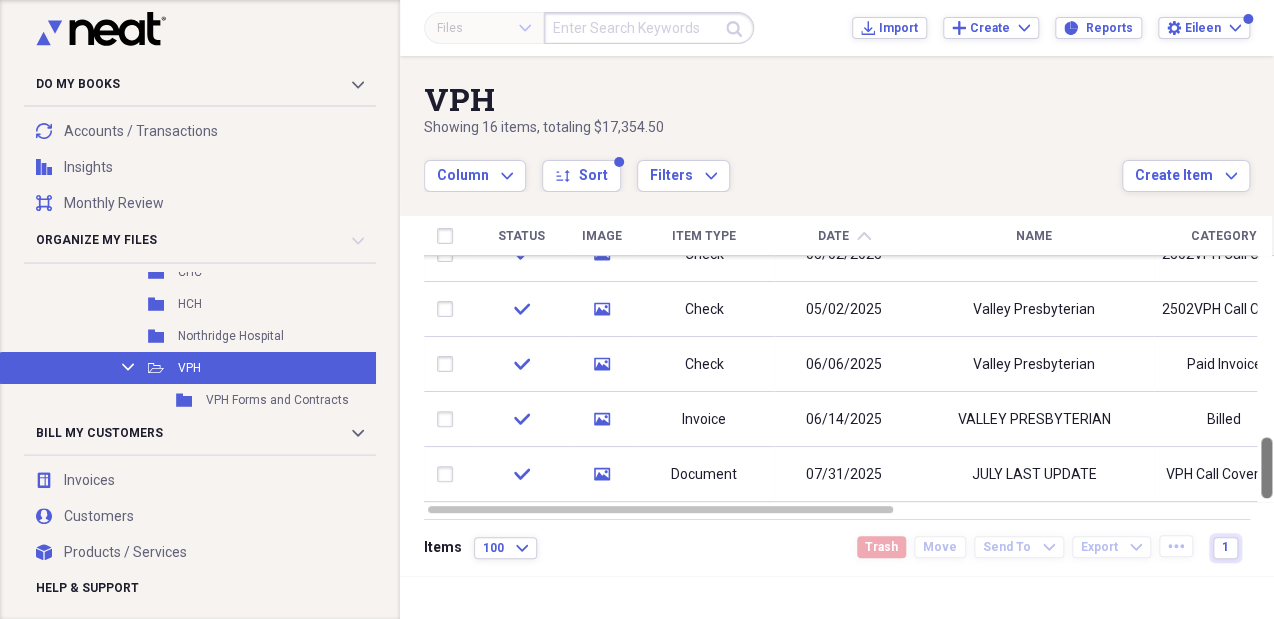 drag, startPoint x: 1268, startPoint y: 285, endPoint x: 1275, endPoint y: 488, distance: 203.12065 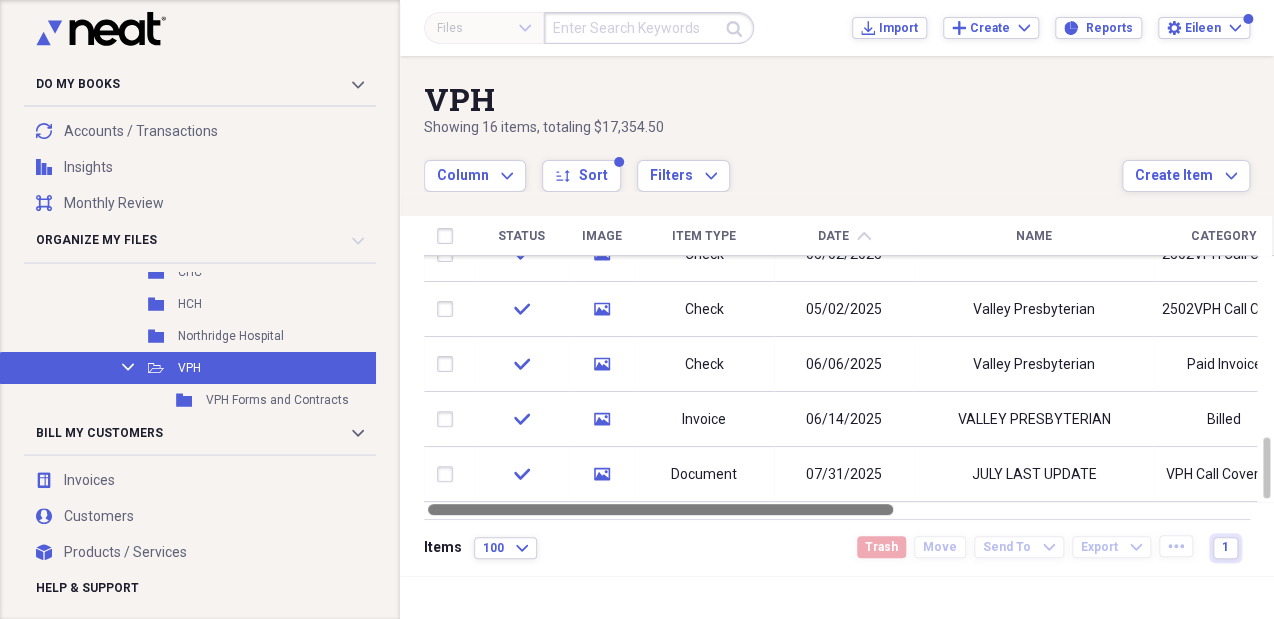 click at bounding box center (849, 509) 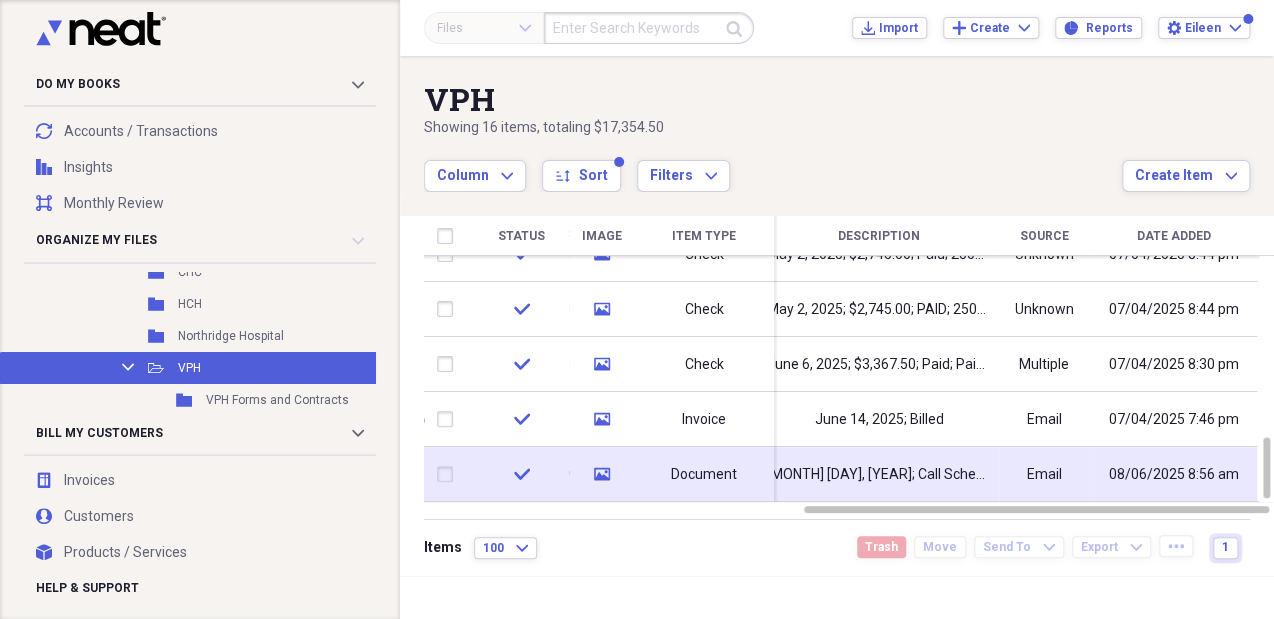 click on "08/06/2025 8:56 am" at bounding box center (1174, 474) 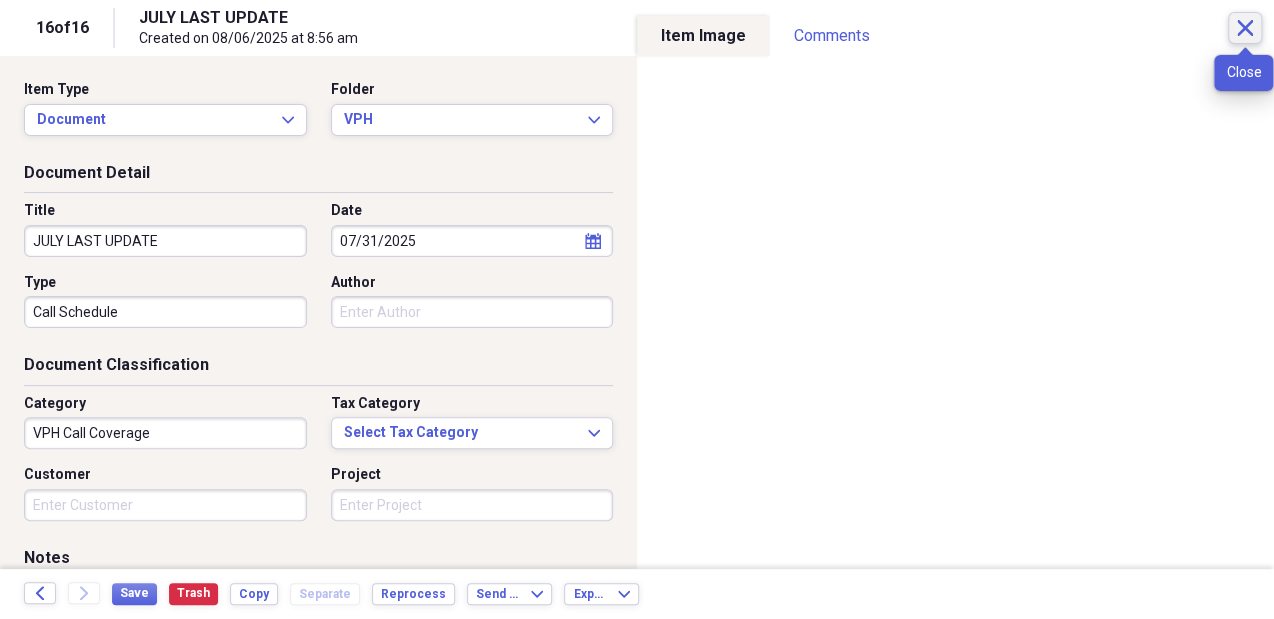 click 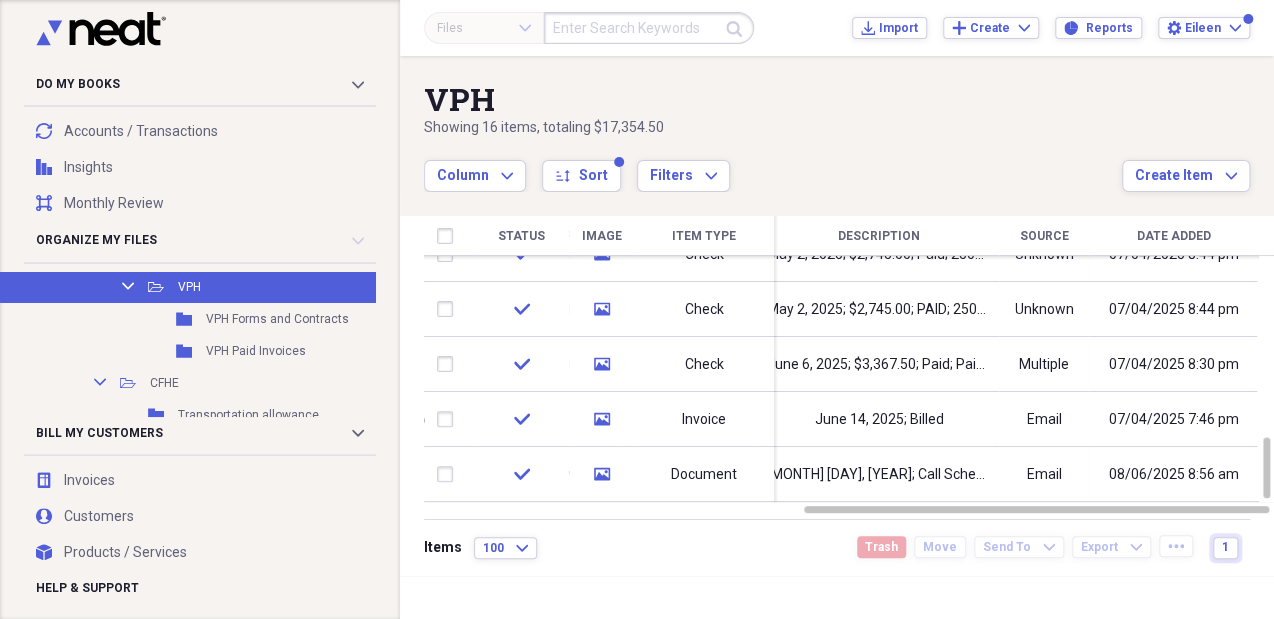 scroll, scrollTop: 784, scrollLeft: 0, axis: vertical 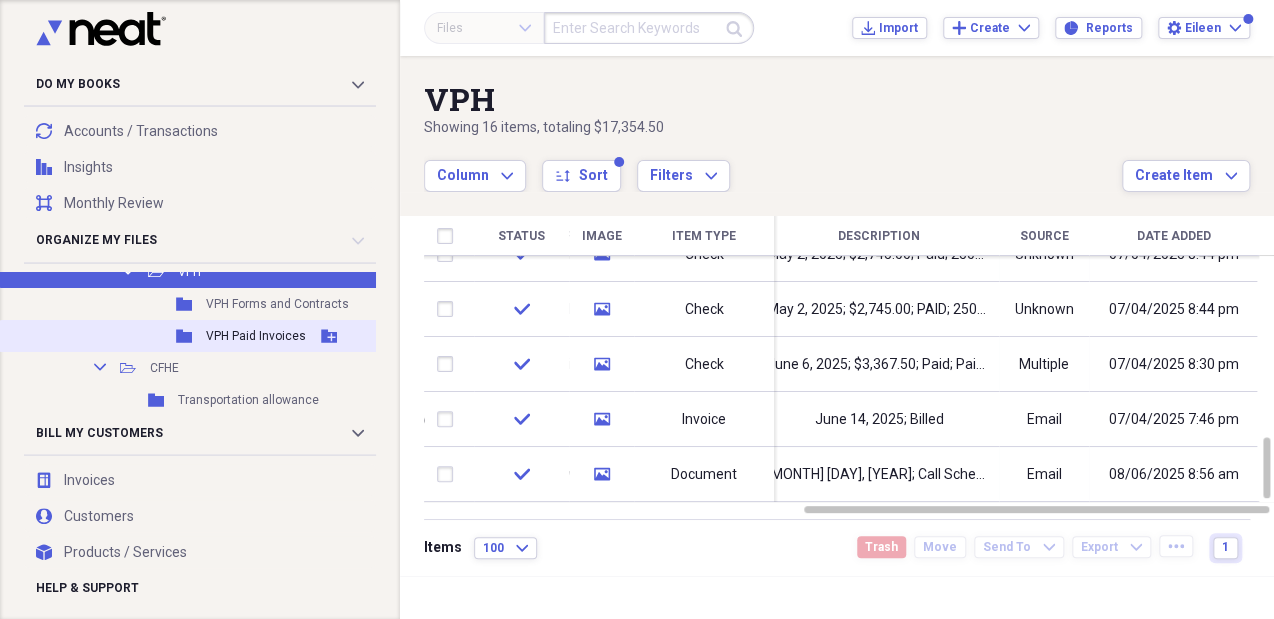 click on "Folder VPH Paid Invoices Add Folder" at bounding box center [213, 336] 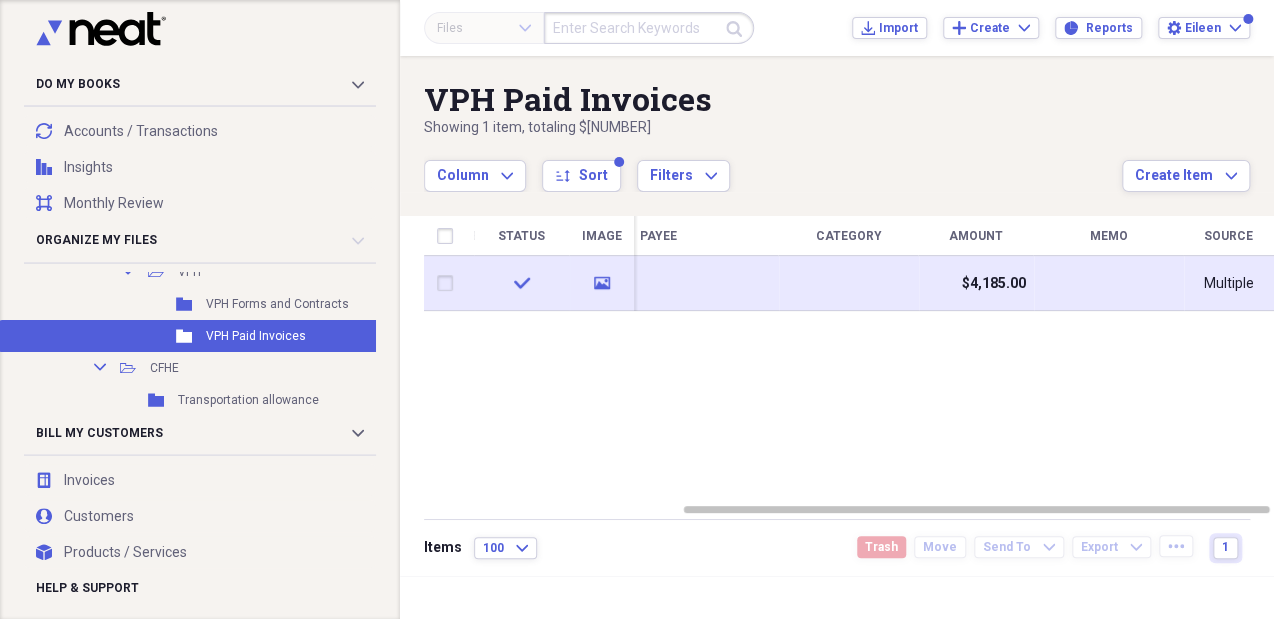 click on "$4,185.00" at bounding box center [994, 284] 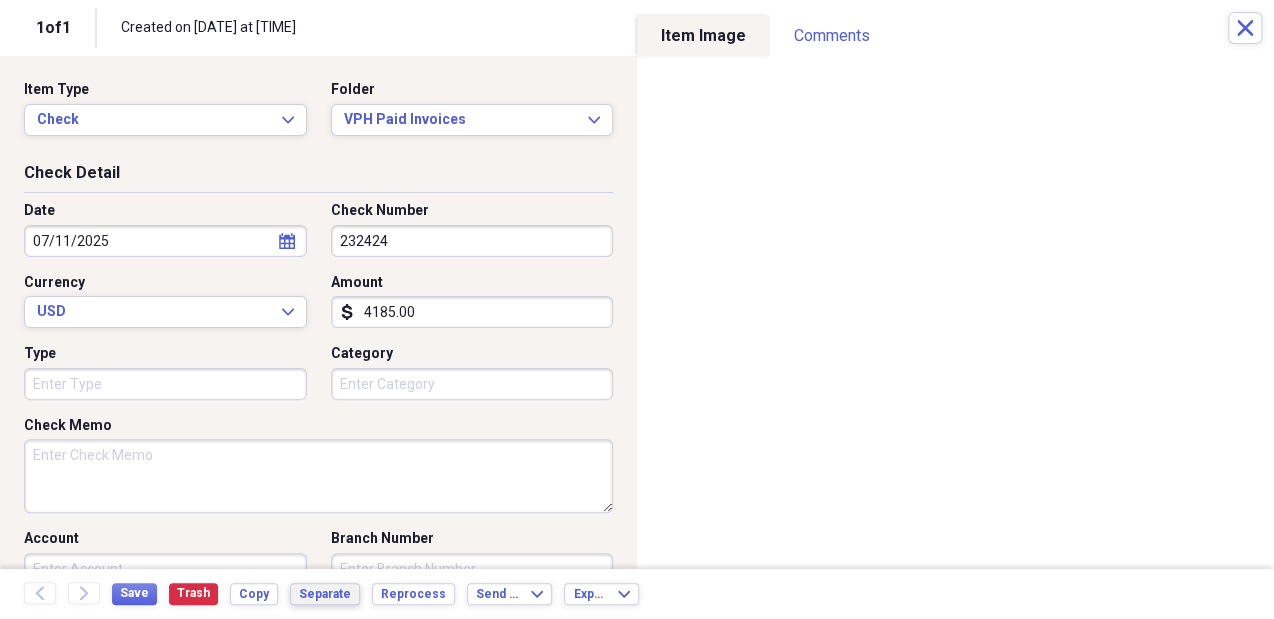 click on "Separate" at bounding box center [325, 594] 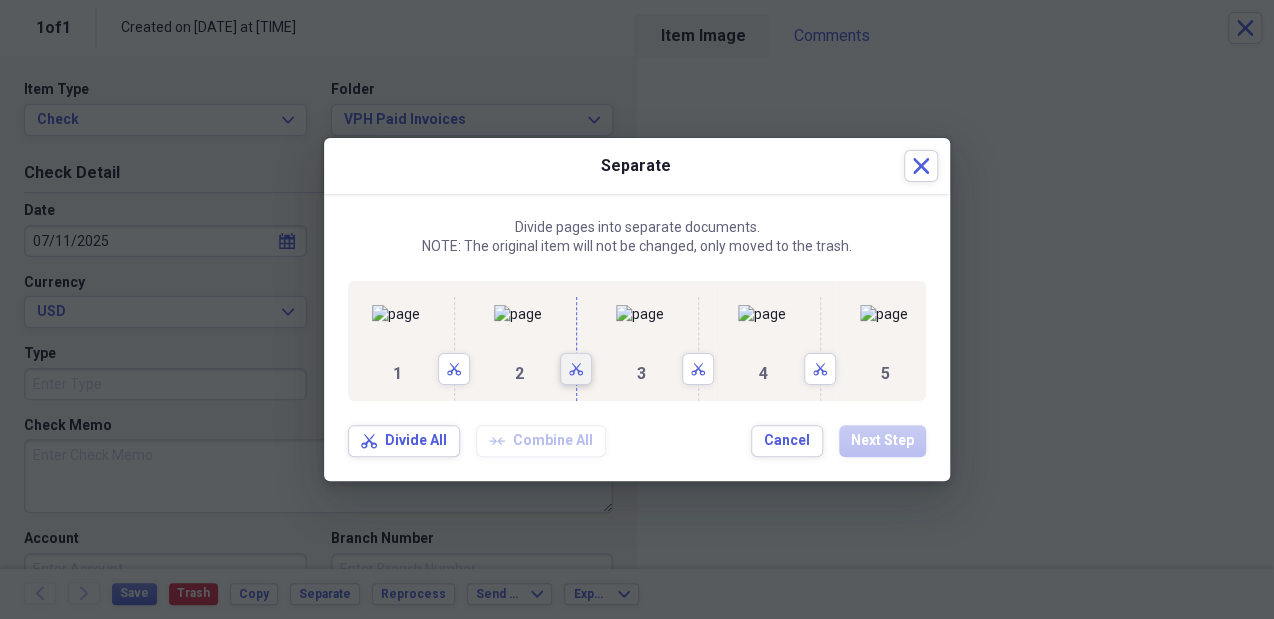 click on "Scissors" 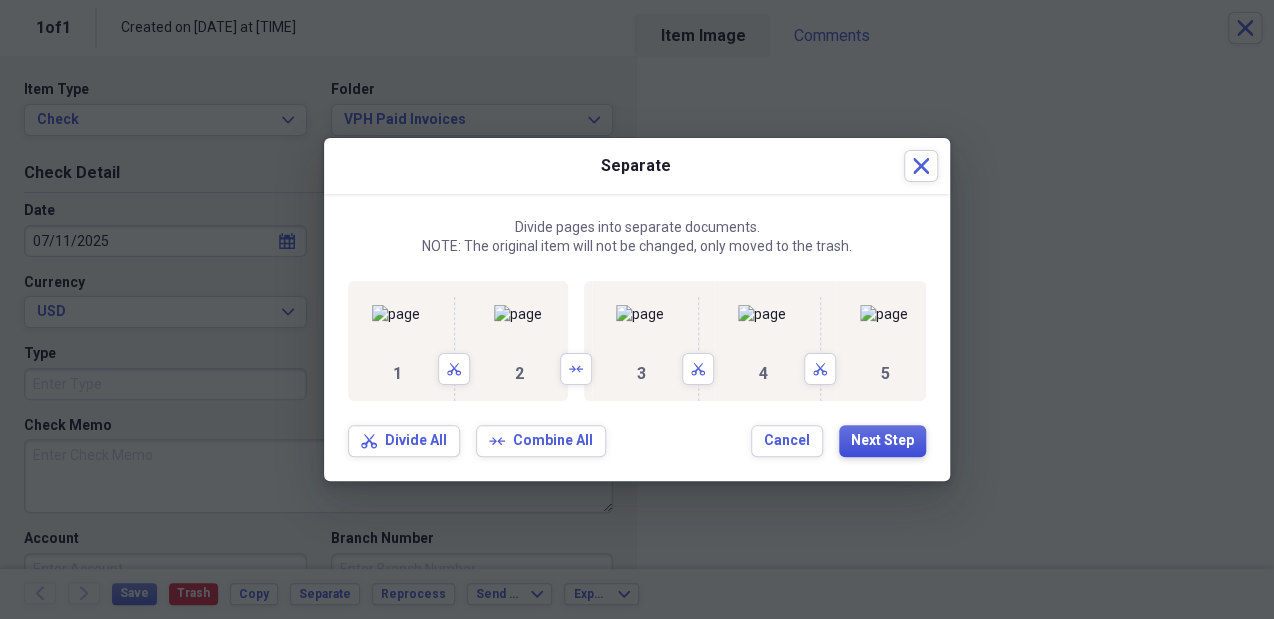 click on "Next Step" at bounding box center (882, 441) 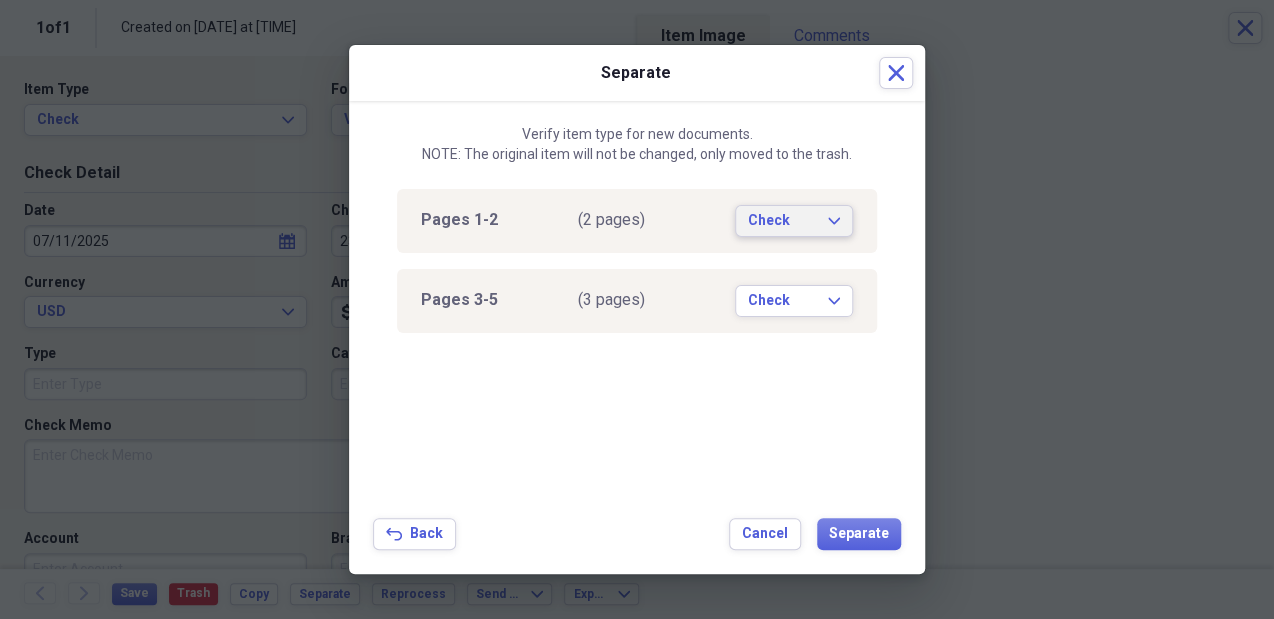 click on "Check" at bounding box center [782, 221] 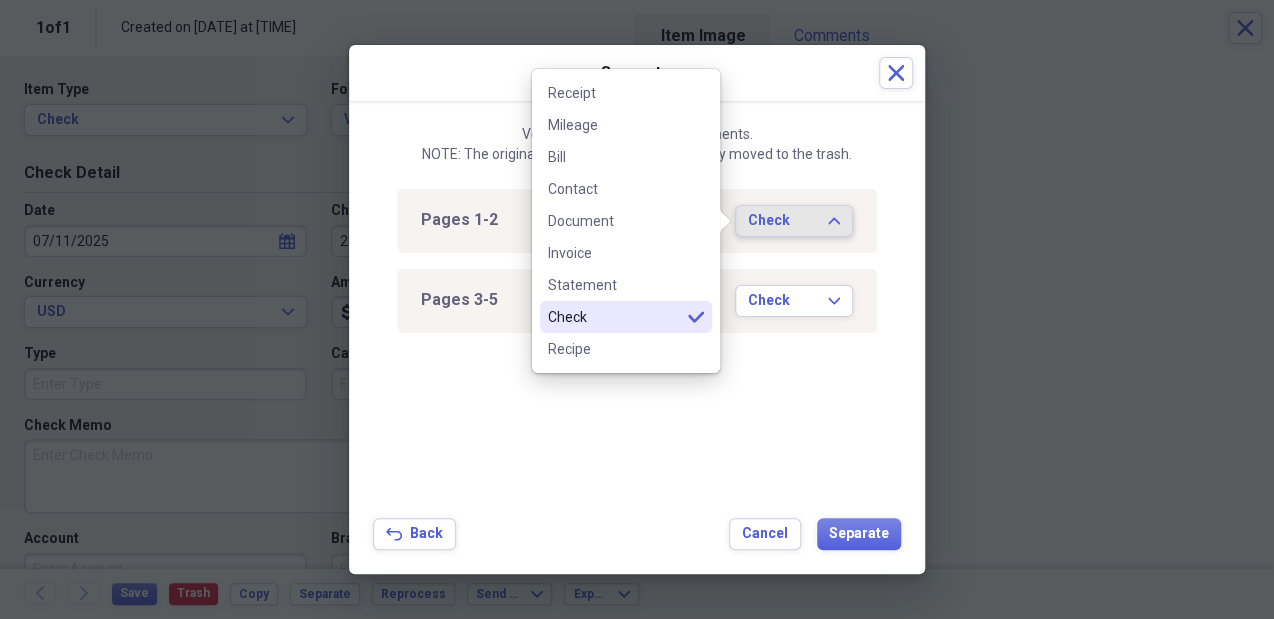 click on "Check" at bounding box center [782, 221] 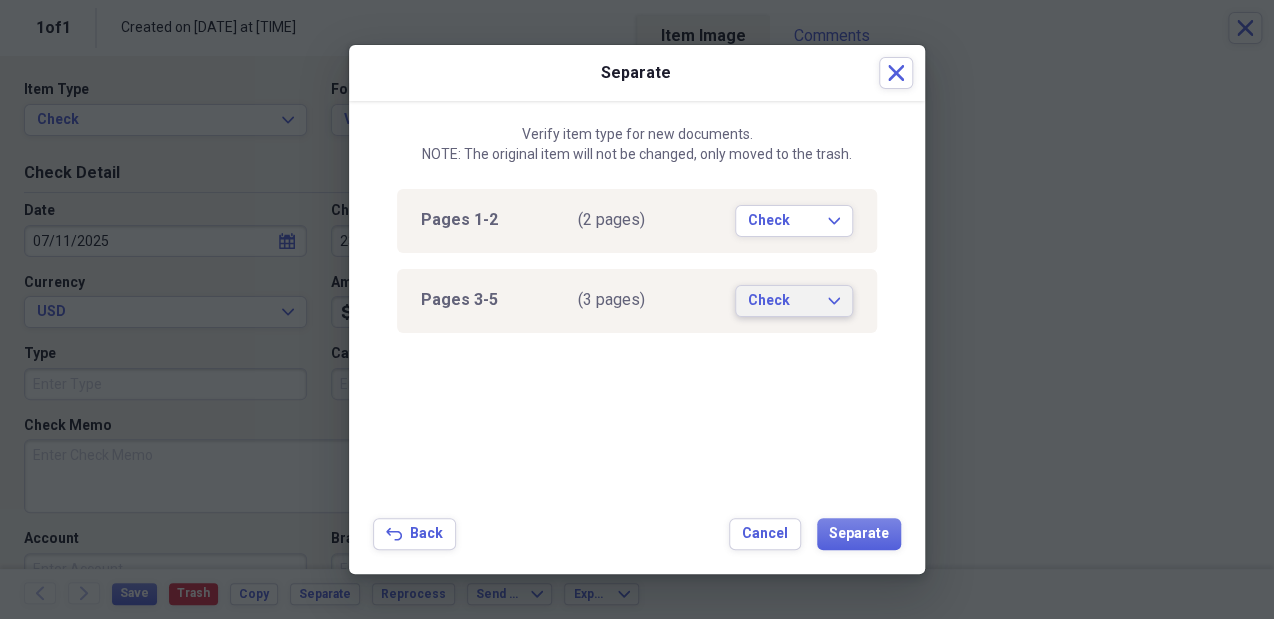 click on "Check" at bounding box center [782, 301] 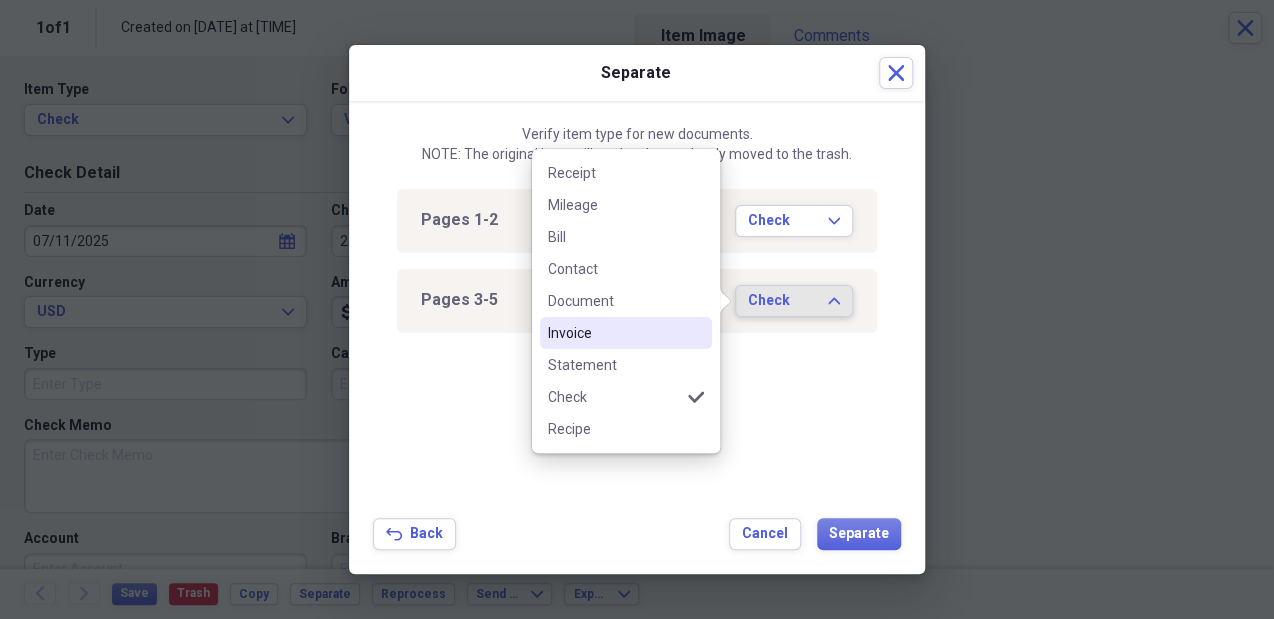 click on "Invoice" at bounding box center (614, 333) 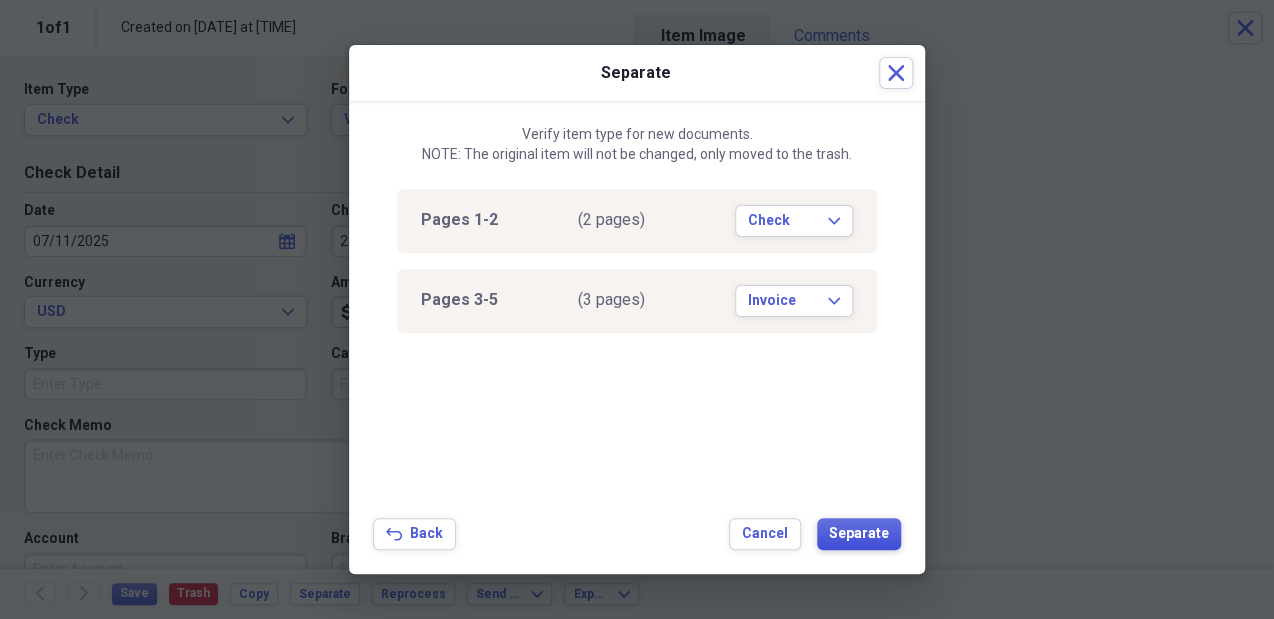 click on "Separate" at bounding box center [859, 534] 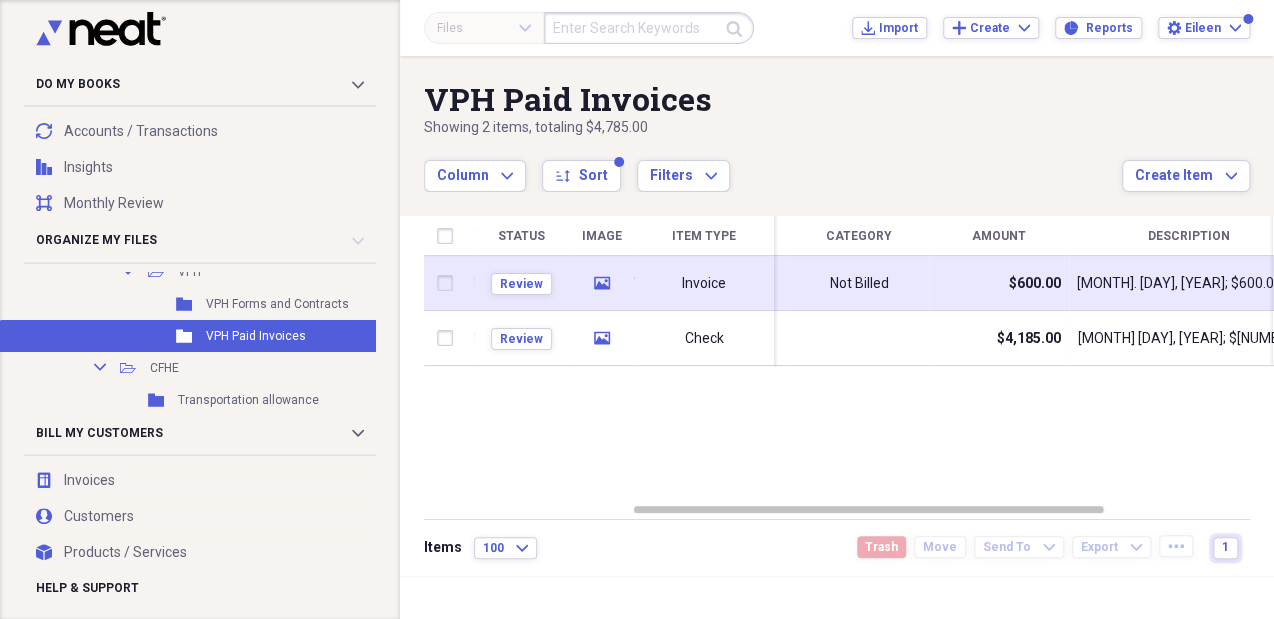 click on "$600.00" at bounding box center (999, 283) 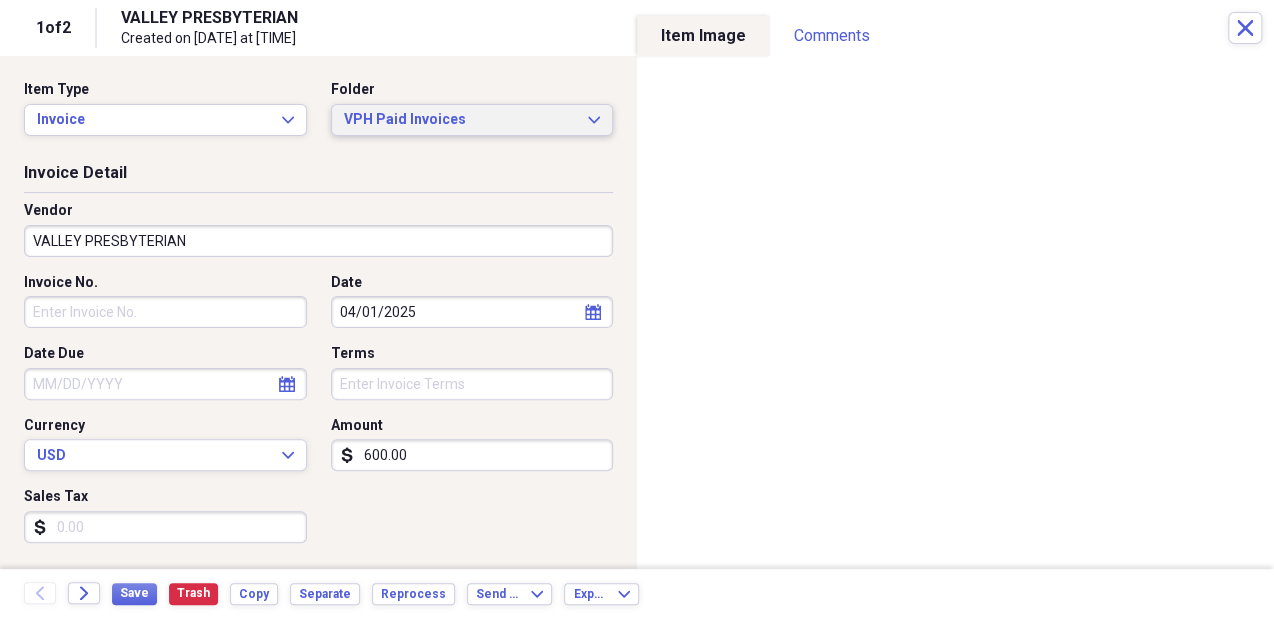 click on "VPH Paid Invoices" at bounding box center [460, 120] 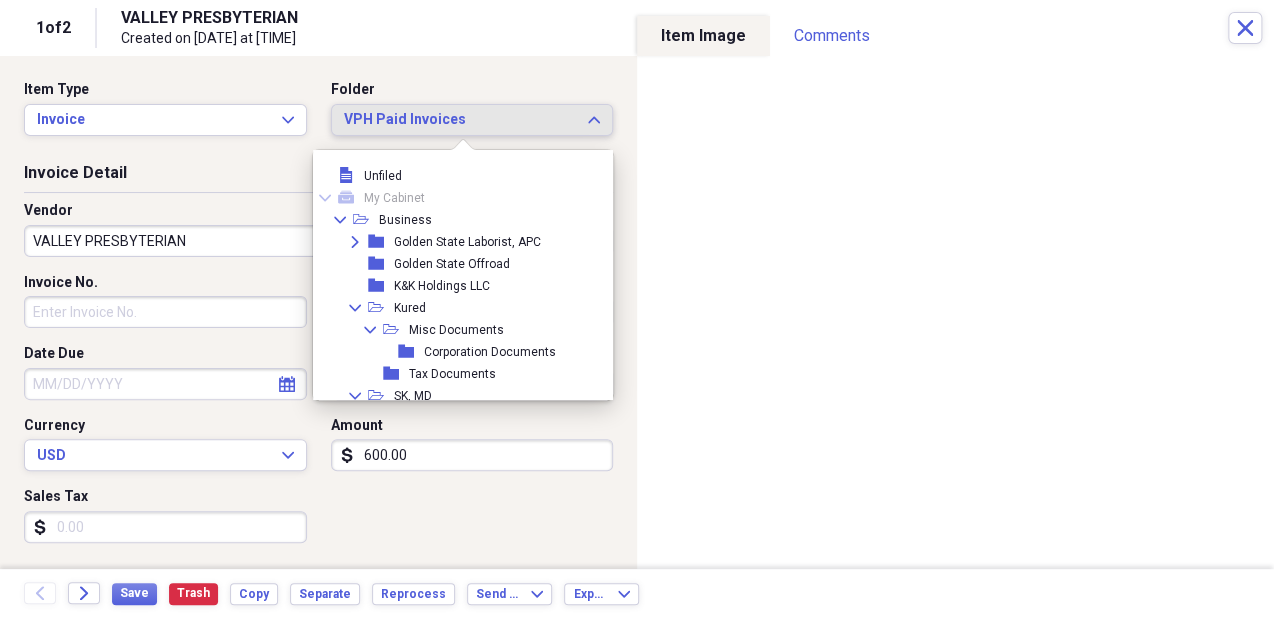 scroll, scrollTop: 479, scrollLeft: 0, axis: vertical 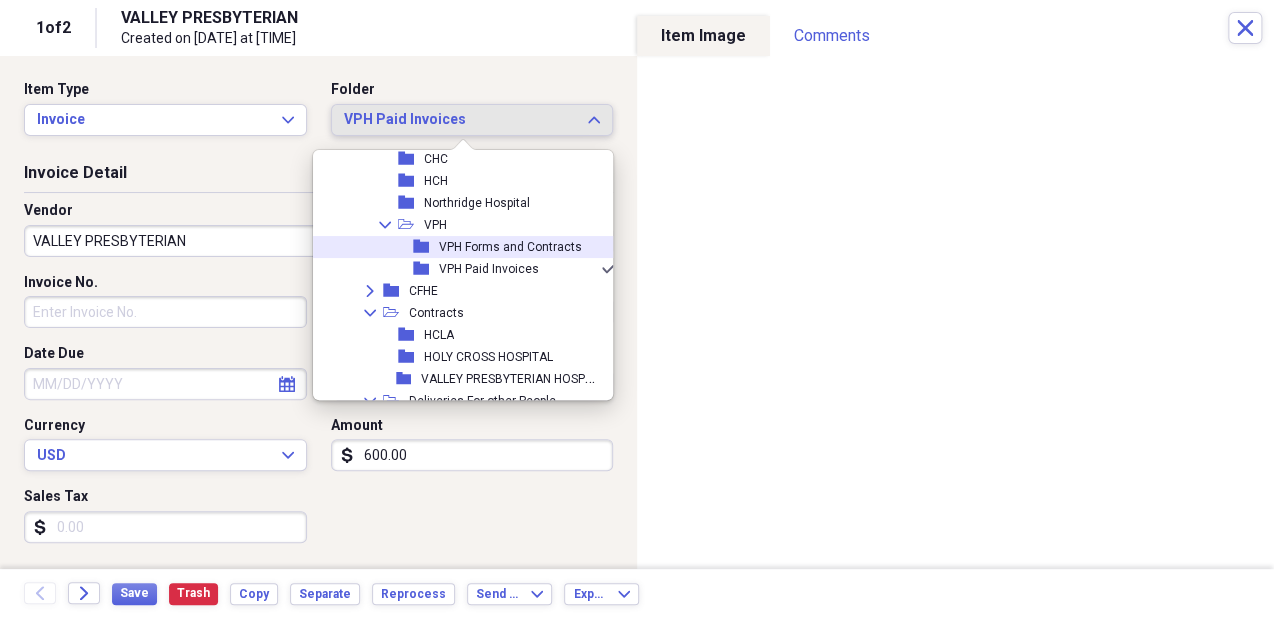 click on "VPH Forms and Contracts" at bounding box center [510, 247] 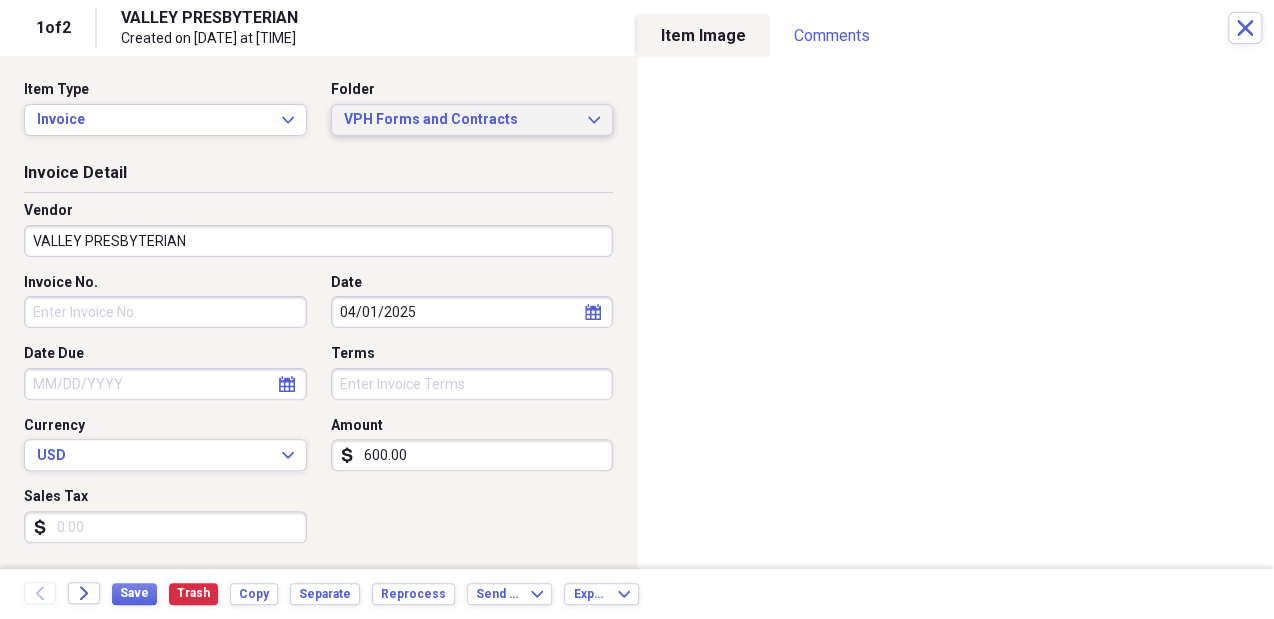 click on "VPH Forms and Contracts" at bounding box center [460, 120] 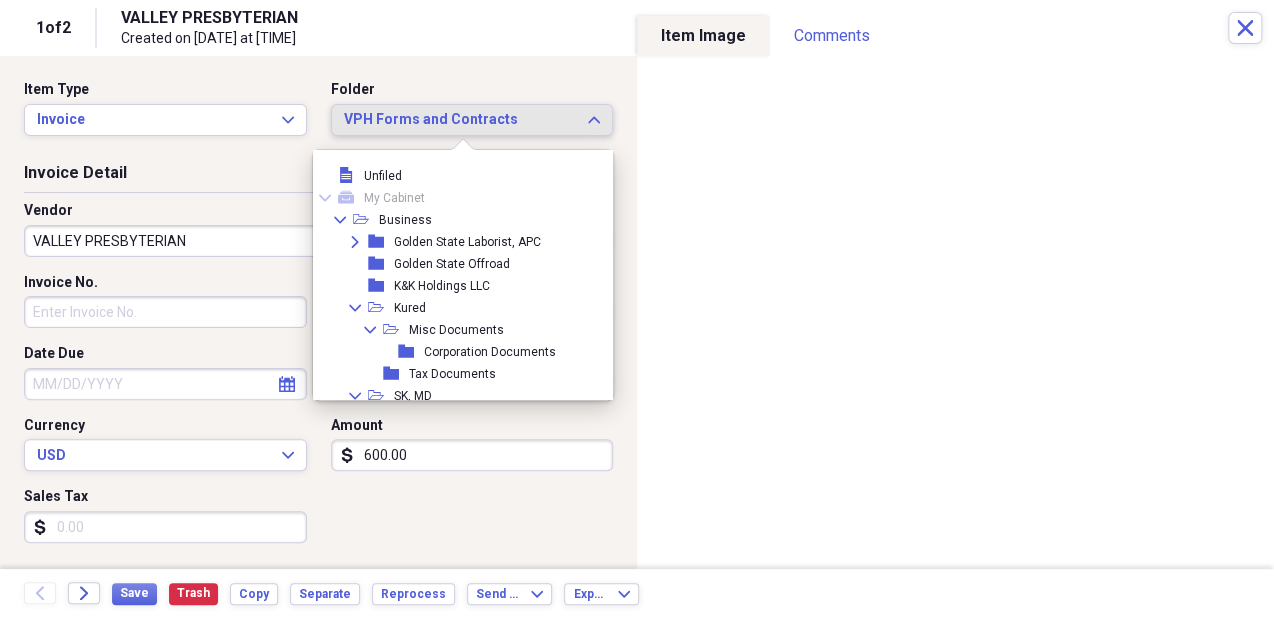 scroll, scrollTop: 456, scrollLeft: 0, axis: vertical 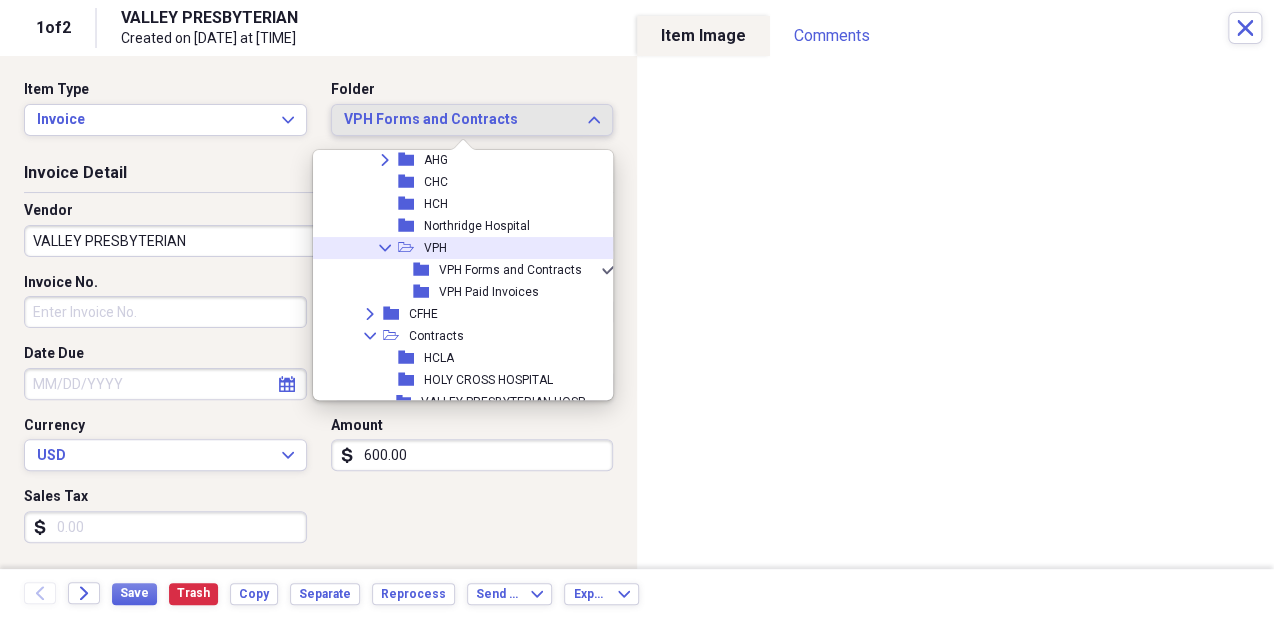 click on "Collapse open-folder VPH" at bounding box center (458, 248) 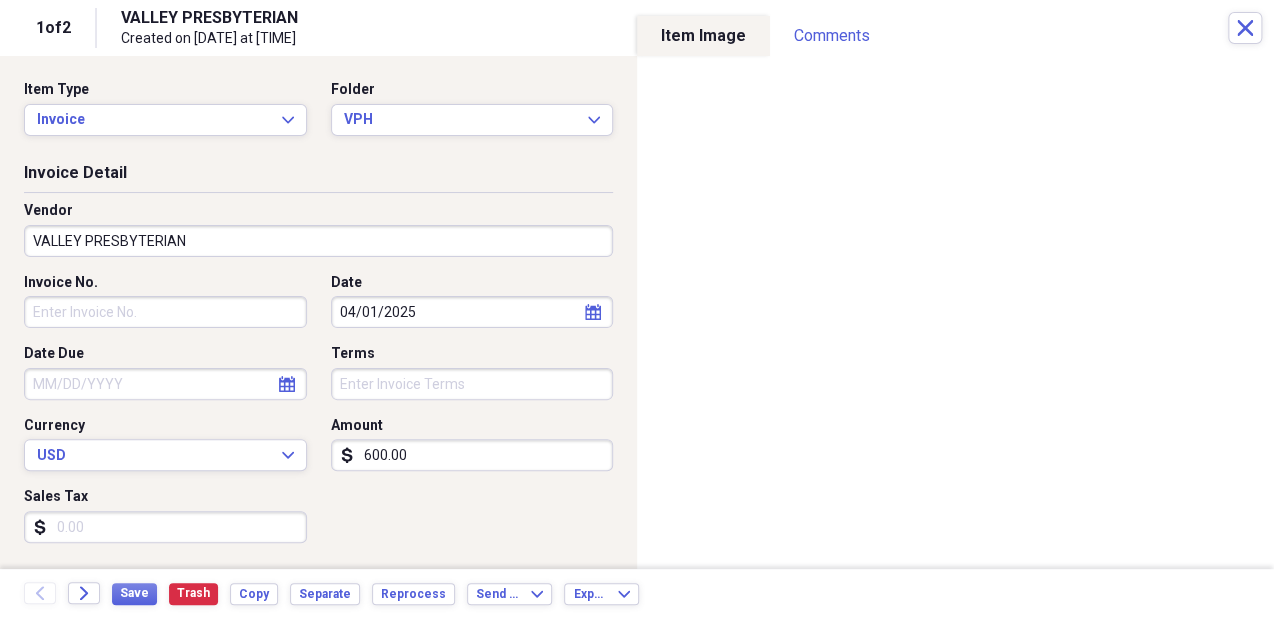 click 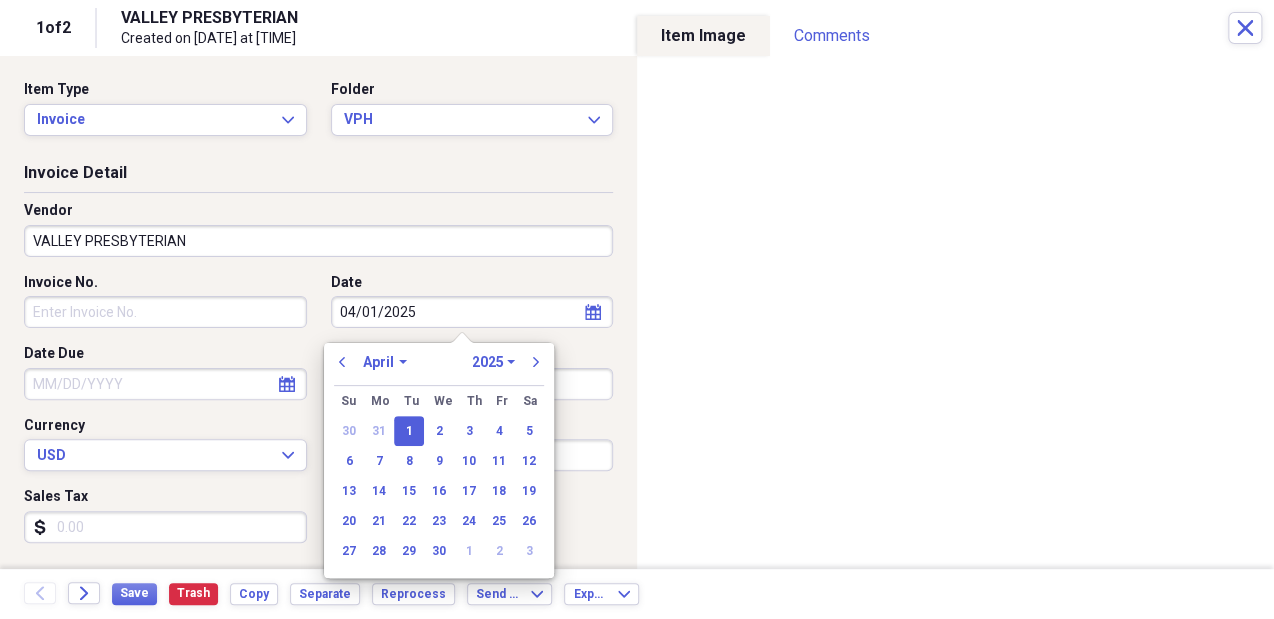 click on "January February March April May June July August September October November December" at bounding box center [385, 362] 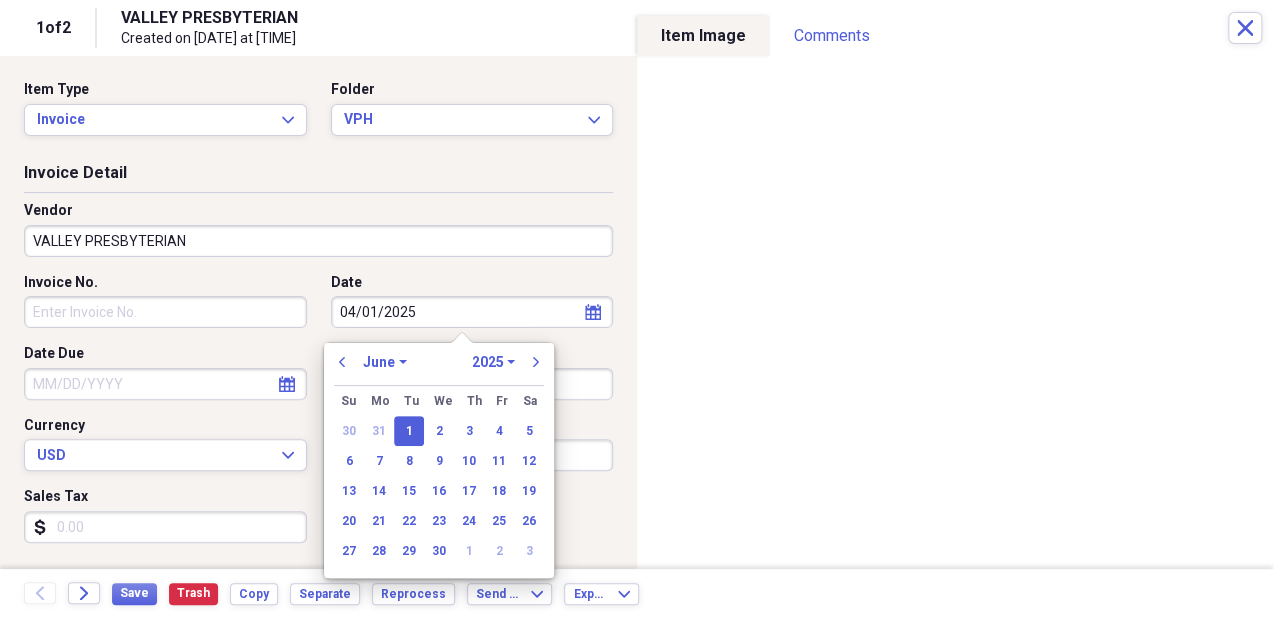 click on "January February March April May June July August September October November December" at bounding box center [385, 362] 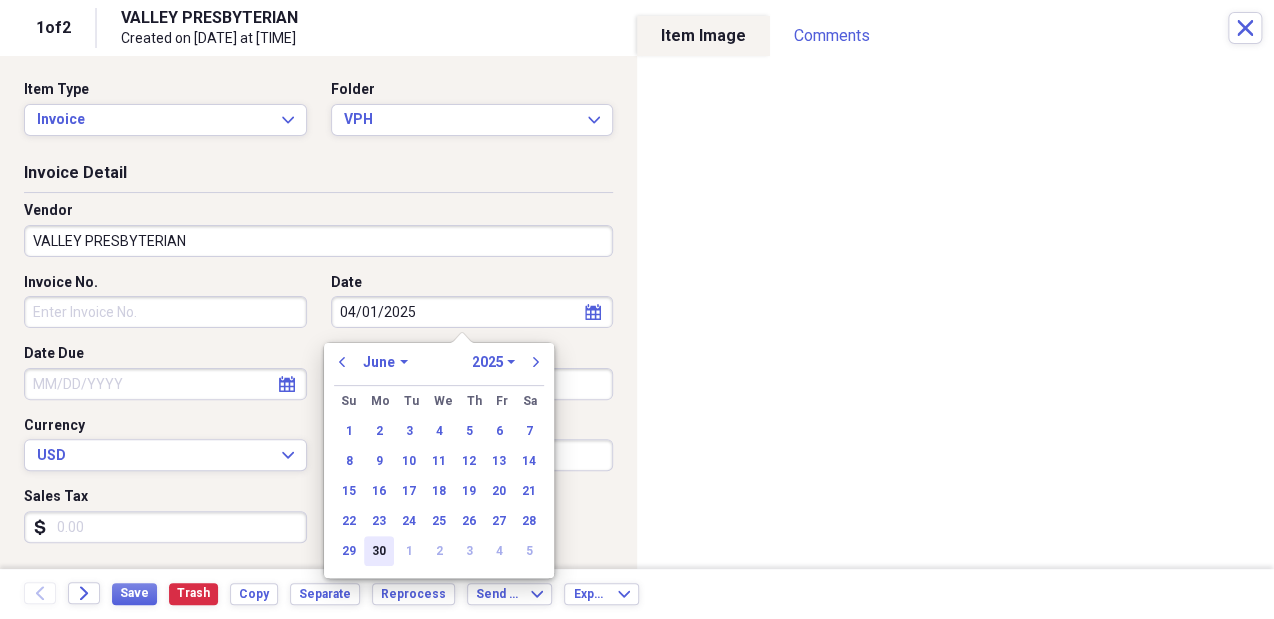 click on "30" at bounding box center [379, 551] 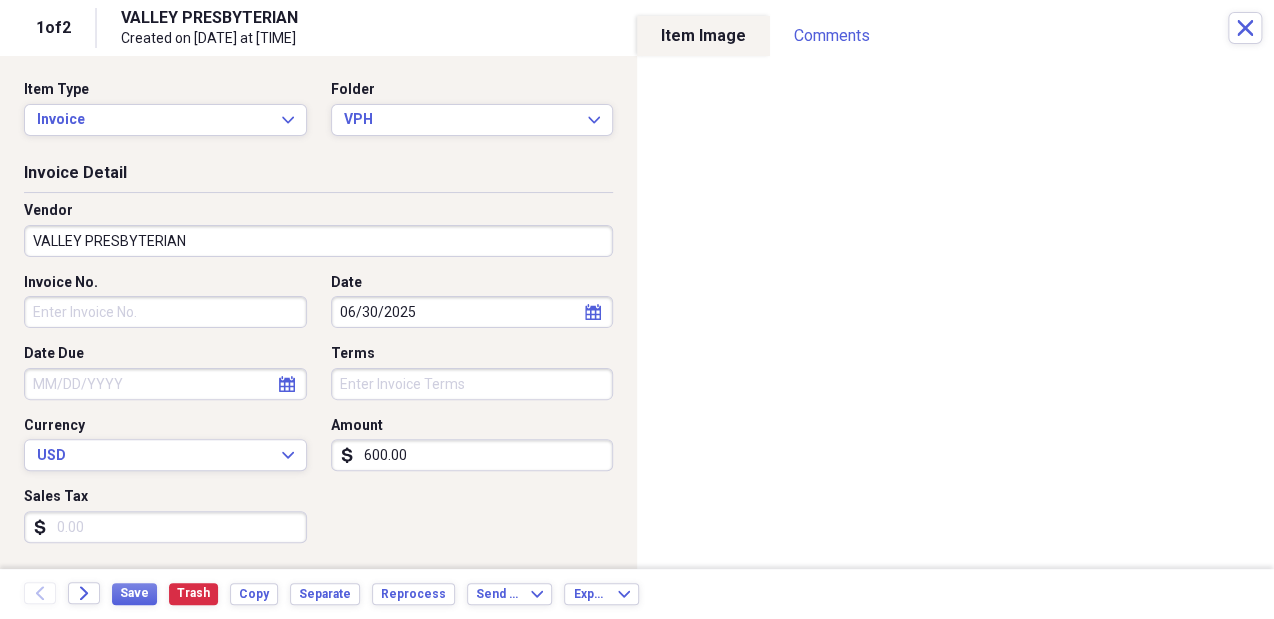 click on "600.00" at bounding box center (472, 455) 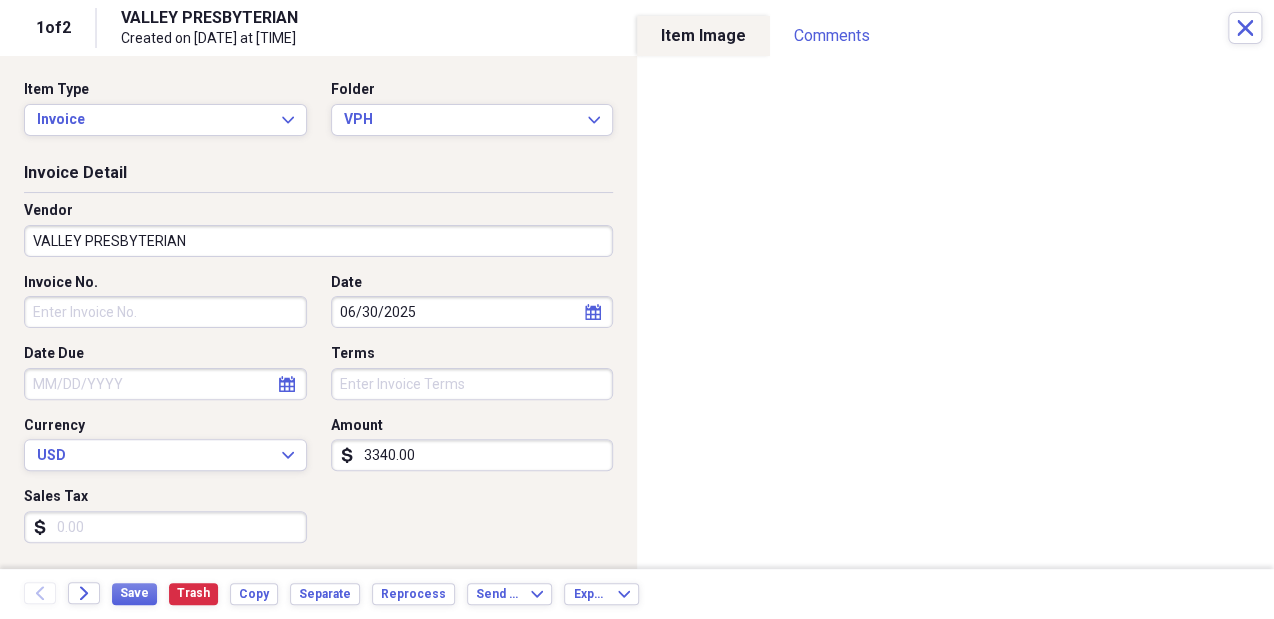type on "3340.00" 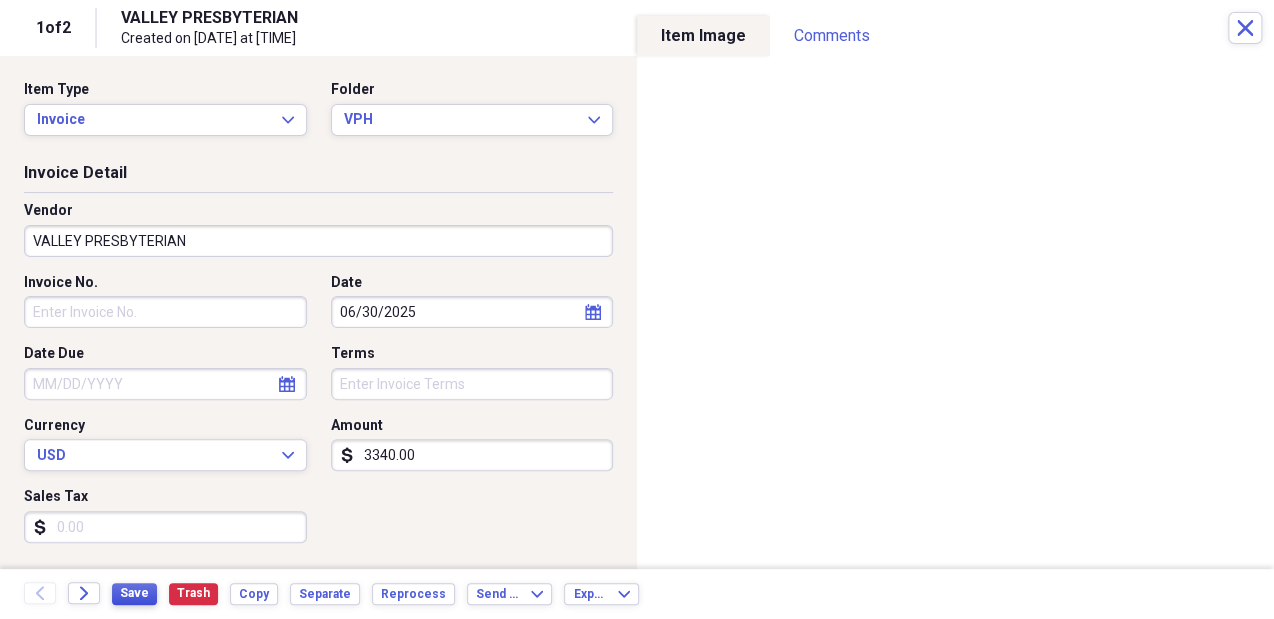click on "Save" at bounding box center [134, 593] 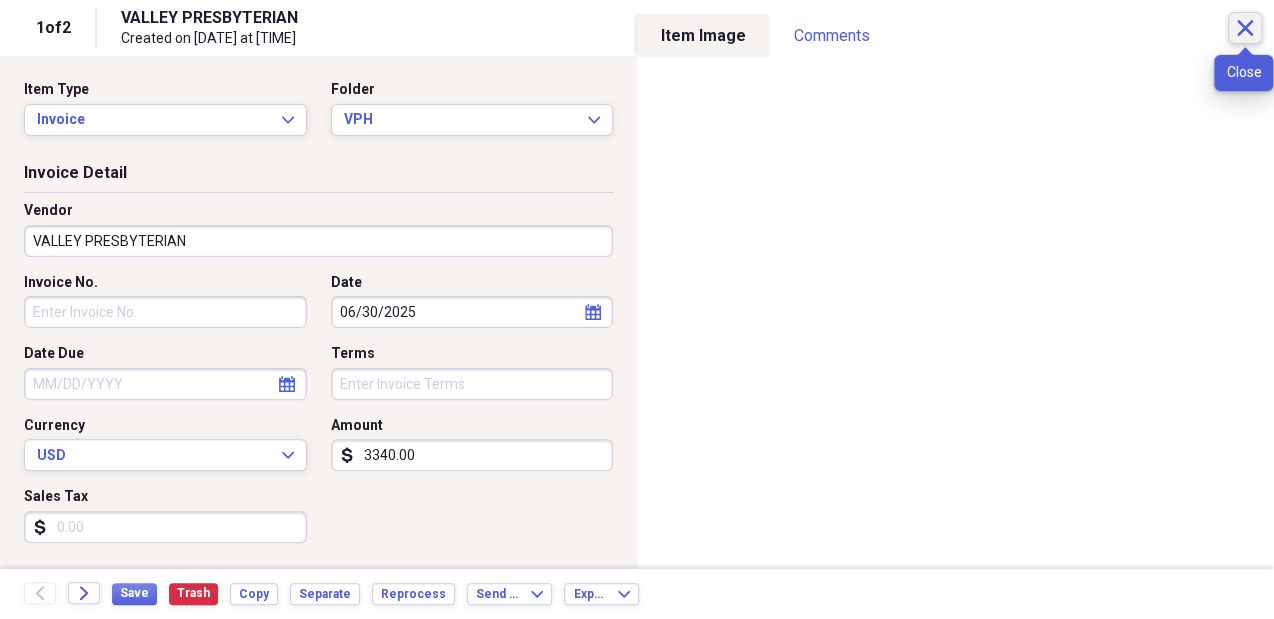 click on "Close" at bounding box center (1245, 28) 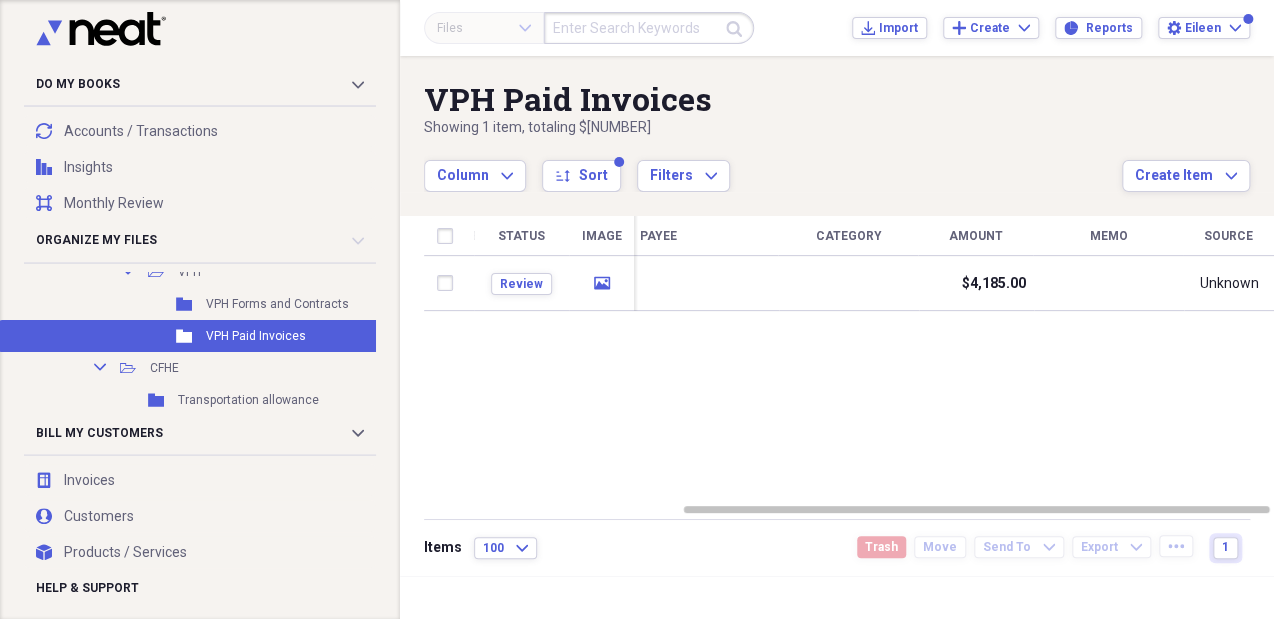 click on "Status Image Date chevron-up Type Payee Category Amount Memo Source Review media 07/11/2025 $4,185.00 Unknown" at bounding box center [849, 359] 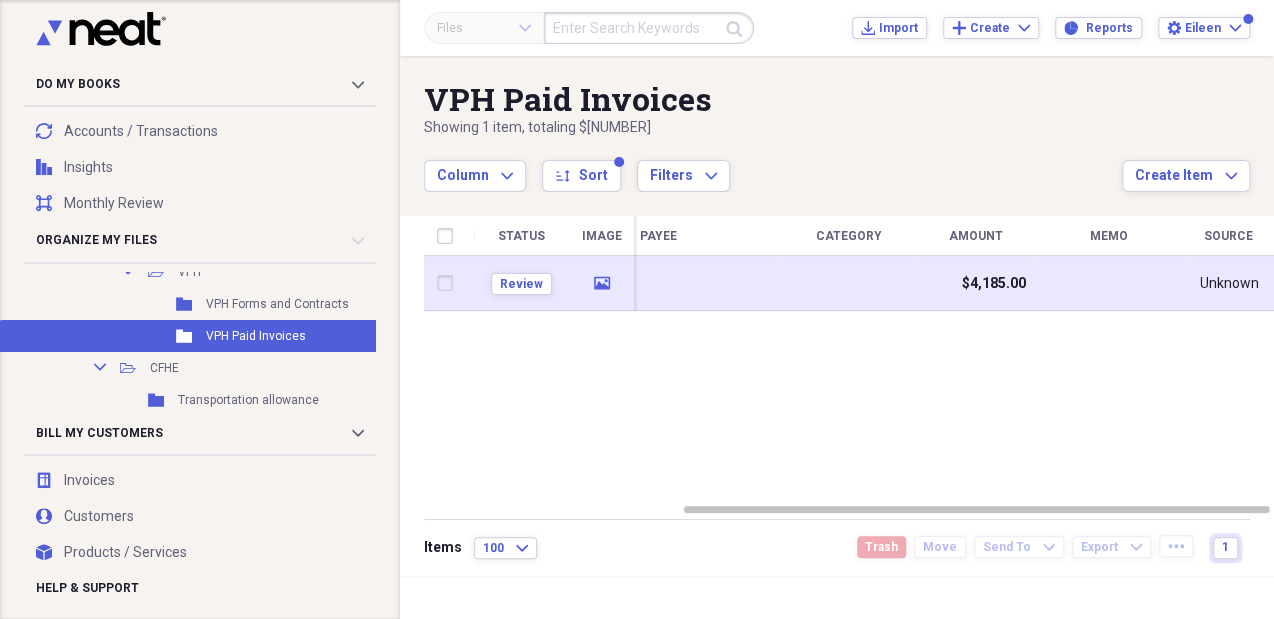 click on "$4,185.00" at bounding box center (994, 284) 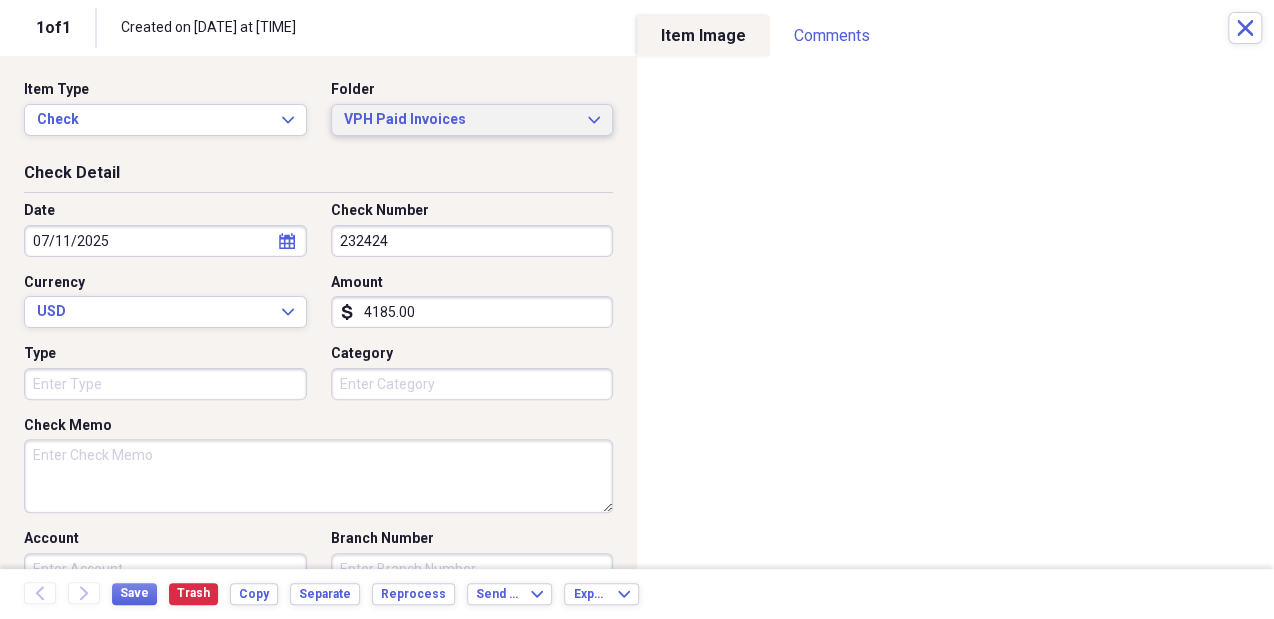 click on "VPH Paid Invoices Expand" at bounding box center (472, 120) 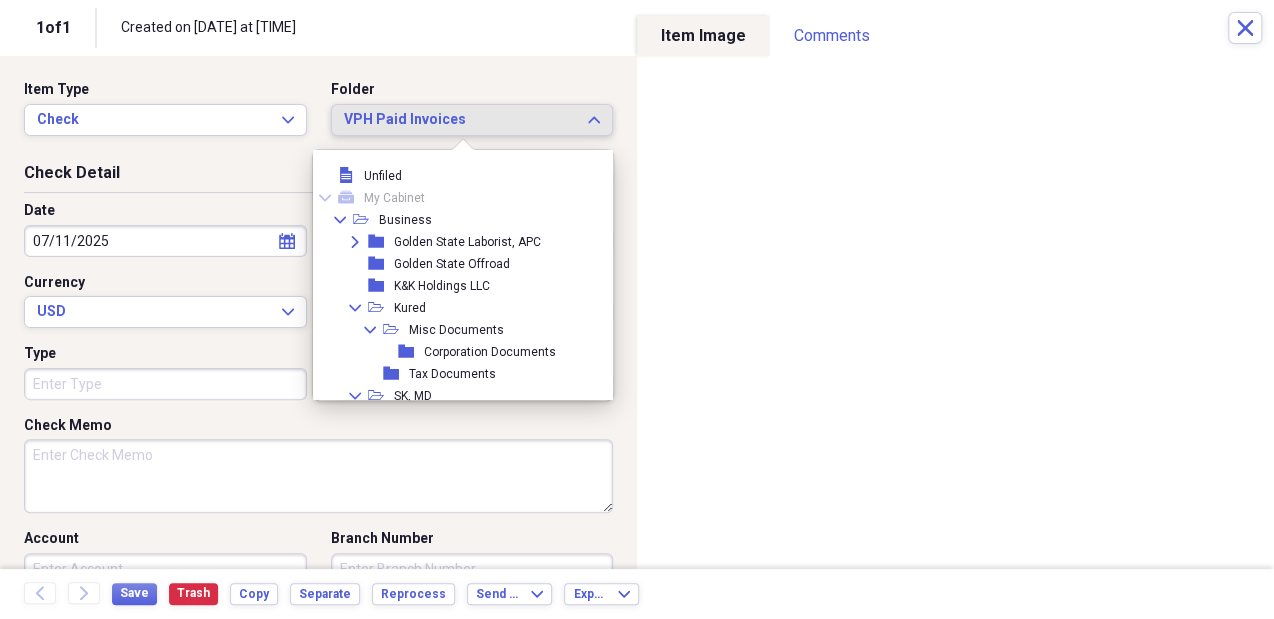 scroll, scrollTop: 479, scrollLeft: 0, axis: vertical 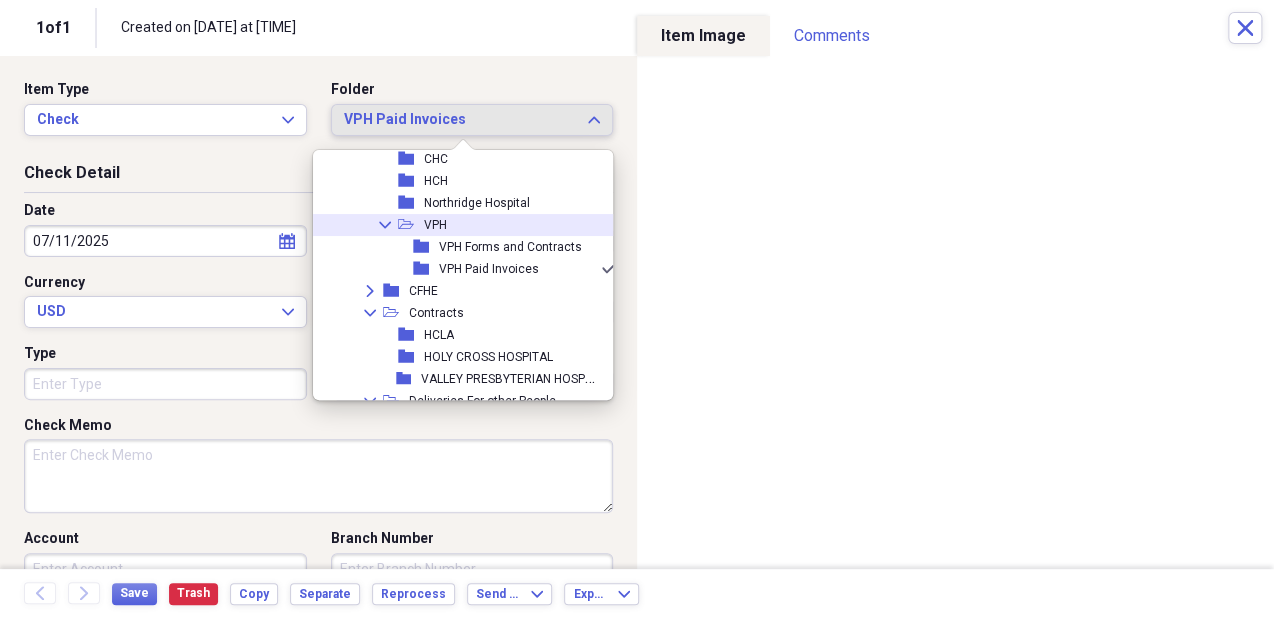 click on "Collapse open-folder VPH" at bounding box center [458, 225] 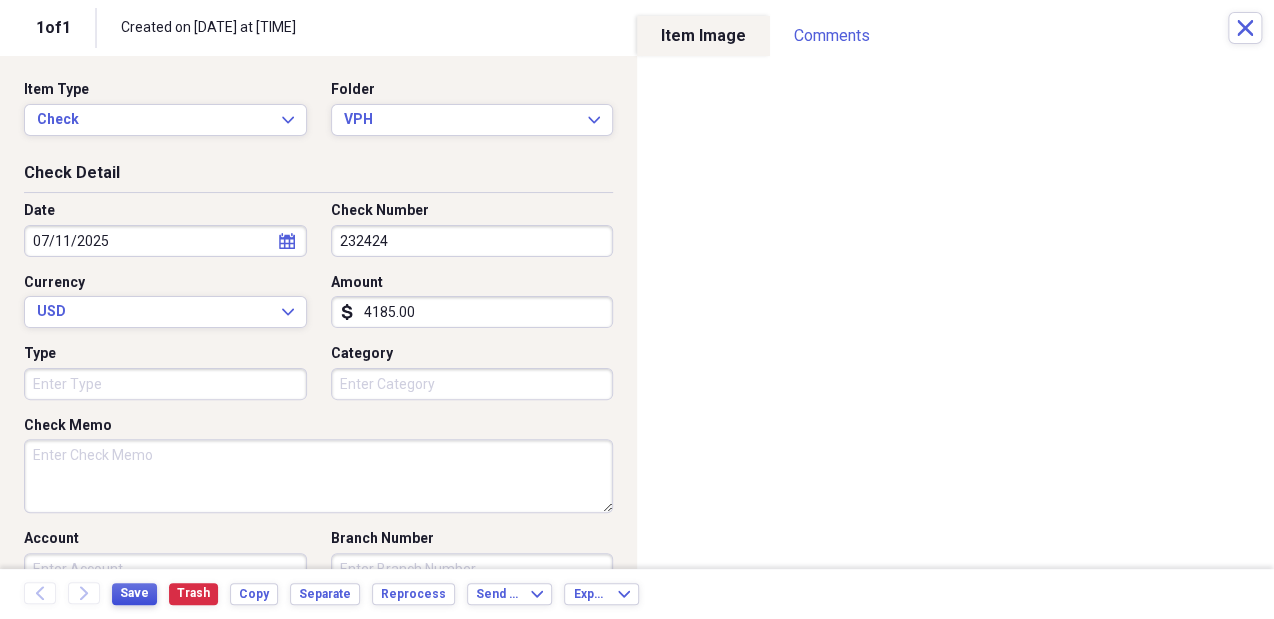 click on "Save" at bounding box center [134, 593] 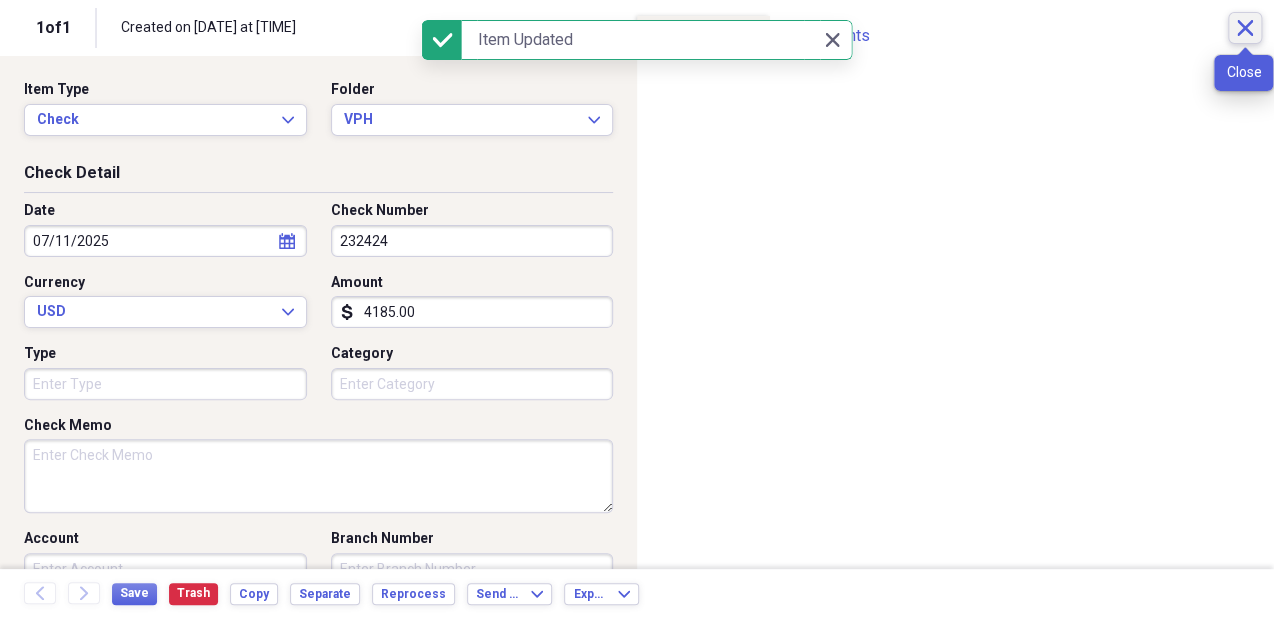 click on "Close" at bounding box center [1245, 28] 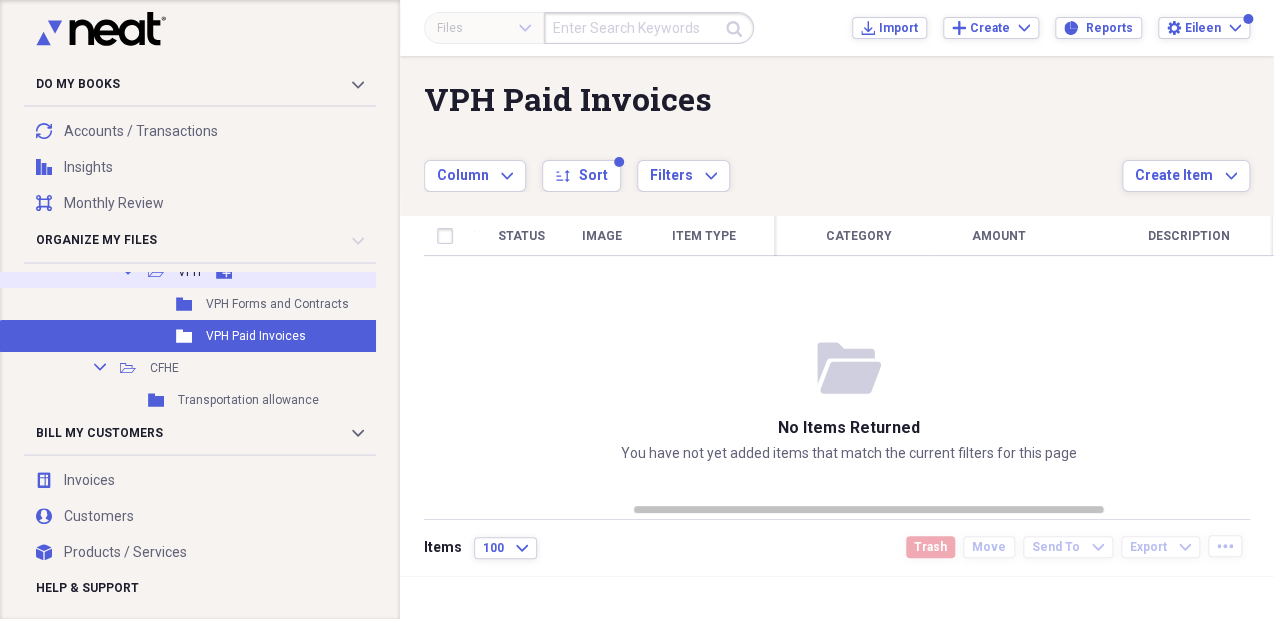 click on "Collapse Open Folder VPH Add Folder" at bounding box center (213, 272) 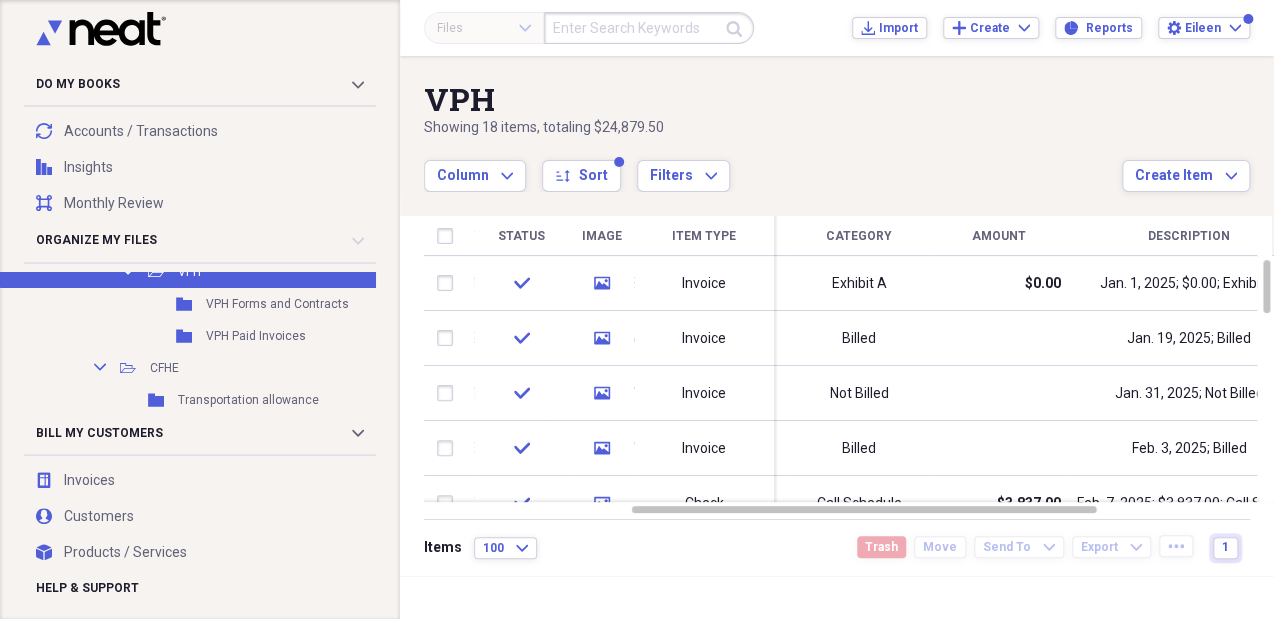click at bounding box center (999, 338) 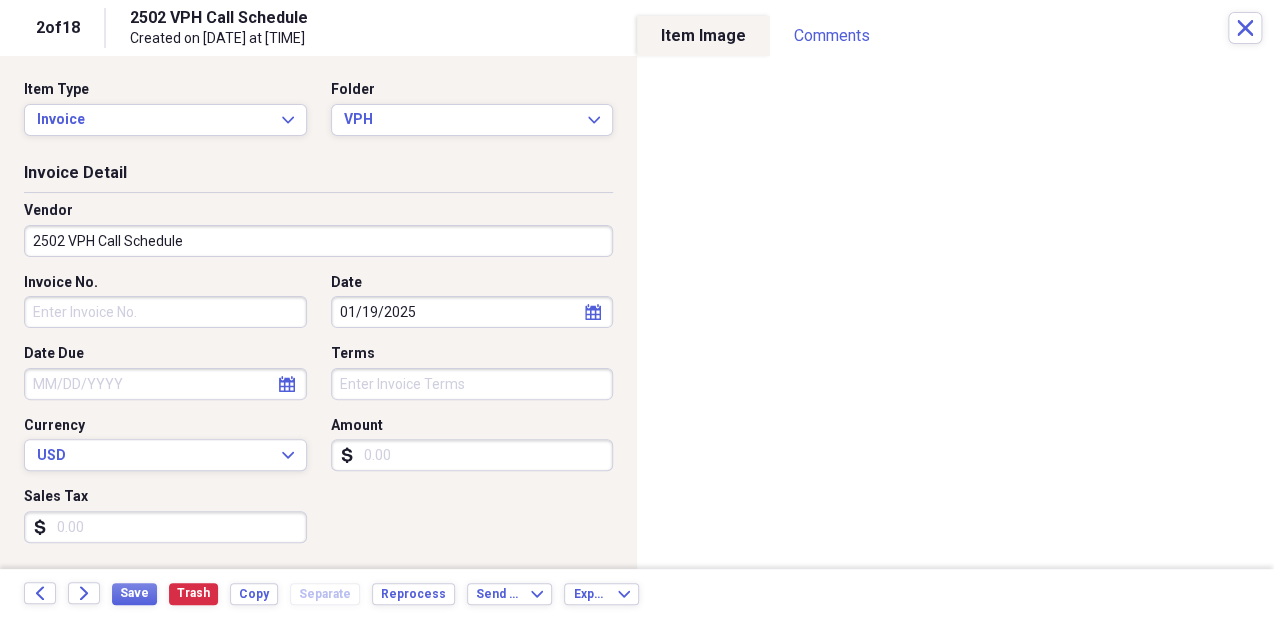 click on "2502 VPH Call Schedule" at bounding box center (318, 241) 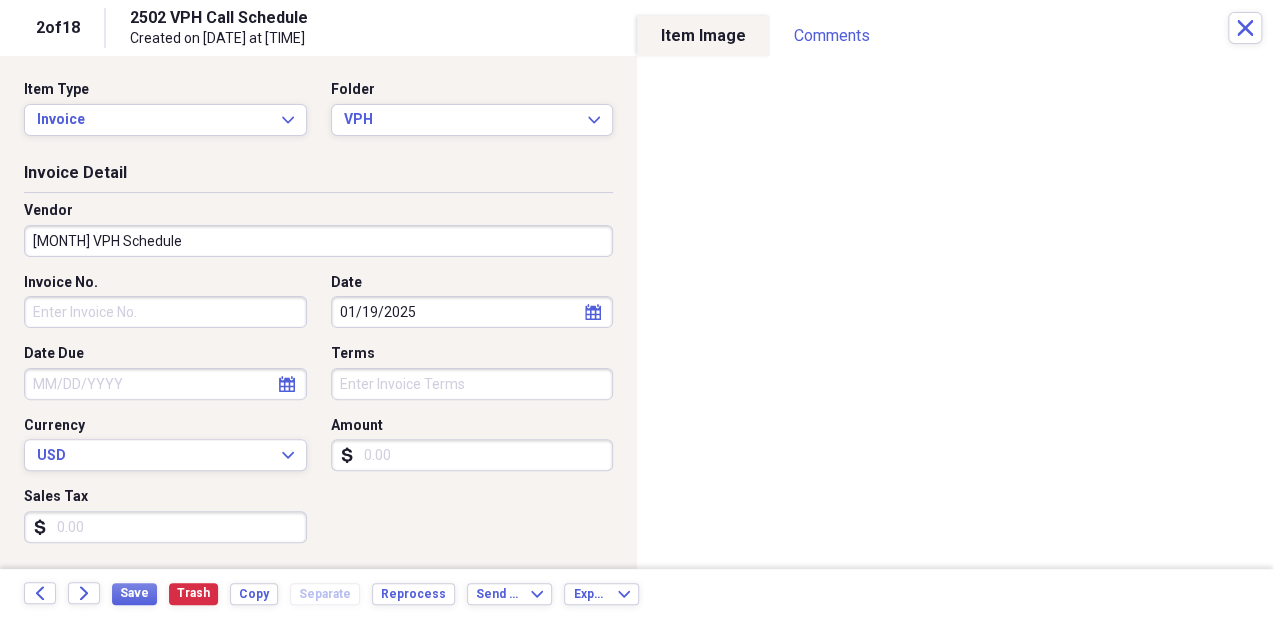 type on "January VPH Schedule" 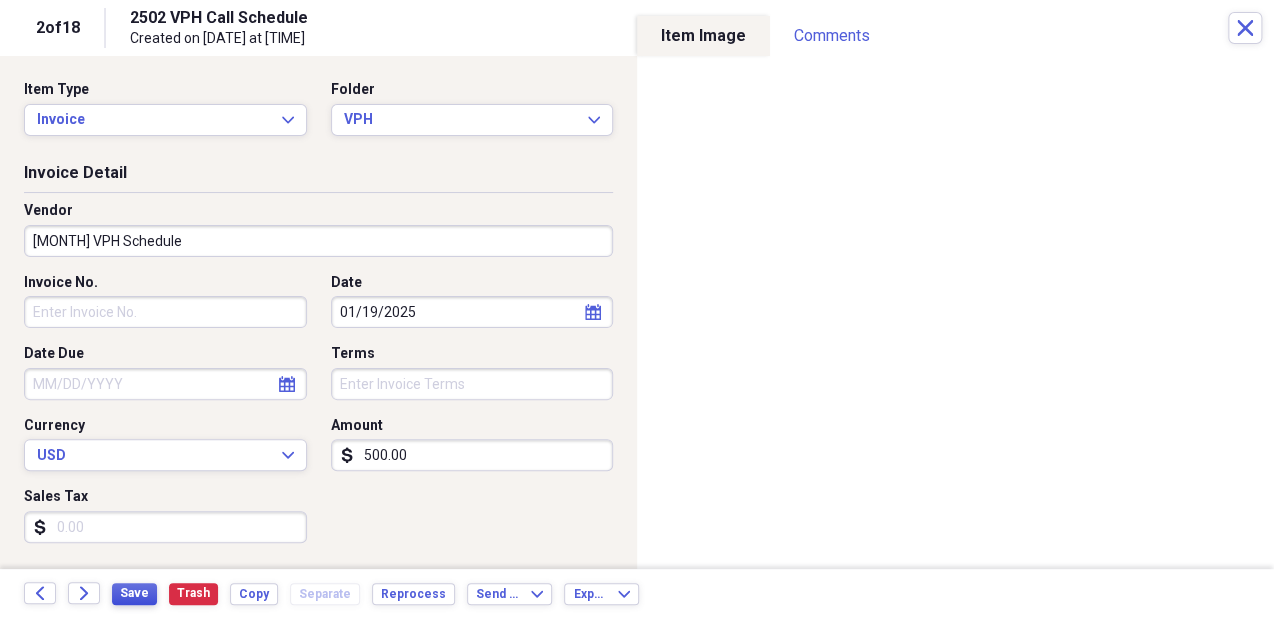 type on "500.00" 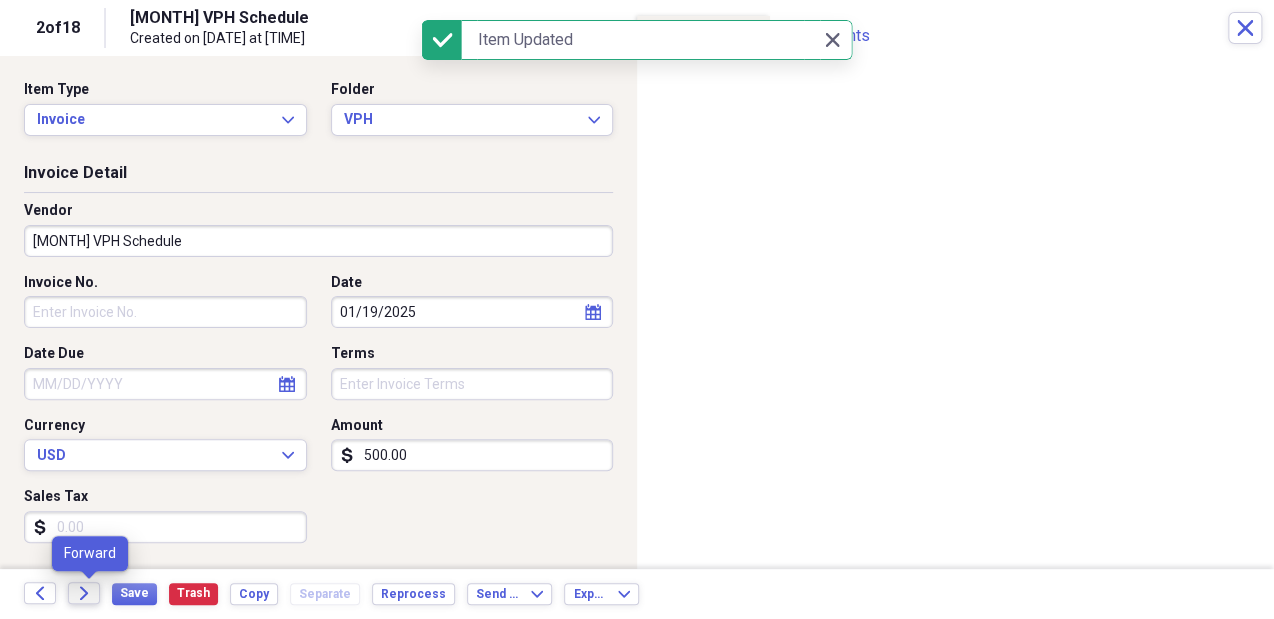 click on "Forward" at bounding box center [84, 593] 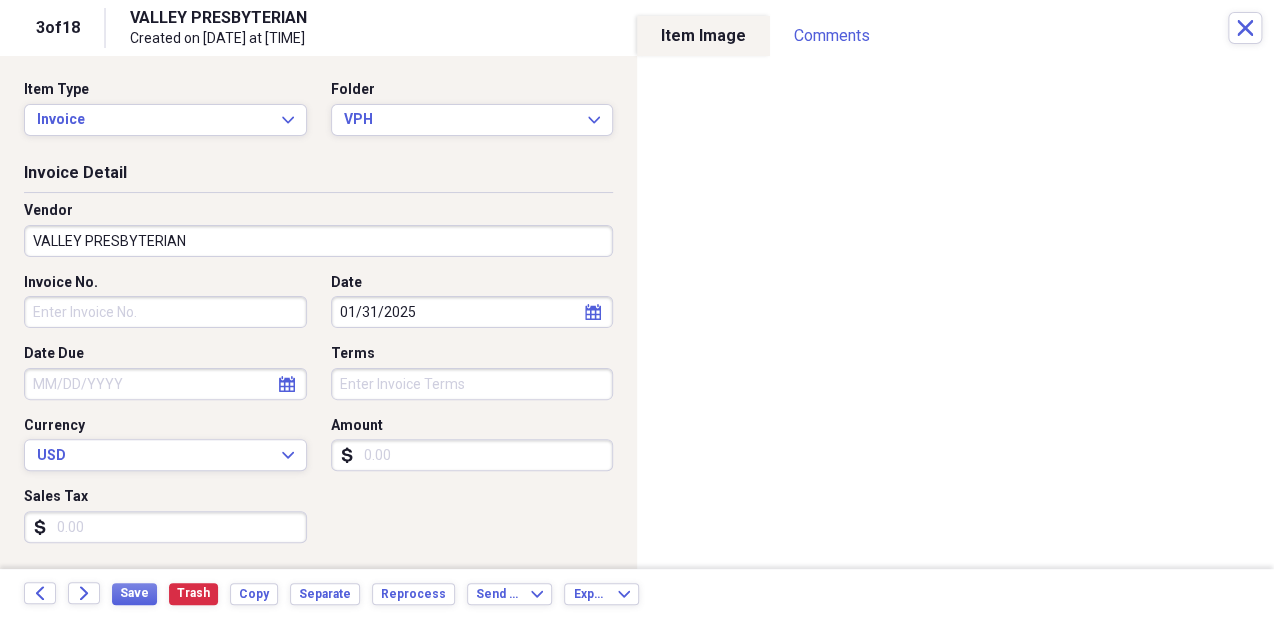 click on "VALLEY PRESBYTERIAN" at bounding box center (318, 241) 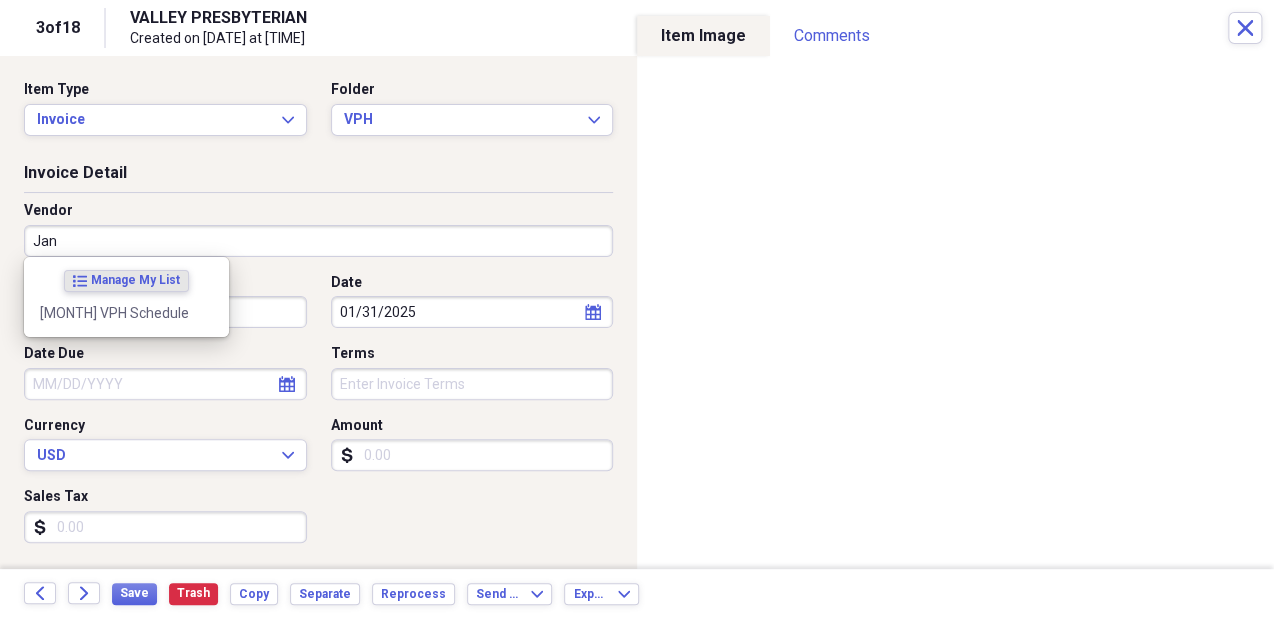 click on "list Manage My List January VPH Schedule" at bounding box center [126, 297] 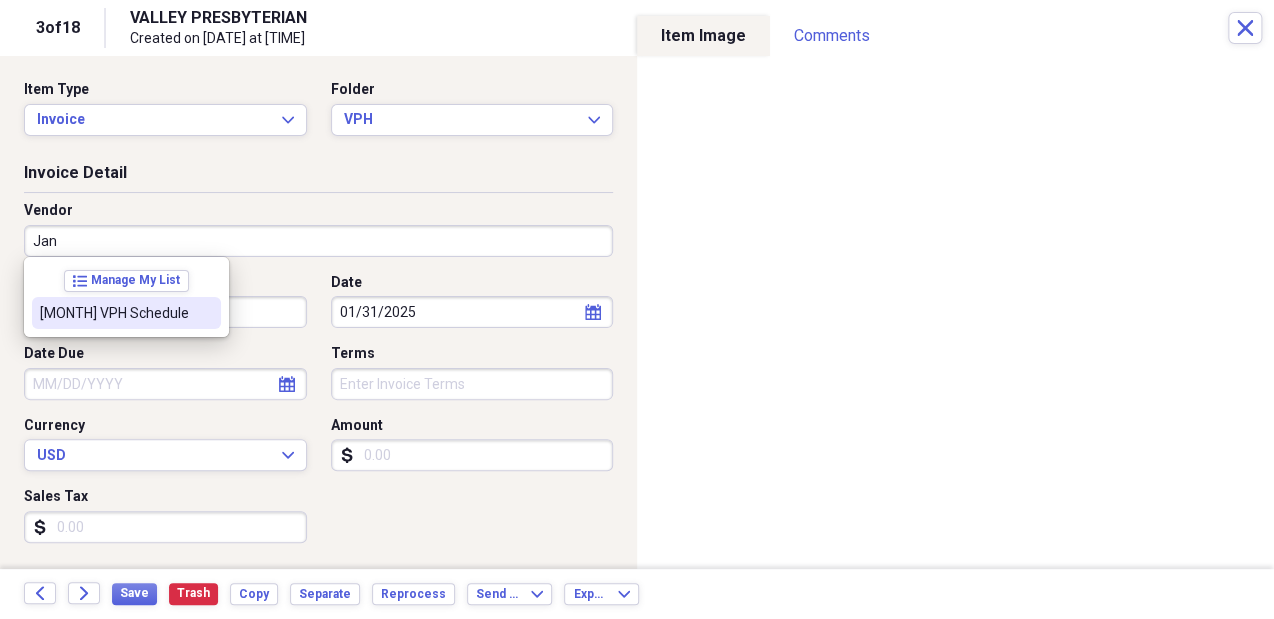 click on "January VPH Schedule" at bounding box center [126, 313] 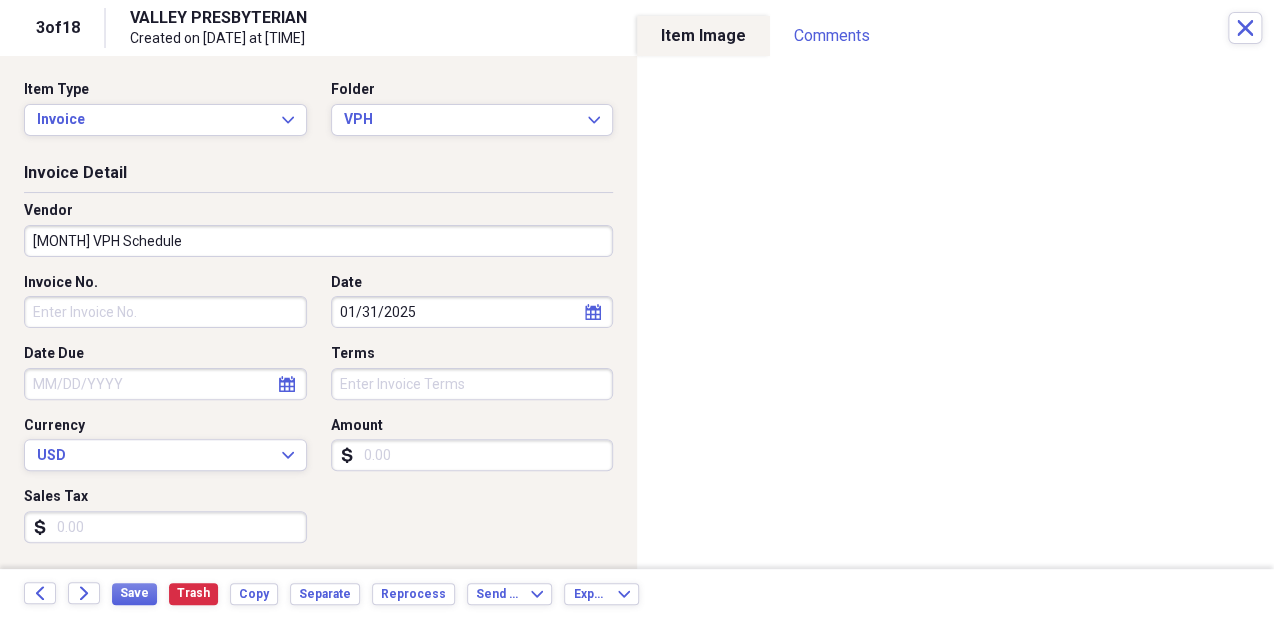 type on "Billed" 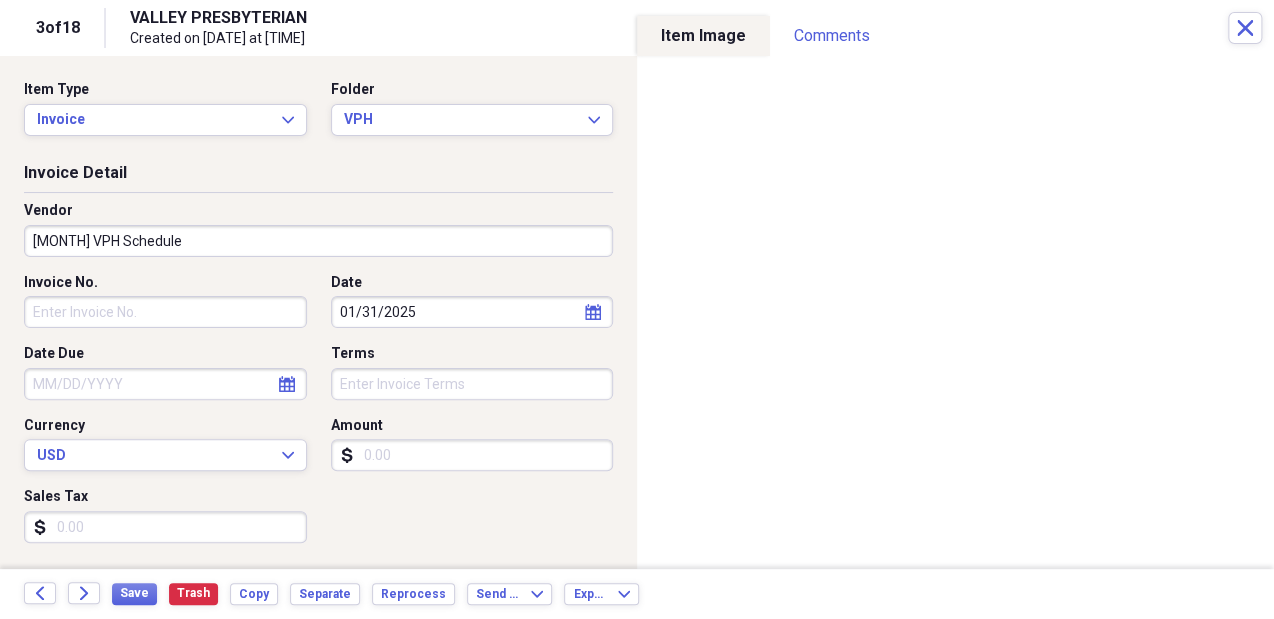 click on "Amount" at bounding box center (472, 455) 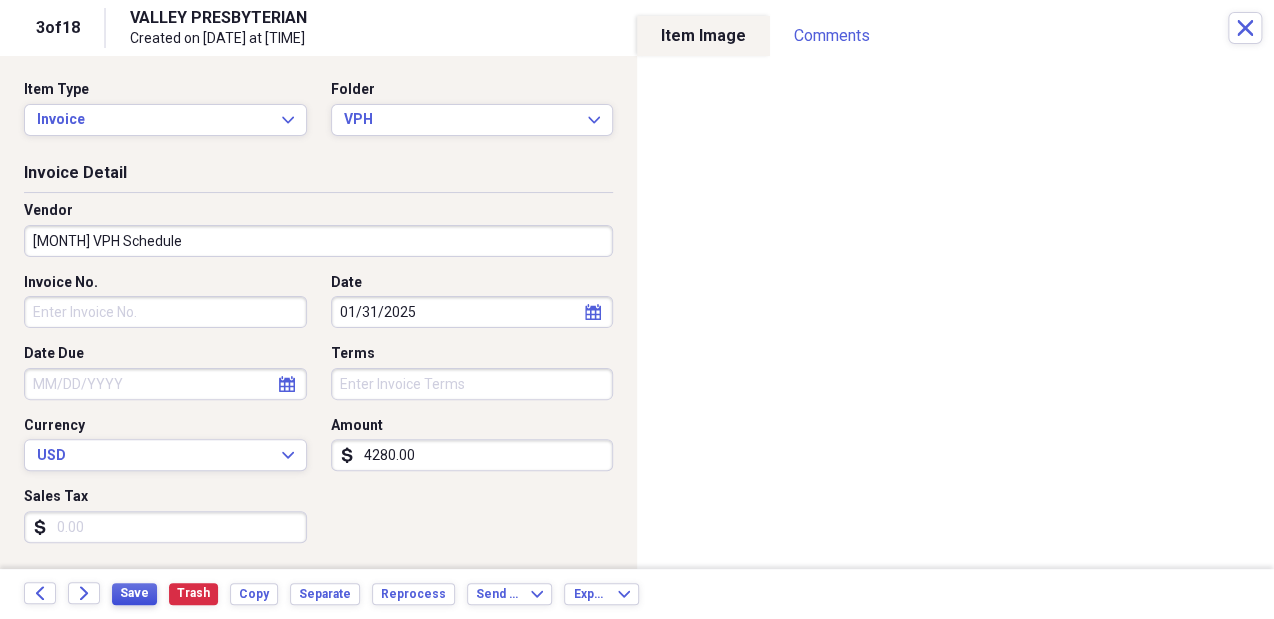 type on "4280.00" 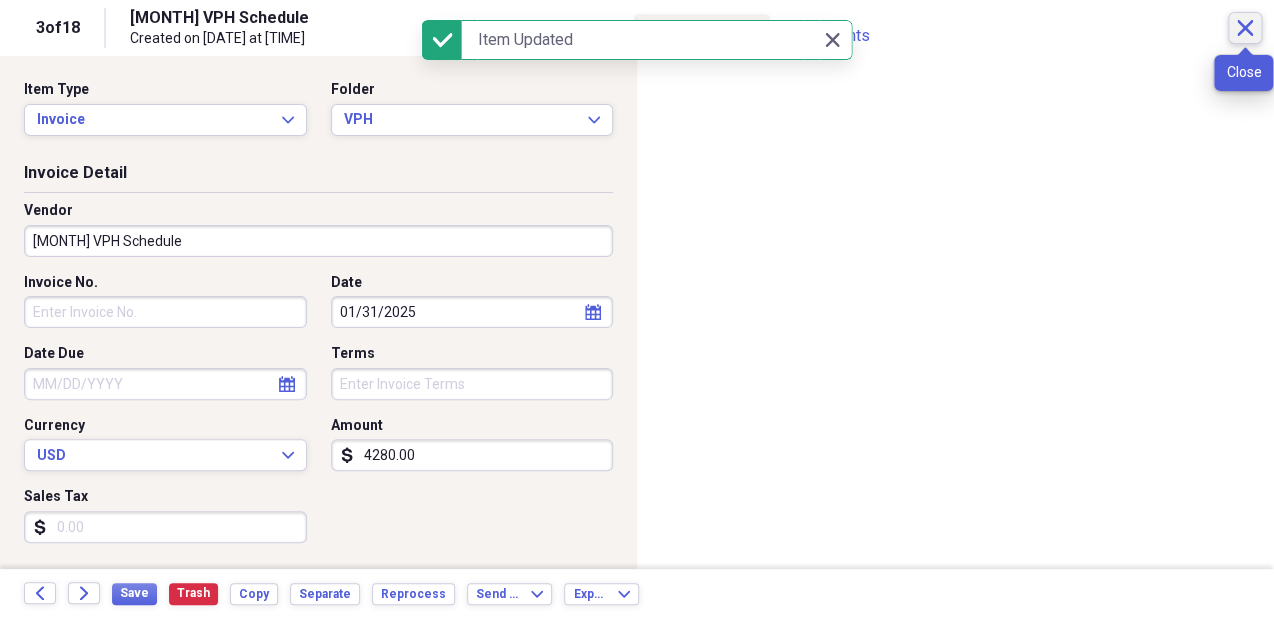 click 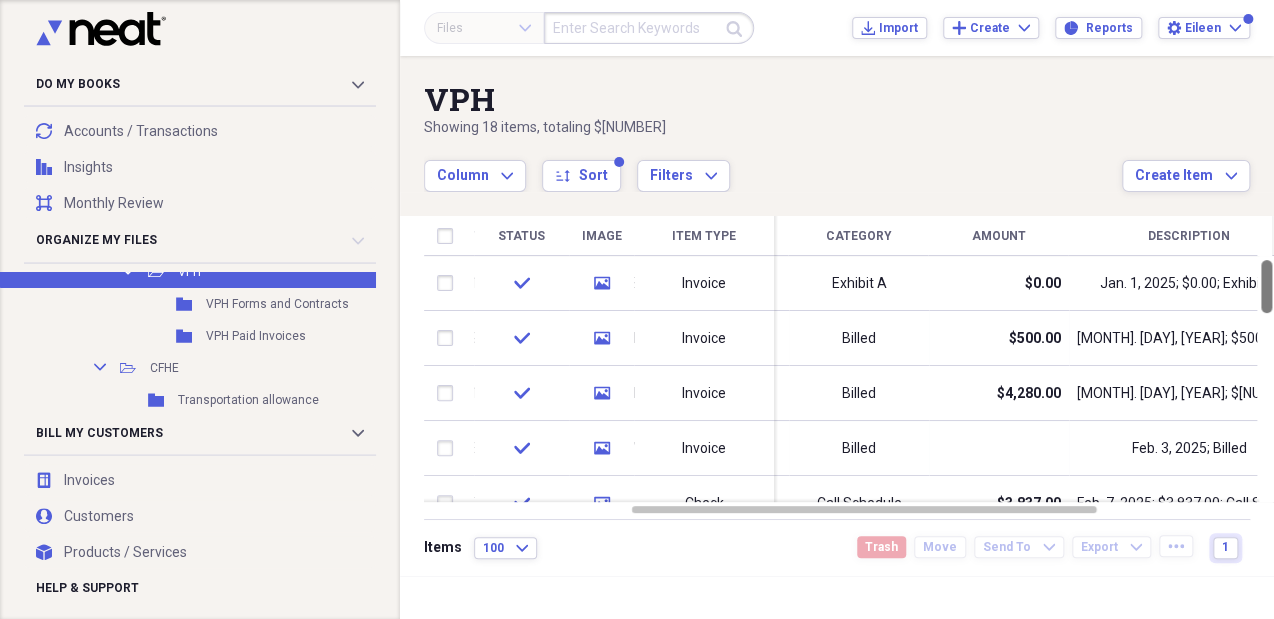 drag, startPoint x: 1265, startPoint y: 288, endPoint x: 1268, endPoint y: 267, distance: 21.213203 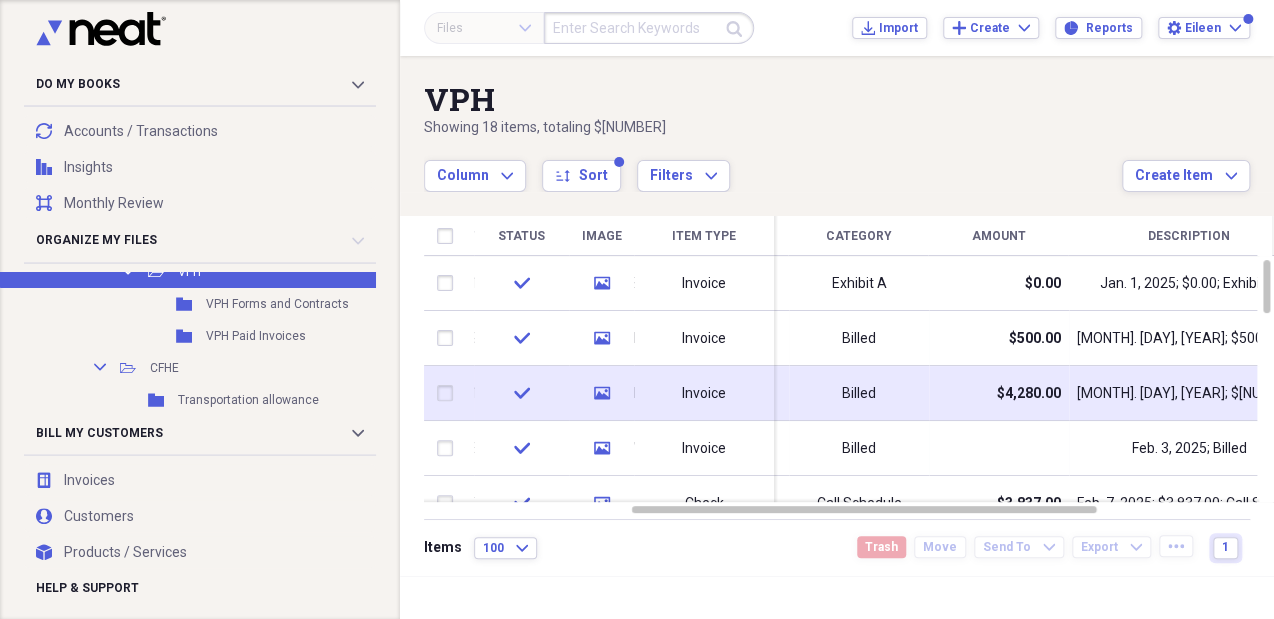 click on "Jan. 31, 2025; $4,280.00; Billed" at bounding box center (1189, 393) 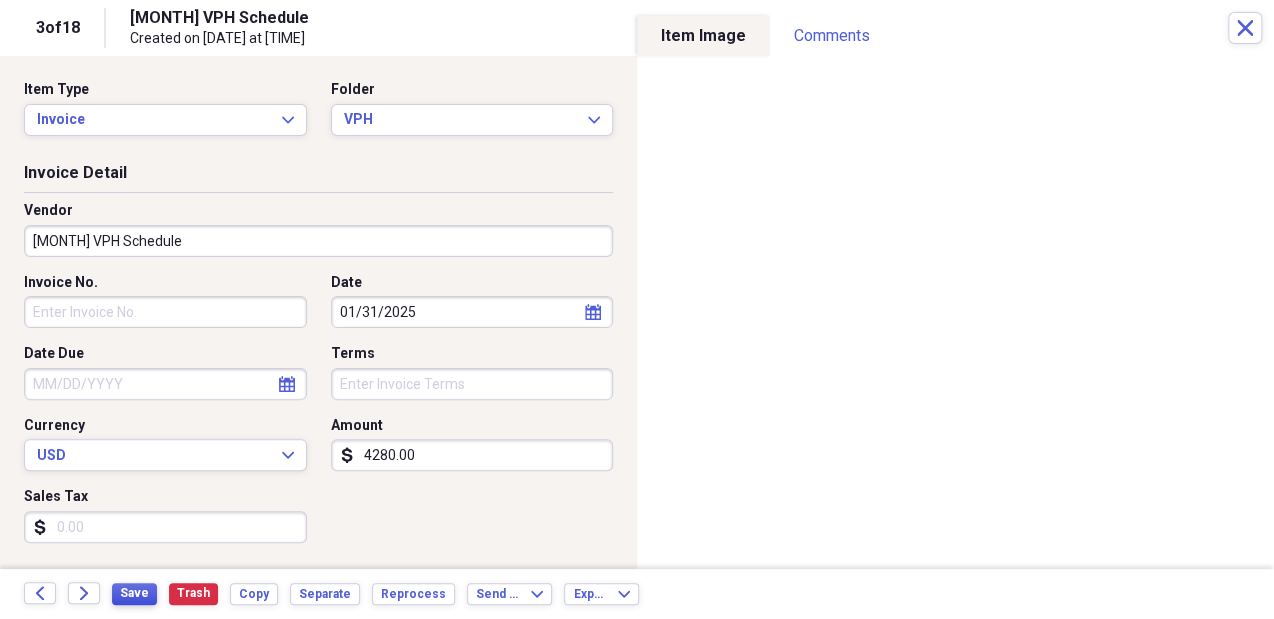 click on "Save" at bounding box center (134, 593) 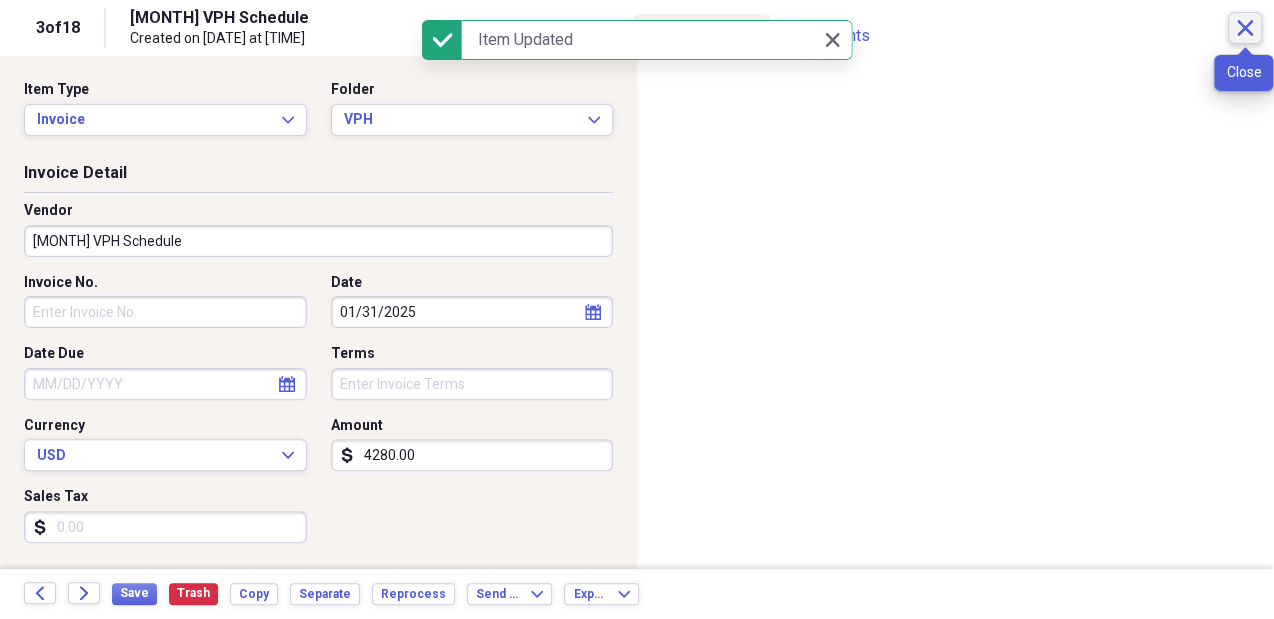 click on "Close" 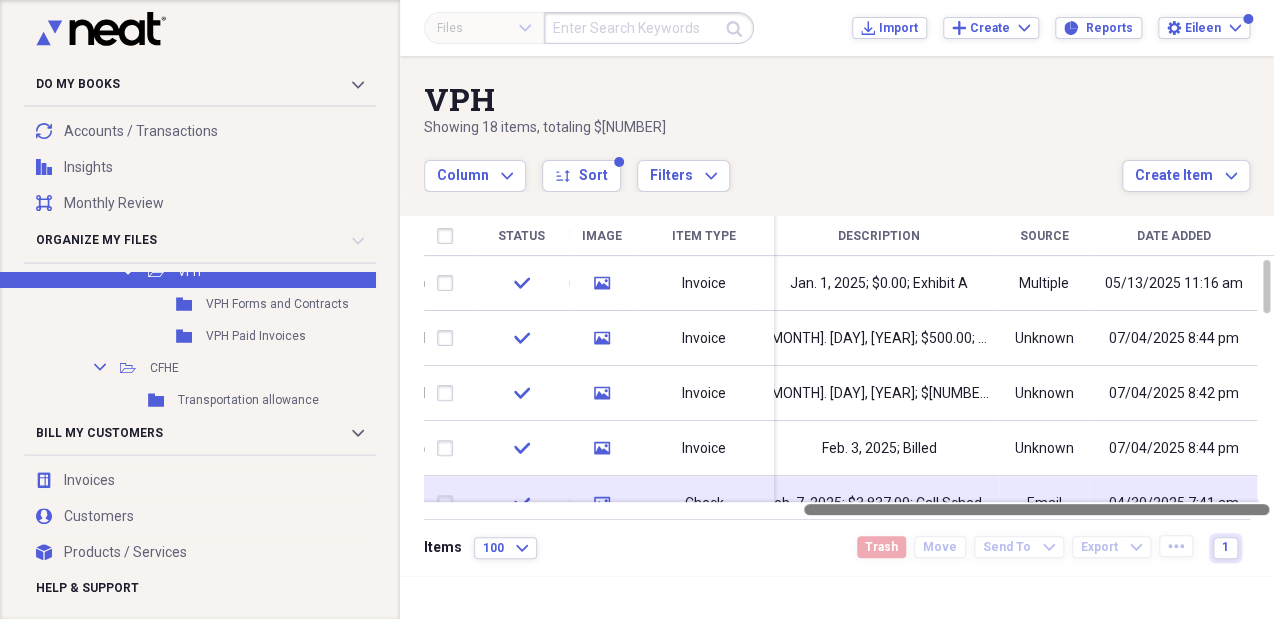 drag, startPoint x: 870, startPoint y: 511, endPoint x: 1077, endPoint y: 483, distance: 208.88513 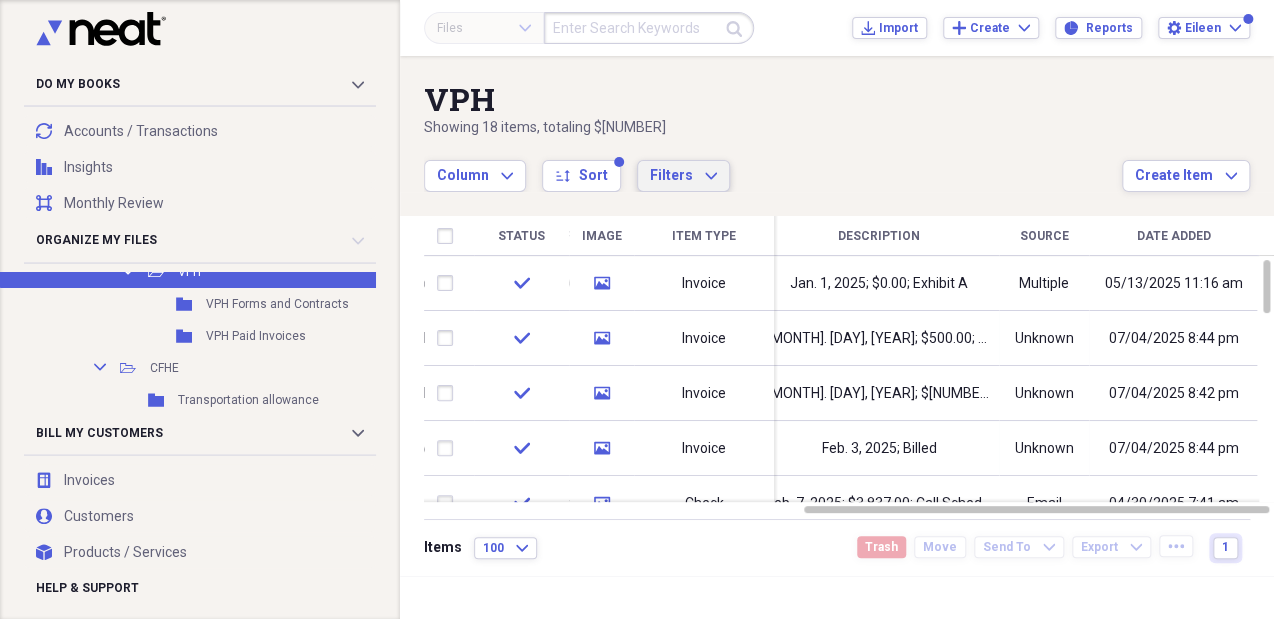 click on "Filters  Expand" at bounding box center (683, 176) 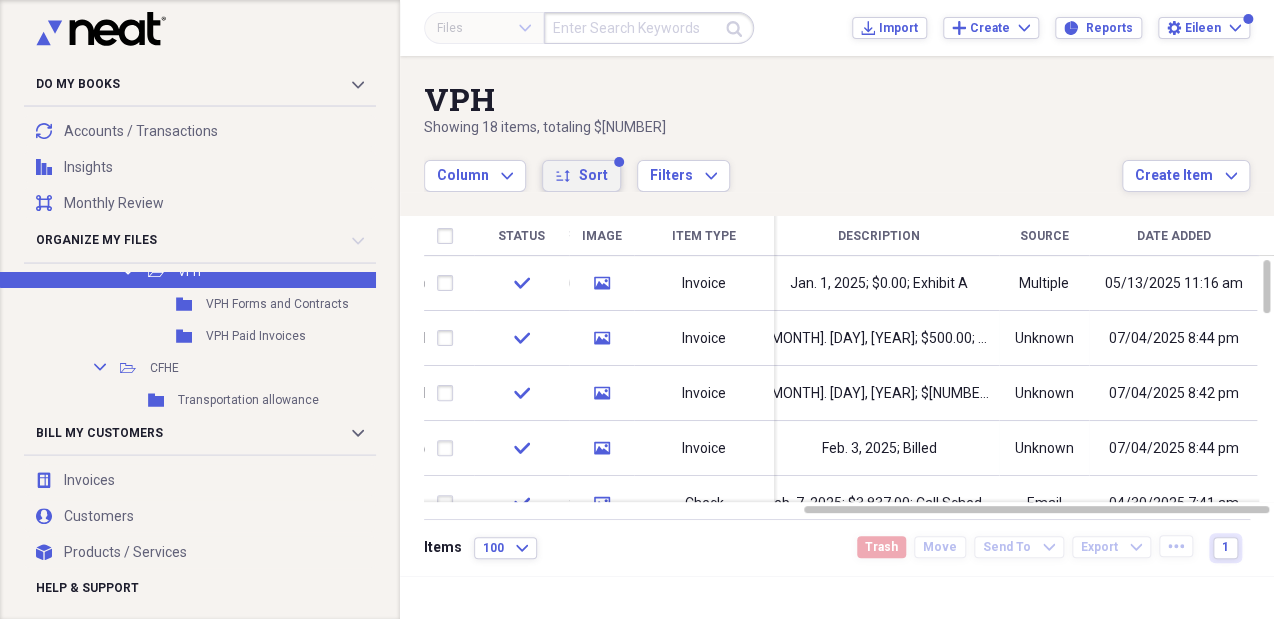 click on "sort" 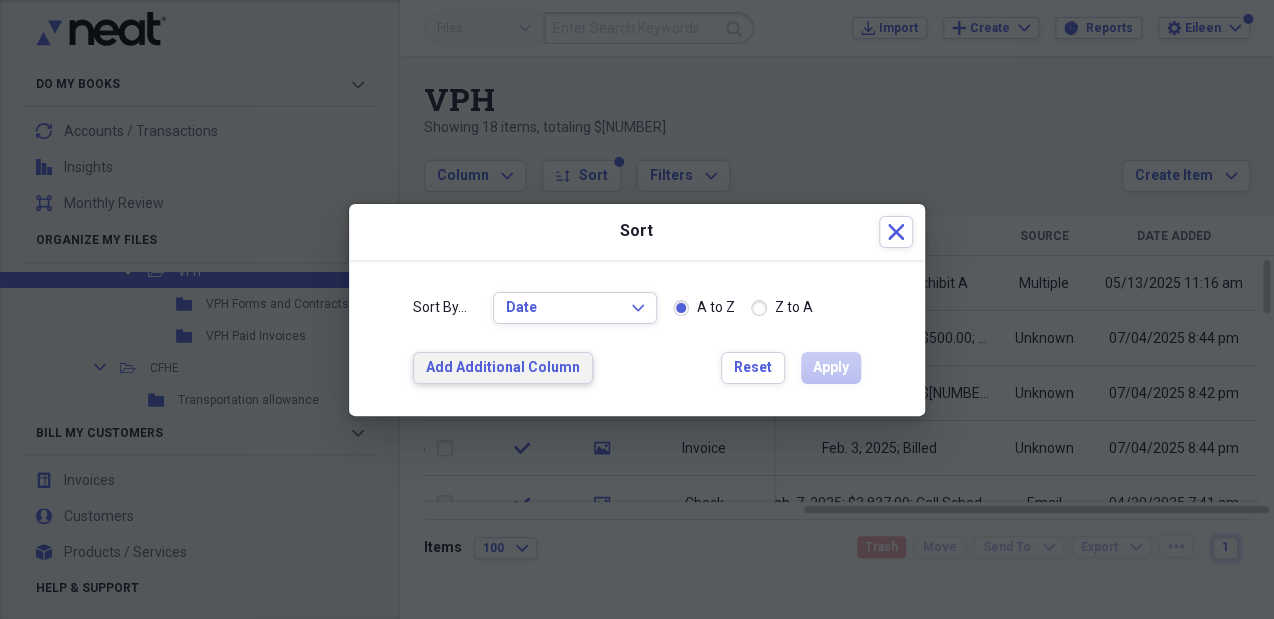 click on "Add Additional Column" at bounding box center (503, 368) 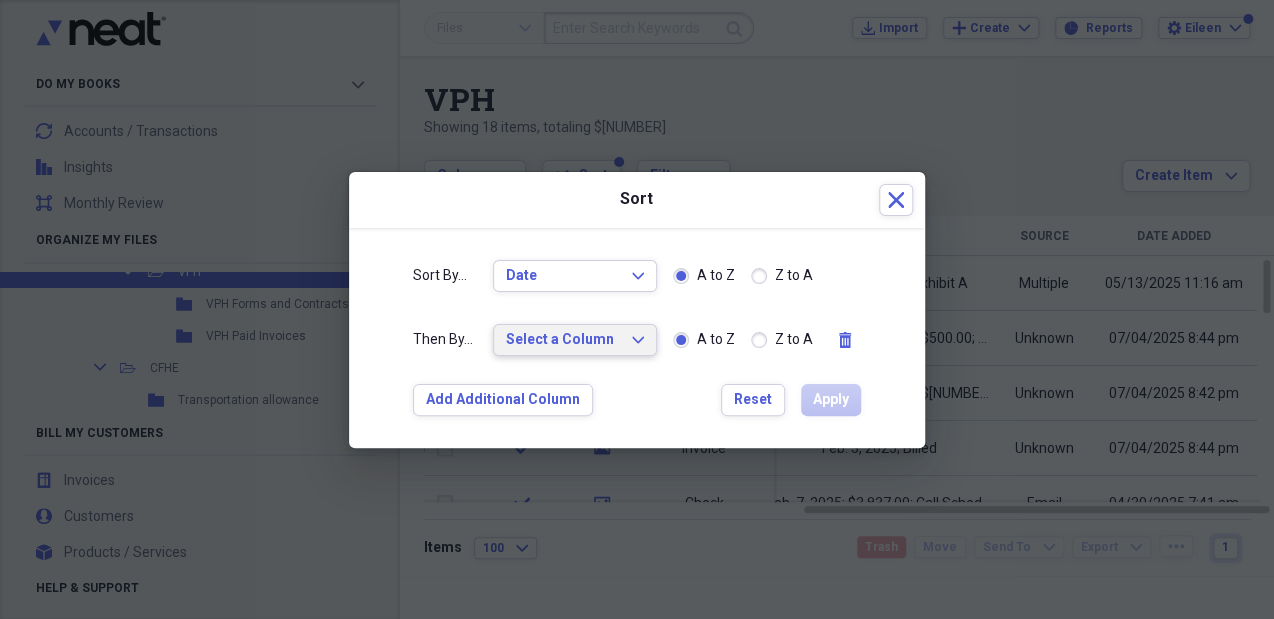 click on "Select a Column Expand" at bounding box center [575, 340] 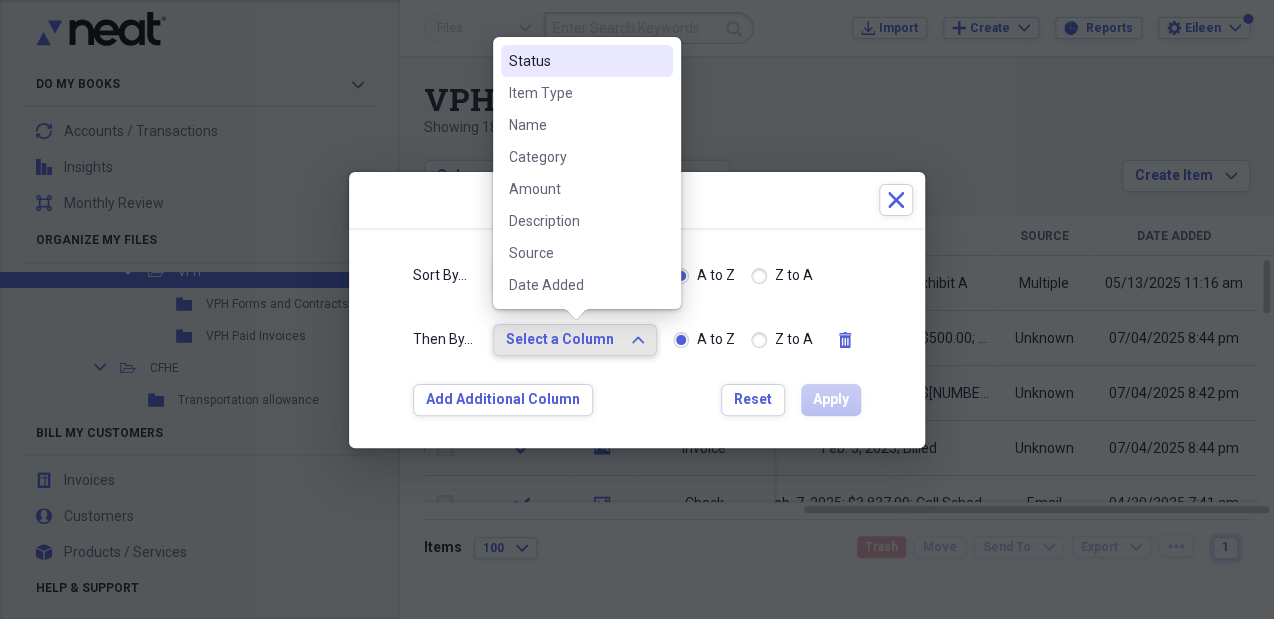 click on "Select a Column Expand" at bounding box center [575, 340] 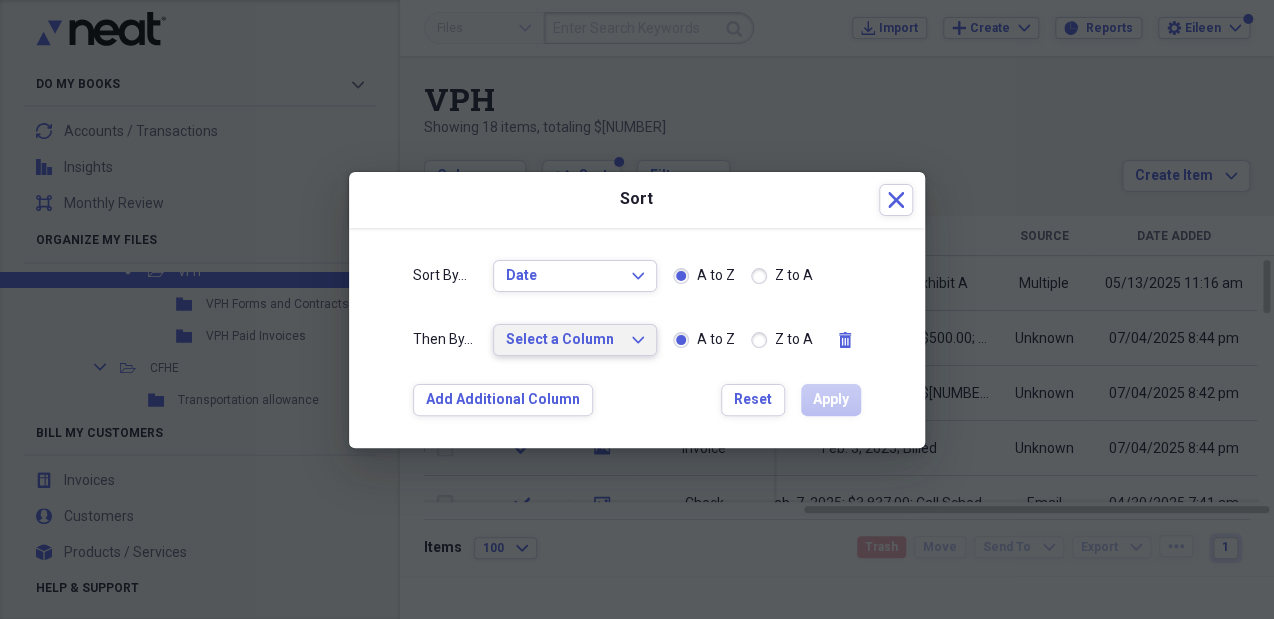 click on "Select a Column Expand" at bounding box center (575, 340) 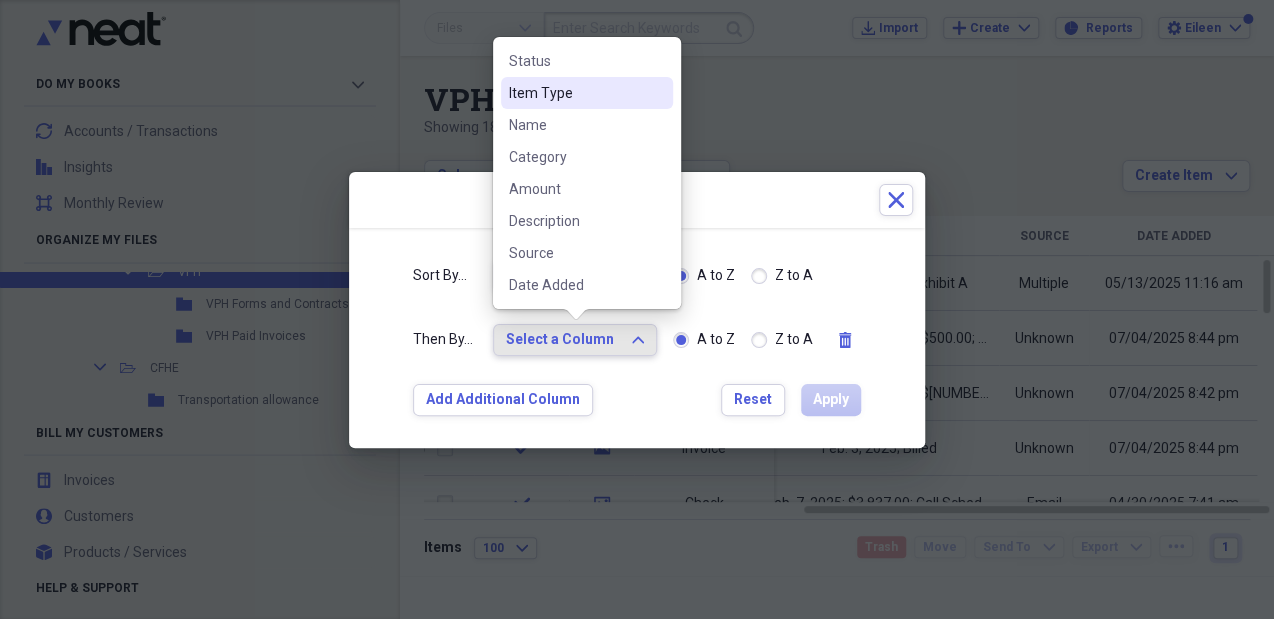 click on "Item Type" at bounding box center (575, 93) 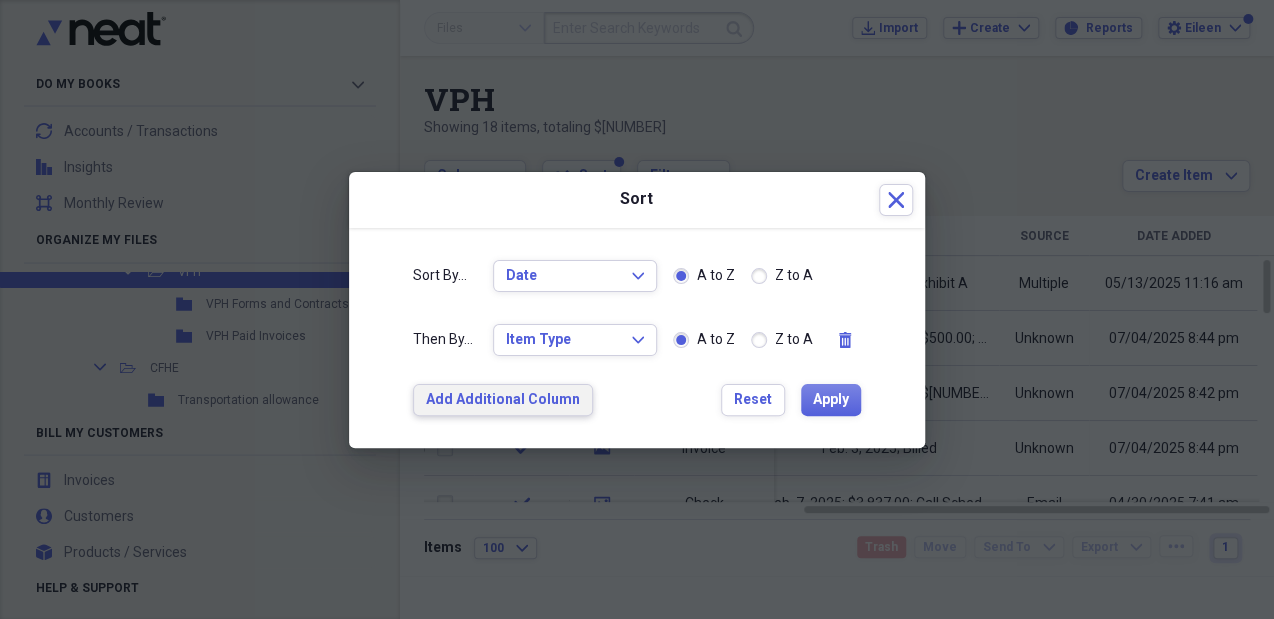 click on "Add Additional Column" at bounding box center (503, 400) 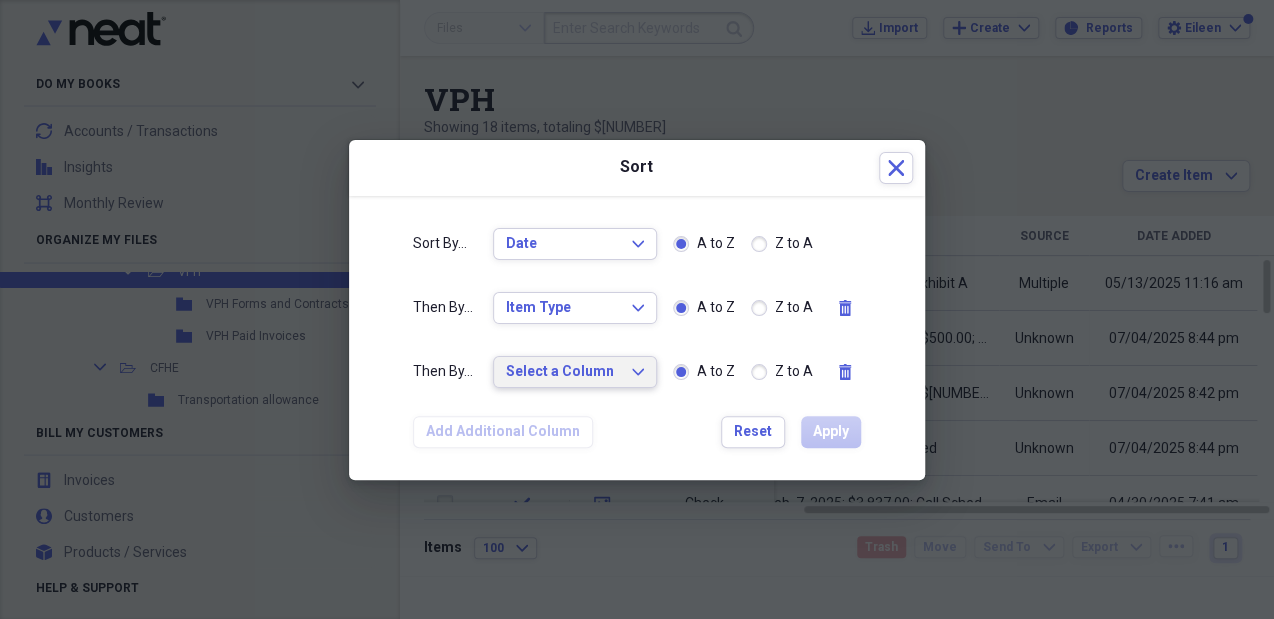 click on "Select a Column Expand" at bounding box center (575, 372) 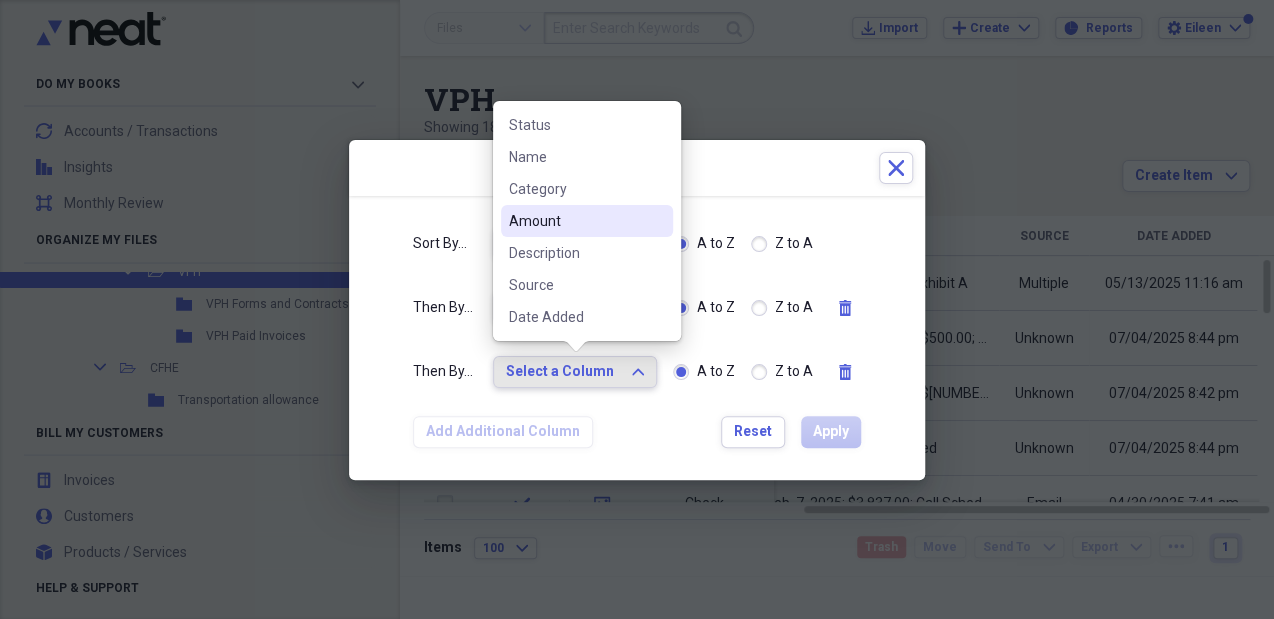 click on "Amount" at bounding box center [575, 221] 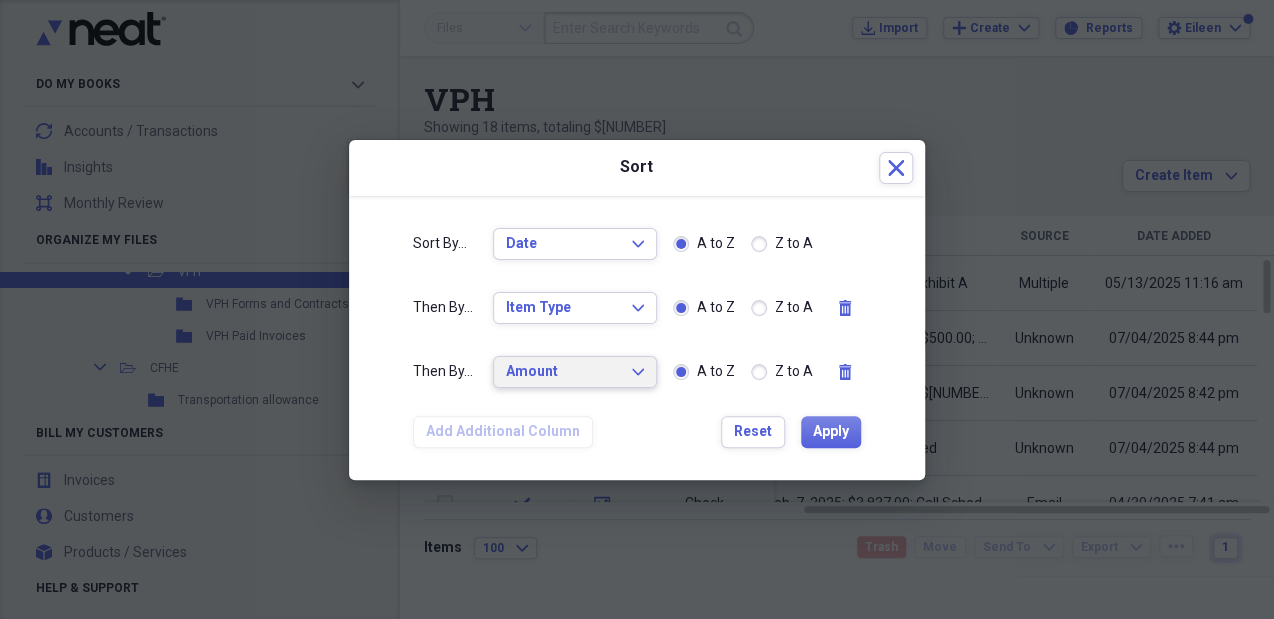 click on "Amount" at bounding box center (563, 372) 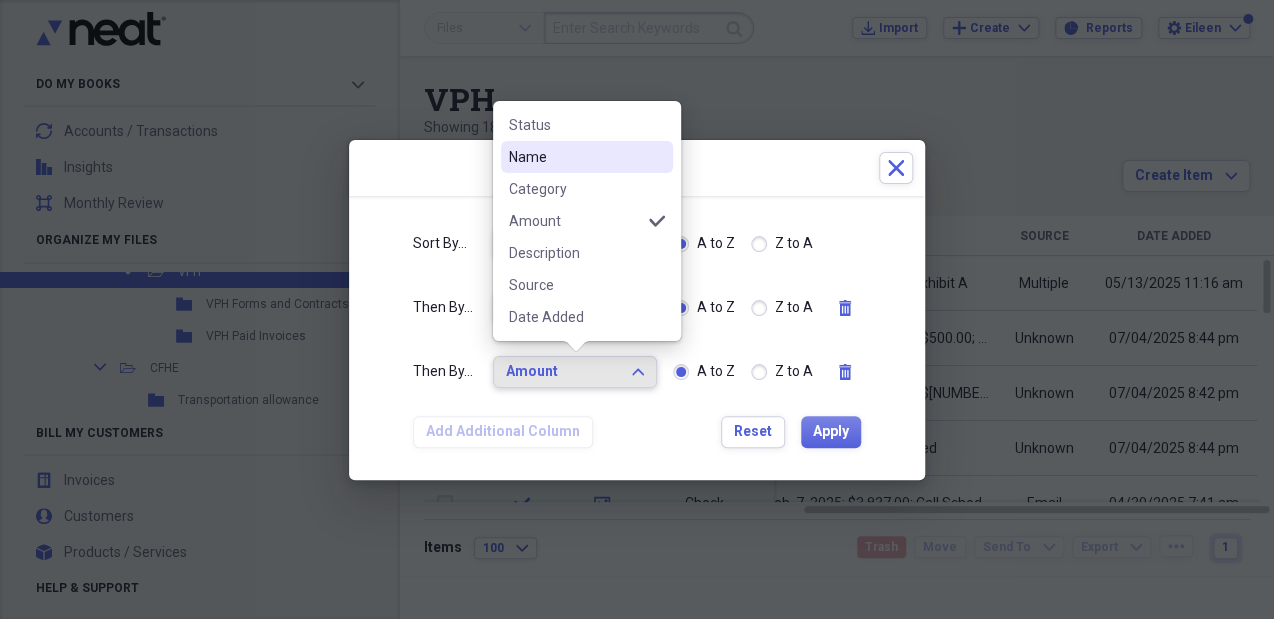 click on "Name" at bounding box center [575, 157] 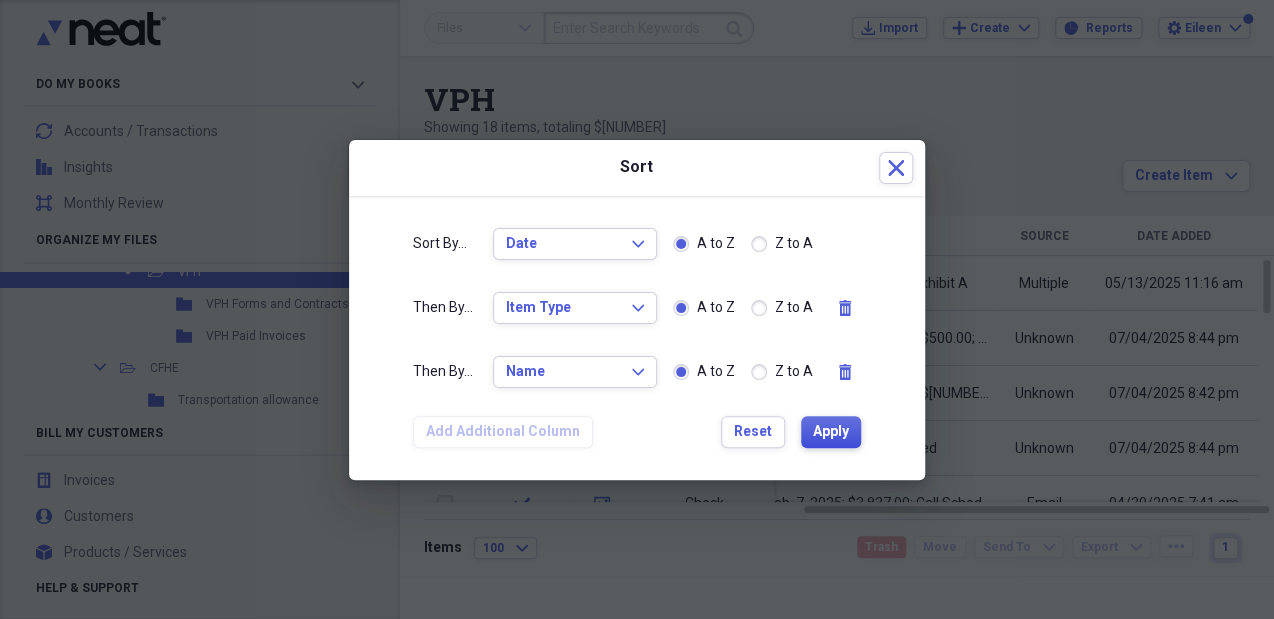click on "Apply" at bounding box center [831, 432] 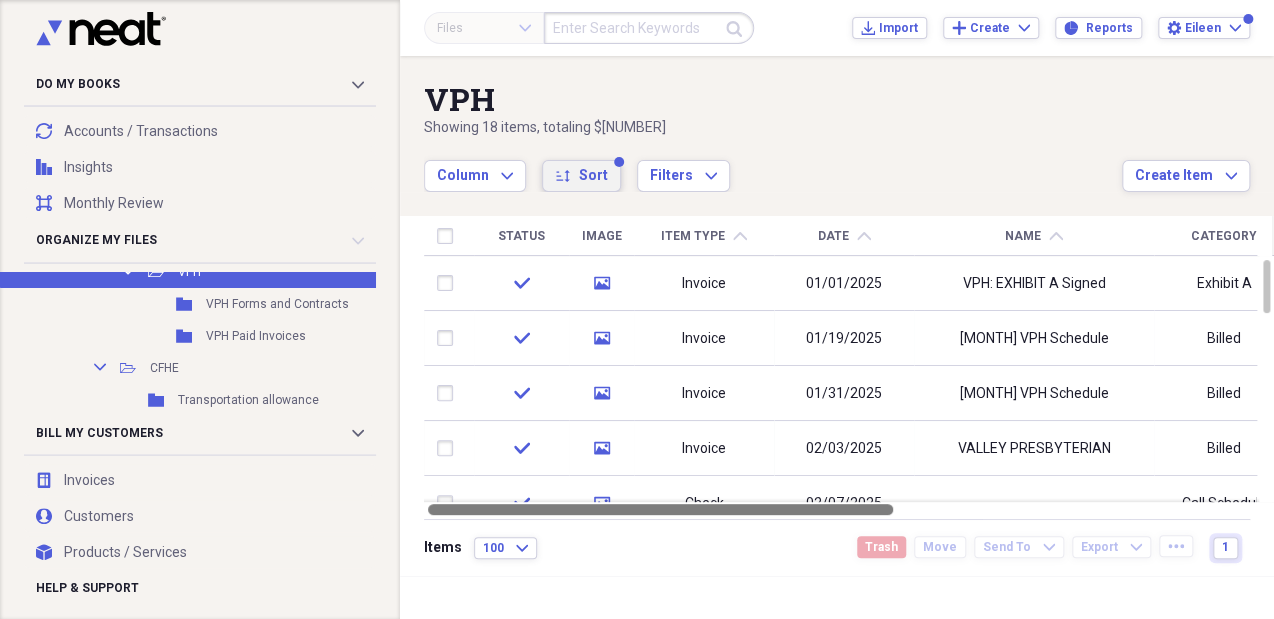 drag, startPoint x: 884, startPoint y: 513, endPoint x: 614, endPoint y: 504, distance: 270.14996 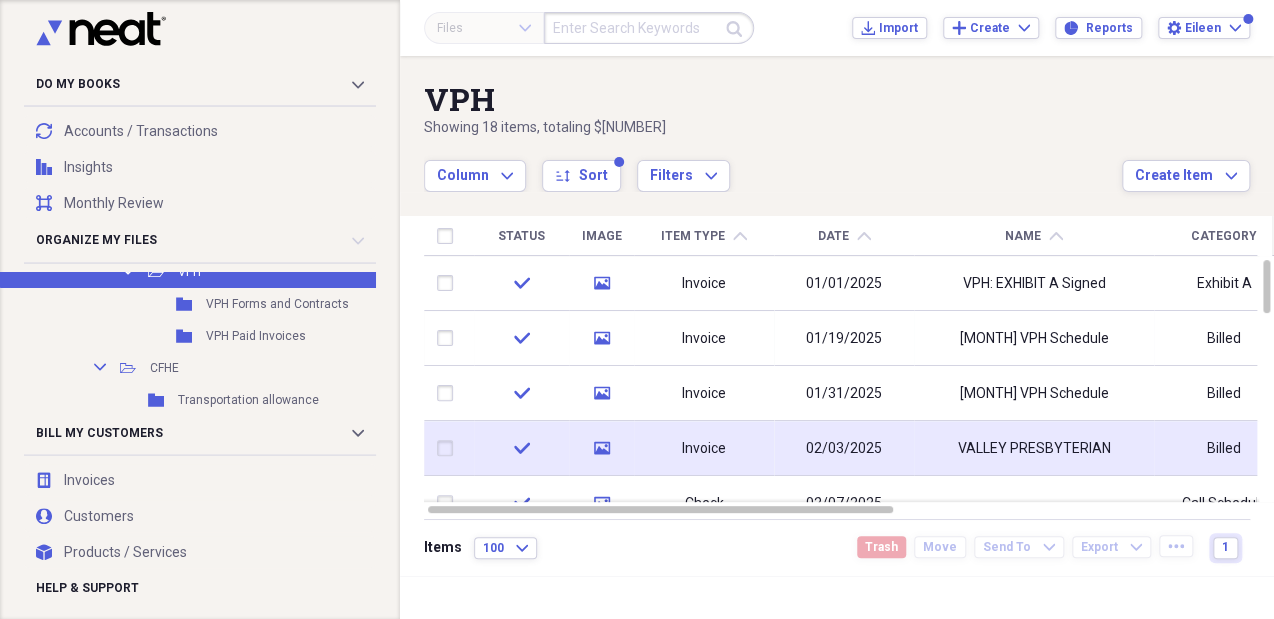 click on "VALLEY PRESBYTERIAN" at bounding box center (1034, 449) 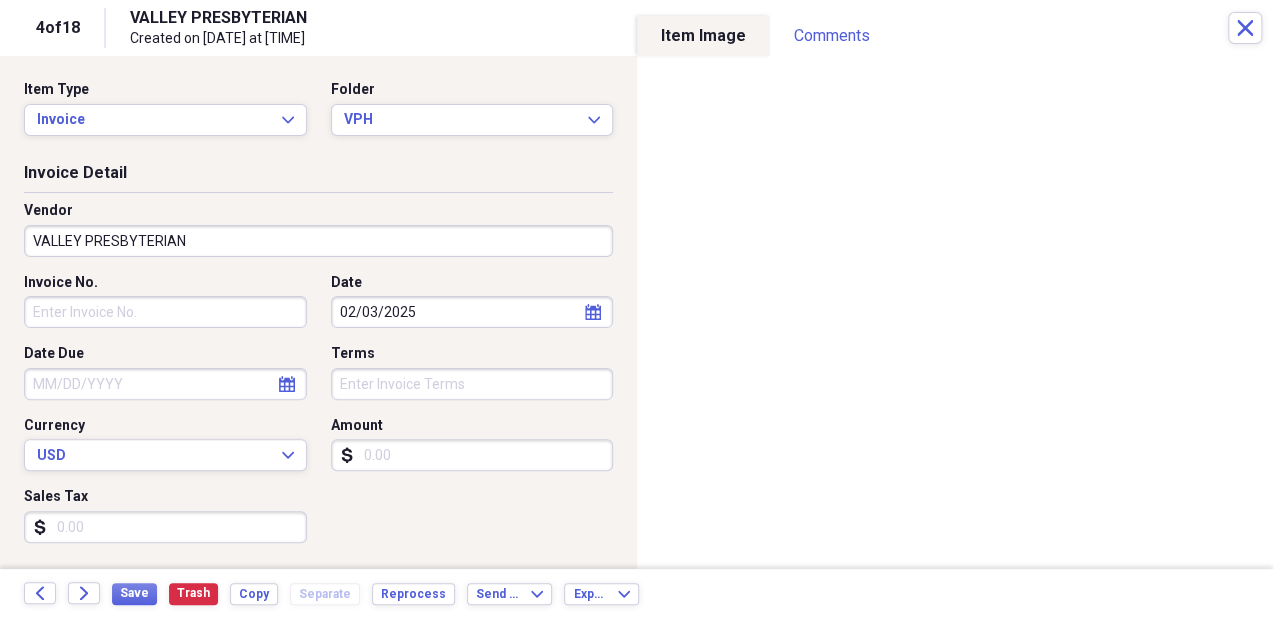 click on "Vendor VALLEY PRESBYTERIAN" at bounding box center (318, 237) 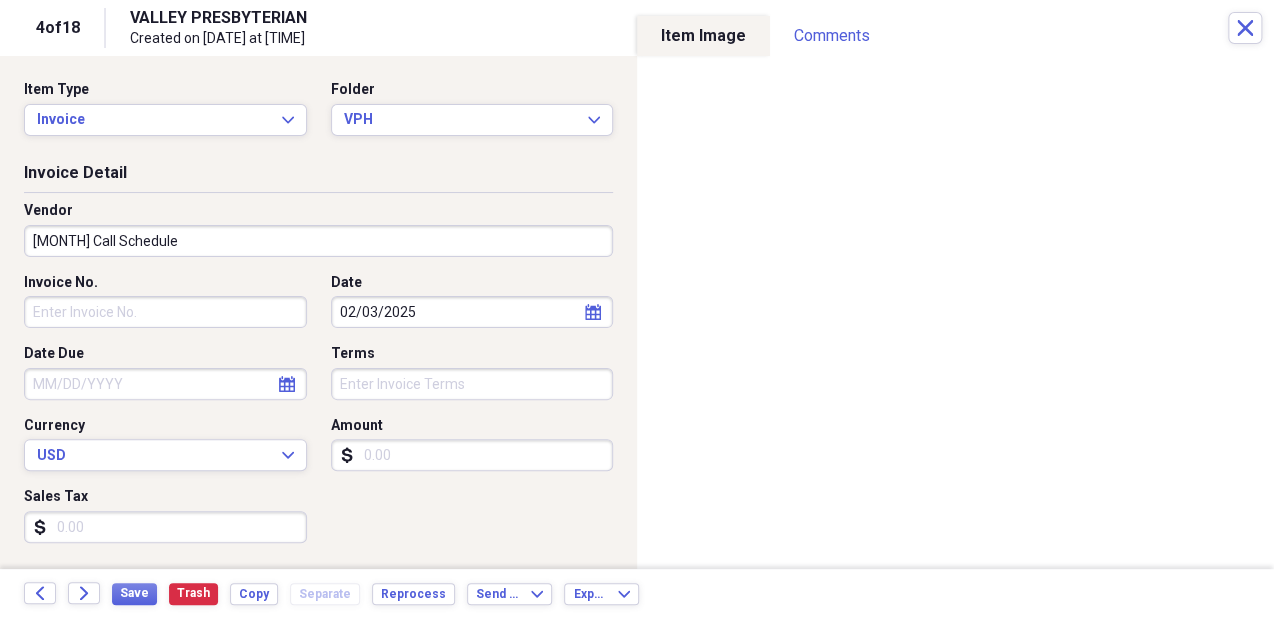 type on "Feb Call Schedule" 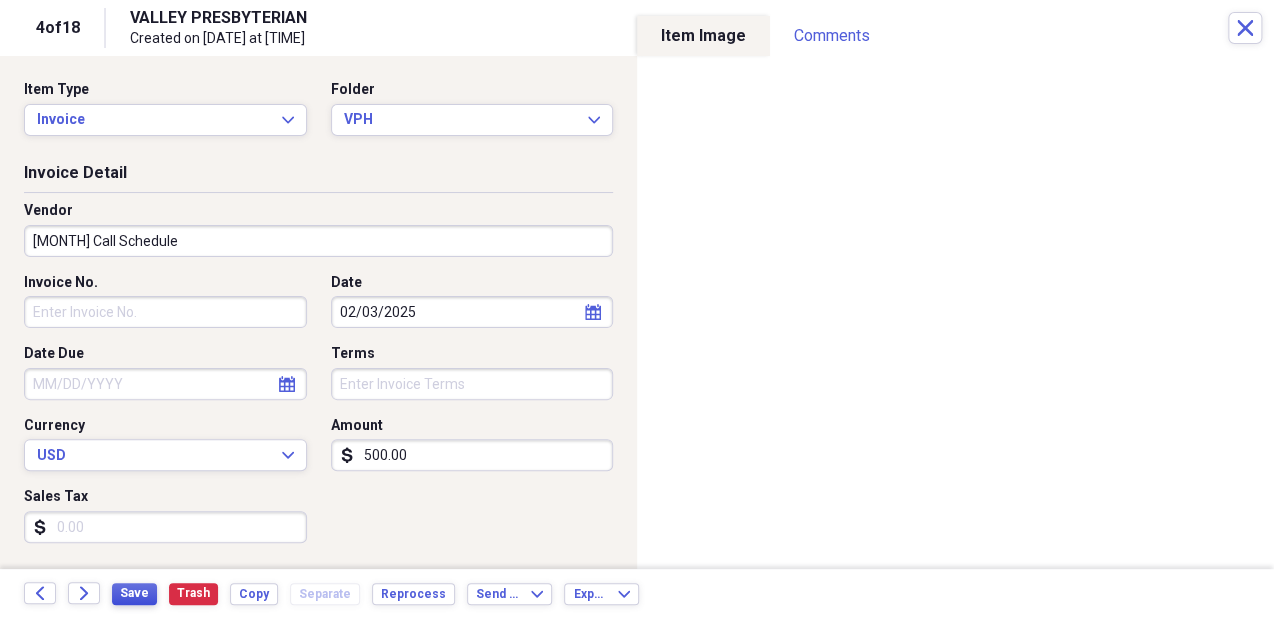type on "500.00" 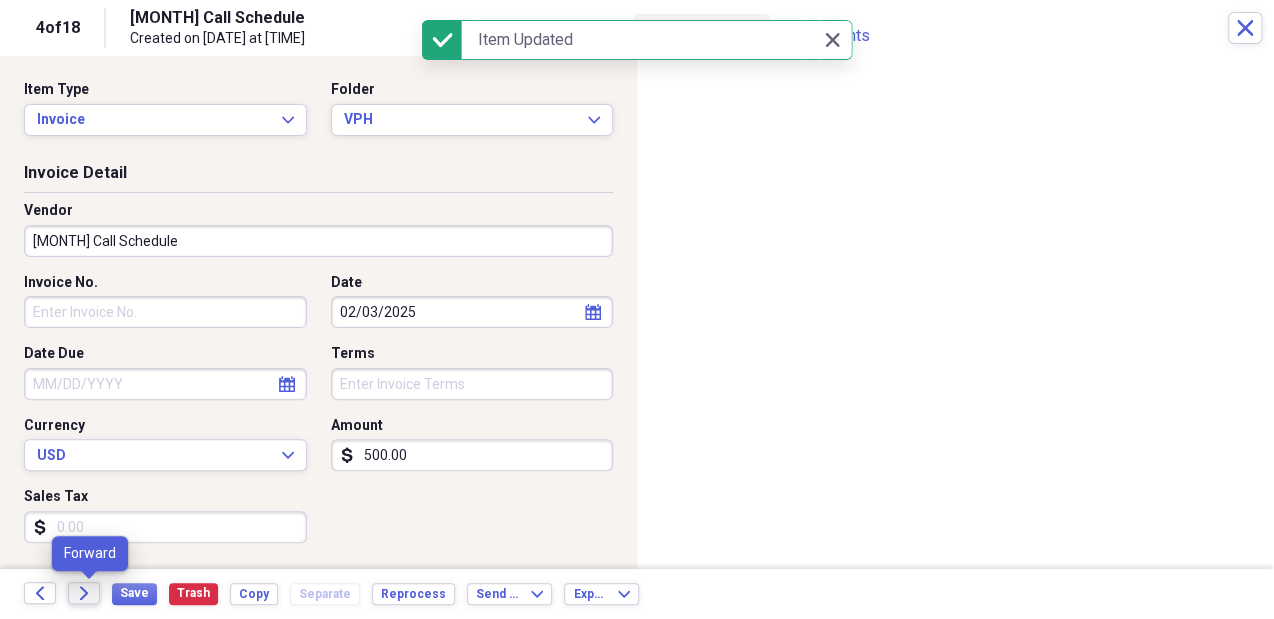 click on "Forward" 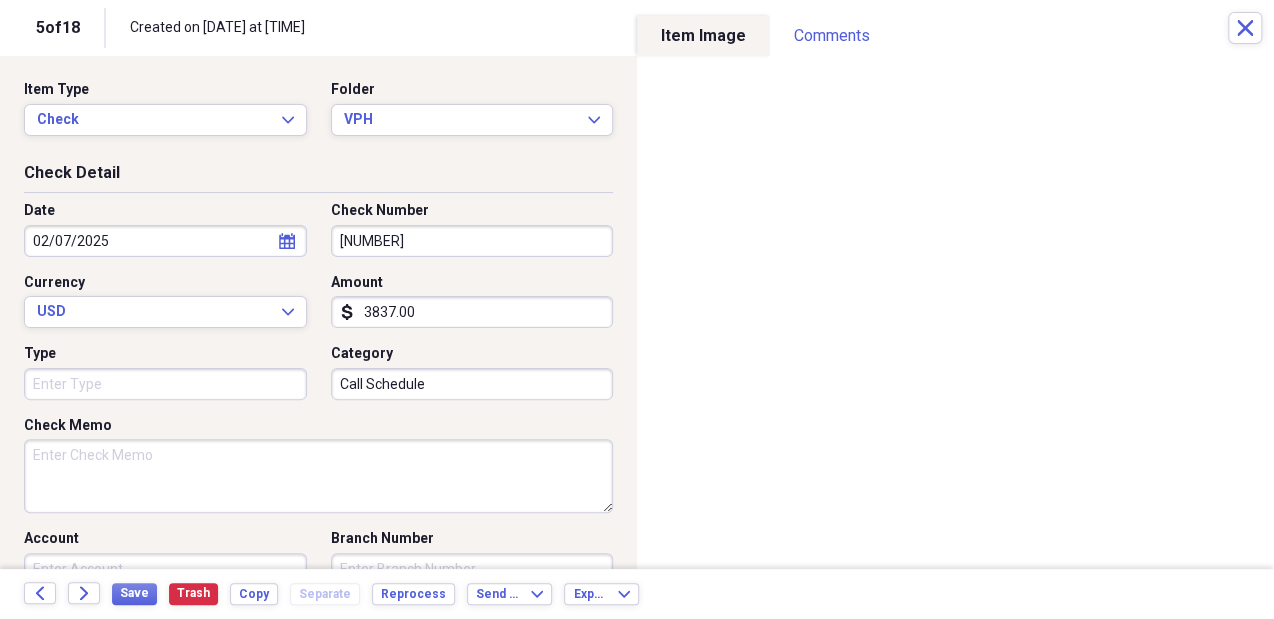 click on "3837.00" at bounding box center (472, 312) 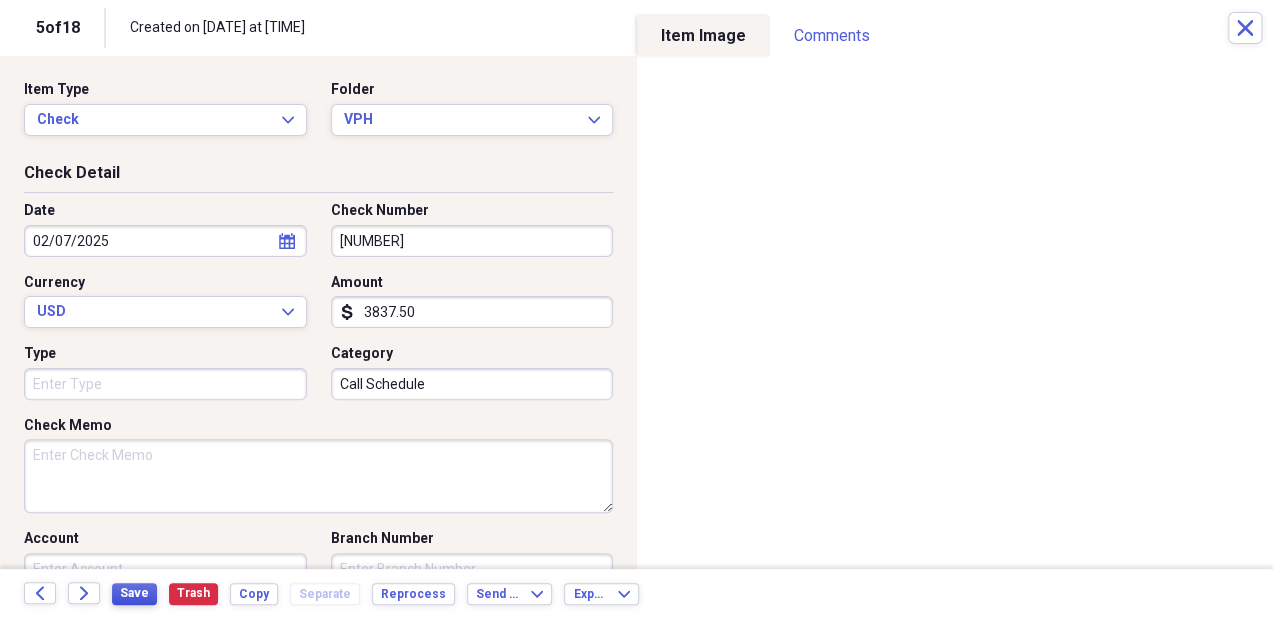 type on "3837.50" 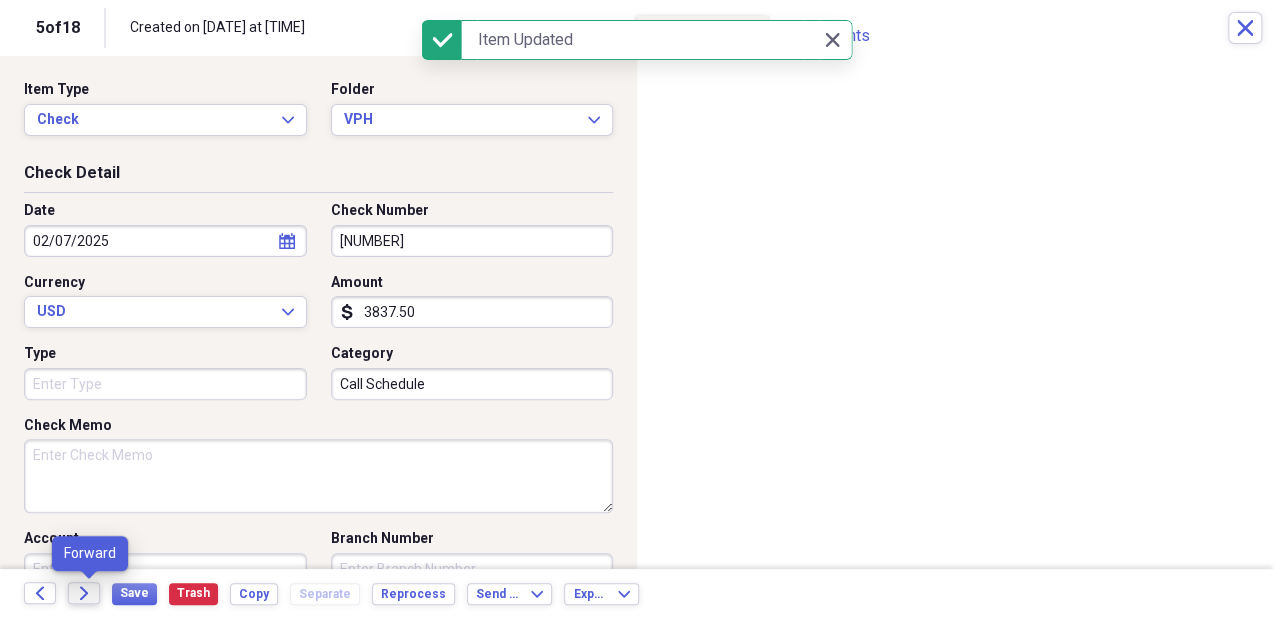 click 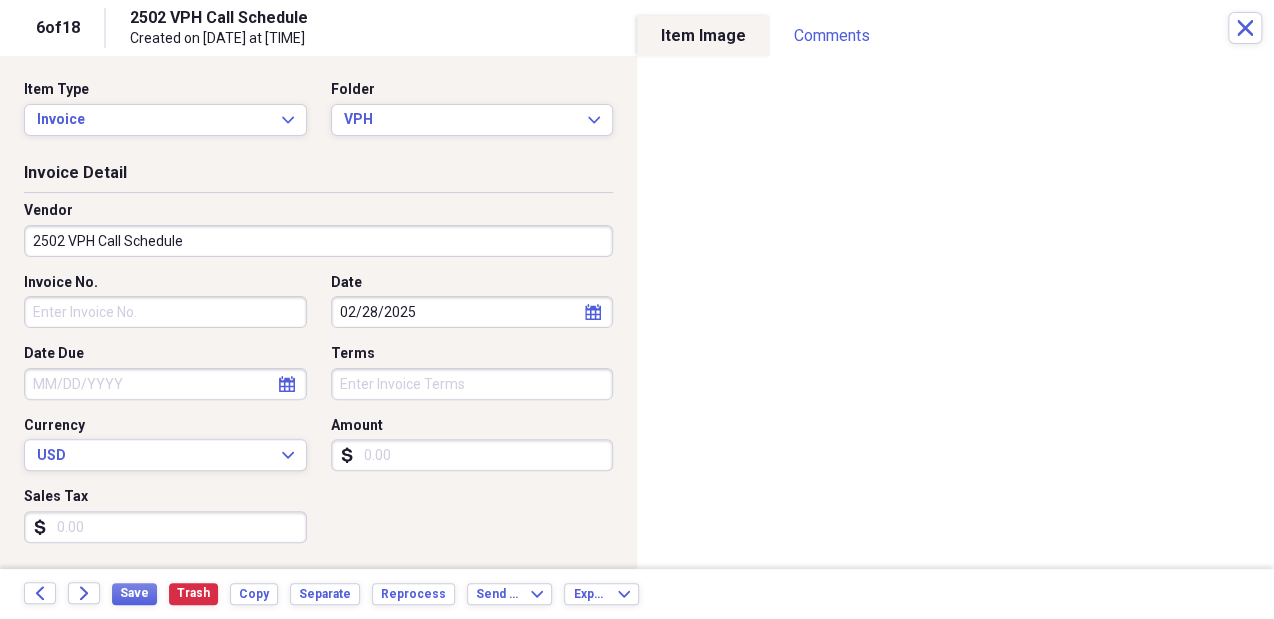click on "2502 VPH Call Schedule" at bounding box center (318, 241) 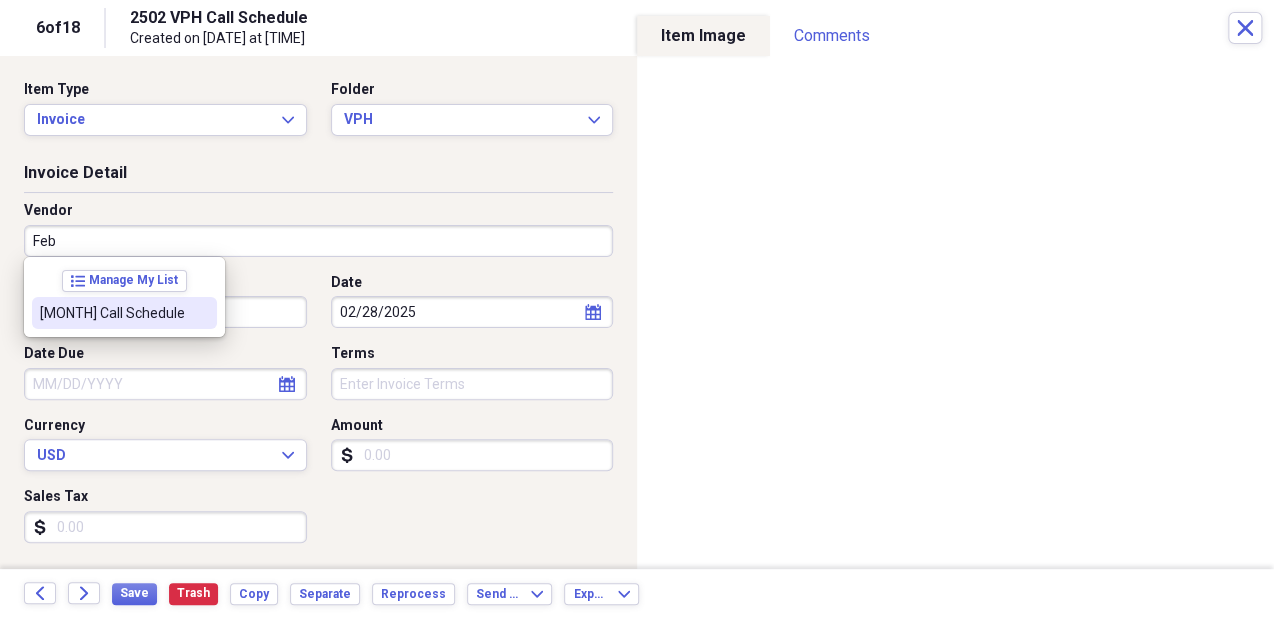click on "Feb Call Schedule" at bounding box center [112, 313] 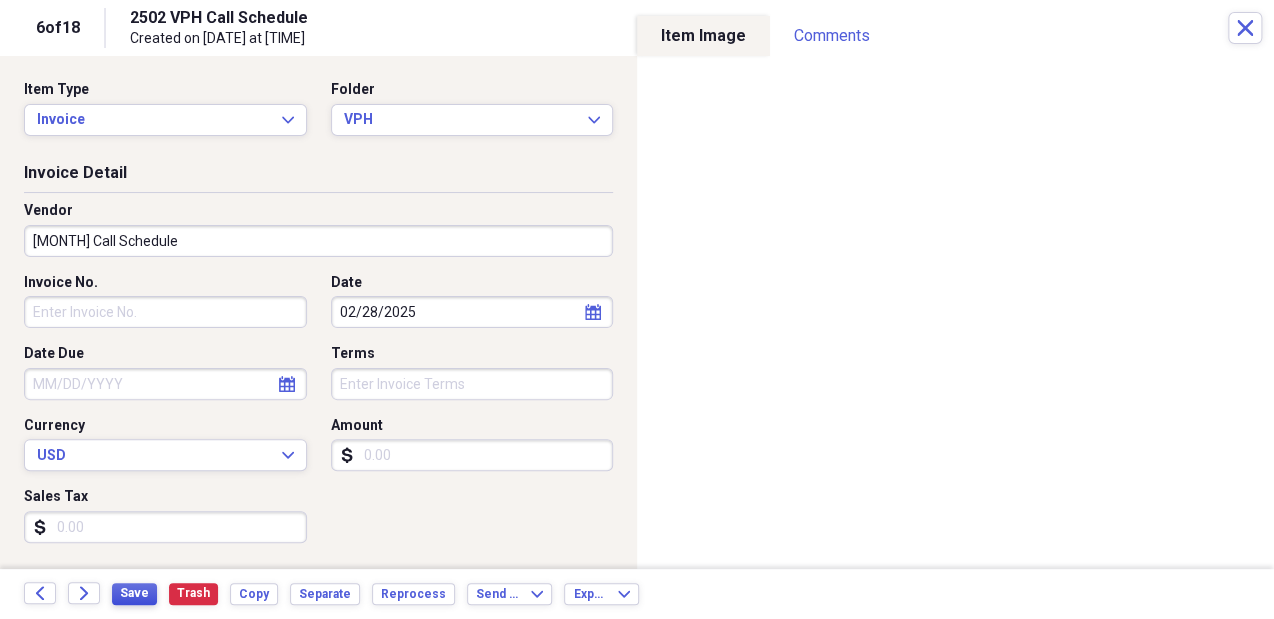 click on "Save" at bounding box center (134, 593) 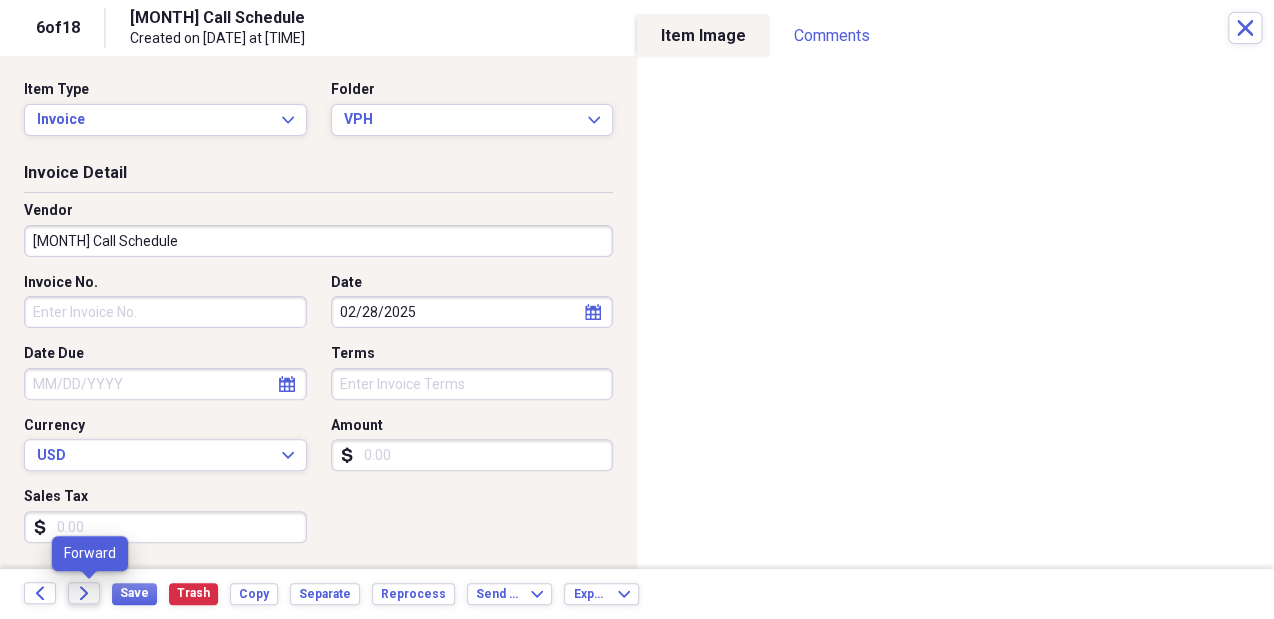 click on "Forward" 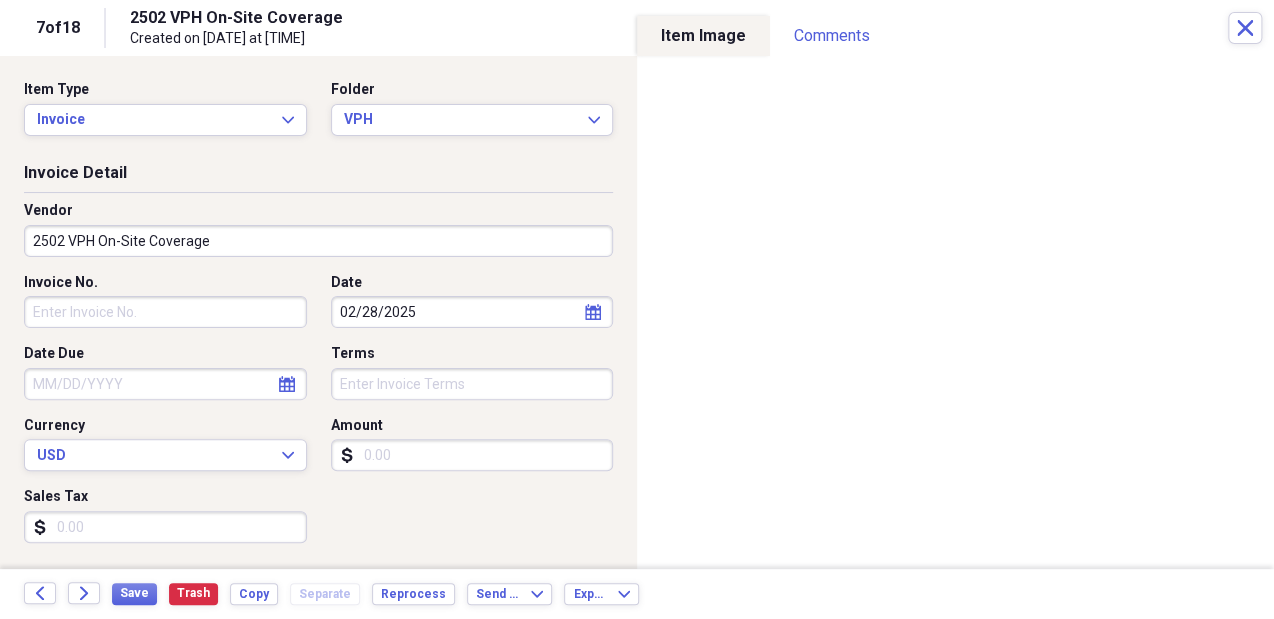 click on "2502 VPH On-Site Coverage" at bounding box center [318, 241] 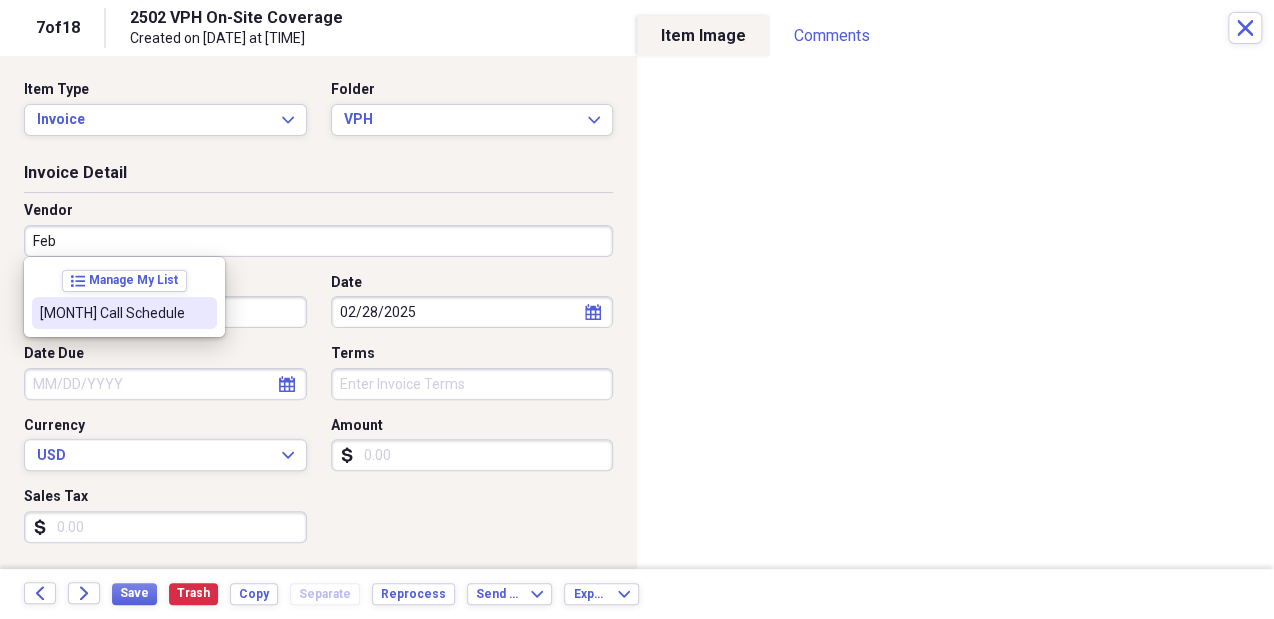 click on "Feb Call Schedule" at bounding box center [112, 313] 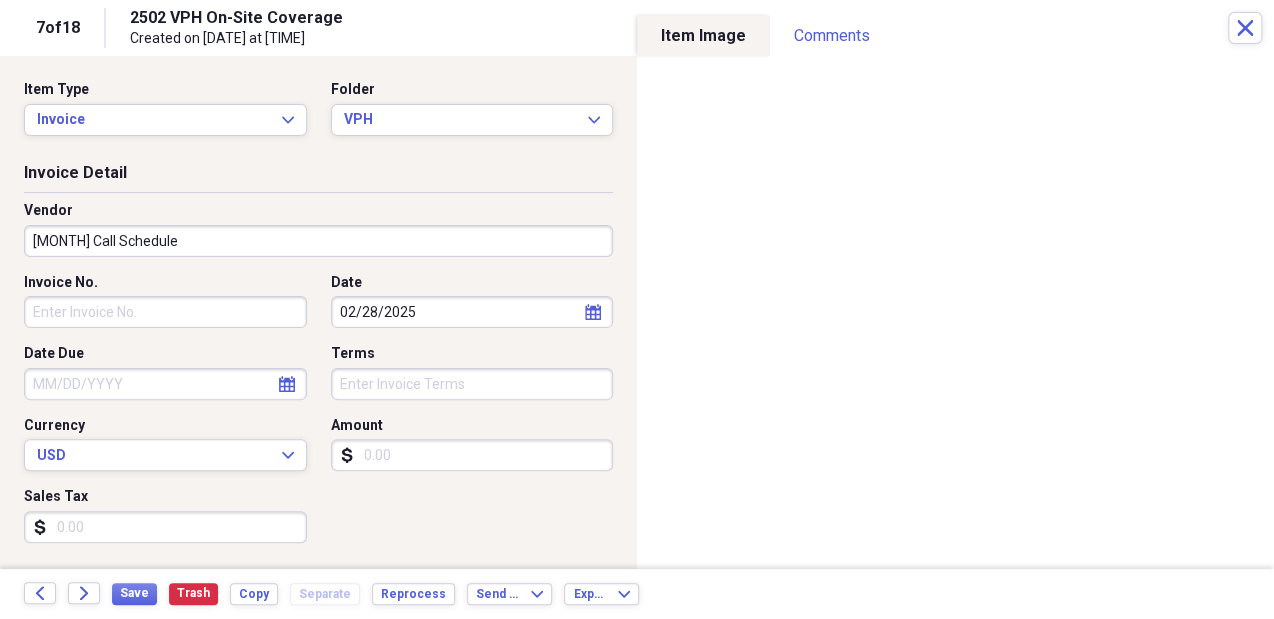 type on "Billed" 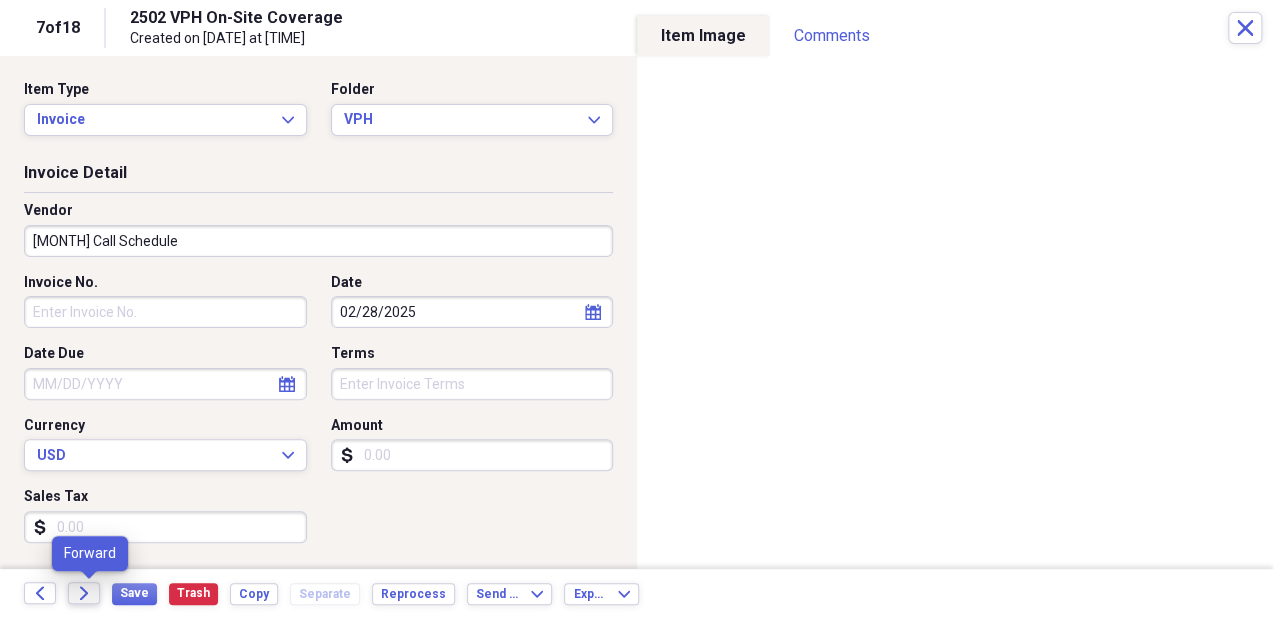 click on "Forward" 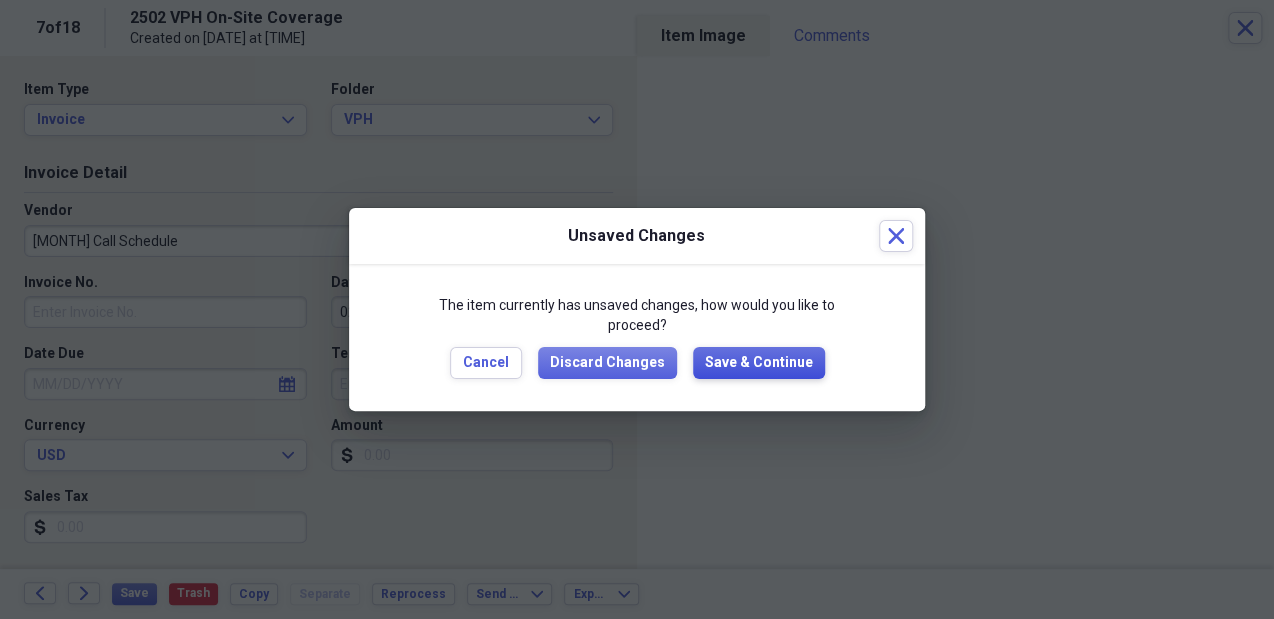 click on "Save & Continue" at bounding box center (759, 363) 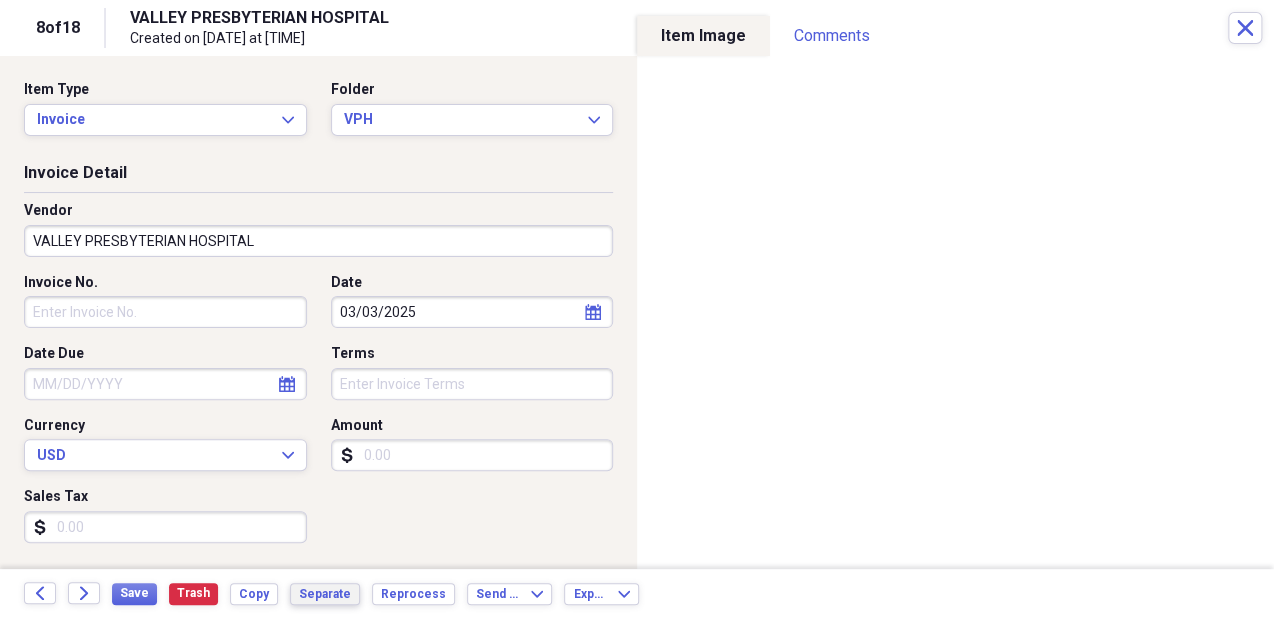 click on "Separate" at bounding box center [325, 594] 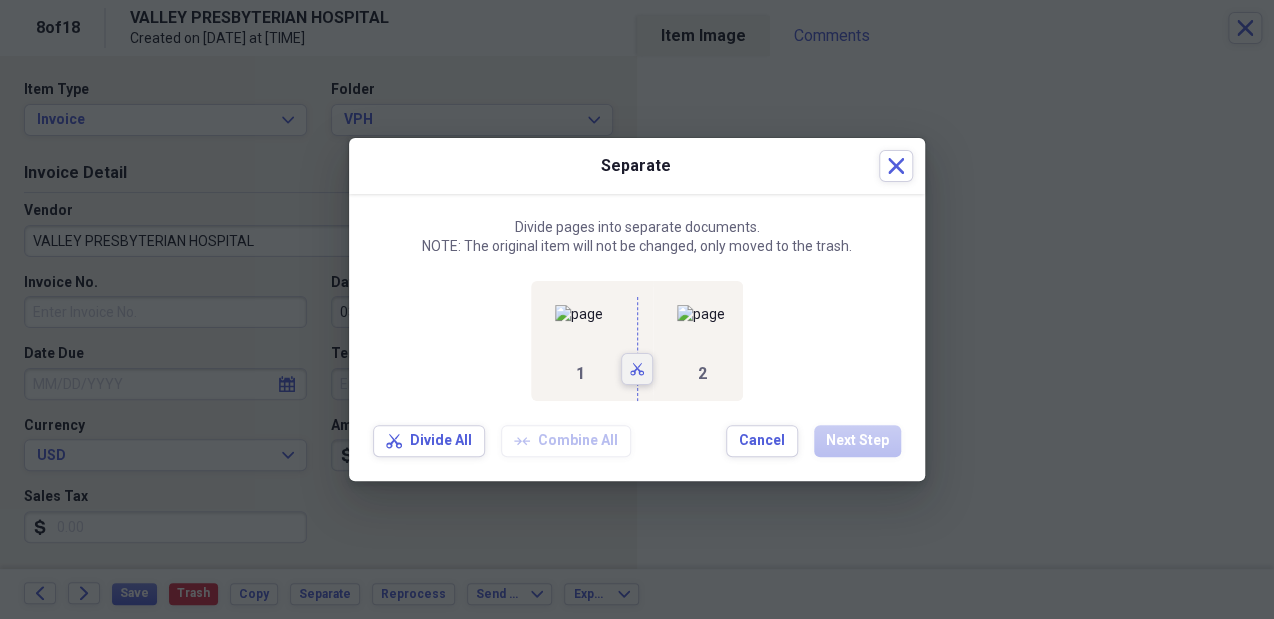 click 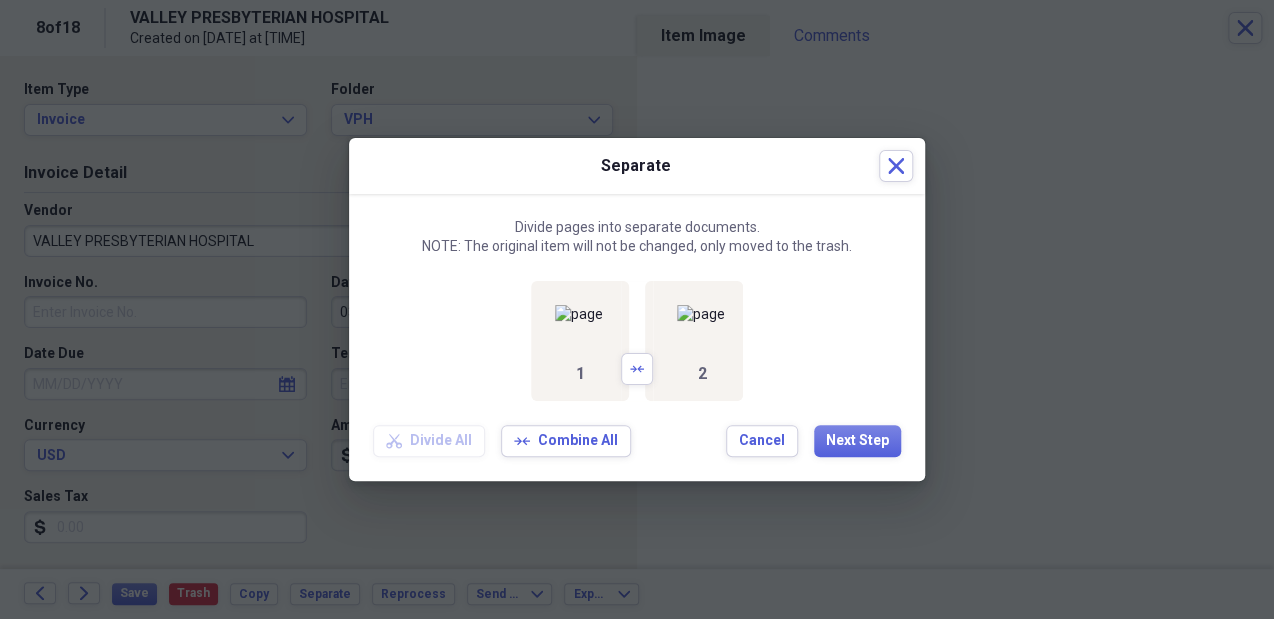 drag, startPoint x: 778, startPoint y: 381, endPoint x: 475, endPoint y: 344, distance: 305.2507 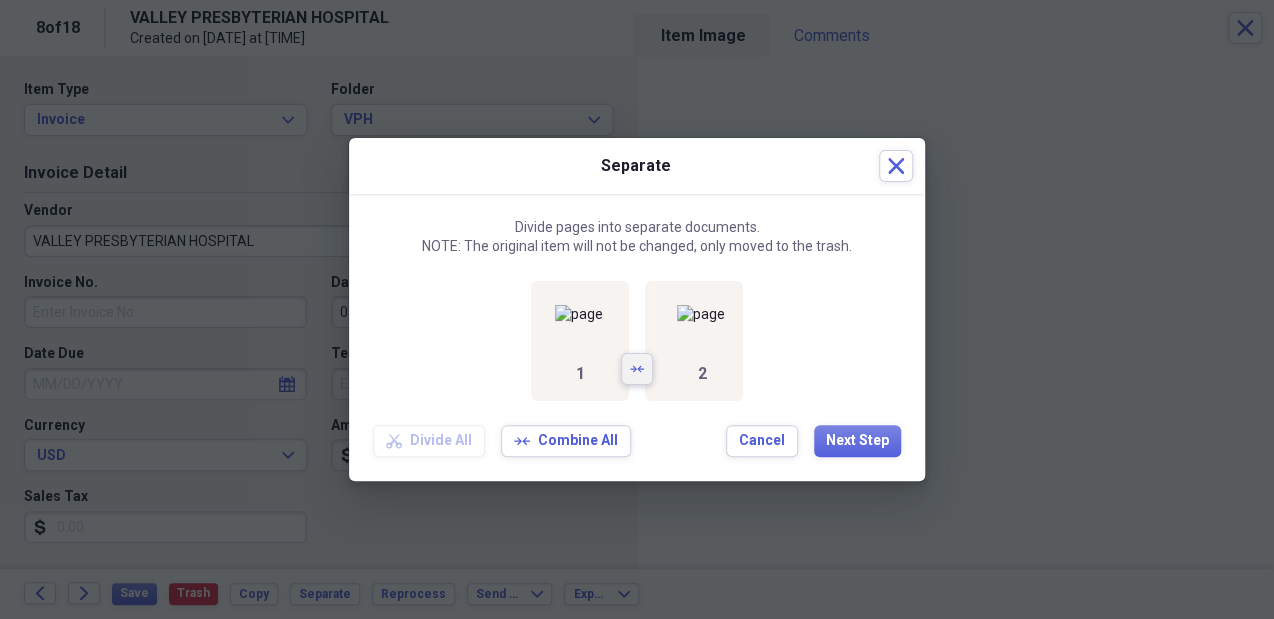 click 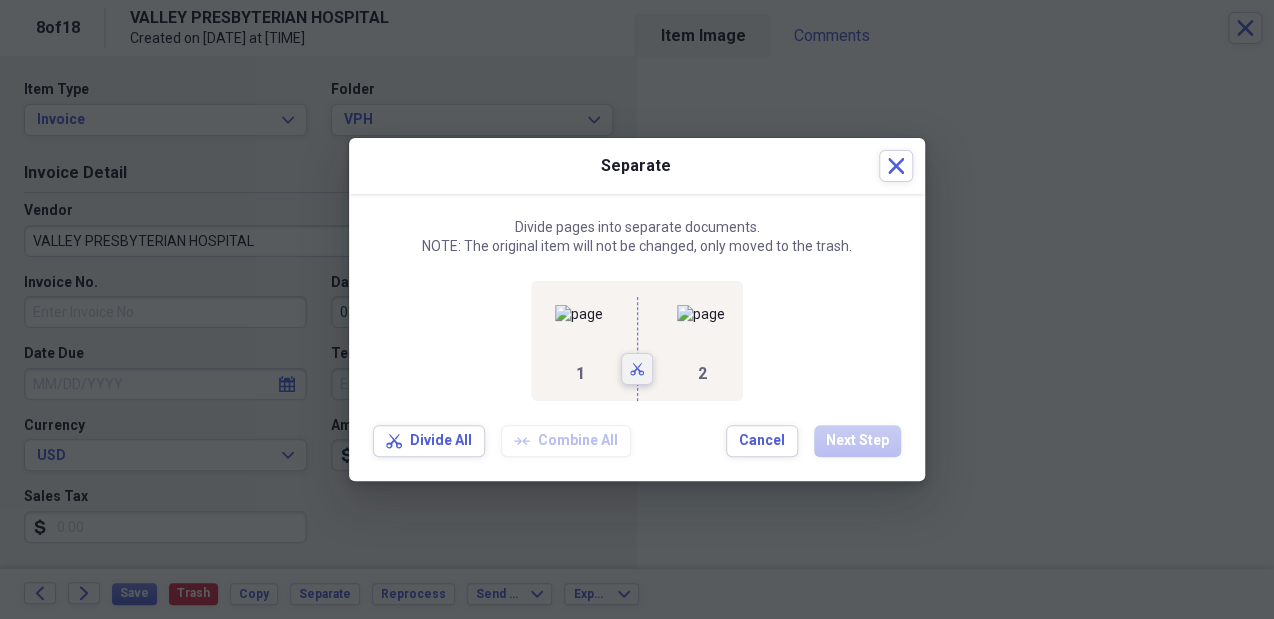 click on "Scissors" 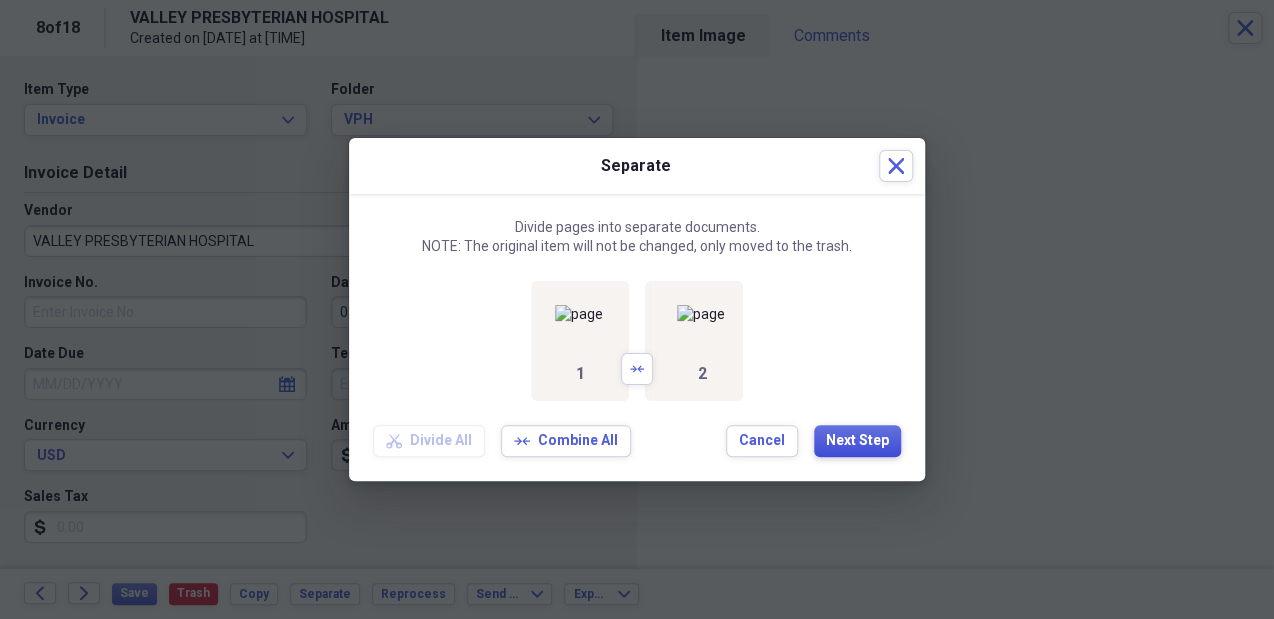 click on "Next Step" at bounding box center (857, 441) 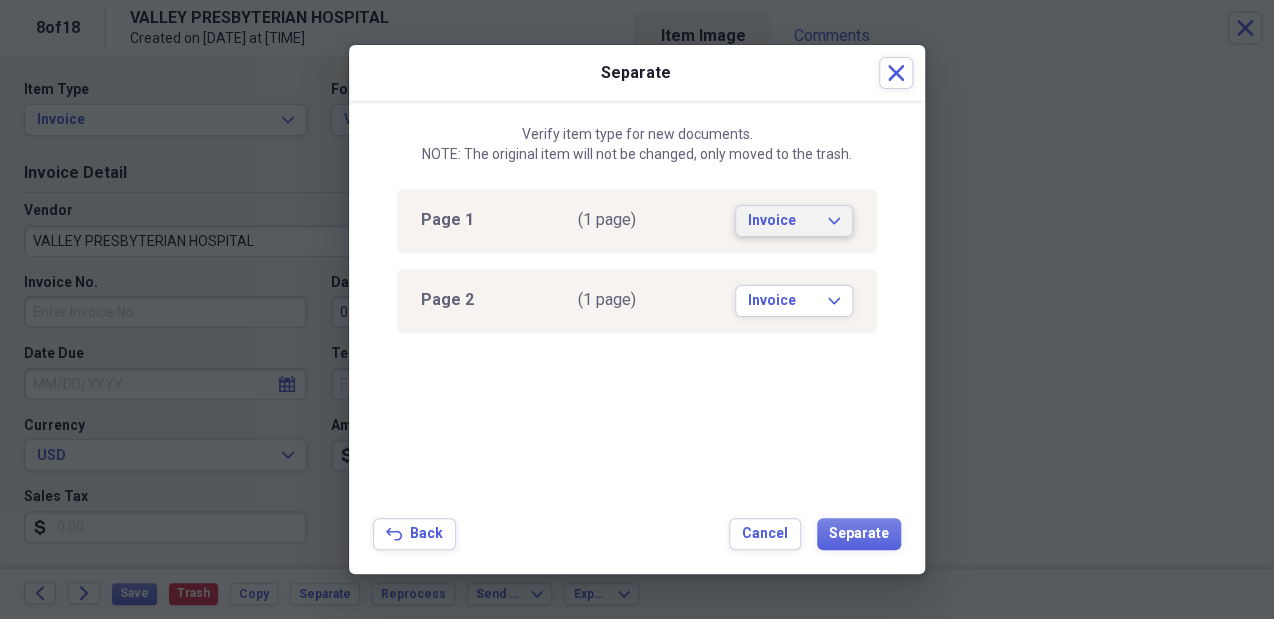 click on "Invoice" at bounding box center [782, 221] 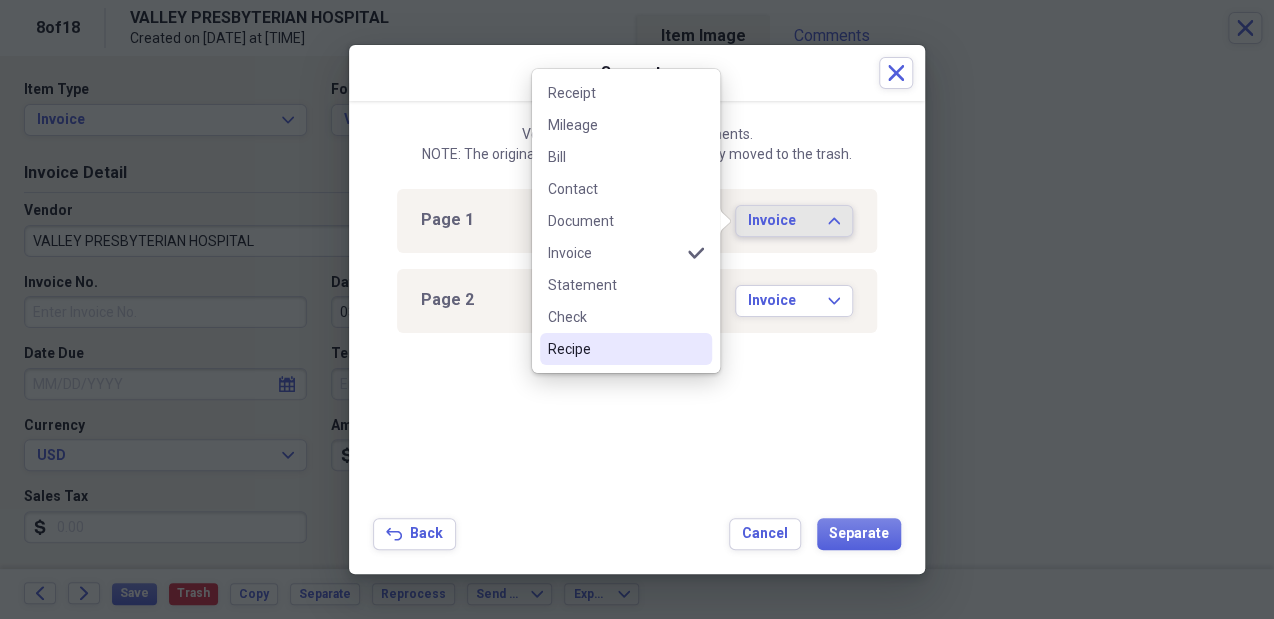 click on "Page 1 (1 page) Invoice Expand Page 2 (1 page) Invoice Expand" at bounding box center [637, 341] 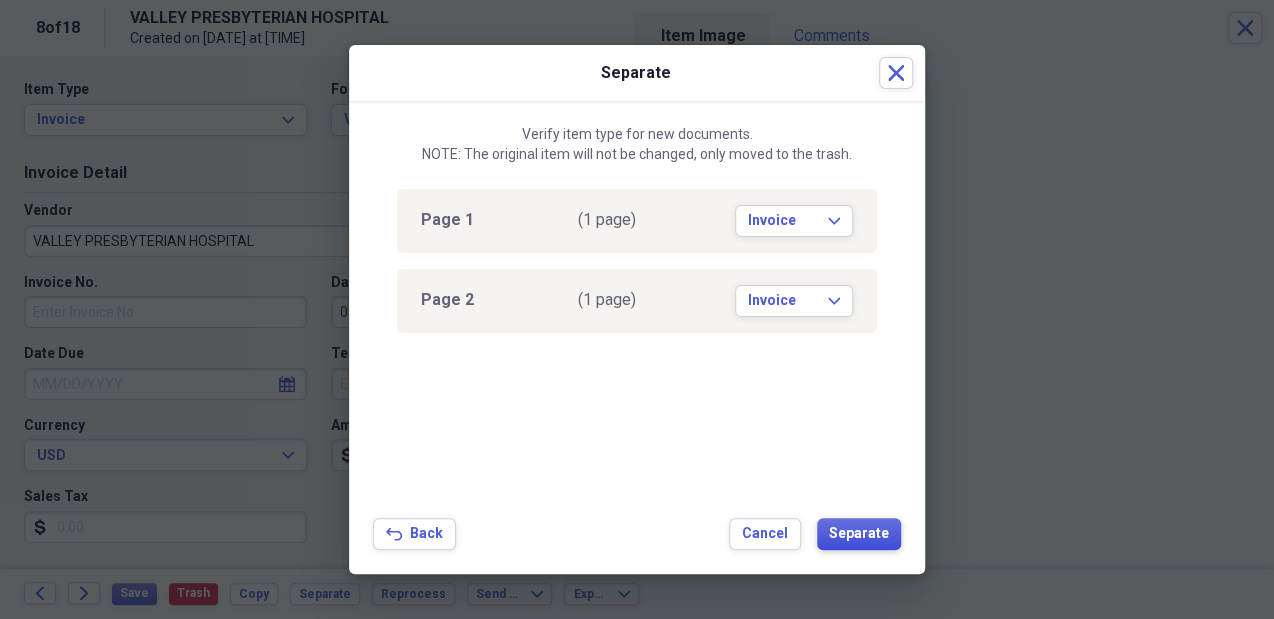 click on "Separate" at bounding box center [859, 534] 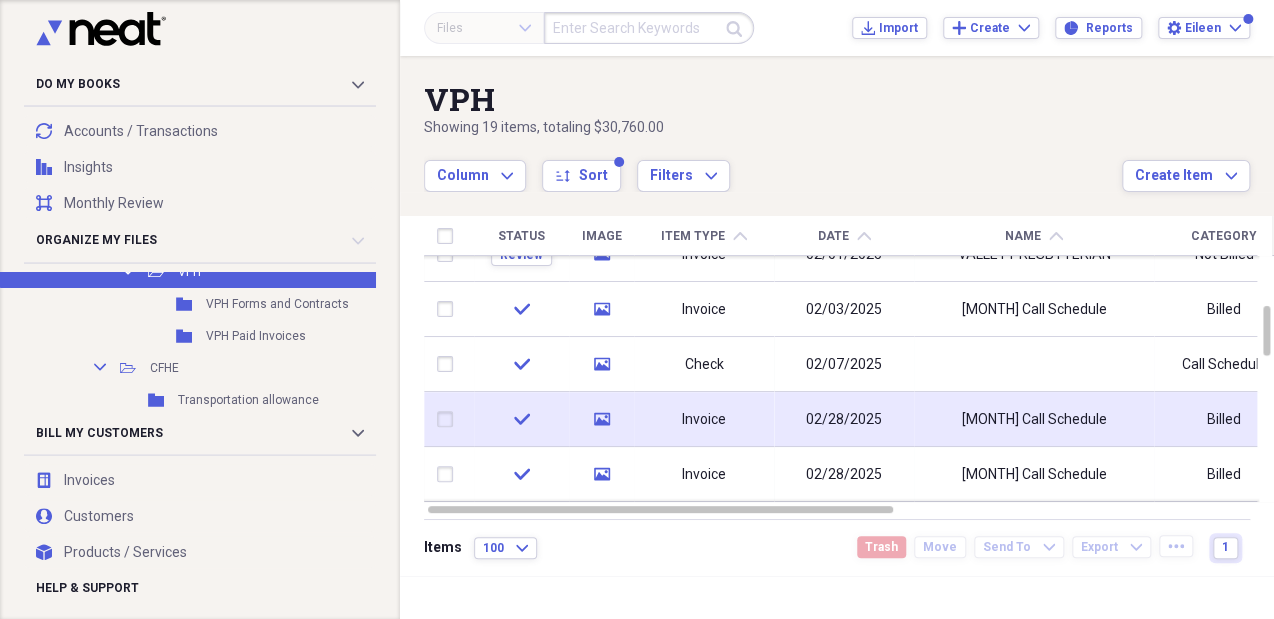 click on "Feb Call Schedule" at bounding box center (1034, 420) 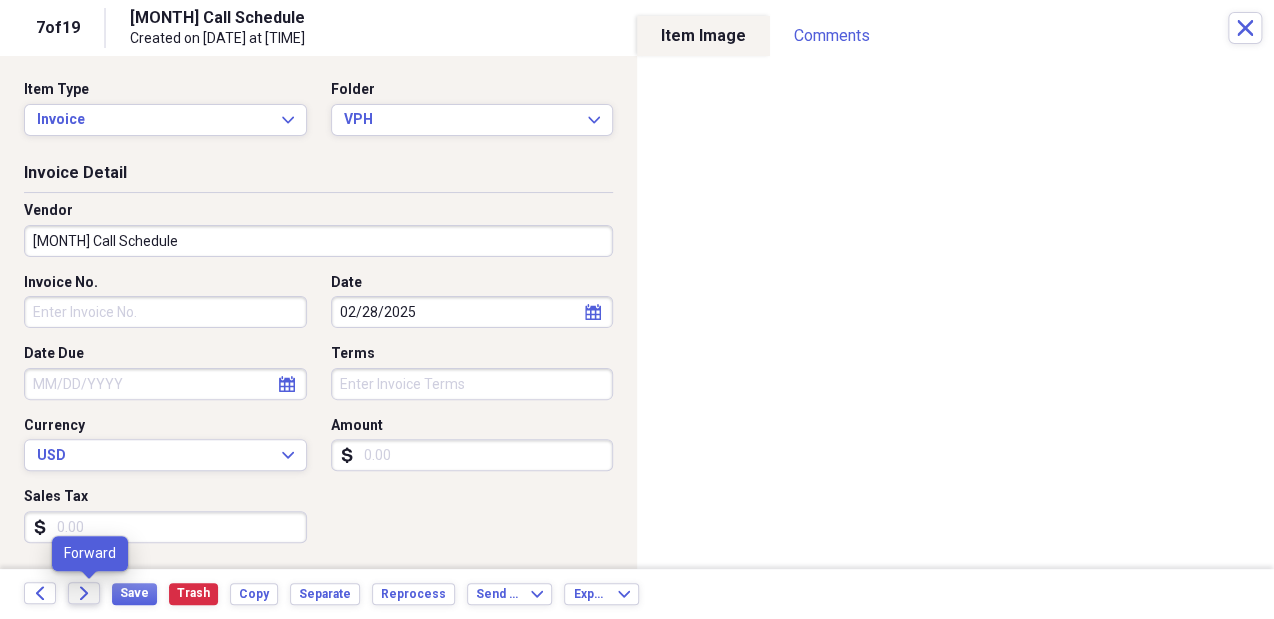 click on "Forward" 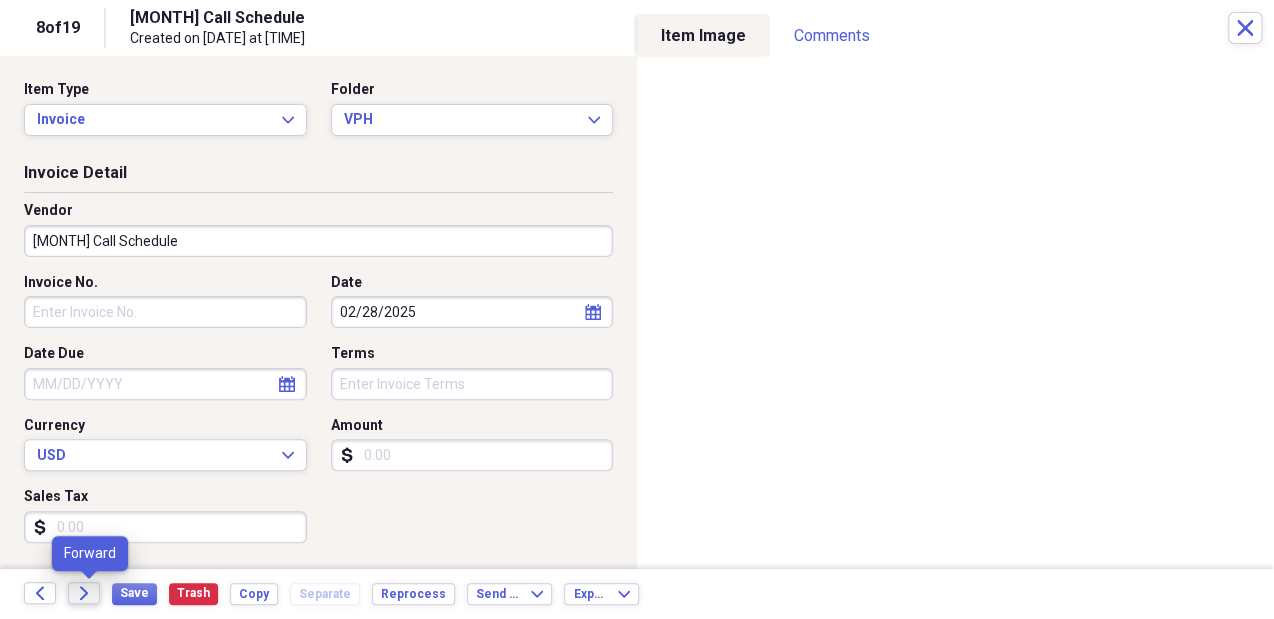 click on "Forward" 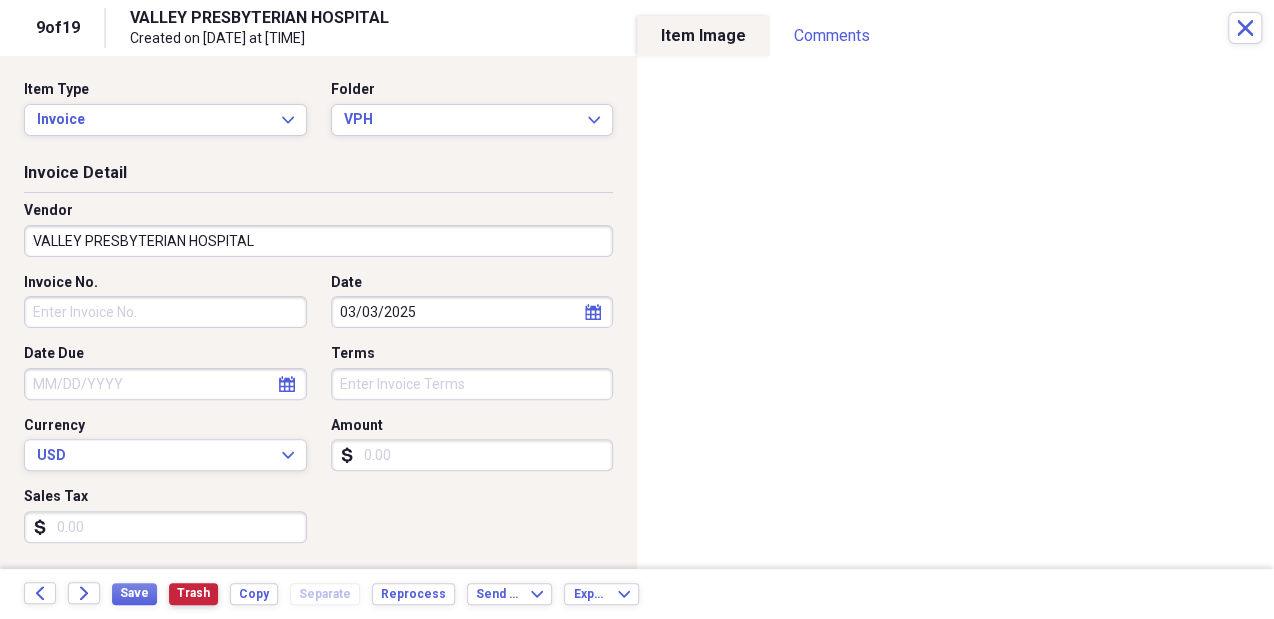 click on "Trash" at bounding box center (193, 593) 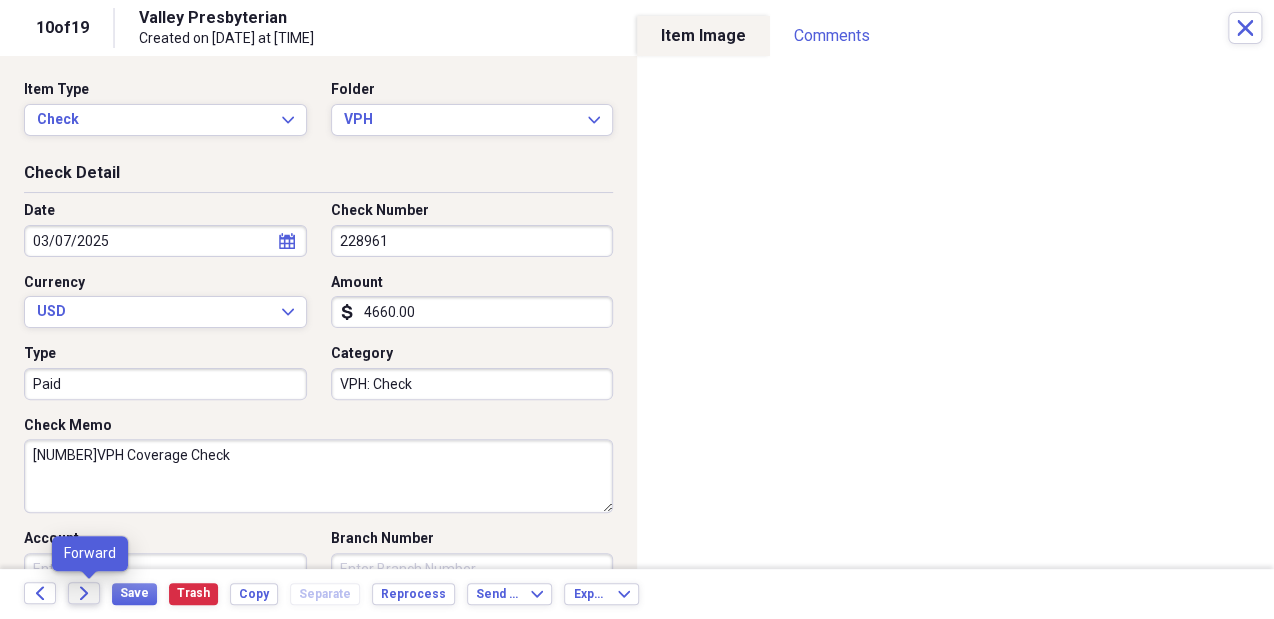 click on "Forward" at bounding box center (84, 593) 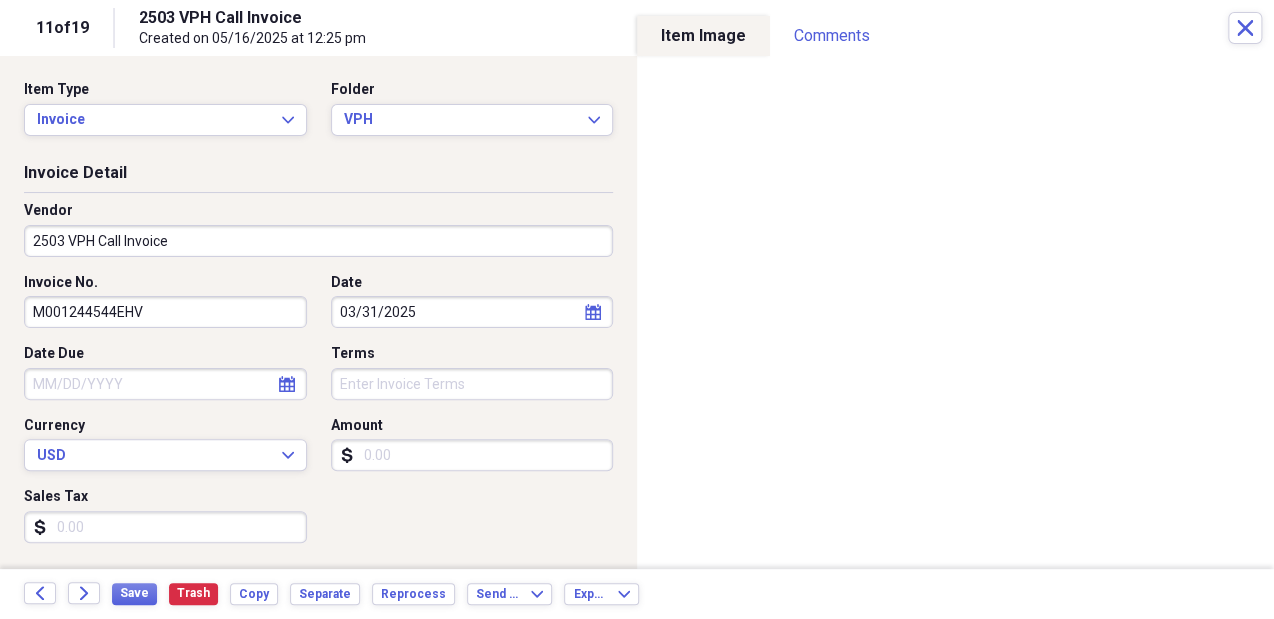 click on "2503 VPH Call Invoice" at bounding box center [318, 241] 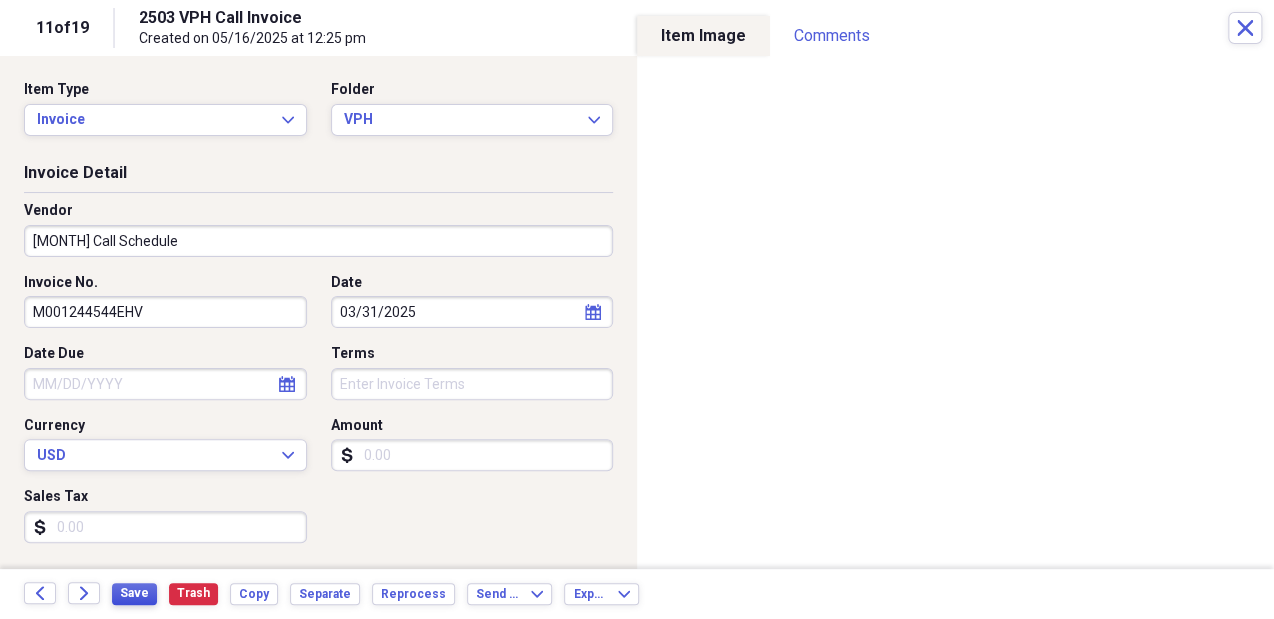 click on "Save" at bounding box center [134, 593] 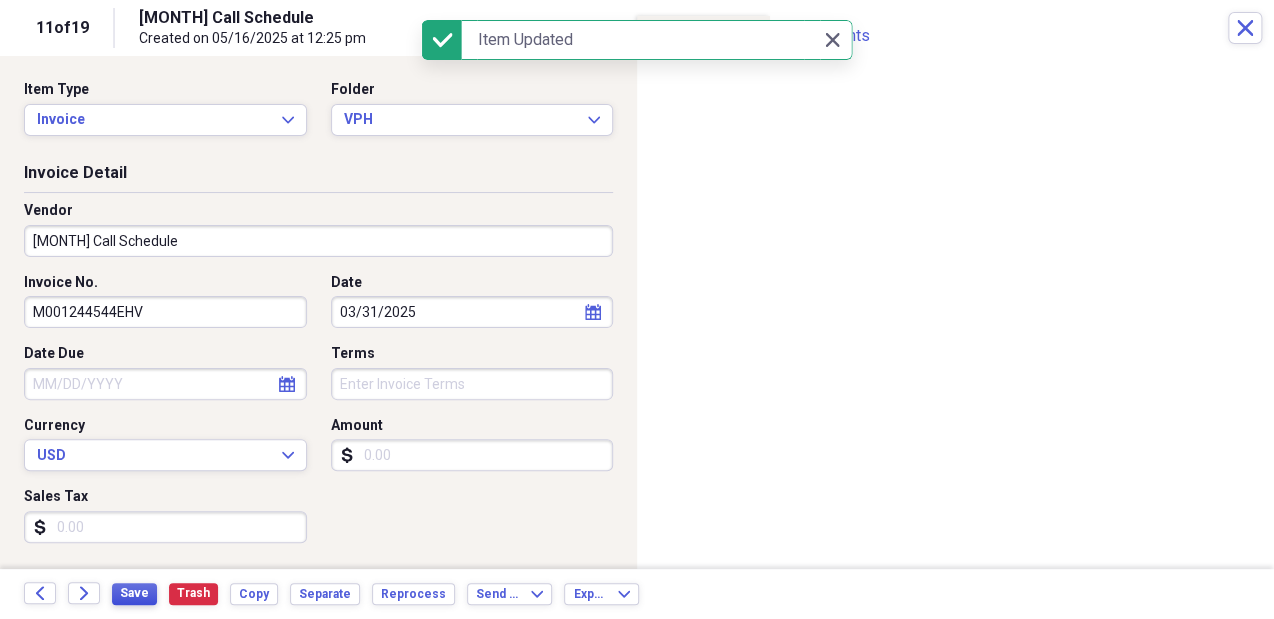 type on "March Call Schedule" 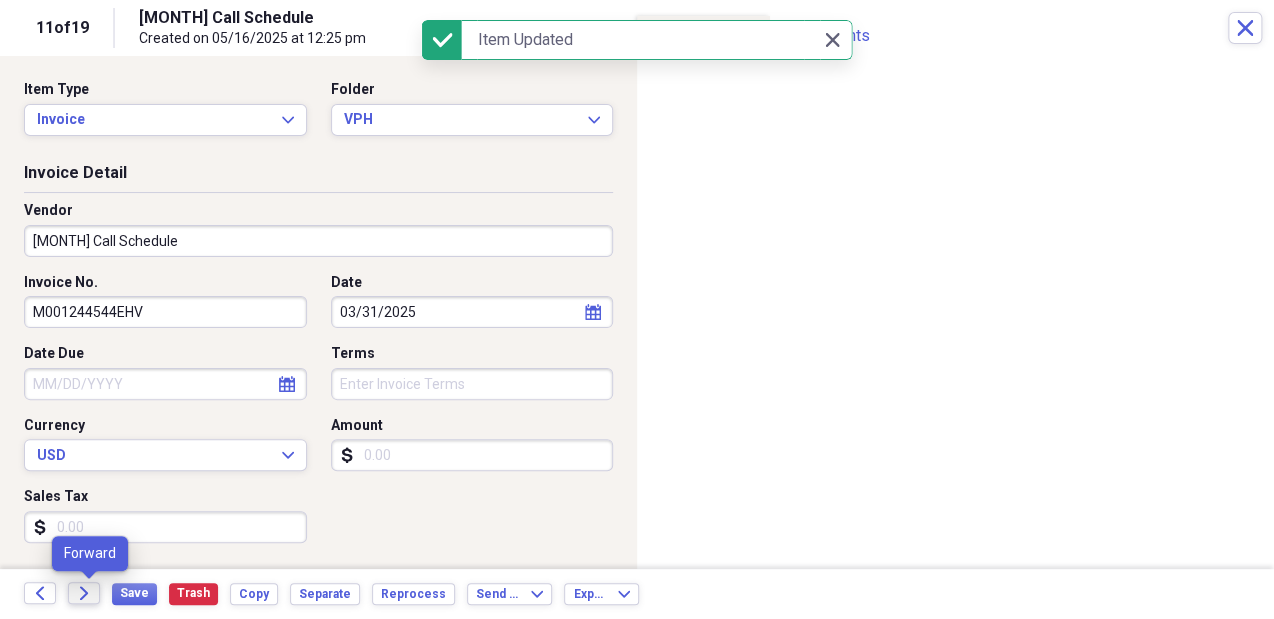 click on "Forward" 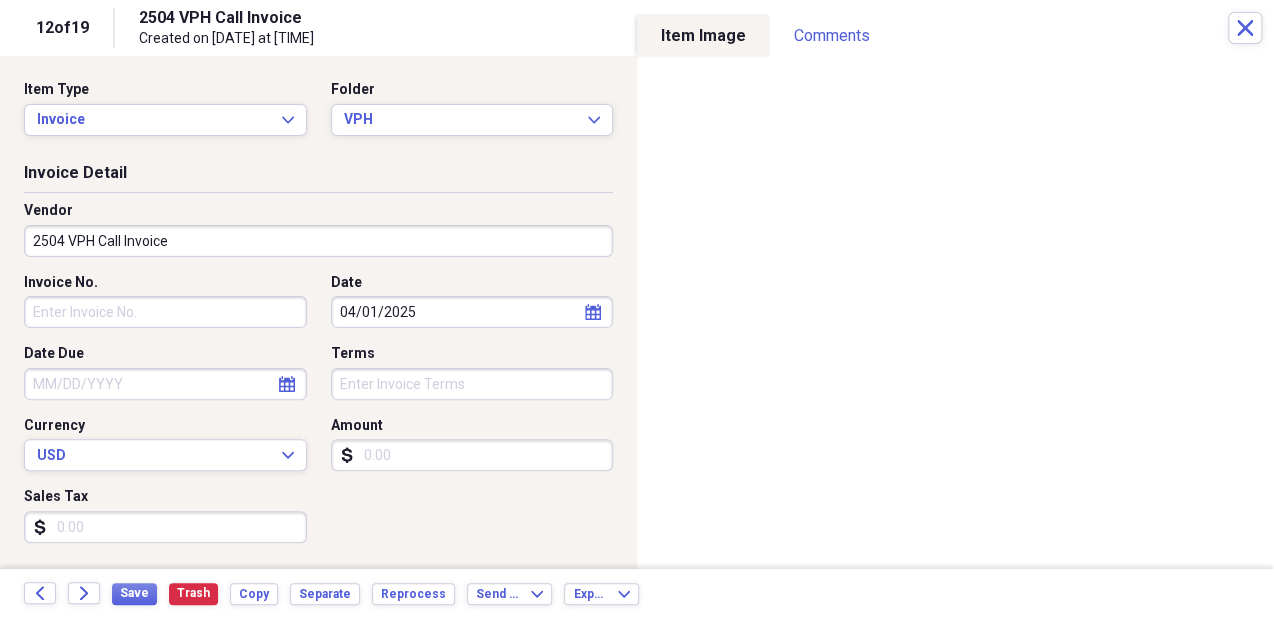 click on "2504 VPH Call Invoice" at bounding box center [318, 241] 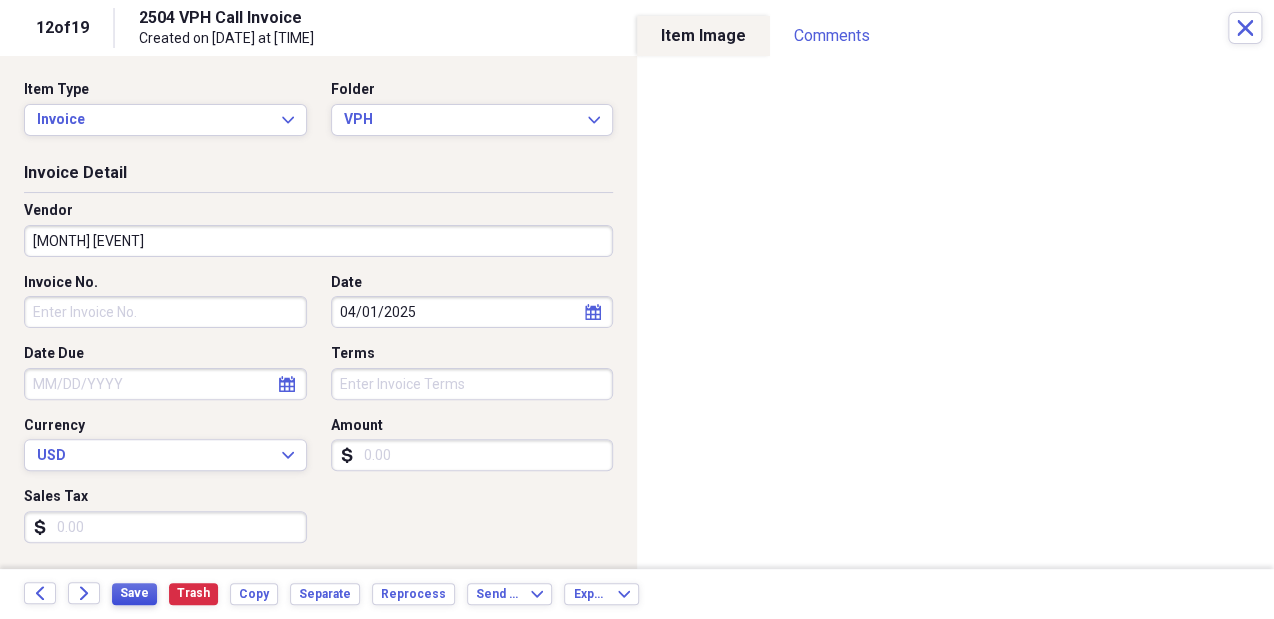 type on "April Call Schedule" 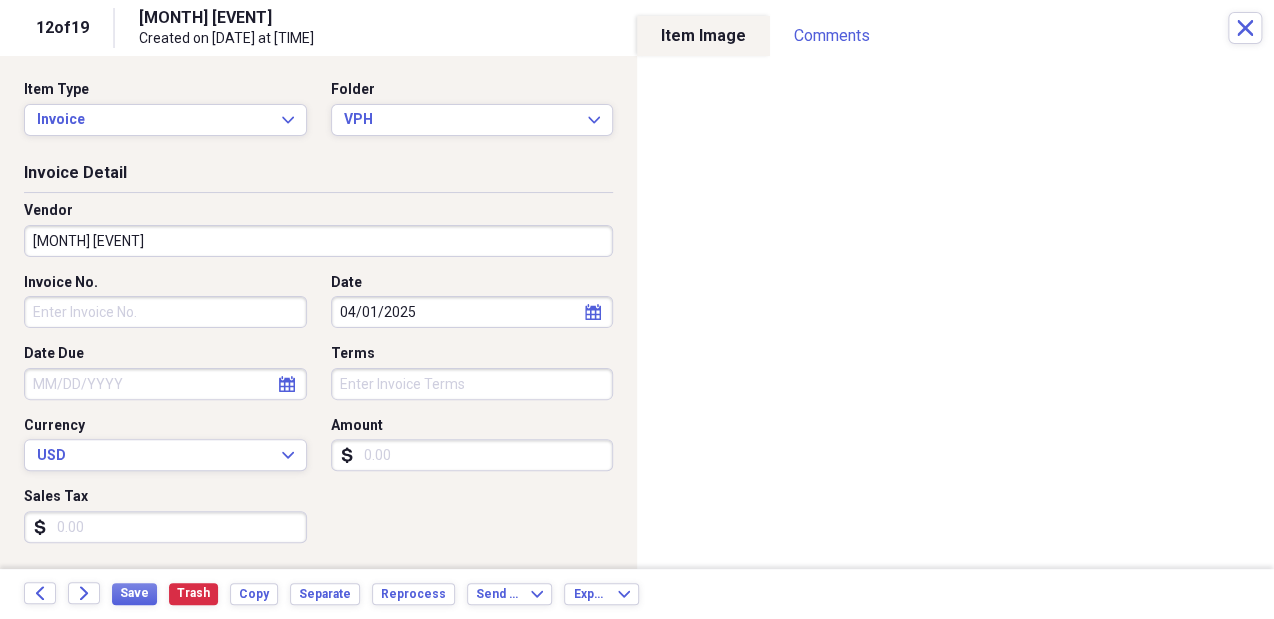 click on "Amount" at bounding box center (472, 455) 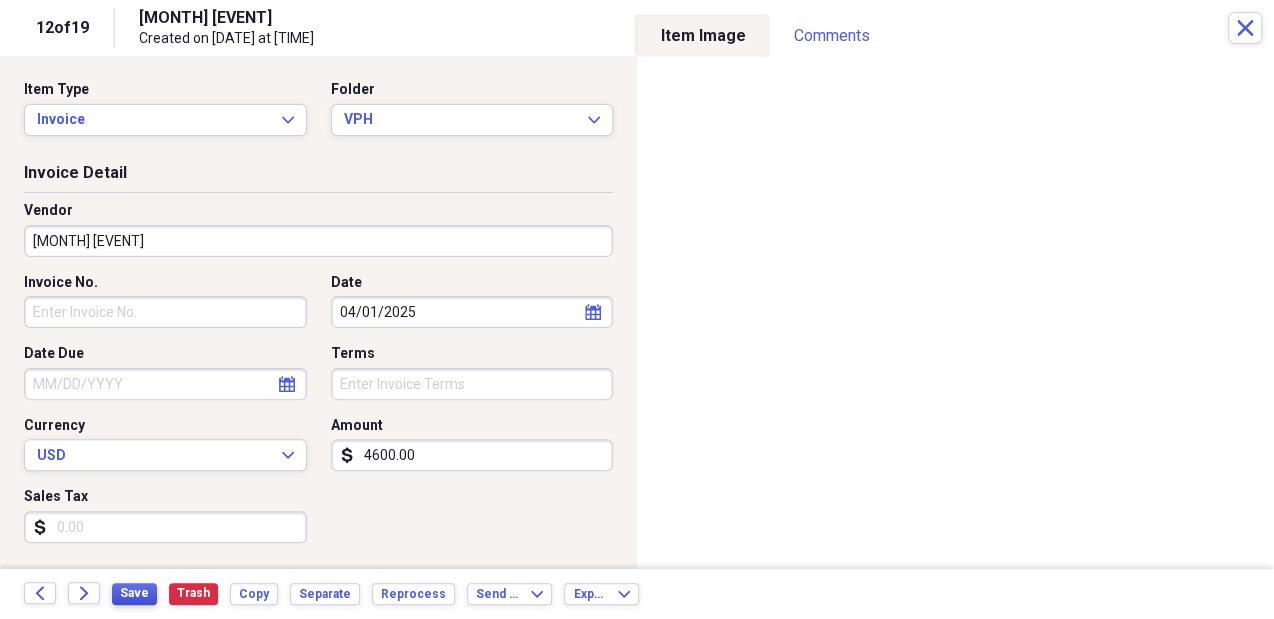 type on "4600.00" 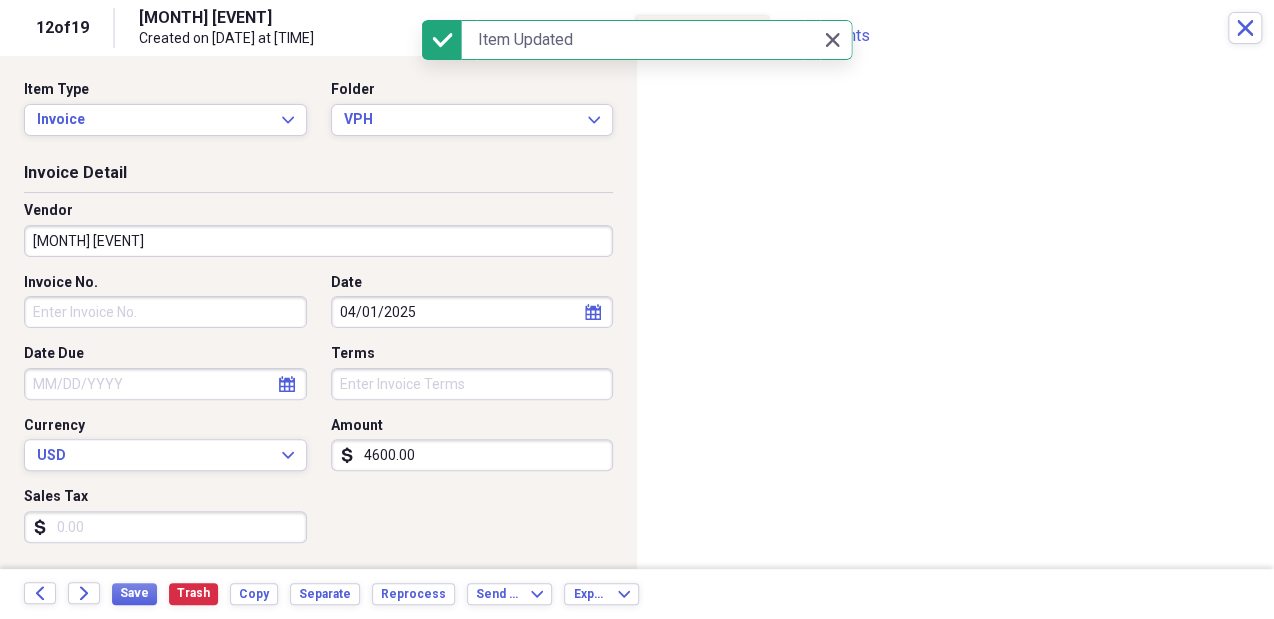 click on "calendar Calendar" at bounding box center [593, 312] 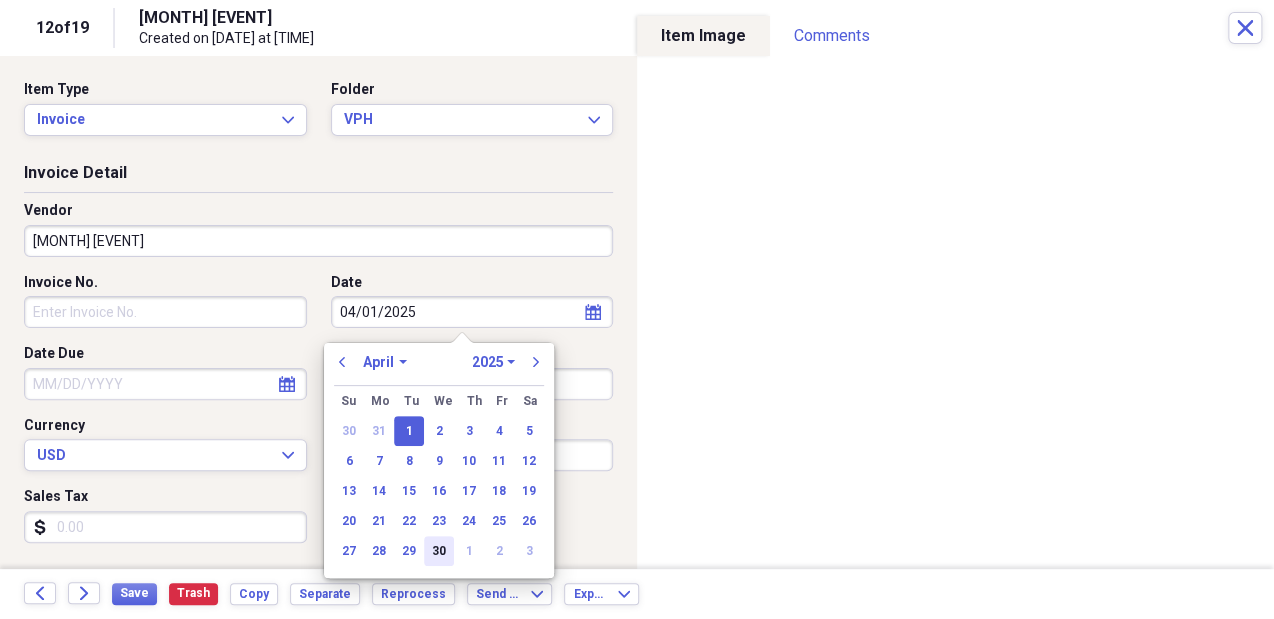 click on "30" at bounding box center [439, 551] 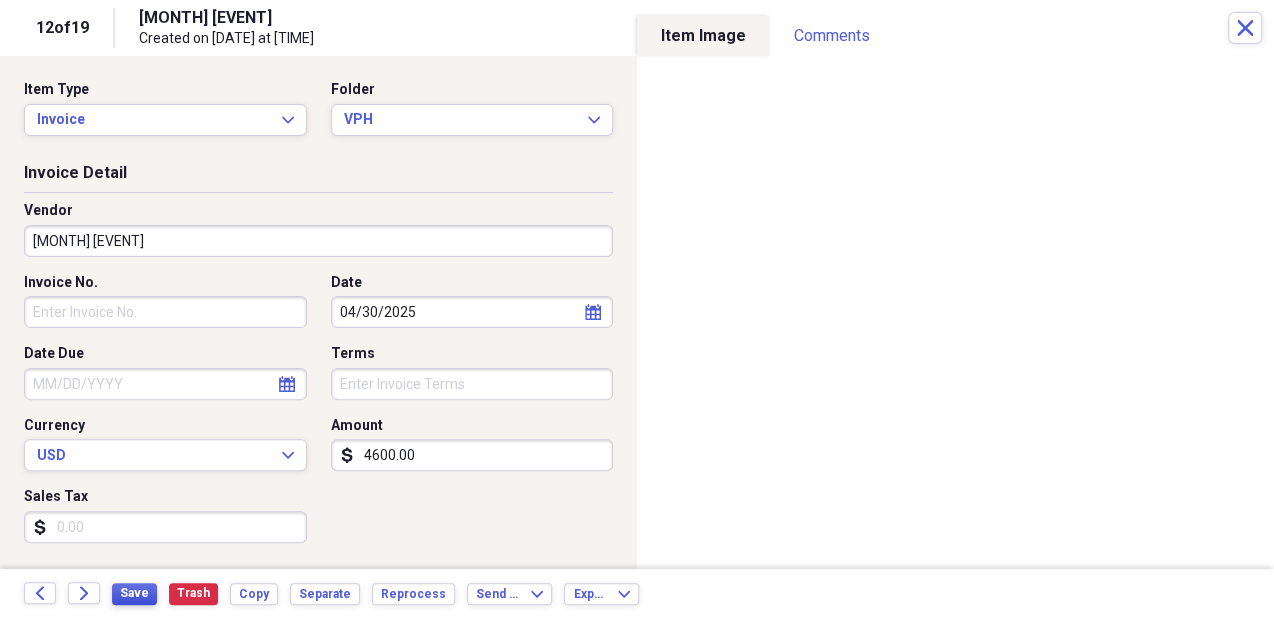 click on "Save" at bounding box center (134, 593) 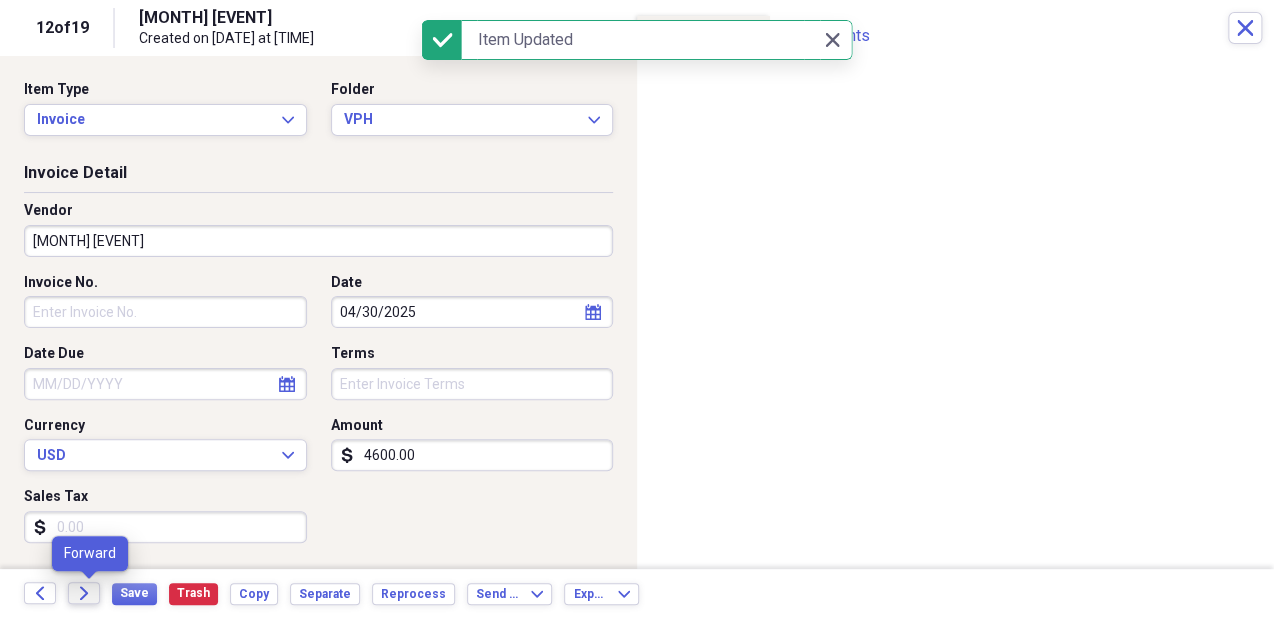 click on "Forward" 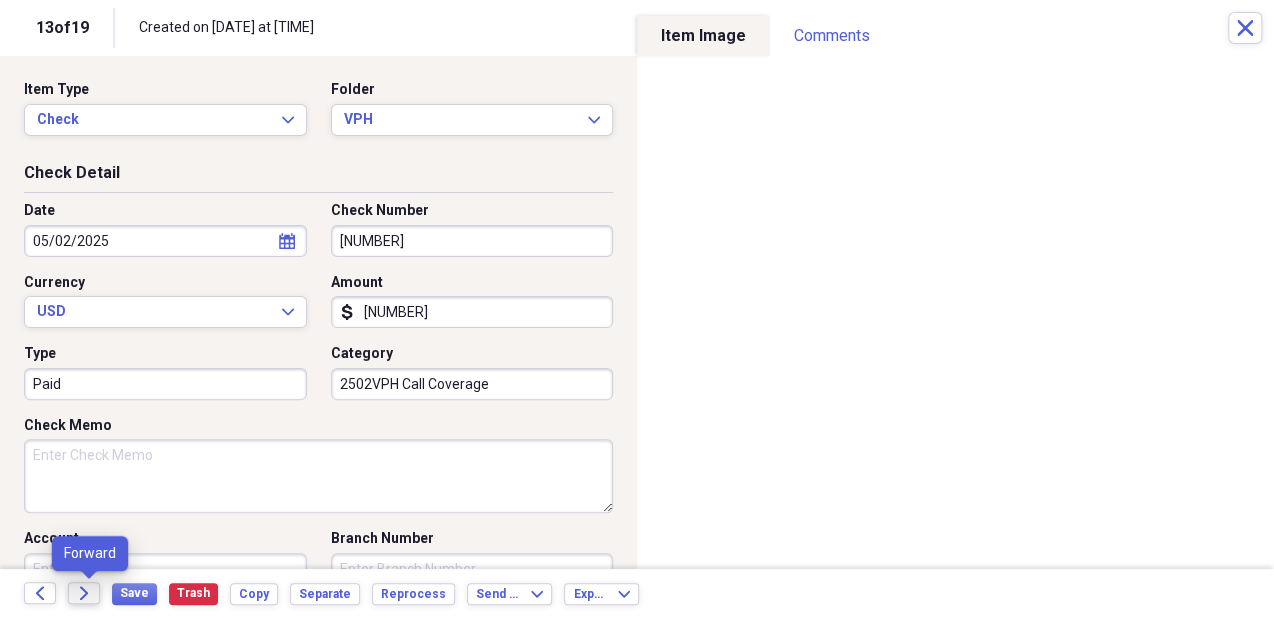 click on "Forward" 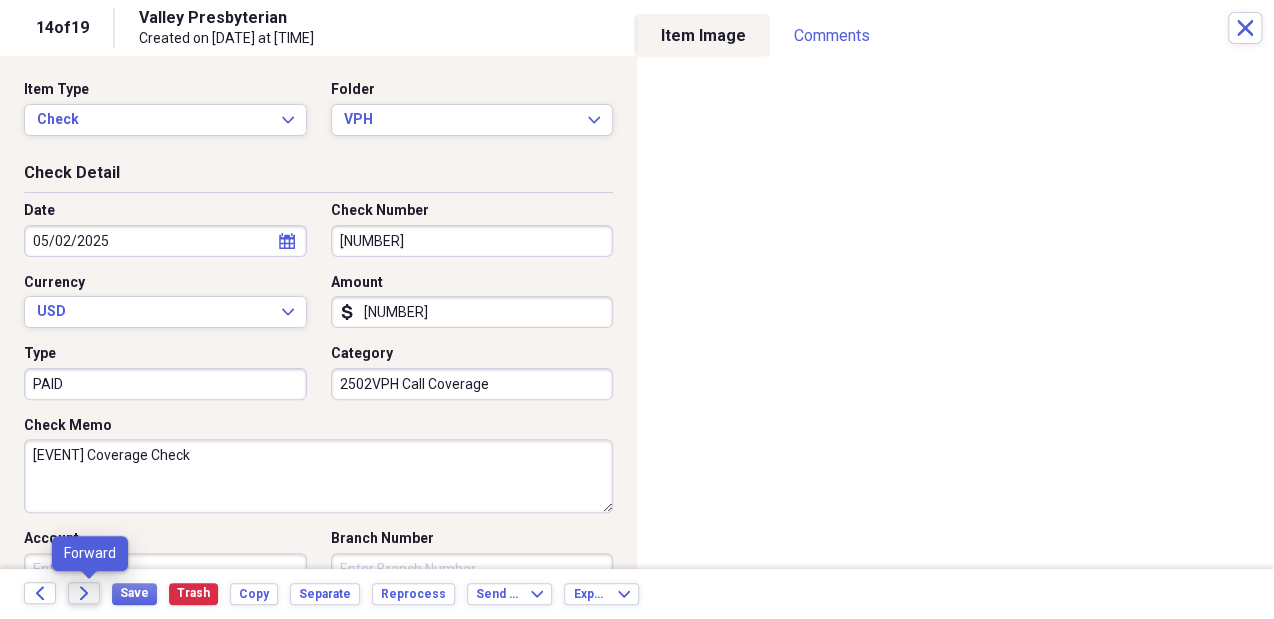 click on "Forward" 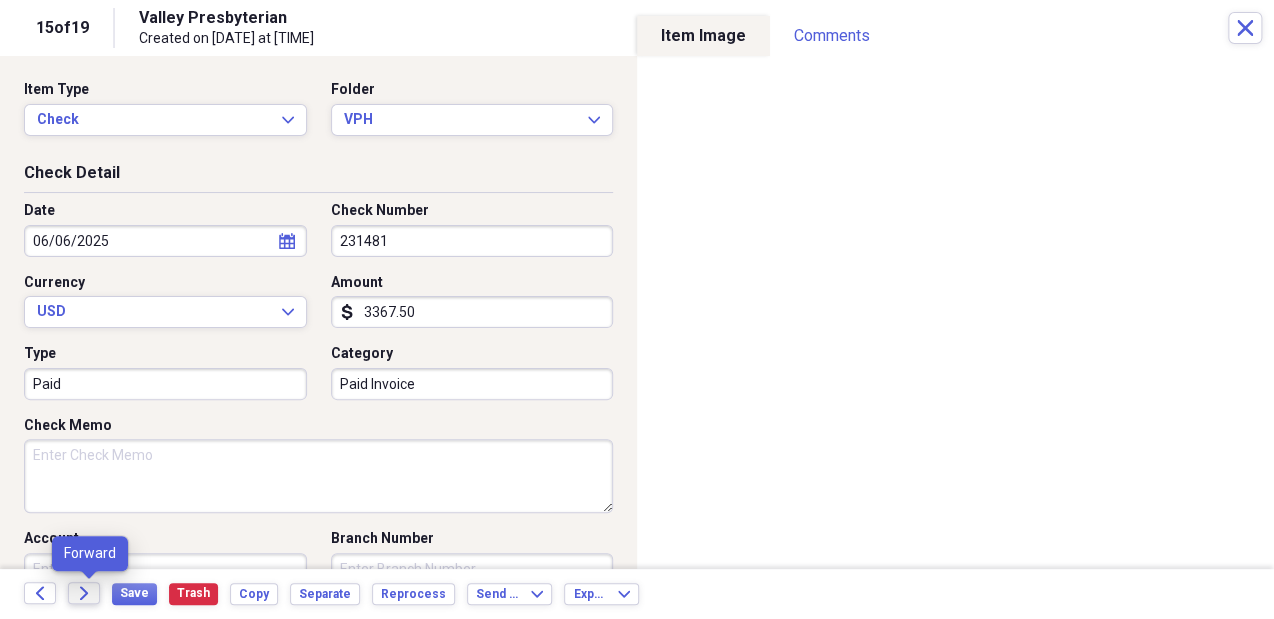 click on "Forward" 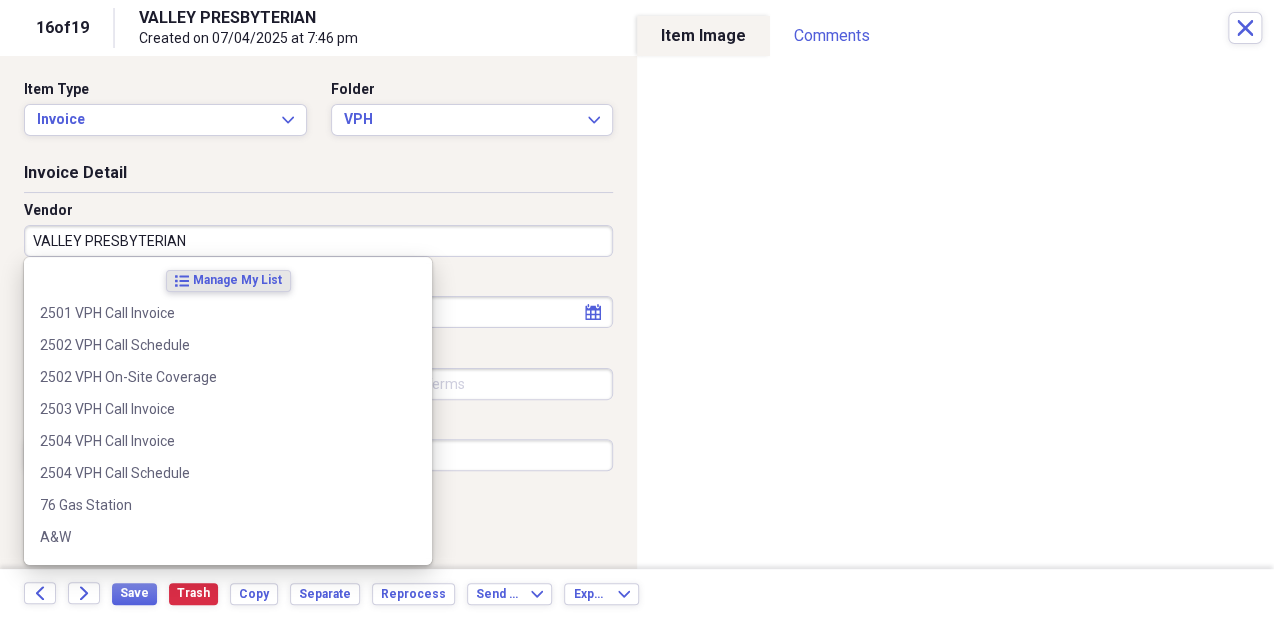 click on "VALLEY PRESBYTERIAN" at bounding box center [318, 241] 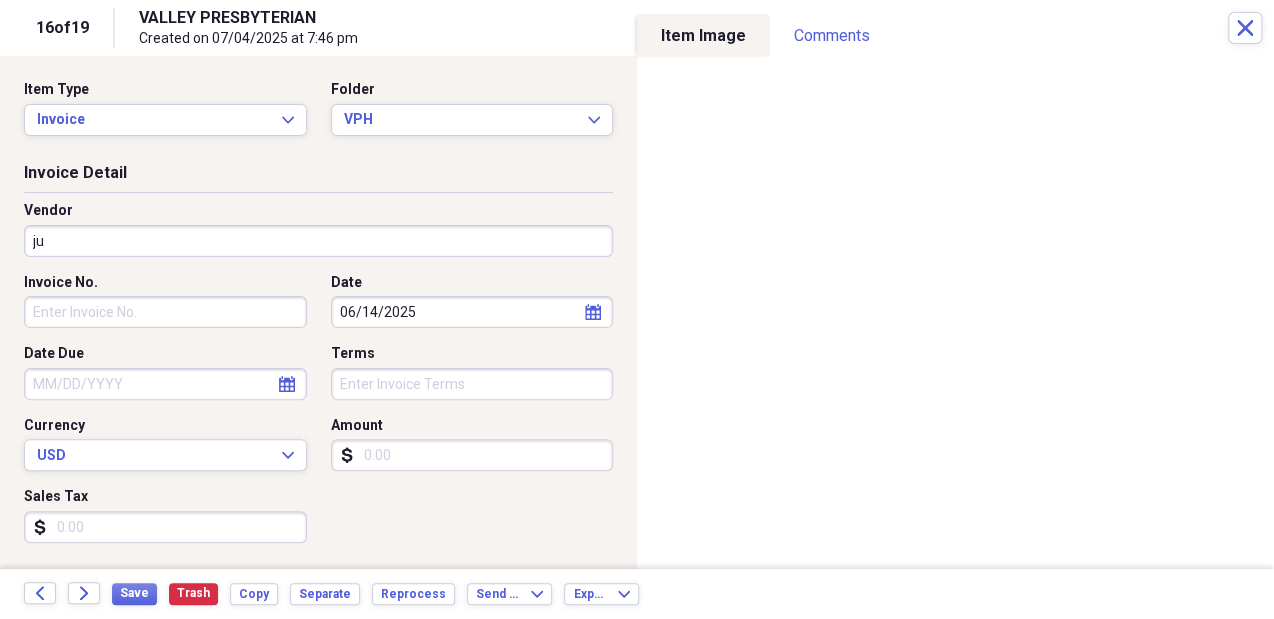 type on "j" 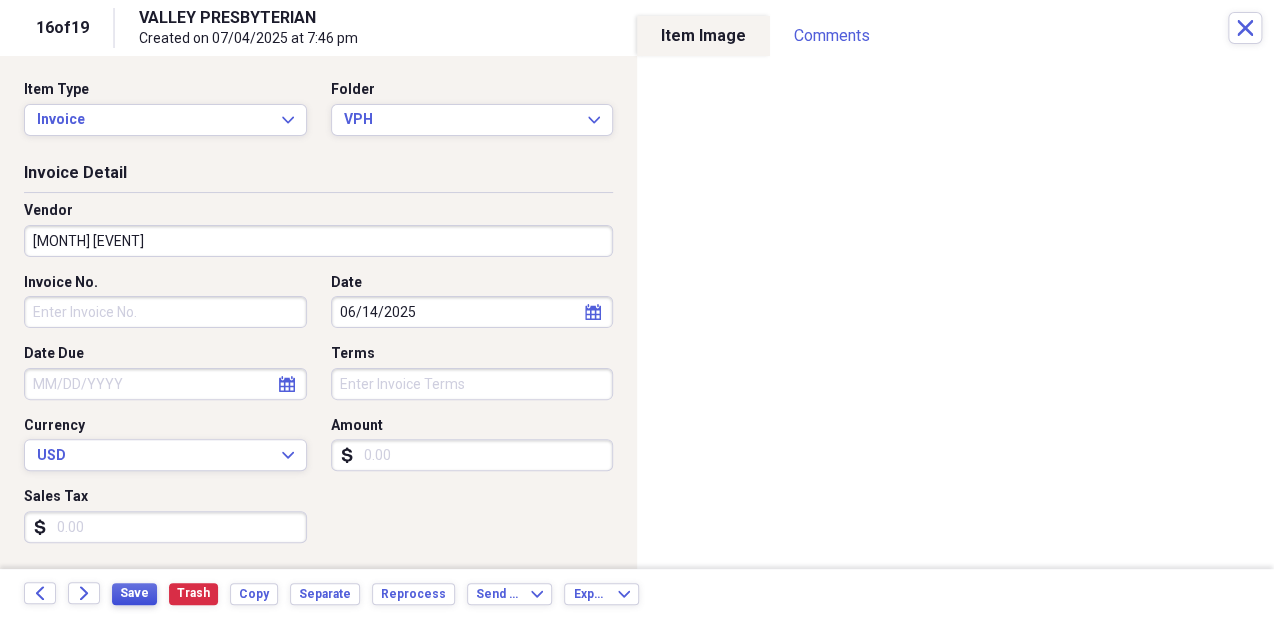 type on "June Call Schedule" 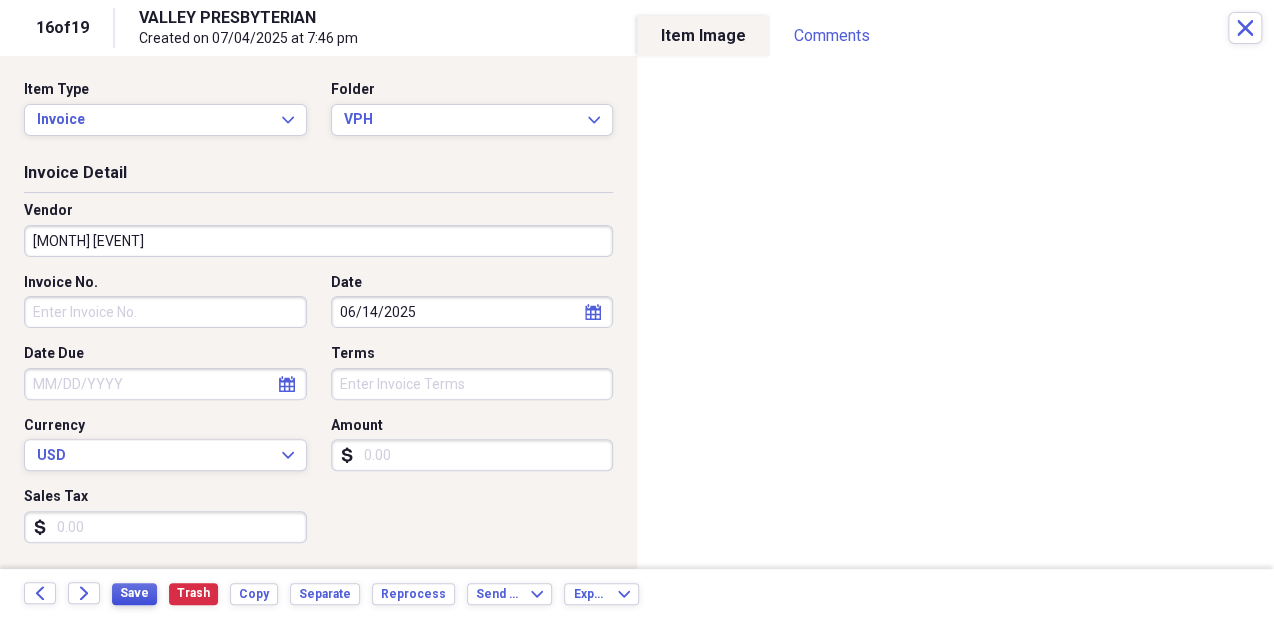 click on "Save" at bounding box center (134, 593) 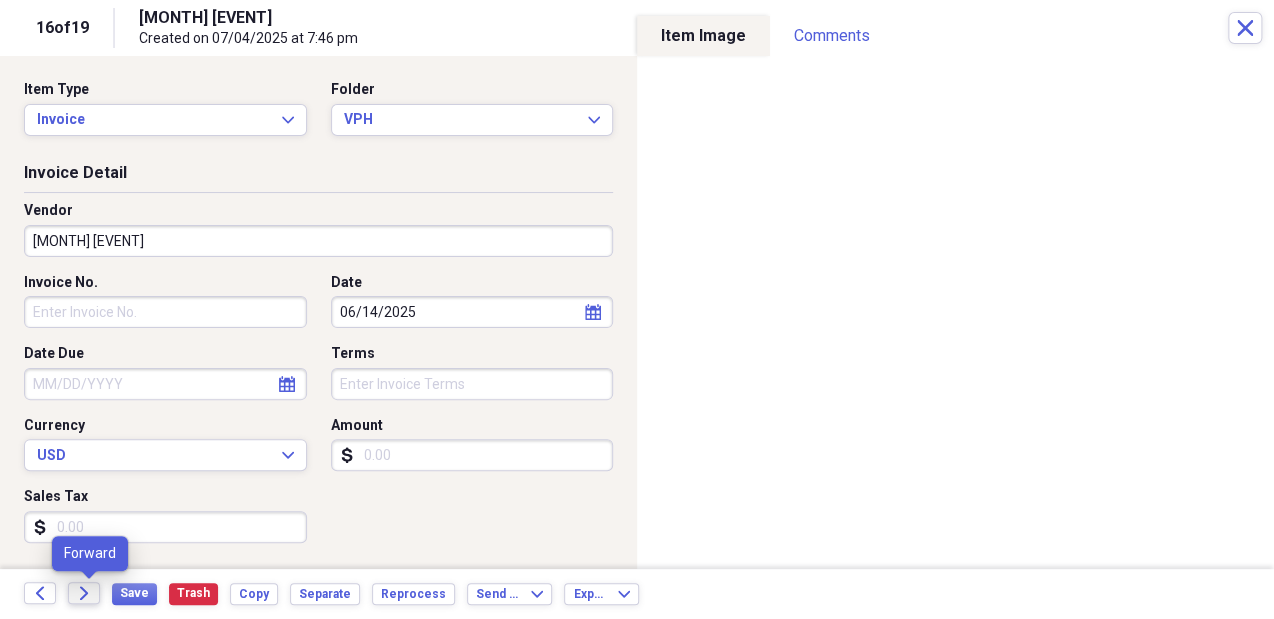 click 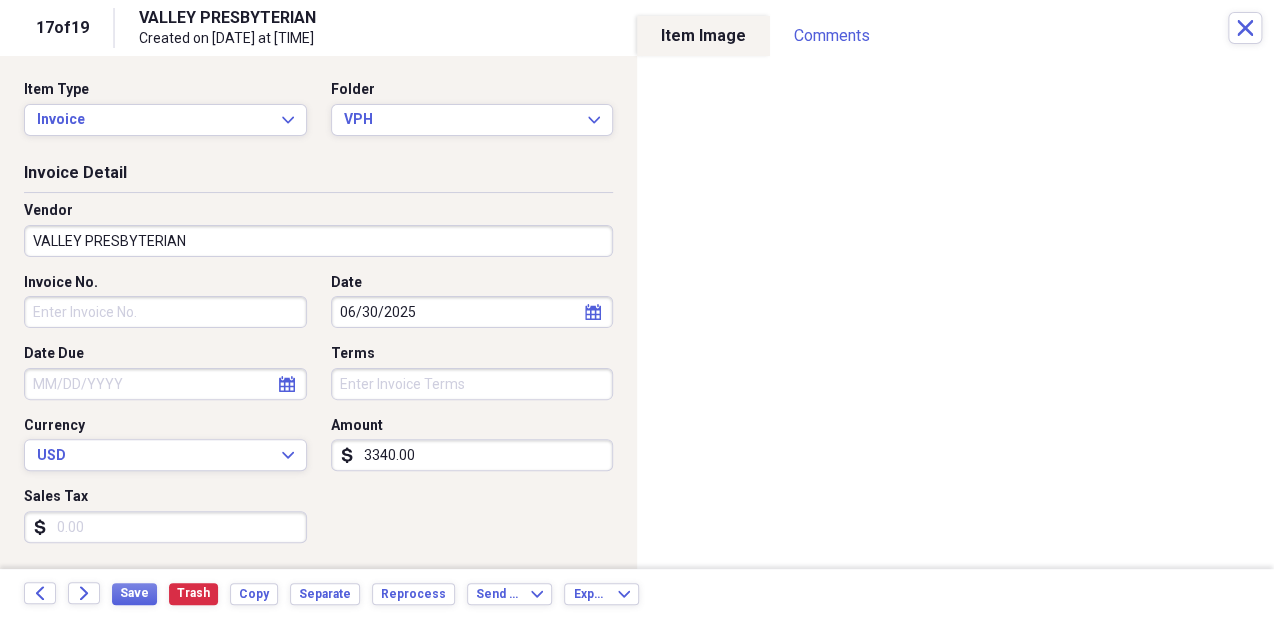 click on "VALLEY PRESBYTERIAN" at bounding box center (318, 241) 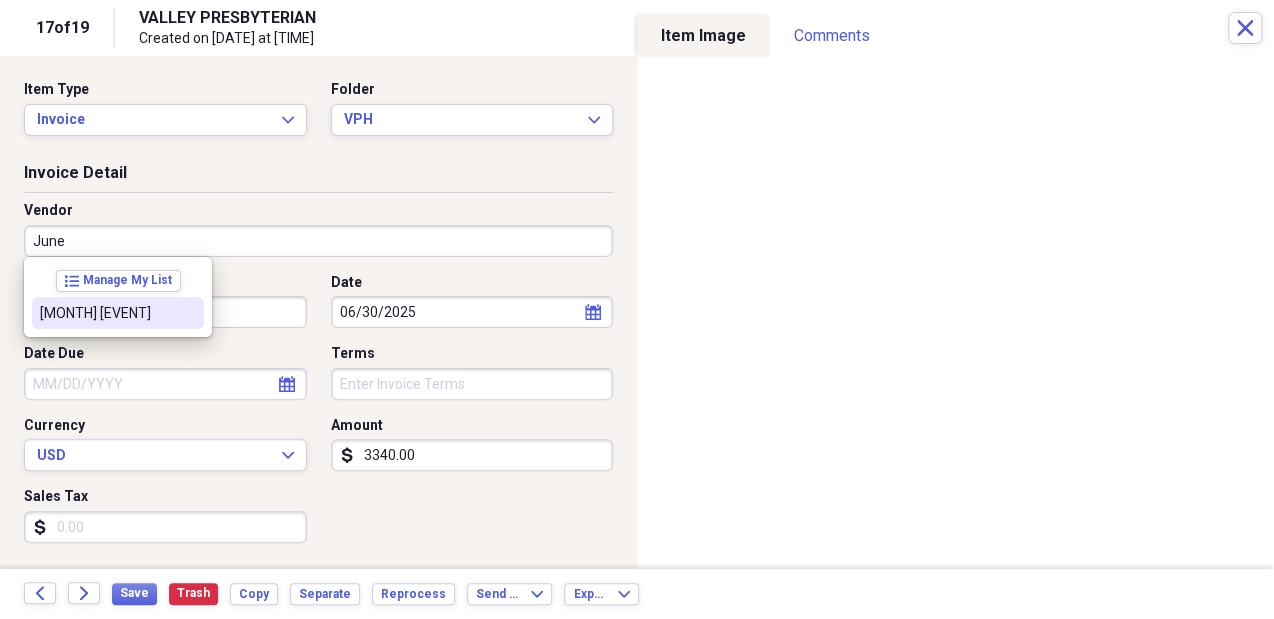 click at bounding box center [188, 313] 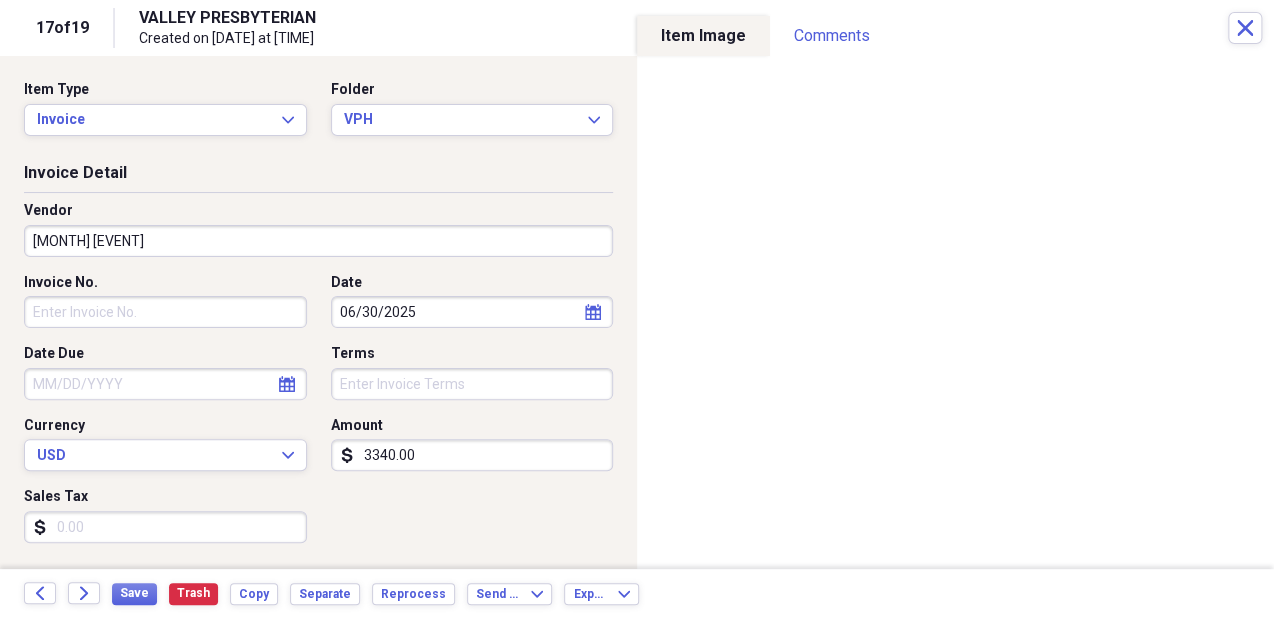 type on "Billed" 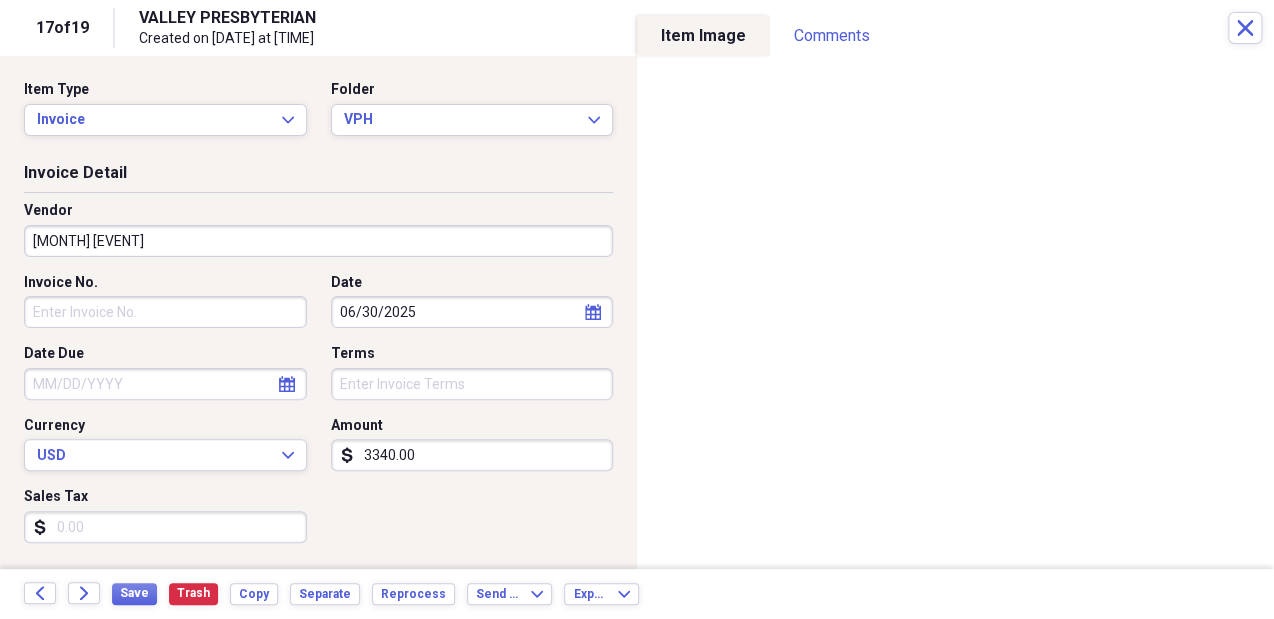 click on "June Call Schedule" at bounding box center [318, 241] 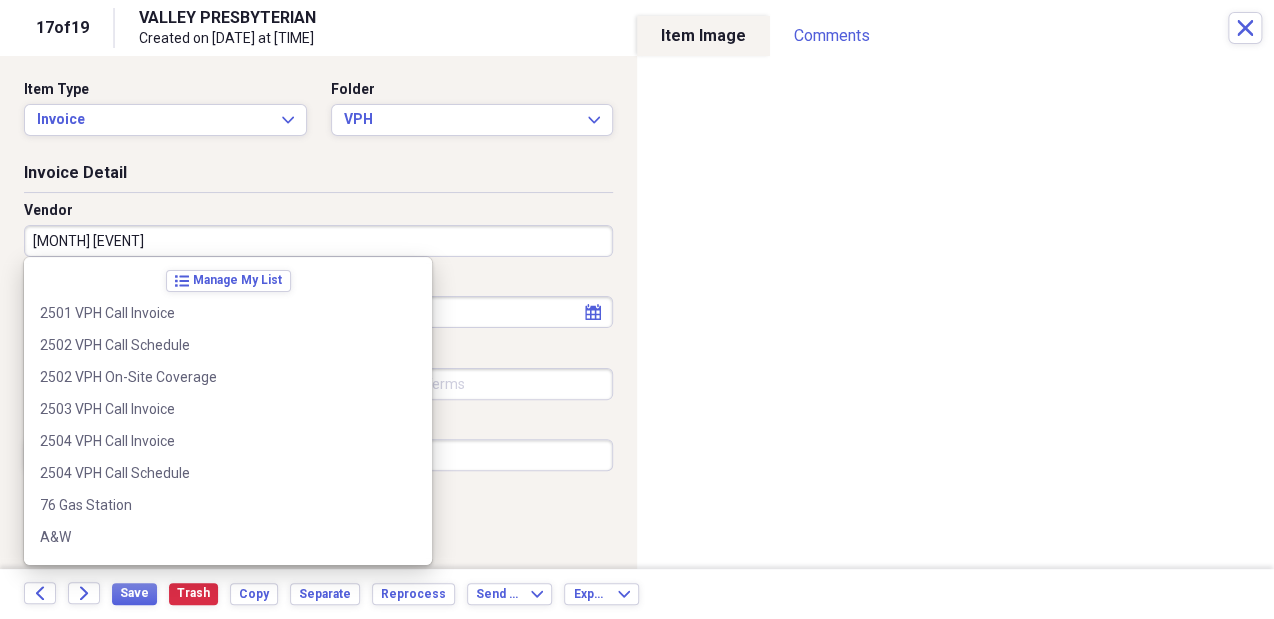 scroll, scrollTop: 3164, scrollLeft: 0, axis: vertical 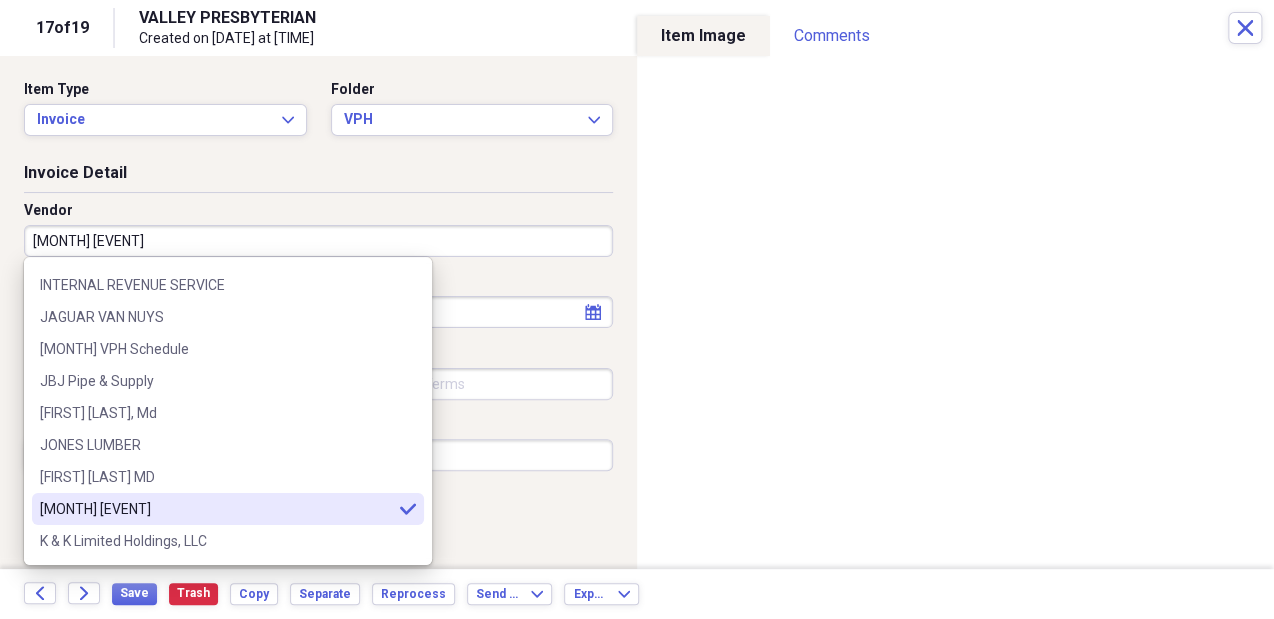 click on "Invoice Detail Vendor June Call Schedule Invoice No. Date 06/30/2025 calendar Calendar Date Due calendar Calendar Terms Currency USD Expand Amount dollar-sign 3340.00 Sales Tax dollar-sign" at bounding box center [318, 365] 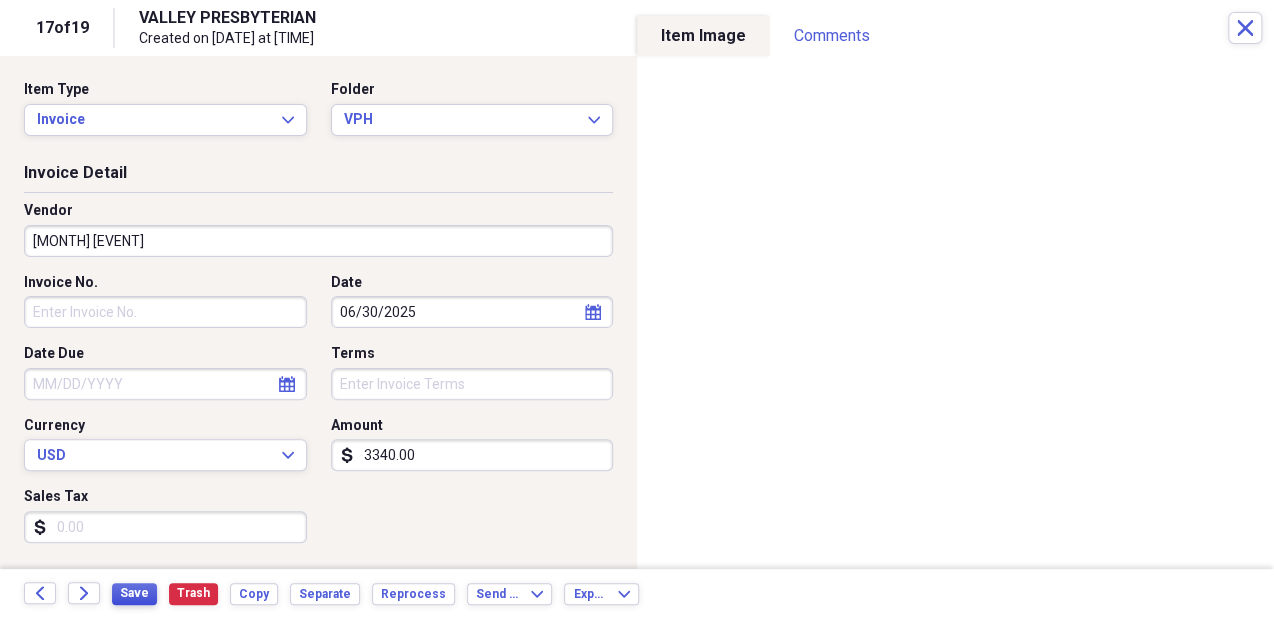 click on "Save" at bounding box center [134, 593] 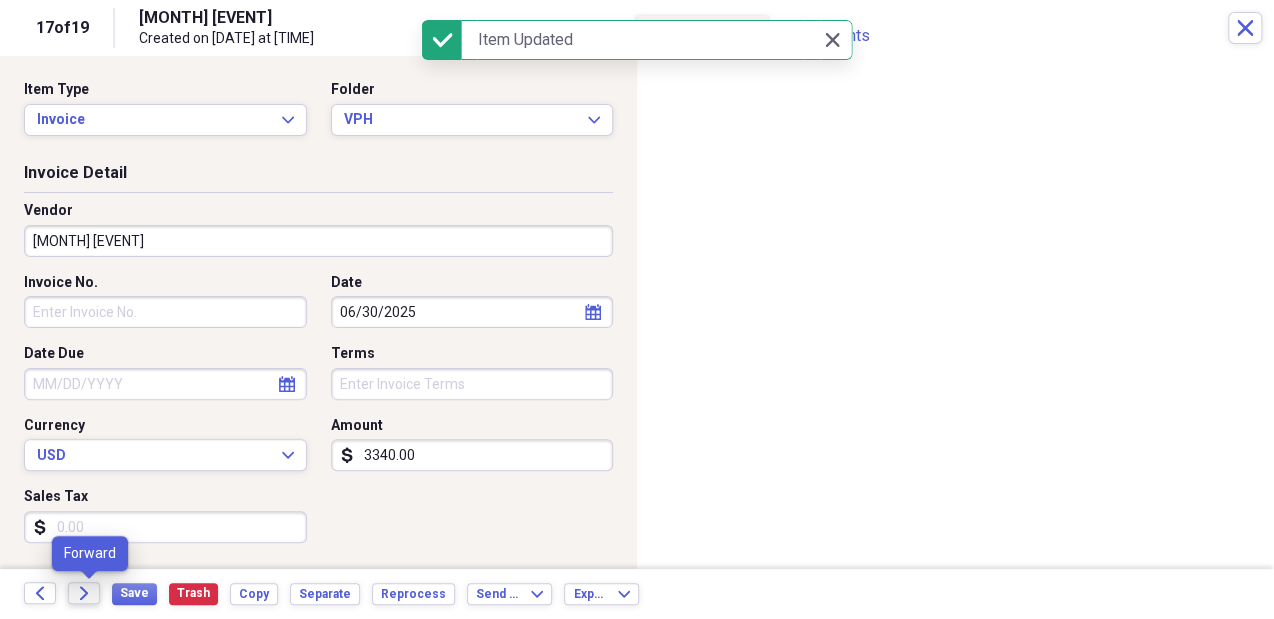 click on "Forward" 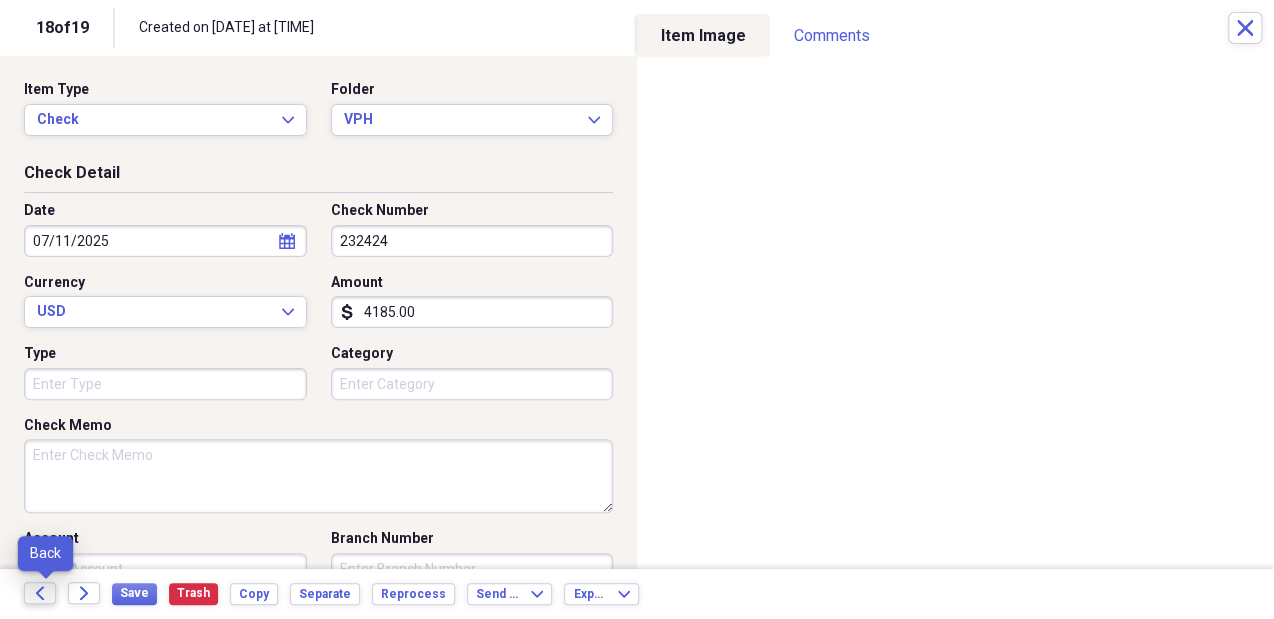 click 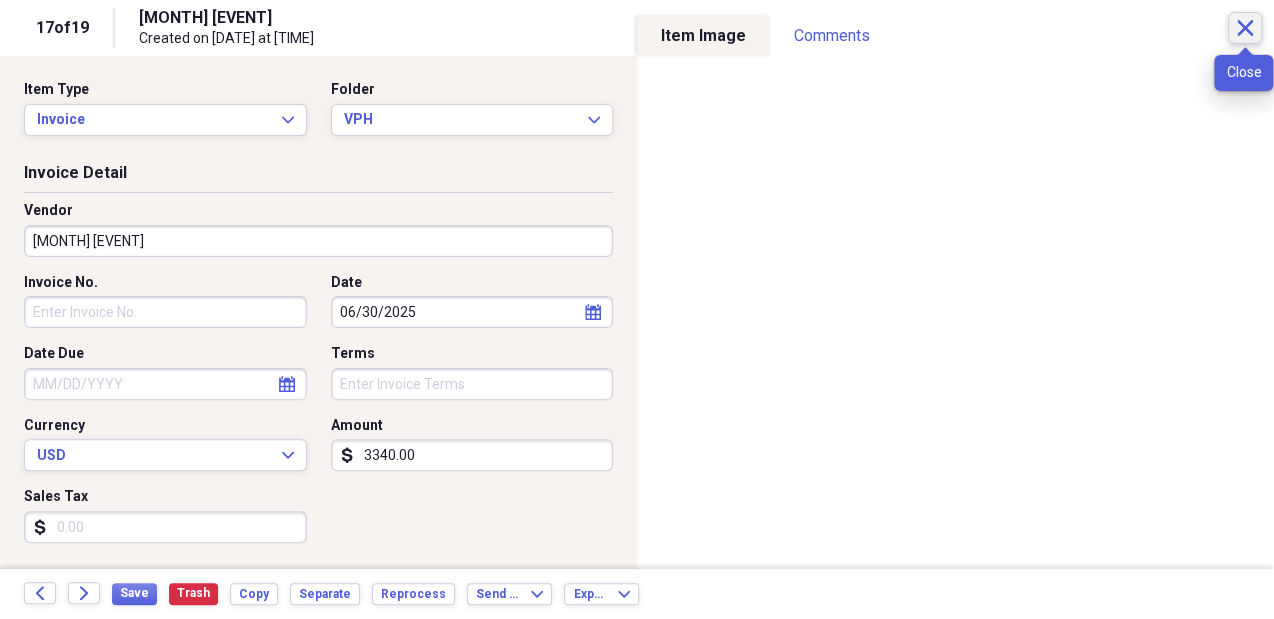 click on "Close" at bounding box center [1245, 28] 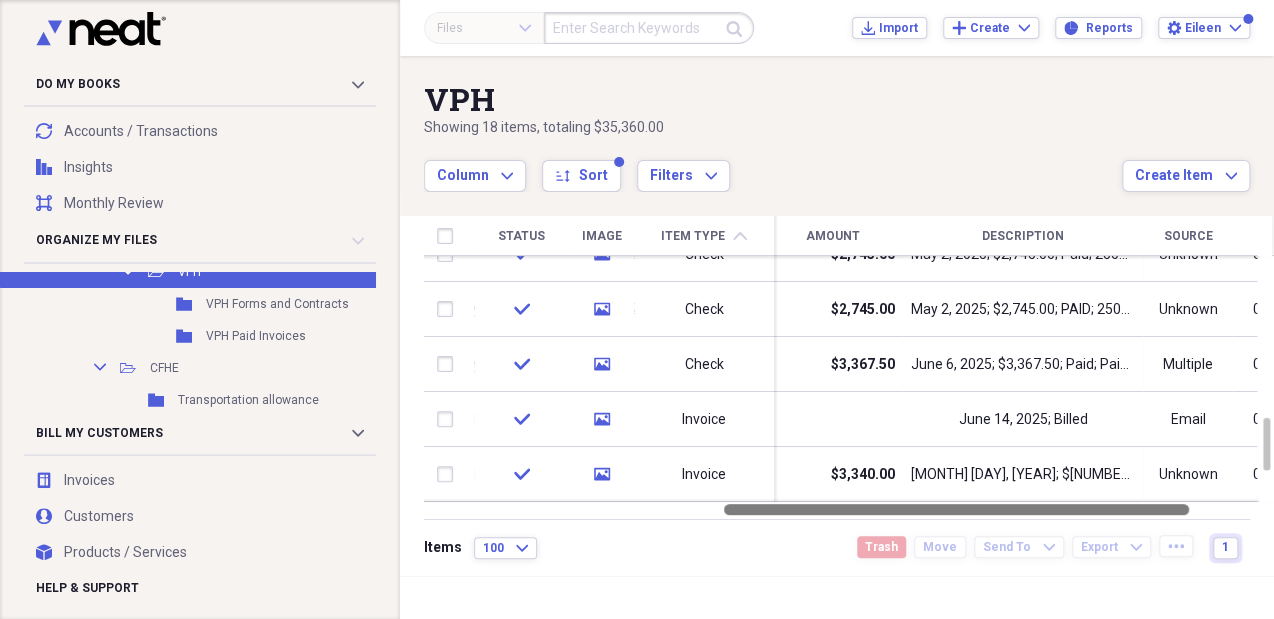 drag, startPoint x: 815, startPoint y: 507, endPoint x: 1109, endPoint y: 511, distance: 294.02722 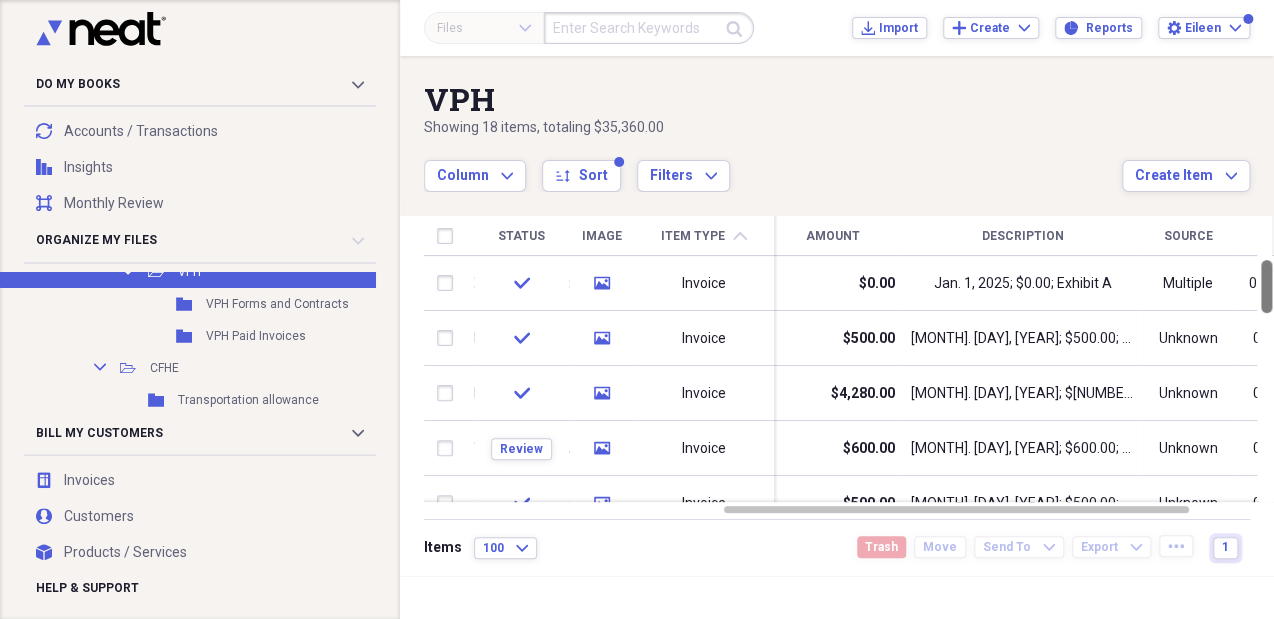 drag, startPoint x: 1269, startPoint y: 432, endPoint x: 1273, endPoint y: 279, distance: 153.05228 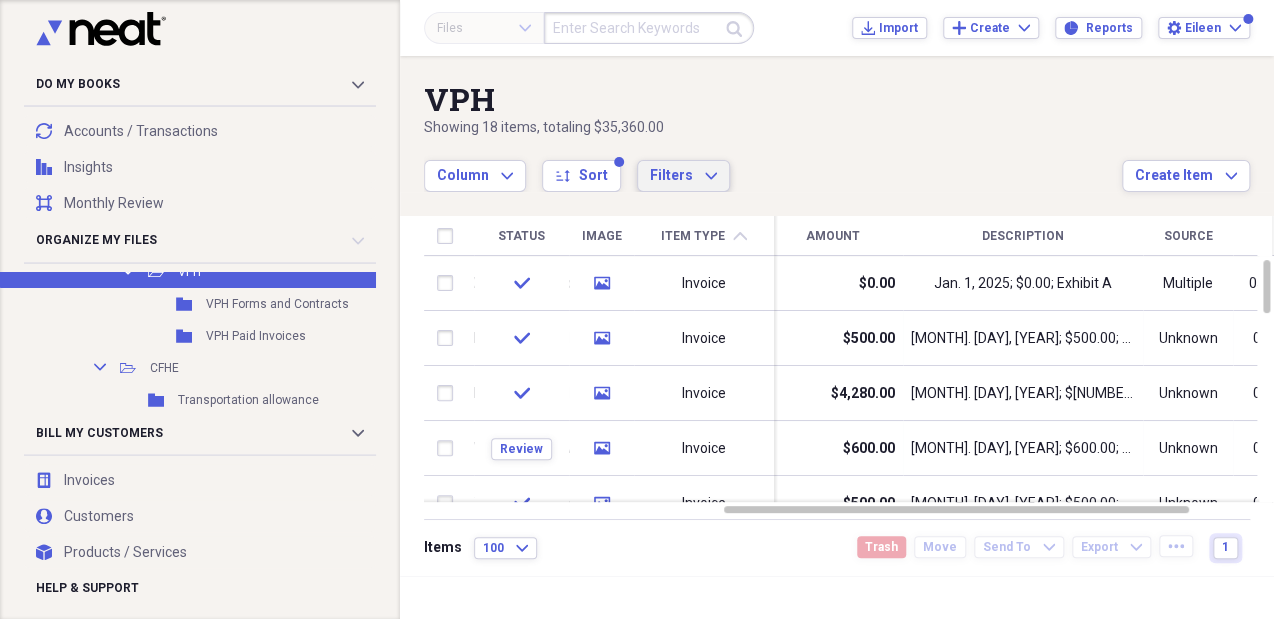 click on "Filters" at bounding box center (671, 175) 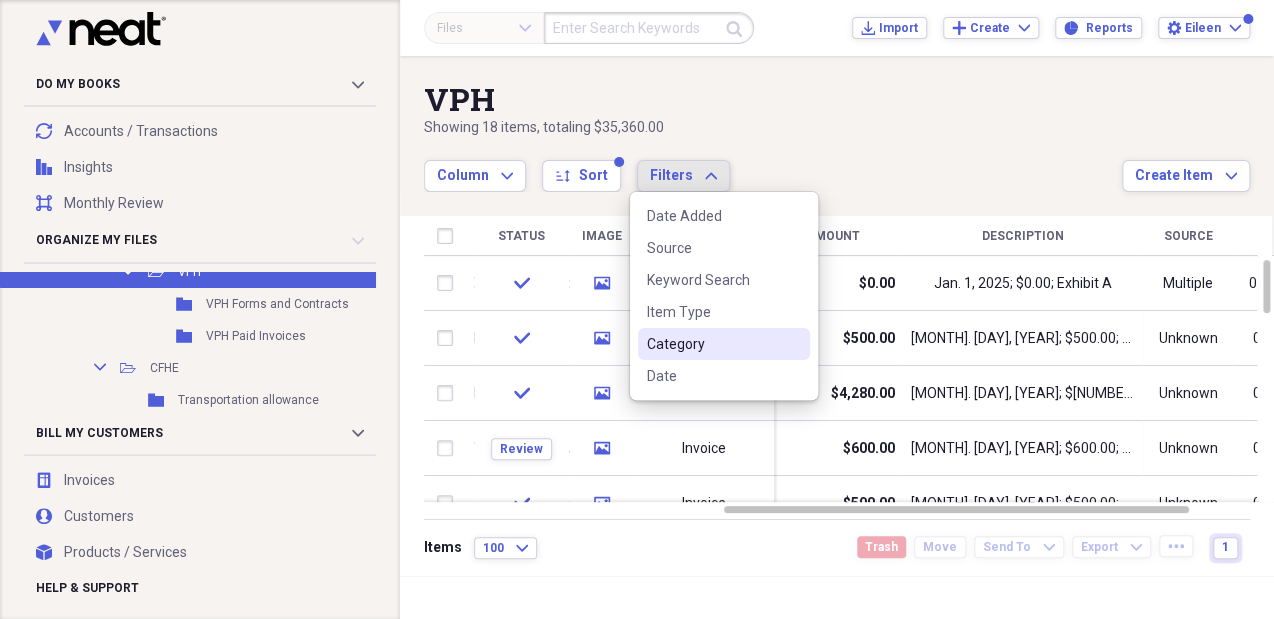 click on "Category" at bounding box center (712, 344) 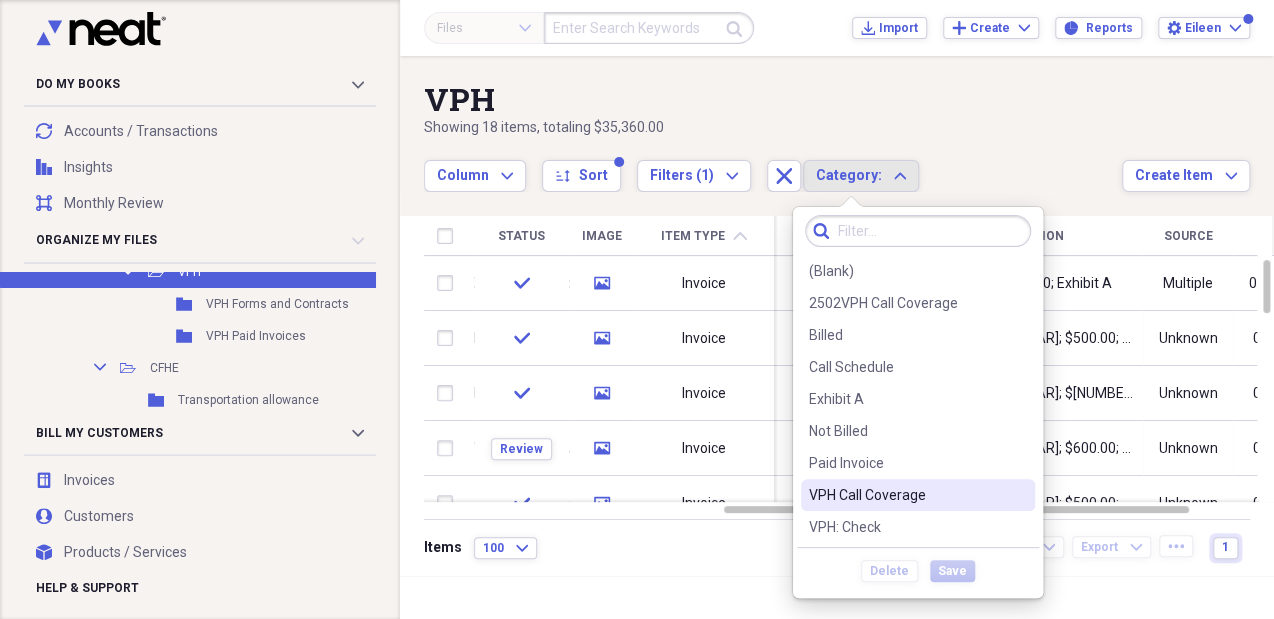 click on "VPH Call Coverage" at bounding box center (906, 495) 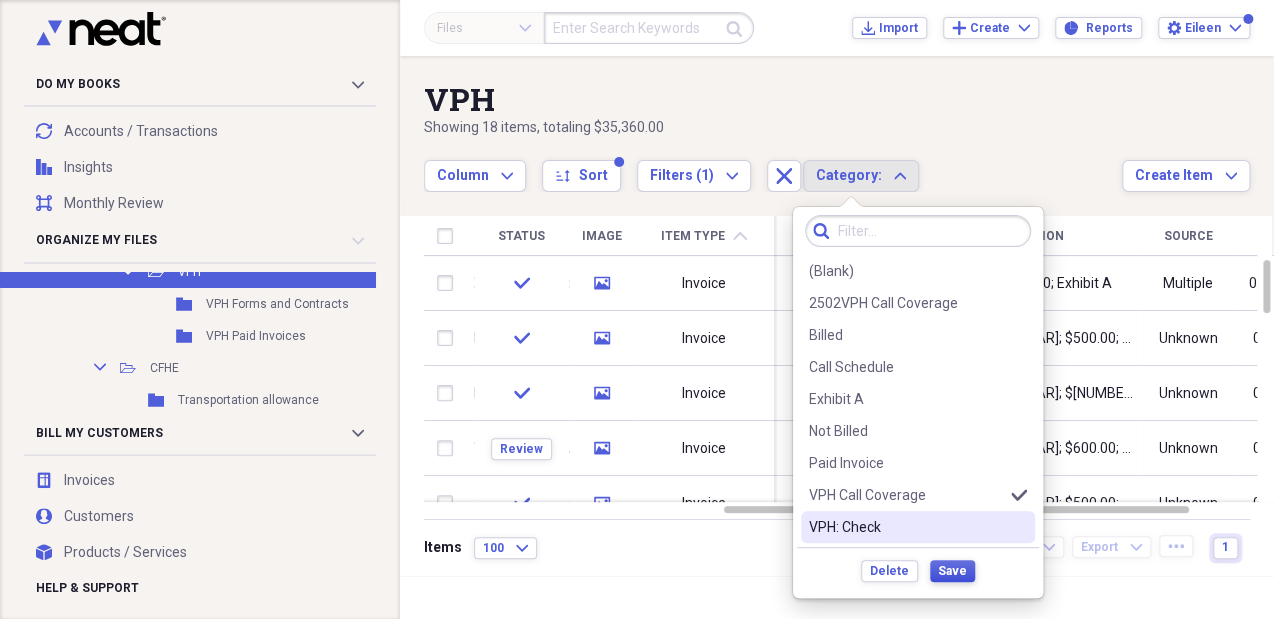 click on "Save" at bounding box center [952, 571] 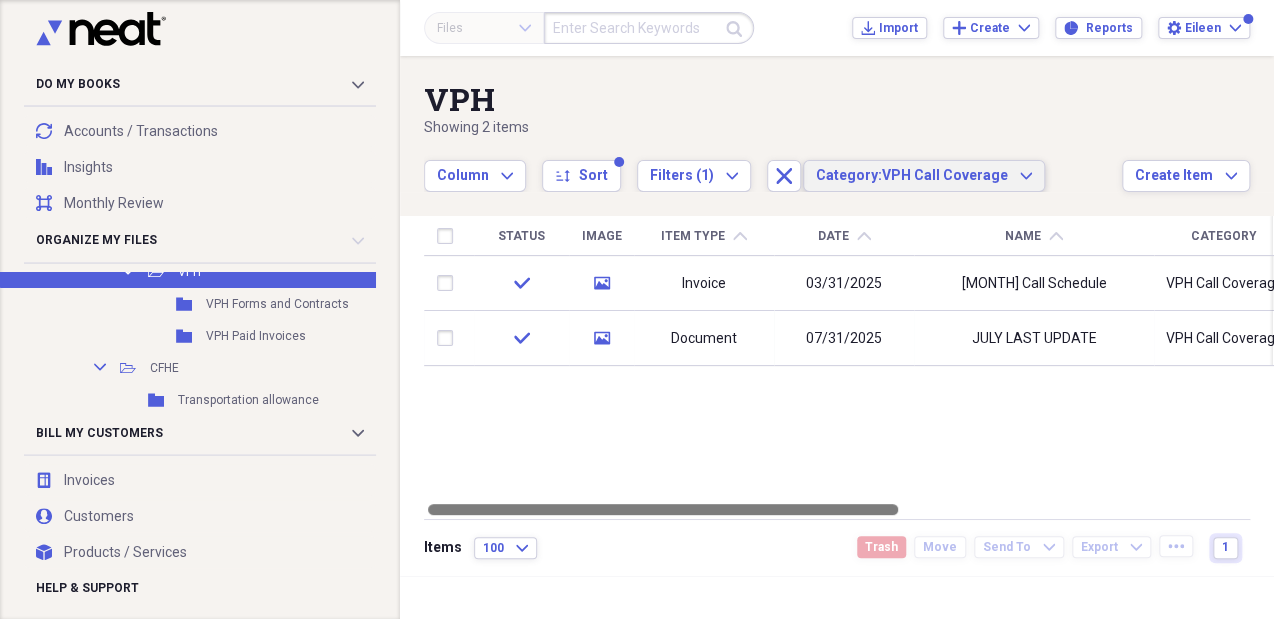 drag, startPoint x: 972, startPoint y: 507, endPoint x: 503, endPoint y: 507, distance: 469 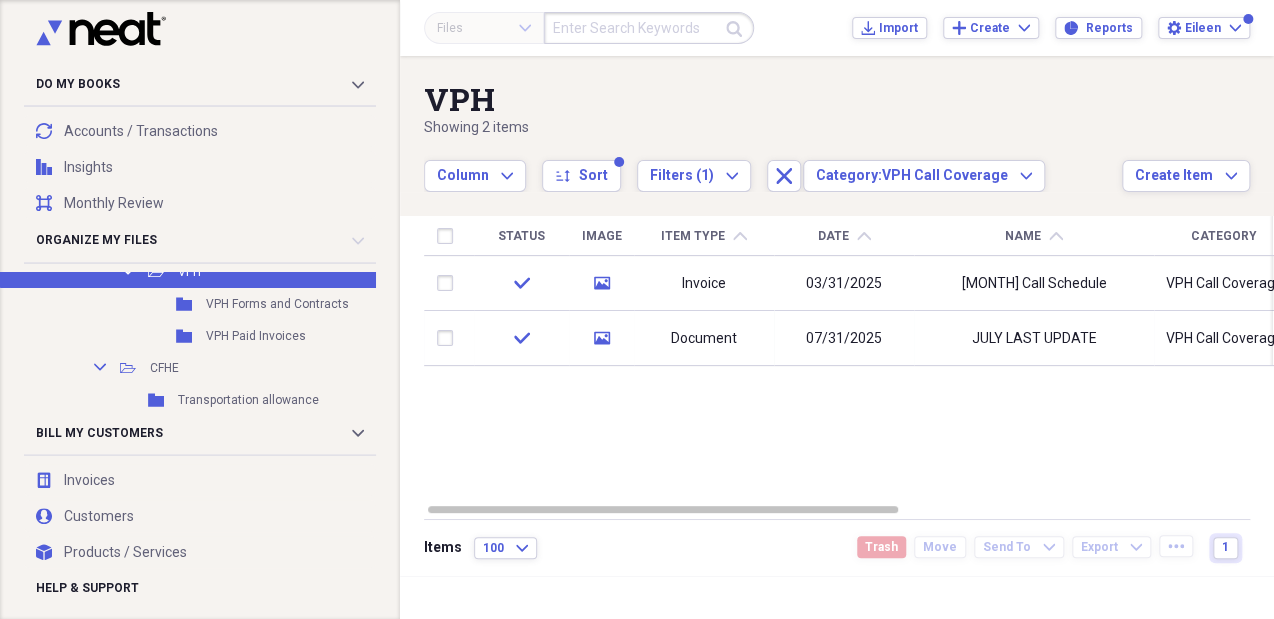 click on "Item Type chevron-up" at bounding box center (704, 236) 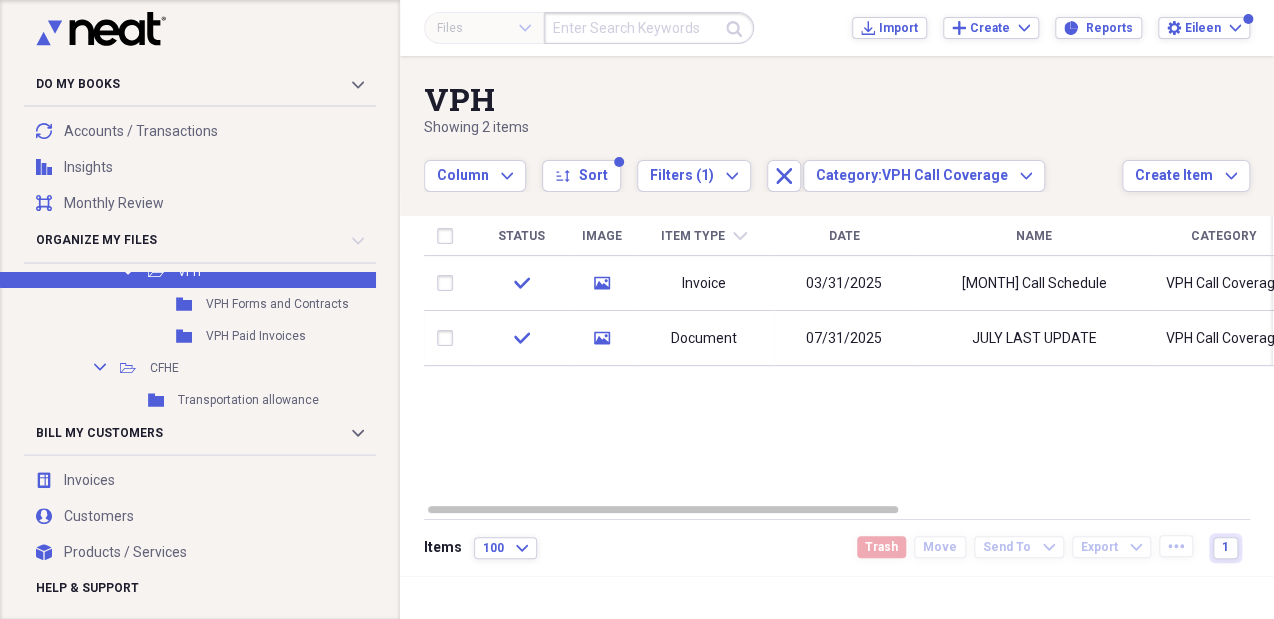 click on "Item Type chevron-down" at bounding box center (704, 236) 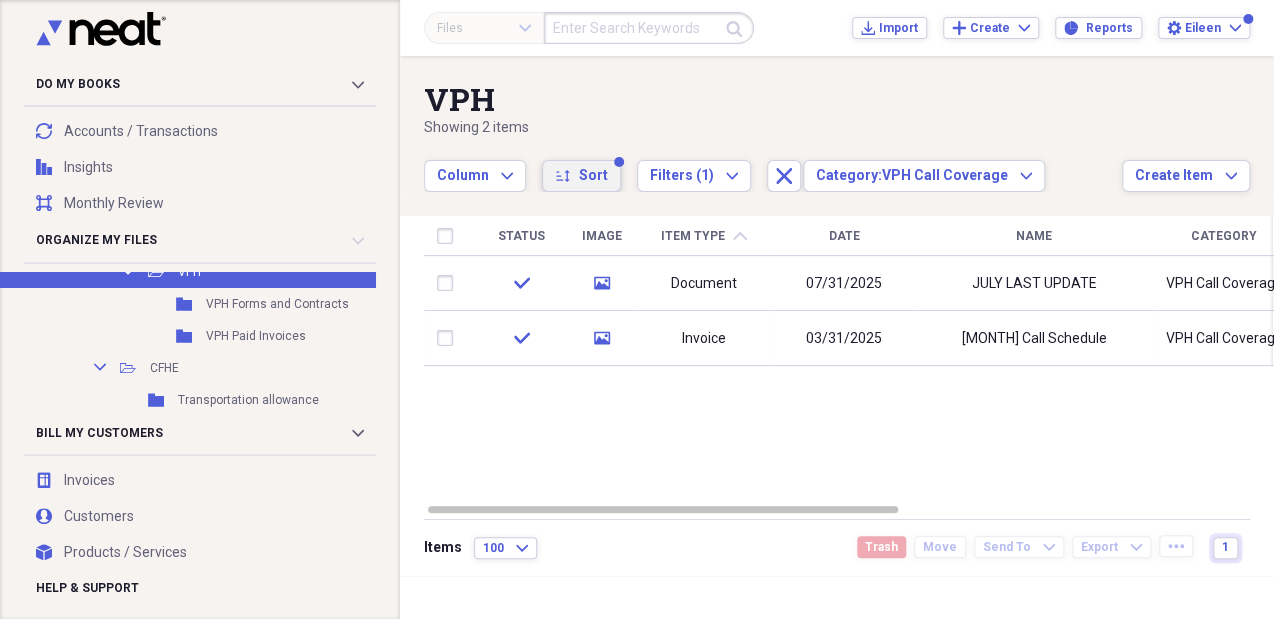 click on "Sort" at bounding box center [593, 176] 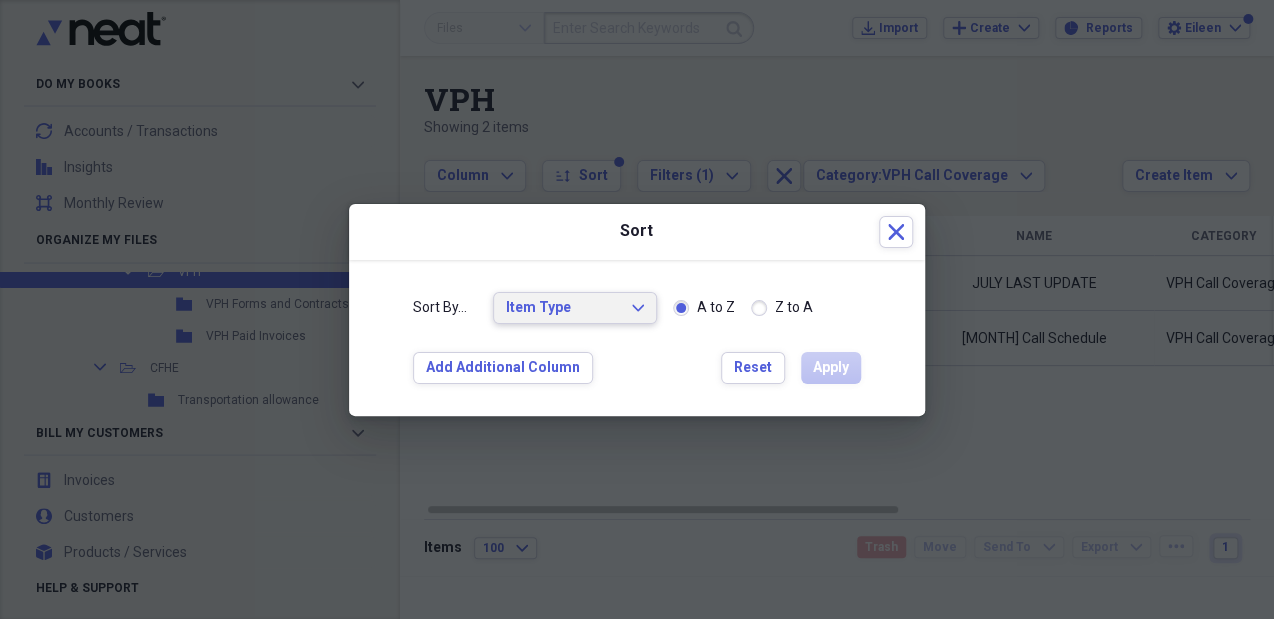 click on "Item Type" at bounding box center (563, 308) 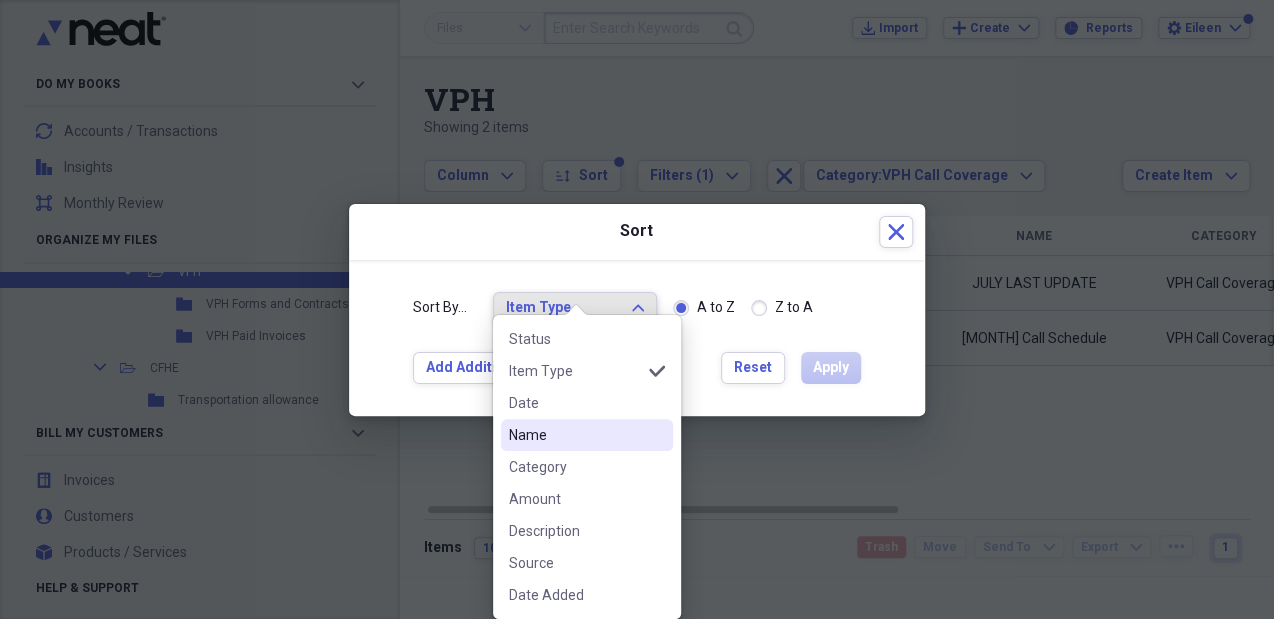 click on "Name" at bounding box center [575, 435] 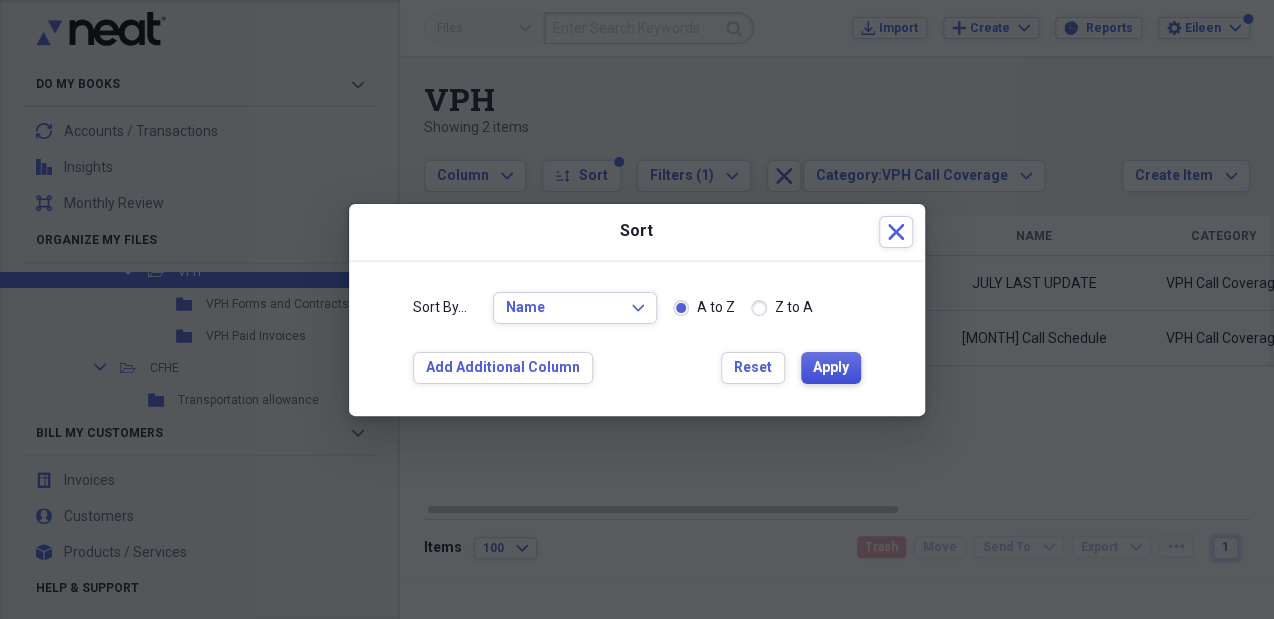 click on "Apply" at bounding box center [831, 368] 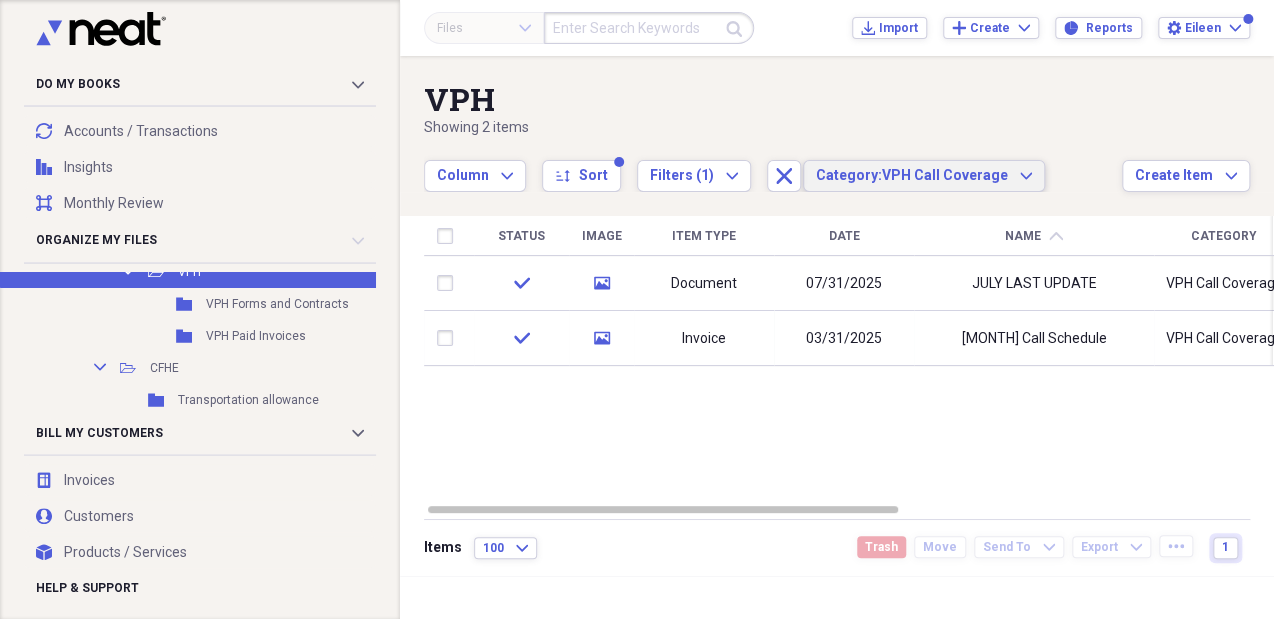 click on "Expand" 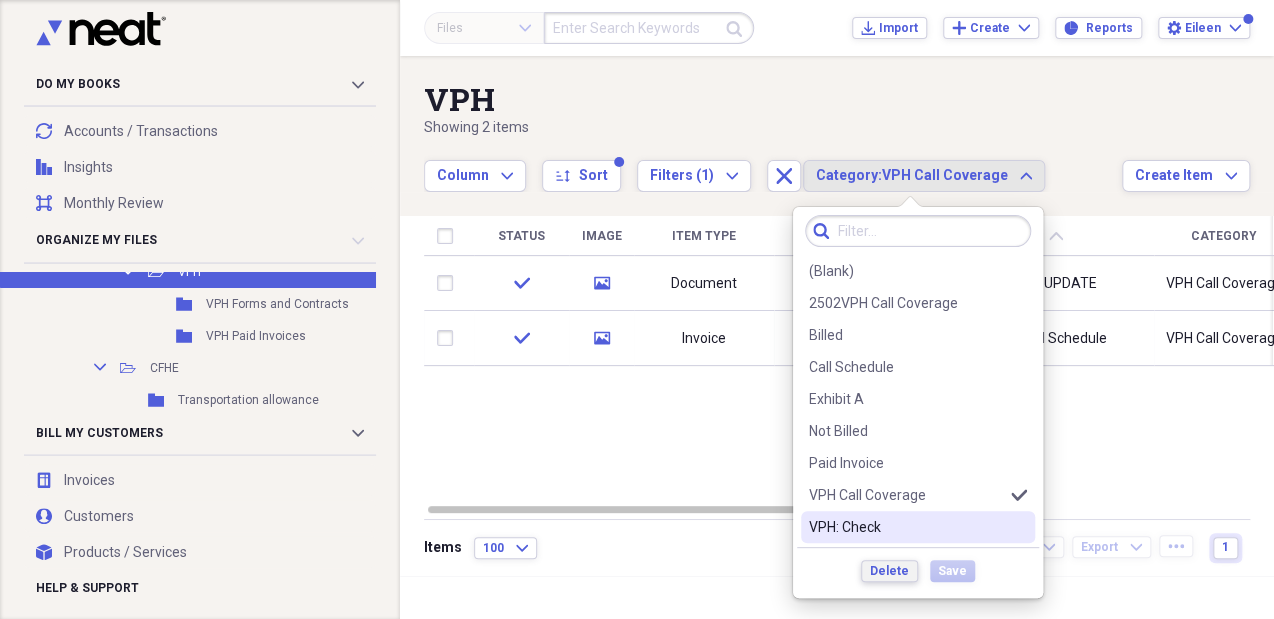 click on "Delete" at bounding box center (889, 571) 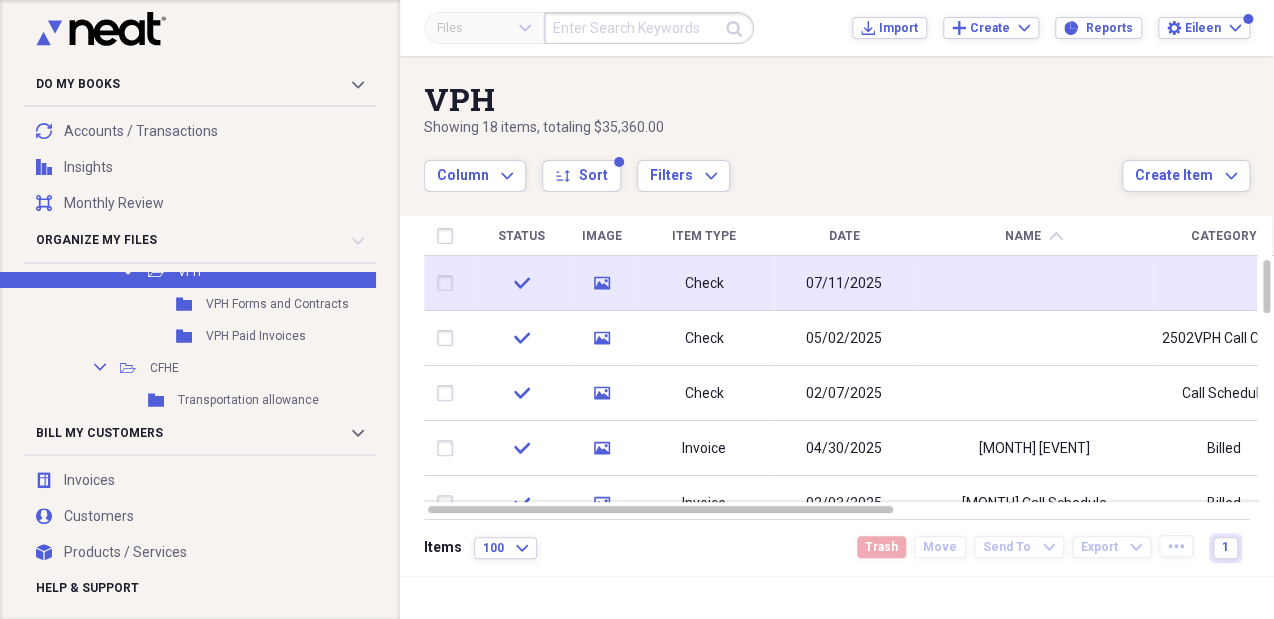 click at bounding box center [1034, 283] 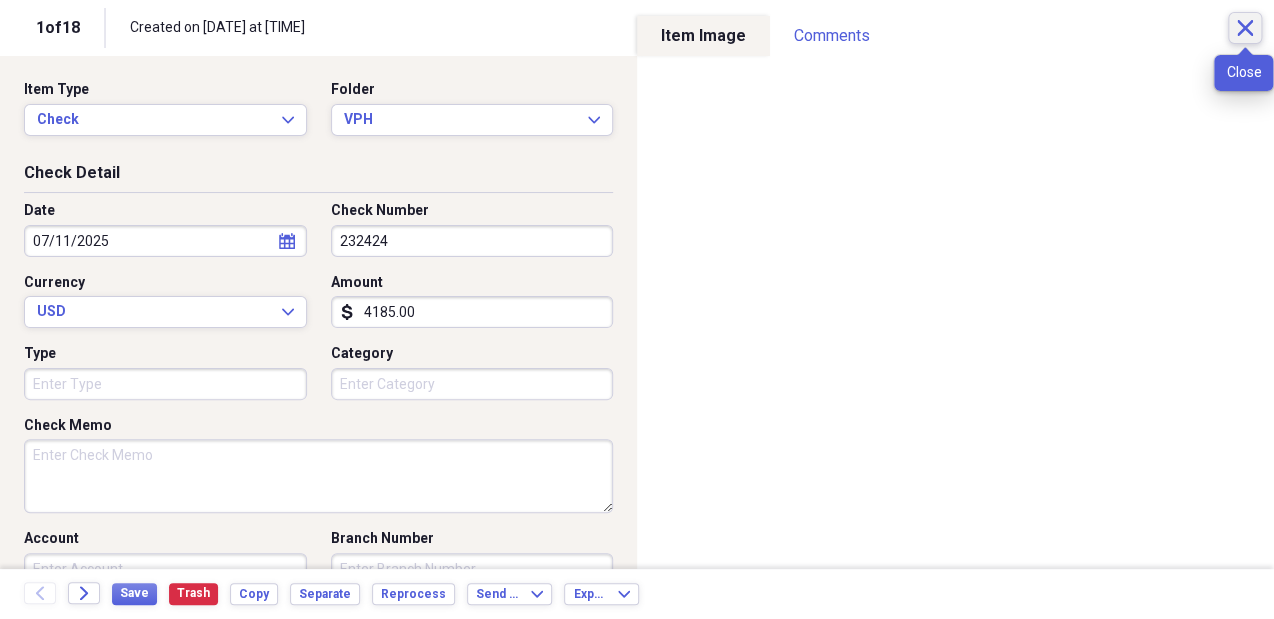 click on "Close" at bounding box center [1245, 28] 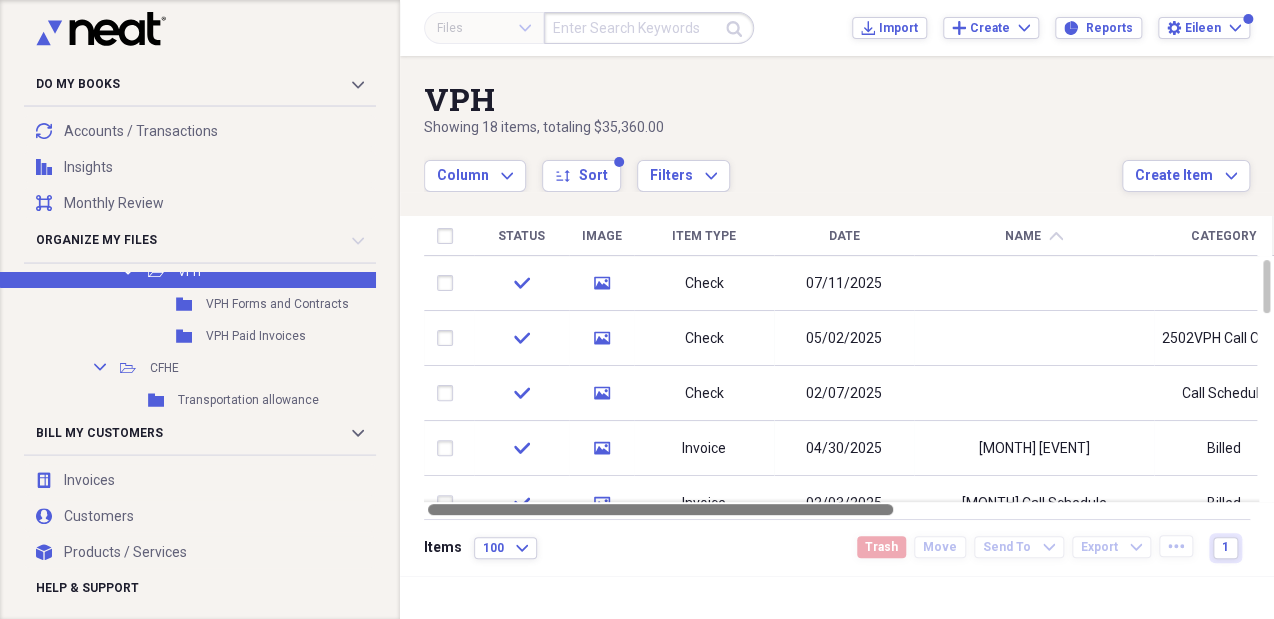 drag, startPoint x: 853, startPoint y: 511, endPoint x: 800, endPoint y: 530, distance: 56.302753 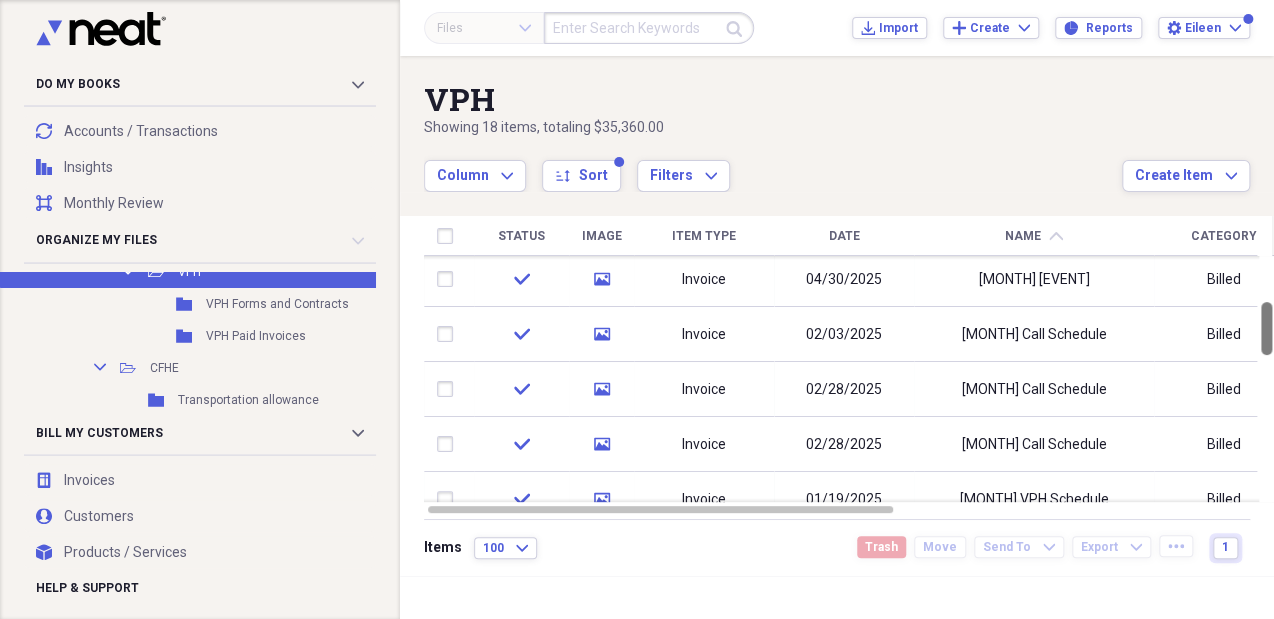 drag, startPoint x: 1264, startPoint y: 288, endPoint x: 1276, endPoint y: 330, distance: 43.68066 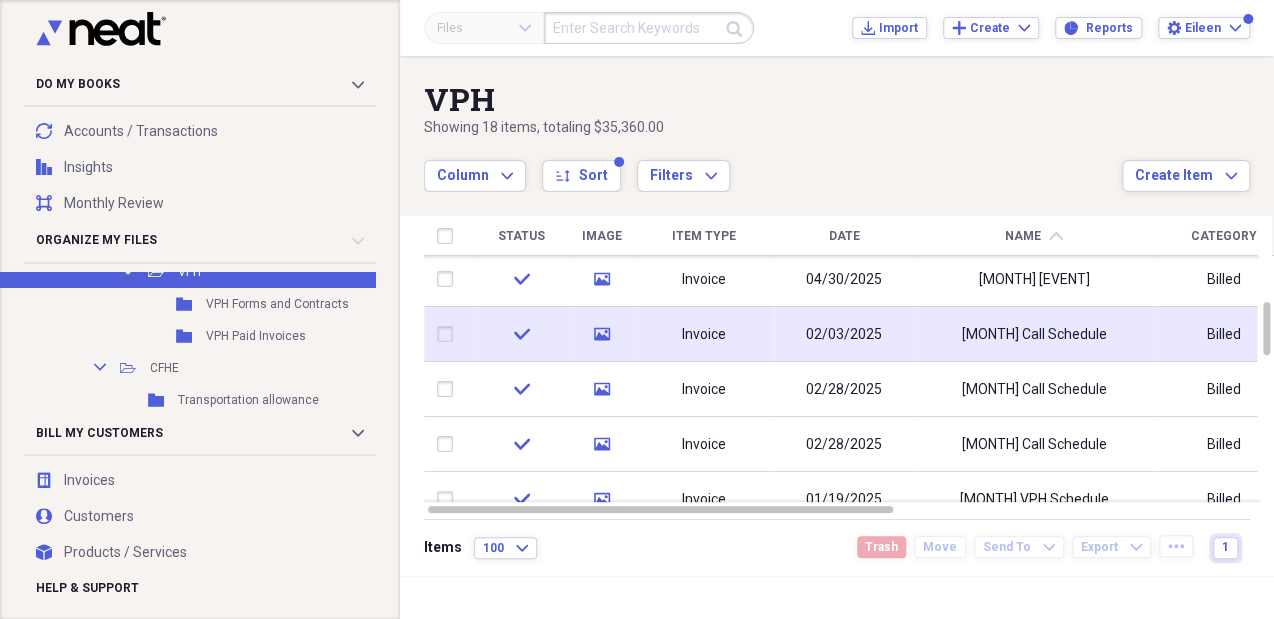 click at bounding box center (449, 334) 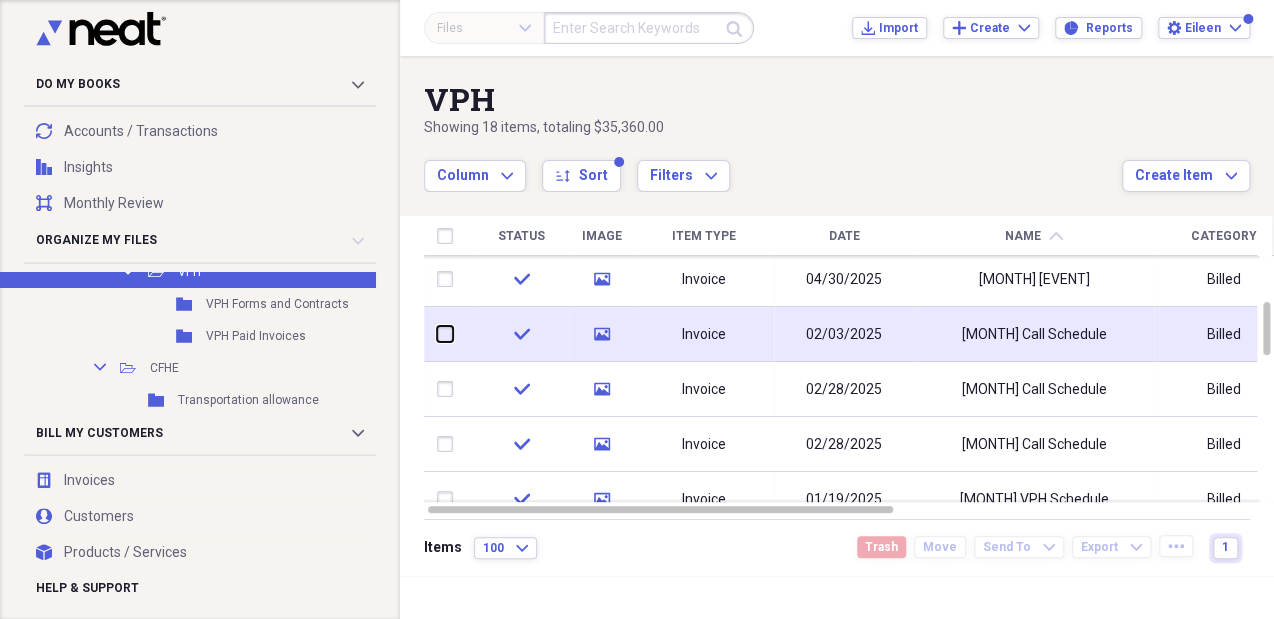 click at bounding box center [437, 334] 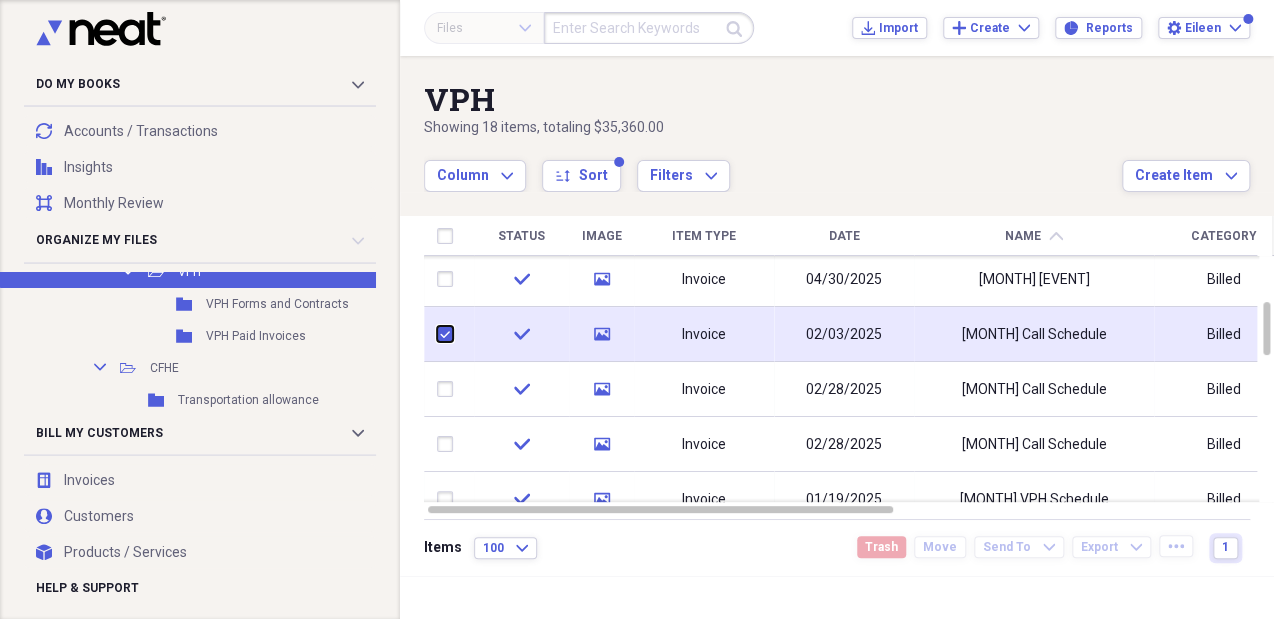 checkbox on "true" 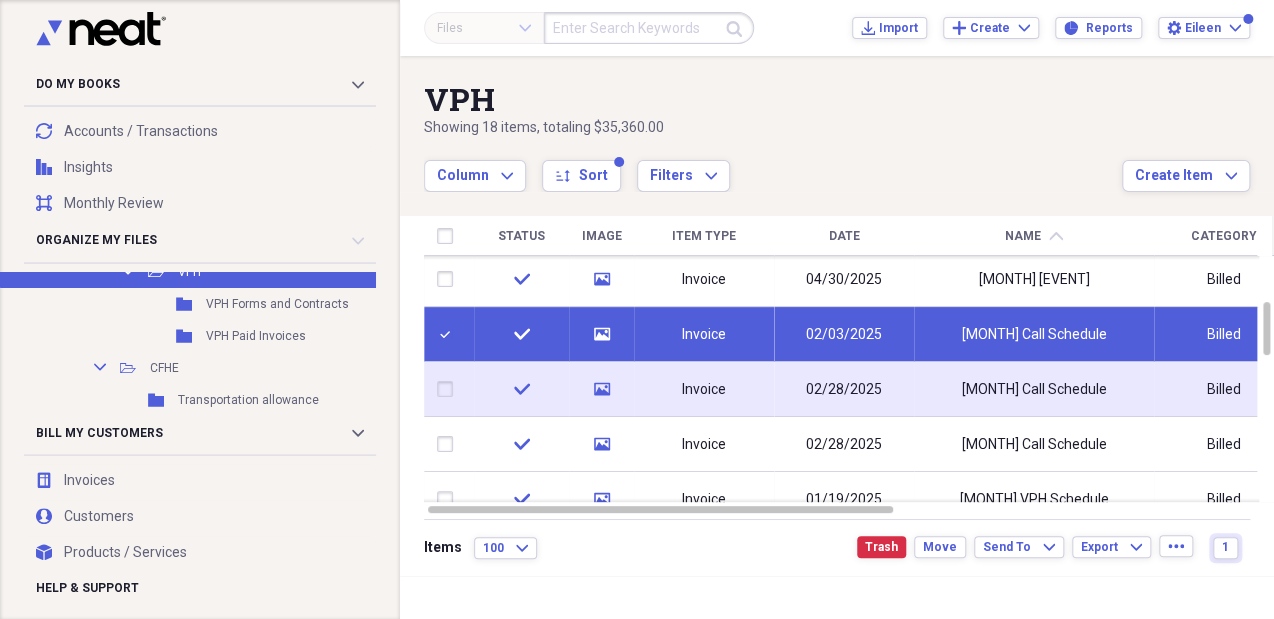 click at bounding box center (449, 389) 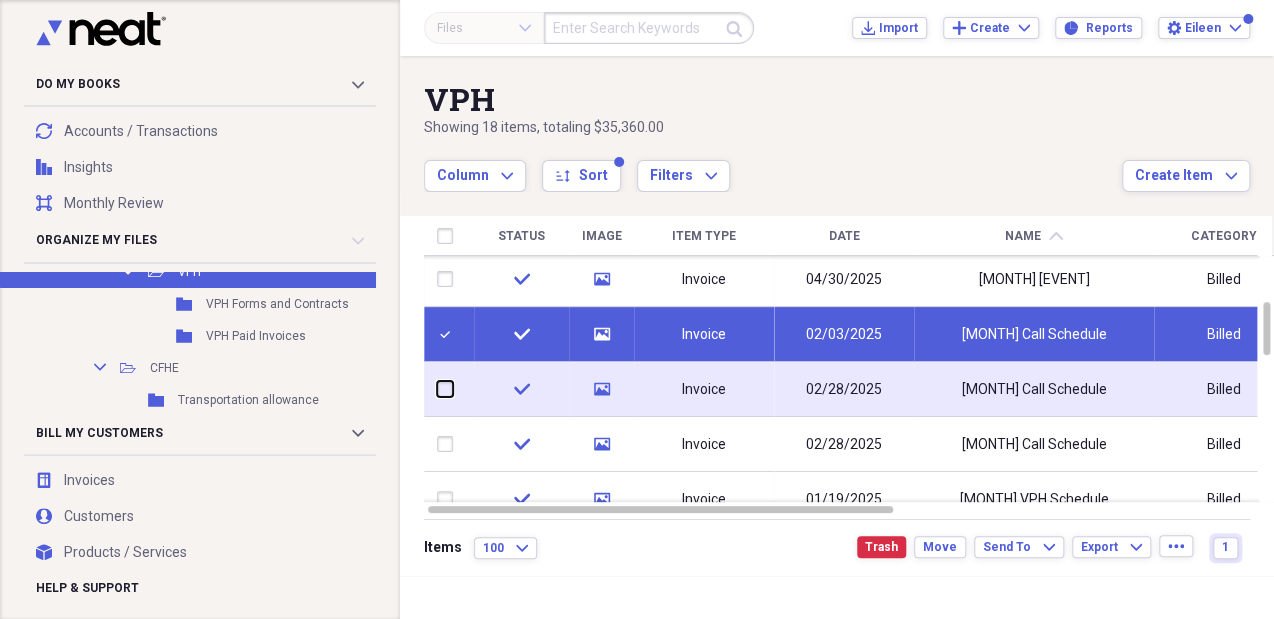 click at bounding box center [437, 389] 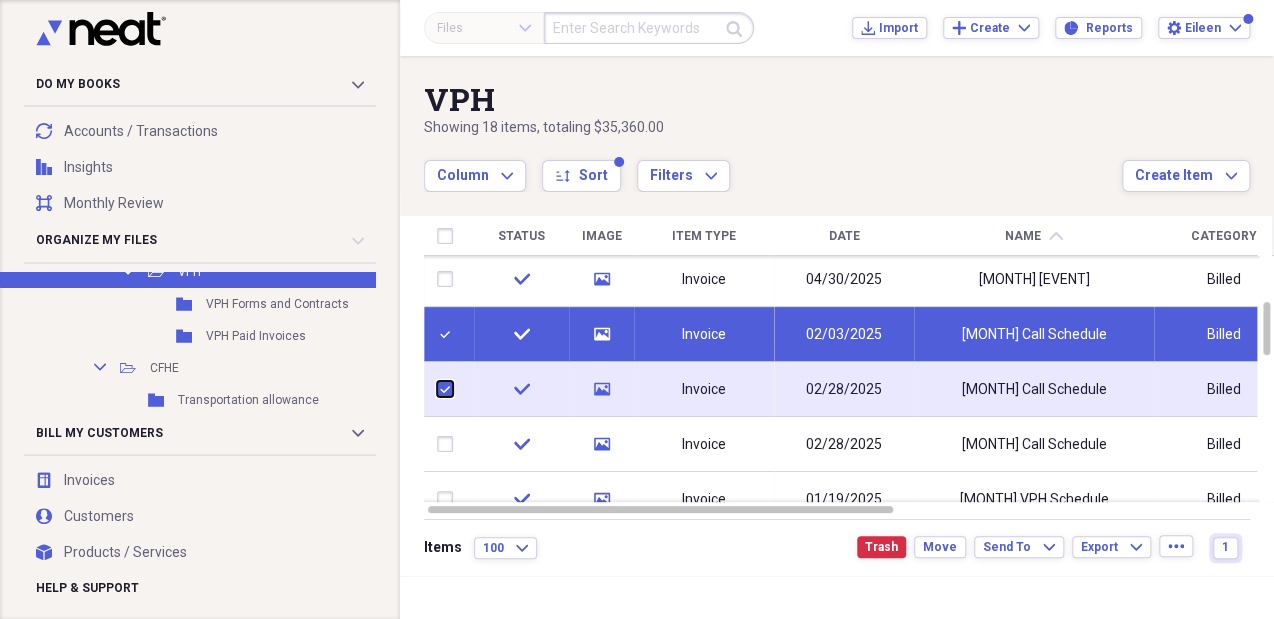checkbox on "true" 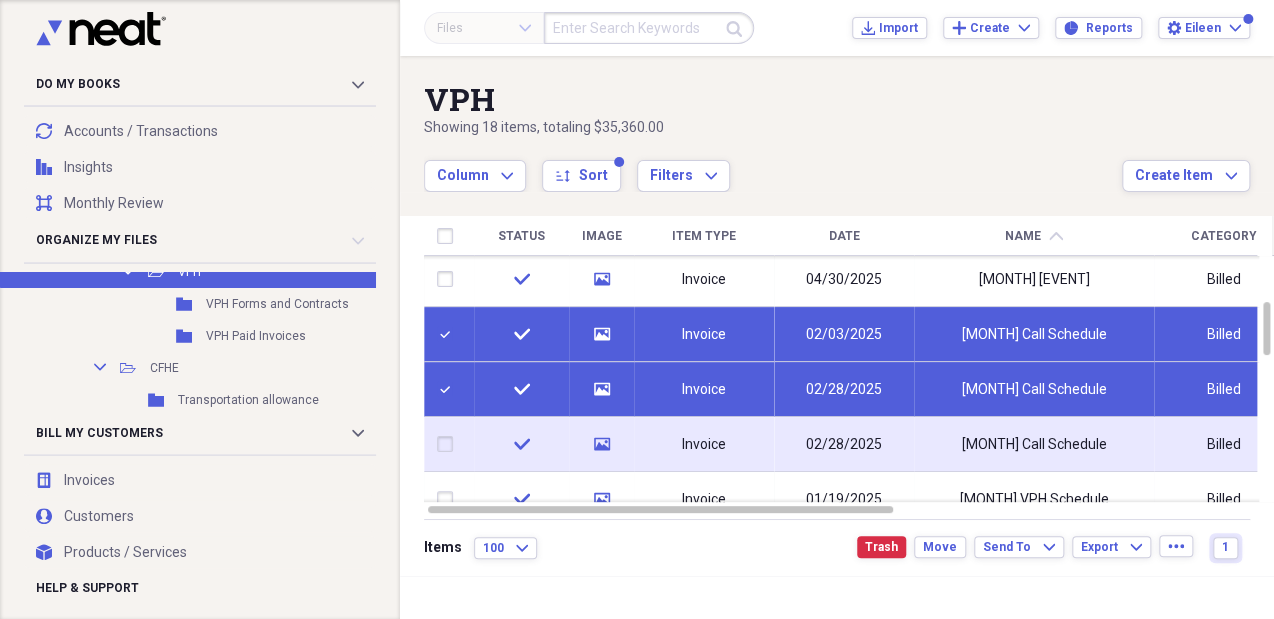 click at bounding box center (449, 444) 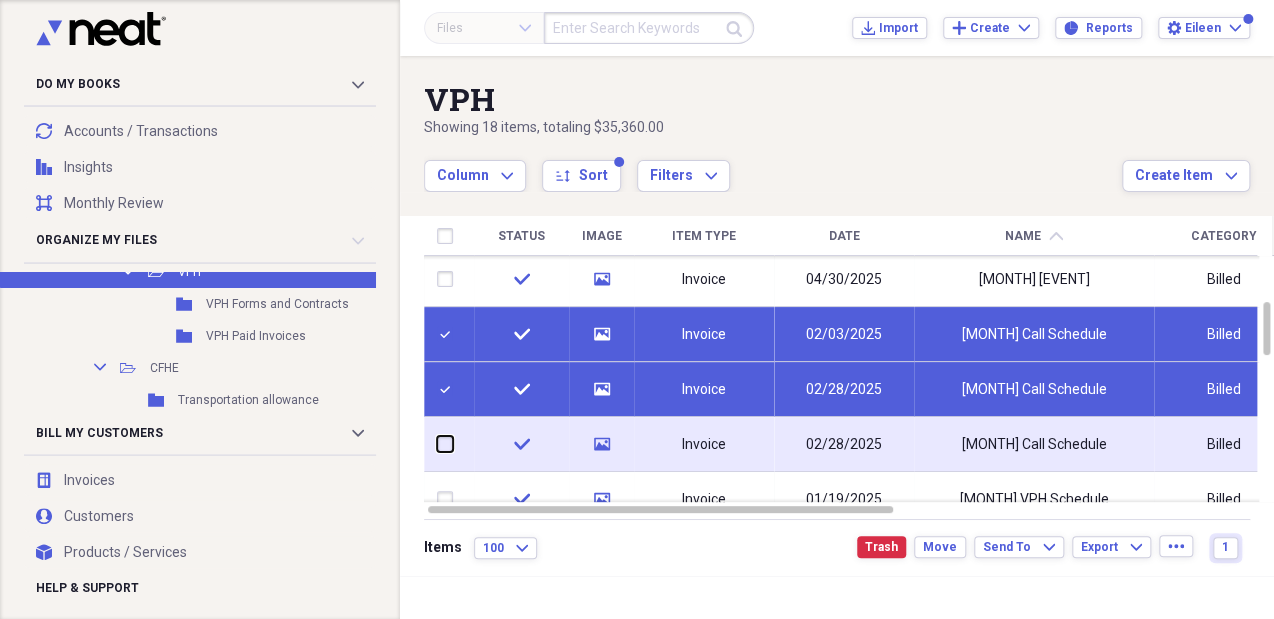 click at bounding box center [437, 444] 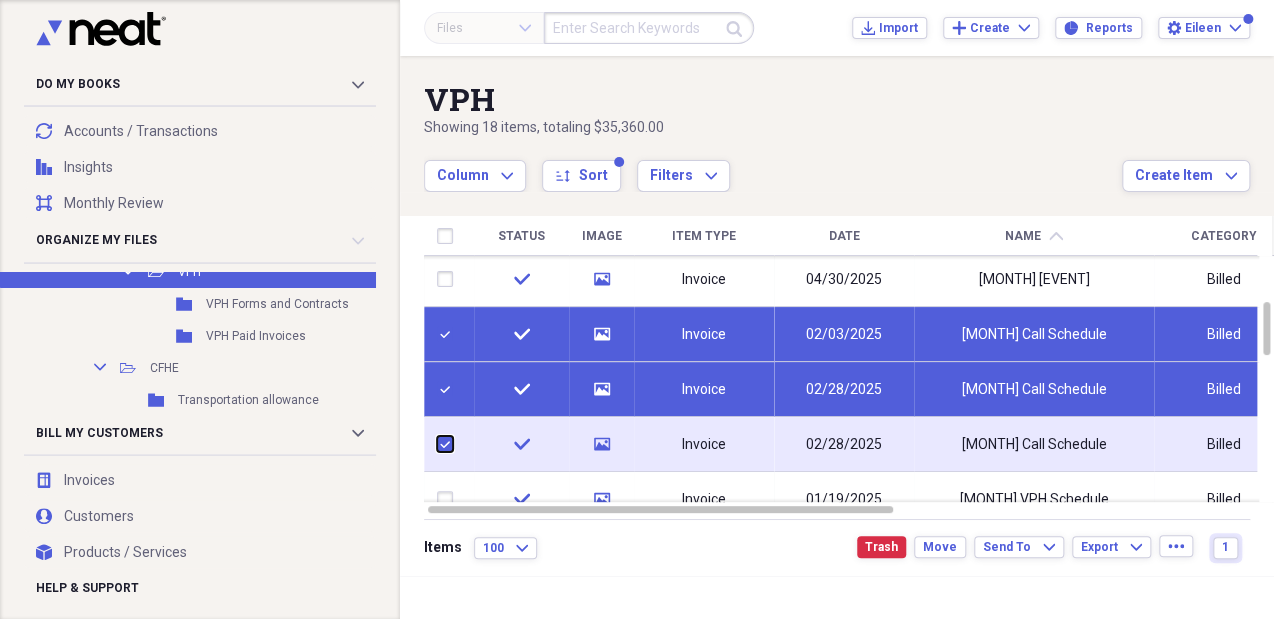 checkbox on "true" 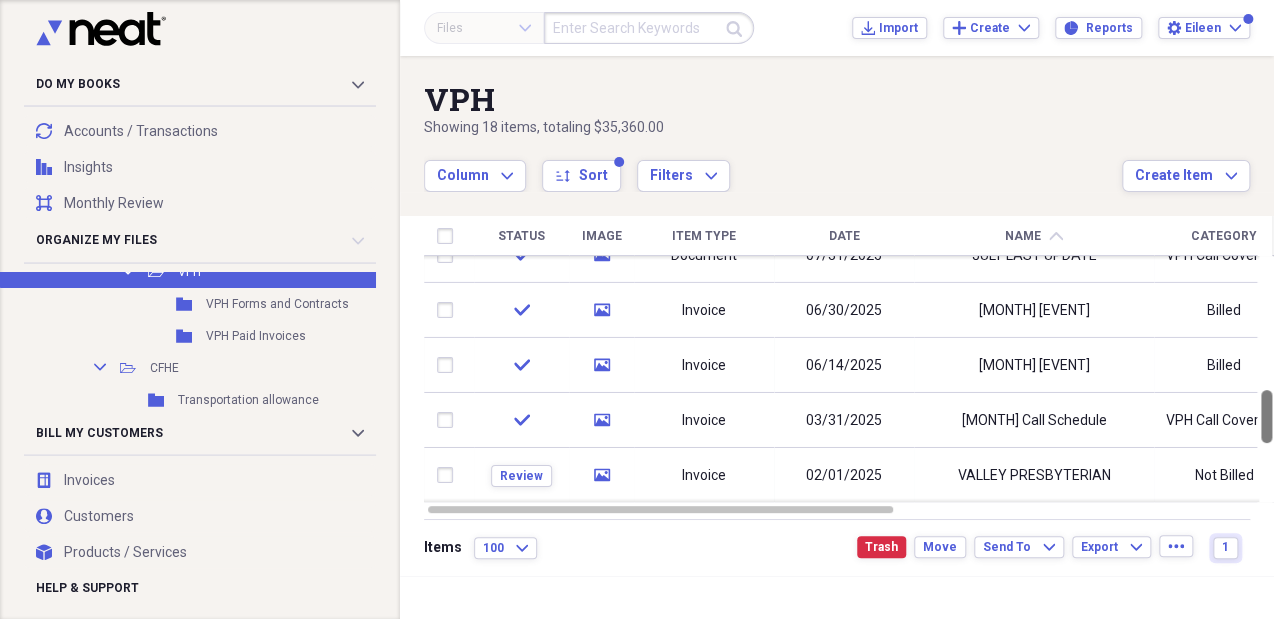 checkbox on "false" 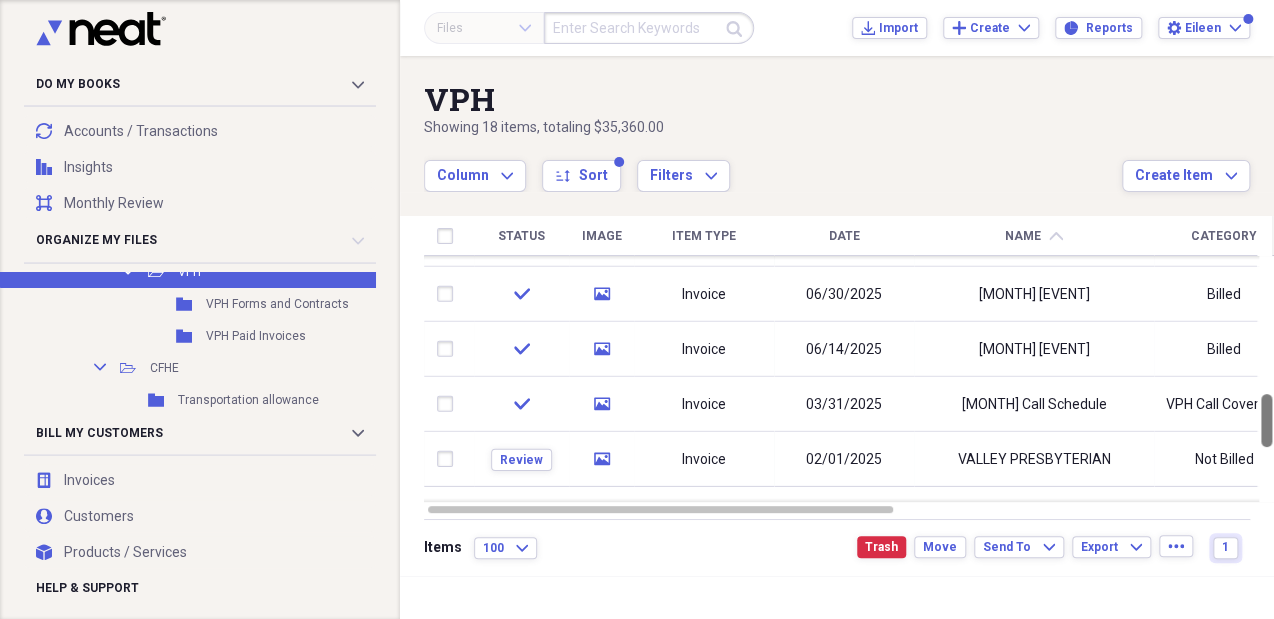 checkbox on "false" 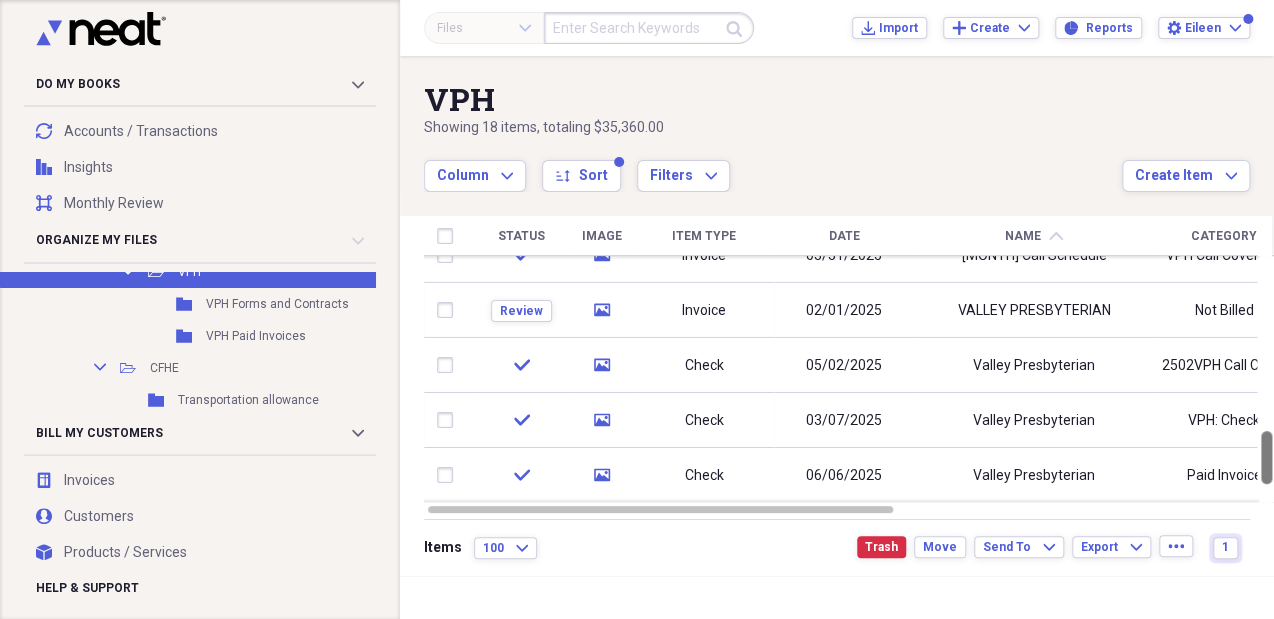 drag, startPoint x: 1261, startPoint y: 320, endPoint x: 1276, endPoint y: 449, distance: 129.86917 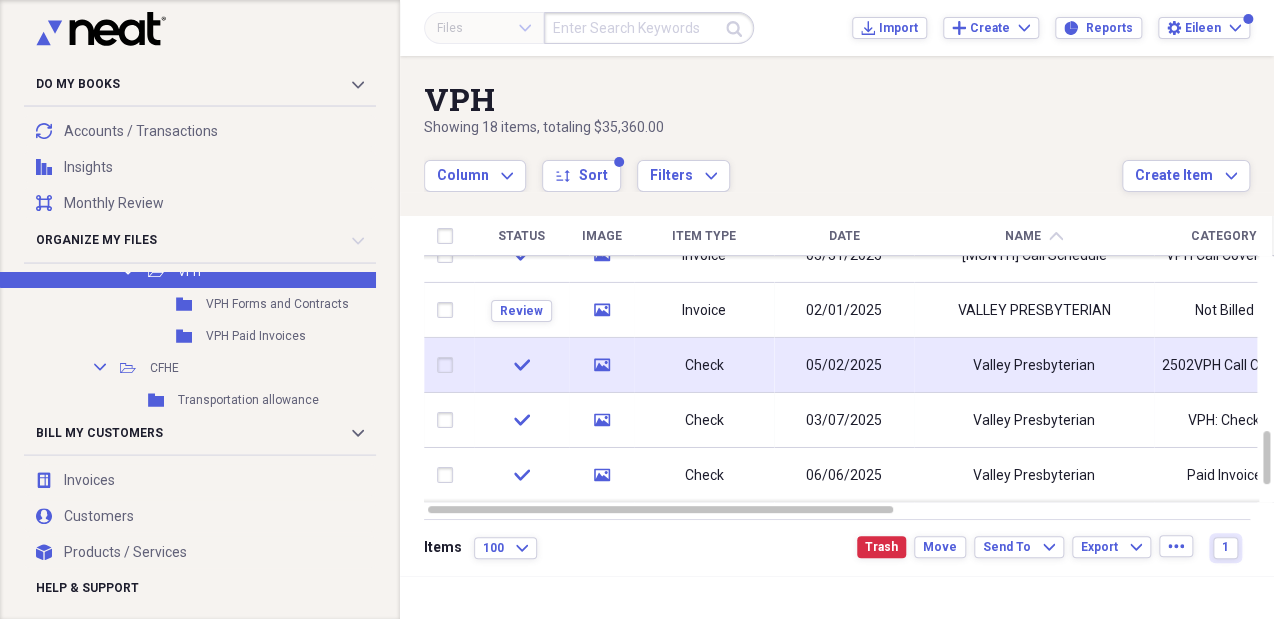 click on "2502VPH Call Coverage" at bounding box center (1224, 365) 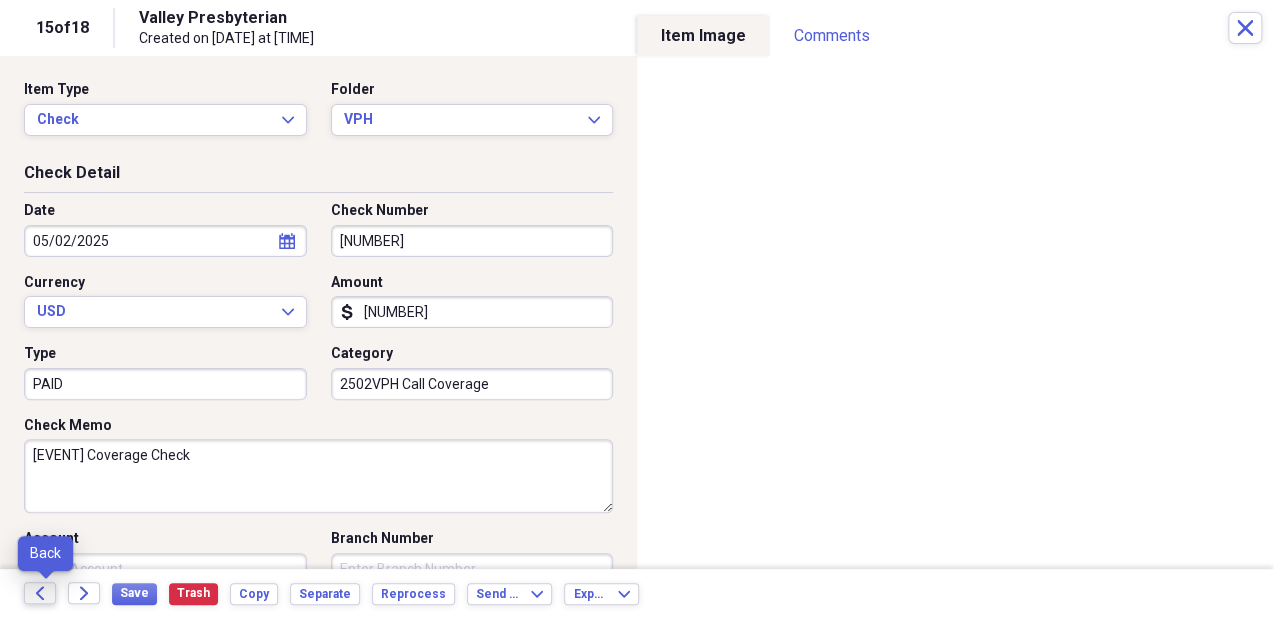 click 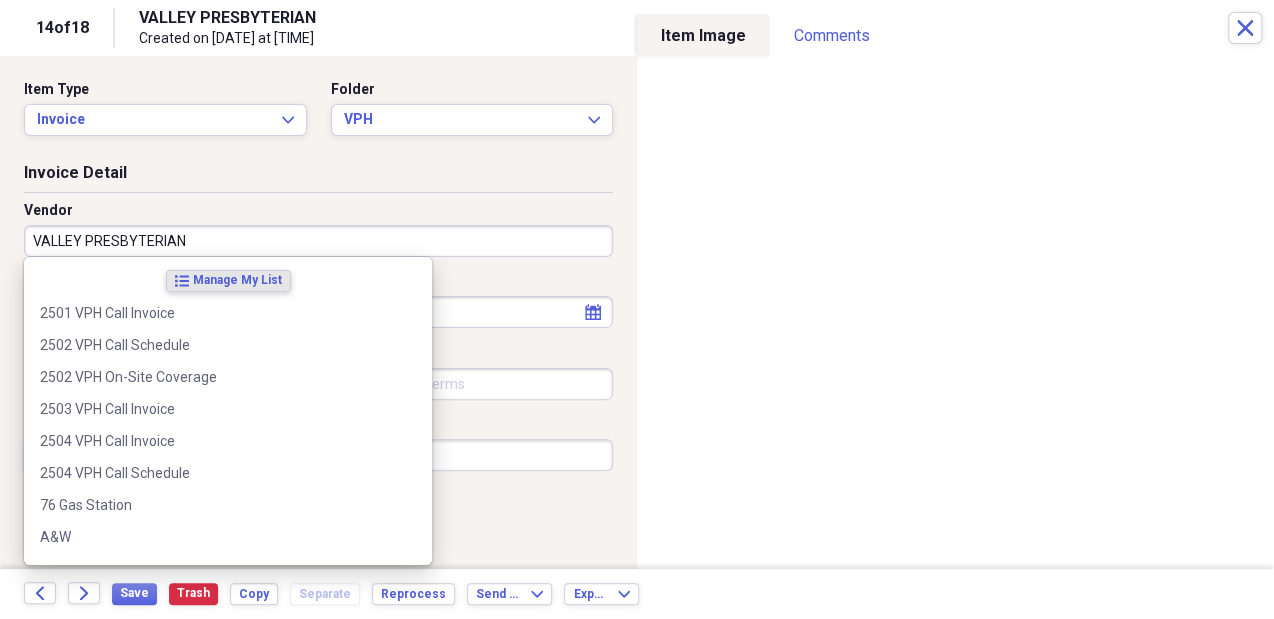 click on "VALLEY PRESBYTERIAN" at bounding box center [318, 241] 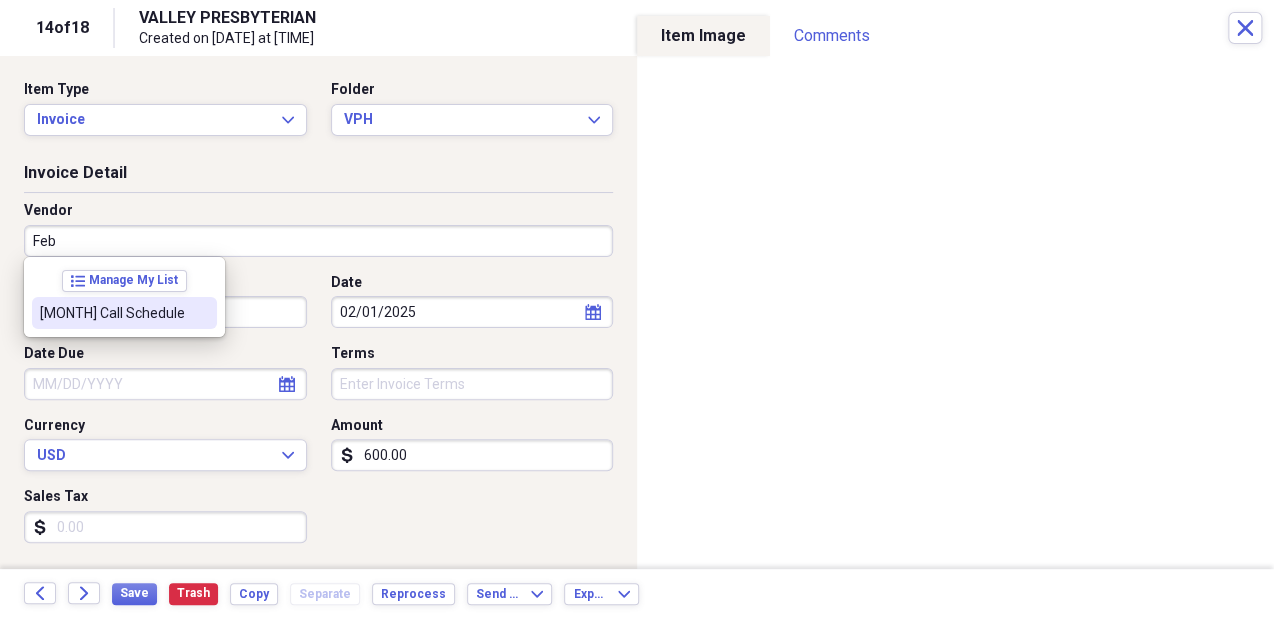 click on "Feb Call Schedule" at bounding box center (124, 313) 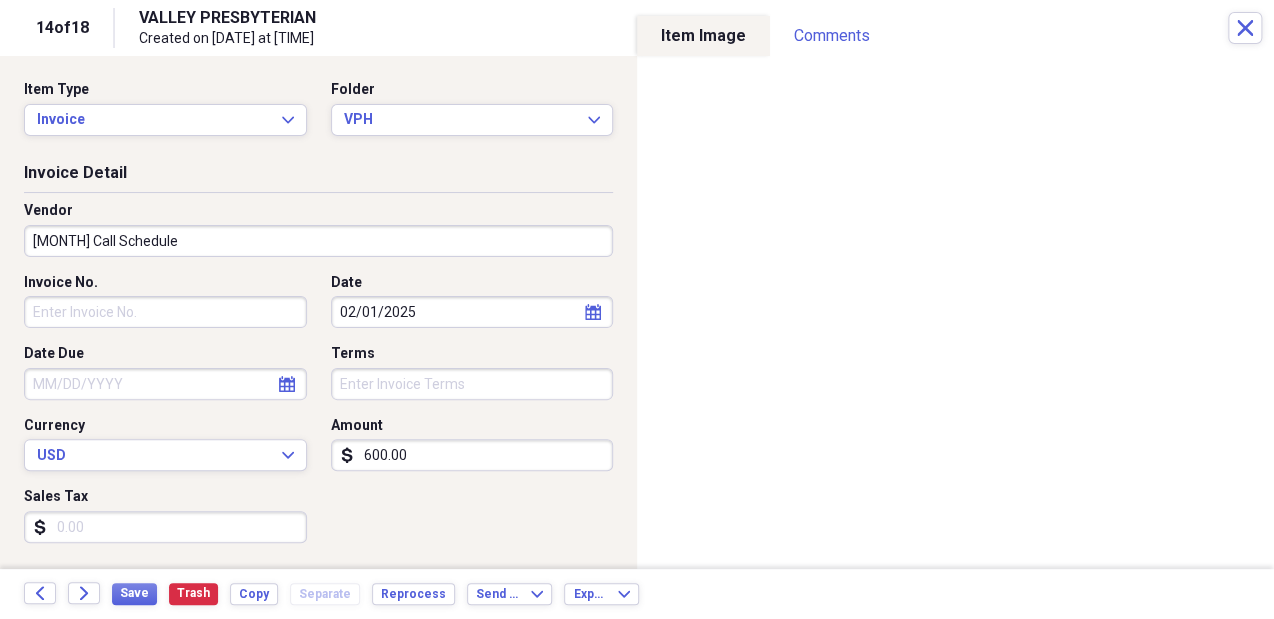 type on "Billed" 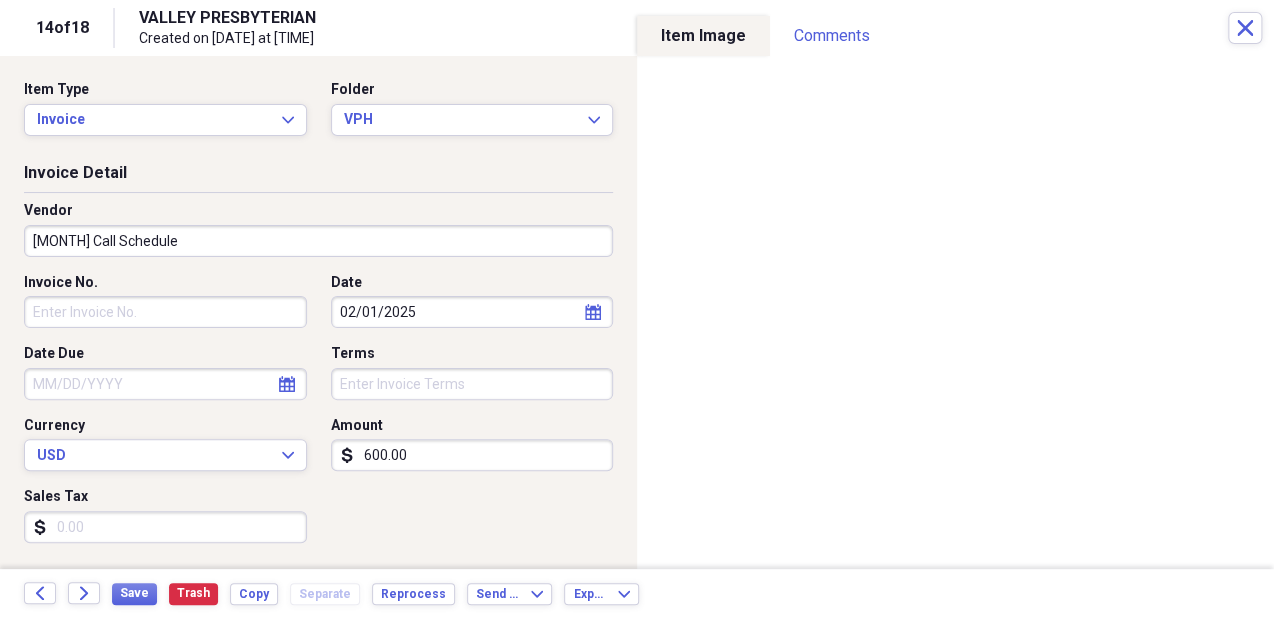 click on "600.00" at bounding box center [472, 455] 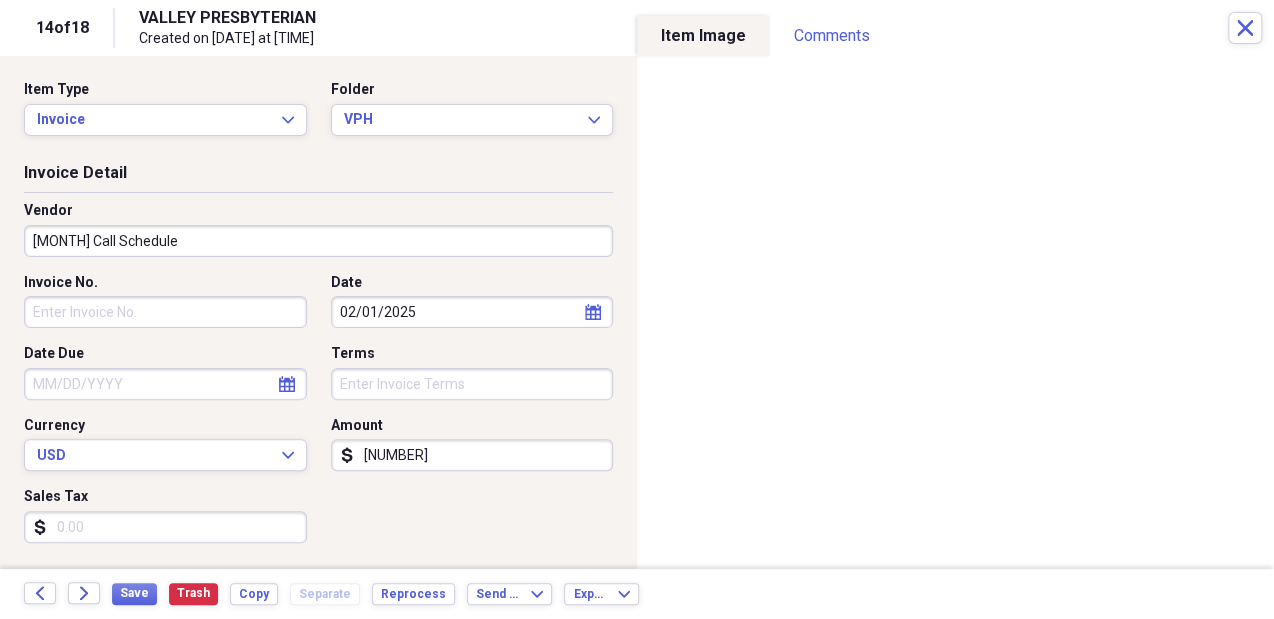 click on "6000028.20" at bounding box center (472, 455) 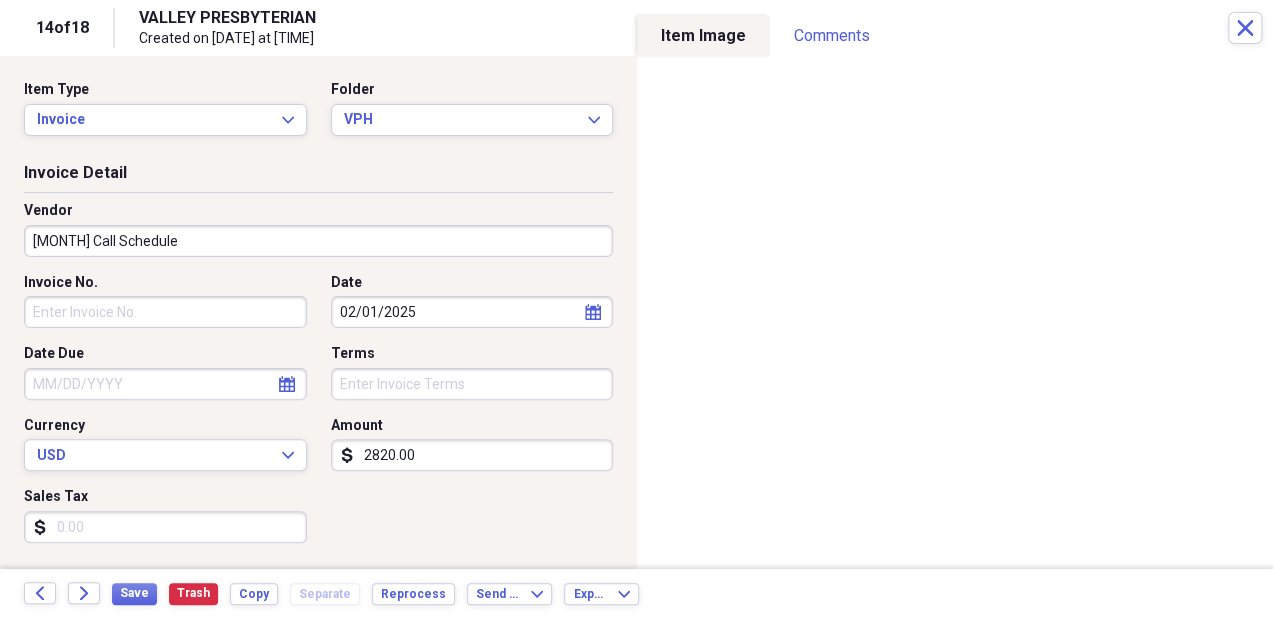 type on "2820.00" 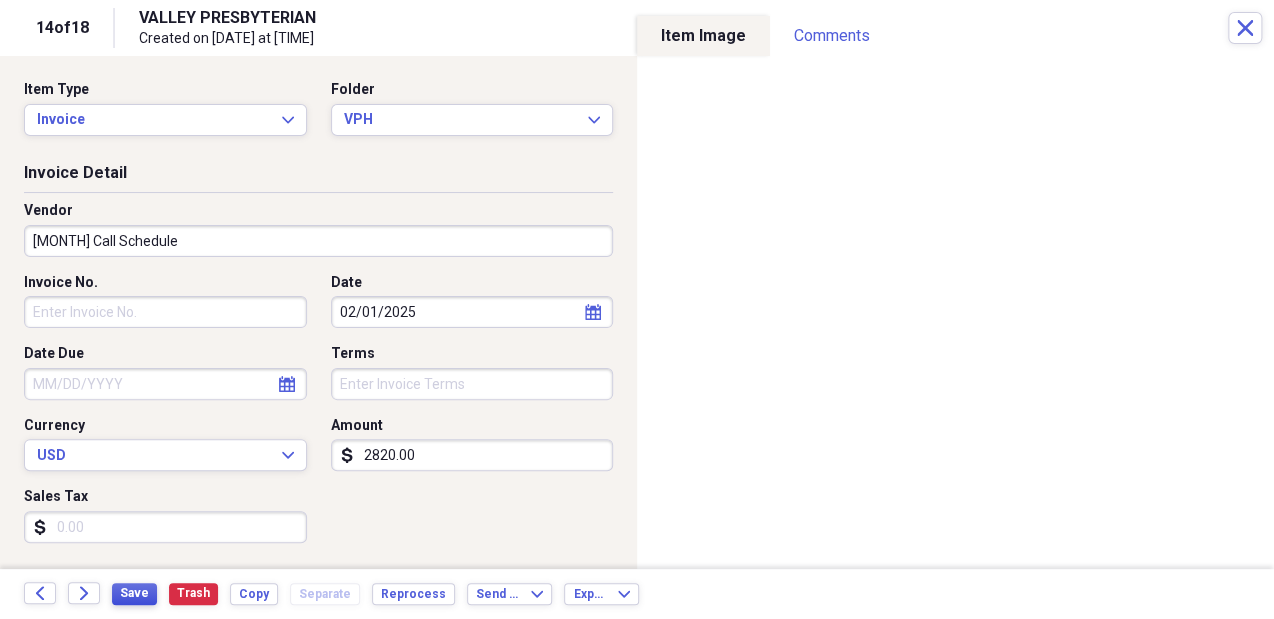 click on "Save" at bounding box center [134, 593] 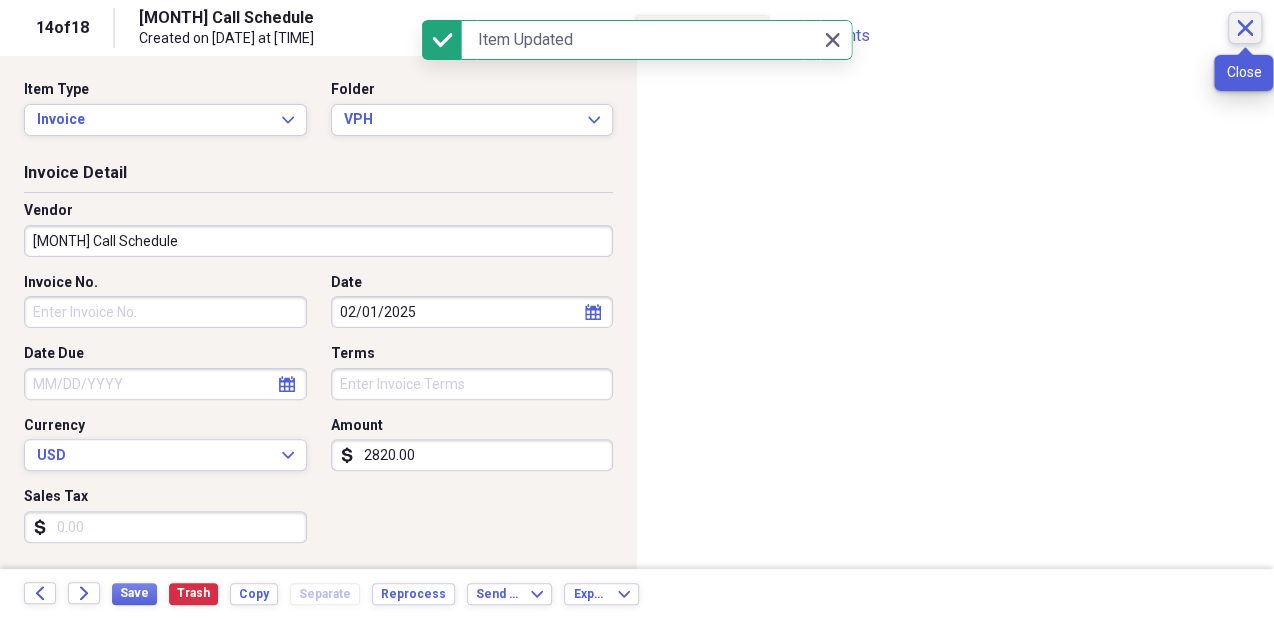 click on "Close" 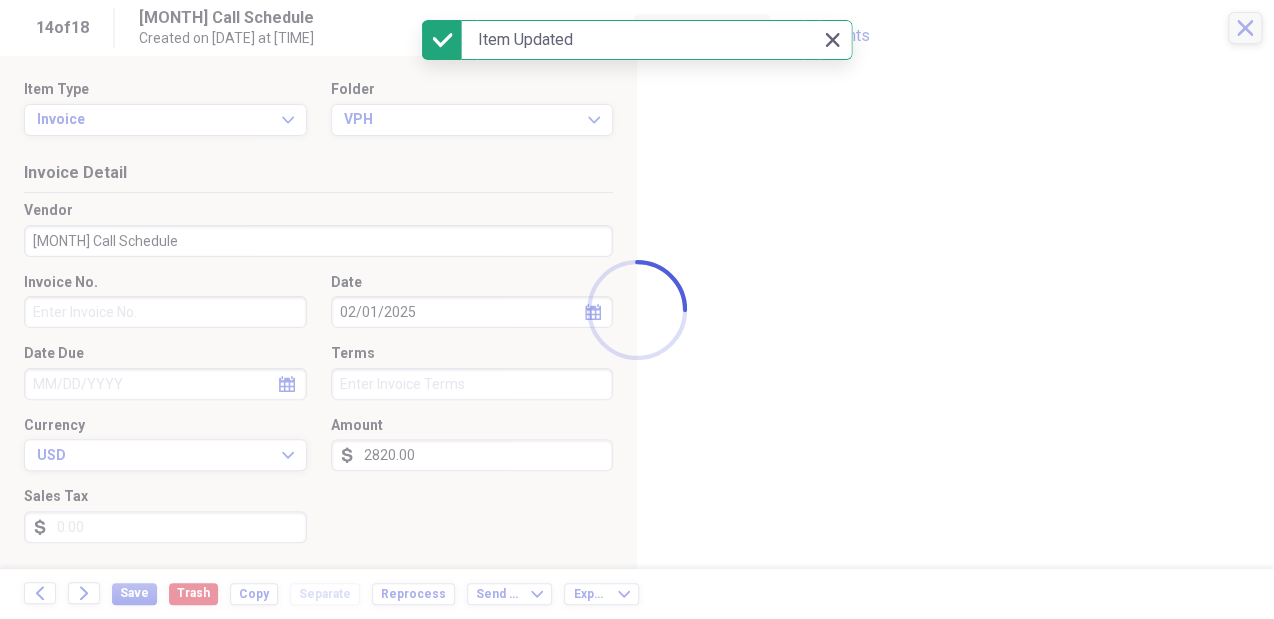 checkbox on "true" 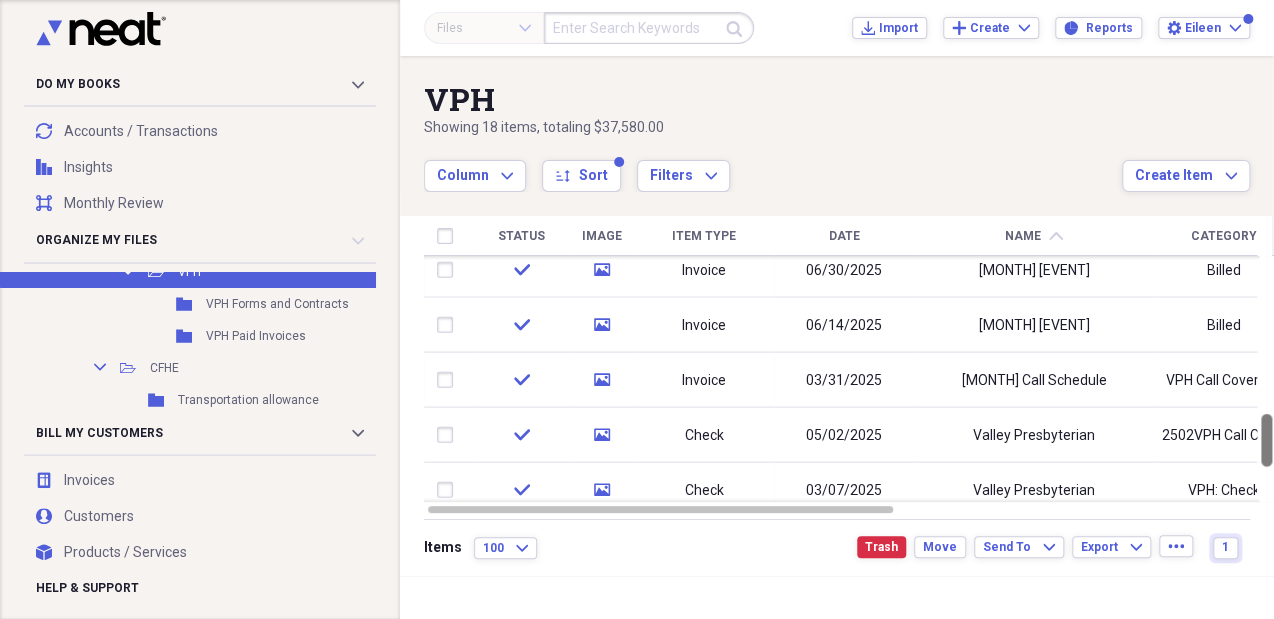 checkbox on "false" 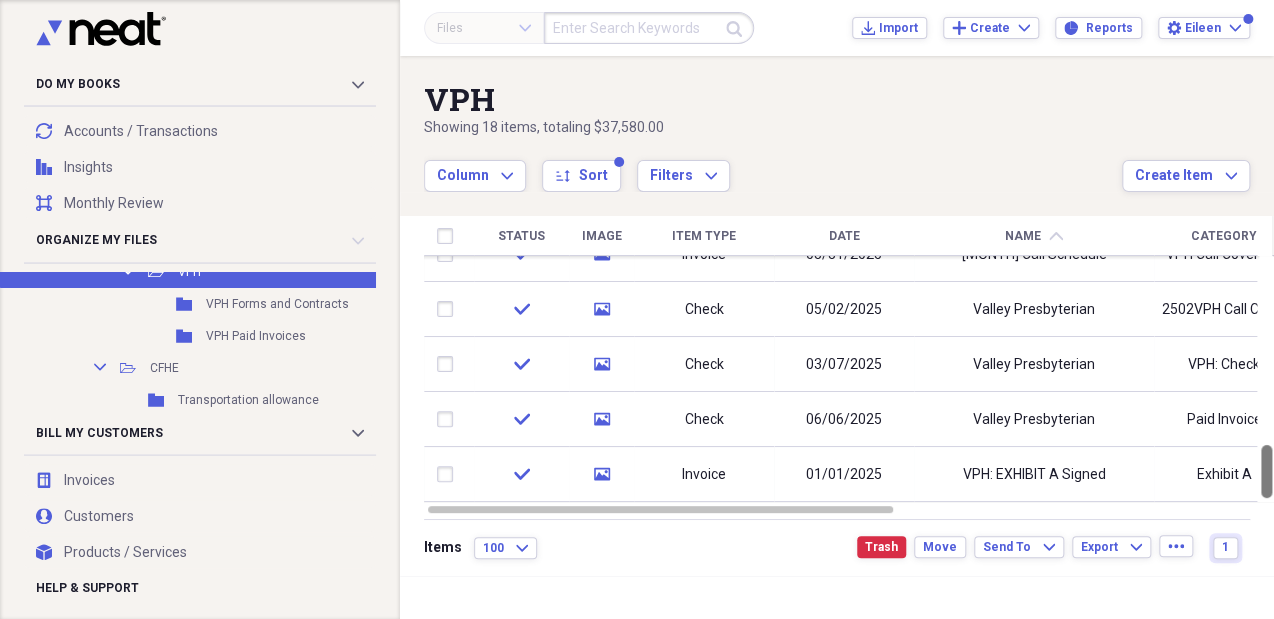 drag, startPoint x: 1263, startPoint y: 316, endPoint x: 1268, endPoint y: 463, distance: 147.085 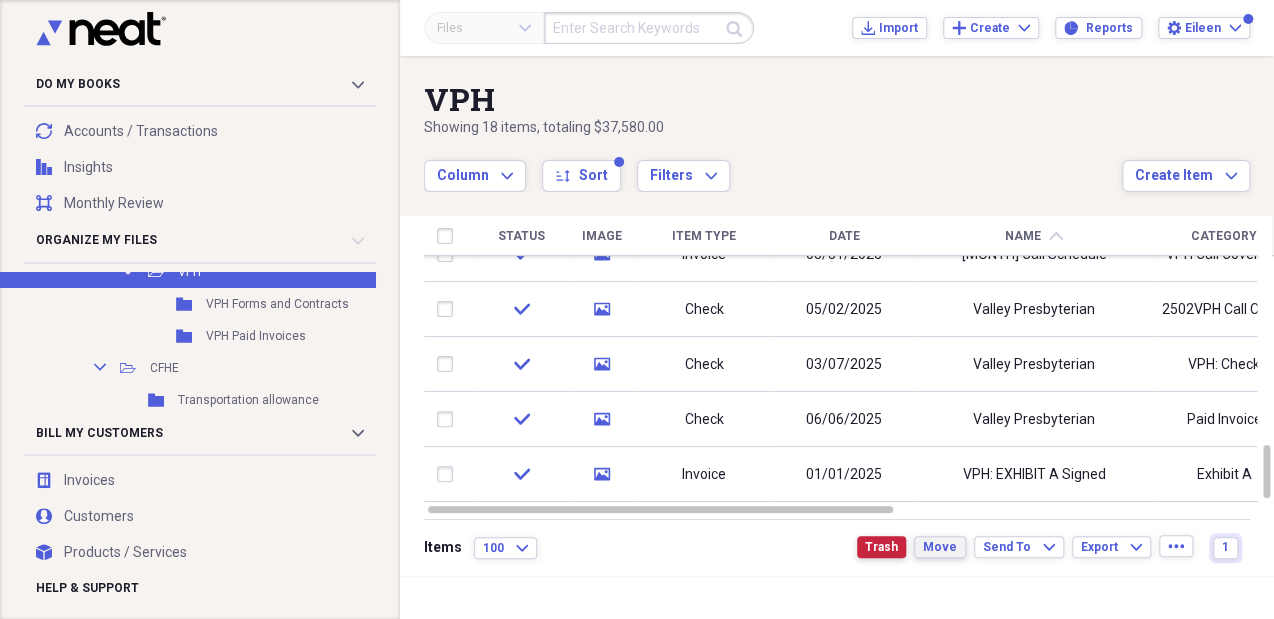 drag, startPoint x: 907, startPoint y: 552, endPoint x: 928, endPoint y: 552, distance: 21 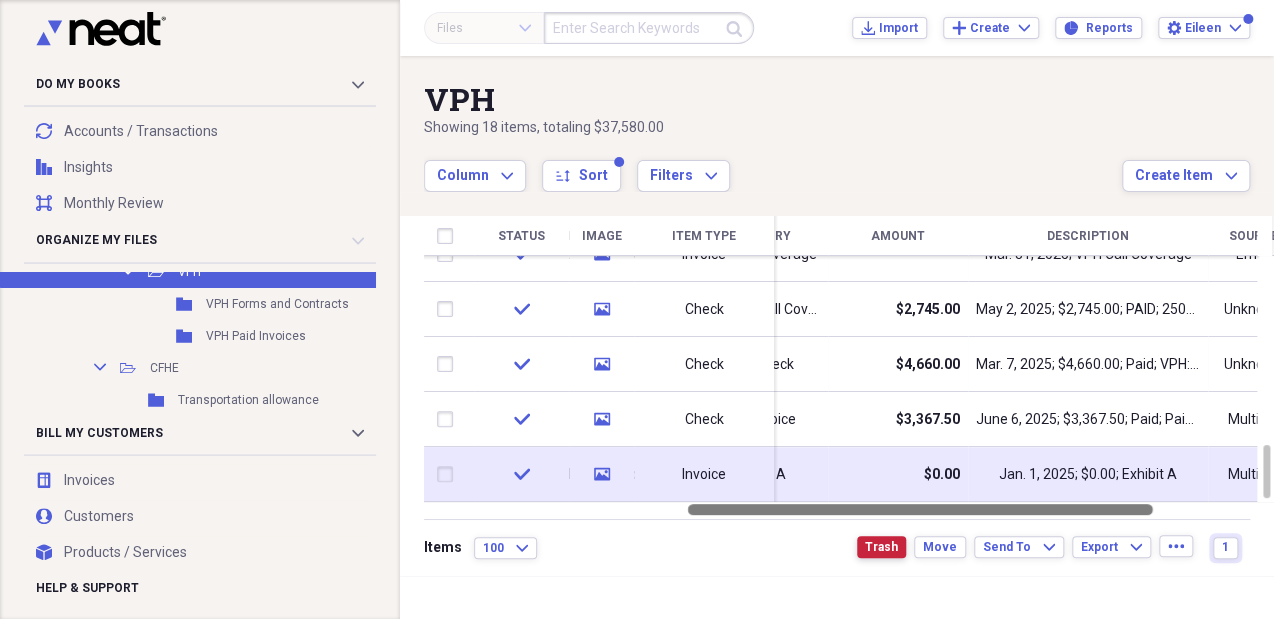 drag, startPoint x: 858, startPoint y: 512, endPoint x: 1117, endPoint y: 498, distance: 259.3781 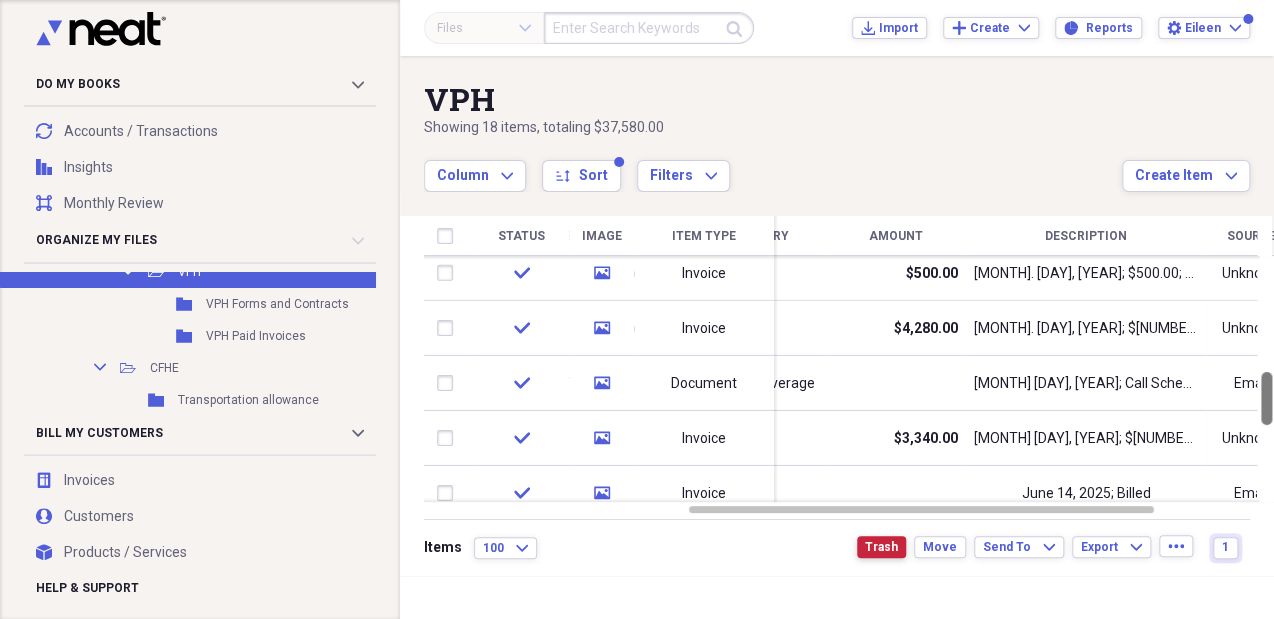 checkbox on "true" 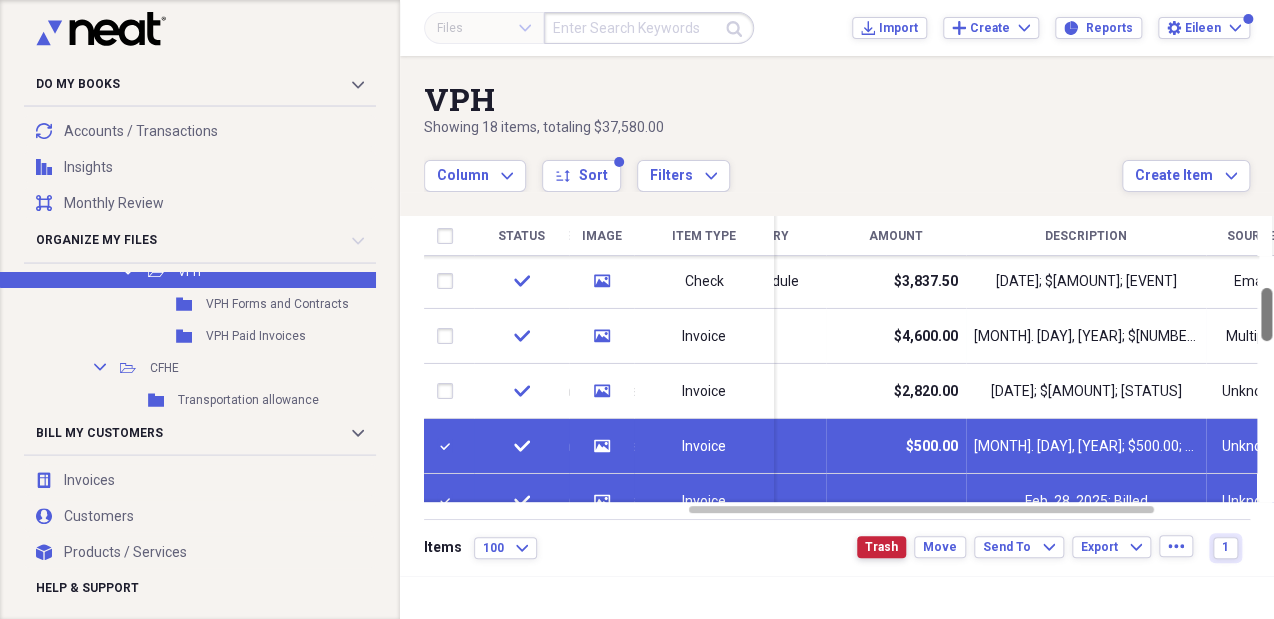 drag, startPoint x: 1264, startPoint y: 473, endPoint x: 1274, endPoint y: 316, distance: 157.31815 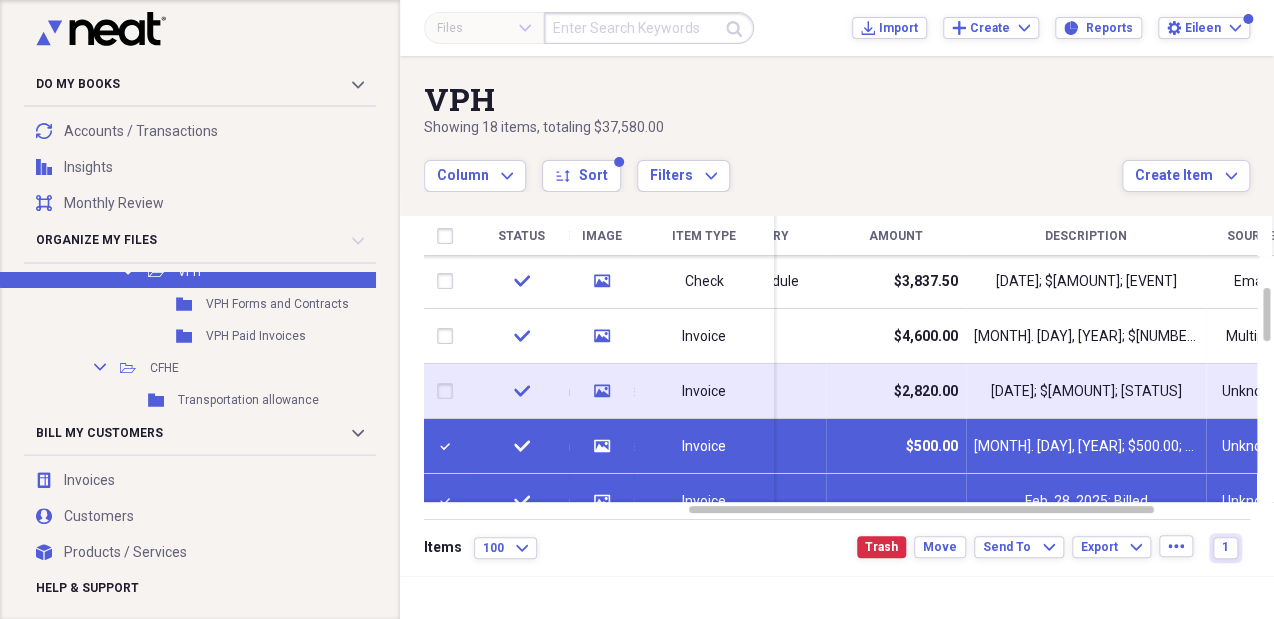 click at bounding box center (449, 391) 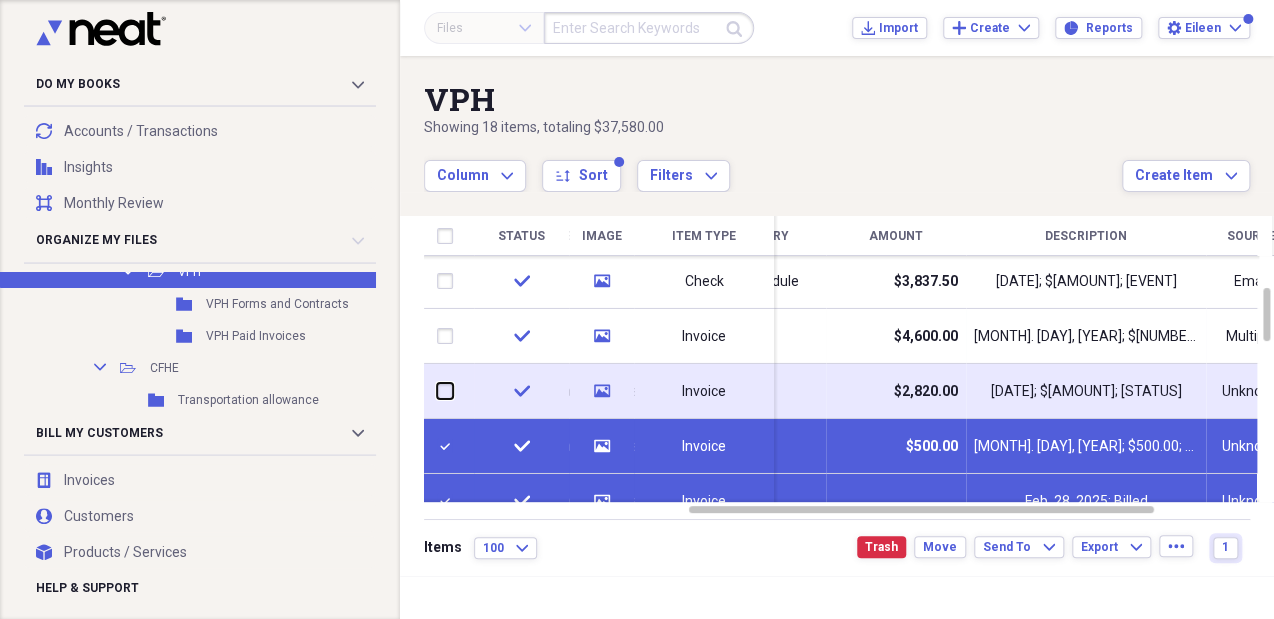 click at bounding box center [437, 391] 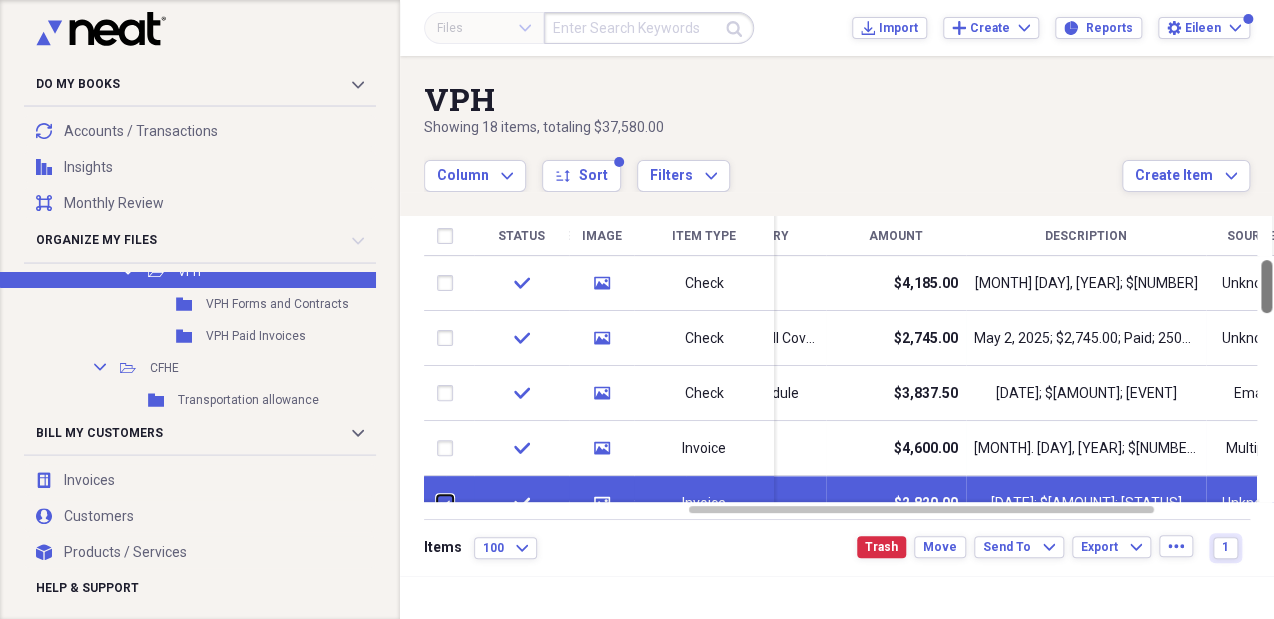 drag, startPoint x: 1260, startPoint y: 319, endPoint x: 1270, endPoint y: 253, distance: 66.75328 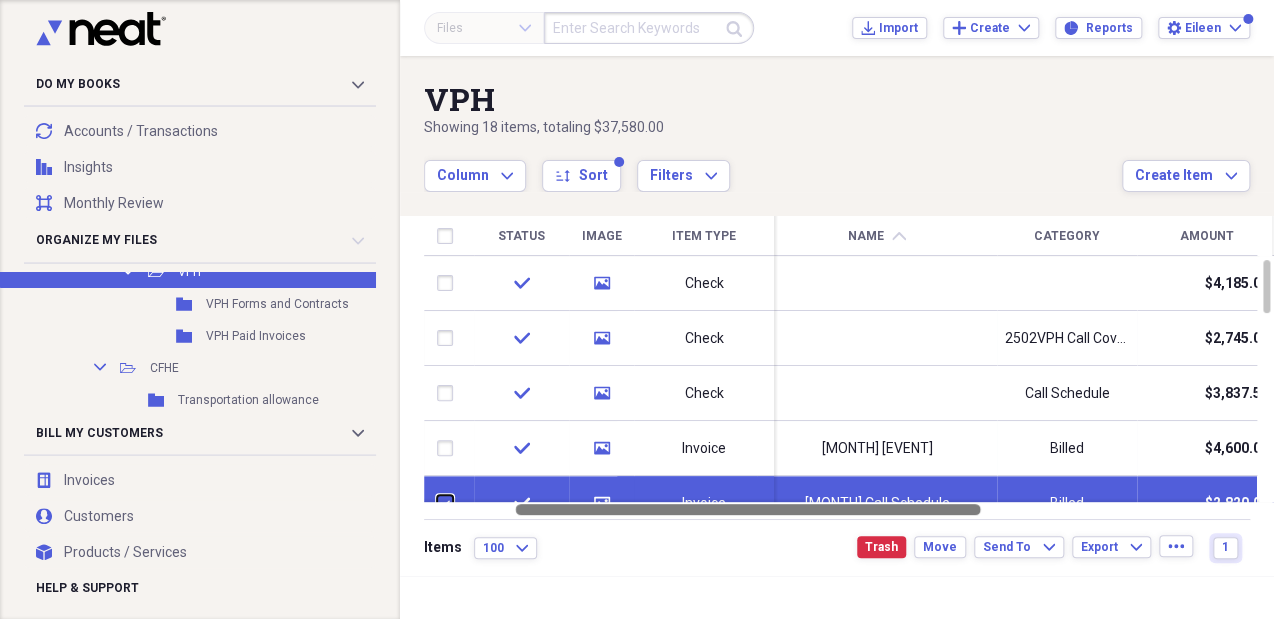 drag, startPoint x: 1048, startPoint y: 504, endPoint x: 876, endPoint y: 528, distance: 173.66635 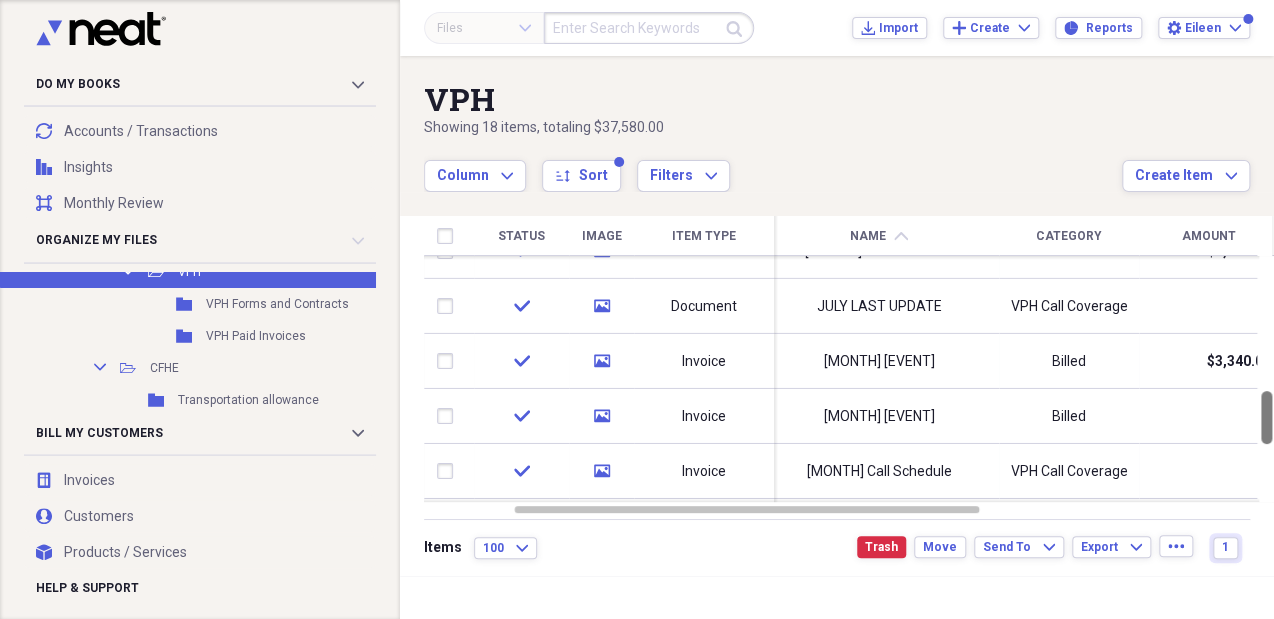 checkbox on "false" 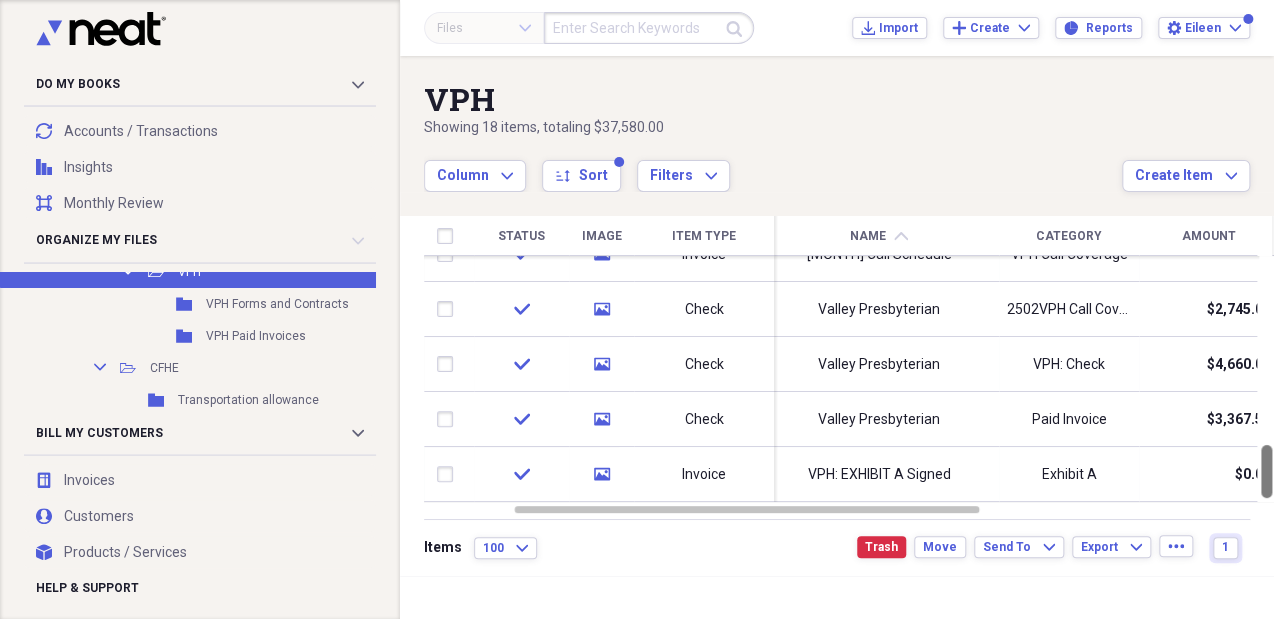 drag, startPoint x: 1268, startPoint y: 268, endPoint x: 1276, endPoint y: 465, distance: 197.16237 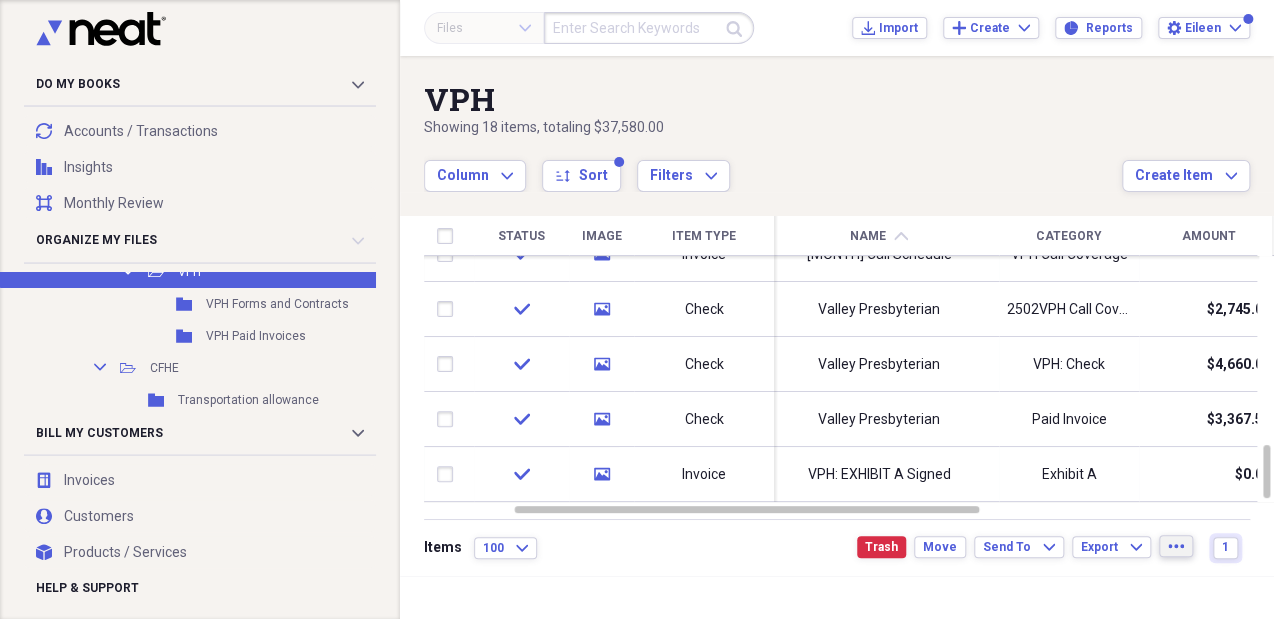 click on "more" at bounding box center [1176, 546] 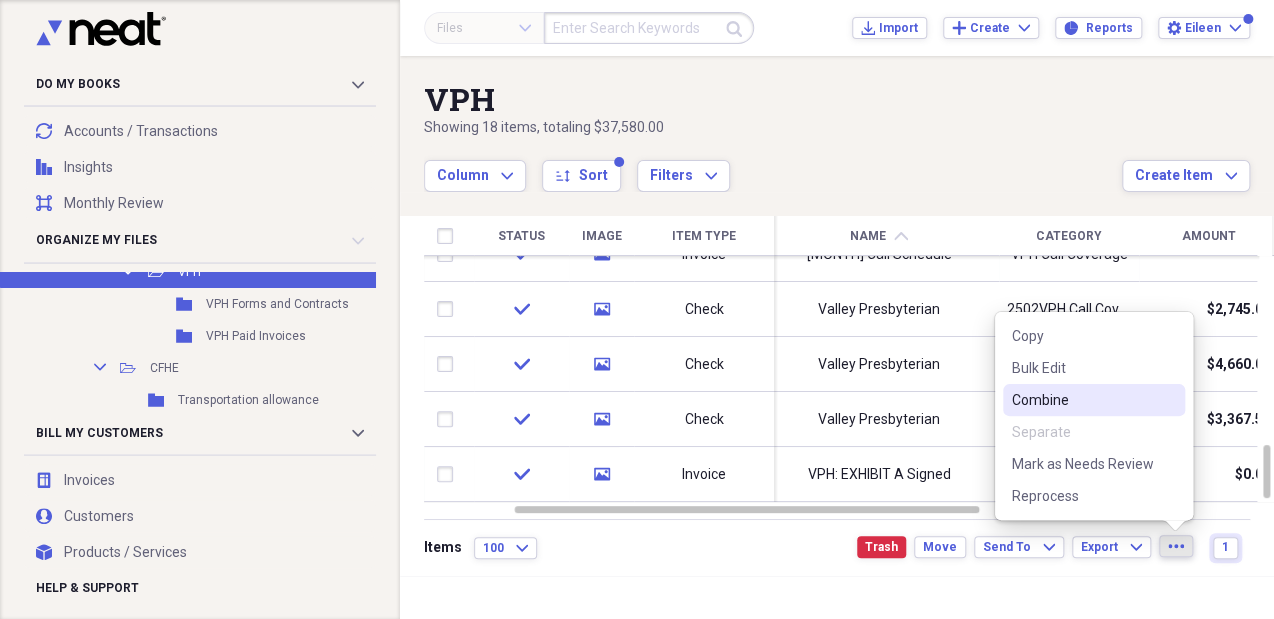 click on "Combine" at bounding box center [1094, 400] 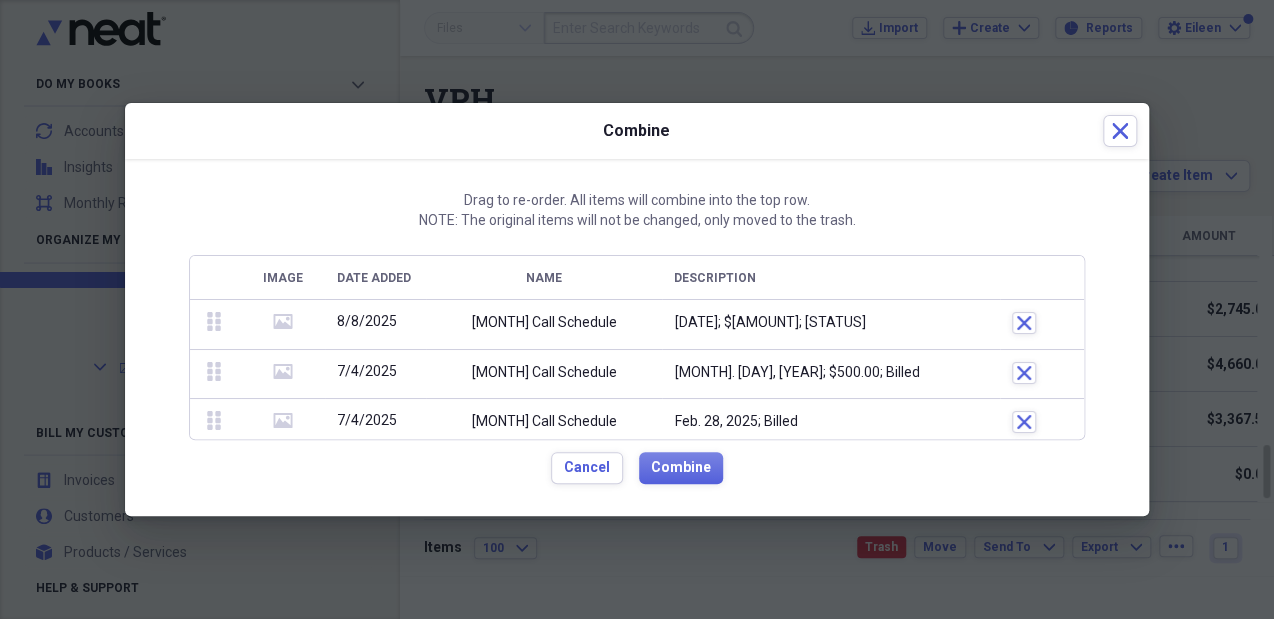 scroll, scrollTop: 56, scrollLeft: 0, axis: vertical 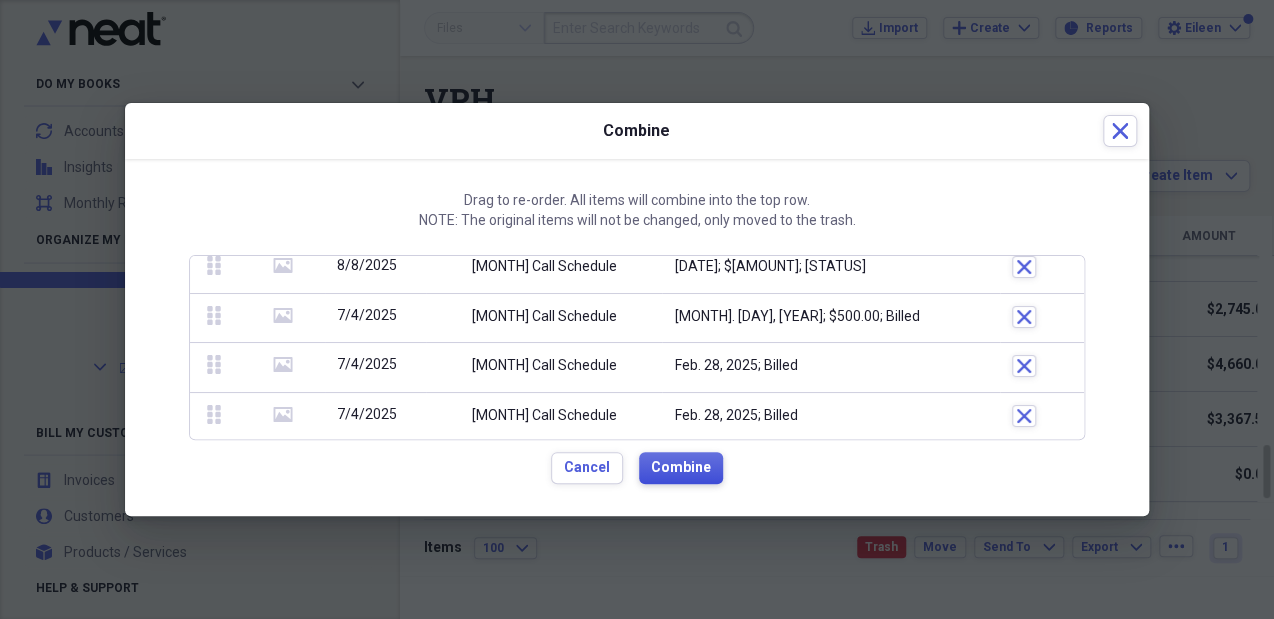 click on "Combine" at bounding box center [681, 468] 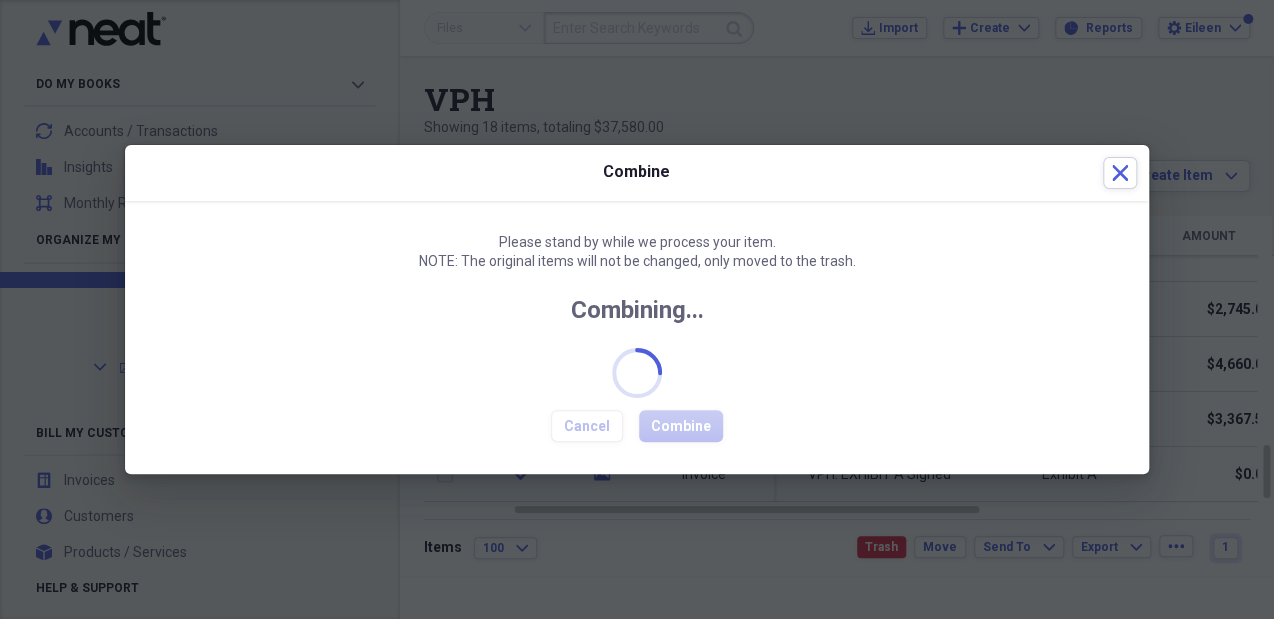 checkbox on "true" 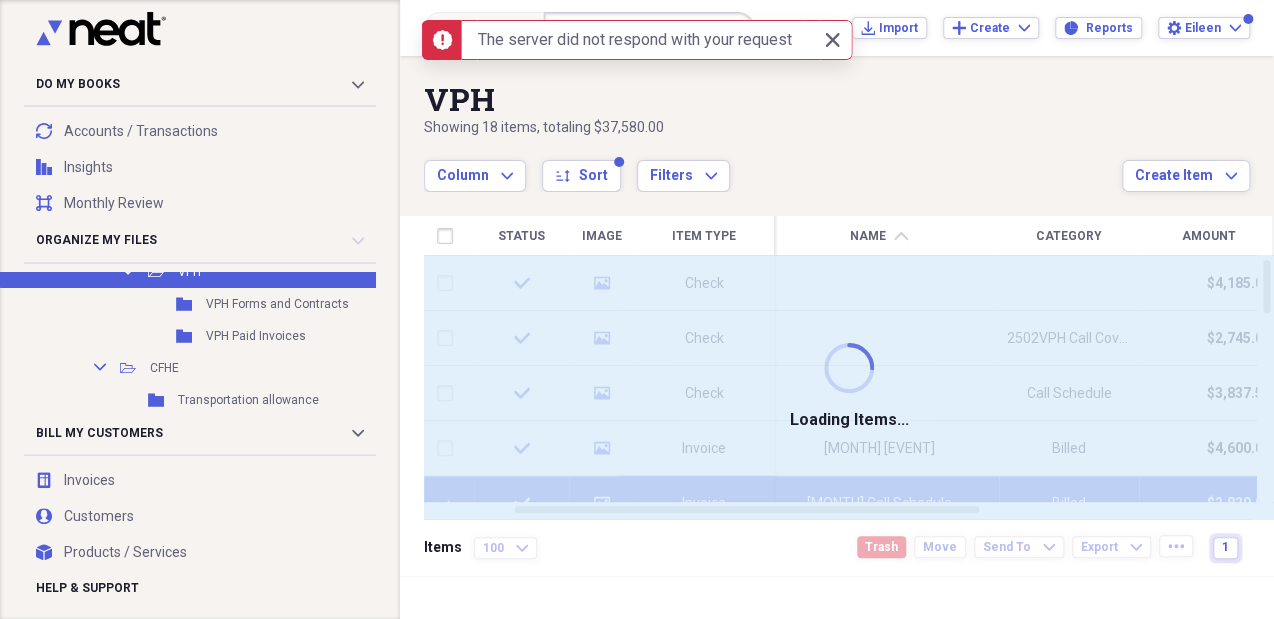 checkbox on "false" 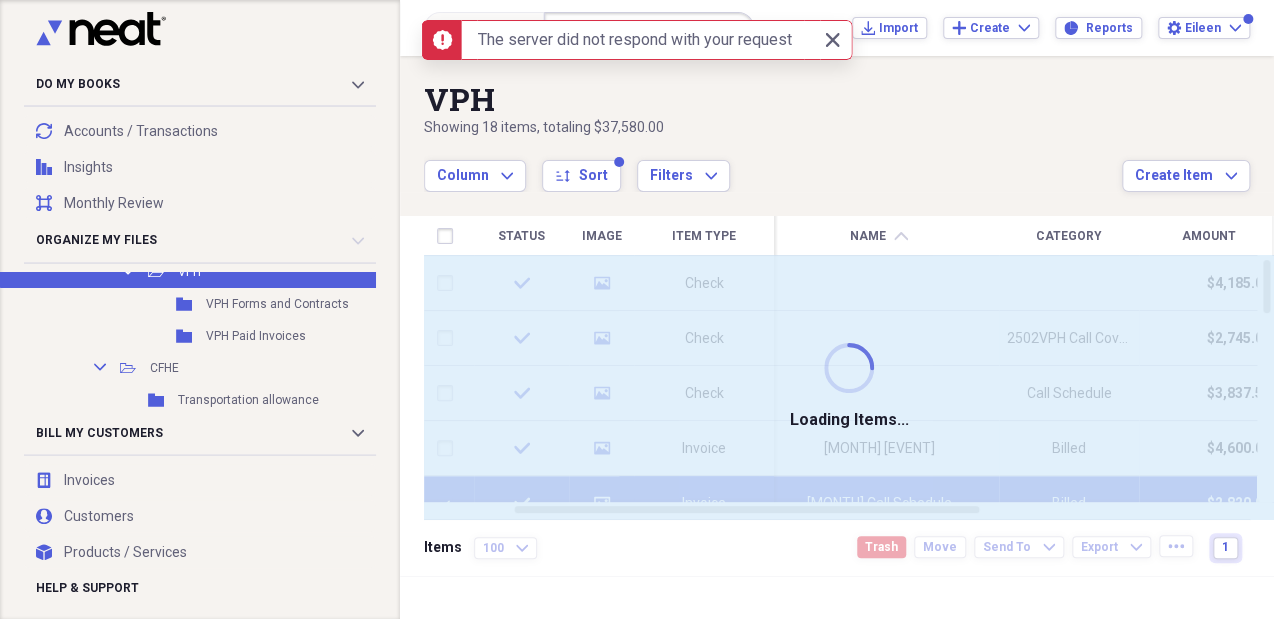 checkbox on "false" 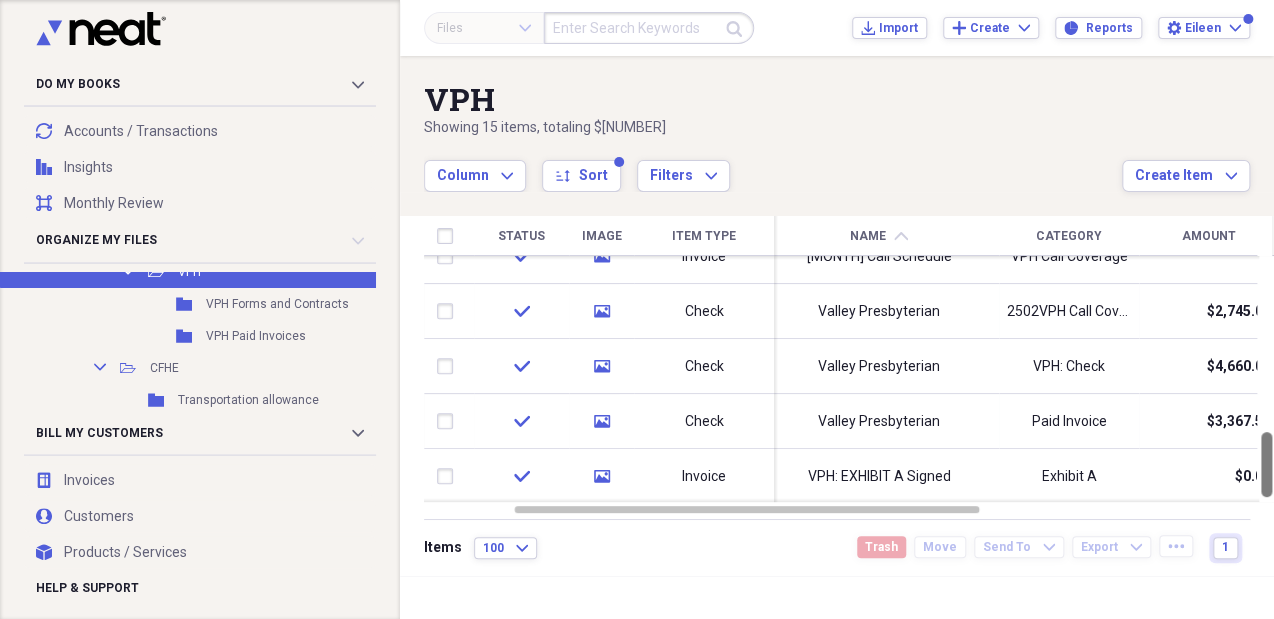 drag, startPoint x: 1263, startPoint y: 284, endPoint x: 1264, endPoint y: 456, distance: 172.00291 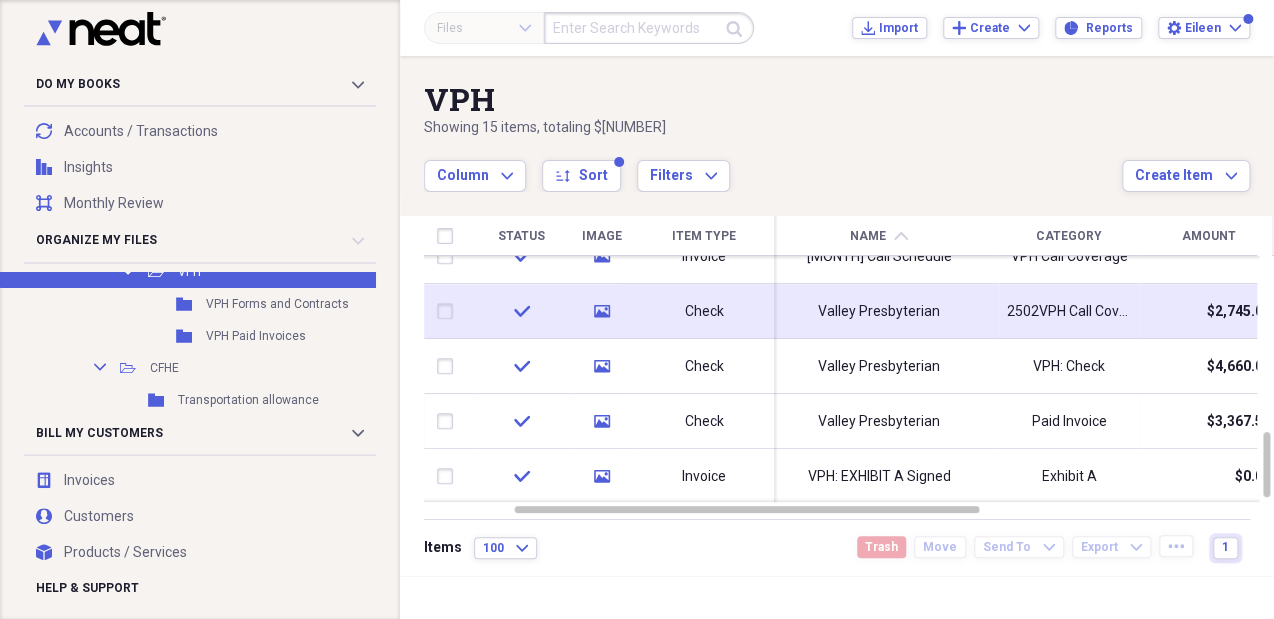 click on "$2,745.00" at bounding box center (1209, 311) 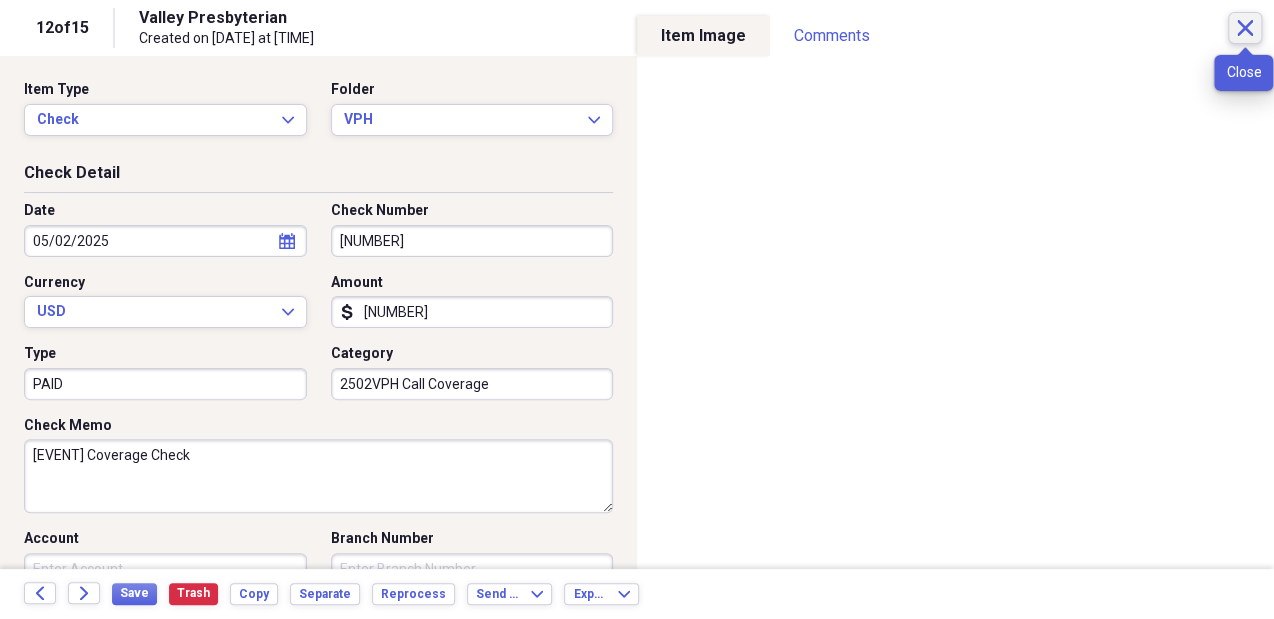 click on "Close" 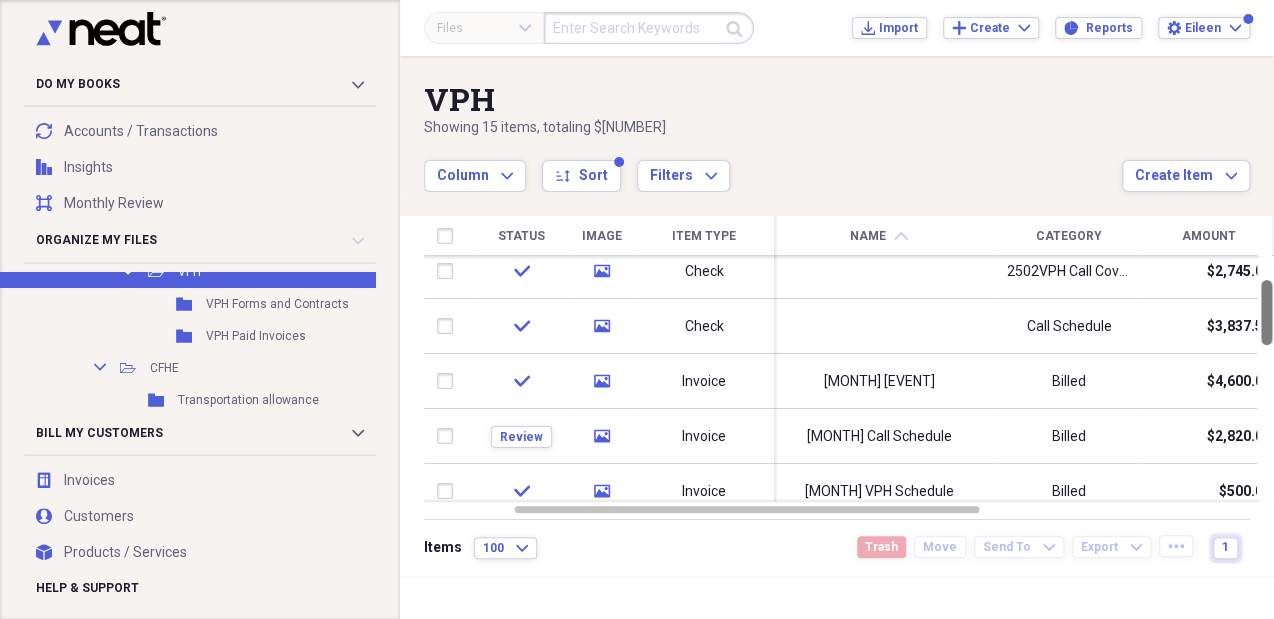 drag, startPoint x: 1269, startPoint y: 476, endPoint x: 1276, endPoint y: 324, distance: 152.1611 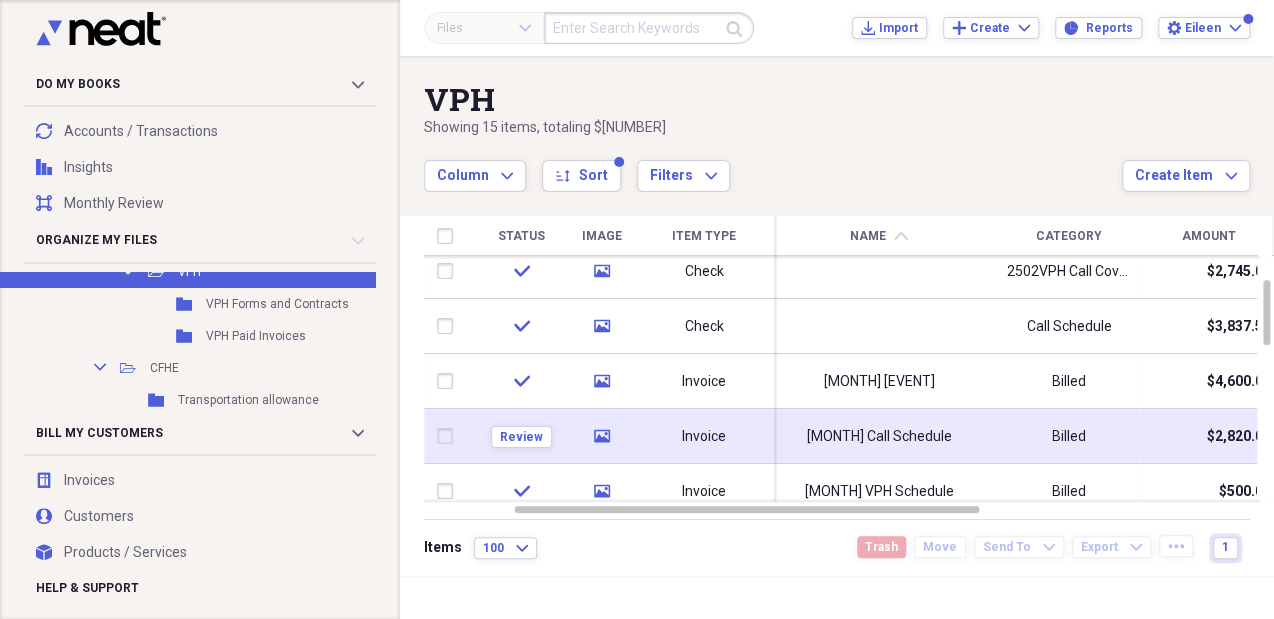 click on "Feb Call Schedule" at bounding box center [879, 437] 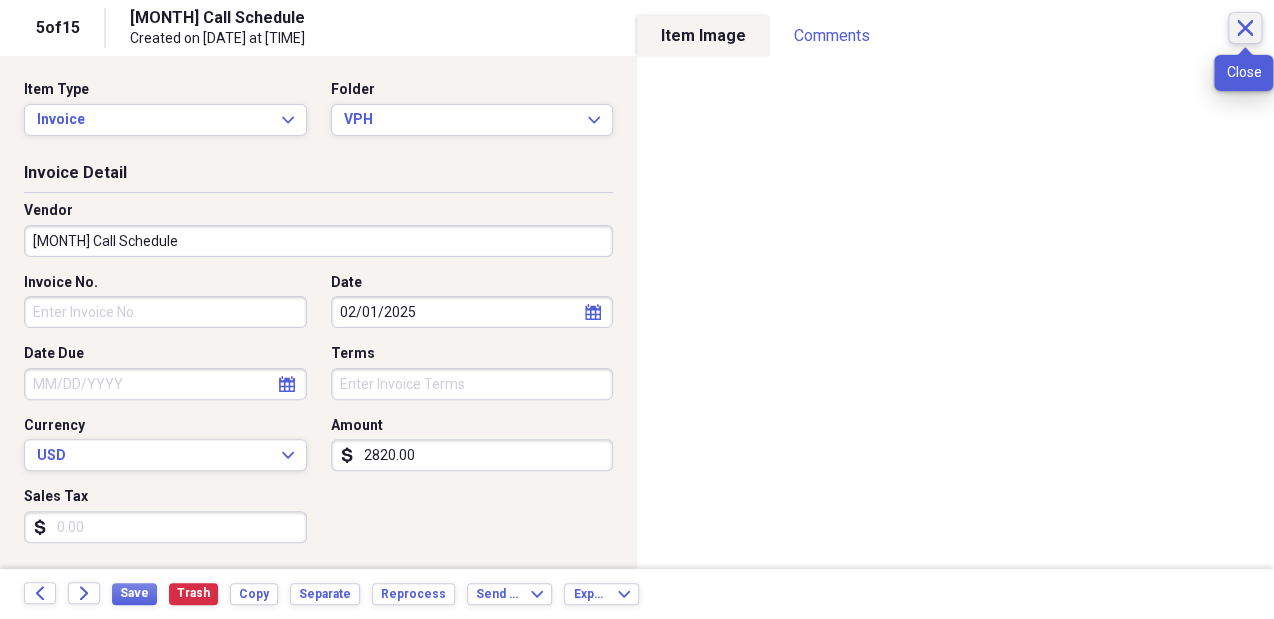 click on "Close" 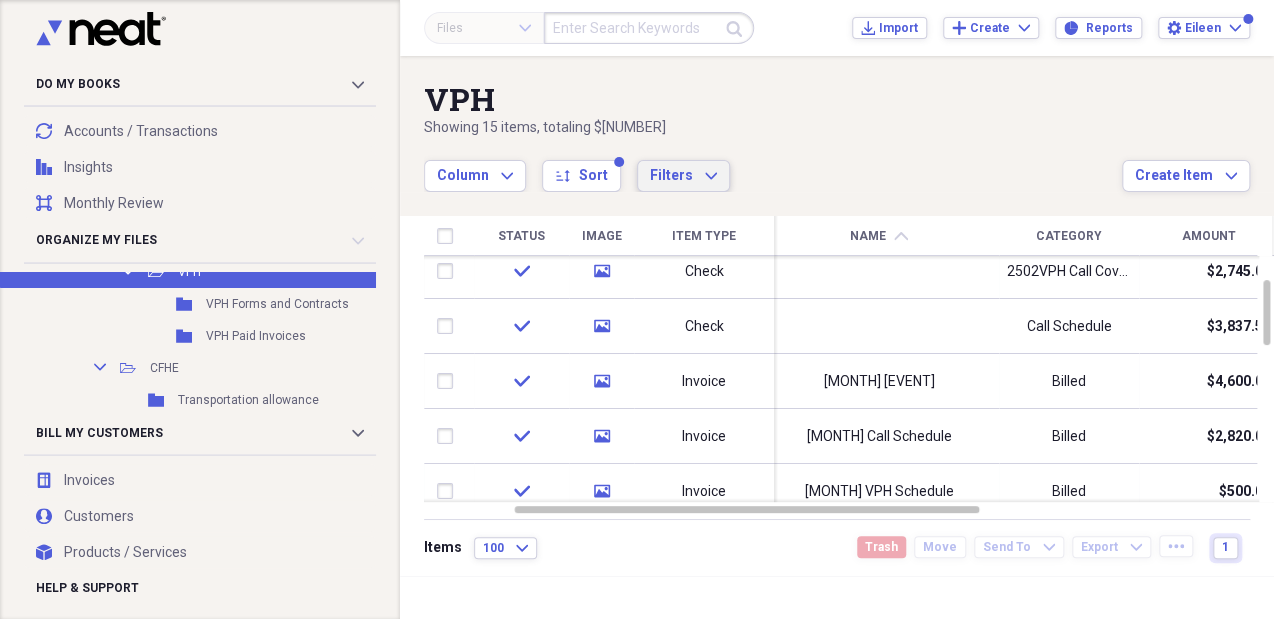click on "Filters" at bounding box center [671, 175] 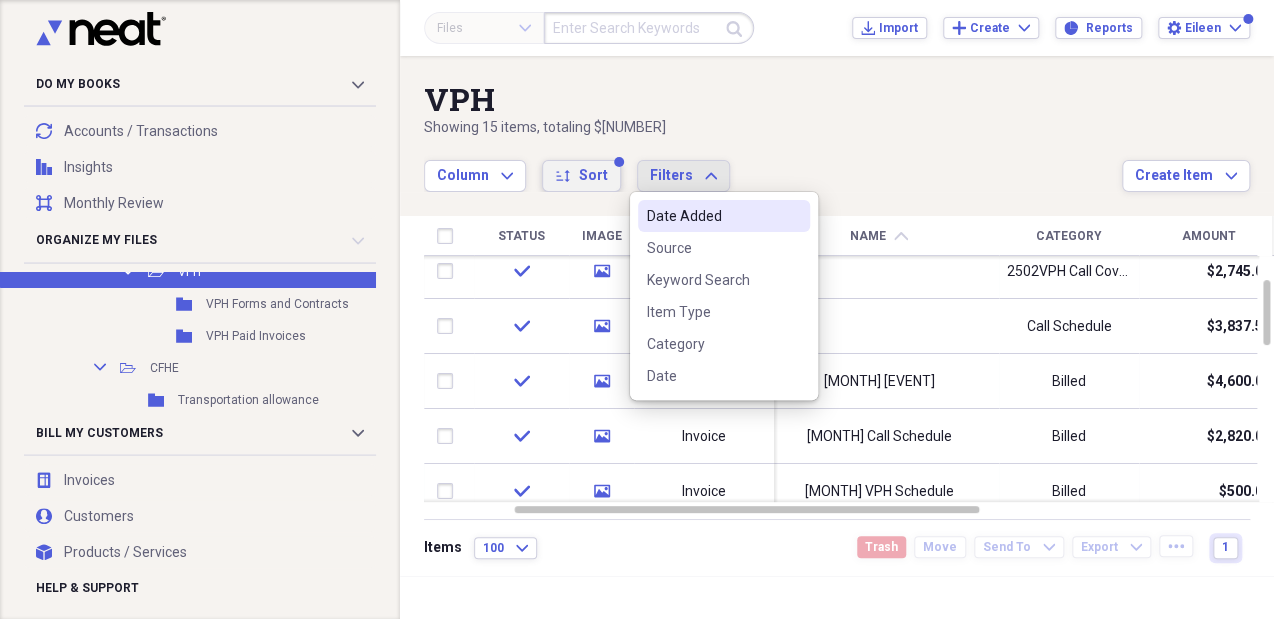 click on "sort" 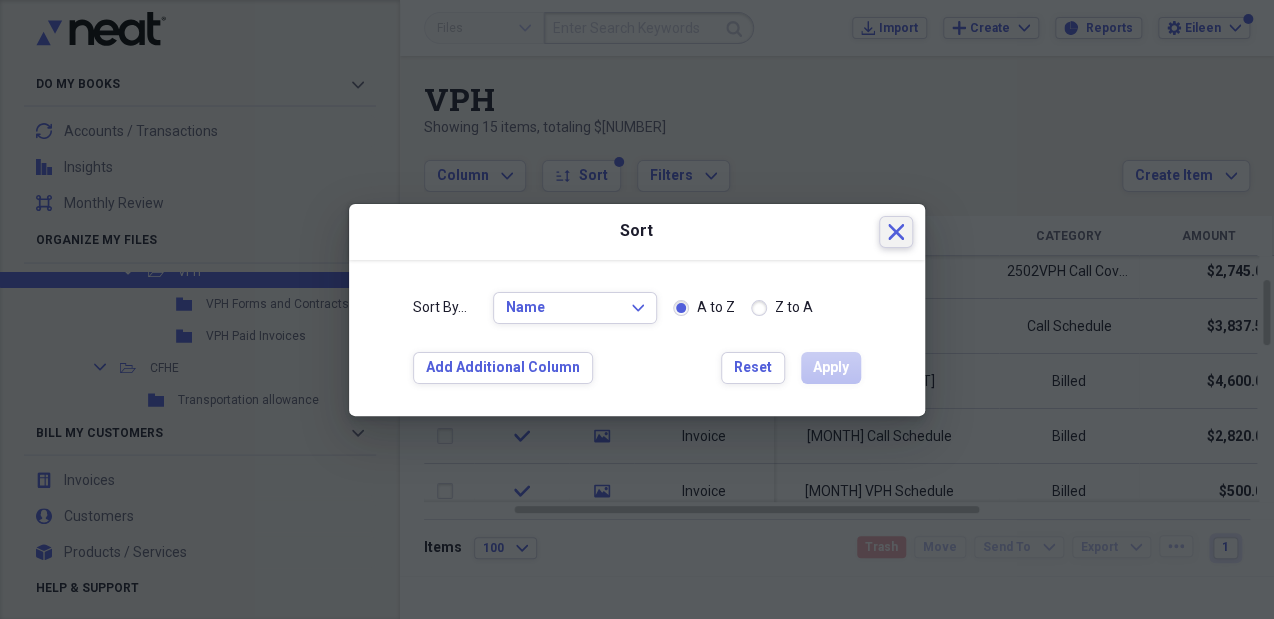 click on "Close" 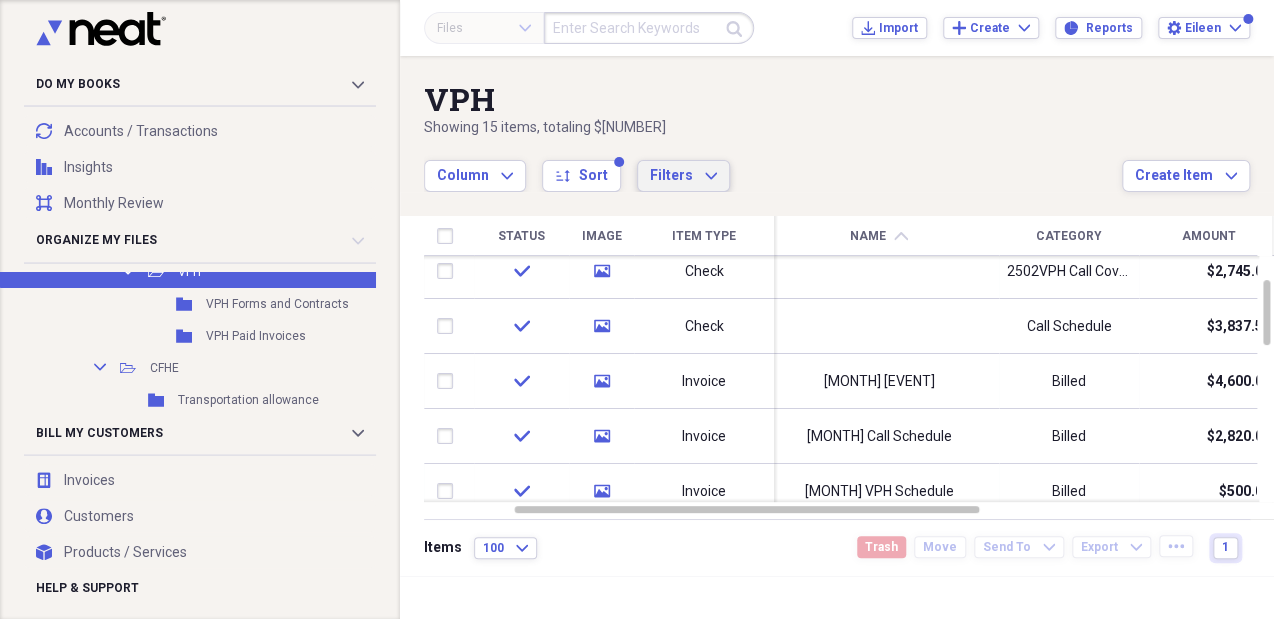 click on "Filters" at bounding box center (671, 175) 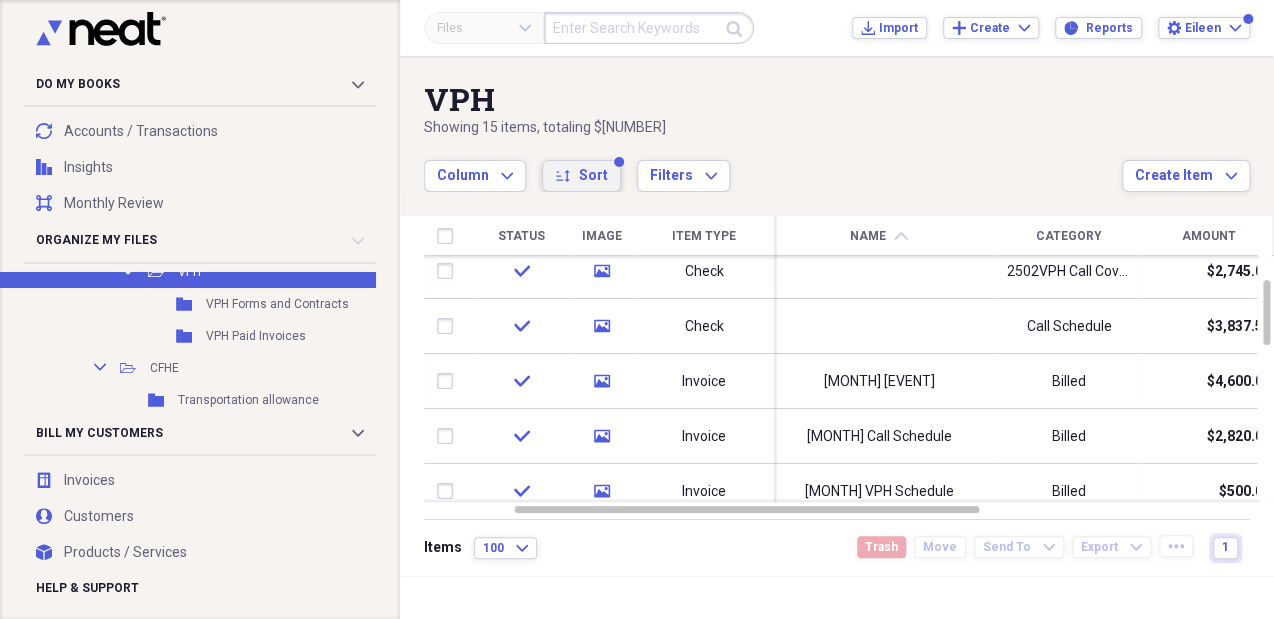 click on "sort" 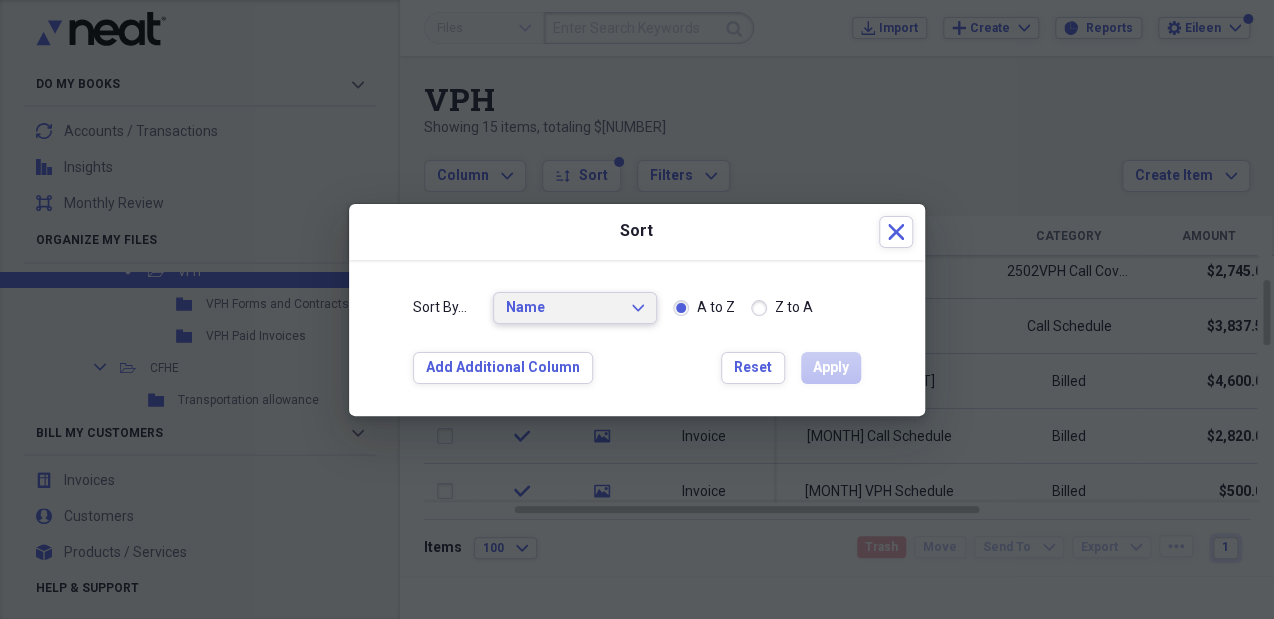click on "Name Expand" at bounding box center (575, 308) 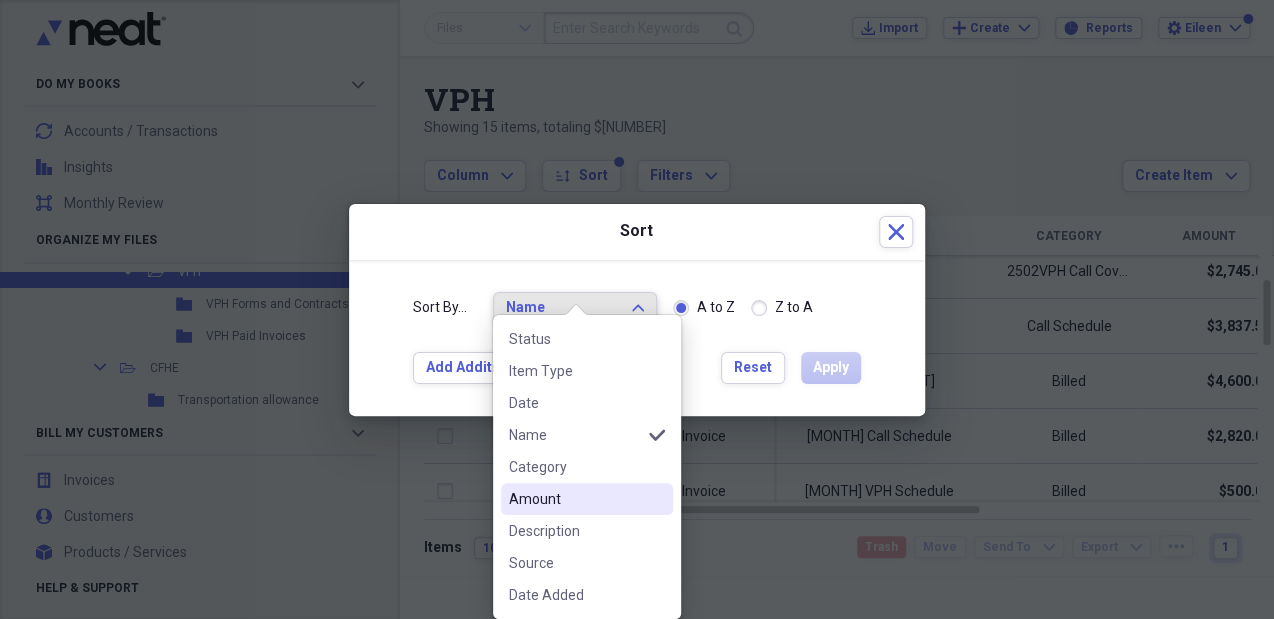 click on "Amount" at bounding box center [575, 499] 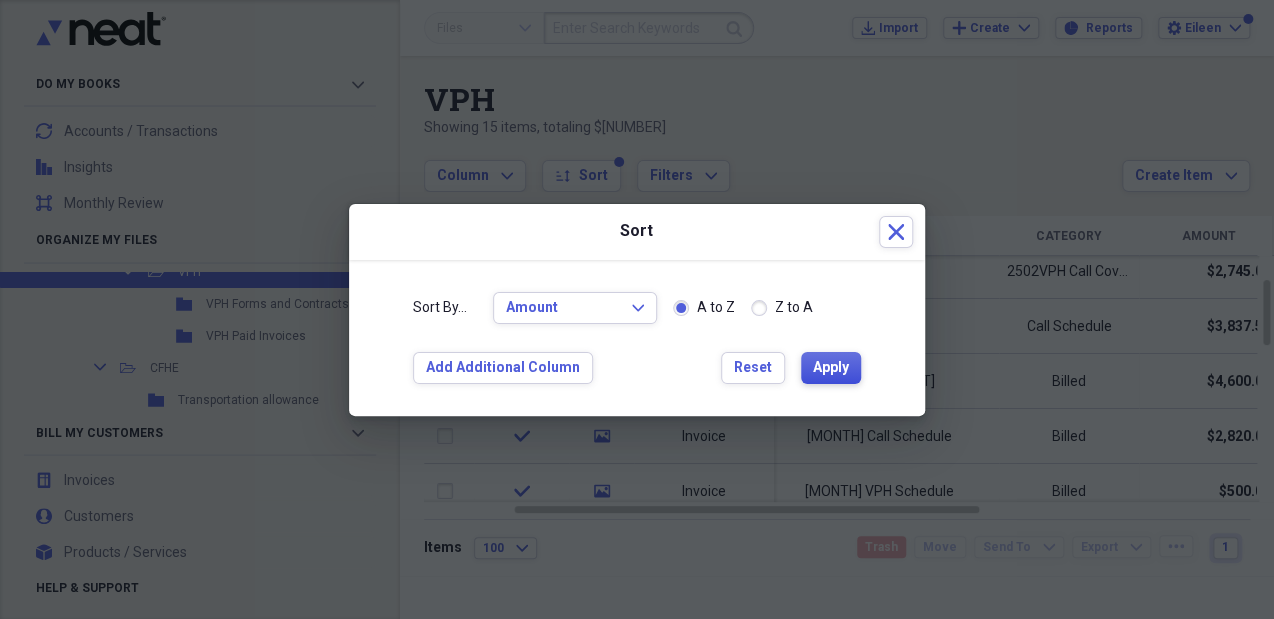 click on "Apply" at bounding box center [831, 368] 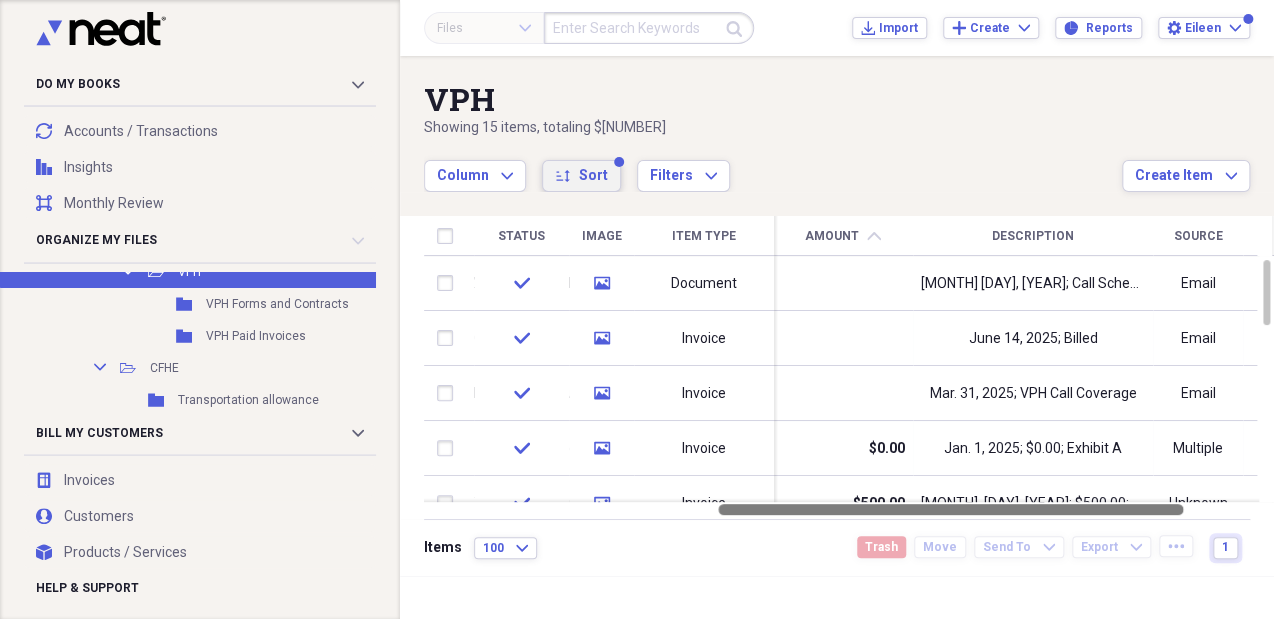 drag, startPoint x: 853, startPoint y: 506, endPoint x: 1095, endPoint y: 504, distance: 242.00827 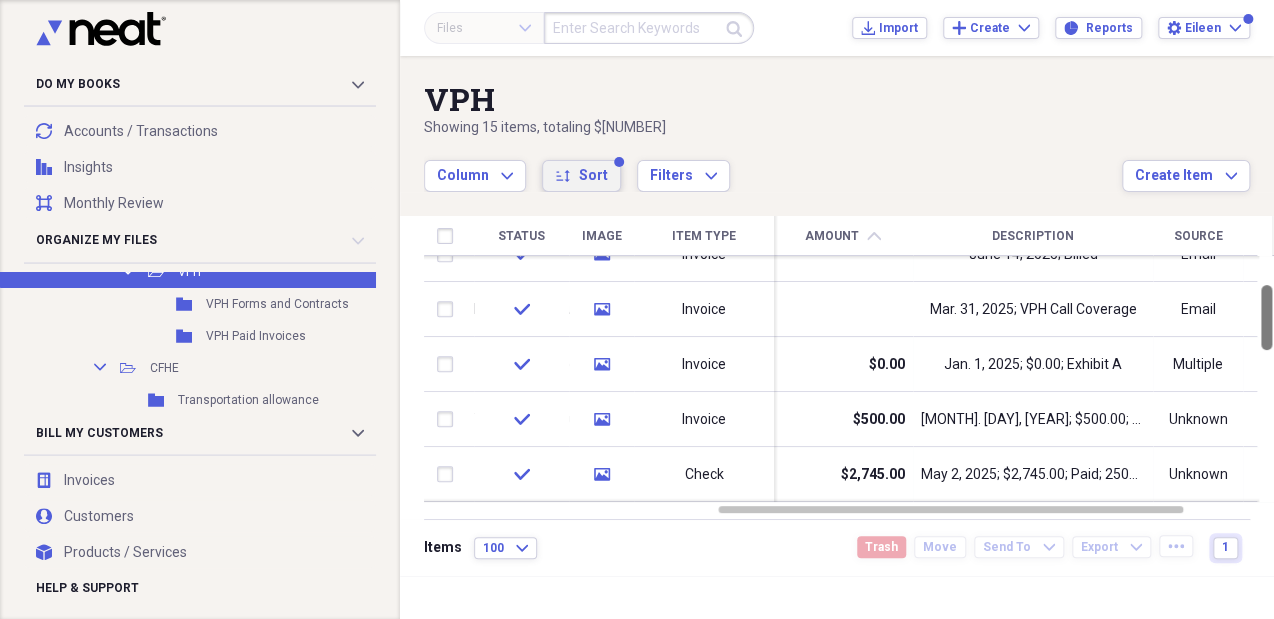 drag, startPoint x: 1264, startPoint y: 275, endPoint x: 1272, endPoint y: 300, distance: 26.24881 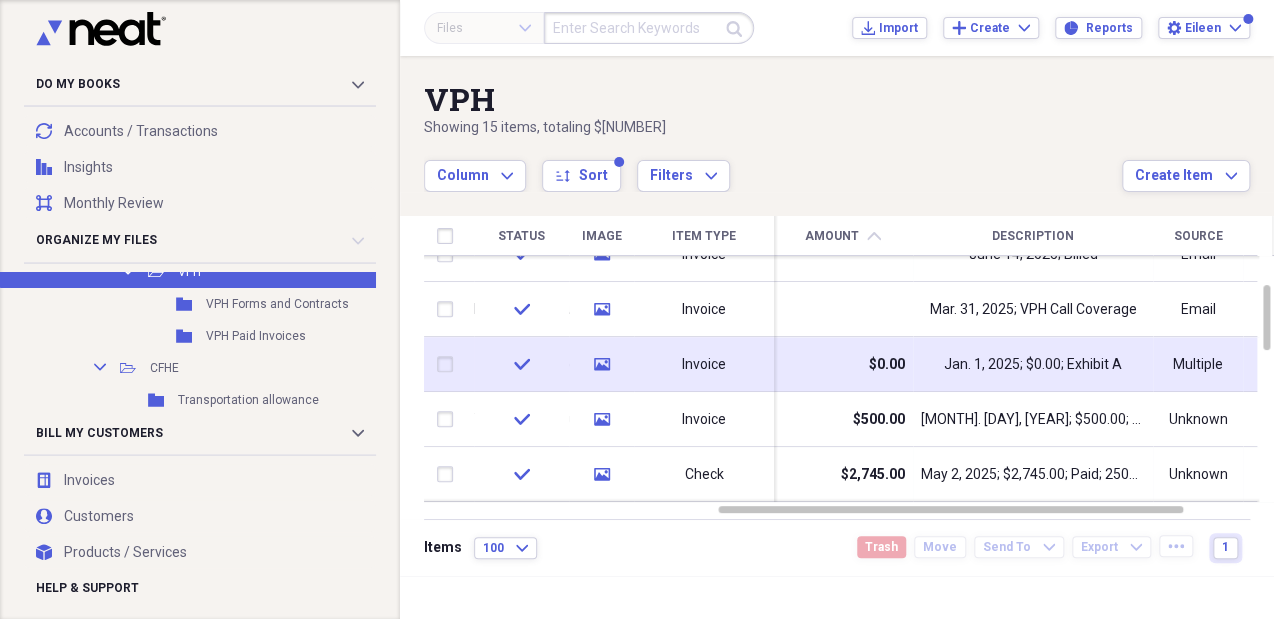 click on "Jan. 1, 2025; $0.00; Exhibit A" at bounding box center (1033, 364) 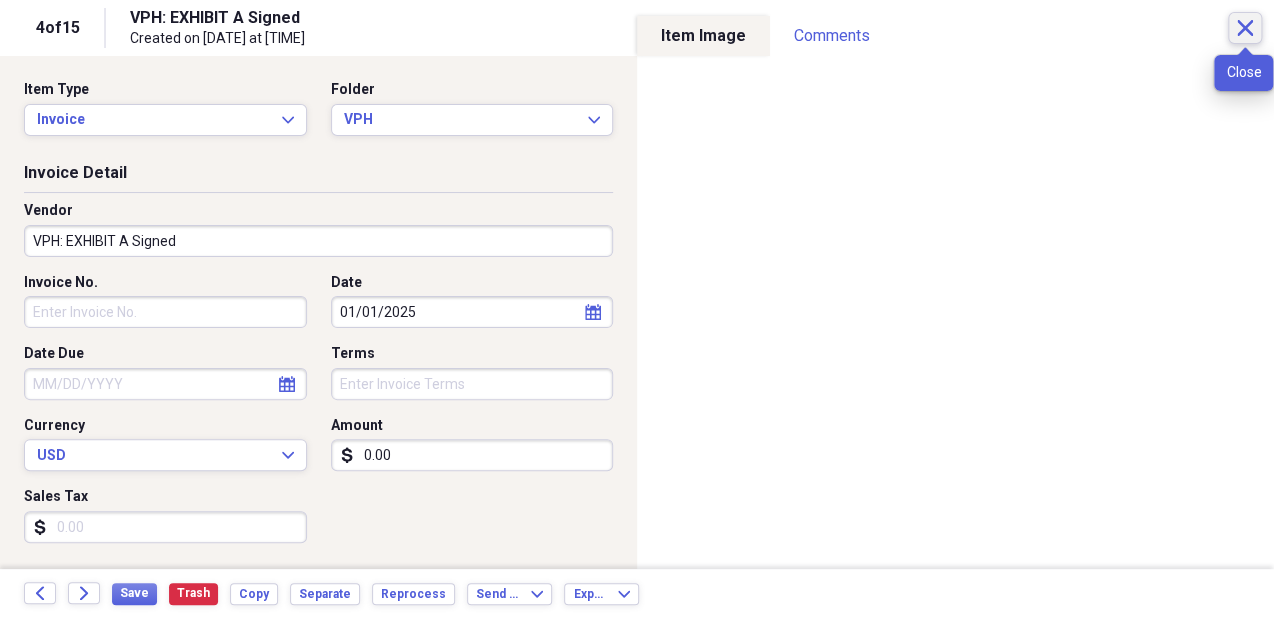 click on "Close" at bounding box center [1245, 28] 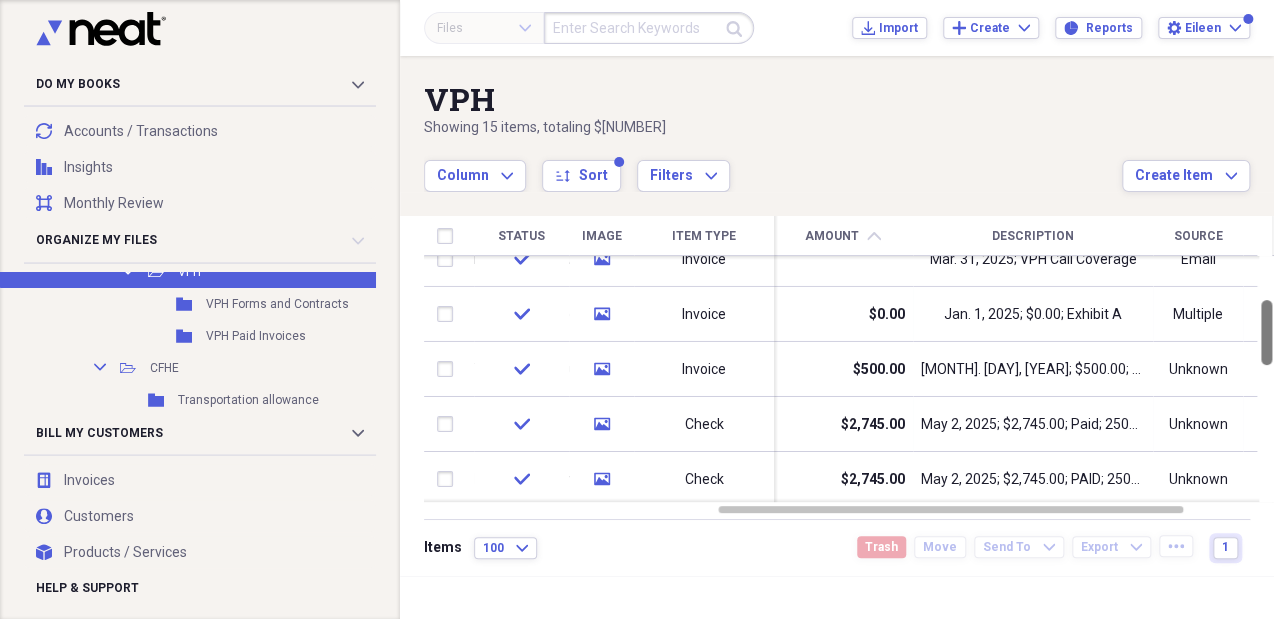 drag, startPoint x: 1267, startPoint y: 290, endPoint x: 1267, endPoint y: 305, distance: 15 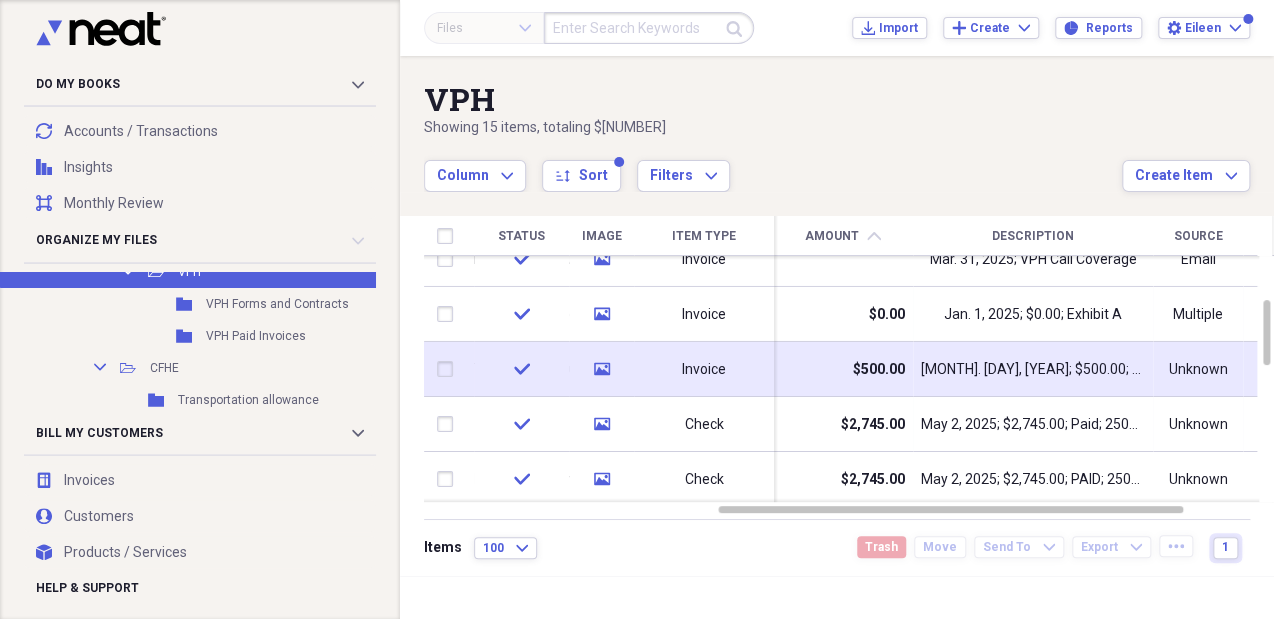 click on "Jan. 19, 2025; $500.00; Billed" at bounding box center [1033, 369] 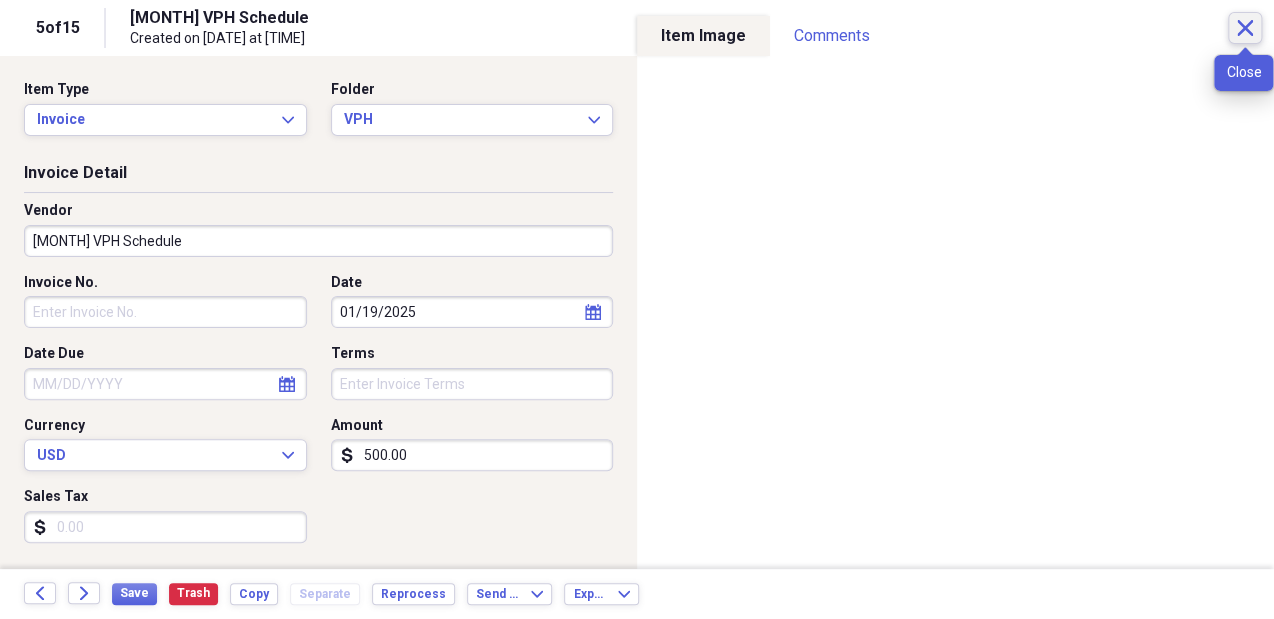click on "Close" at bounding box center (1245, 28) 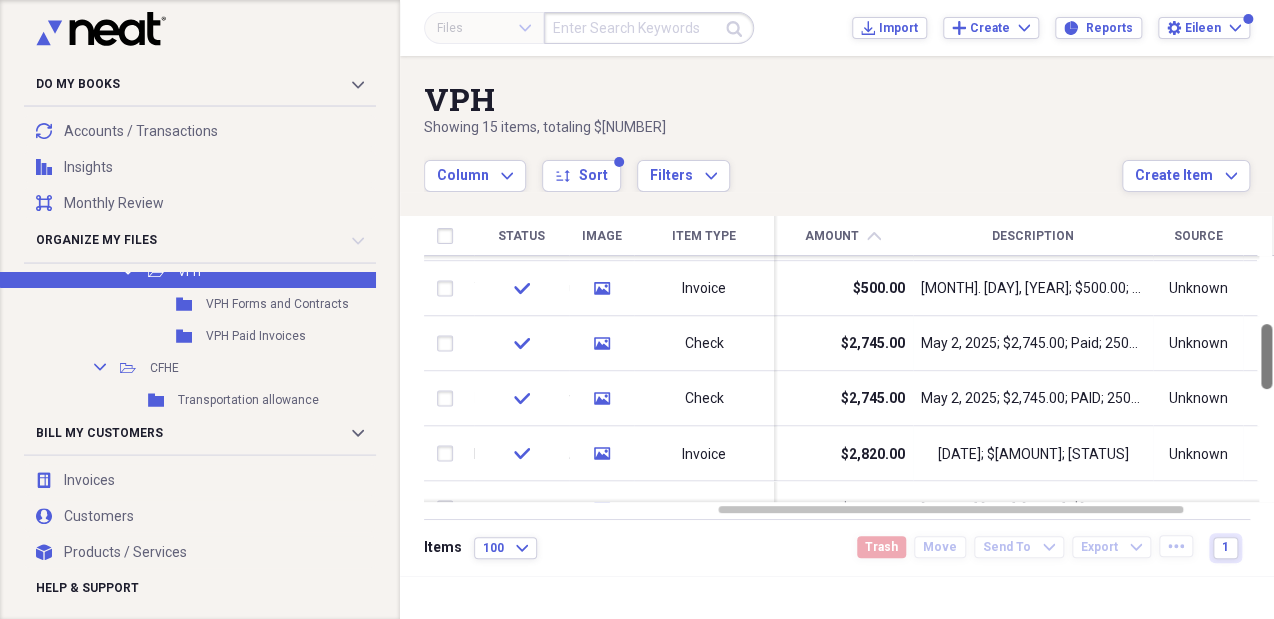 drag, startPoint x: 1267, startPoint y: 314, endPoint x: 1268, endPoint y: 338, distance: 24.020824 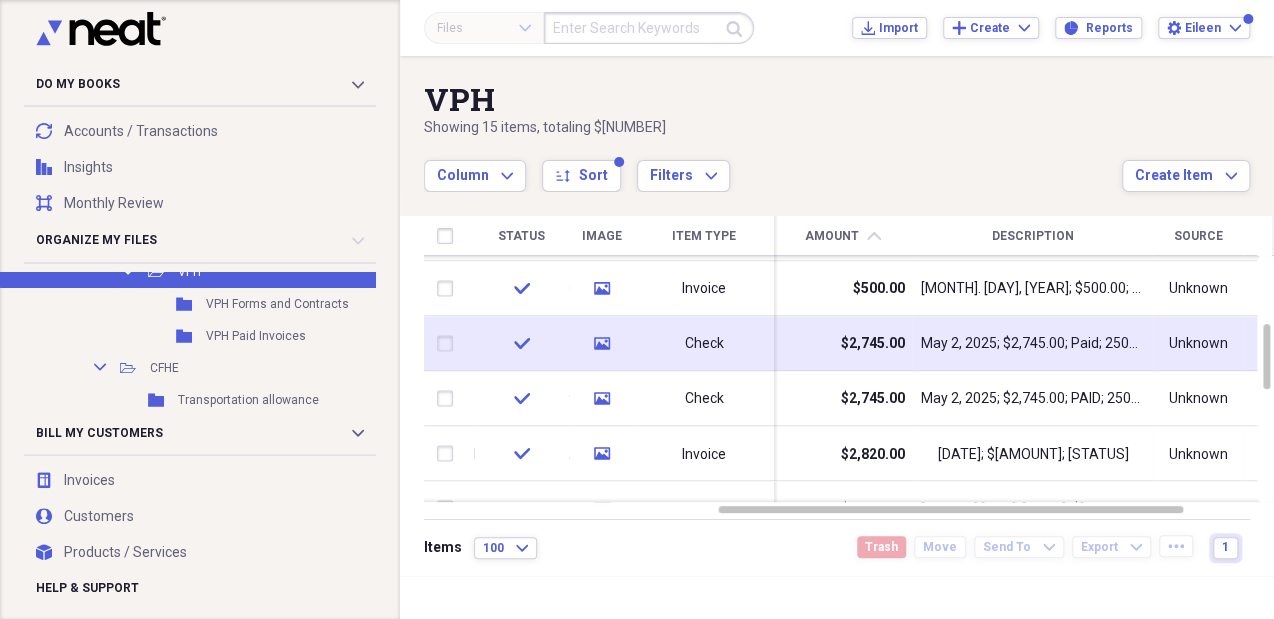 click on "May 2, 2025; $2,745.00; Paid; 2502VPH Call Coverage" at bounding box center [1033, 344] 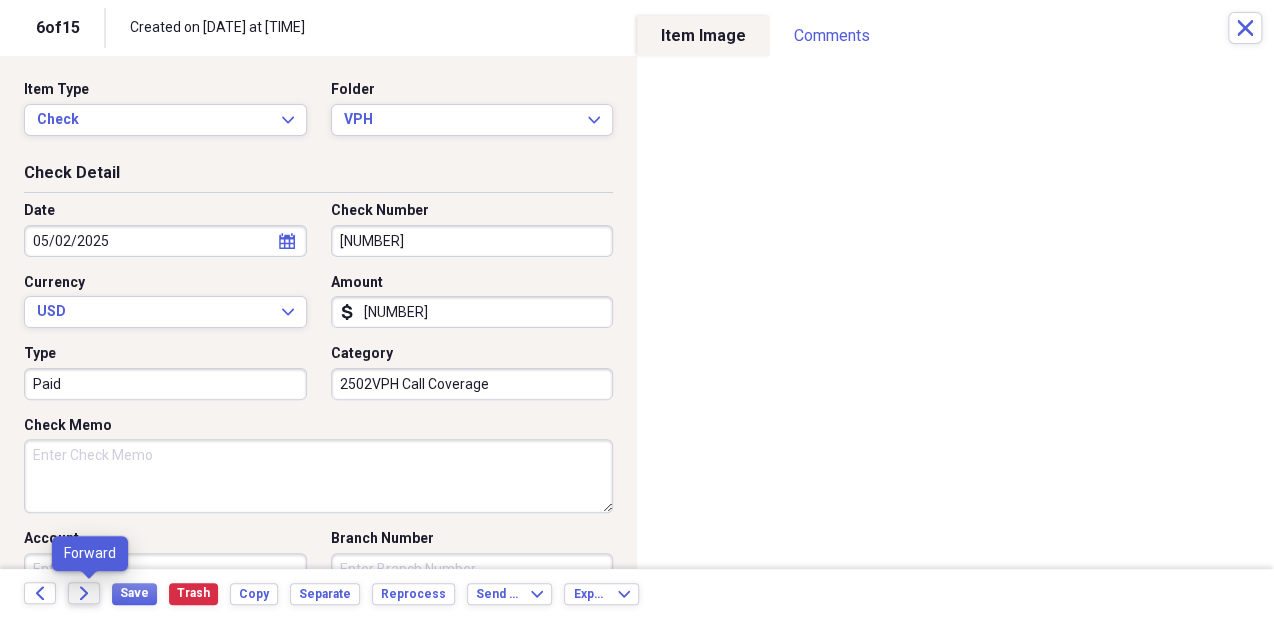 click on "Forward" at bounding box center (84, 593) 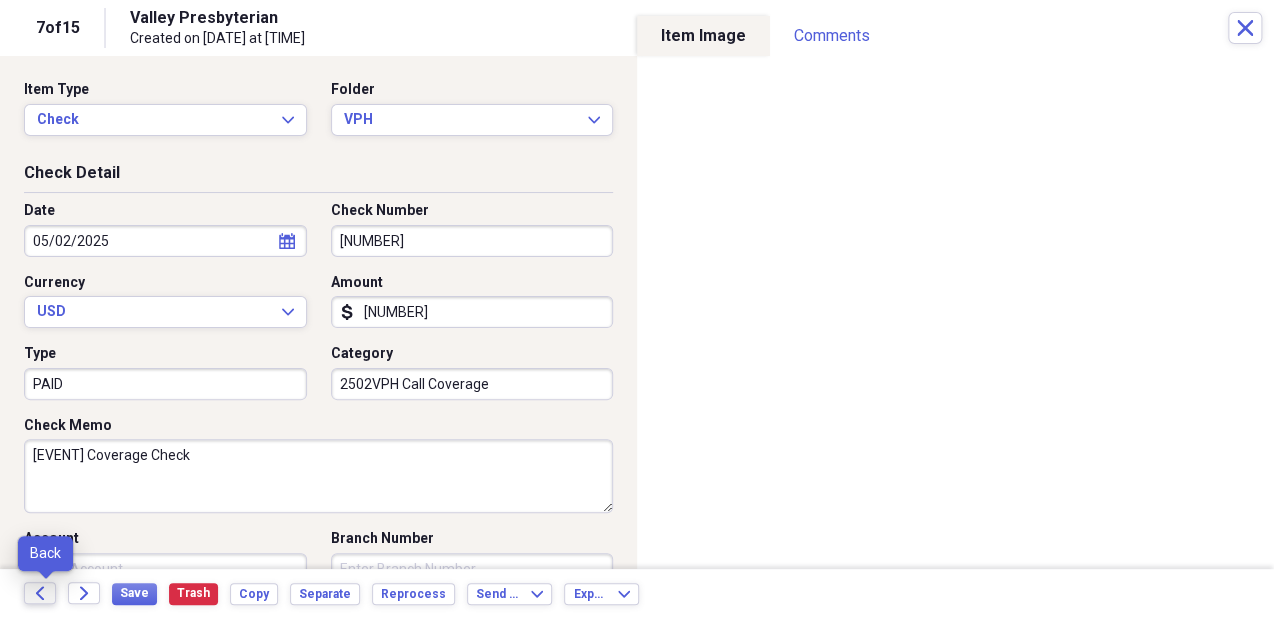 click on "Back" 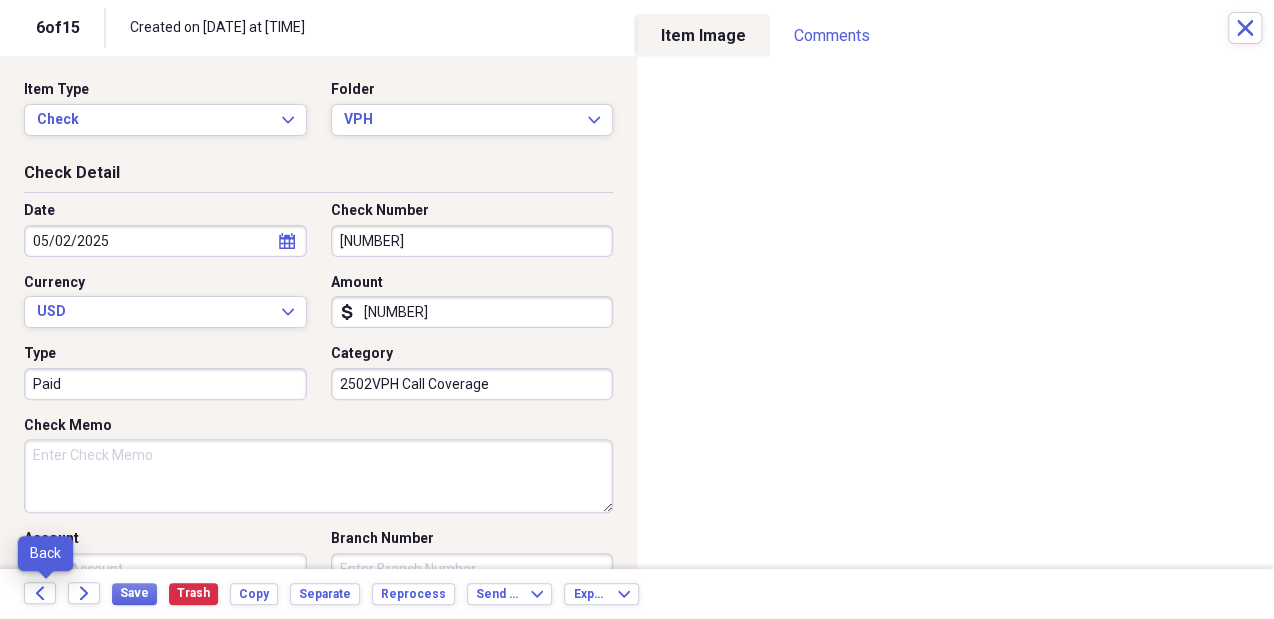click on "Back" 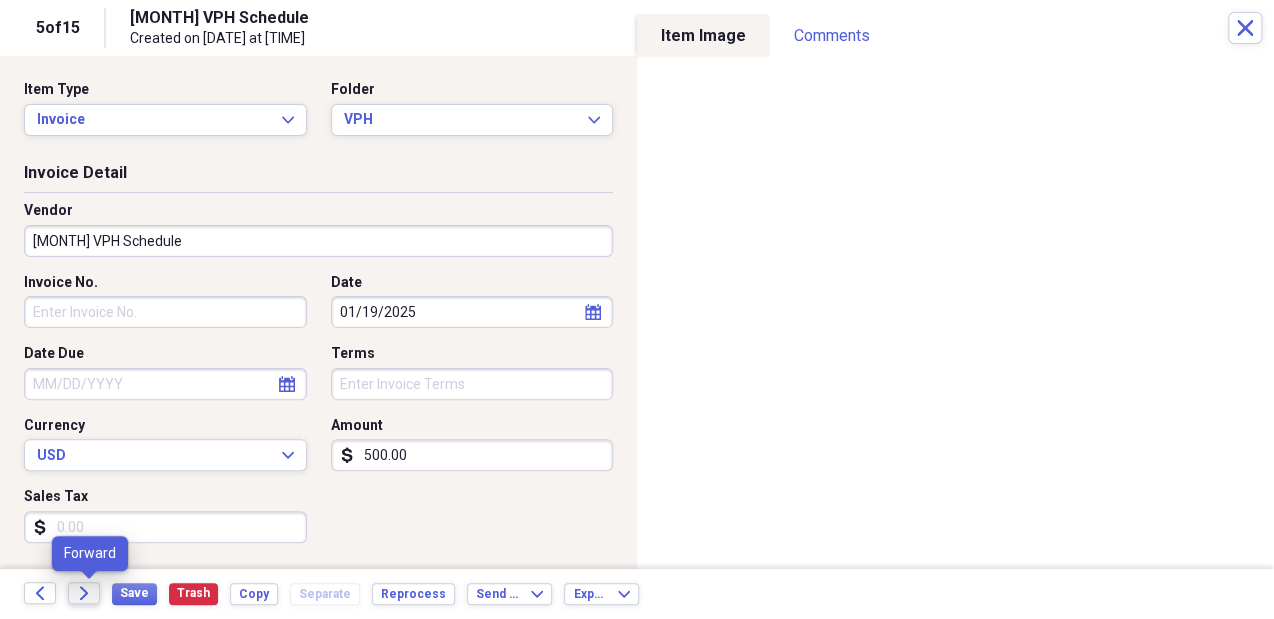 click 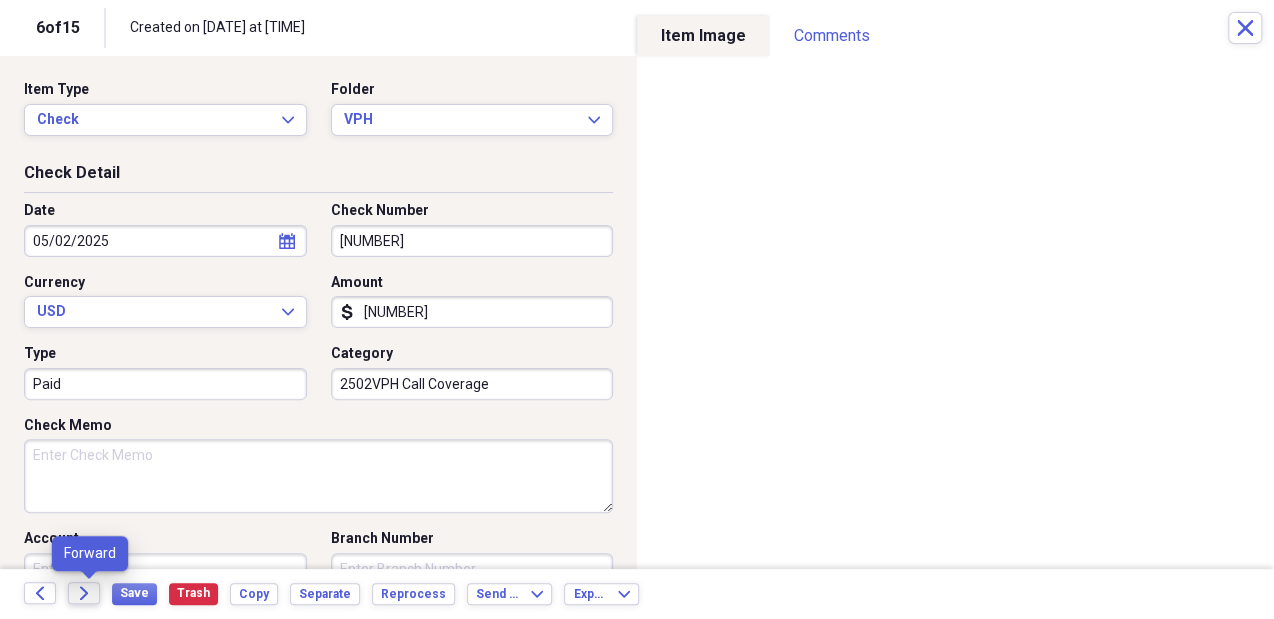 click 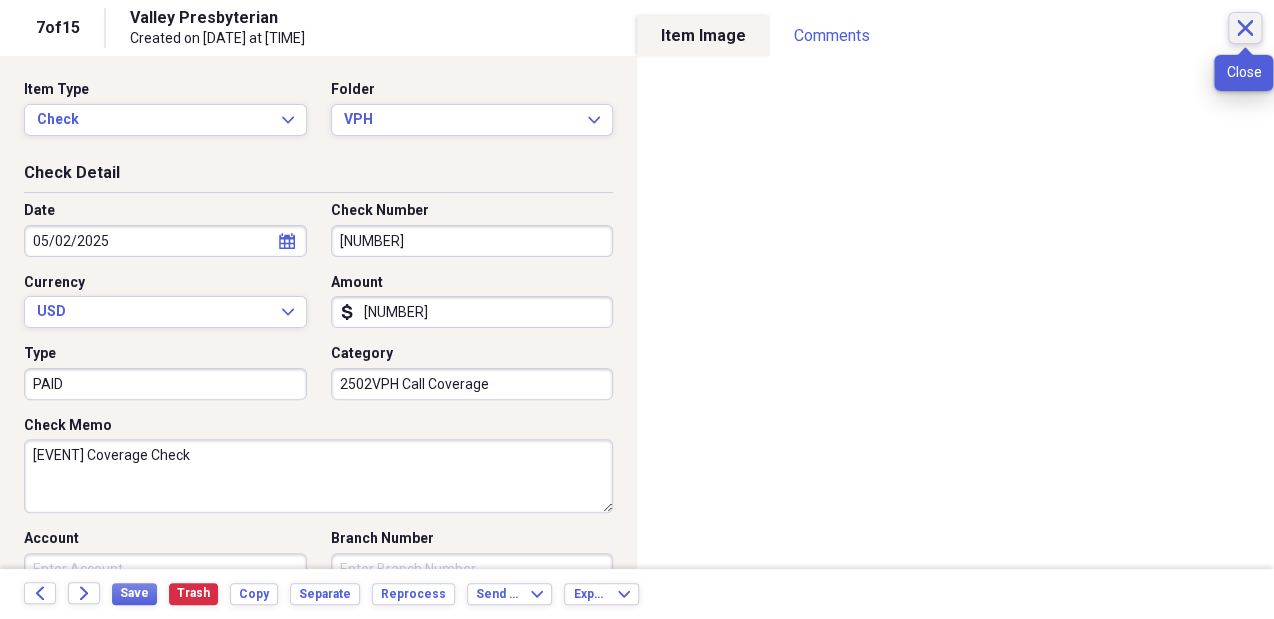 click 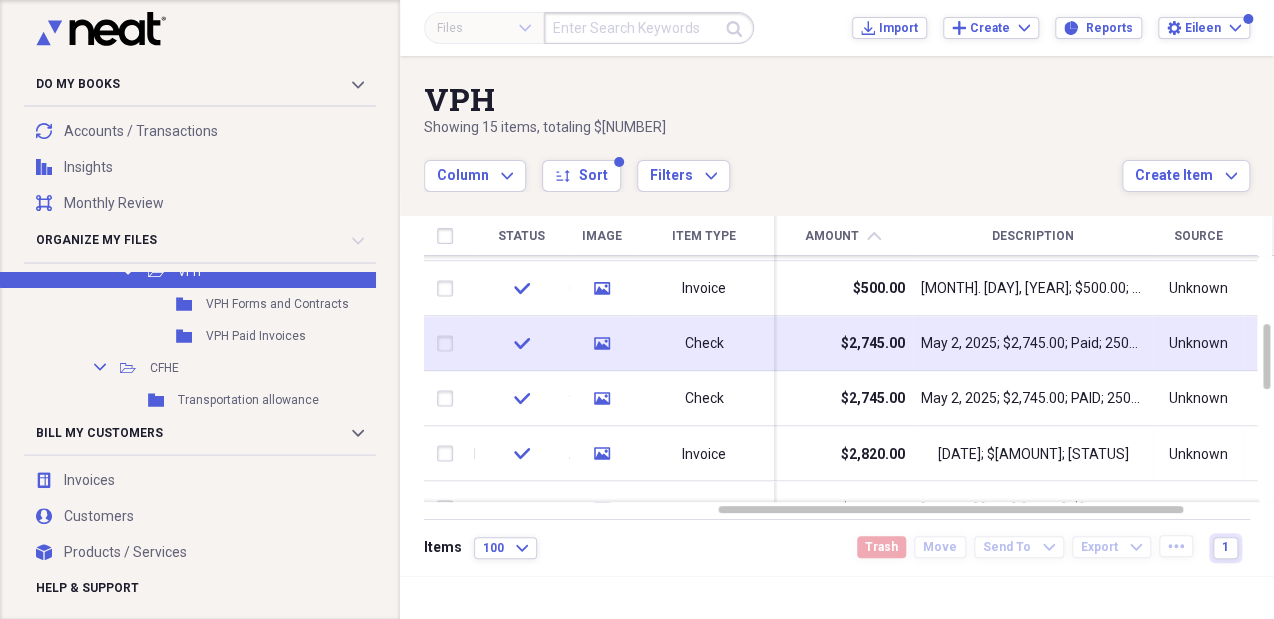 click at bounding box center (449, 344) 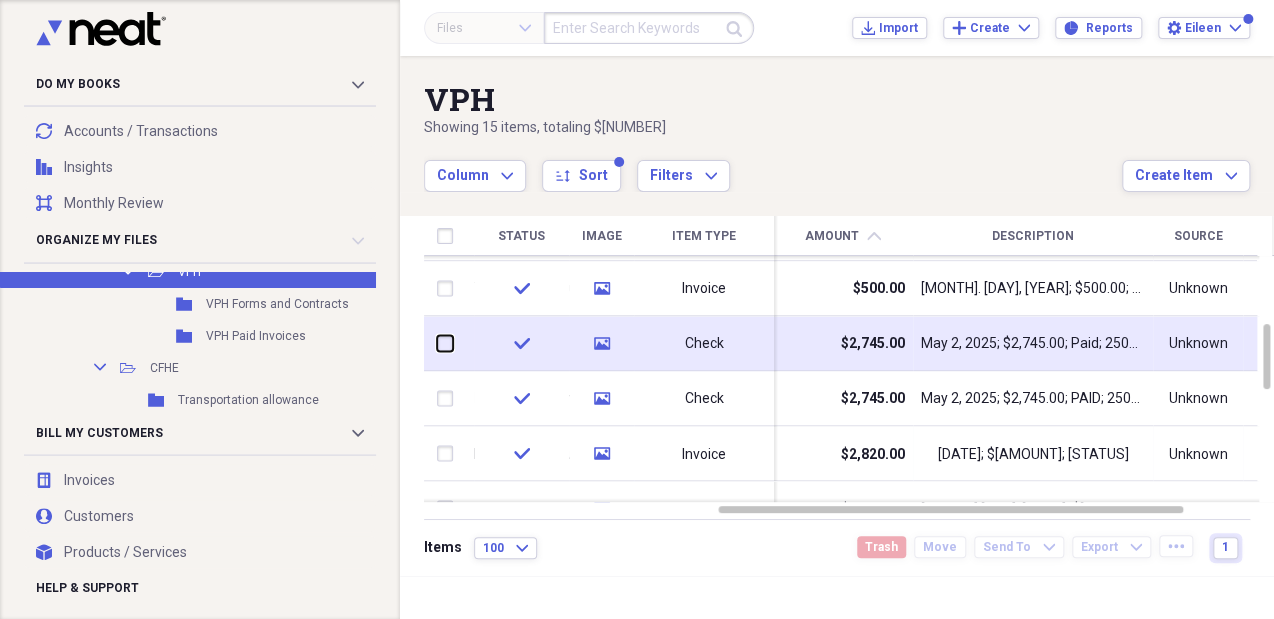 click at bounding box center (437, 343) 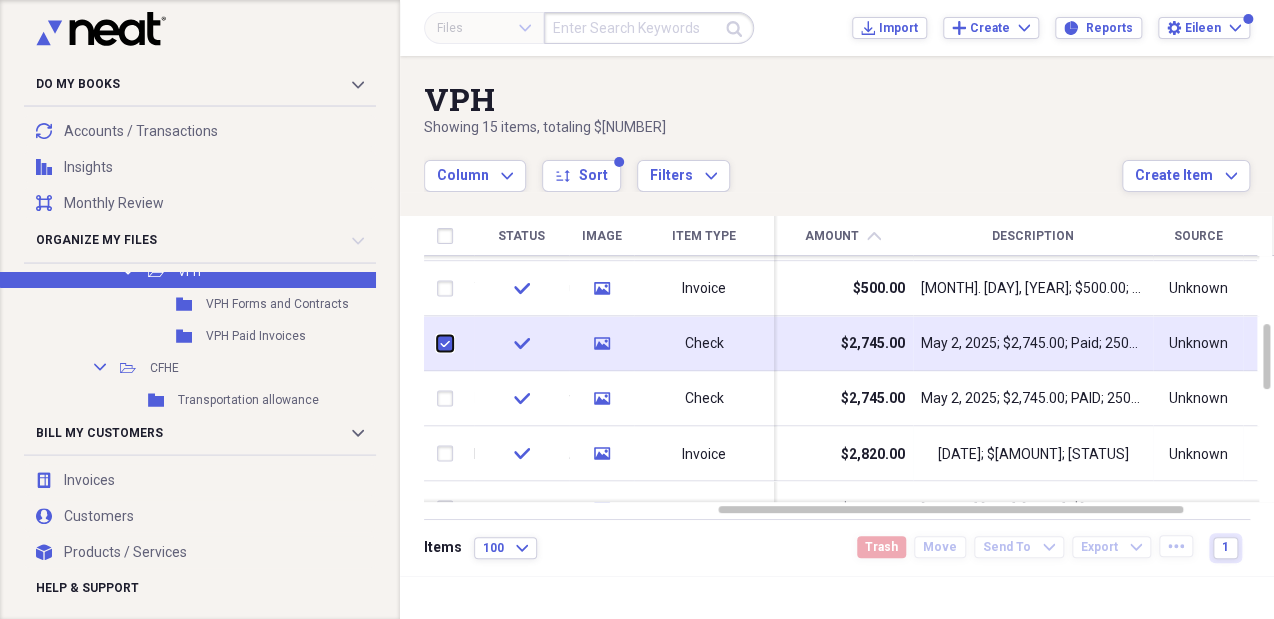 checkbox on "true" 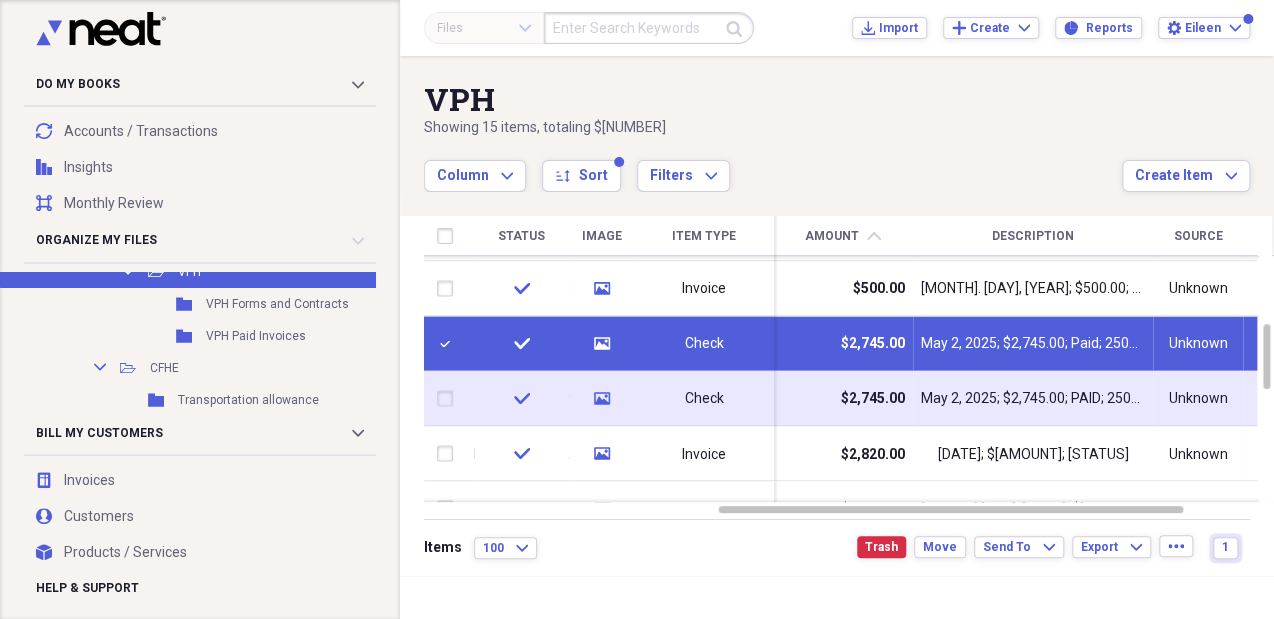 click at bounding box center [449, 399] 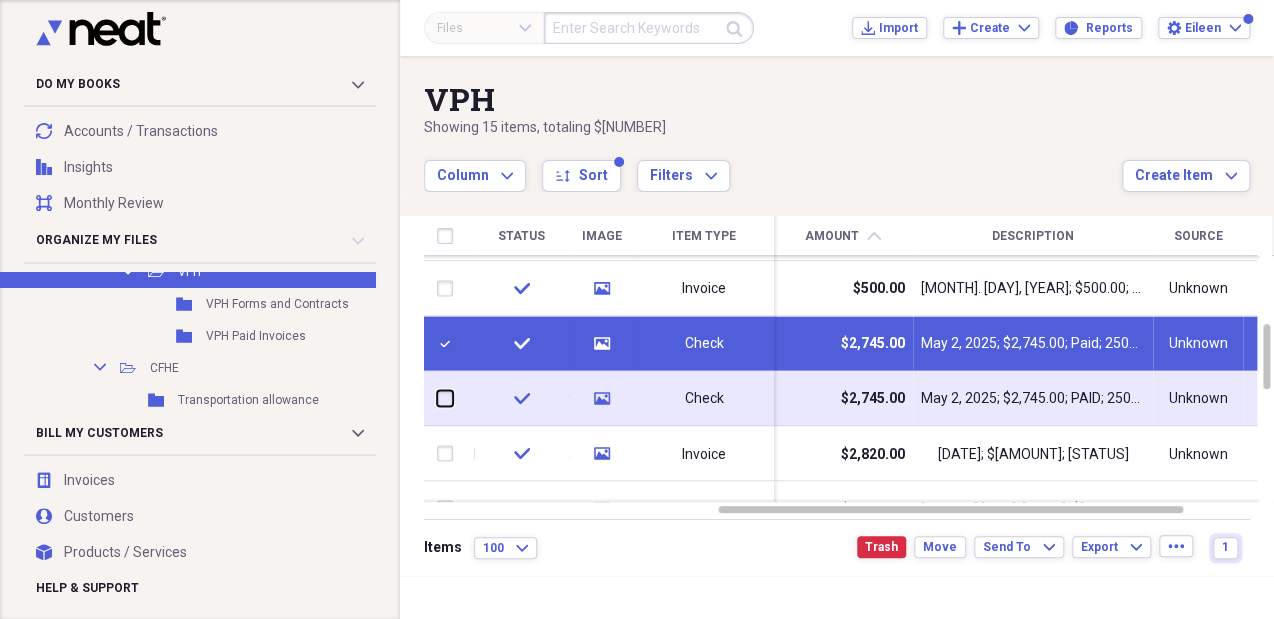 click at bounding box center [437, 398] 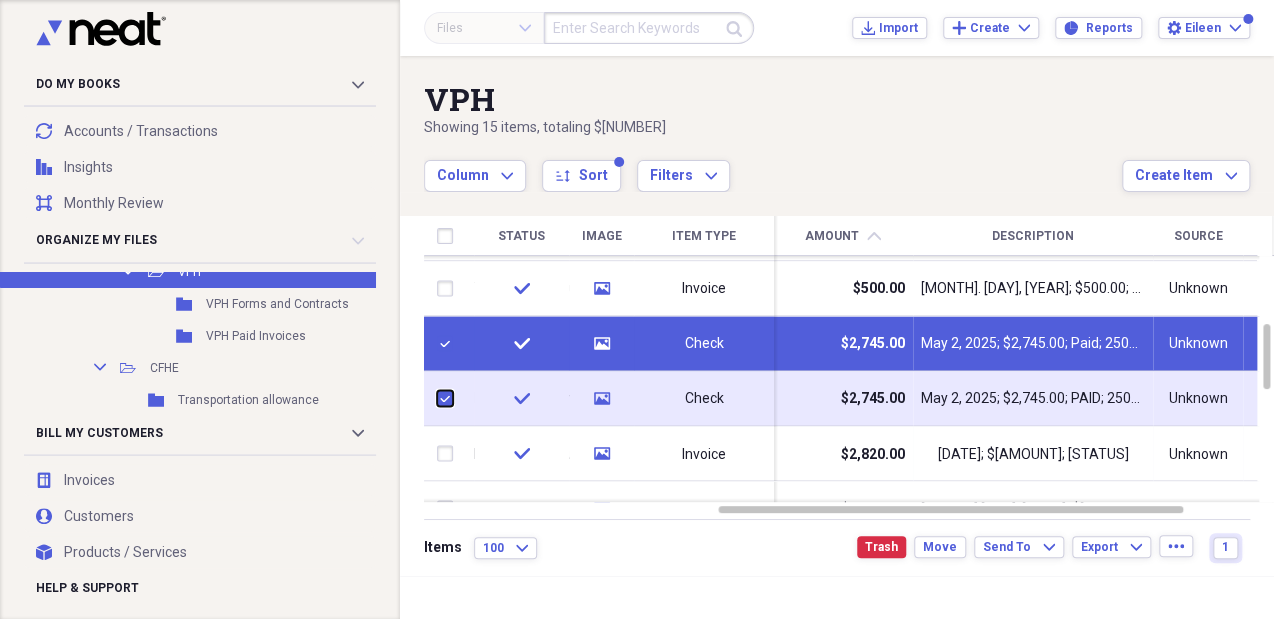 checkbox on "true" 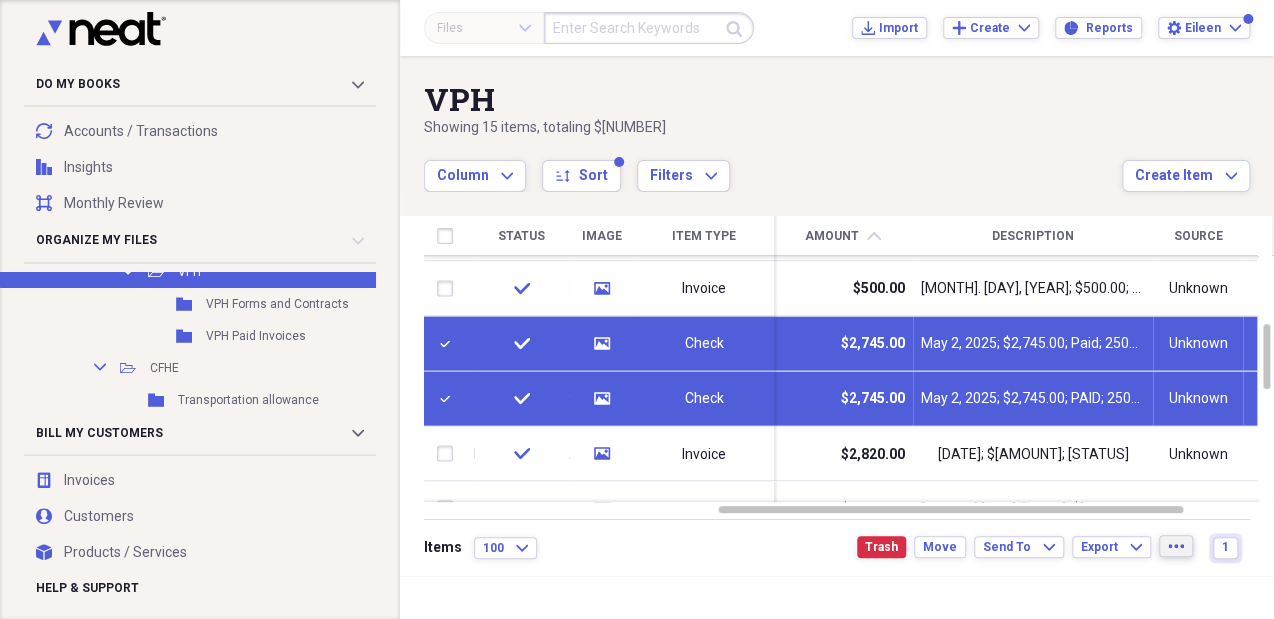 click on "more" 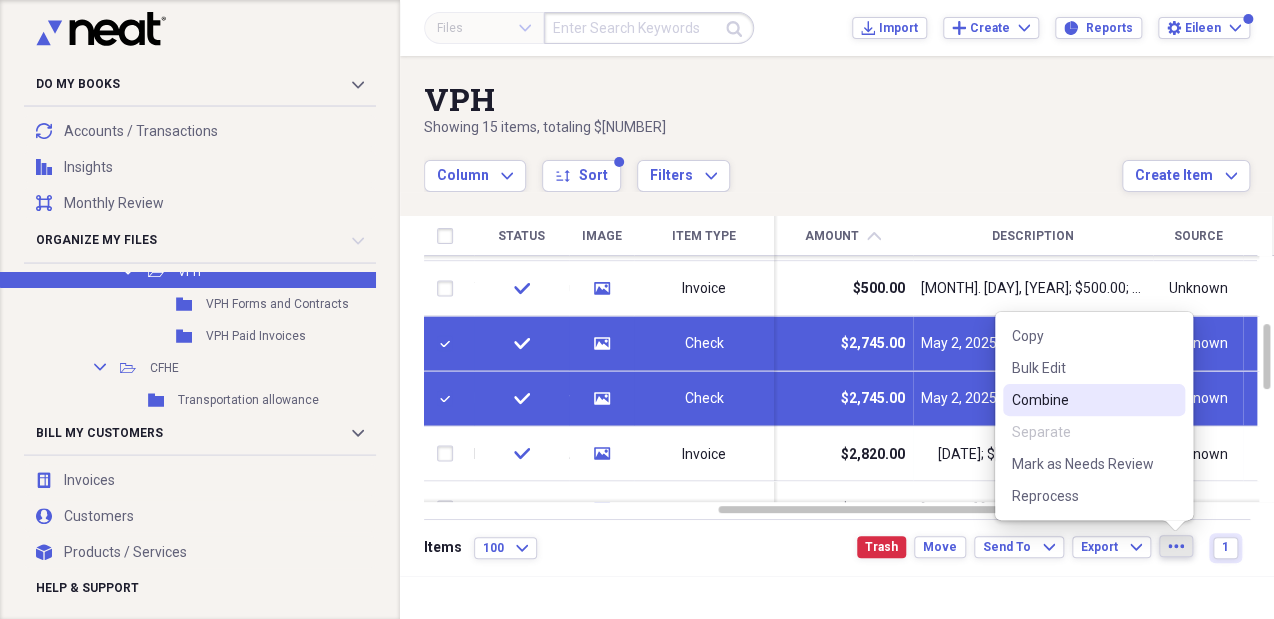 click on "Combine" at bounding box center [1082, 400] 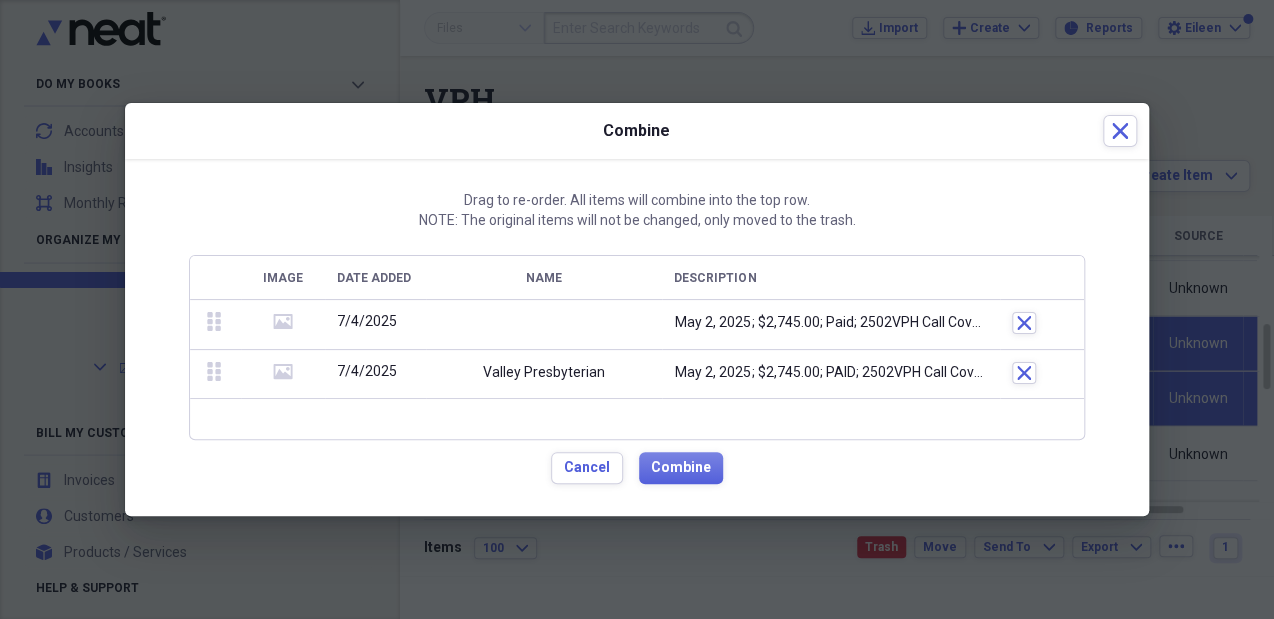drag, startPoint x: 195, startPoint y: 378, endPoint x: 188, endPoint y: 330, distance: 48.507732 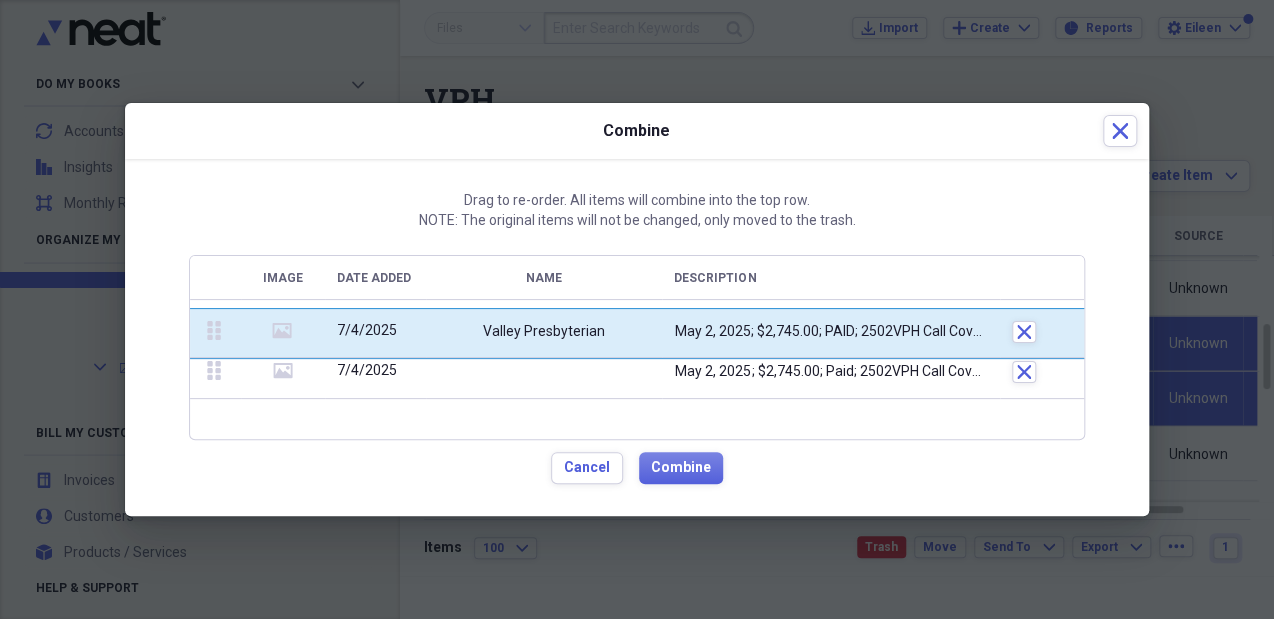 drag, startPoint x: 204, startPoint y: 370, endPoint x: 211, endPoint y: 319, distance: 51.47815 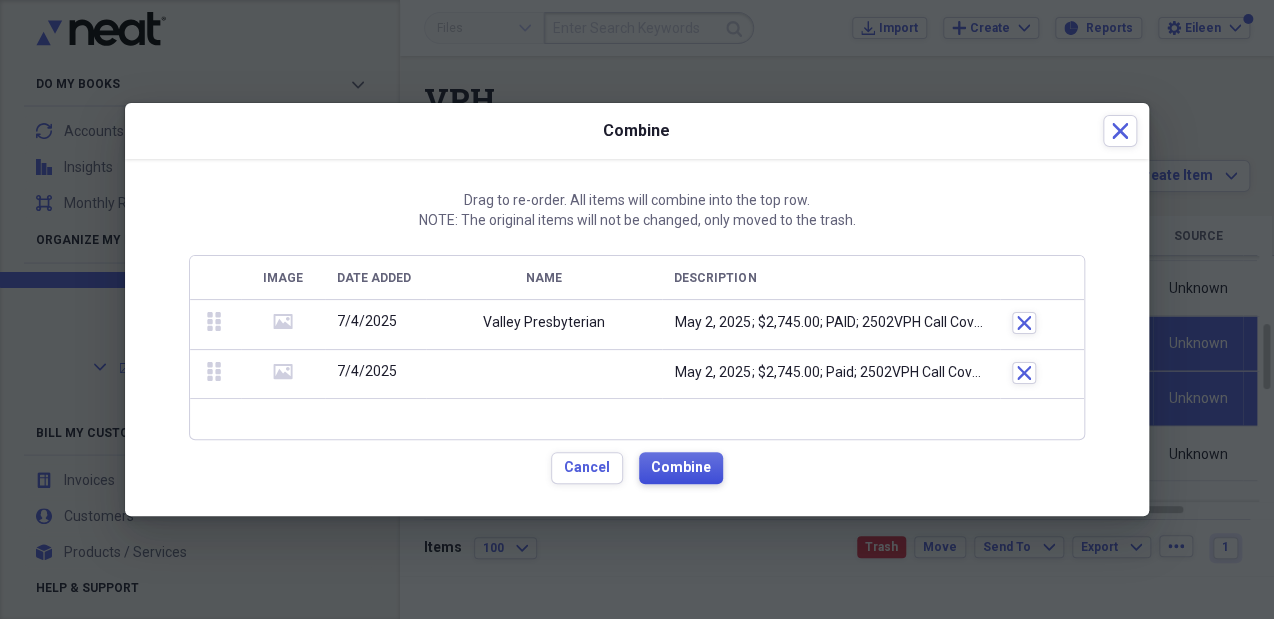 click on "Combine" at bounding box center [681, 468] 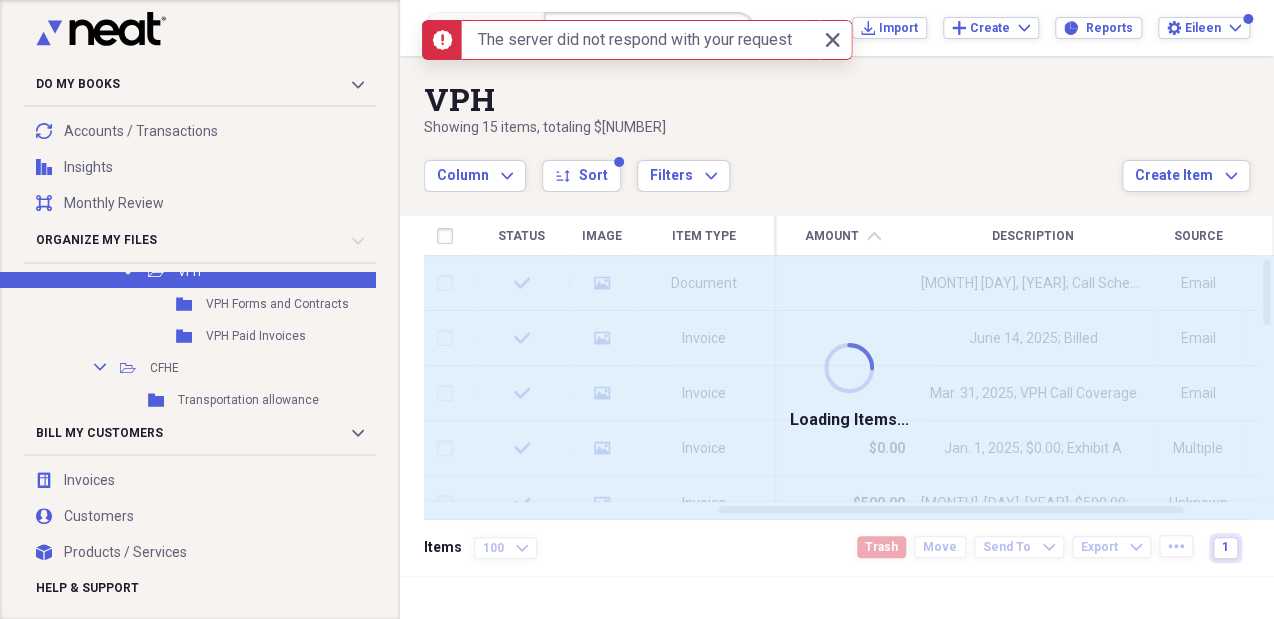 checkbox on "false" 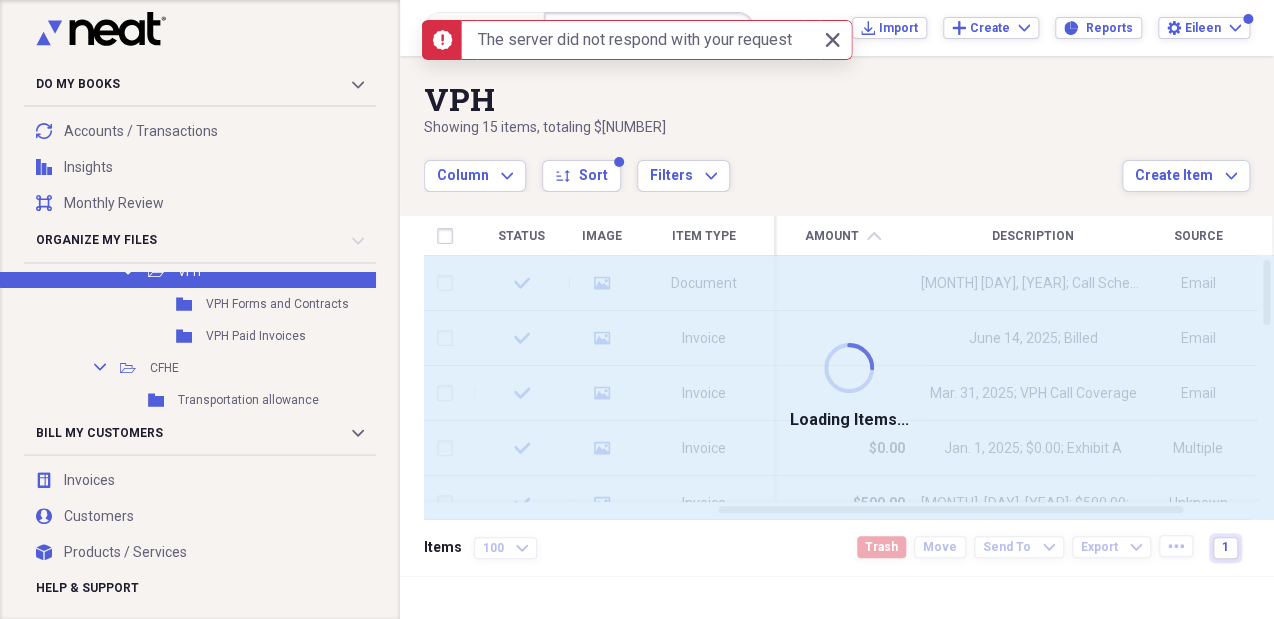checkbox on "false" 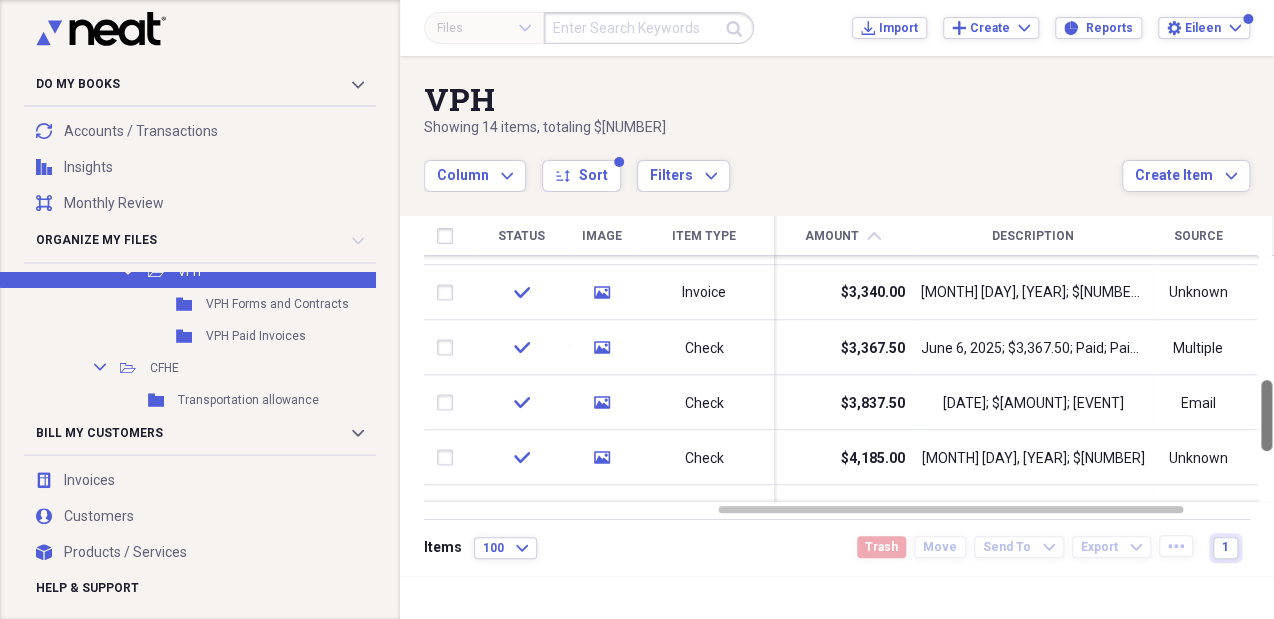 drag, startPoint x: 1262, startPoint y: 269, endPoint x: 1267, endPoint y: 389, distance: 120.10412 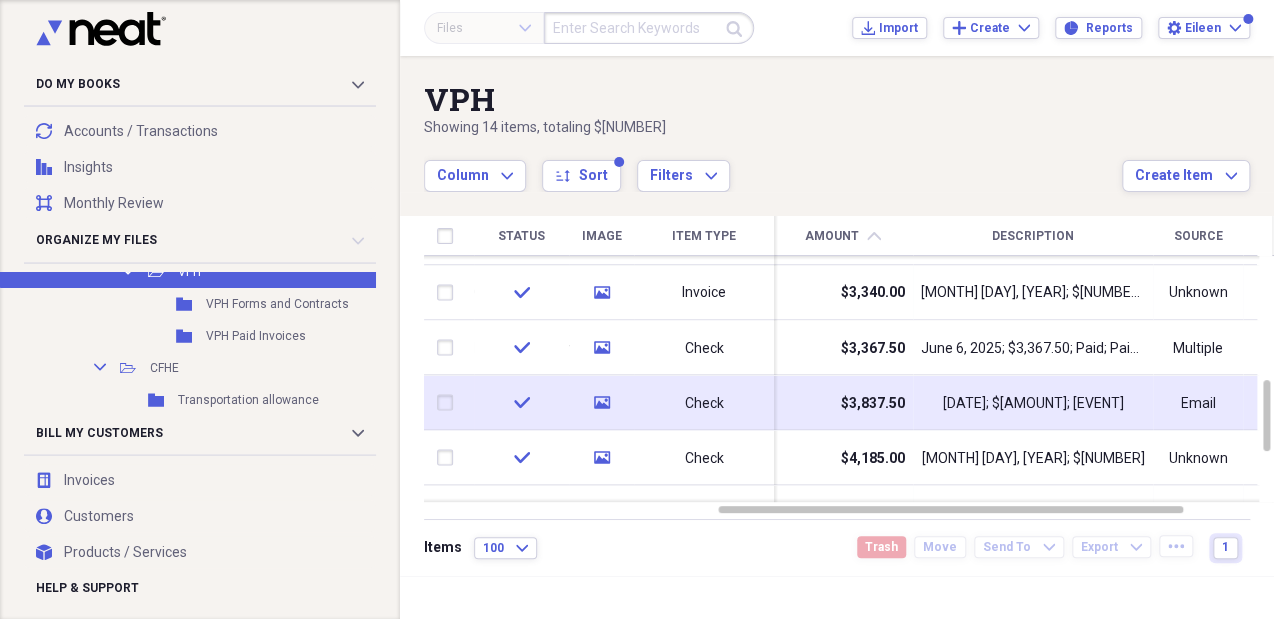 click on "Feb. 7, 2025; $3,837.50; Call Schedule" at bounding box center (1033, 403) 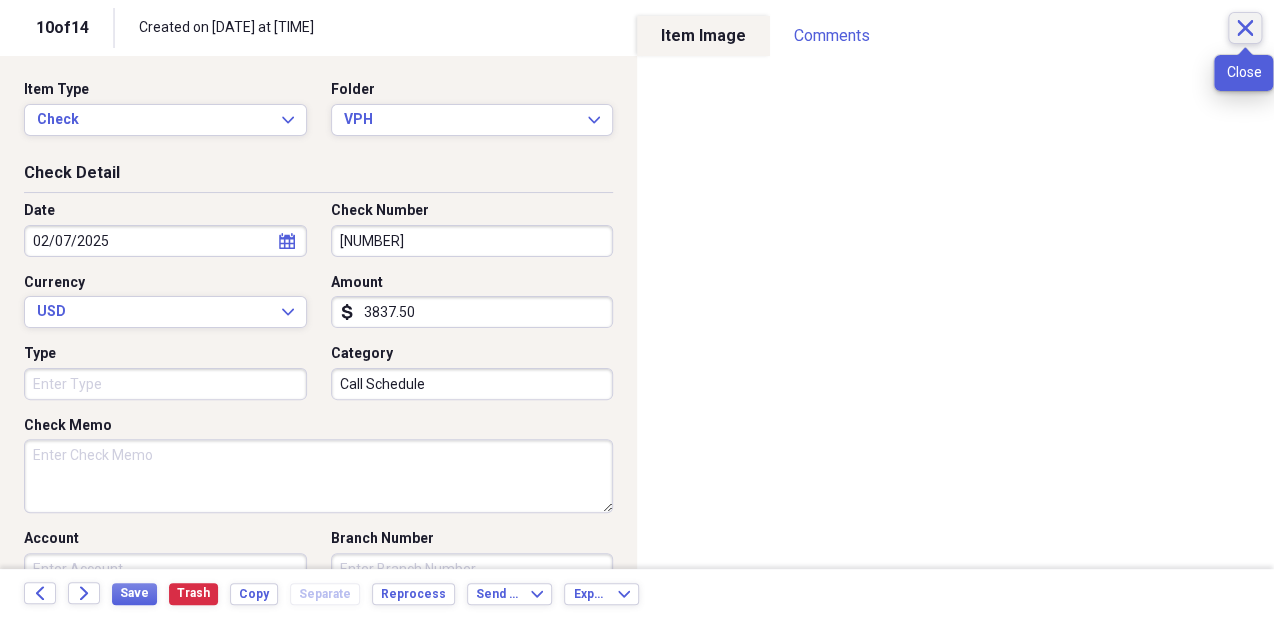 click on "Close" at bounding box center (1245, 28) 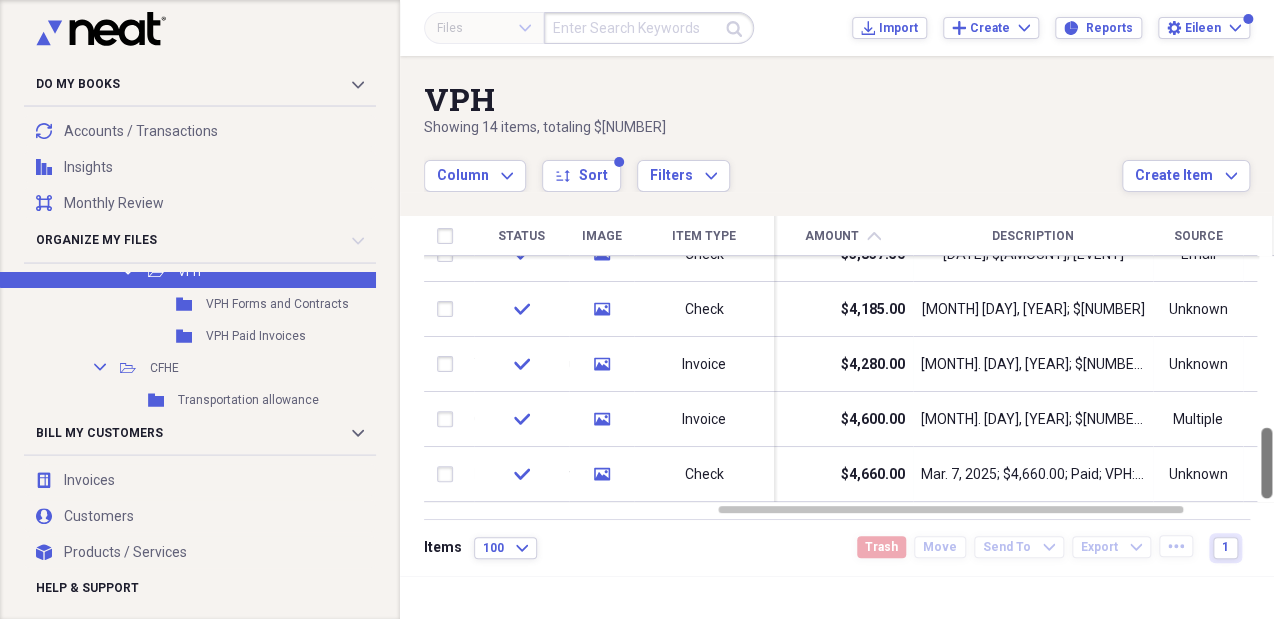 drag, startPoint x: 1263, startPoint y: 401, endPoint x: 1268, endPoint y: 459, distance: 58.21512 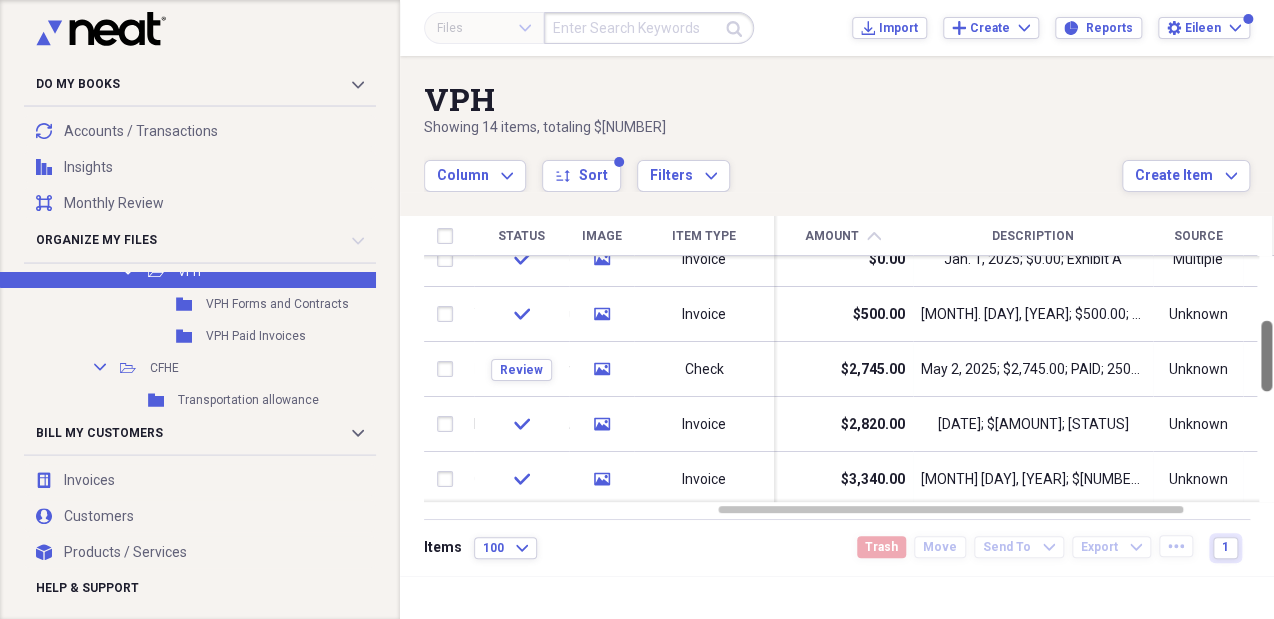 drag, startPoint x: 1268, startPoint y: 459, endPoint x: 1272, endPoint y: 351, distance: 108.07405 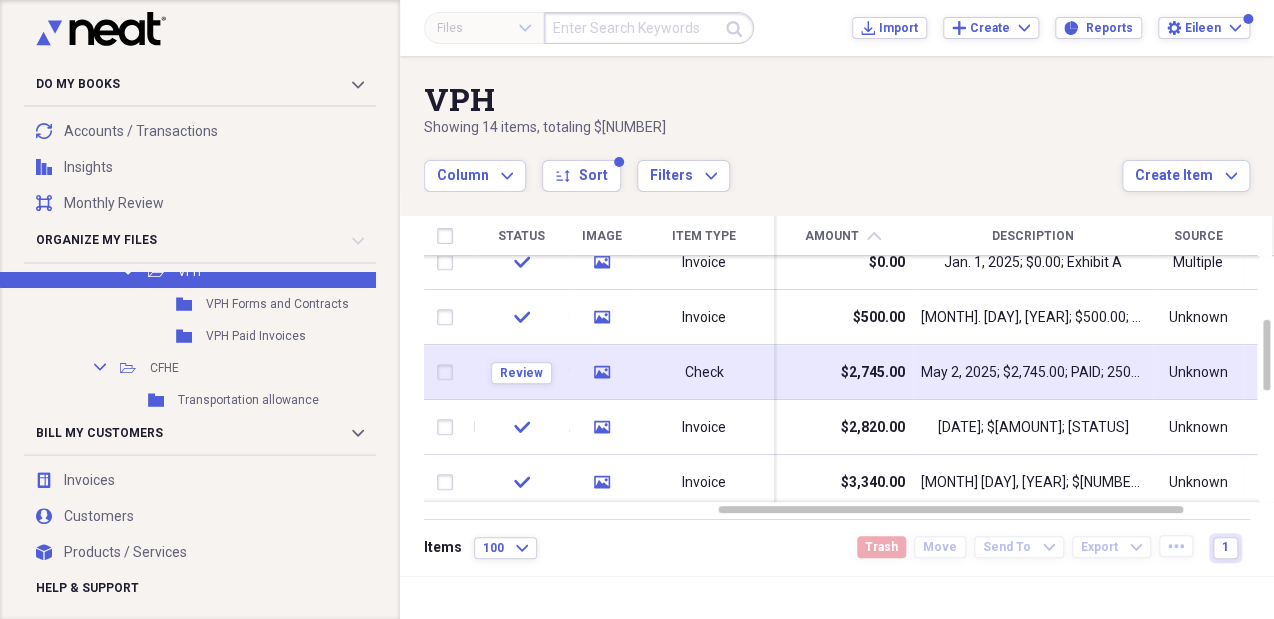 click on "Unknown" at bounding box center (1198, 372) 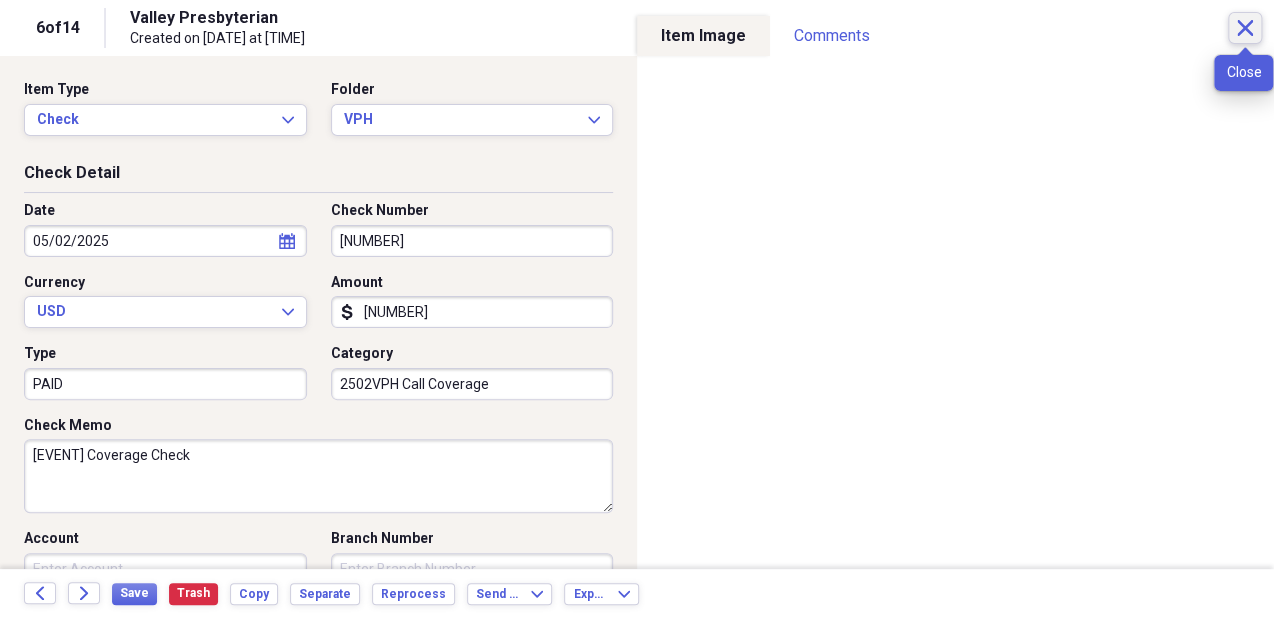click on "Close" 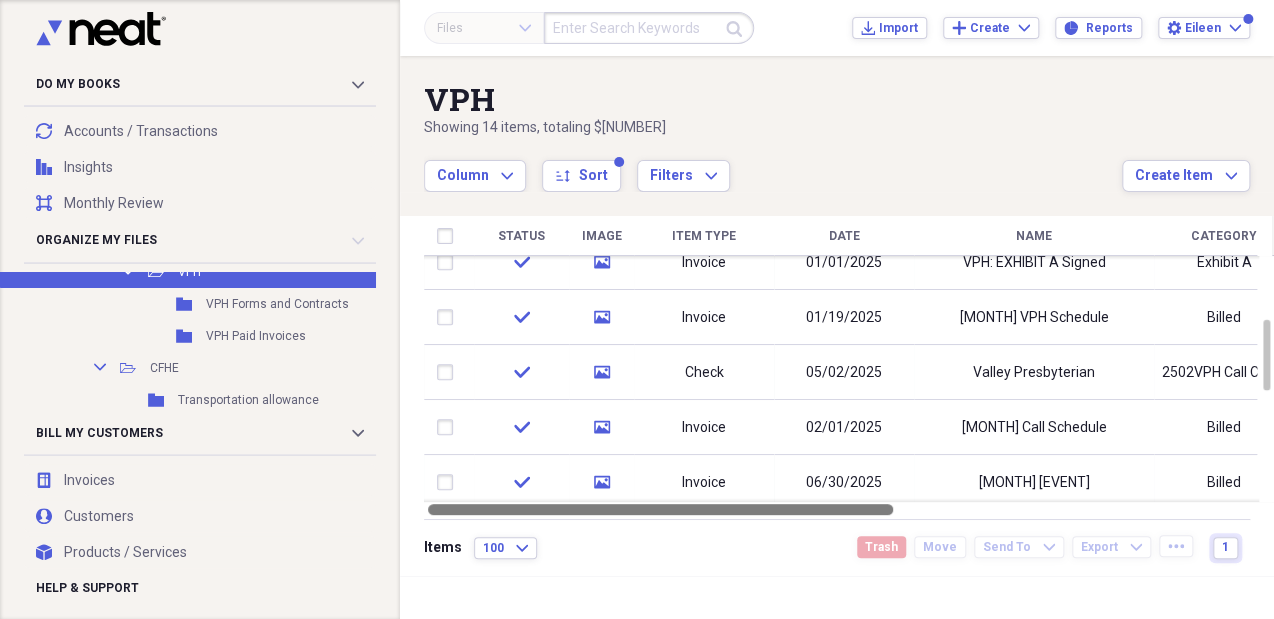 drag, startPoint x: 808, startPoint y: 508, endPoint x: 439, endPoint y: 535, distance: 369.98648 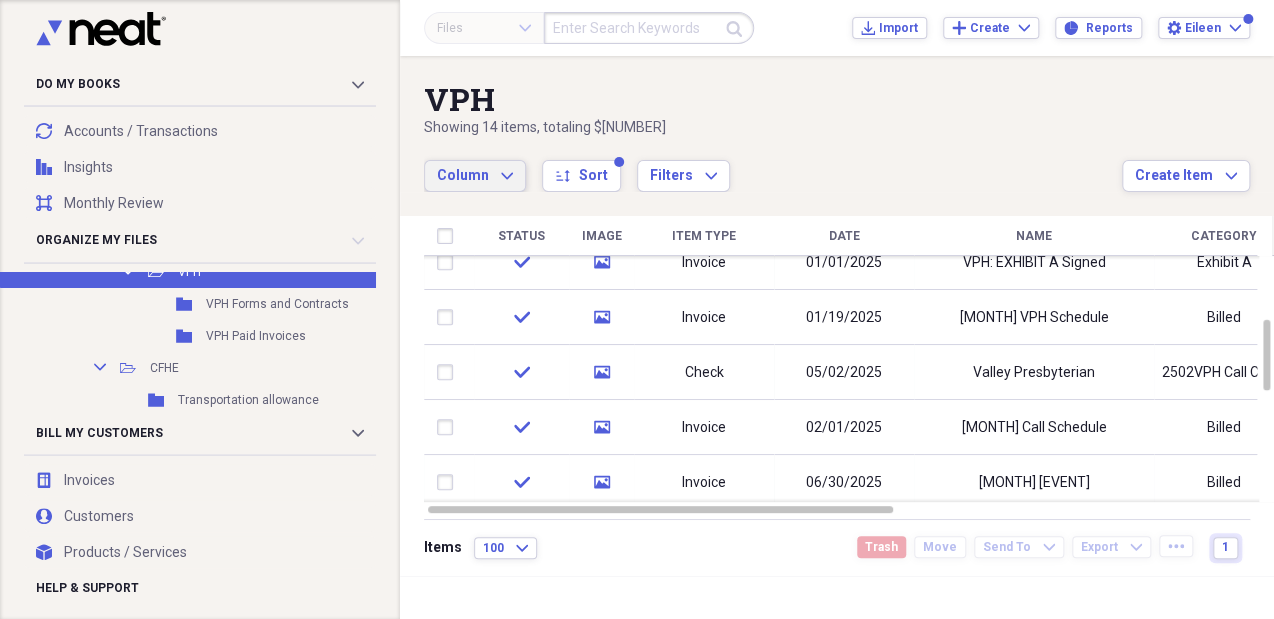 click on "Column" at bounding box center (463, 175) 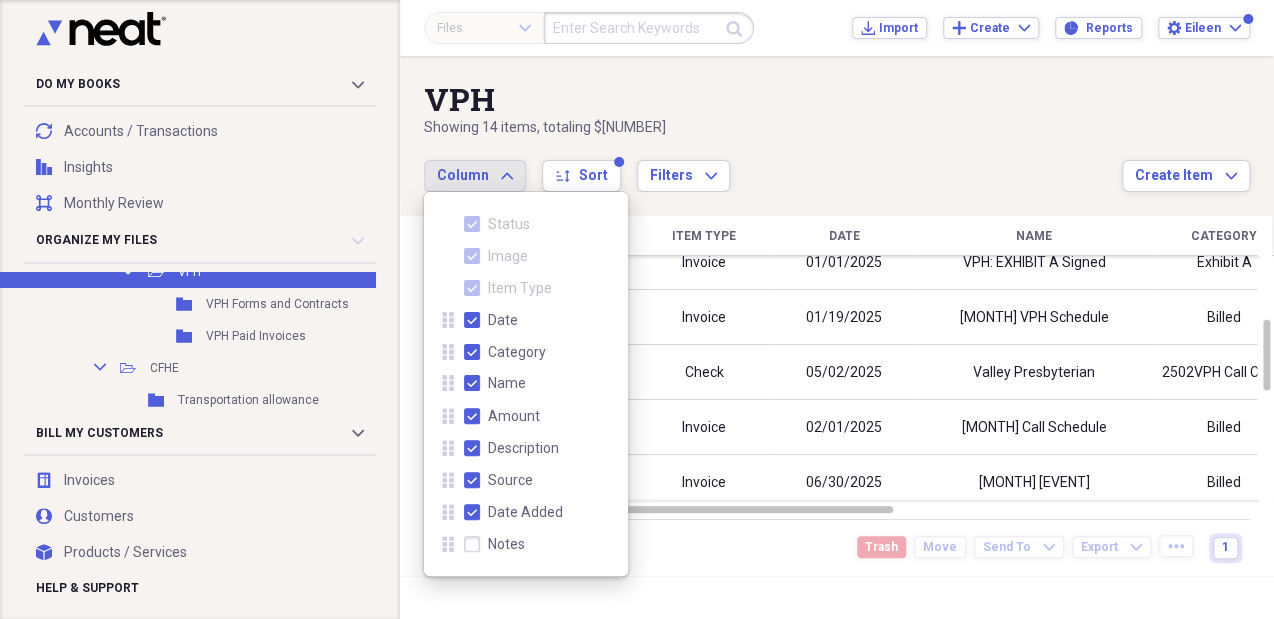 drag, startPoint x: 451, startPoint y: 356, endPoint x: 455, endPoint y: 393, distance: 37.215588 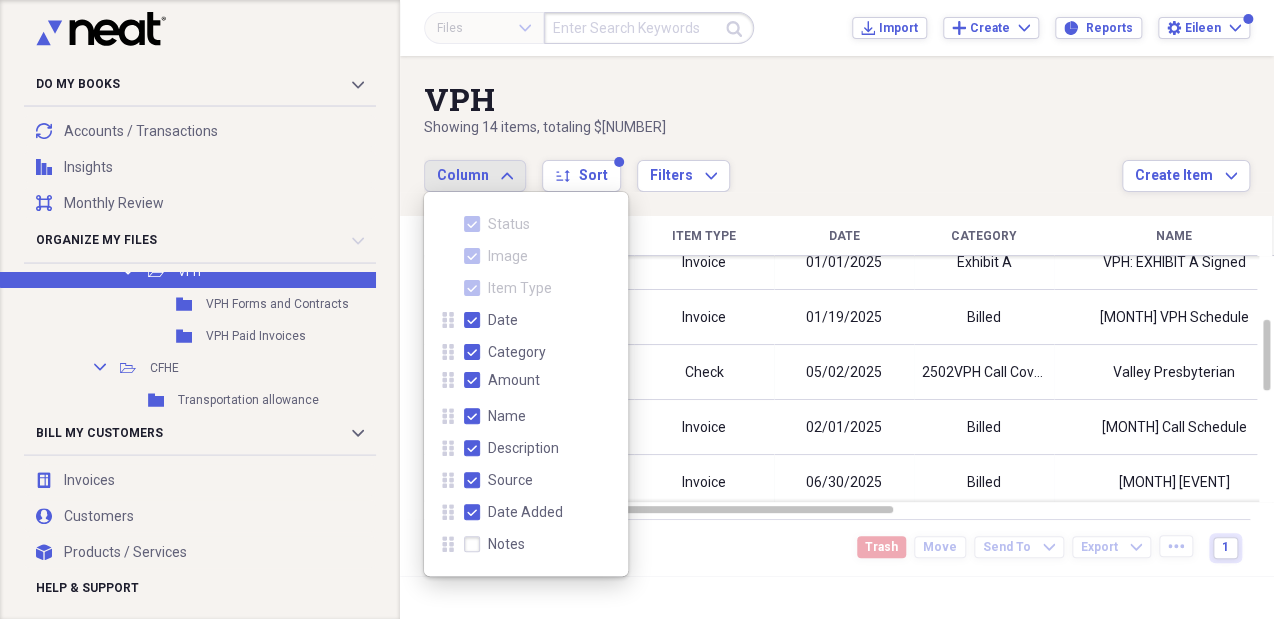 drag, startPoint x: 452, startPoint y: 417, endPoint x: 451, endPoint y: 377, distance: 40.012497 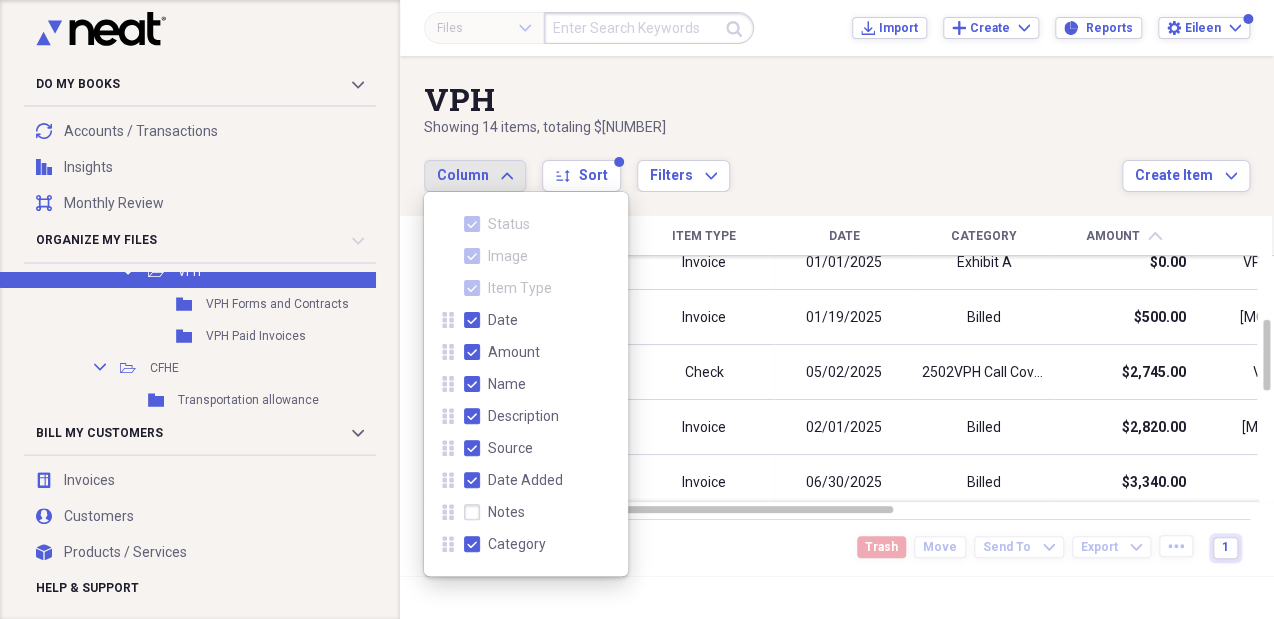 drag, startPoint x: 443, startPoint y: 352, endPoint x: 448, endPoint y: 544, distance: 192.0651 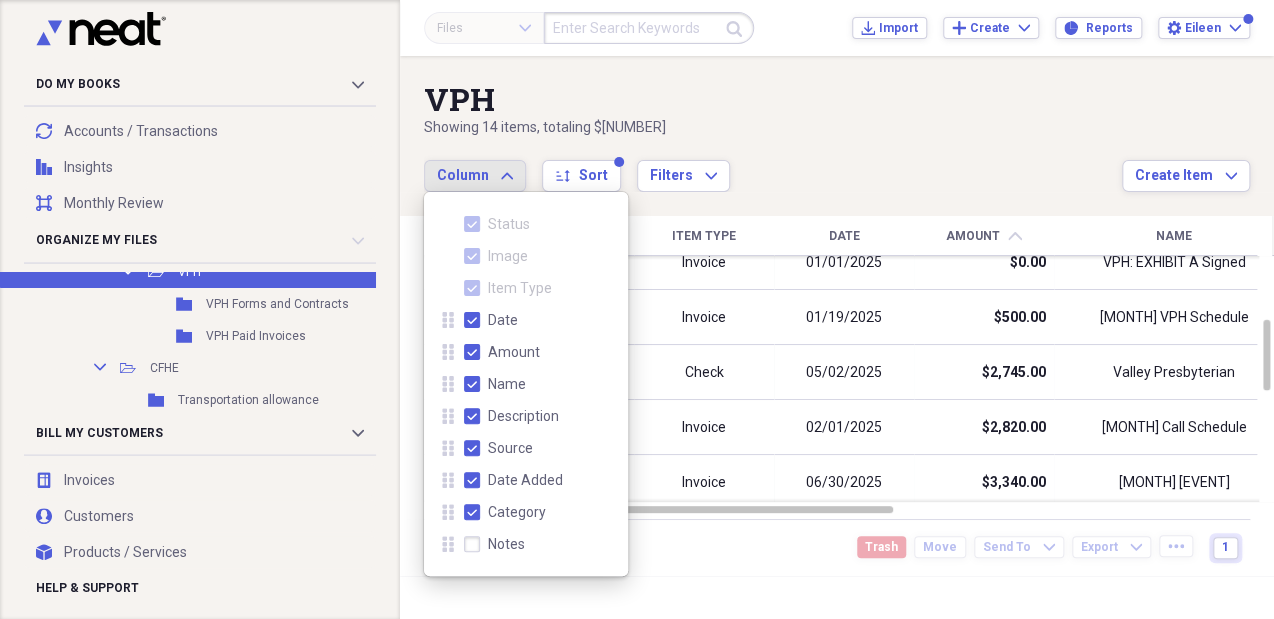 drag, startPoint x: 442, startPoint y: 505, endPoint x: 442, endPoint y: 546, distance: 41 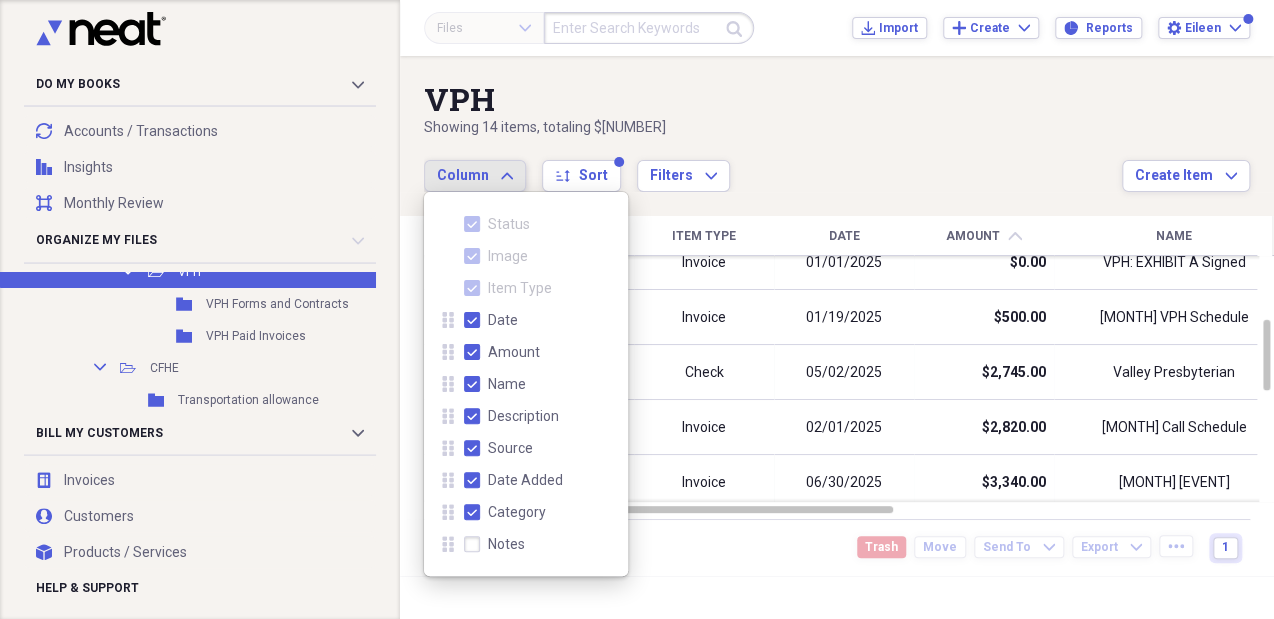 click on "Column Expand sort Sort Filters  Expand" at bounding box center (773, 165) 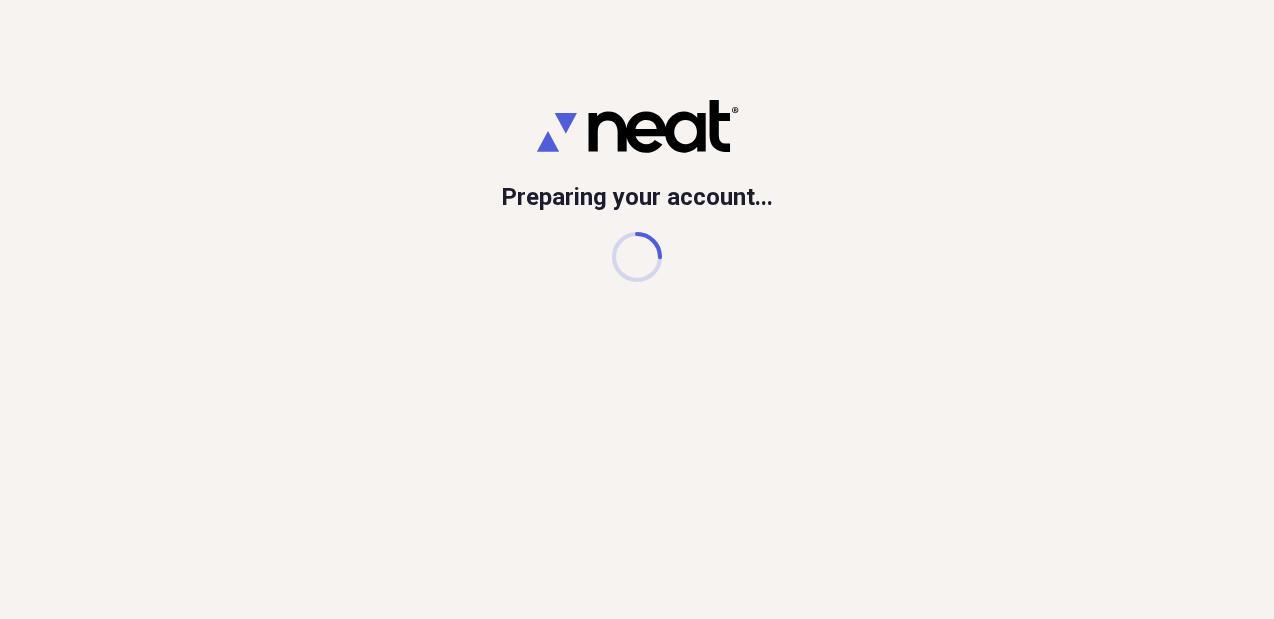 scroll, scrollTop: 0, scrollLeft: 0, axis: both 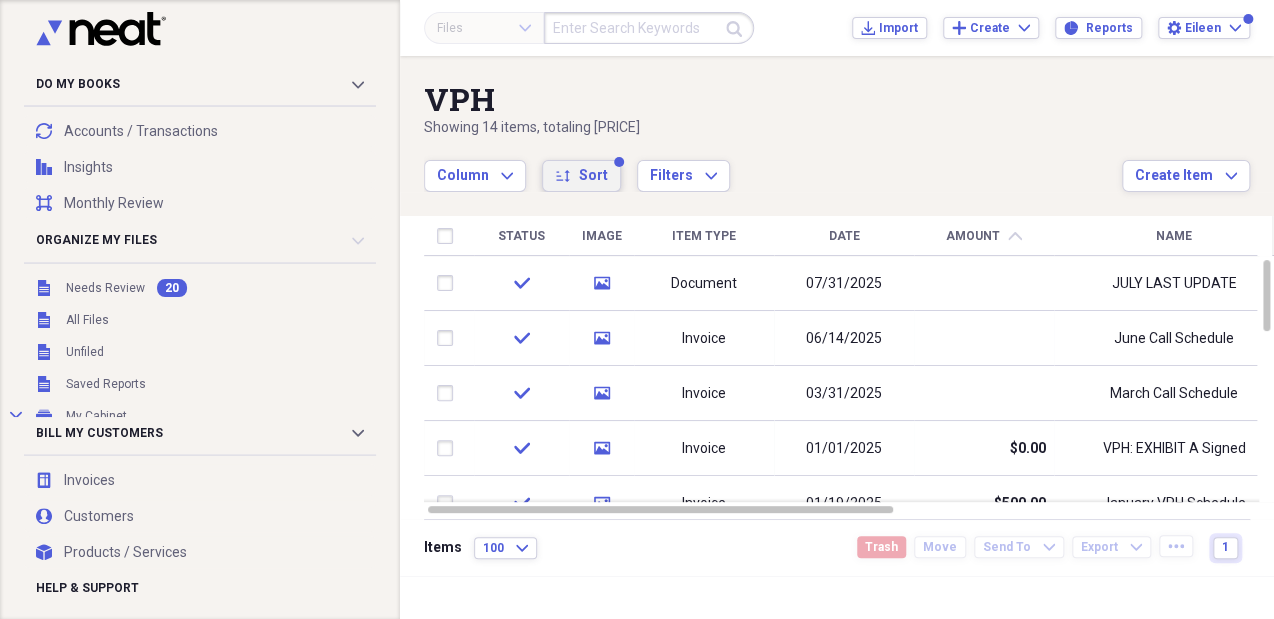 click on "sort Sort" at bounding box center (581, 176) 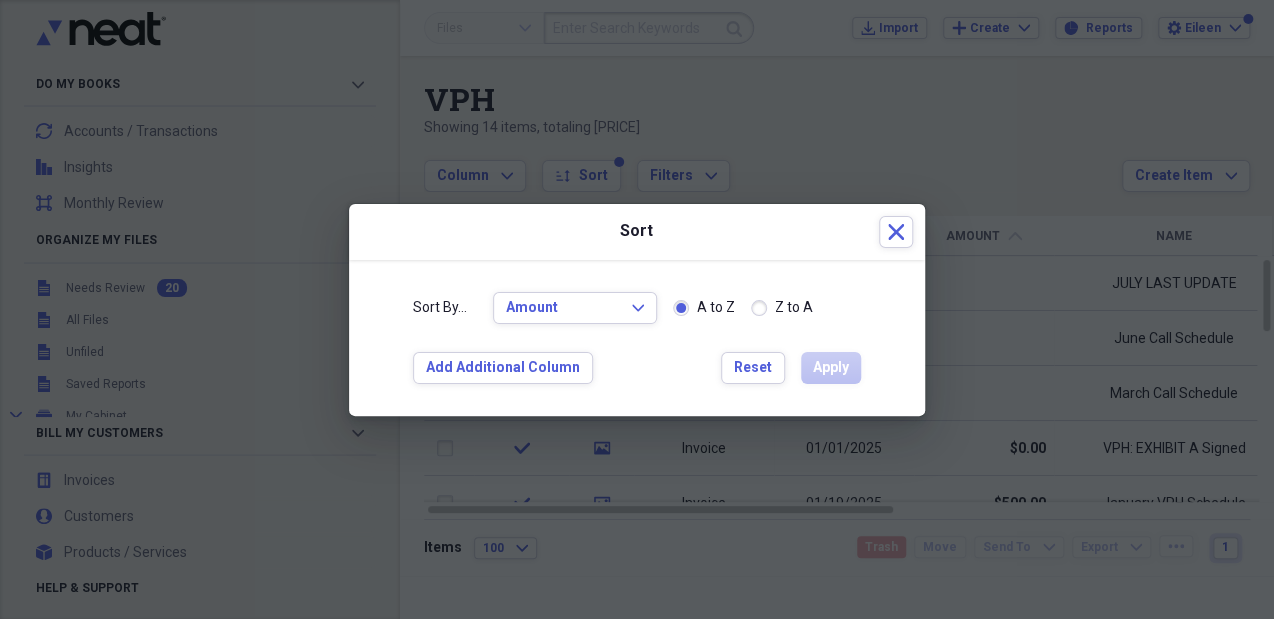 click at bounding box center [637, 309] 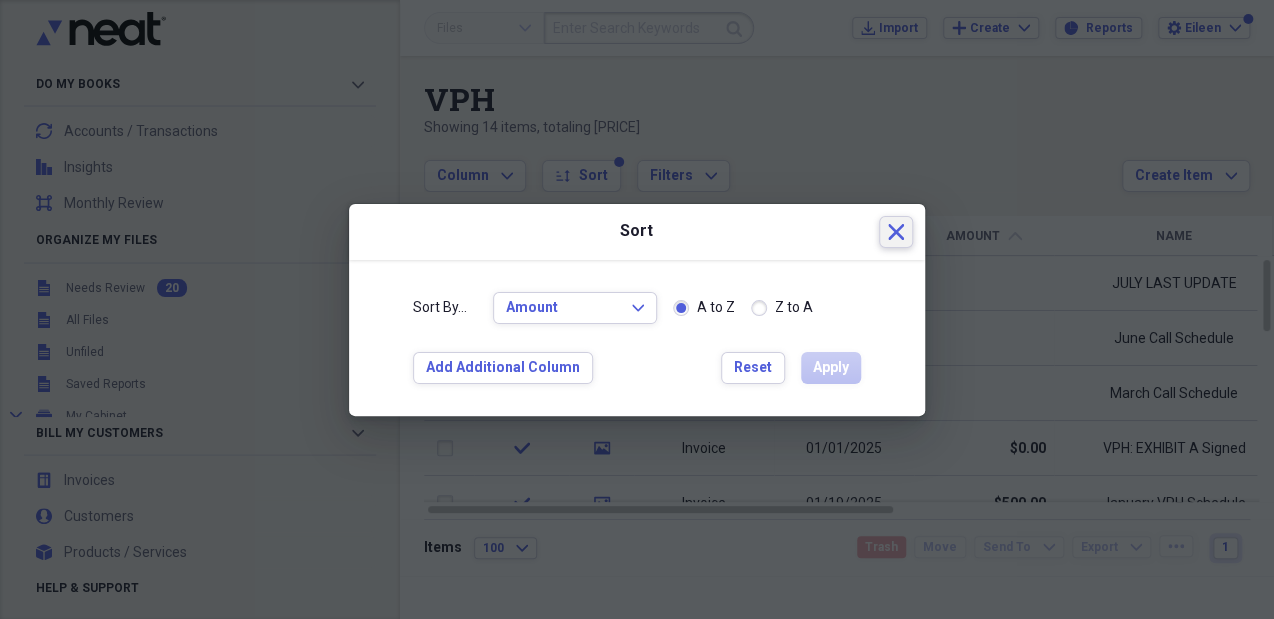 click on "Close" 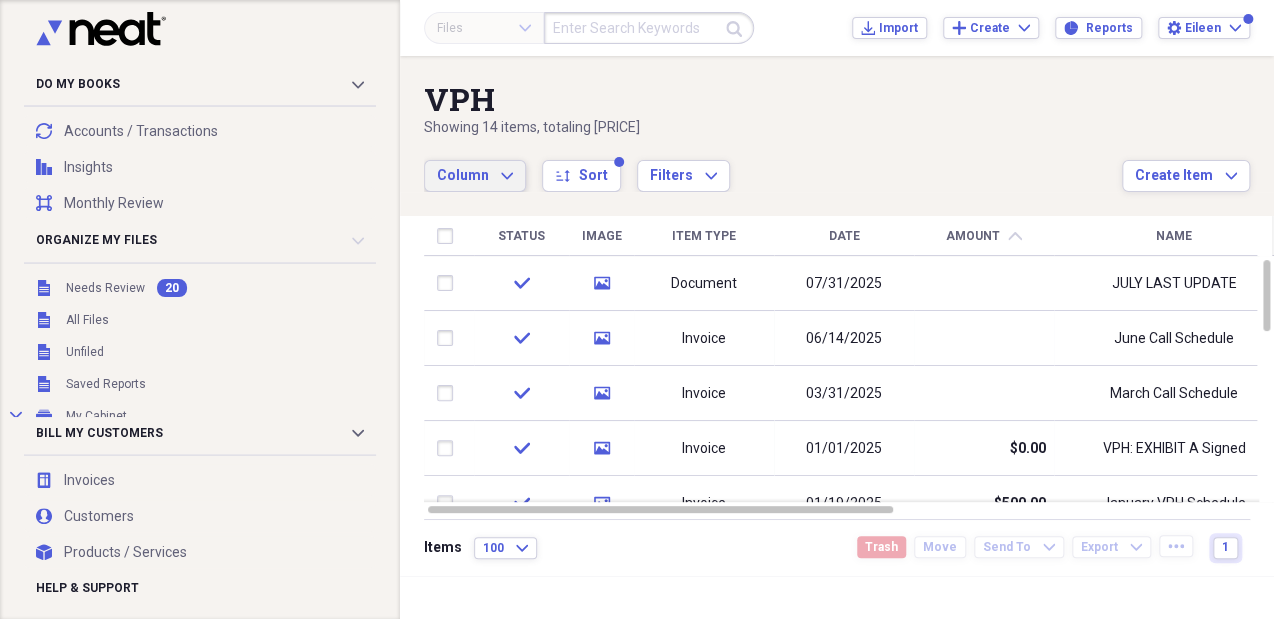 click on "Column" at bounding box center (463, 175) 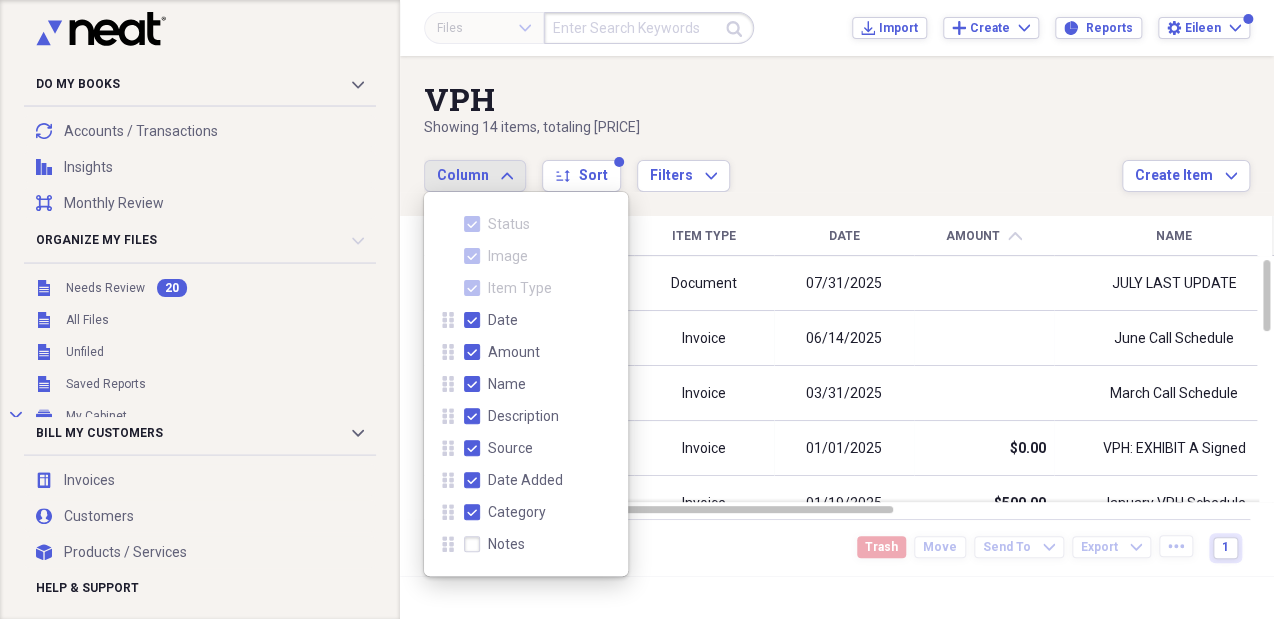 drag, startPoint x: 446, startPoint y: 322, endPoint x: 446, endPoint y: 295, distance: 27 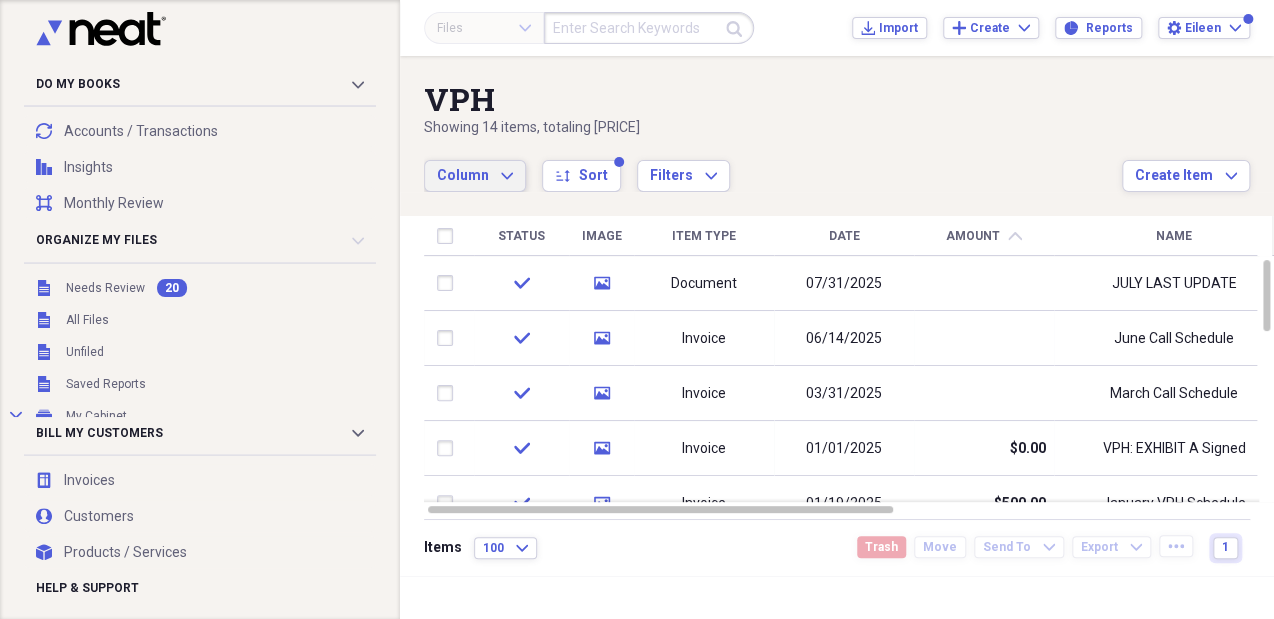 click on "Column Expand sort Sort Filters  Expand" at bounding box center [773, 165] 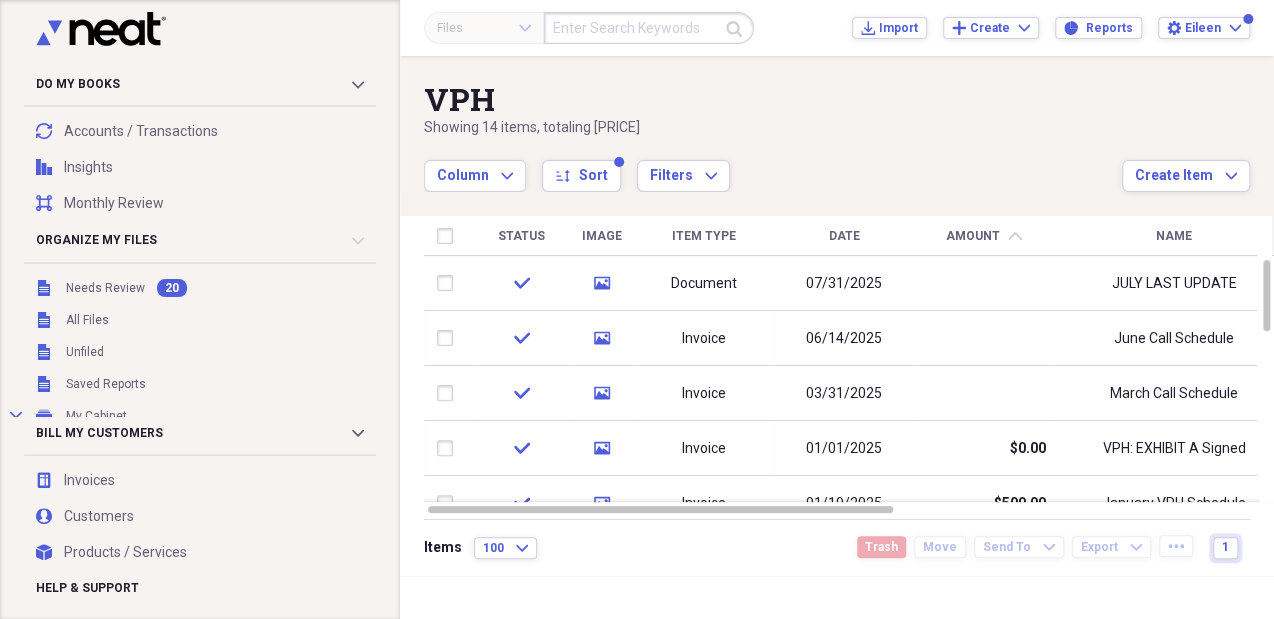 click on "Column Expand sort Sort Filters  Expand" at bounding box center (773, 165) 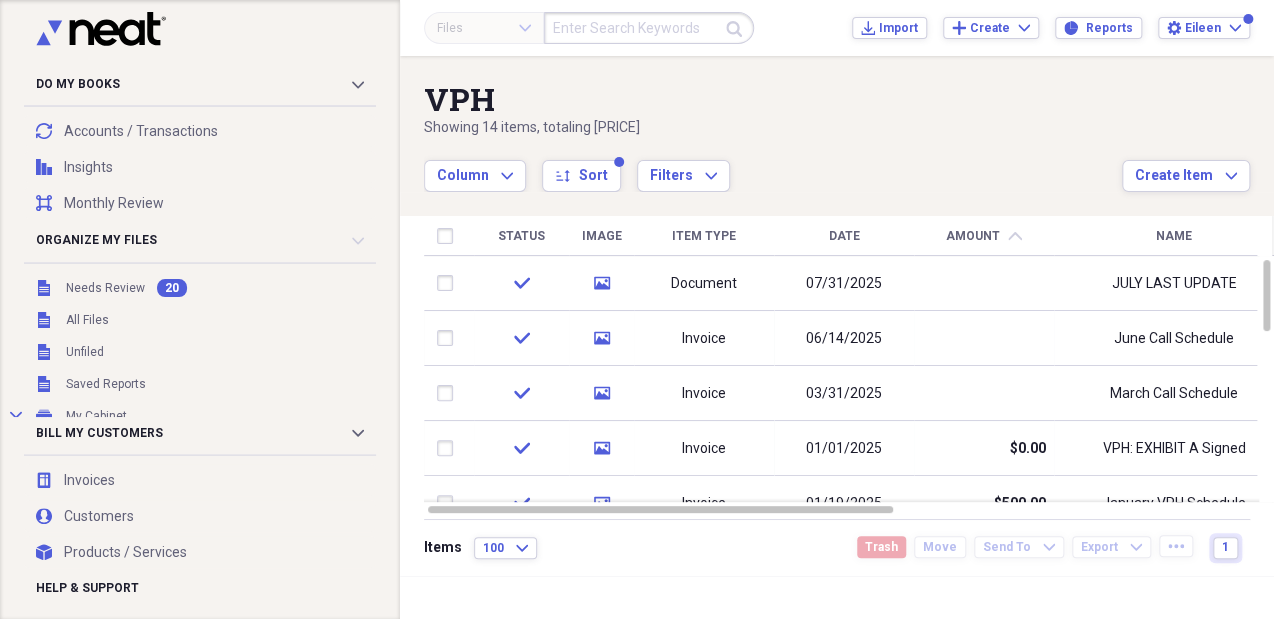 drag, startPoint x: 908, startPoint y: 166, endPoint x: 842, endPoint y: 236, distance: 96.20811 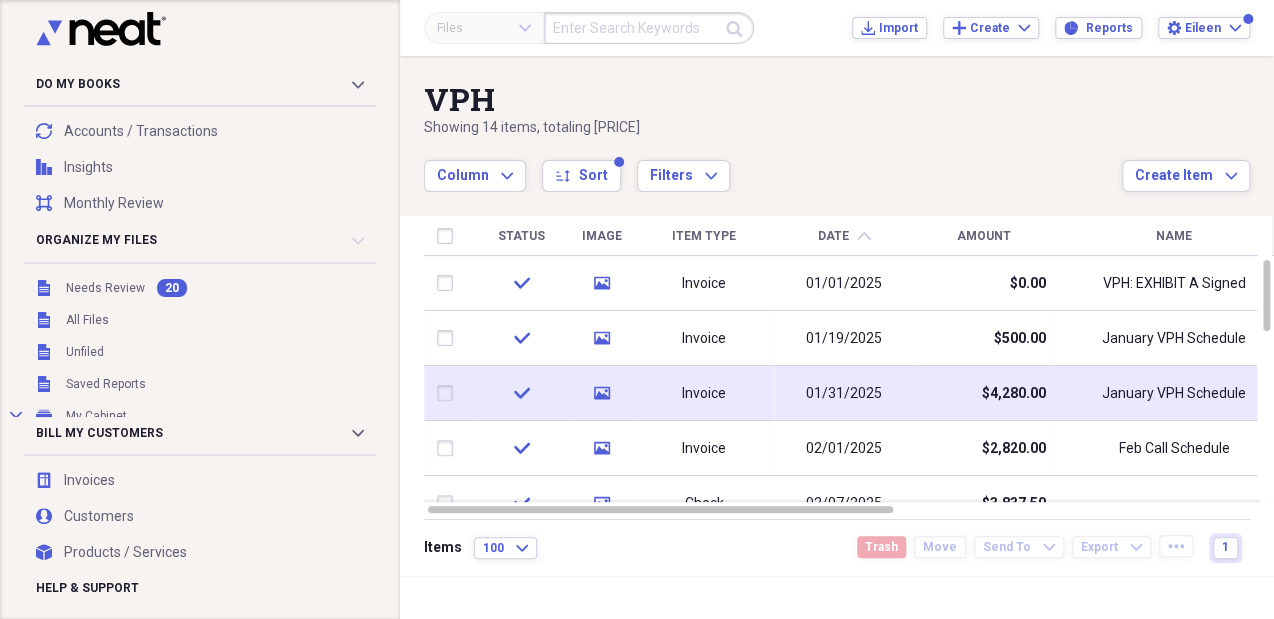 click at bounding box center (449, 393) 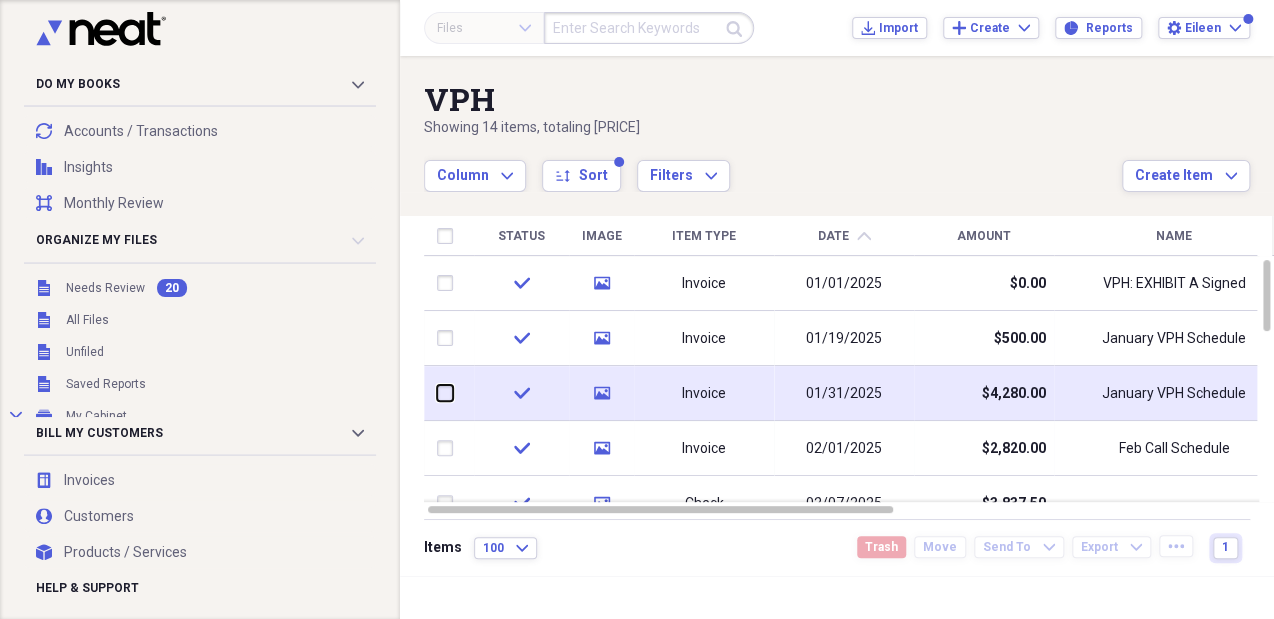 click at bounding box center (437, 393) 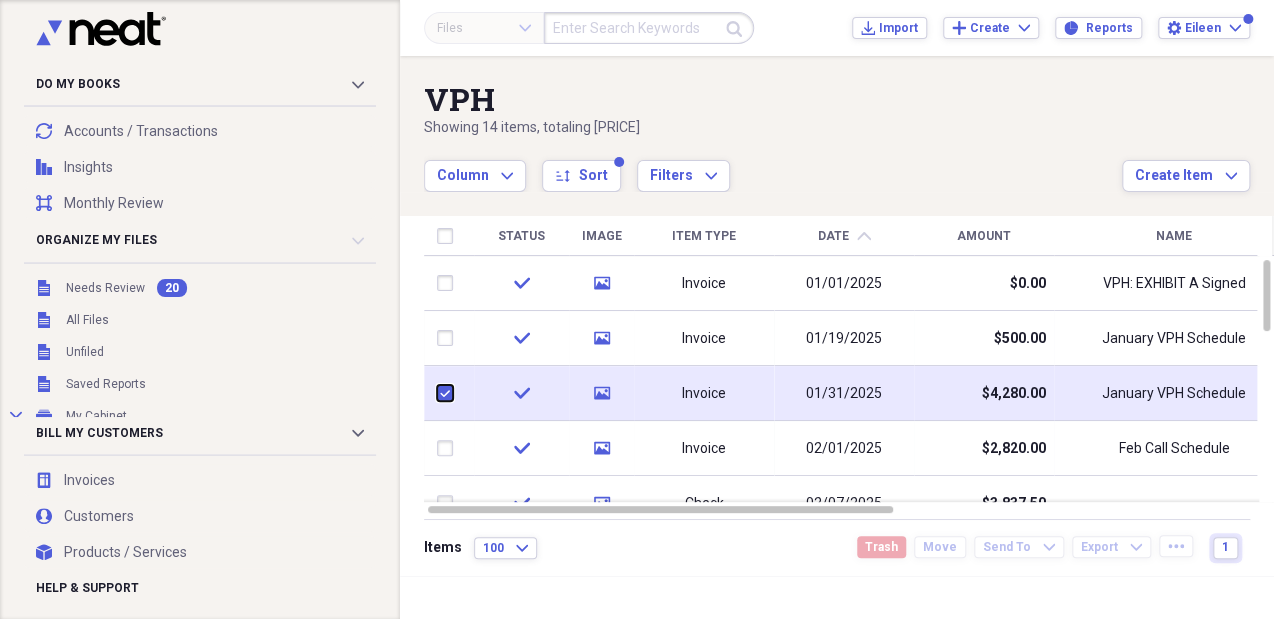 checkbox on "true" 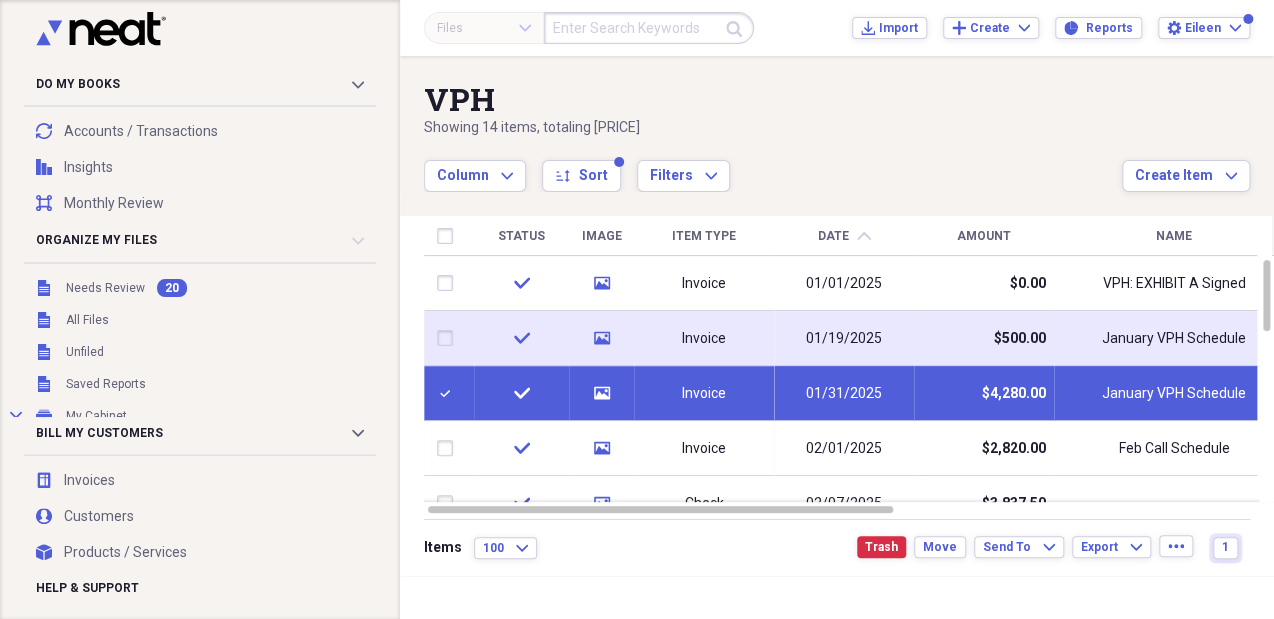 click at bounding box center (449, 338) 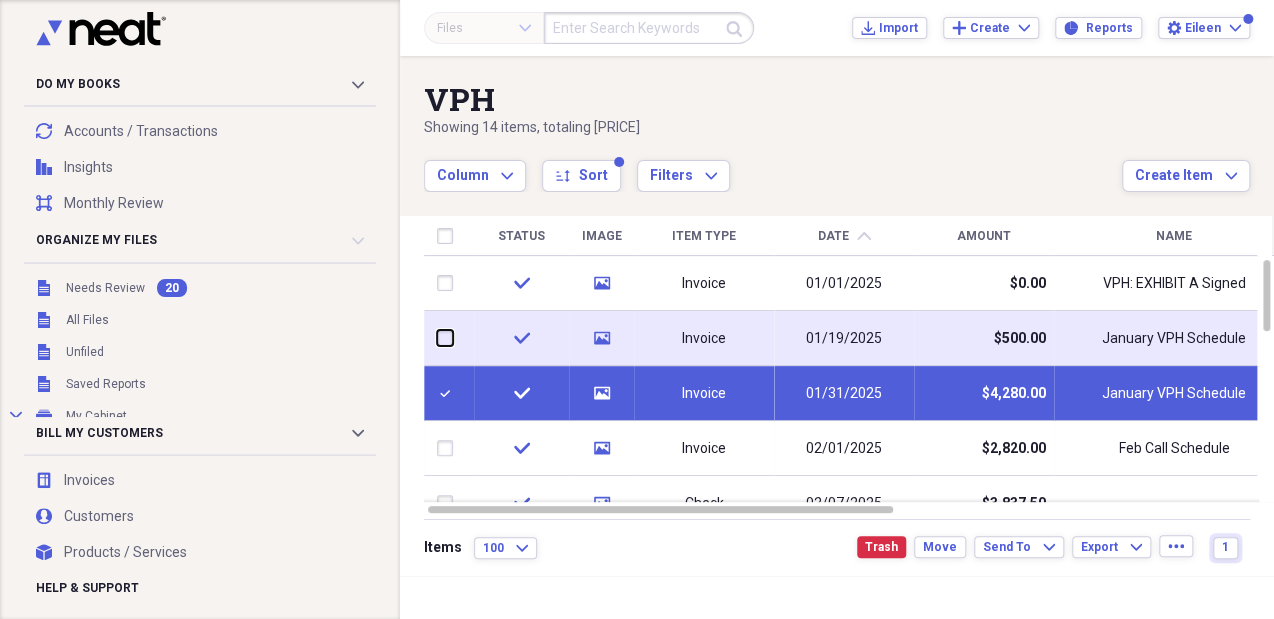 click at bounding box center [437, 338] 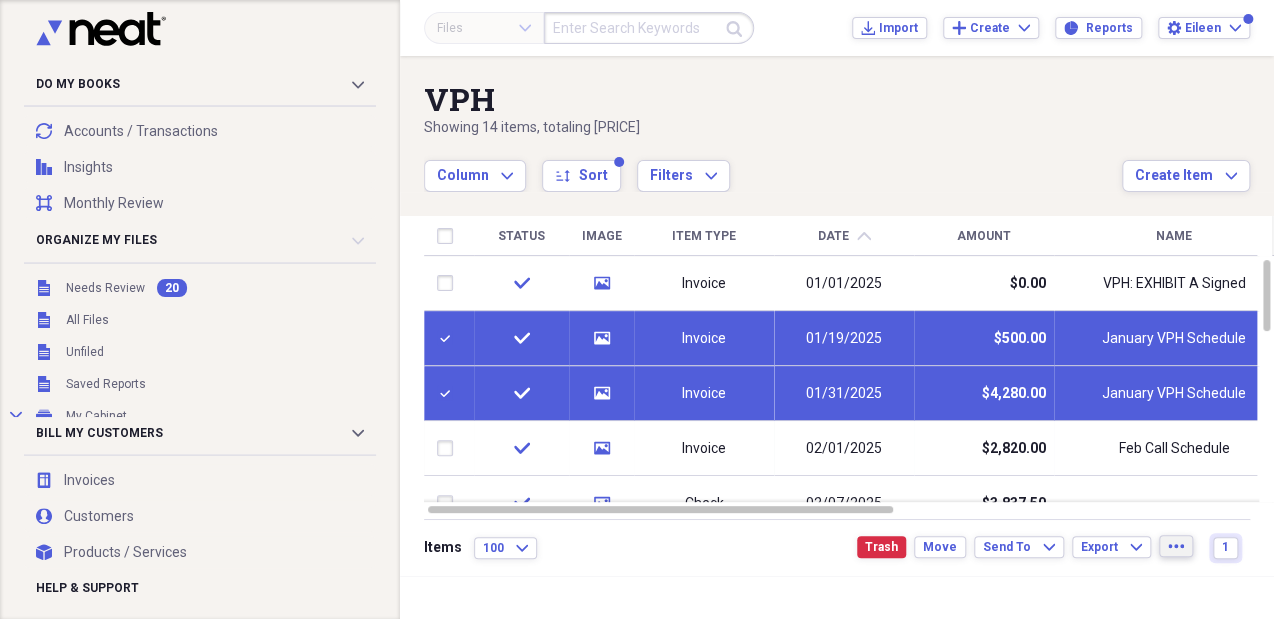 click on "more" 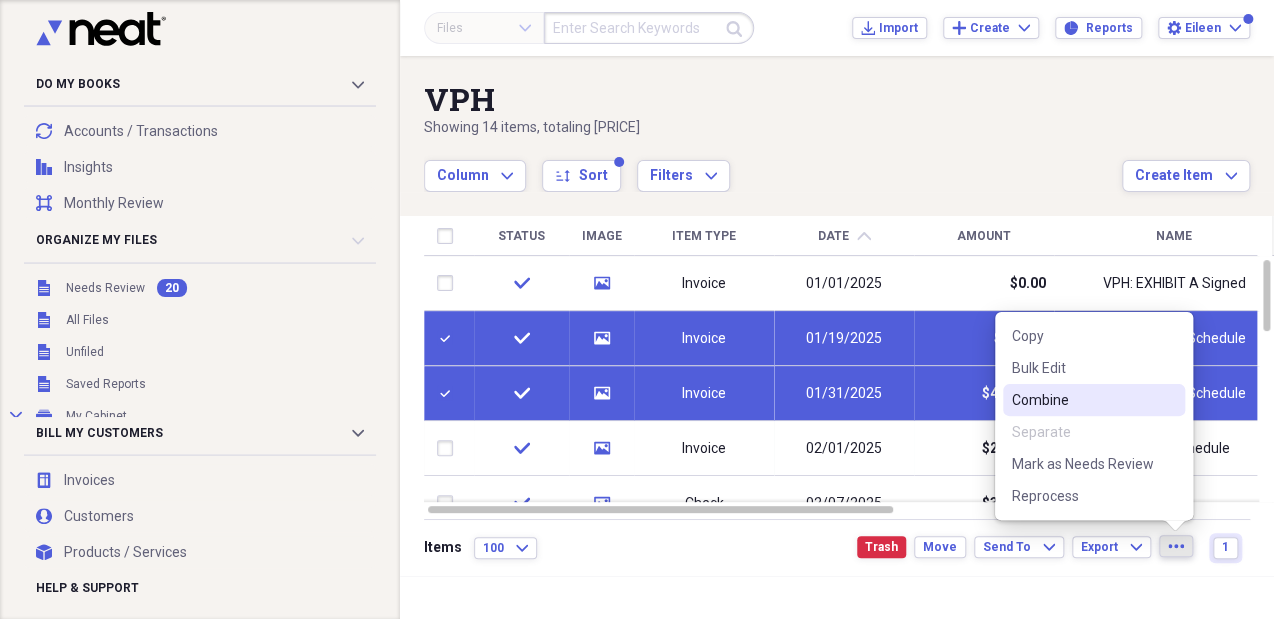 click on "Combine" at bounding box center [1082, 400] 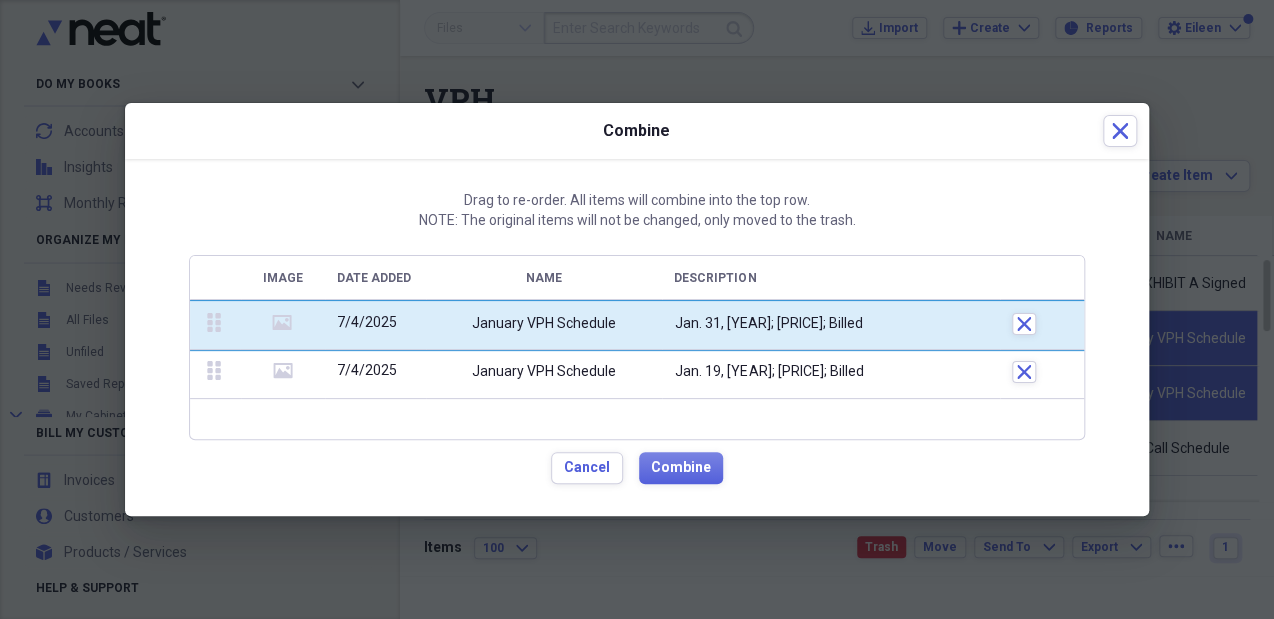 drag, startPoint x: 209, startPoint y: 374, endPoint x: 208, endPoint y: 306, distance: 68.007355 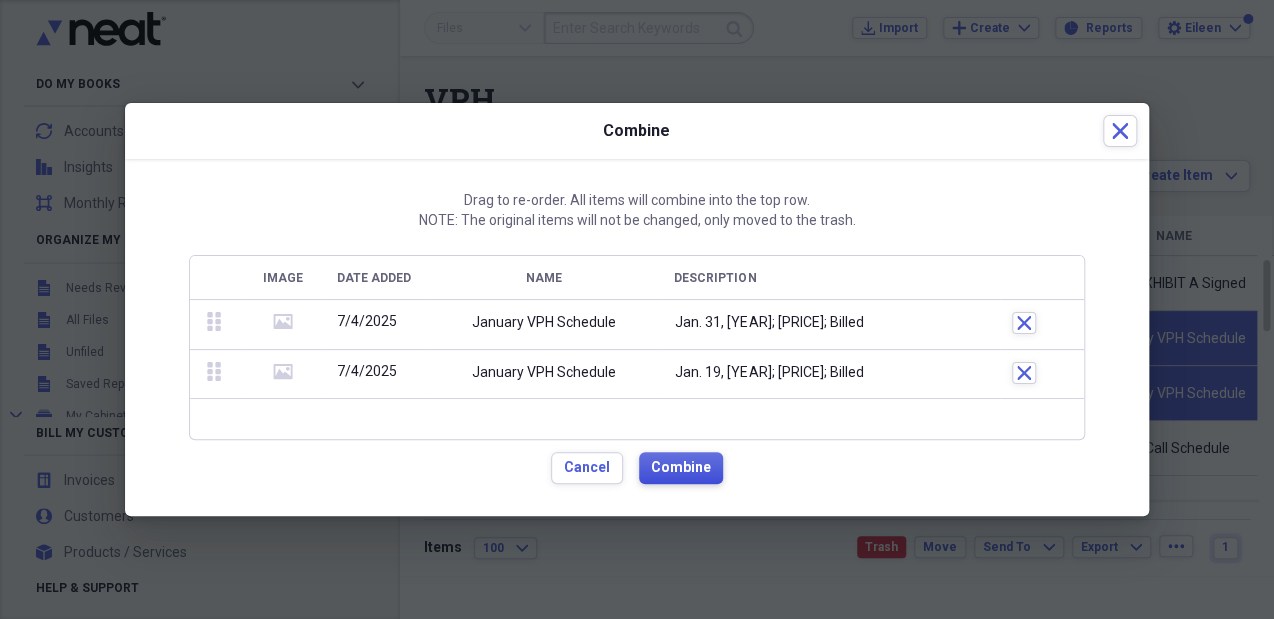 click on "Combine" at bounding box center [681, 468] 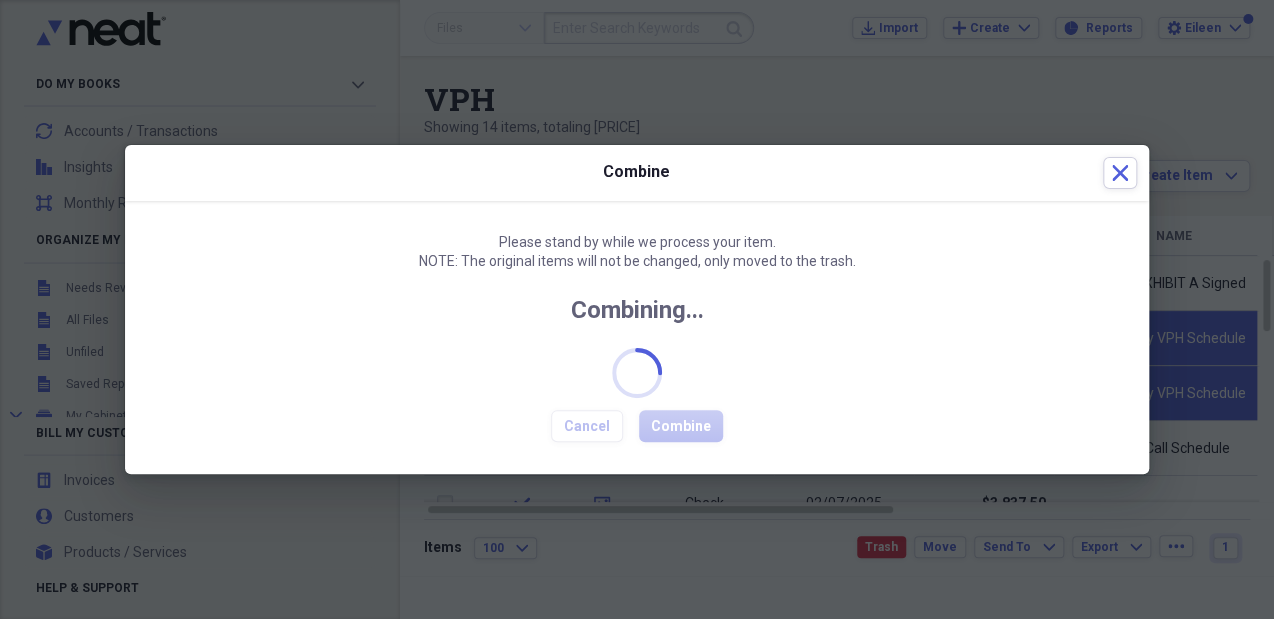 checkbox on "false" 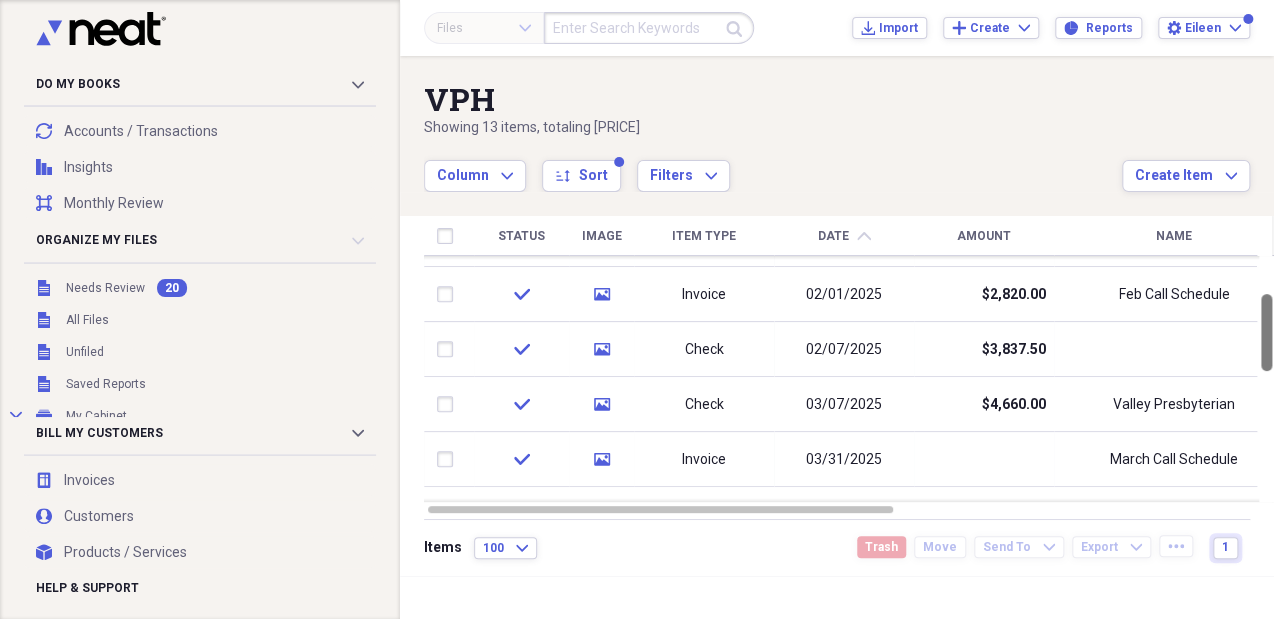 drag, startPoint x: 1264, startPoint y: 273, endPoint x: 1264, endPoint y: 307, distance: 34 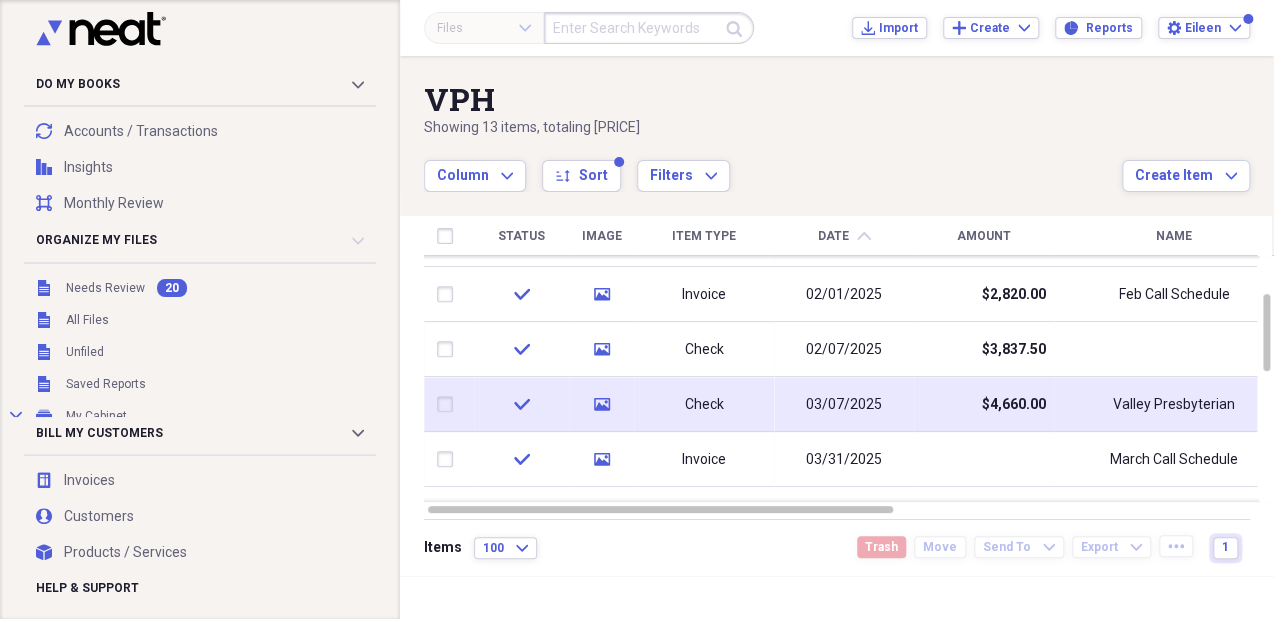 click on "Valley Presbyterian" at bounding box center (1174, 405) 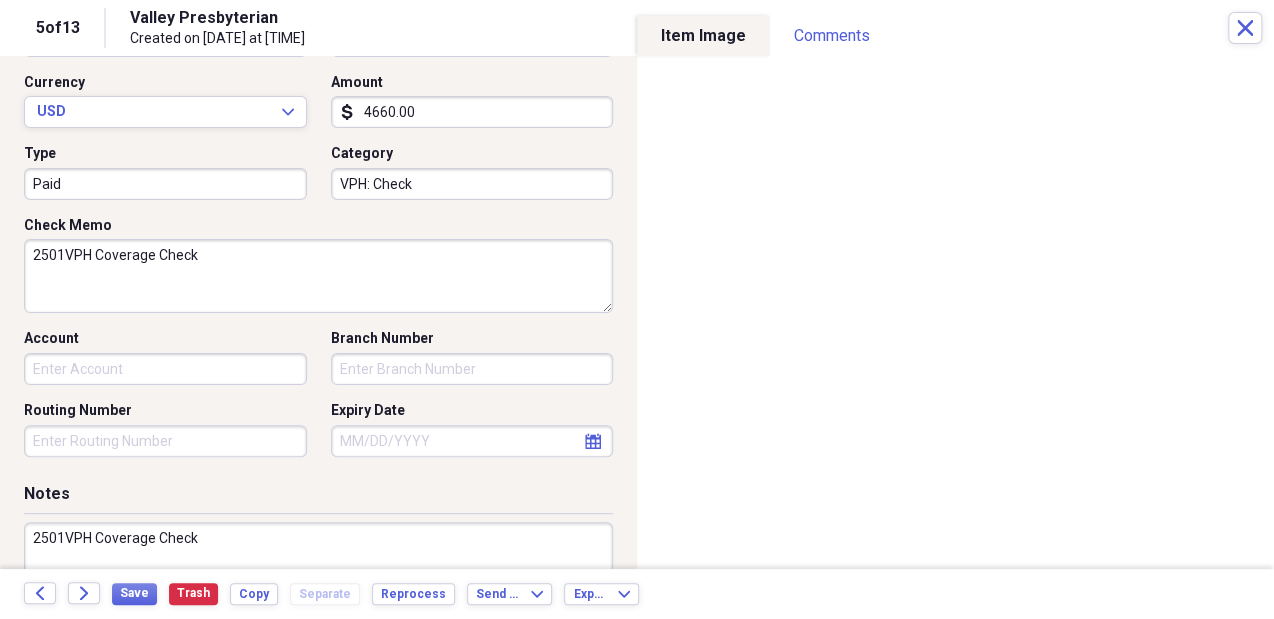 scroll, scrollTop: 60, scrollLeft: 0, axis: vertical 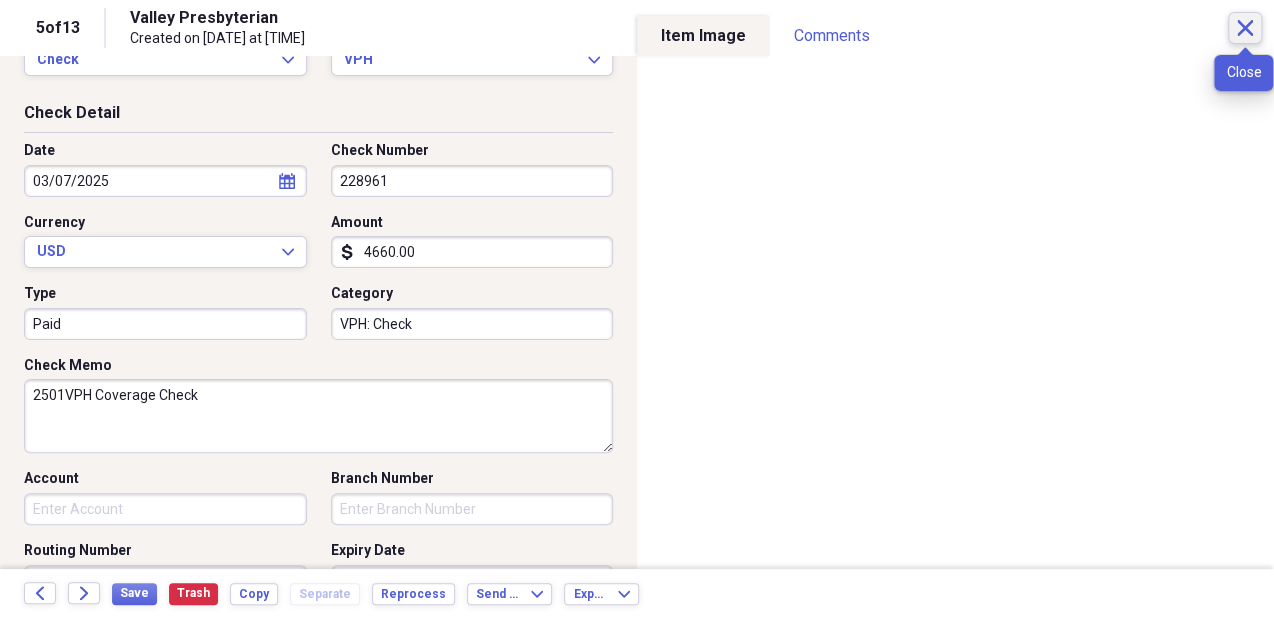 click 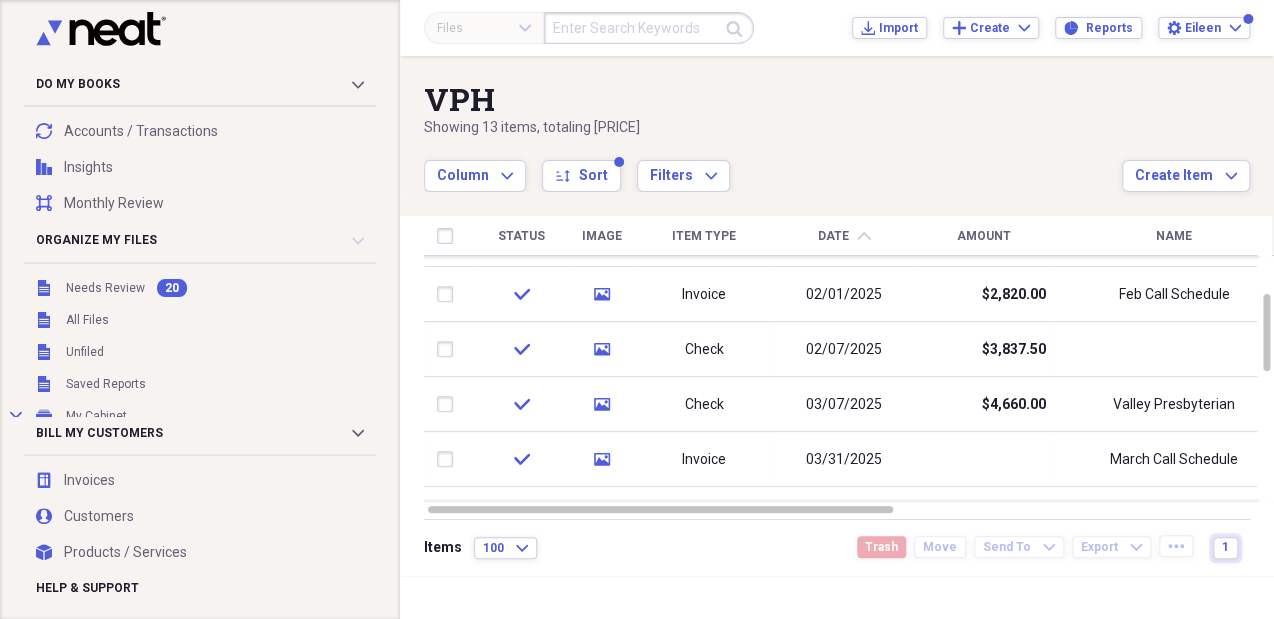 click at bounding box center (649, 28) 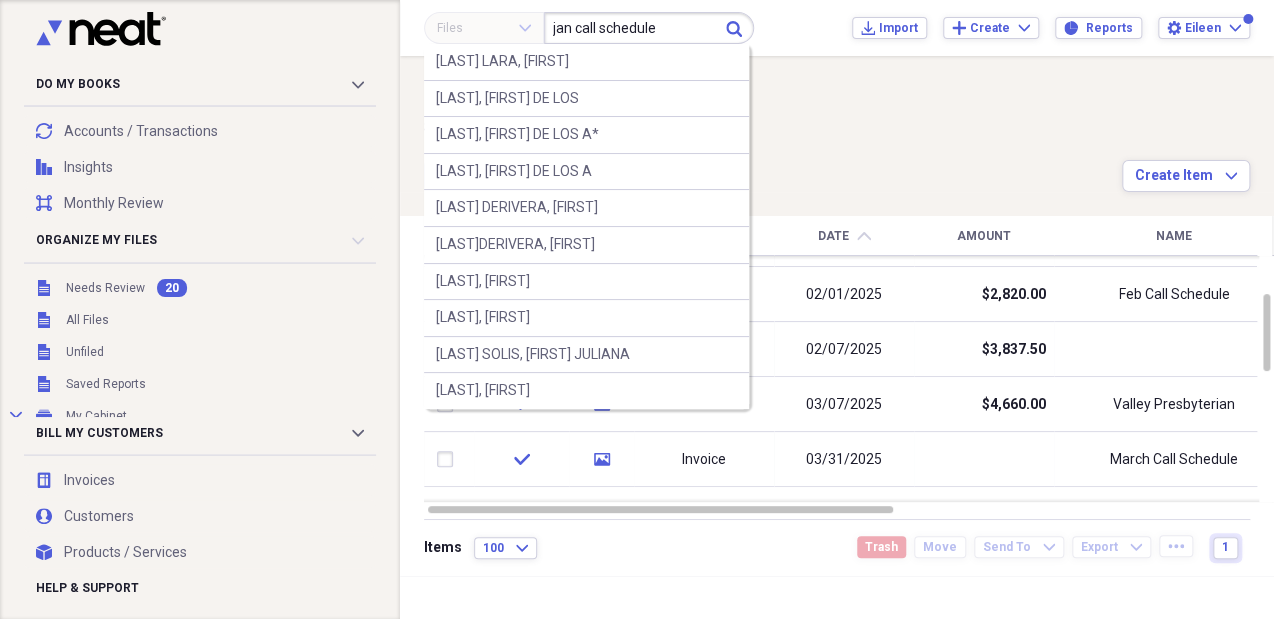 type on "[MONTH] call schedule" 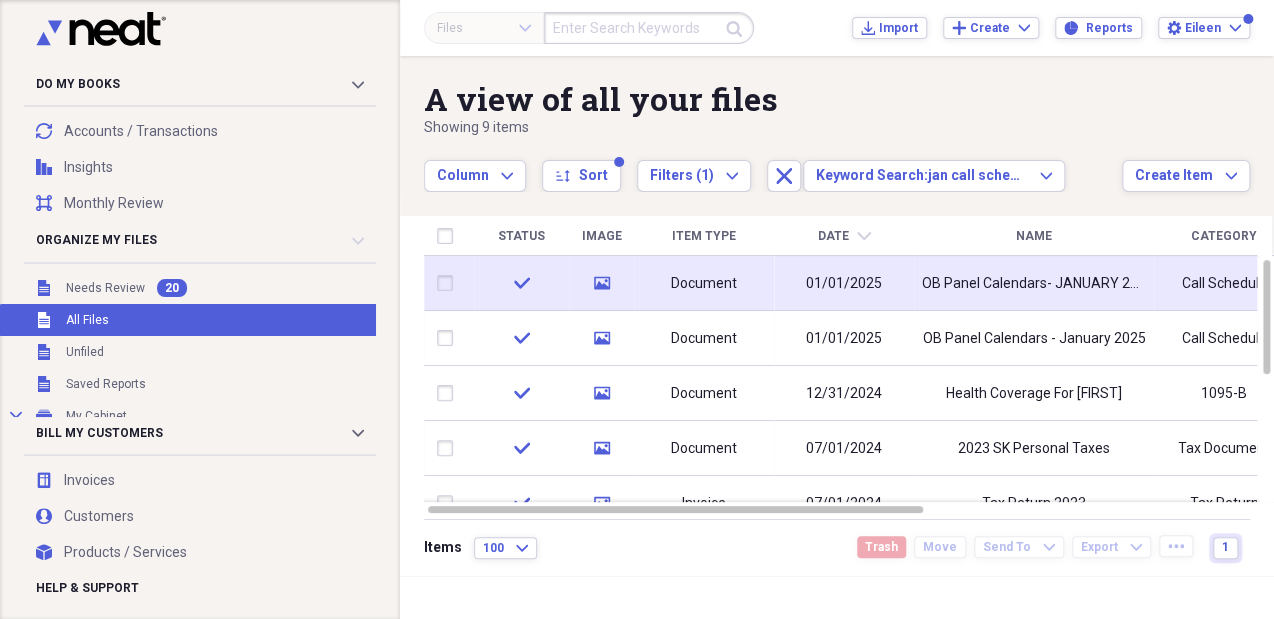 click on "OB Panel Calendars- JANUARY 2025" at bounding box center [1034, 284] 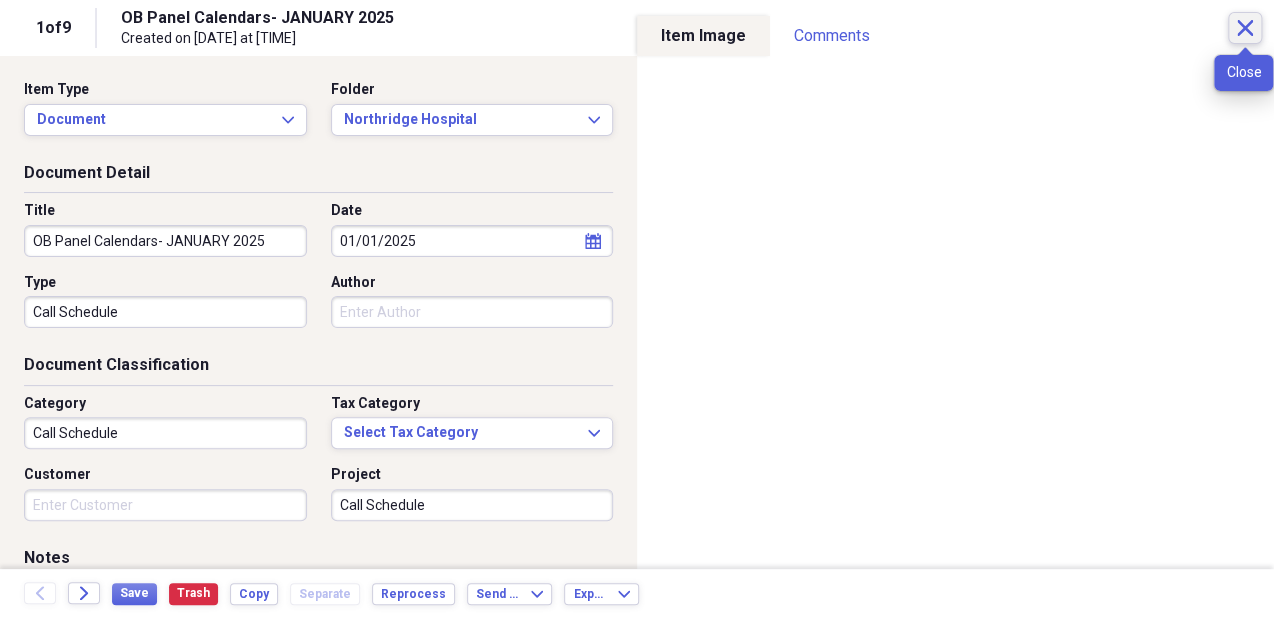 click on "Close" at bounding box center [1245, 28] 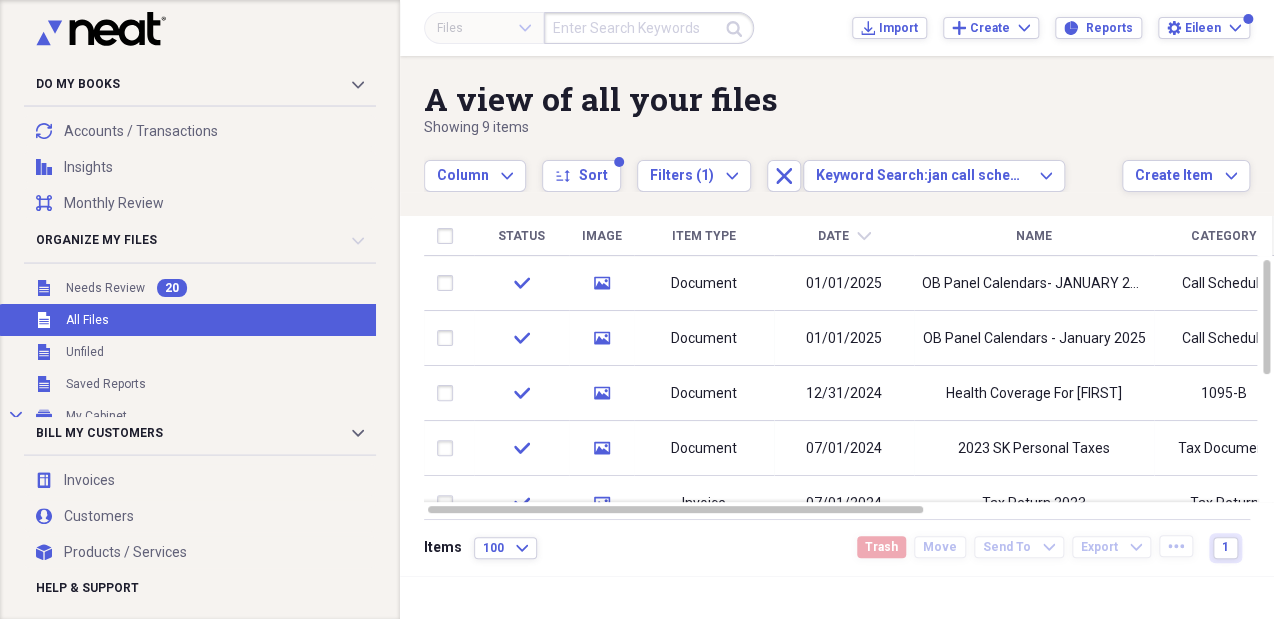 click on "Category" at bounding box center [1224, 236] 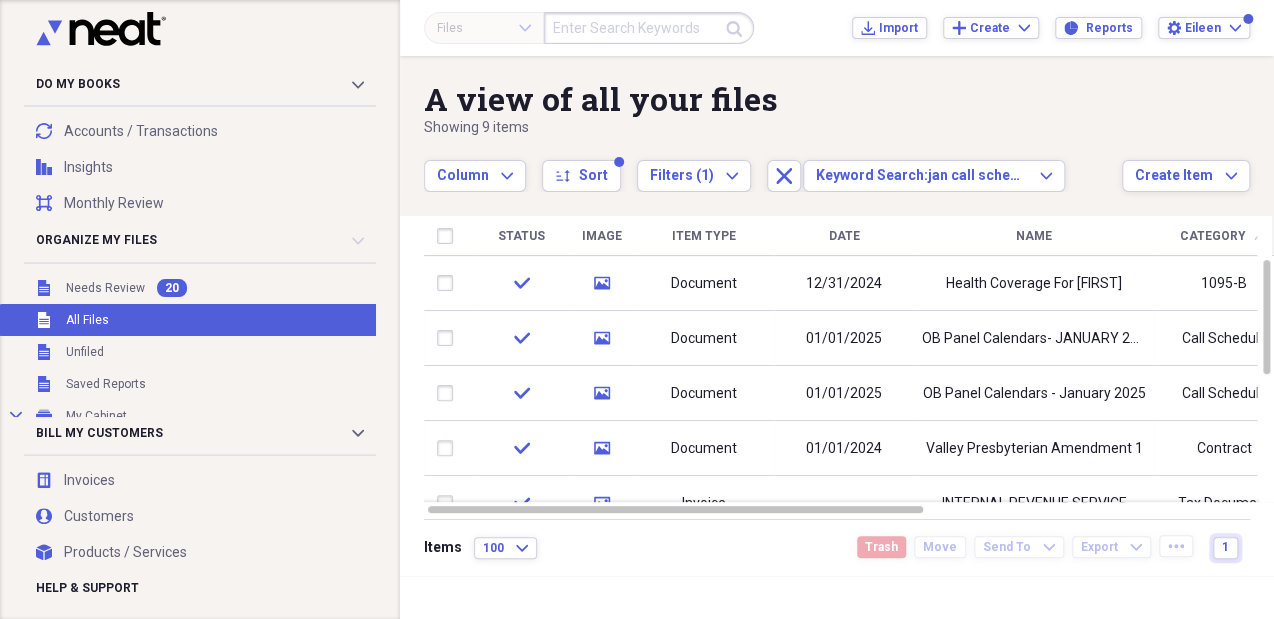 click on "Name" at bounding box center [1034, 236] 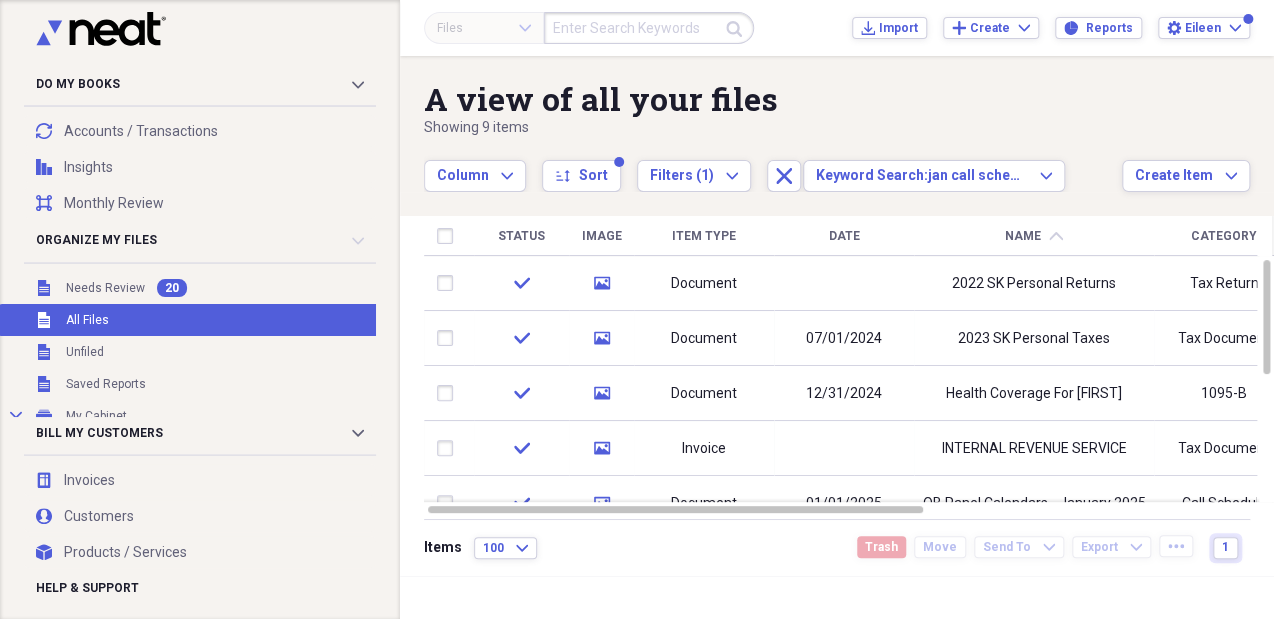 click on "Name" at bounding box center (1023, 236) 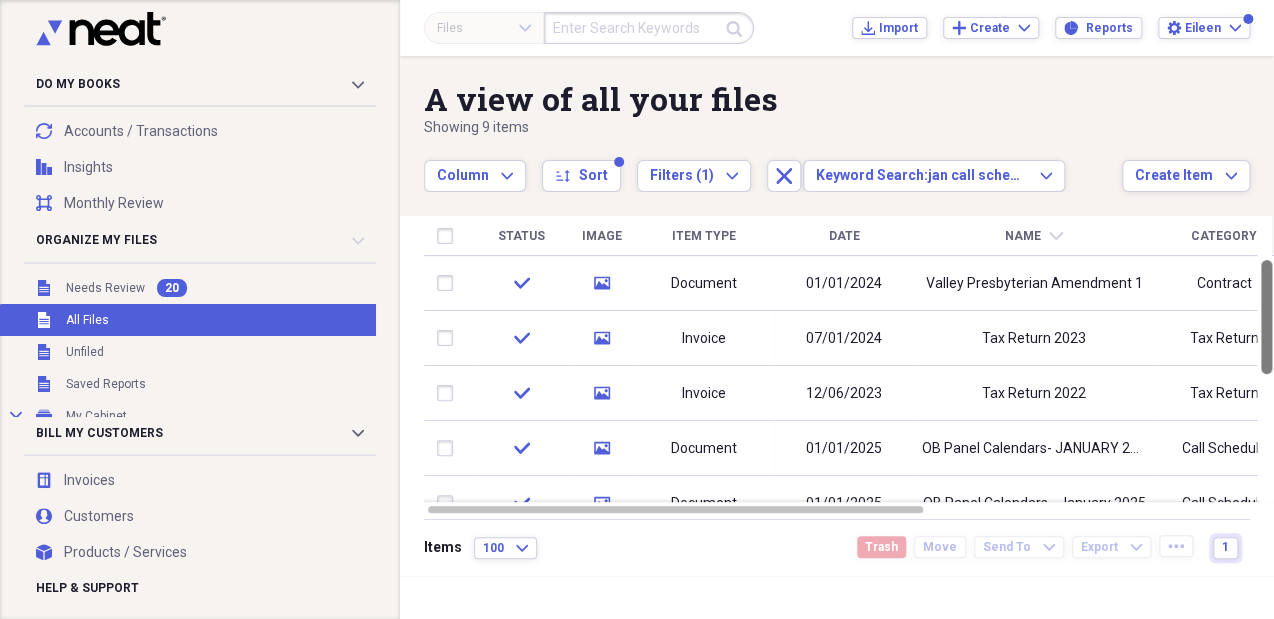 drag, startPoint x: 1261, startPoint y: 270, endPoint x: 1276, endPoint y: 231, distance: 41.785164 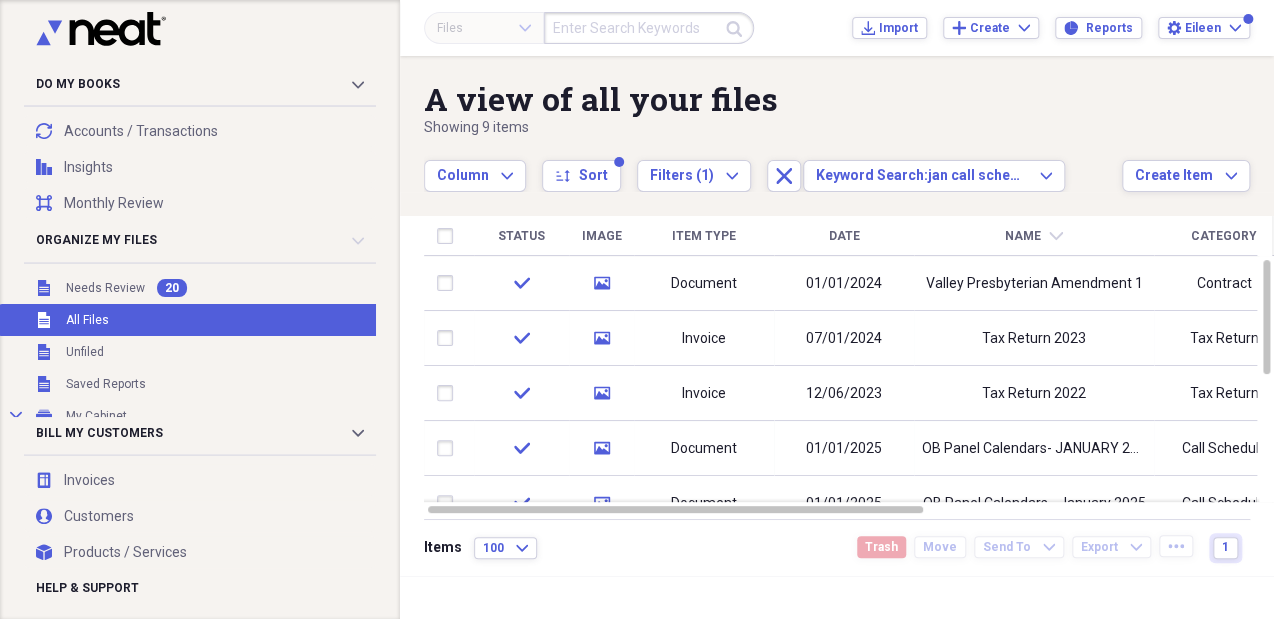 click on "Category" at bounding box center (1224, 236) 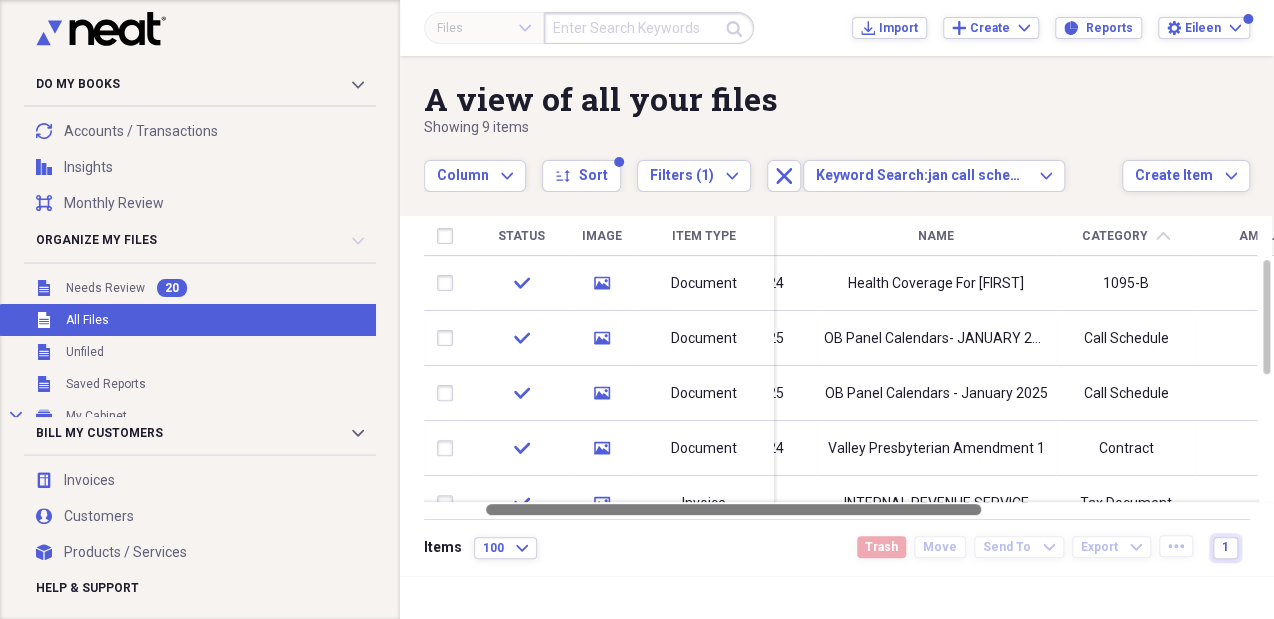 drag, startPoint x: 900, startPoint y: 512, endPoint x: 956, endPoint y: 516, distance: 56.142673 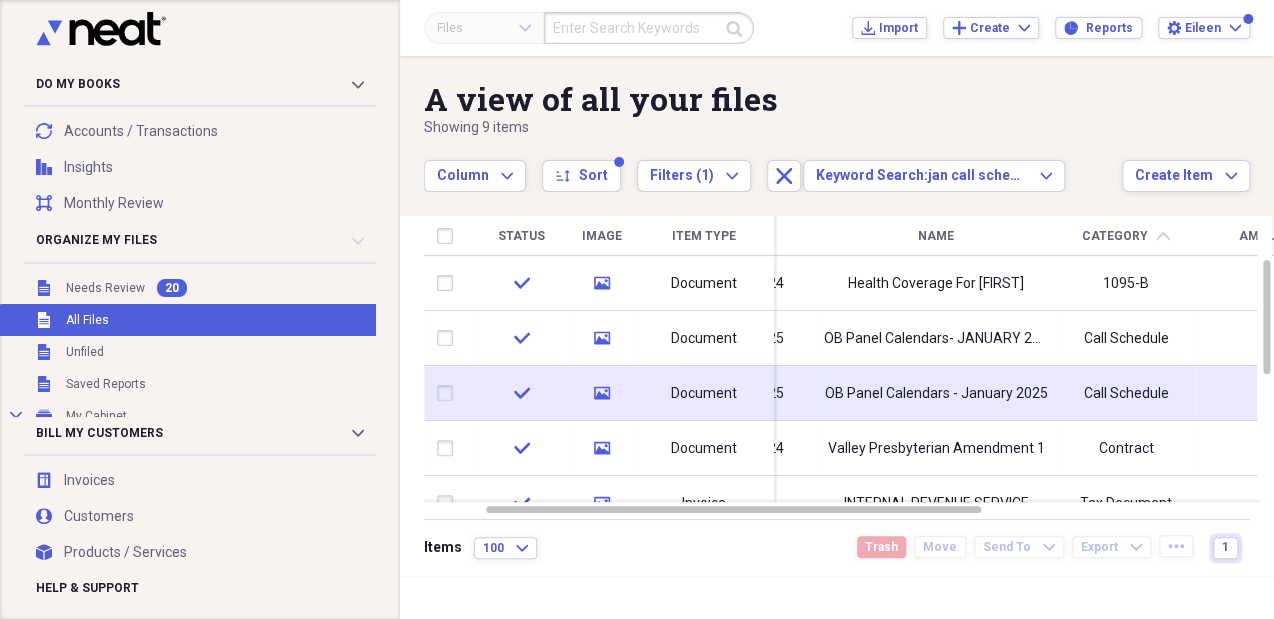 click on "Call Schedule" at bounding box center [1126, 394] 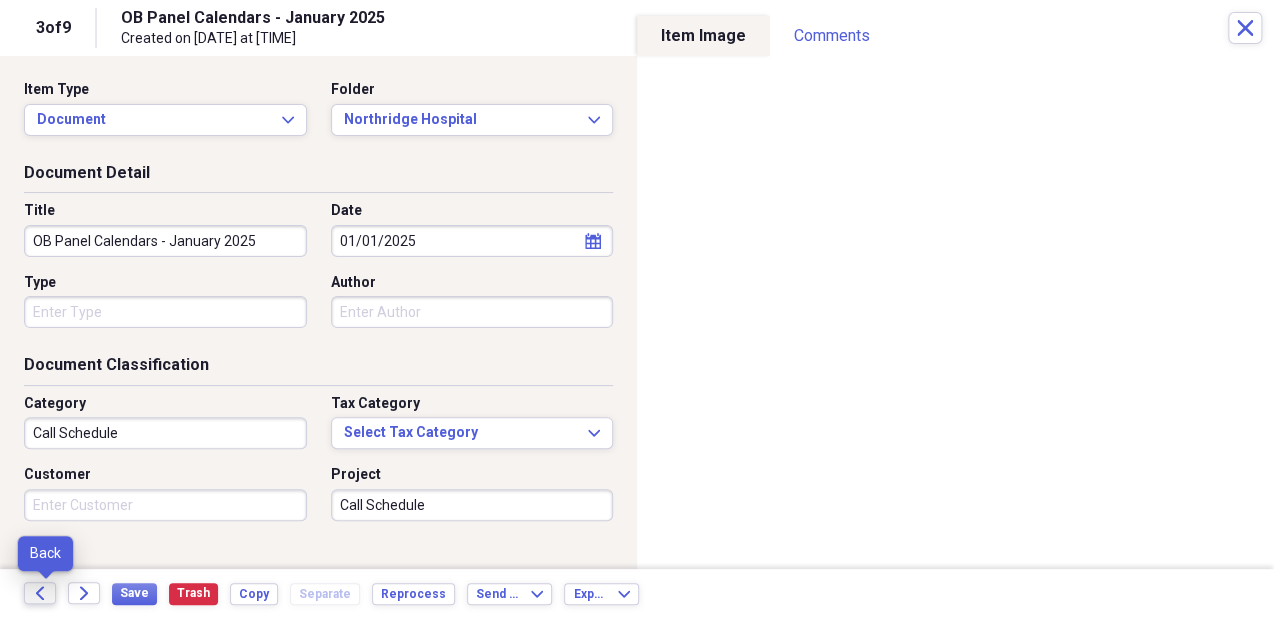 click on "Back" at bounding box center (40, 593) 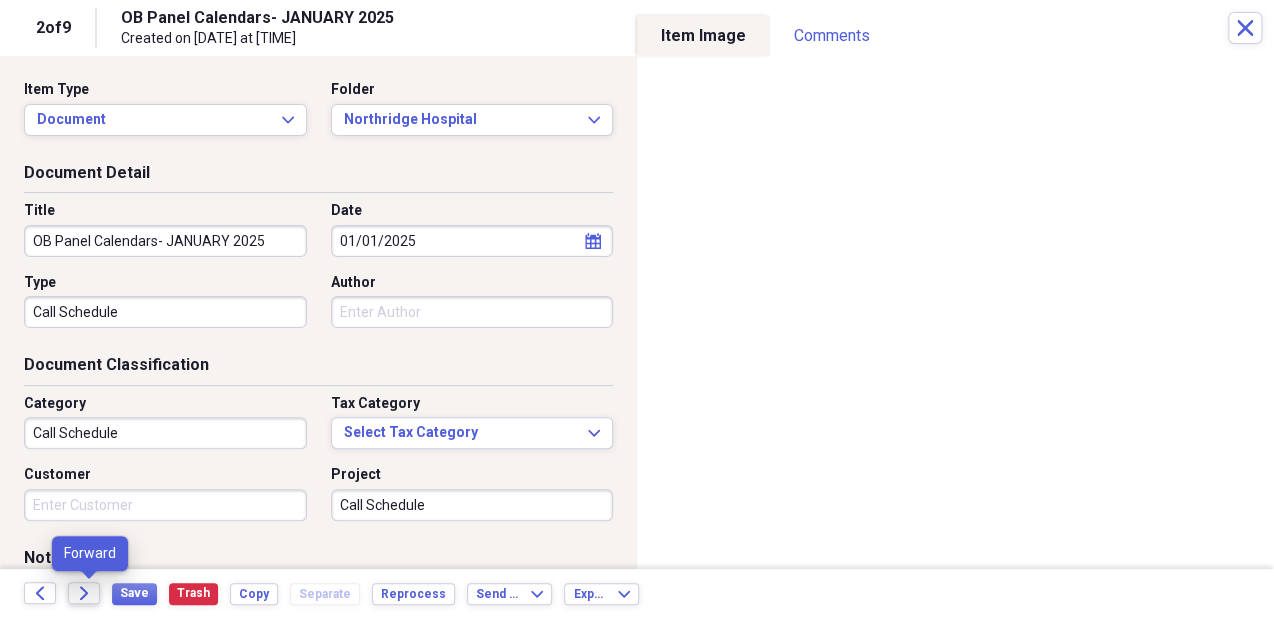 click on "Forward" 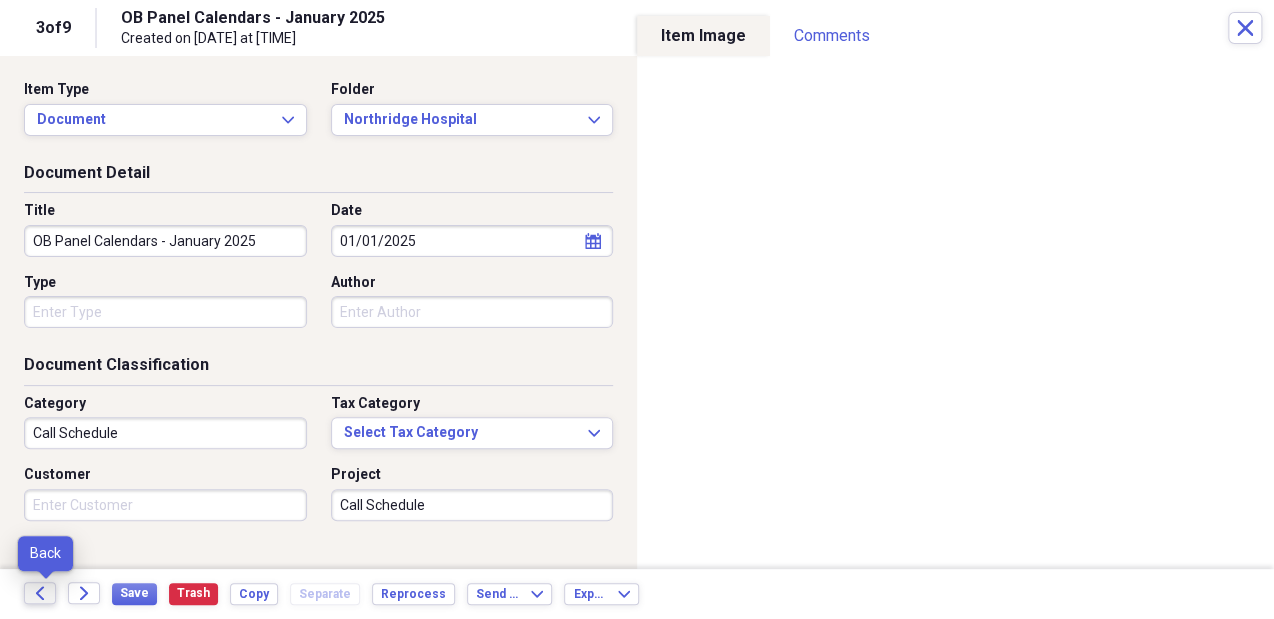 click 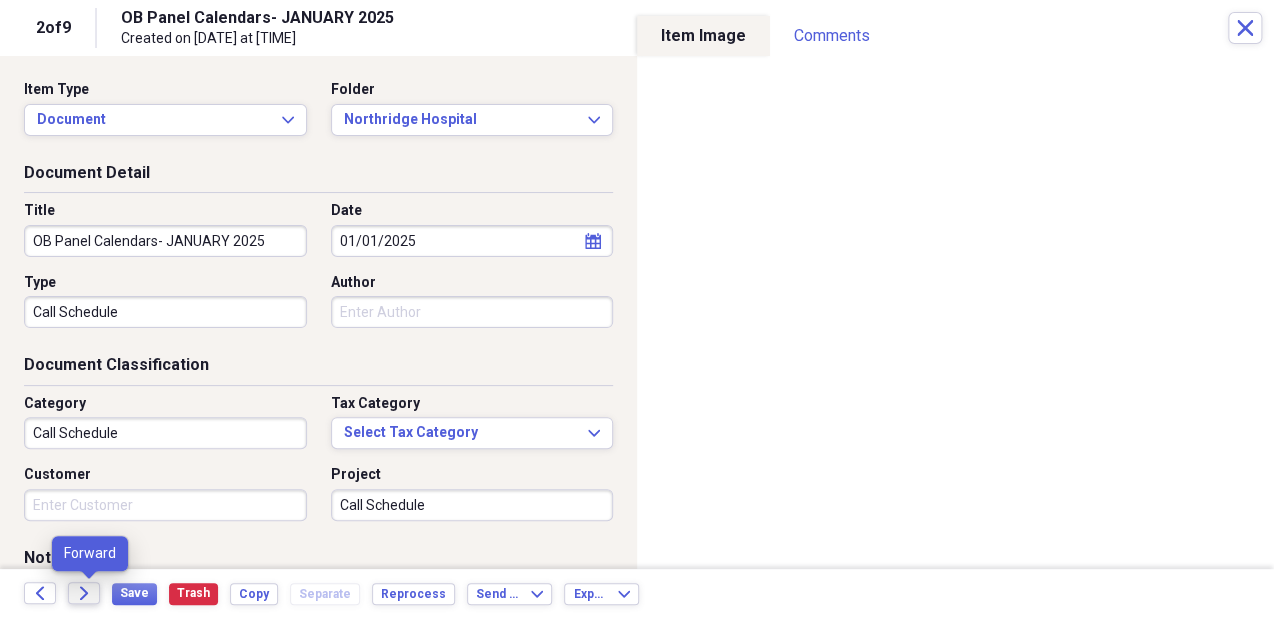 click on "Forward" 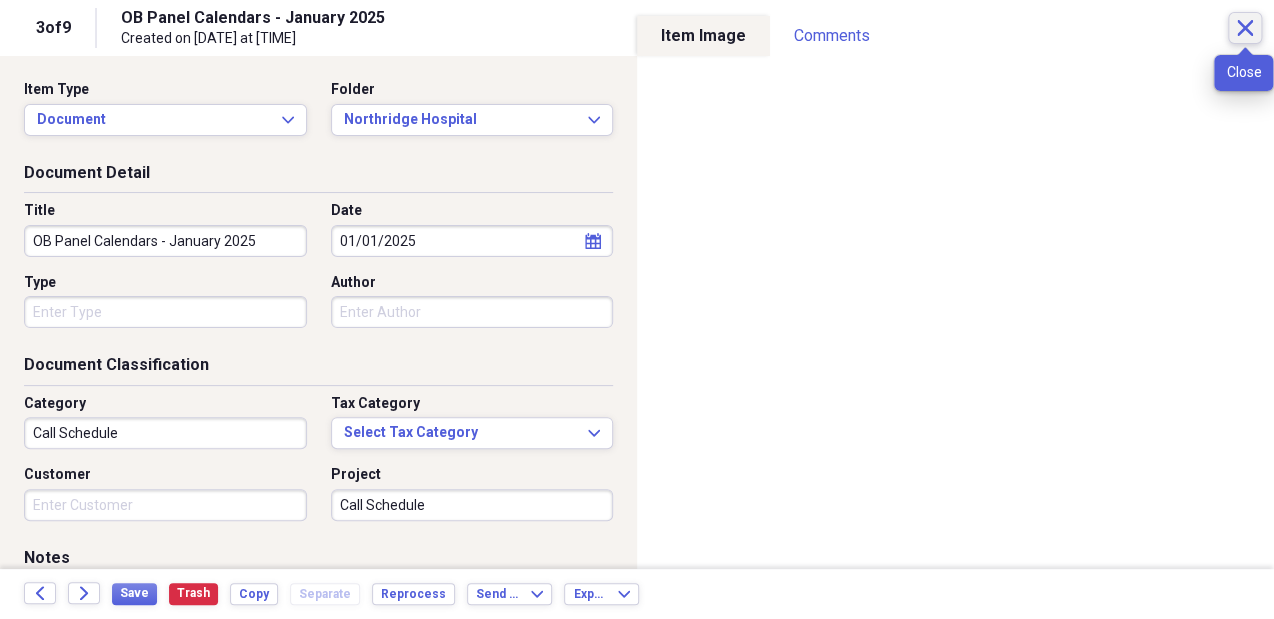 click 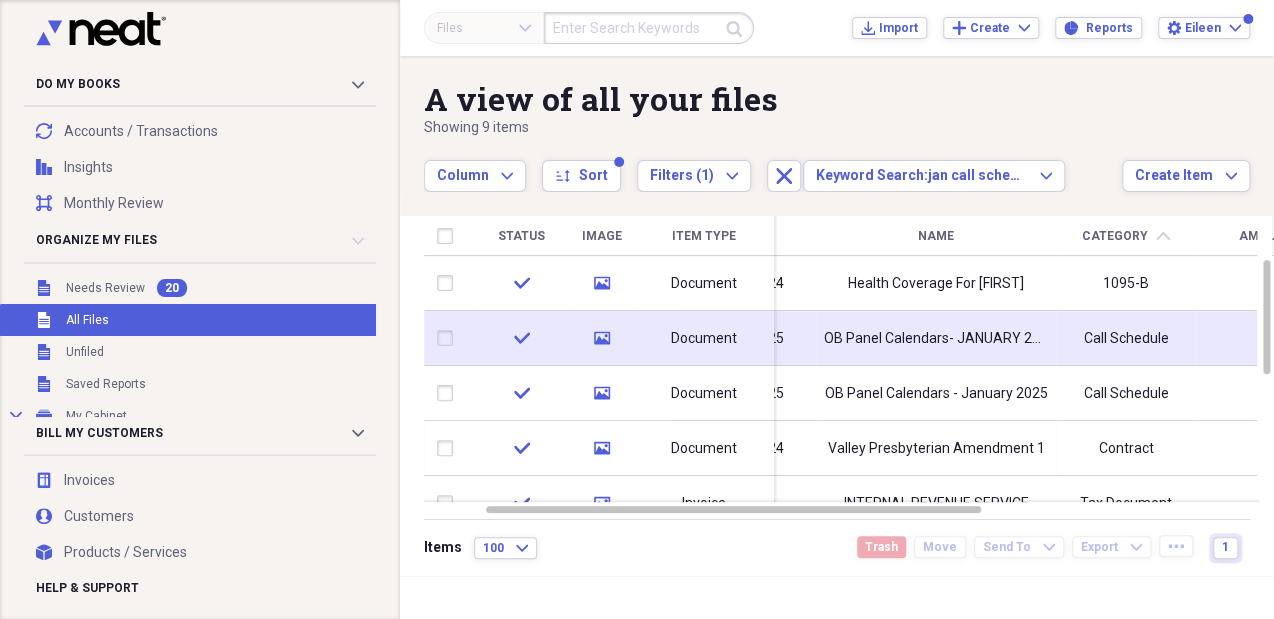 click at bounding box center (449, 338) 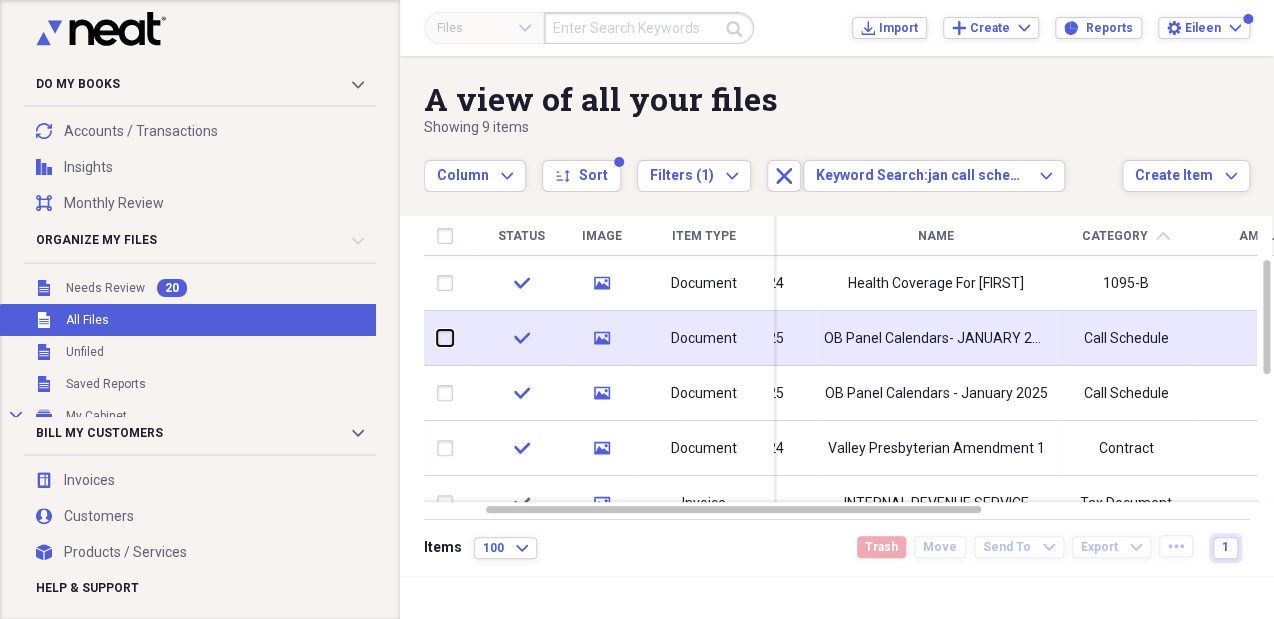 click at bounding box center (437, 338) 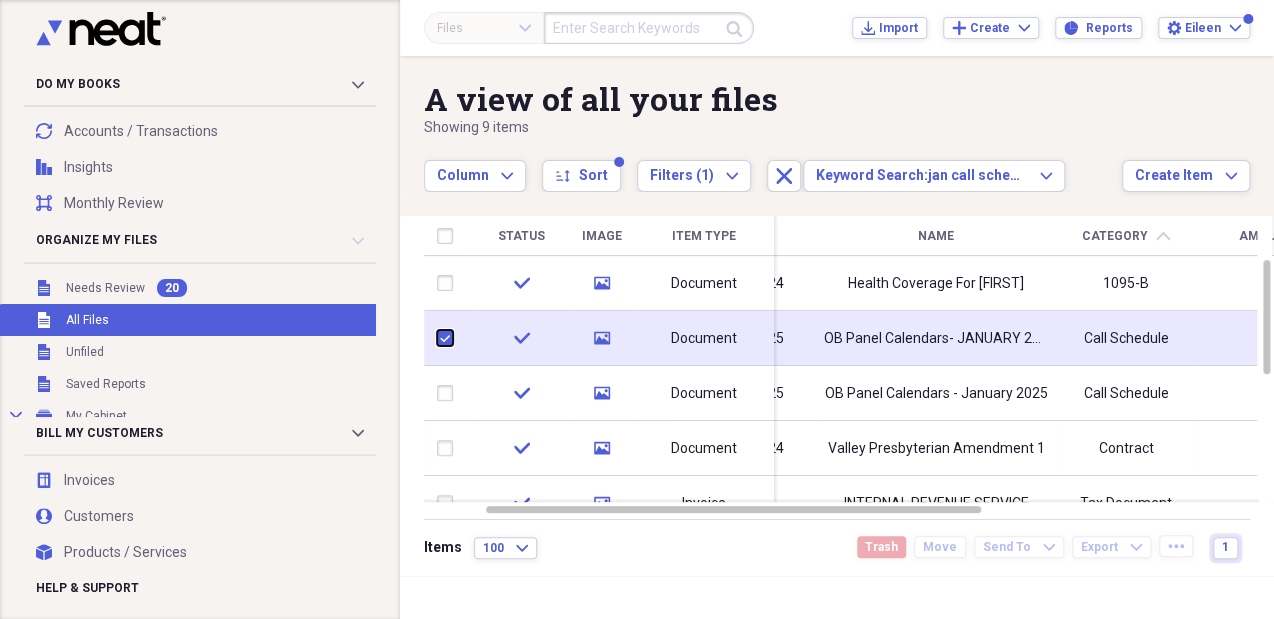 checkbox on "true" 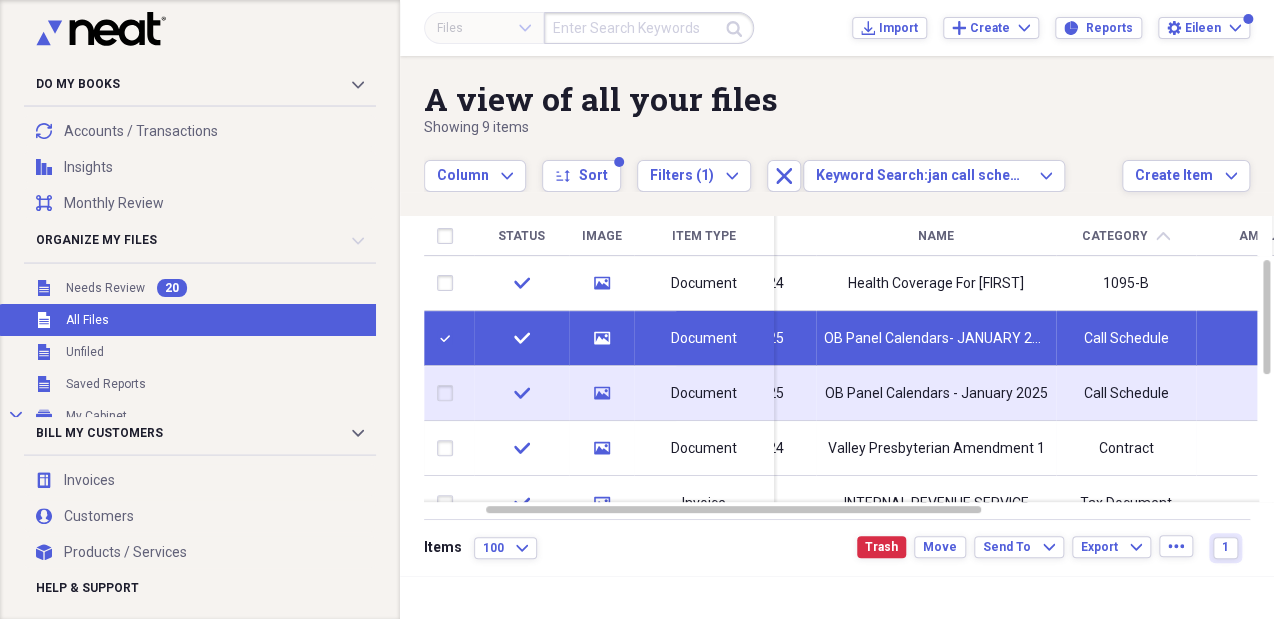 click at bounding box center (449, 393) 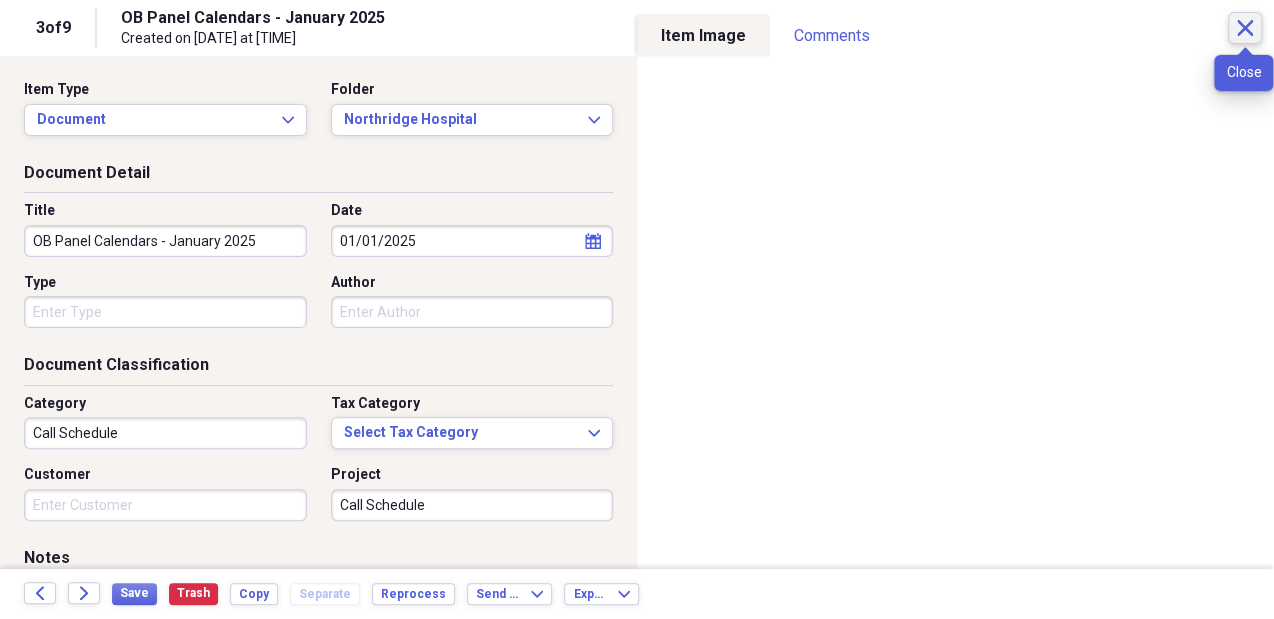 click on "Close" at bounding box center [1245, 28] 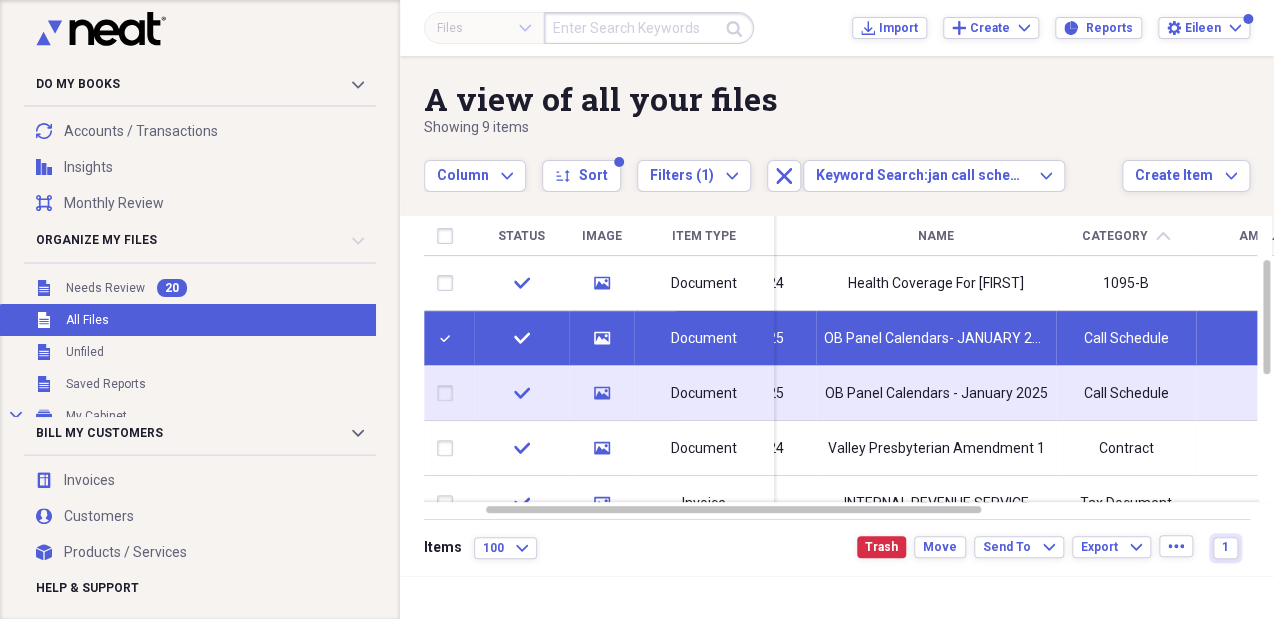 click at bounding box center [449, 393] 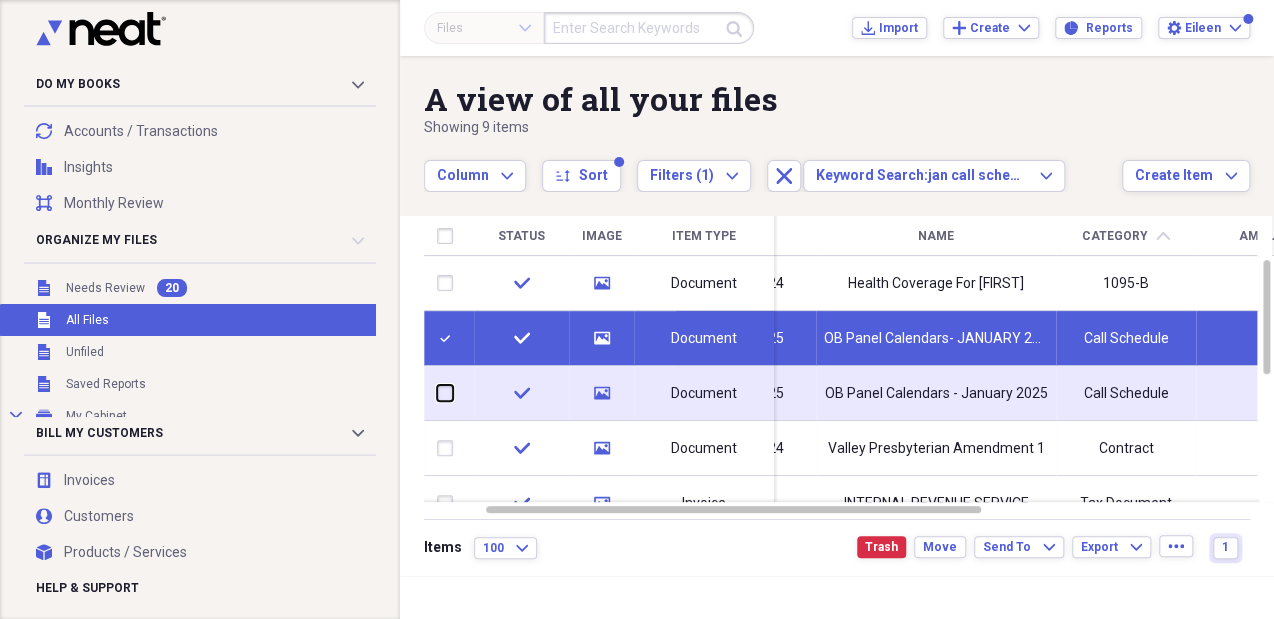 click at bounding box center (437, 393) 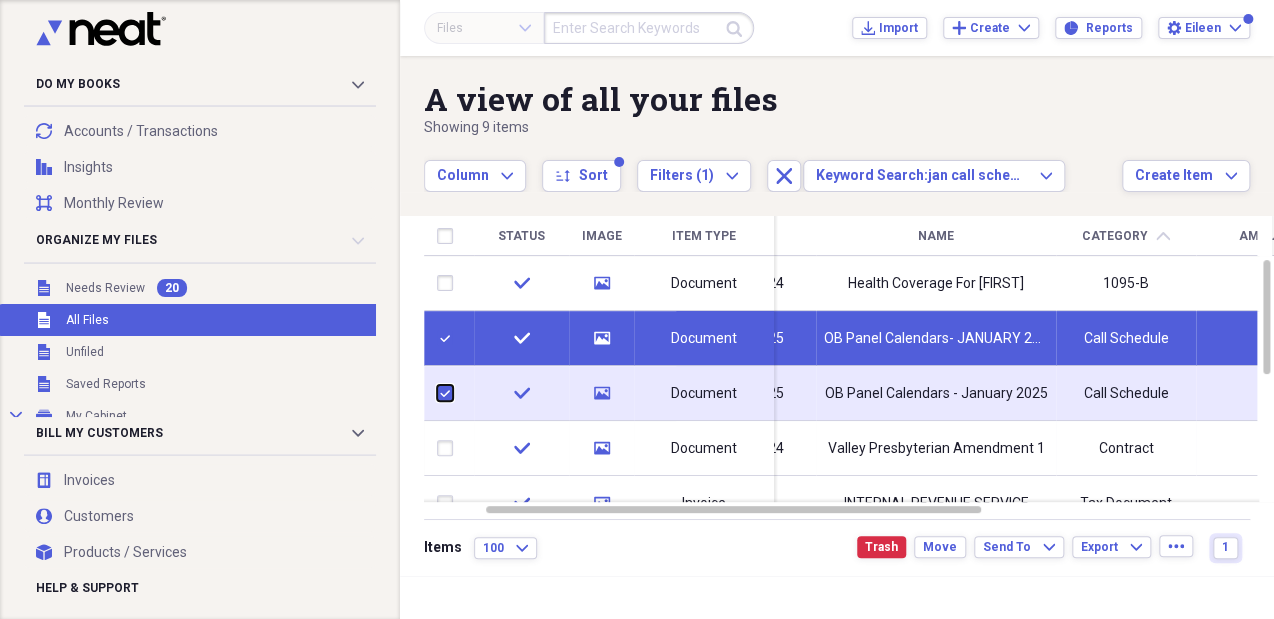 checkbox on "true" 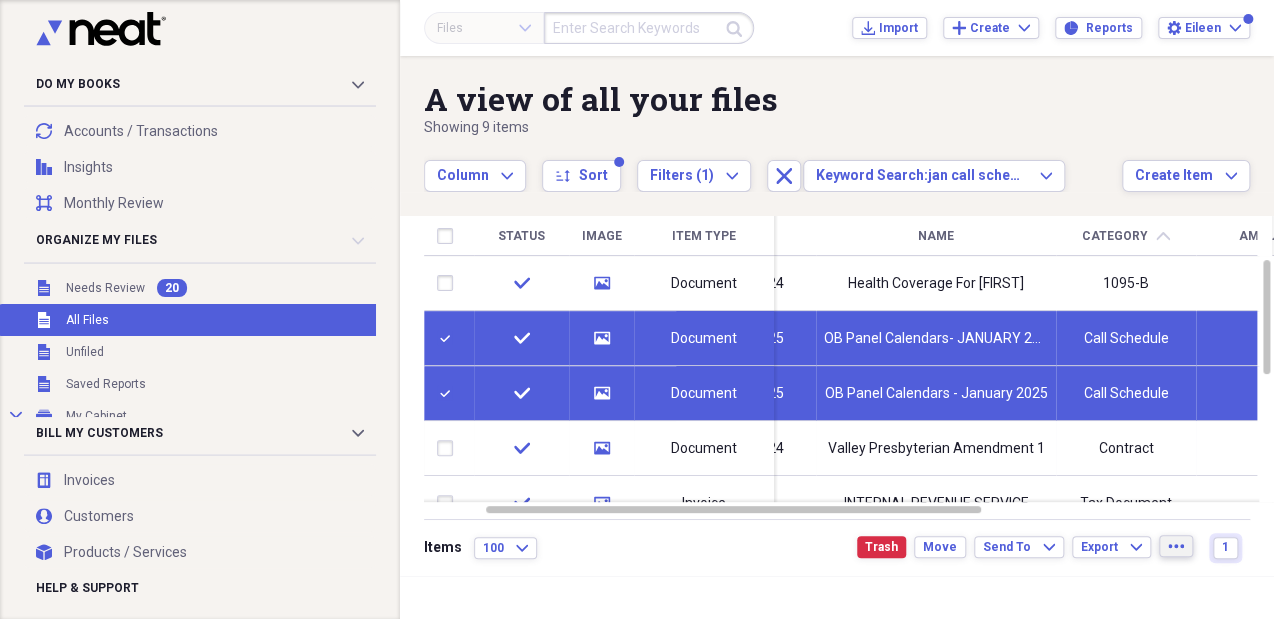 click on "more" at bounding box center [1176, 546] 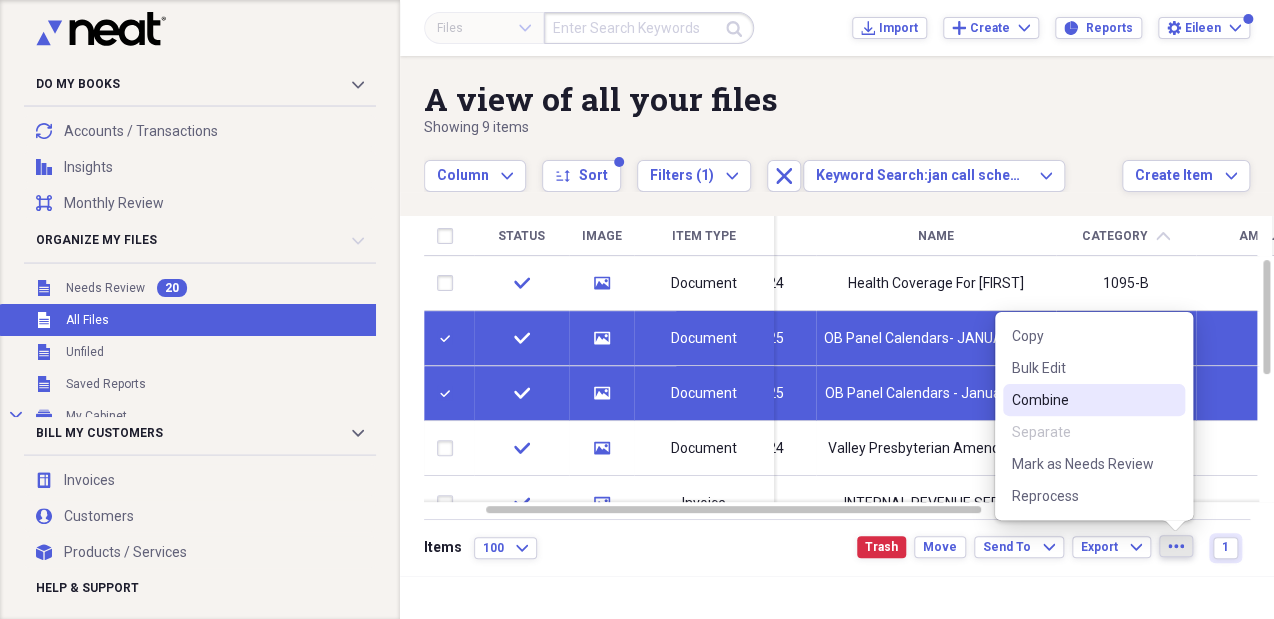click on "Combine" at bounding box center [1082, 400] 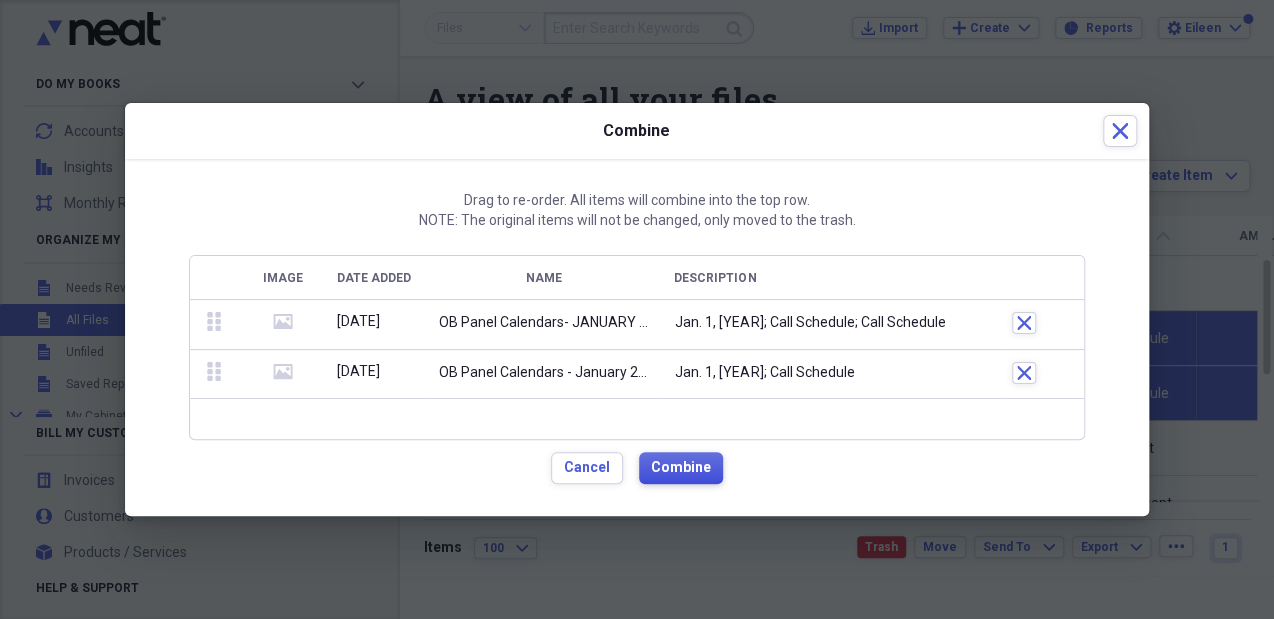 click on "Combine" at bounding box center [681, 468] 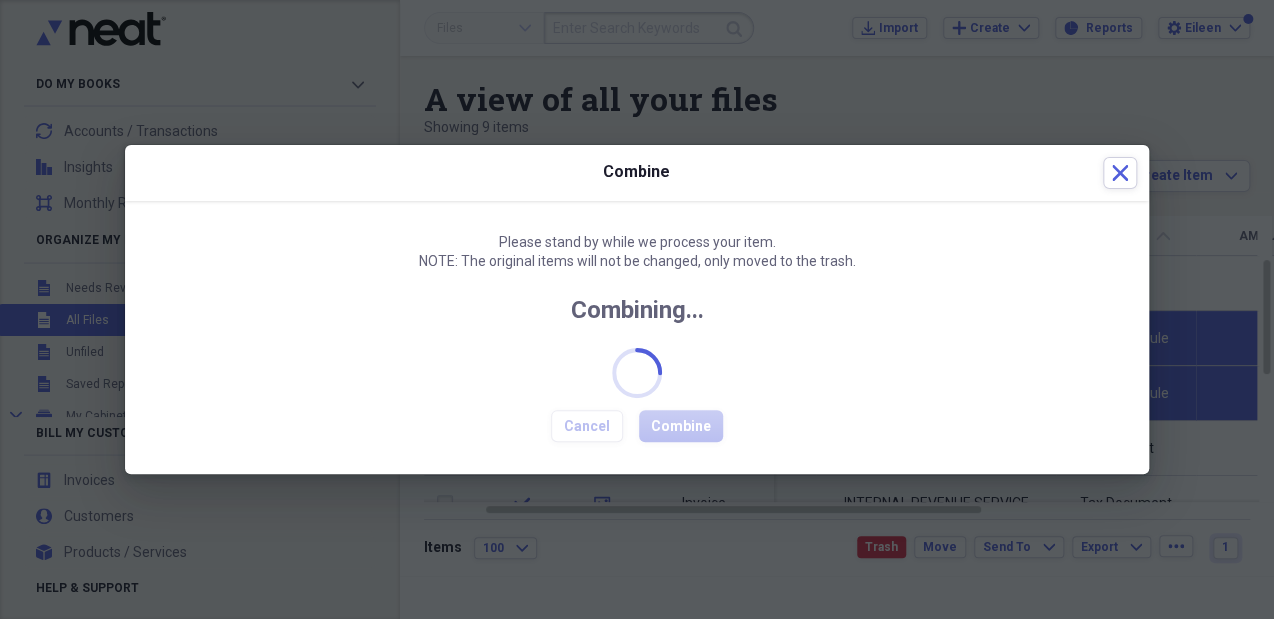 checkbox on "false" 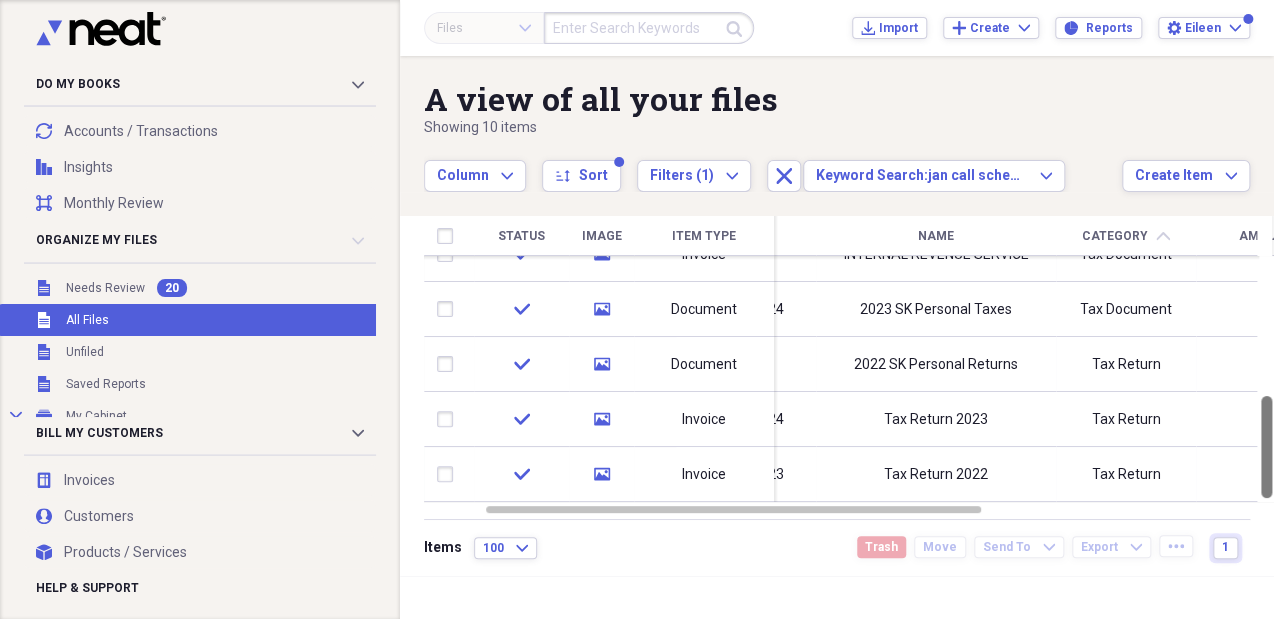 drag, startPoint x: 1266, startPoint y: 270, endPoint x: 1272, endPoint y: 428, distance: 158.11388 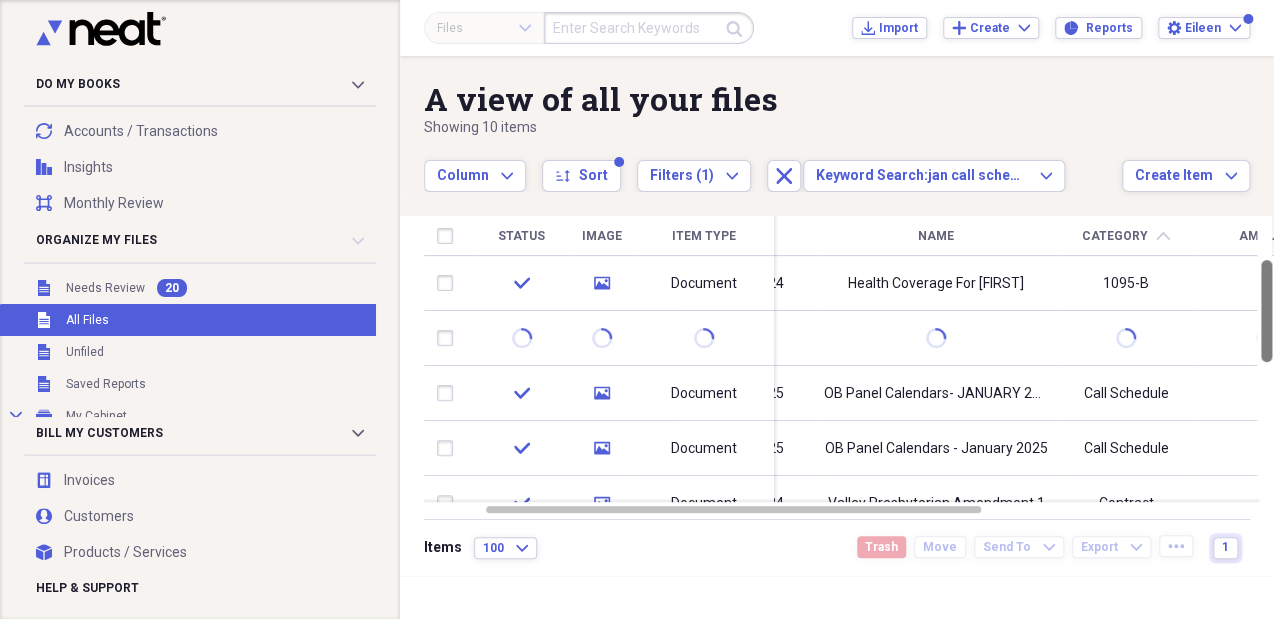 drag, startPoint x: 1261, startPoint y: 411, endPoint x: 1267, endPoint y: 239, distance: 172.10461 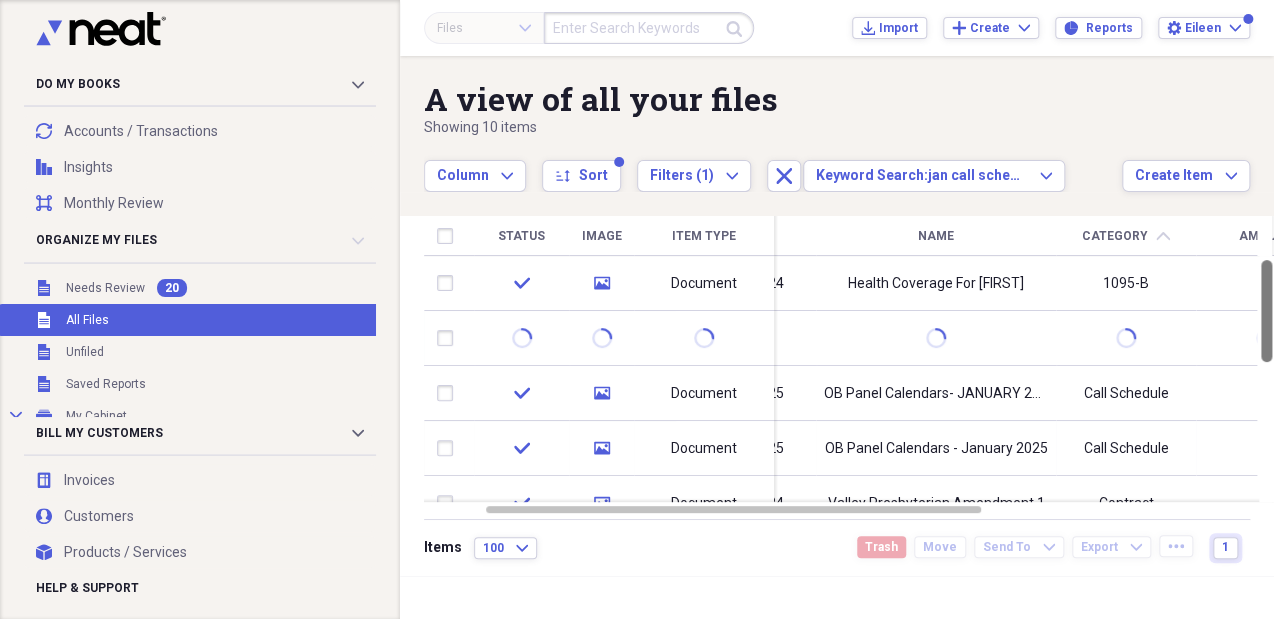 click on "Status Image Item Type Date Name Category chevron-up Amount Source Date Added Folder check media Document 12/31/2024 Health Coverage For Maryam 1095-B Scan 04/01/2025 6:16 pm 2024 w2 / 1099’s check media Document 01/01/2025 OB Panel Calendars- JANUARY 2025 Call Schedule Email 03/13/2025 10:04 pm Trash check media Document 01/01/2025 OB Panel Calendars - January 2025 Call Schedule Email 03/13/2025 9:31 pm Trash check media Document 01/01/2024 Valley Presbyterian Amendment 1 Contract Import 03/09/2025 10:23 am VALLEY PRESBYTERIAN HOSPITAL check media Invoice INTERNAL REVENUE SERVICE Tax Document Import 07/07/2025 2:57 pm Tax Returns check media Document 07/01/2024 2023 SK Personal Taxes Tax Document Import 04/07/2025 8:54 pm Taxes check media Document 2022 SK Personal Returns Tax Return Import 04/07/2025 8:53 pm Tax Returns" at bounding box center [849, 367] 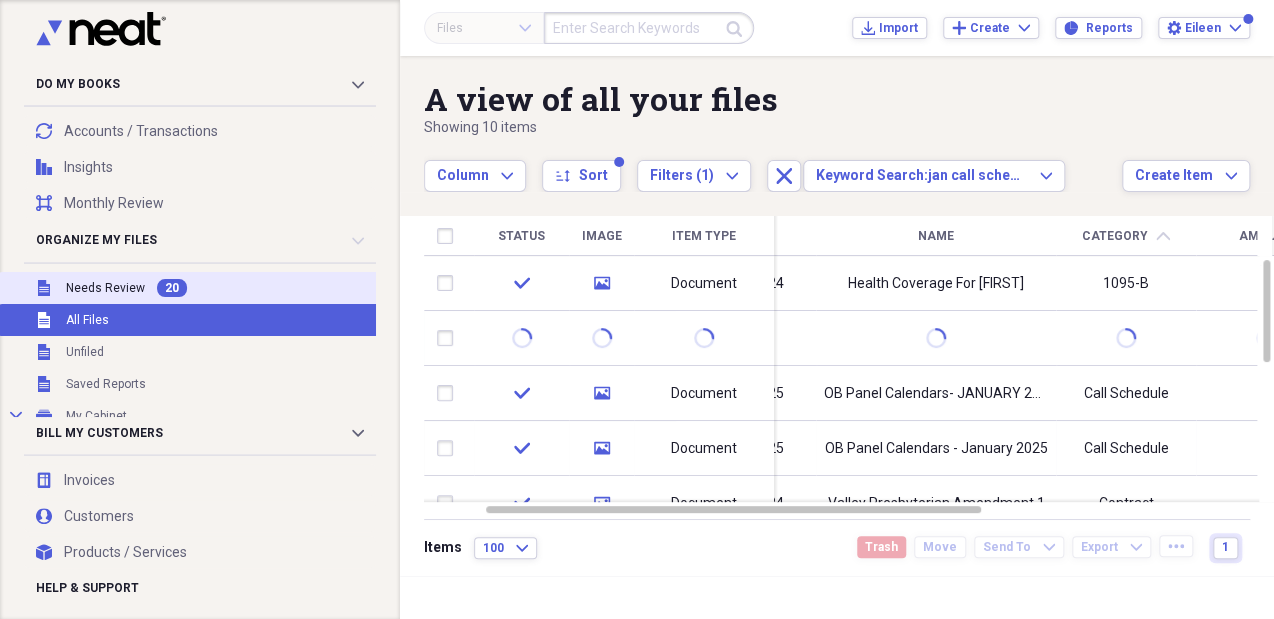 click on "Unfiled Needs Review 20" at bounding box center [213, 288] 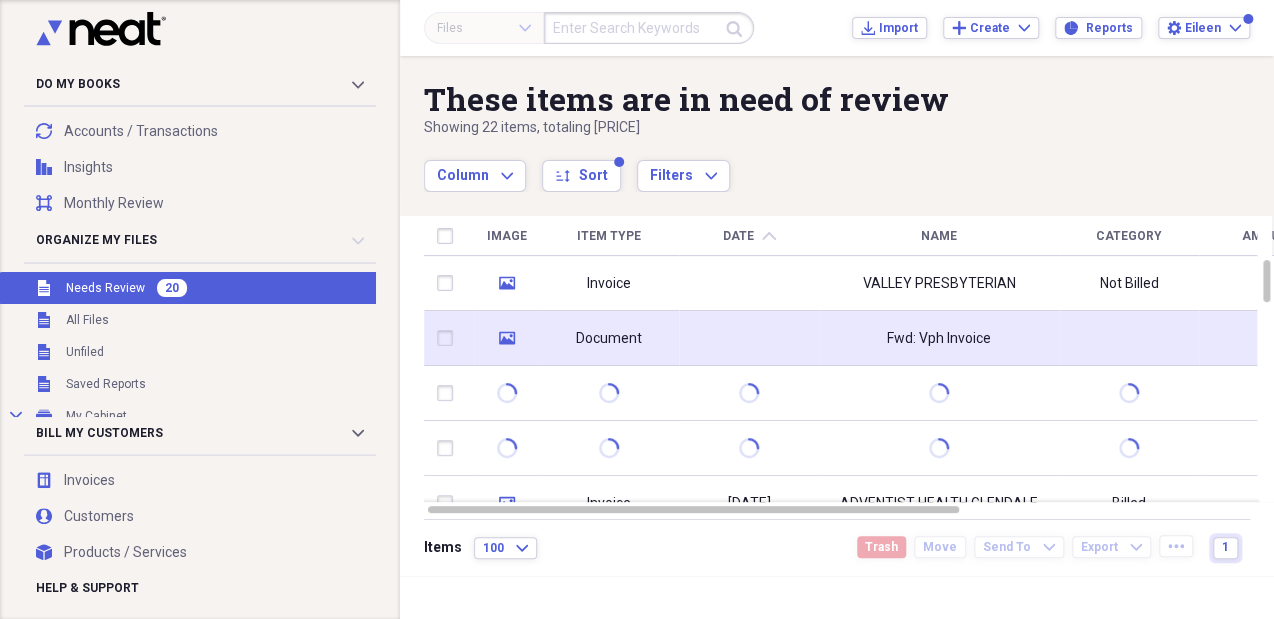 click on "Fwd: Vph Invoice" at bounding box center (939, 339) 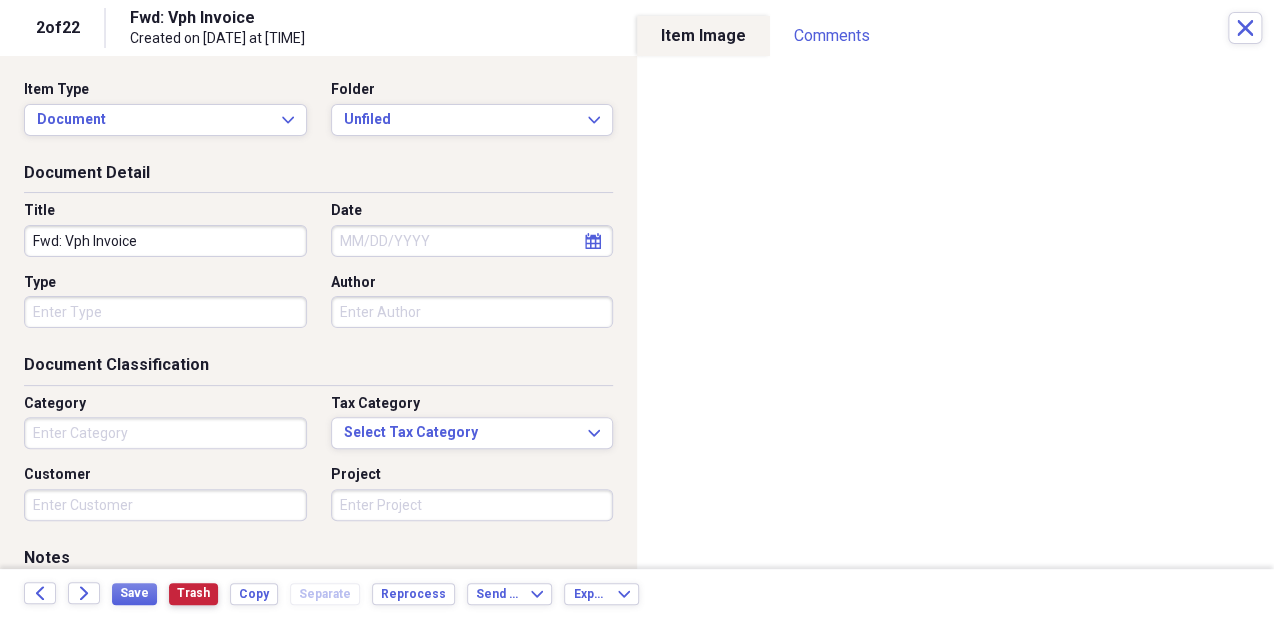 click on "Trash" at bounding box center [193, 593] 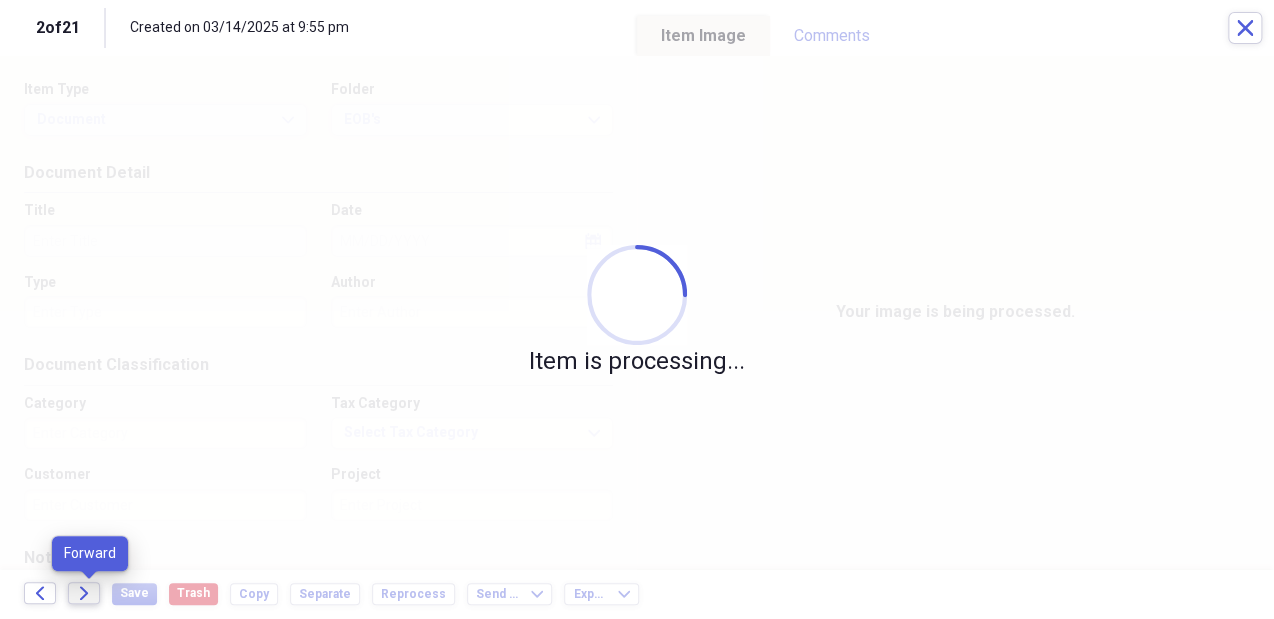 click 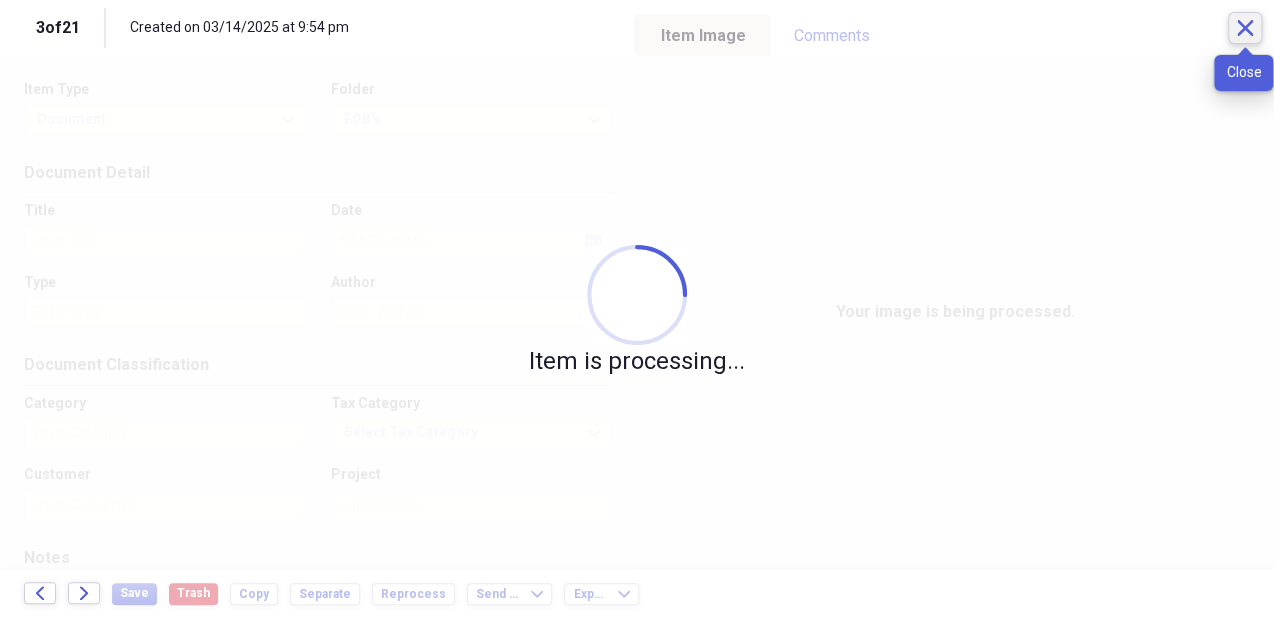 click on "Close" 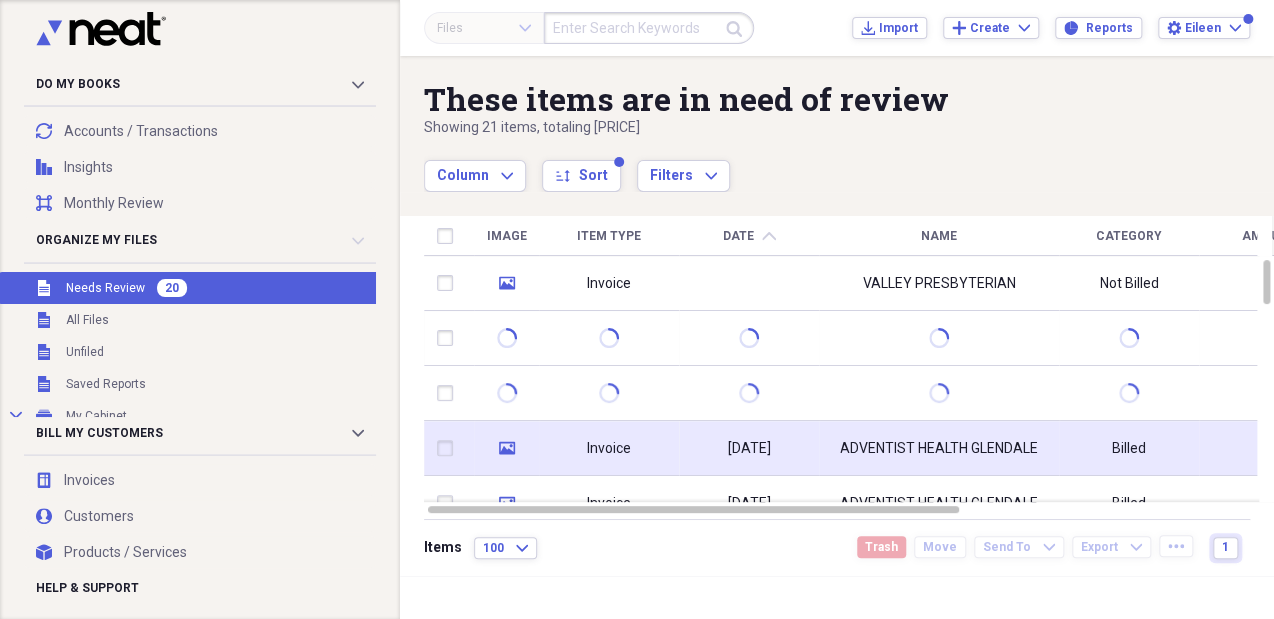 click on "ADVENTIST HEALTH GLENDALE" at bounding box center [939, 448] 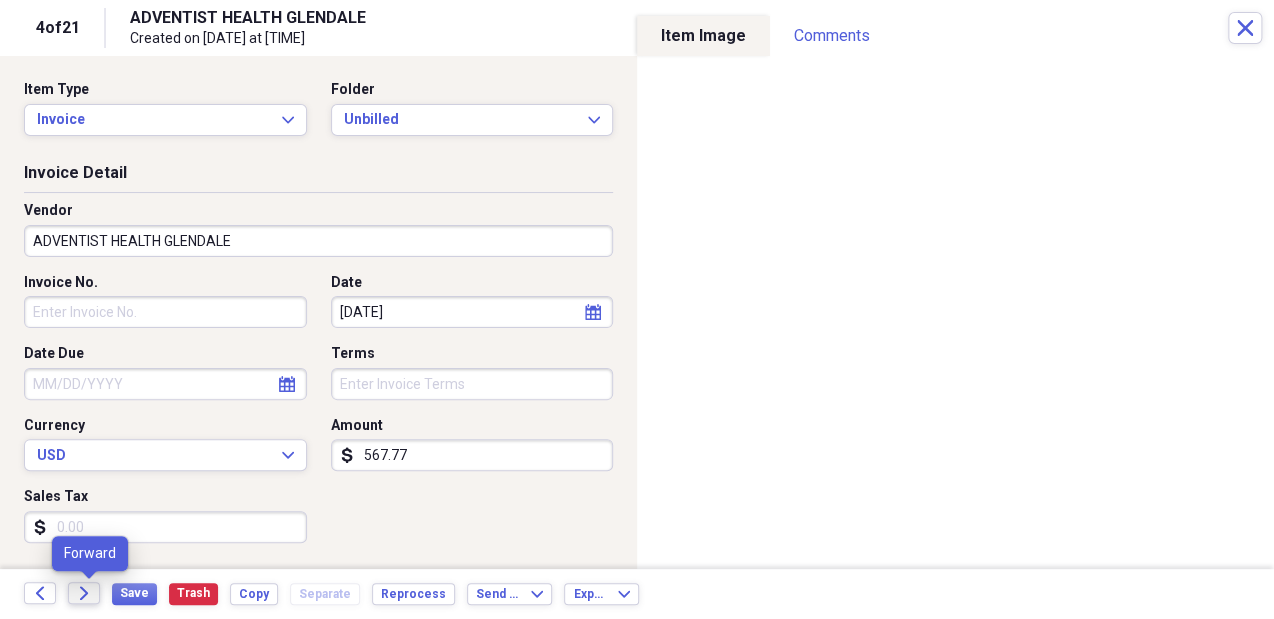 click on "Back Forward Save Trash Copy Separate Reprocess Send To Expand Export Expand" at bounding box center (637, 594) 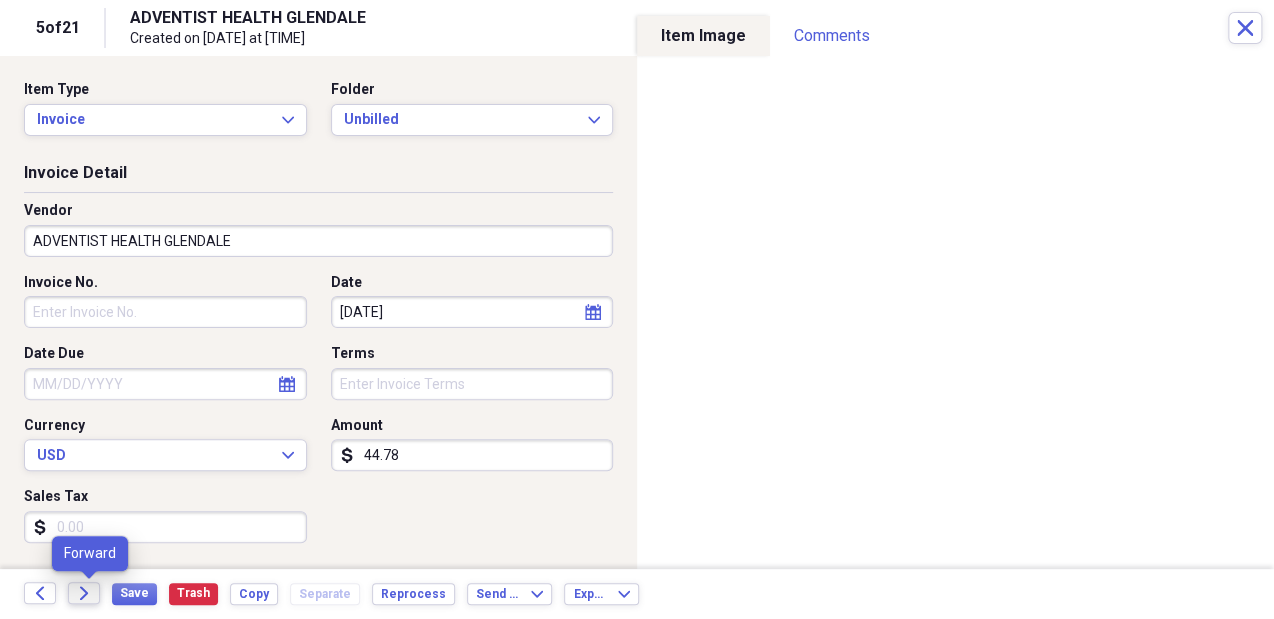 click on "Forward" 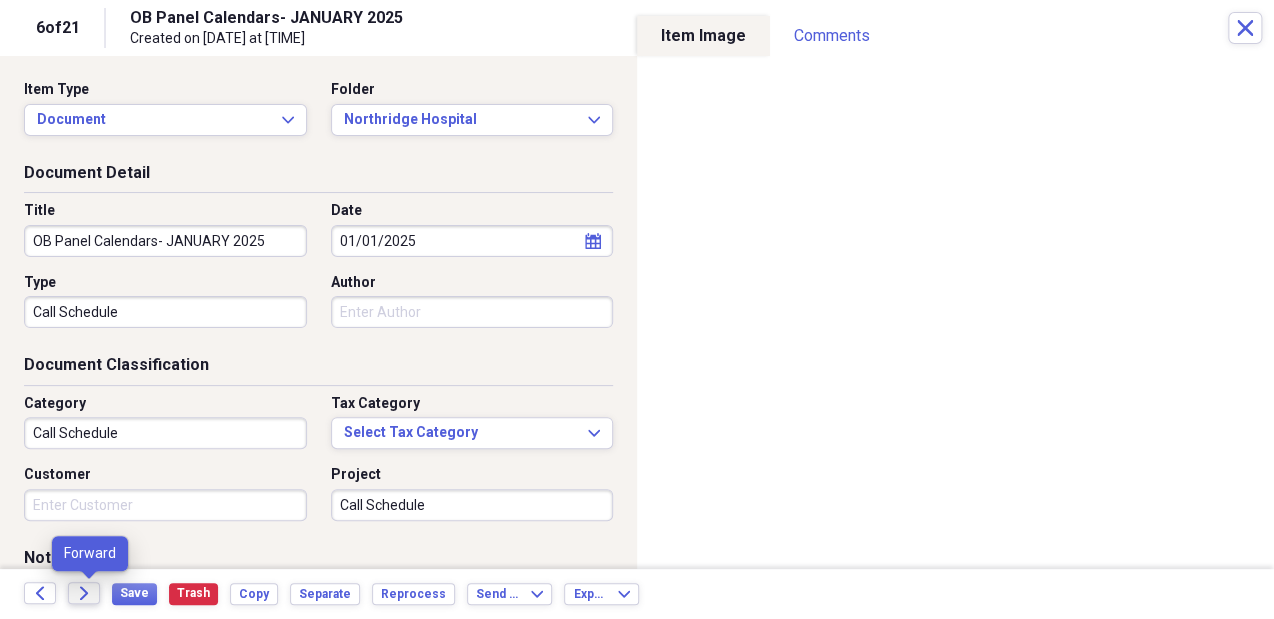 click on "Forward" 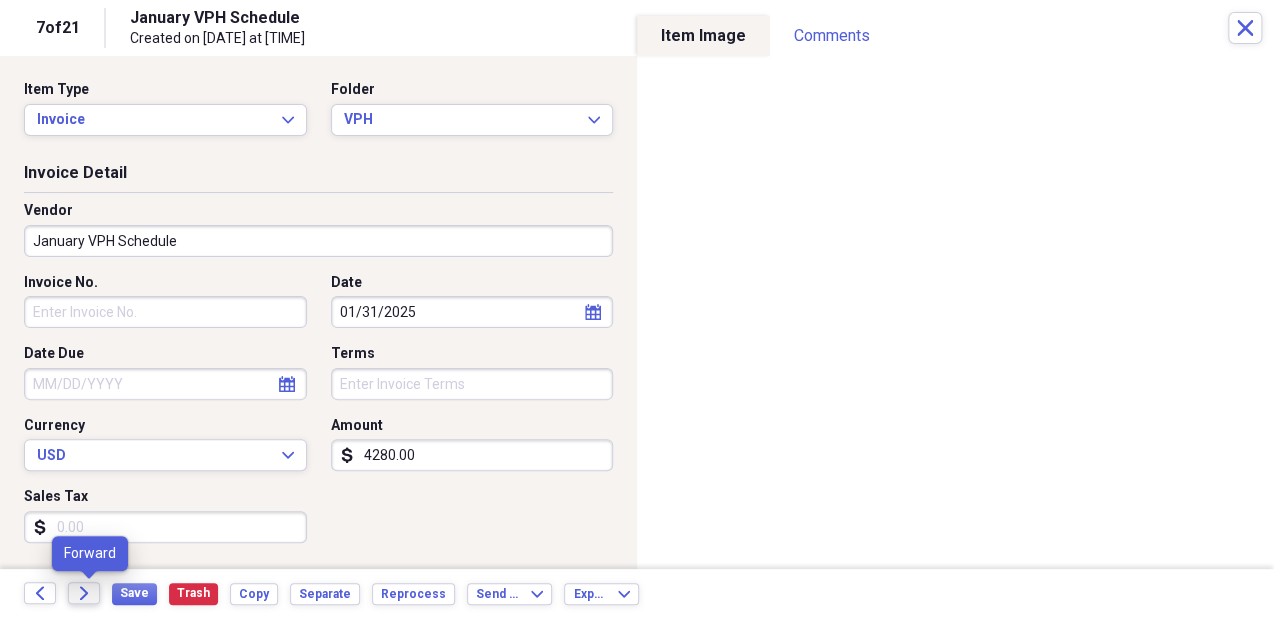 click on "Forward" 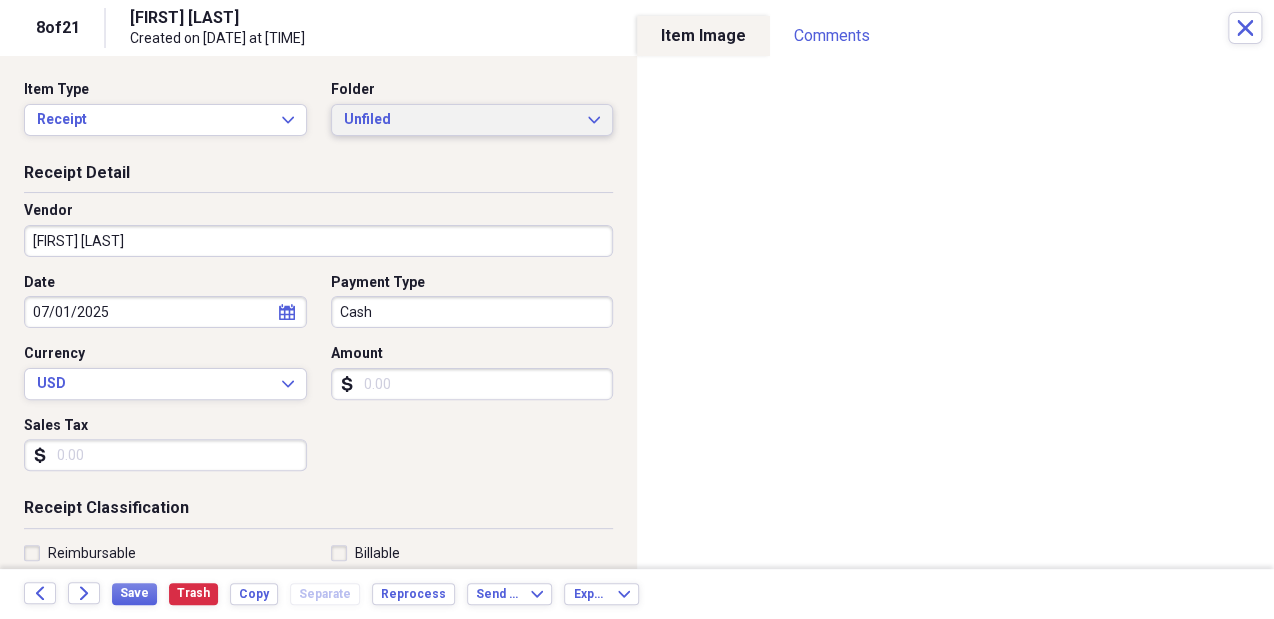 click on "Unfiled" at bounding box center [460, 120] 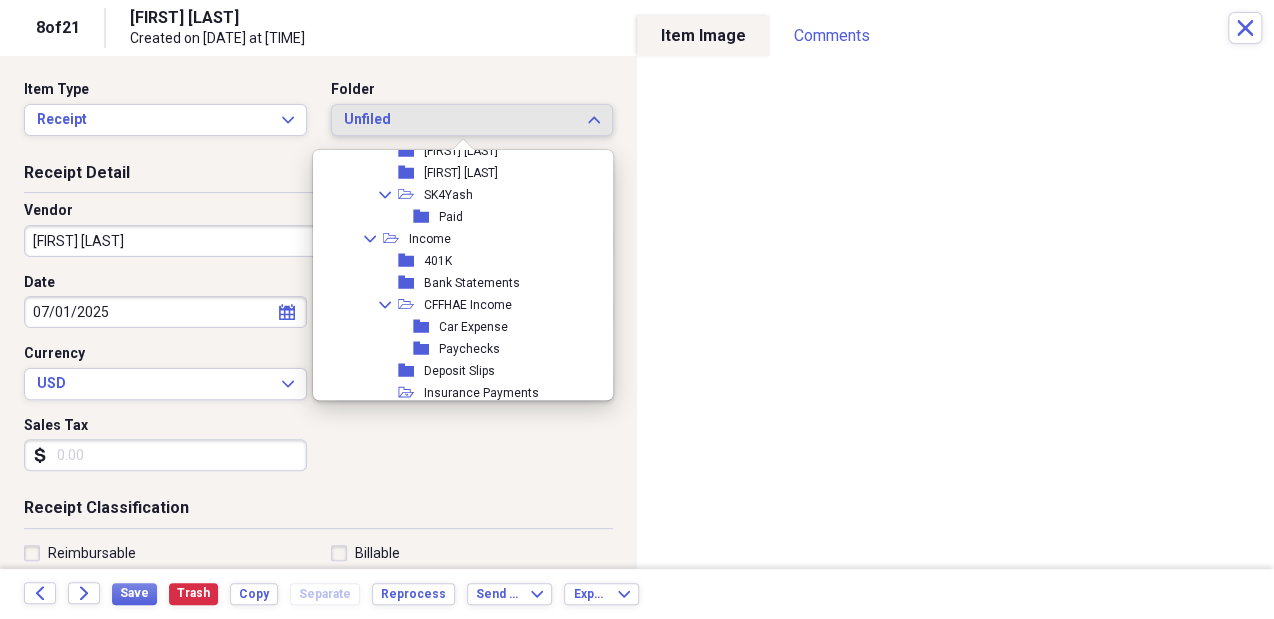 scroll, scrollTop: 772, scrollLeft: 0, axis: vertical 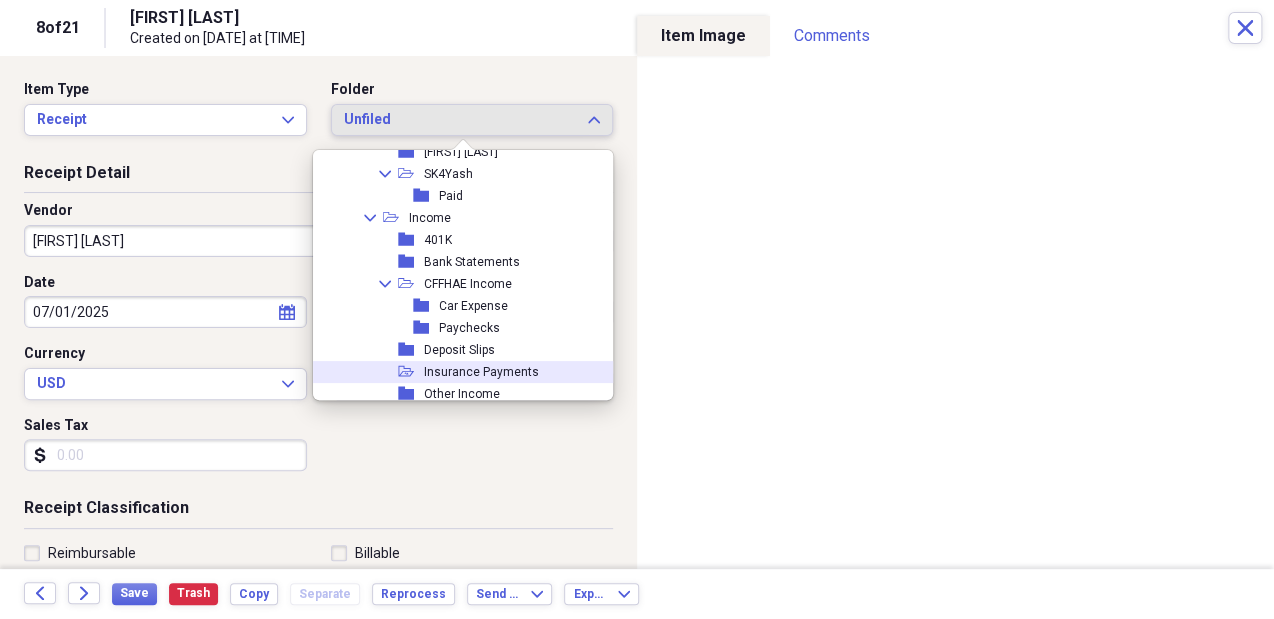 click on "Insurance Payments" at bounding box center [481, 372] 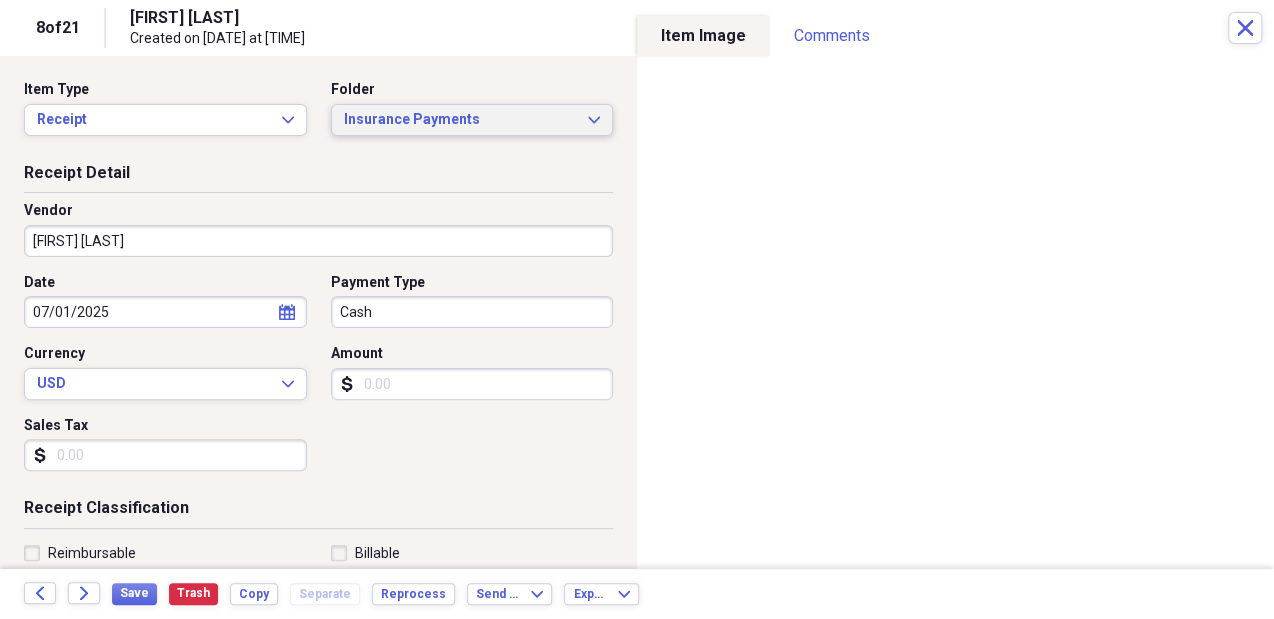 click on "Insurance Payments Expand" at bounding box center (472, 120) 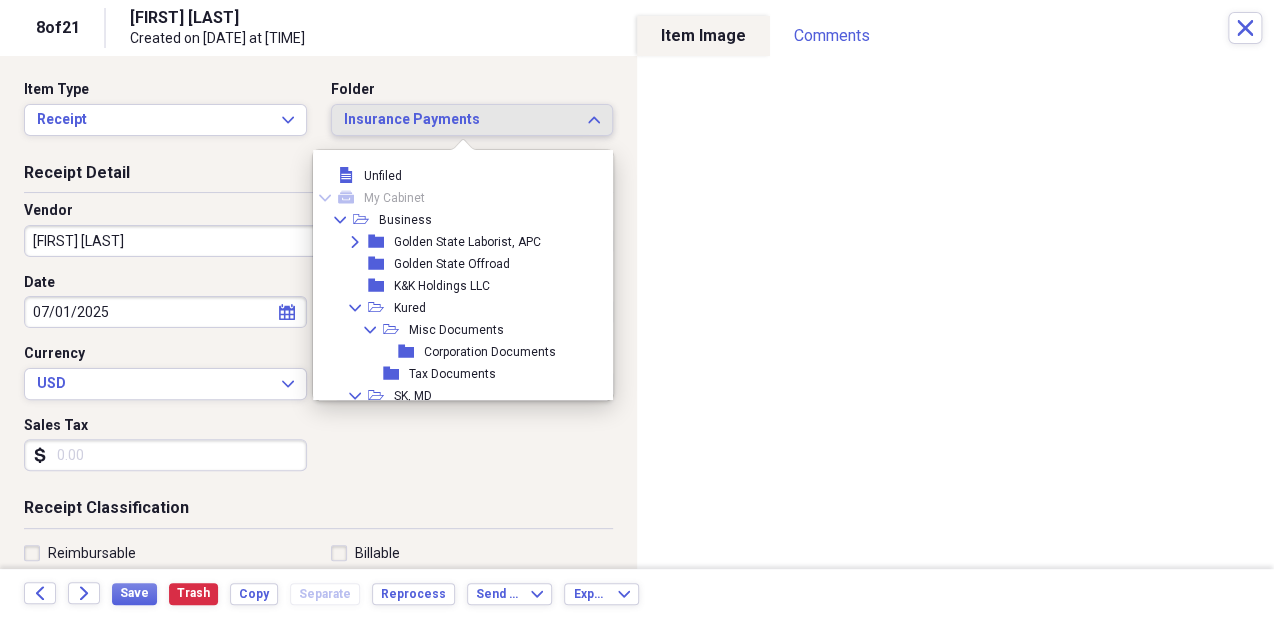 scroll, scrollTop: 875, scrollLeft: 0, axis: vertical 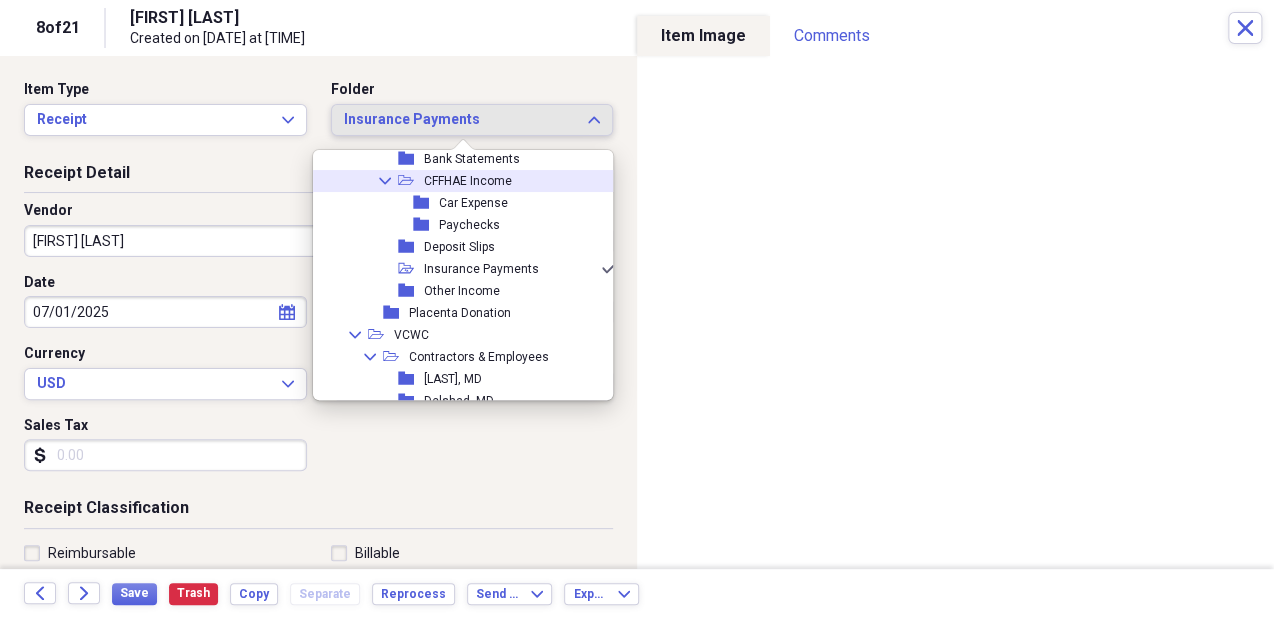 click on "Collapse open-folder CFFHAE Income" at bounding box center (458, 181) 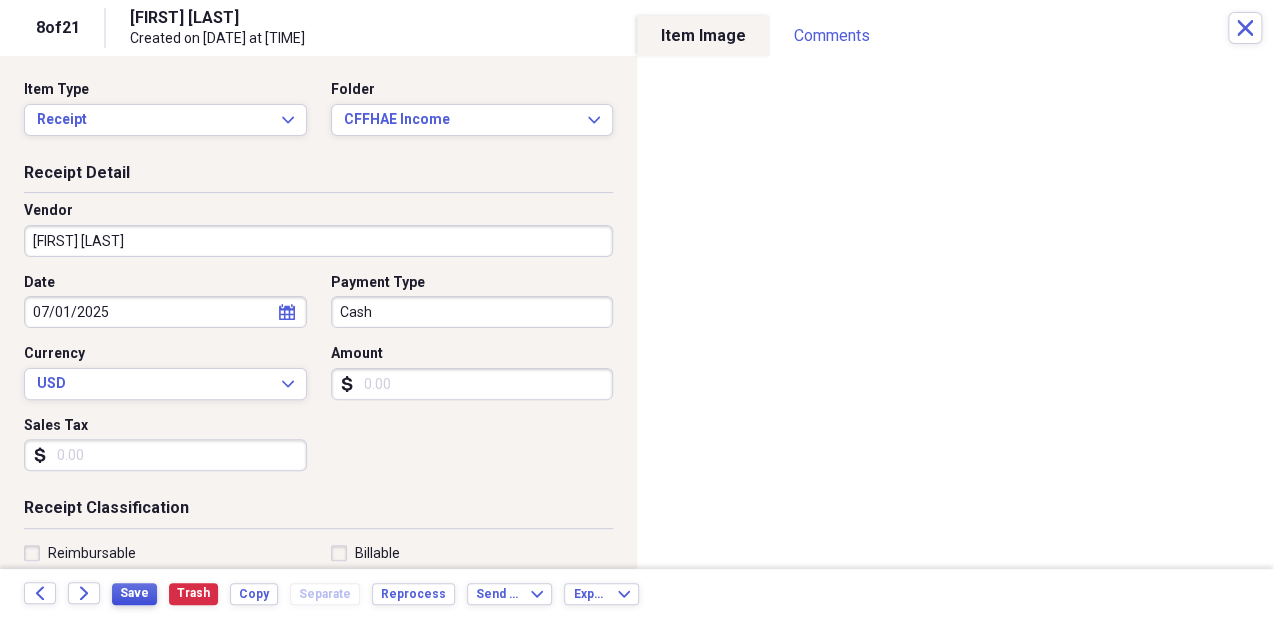 click on "Save" at bounding box center [134, 594] 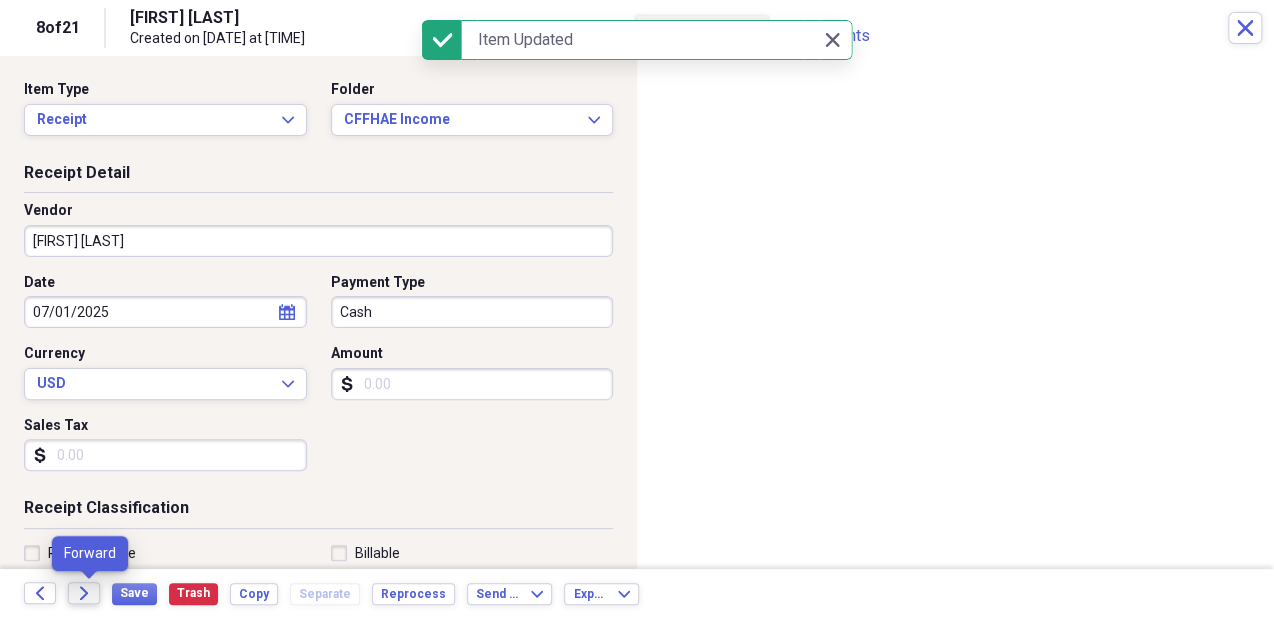 click on "Forward" 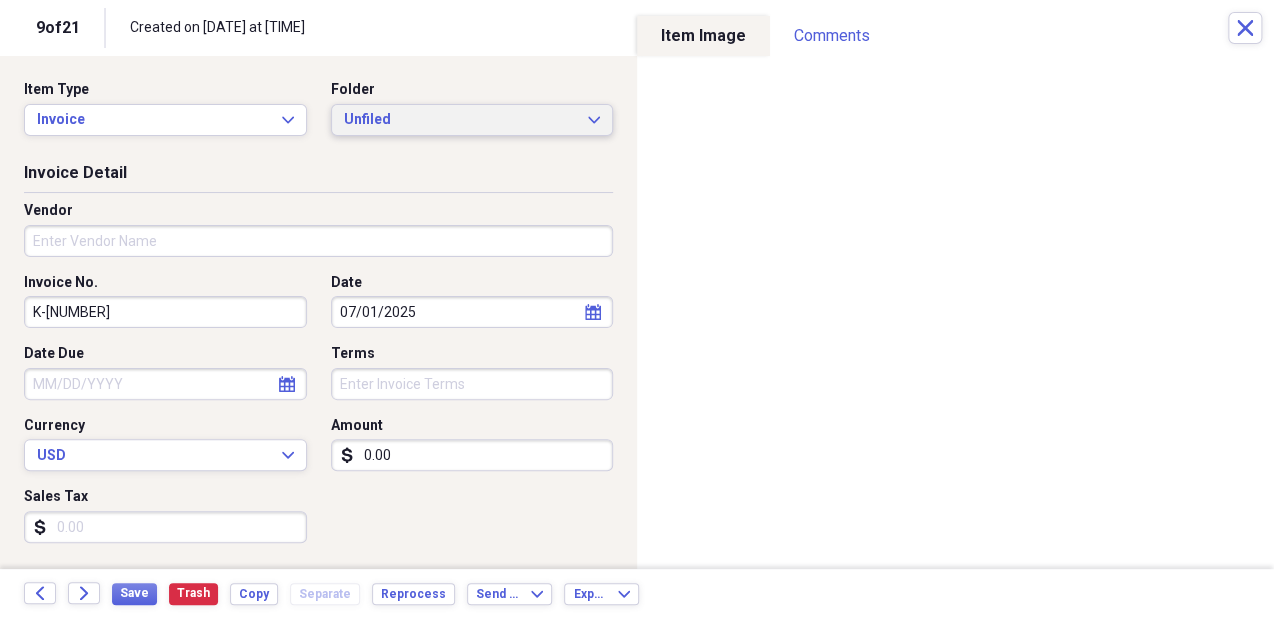 click on "Unfiled" at bounding box center [460, 120] 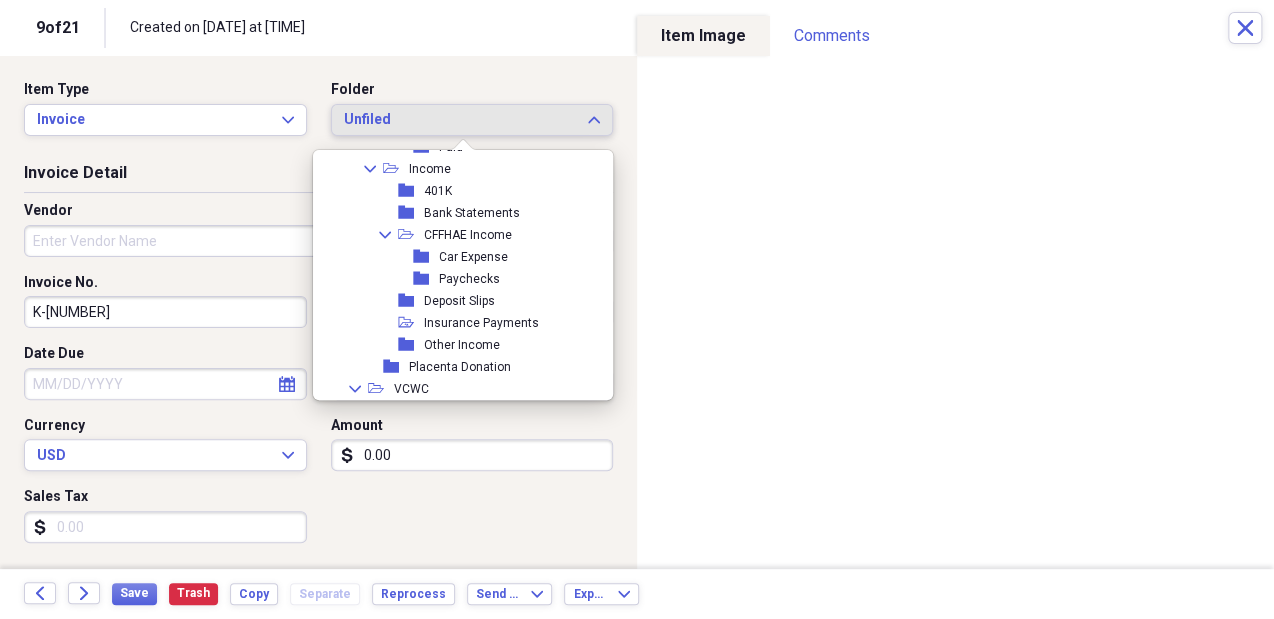 scroll, scrollTop: 841, scrollLeft: 0, axis: vertical 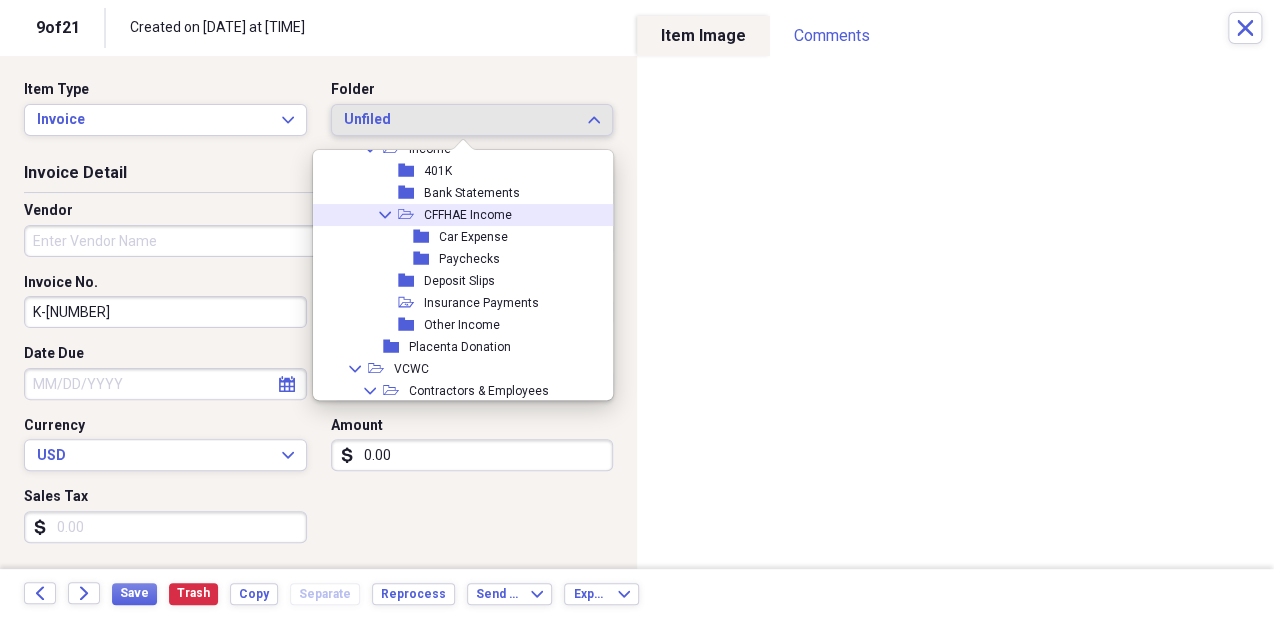 click on "Collapse" 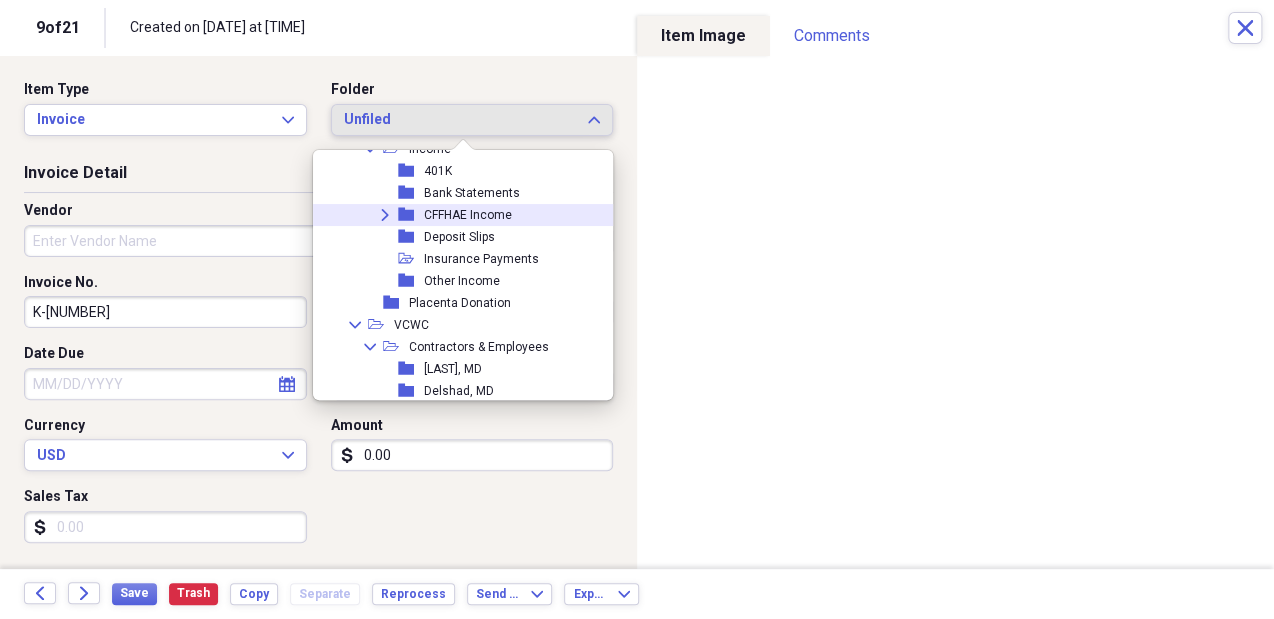 click on "Expand" 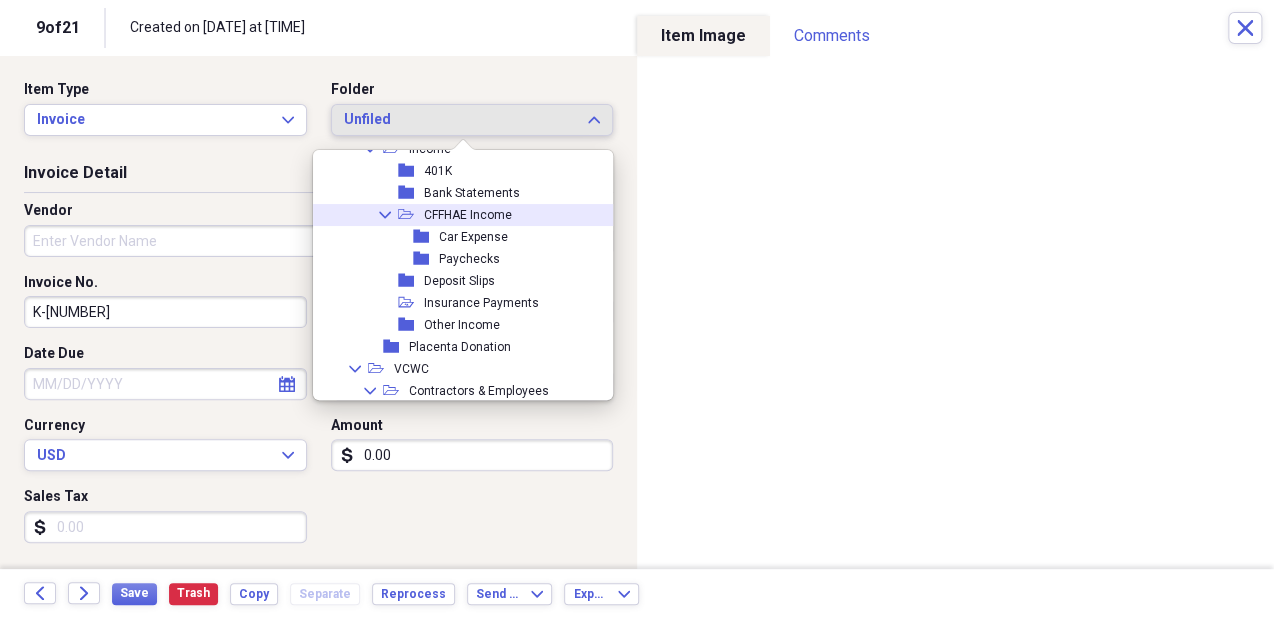 click on "CFFHAE Income" at bounding box center (468, 215) 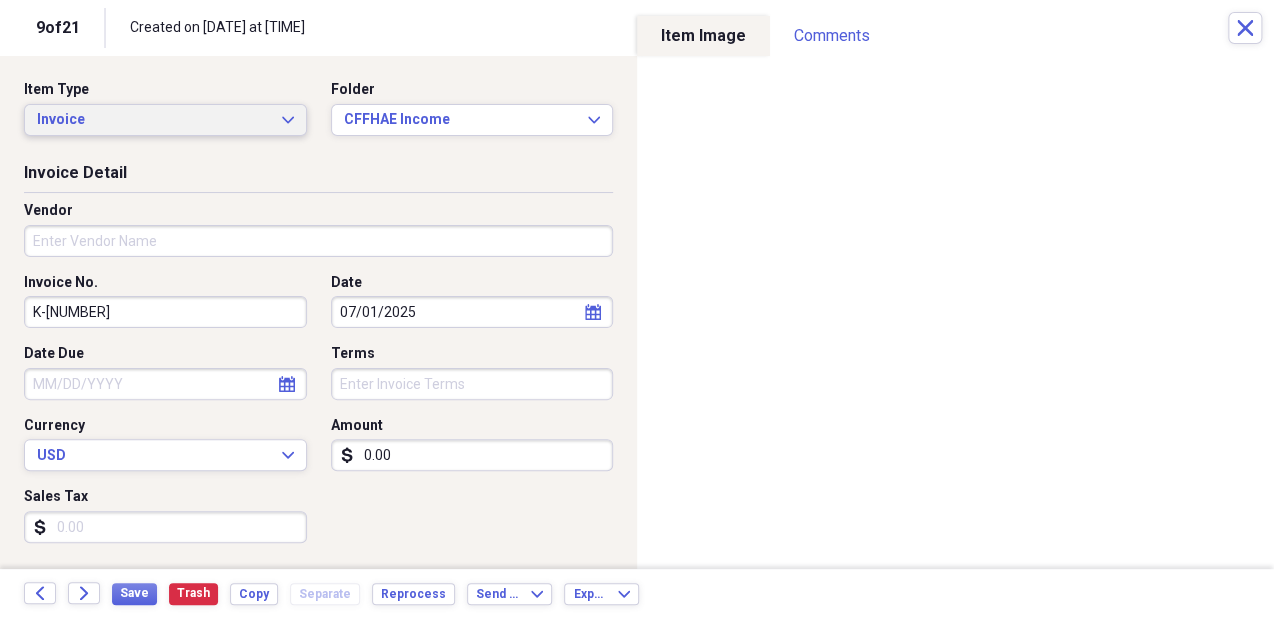 click on "Invoice Expand" at bounding box center [165, 120] 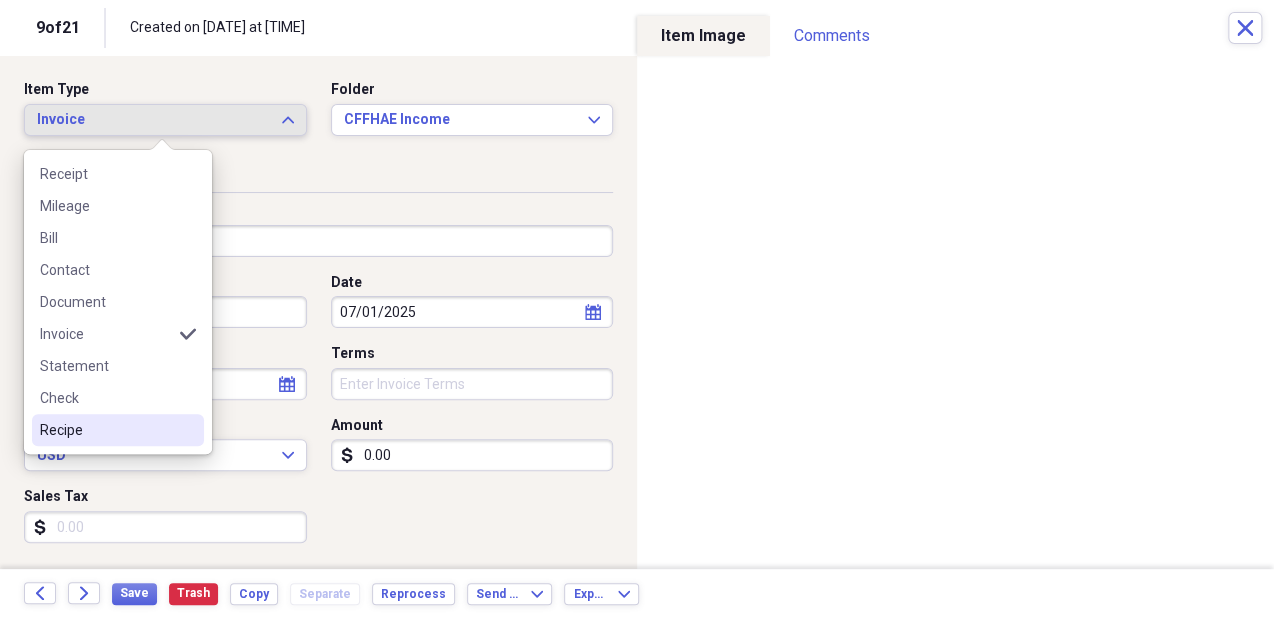 click on "Recipe" at bounding box center (118, 430) 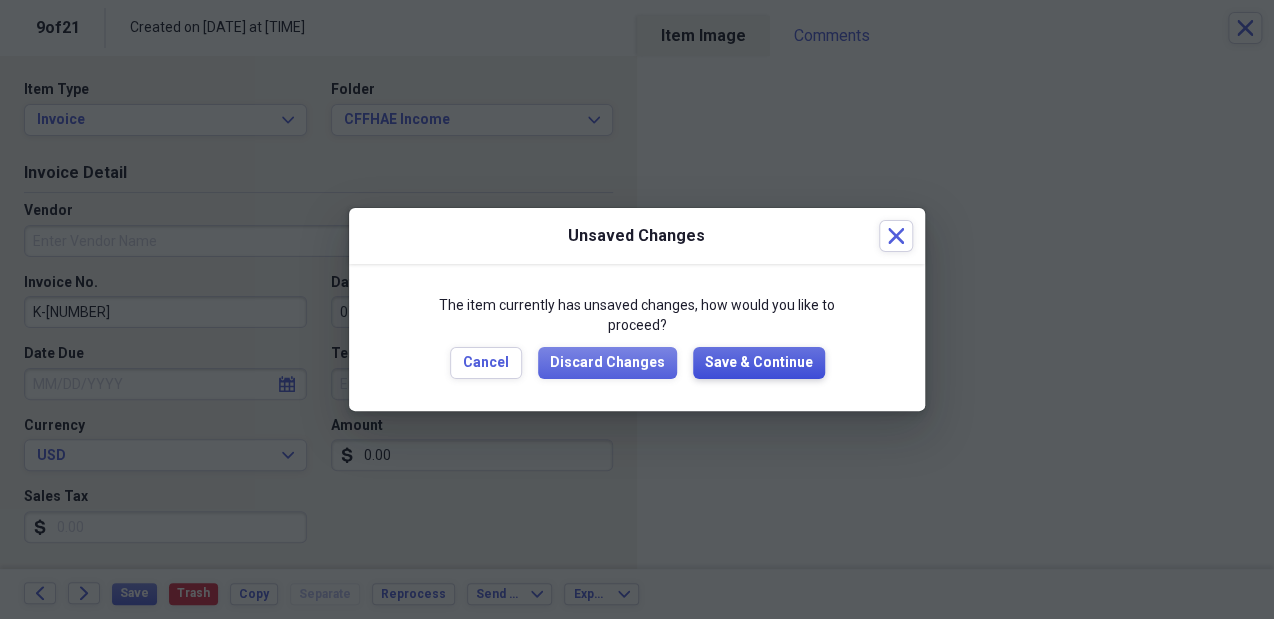 click on "Save & Continue" at bounding box center (759, 363) 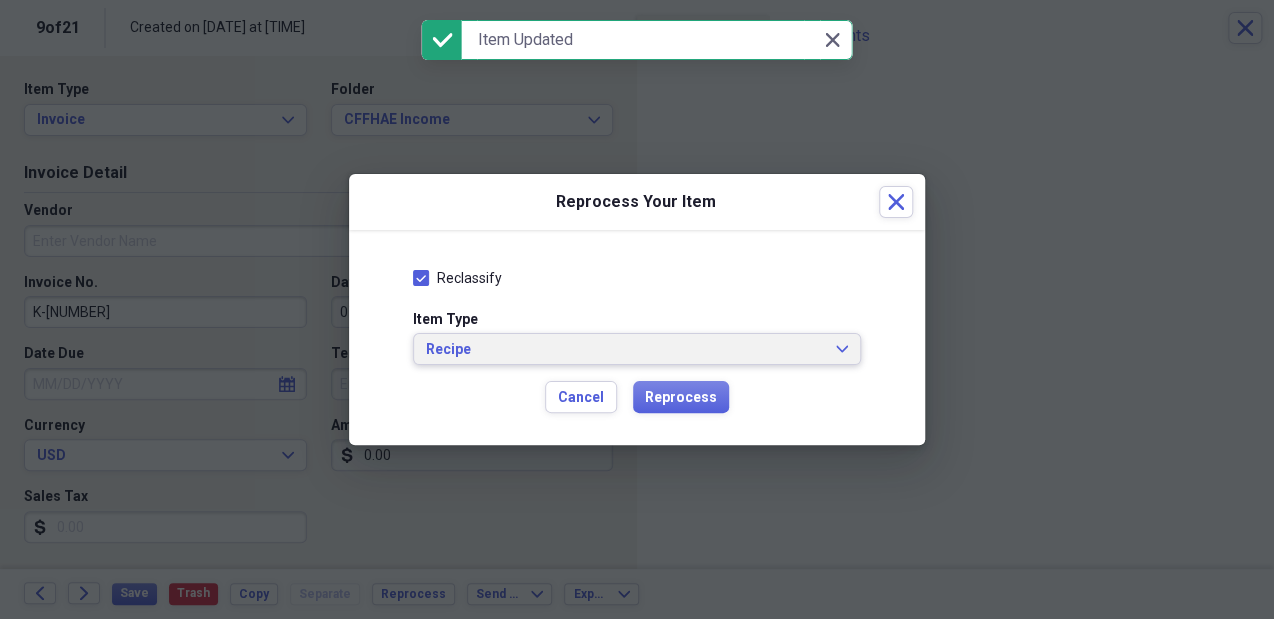 click on "Recipe Expand" at bounding box center [637, 349] 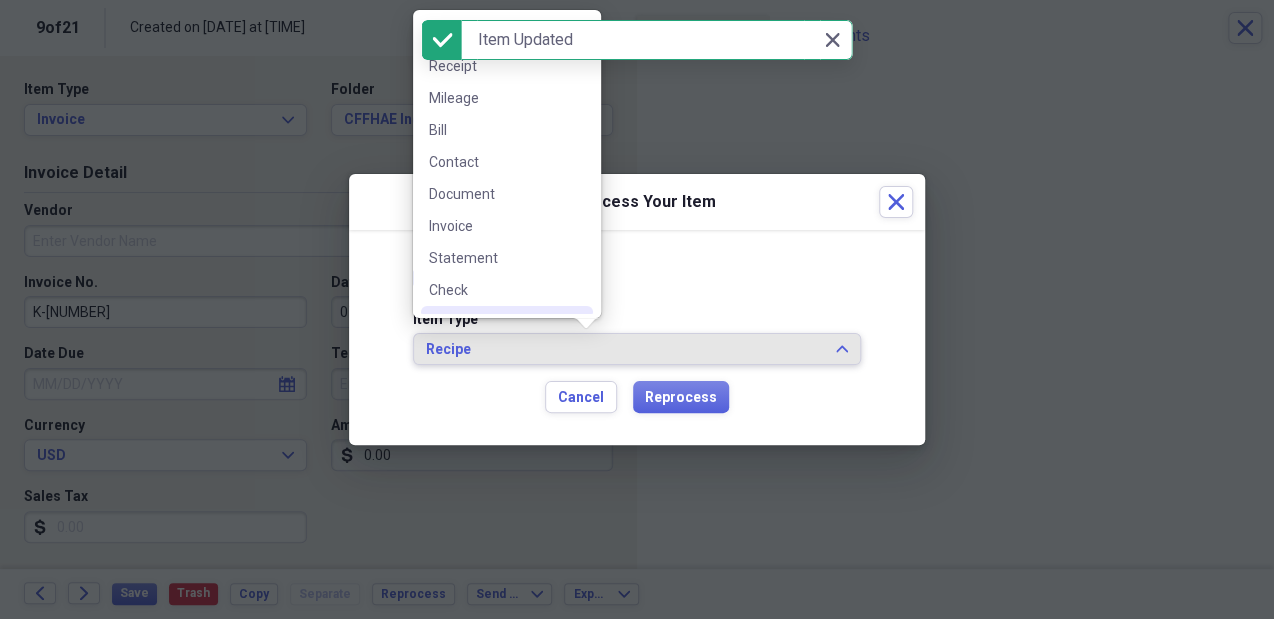 scroll, scrollTop: 28, scrollLeft: 0, axis: vertical 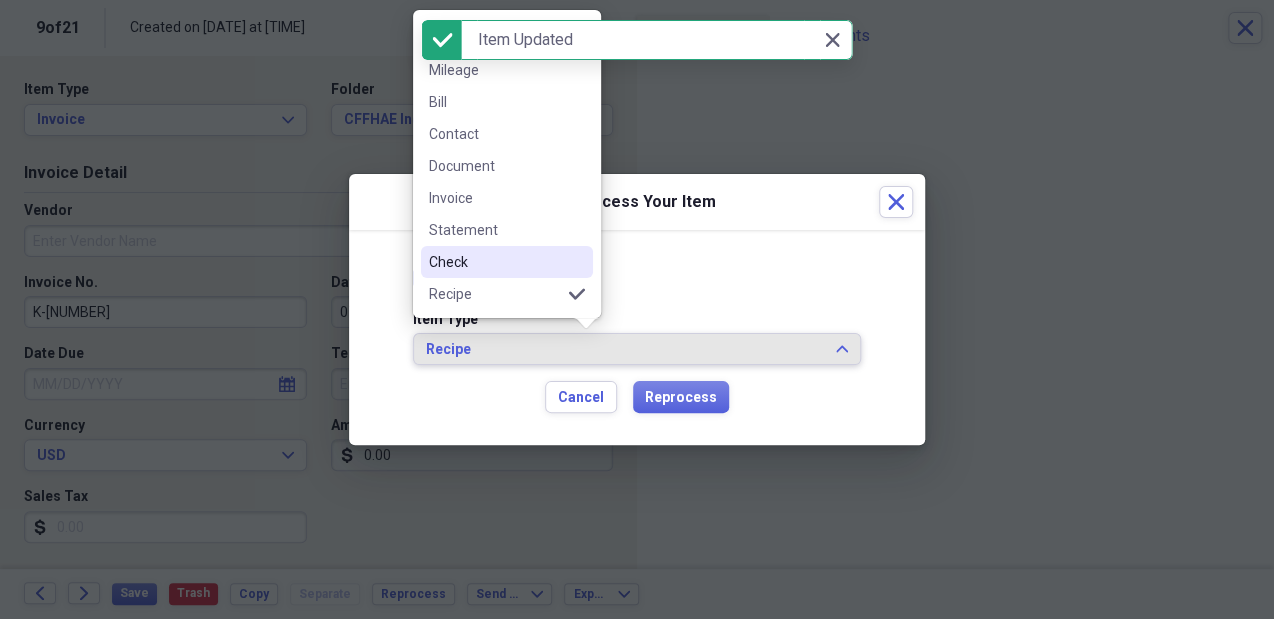 click on "Check" at bounding box center (495, 262) 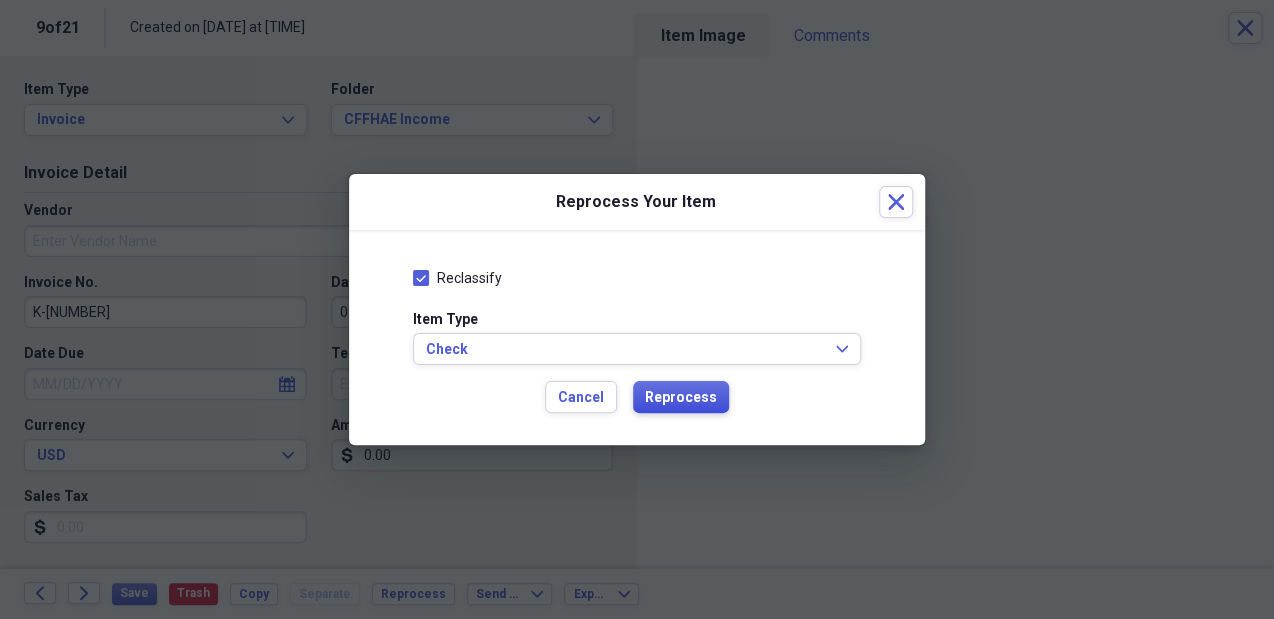 click on "Reprocess" at bounding box center [681, 398] 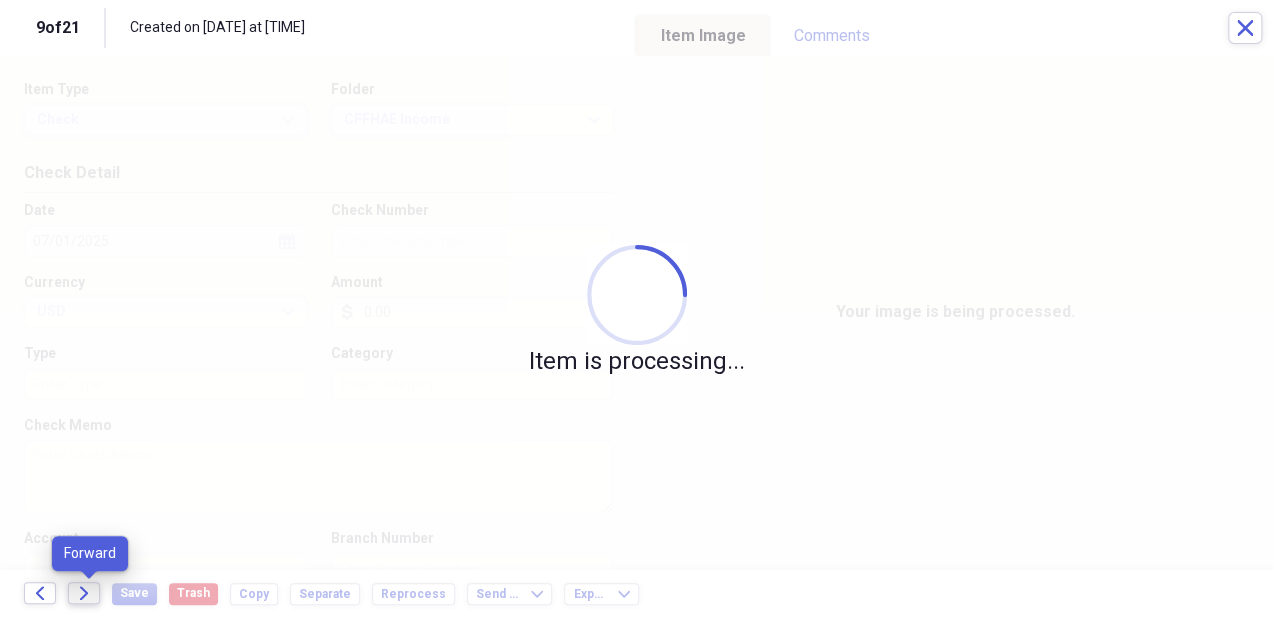 click on "Forward" 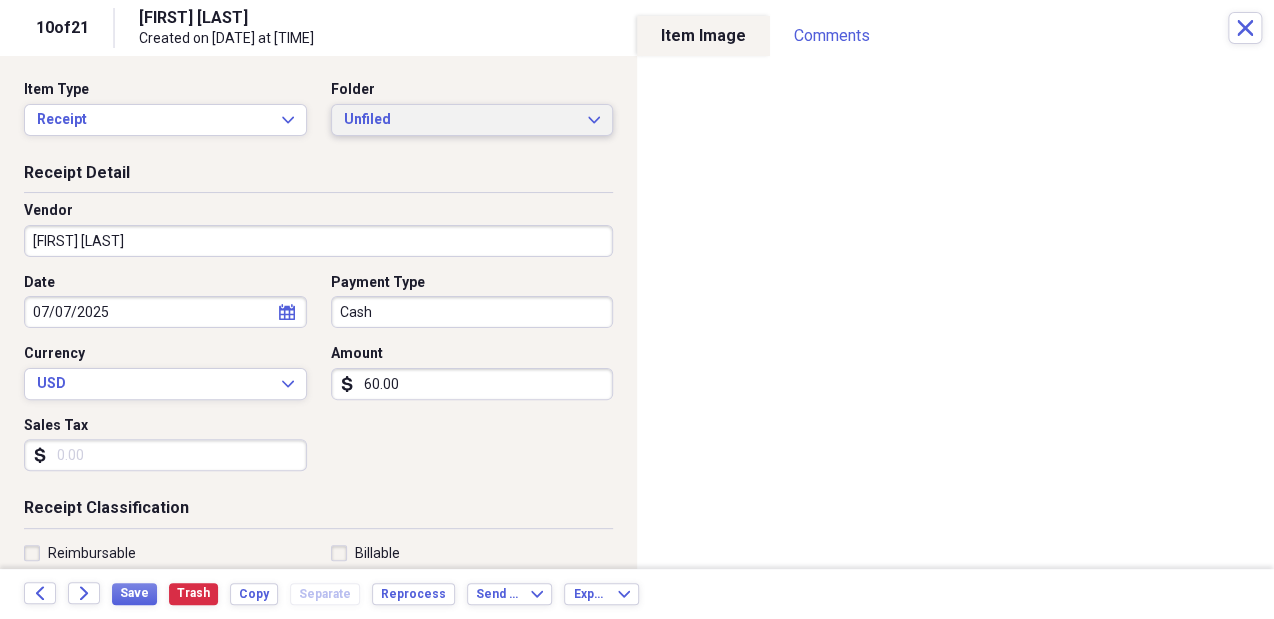 click on "Unfiled" at bounding box center [460, 120] 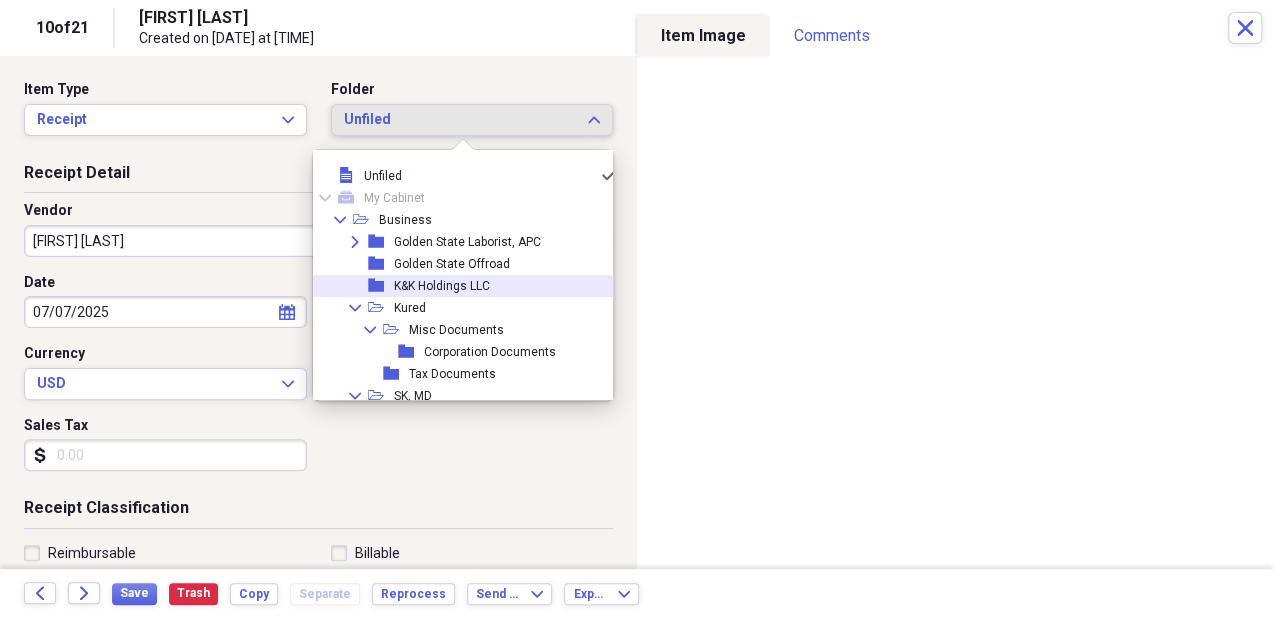click on "folder K&K Holdings LLC" at bounding box center (458, 286) 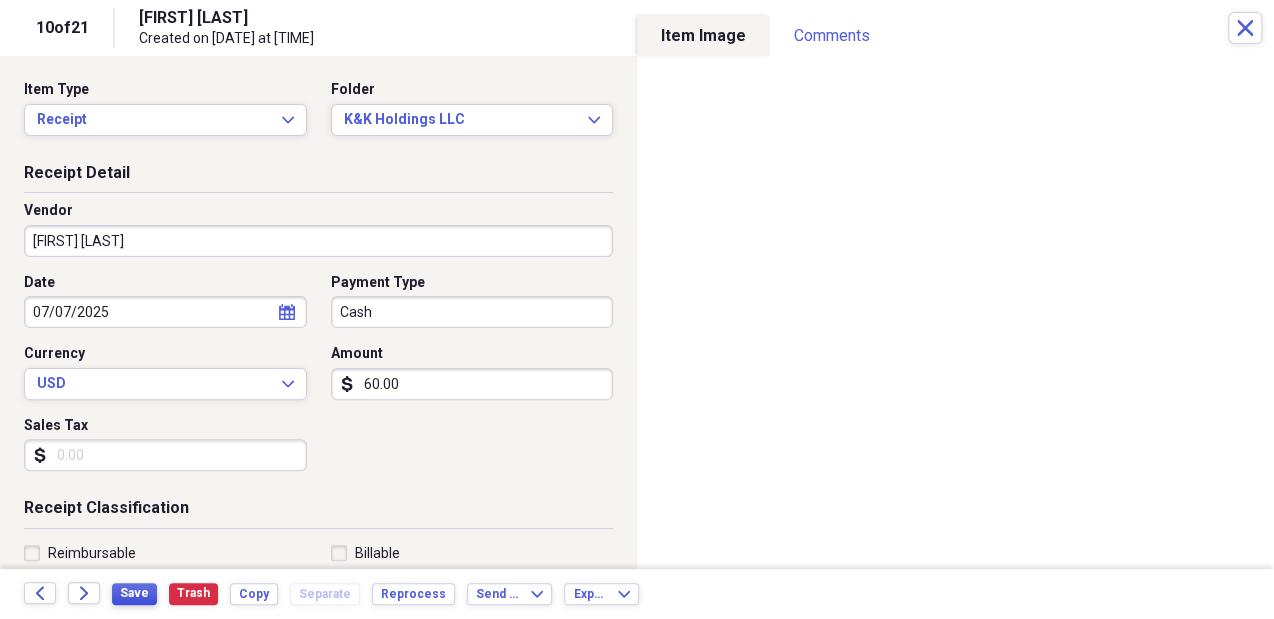 click on "Save" at bounding box center [134, 593] 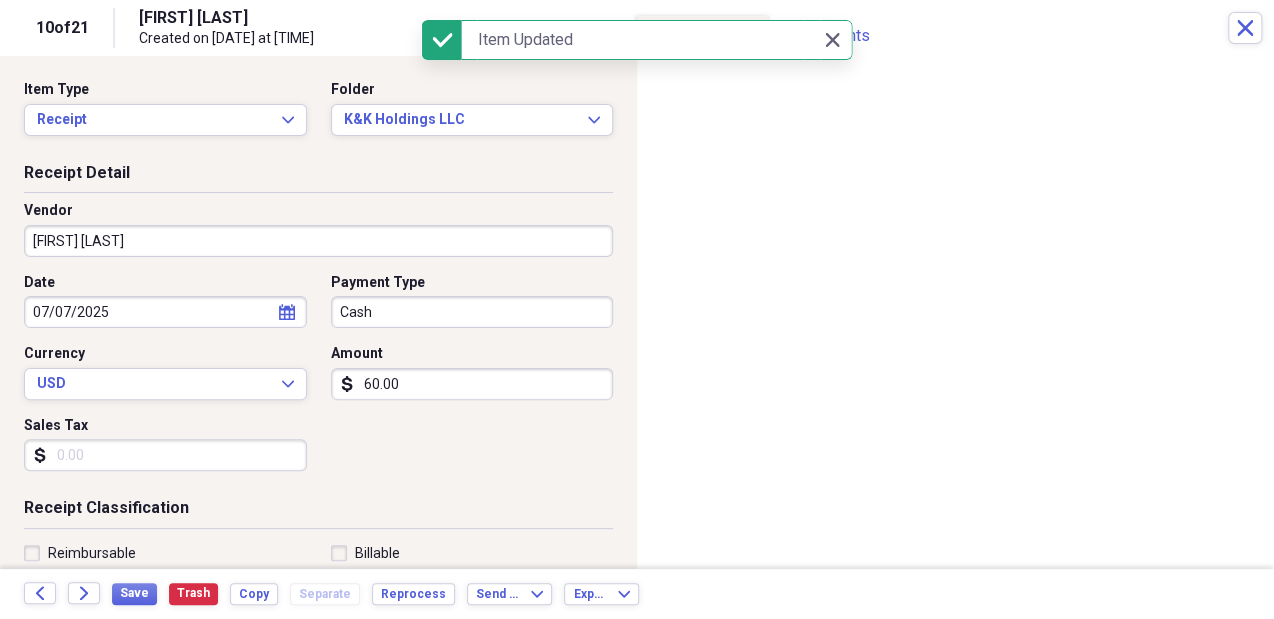 click on "60.00" at bounding box center (472, 384) 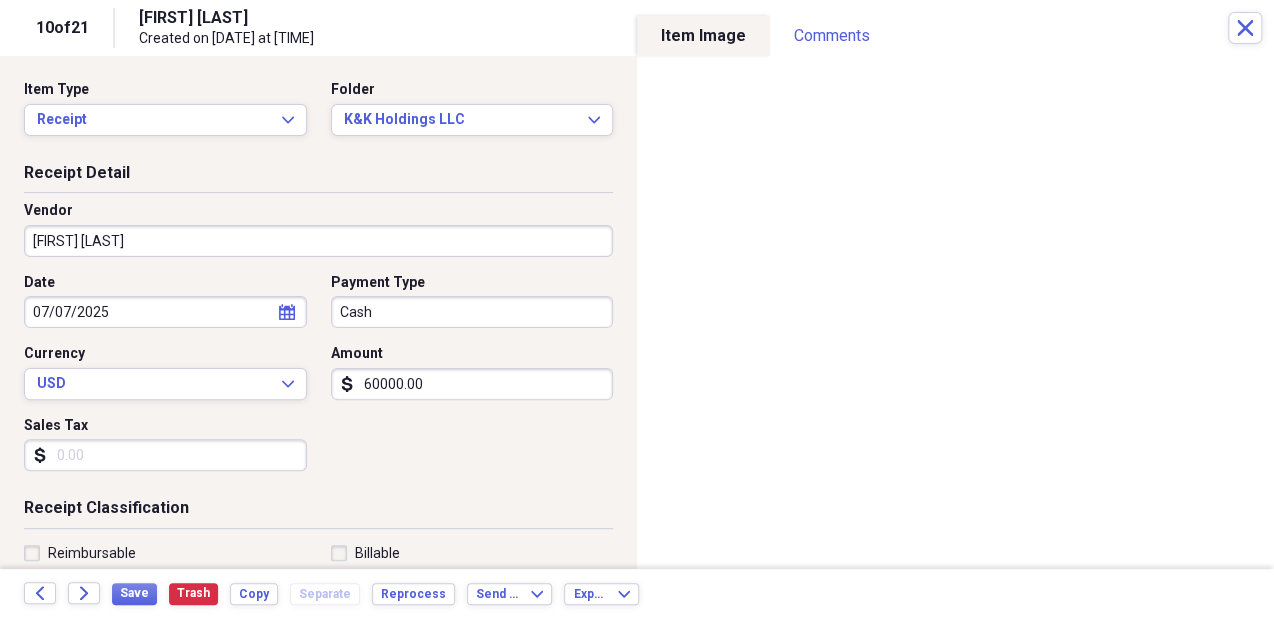 type on "60000.00" 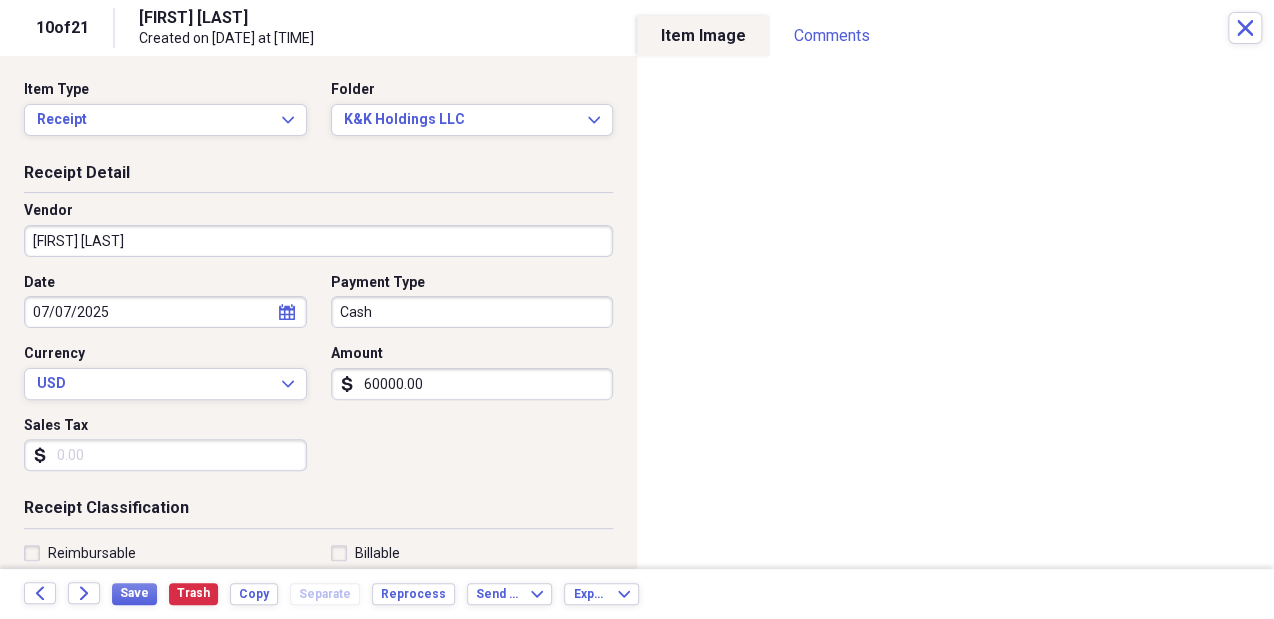 click on "Vendor SHAHRAM KOSSARI" at bounding box center (318, 237) 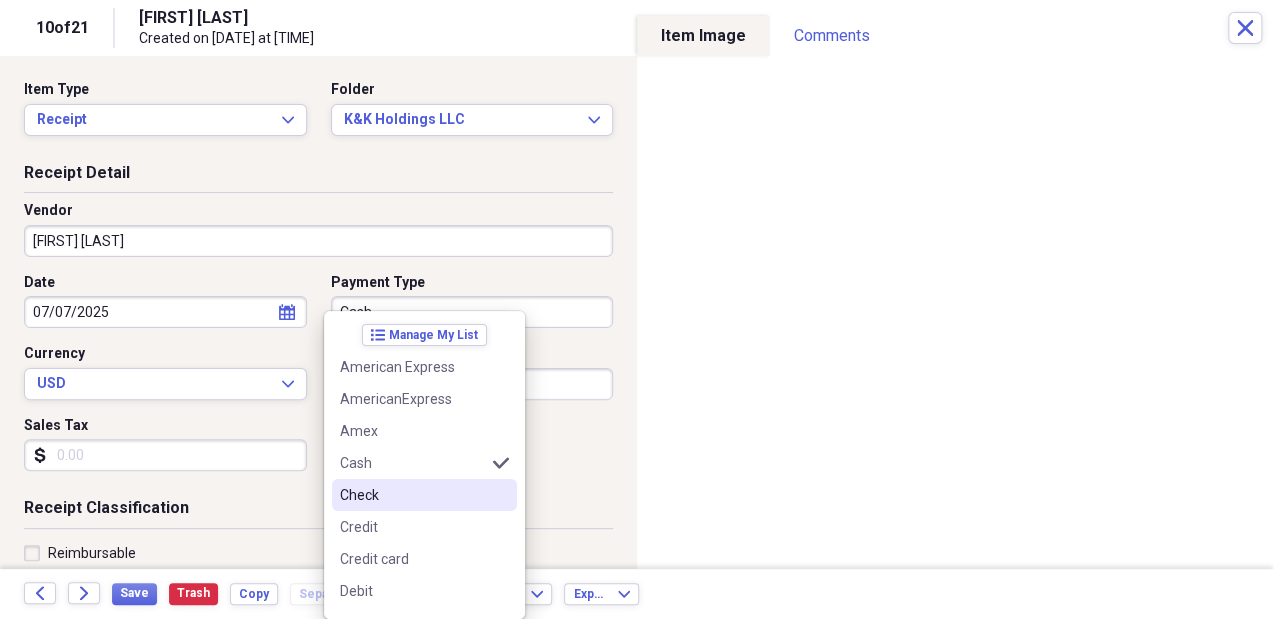 click on "Check" at bounding box center [412, 495] 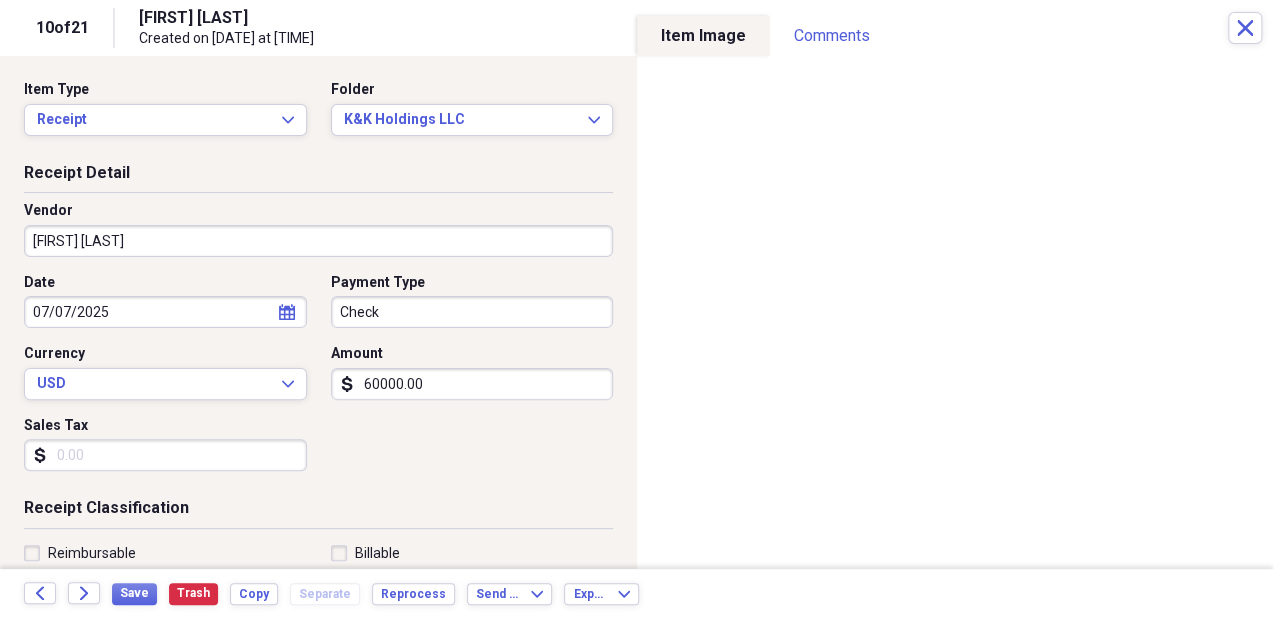 click on "Receipt Detail Vendor SHAHRAM KOSSARI Date 07/07/2025 calendar Calendar Payment Type Check Currency USD Expand Amount dollar-sign 60000.00 Sales Tax dollar-sign" at bounding box center [318, 330] 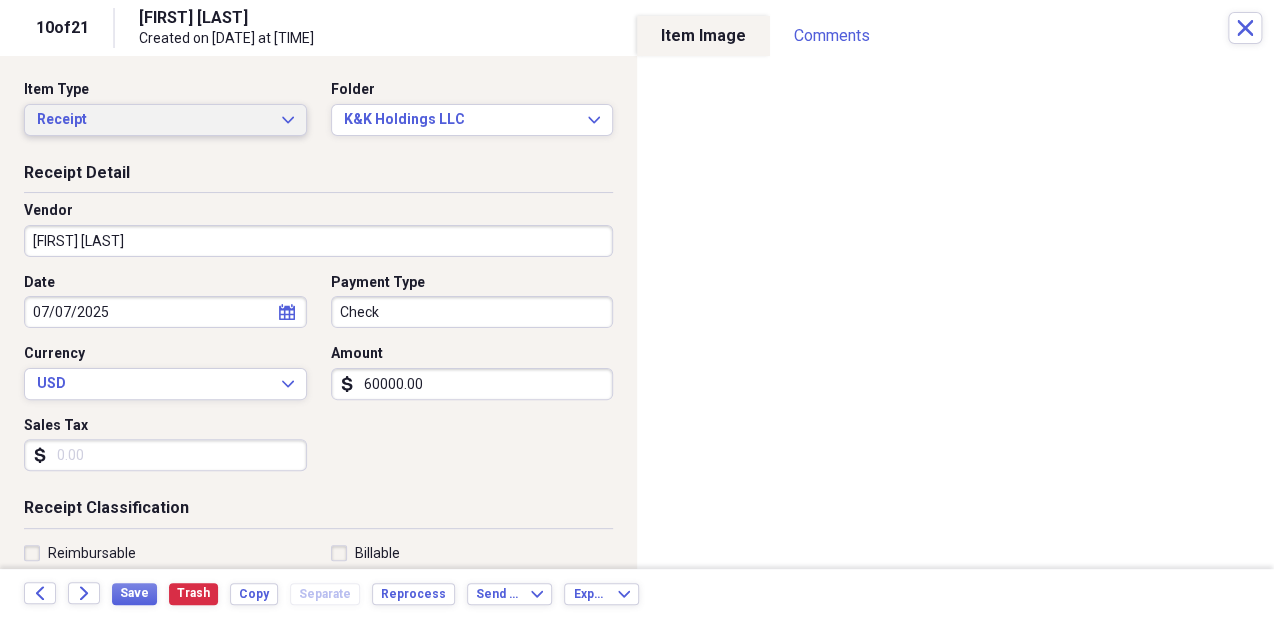 click on "Receipt" at bounding box center (153, 120) 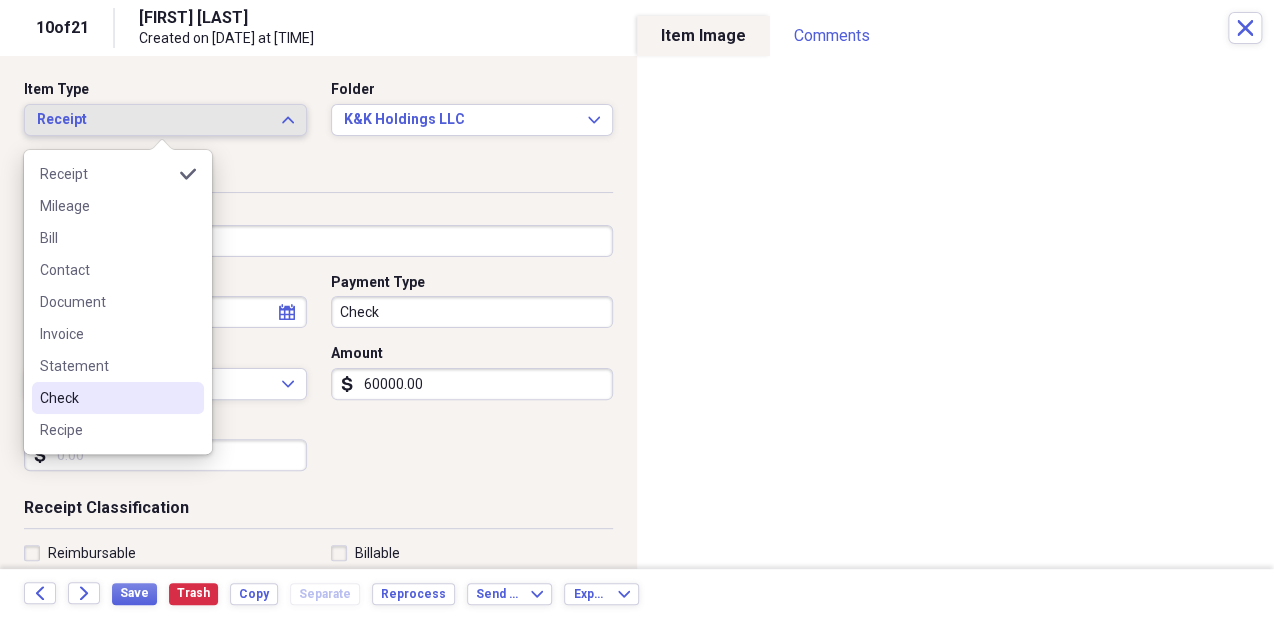 click on "Check" at bounding box center [106, 398] 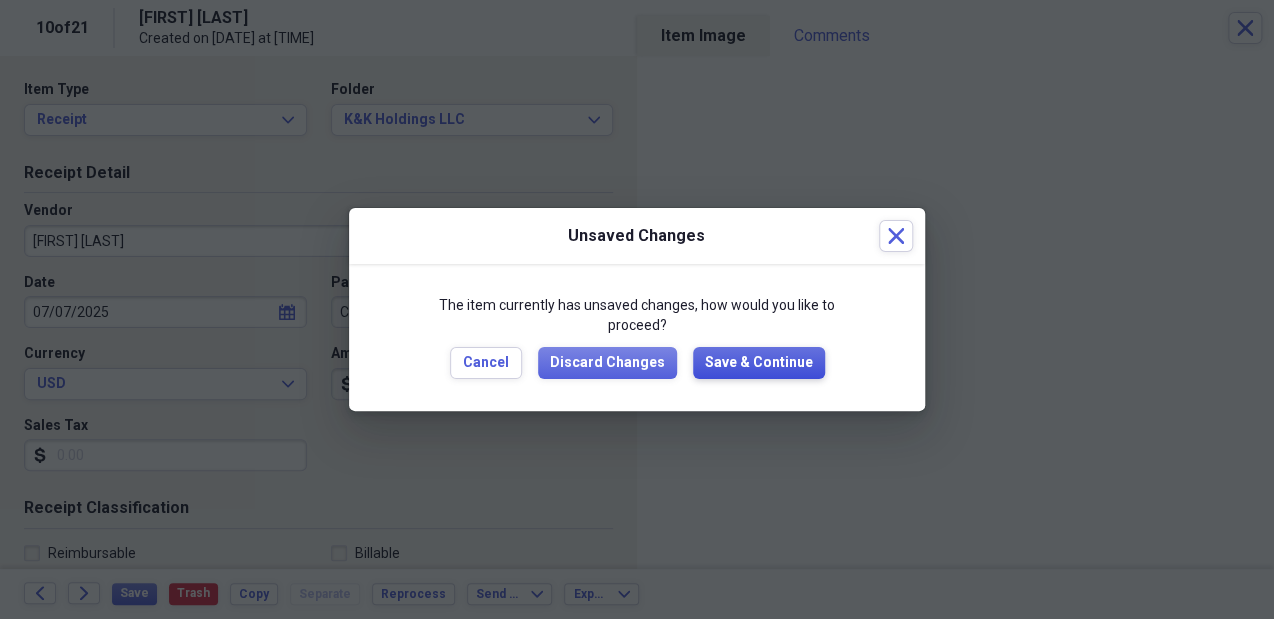 click on "Save & Continue" at bounding box center [759, 363] 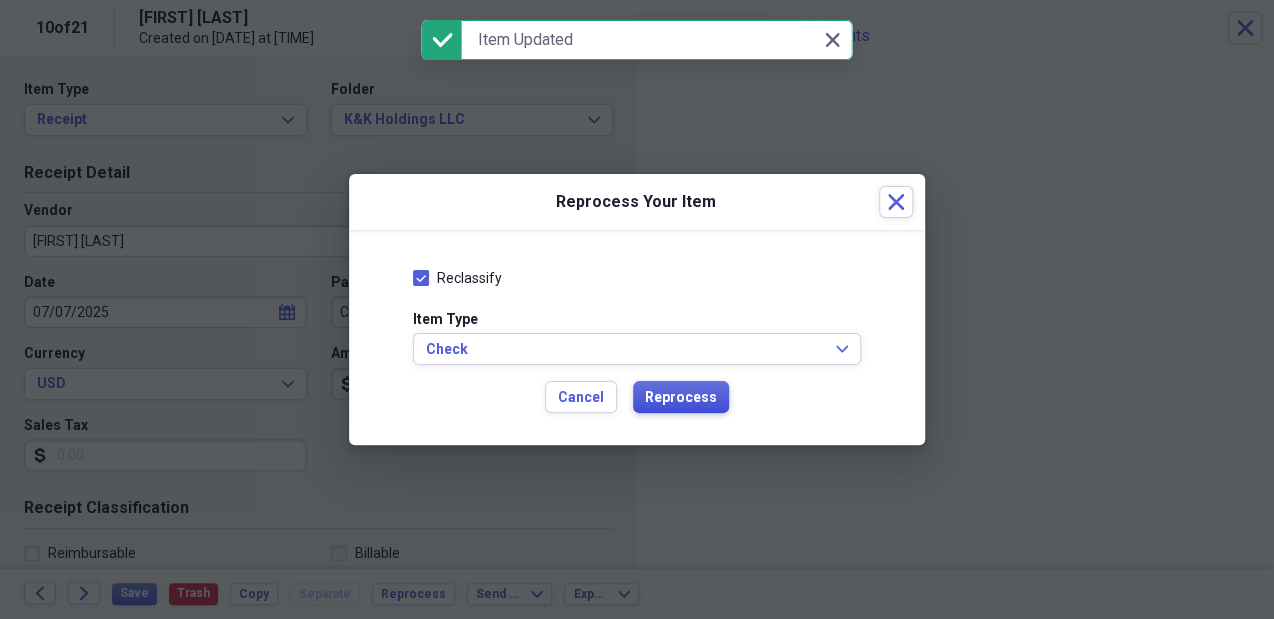 click on "Reprocess" at bounding box center [681, 398] 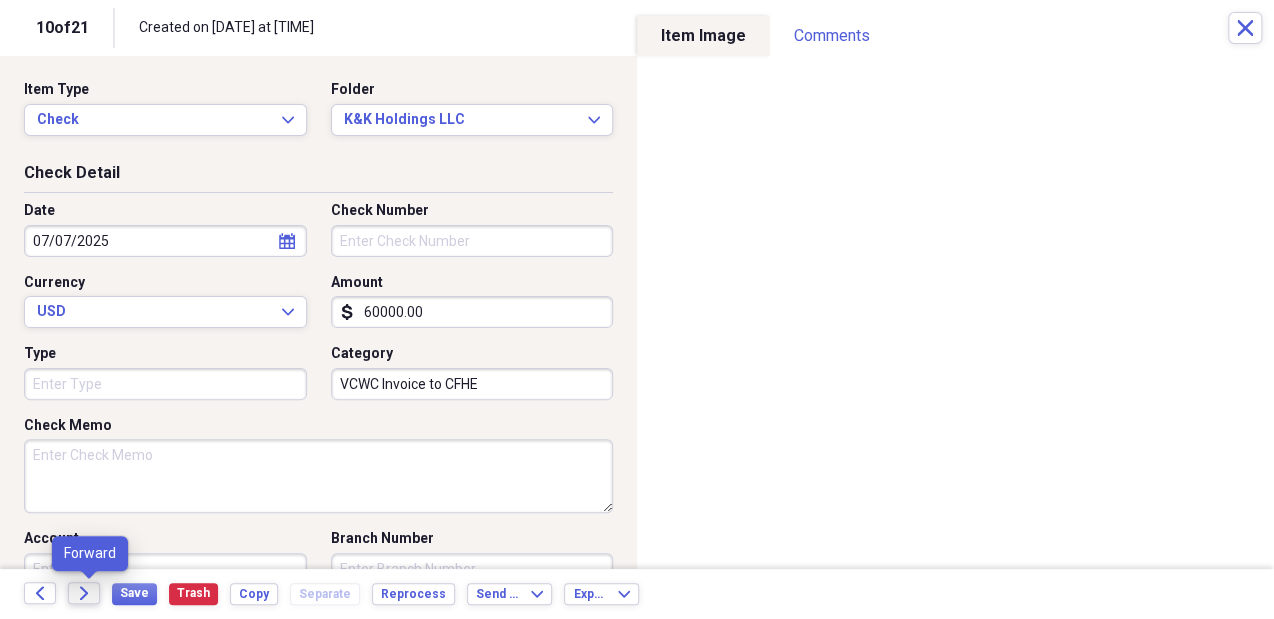 click on "Forward" 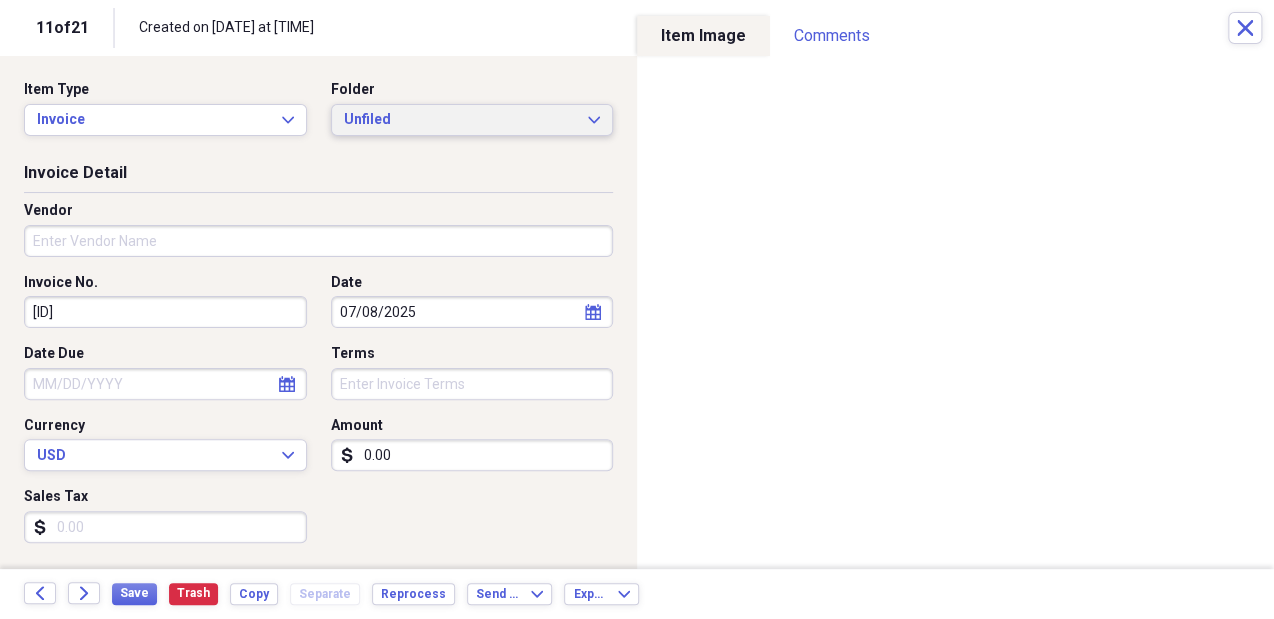click on "Unfiled" at bounding box center [460, 120] 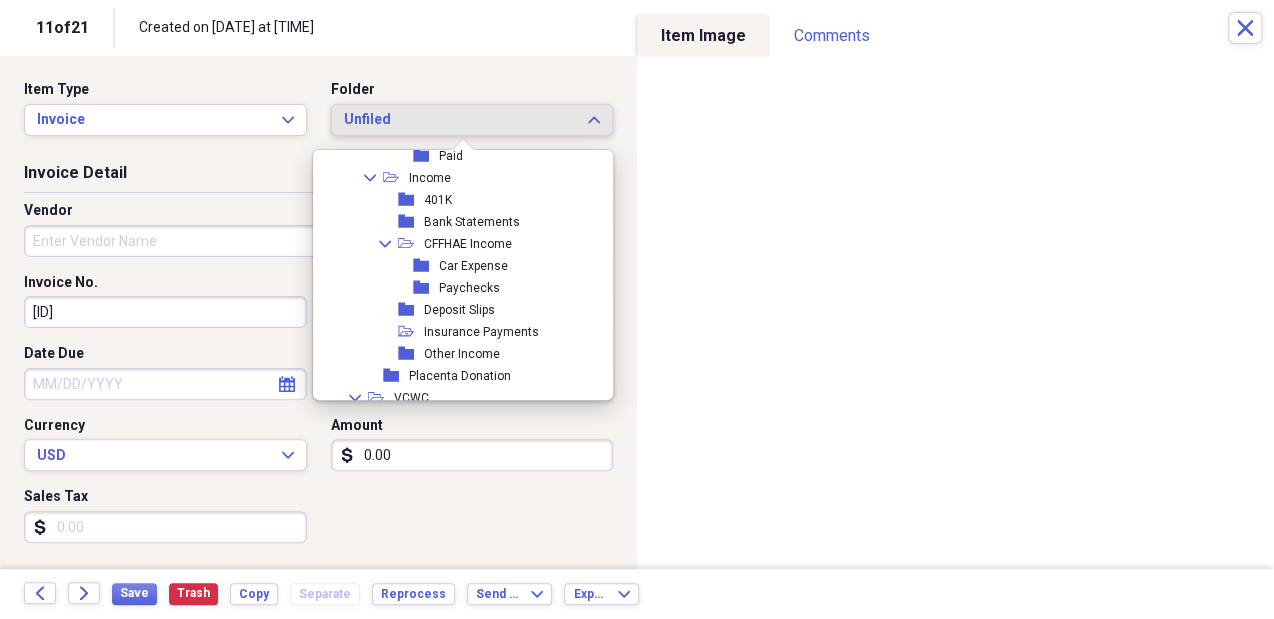 scroll, scrollTop: 821, scrollLeft: 0, axis: vertical 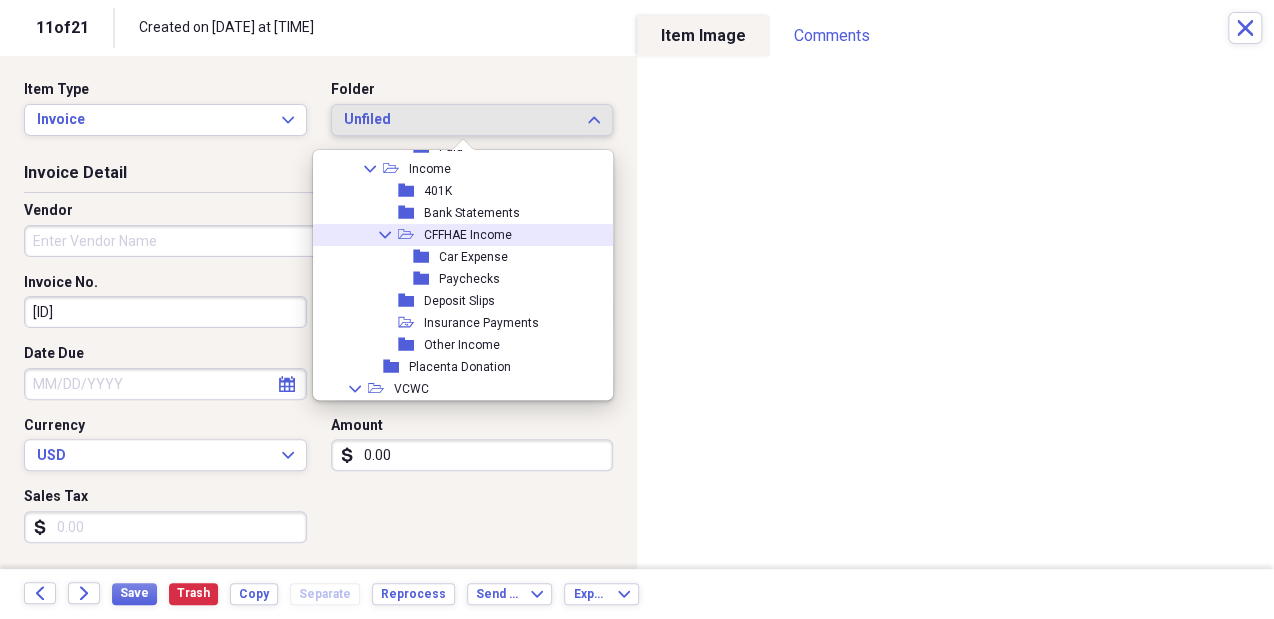 click on "Collapse open-folder CFFHAE Income" at bounding box center (458, 235) 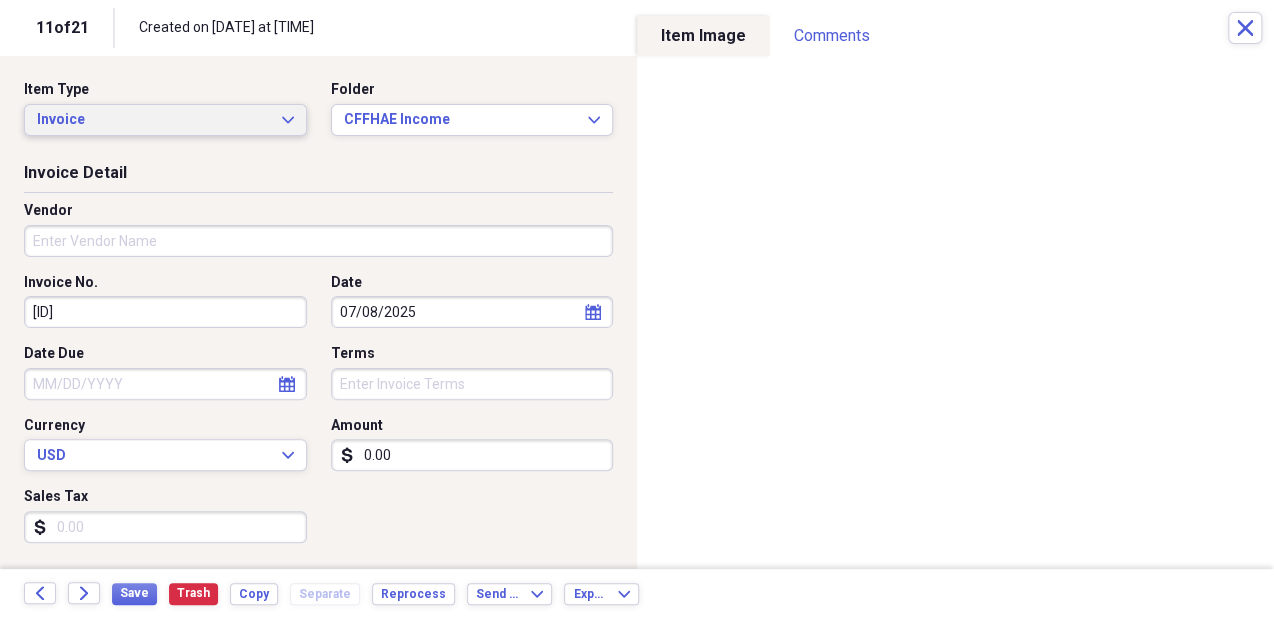 click on "Invoice" at bounding box center (153, 120) 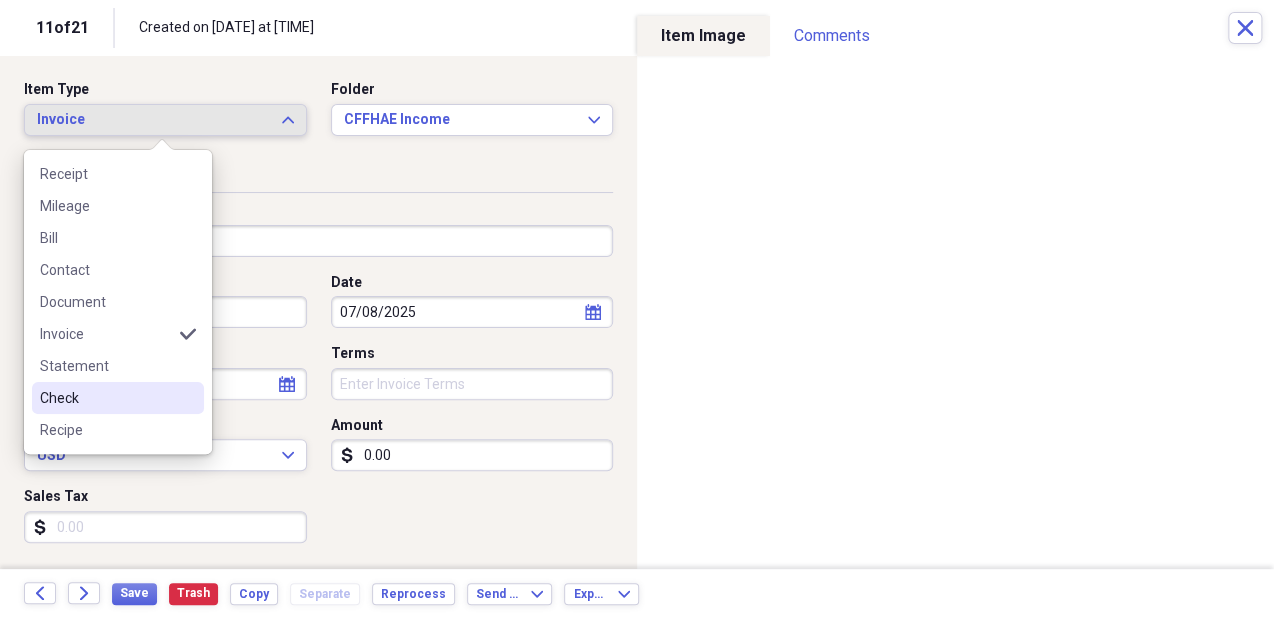 click on "Check" at bounding box center [106, 398] 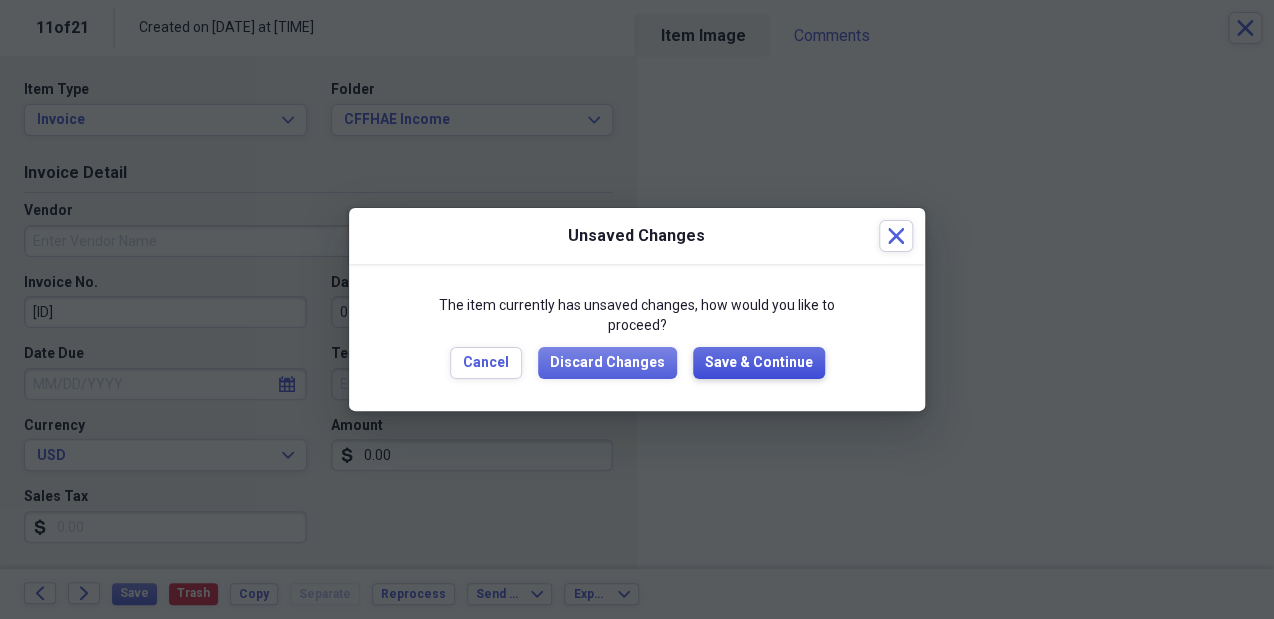 click on "Save & Continue" at bounding box center [759, 363] 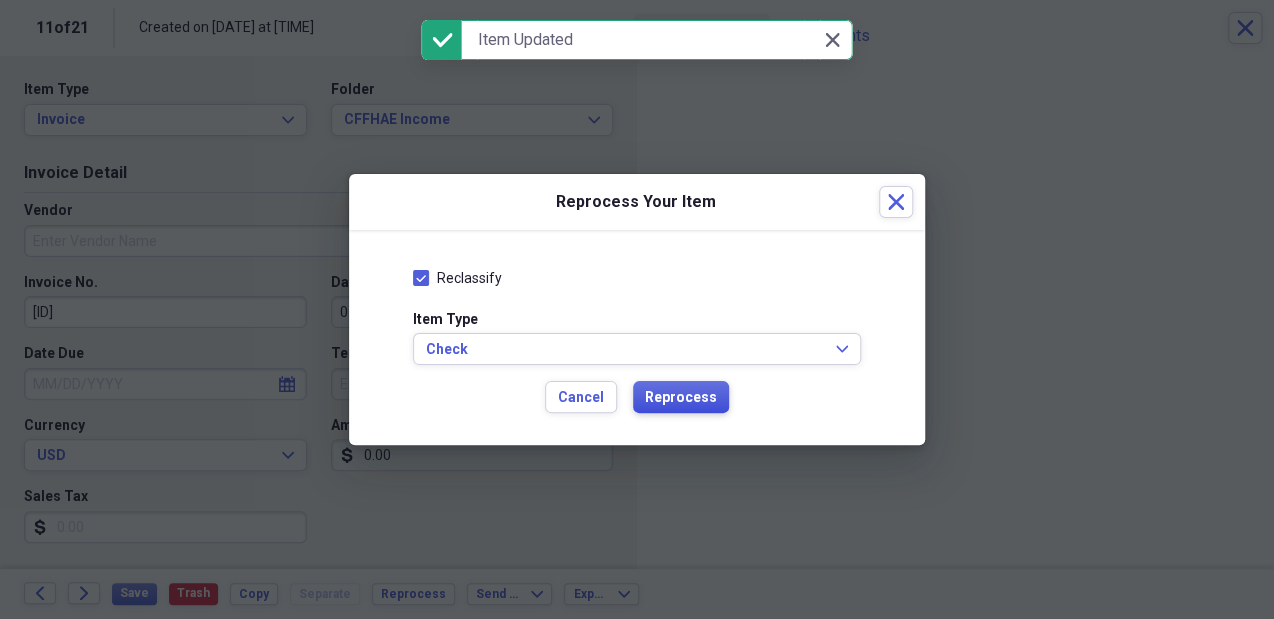 click on "Reprocess" at bounding box center (681, 398) 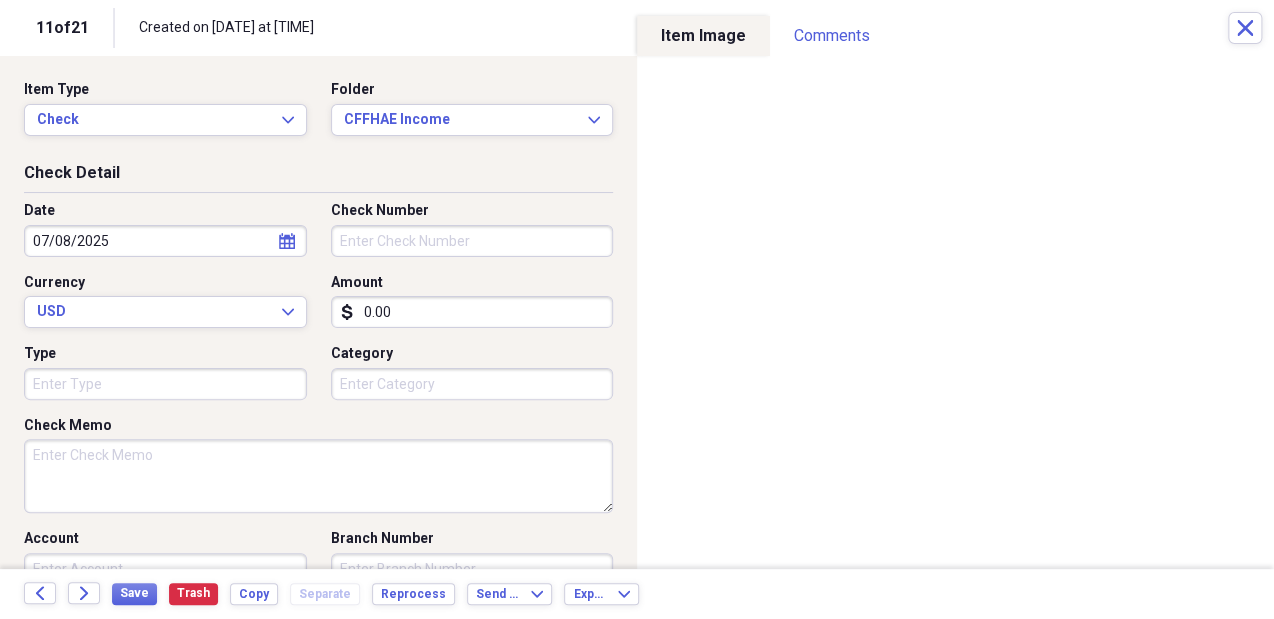 click on "0.00" at bounding box center (472, 312) 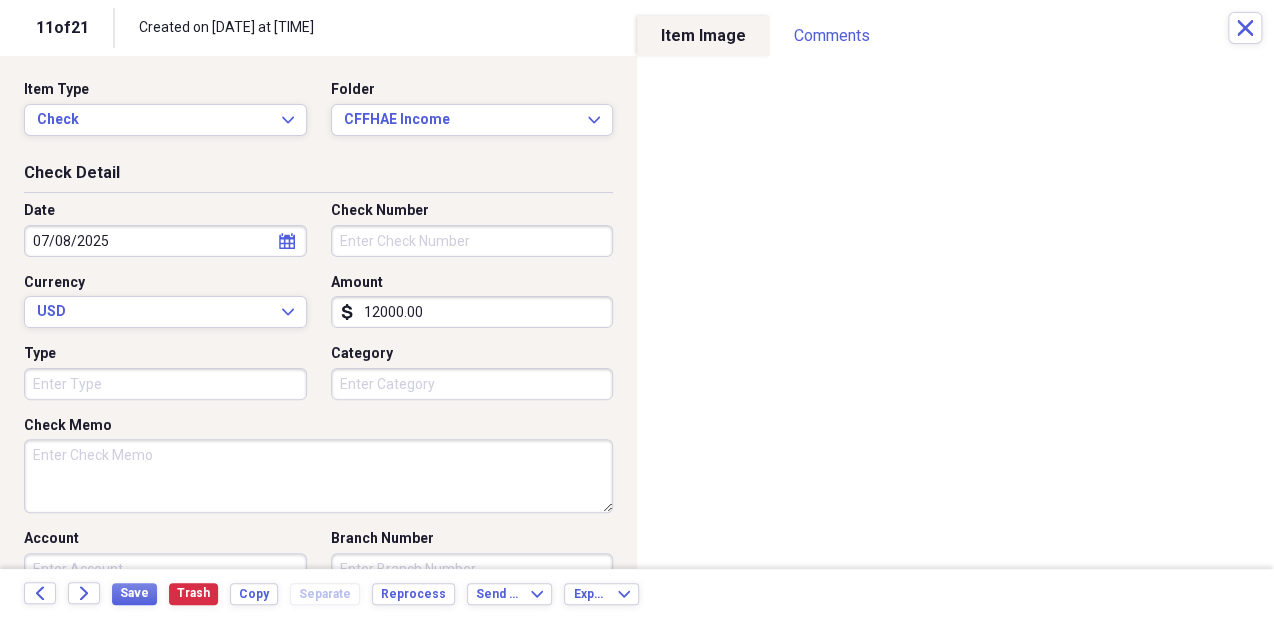 type on "12000.00" 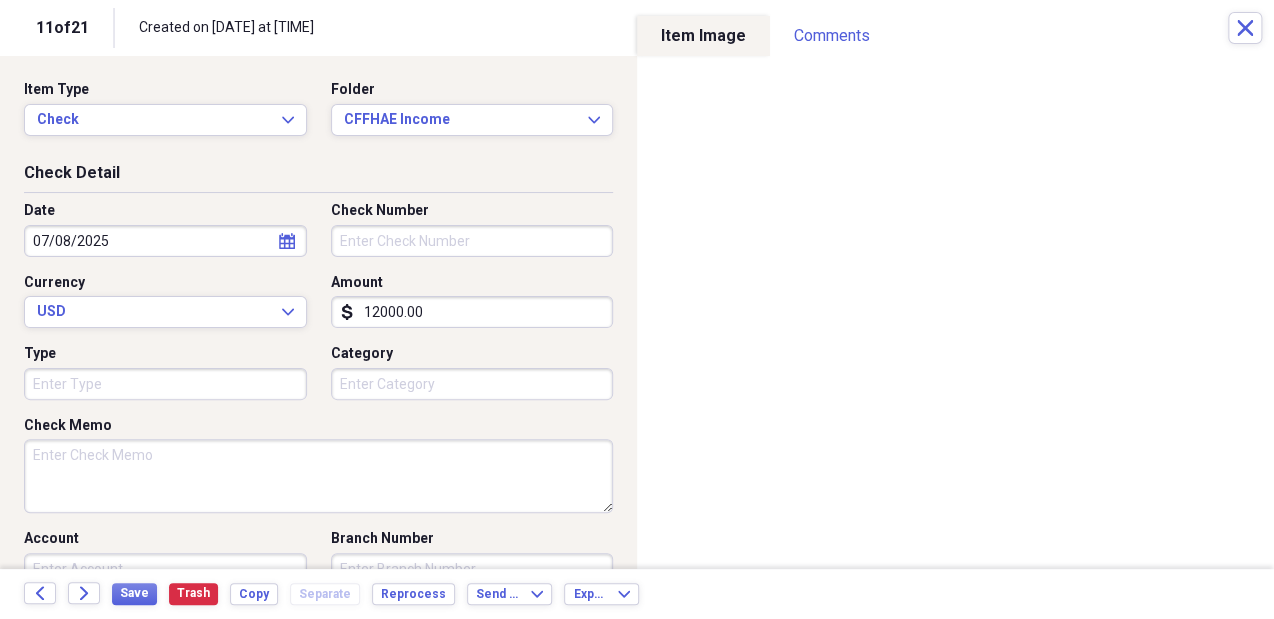 click on "Check Number" at bounding box center [472, 241] 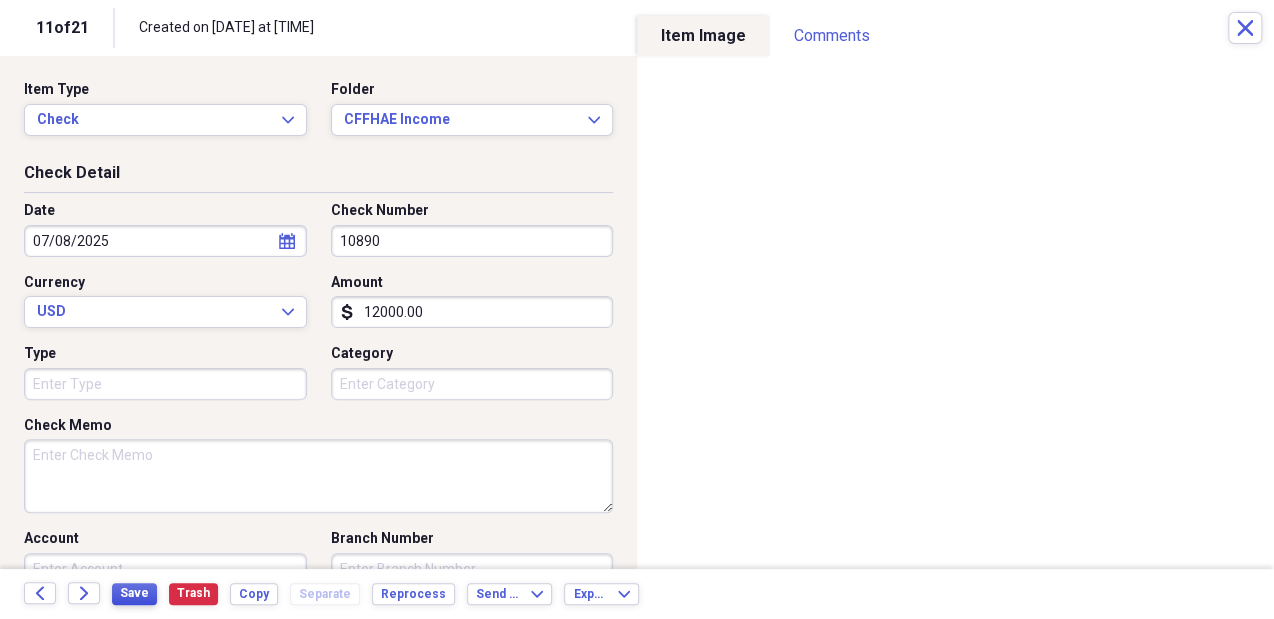 type on "10890" 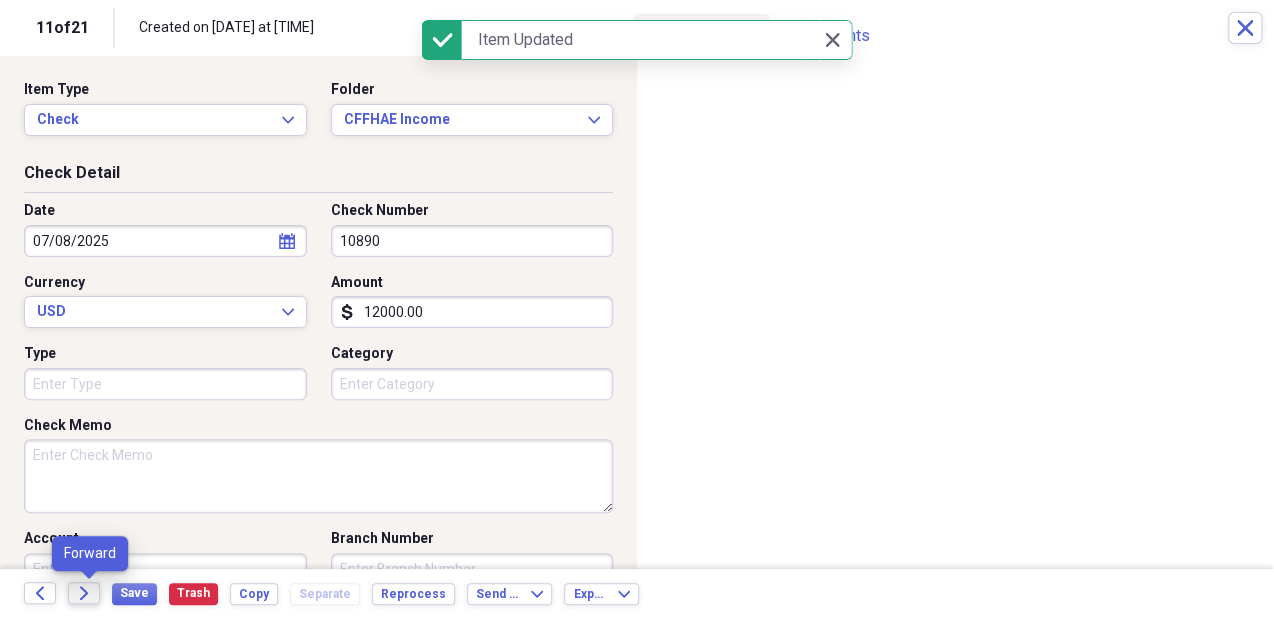click on "Forward" 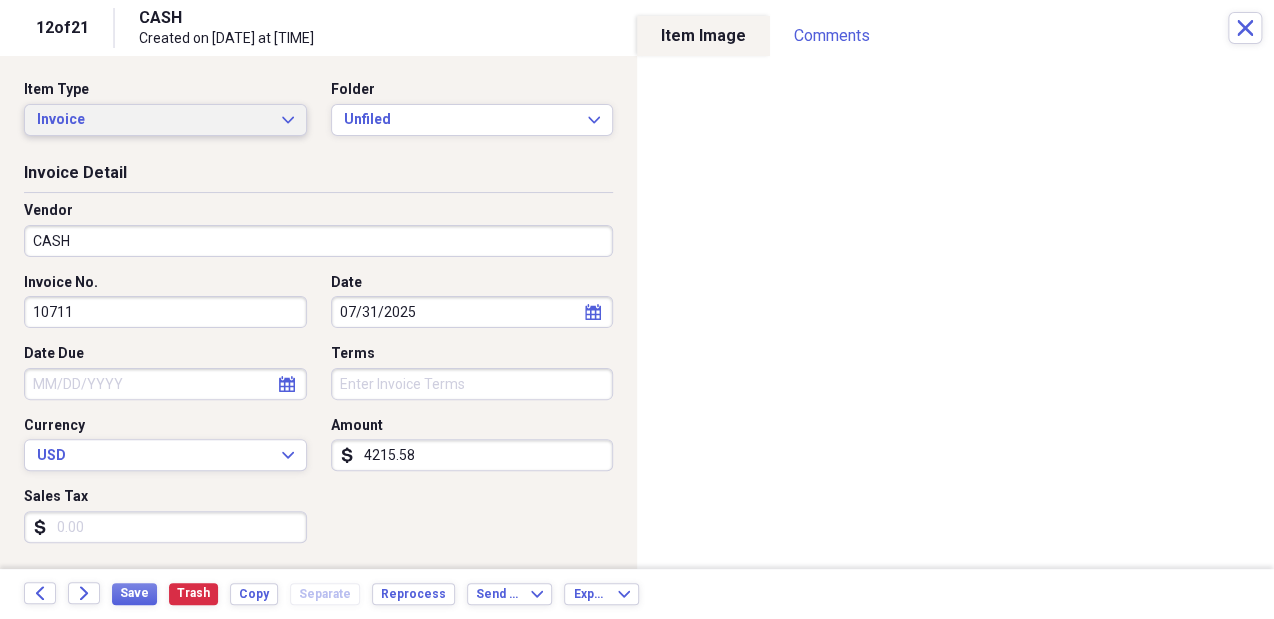 click on "Invoice Expand" at bounding box center [165, 120] 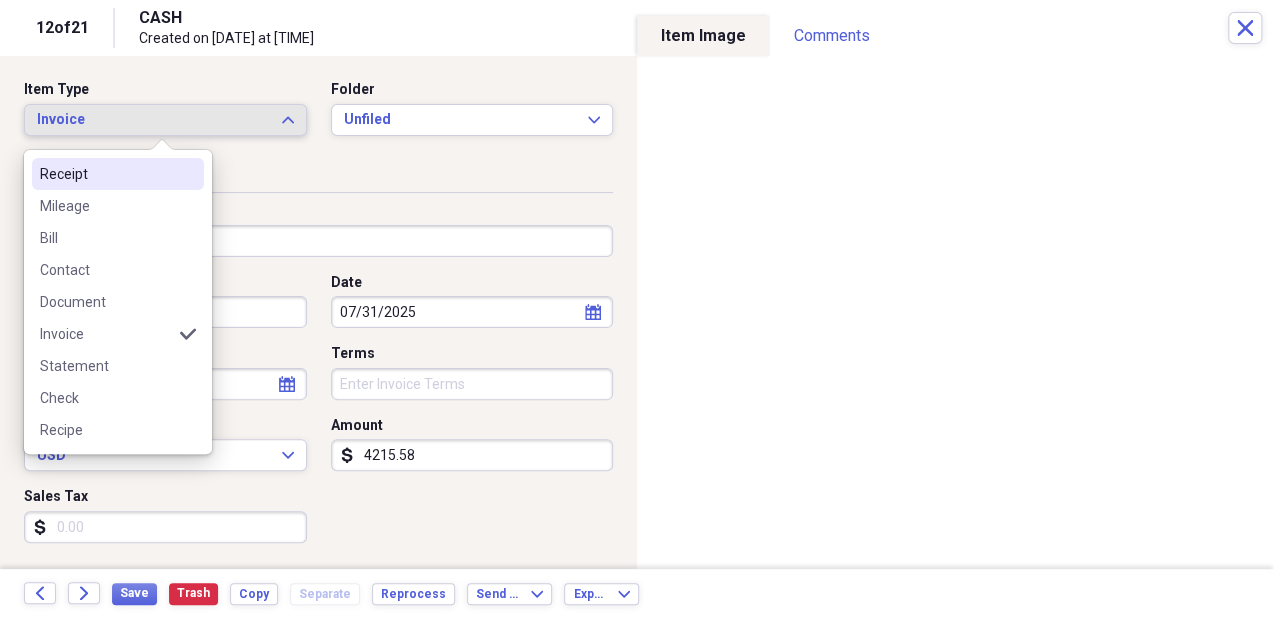 click on "Receipt" at bounding box center (118, 174) 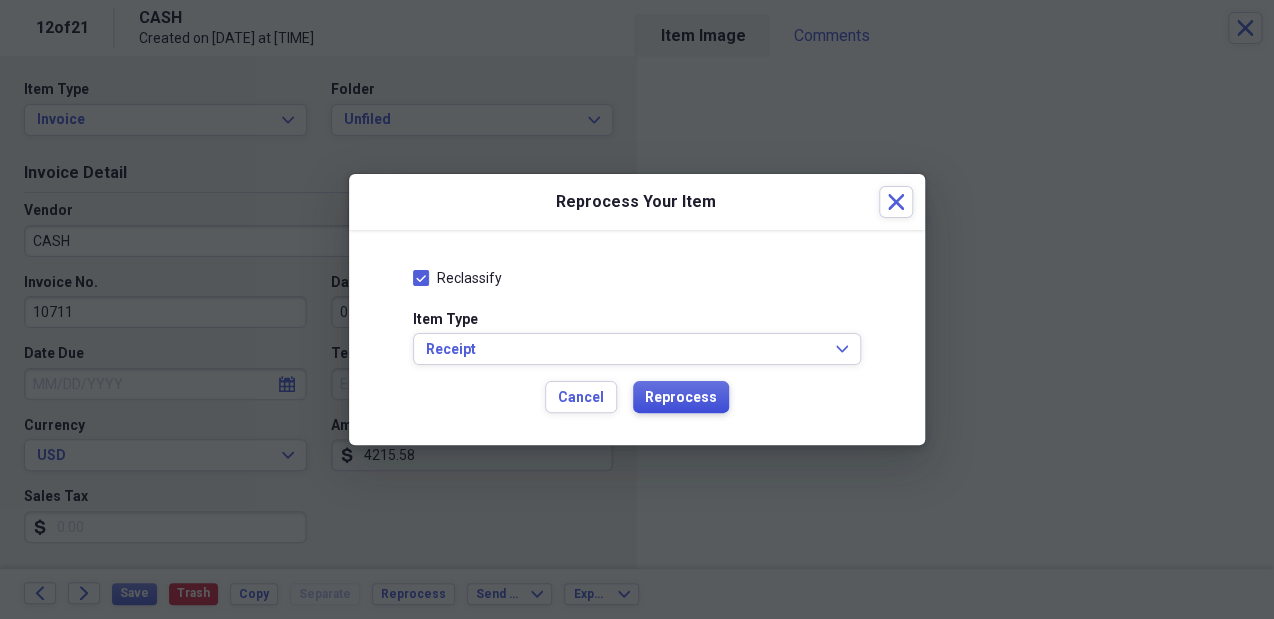 click on "Reprocess" at bounding box center [681, 397] 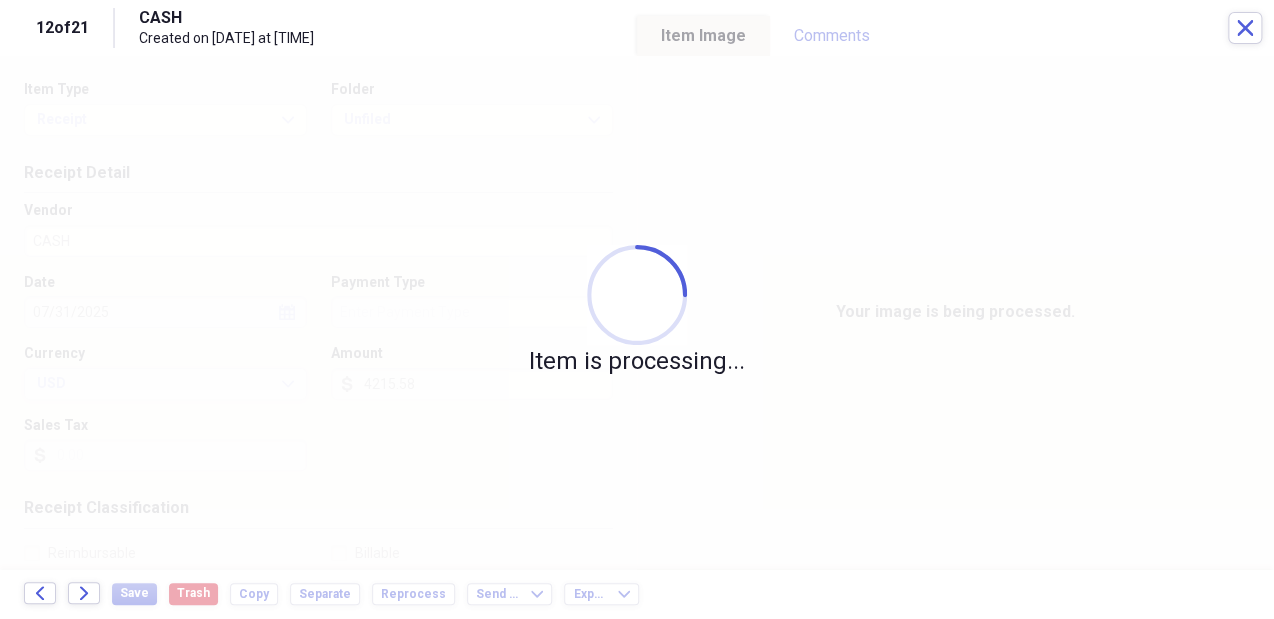 type on "JONESE LUMBER" 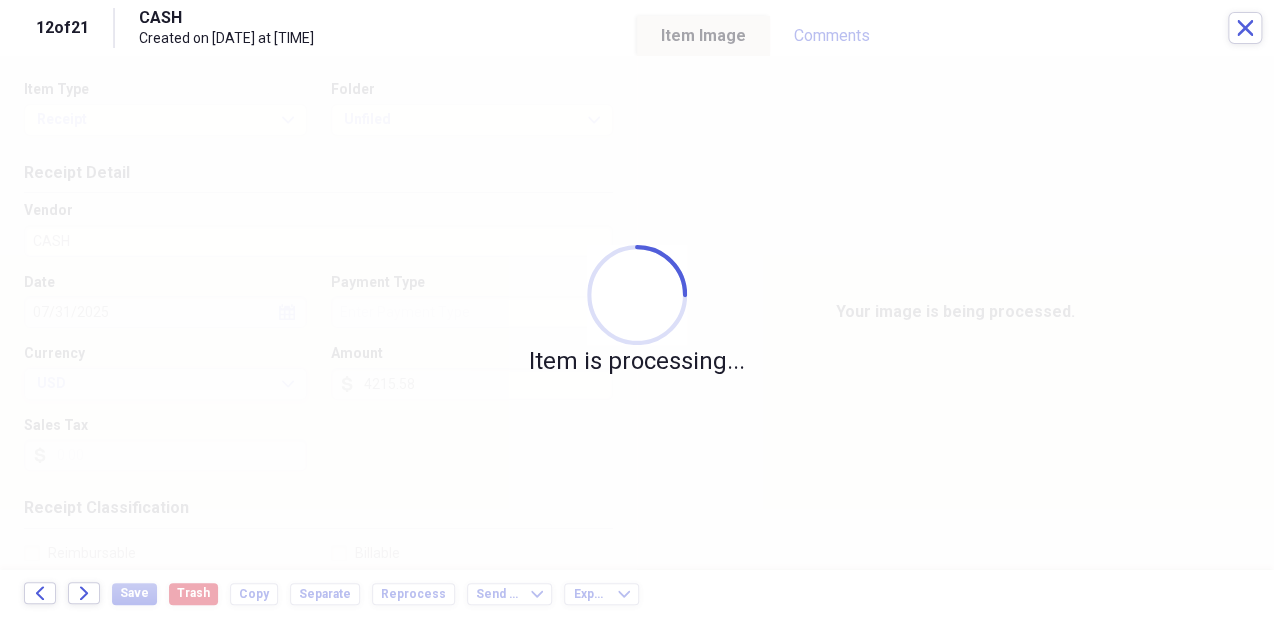 type on "Visa" 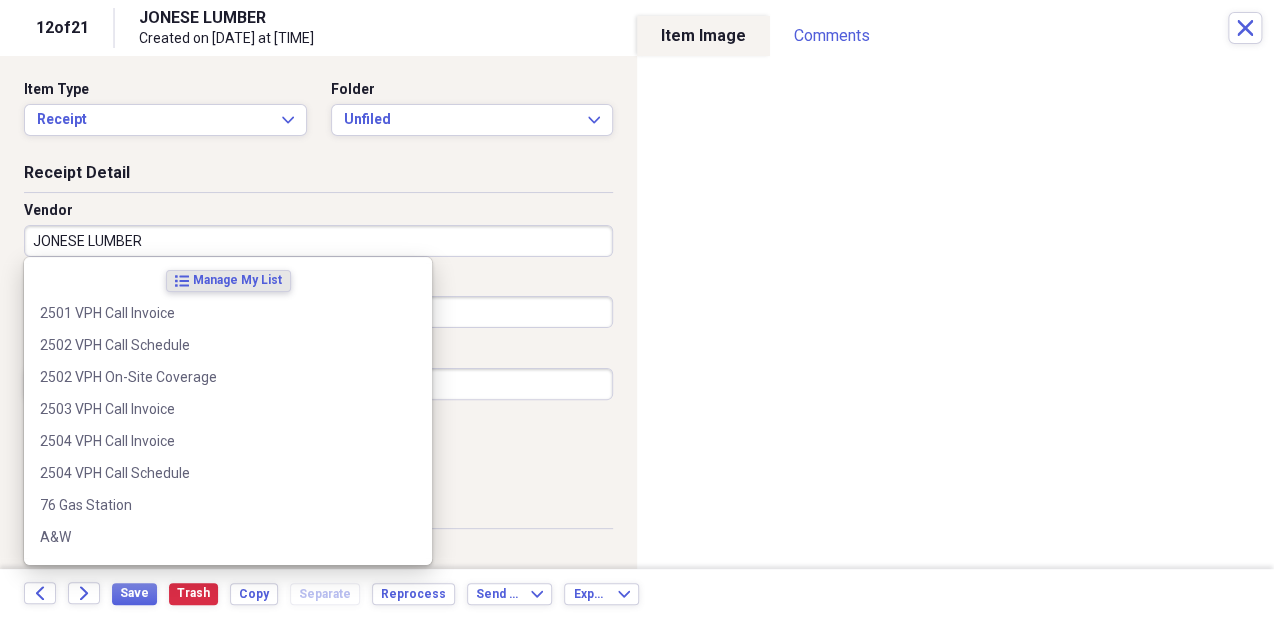 click on "JONESE LUMBER" at bounding box center [318, 241] 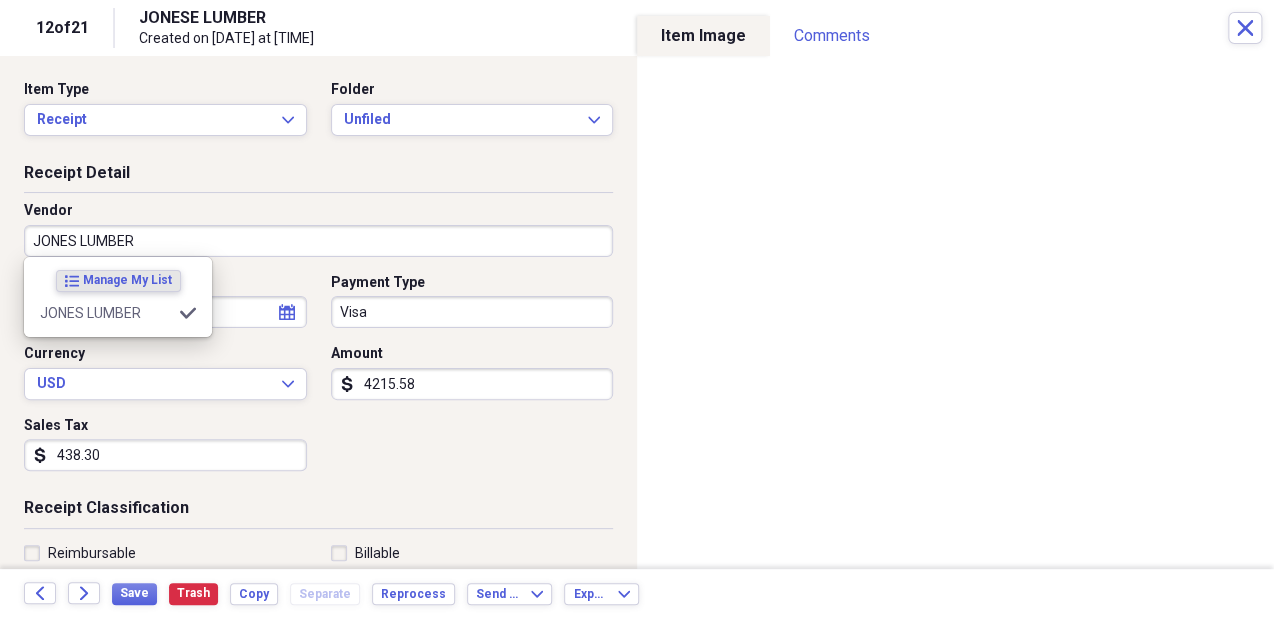 type on "General Retail" 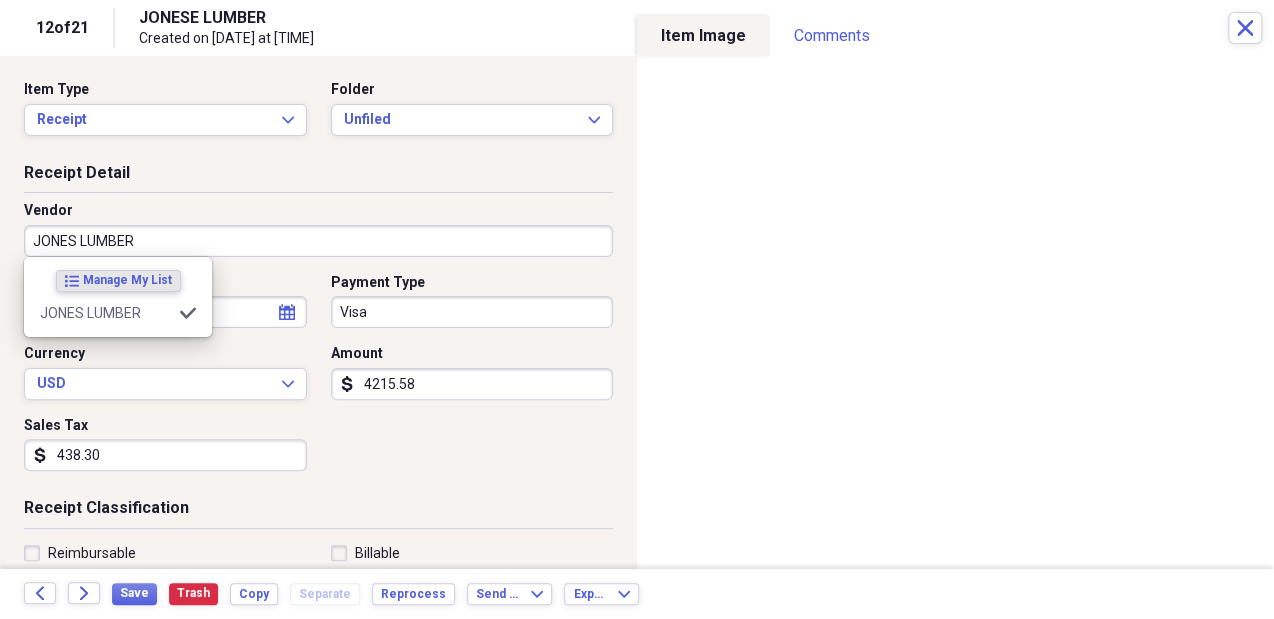 click on "JONES LUMBER" at bounding box center [318, 241] 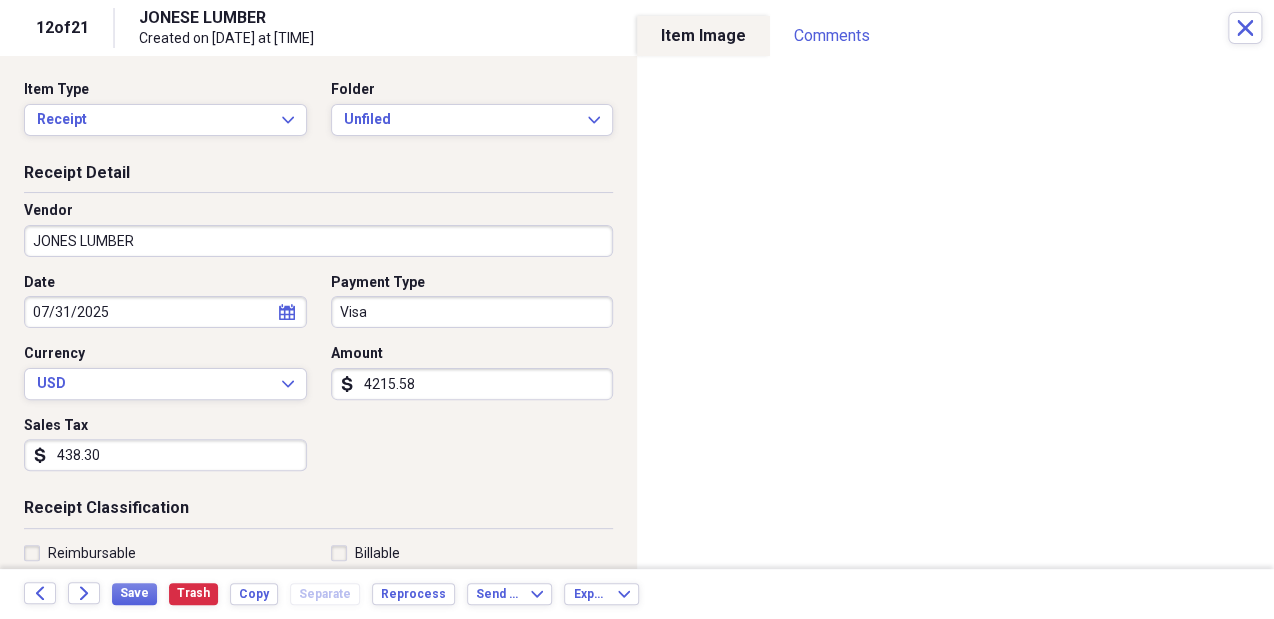 click on "Vendor" at bounding box center [318, 211] 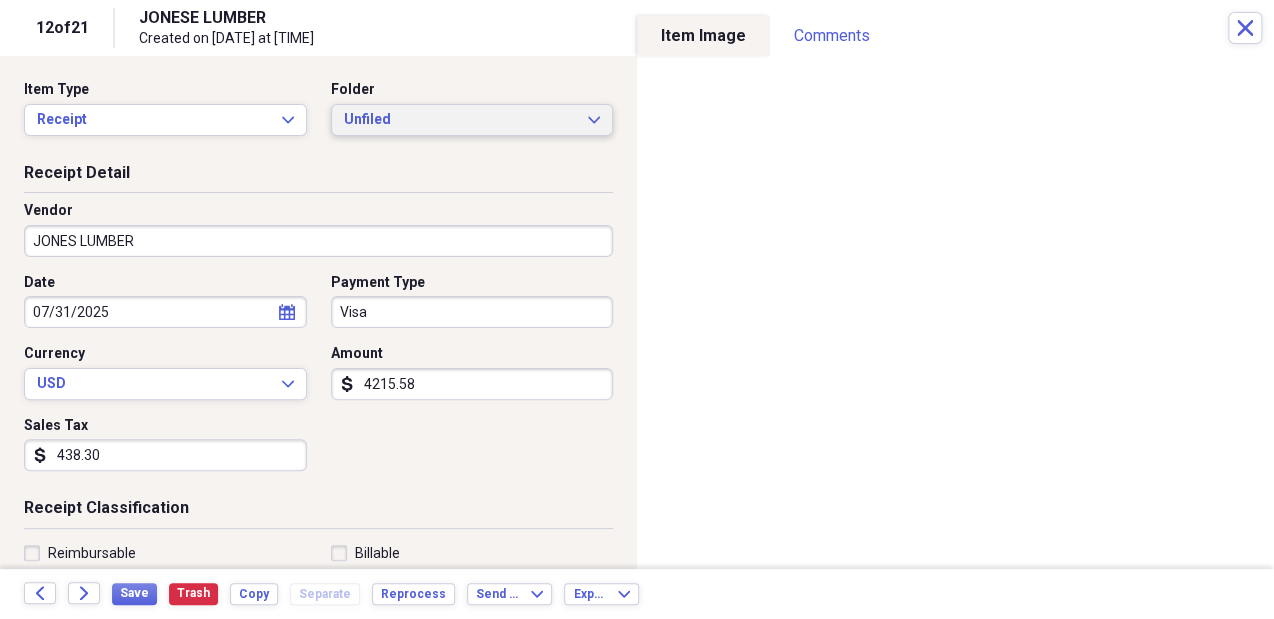 click on "Unfiled Expand" at bounding box center (472, 120) 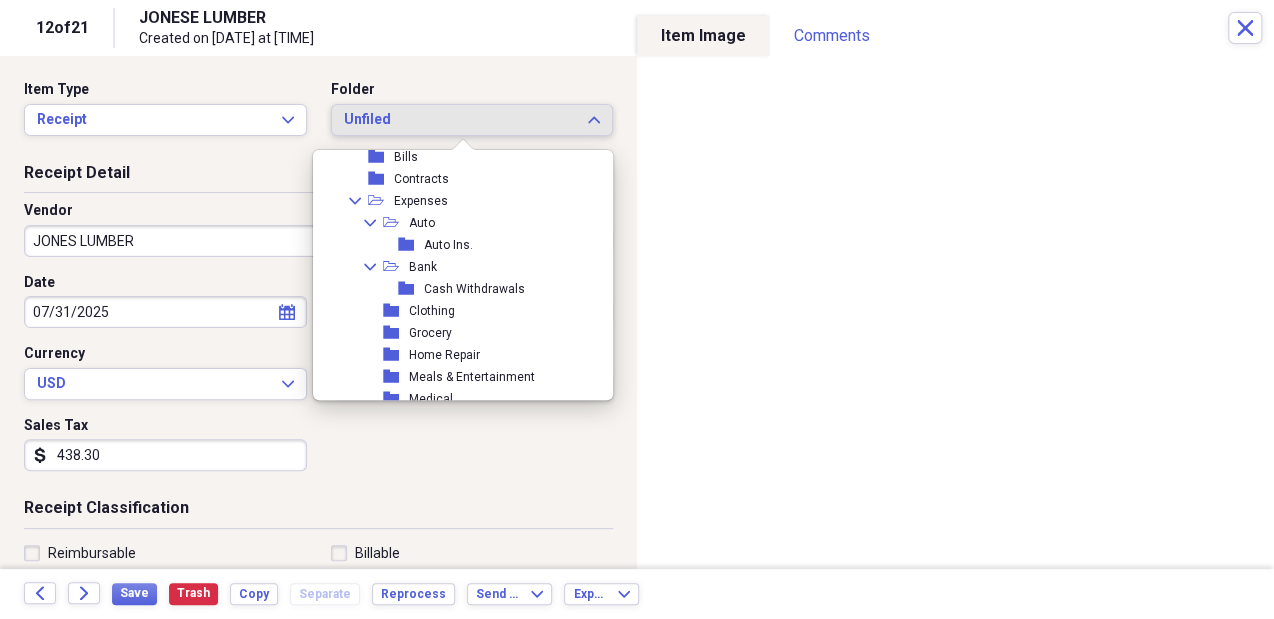 scroll, scrollTop: 1733, scrollLeft: 0, axis: vertical 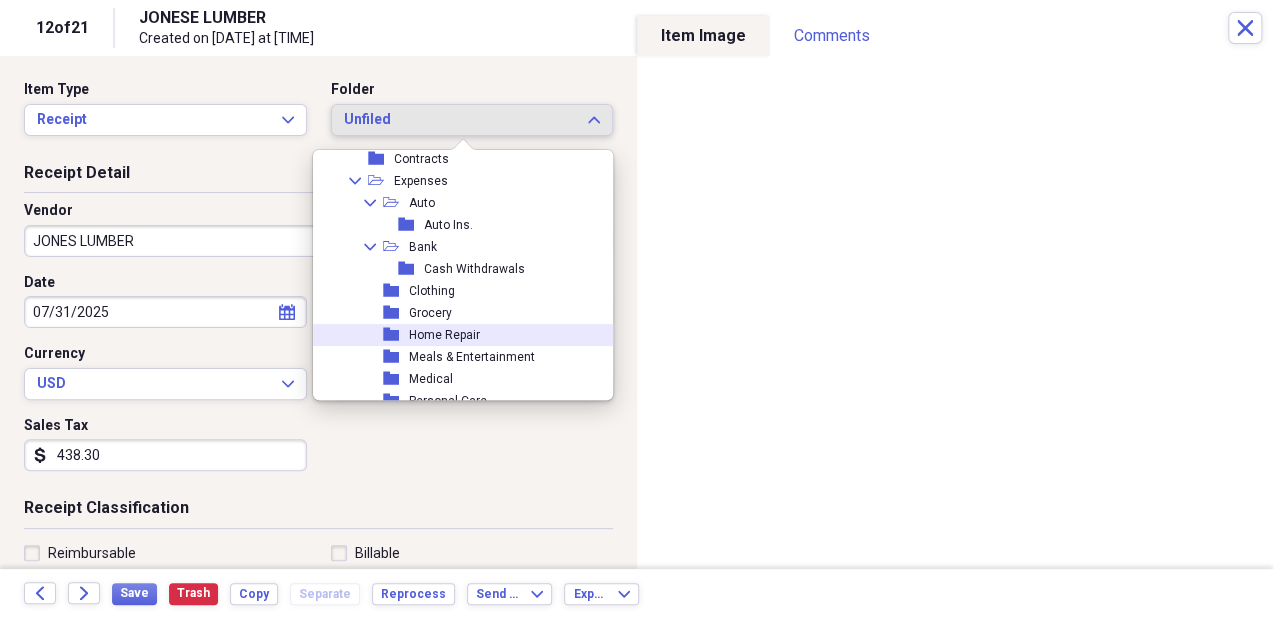 click on "folder Home Repair" at bounding box center (458, 335) 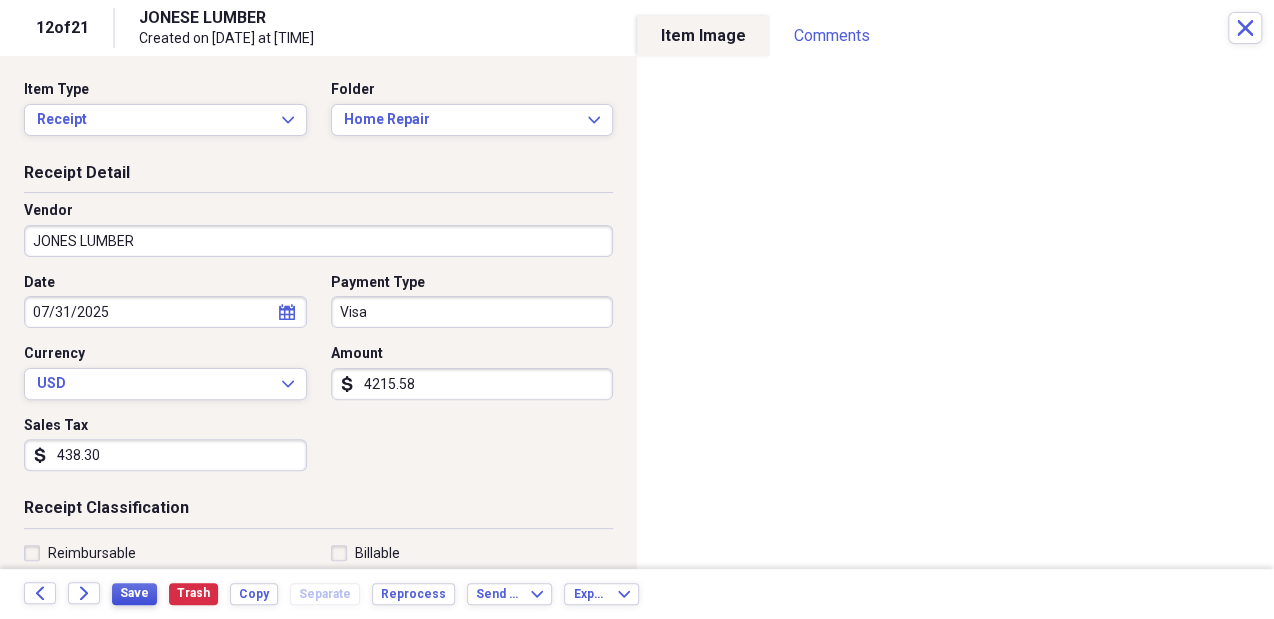 click on "Save" at bounding box center [134, 593] 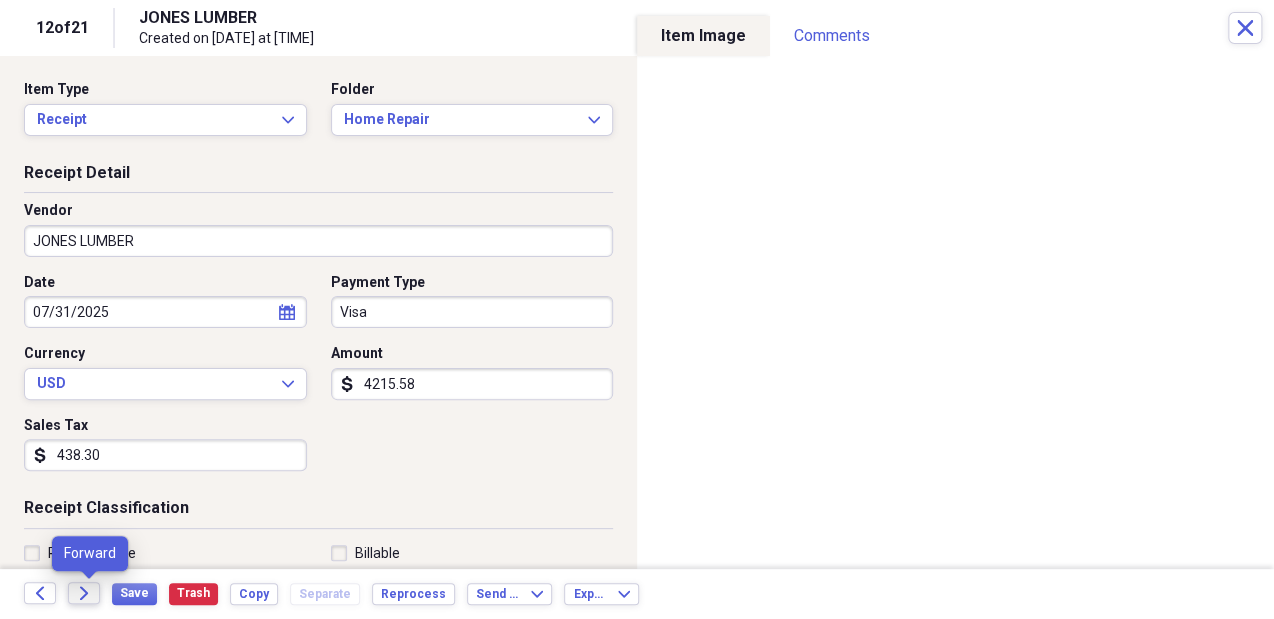 click on "Forward" 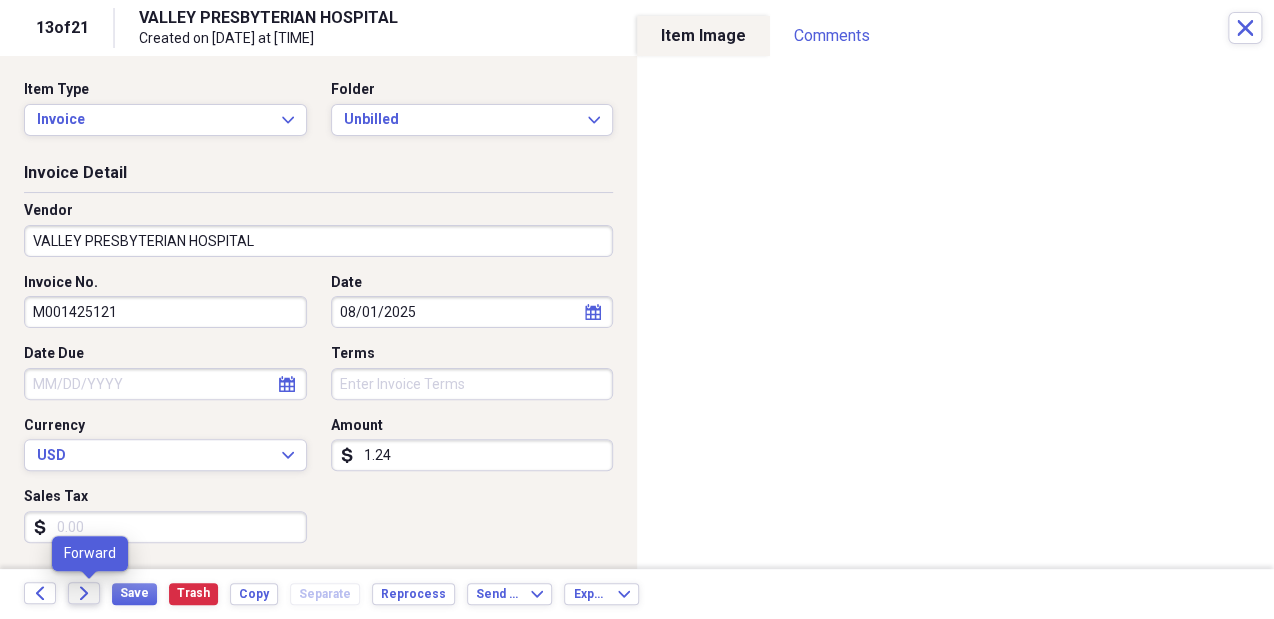 click on "Forward" at bounding box center (84, 593) 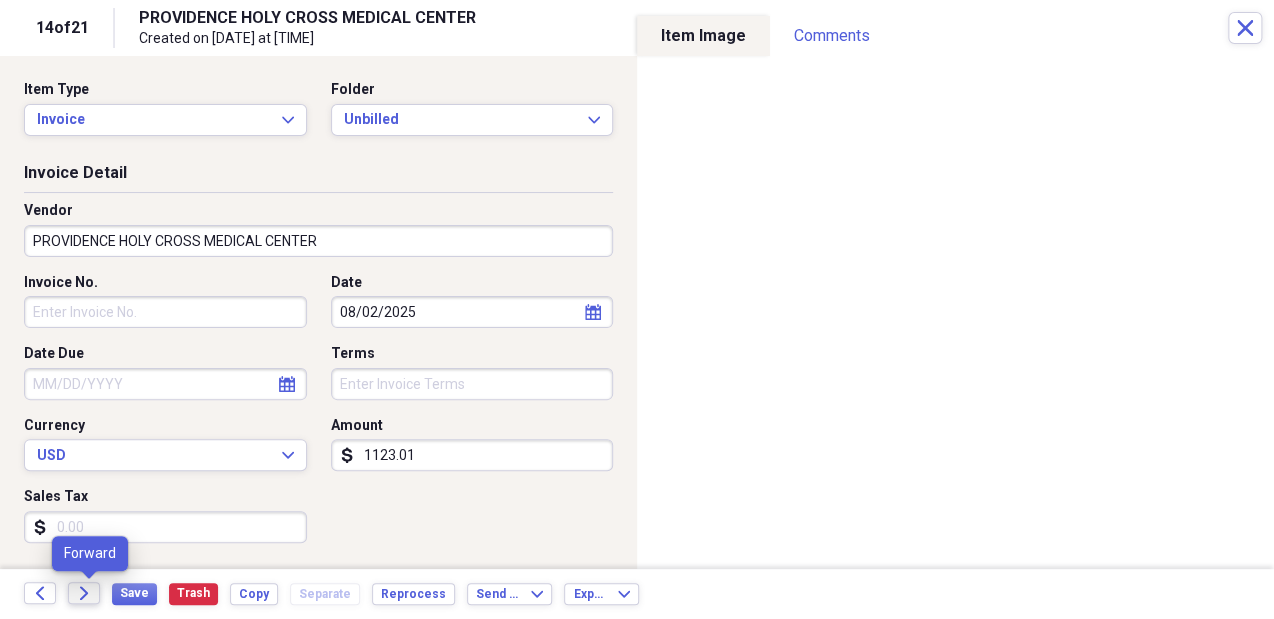click on "Forward" at bounding box center (84, 593) 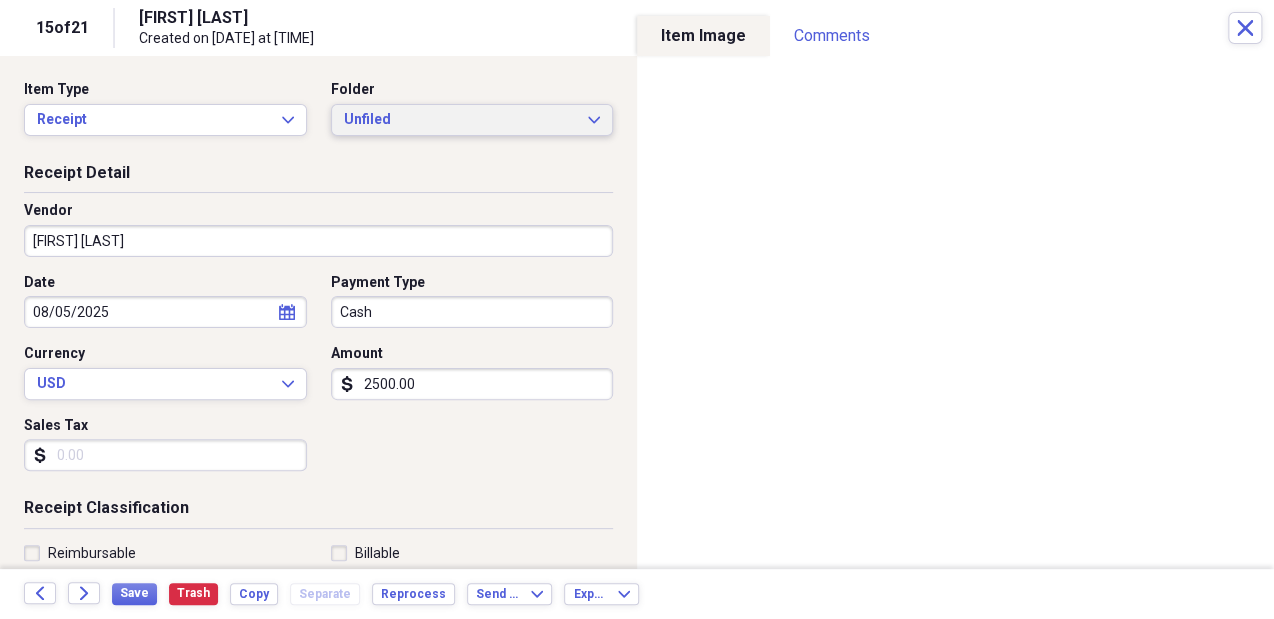 click on "Unfiled" at bounding box center [460, 120] 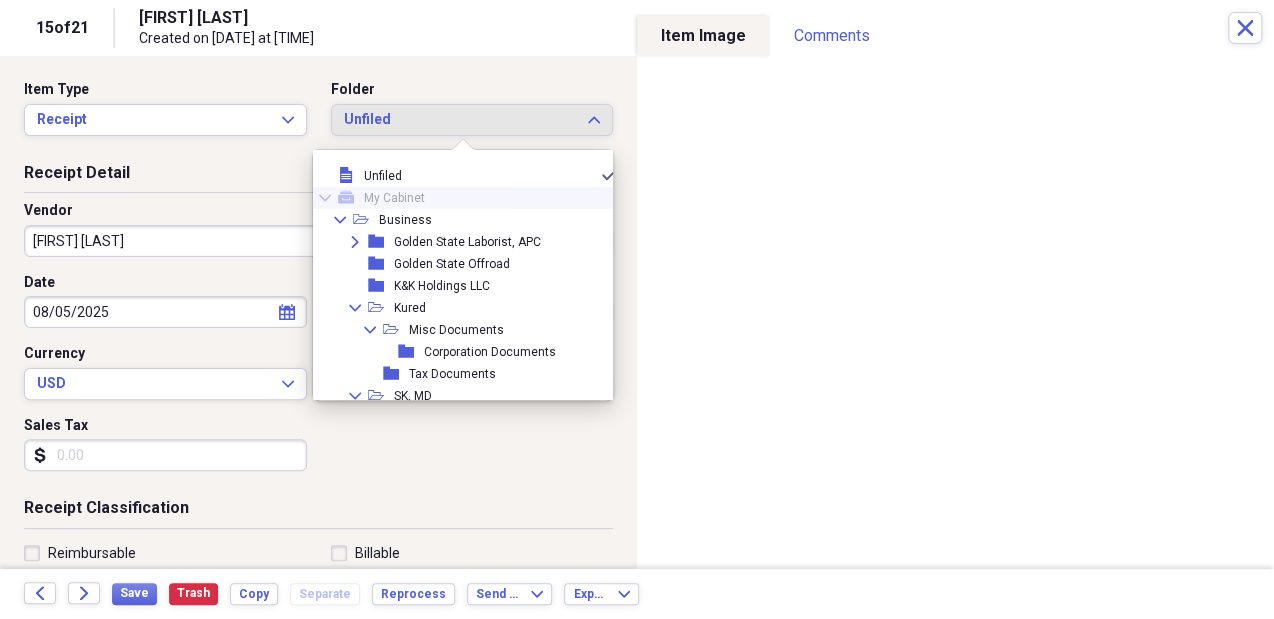 click on "Receipt Detail" at bounding box center [318, 177] 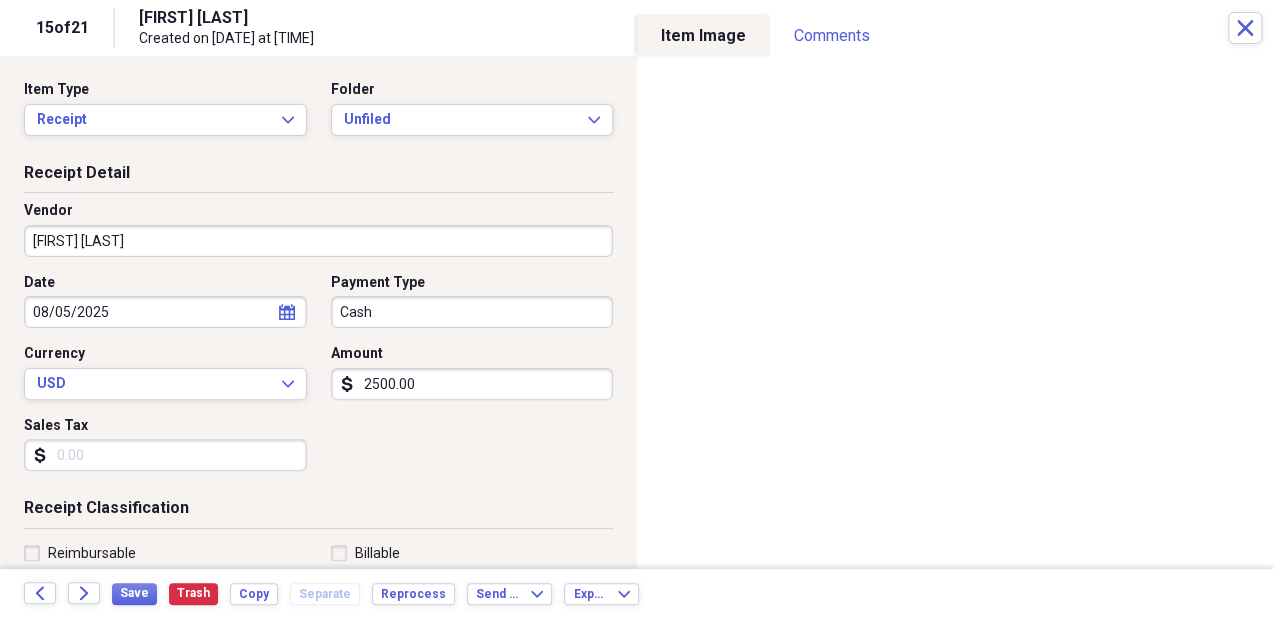 click on "Cash" at bounding box center [472, 312] 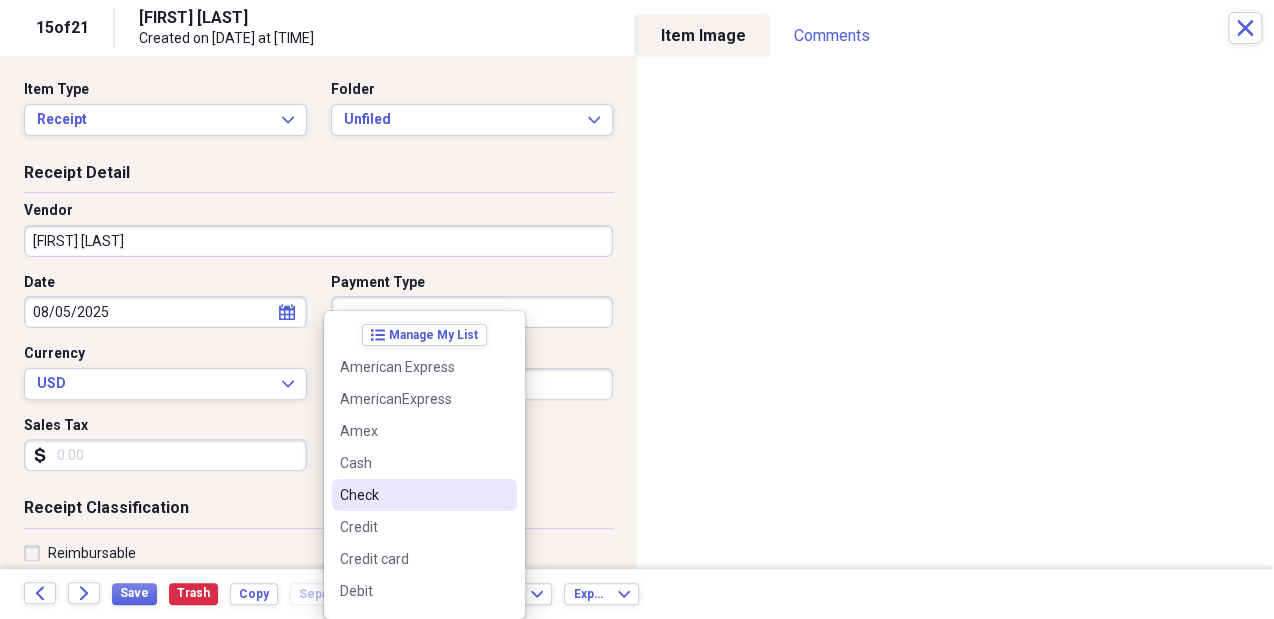 click on "Check" at bounding box center (412, 495) 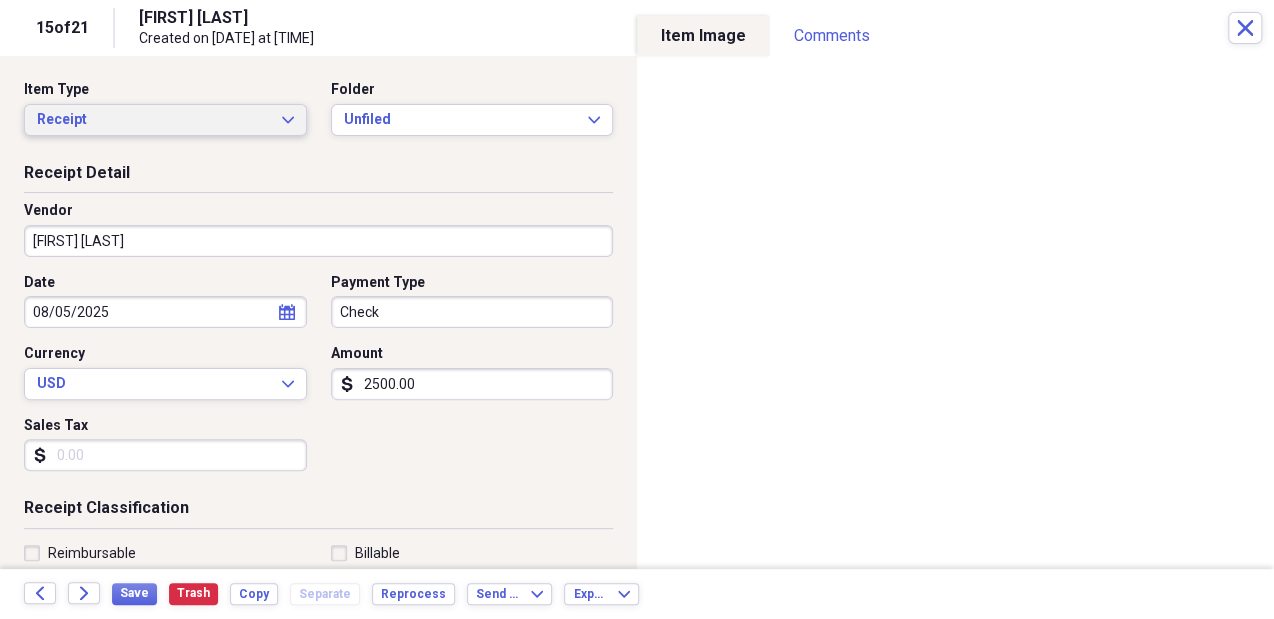click on "Receipt" at bounding box center (153, 120) 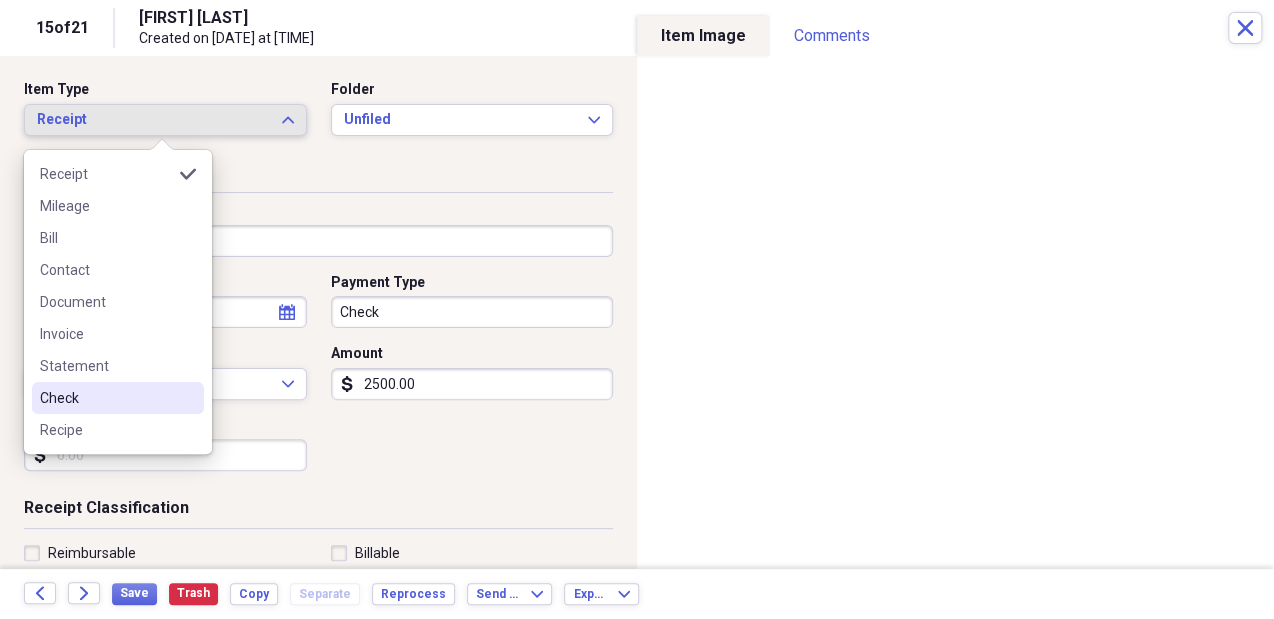click on "Check" at bounding box center [106, 398] 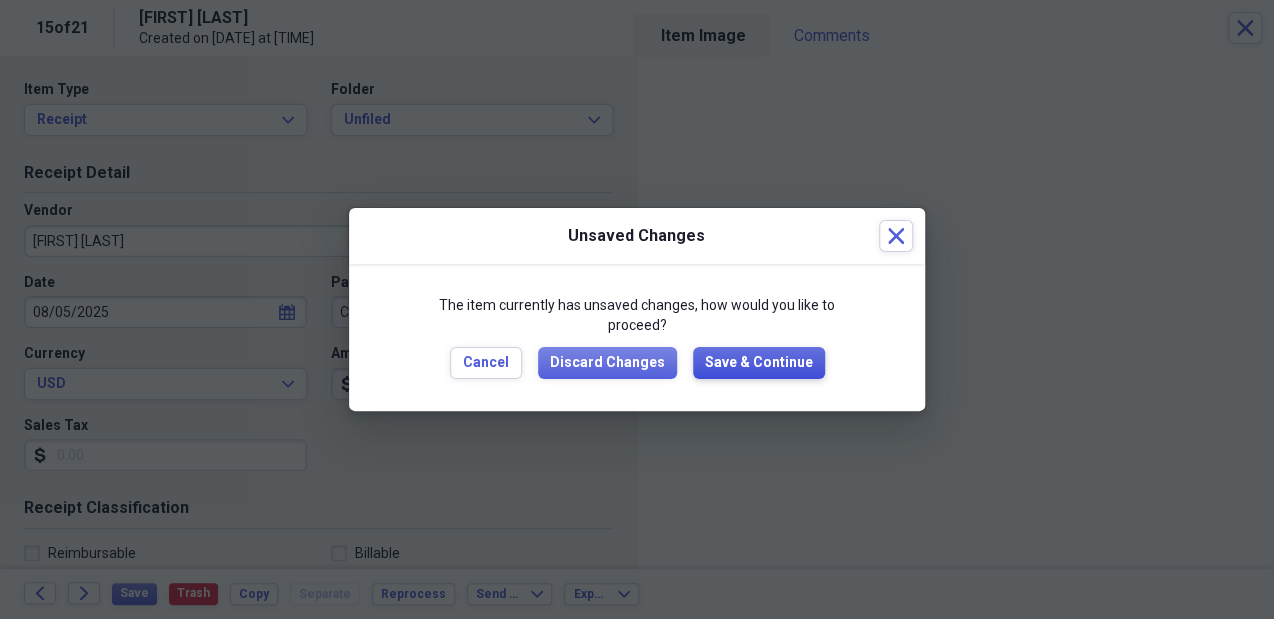 click on "Save & Continue" at bounding box center [759, 363] 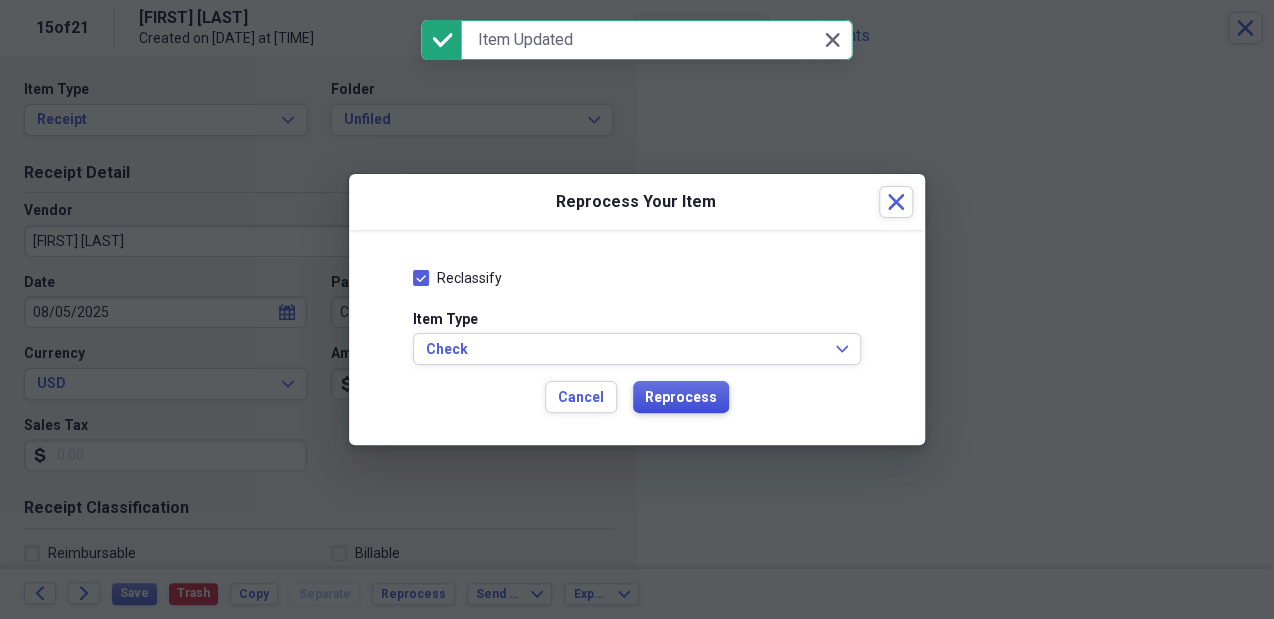 click on "Reprocess" at bounding box center (681, 398) 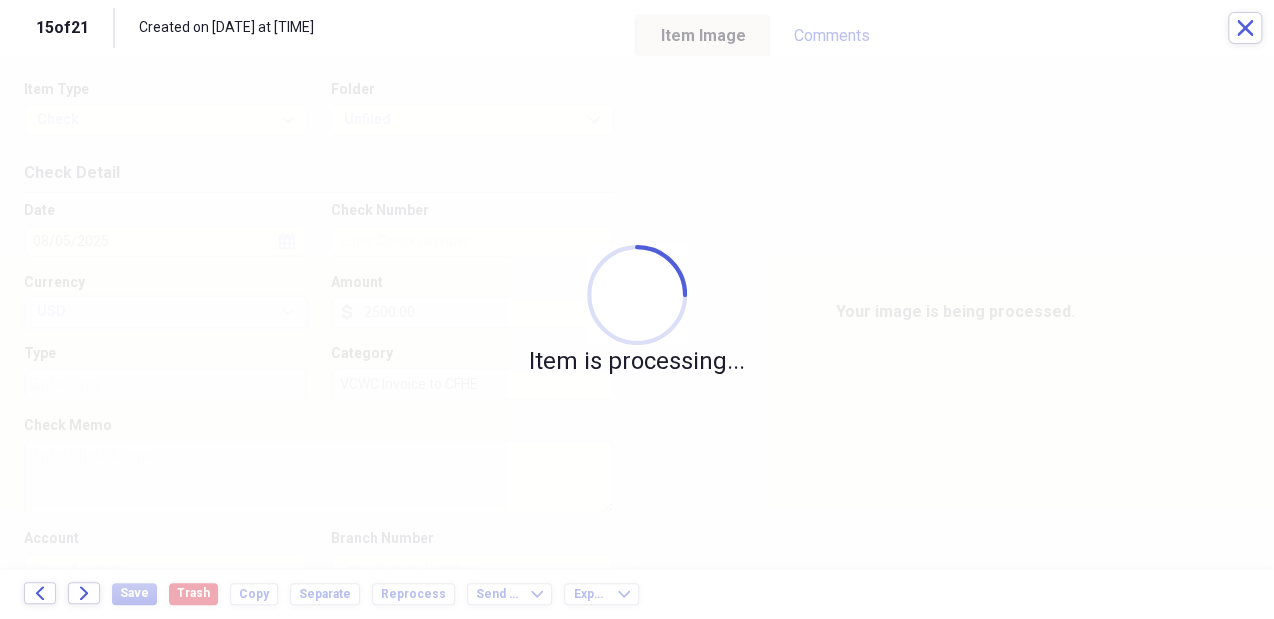 click on "Item is processing..." at bounding box center [637, 312] 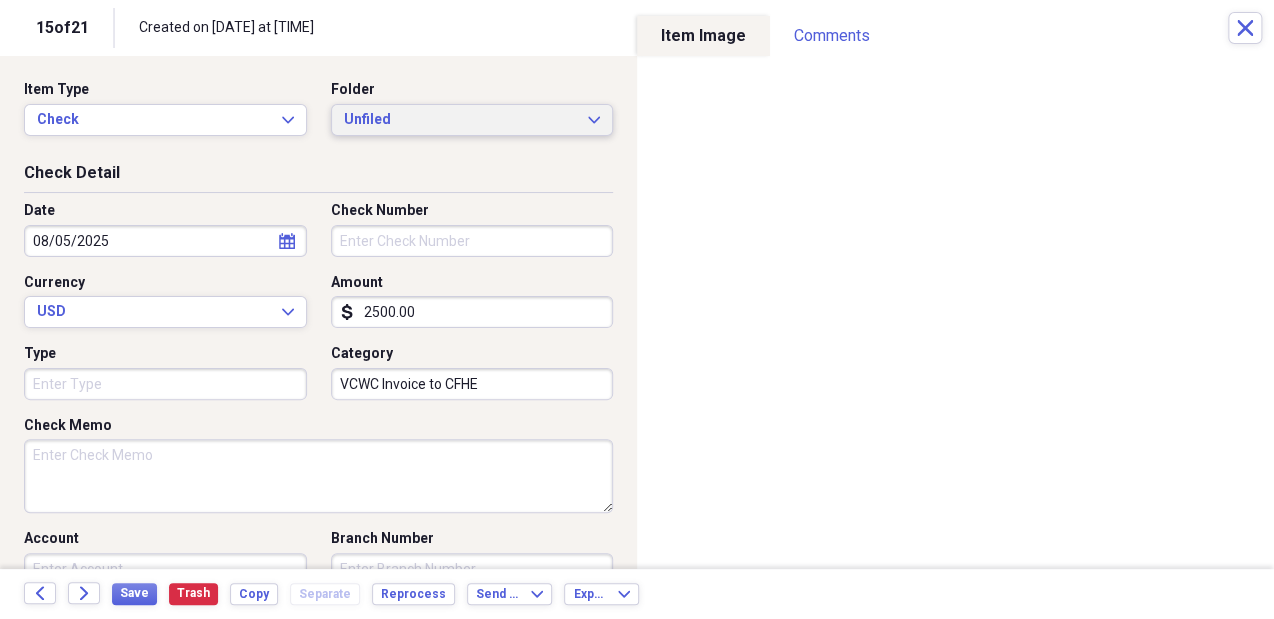 click on "Unfiled" at bounding box center [460, 120] 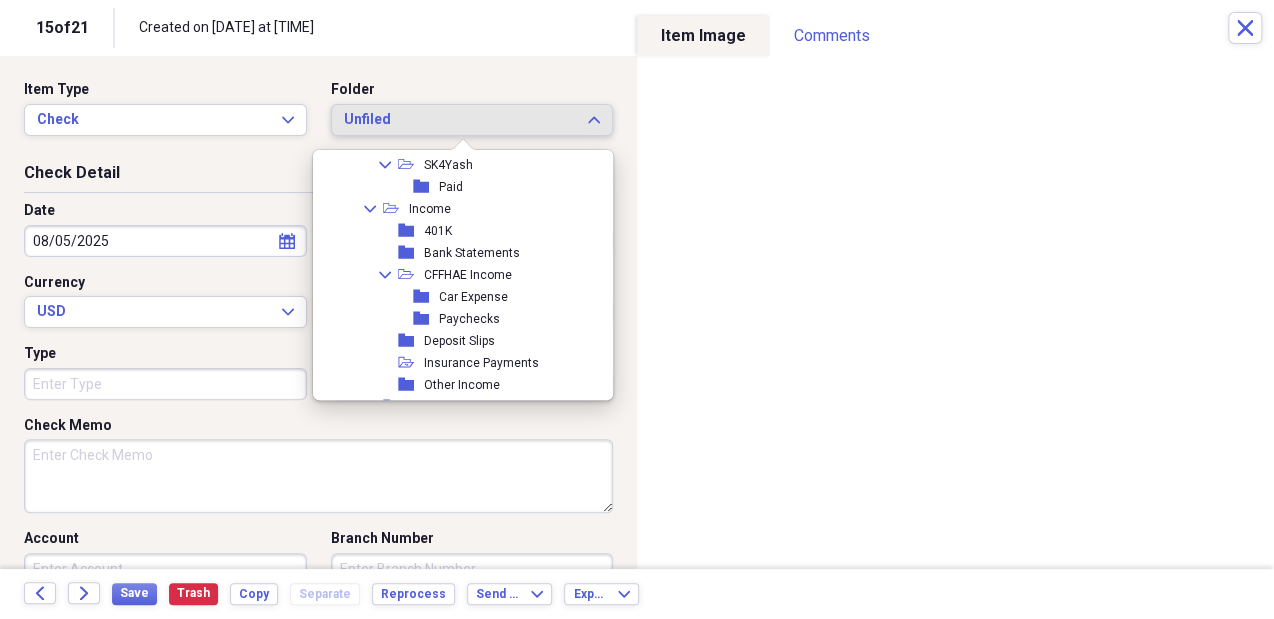 scroll, scrollTop: 801, scrollLeft: 0, axis: vertical 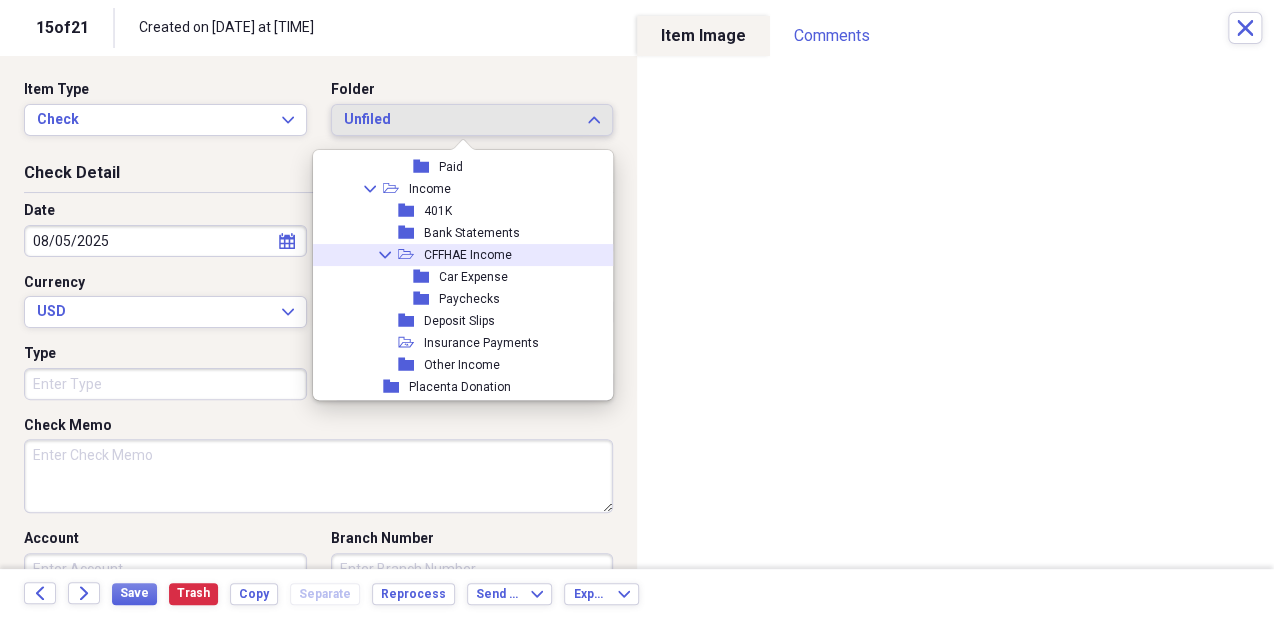 click on "CFFHAE Income" at bounding box center [468, 255] 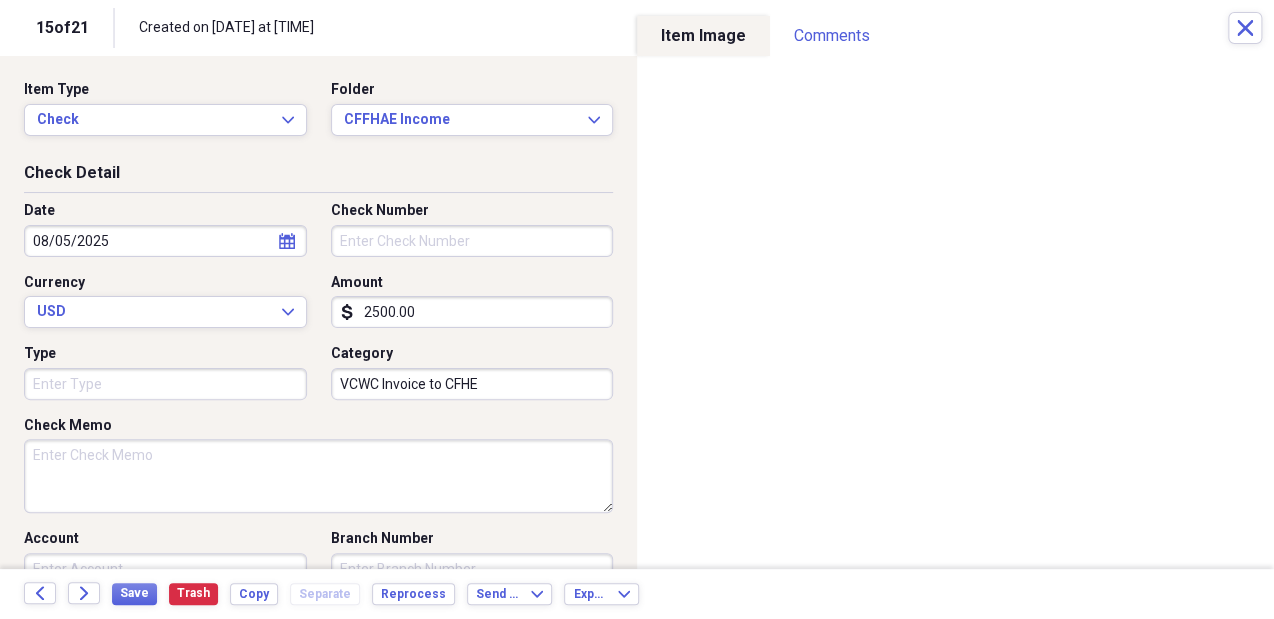 click on "Check Number" at bounding box center (472, 241) 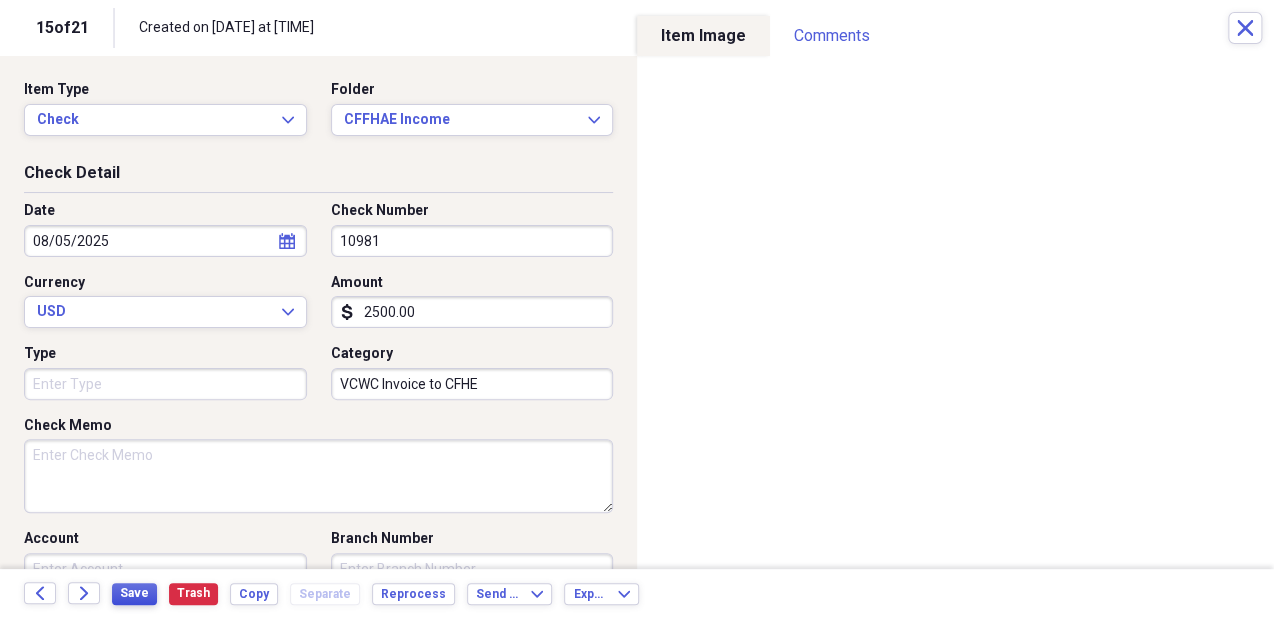 type on "10981" 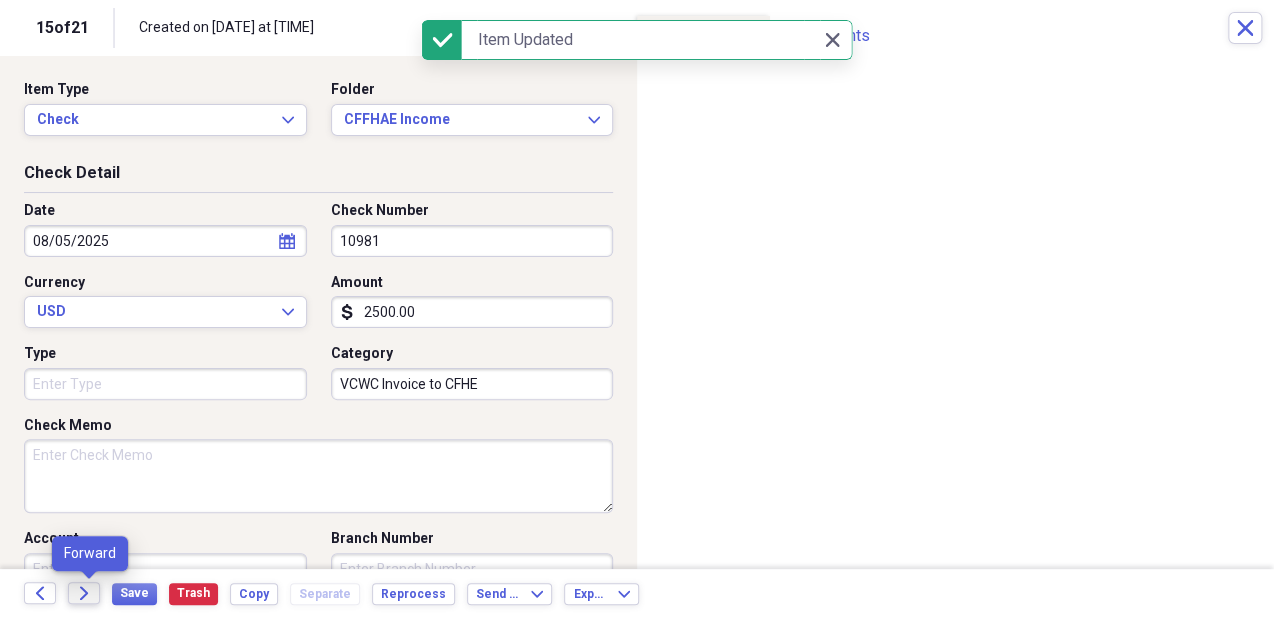 click on "Forward" 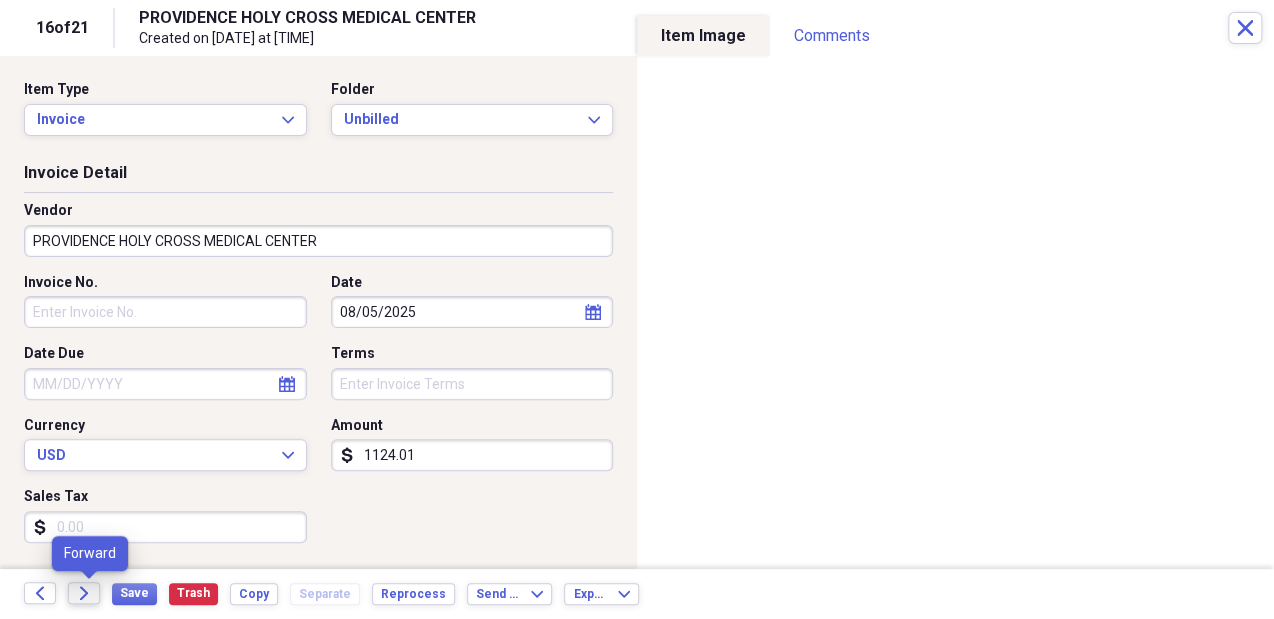 click on "Forward" 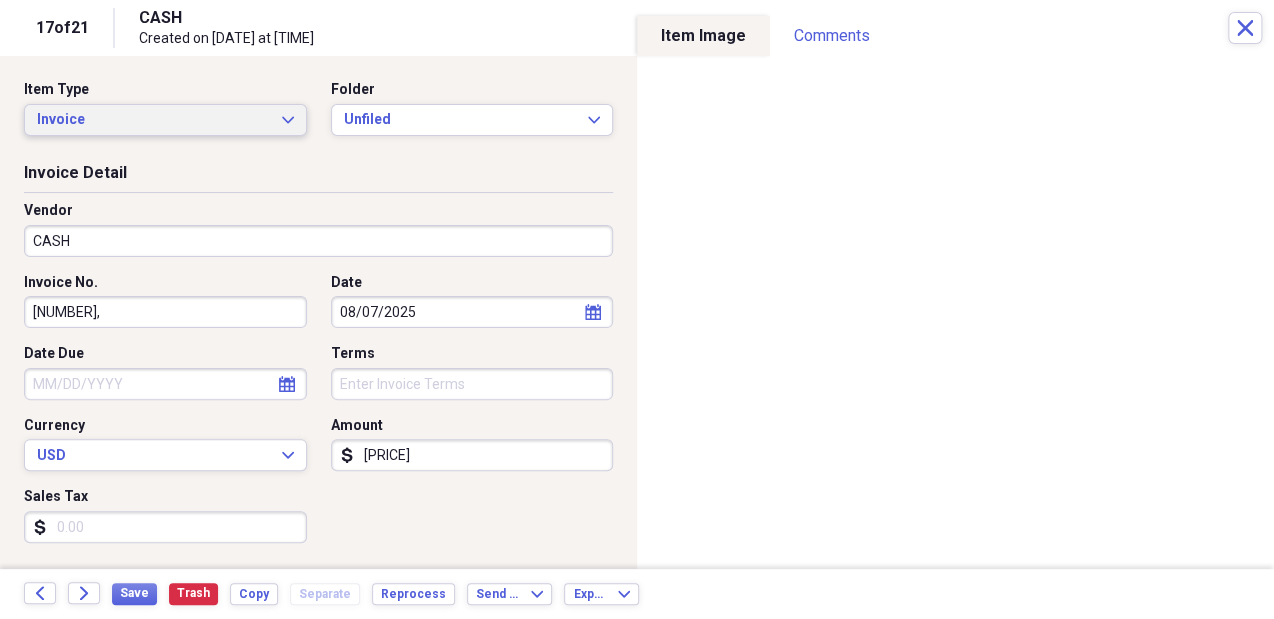 drag, startPoint x: 192, startPoint y: 126, endPoint x: 196, endPoint y: 142, distance: 16.492422 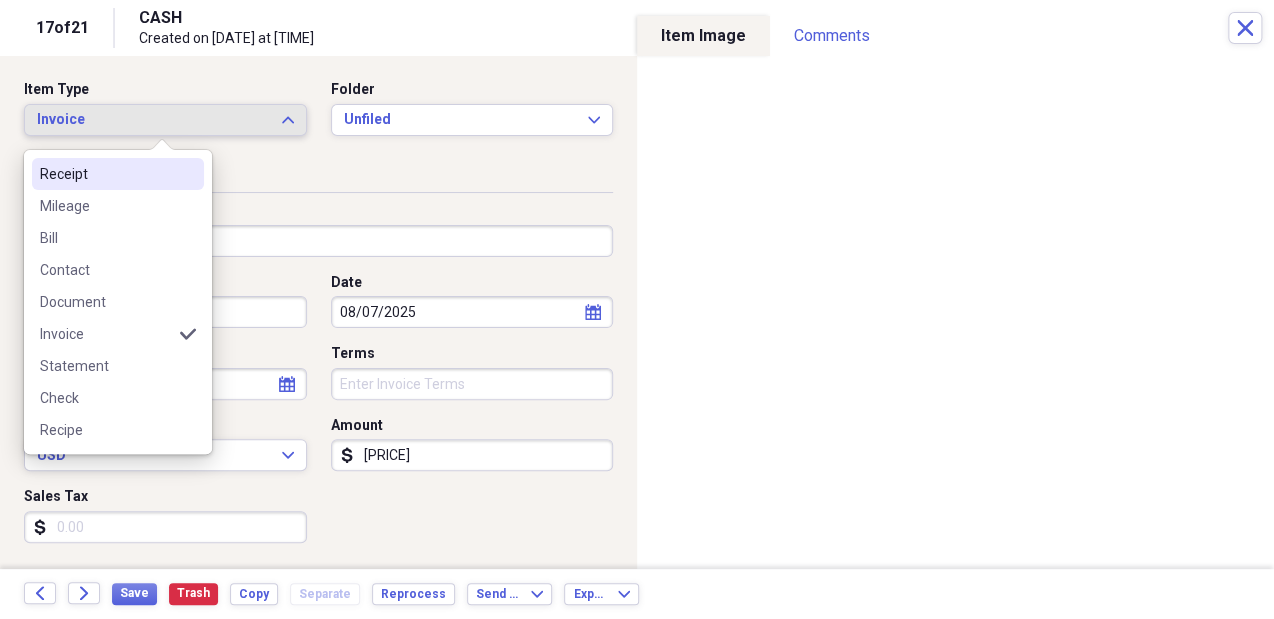 click on "Receipt" at bounding box center [106, 174] 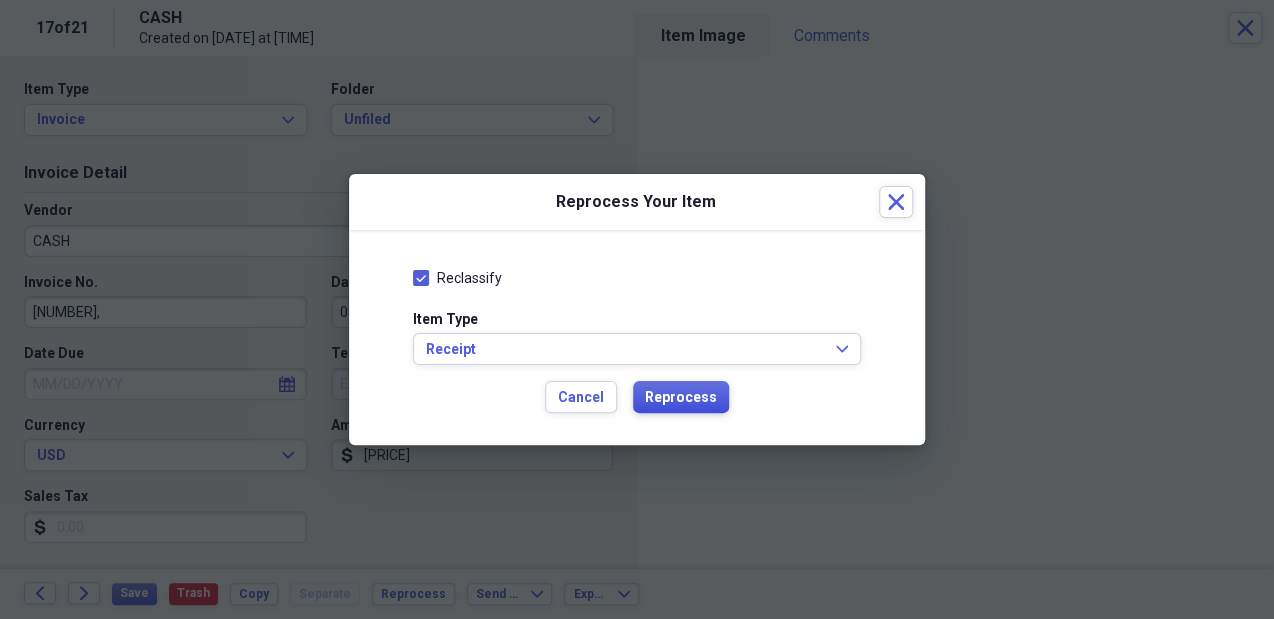click on "Reprocess" at bounding box center (681, 398) 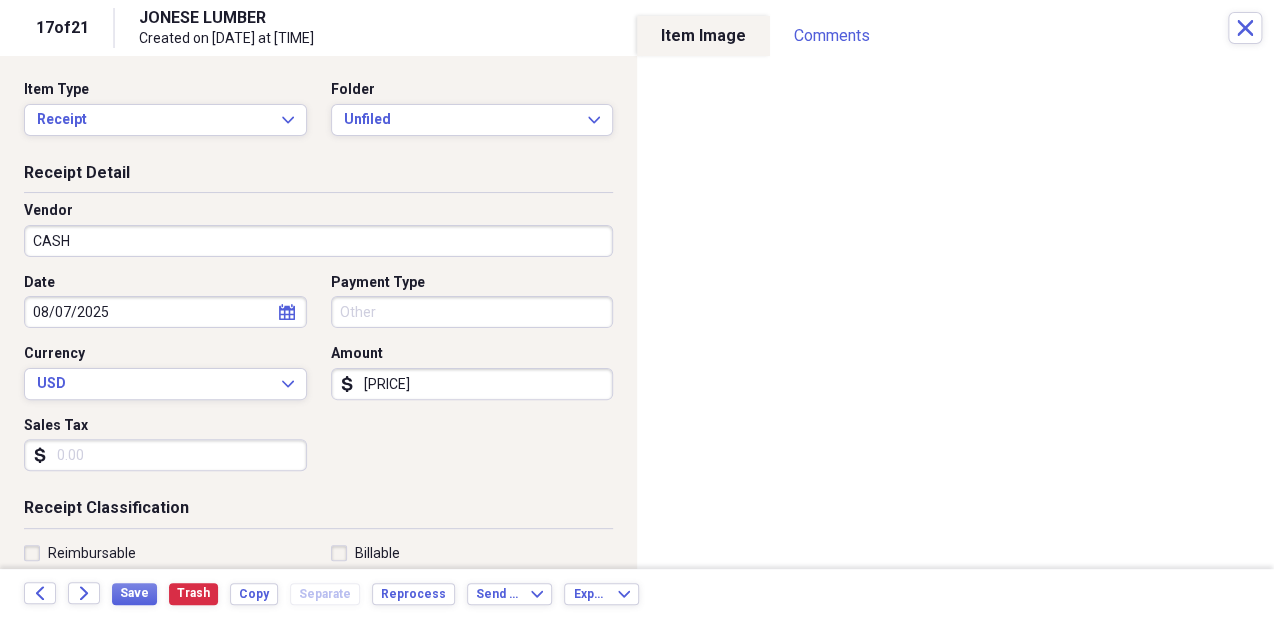 type on "JONESE LUMBER" 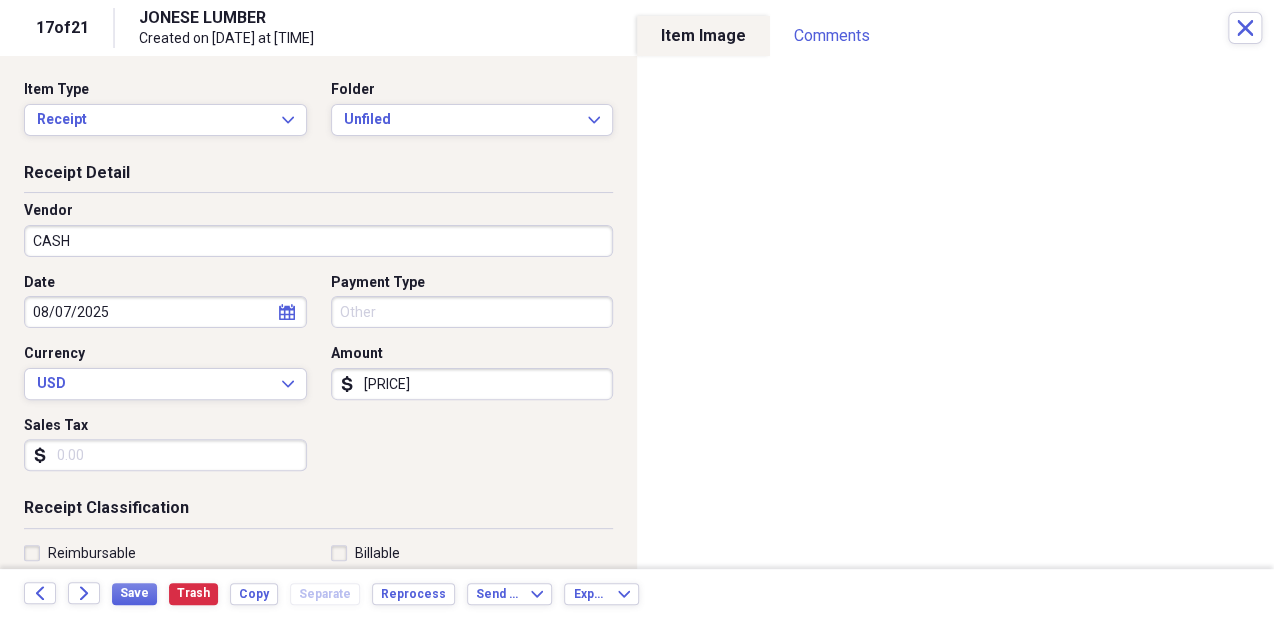 type on "Other" 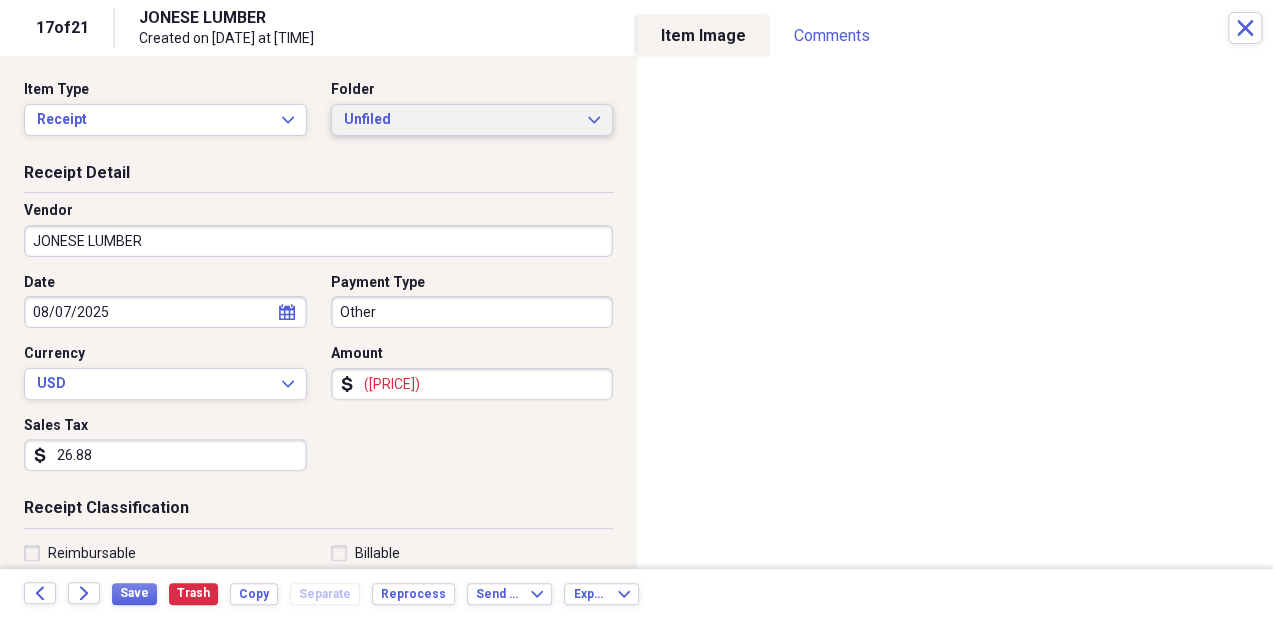 click on "Unfiled Expand" at bounding box center (472, 120) 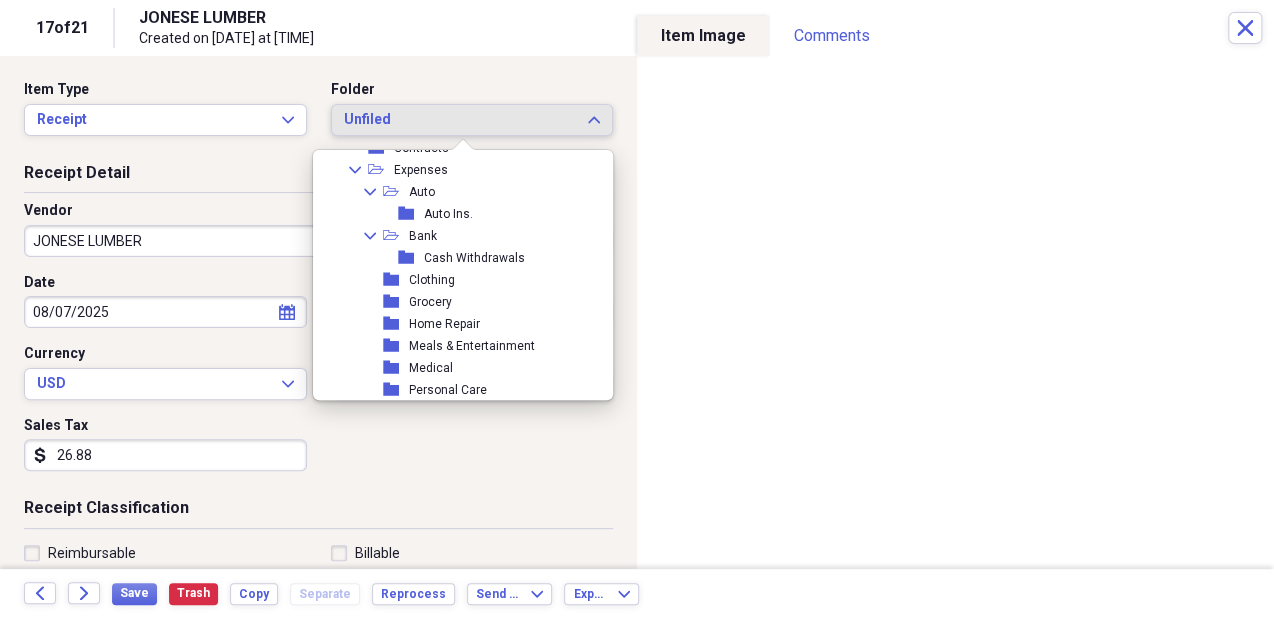 scroll, scrollTop: 1753, scrollLeft: 0, axis: vertical 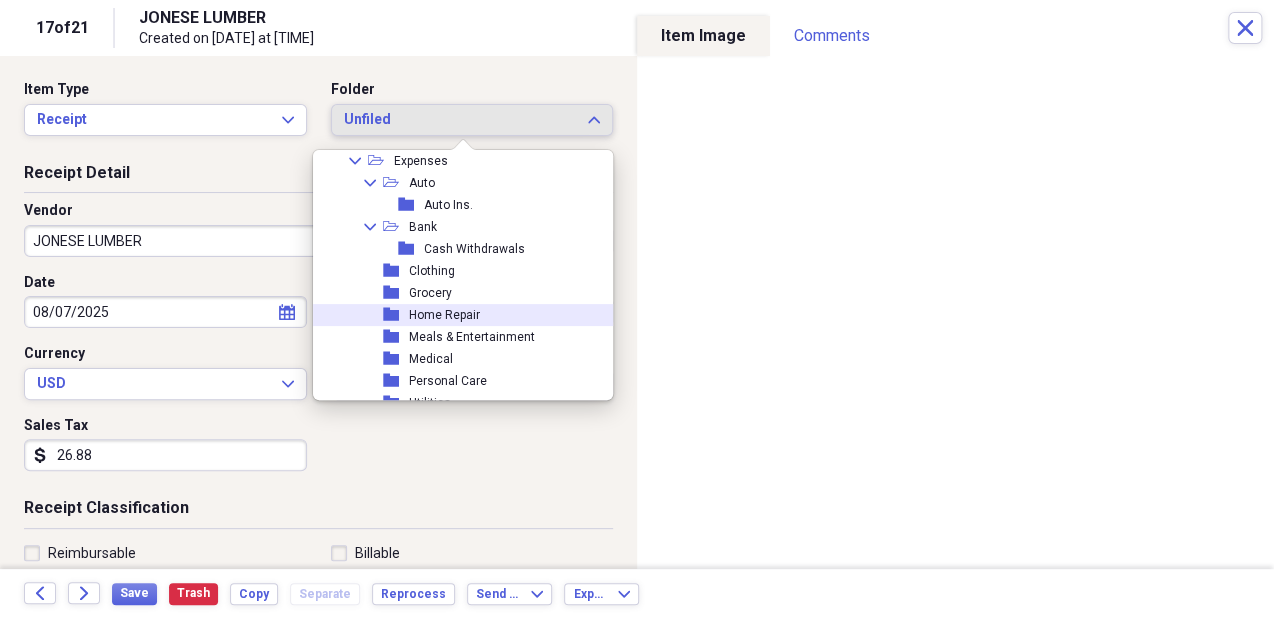 click on "folder Home Repair" at bounding box center (458, 315) 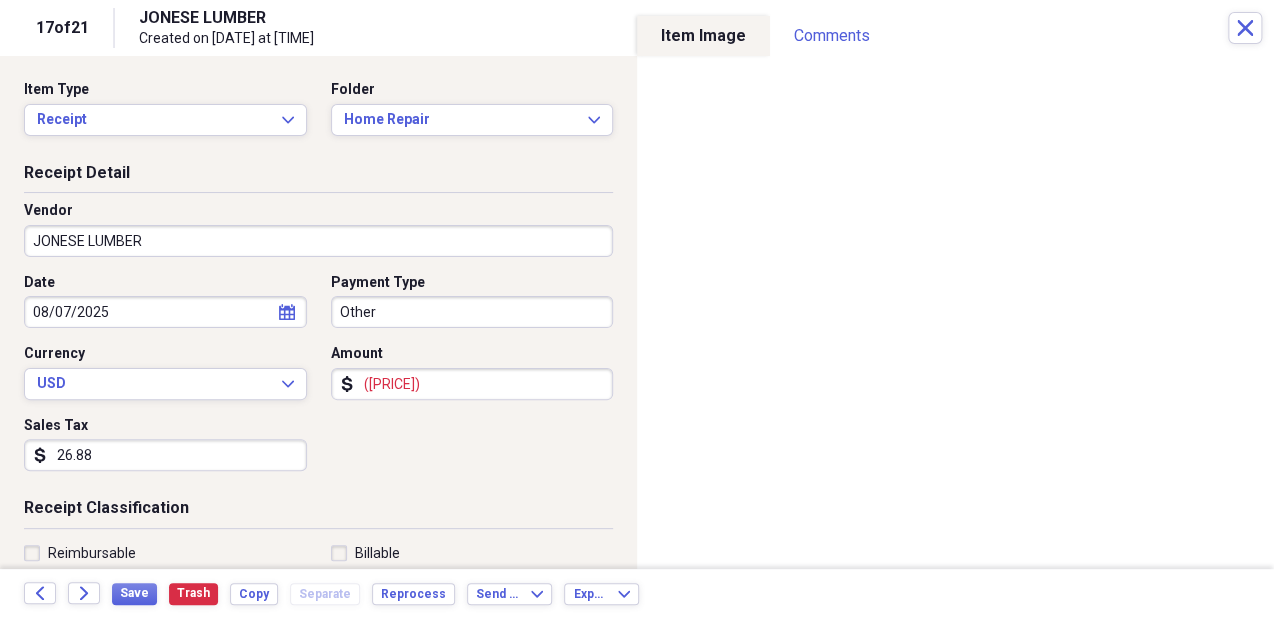 click on "JONESE LUMBER" at bounding box center [318, 241] 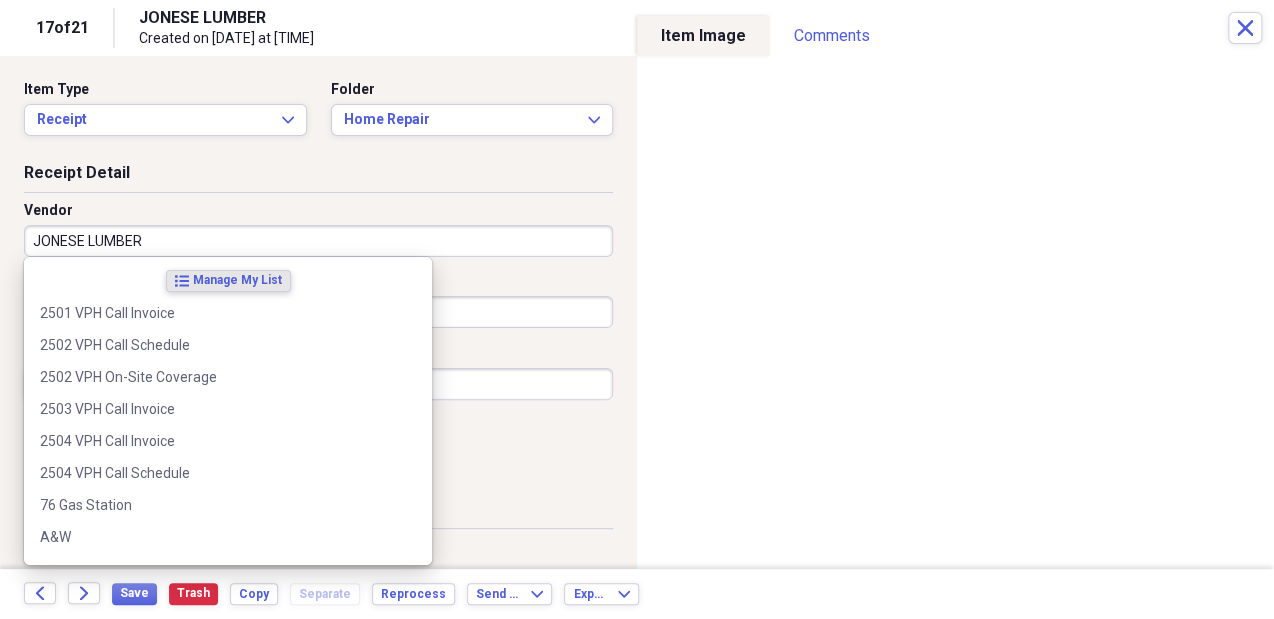 click on "JONESE LUMBER" at bounding box center [318, 241] 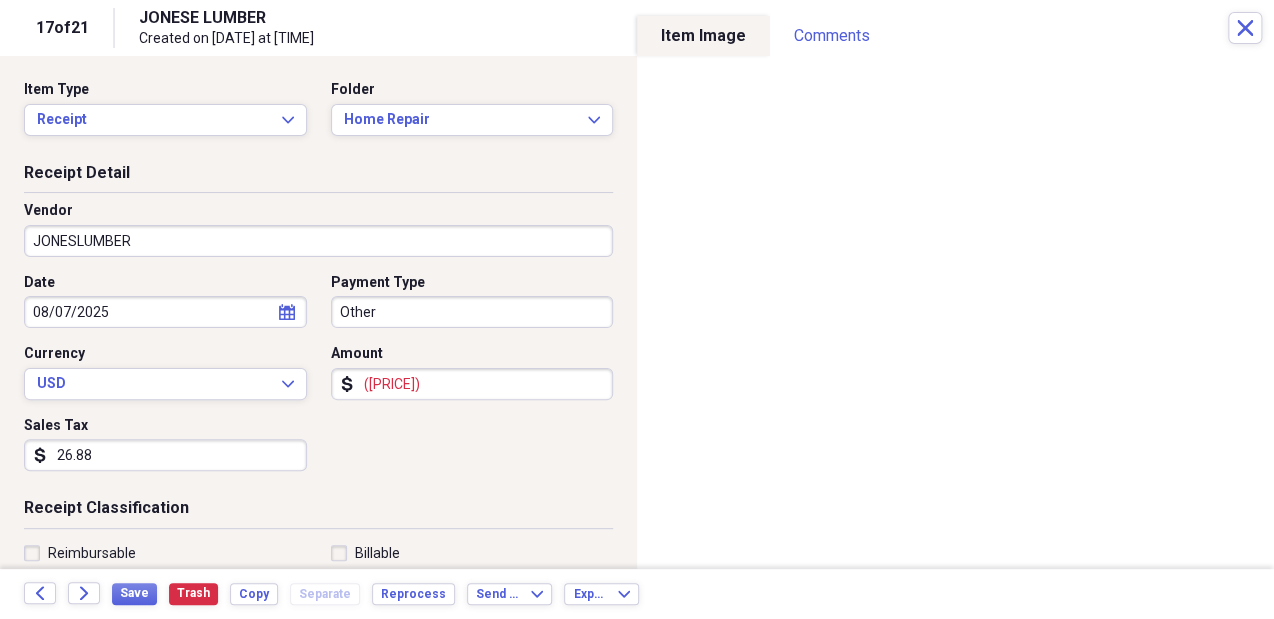 type on "JONES LUMBER" 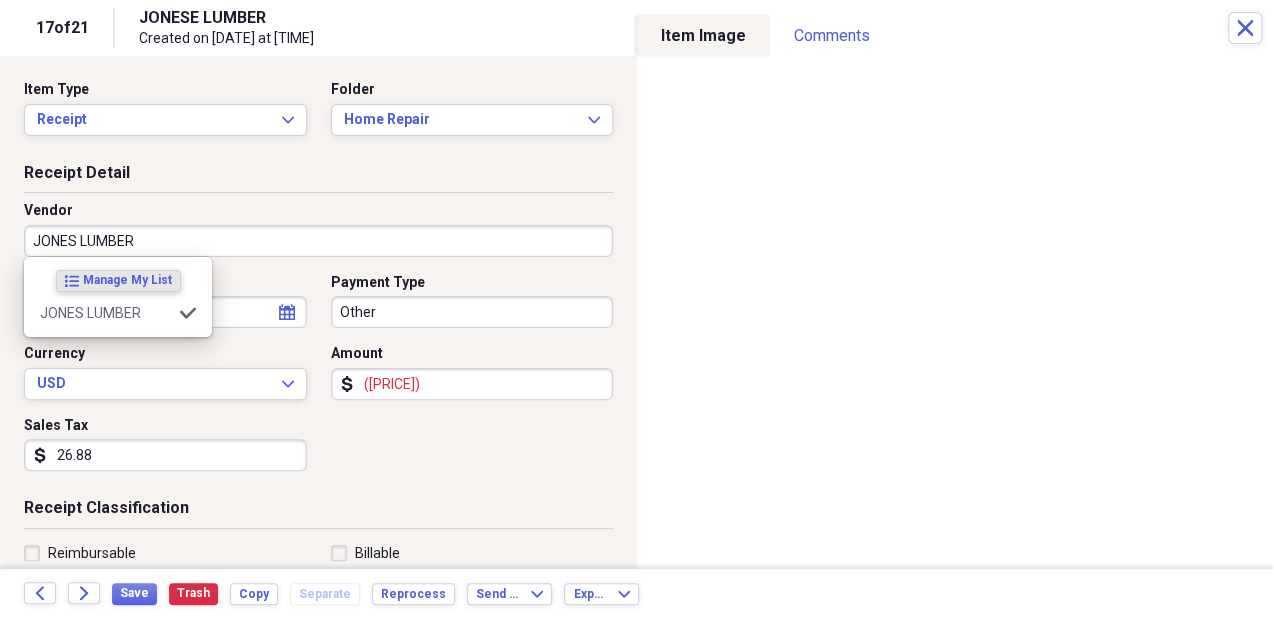 type on "General Retail" 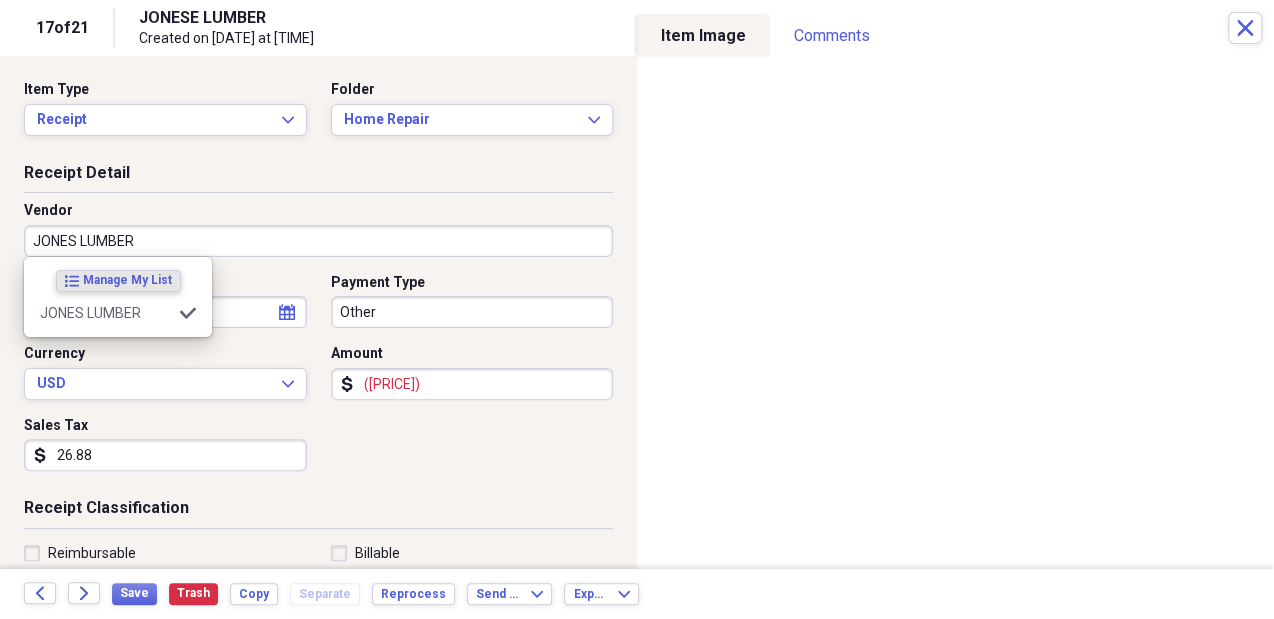 click on "JONES LUMBER" at bounding box center (318, 241) 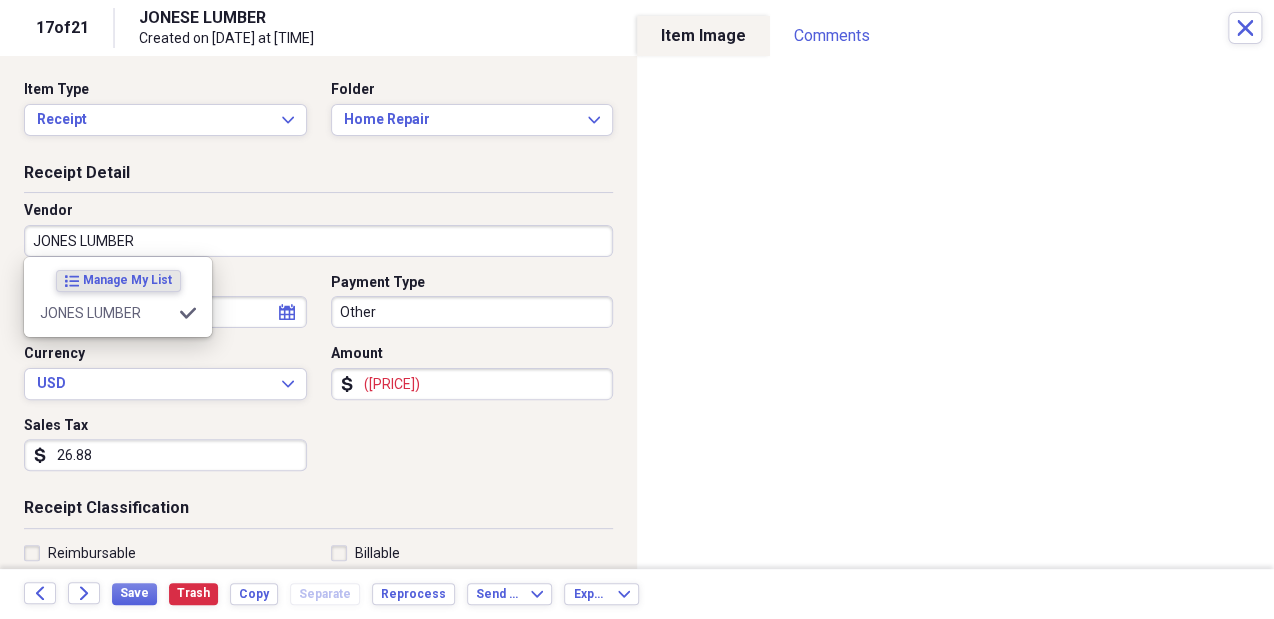 type on "JONES LUMBER" 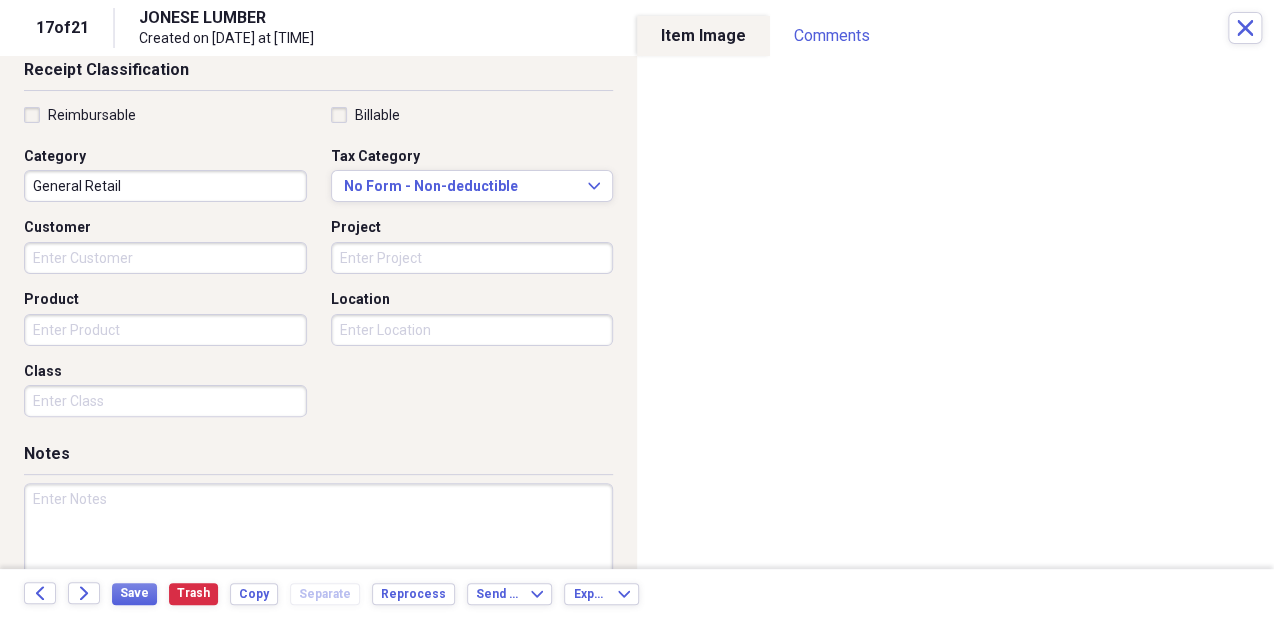 scroll, scrollTop: 507, scrollLeft: 0, axis: vertical 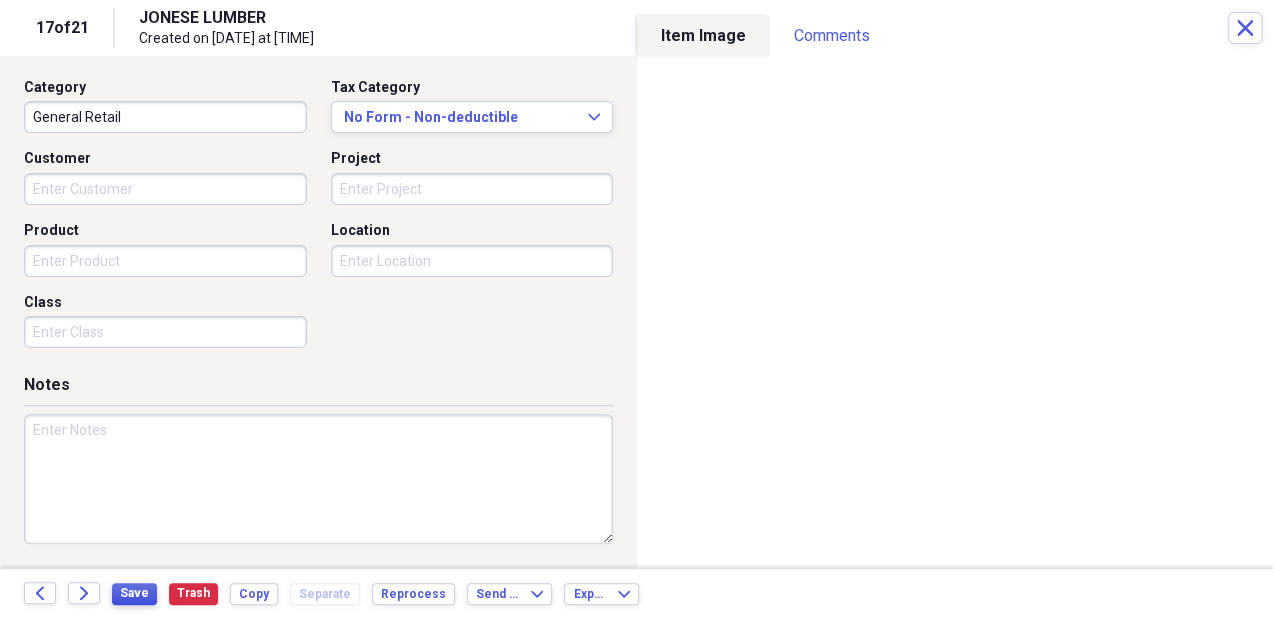 click on "Save" at bounding box center [134, 594] 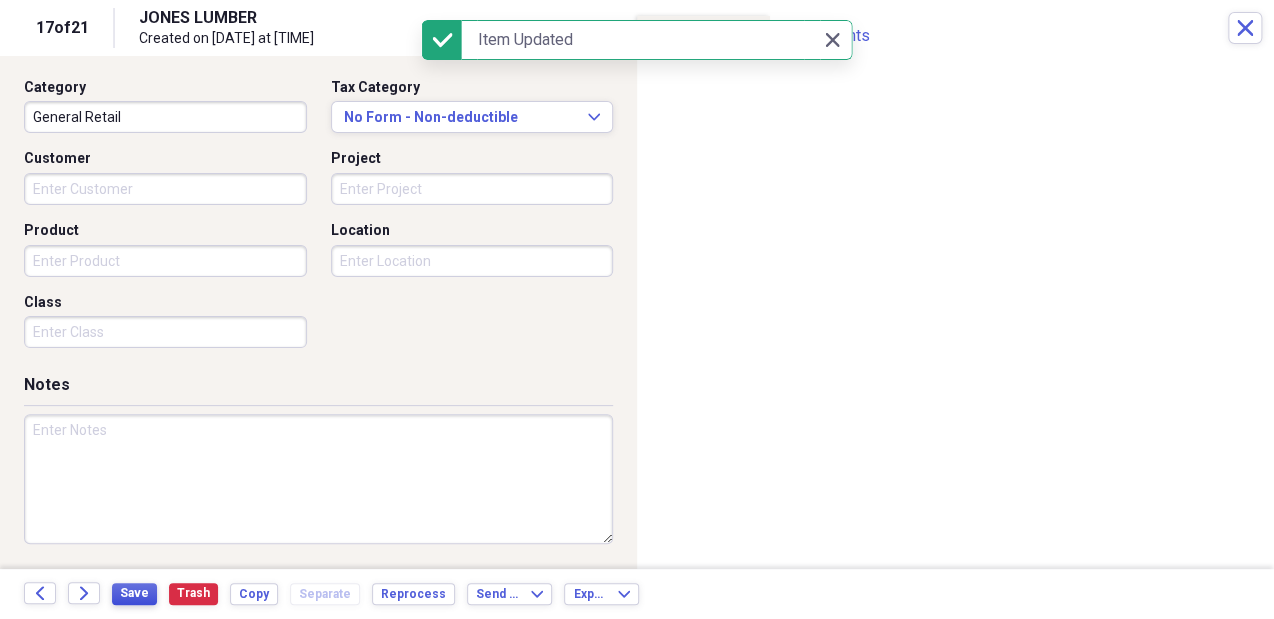 click on "Save" at bounding box center (134, 594) 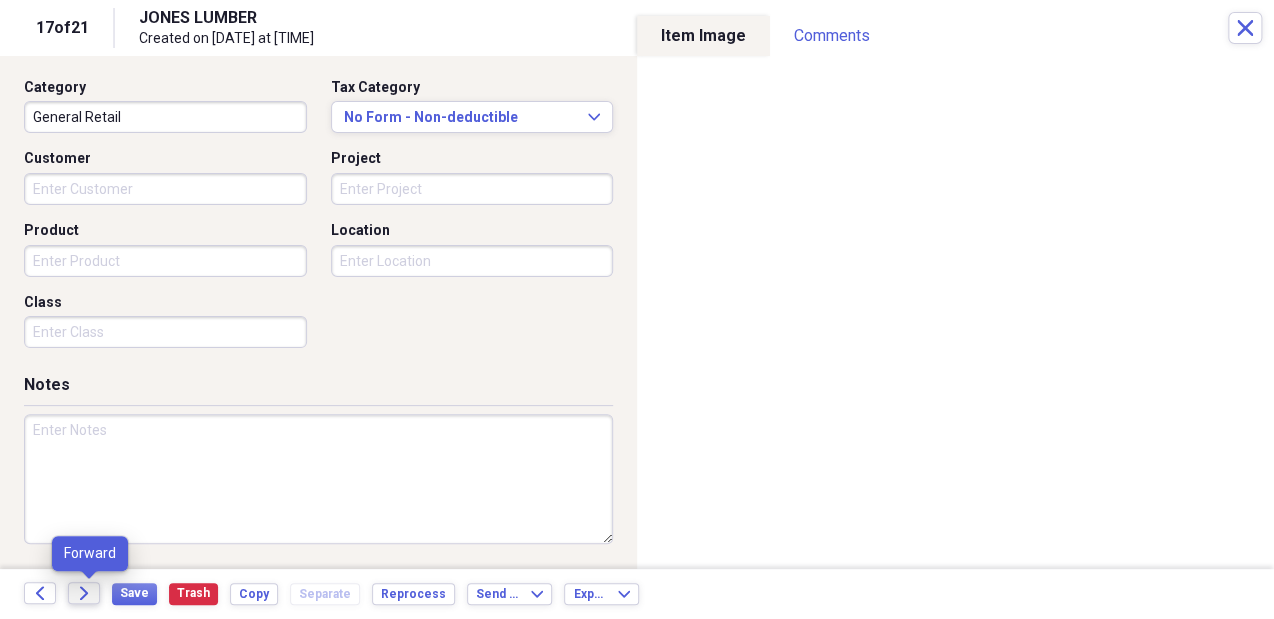 click on "Forward" at bounding box center [84, 593] 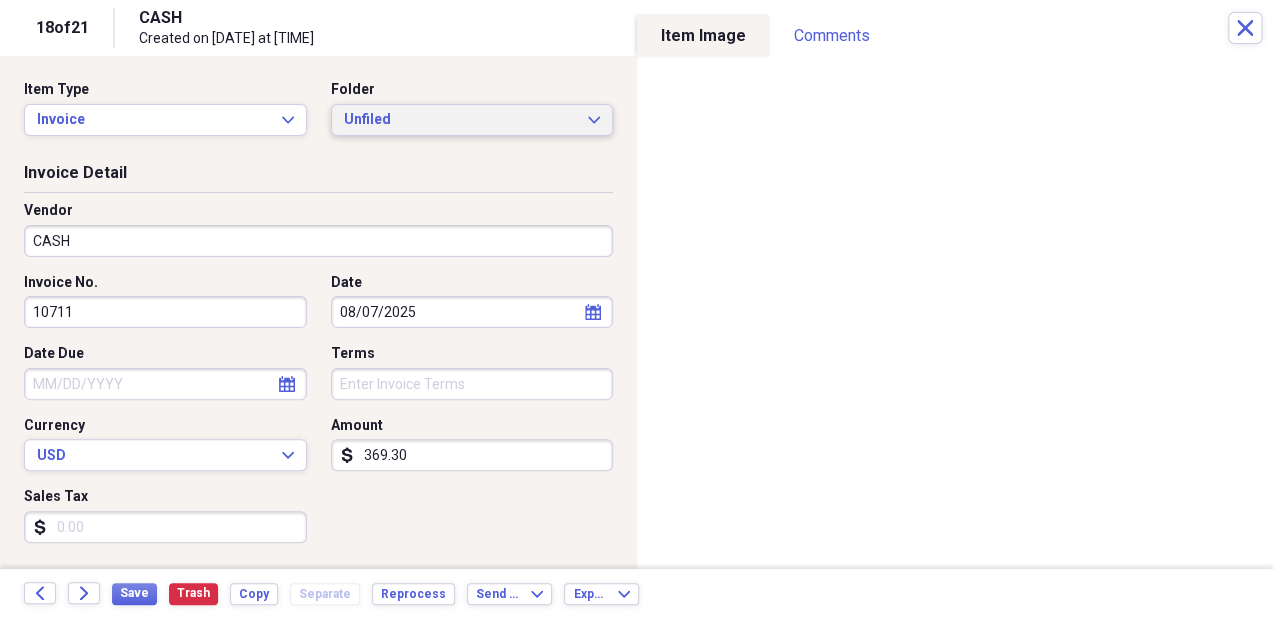click on "Unfiled" at bounding box center [460, 120] 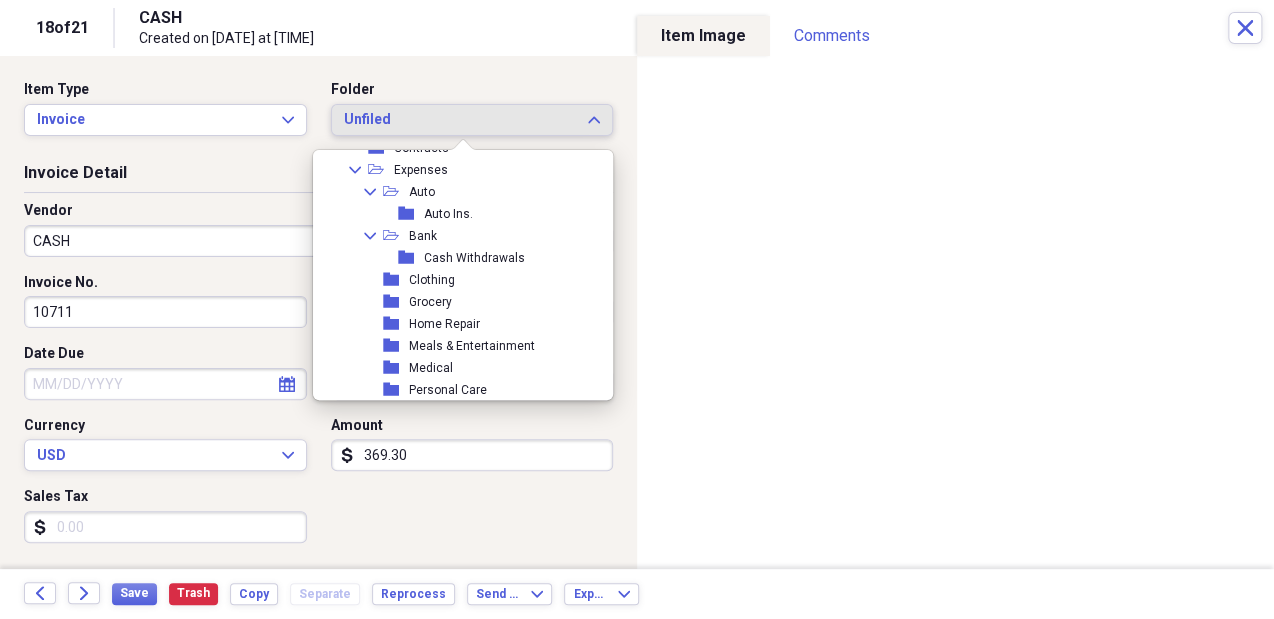 scroll, scrollTop: 1764, scrollLeft: 0, axis: vertical 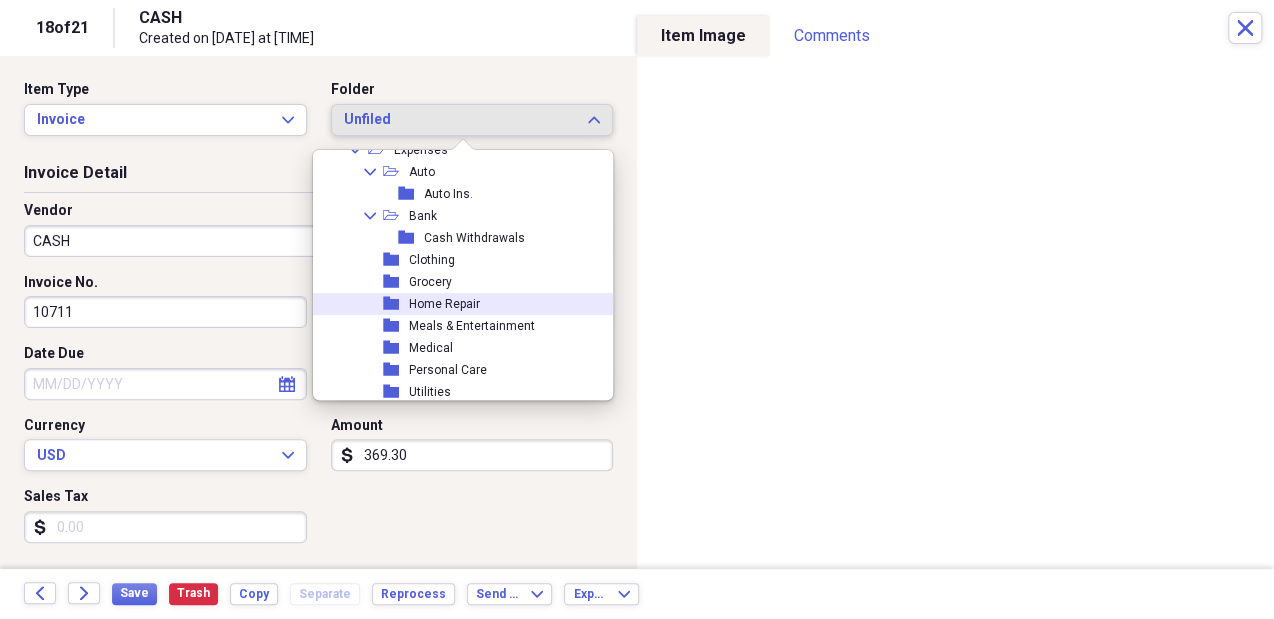 click on "folder Home Repair" at bounding box center (458, 304) 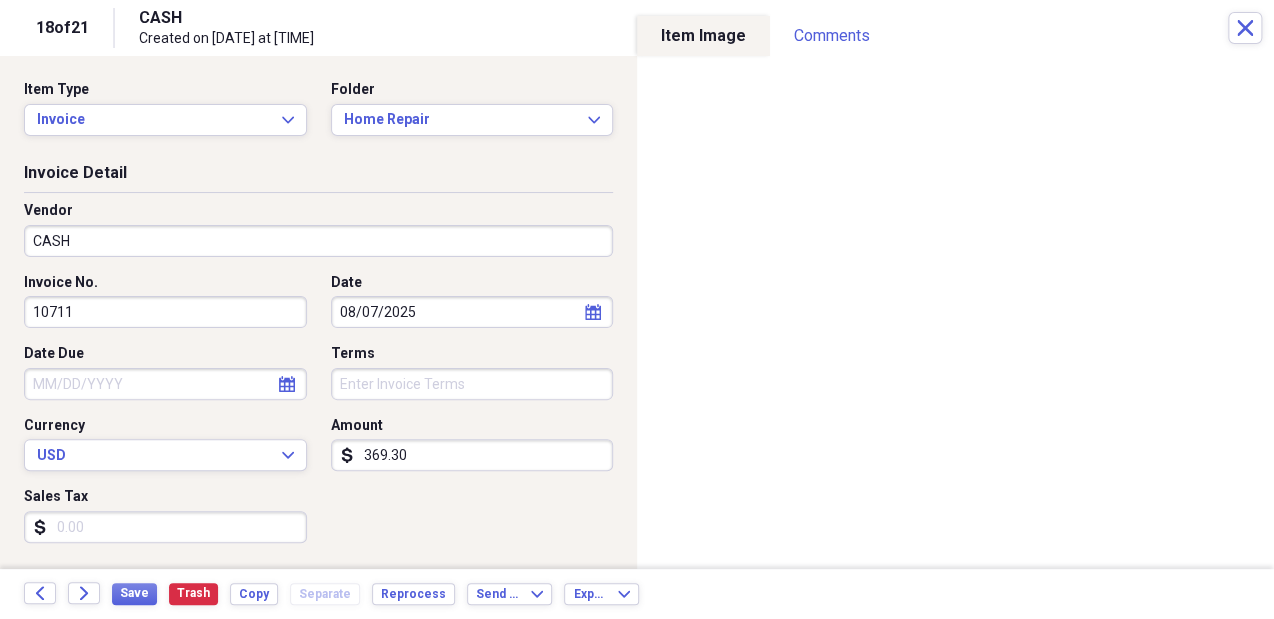 click on "CASH" at bounding box center (318, 241) 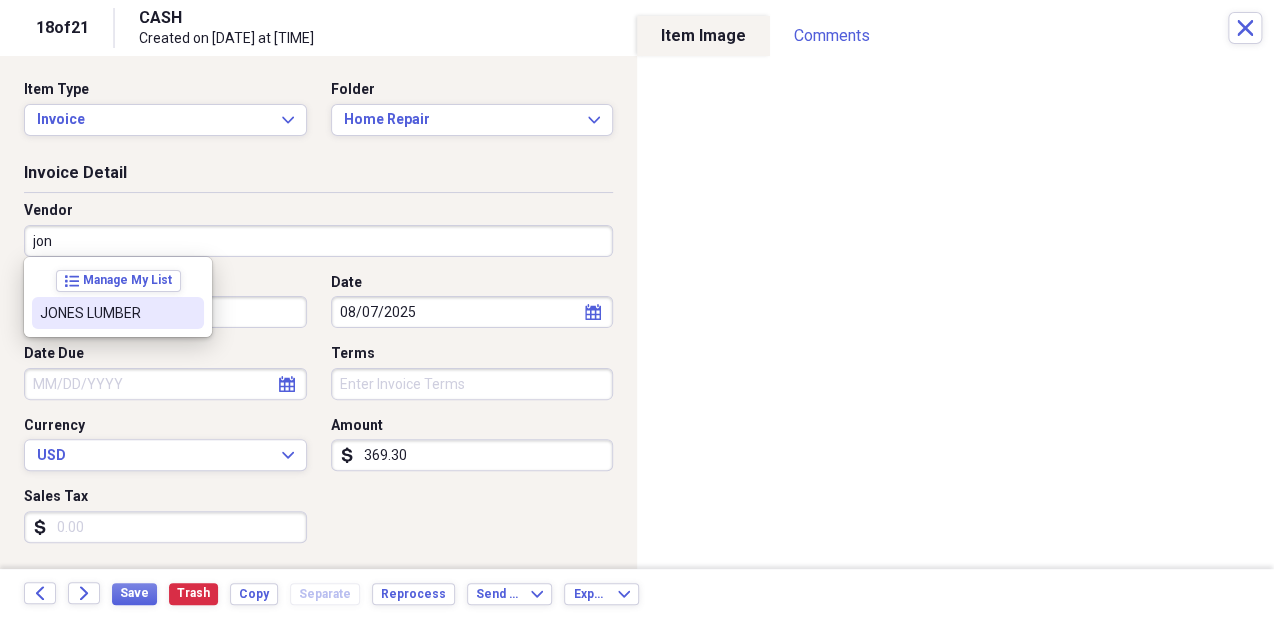 click on "JONES LUMBER" at bounding box center [106, 313] 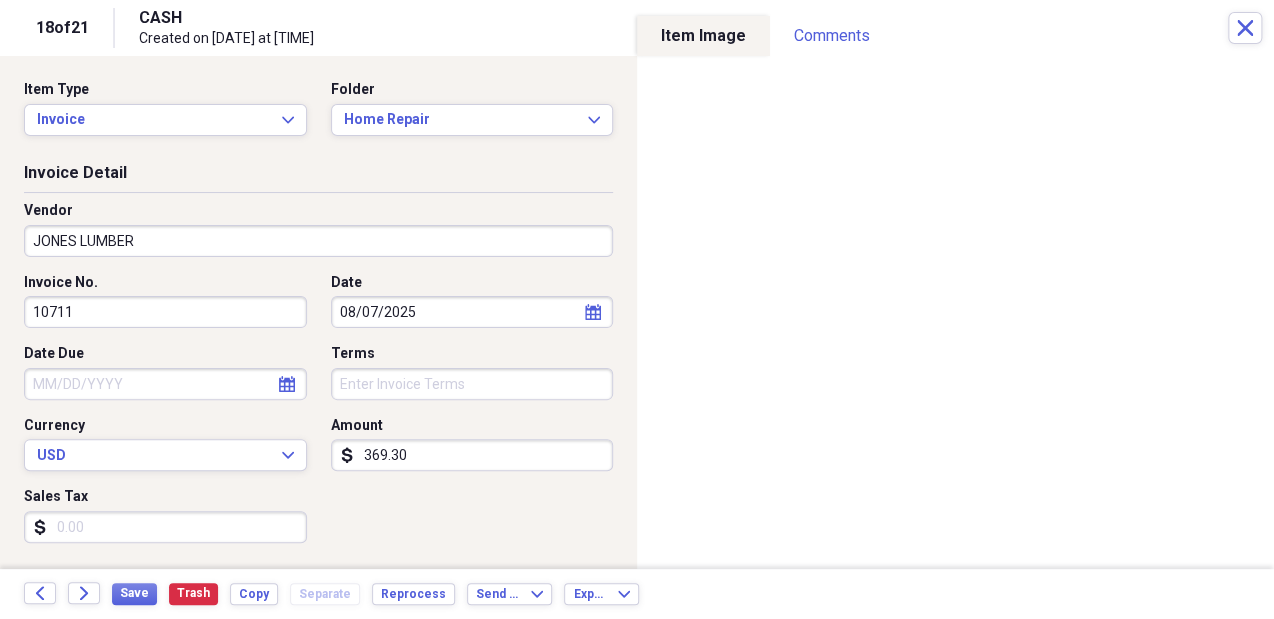 type on "General Retail" 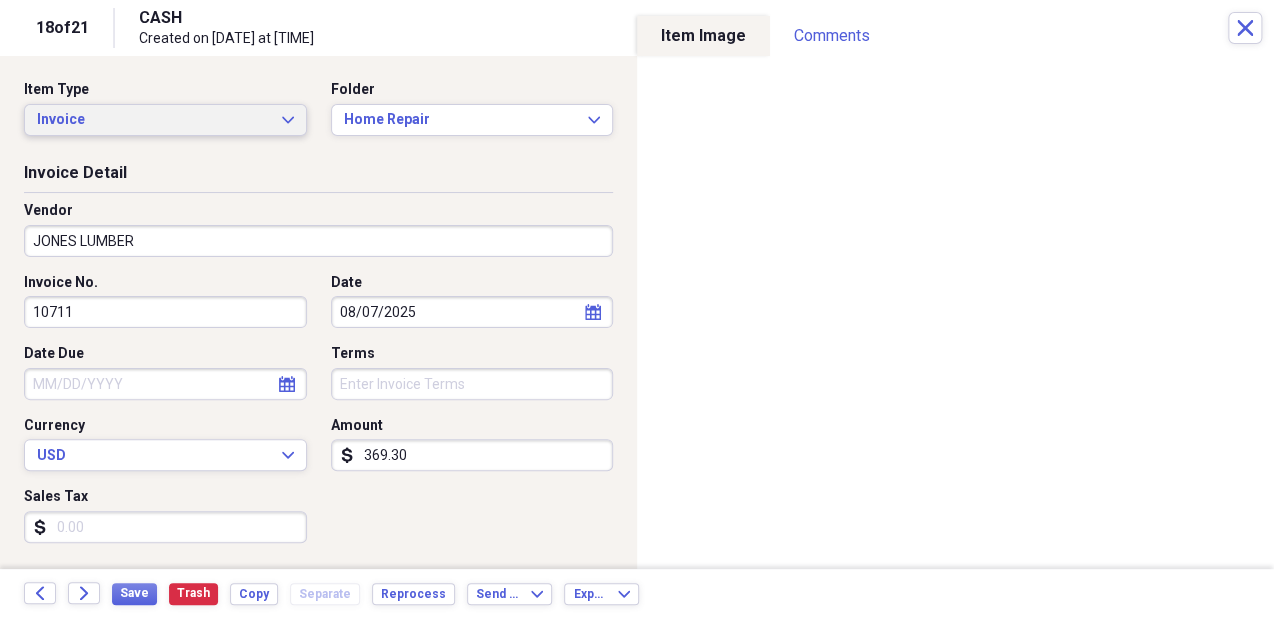 click on "Invoice" at bounding box center (153, 120) 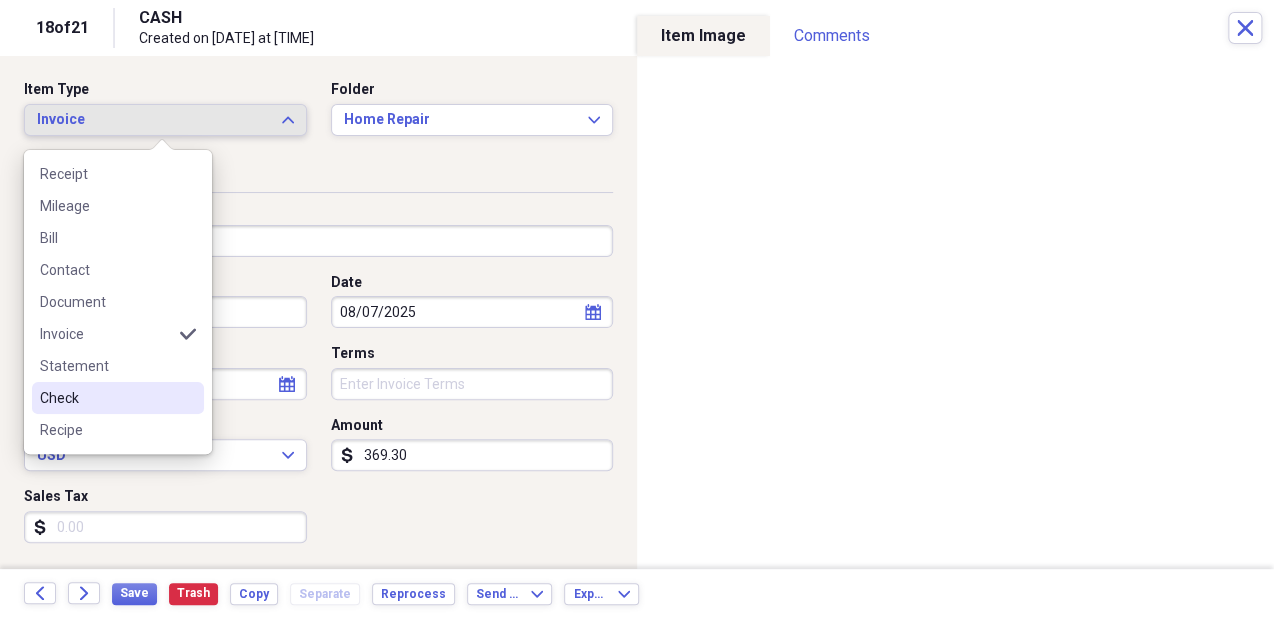 click on "Check" at bounding box center (106, 398) 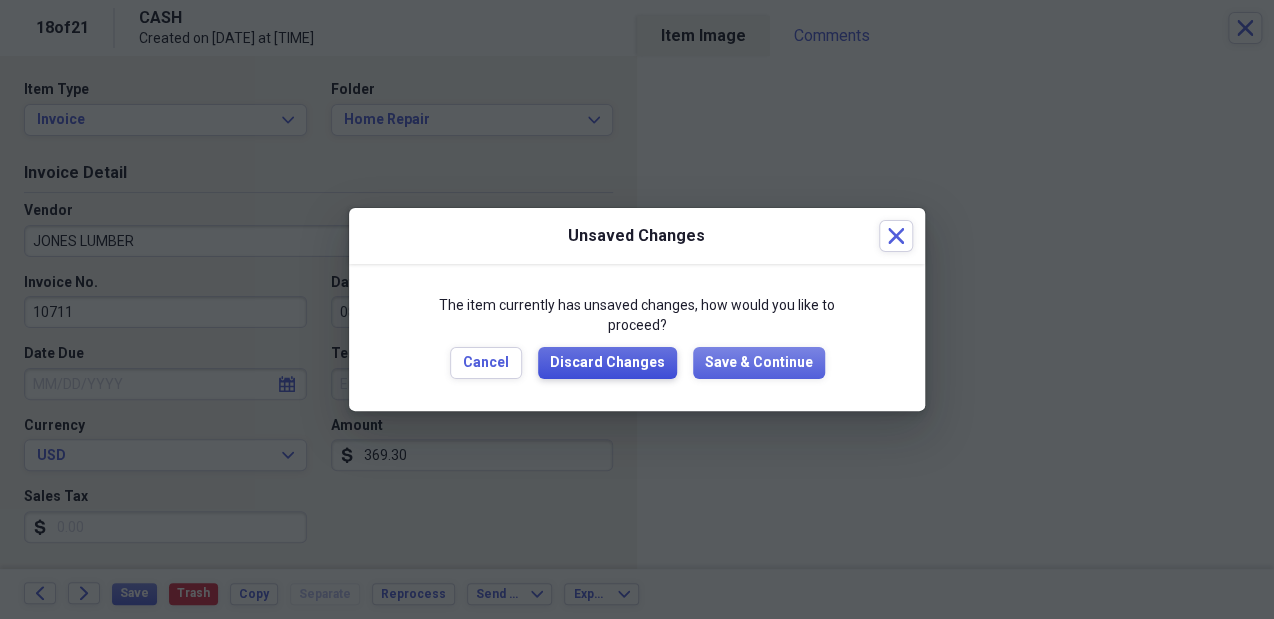 click on "Discard Changes" at bounding box center [607, 363] 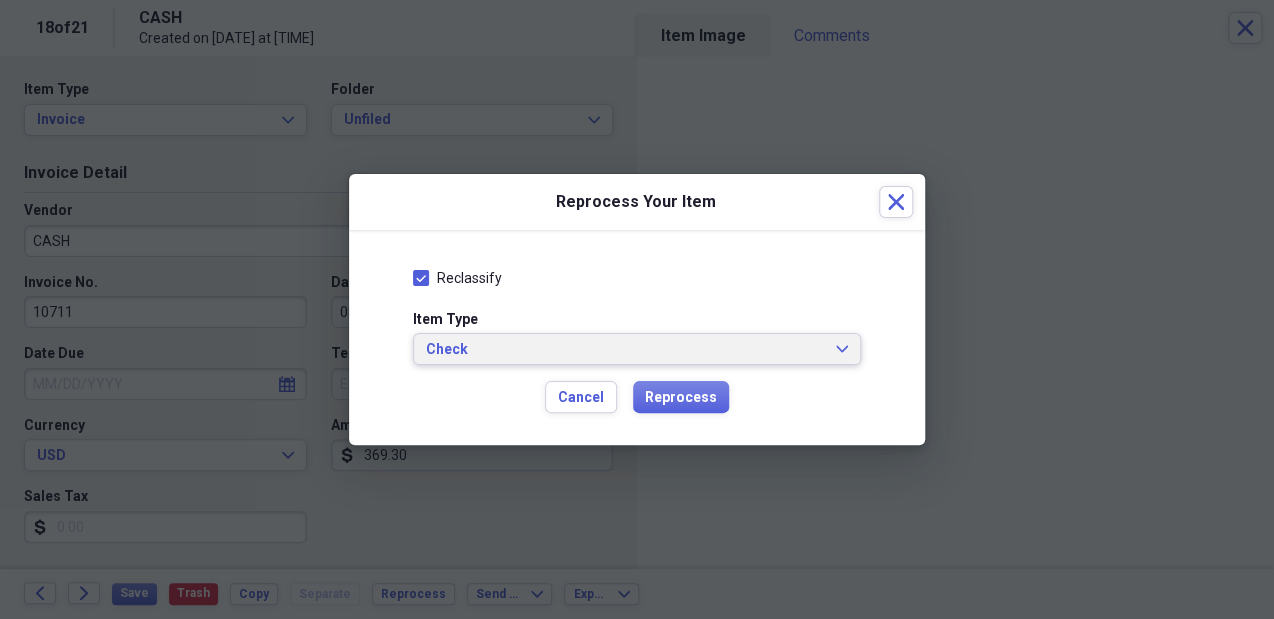 click on "Check" at bounding box center [625, 350] 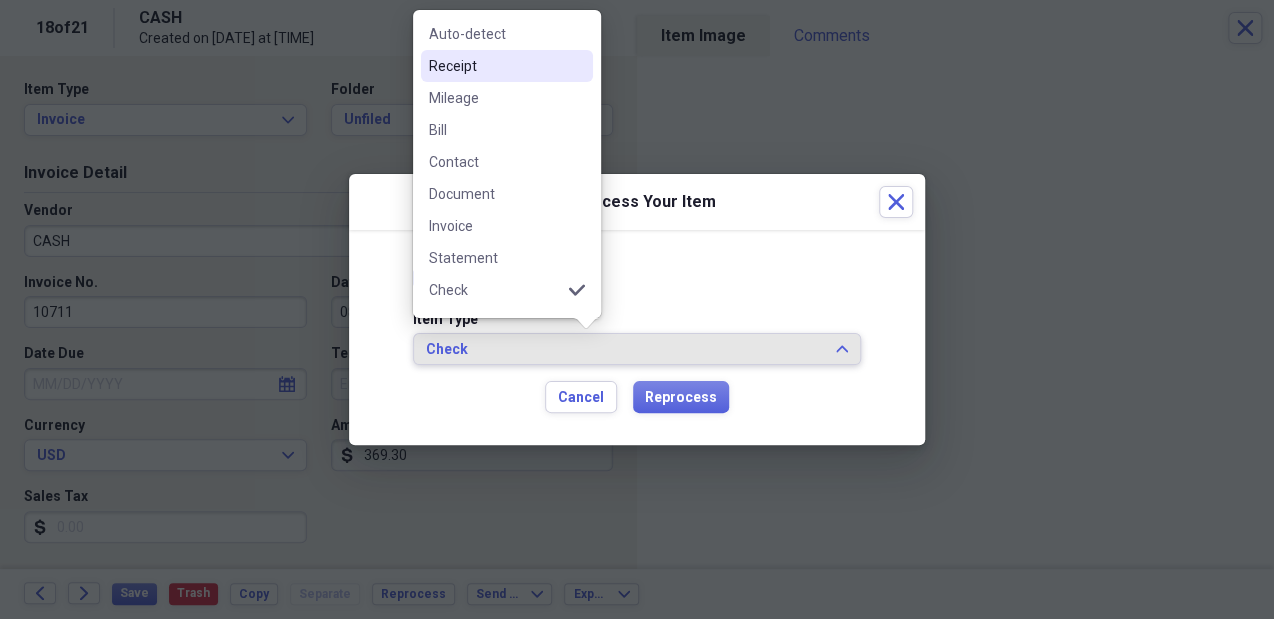 click on "Receipt" at bounding box center [495, 66] 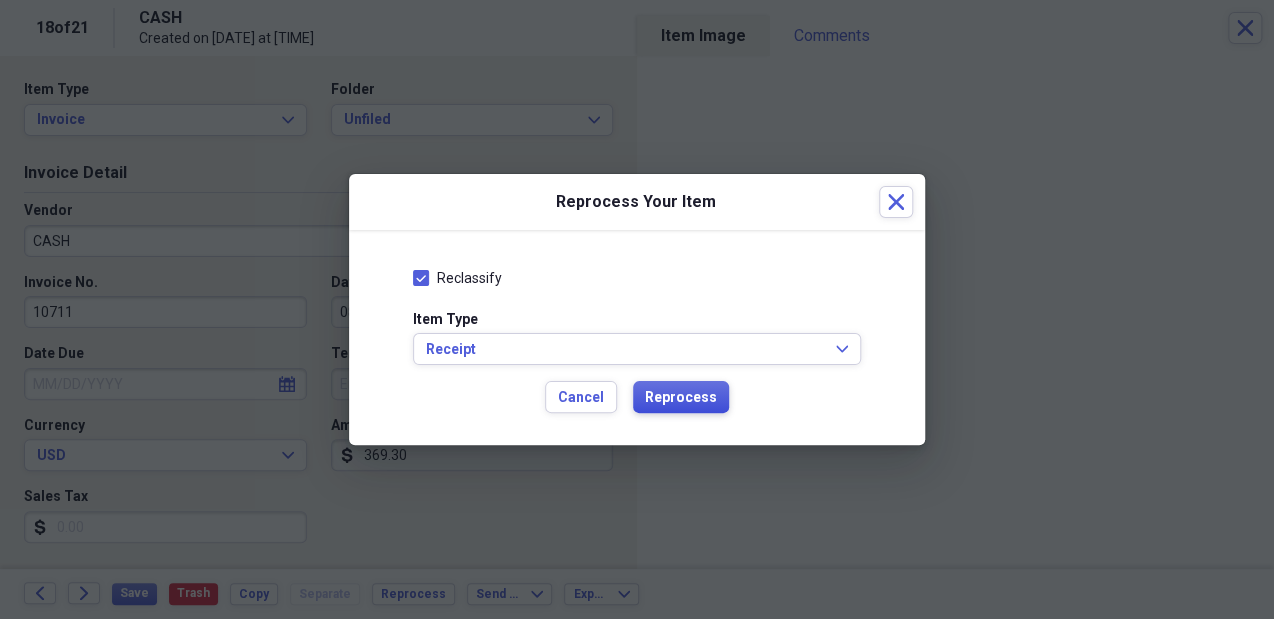 click on "Reprocess" at bounding box center (681, 398) 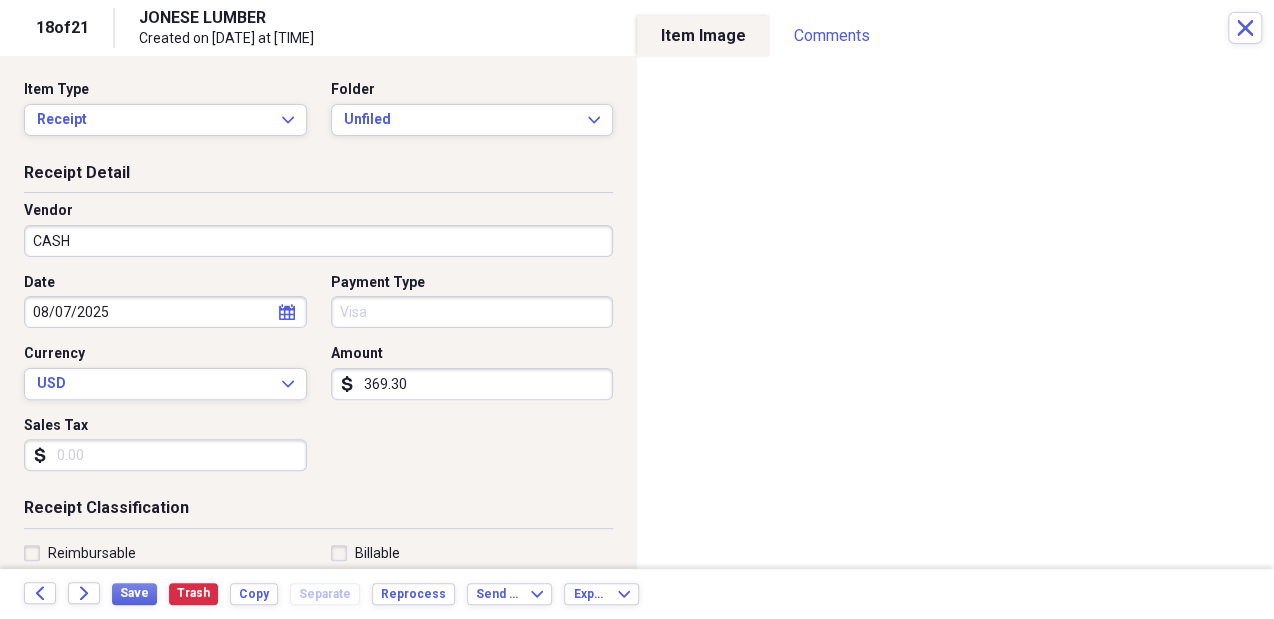 type on "JONESE LUMBER" 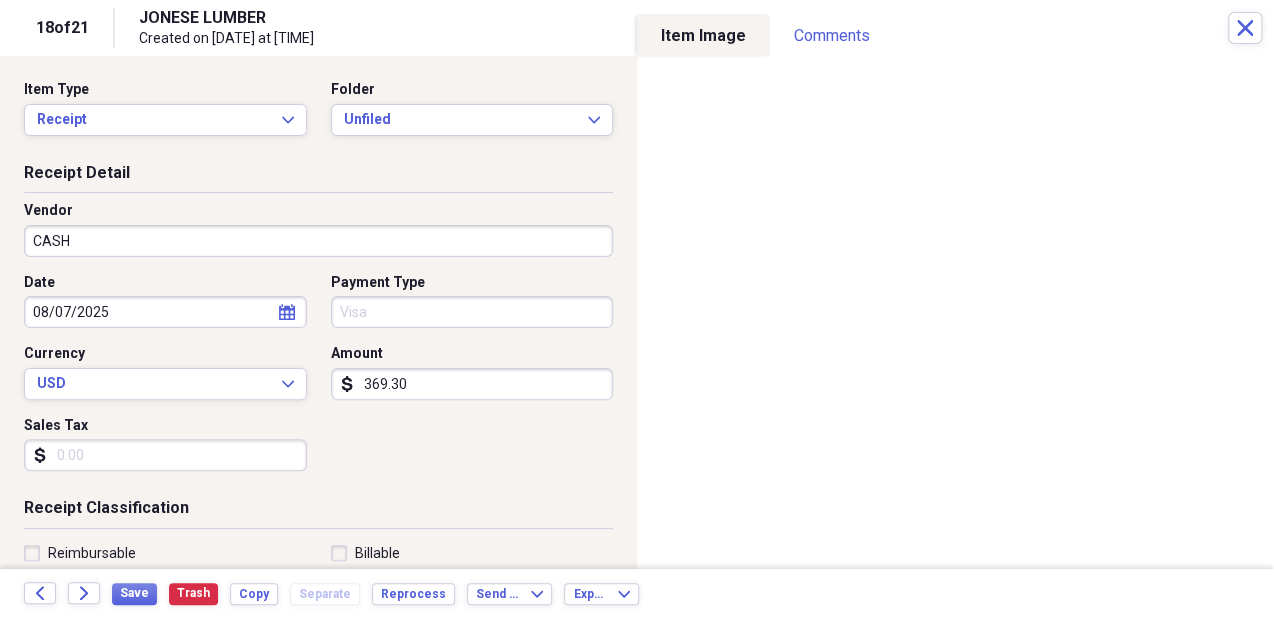 type on "Visa" 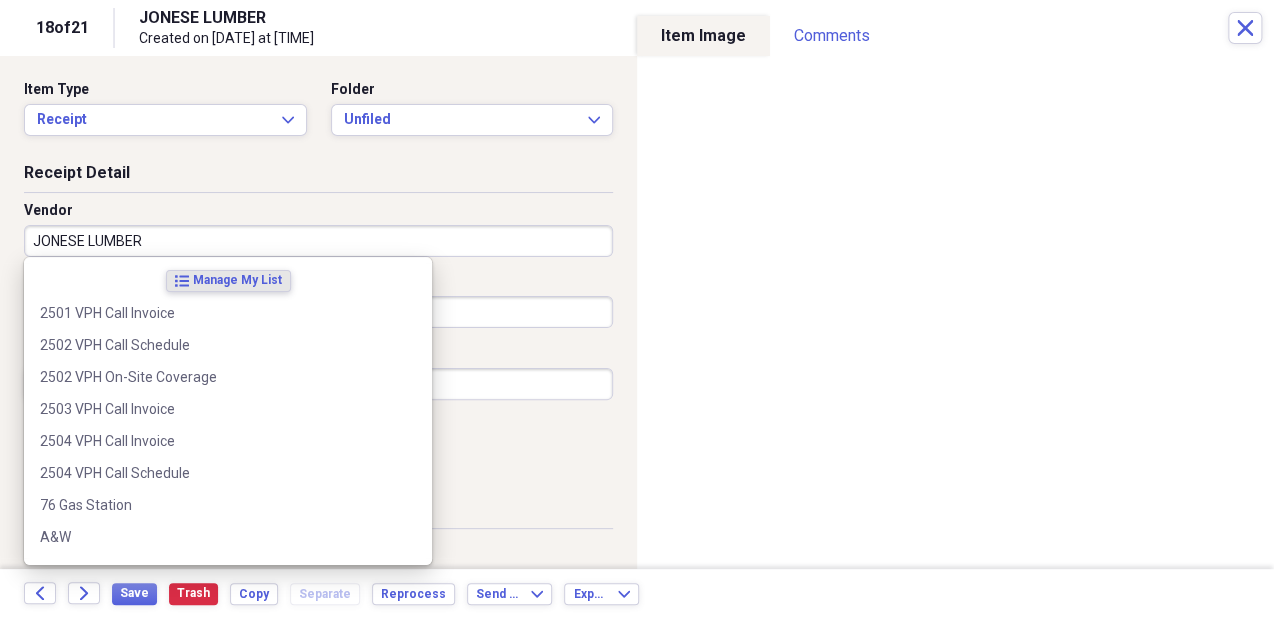 click on "JONESE LUMBER" at bounding box center (318, 241) 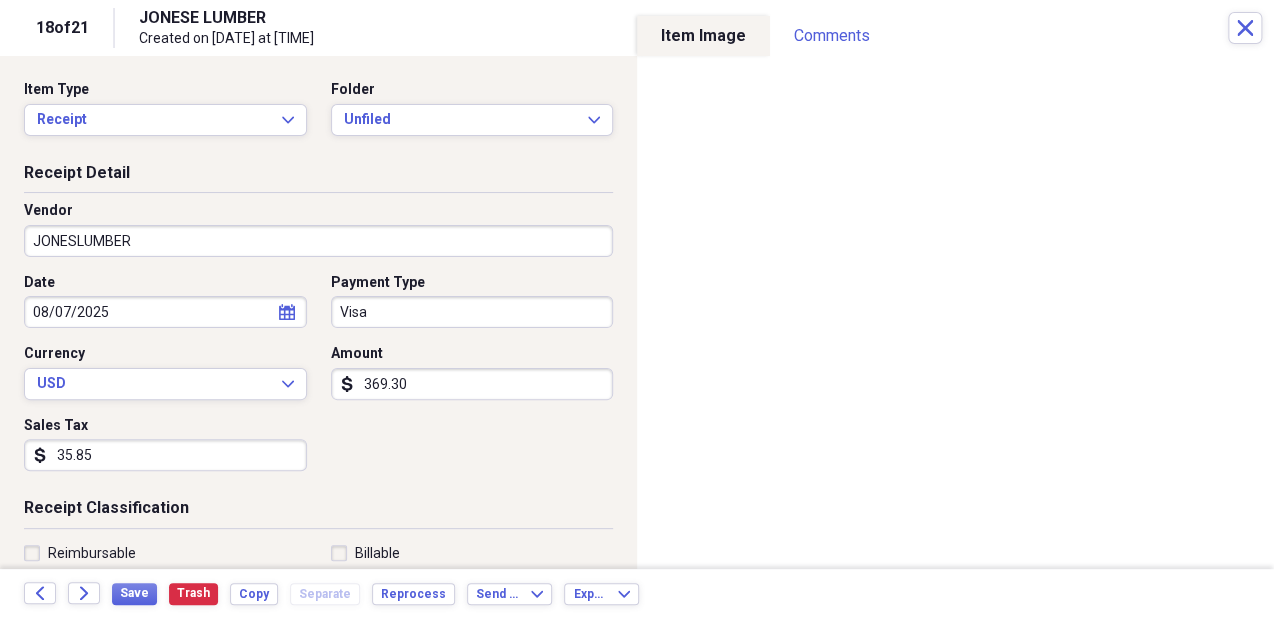 type on "JONES LUMBER" 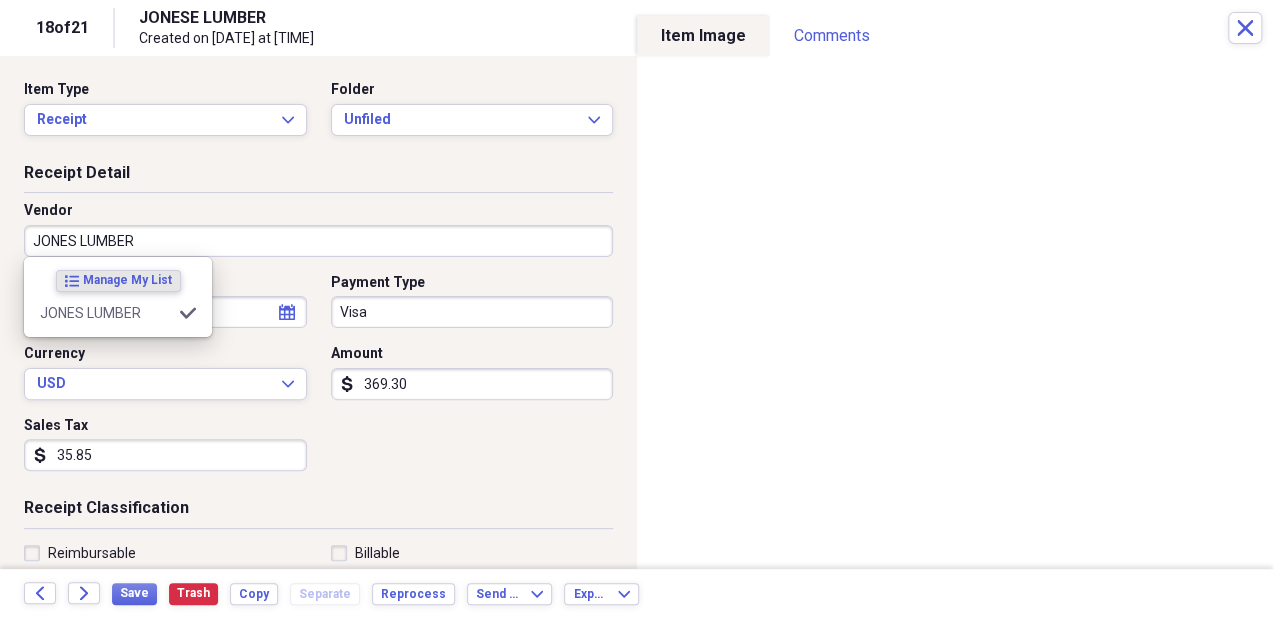 type on "General Retail" 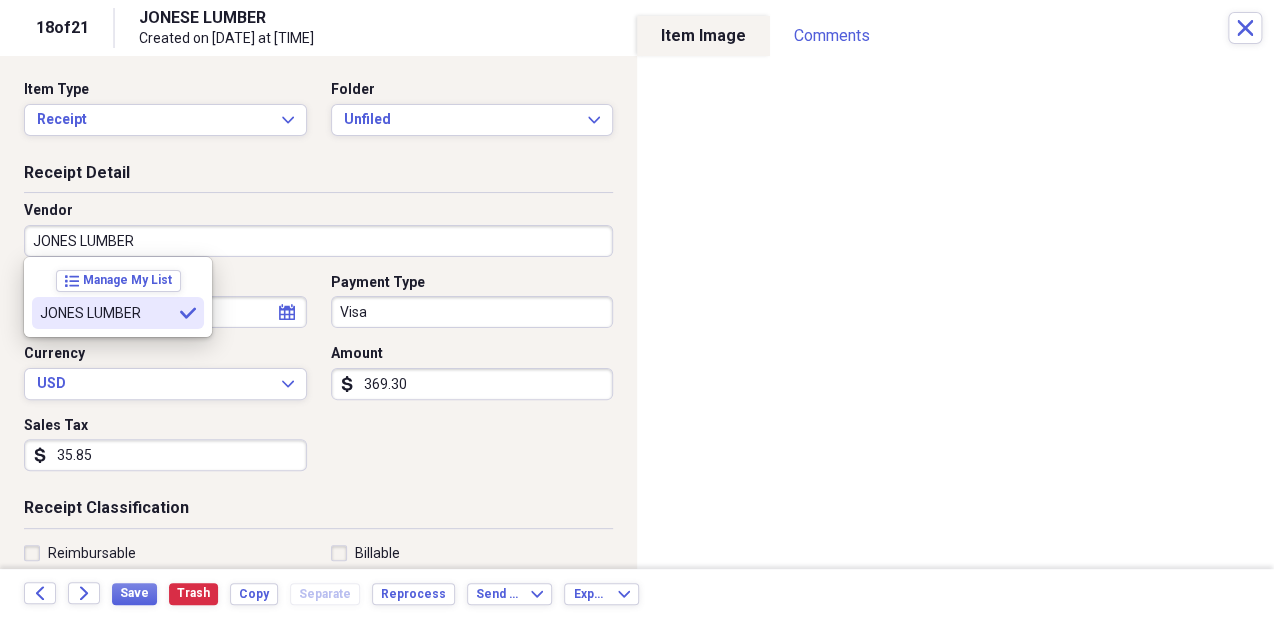 type on "JONES LUMBER" 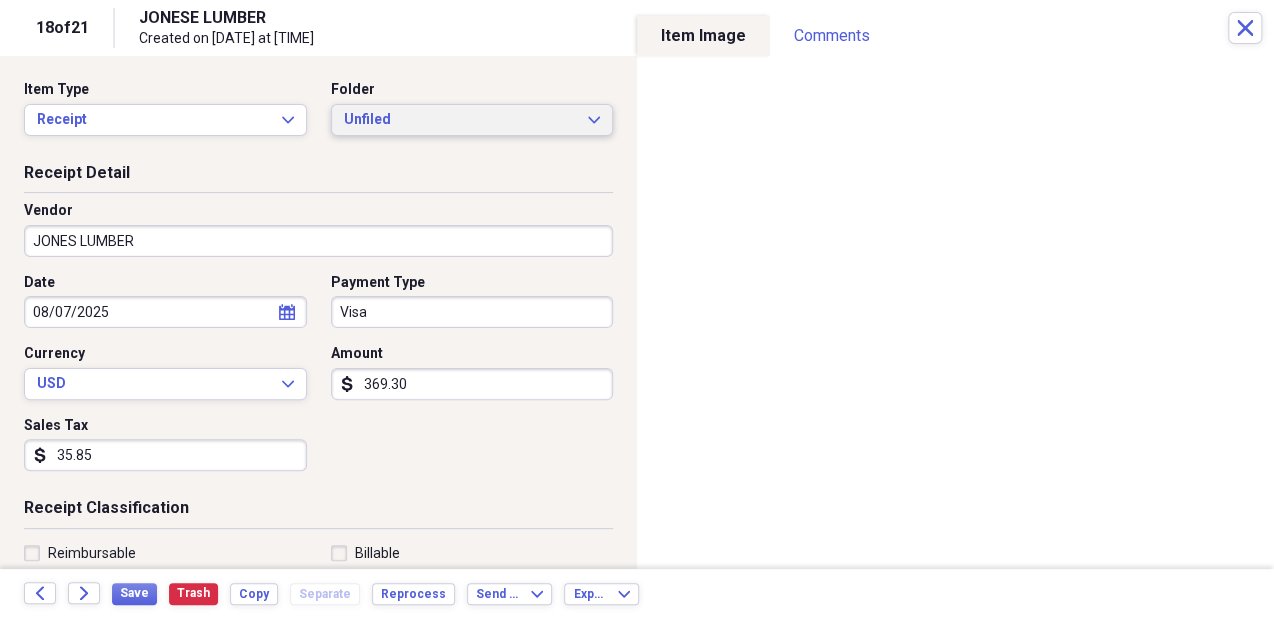 click on "Unfiled" at bounding box center (460, 120) 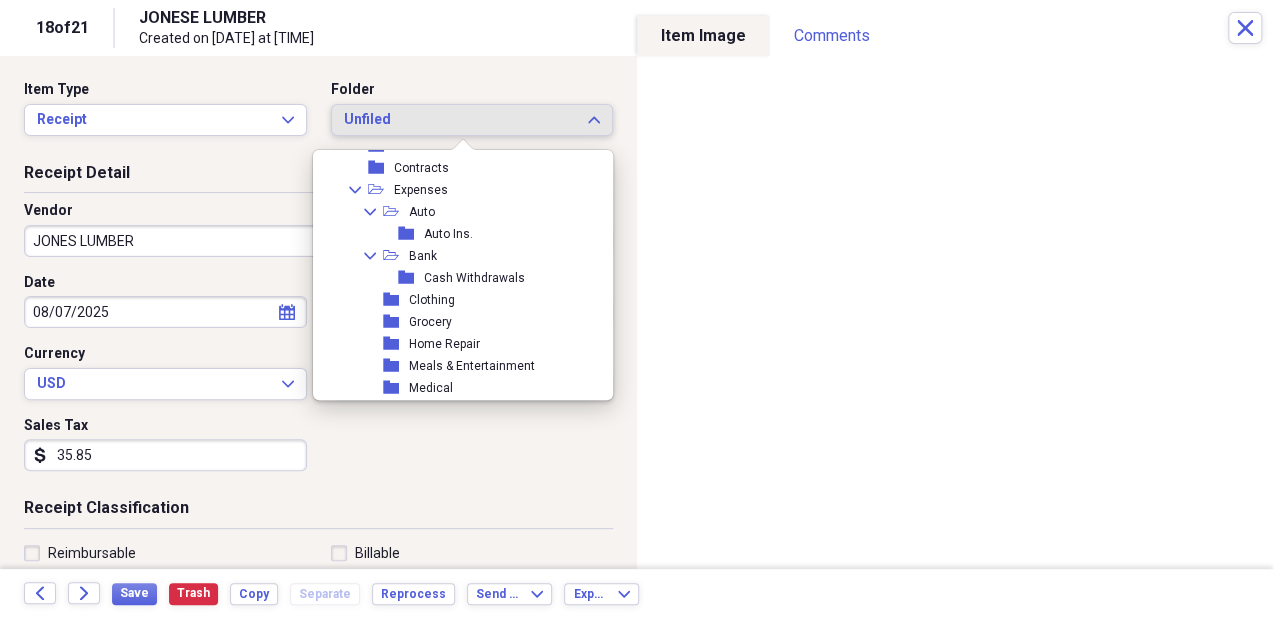scroll, scrollTop: 1733, scrollLeft: 0, axis: vertical 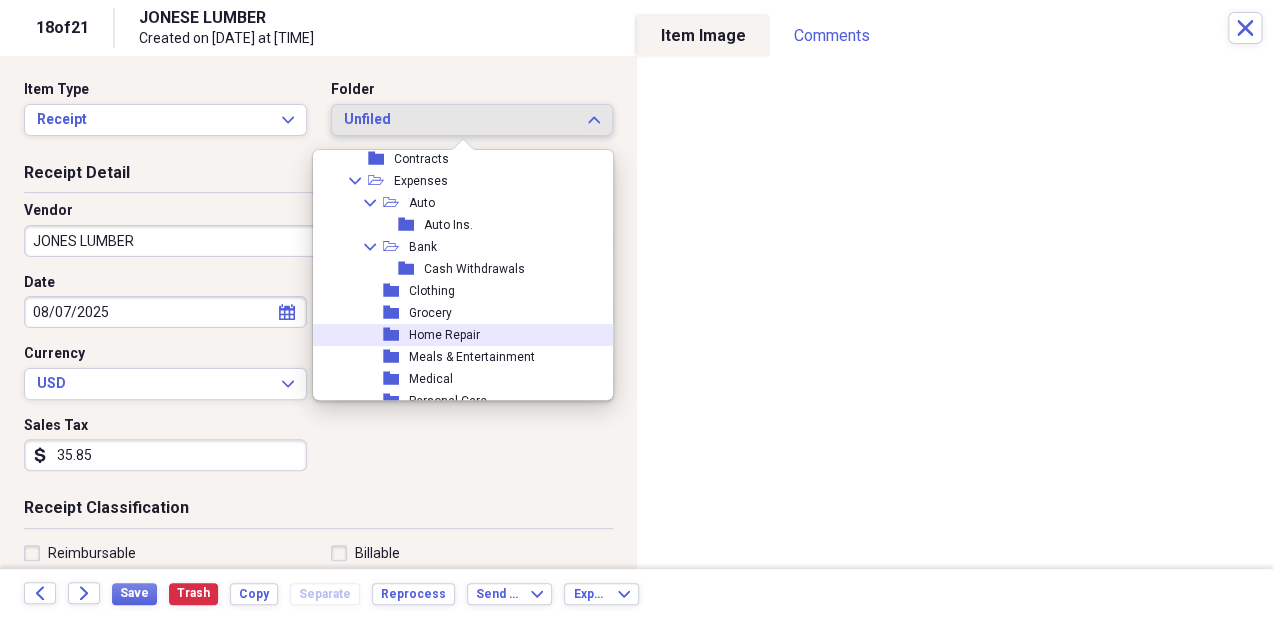 click on "folder Home Repair" at bounding box center [458, 335] 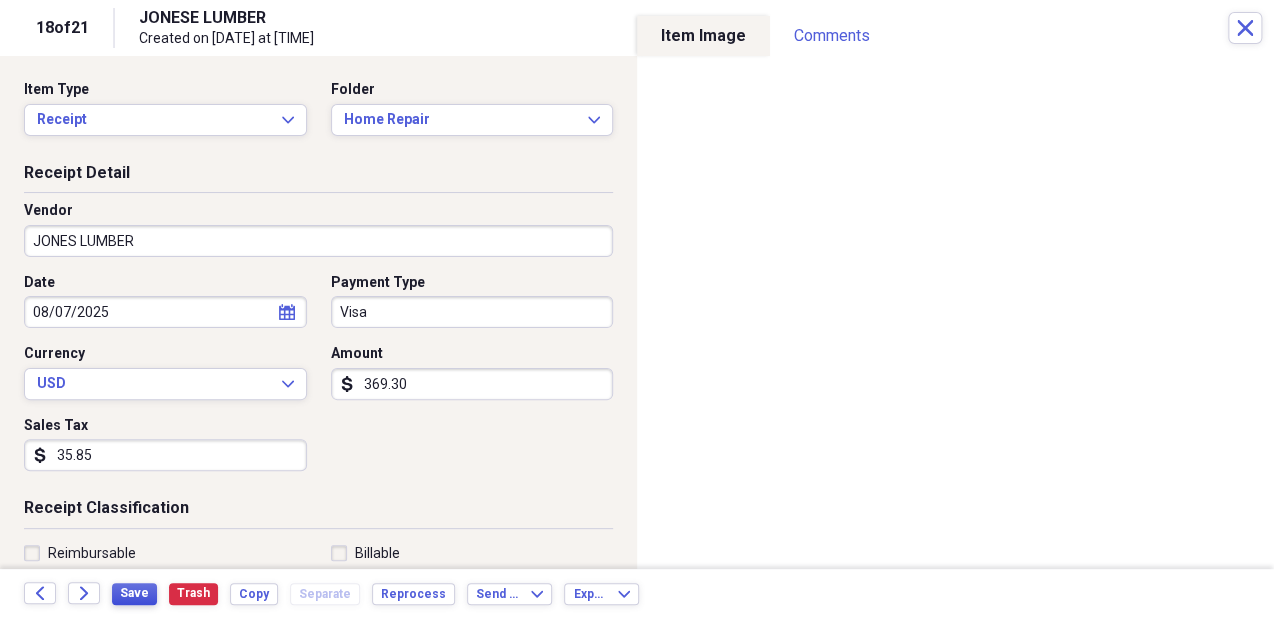 click on "Save" at bounding box center [134, 593] 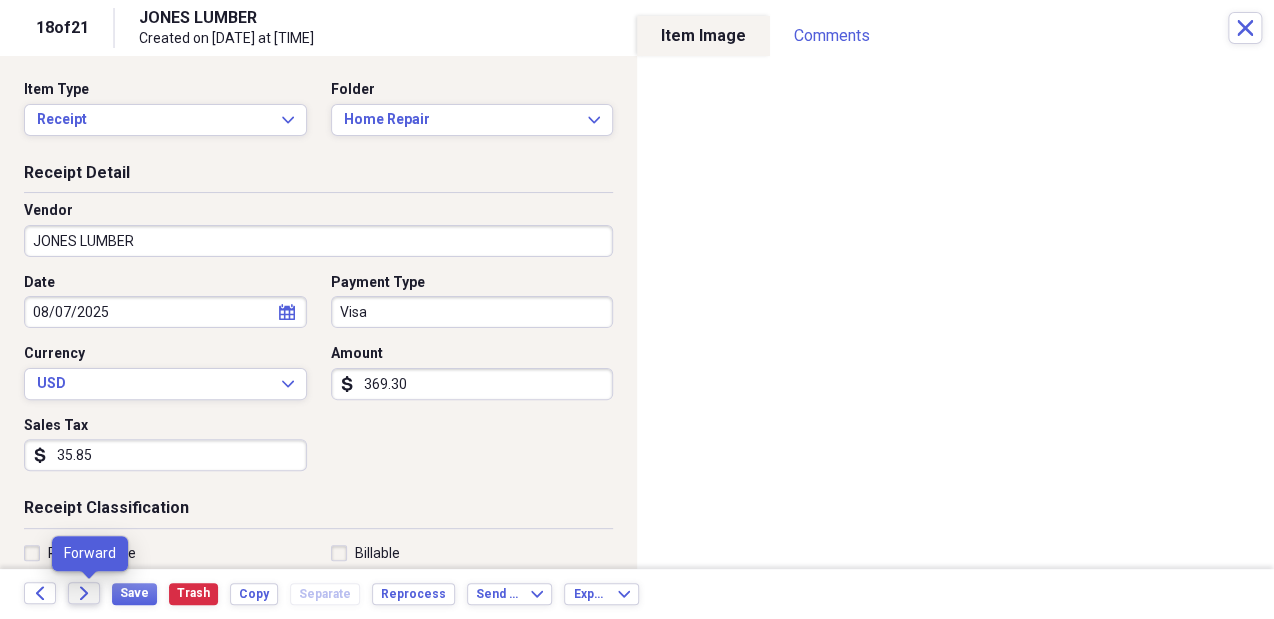 click on "Forward" 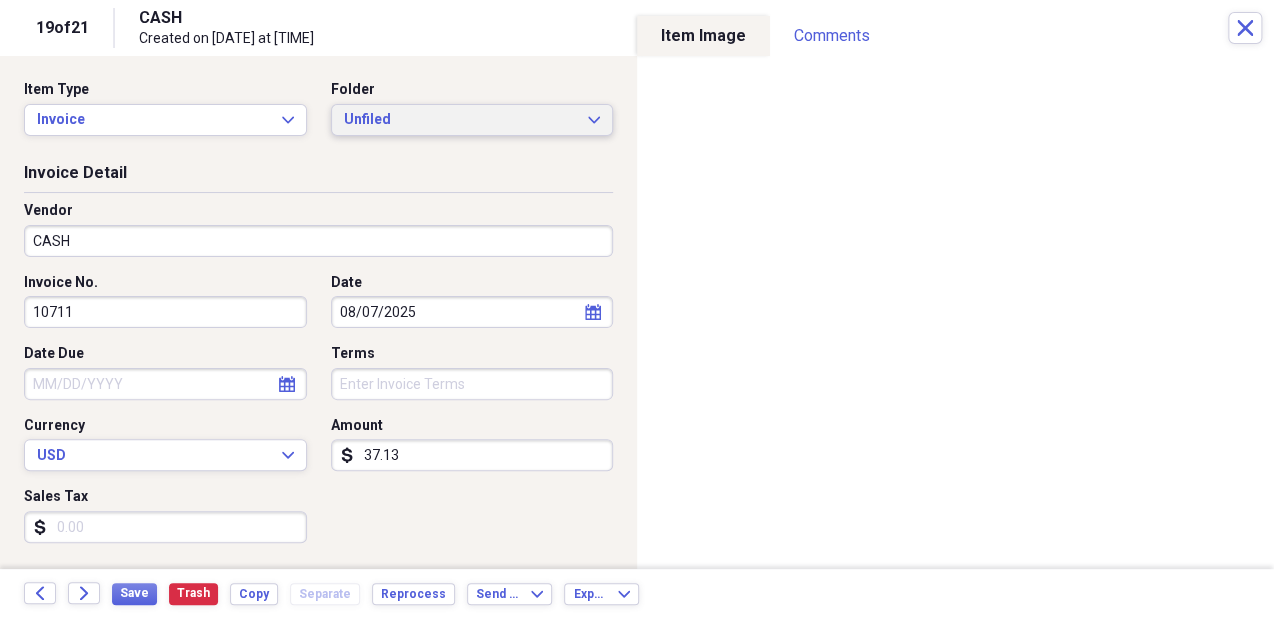 click on "Unfiled" at bounding box center [460, 120] 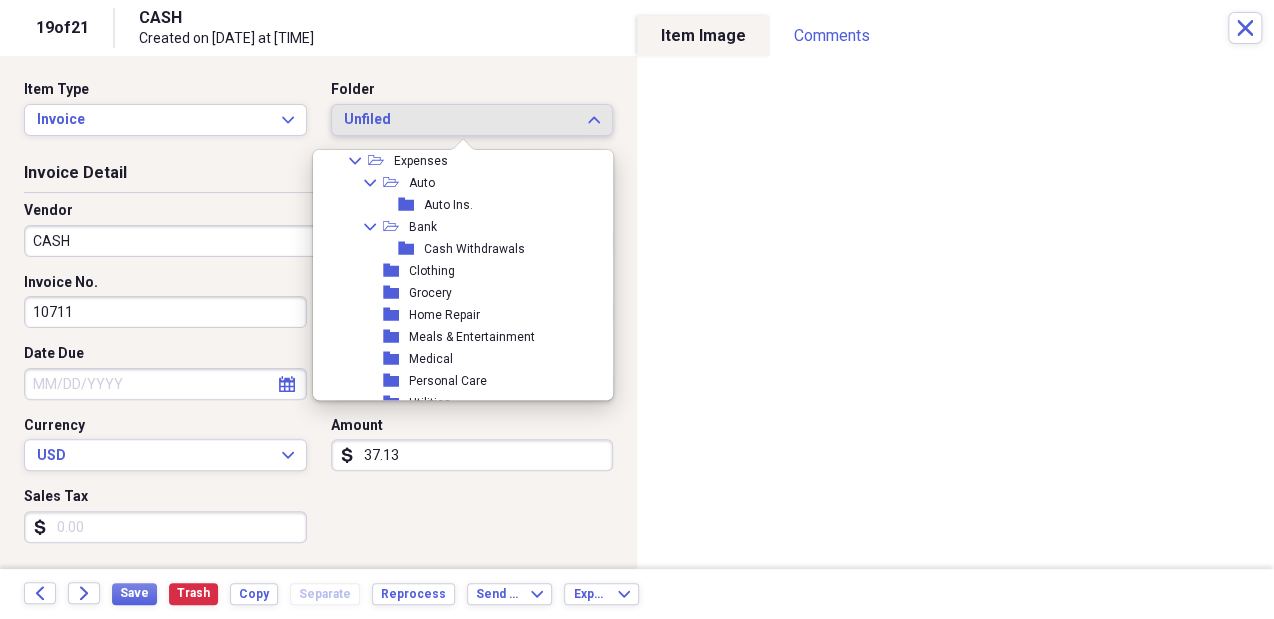 scroll, scrollTop: 1773, scrollLeft: 0, axis: vertical 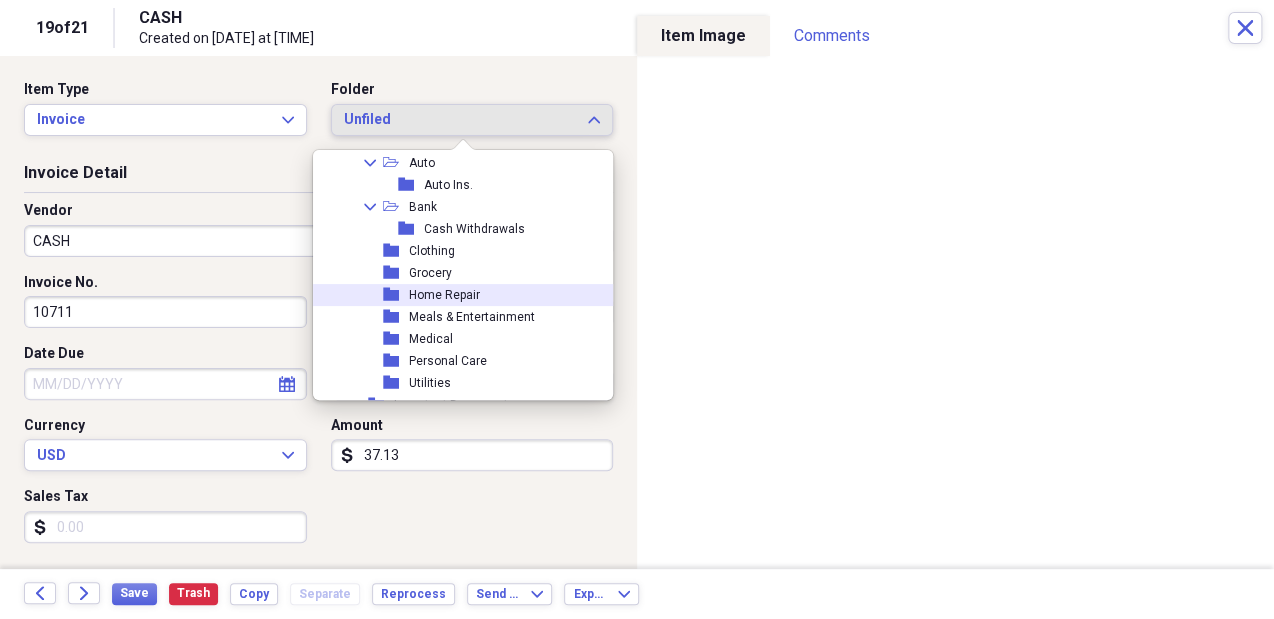click on "folder Home Repair" at bounding box center [458, 295] 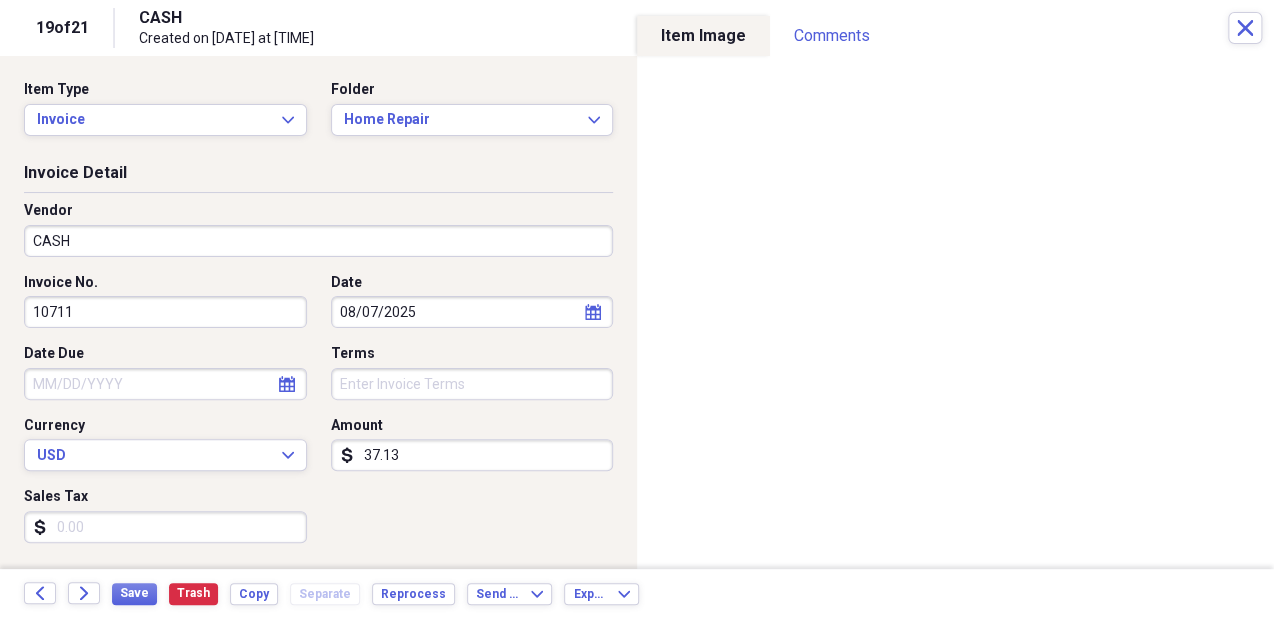 click on "CASH" at bounding box center (318, 241) 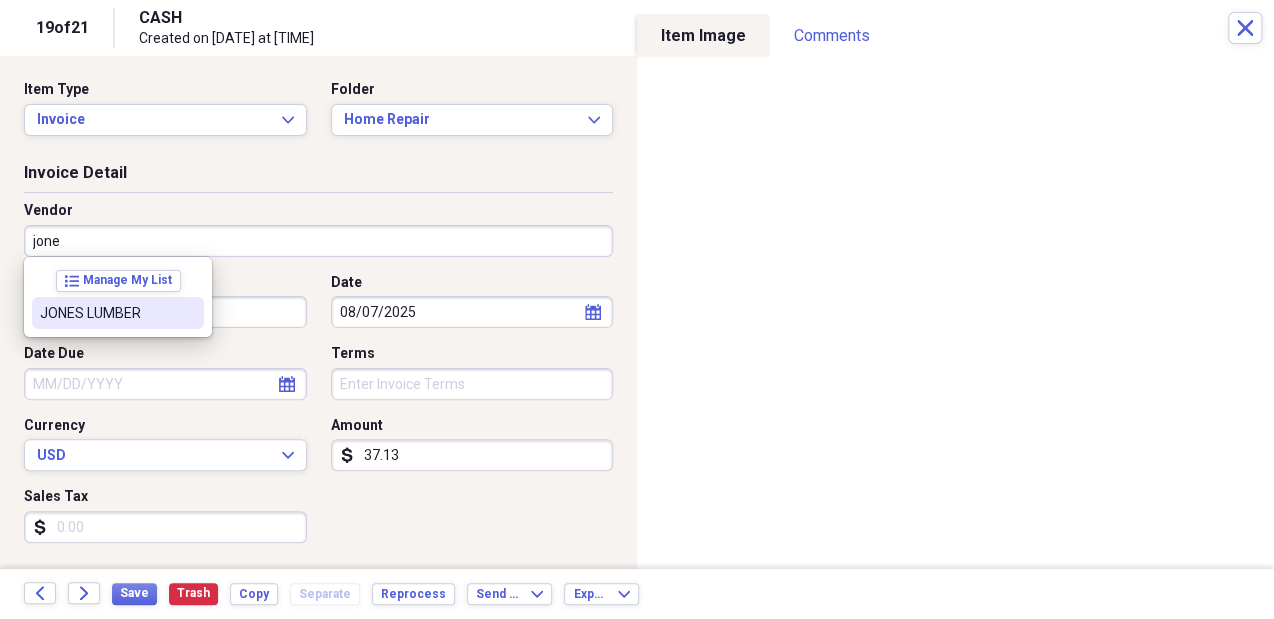 click on "JONES LUMBER" at bounding box center [106, 313] 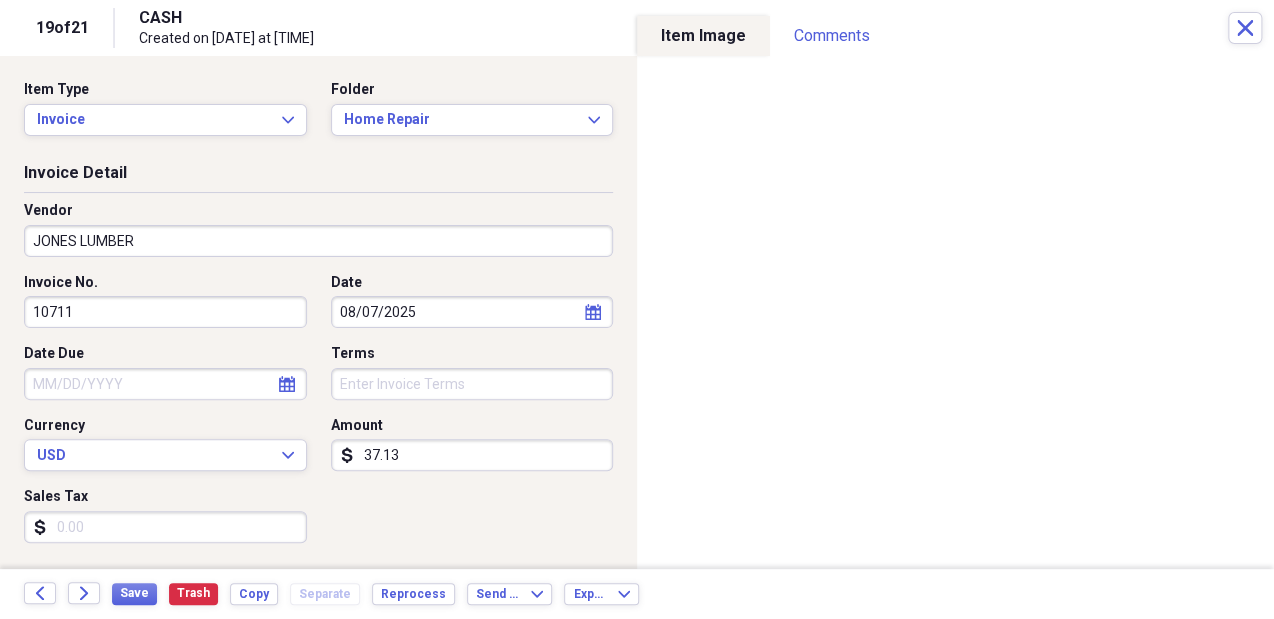 type on "General Retail" 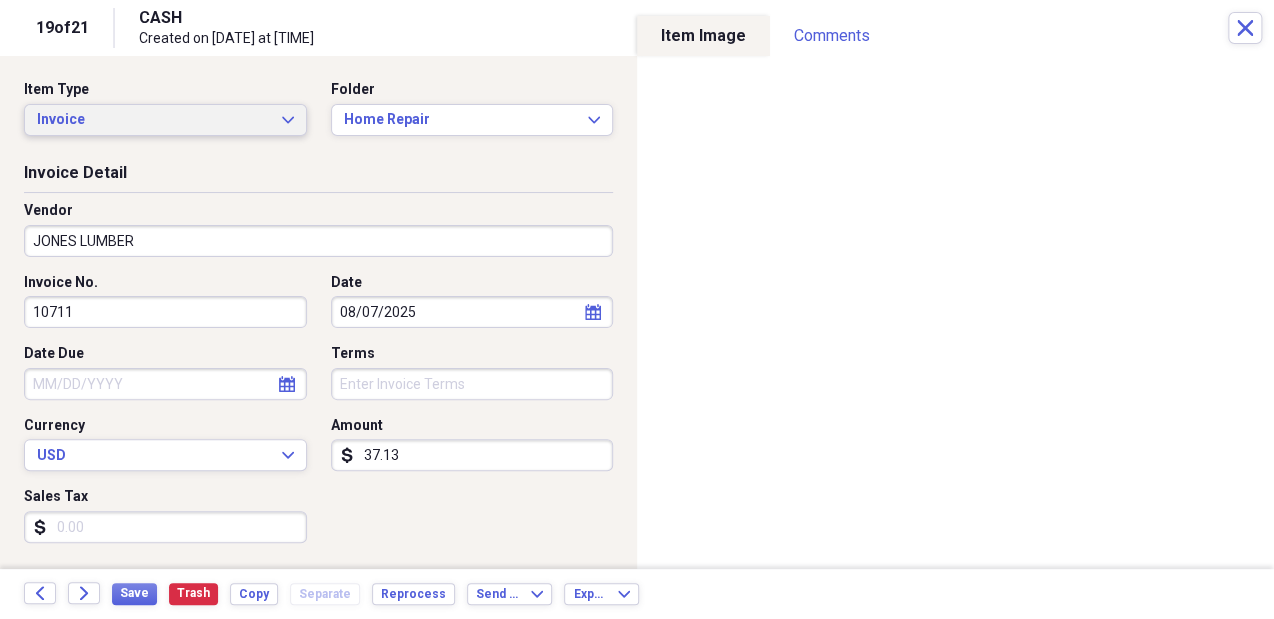 click on "Invoice" at bounding box center (153, 120) 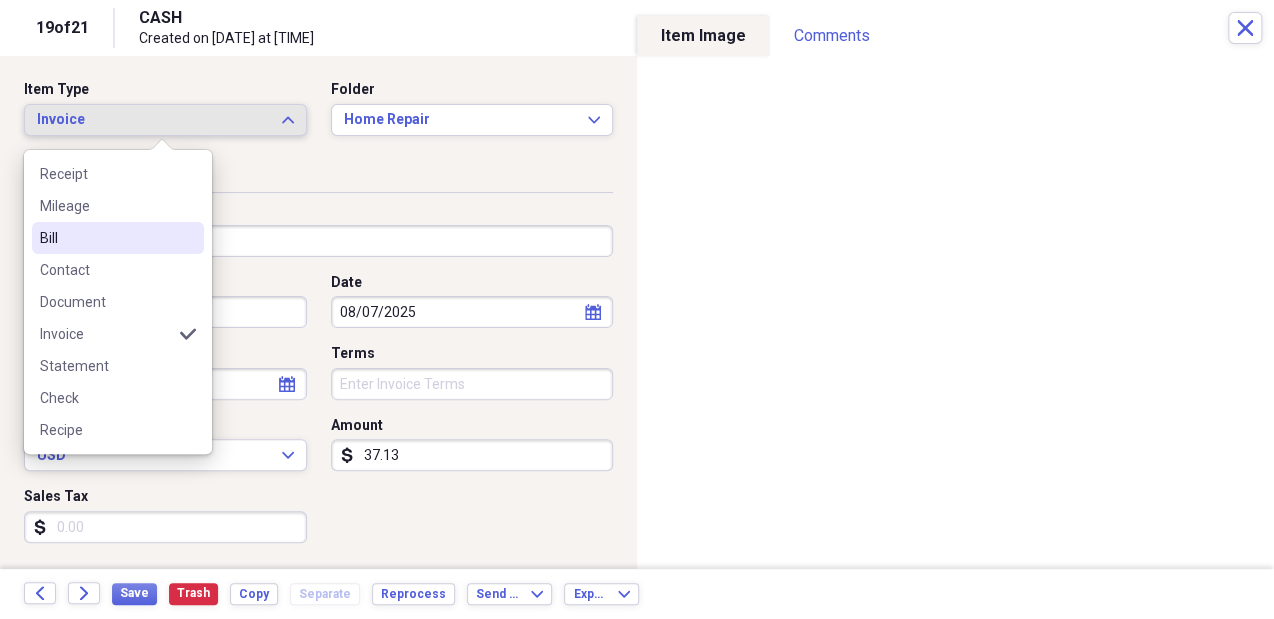 click on "Bill" at bounding box center [106, 238] 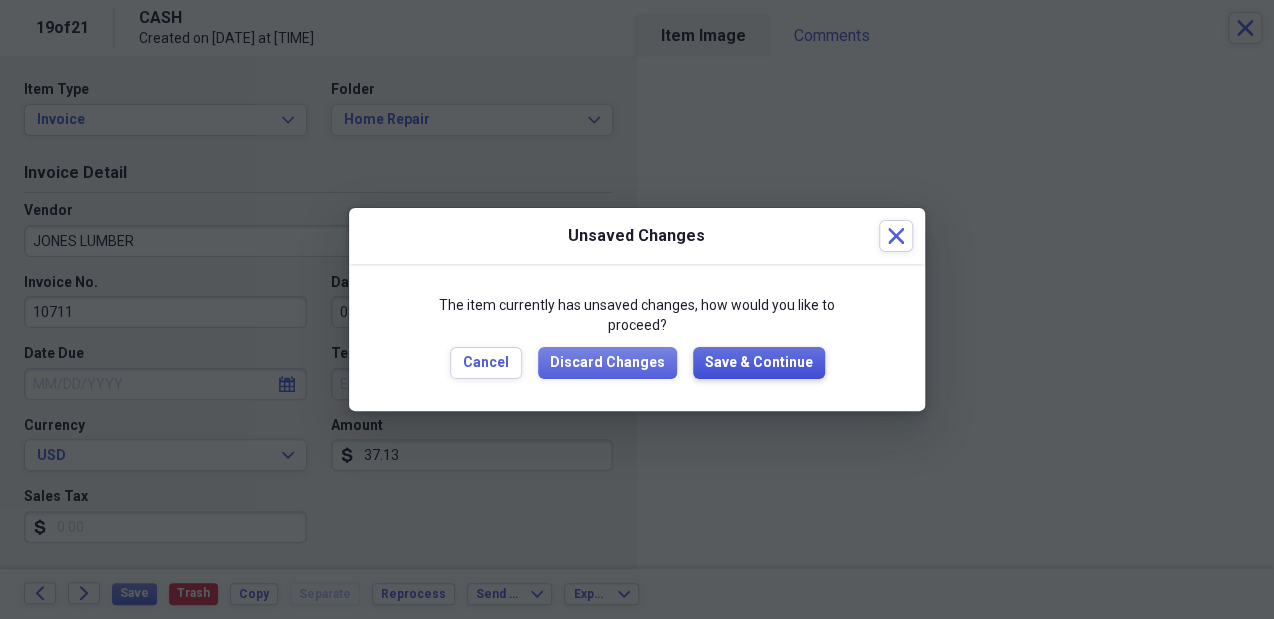 click on "Save & Continue" at bounding box center (759, 363) 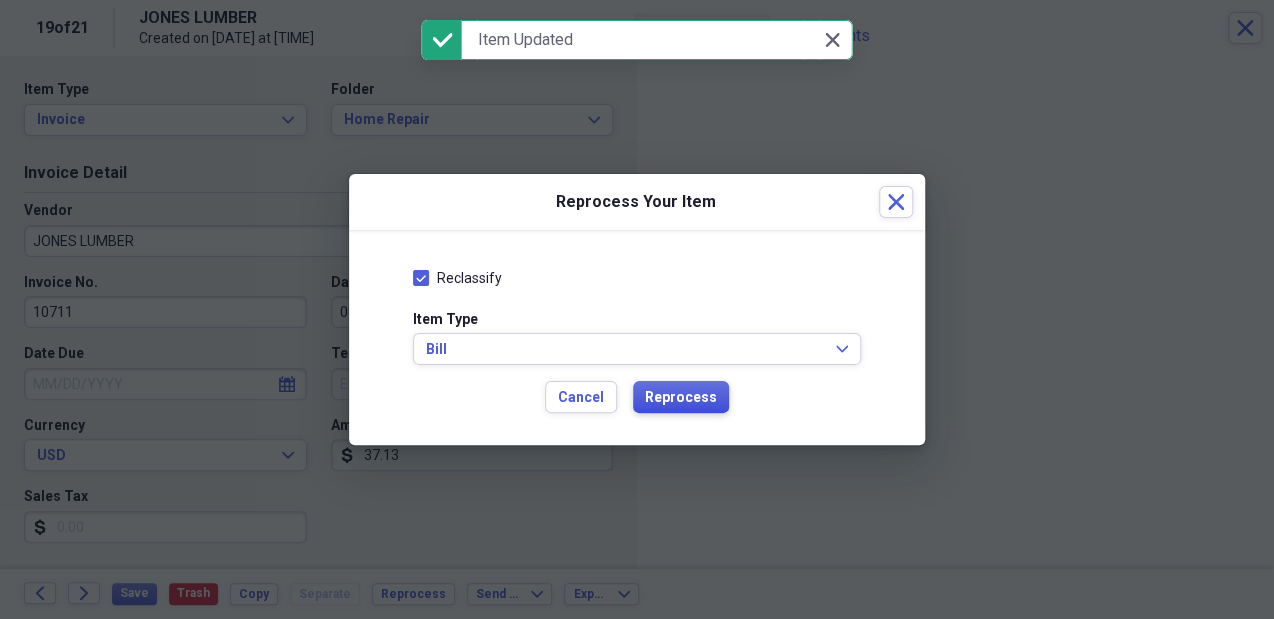 click on "Reprocess" at bounding box center [681, 398] 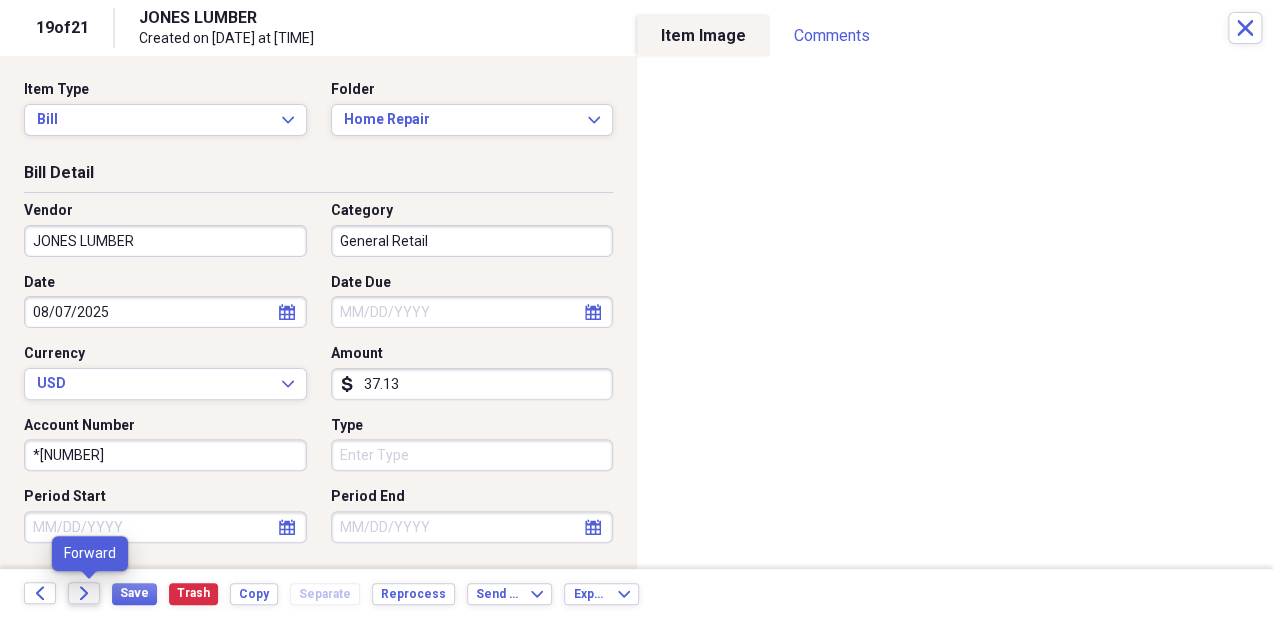 click on "Forward" at bounding box center (84, 593) 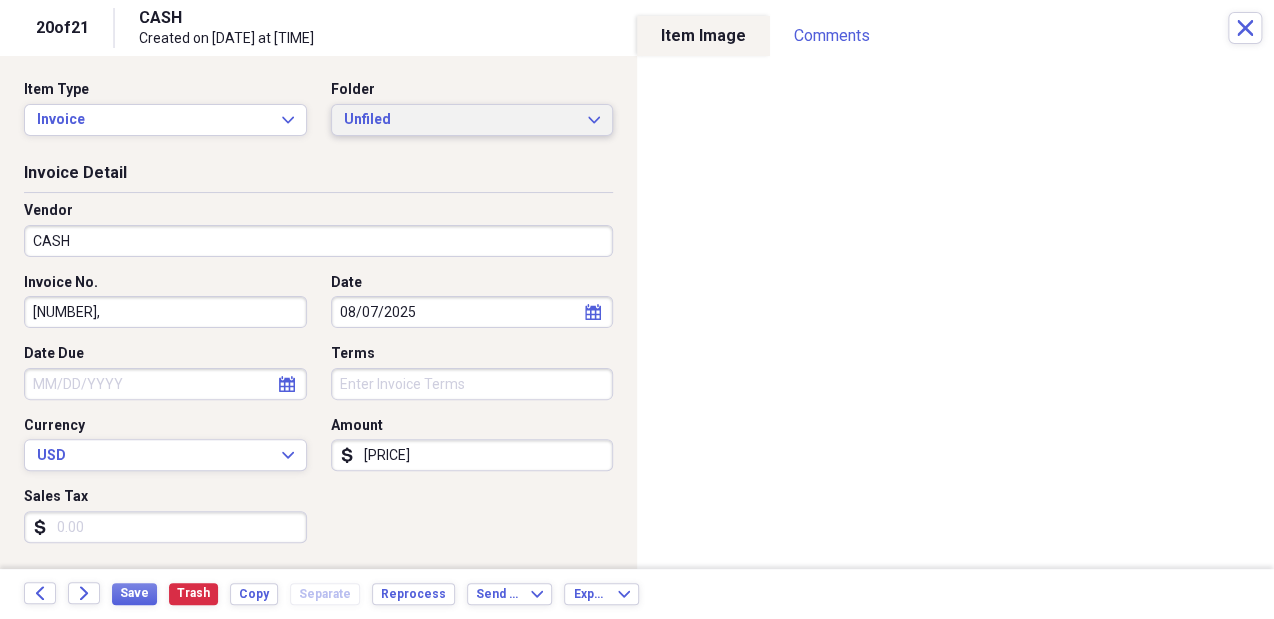 click on "Unfiled" at bounding box center [460, 120] 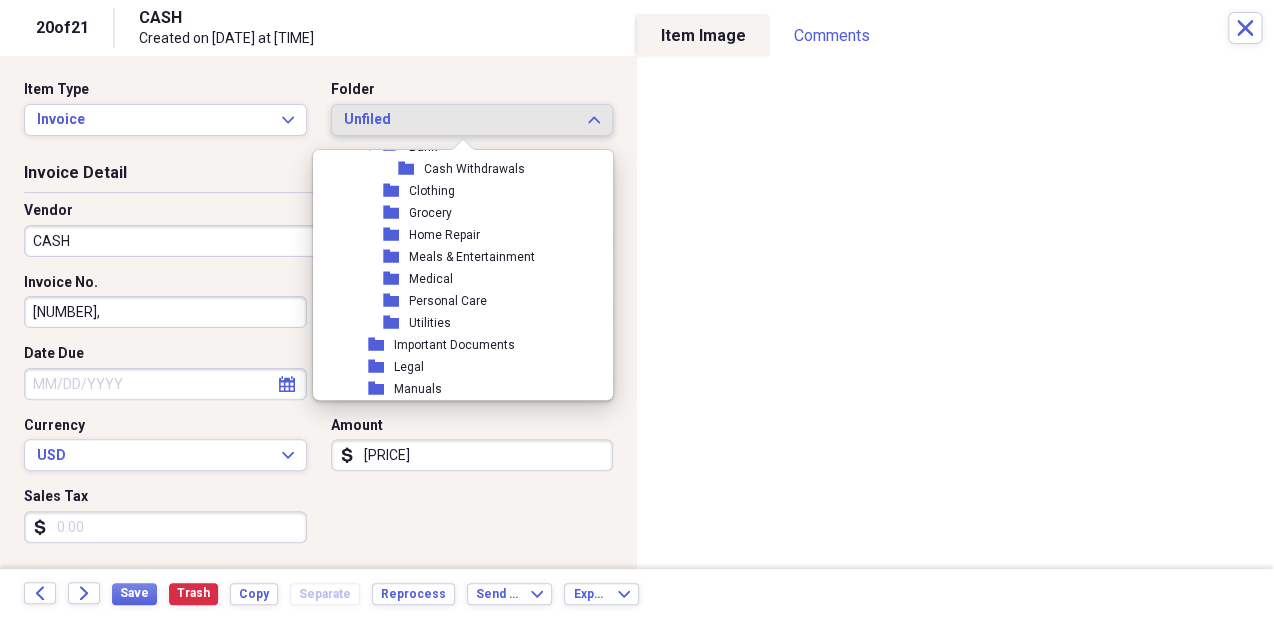 scroll, scrollTop: 1844, scrollLeft: 0, axis: vertical 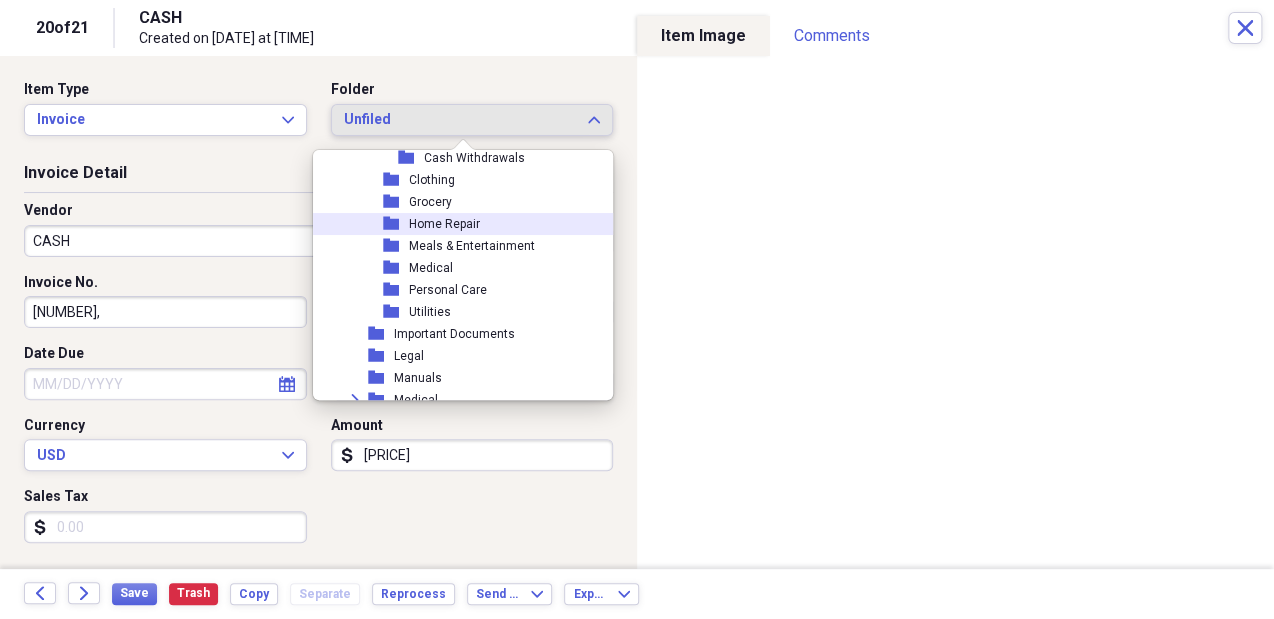 click on "folder Home Repair" at bounding box center [458, 224] 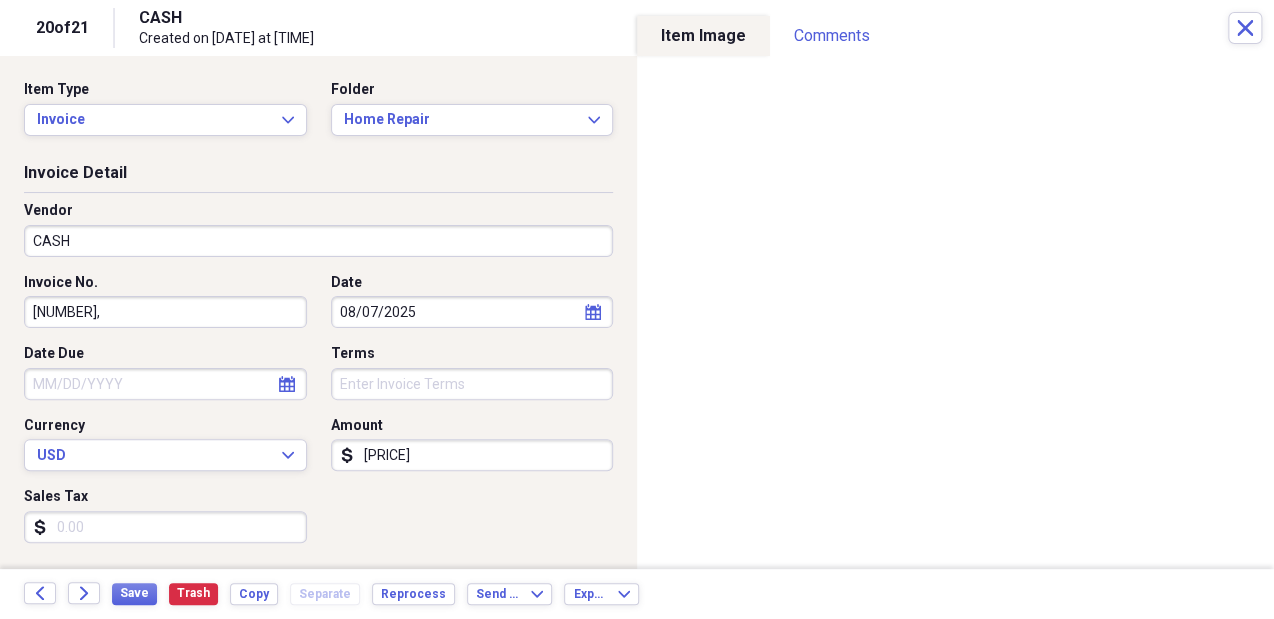 click on "CASH" at bounding box center [318, 241] 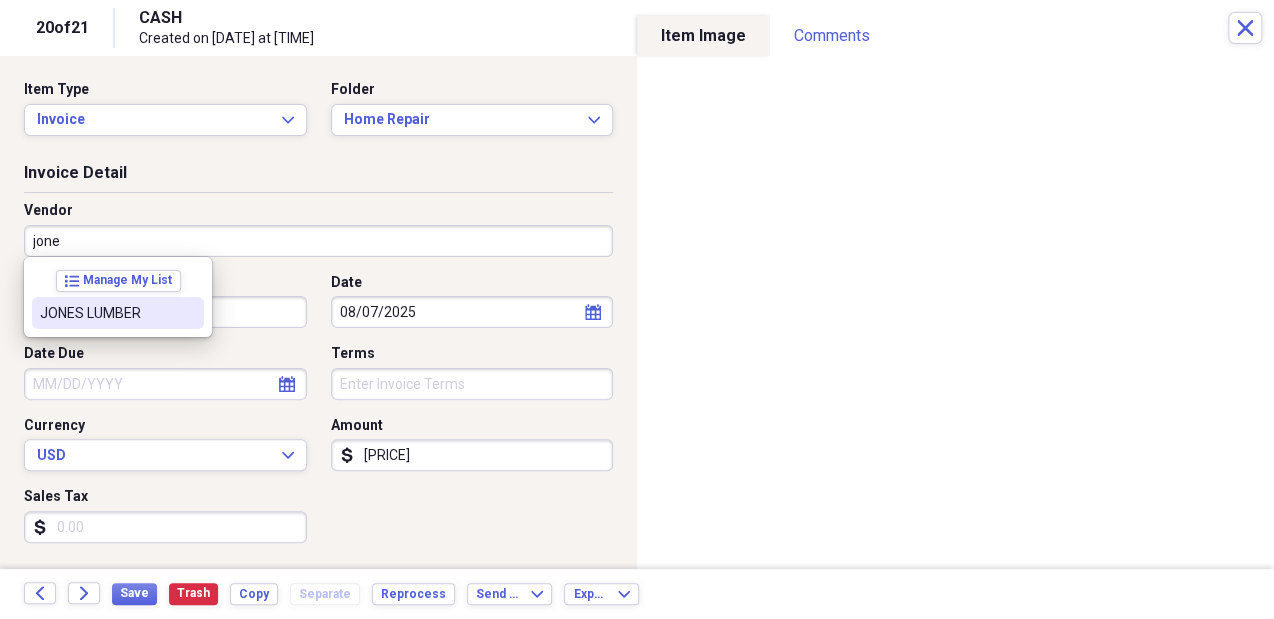 click on "JONES LUMBER" at bounding box center (106, 313) 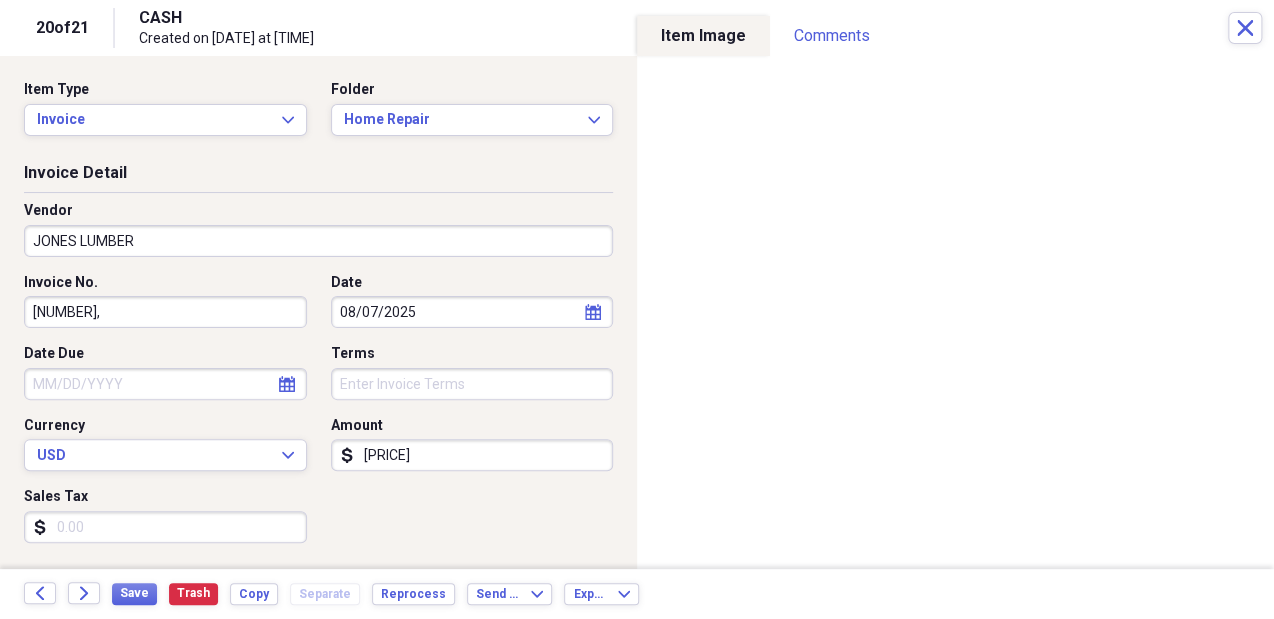 type on "General Retail" 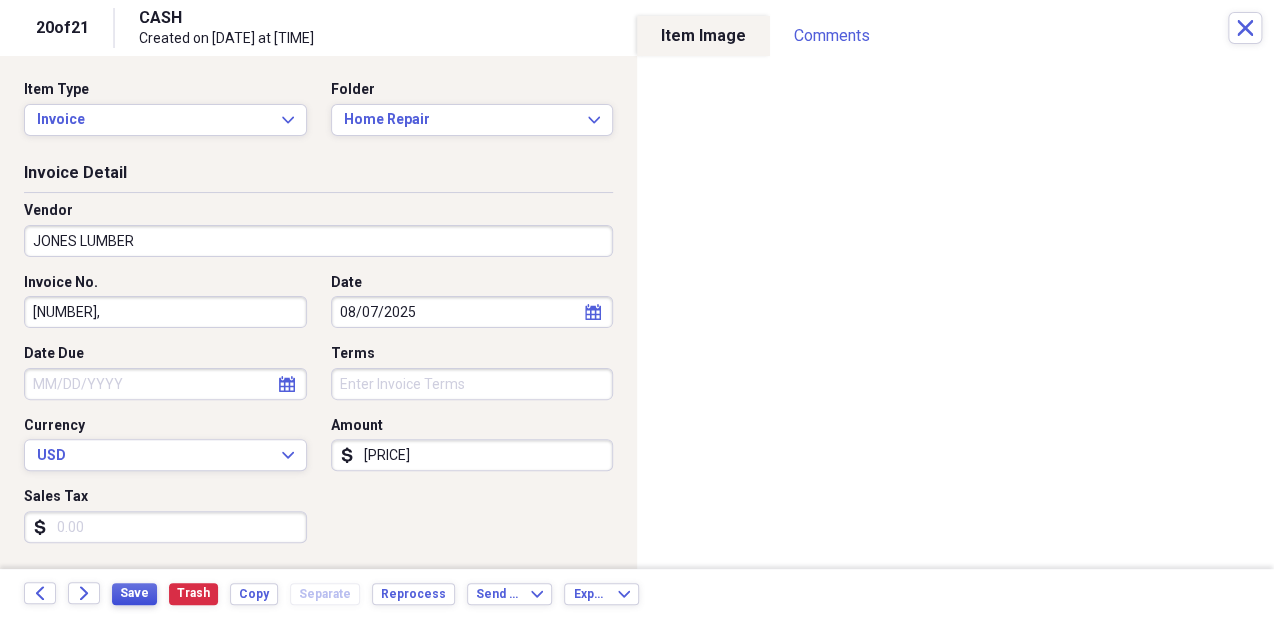 click on "Save" at bounding box center (134, 593) 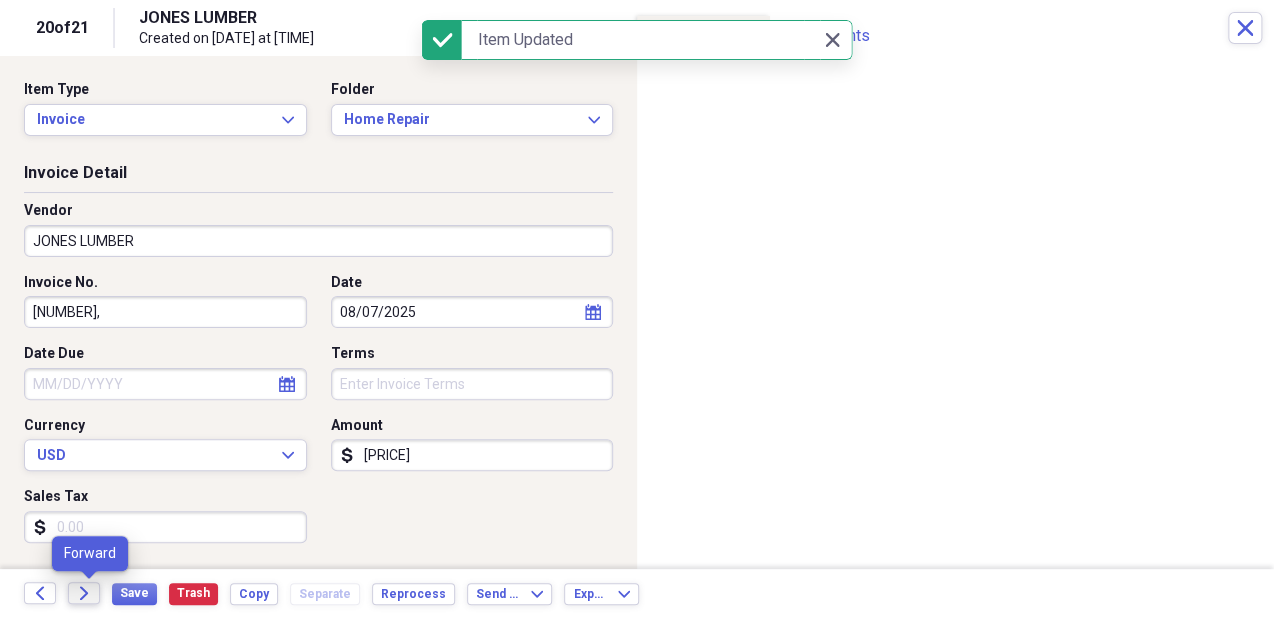 click on "Forward" at bounding box center [84, 593] 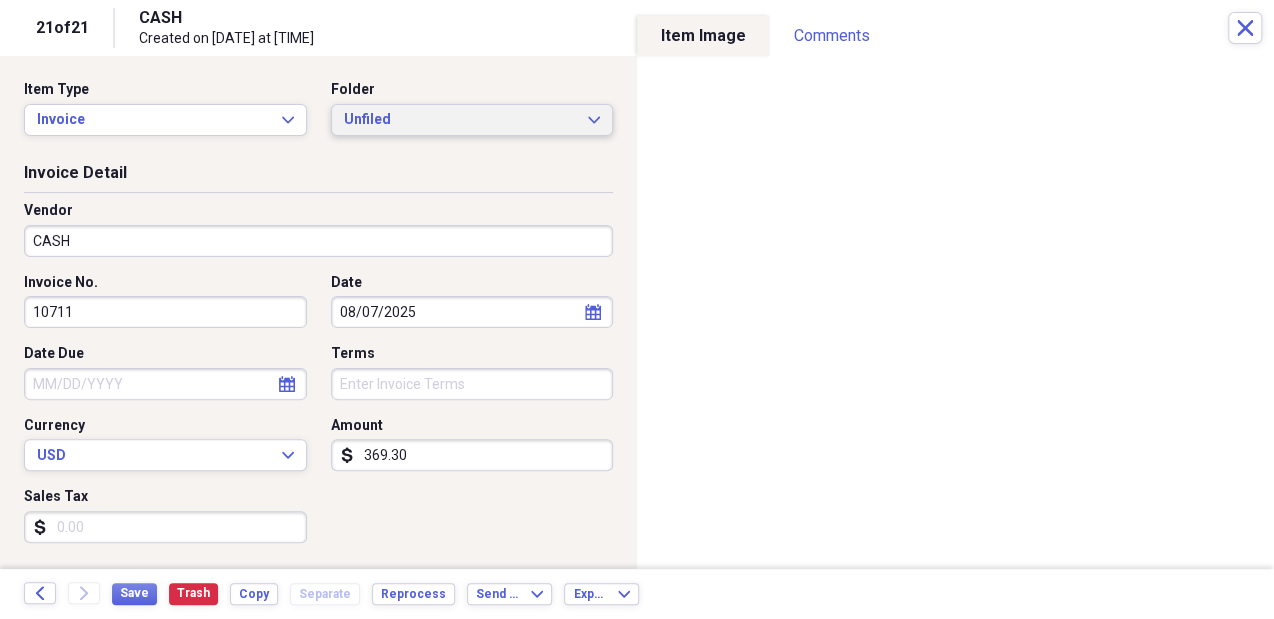 click on "Unfiled" at bounding box center (460, 120) 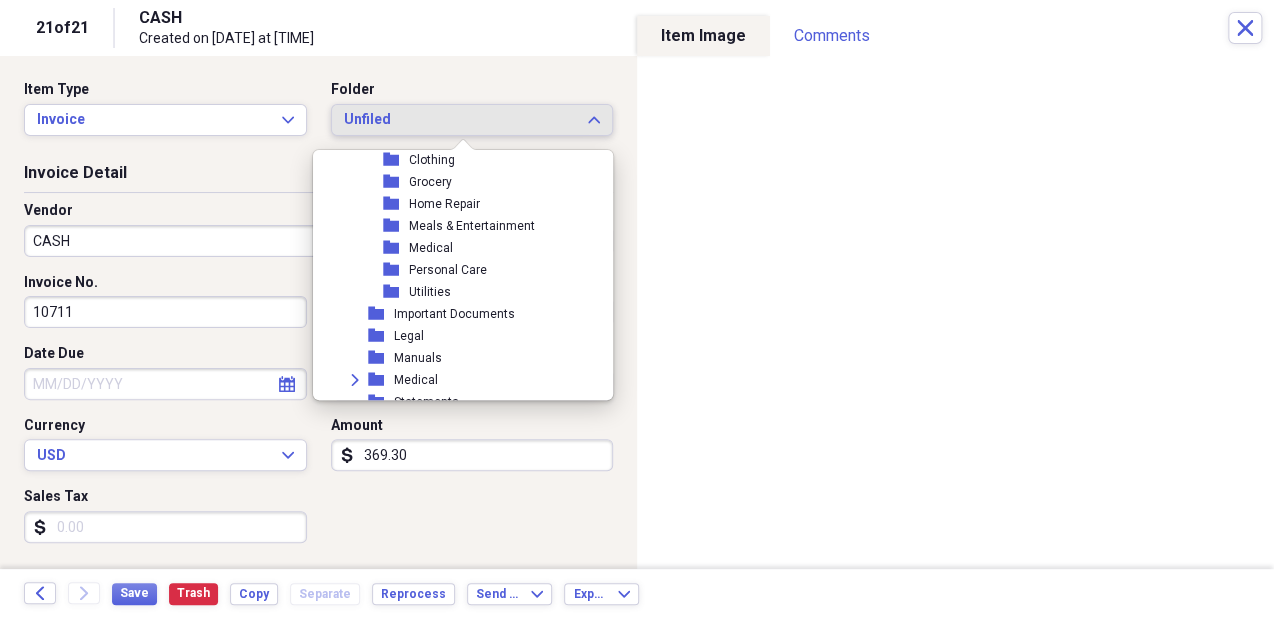 scroll, scrollTop: 1844, scrollLeft: 0, axis: vertical 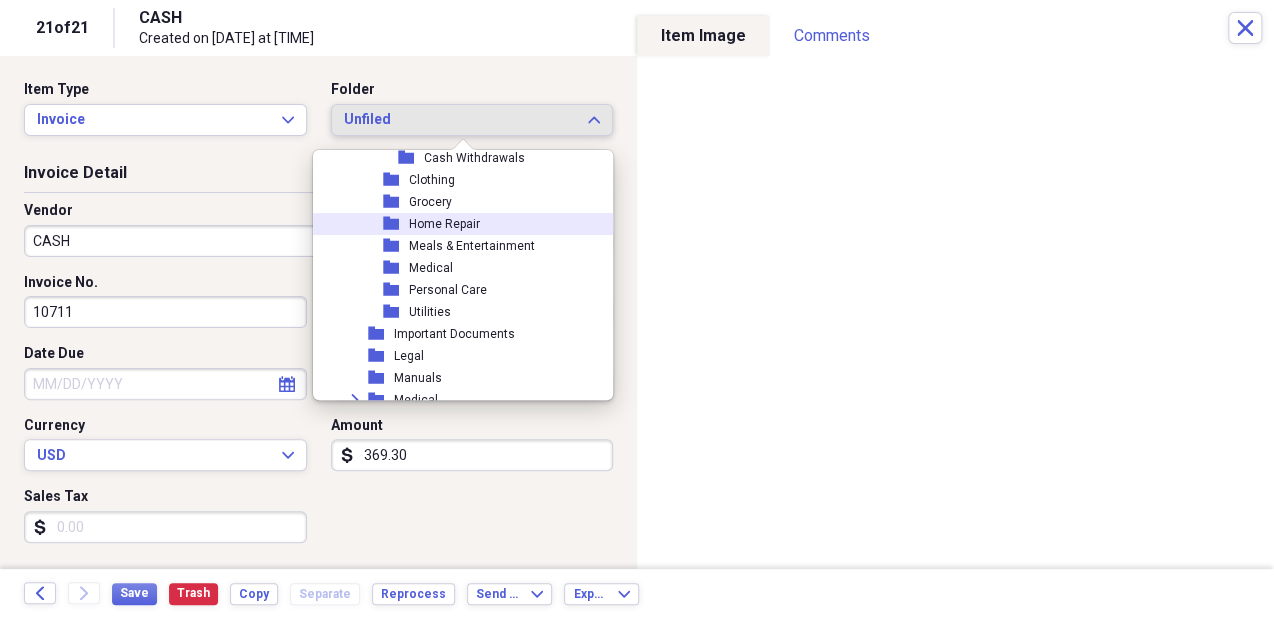 click on "folder Home Repair" at bounding box center [458, 224] 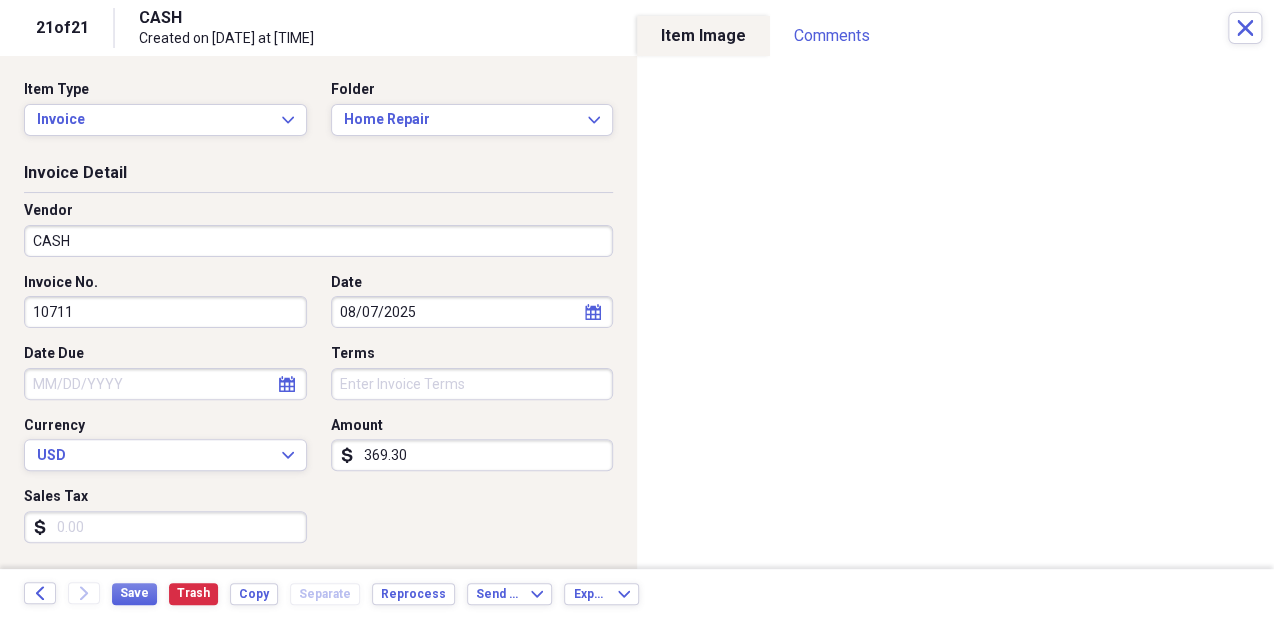 click on "CASH" at bounding box center [318, 241] 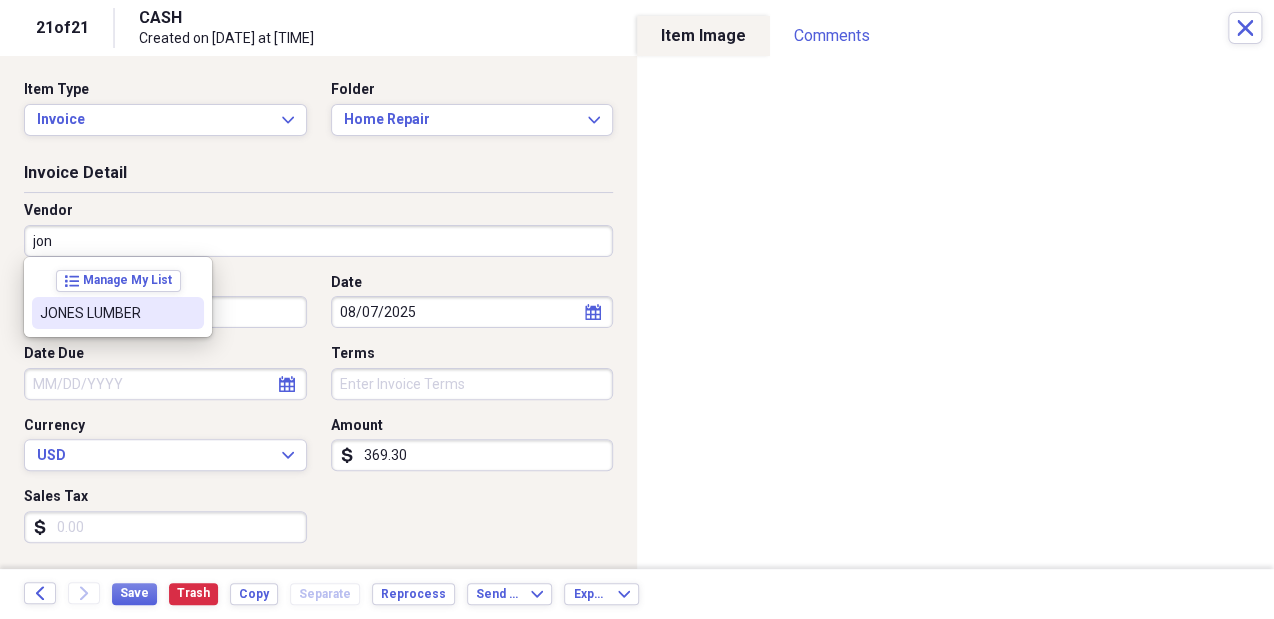 click on "JONES LUMBER" at bounding box center [106, 313] 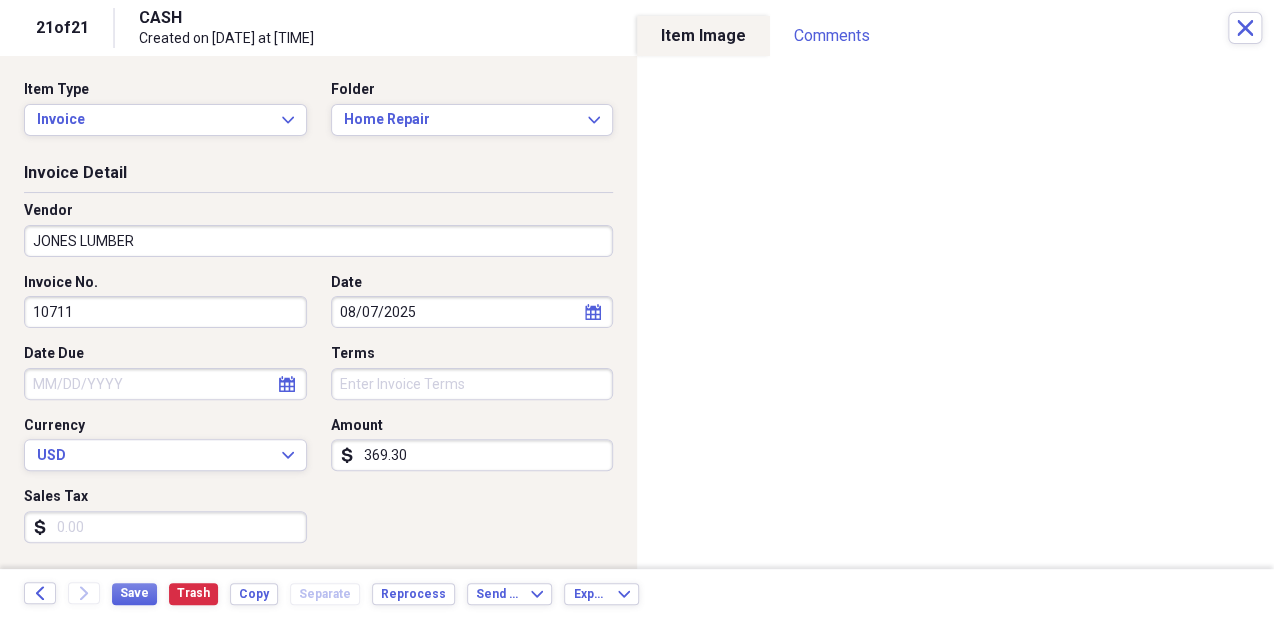 type on "General Retail" 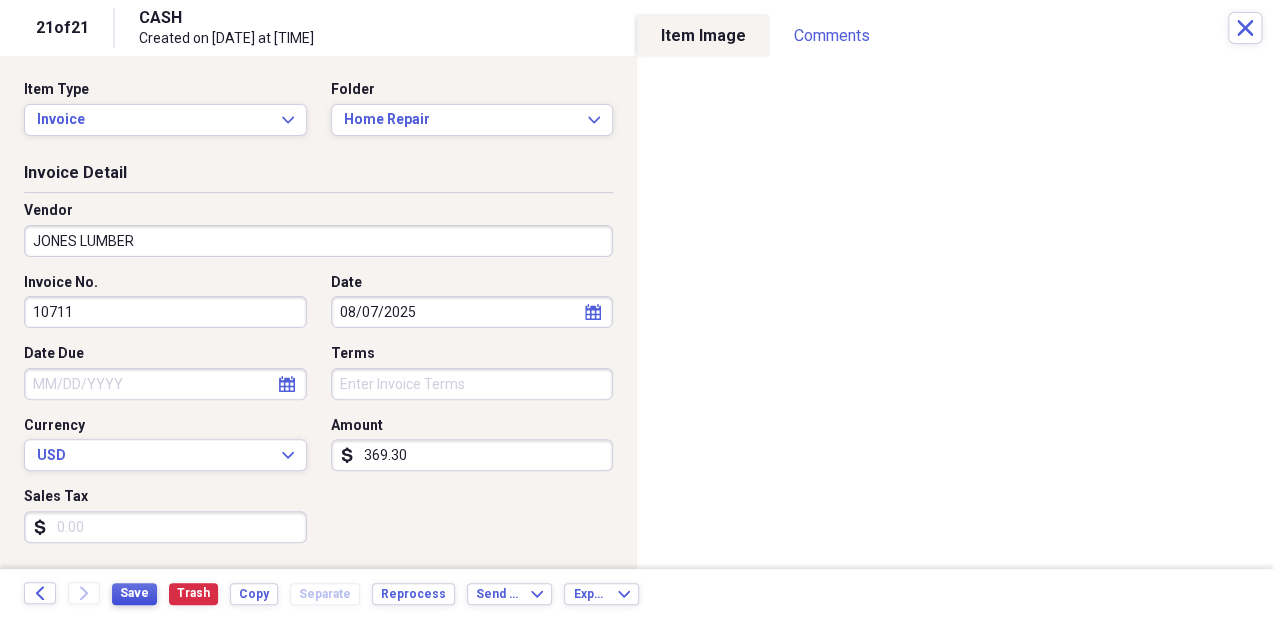 click on "Save" at bounding box center (134, 593) 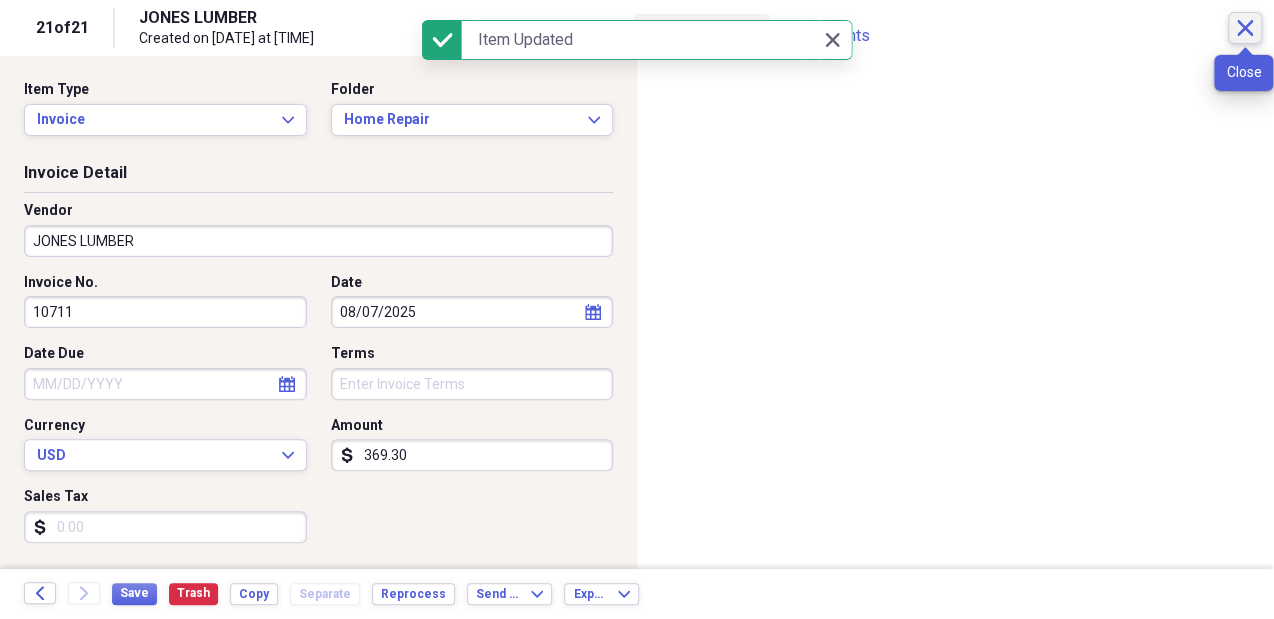 click on "Close" at bounding box center [1245, 28] 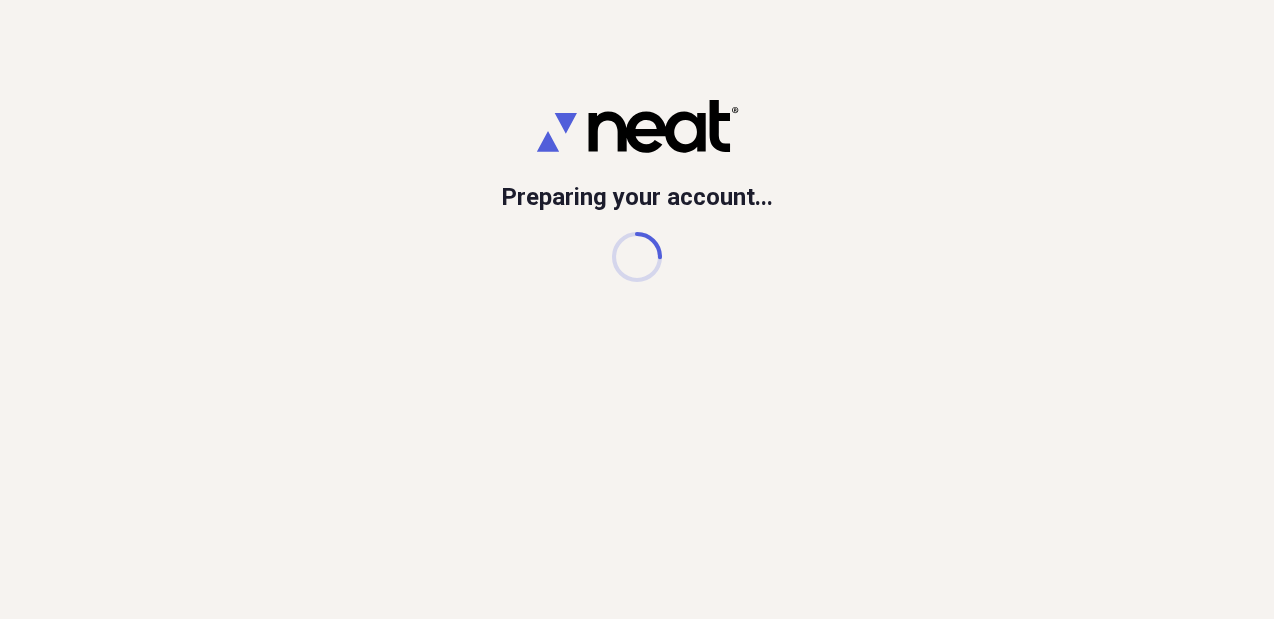 scroll, scrollTop: 0, scrollLeft: 0, axis: both 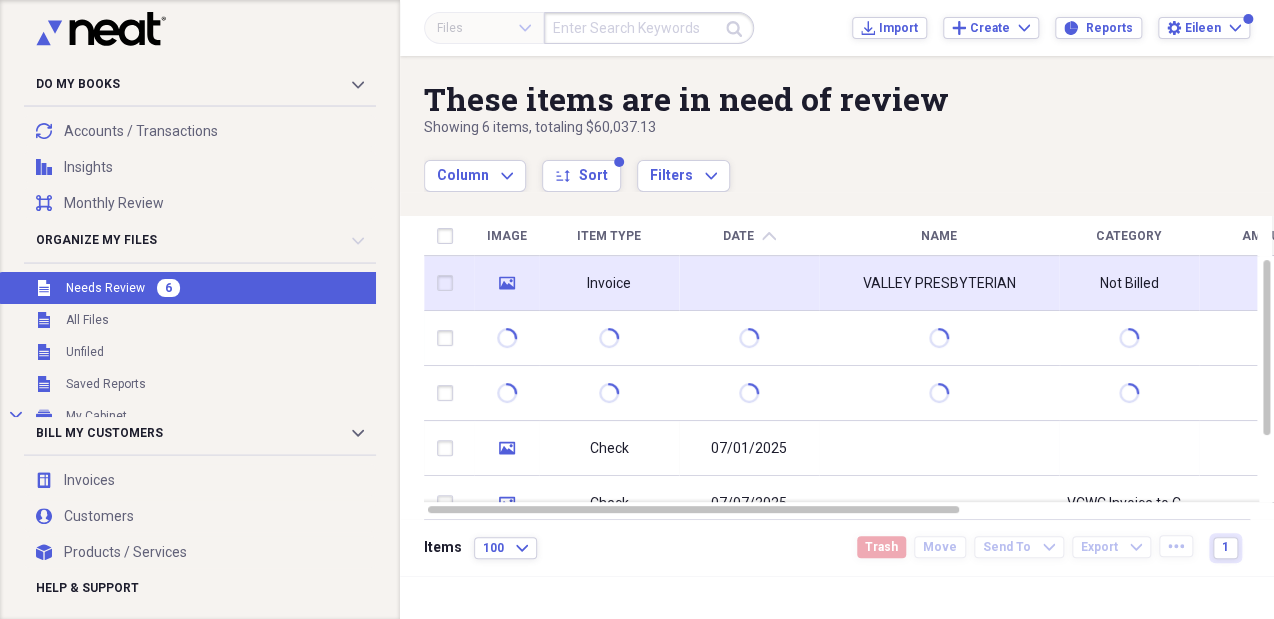 click on "VALLEY PRESBYTERIAN" at bounding box center [939, 284] 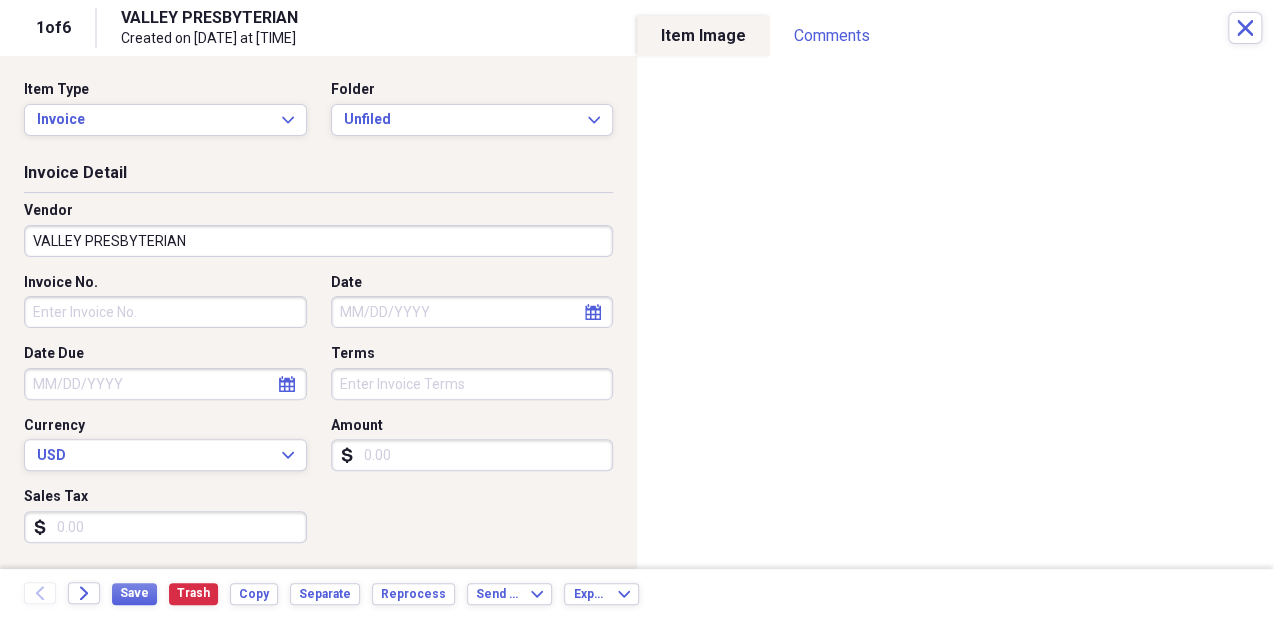 click on "VALLEY PRESBYTERIAN" at bounding box center (318, 241) 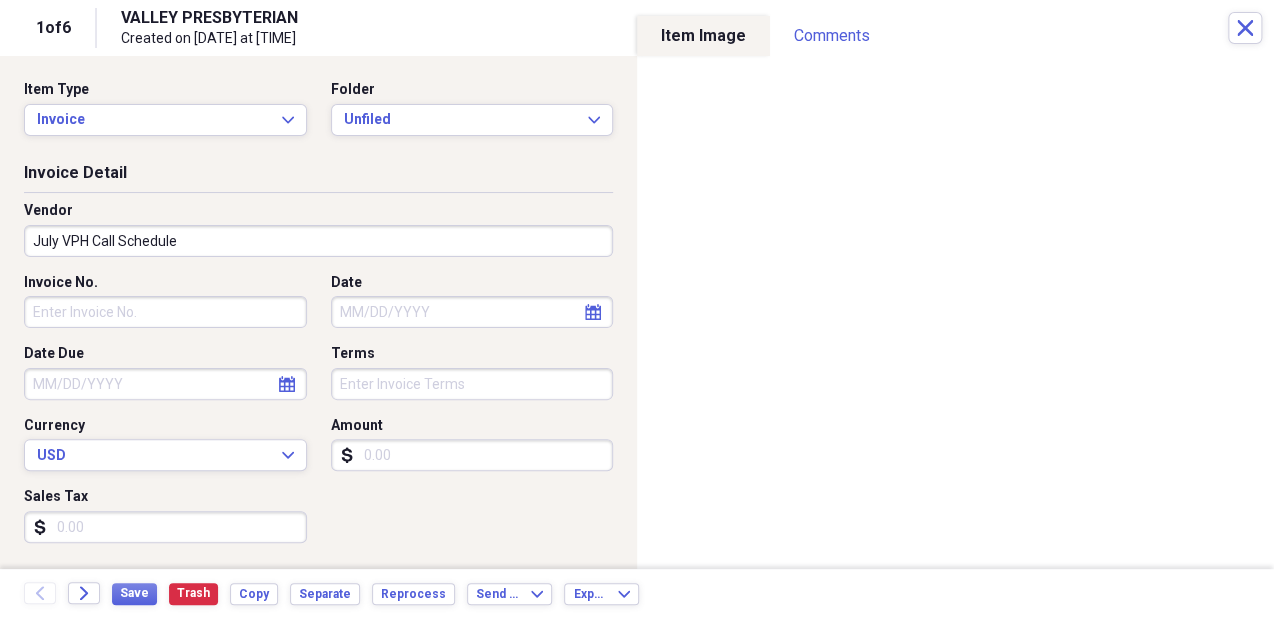 type on "July VPH Call Schedule" 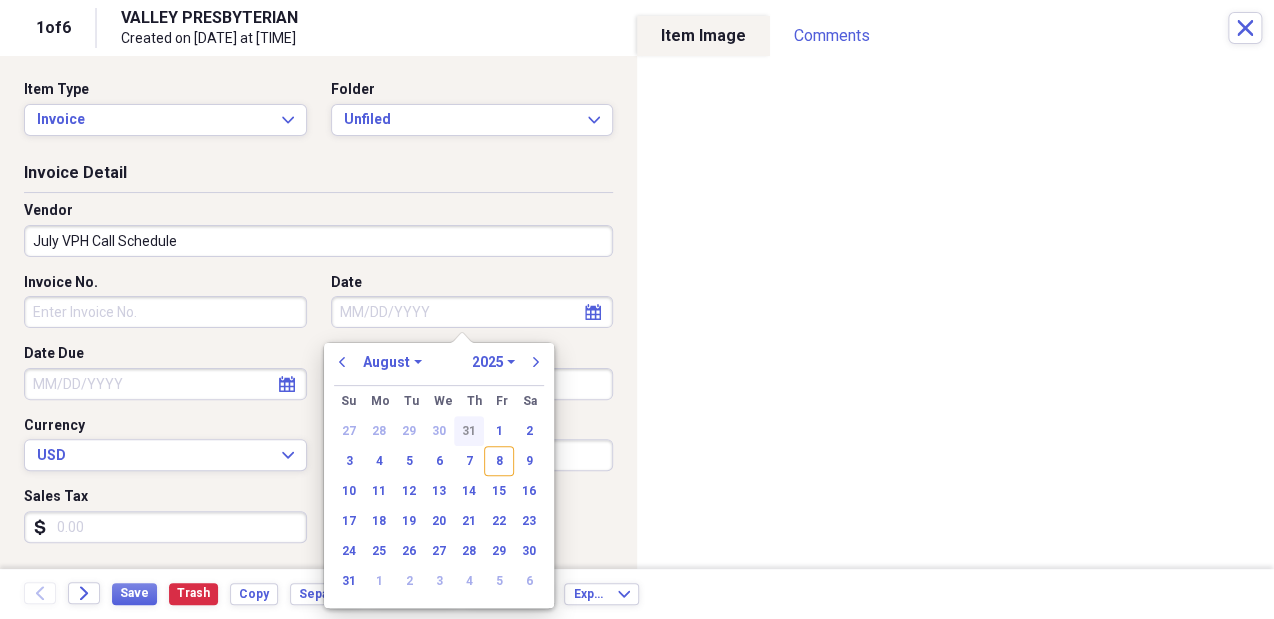 click on "31" at bounding box center (469, 431) 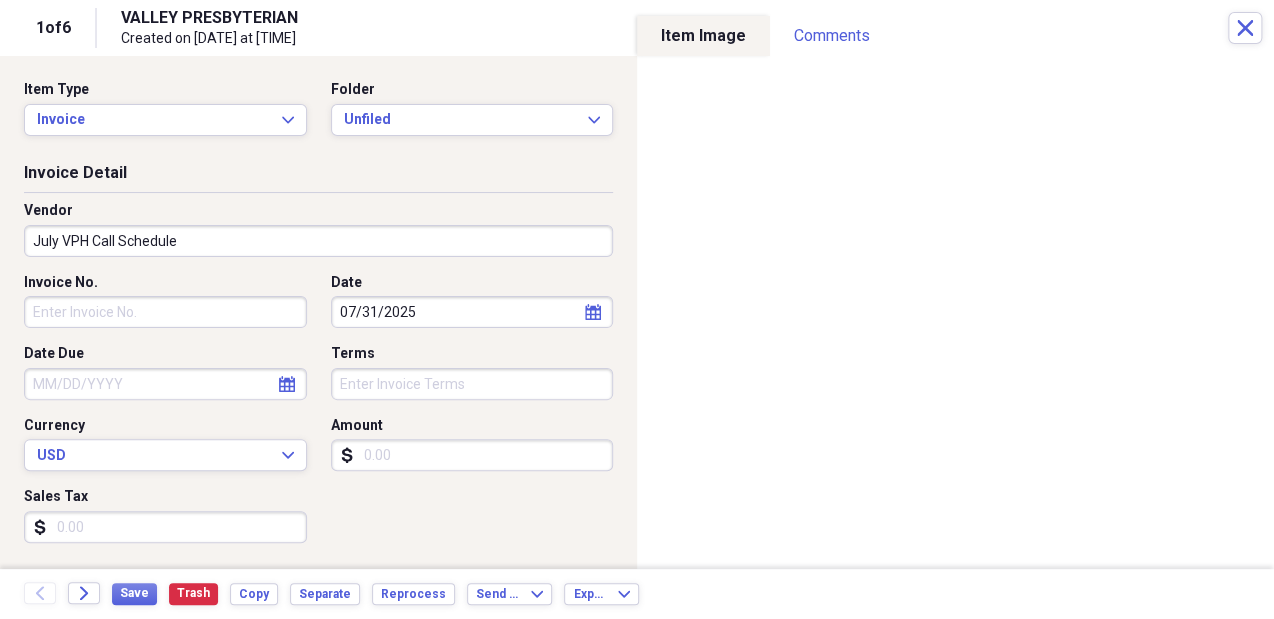 click on "Amount" at bounding box center [472, 455] 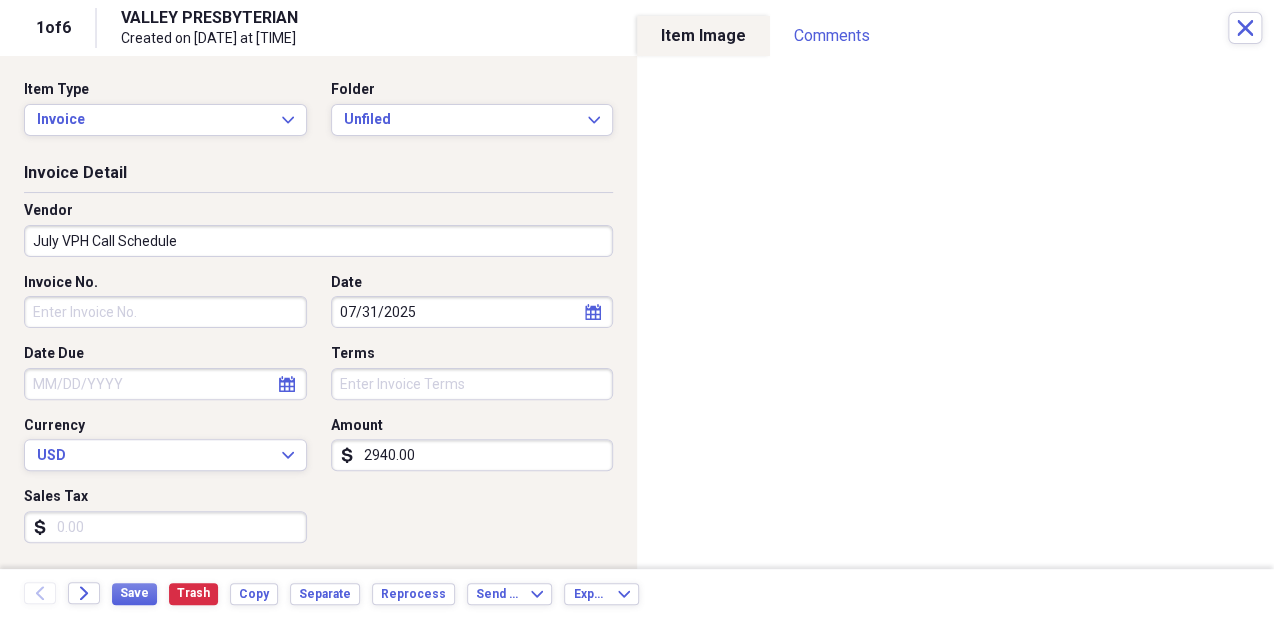 type on "2940.00" 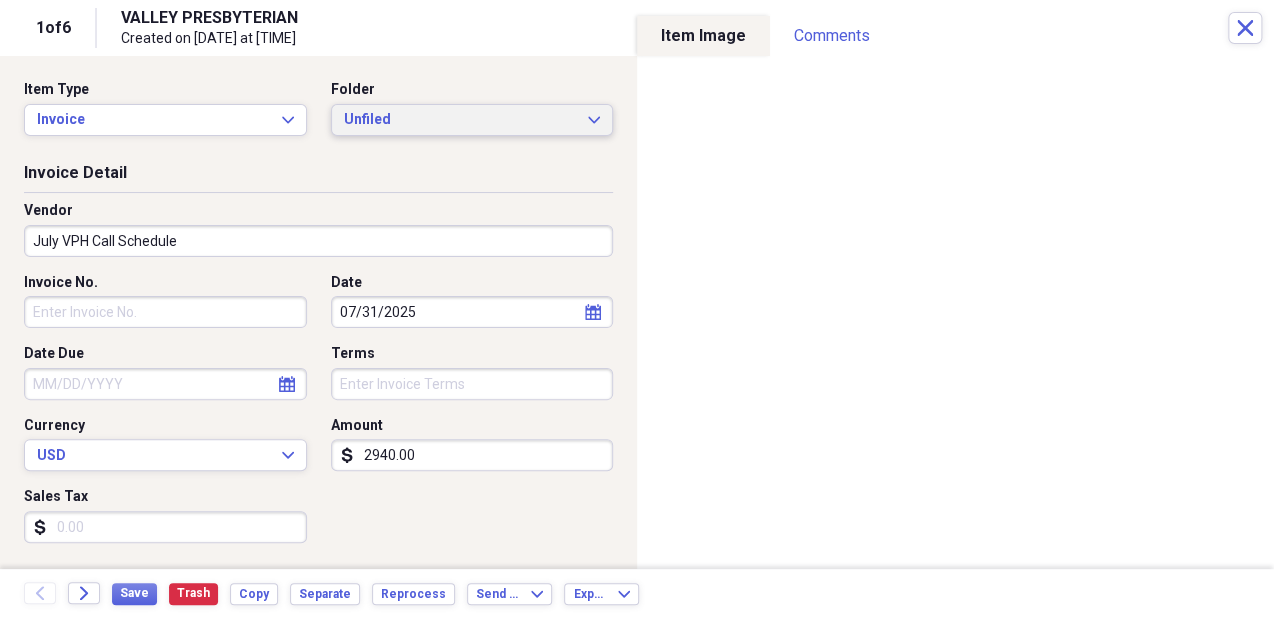 click on "Unfiled" at bounding box center (460, 120) 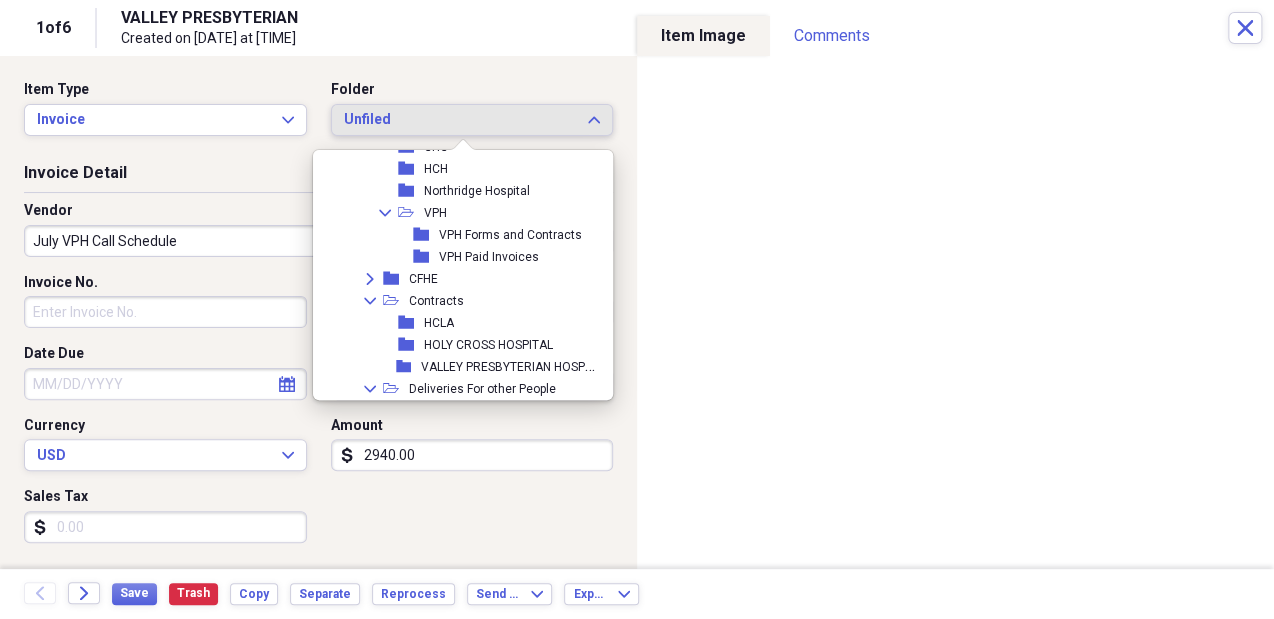 scroll, scrollTop: 500, scrollLeft: 0, axis: vertical 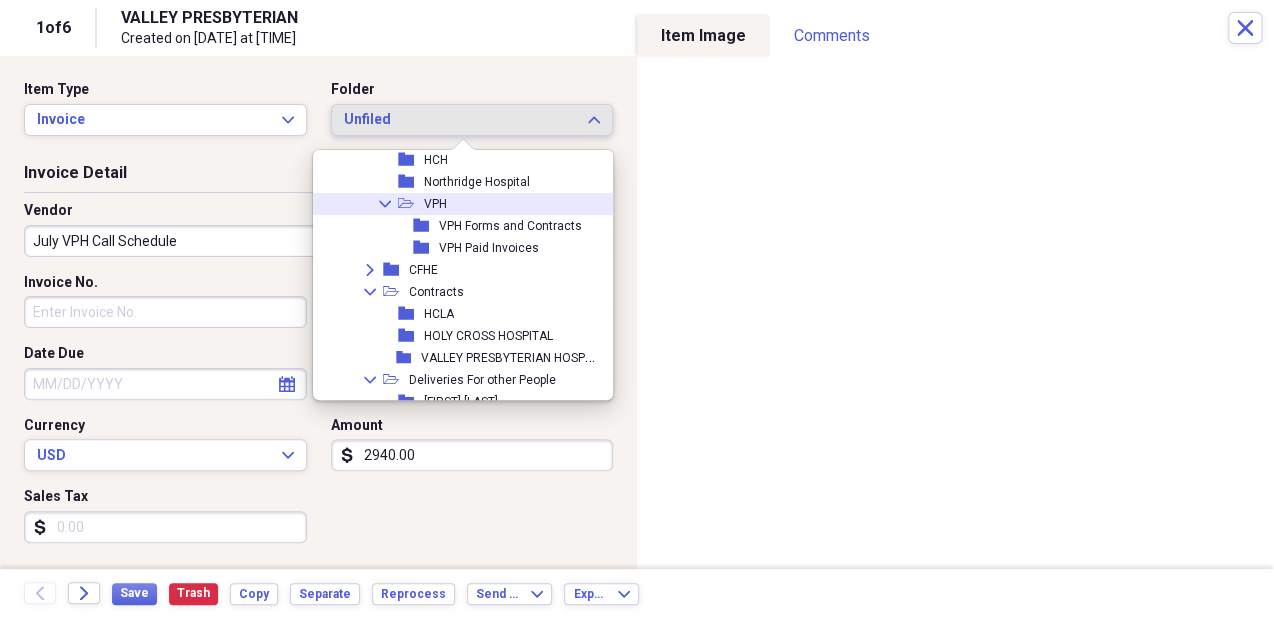 click on "Collapse open-folder VPH" at bounding box center [458, 204] 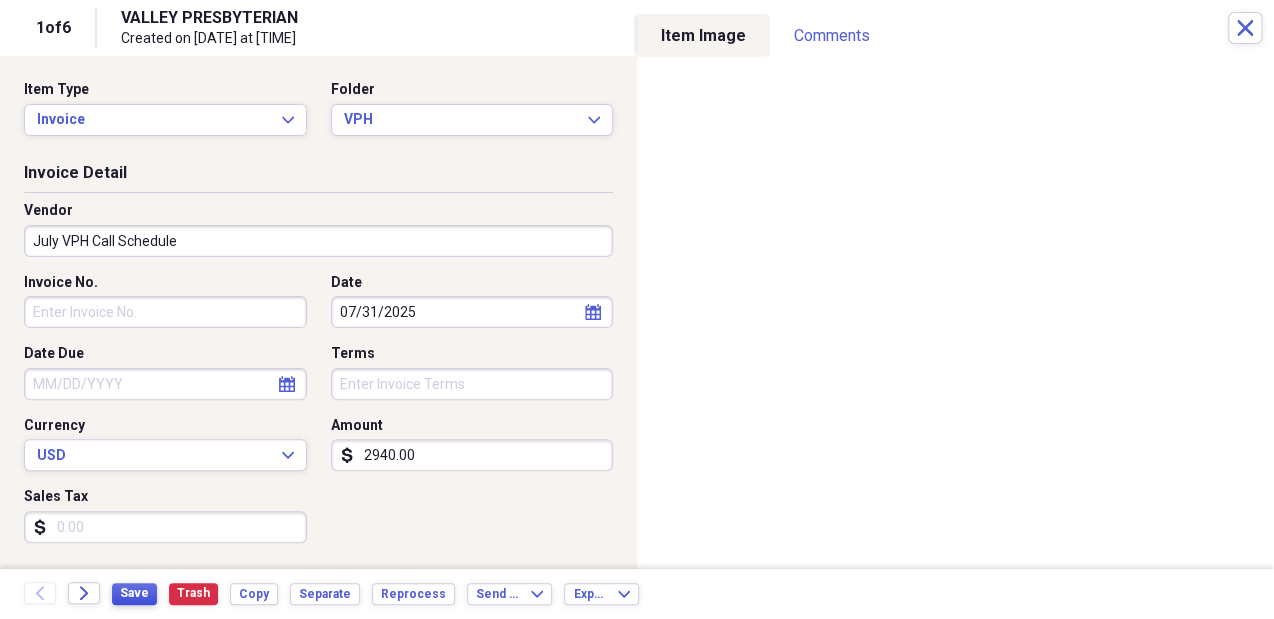 click on "Save" at bounding box center [134, 593] 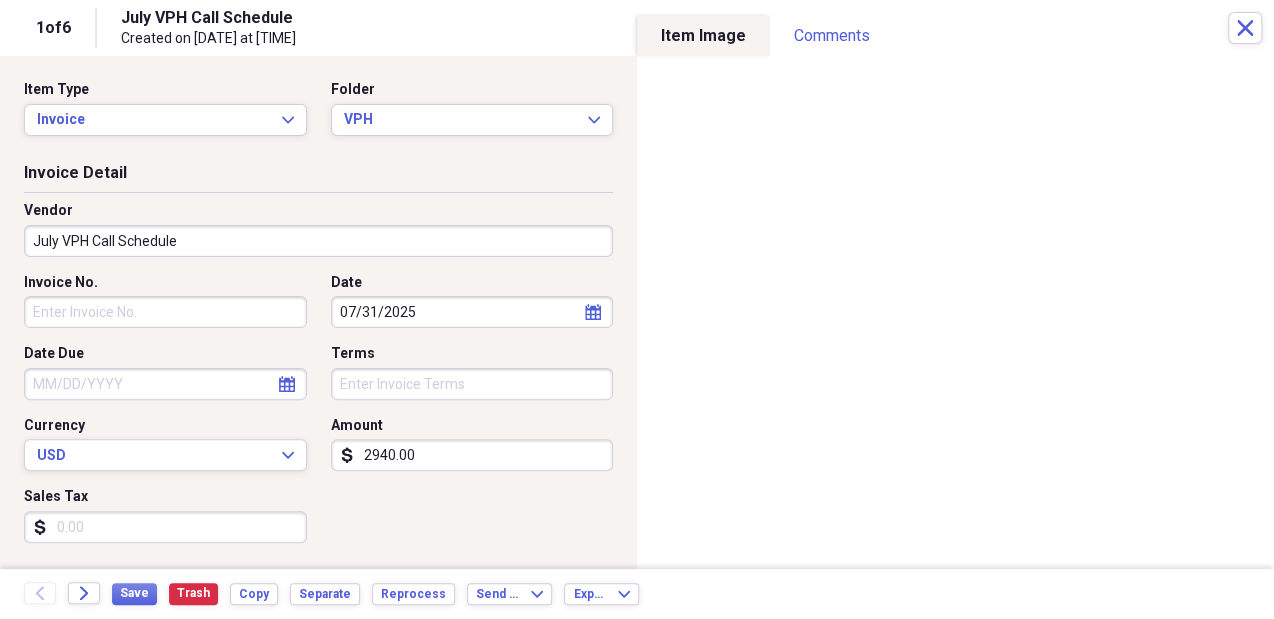 click on "1  of  6 July VPH Call Schedule Created on 08/08/2025 at 3:57 pm Close" at bounding box center [637, 28] 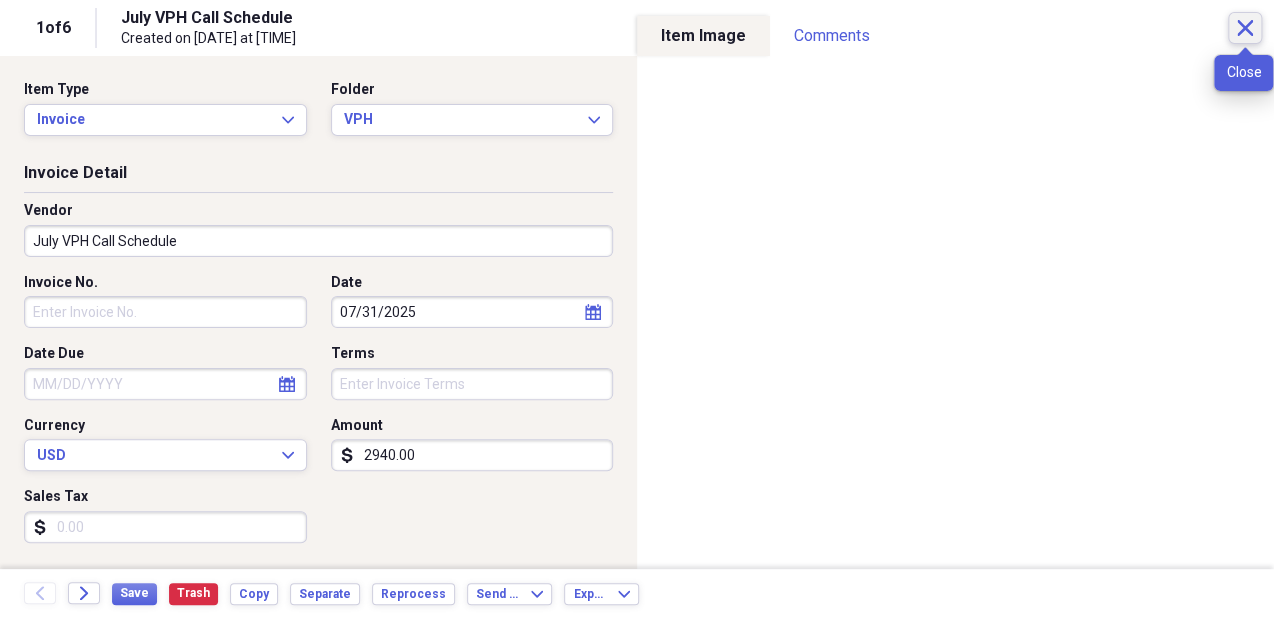 click on "Close" at bounding box center (1245, 28) 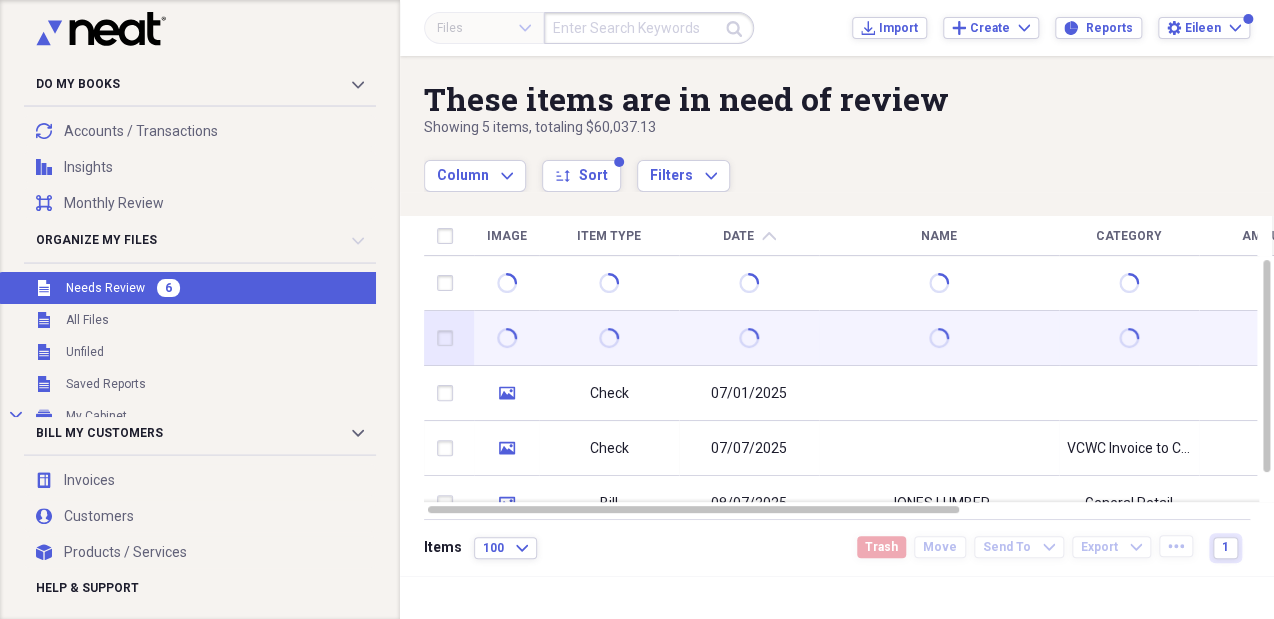 click at bounding box center [939, 338] 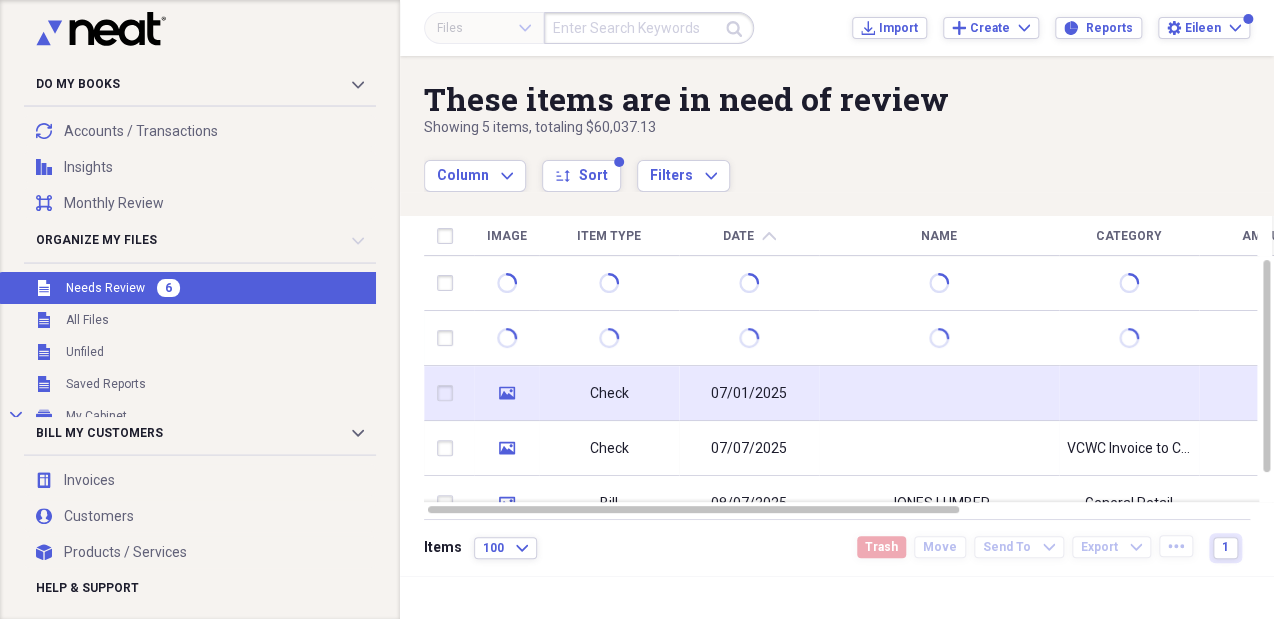 click at bounding box center [939, 393] 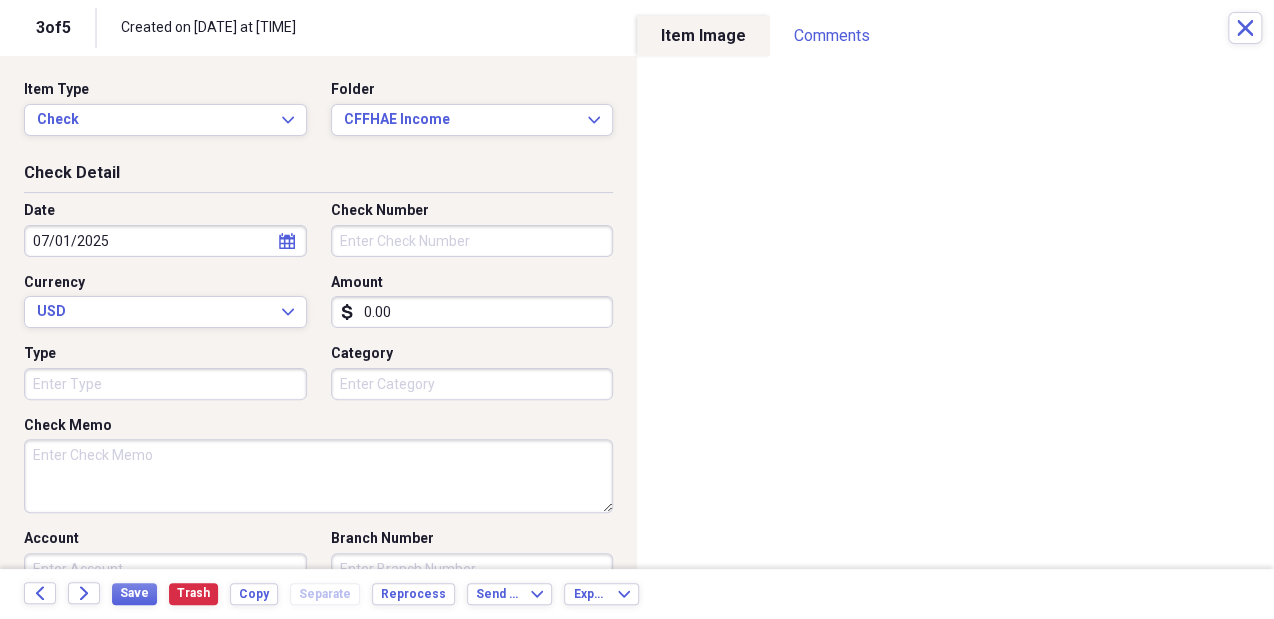 click on "0.00" at bounding box center (472, 312) 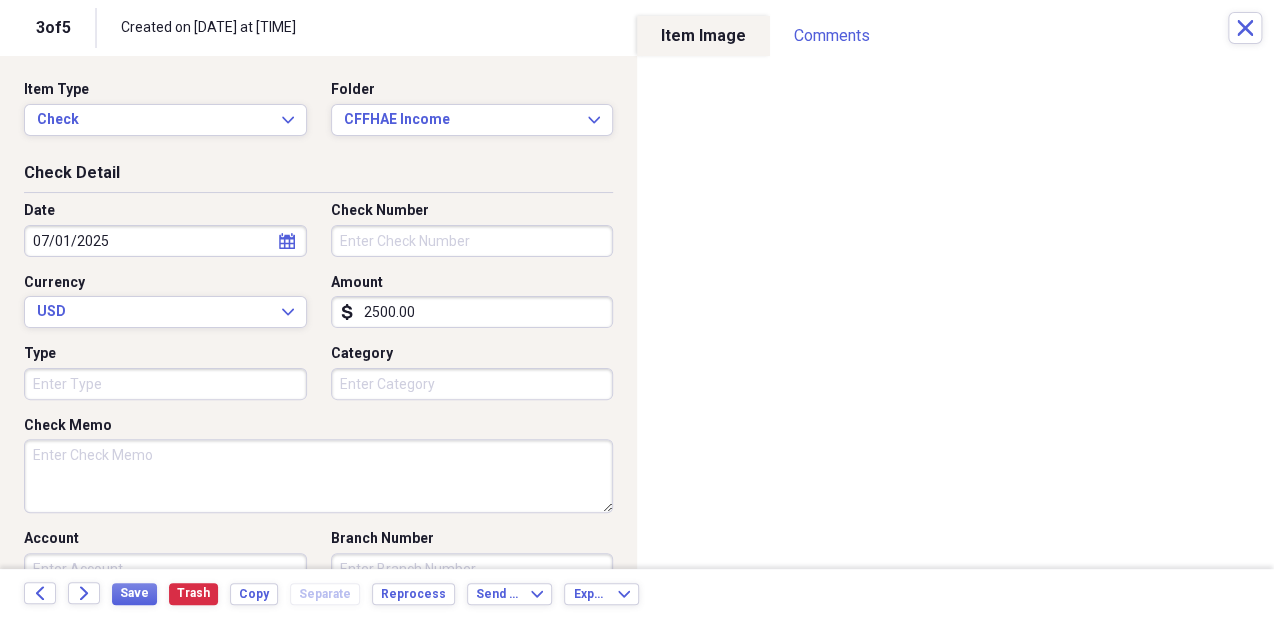 type on "2500.00" 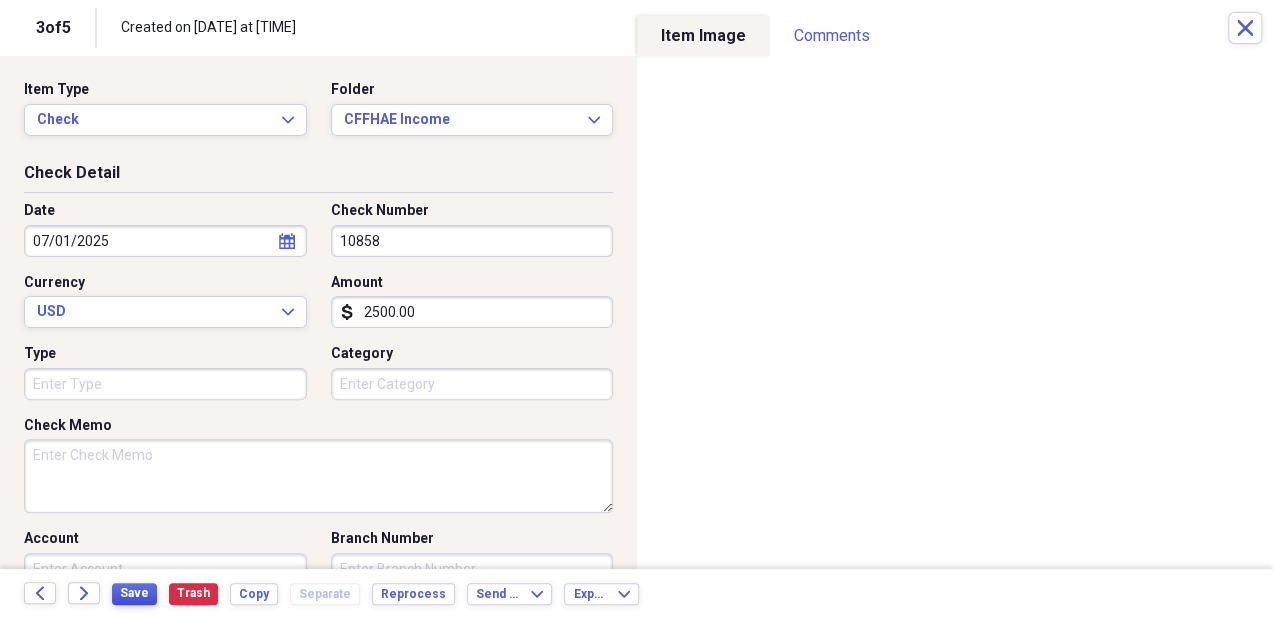 type on "10858" 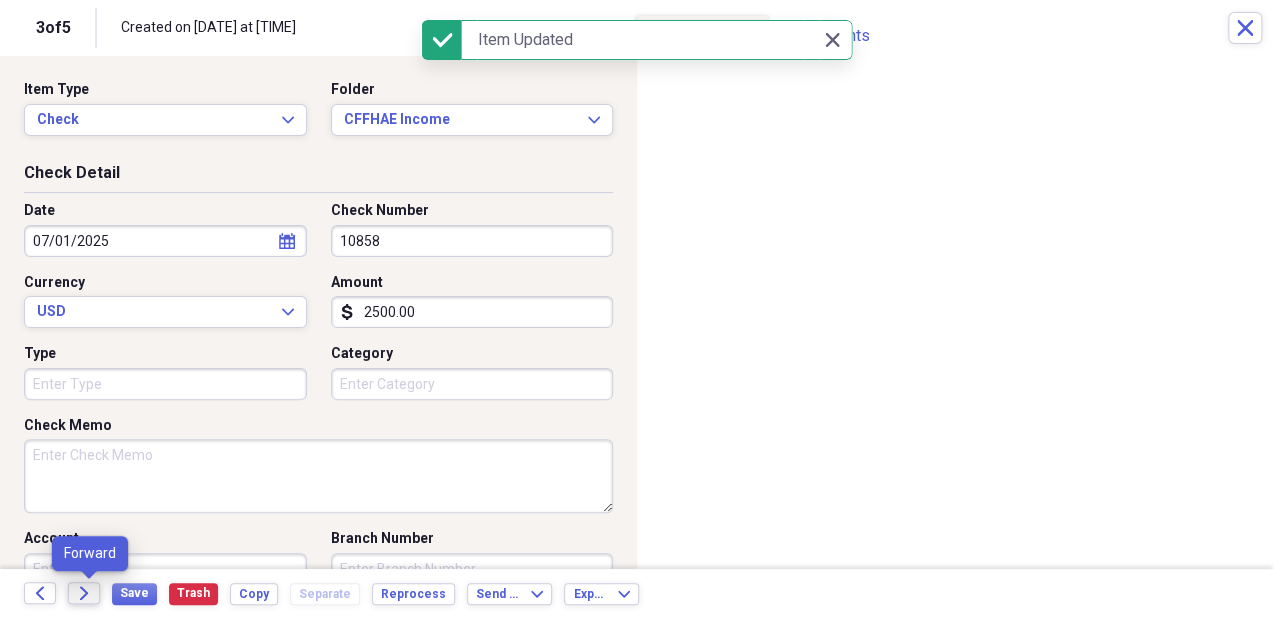 click on "Forward" 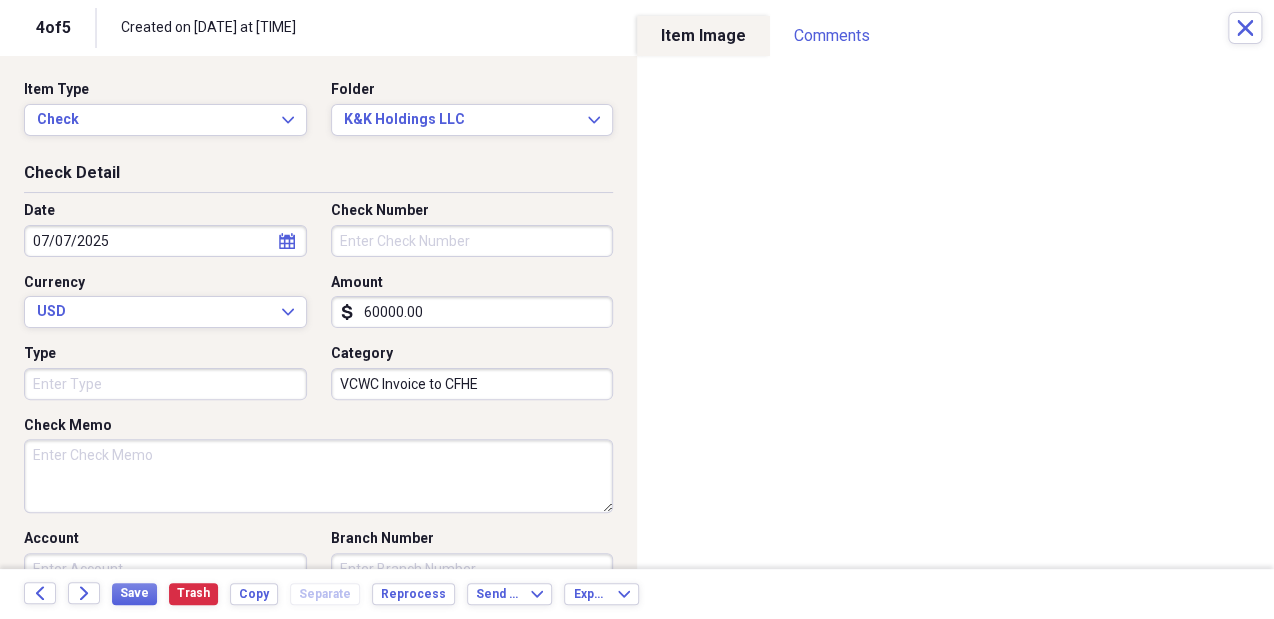 click on "Check Number" at bounding box center [472, 241] 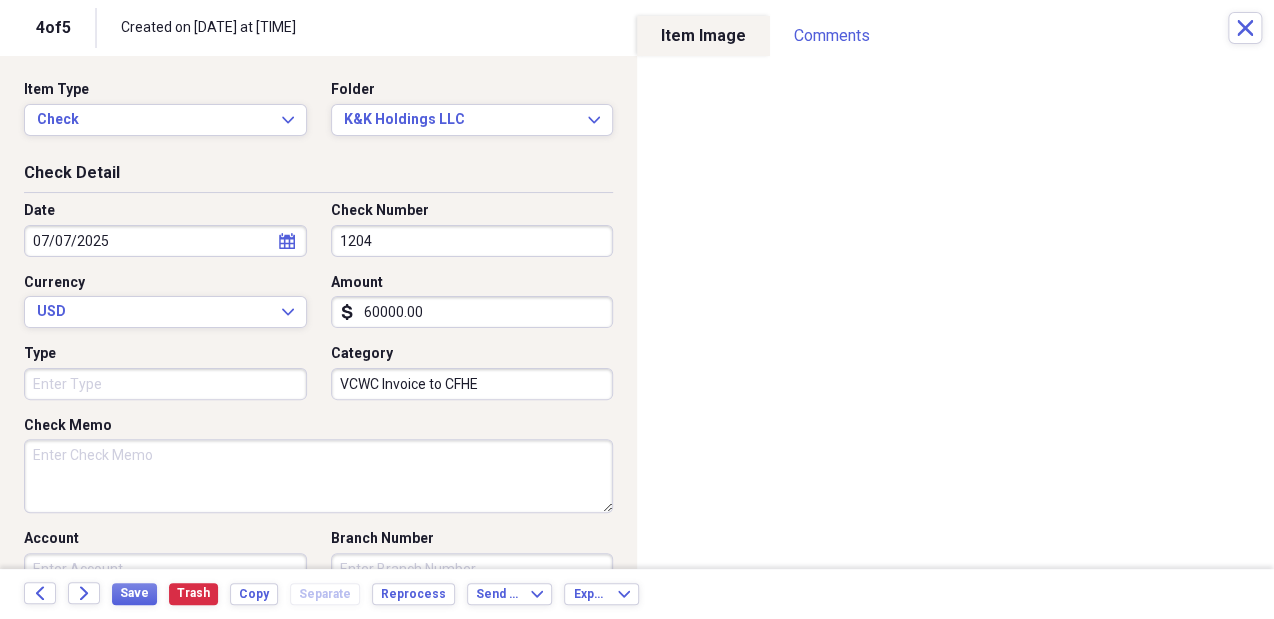 type on "1204" 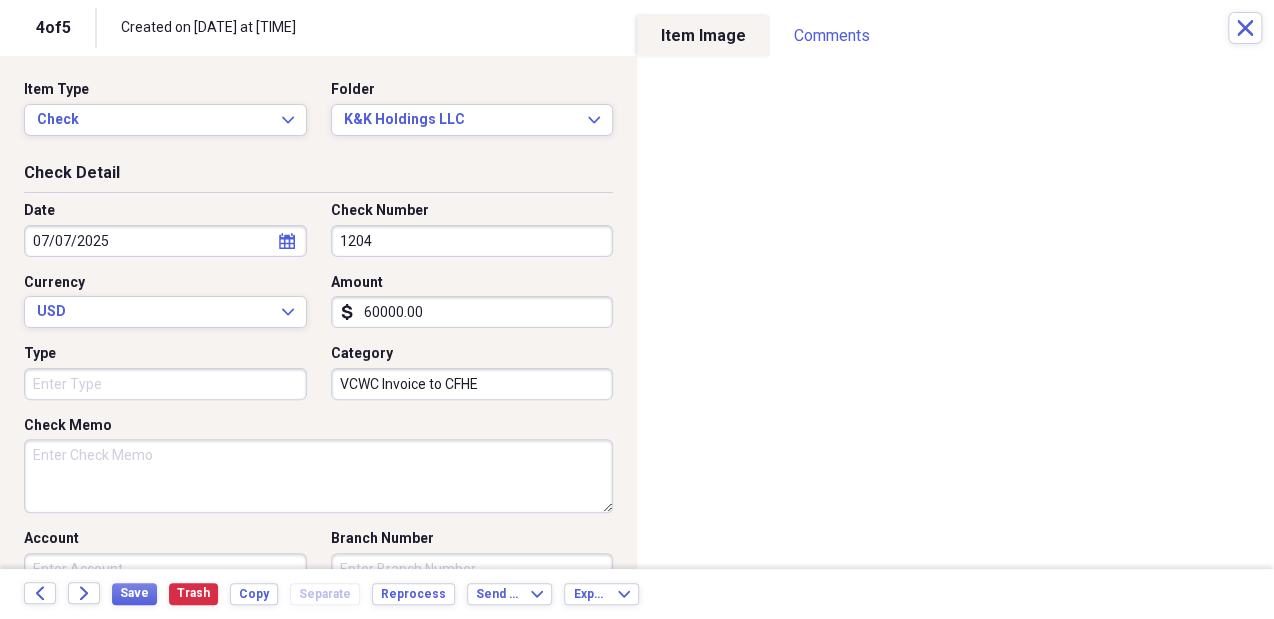 click on "VCWC Invoice to CFHE" at bounding box center [472, 384] 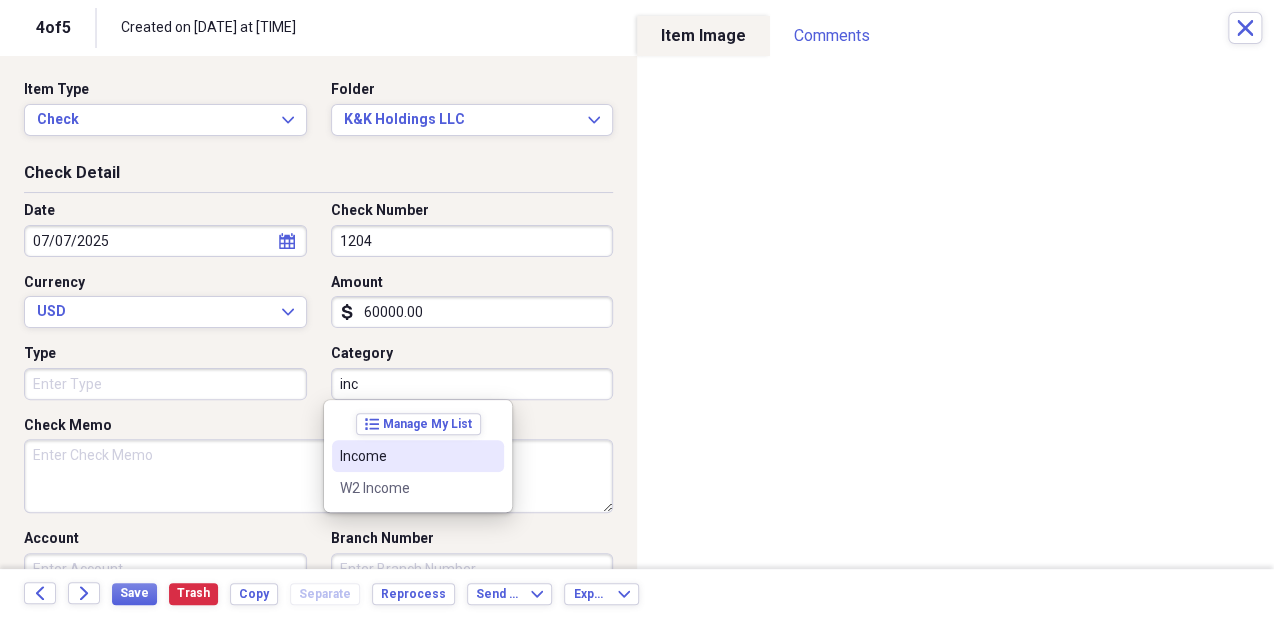 click on "Income" at bounding box center (406, 456) 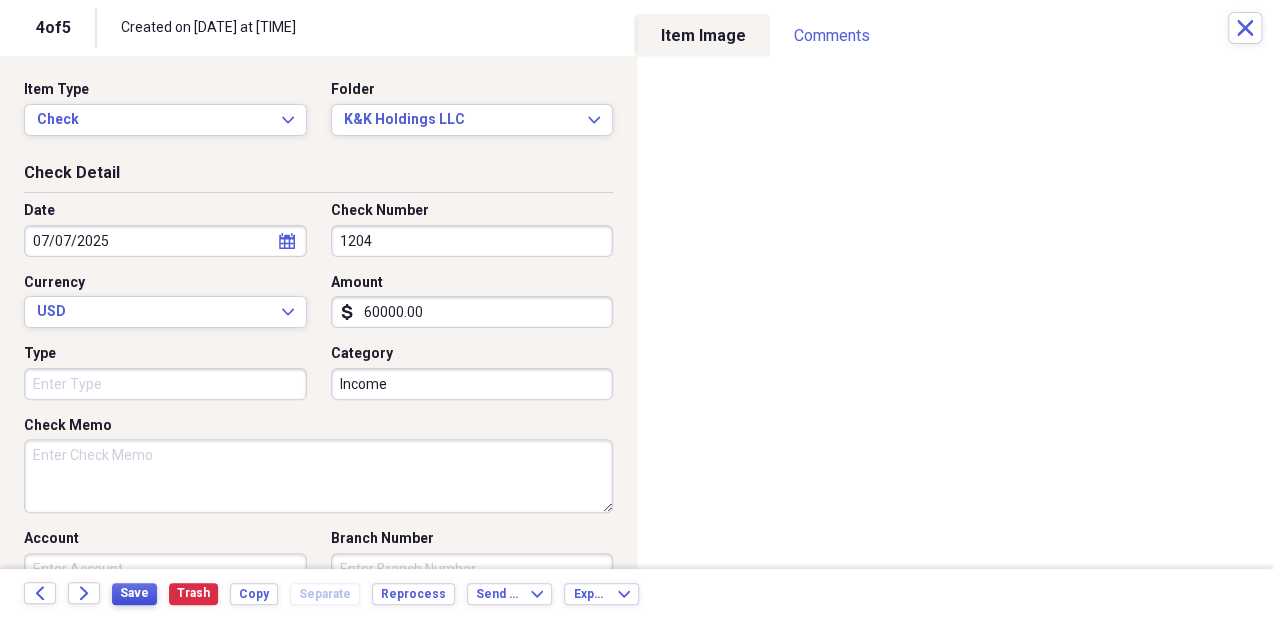 click on "Save" at bounding box center [134, 593] 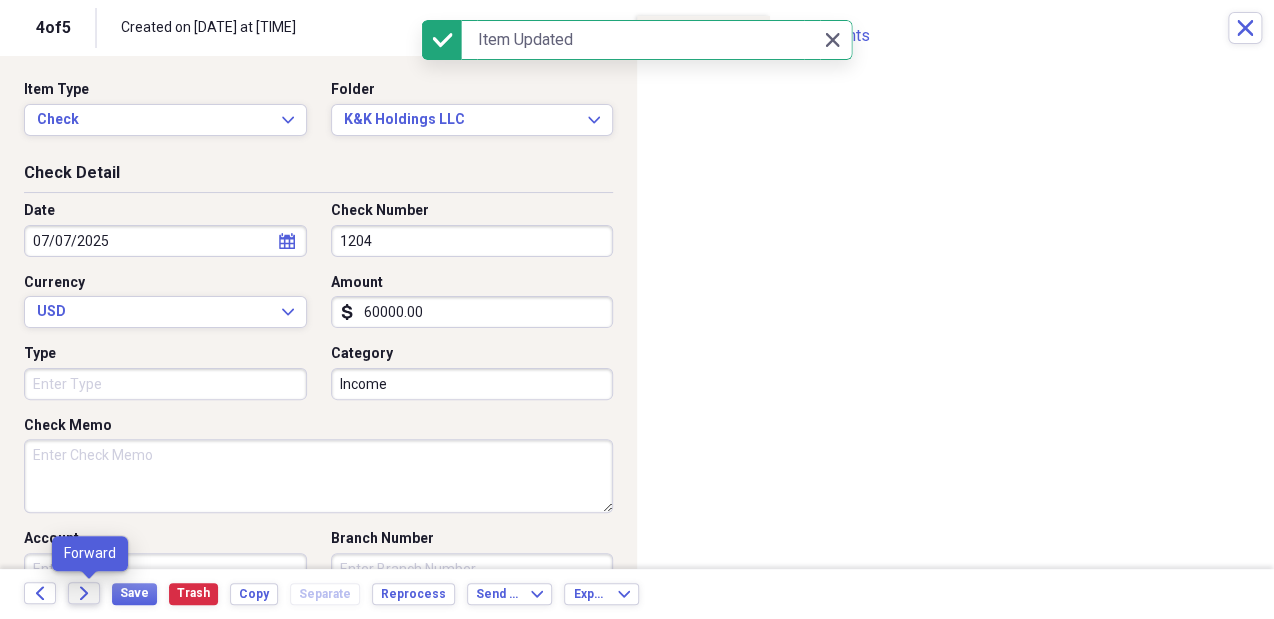 click 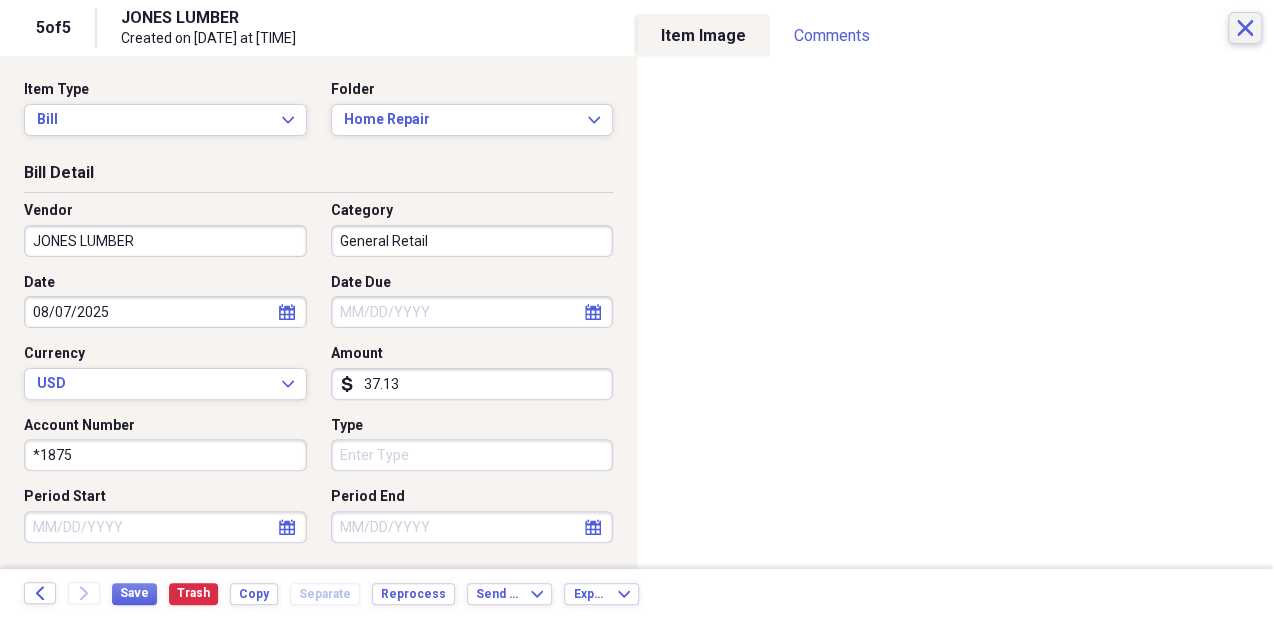 click on "Close" at bounding box center [1245, 28] 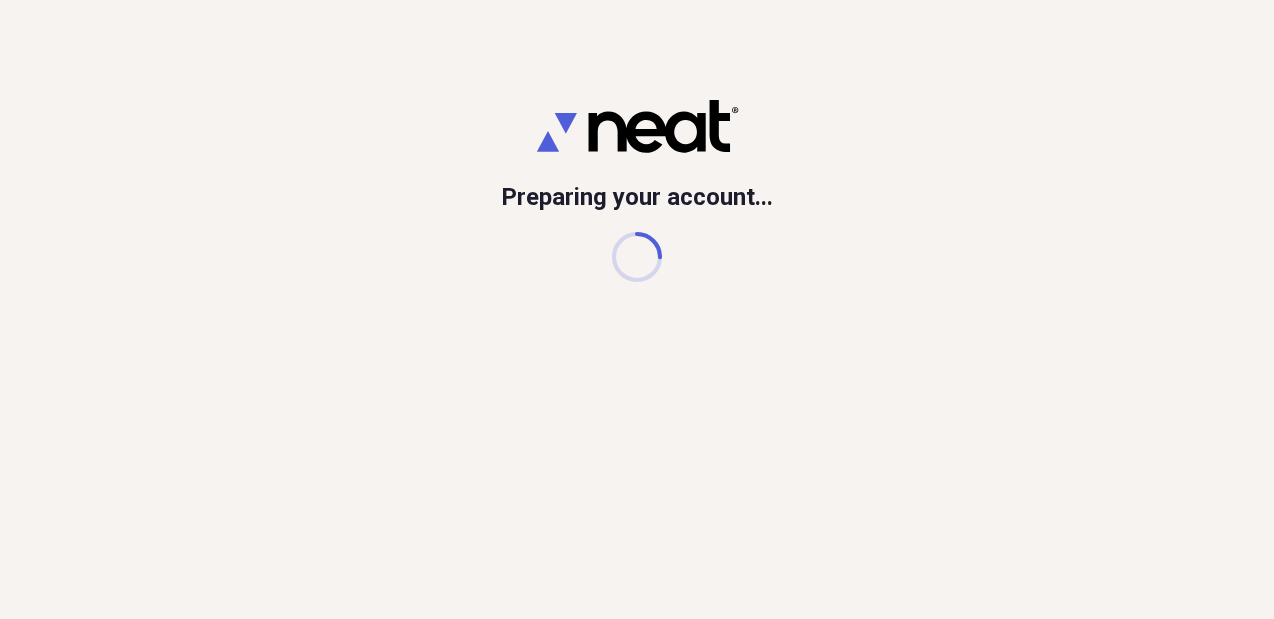 scroll, scrollTop: 0, scrollLeft: 0, axis: both 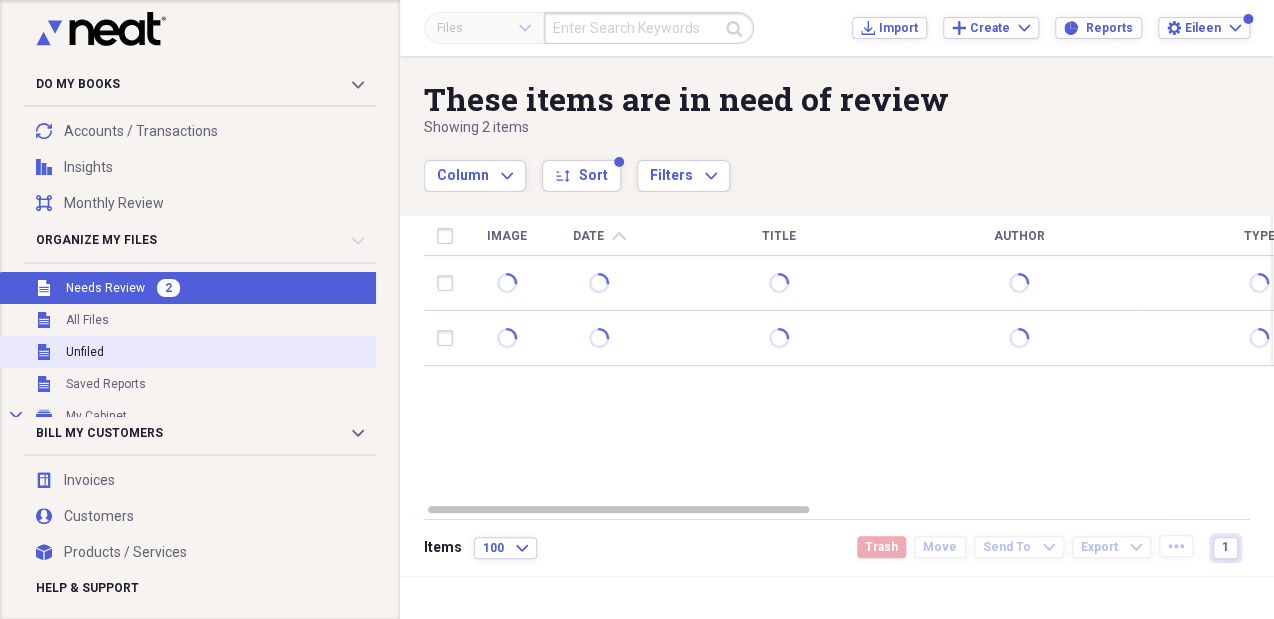 click on "Unfiled Unfiled" at bounding box center [213, 352] 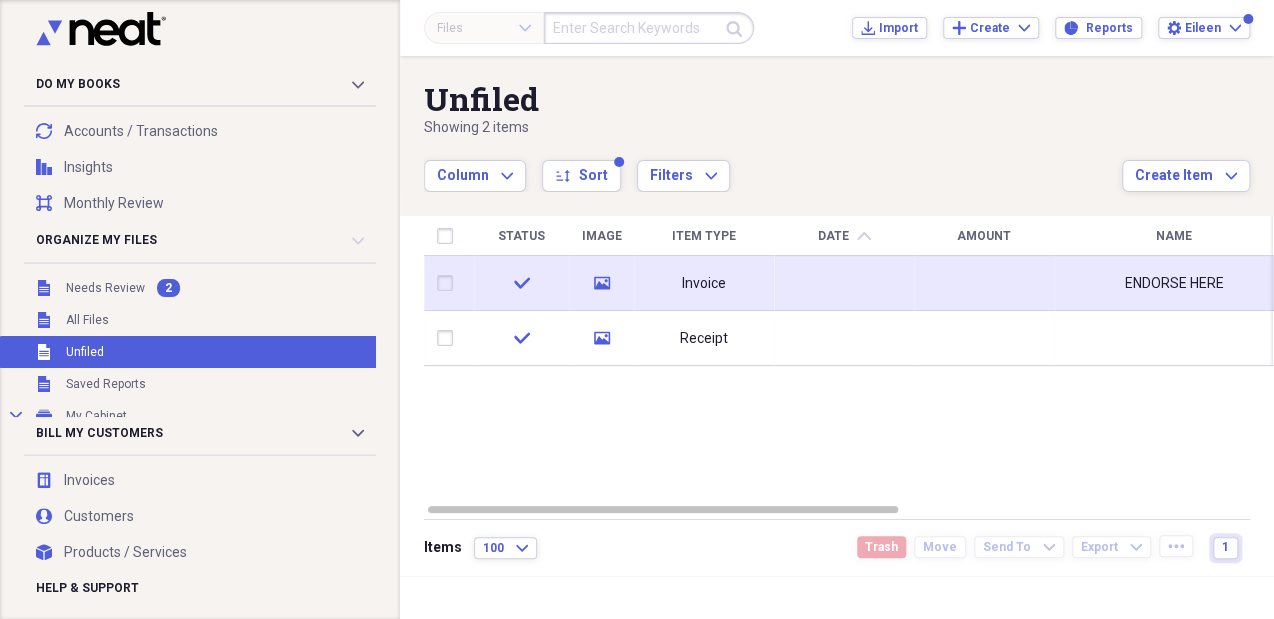click at bounding box center [844, 283] 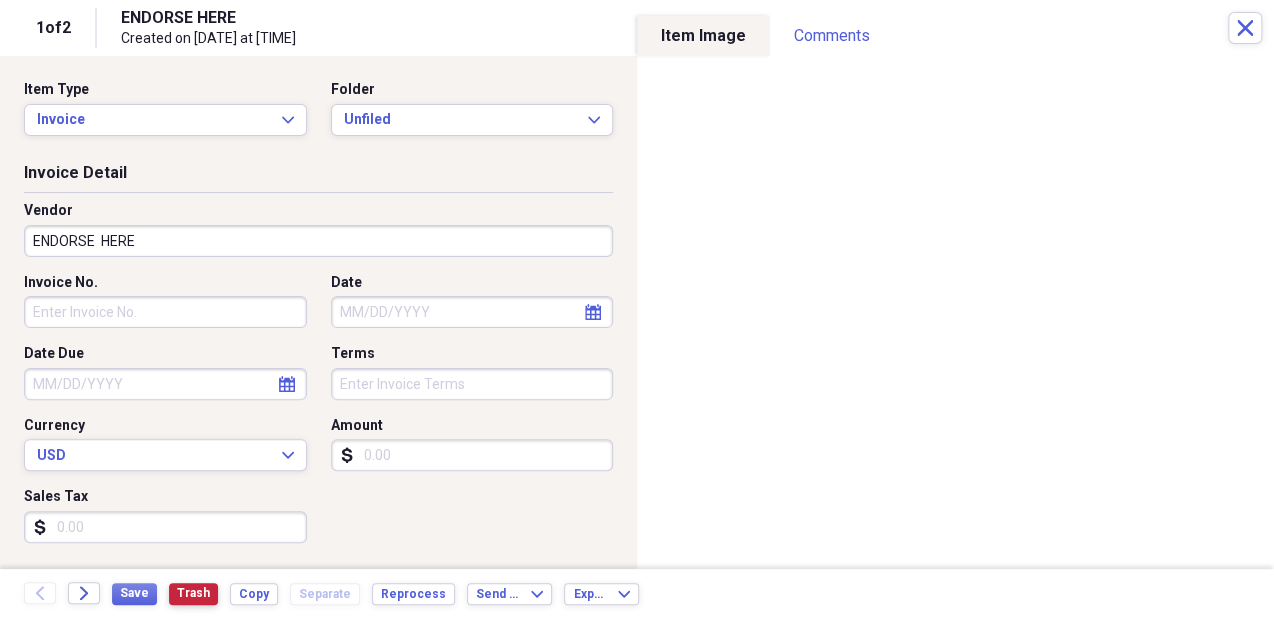click on "Trash" at bounding box center [193, 593] 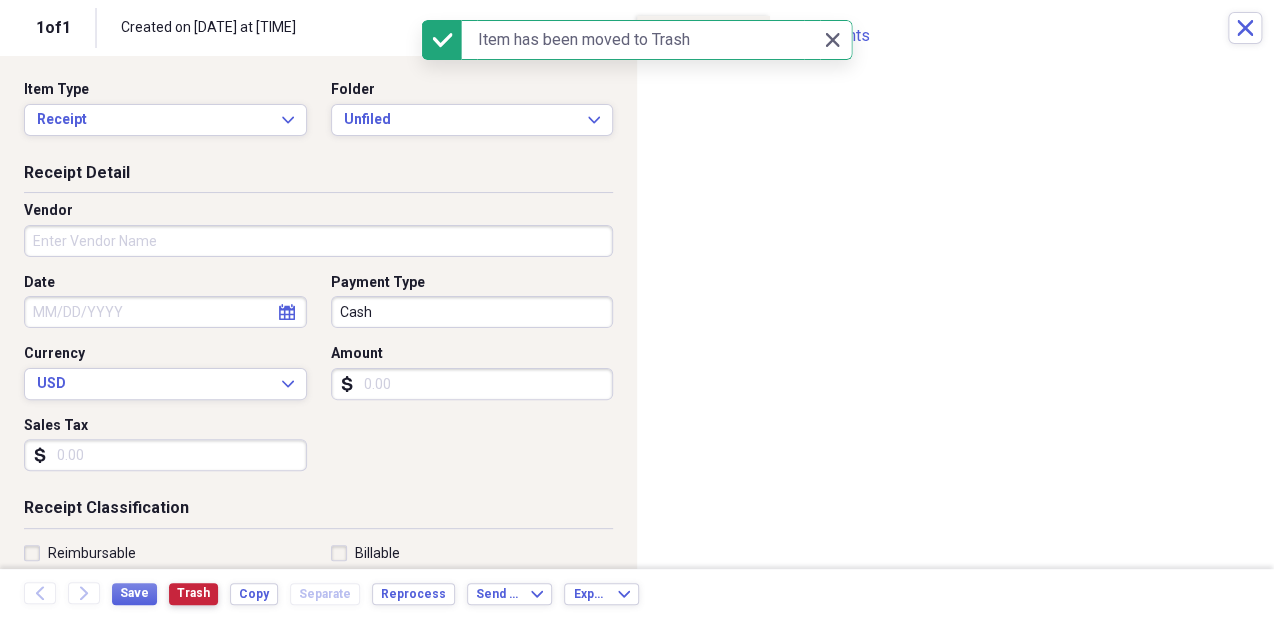 click on "Trash" at bounding box center (193, 593) 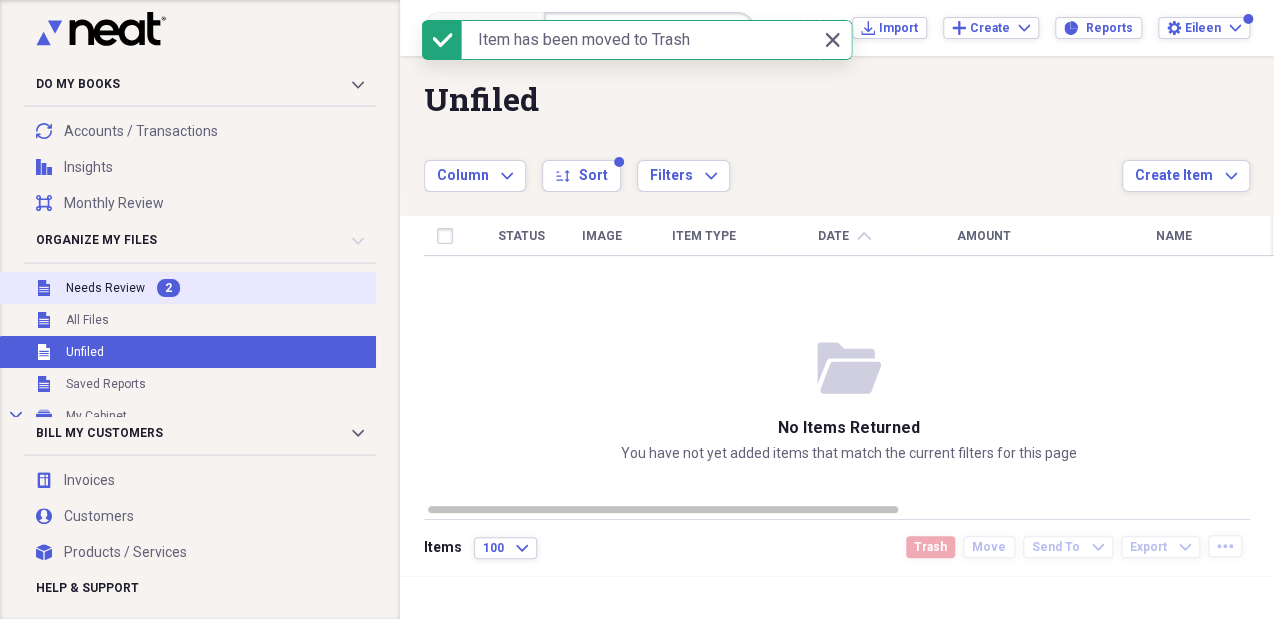 click on "Needs Review" at bounding box center [105, 288] 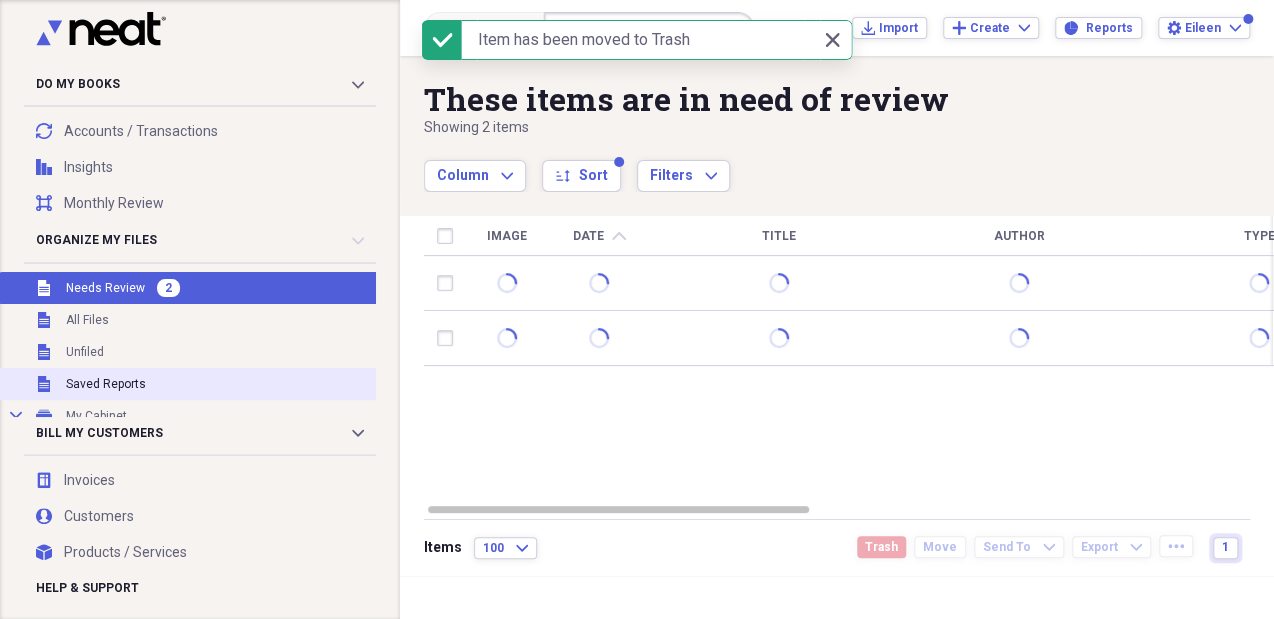 click on "Unfiled Saved Reports" at bounding box center (213, 384) 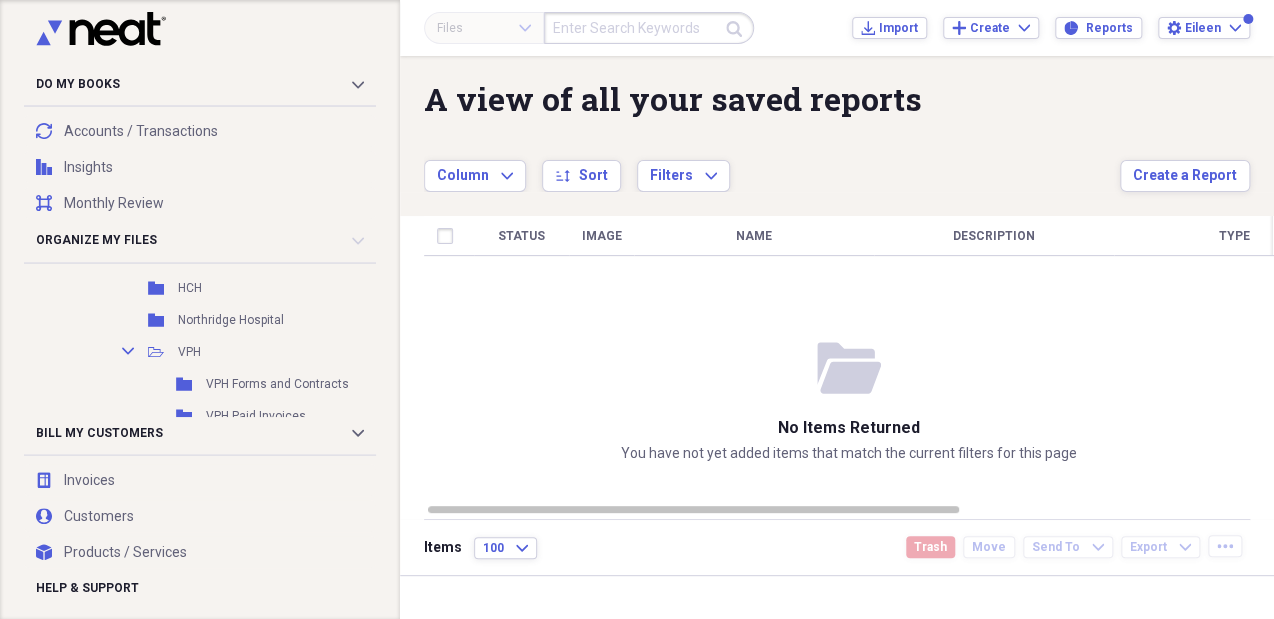 scroll, scrollTop: 736, scrollLeft: 0, axis: vertical 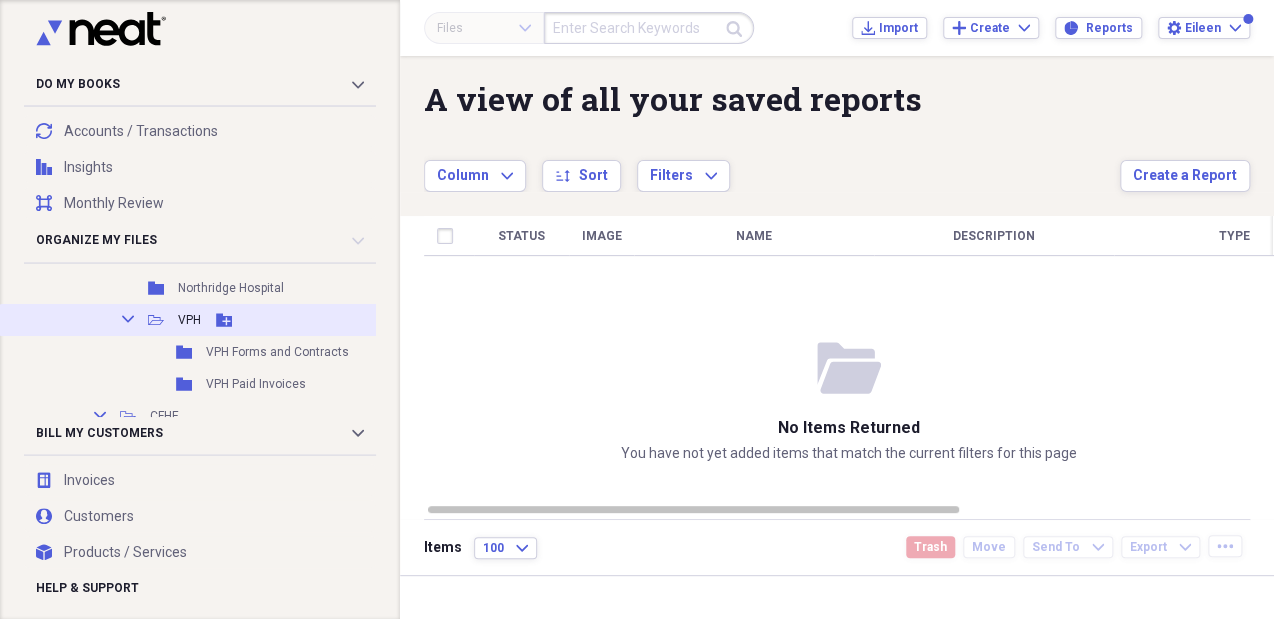 click on "Collapse Open Folder VPH Add Folder" at bounding box center (213, 320) 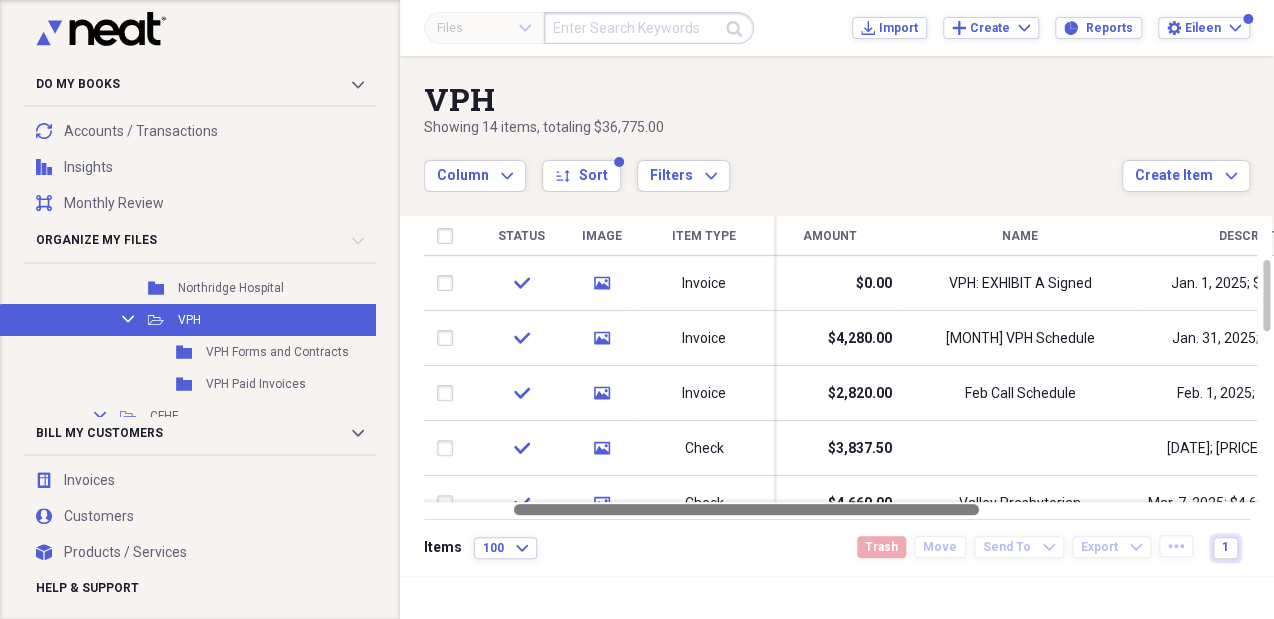 drag, startPoint x: 867, startPoint y: 508, endPoint x: 948, endPoint y: 503, distance: 81.154175 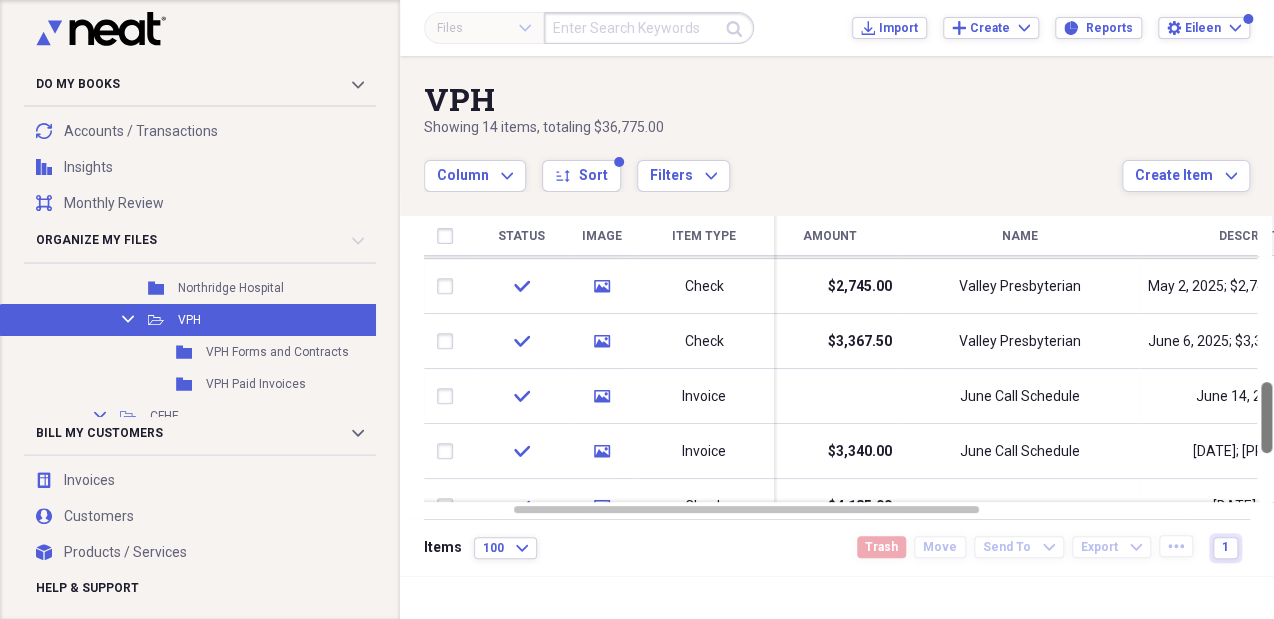 drag, startPoint x: 1263, startPoint y: 265, endPoint x: 1270, endPoint y: 388, distance: 123.19903 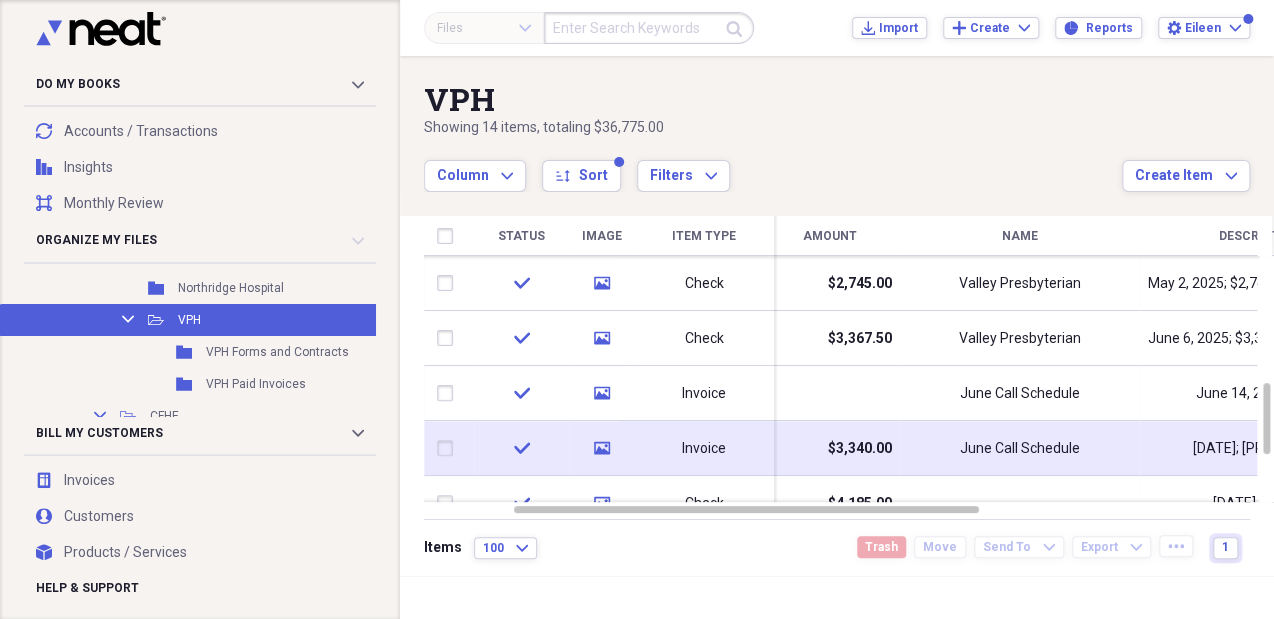 click at bounding box center (449, 448) 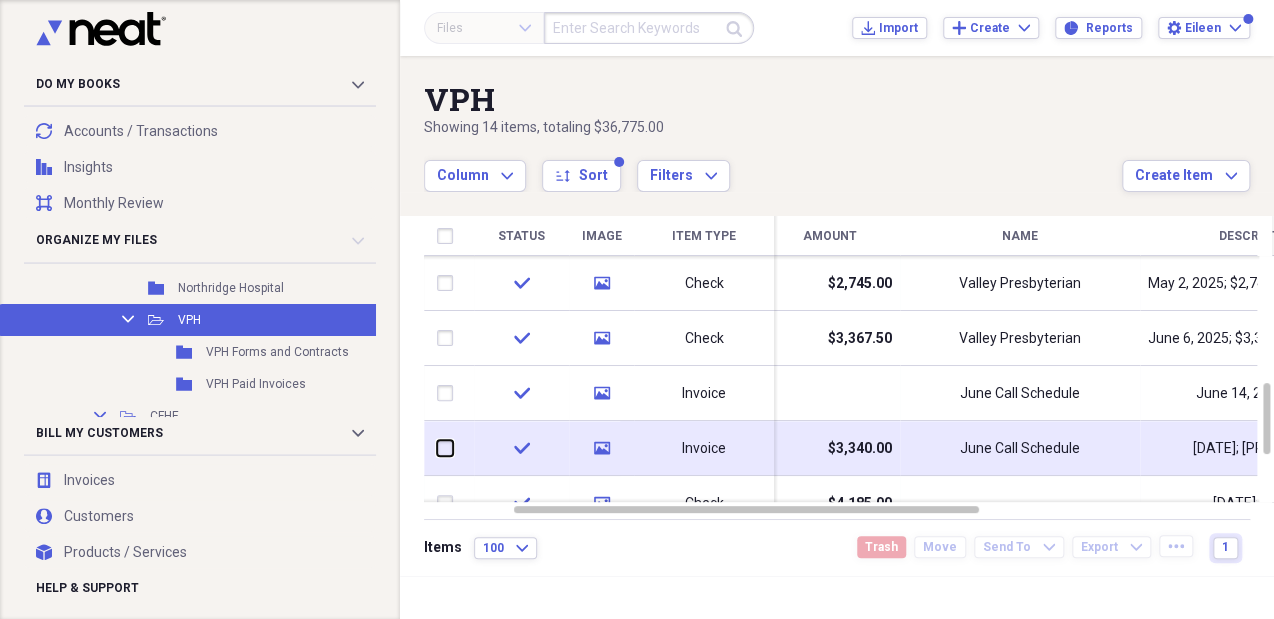 click at bounding box center [437, 448] 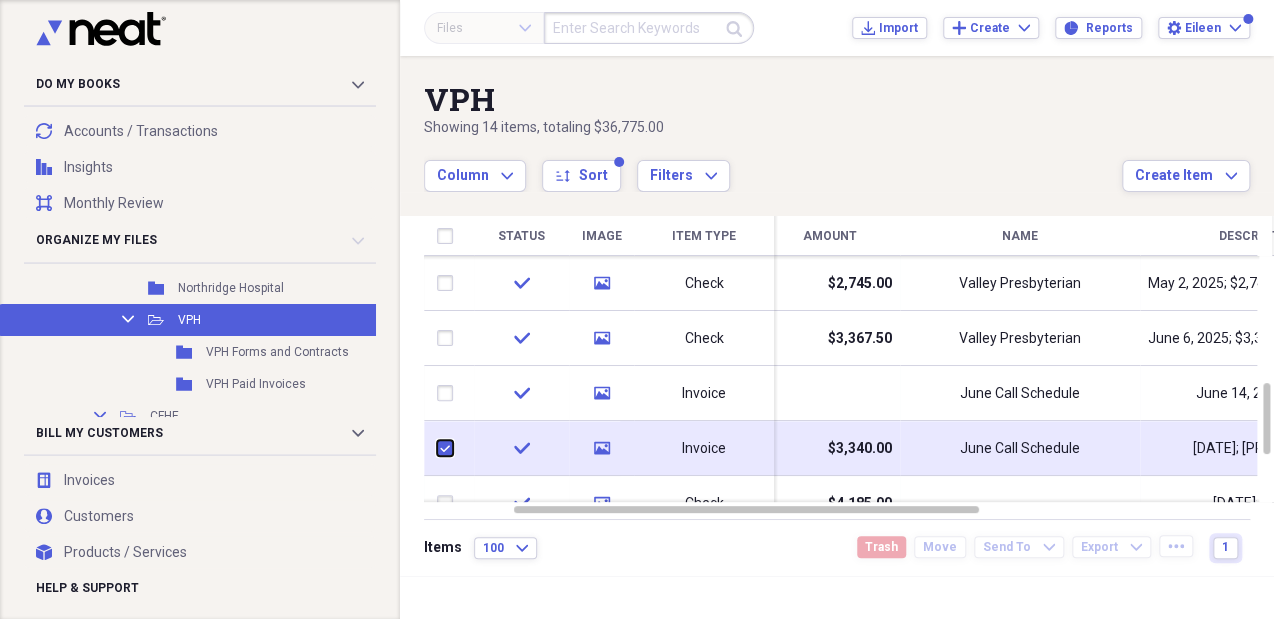 checkbox on "true" 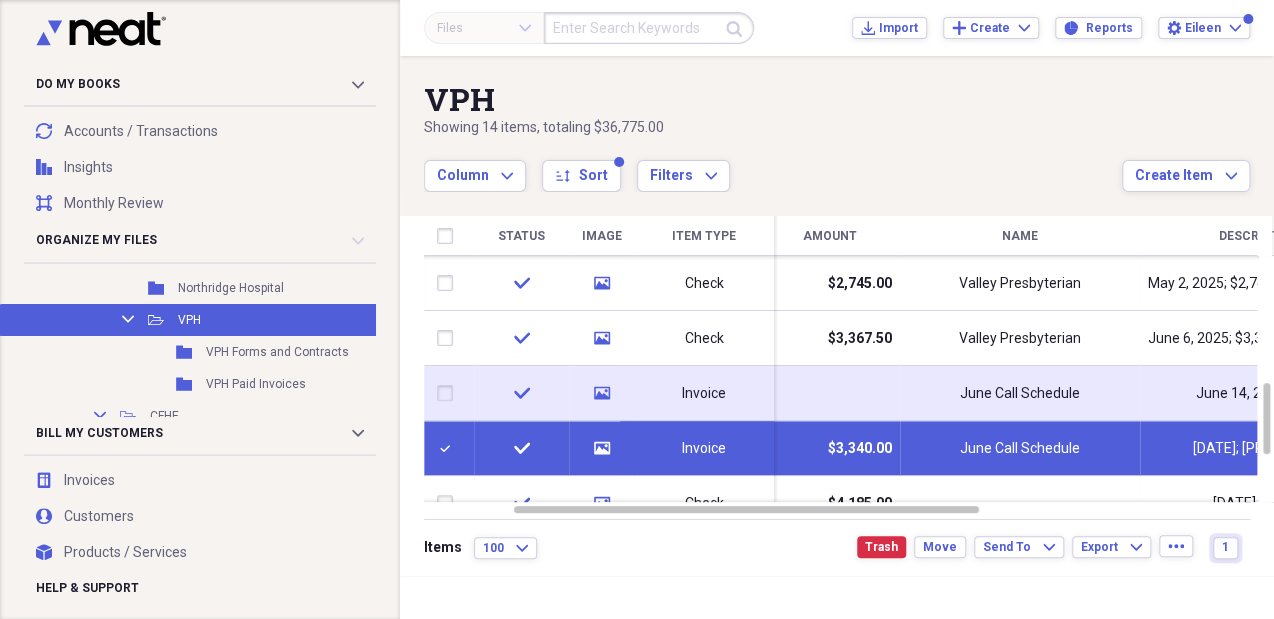 click at bounding box center [449, 393] 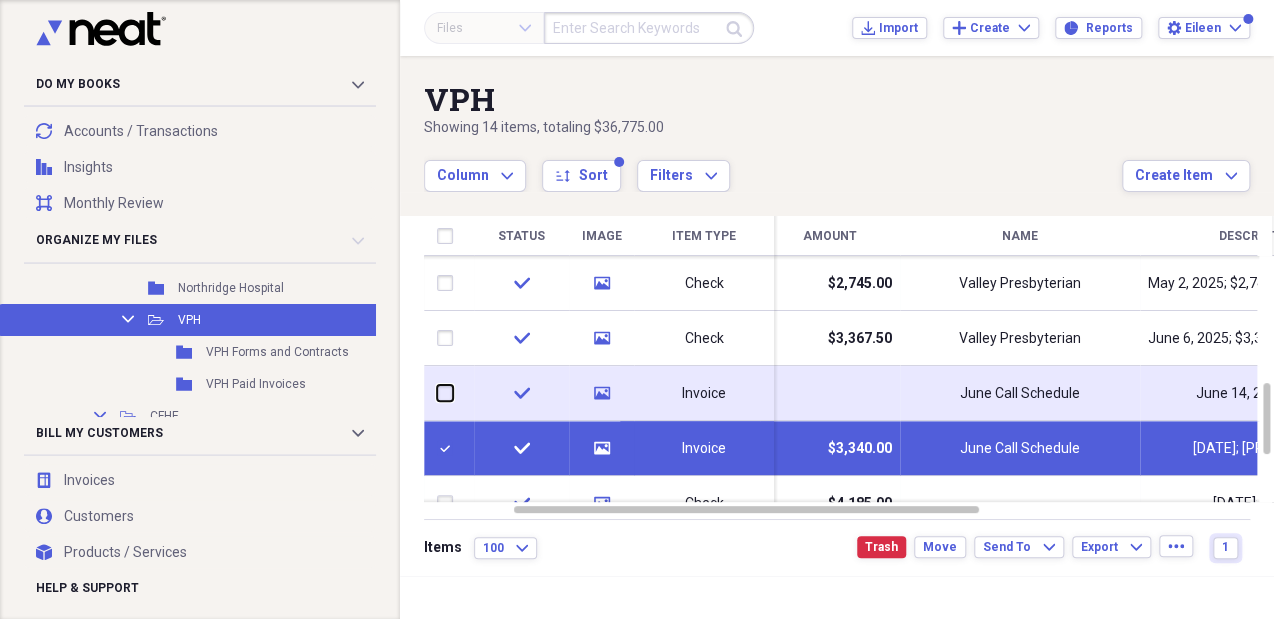 click at bounding box center [437, 393] 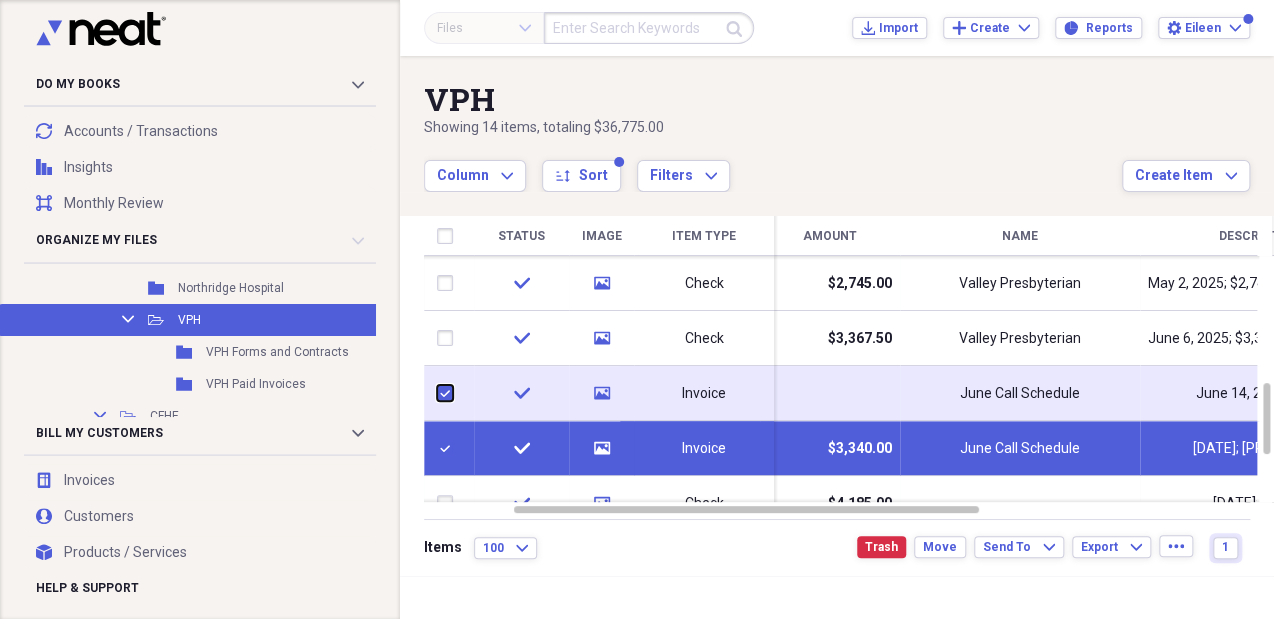 checkbox on "true" 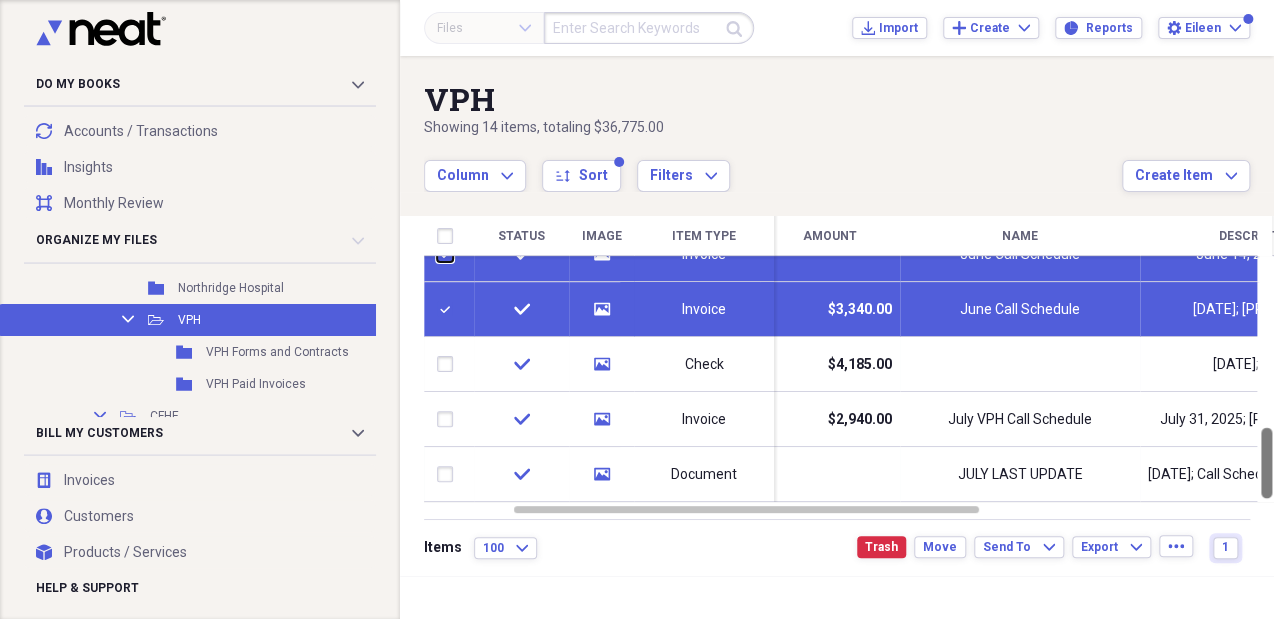 drag, startPoint x: 1265, startPoint y: 413, endPoint x: 1272, endPoint y: 464, distance: 51.47815 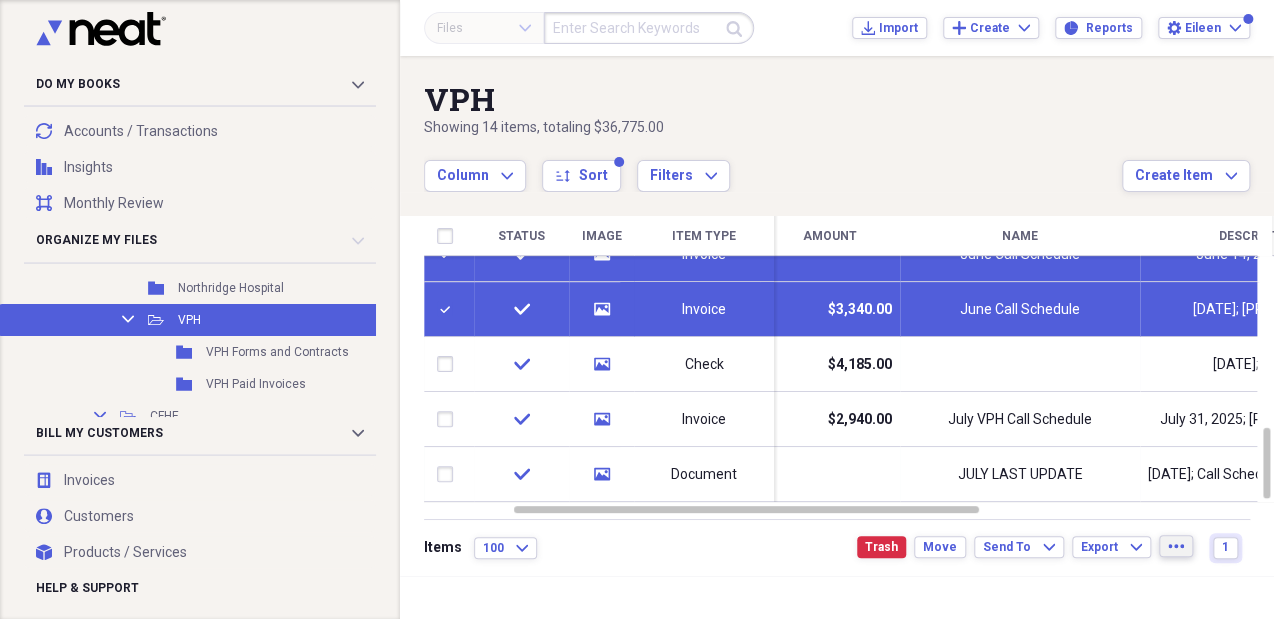 click on "more" 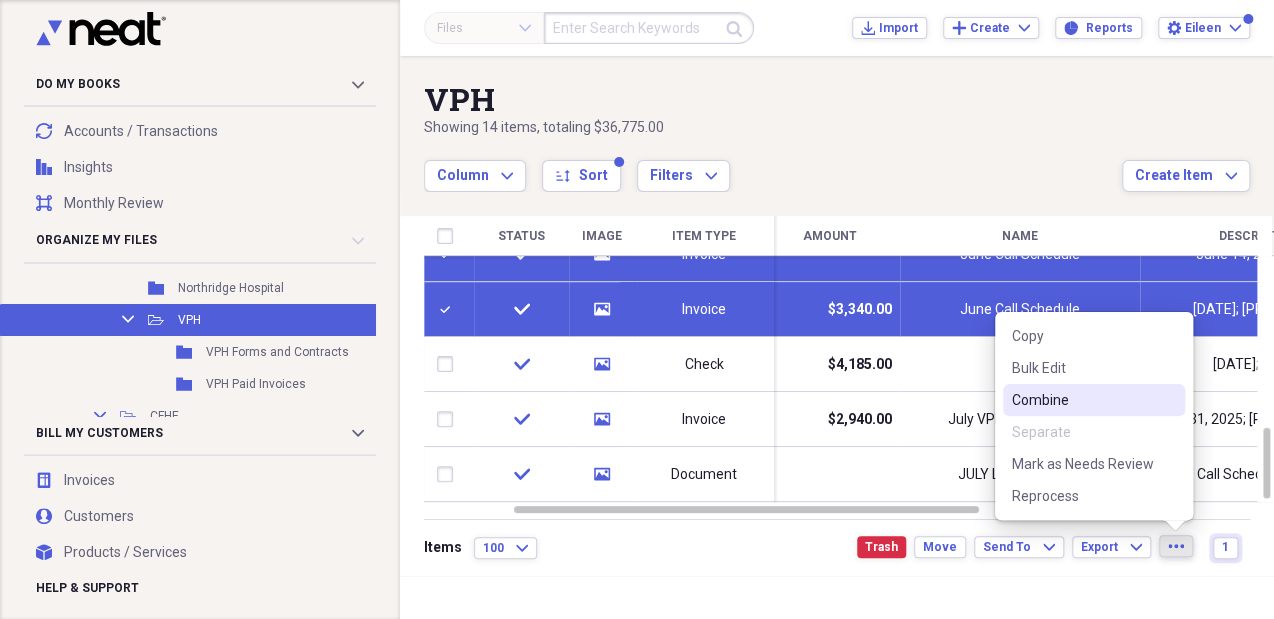 click on "Combine" at bounding box center (1082, 400) 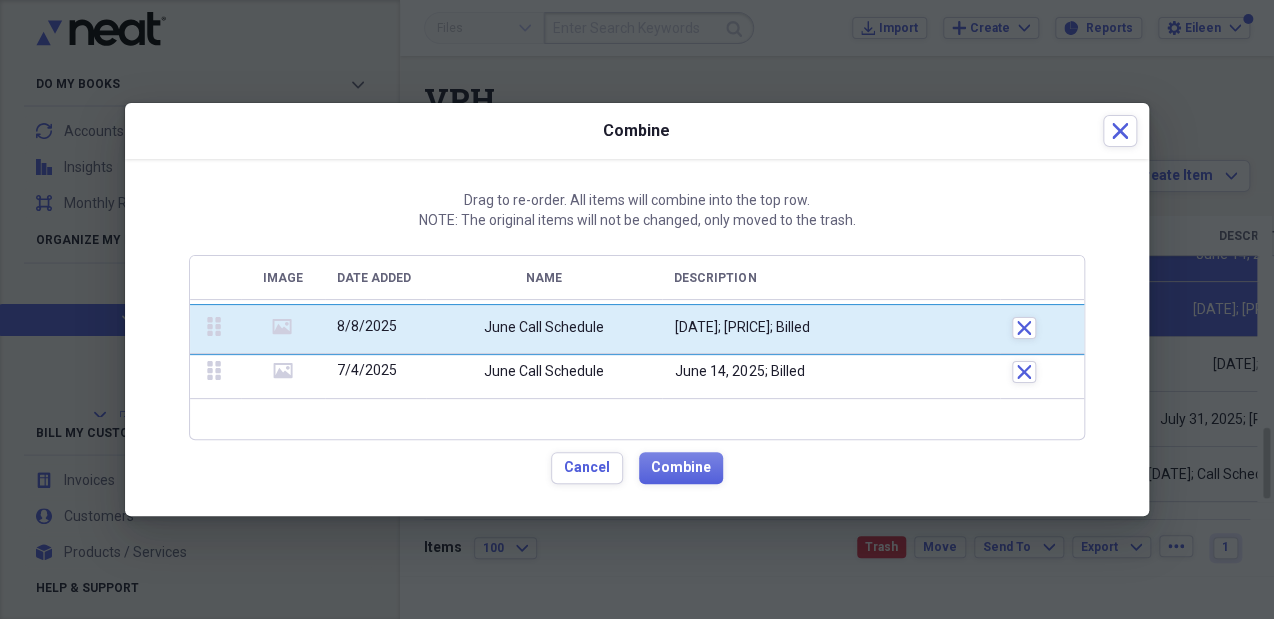 drag, startPoint x: 213, startPoint y: 375, endPoint x: 207, endPoint y: 329, distance: 46.389652 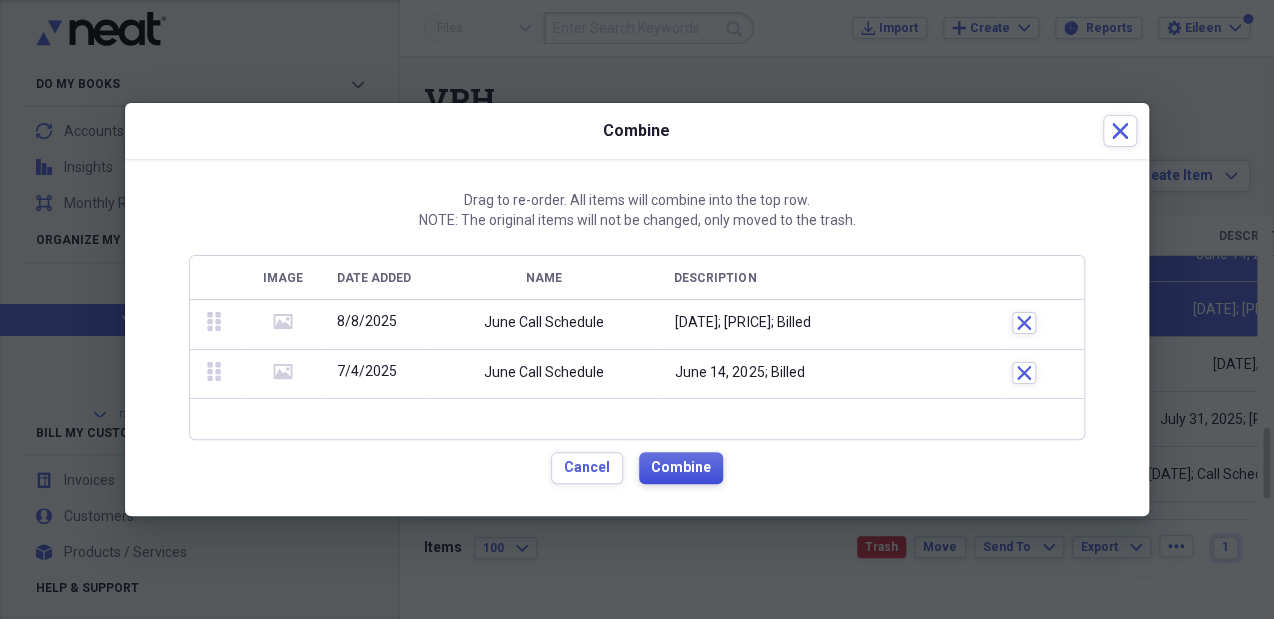 click on "Combine" at bounding box center [681, 468] 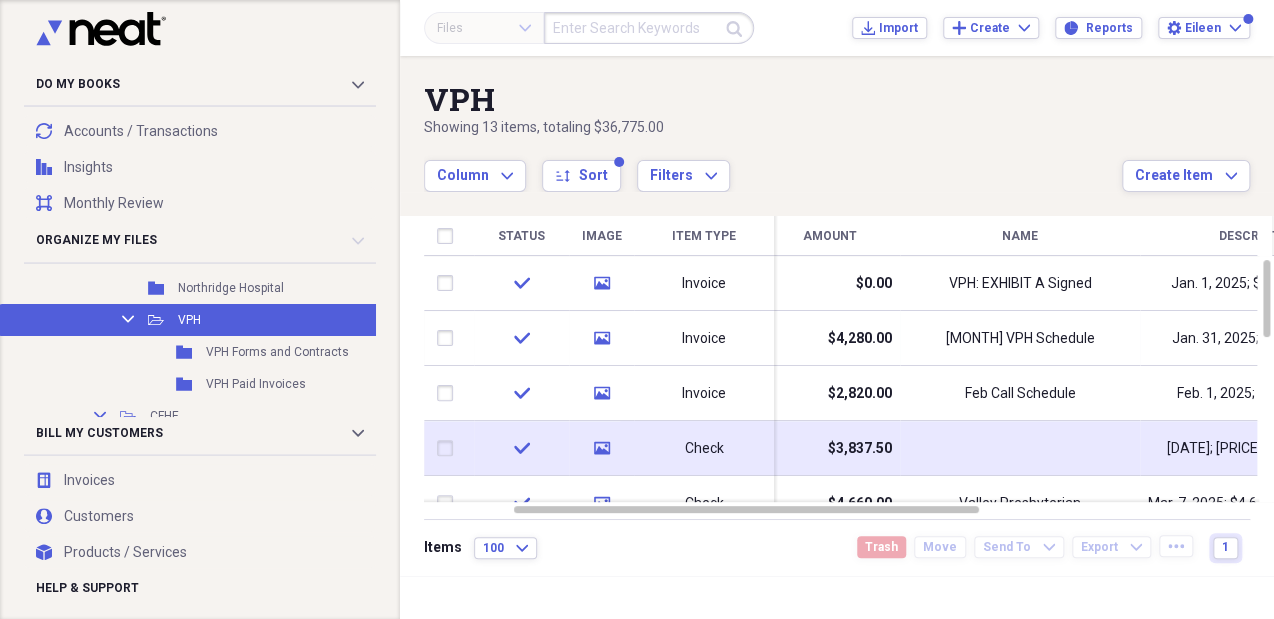 click at bounding box center [1020, 448] 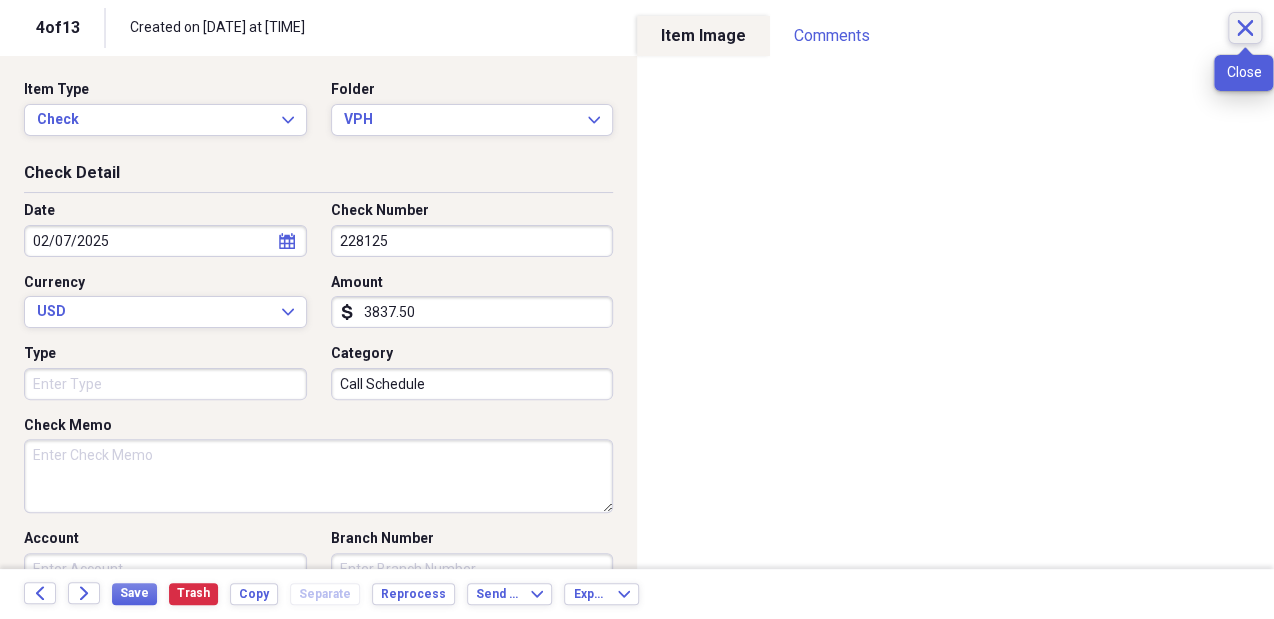 click on "Close" at bounding box center [1245, 28] 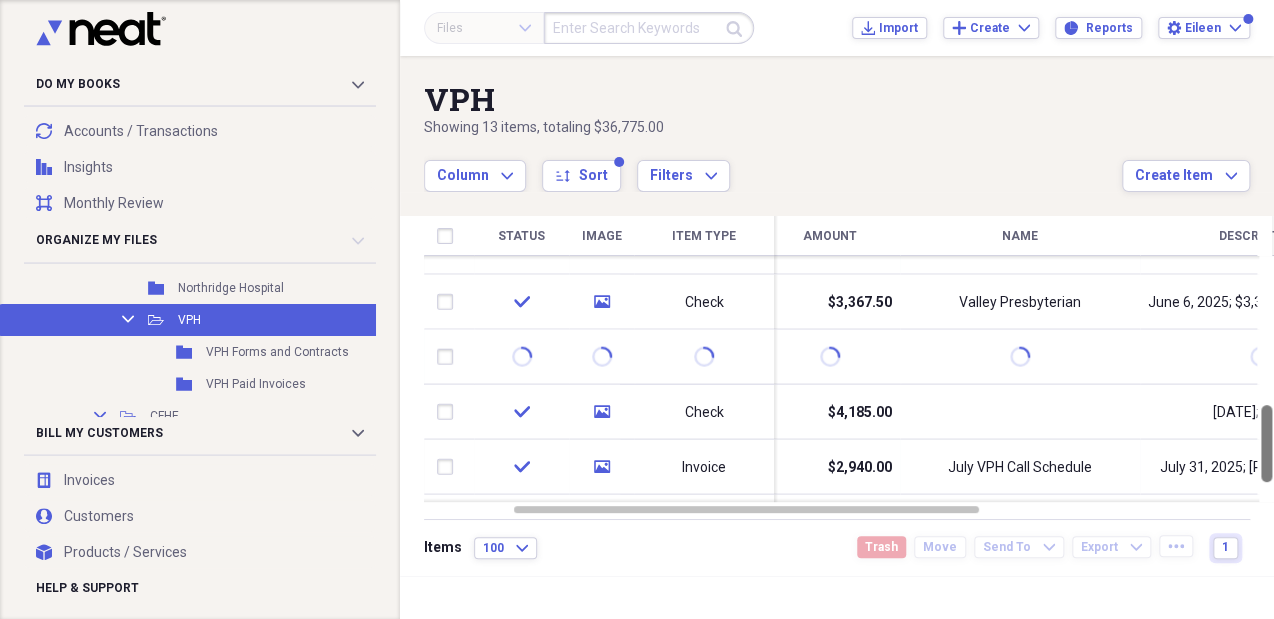 drag, startPoint x: 1266, startPoint y: 275, endPoint x: 1264, endPoint y: 391, distance: 116.01724 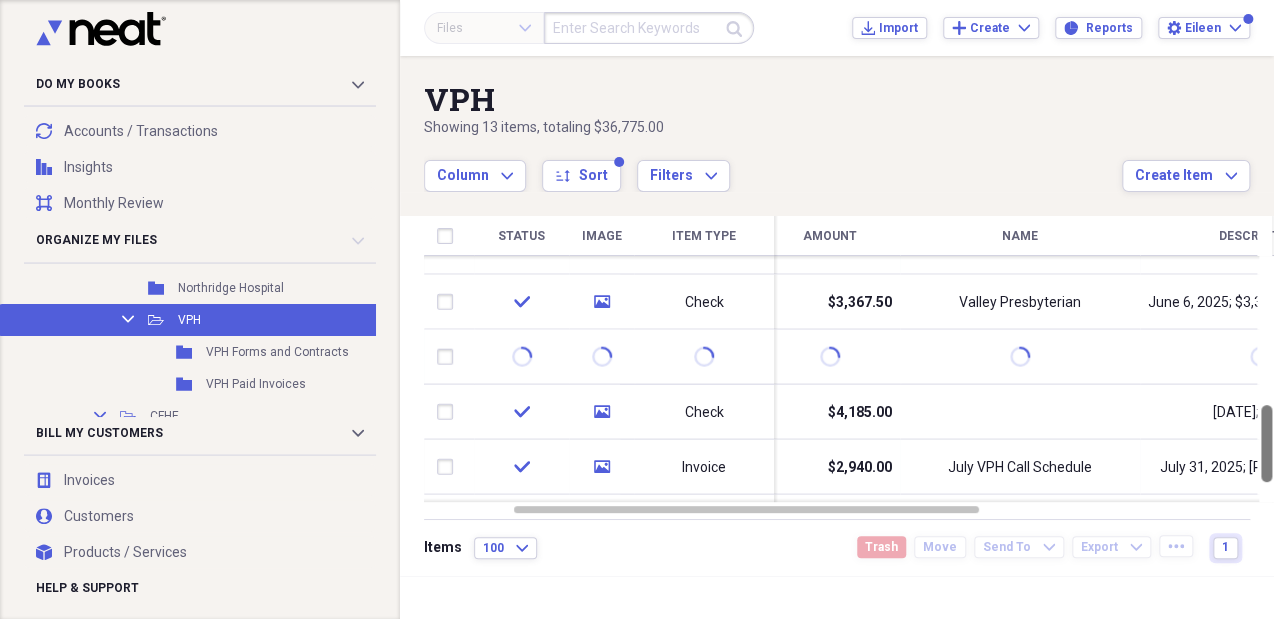 click at bounding box center (1266, 379) 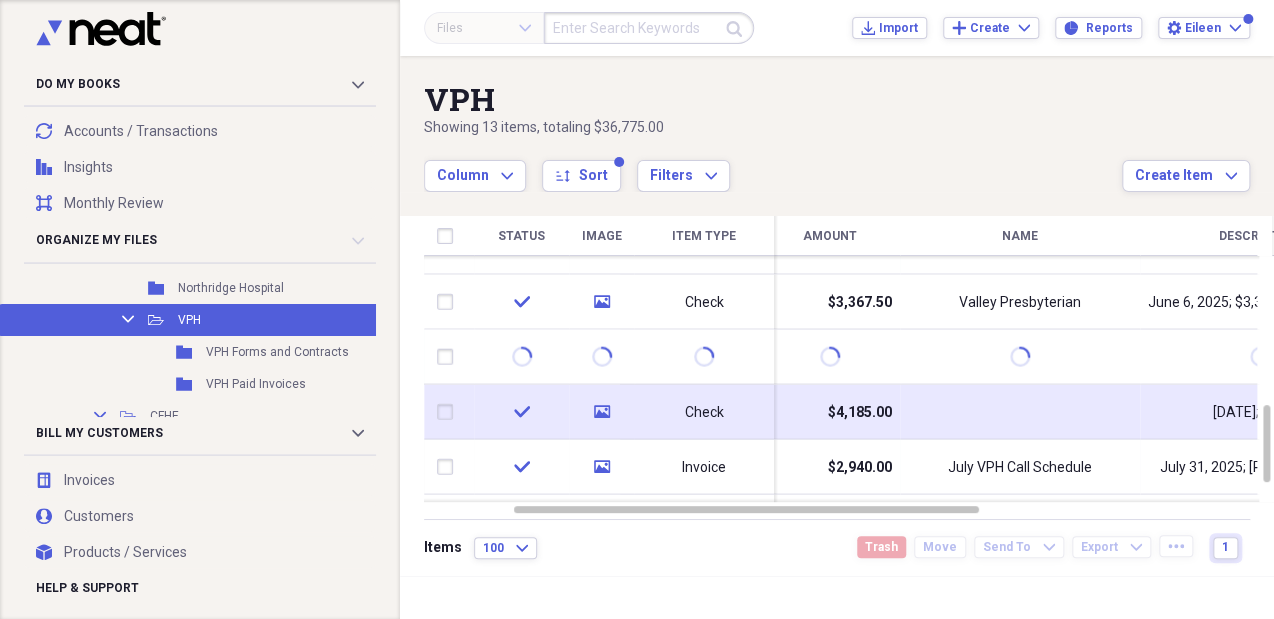 click on "[DATE]; [PRICE]" at bounding box center (1260, 412) 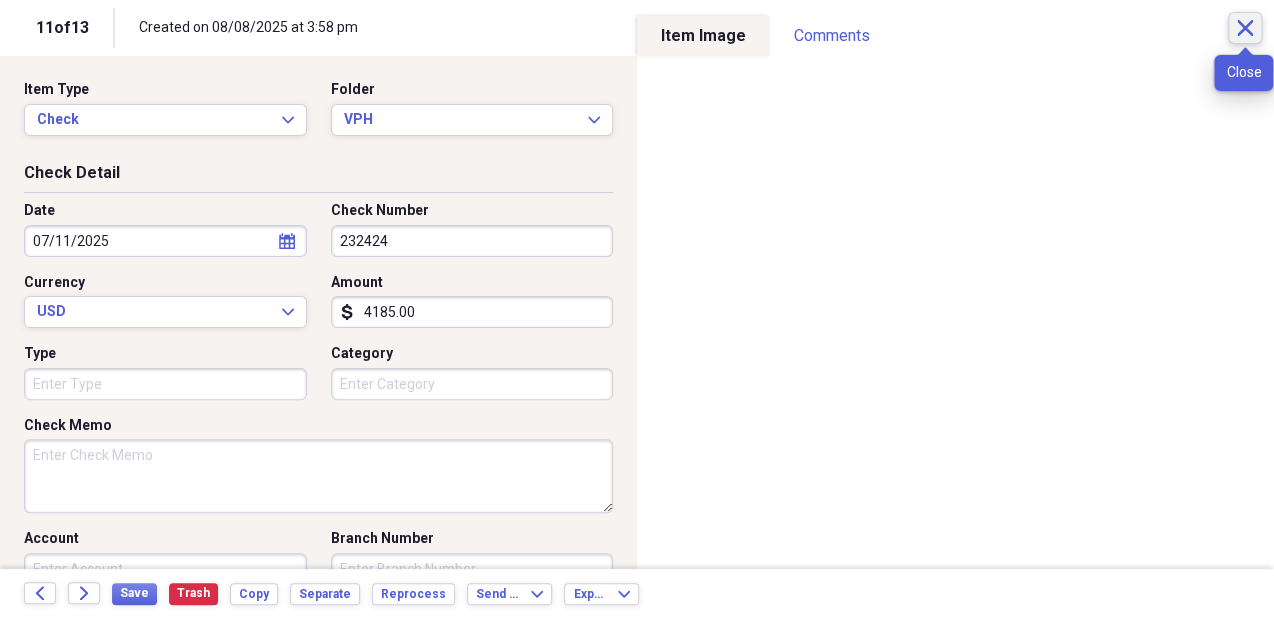click on "Close" 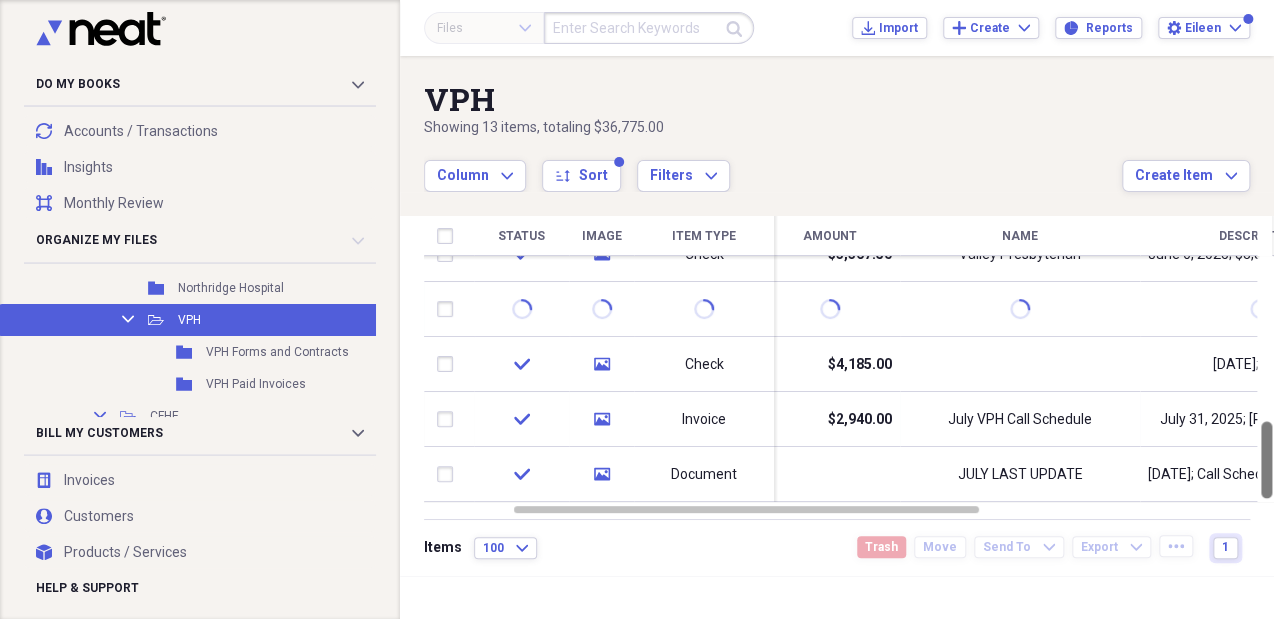 drag, startPoint x: 1268, startPoint y: 432, endPoint x: 1272, endPoint y: 462, distance: 30.265491 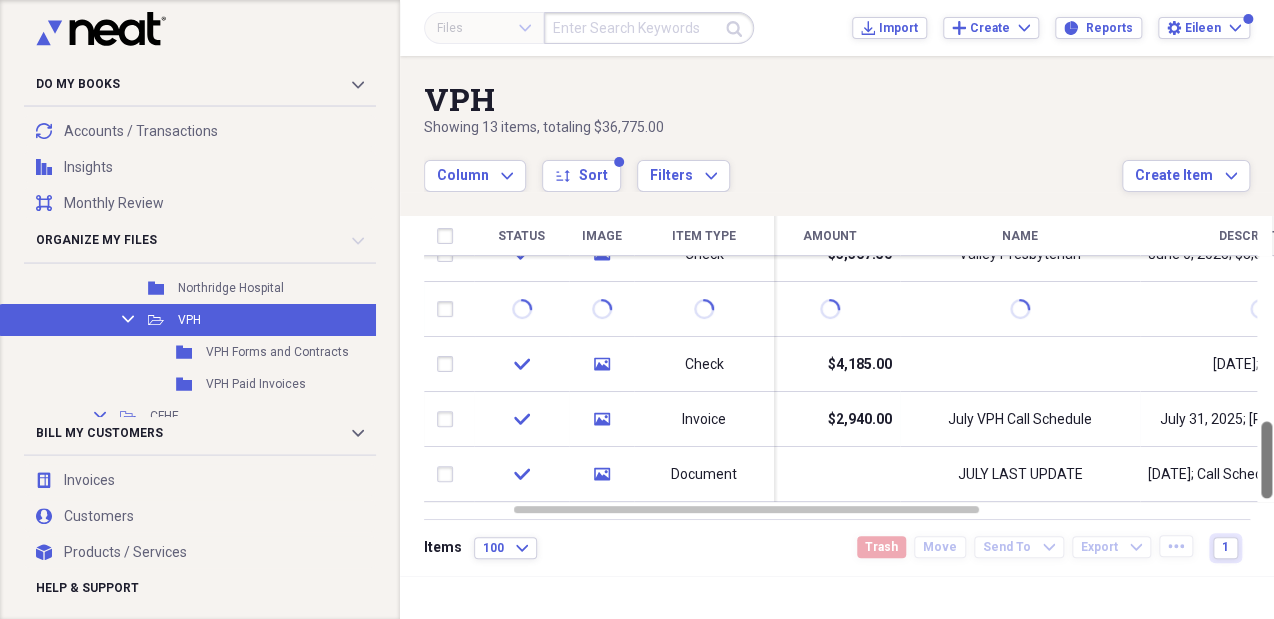 click at bounding box center [1266, 459] 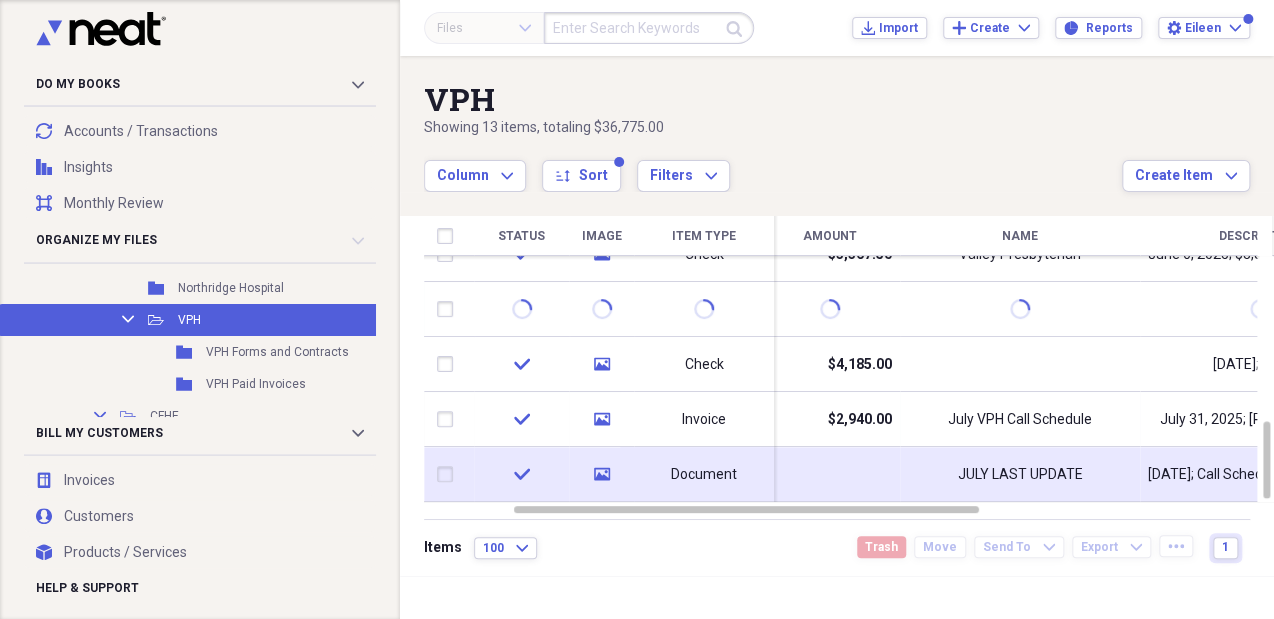 click on "JULY LAST UPDATE" at bounding box center (1020, 474) 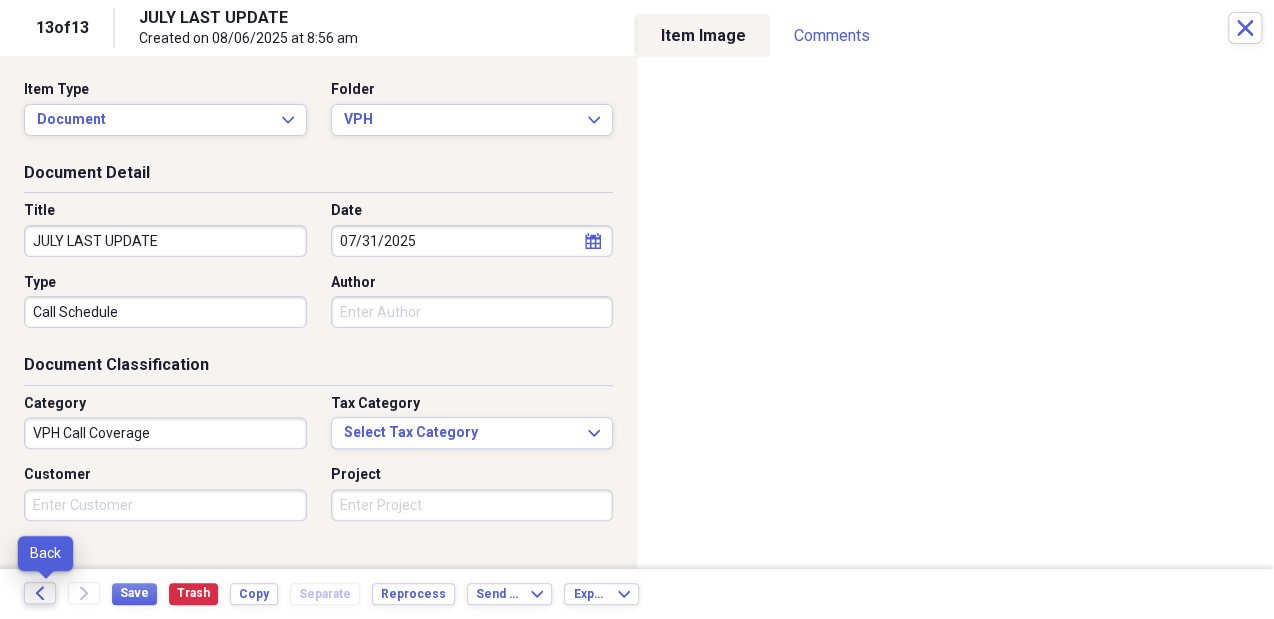 click 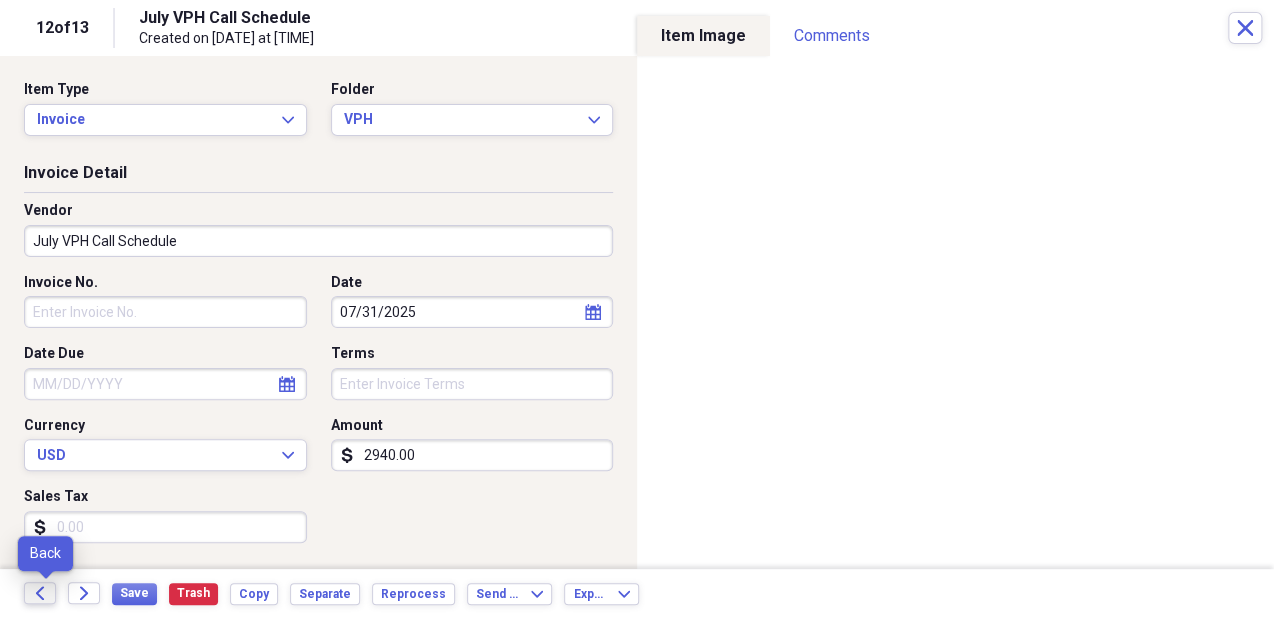 click 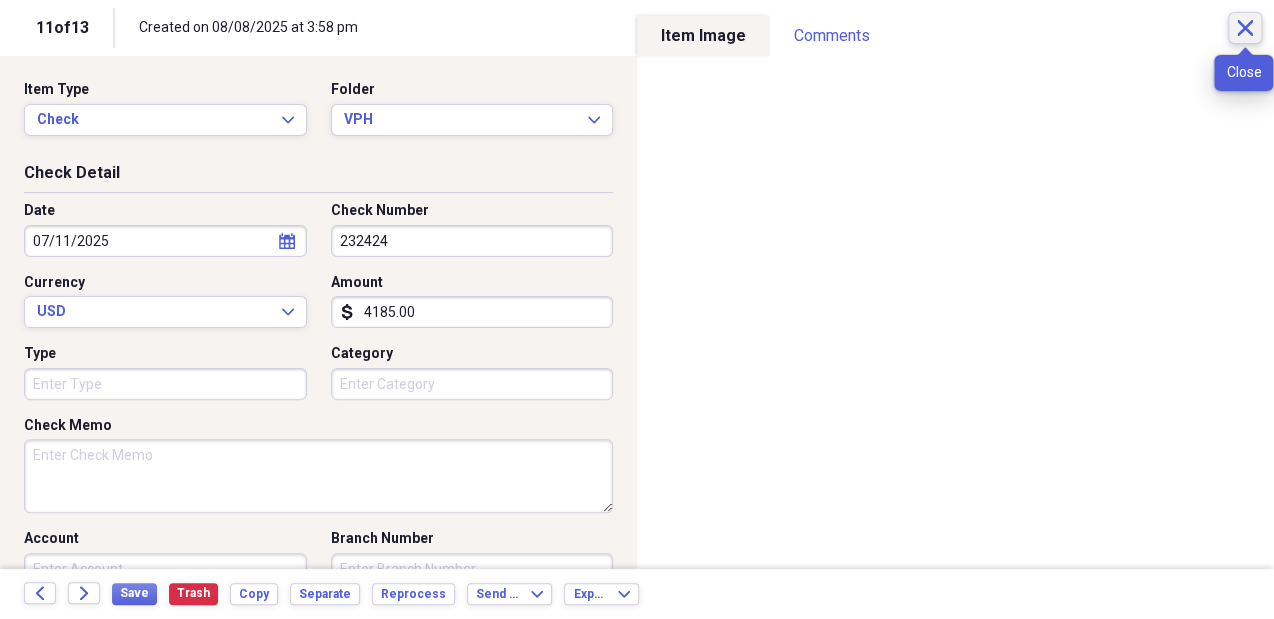click on "Close" at bounding box center (1245, 28) 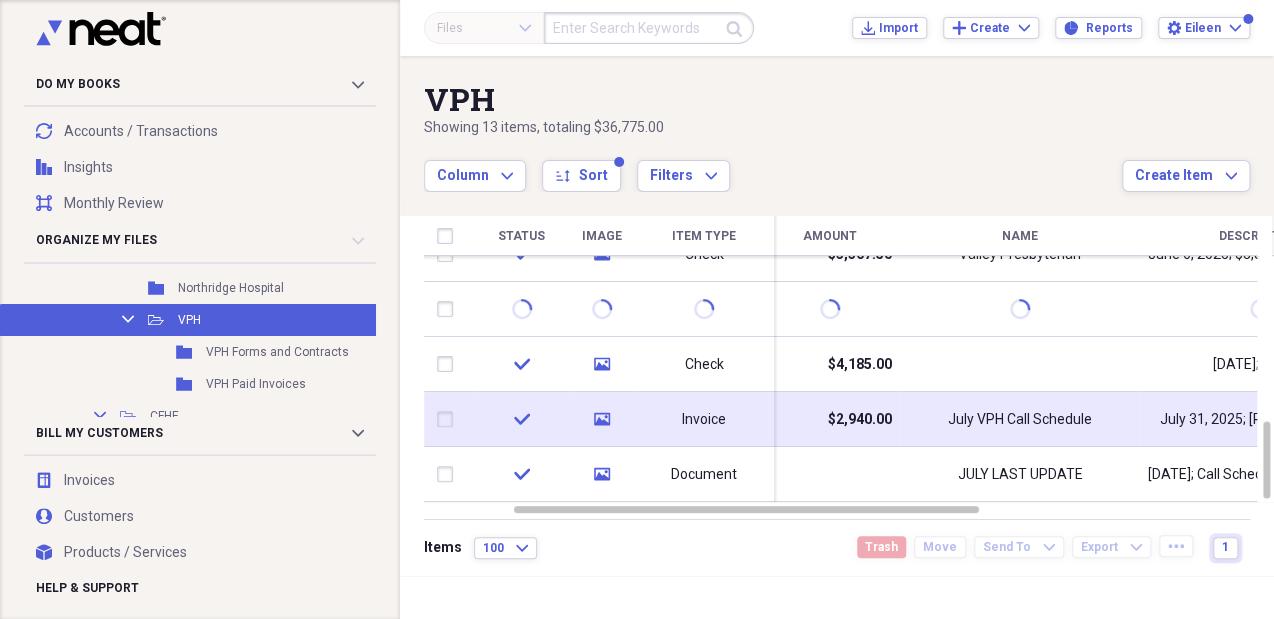 click at bounding box center [449, 419] 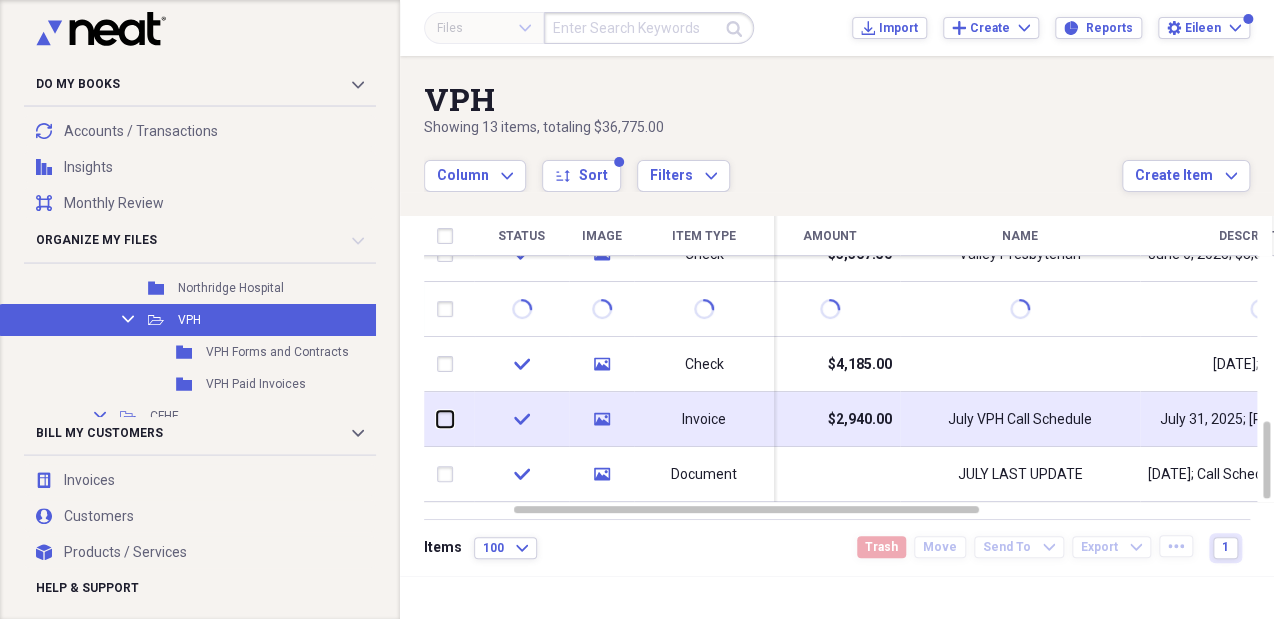 click at bounding box center [437, 419] 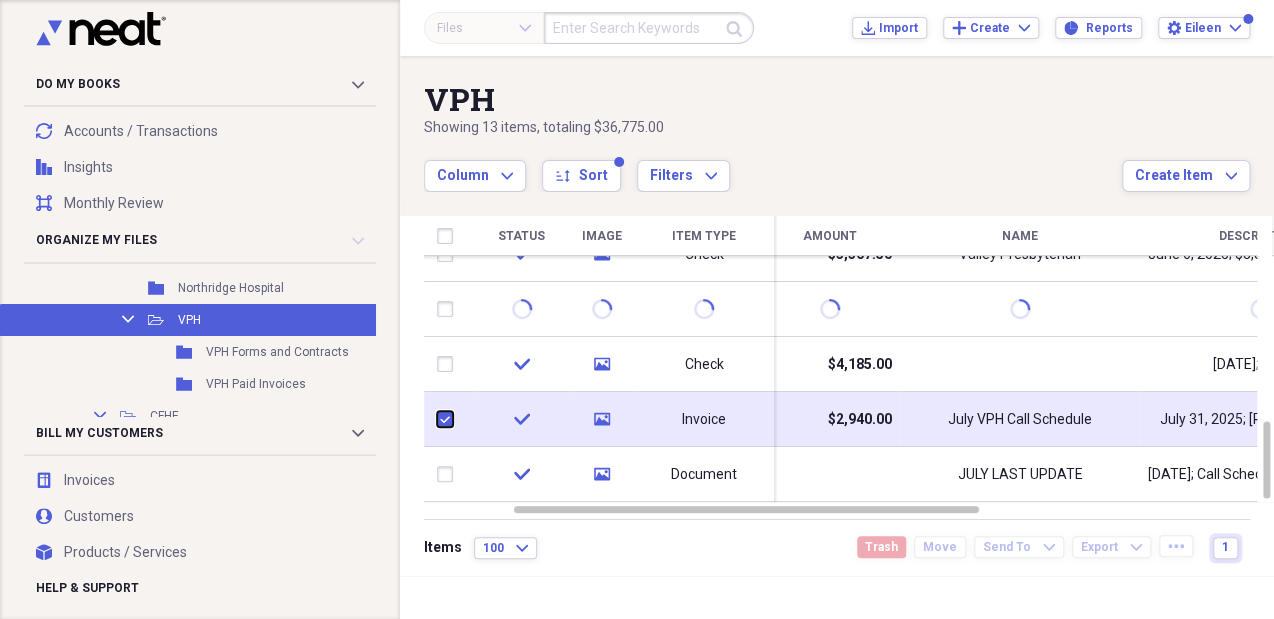 checkbox on "true" 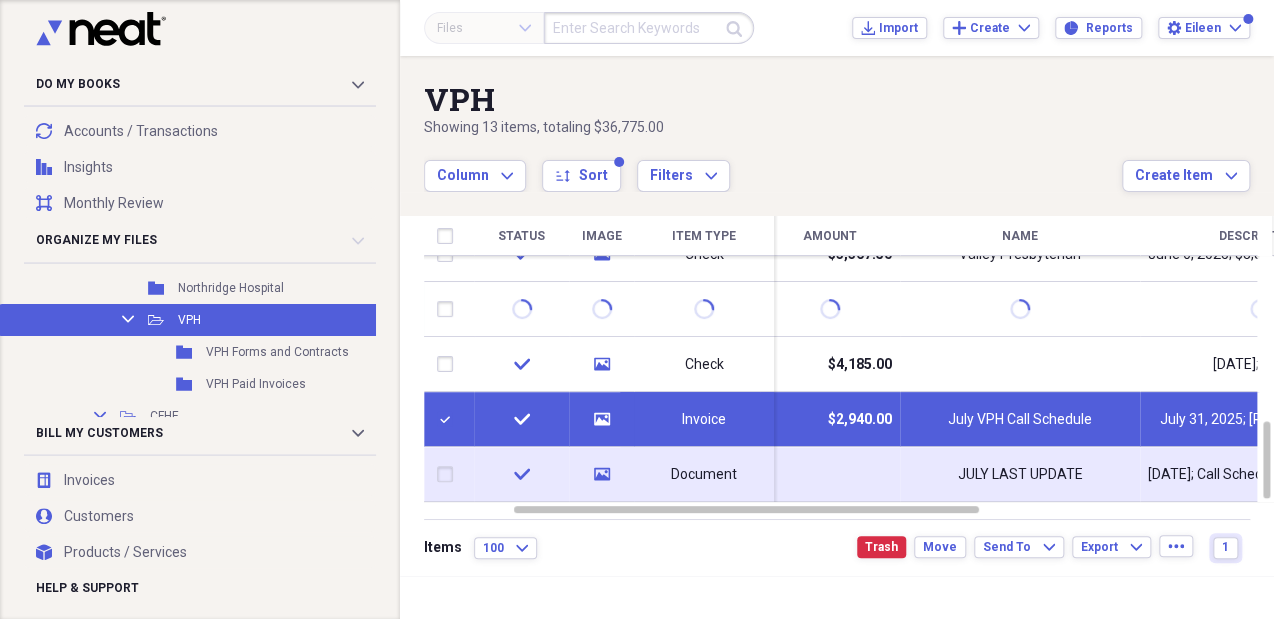 click at bounding box center [449, 474] 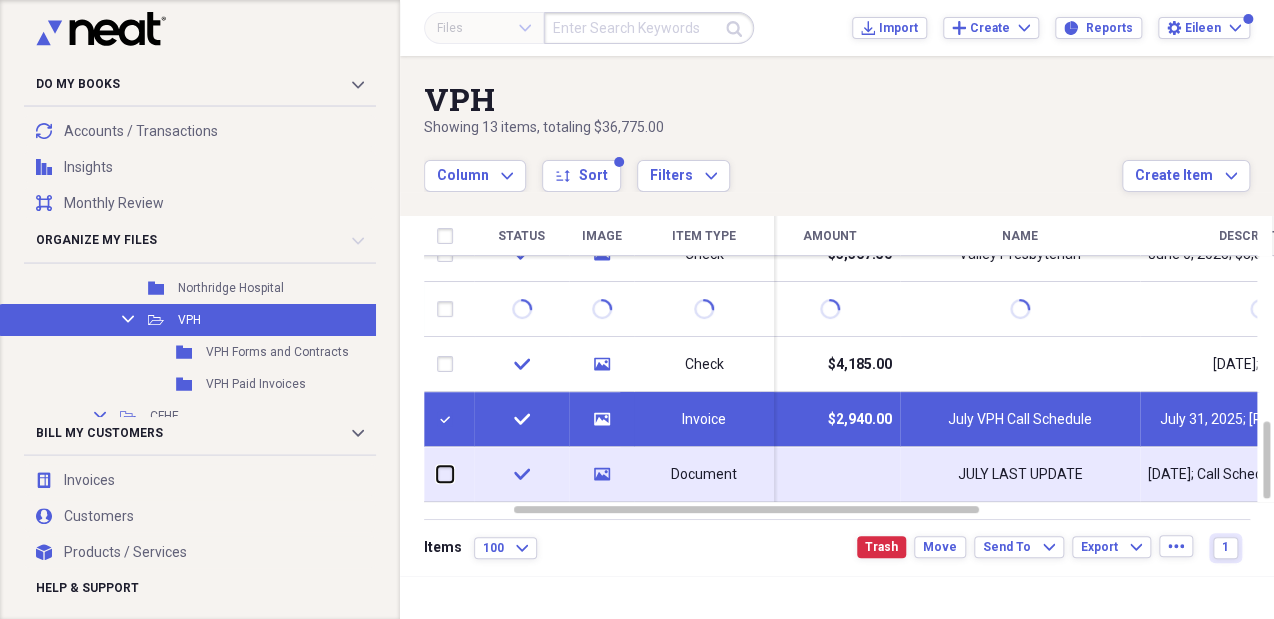 click at bounding box center (437, 474) 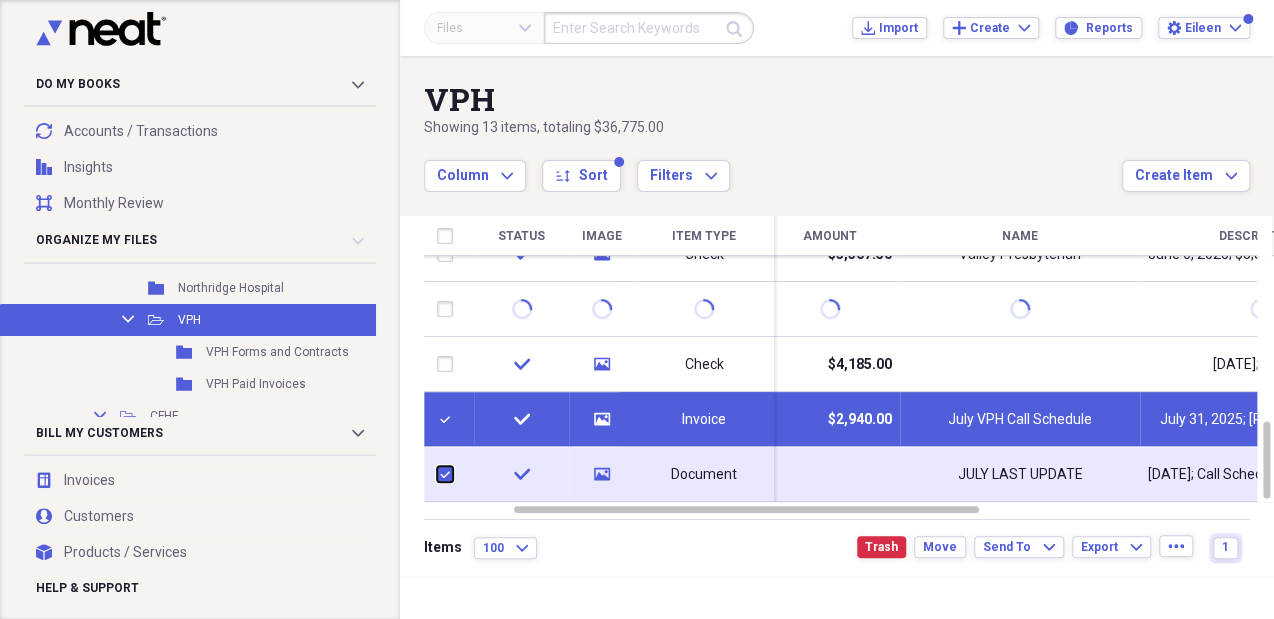 checkbox on "true" 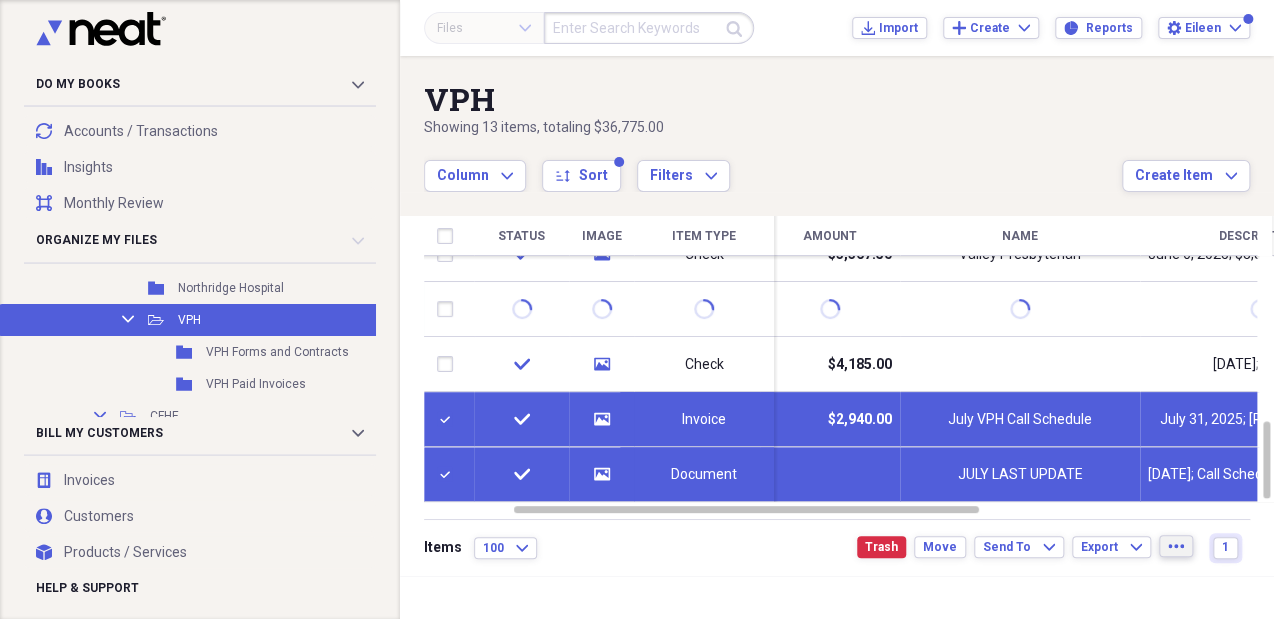 click on "more" 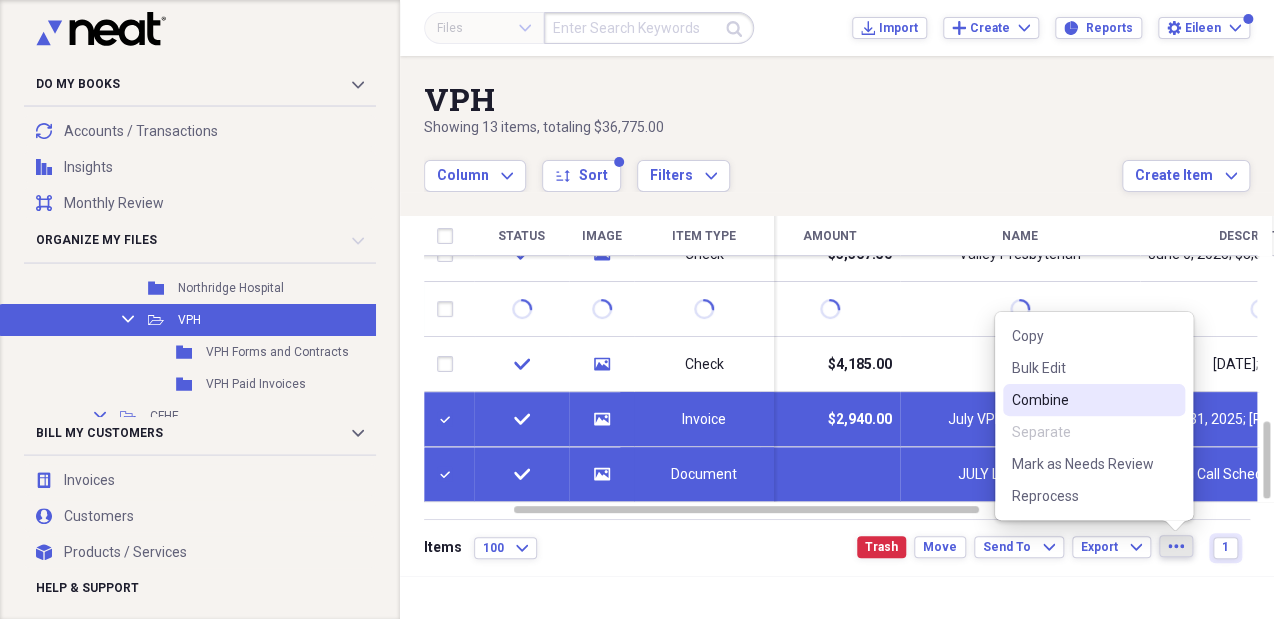 click on "Combine" at bounding box center [1082, 400] 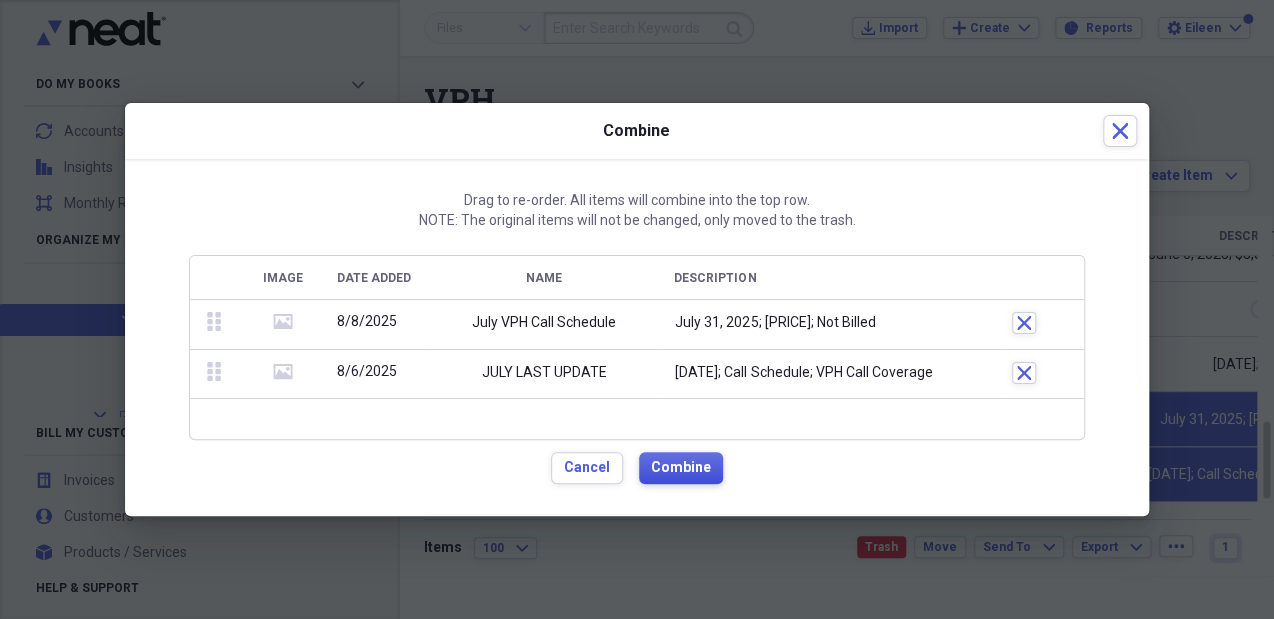 click on "Combine" at bounding box center [681, 468] 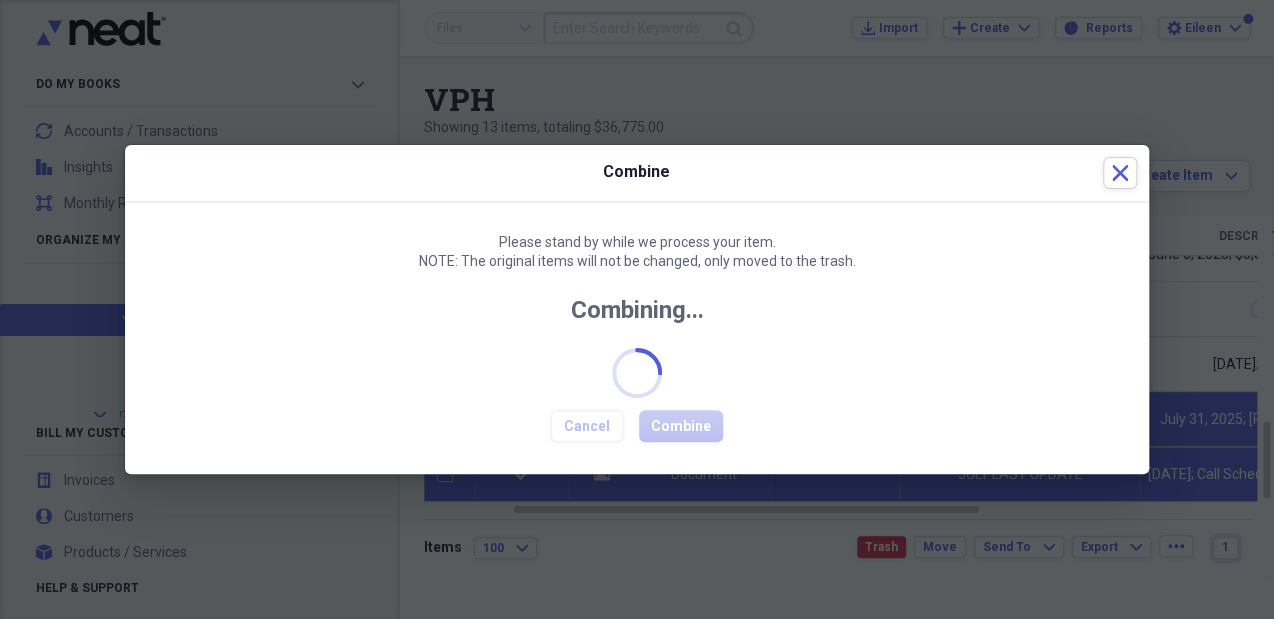 checkbox on "false" 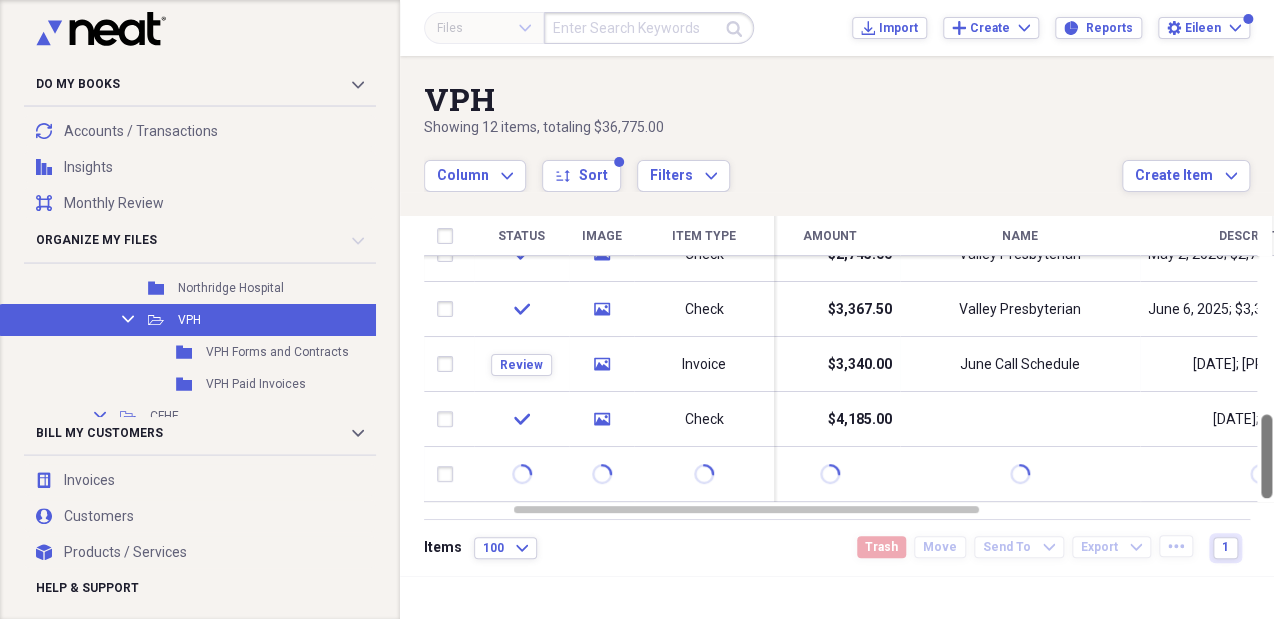 drag, startPoint x: 1268, startPoint y: 268, endPoint x: 1272, endPoint y: 471, distance: 203.0394 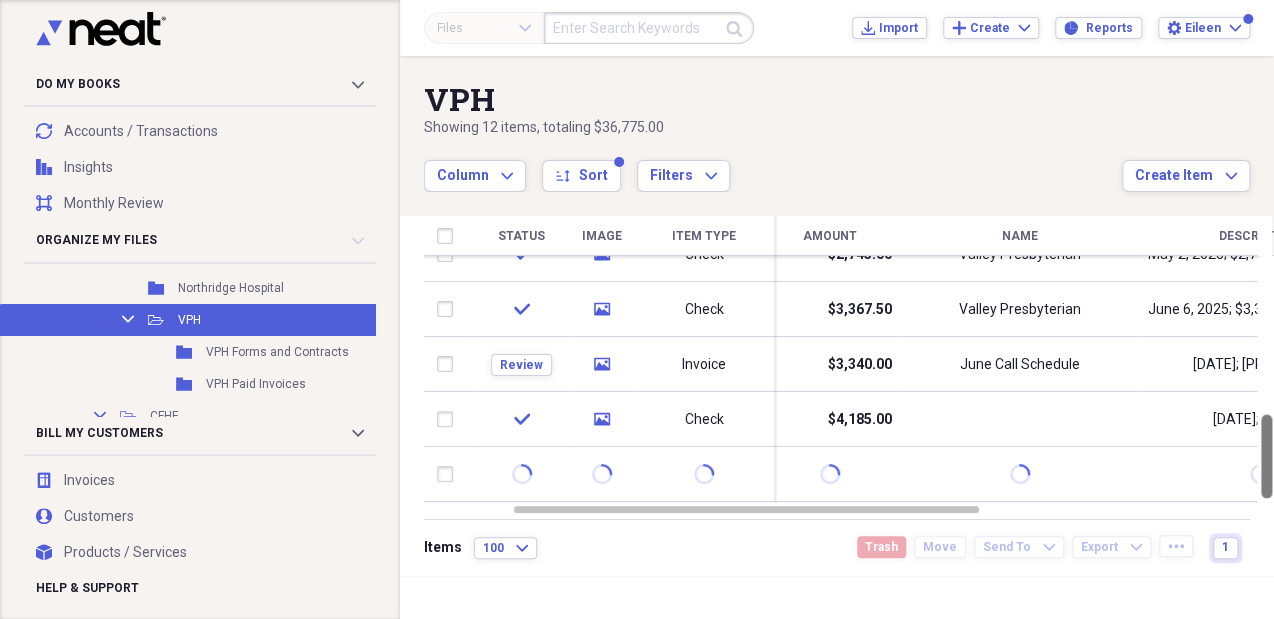 click on "Do My Books Collapse transactions Accounts / Transactions insights Insights reconciliation Monthly Review Organize My Files 2 Collapse Unfiled Needs Review 2 Unfiled All Files Unfiled Unfiled Unfiled Saved Reports Collapse My Cabinet My Cabinet Add Folder Collapse Open Folder Business Add Folder Expand Folder Golden State Laborist, APC Add Folder Folder Golden State Offroad Add Folder Folder K&K Holdings LLC Add Folder Expand Folder Kured Add Folder Collapse Open Folder SK, MD Add Folder Collapse Open Folder Billable Items Add Folder Folder Billed Add Folder Collapse Open Folder EOB's Add Folder Folder Denials Add Folder Folder Paid Add Folder Folder Written Off Add Folder Folder Re-Billed Add Folder Folder Unbilled Add Folder Collapse Open Folder Call schedules Add Folder Expand Folder AHG Add Folder Folder CHC Add Folder Folder HCH Add Folder Folder Northridge Hospital Add Folder Collapse Open Folder VPH Add Folder Folder VPH Forms and Contracts Add Folder Folder VPH Paid Invoices Add Folder Collapse CFHE 1" at bounding box center (637, 309) 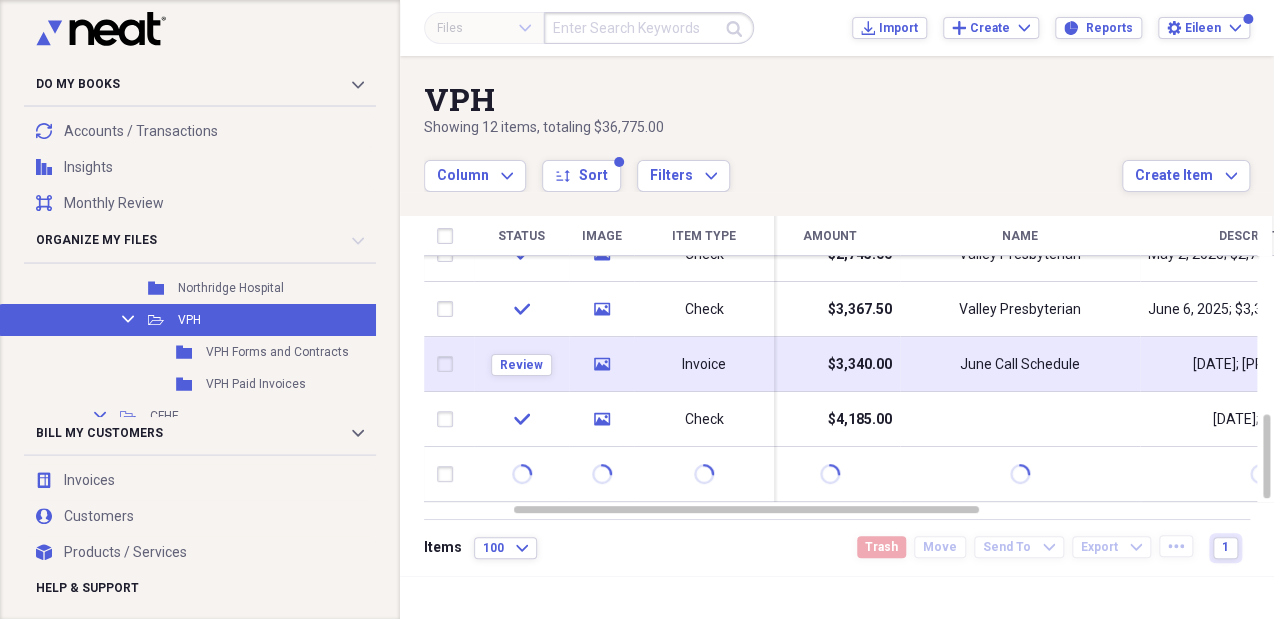 click on "June Call Schedule" at bounding box center (1020, 364) 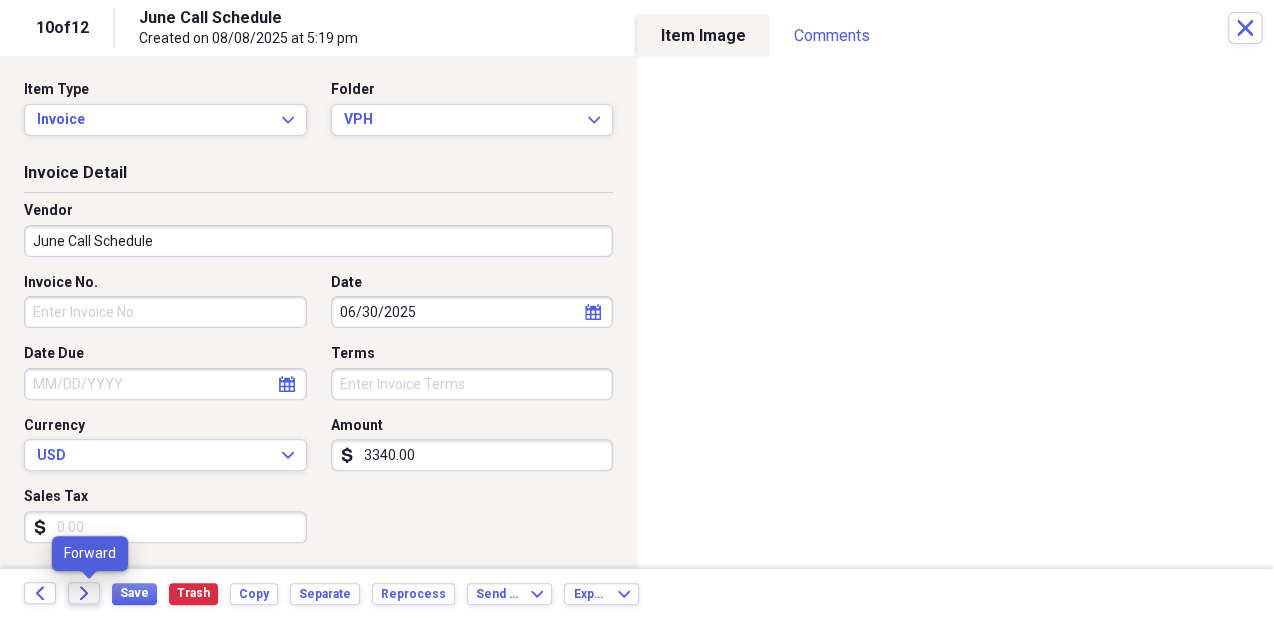 click on "Forward" 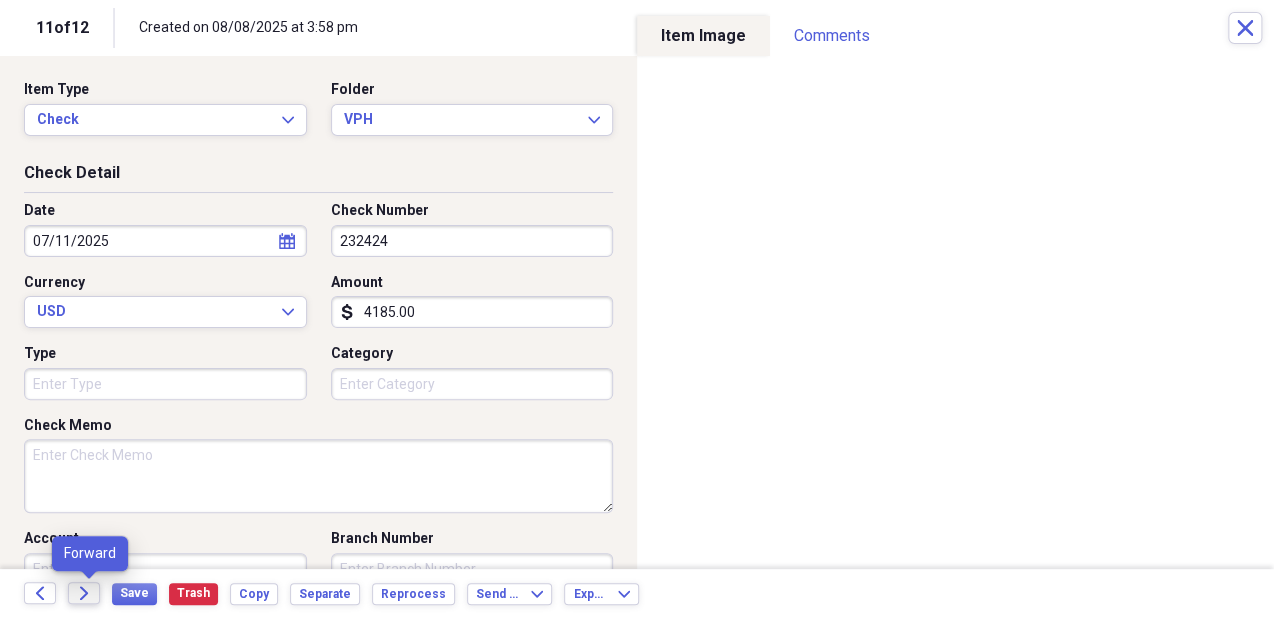 click on "Forward" 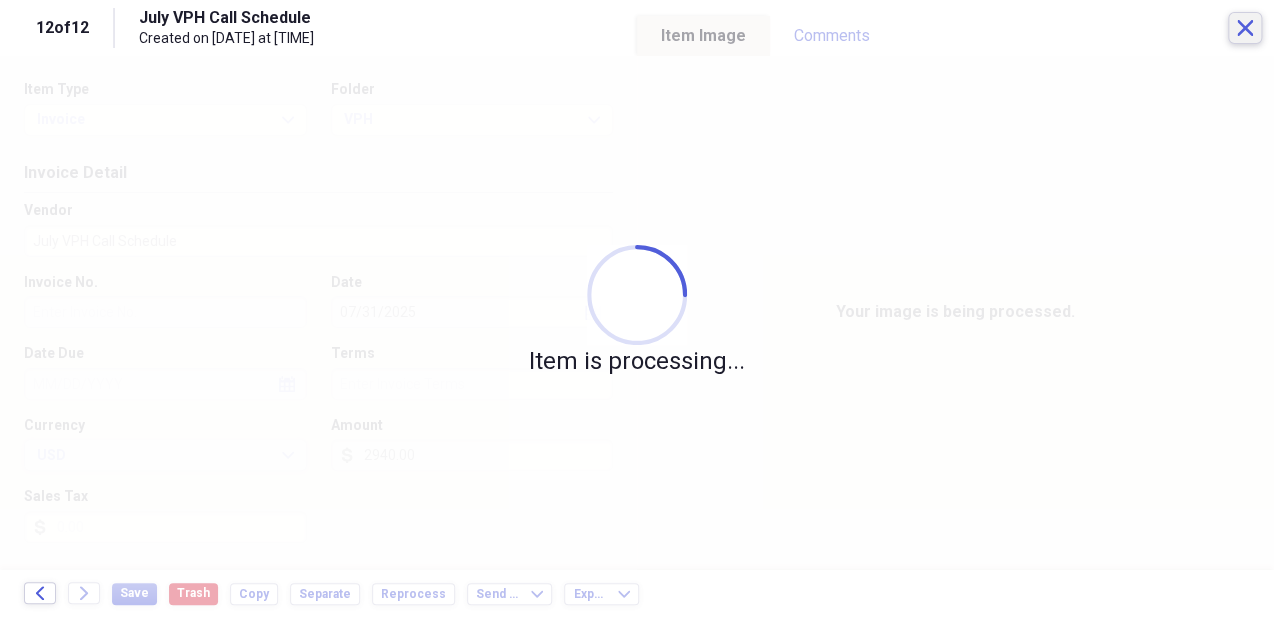 click 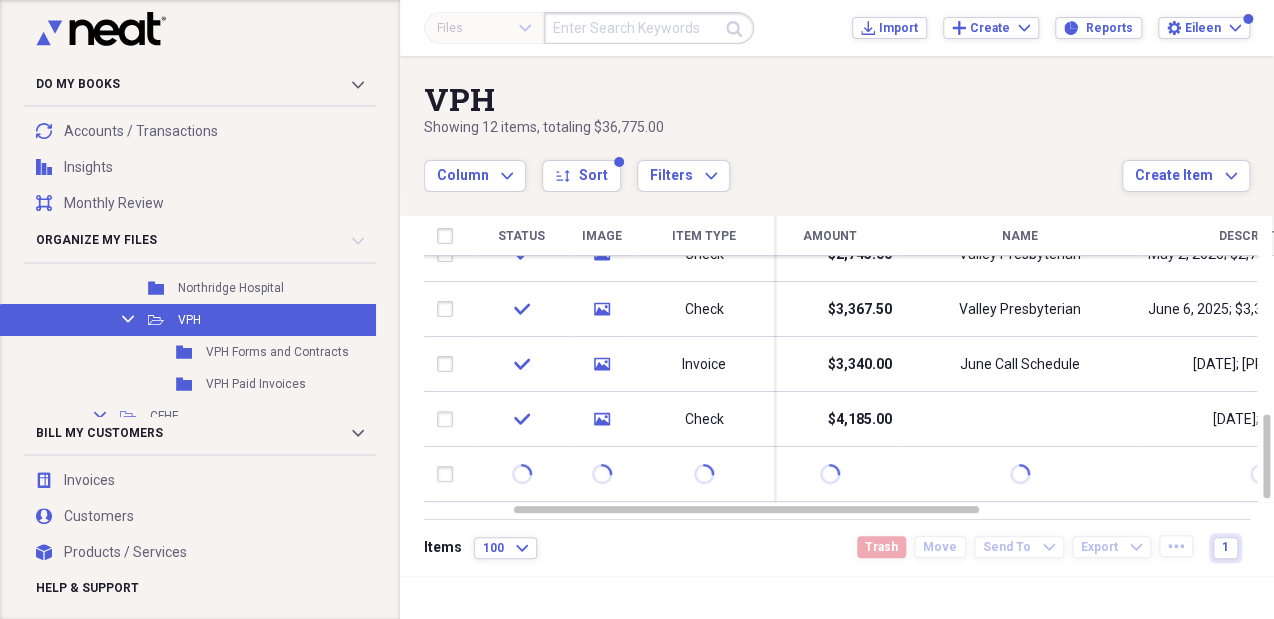 scroll, scrollTop: 0, scrollLeft: 0, axis: both 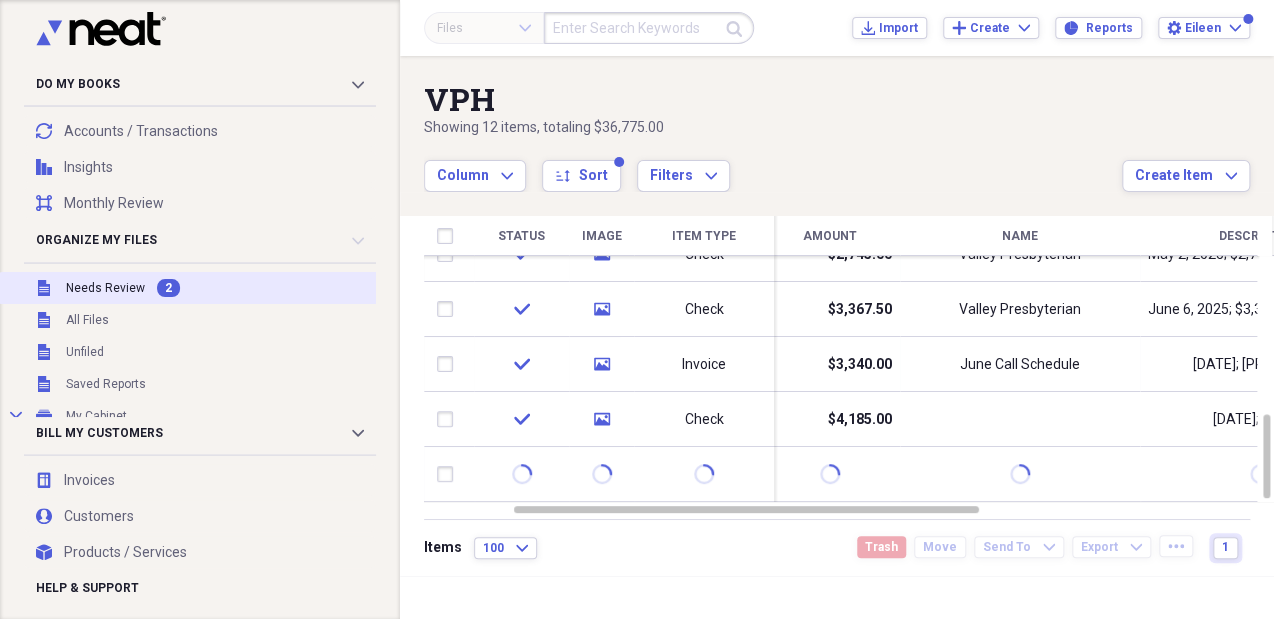 click on "Unfiled Needs Review 2" at bounding box center (213, 288) 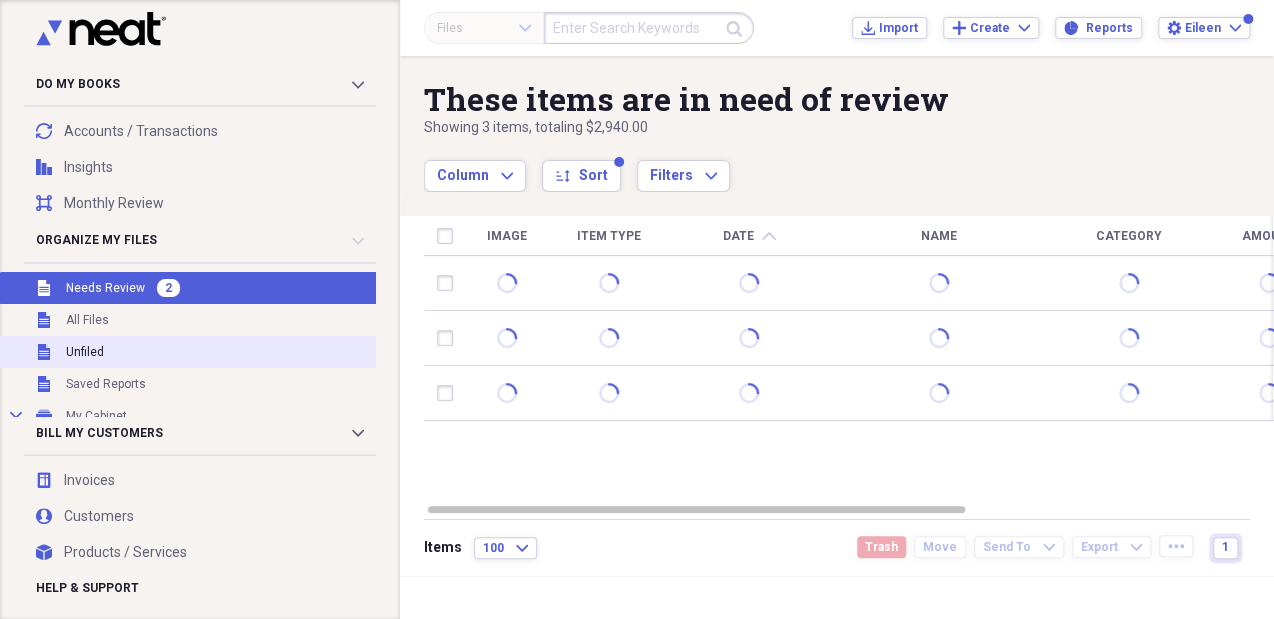 click on "Unfiled Unfiled" at bounding box center [213, 352] 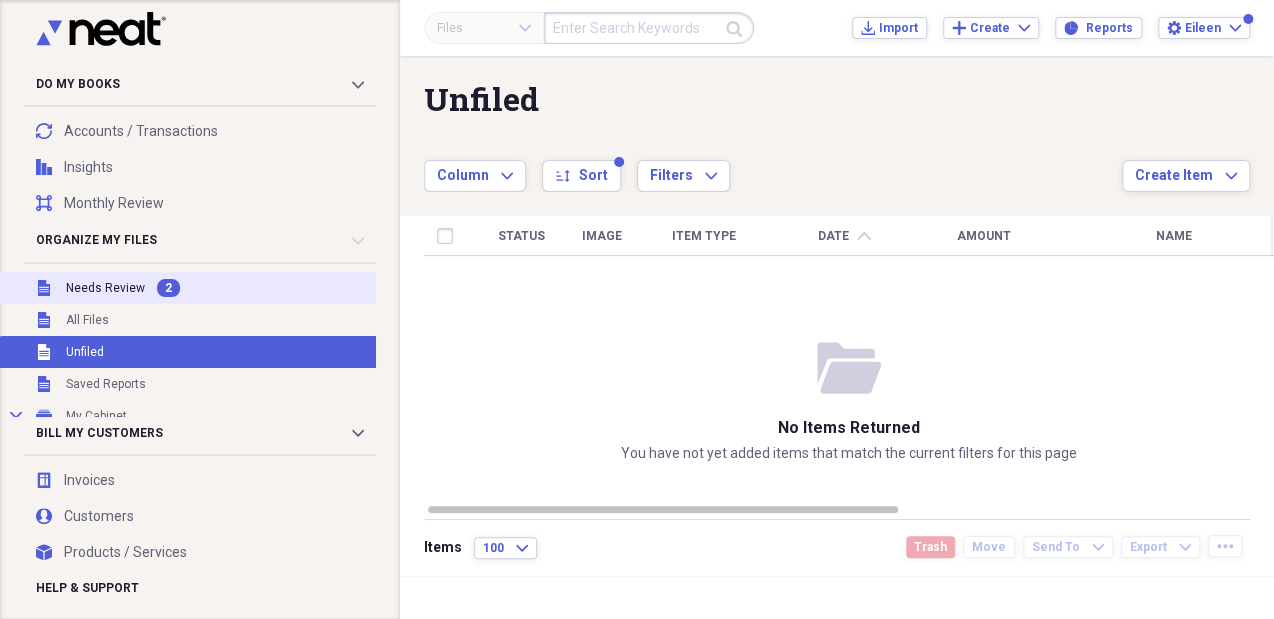 click on "Unfiled Needs Review 2" at bounding box center [213, 288] 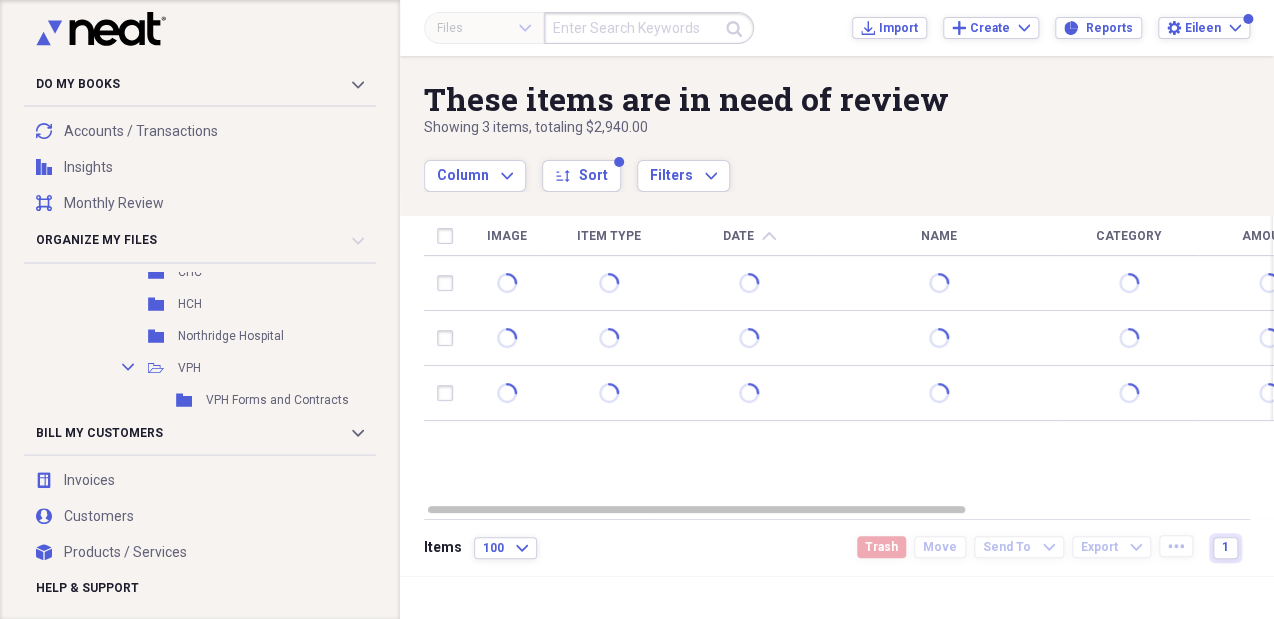 scroll, scrollTop: 752, scrollLeft: 0, axis: vertical 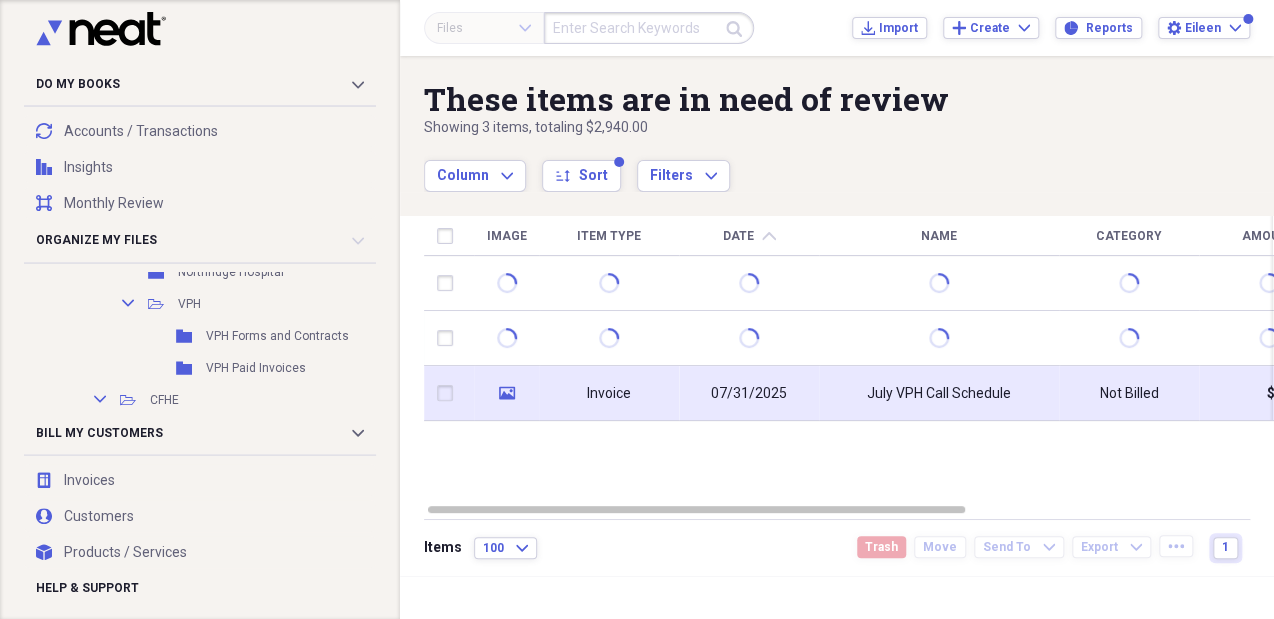 click on "07/31/2025" at bounding box center (749, 394) 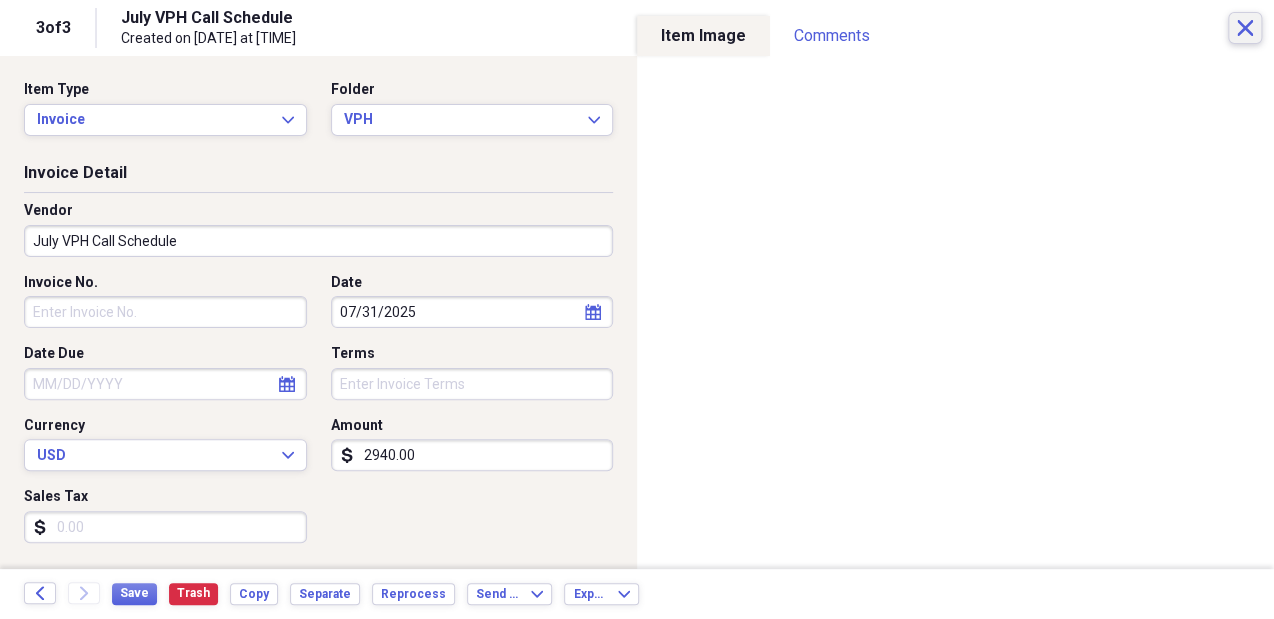 click on "Close" at bounding box center (1245, 28) 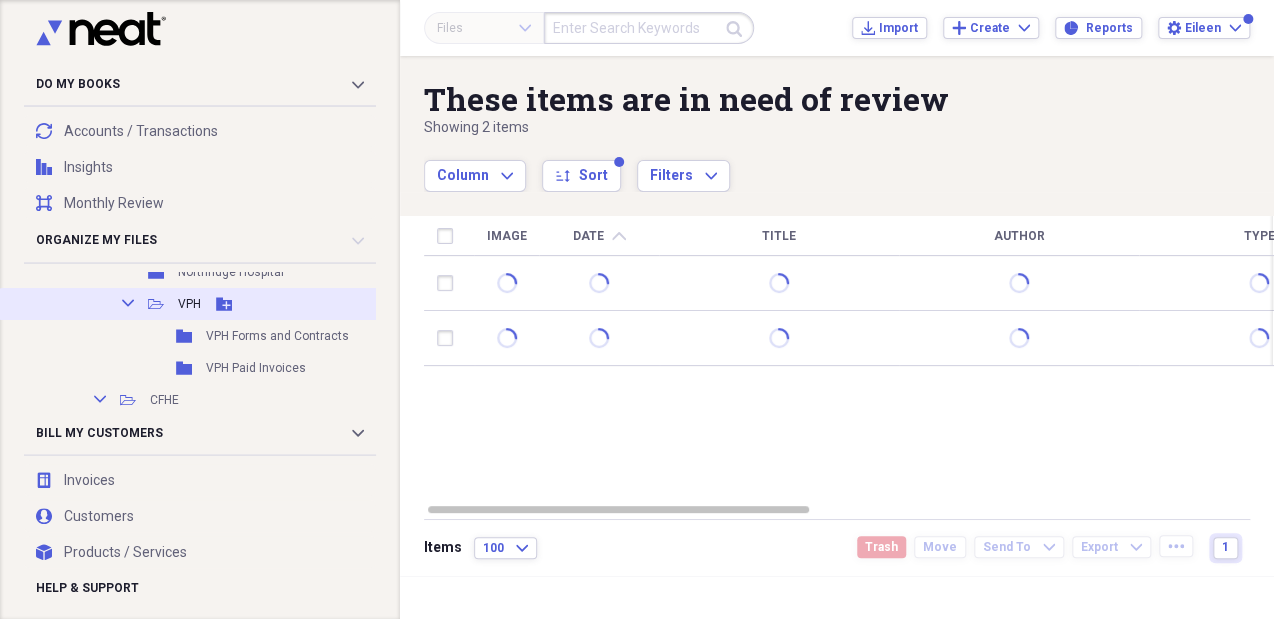 click on "VPH" at bounding box center (189, 304) 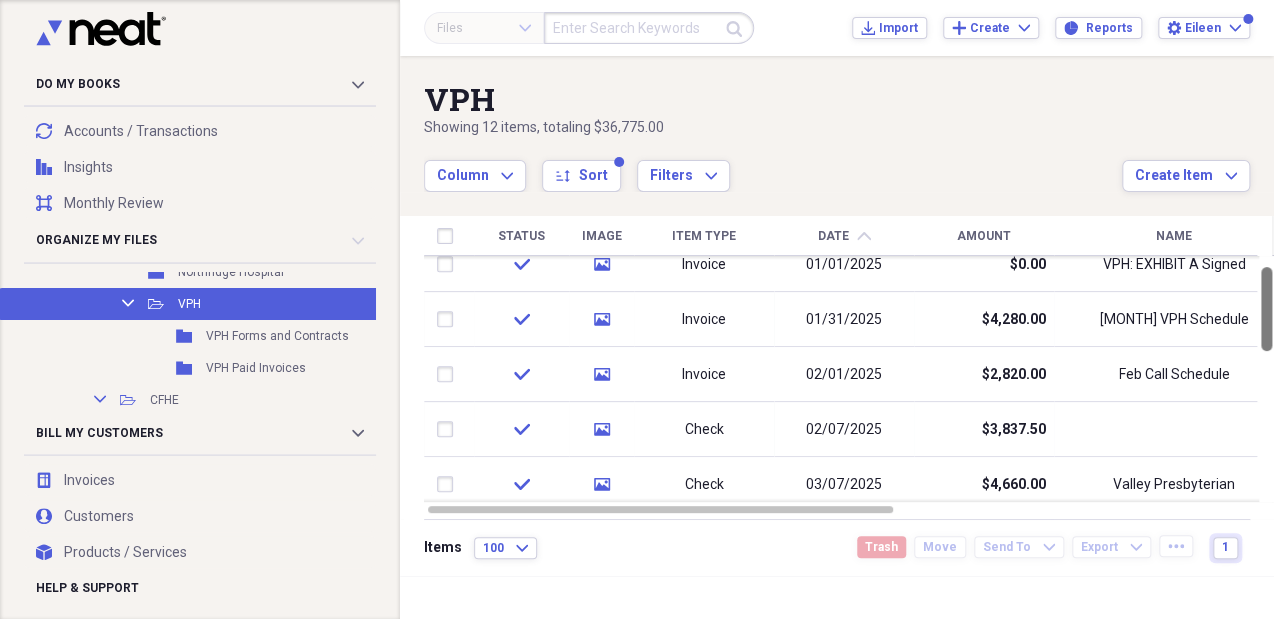 click on "Do My Books Collapse transactions Accounts / Transactions insights Insights reconciliation Monthly Review Organize My Files 2 Collapse Unfiled Needs Review 2 Unfiled All Files Unfiled Unfiled Unfiled Saved Reports Collapse My Cabinet My Cabinet Add Folder Collapse Open Folder Business Add Folder Expand Folder Golden State Laborist, APC Add Folder Folder Golden State Offroad Add Folder Folder K&K Holdings LLC Add Folder Expand Folder Kured Add Folder Collapse Open Folder SK, MD Add Folder Collapse Open Folder Billable Items Add Folder Folder Billed Add Folder Collapse Open Folder EOB's Add Folder Folder Denials Add Folder Folder Paid Add Folder Folder Written Off Add Folder Folder Re-Billed Add Folder Folder Unbilled Add Folder Collapse Open Folder Call schedules Add Folder Expand Folder AHG Add Folder Folder CHC Add Folder Folder HCH Add Folder Folder Northridge Hospital Add Folder Collapse Open Folder VPH Add Folder Folder VPH Forms and Contracts Add Folder Folder VPH Paid Invoices Add Folder Collapse CFHE 1" at bounding box center [637, 309] 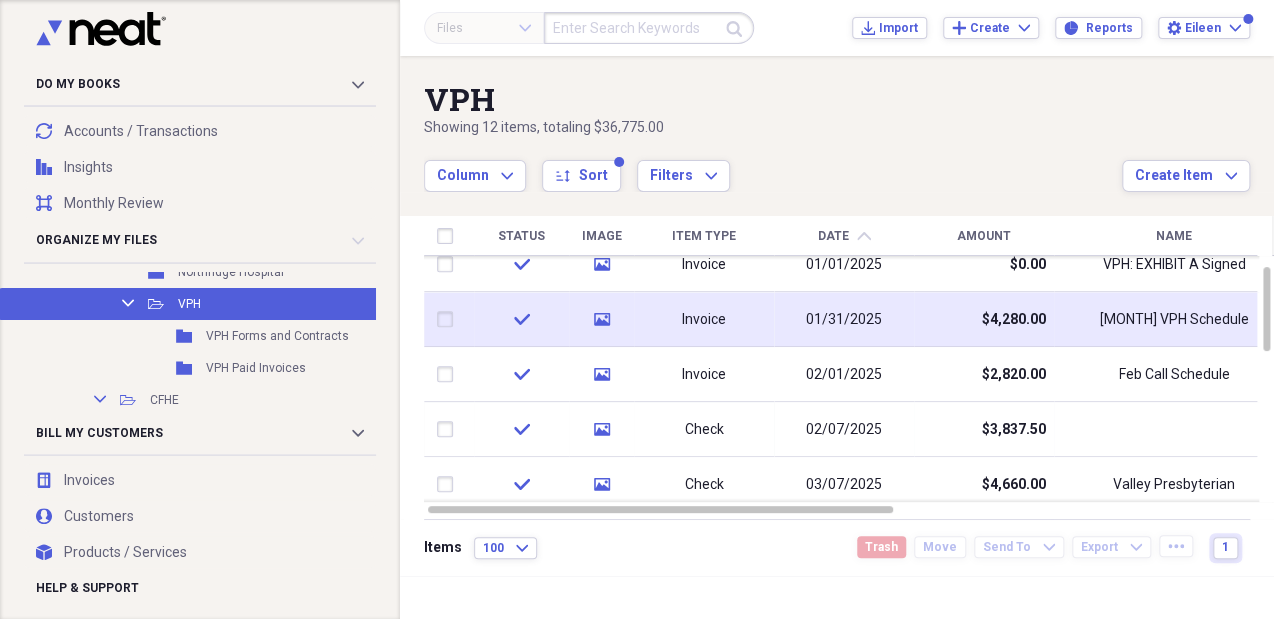 click on "January VPH Schedule" at bounding box center [1174, 319] 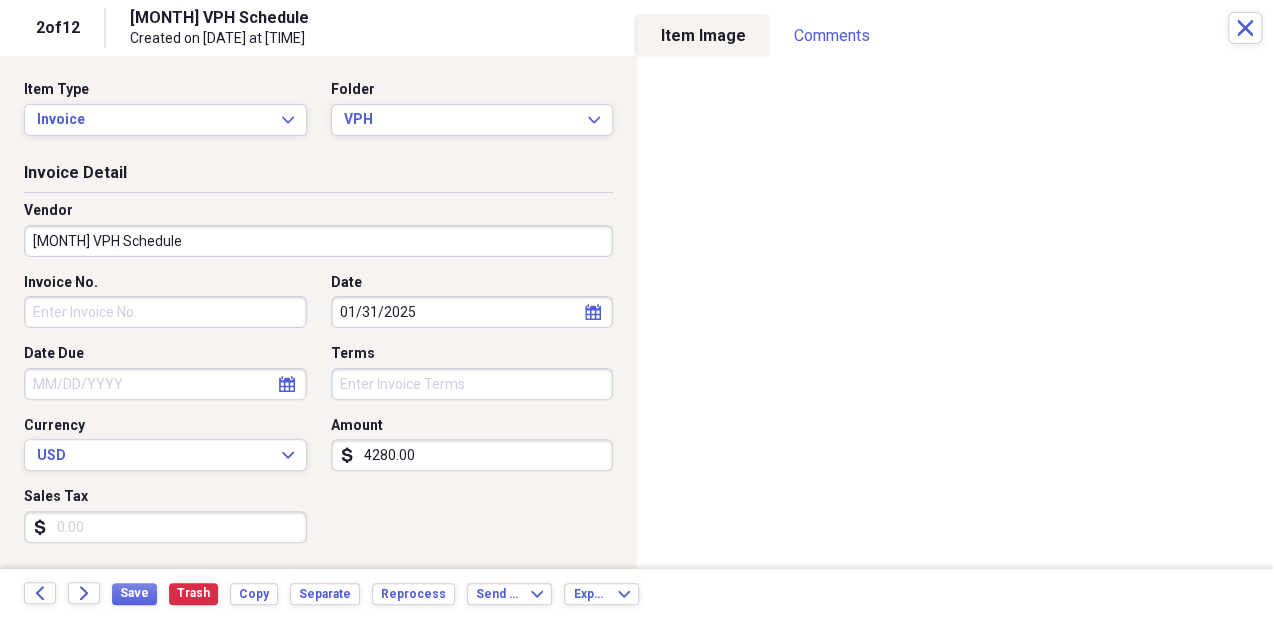 click on "4280.00" at bounding box center [472, 455] 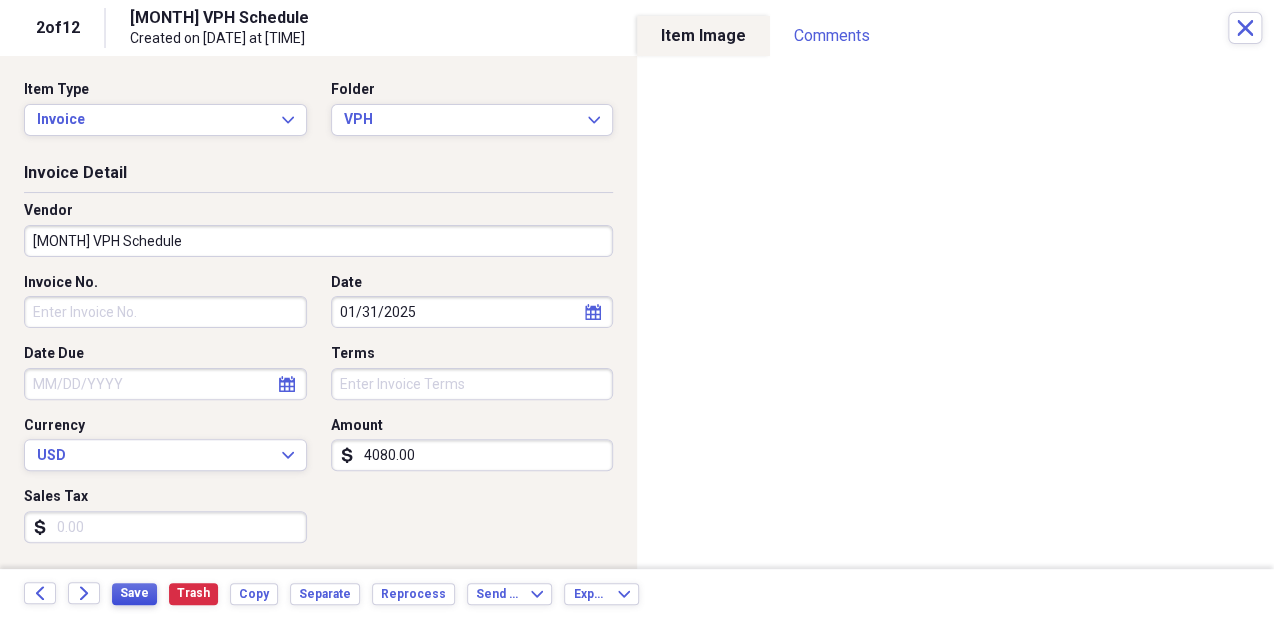 type on "4080.00" 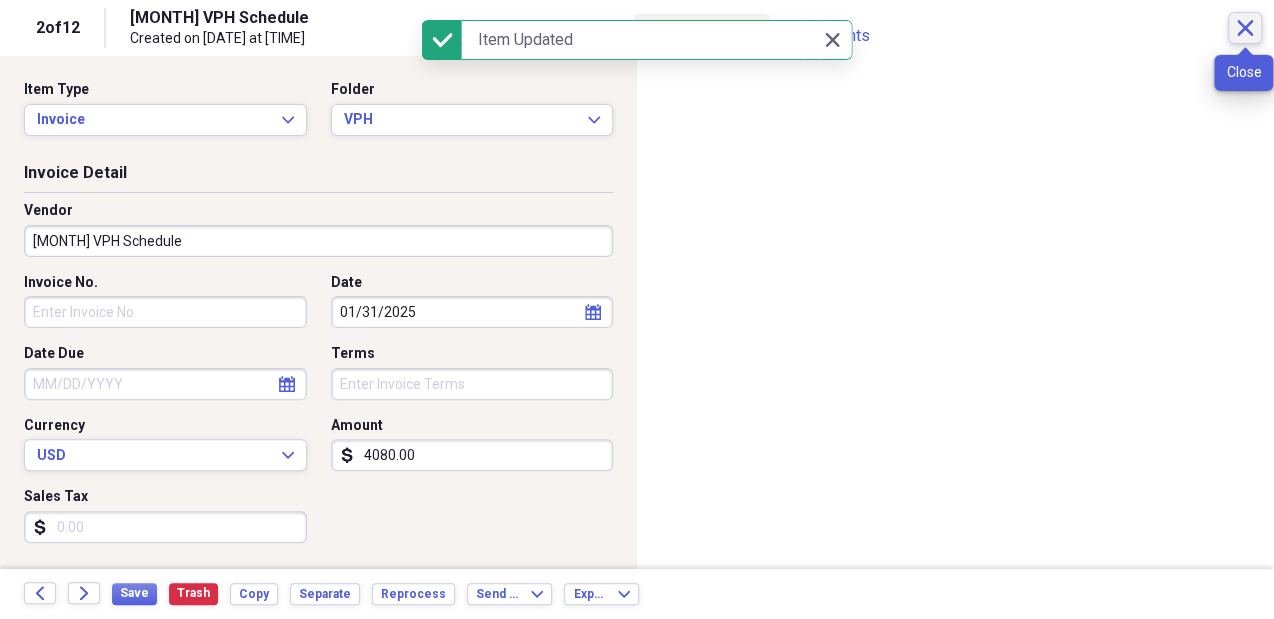 click on "Close" 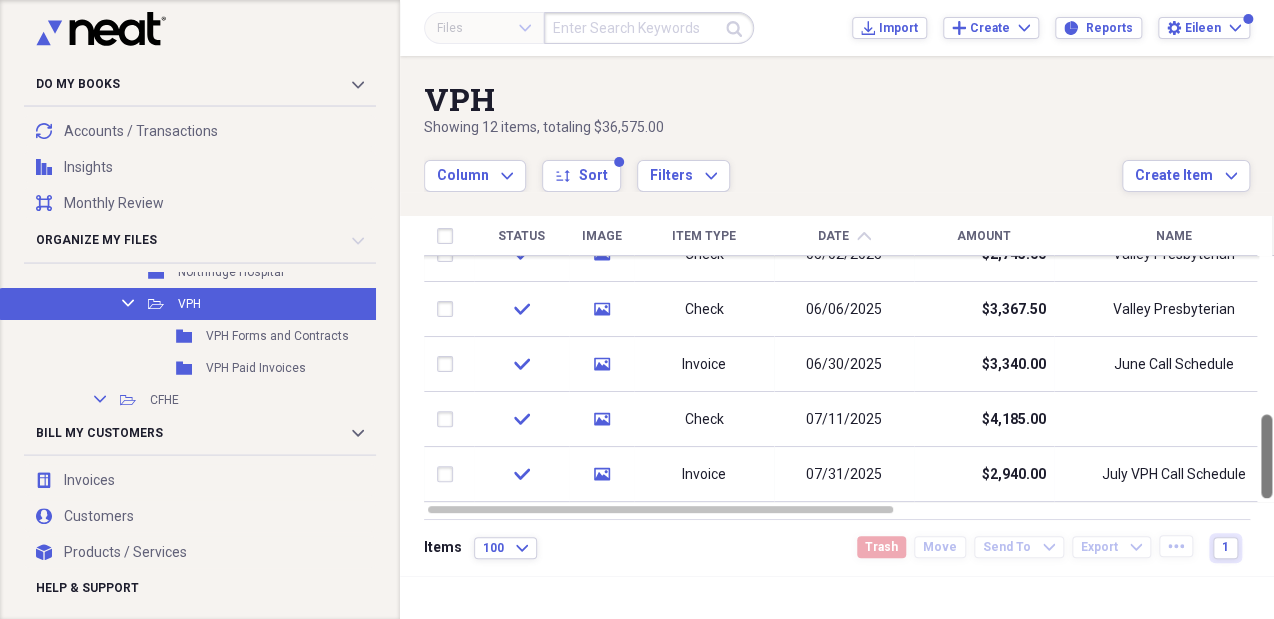 drag, startPoint x: 1264, startPoint y: 275, endPoint x: 1276, endPoint y: 436, distance: 161.44658 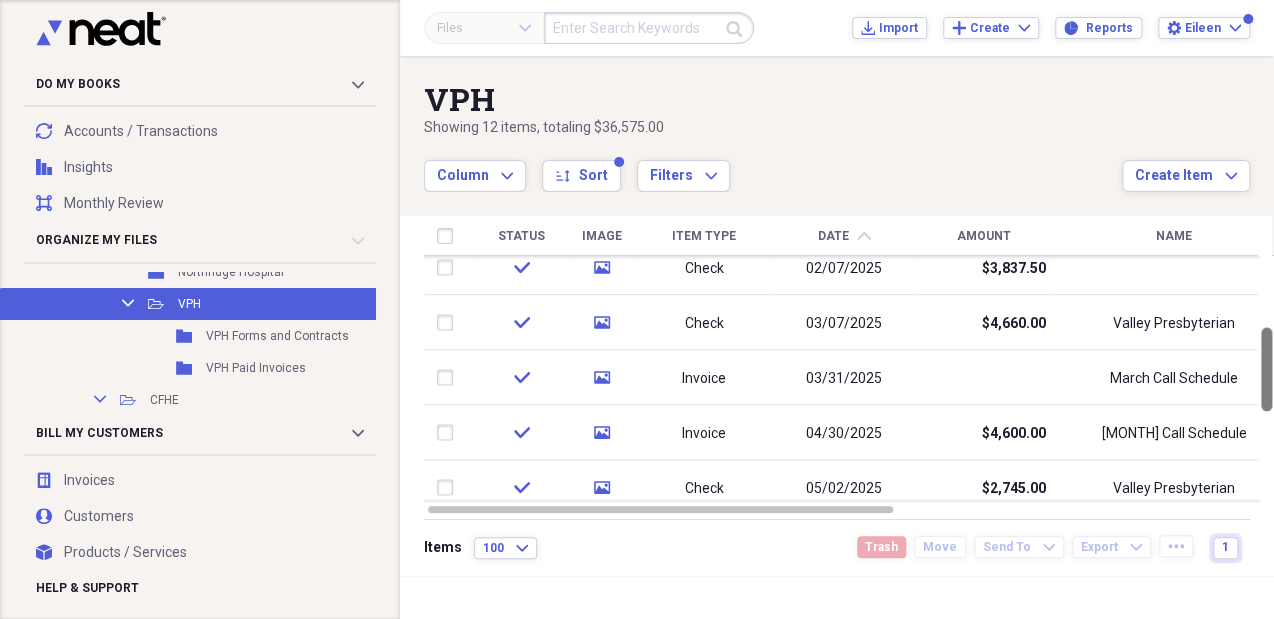 drag, startPoint x: 1260, startPoint y: 443, endPoint x: 1276, endPoint y: 356, distance: 88.45903 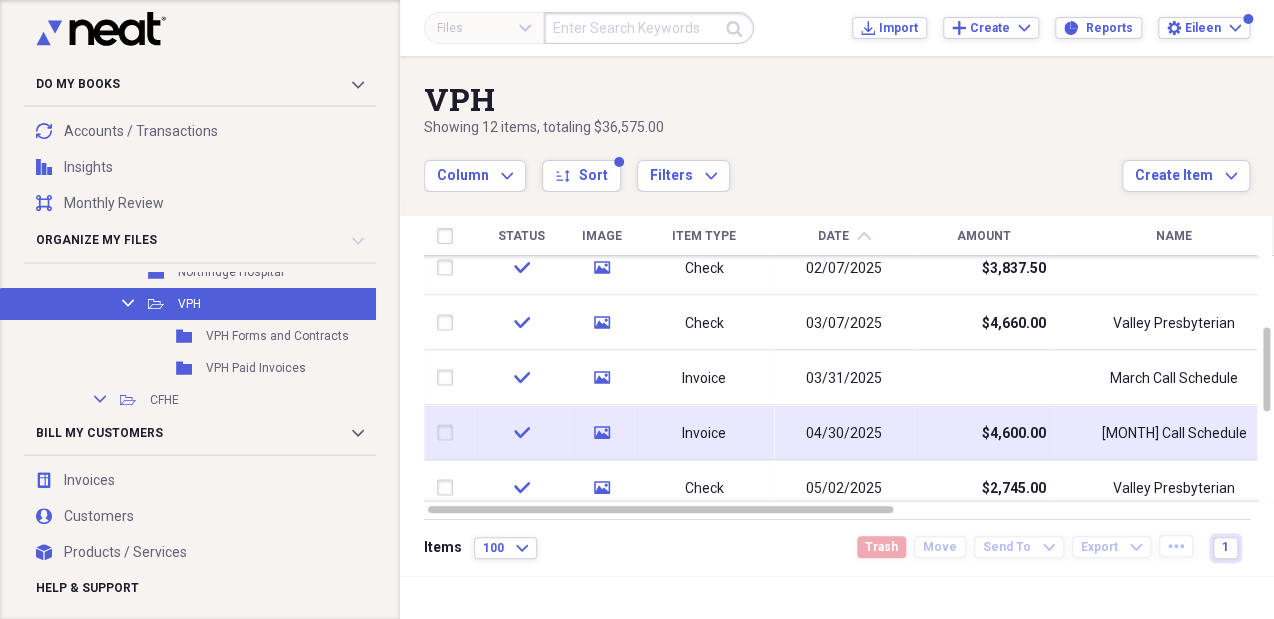 drag, startPoint x: 1276, startPoint y: 356, endPoint x: 1167, endPoint y: 426, distance: 129.5415 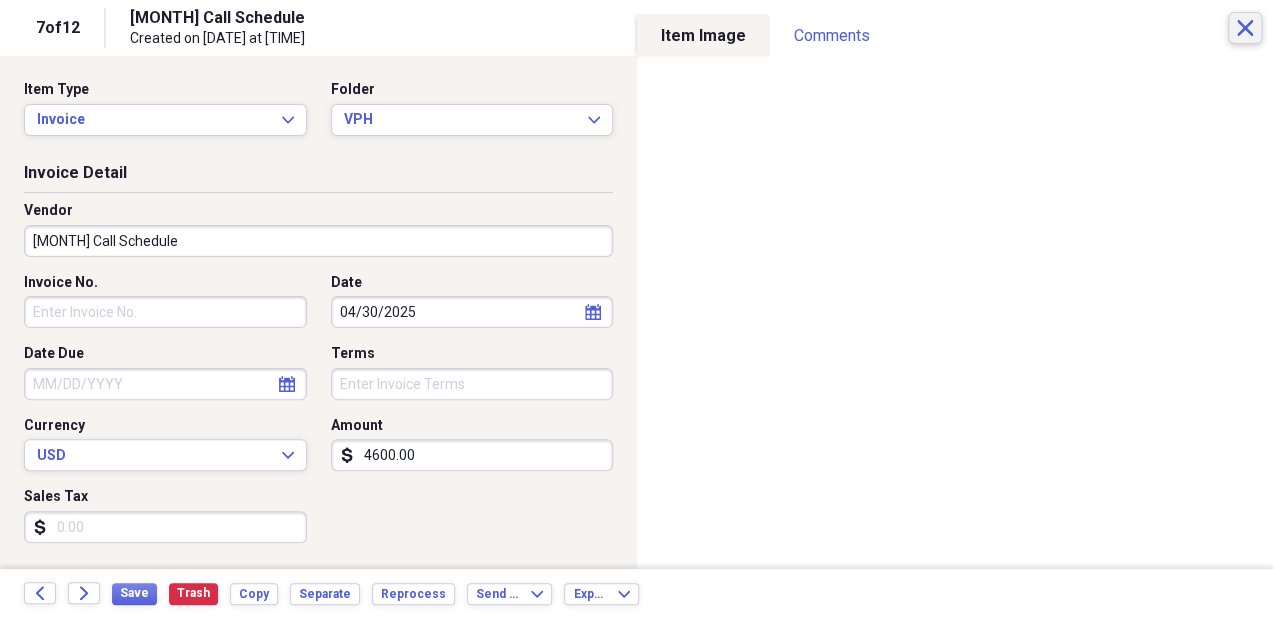click 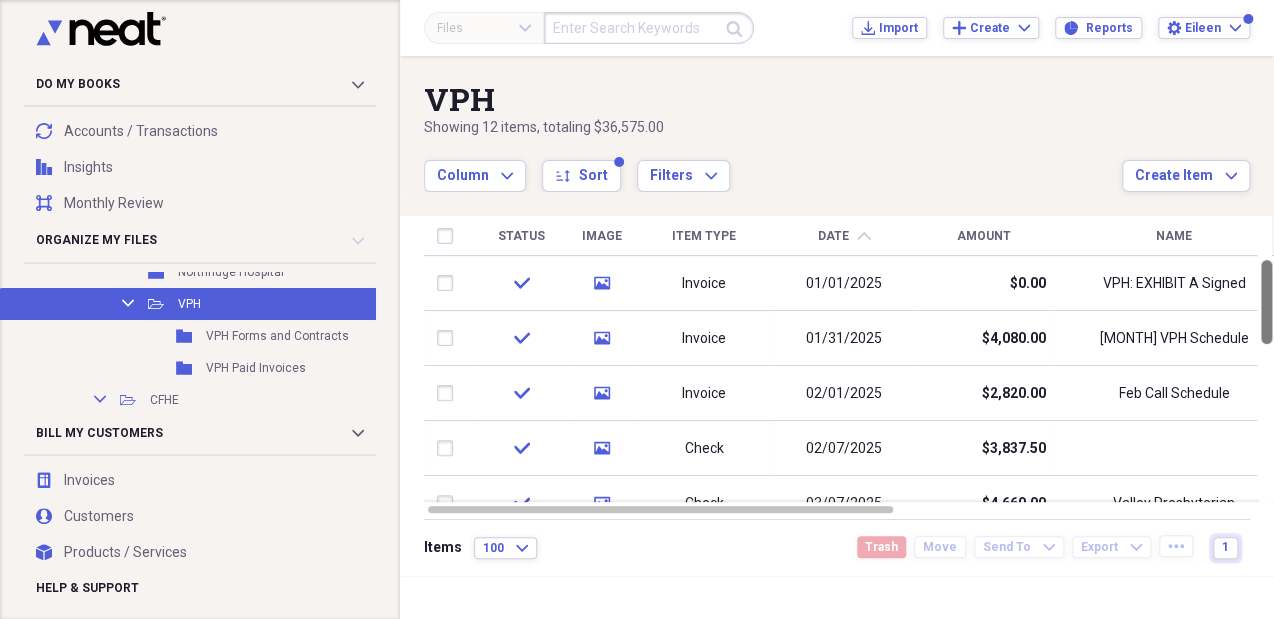 drag, startPoint x: 1267, startPoint y: 373, endPoint x: 1276, endPoint y: 274, distance: 99.40825 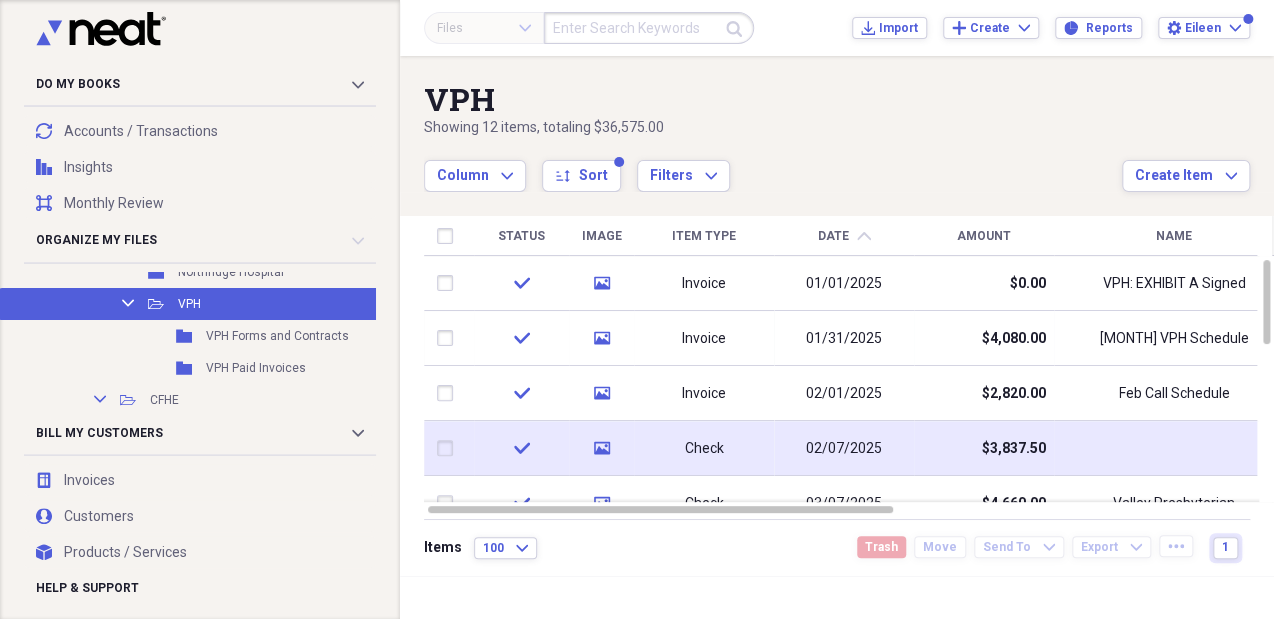 click at bounding box center (1174, 448) 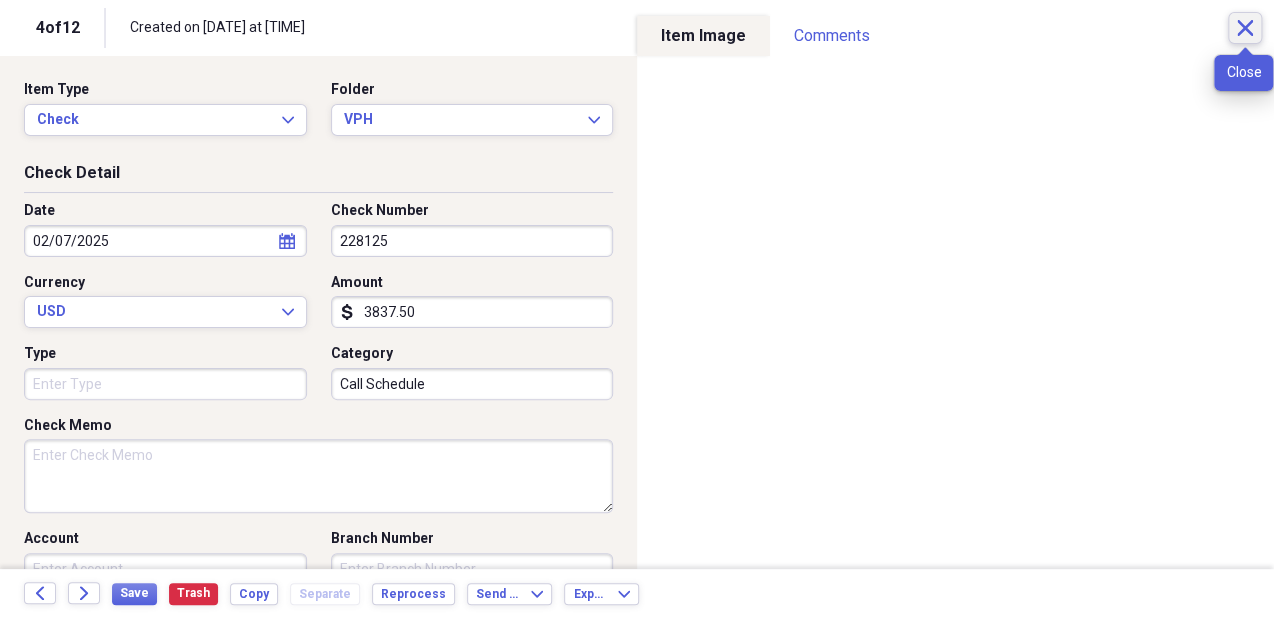 click on "Close" at bounding box center (1245, 28) 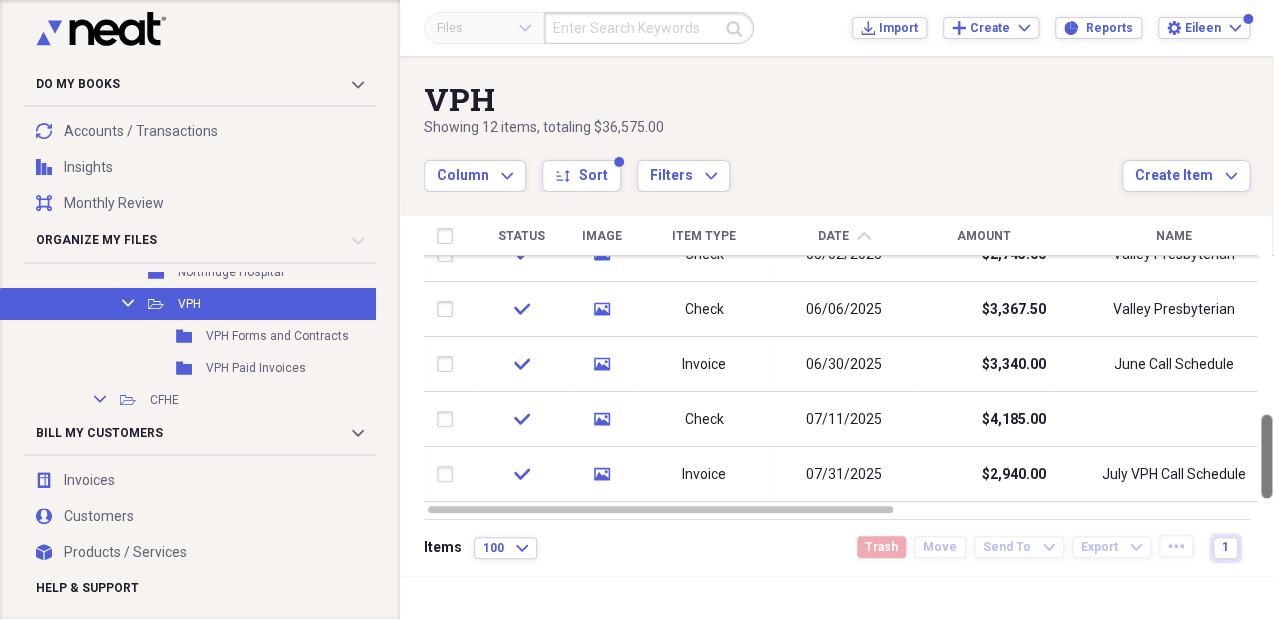 drag, startPoint x: 1268, startPoint y: 281, endPoint x: 1272, endPoint y: 454, distance: 173.04623 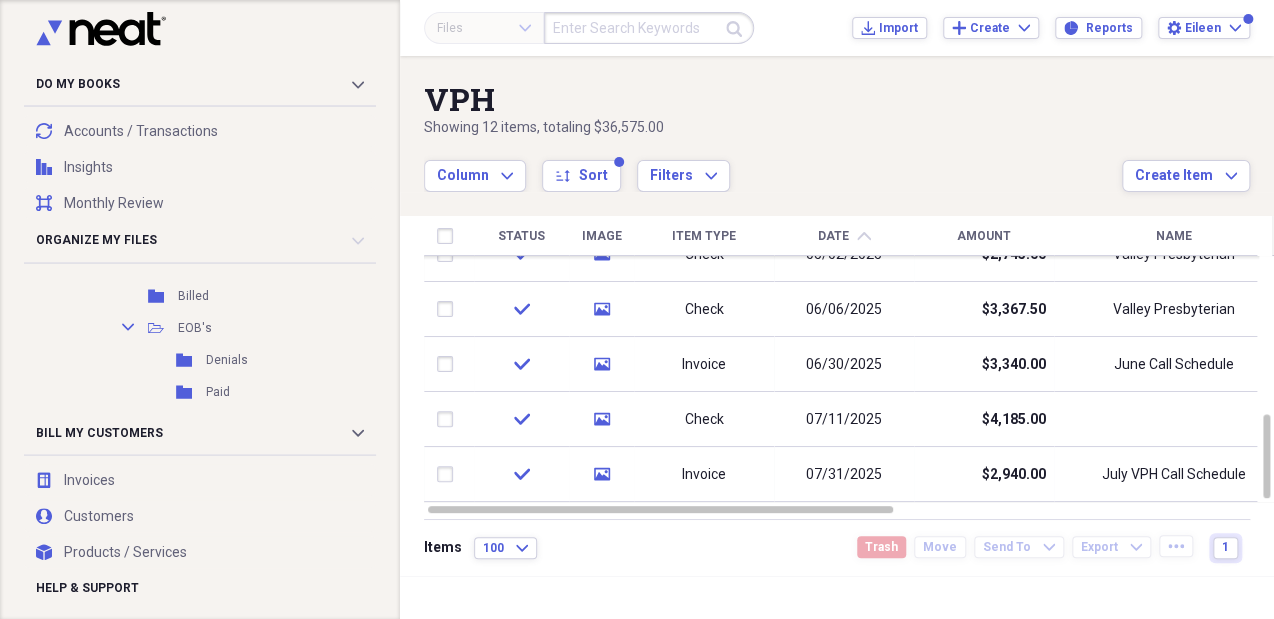 scroll, scrollTop: 532, scrollLeft: 0, axis: vertical 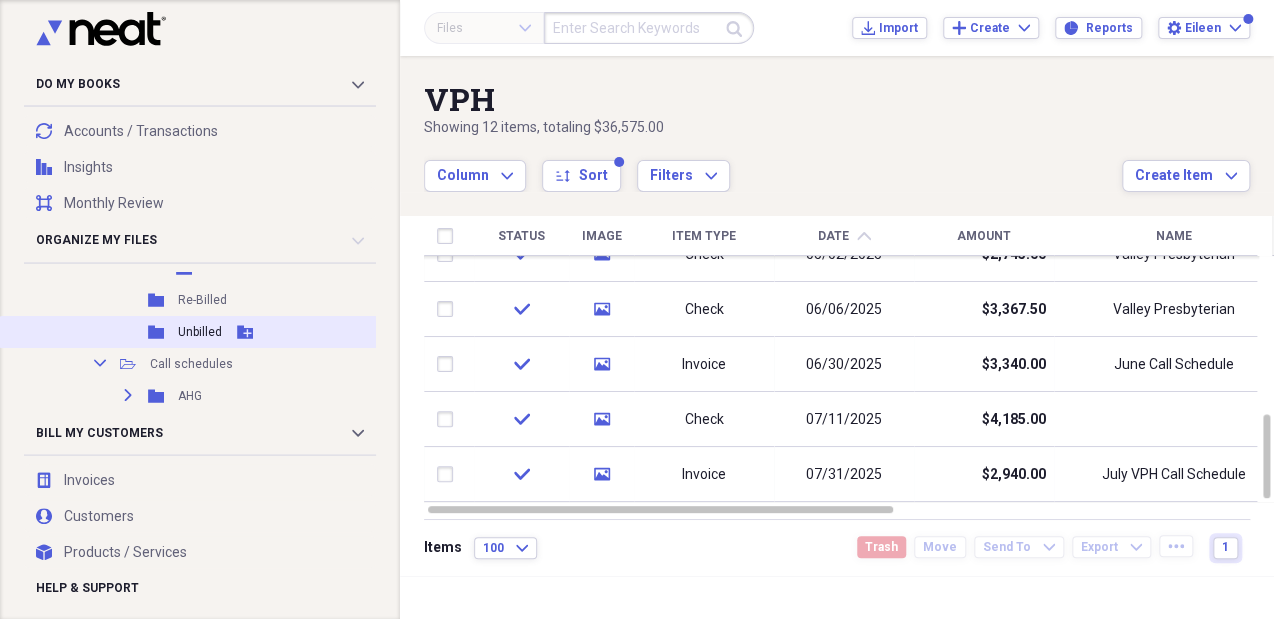 click on "Unbilled" at bounding box center (200, 332) 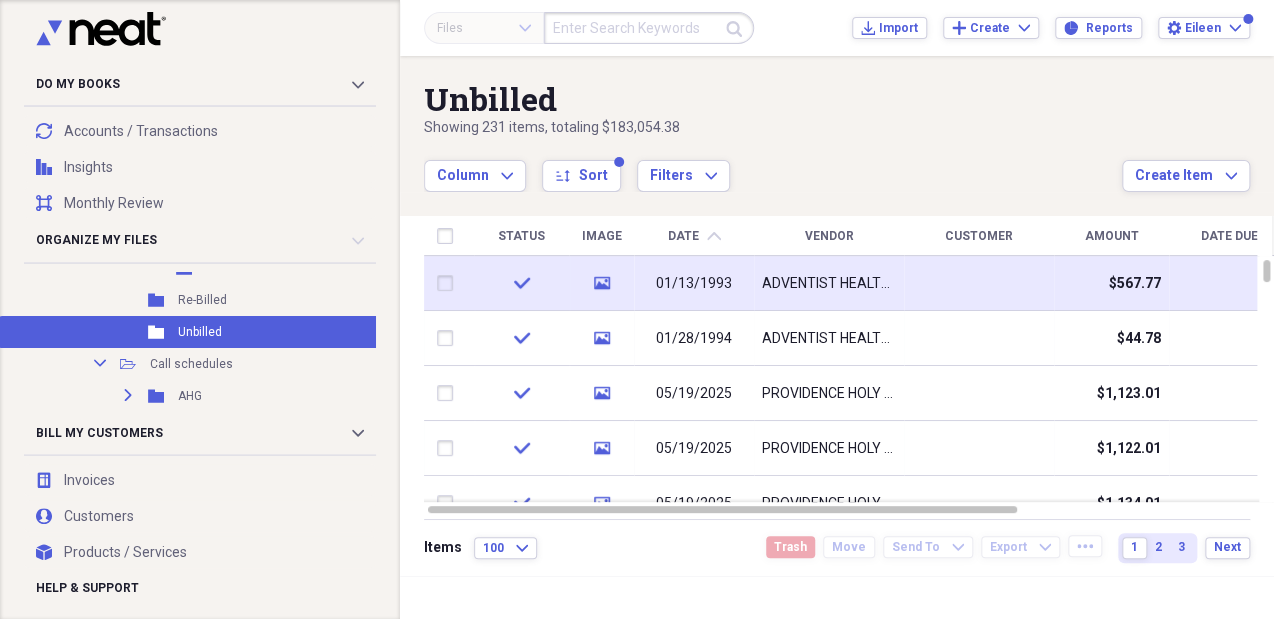 click on "ADVENTIST HEALTH GLENDALE" at bounding box center [829, 284] 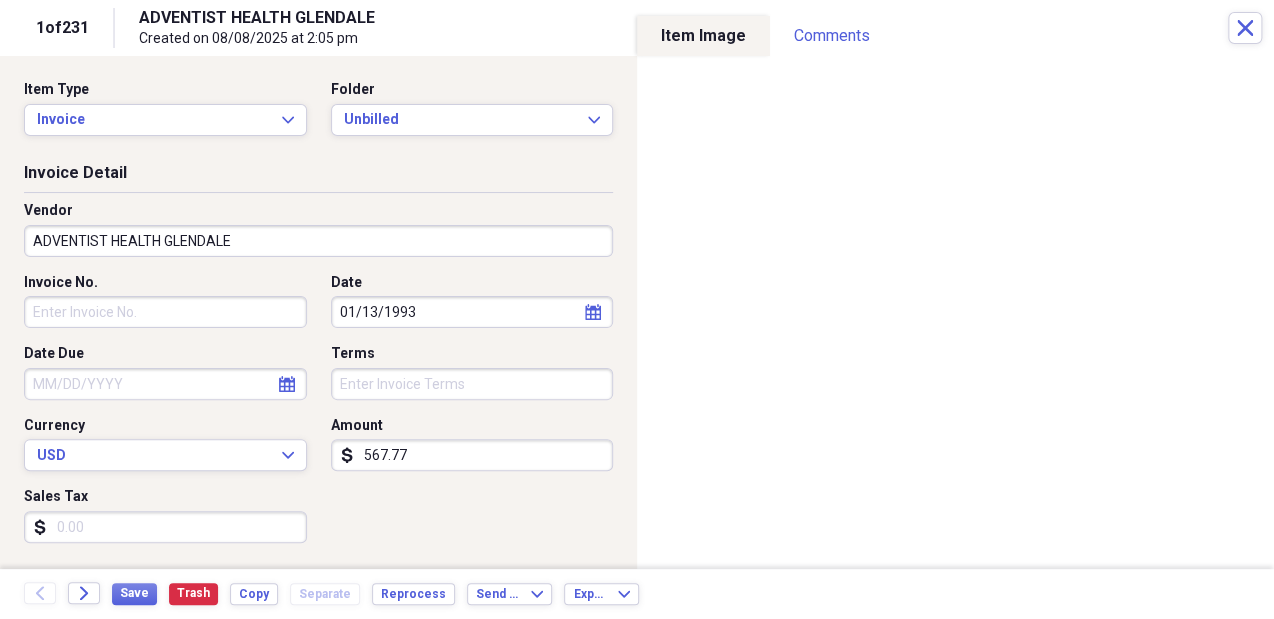 click 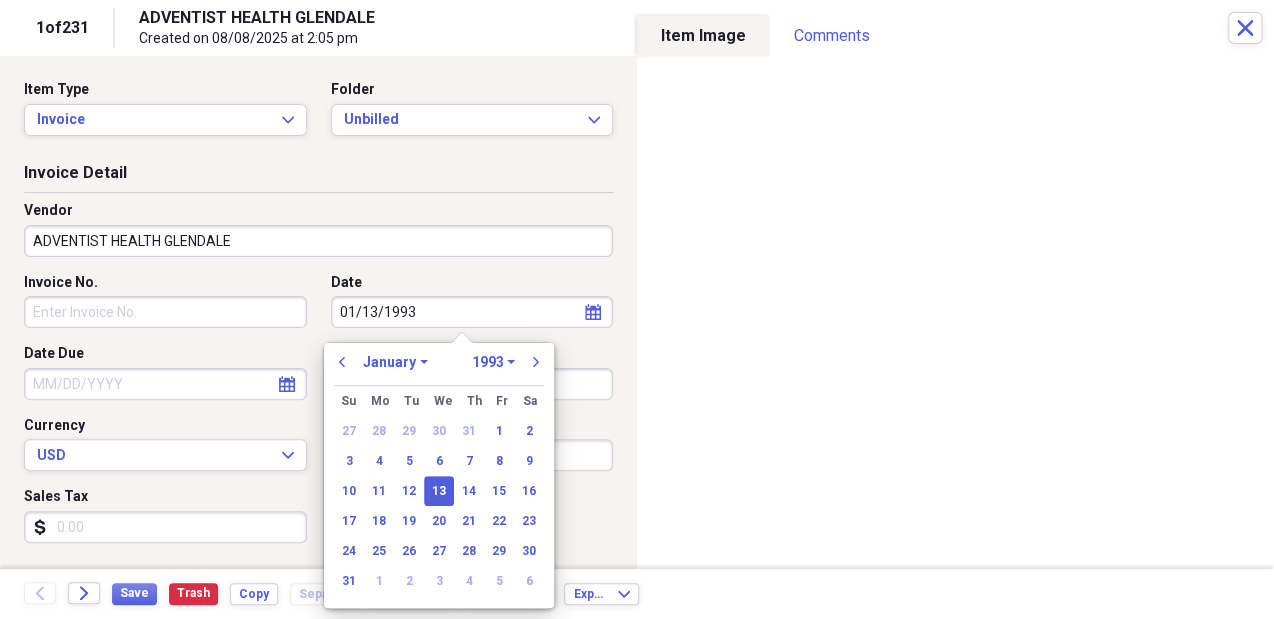 click on "January February March April May June July August September October November December" at bounding box center [395, 362] 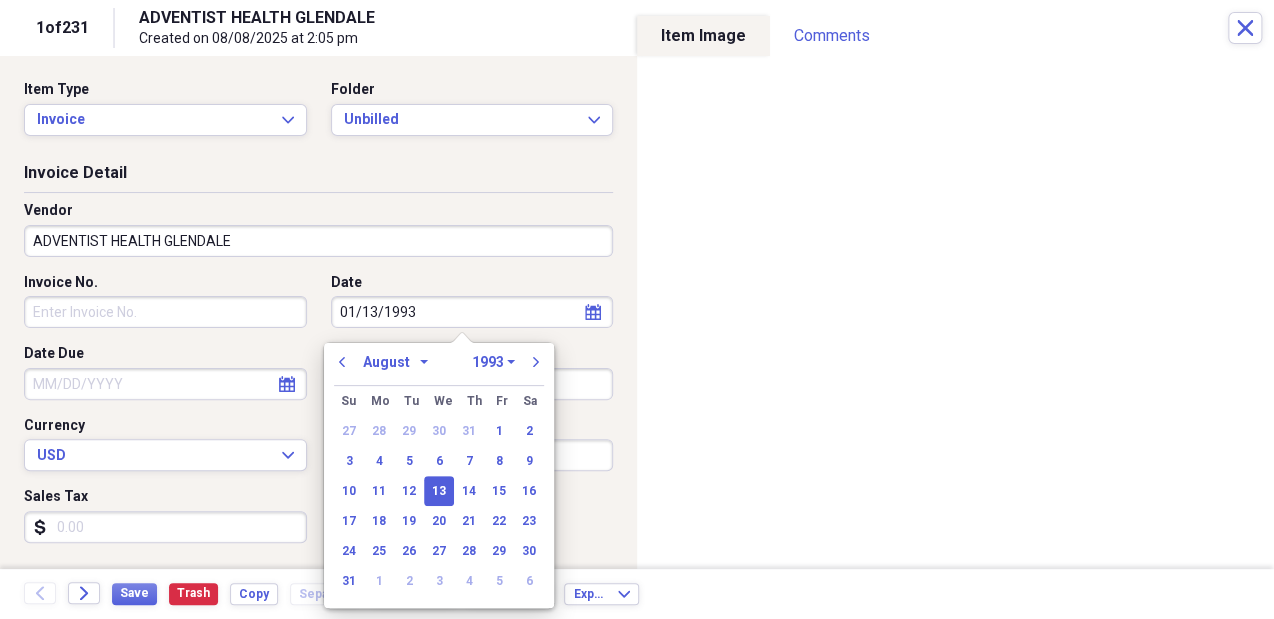 click on "January February March April May June July August September October November December" at bounding box center (395, 362) 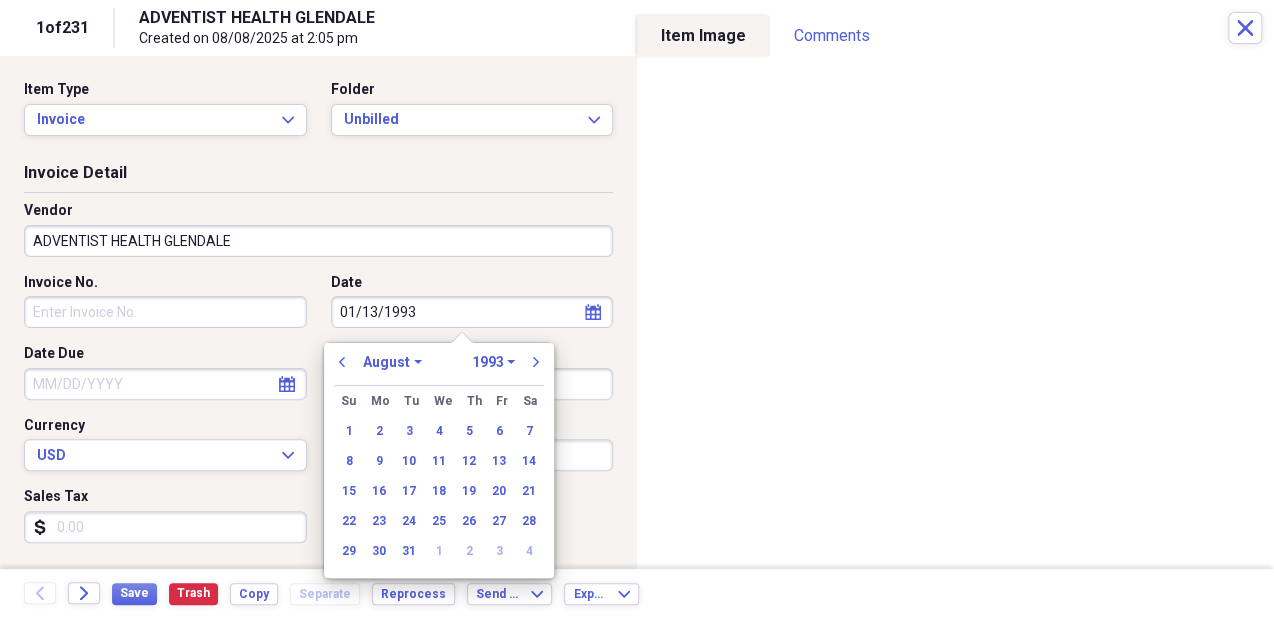 click on "previous January February March April May June July August September October November December 1970 1971 1972 1973 1974 1975 1976 1977 1978 1979 1980 1981 1982 1983 1984 1985 1986 1987 1988 1989 1990 1991 1992 1993 1994 1995 1996 1997 1998 1999 2000 2001 2002 2003 2004 2005 2006 2007 2008 2009 2010 2011 2012 2013 2014 2015 2016 2017 2018 2019 2020 2021 2022 2023 2024 2025 2026 2027 2028 2029 2030 2031 2032 2033 2034 2035 next" at bounding box center [439, 368] 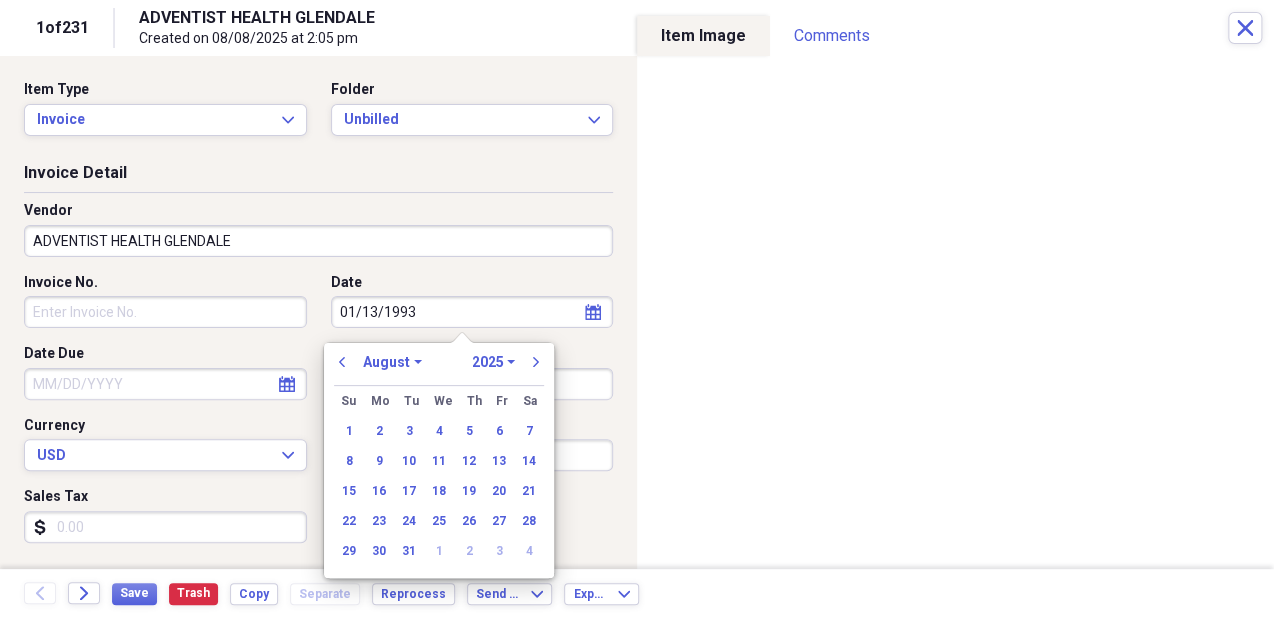 click on "1970 1971 1972 1973 1974 1975 1976 1977 1978 1979 1980 1981 1982 1983 1984 1985 1986 1987 1988 1989 1990 1991 1992 1993 1994 1995 1996 1997 1998 1999 2000 2001 2002 2003 2004 2005 2006 2007 2008 2009 2010 2011 2012 2013 2014 2015 2016 2017 2018 2019 2020 2021 2022 2023 2024 2025 2026 2027 2028 2029 2030 2031 2032 2033 2034 2035" at bounding box center (493, 362) 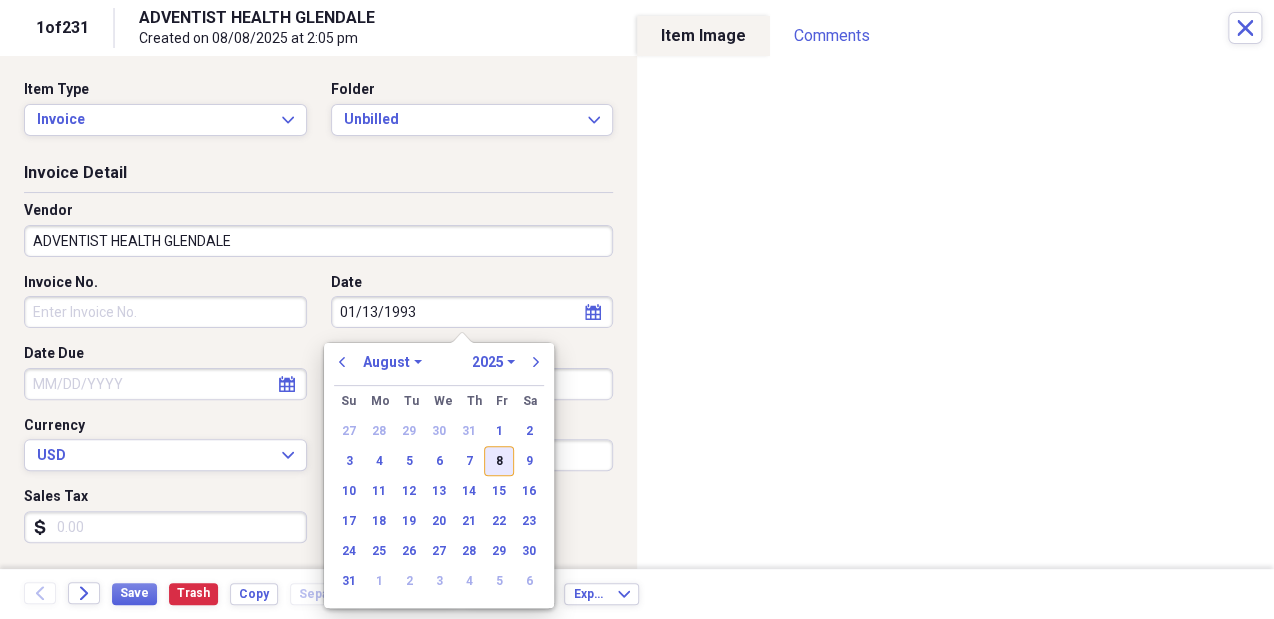 click on "8" at bounding box center (499, 461) 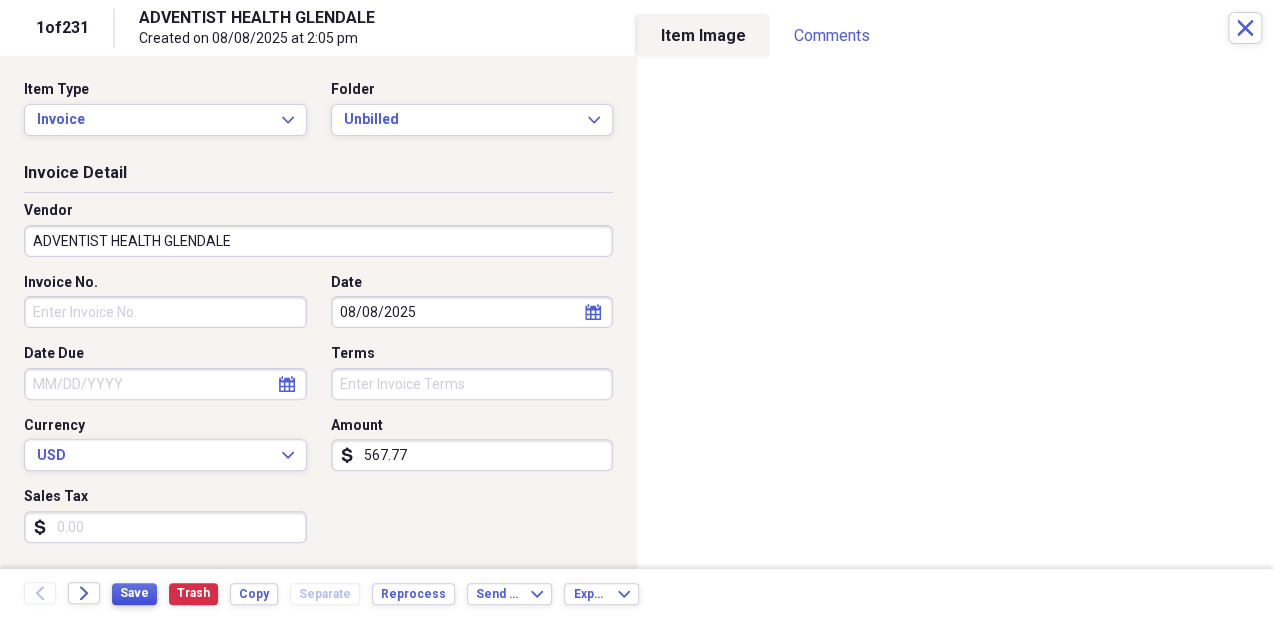 click on "Save" at bounding box center (134, 593) 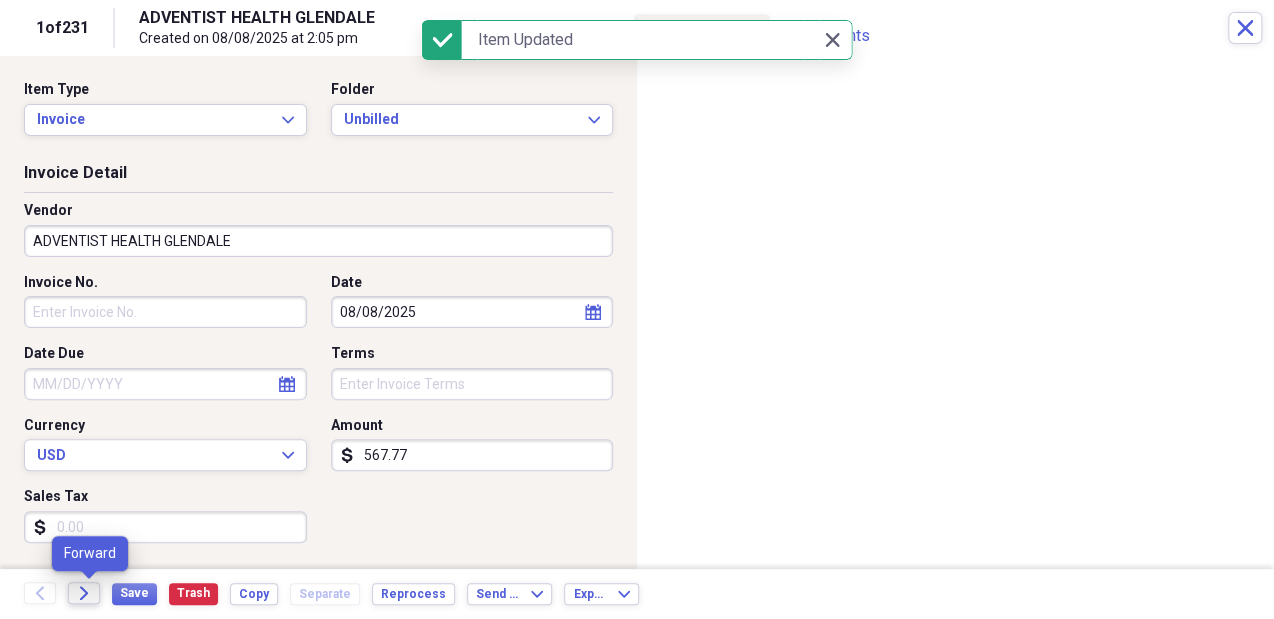 click on "Forward" at bounding box center [84, 593] 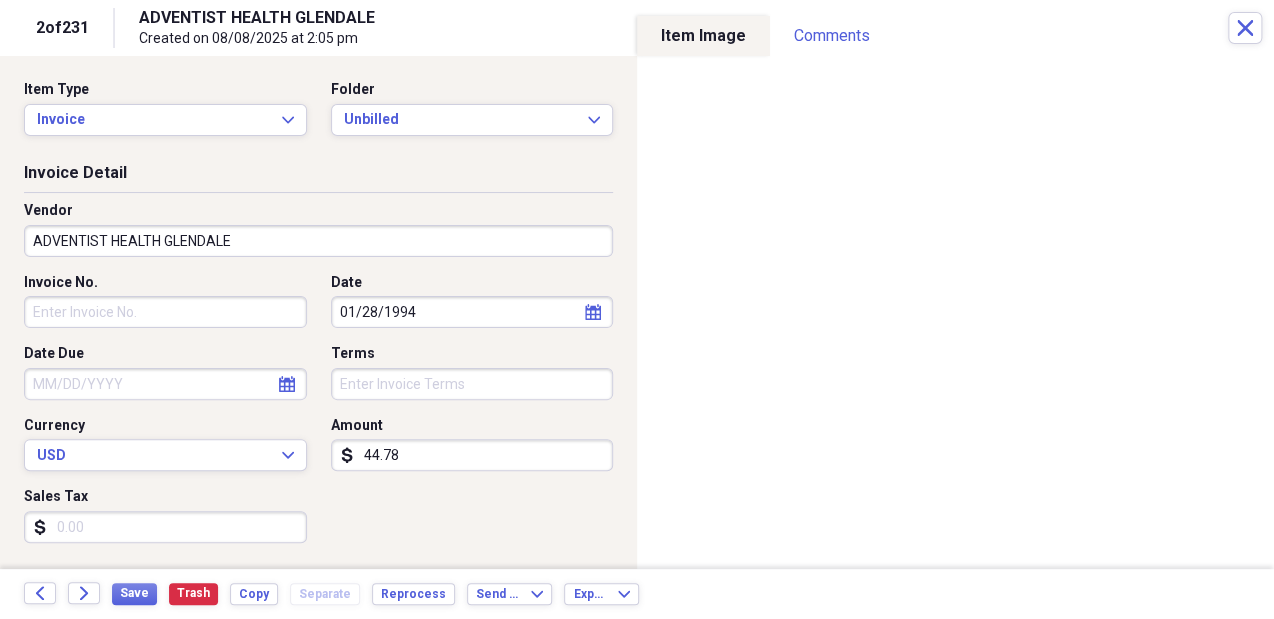 drag, startPoint x: 492, startPoint y: 295, endPoint x: 404, endPoint y: 328, distance: 93.98404 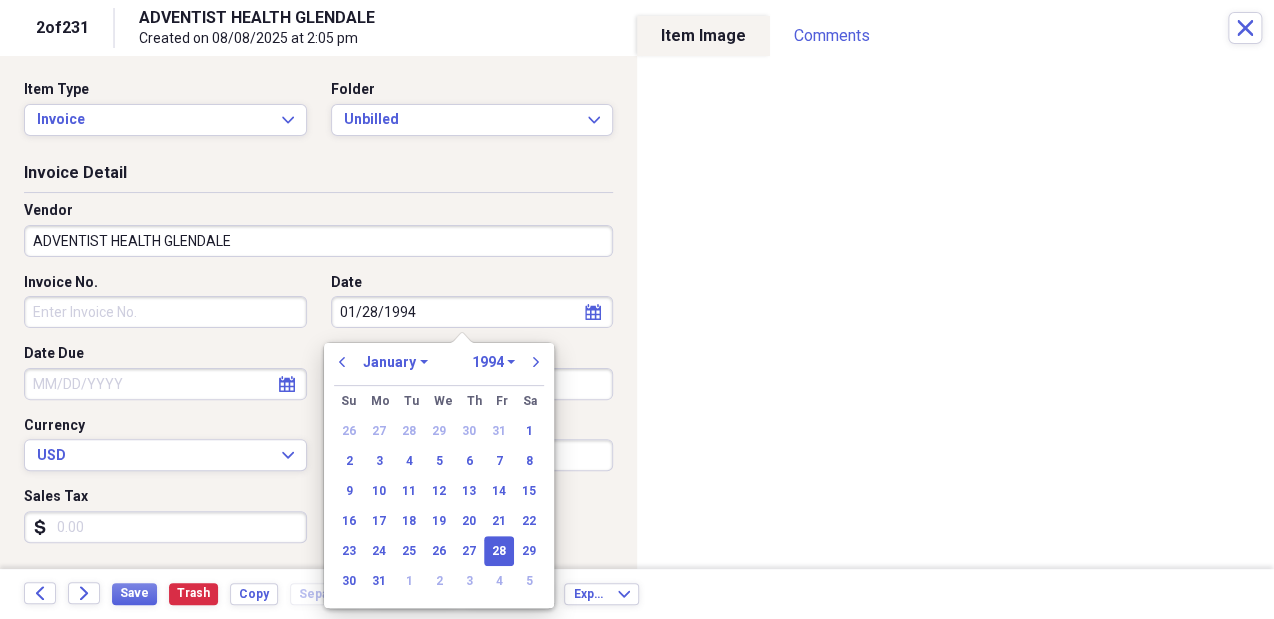 click on "01/28/1994" at bounding box center (472, 312) 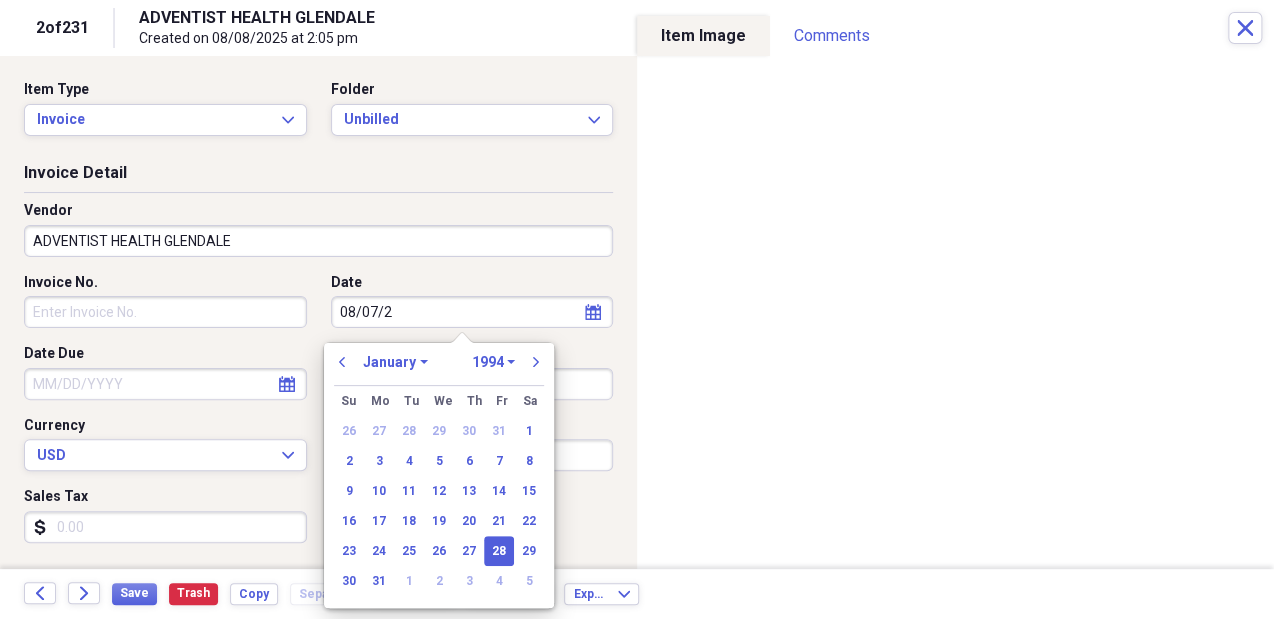type on "08/07/20" 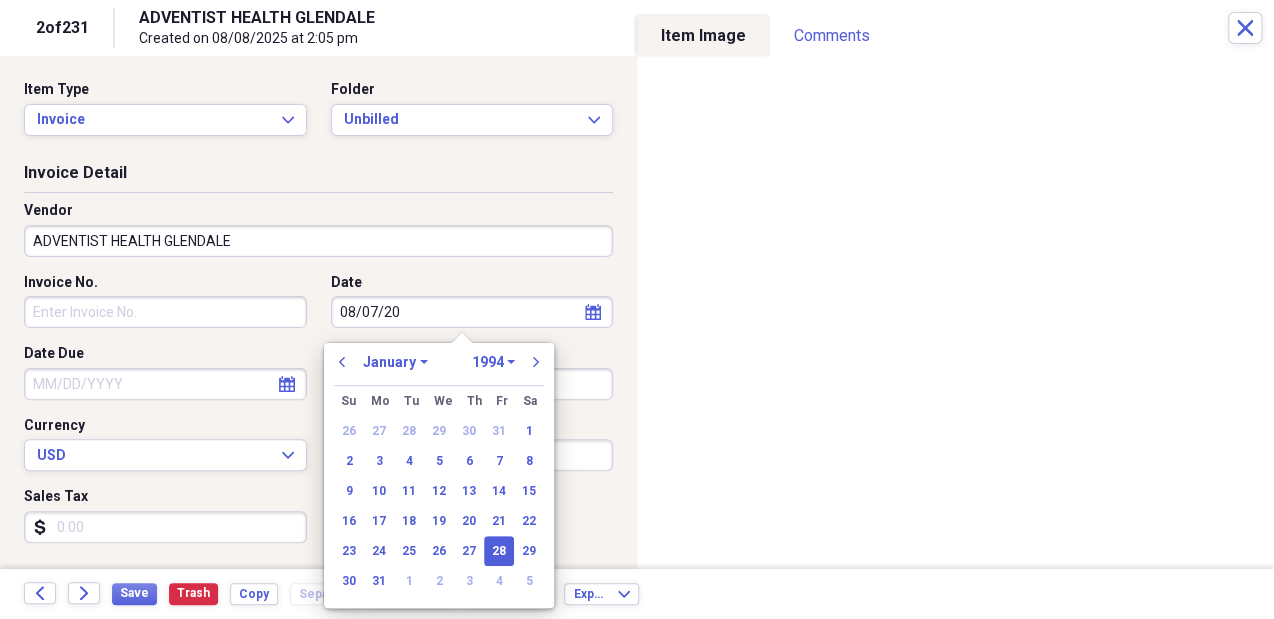 select on "7" 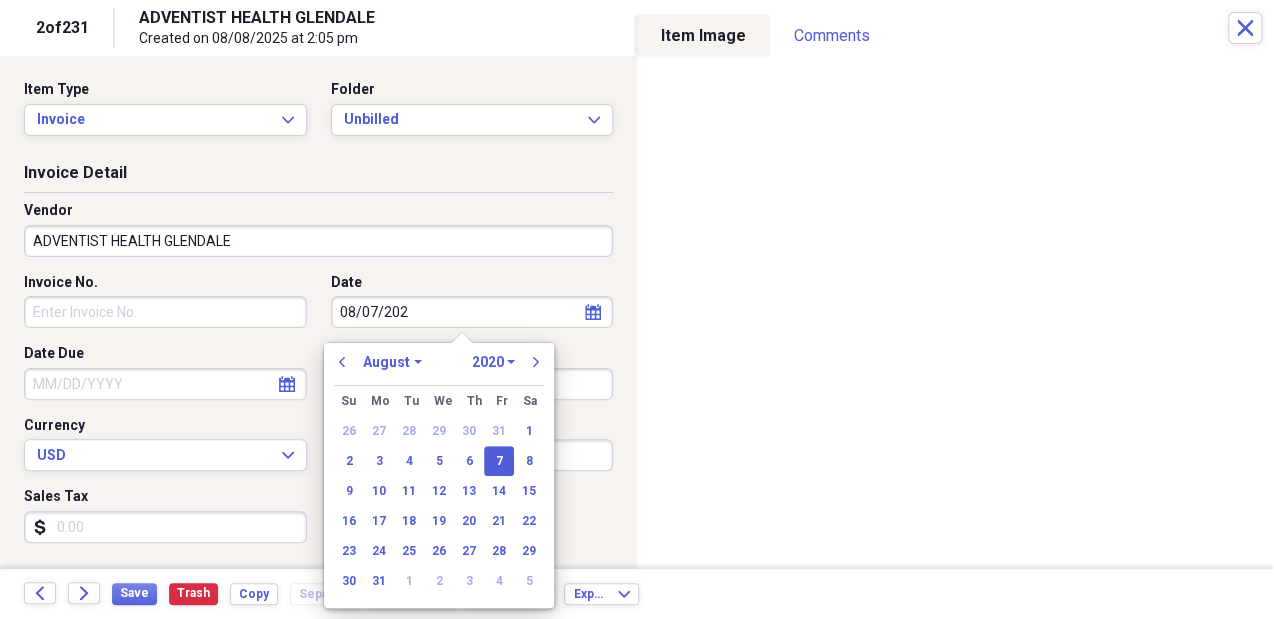 type on "08/07/2025" 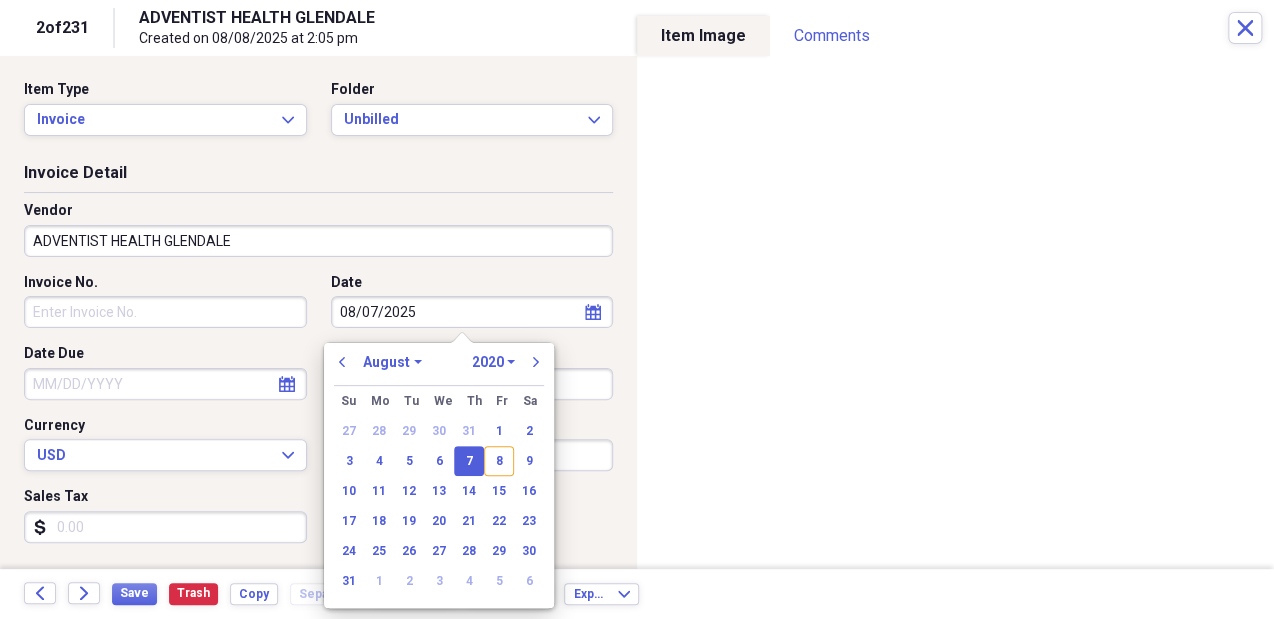 select on "2025" 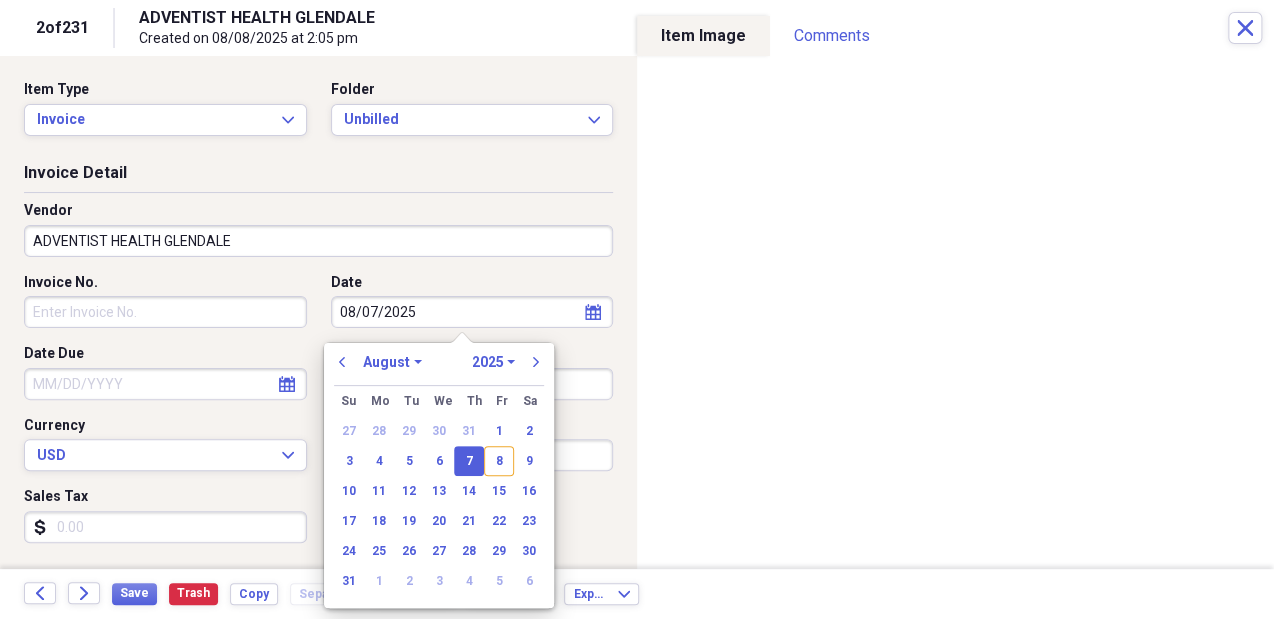 type on "08/07/2025" 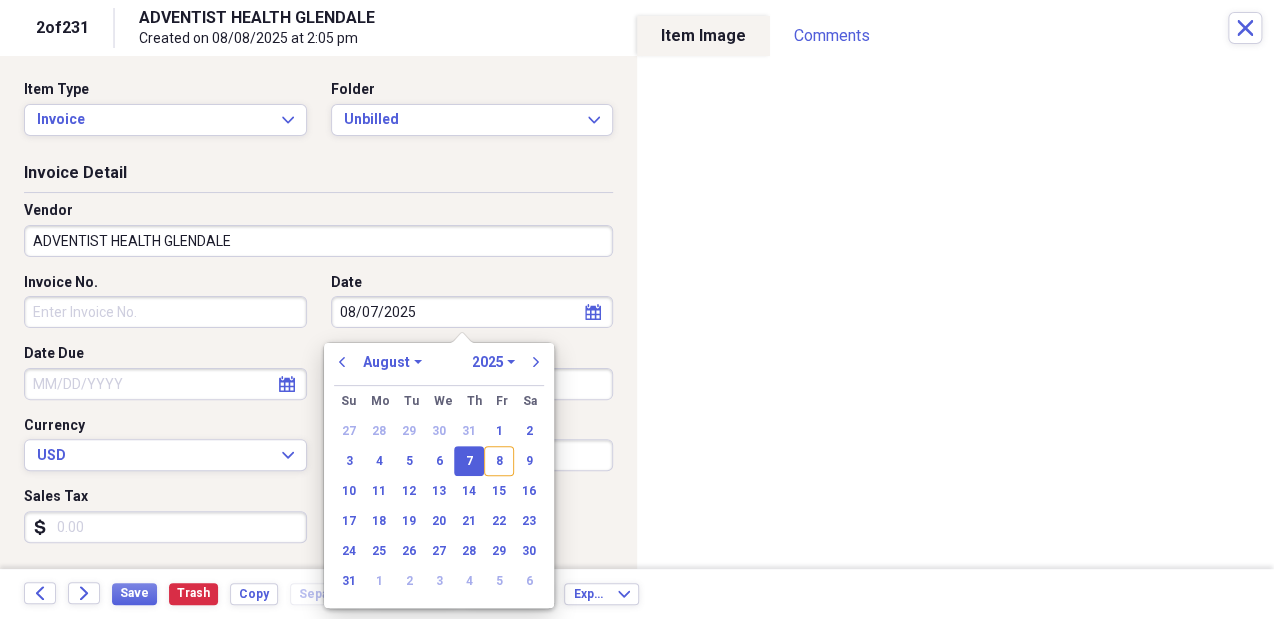 click on "7" at bounding box center (469, 461) 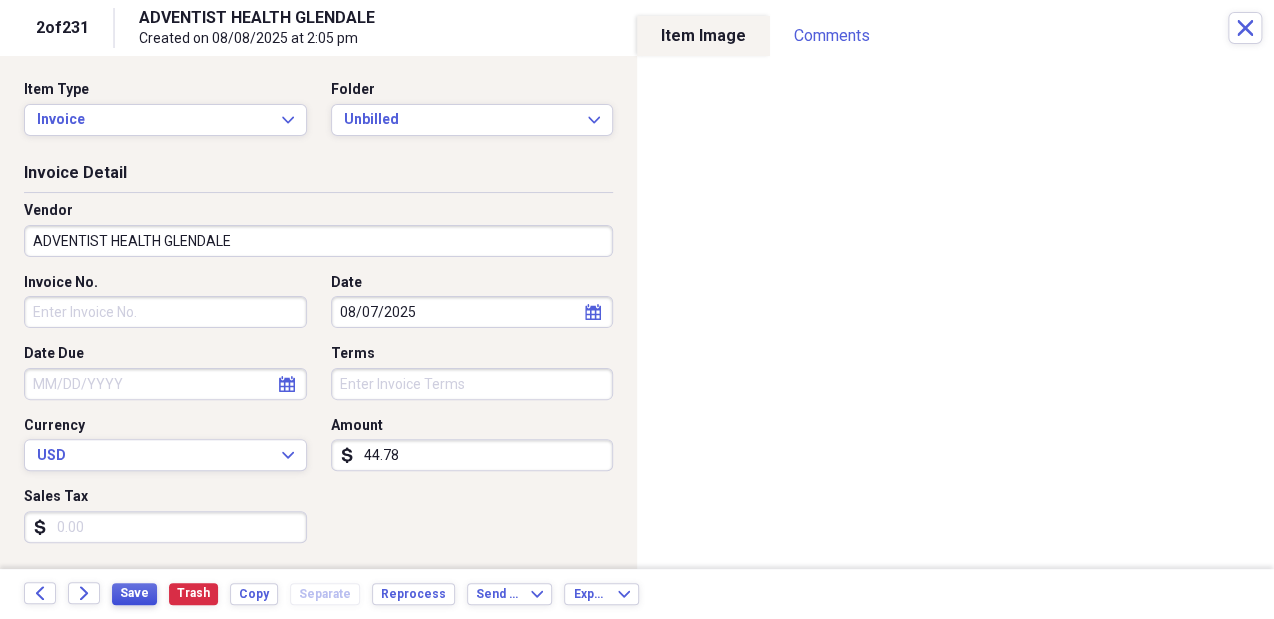 click on "Save" at bounding box center (134, 594) 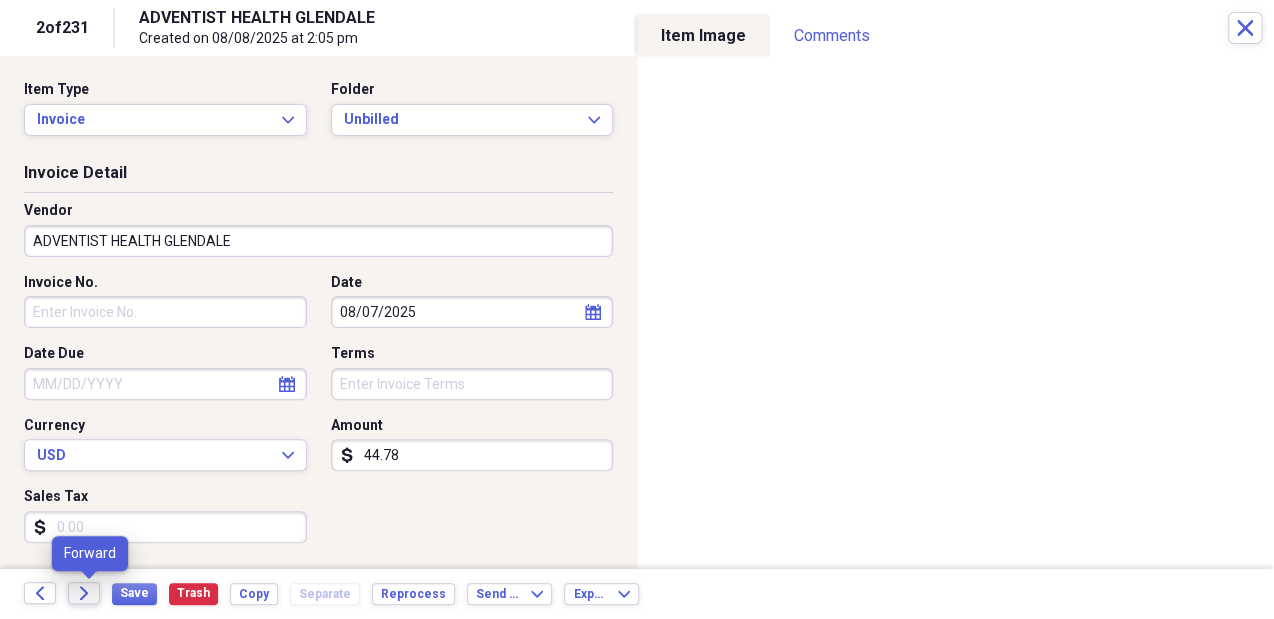 click on "Forward" 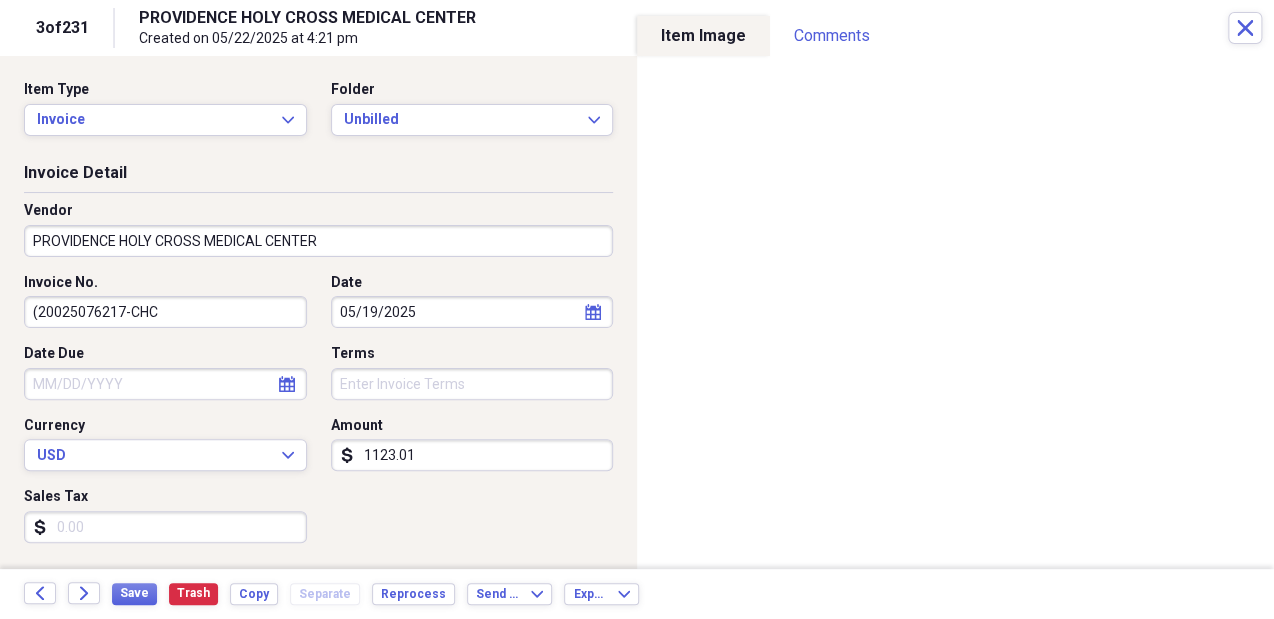 click on "05/19/2025" at bounding box center (472, 312) 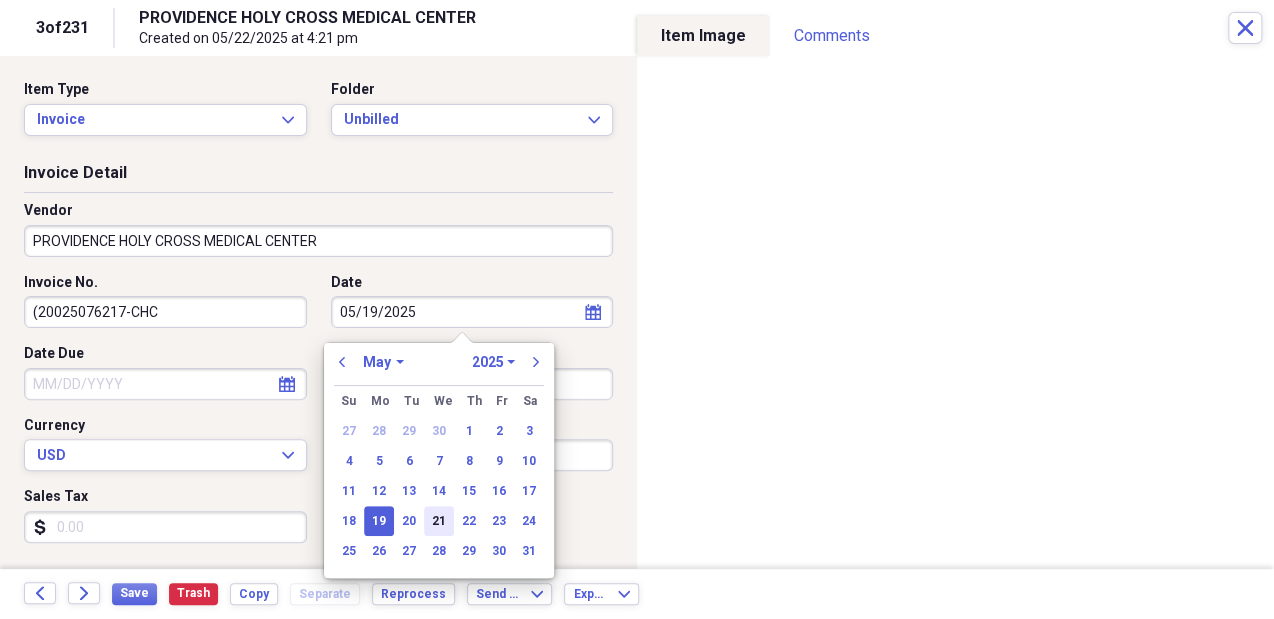 click on "21" at bounding box center (439, 521) 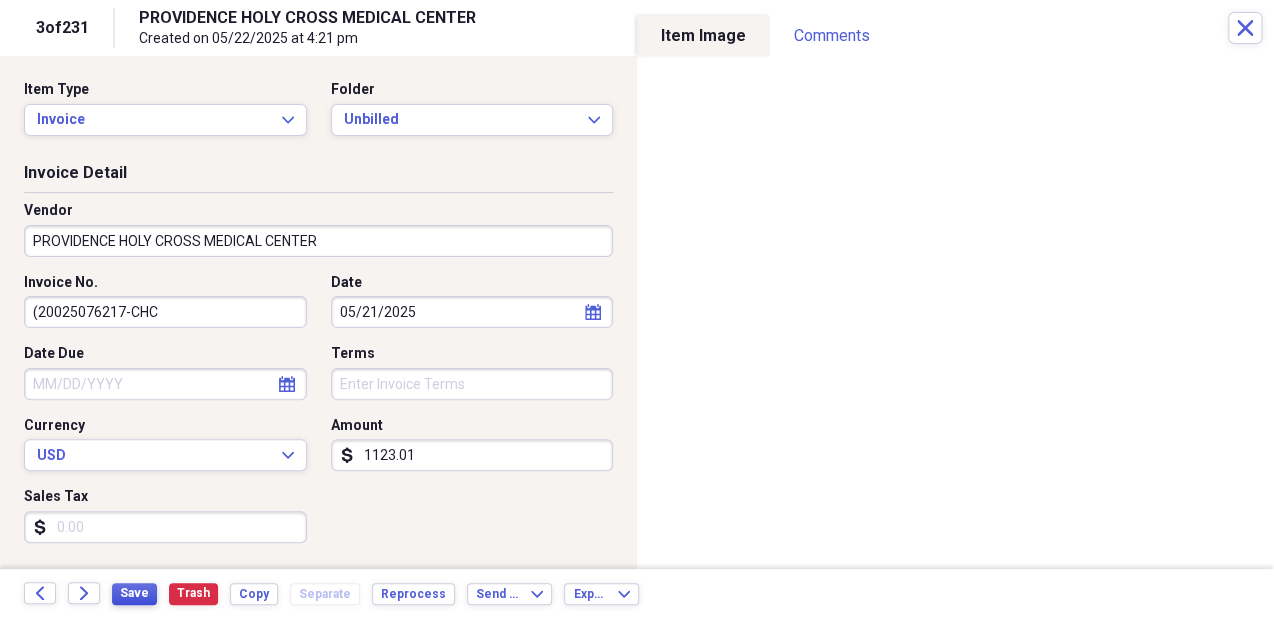 click on "Save" at bounding box center (134, 593) 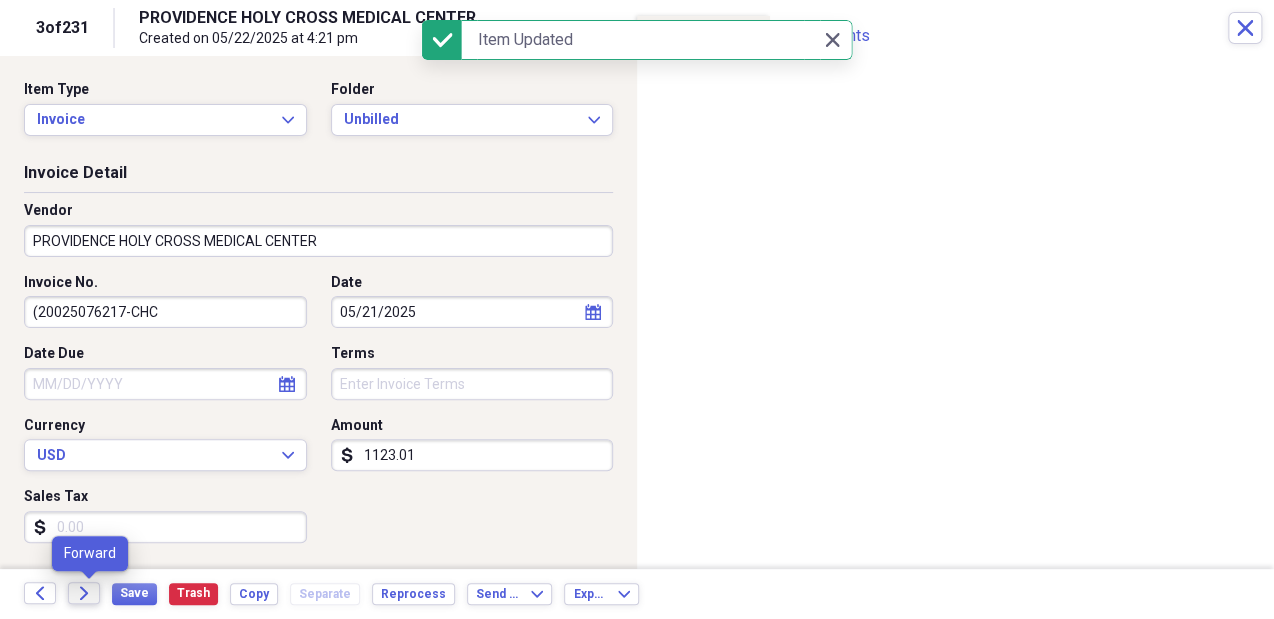 click on "Forward" 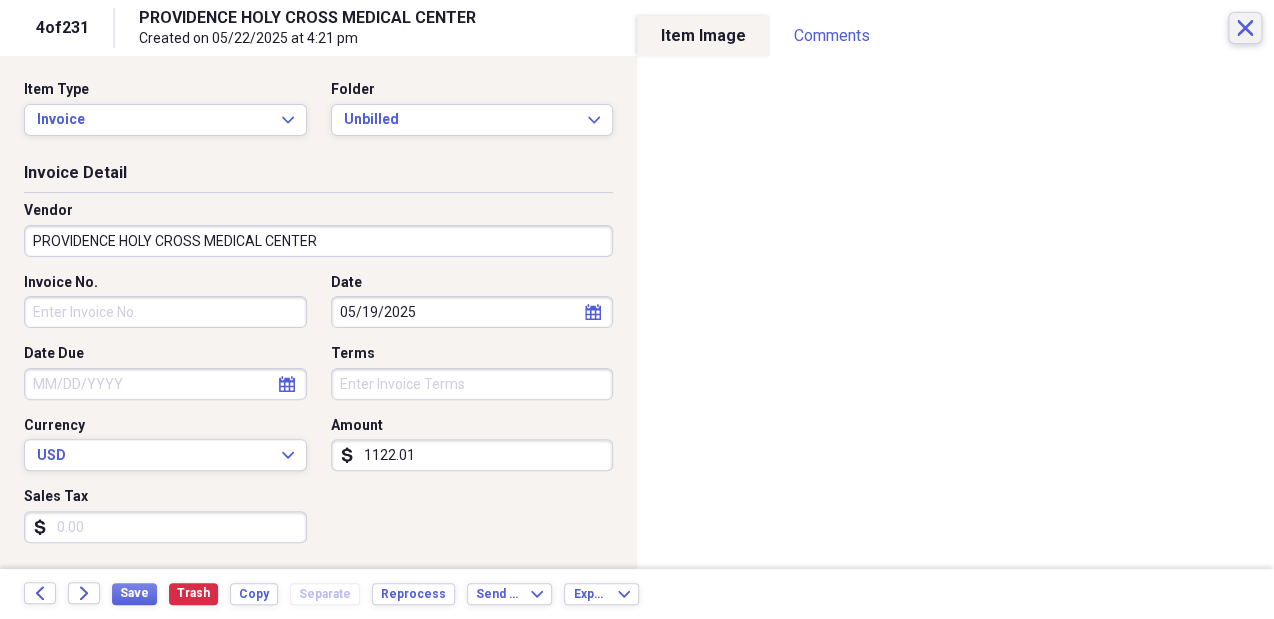 click on "Close" at bounding box center [1245, 28] 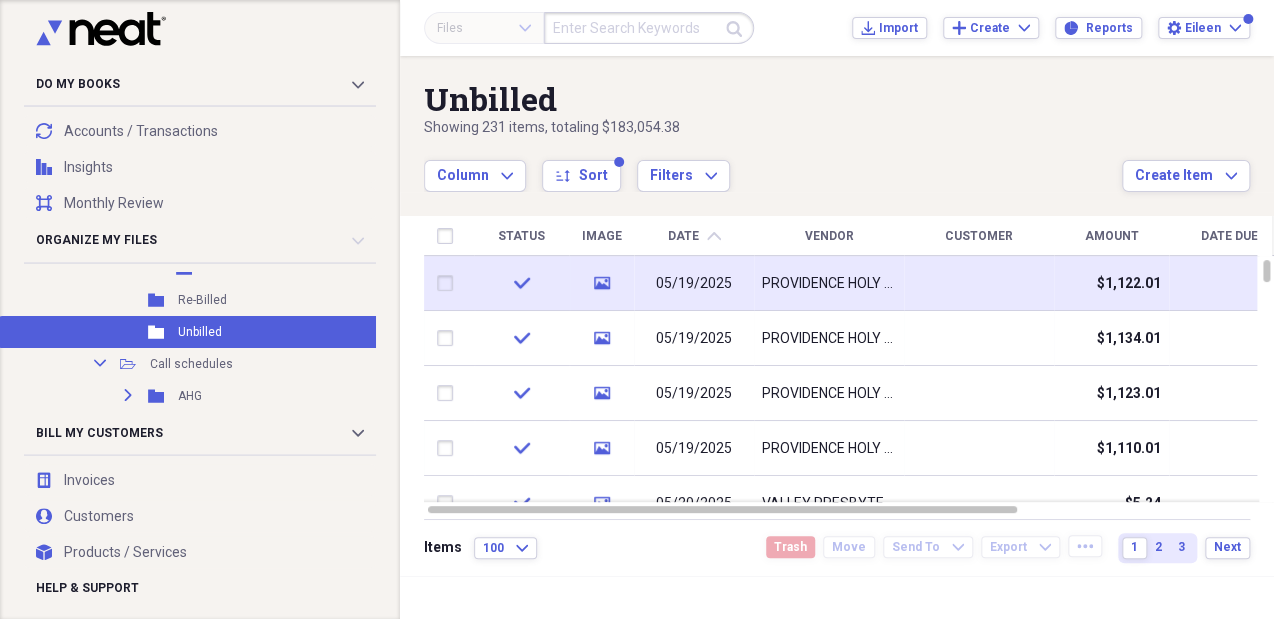 click at bounding box center (979, 283) 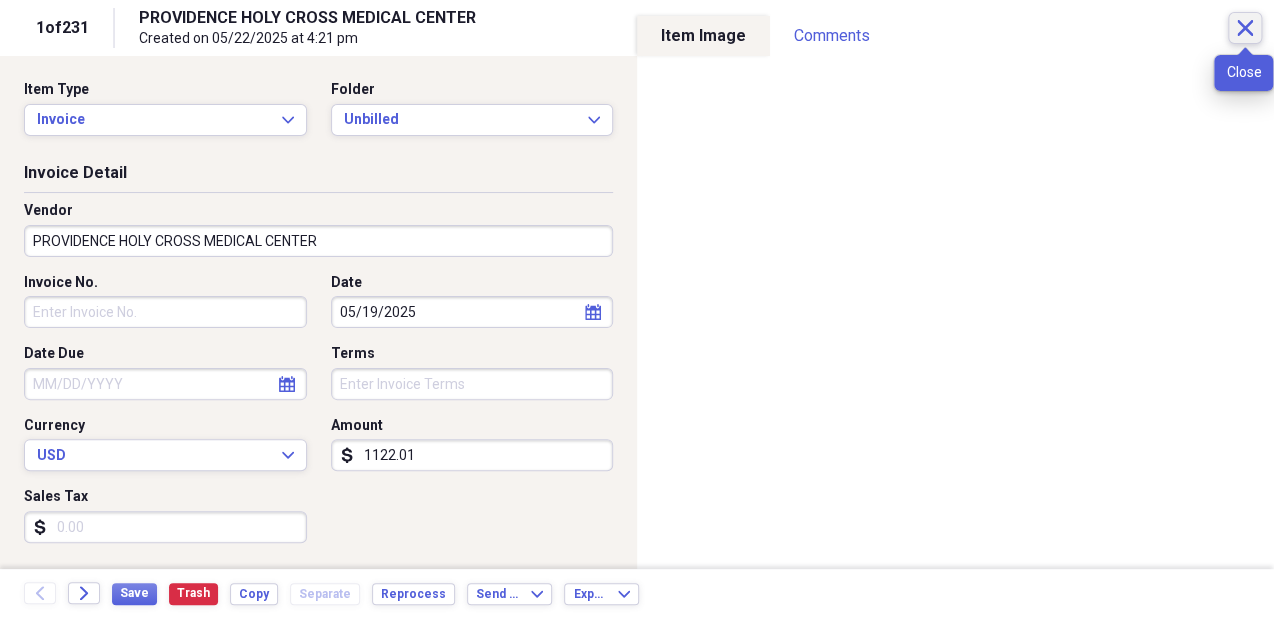 click on "Close" 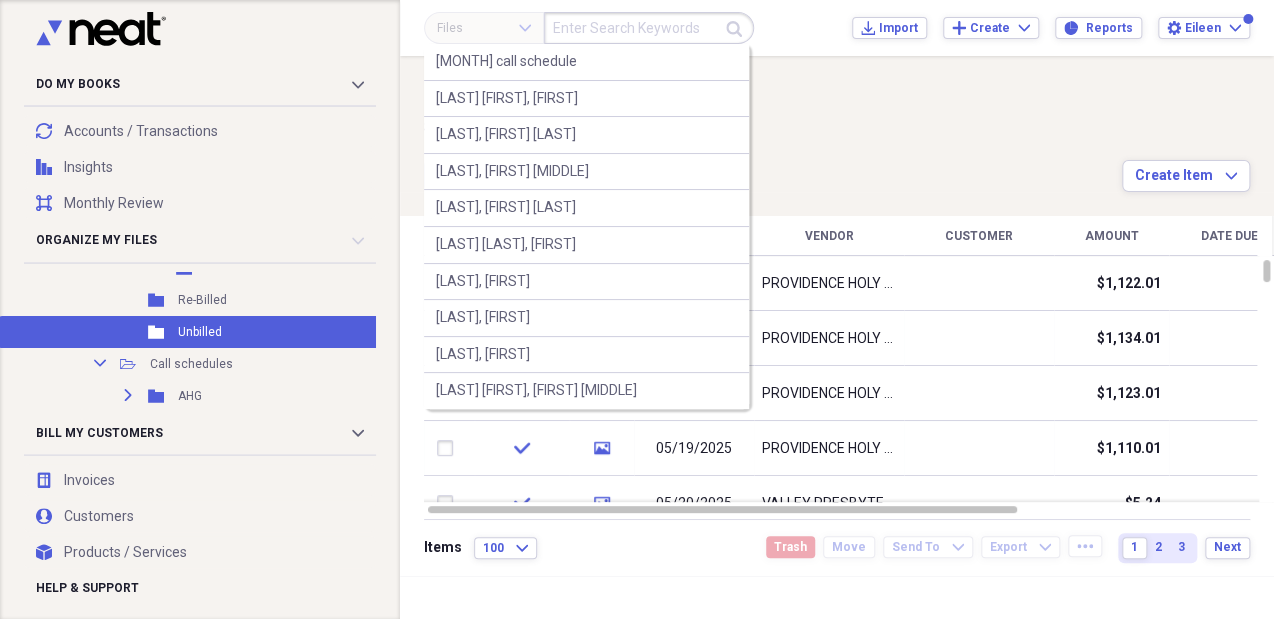 click at bounding box center (649, 28) 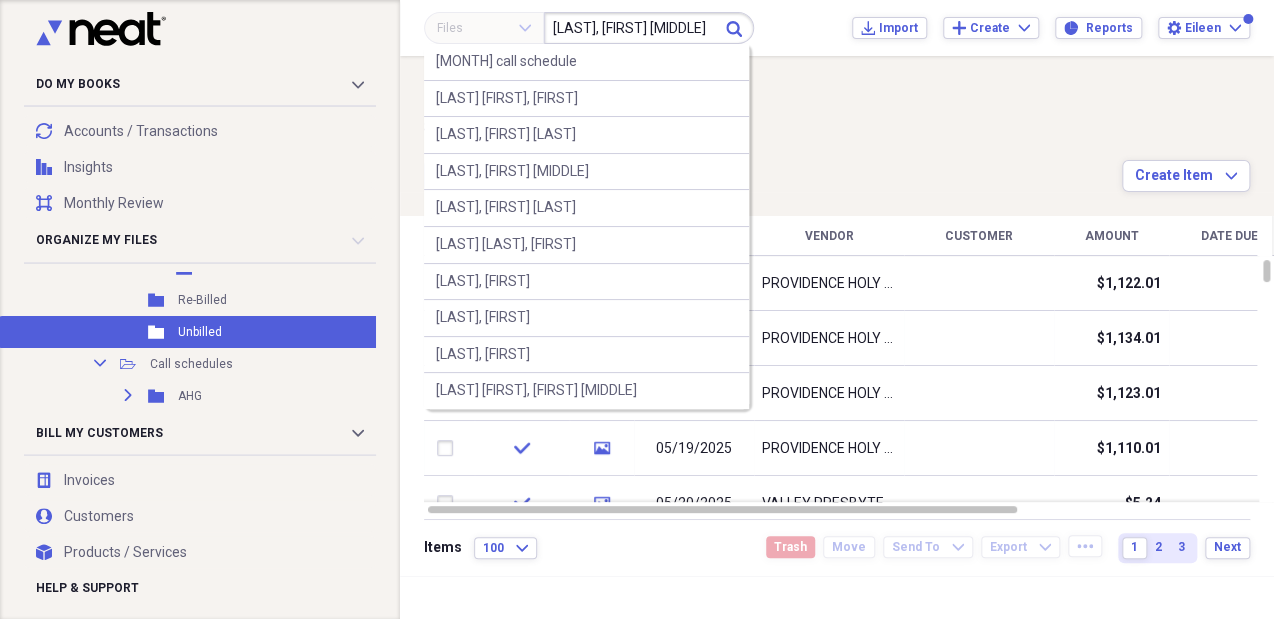 type on "[LAST], [FIRST]" 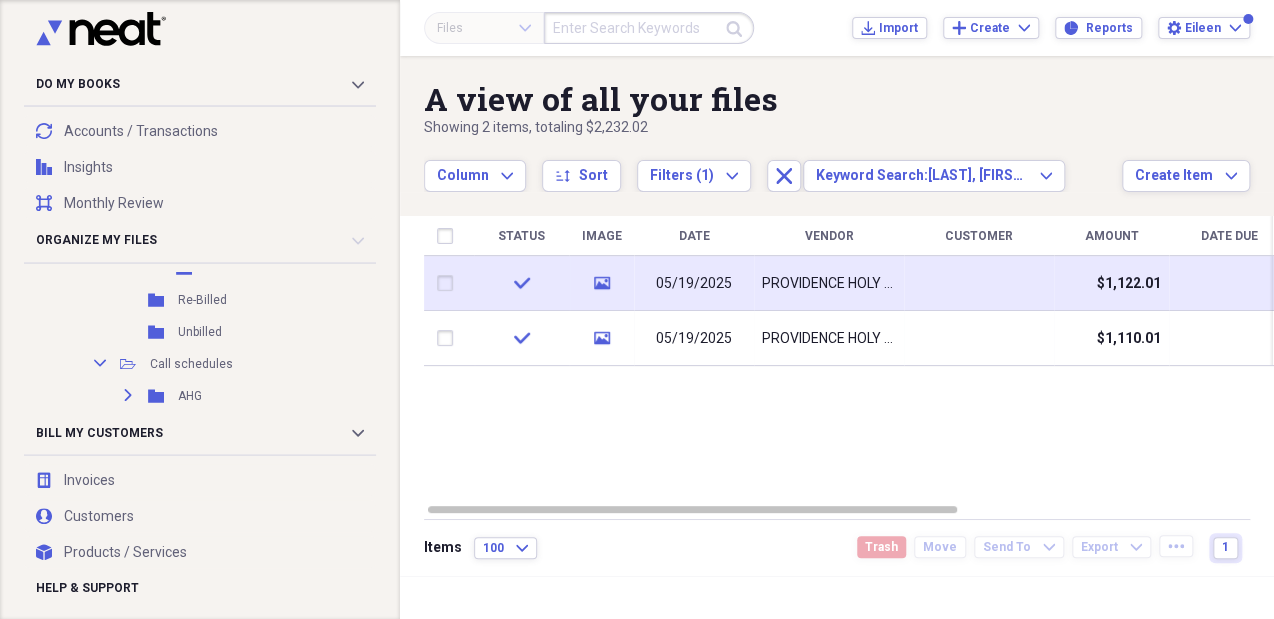 click on "PROVIDENCE HOLY CROSS MEDICAL CENTER" at bounding box center [829, 283] 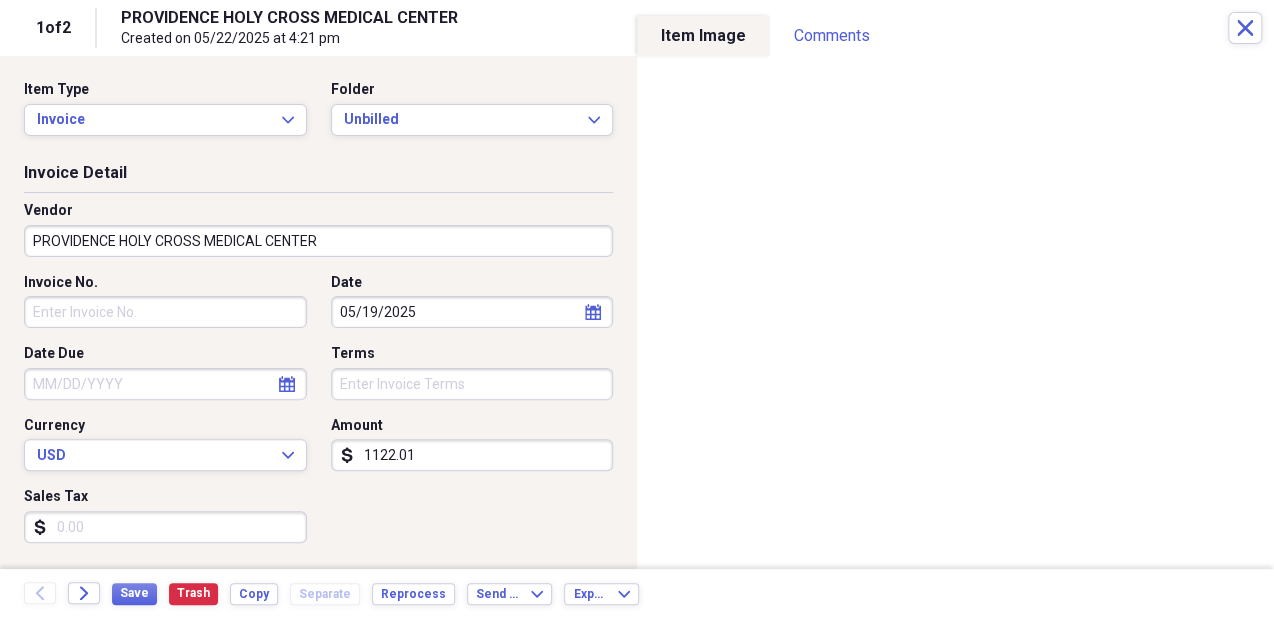 select on "4" 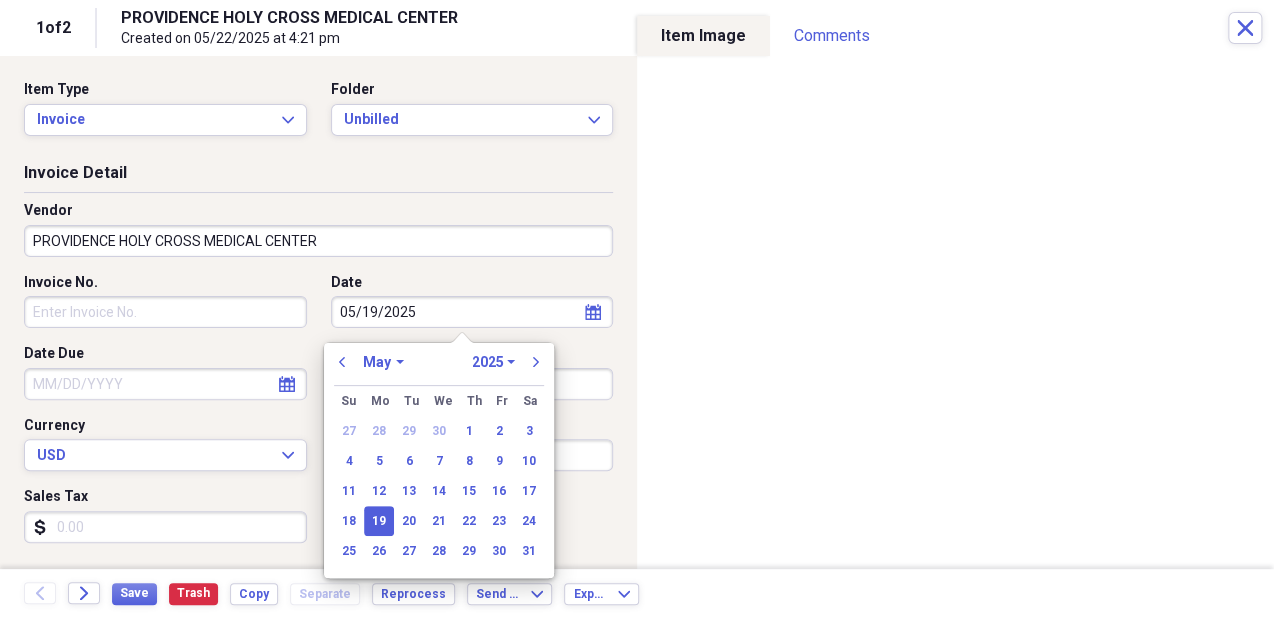 click on "05/19/2025" at bounding box center (472, 312) 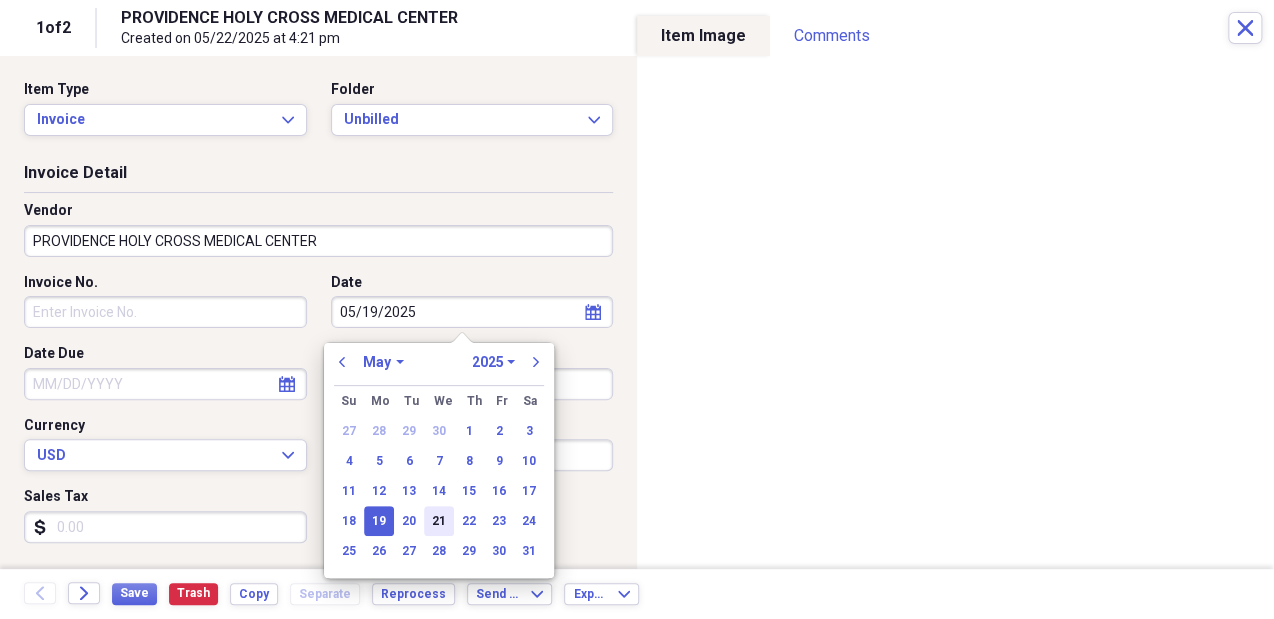 click on "21" at bounding box center (439, 521) 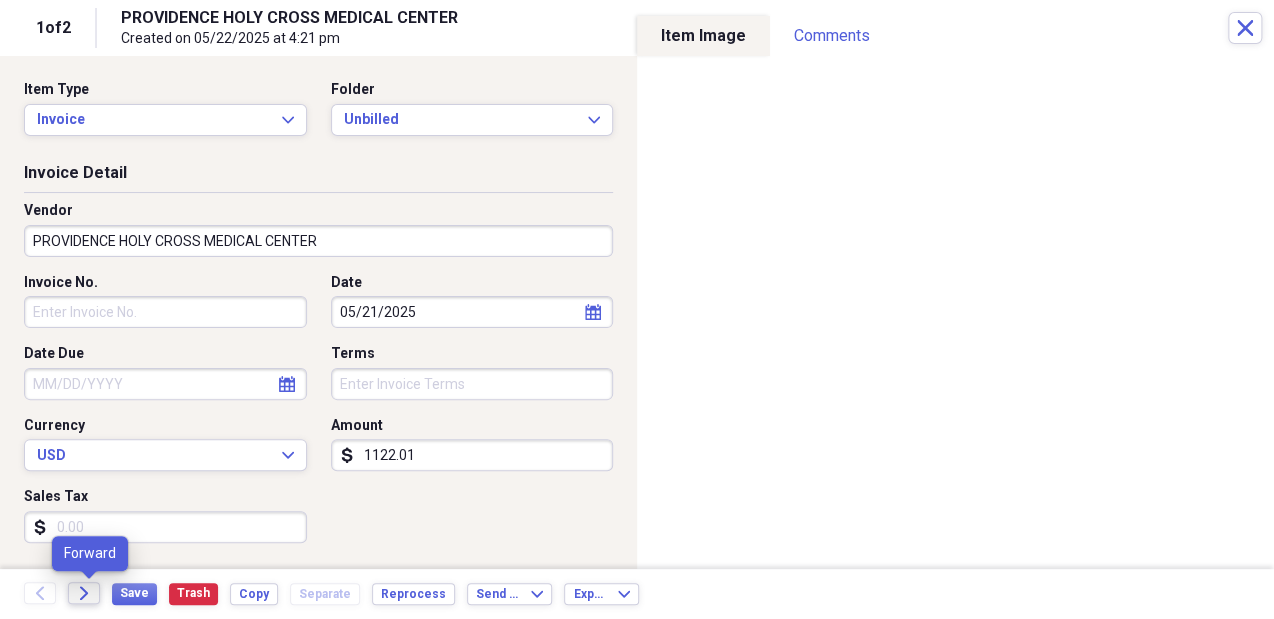click on "Forward" 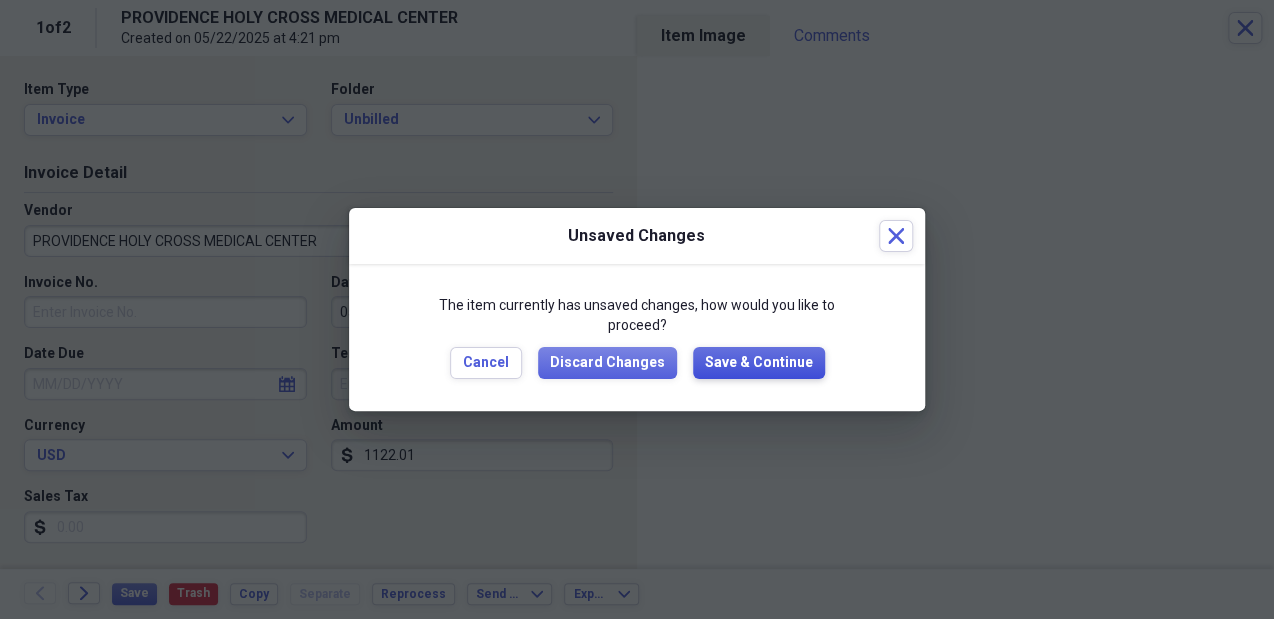 click on "Save & Continue" at bounding box center (759, 363) 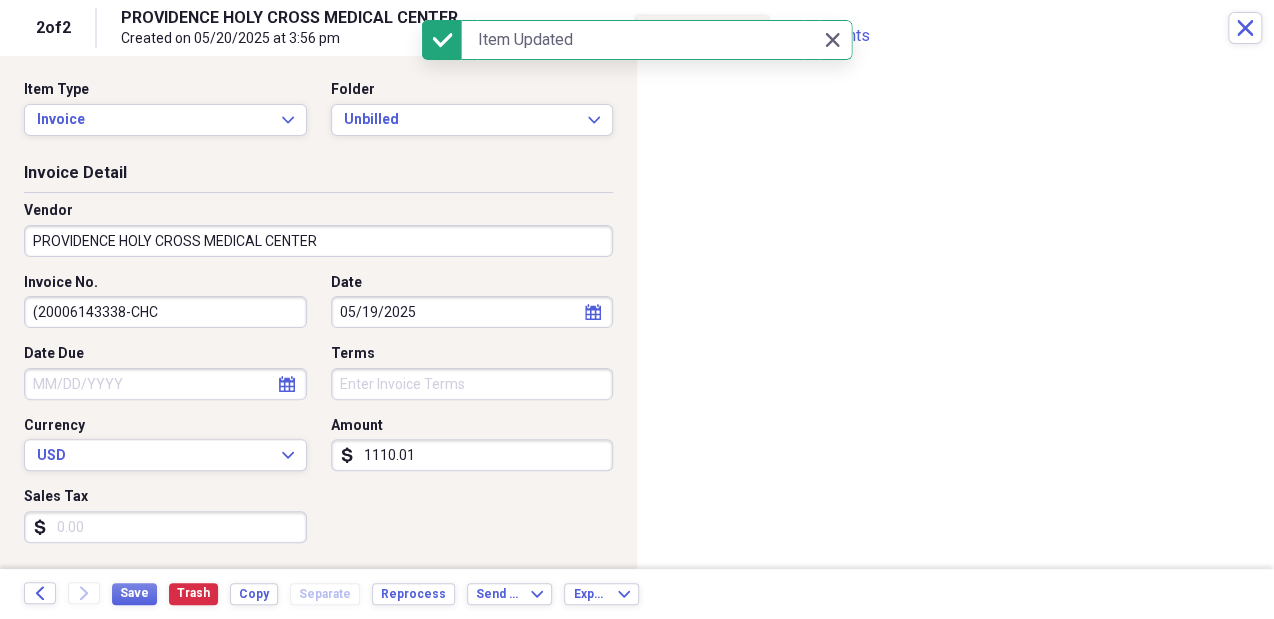 click on "05/19/2025" at bounding box center [472, 312] 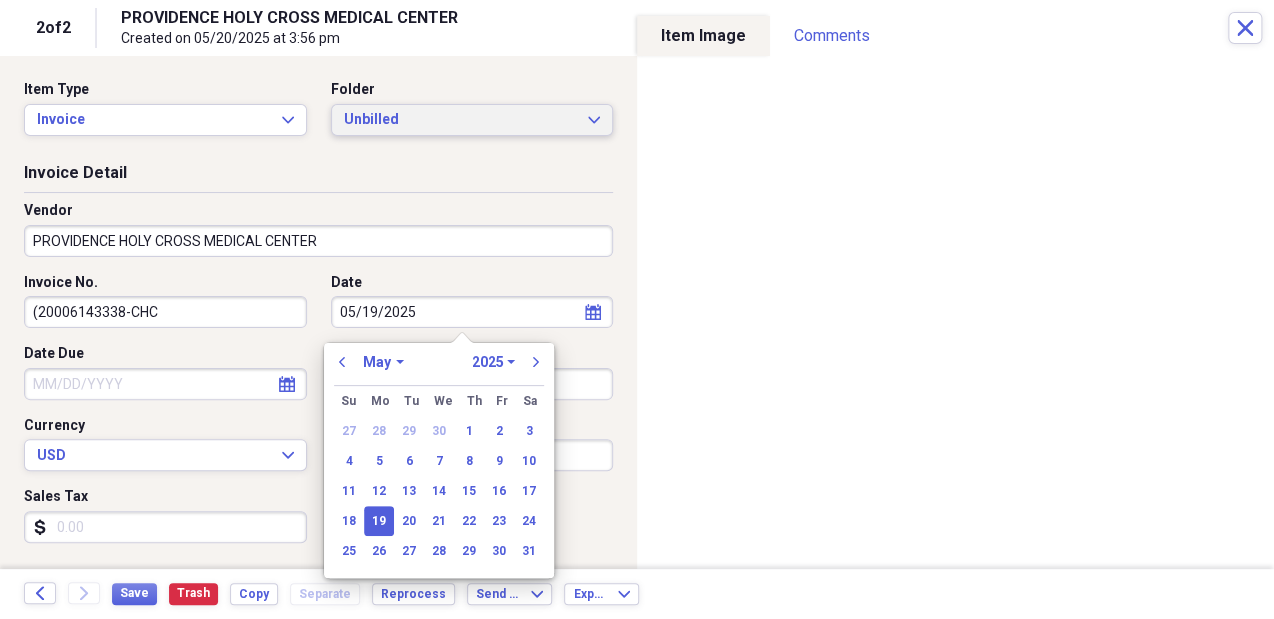 click on "Unbilled" at bounding box center [460, 120] 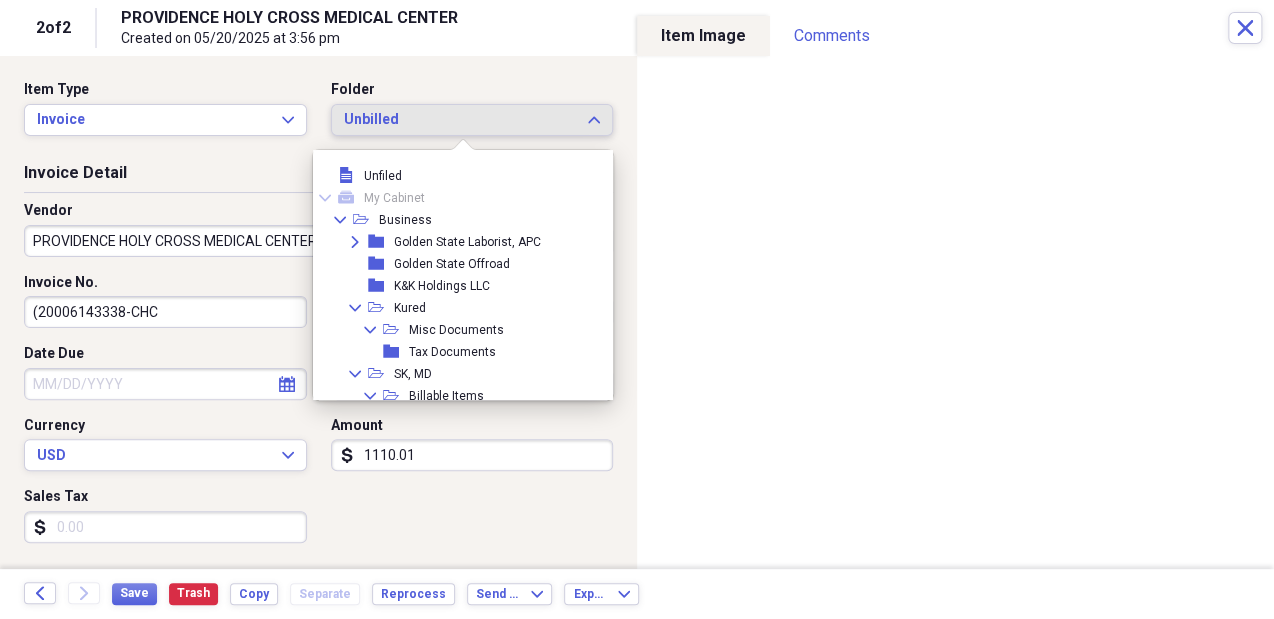 scroll, scrollTop: 303, scrollLeft: 0, axis: vertical 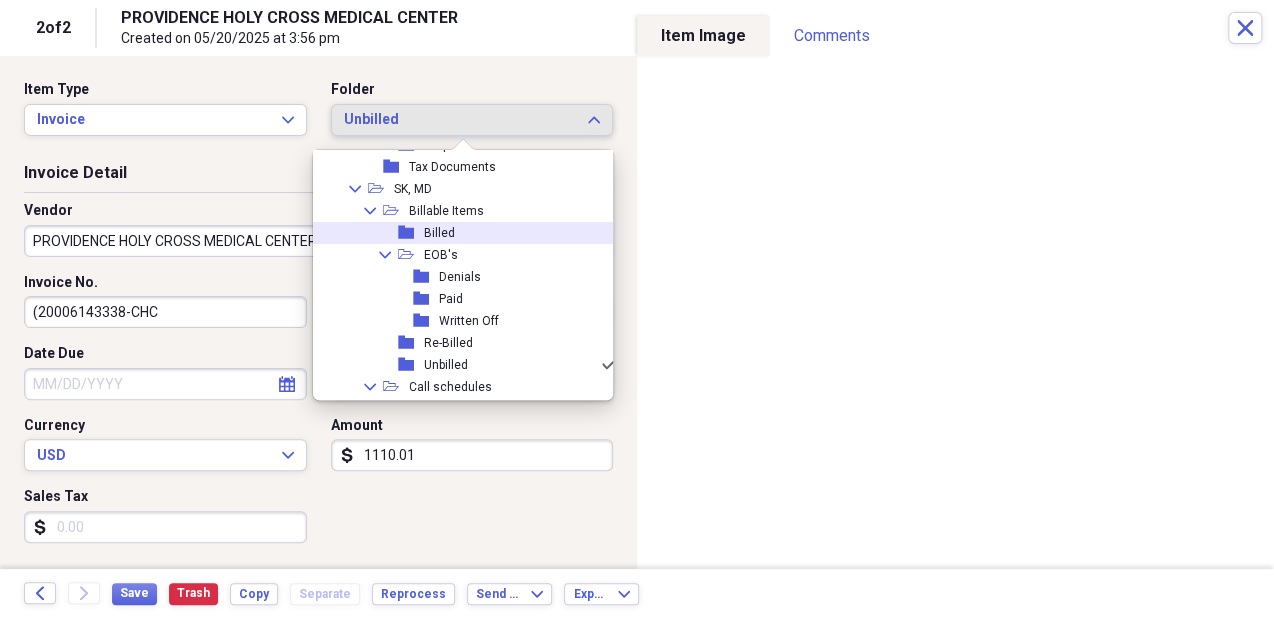 click on "folder Billed" at bounding box center [458, 233] 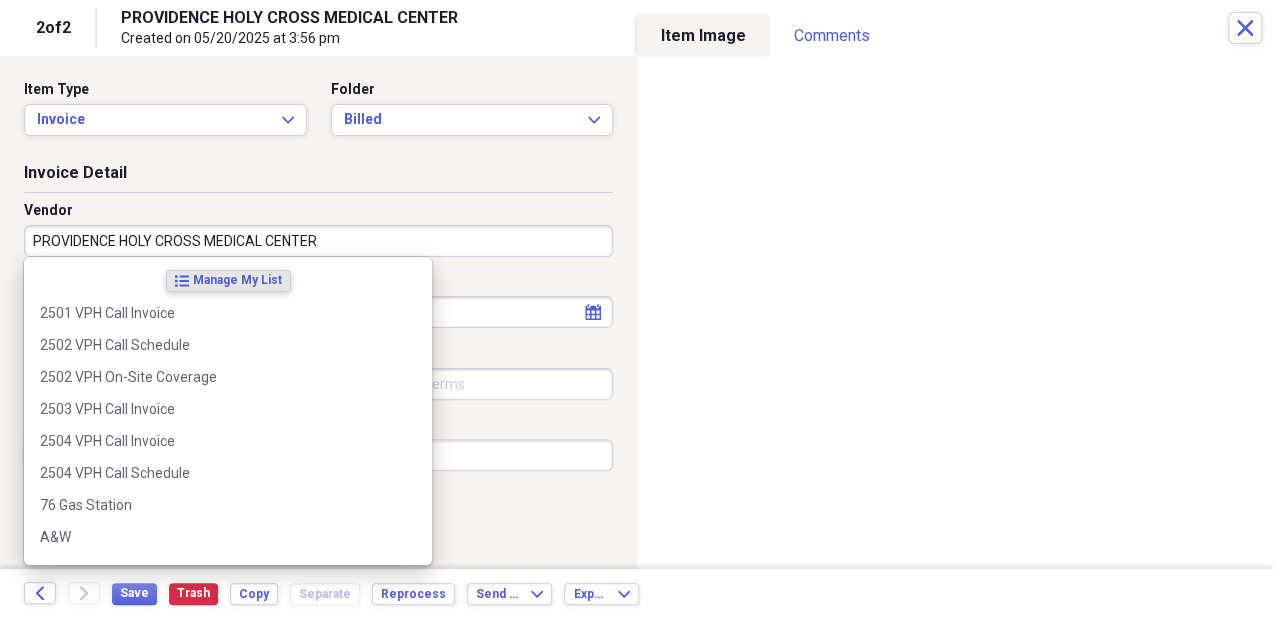 click on "PROVIDENCE HOLY CROSS MEDICAL CENTER" at bounding box center (318, 241) 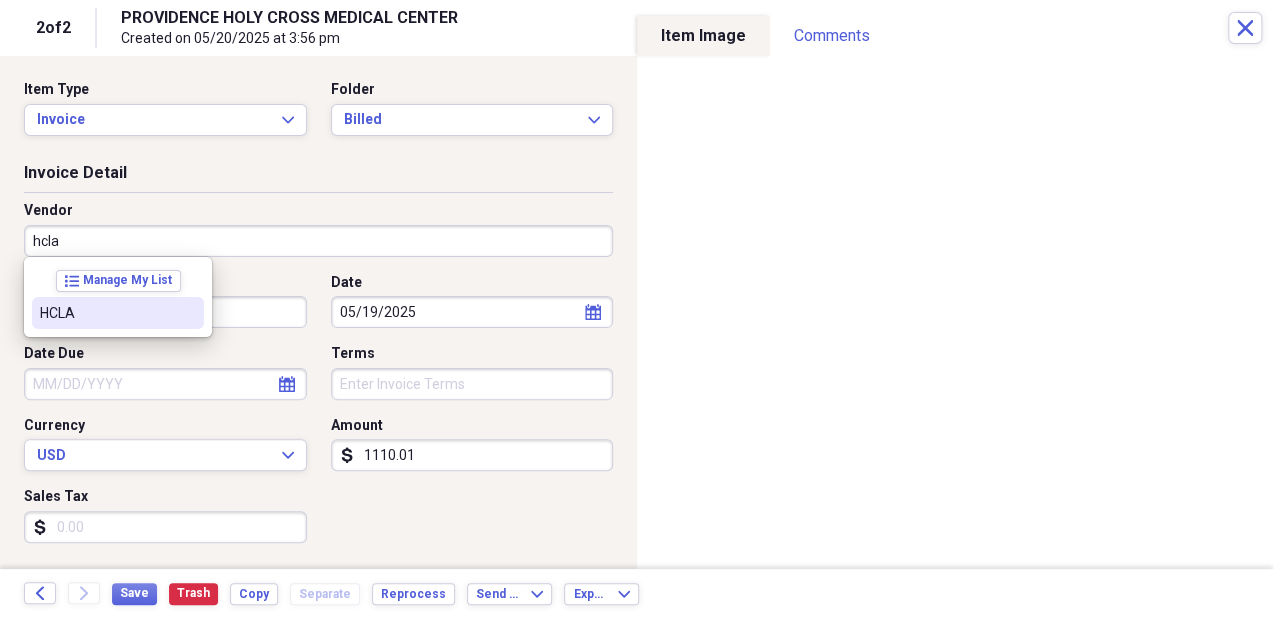 click on "HCLA" at bounding box center (118, 313) 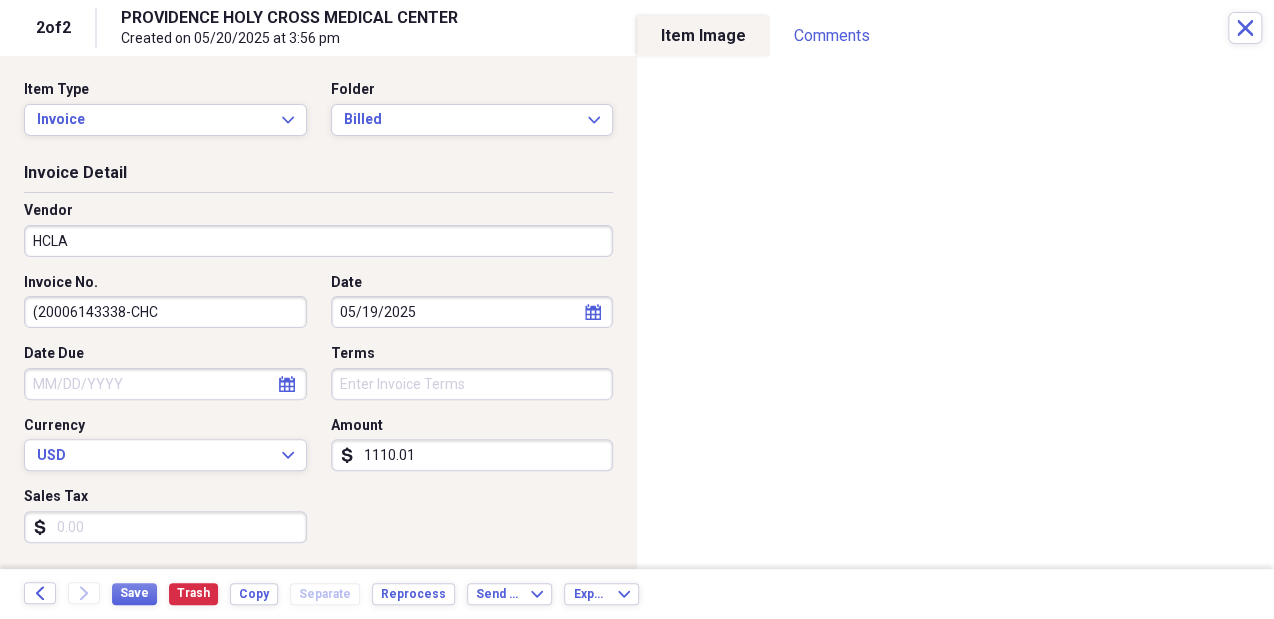 type on "Billed" 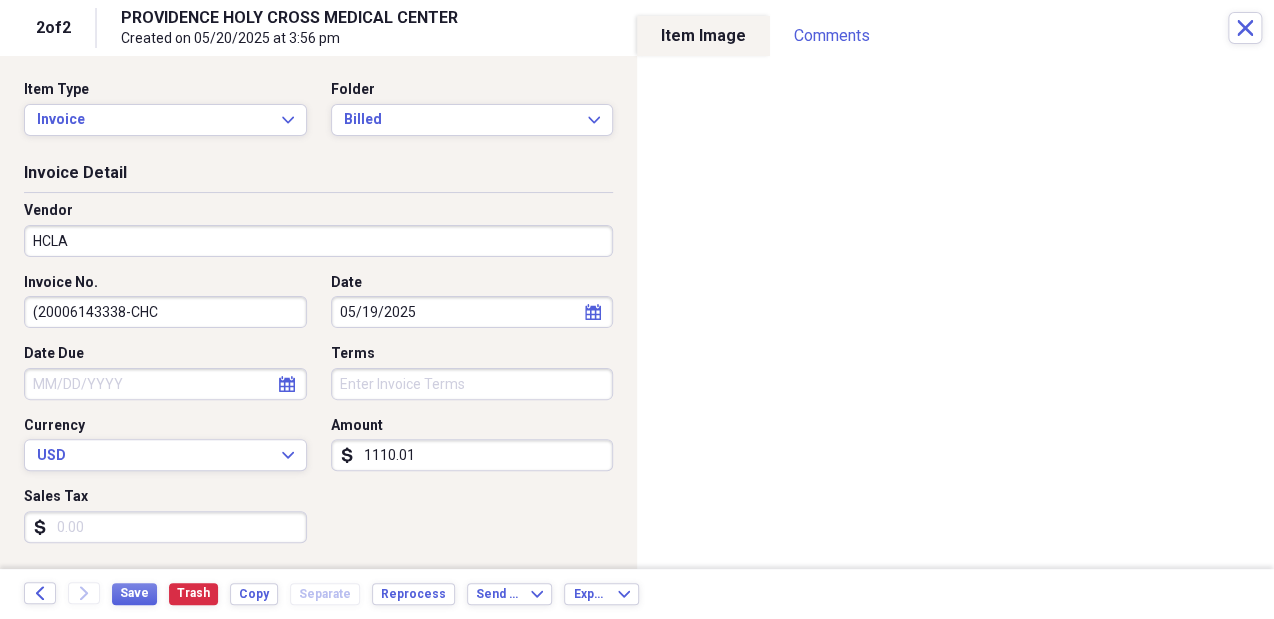 click on "1110.01" at bounding box center [472, 455] 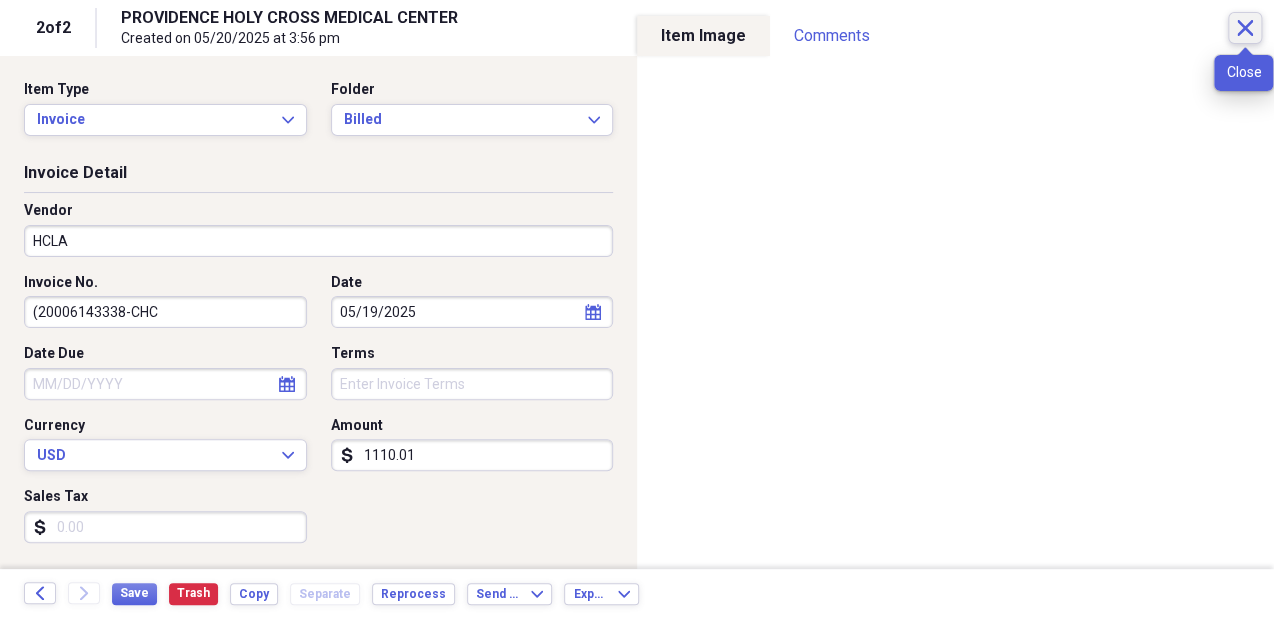 click on "Close" 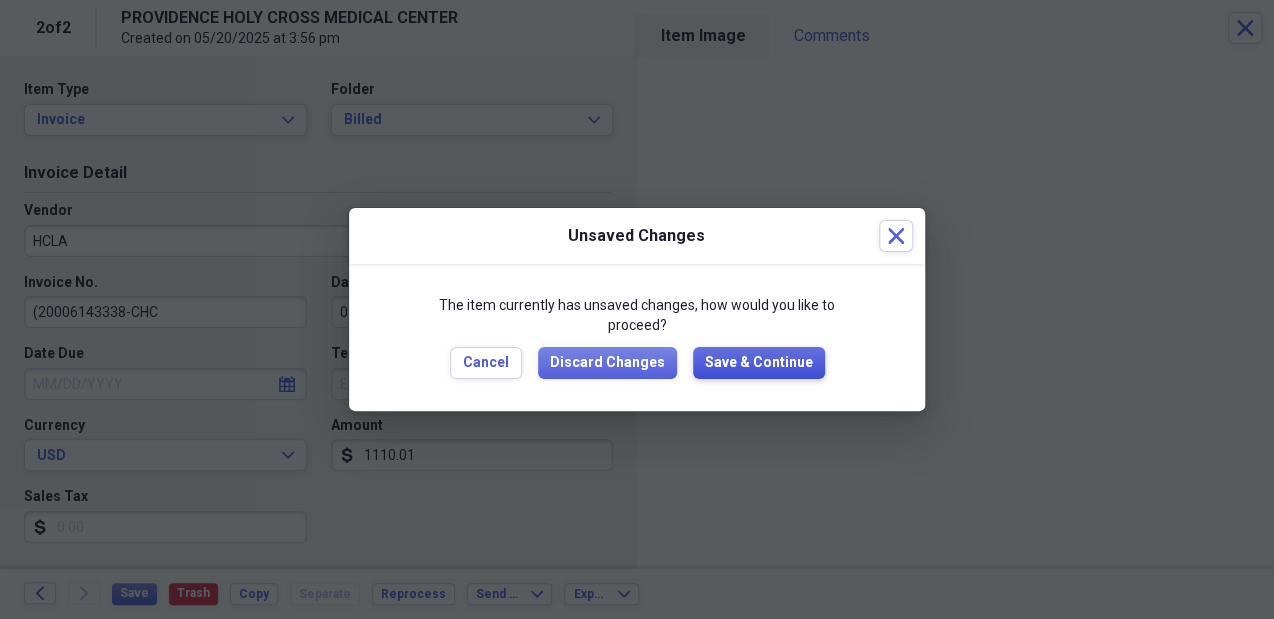 click on "Save & Continue" at bounding box center [759, 363] 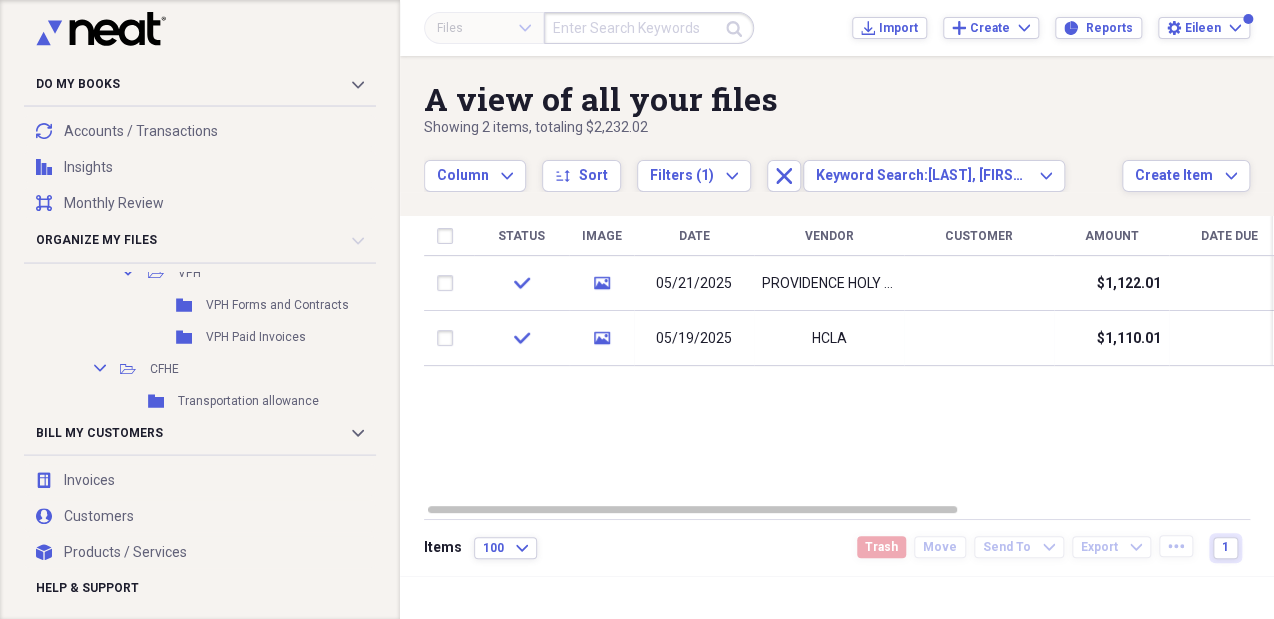 scroll, scrollTop: 720, scrollLeft: 0, axis: vertical 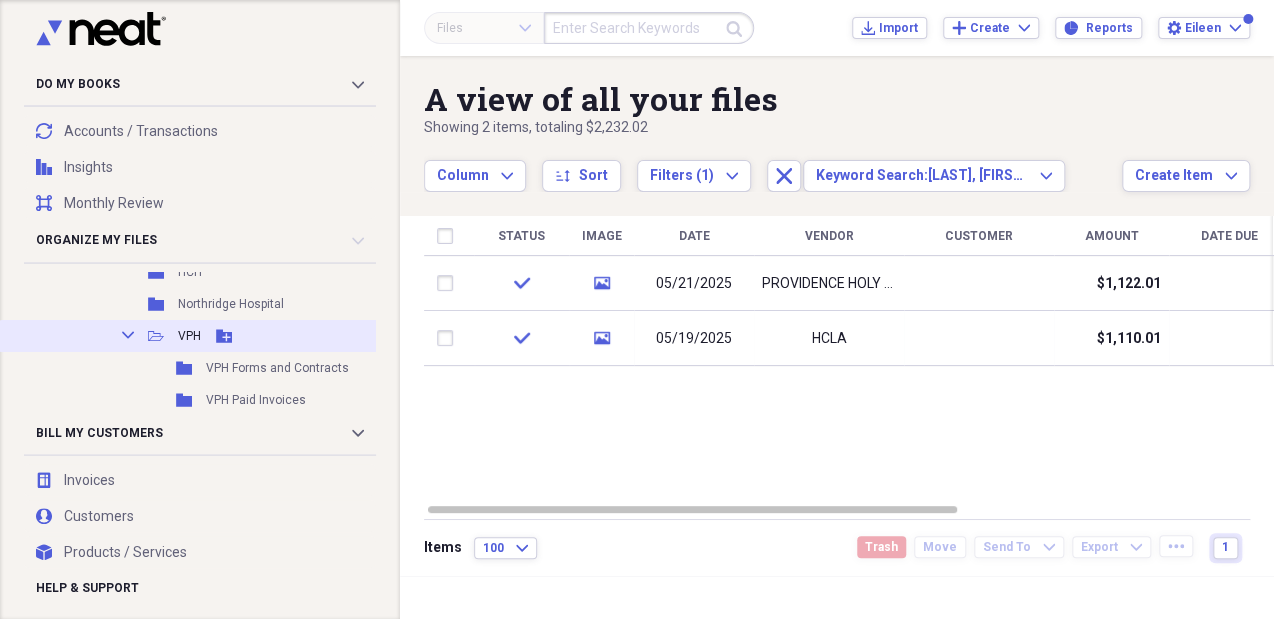 click on "Collapse Open Folder VPH Add Folder" at bounding box center (213, 336) 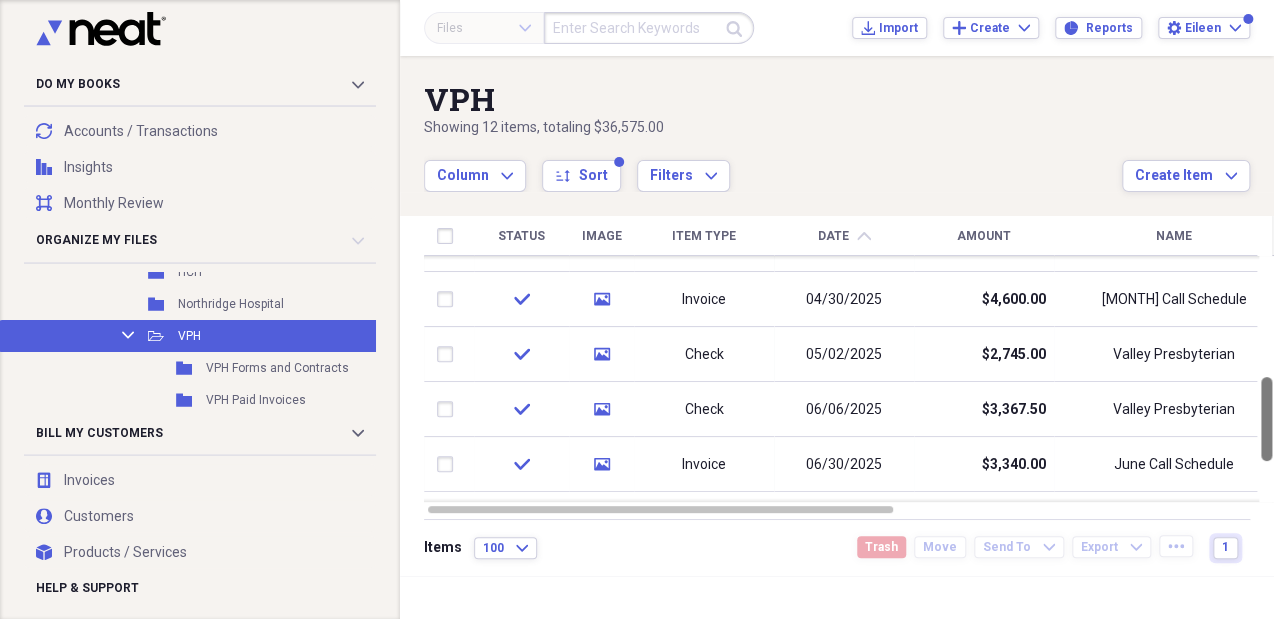 drag, startPoint x: 1265, startPoint y: 268, endPoint x: 1276, endPoint y: 400, distance: 132.45753 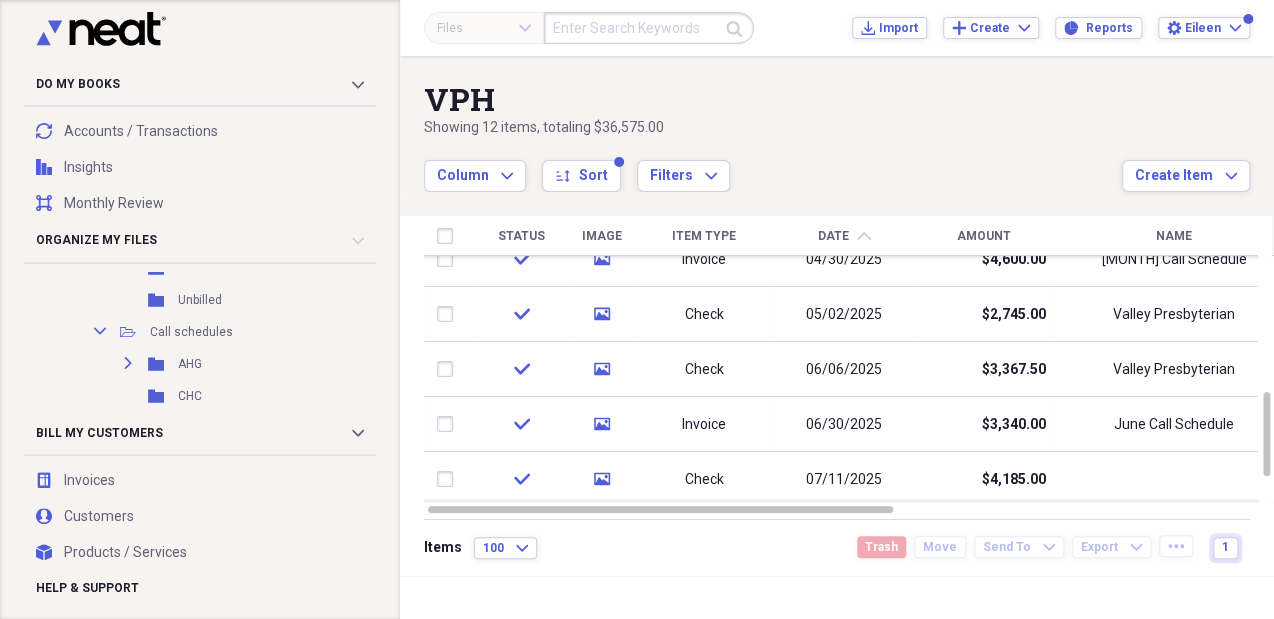 scroll, scrollTop: 501, scrollLeft: 0, axis: vertical 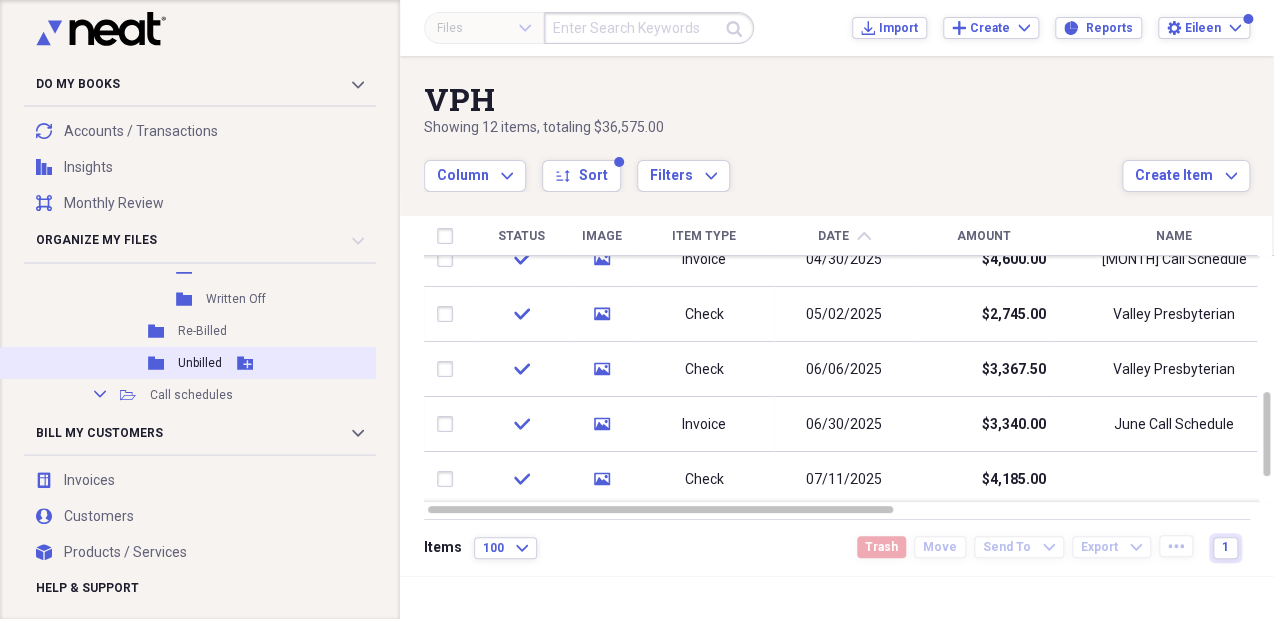 click on "Unbilled" at bounding box center (200, 363) 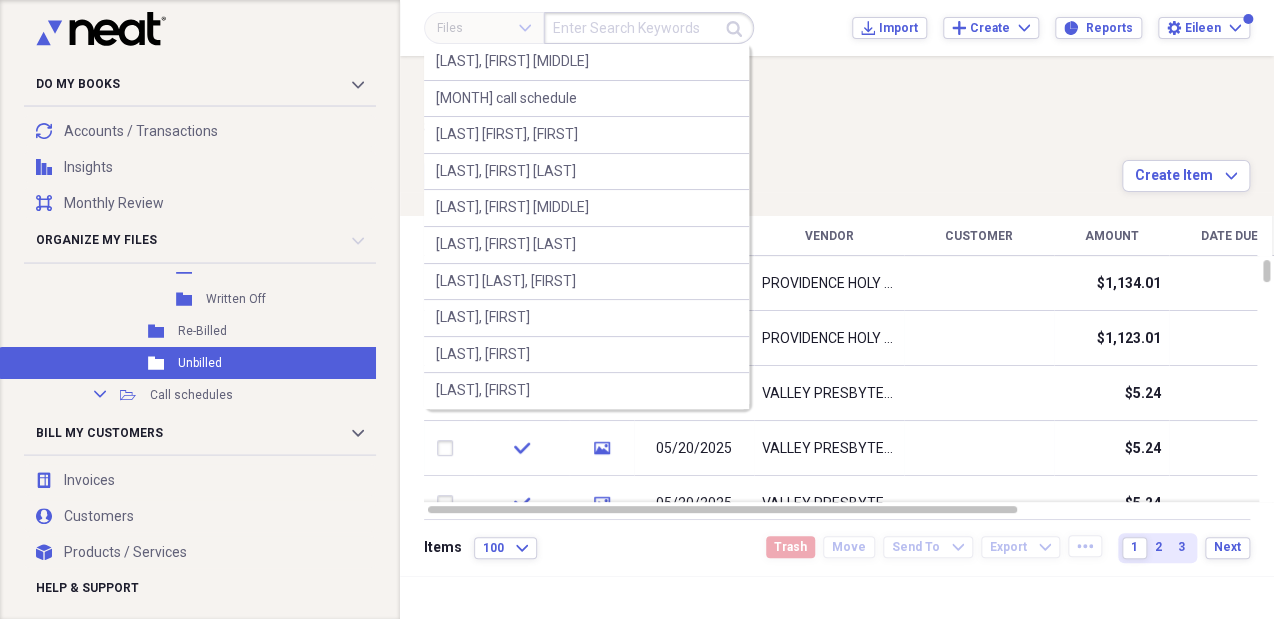 click at bounding box center (649, 28) 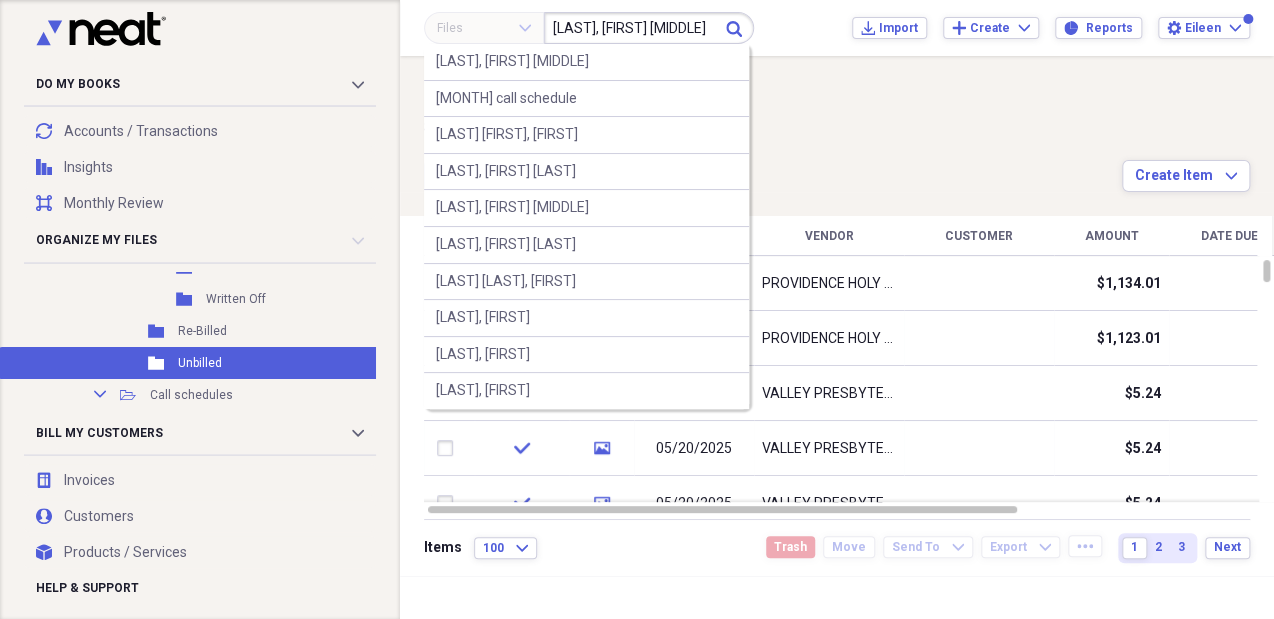 type on "[LAST], [FIRST]" 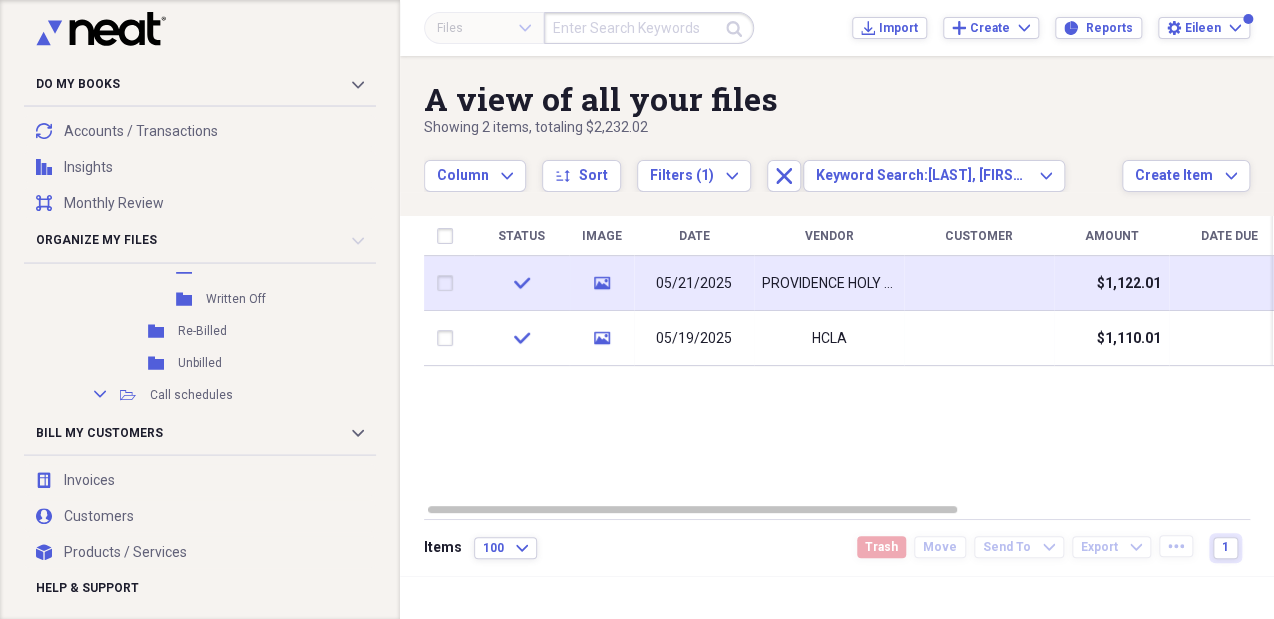 click on "PROVIDENCE HOLY CROSS MEDICAL CENTER" at bounding box center [829, 283] 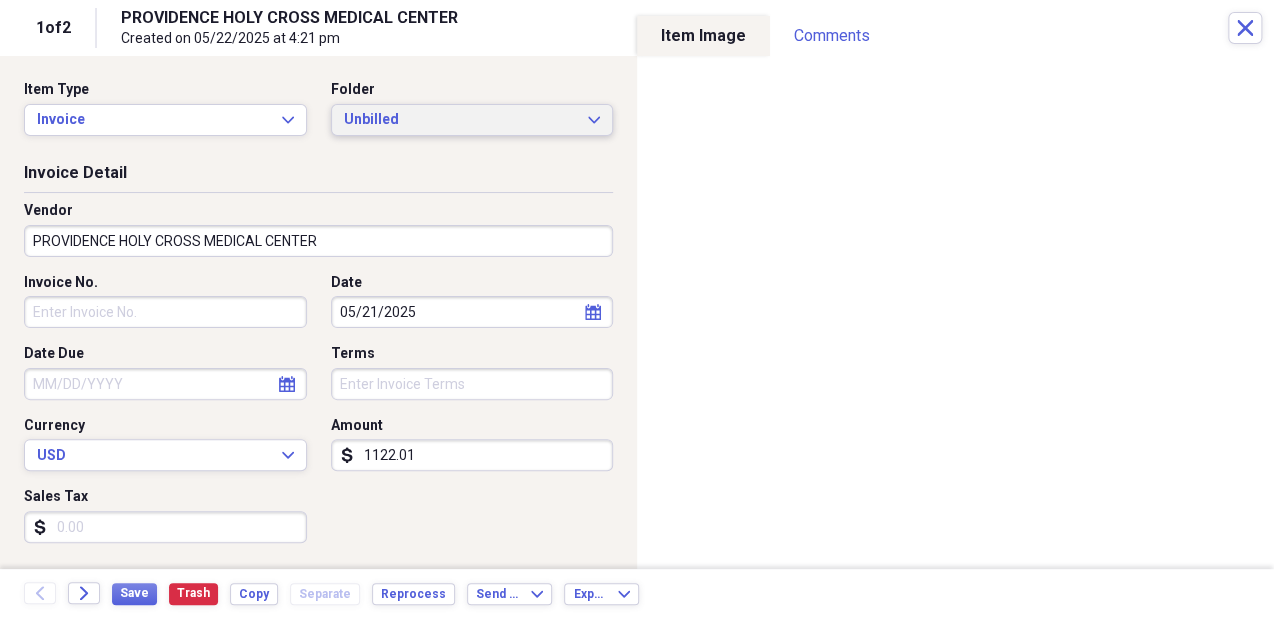 click on "Unbilled" at bounding box center [460, 120] 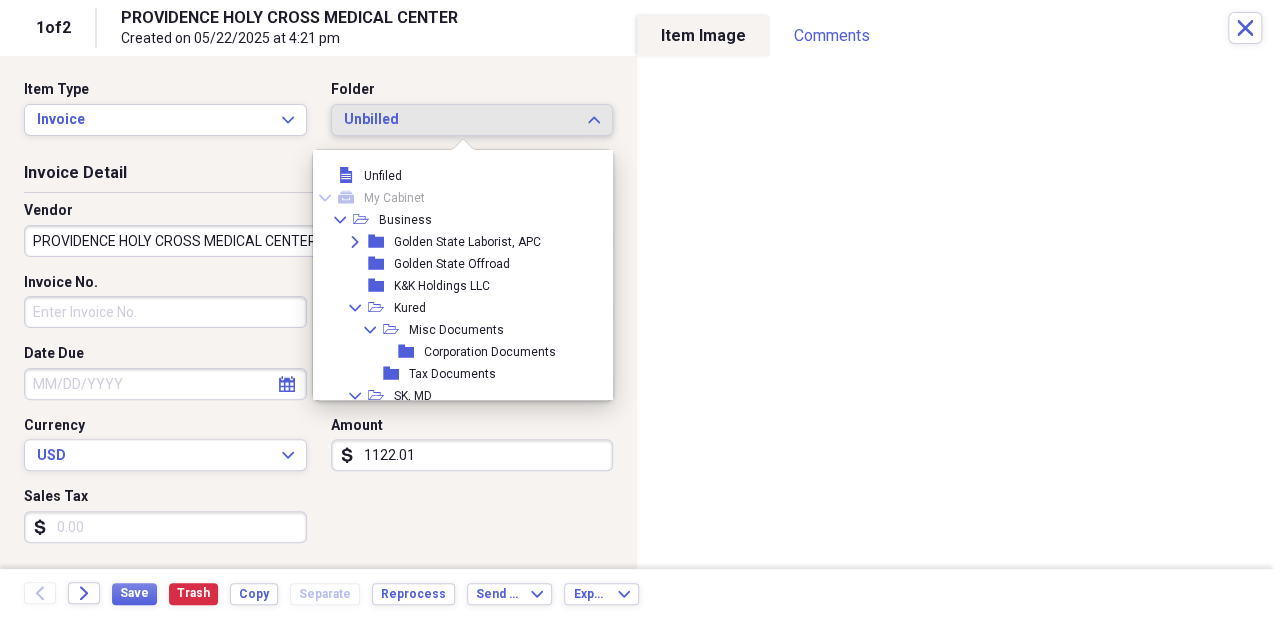 scroll, scrollTop: 303, scrollLeft: 0, axis: vertical 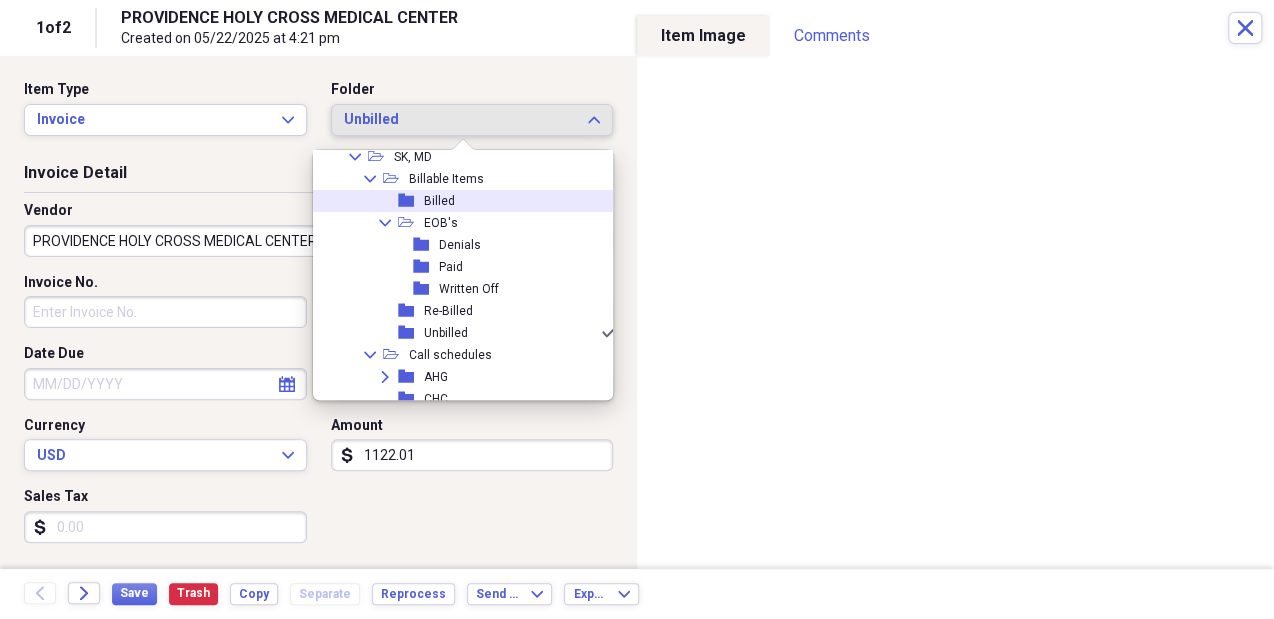 click on "folder Billed" at bounding box center [458, 201] 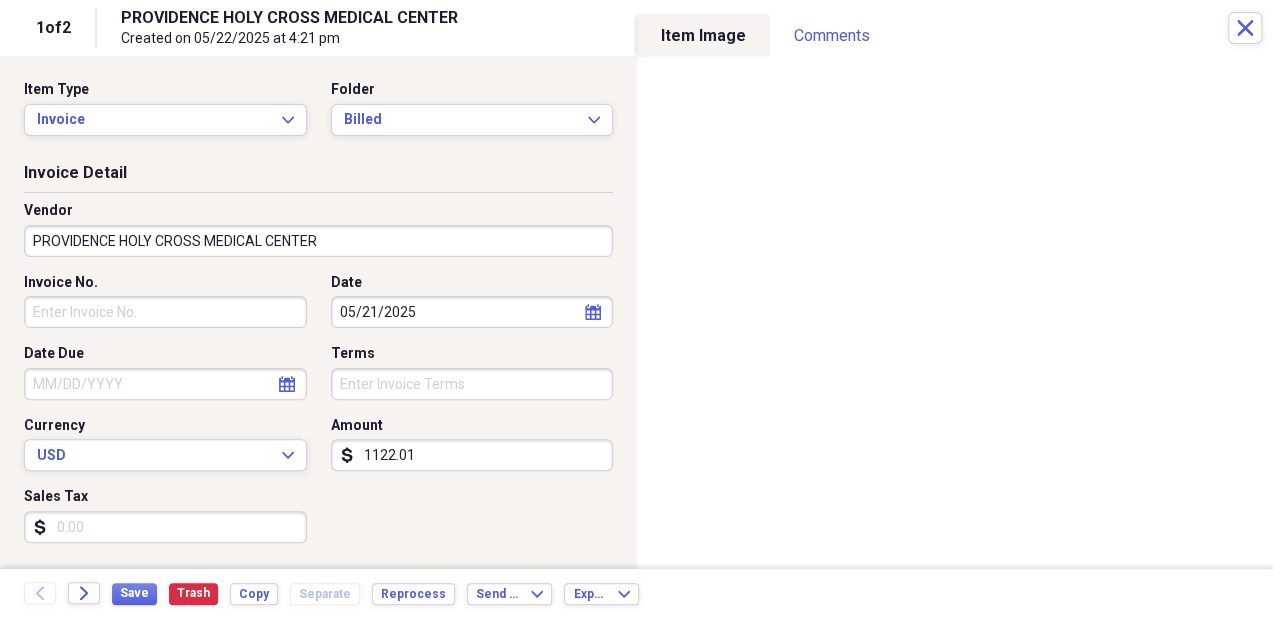 click on "PROVIDENCE HOLY CROSS MEDICAL CENTER" at bounding box center [318, 241] 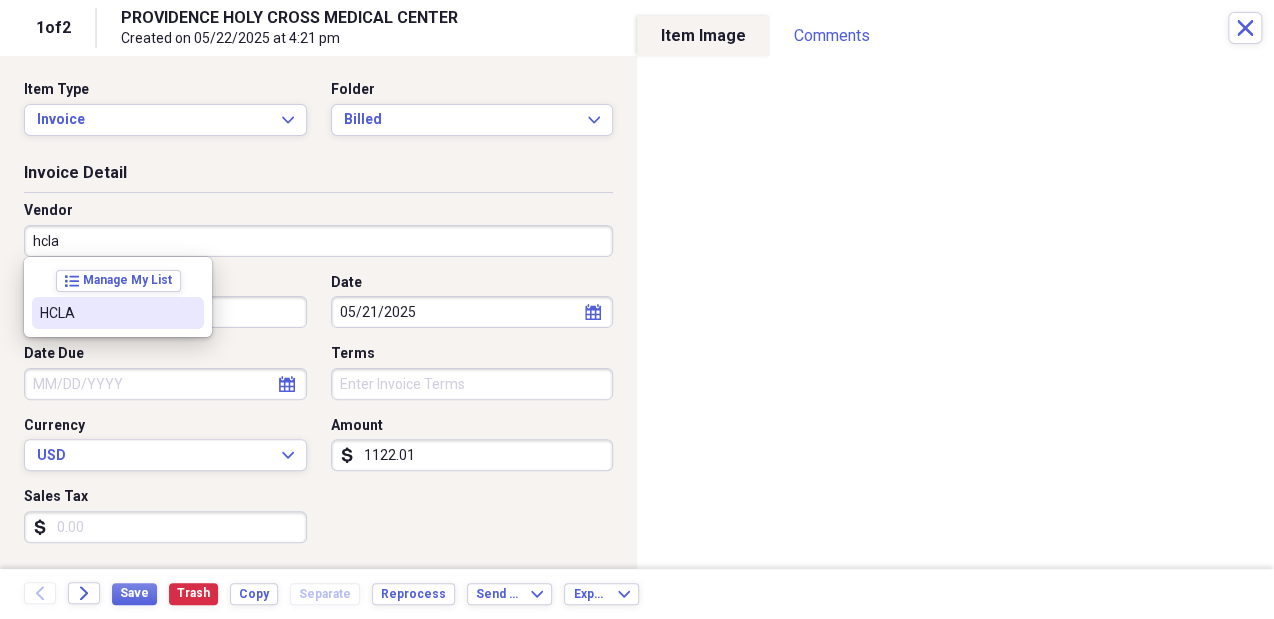 click on "HCLA" at bounding box center (106, 313) 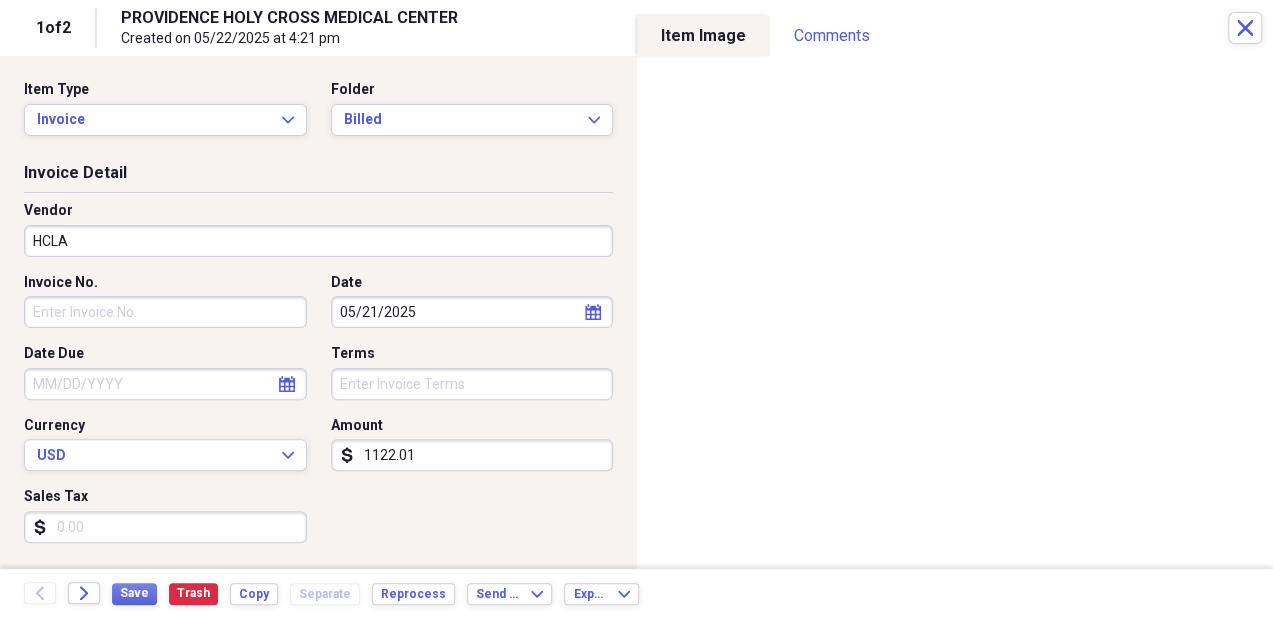 type on "Billed" 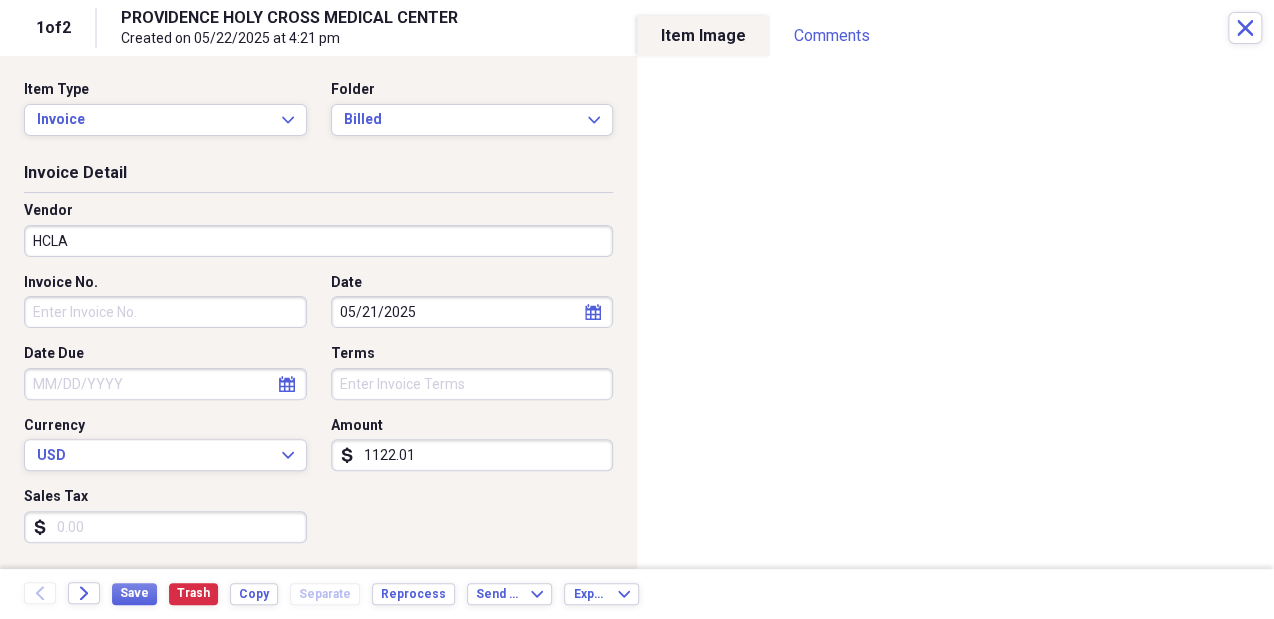 click on "1122.01" at bounding box center [472, 455] 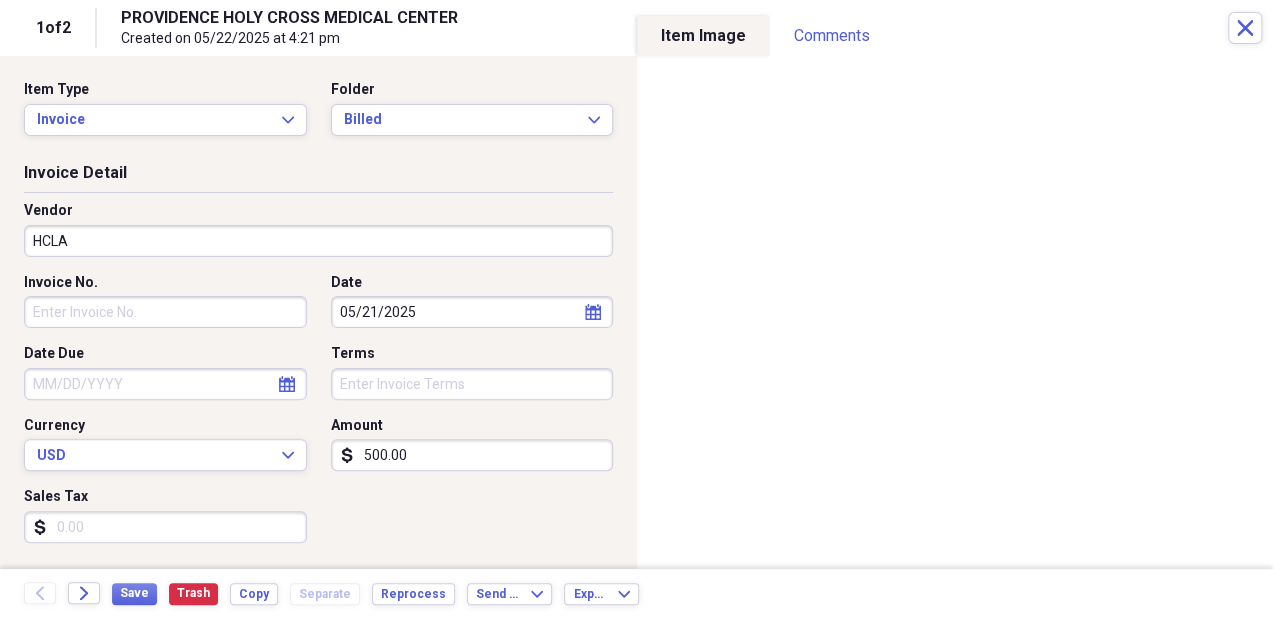 type on "500.00" 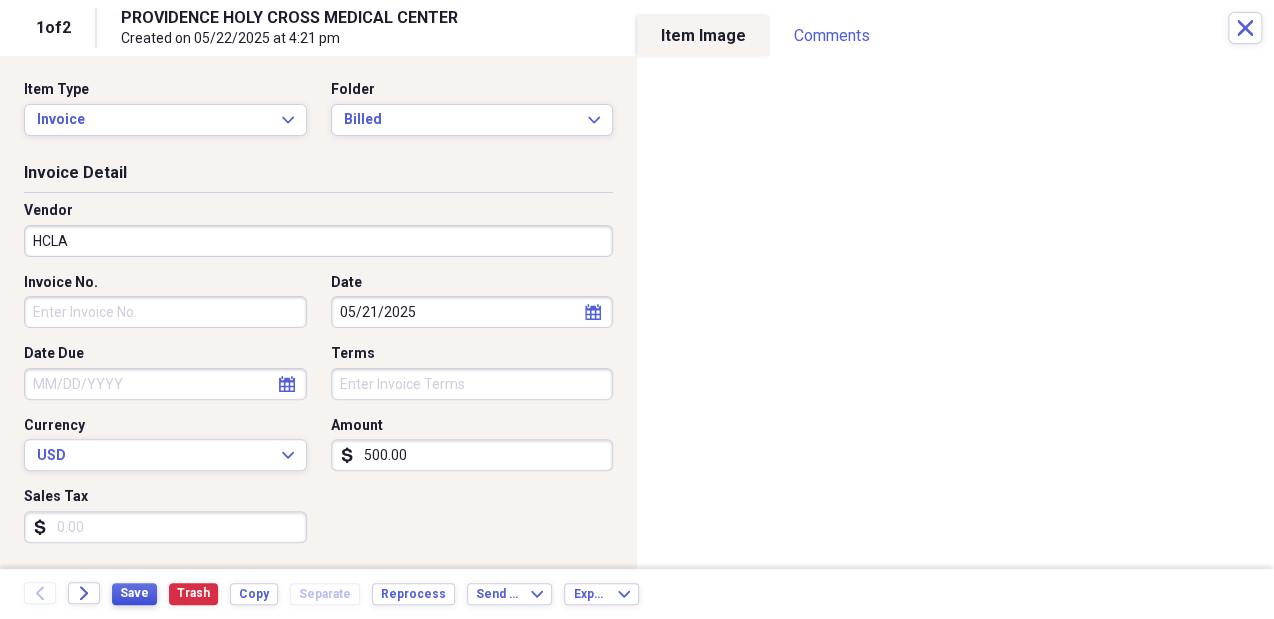 click on "Save" at bounding box center (134, 593) 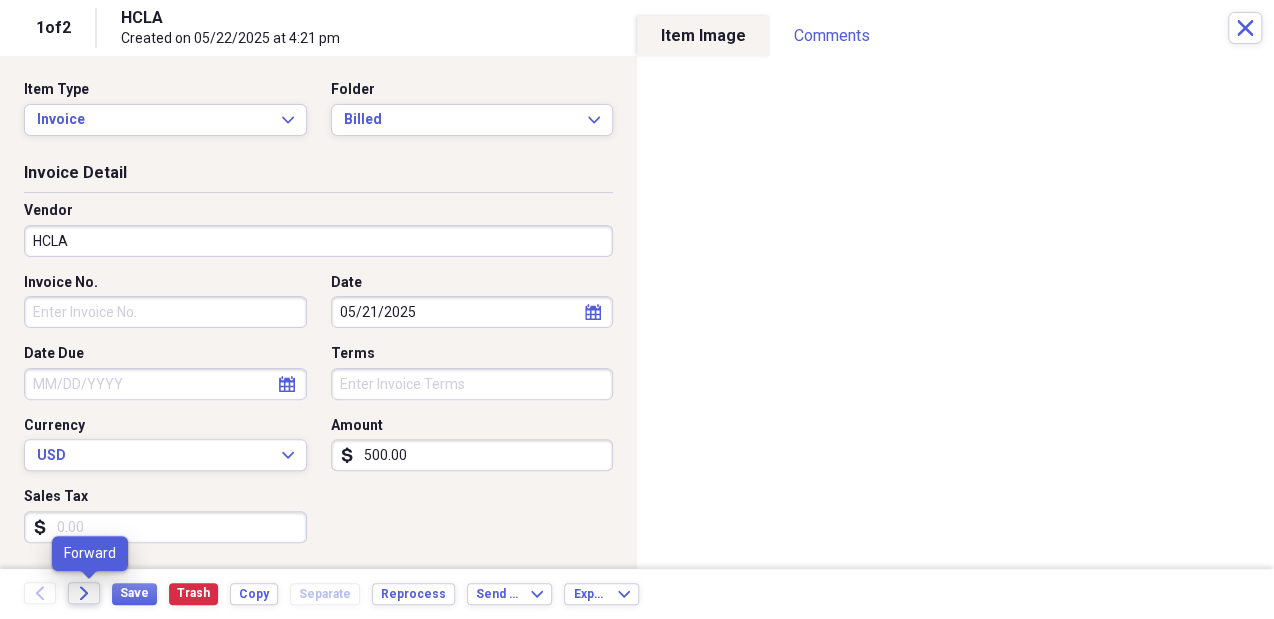 click on "Forward" at bounding box center (84, 593) 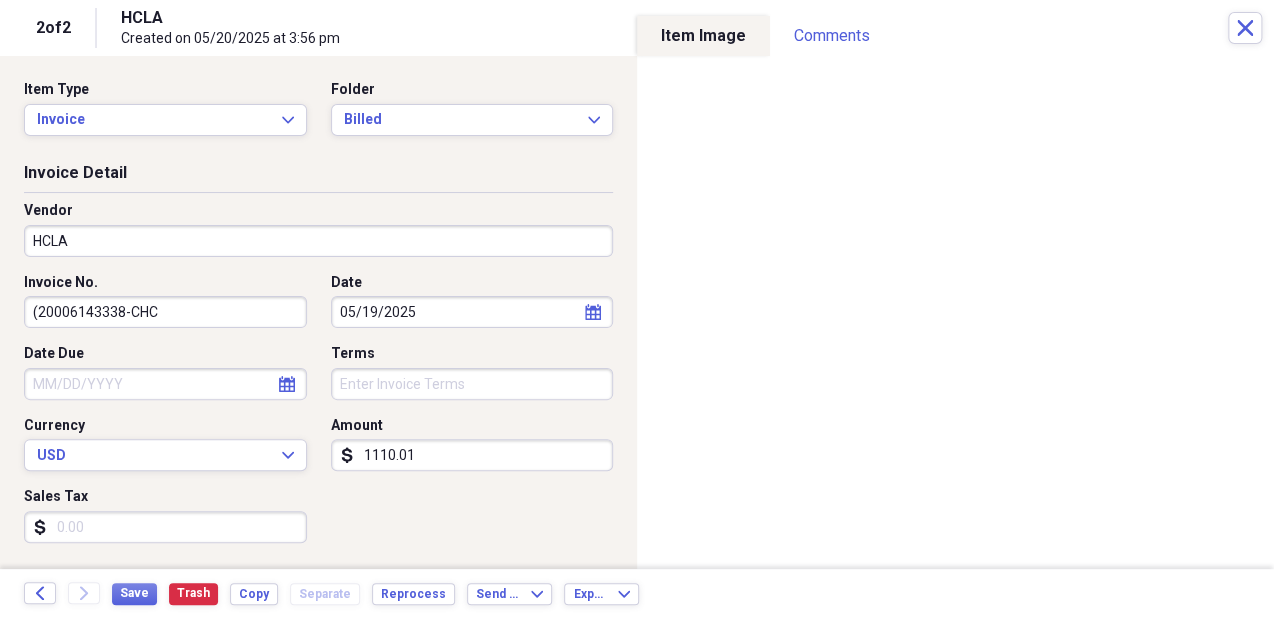 click on "1110.01" at bounding box center [472, 455] 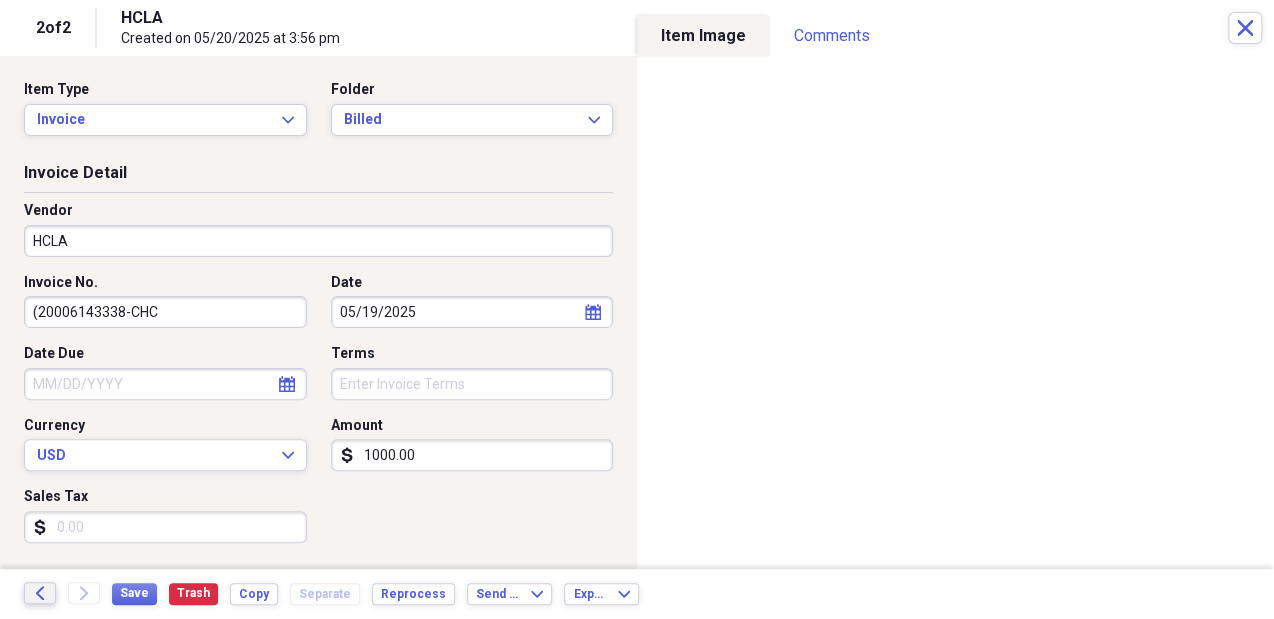 type on "1000.00" 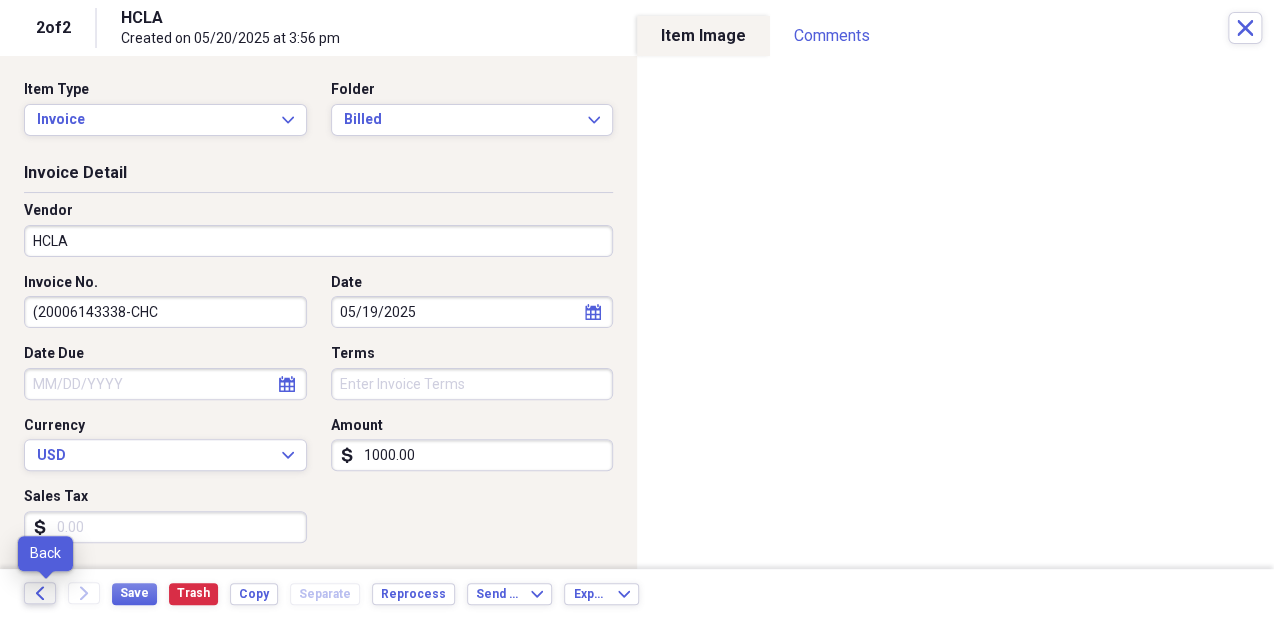 click on "Back" 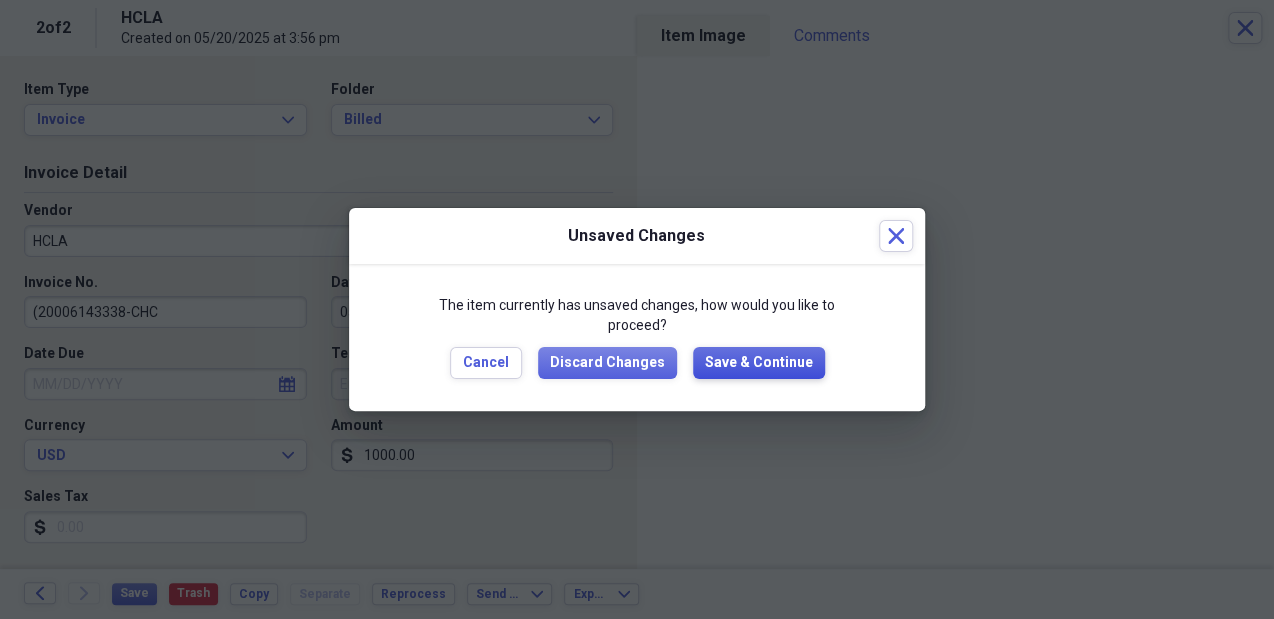 click on "Save & Continue" at bounding box center (759, 363) 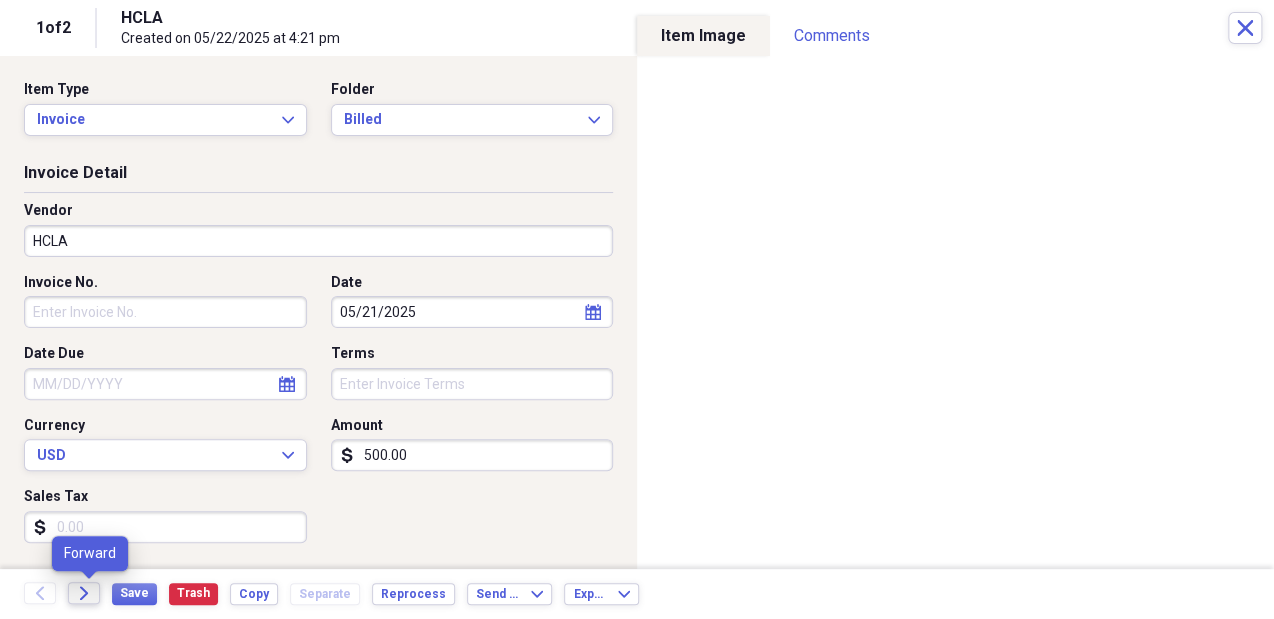 click on "Forward" at bounding box center [84, 593] 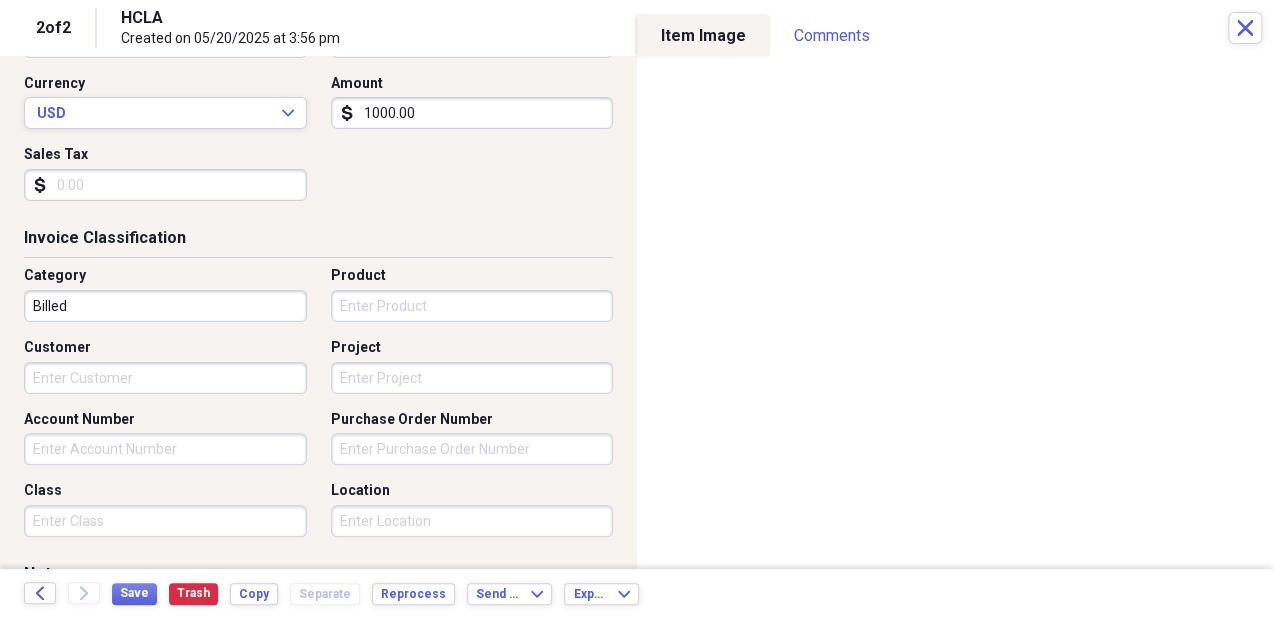 scroll, scrollTop: 370, scrollLeft: 0, axis: vertical 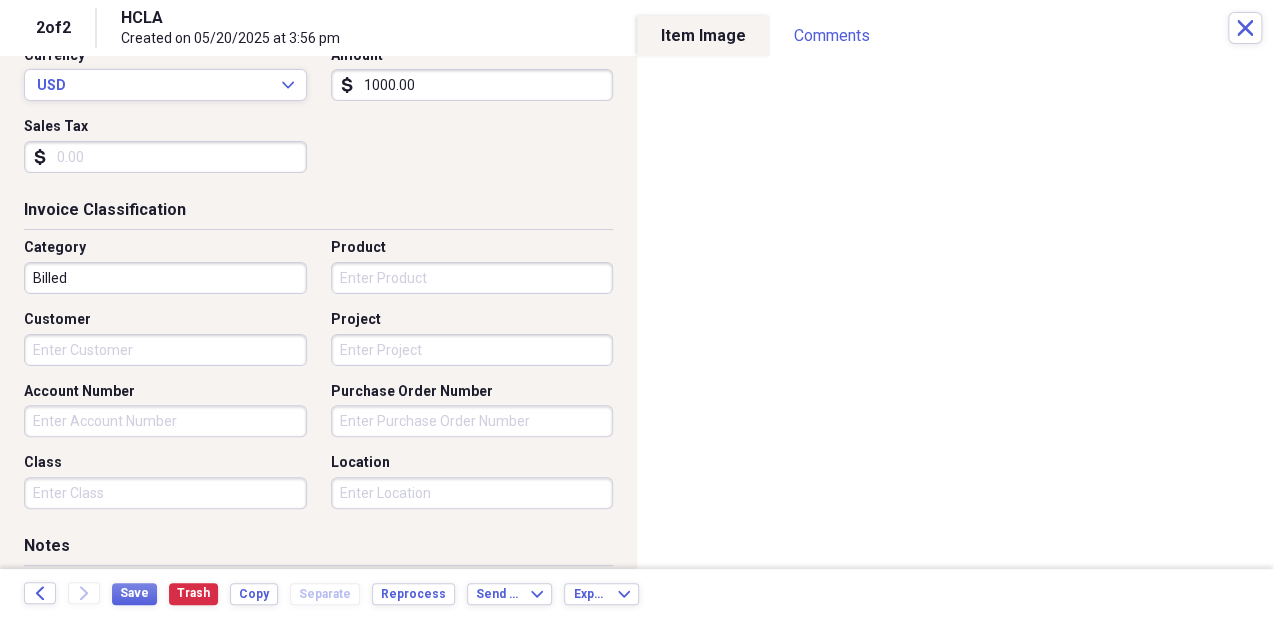 click on "Customer" at bounding box center (165, 350) 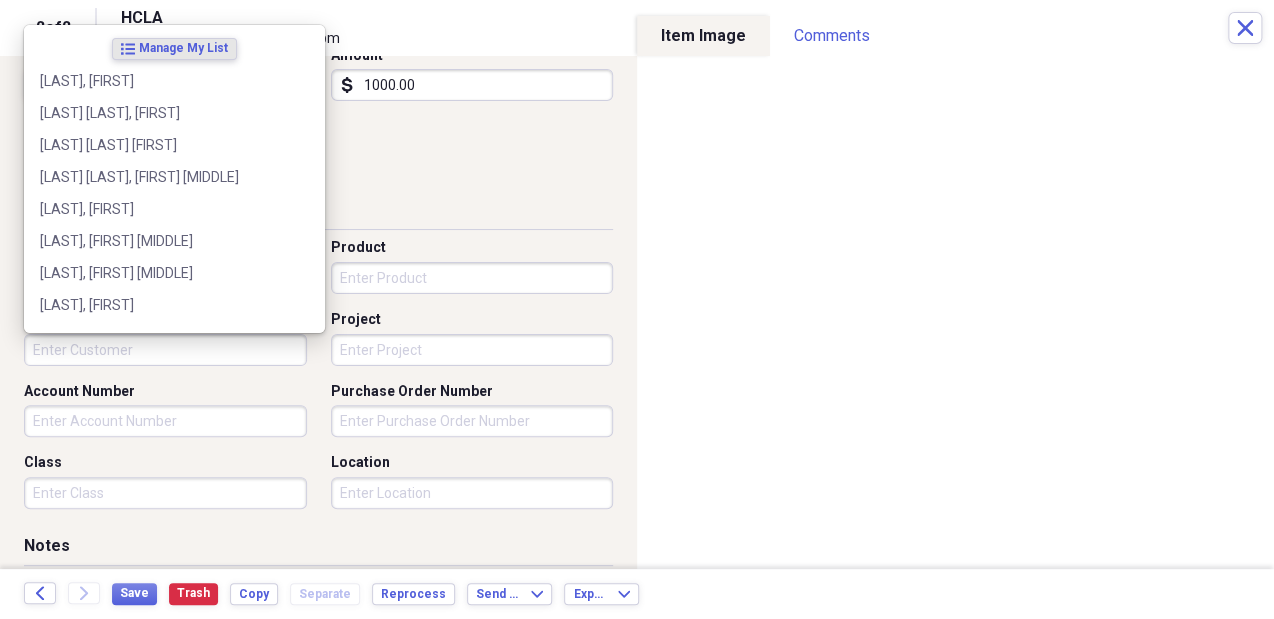 paste on "[LAST], [FIRST]" 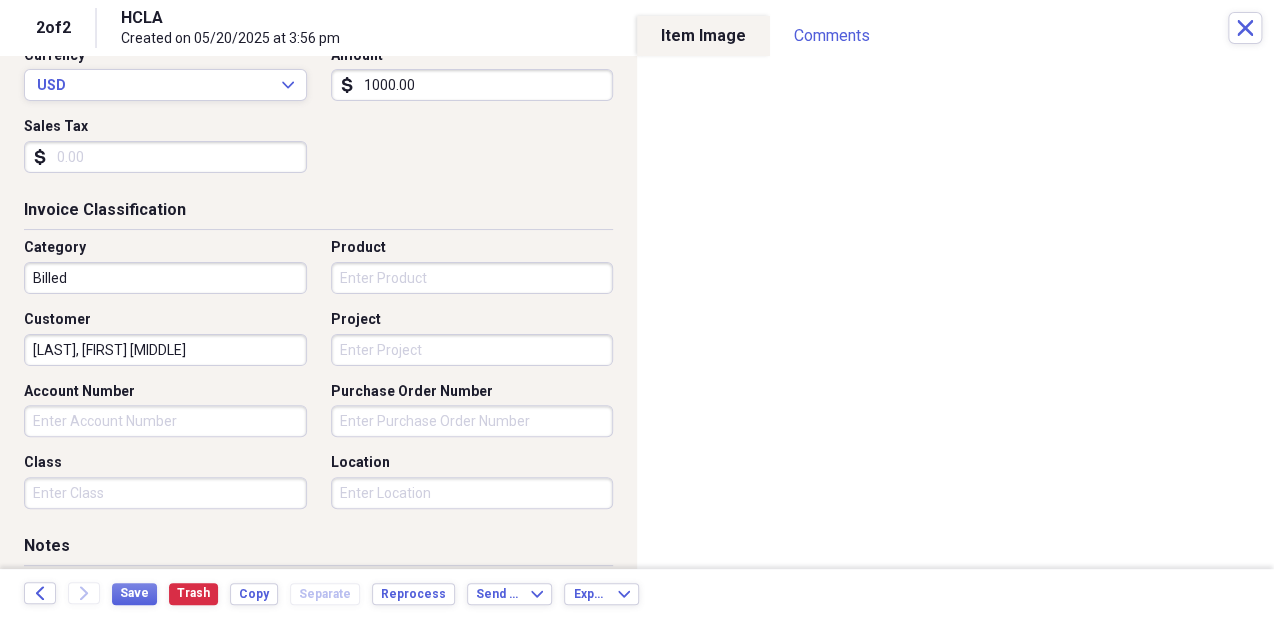 type on "[LAST], [FIRST]" 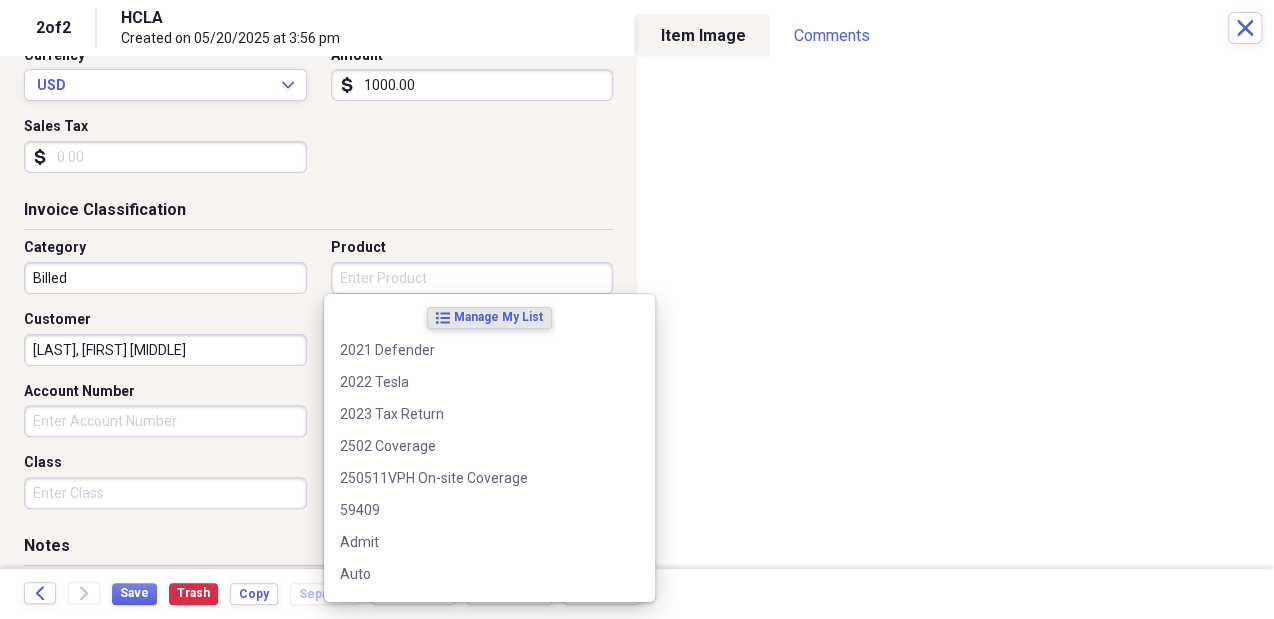 click on "Product" at bounding box center (472, 278) 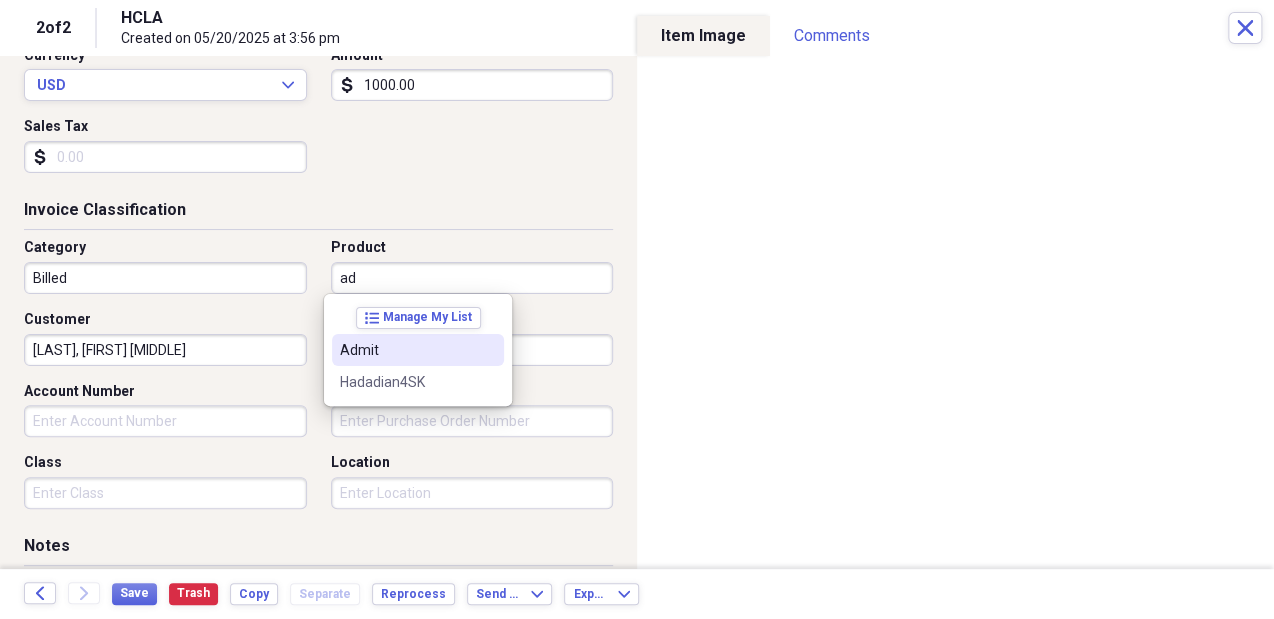 click on "Admit" at bounding box center (406, 350) 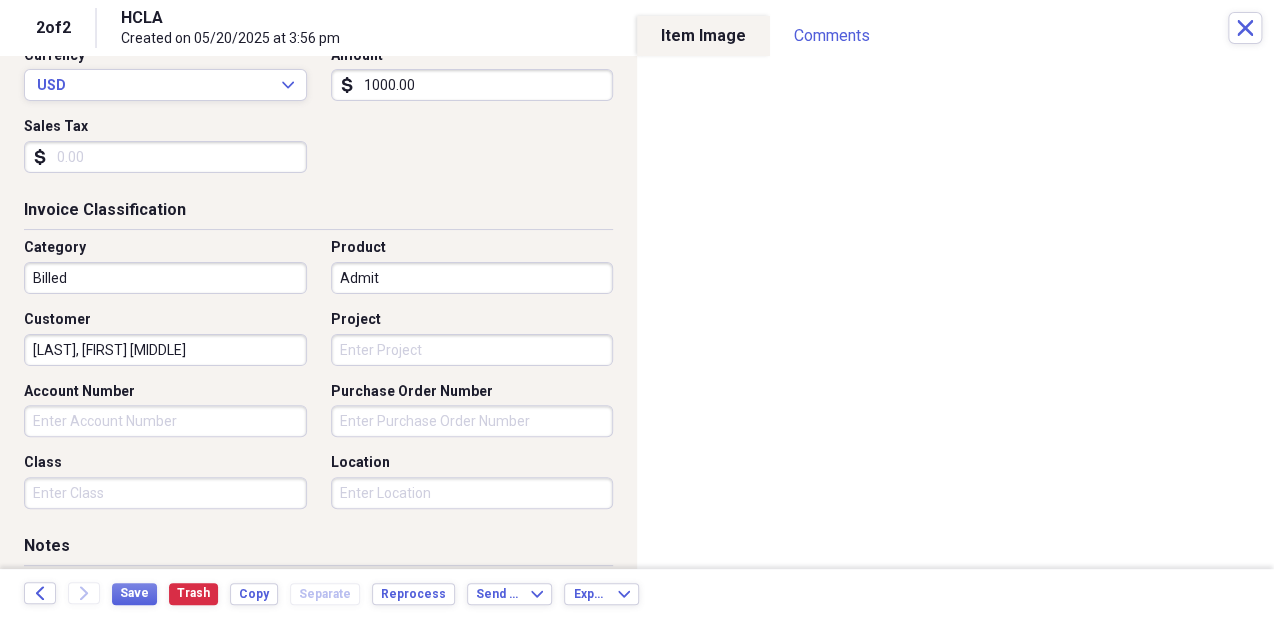 click on "Location" at bounding box center [472, 493] 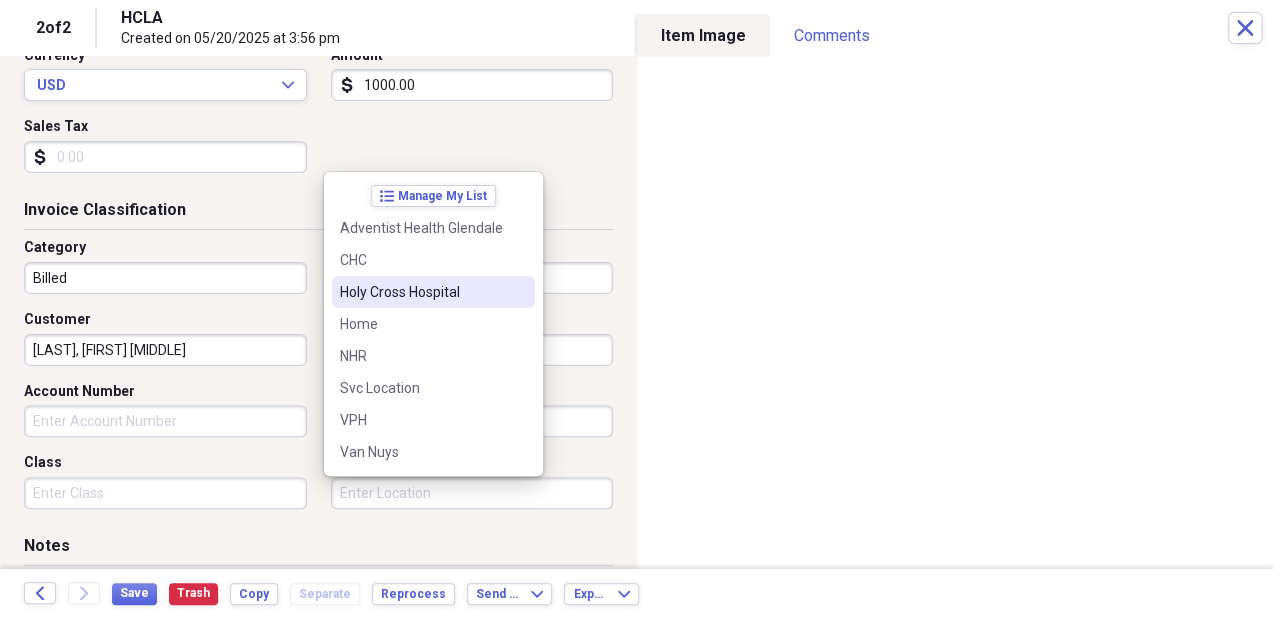 click on "Holy Cross Hospital" at bounding box center (433, 292) 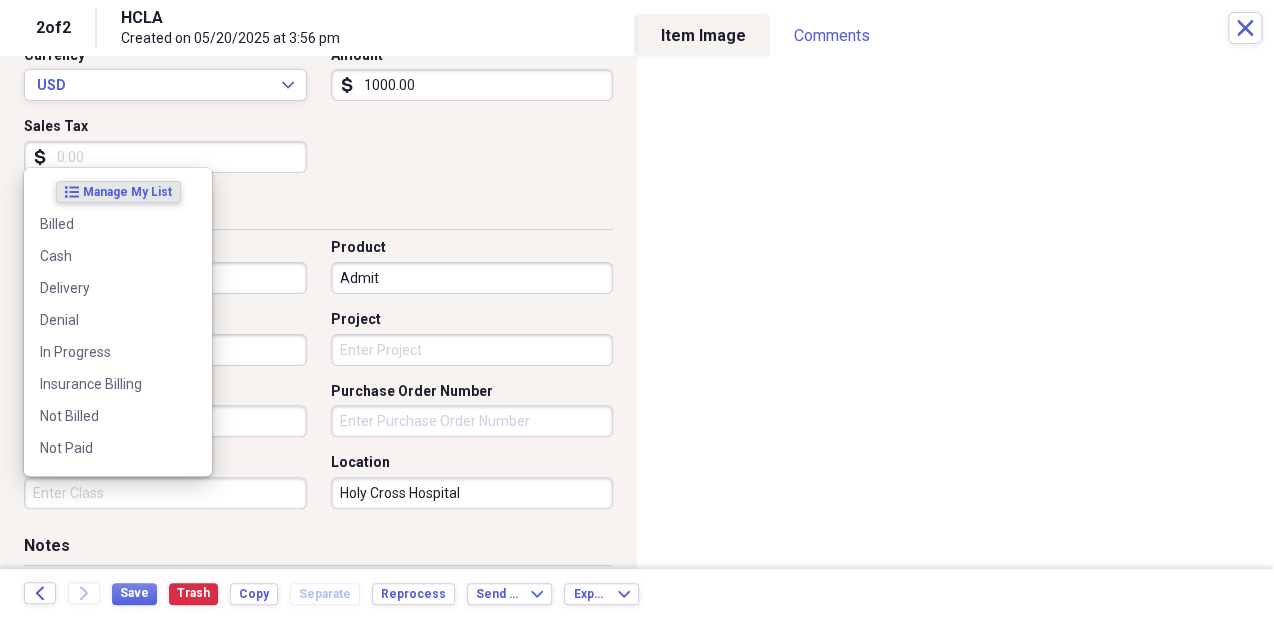 click on "Class" at bounding box center [165, 493] 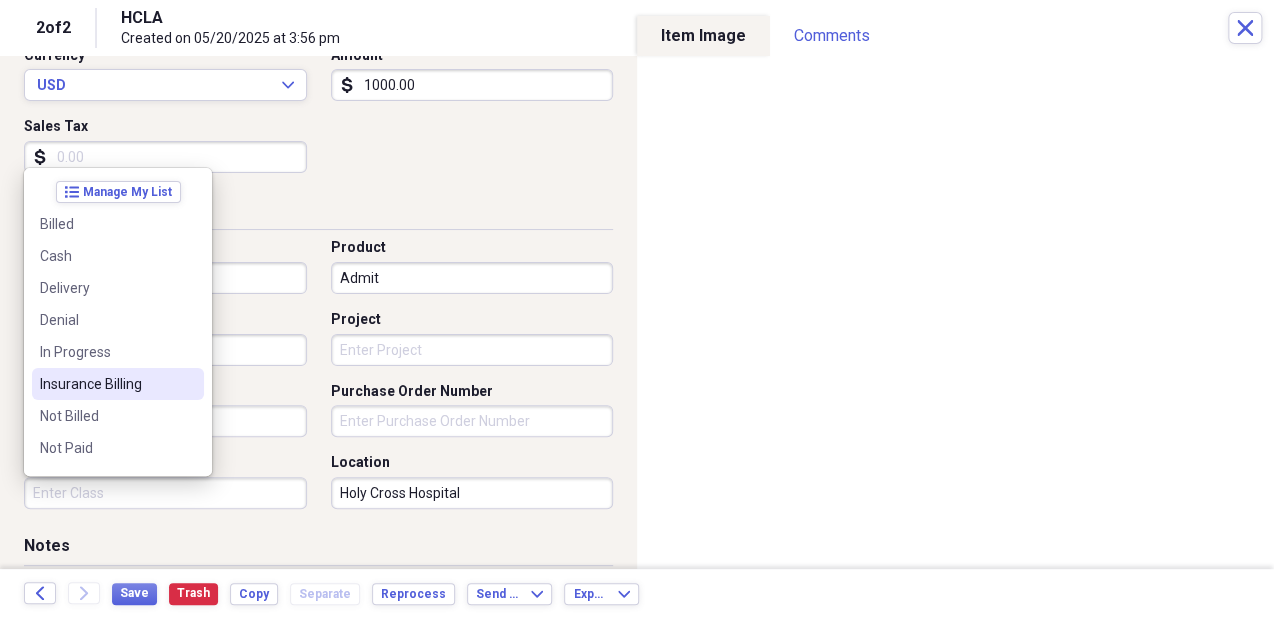 click on "Insurance Billing" at bounding box center [118, 384] 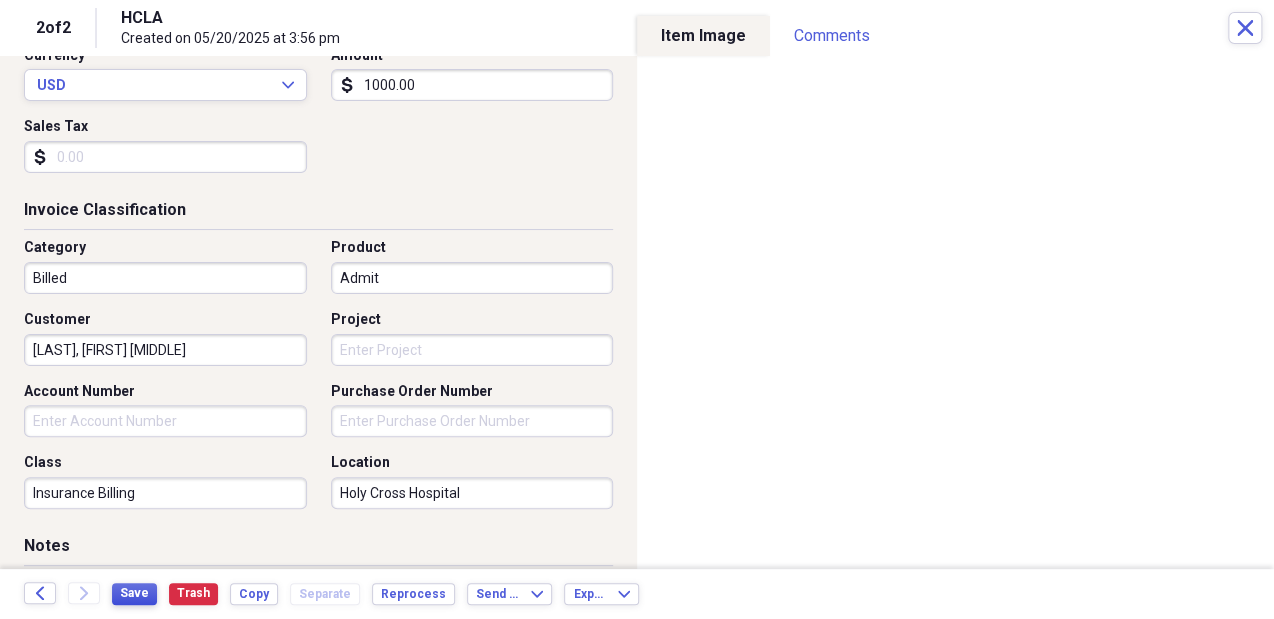 click on "Save" at bounding box center (134, 593) 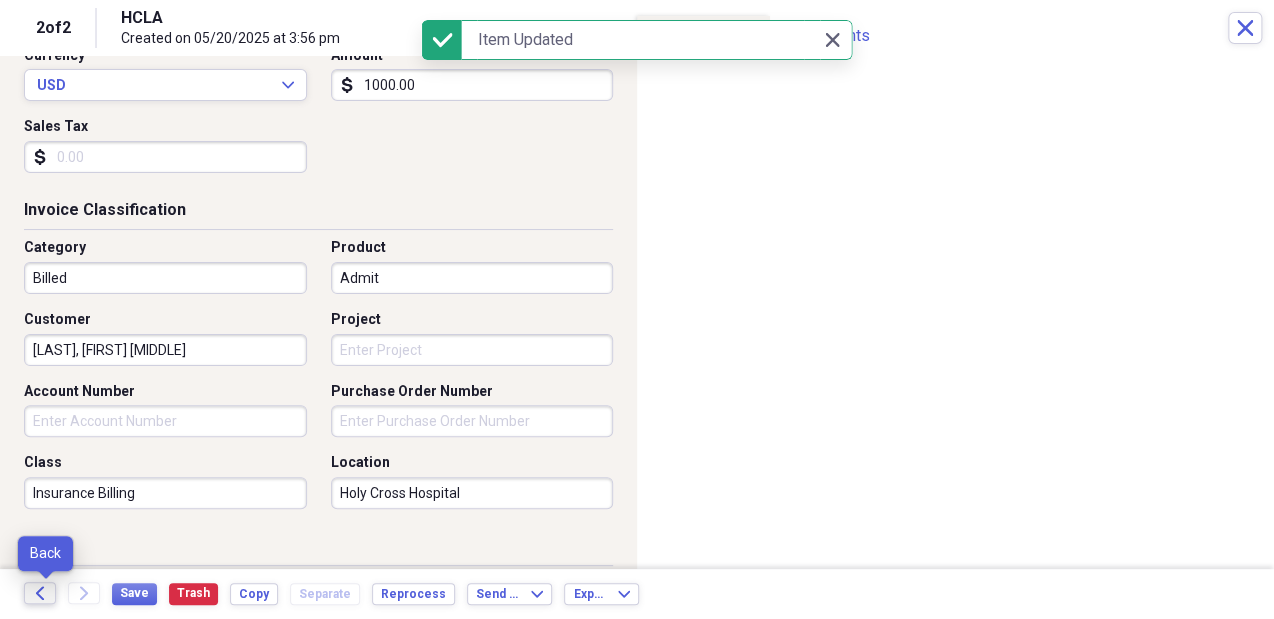 click 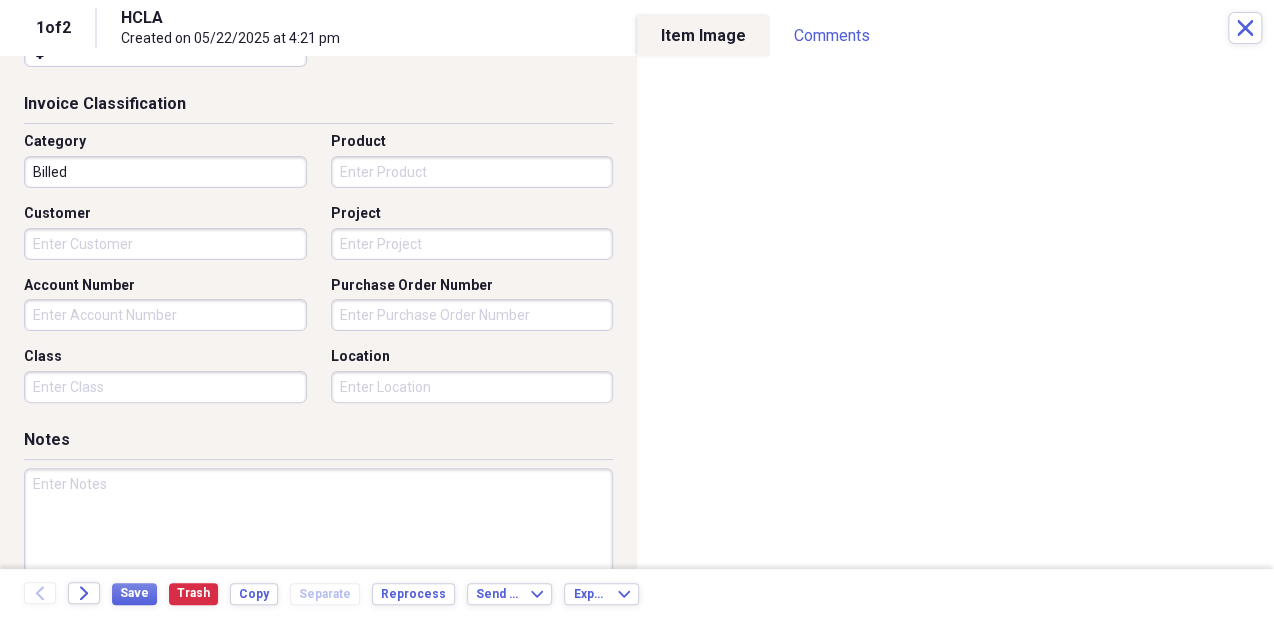 scroll, scrollTop: 478, scrollLeft: 0, axis: vertical 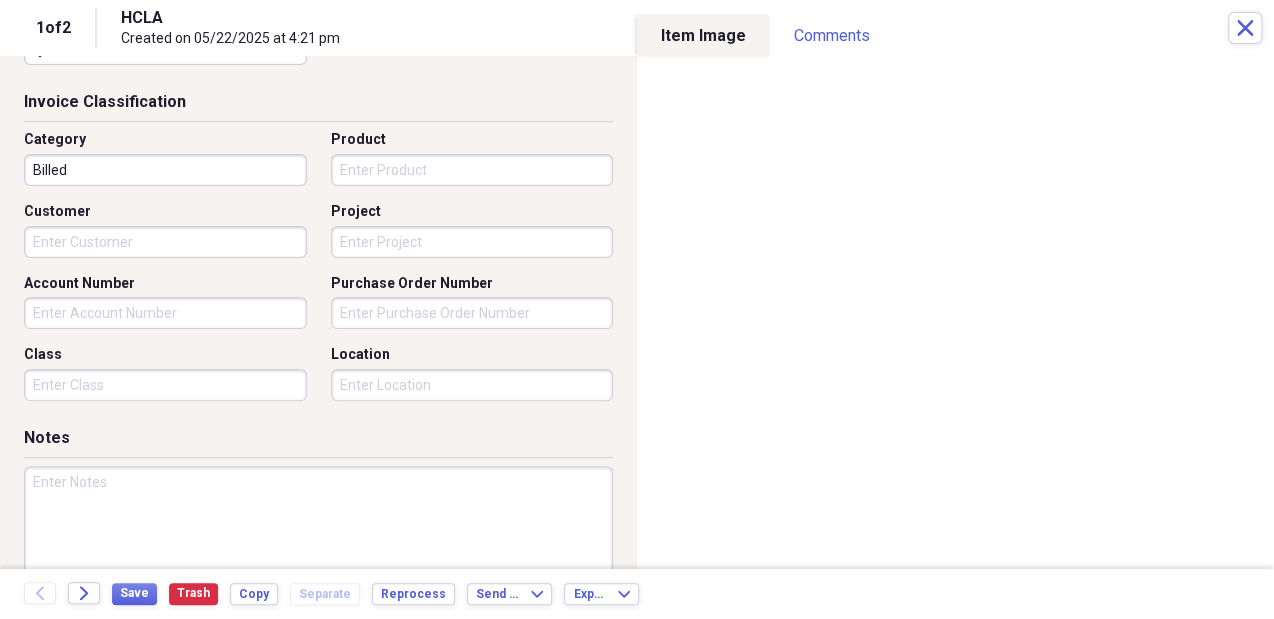 click on "Customer" at bounding box center [165, 242] 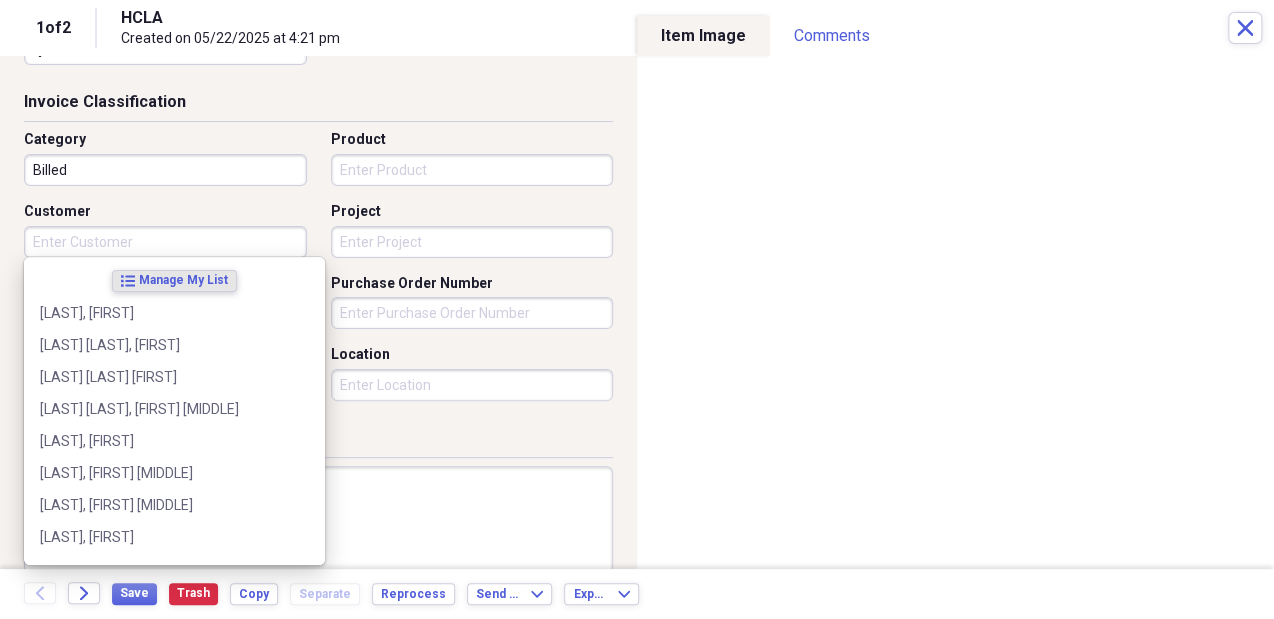 paste on "[LAST], [FIRST]" 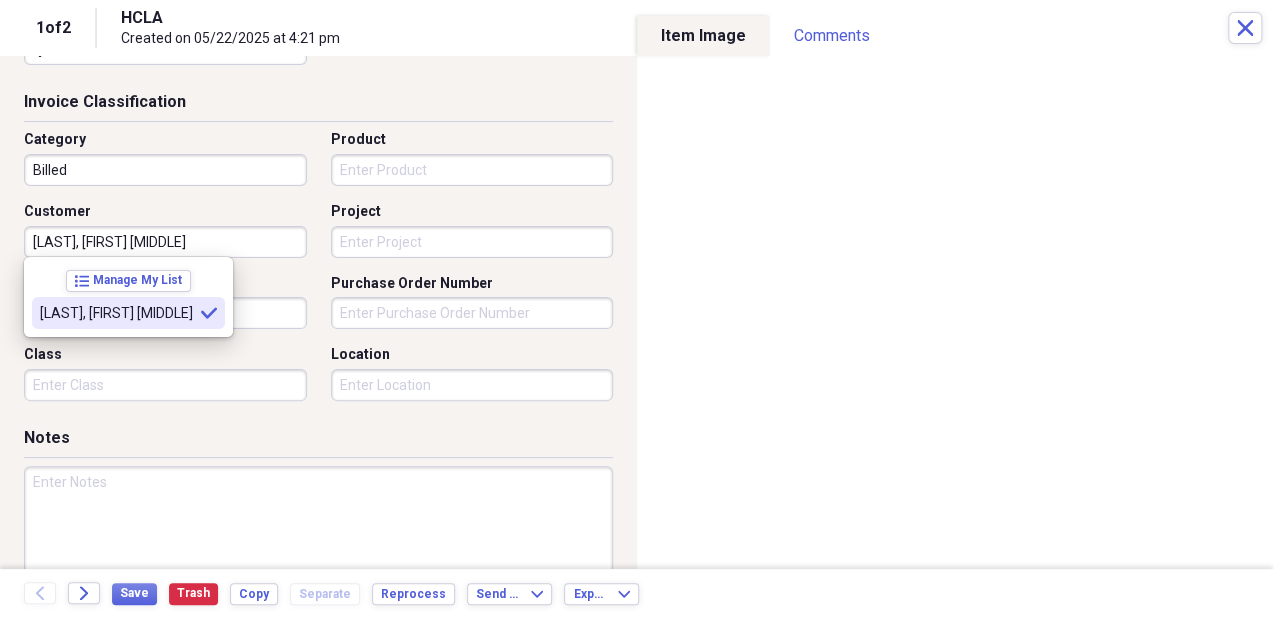 type on "[LAST], [FIRST]" 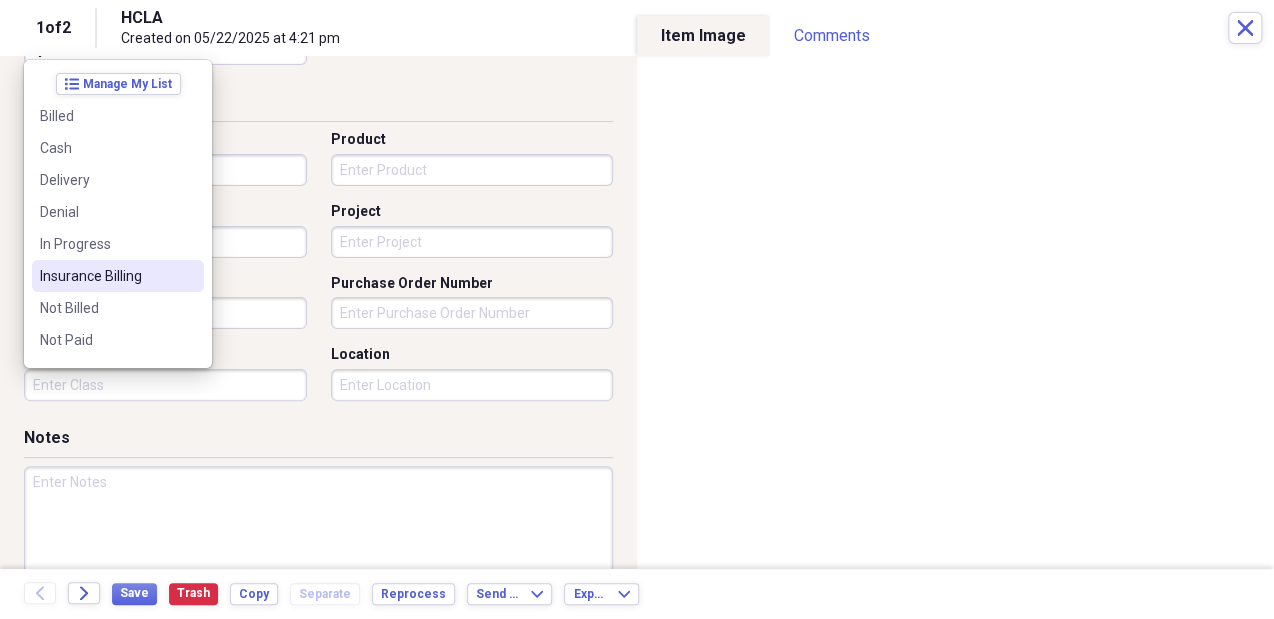 click on "Insurance Billing" at bounding box center (106, 276) 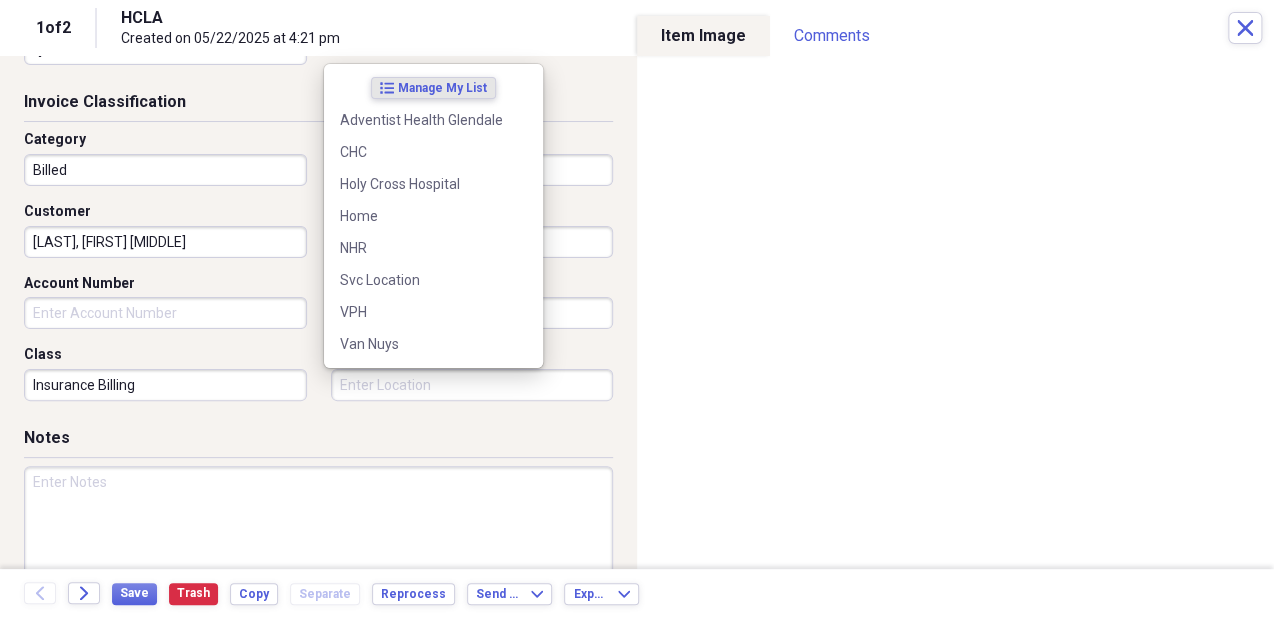 click on "Location" at bounding box center [472, 385] 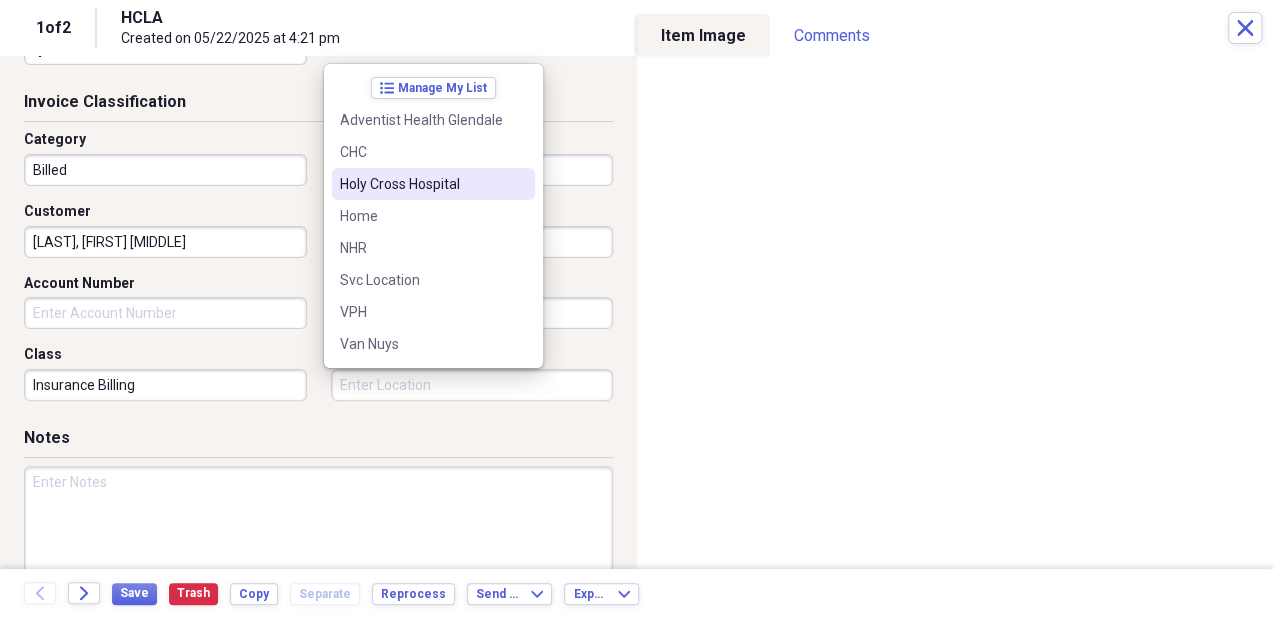 click on "Holy Cross Hospital" at bounding box center (421, 184) 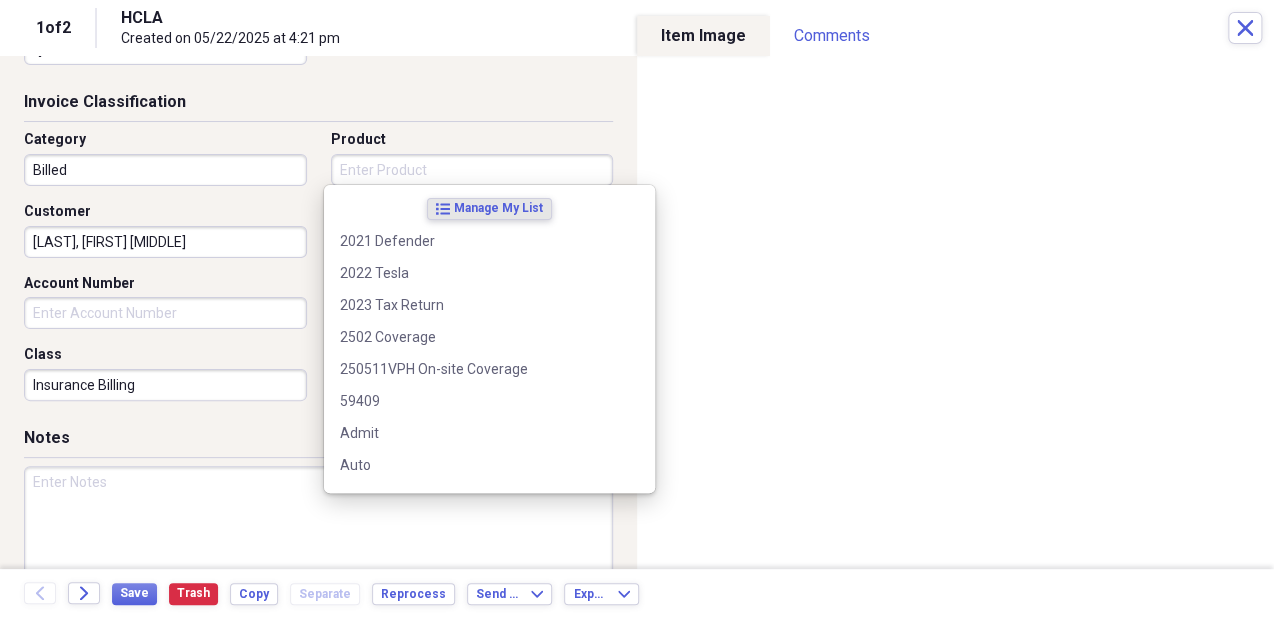 click on "Product" at bounding box center [472, 170] 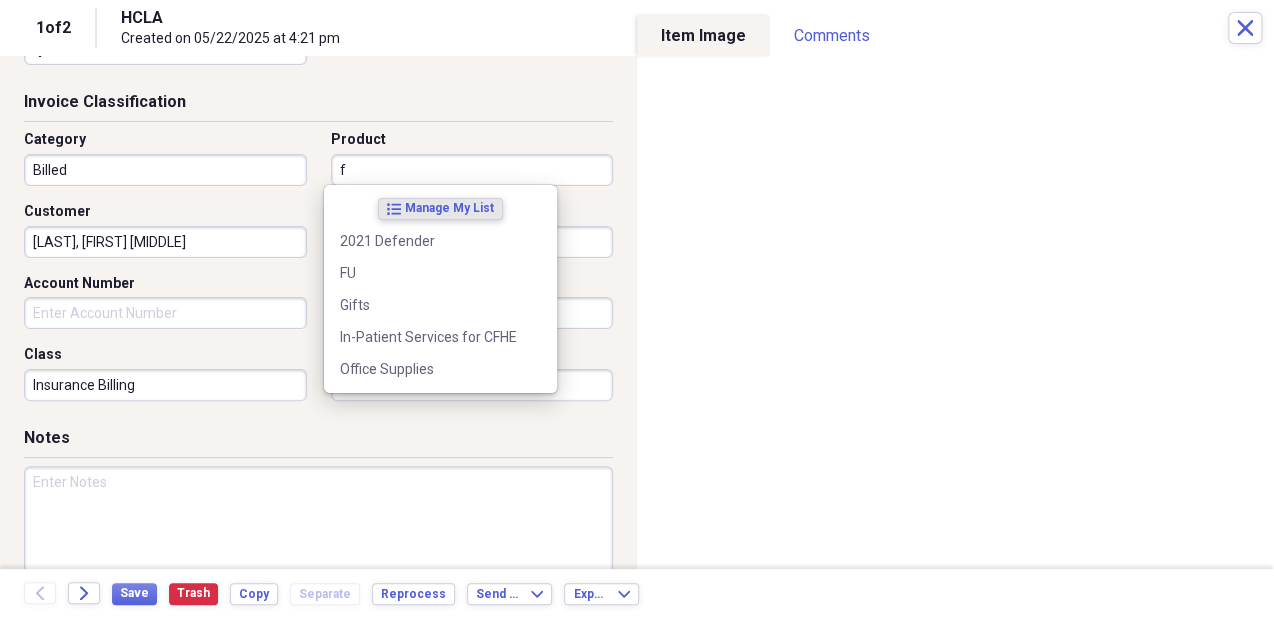 click on "FU" at bounding box center (428, 273) 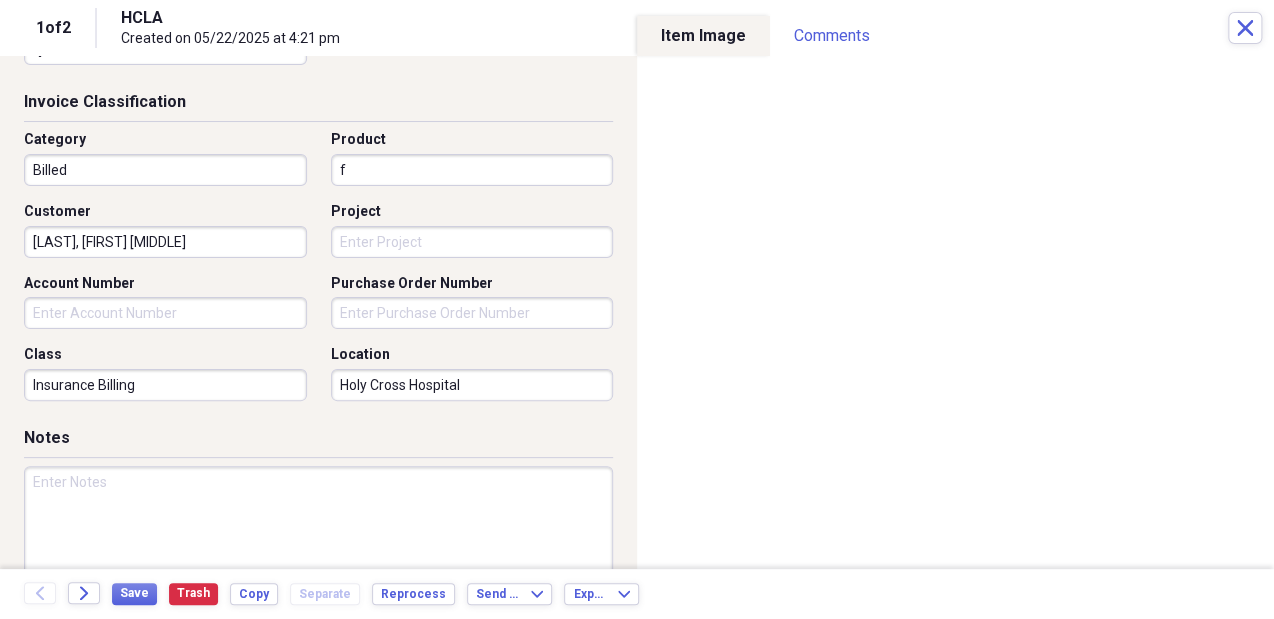 type on "FU" 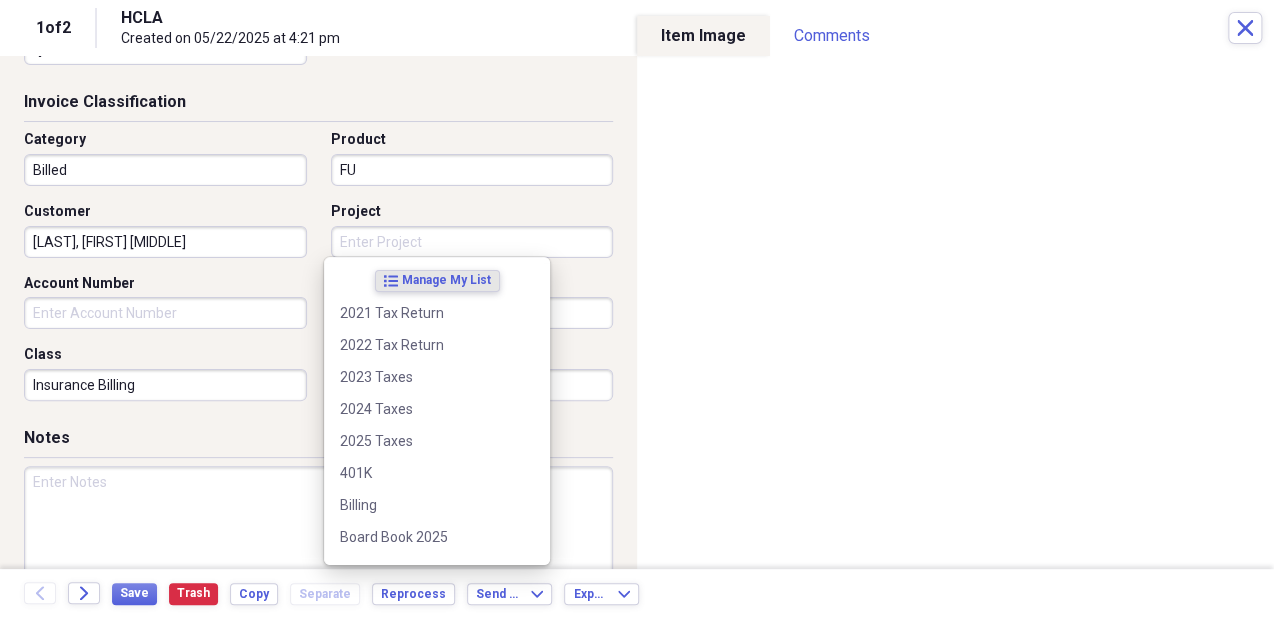 click on "Project" at bounding box center (472, 242) 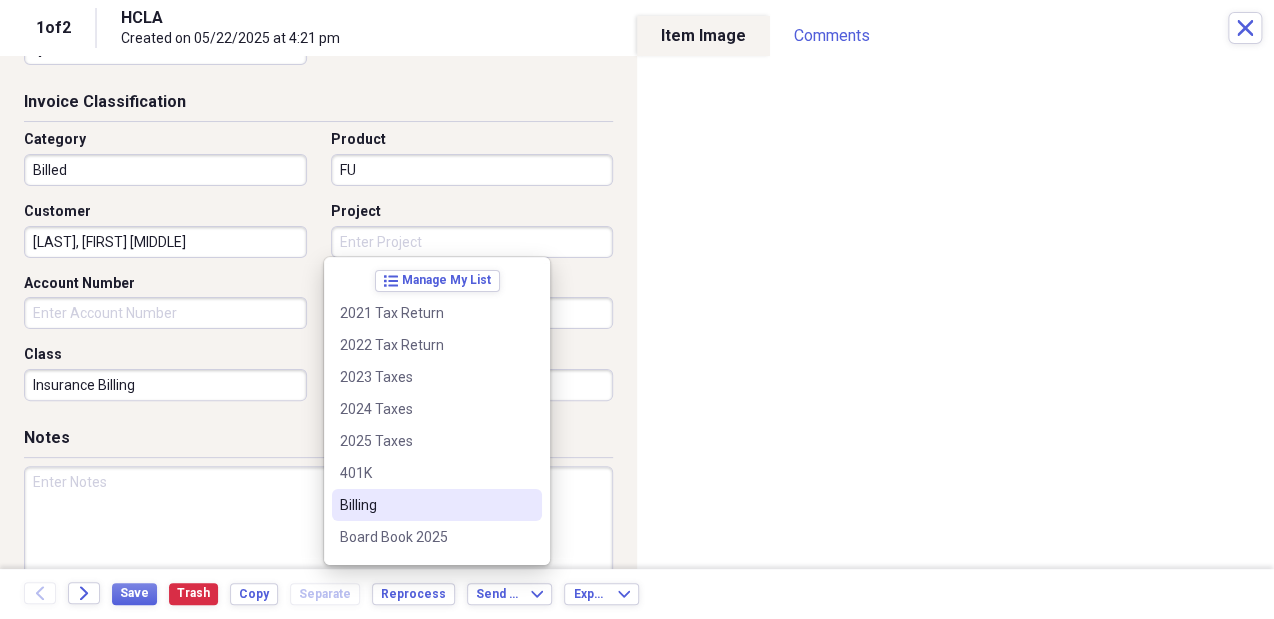 click on "Billing" at bounding box center (425, 505) 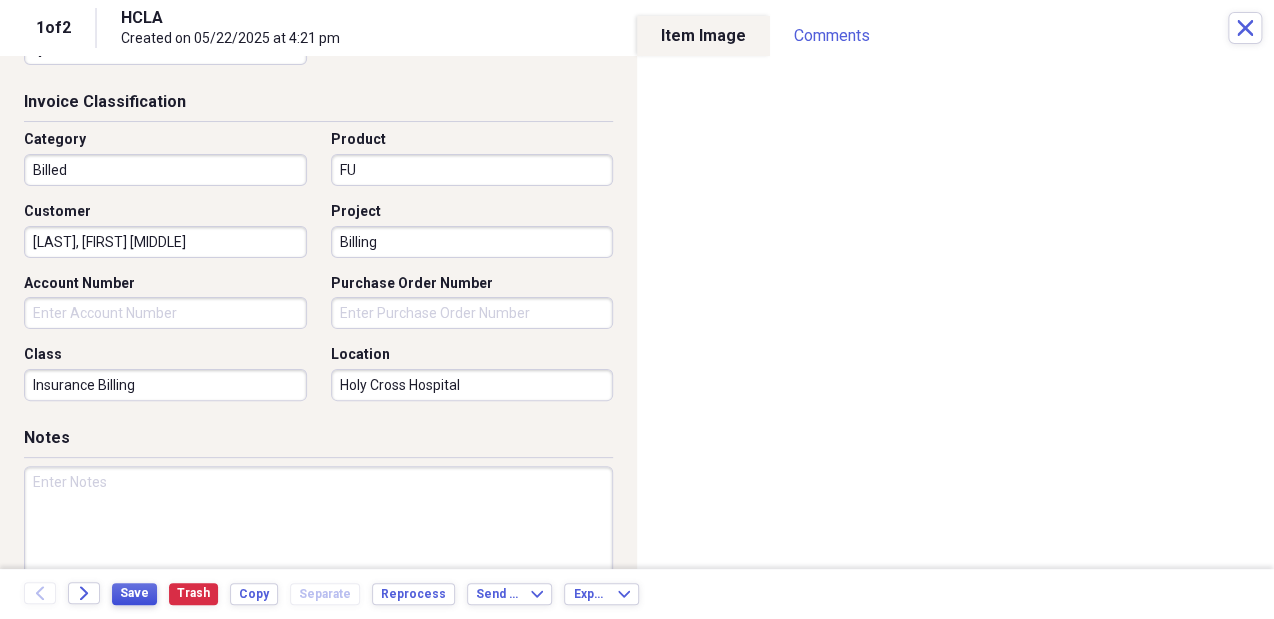 click on "Save" at bounding box center [134, 593] 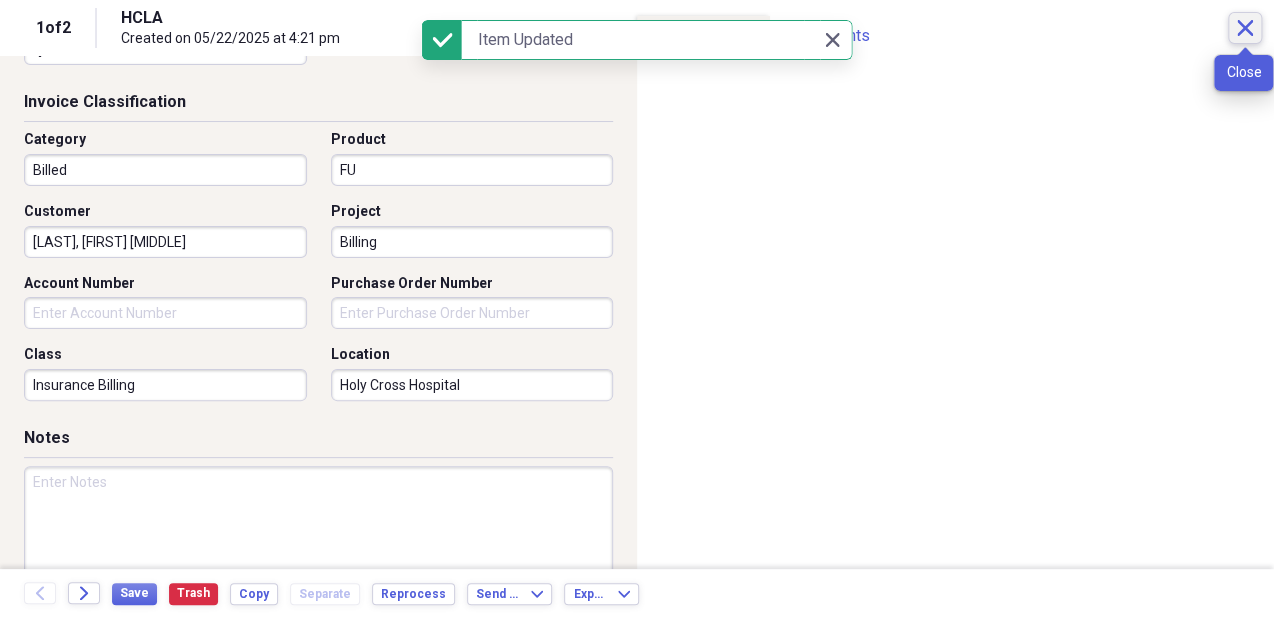 click on "Close" at bounding box center [1245, 28] 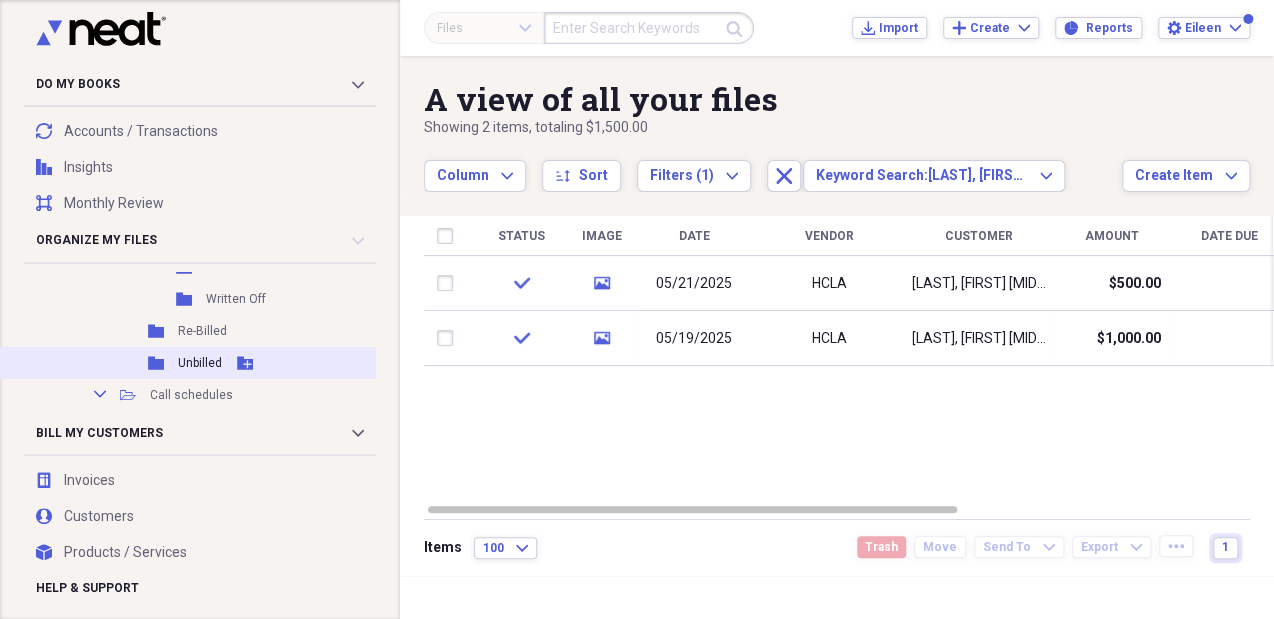 click on "Unbilled" at bounding box center [200, 363] 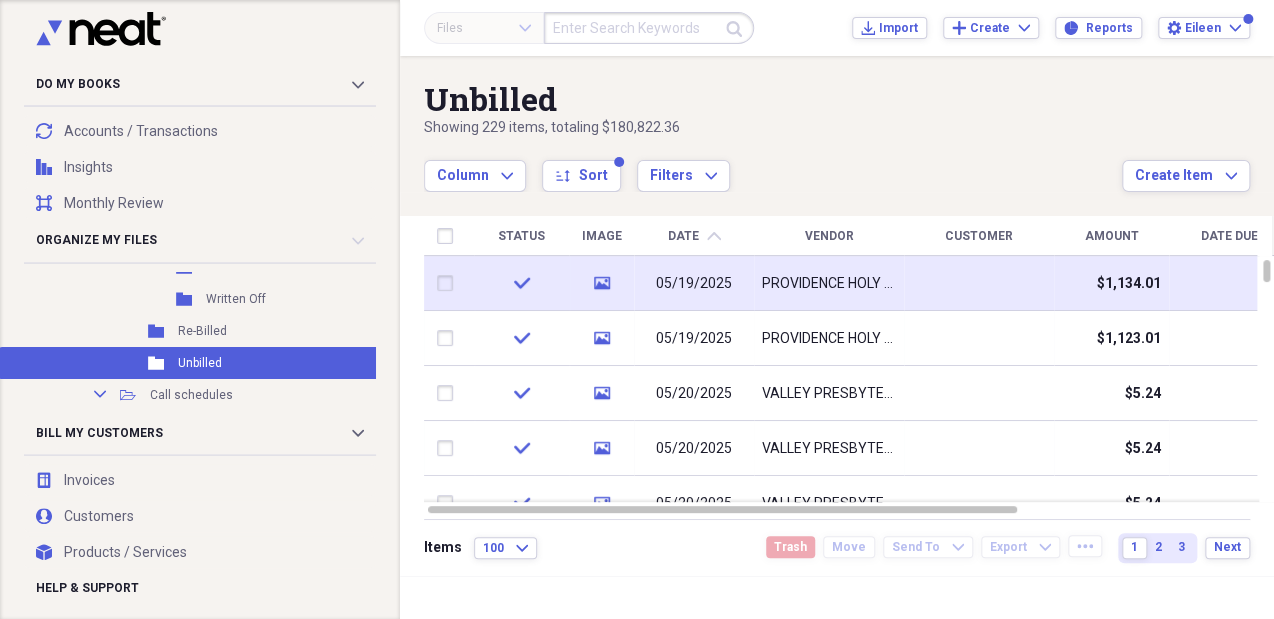 click on "PROVIDENCE HOLY CROSS MEDICAL CENTER" at bounding box center (829, 284) 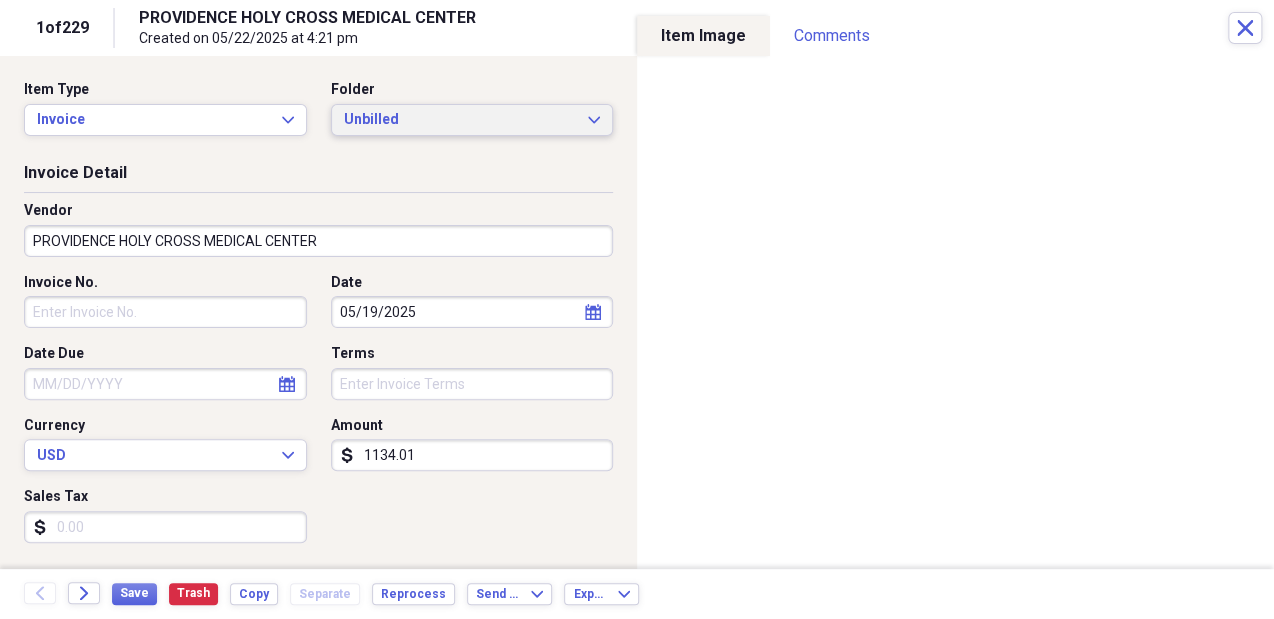 click on "Unbilled" at bounding box center [460, 120] 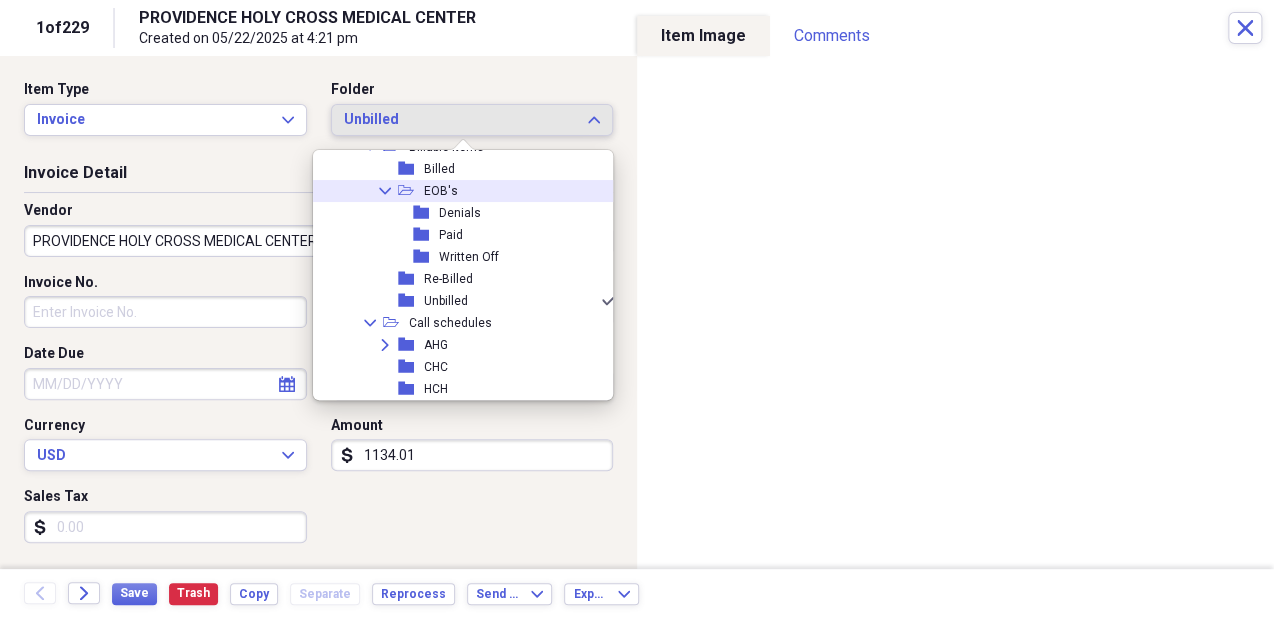 scroll, scrollTop: 239, scrollLeft: 0, axis: vertical 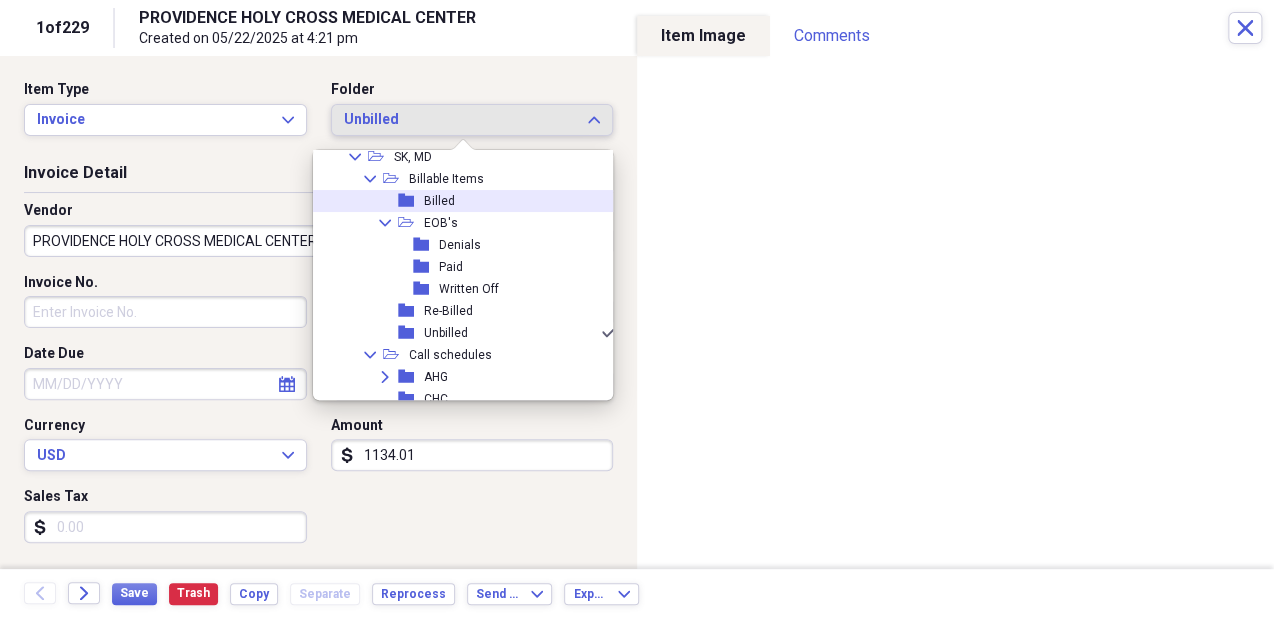 click on "folder Billed" at bounding box center [458, 201] 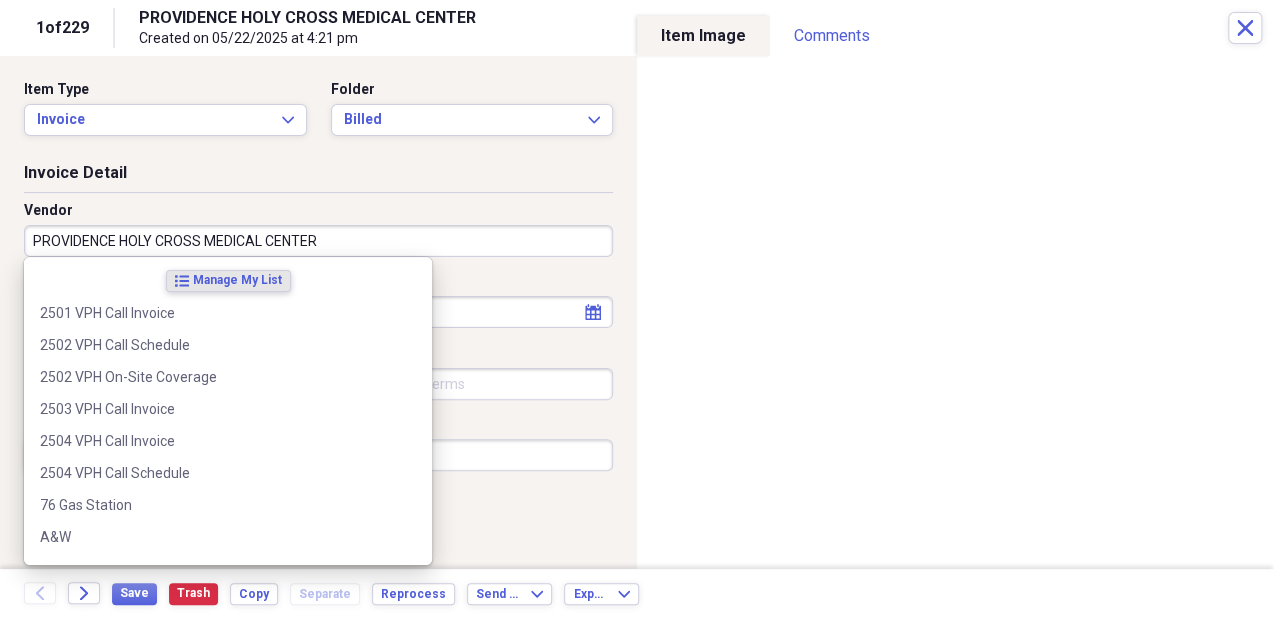 click on "PROVIDENCE HOLY CROSS MEDICAL CENTER" at bounding box center (318, 241) 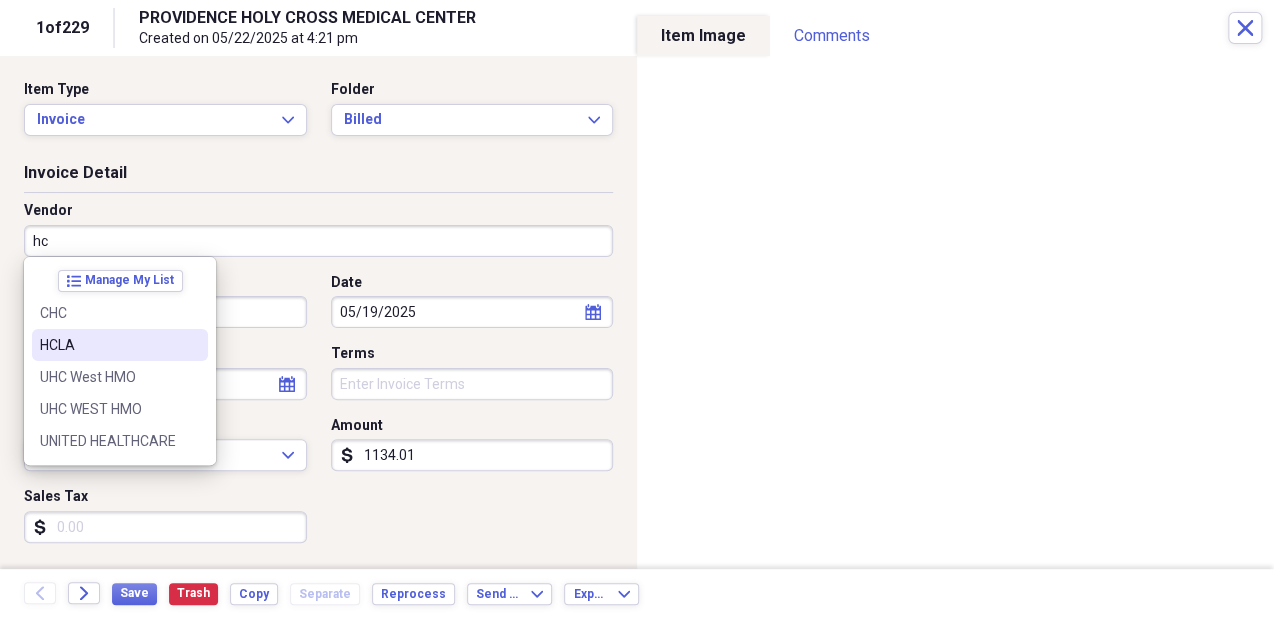 click on "HCLA" at bounding box center (120, 345) 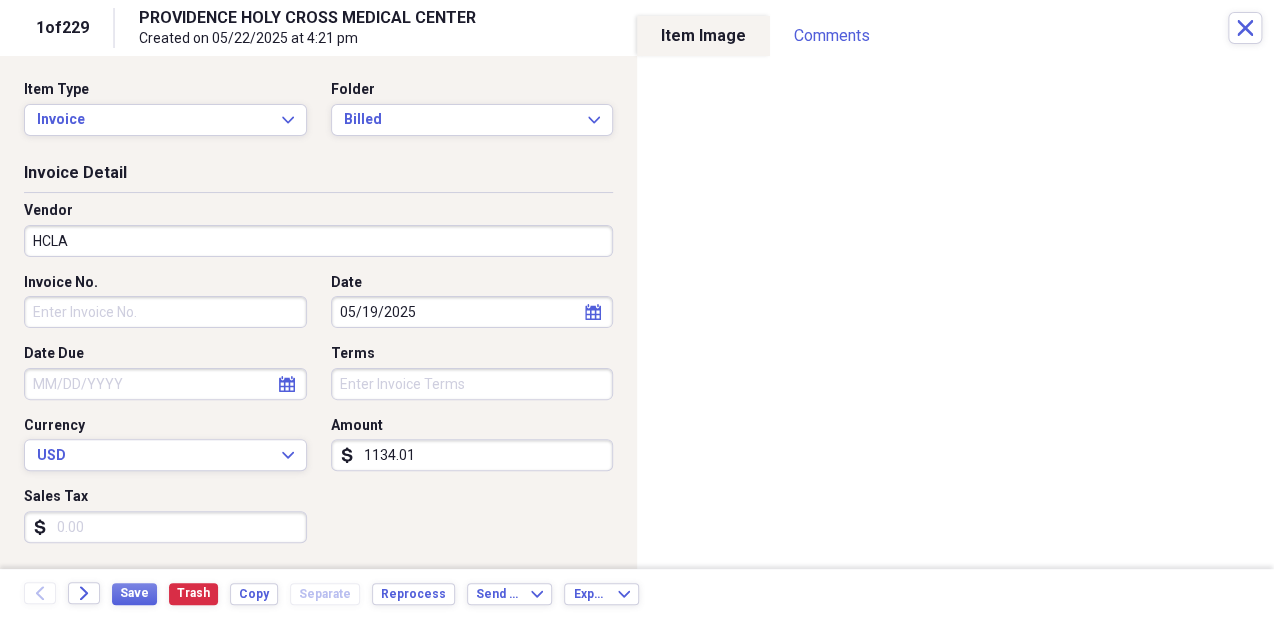 type on "Billed" 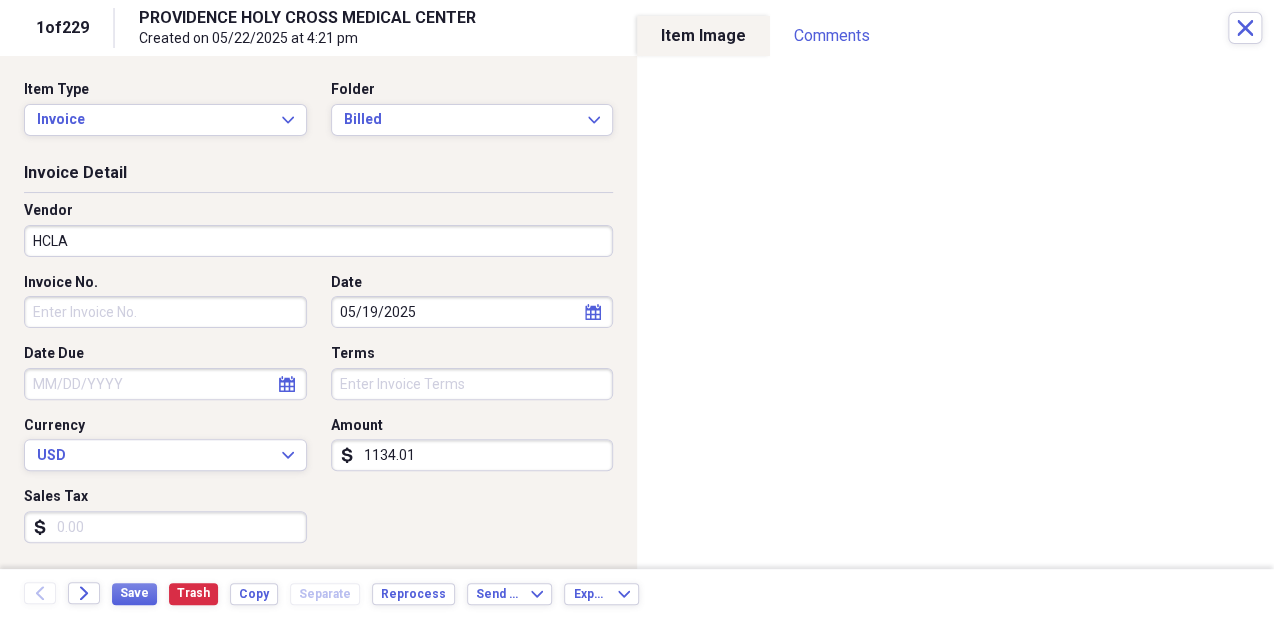 click 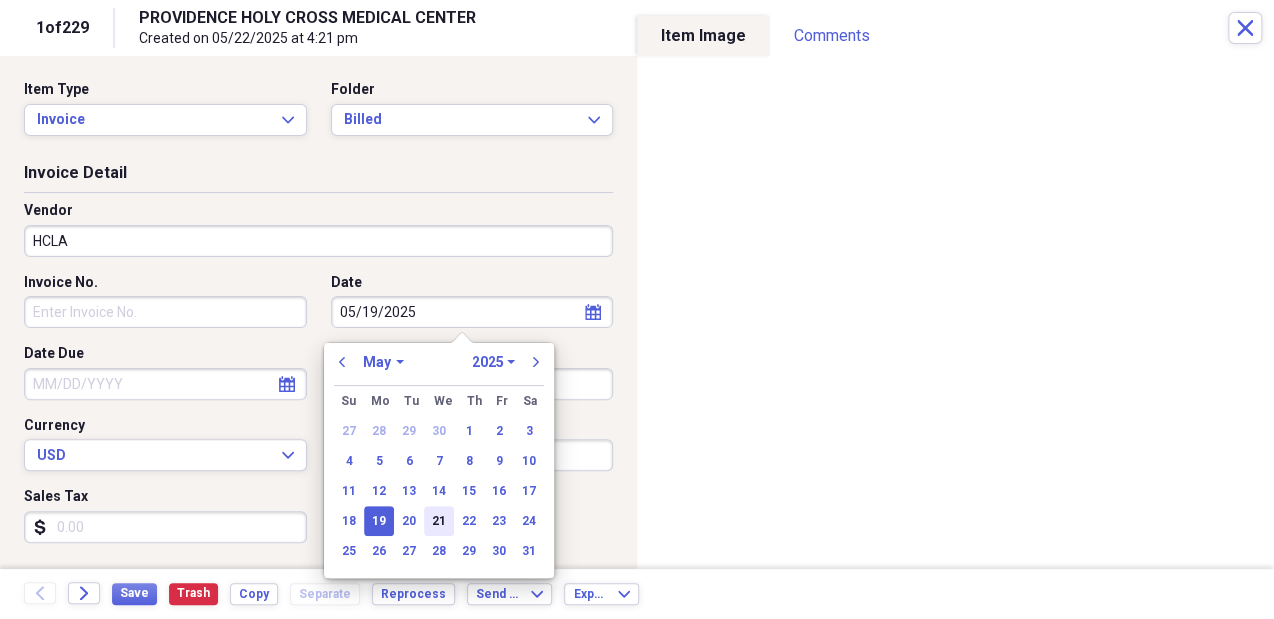 click on "21" at bounding box center [439, 521] 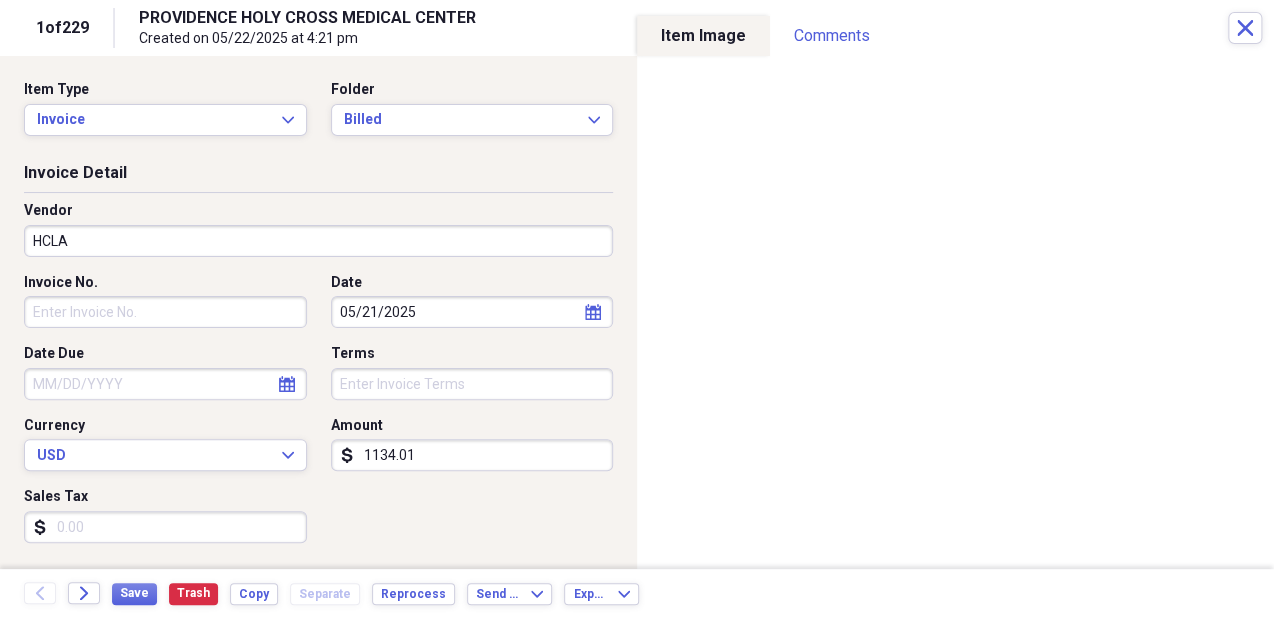 click on "Invoice No. Date 05/21/2025 calendar Calendar Date Due calendar Calendar Terms Currency USD Expand Amount dollar-sign 1134.01 Sales Tax dollar-sign" at bounding box center (318, 416) 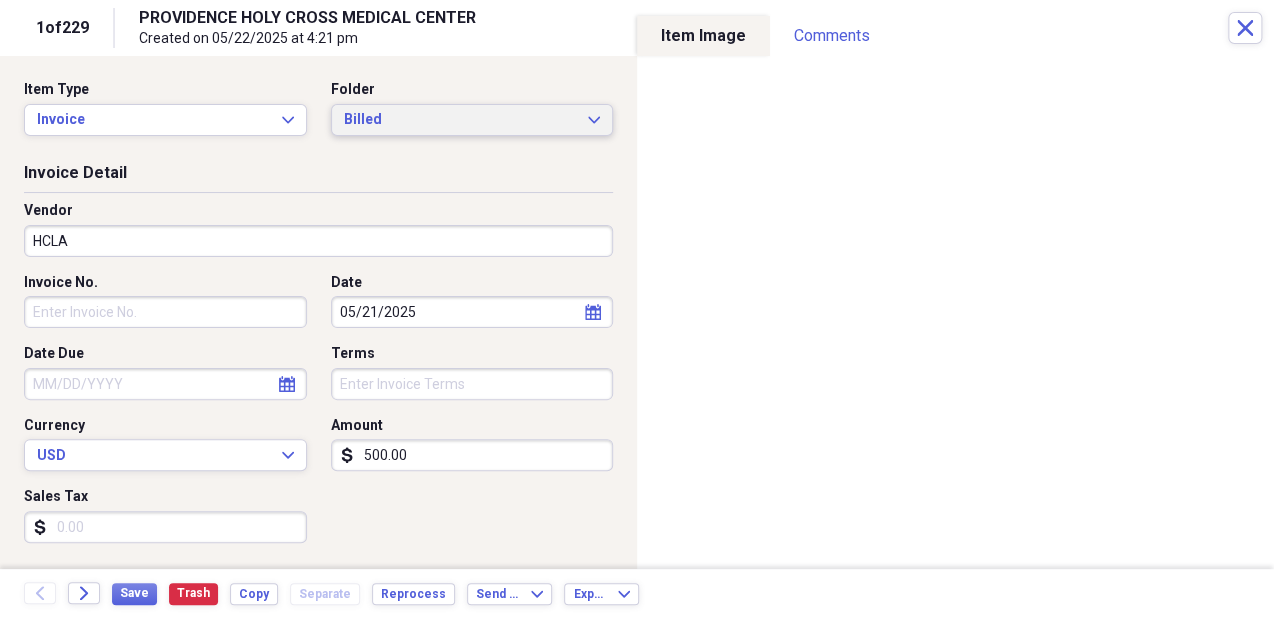 type on "500.00" 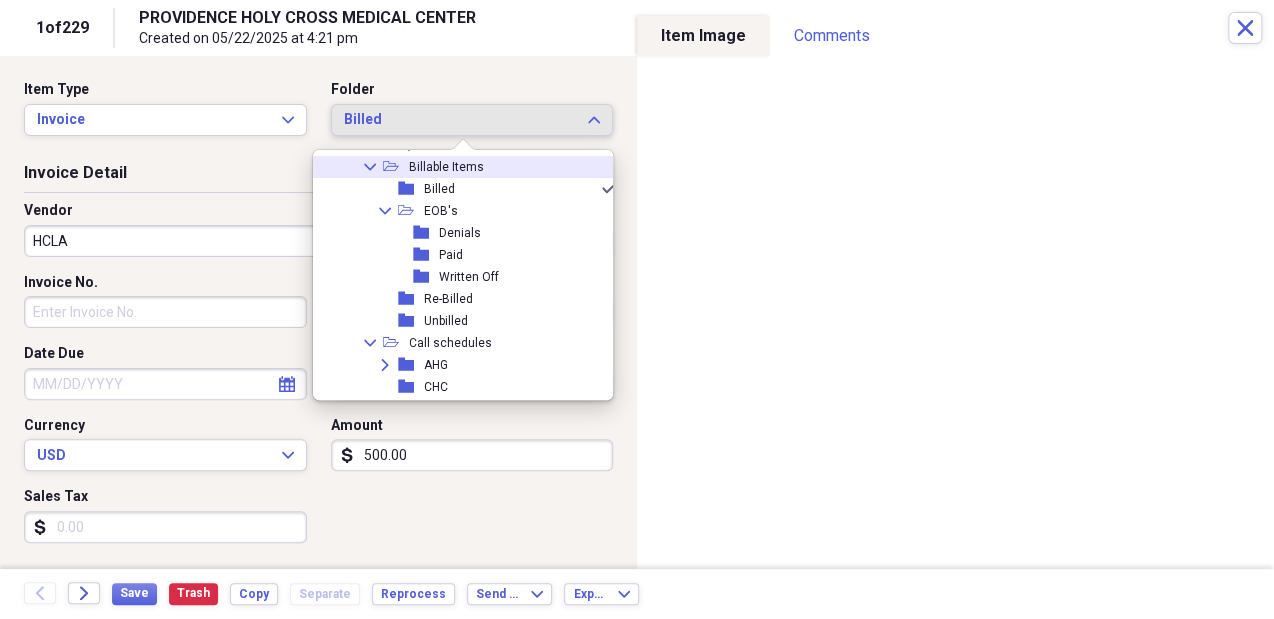 scroll, scrollTop: 261, scrollLeft: 0, axis: vertical 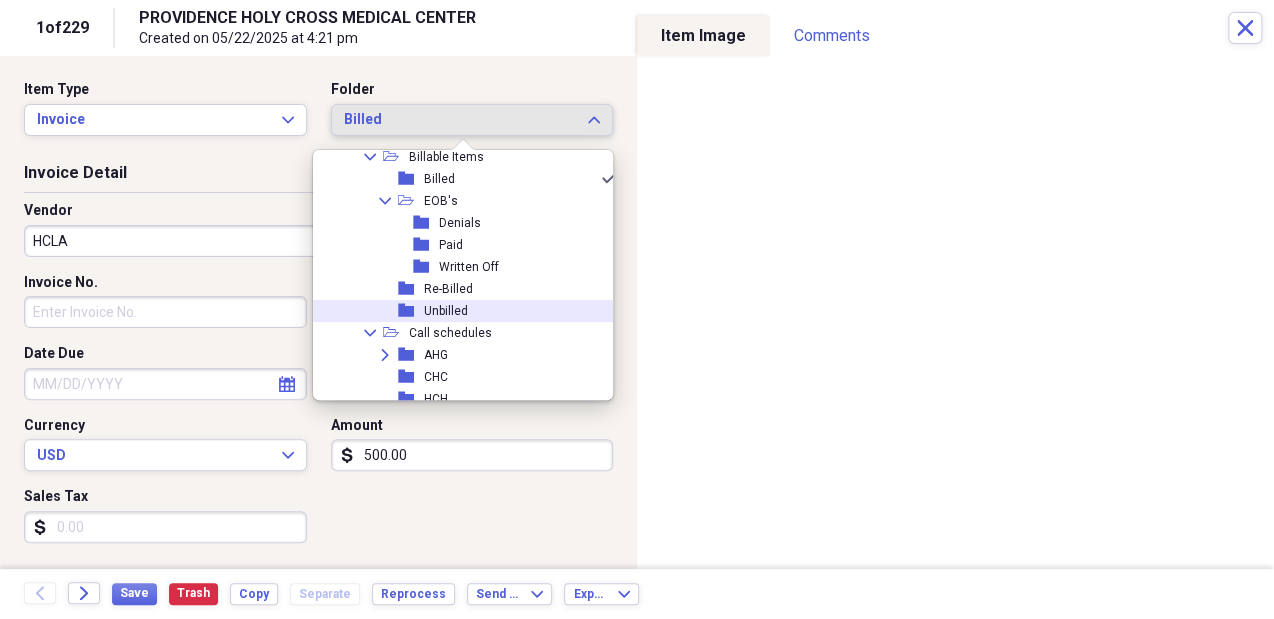 click on "folder Unbilled" at bounding box center [458, 311] 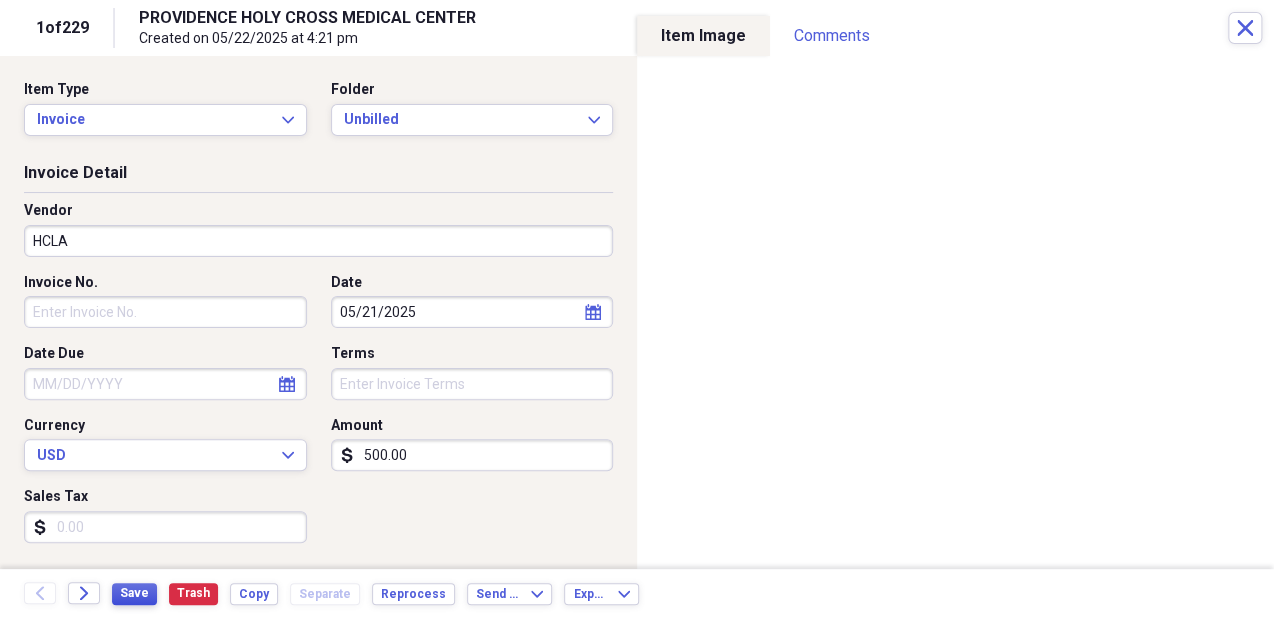click on "Save" at bounding box center [134, 593] 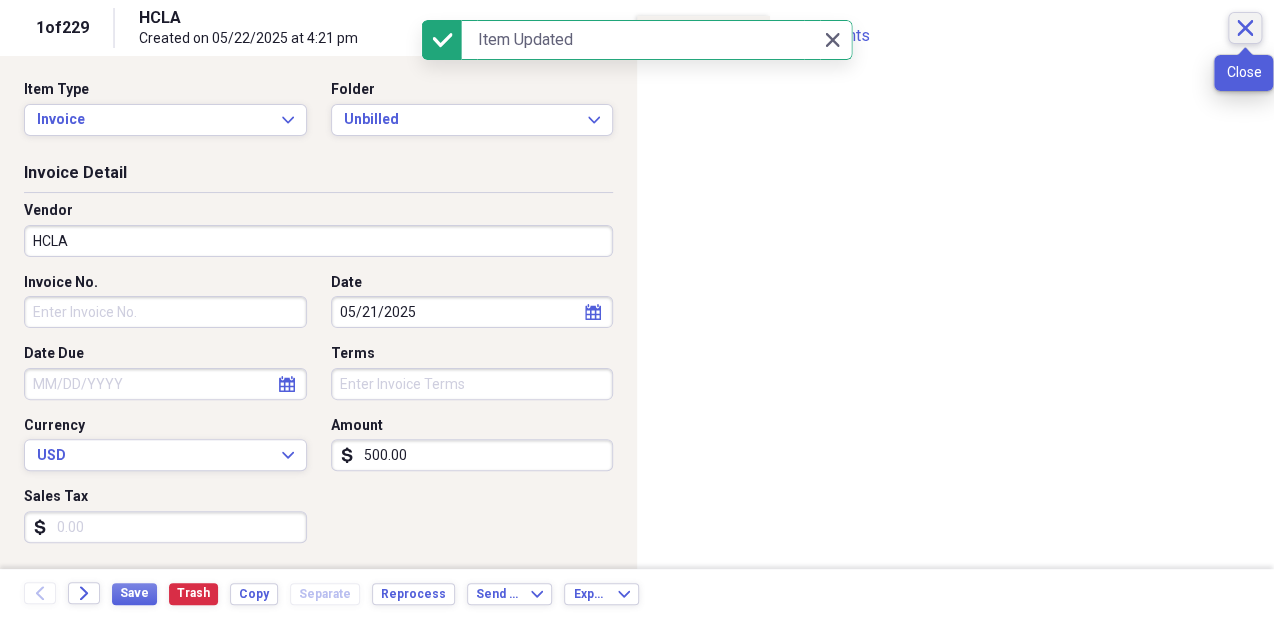 click on "Close" at bounding box center [1245, 28] 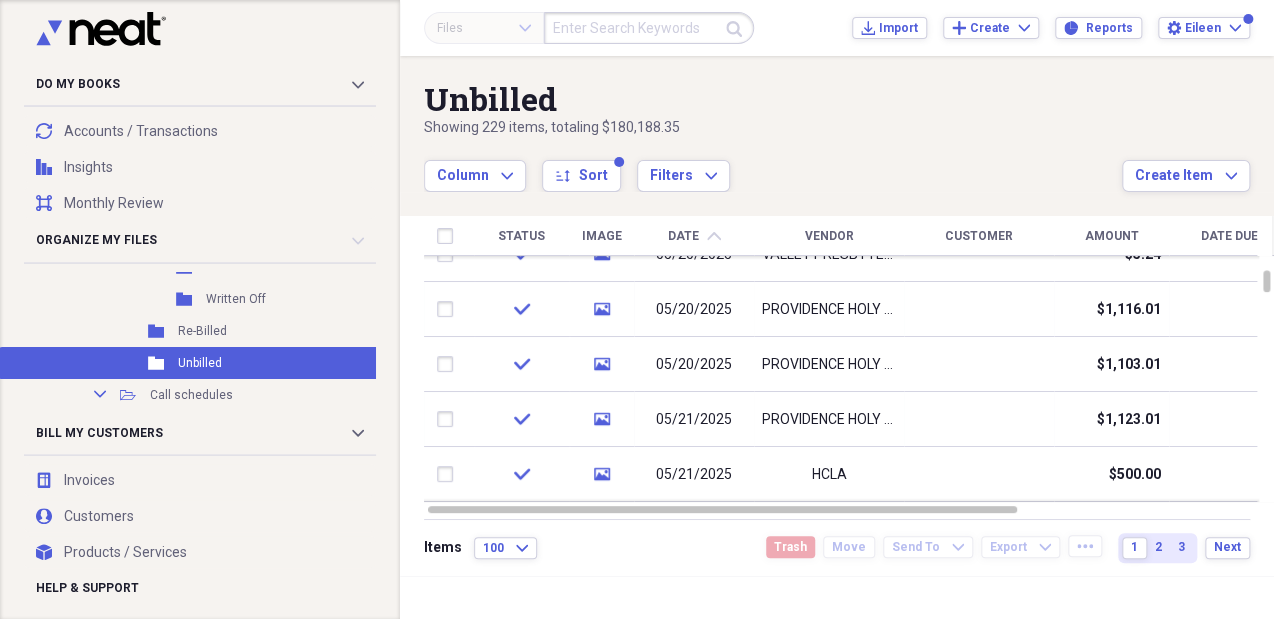 click at bounding box center (649, 28) 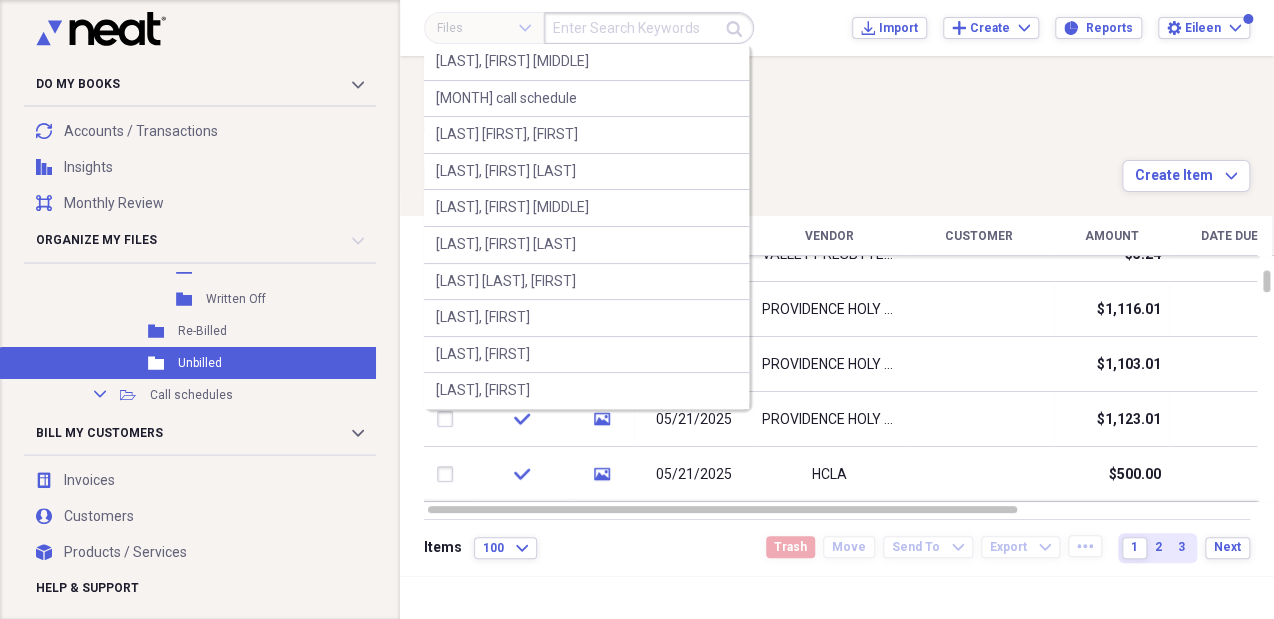 paste on "[LAST] [LAST], [FIRST]" 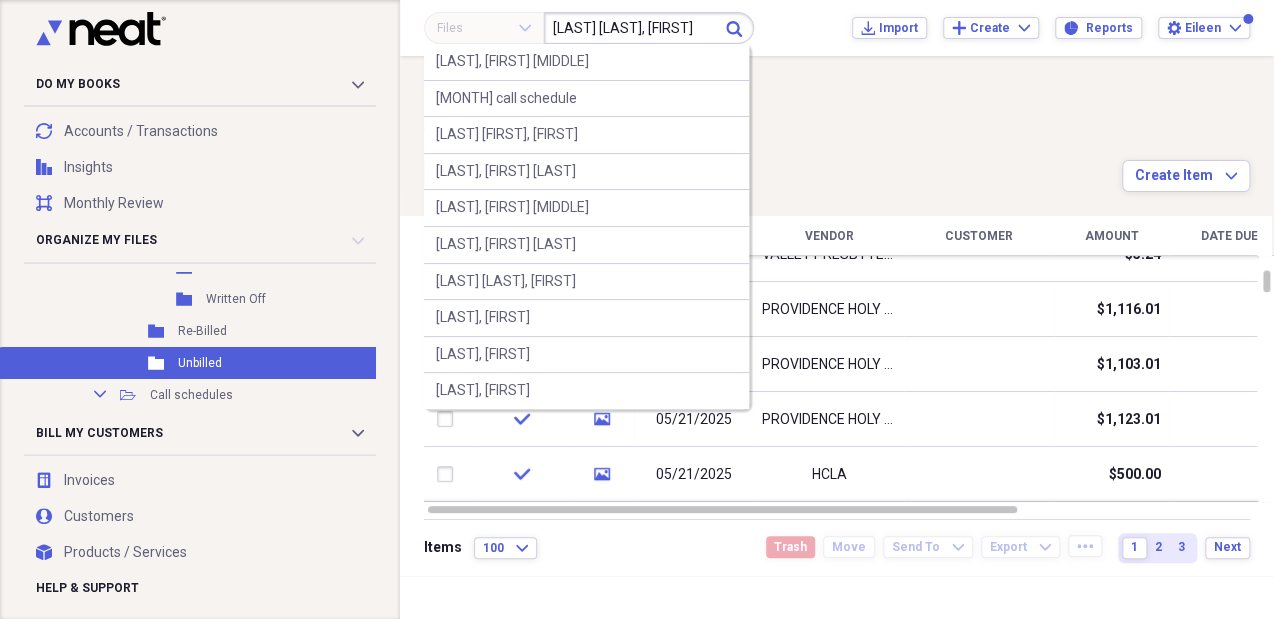 type on "[LAST] [LAST], [FIRST]" 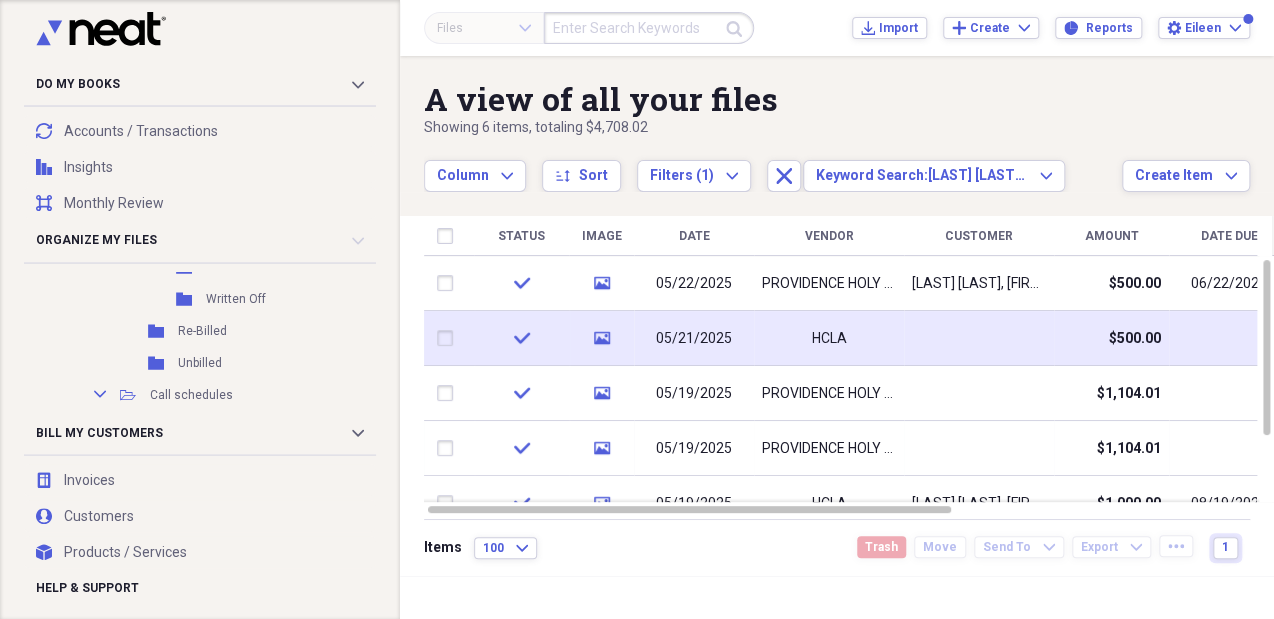 click on "HCLA" at bounding box center (829, 338) 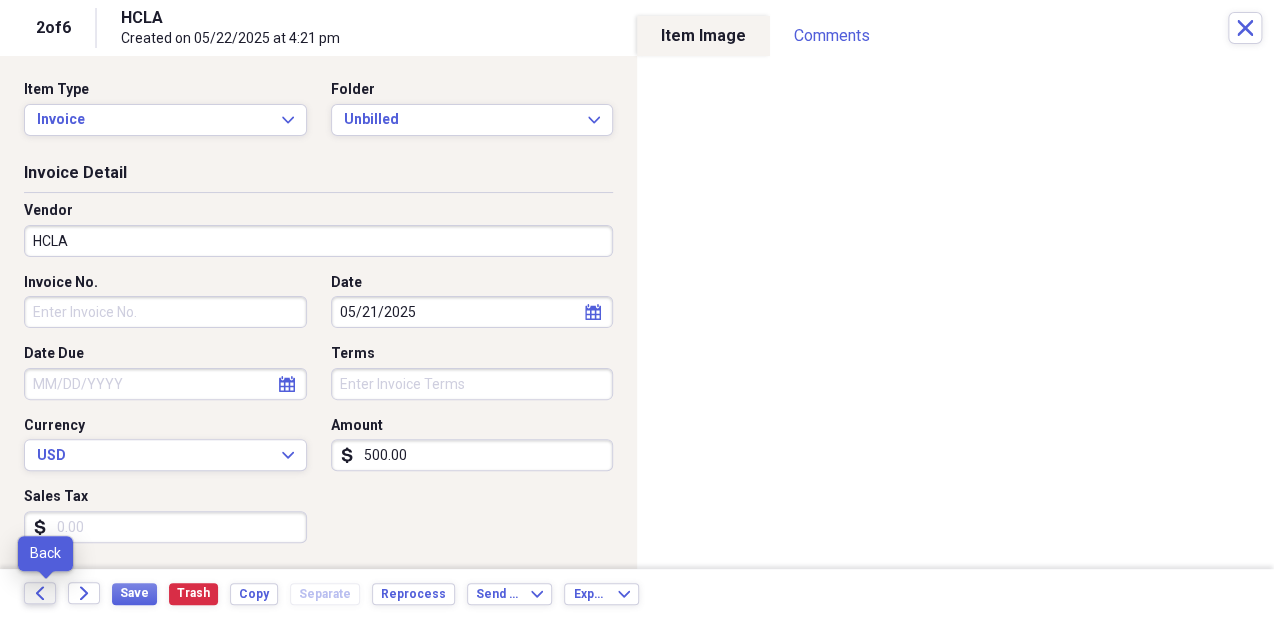 click on "Back" 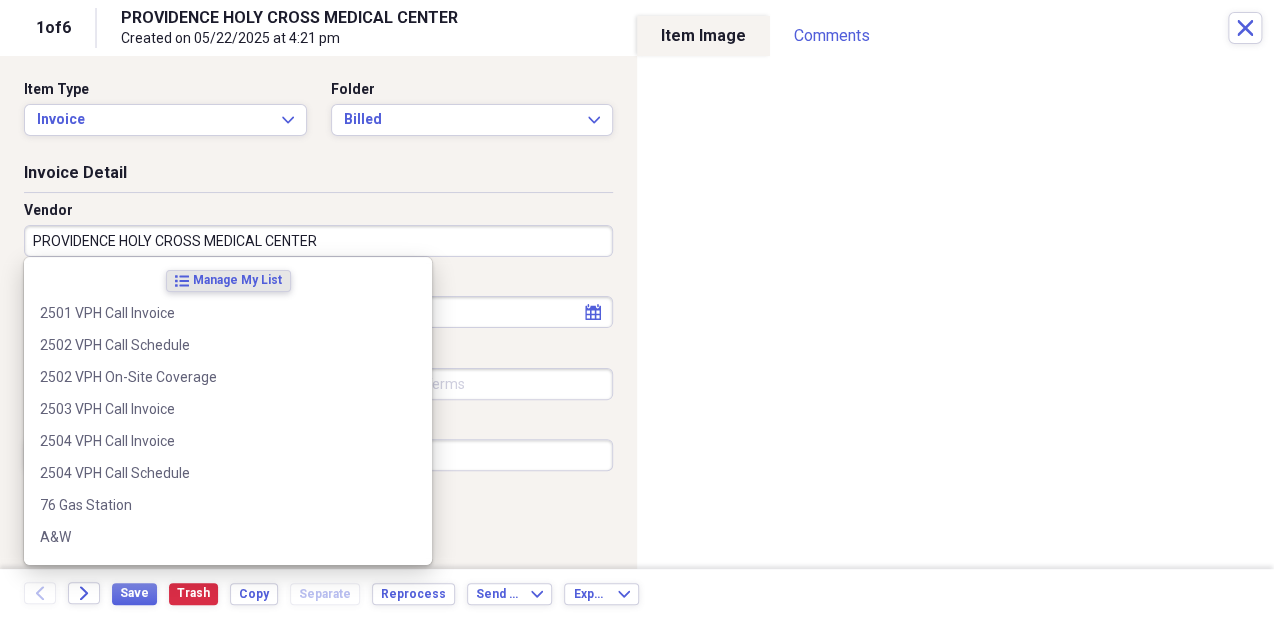 click on "PROVIDENCE HOLY CROSS MEDICAL CENTER" at bounding box center (318, 241) 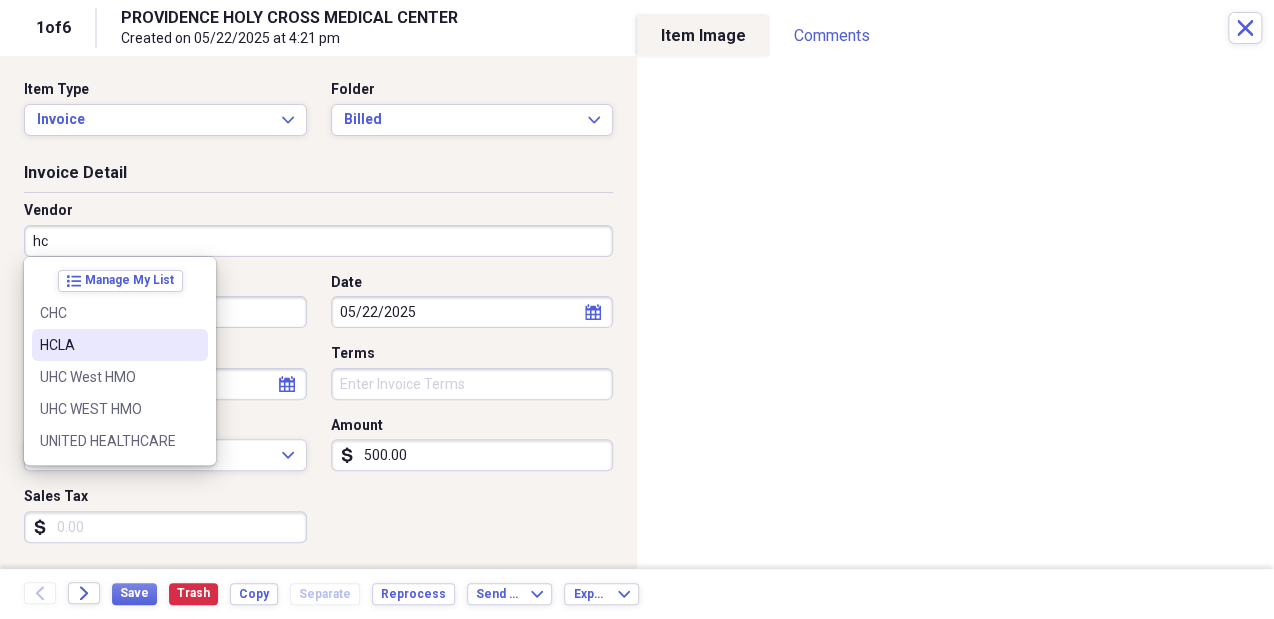 click on "HCLA" at bounding box center (108, 345) 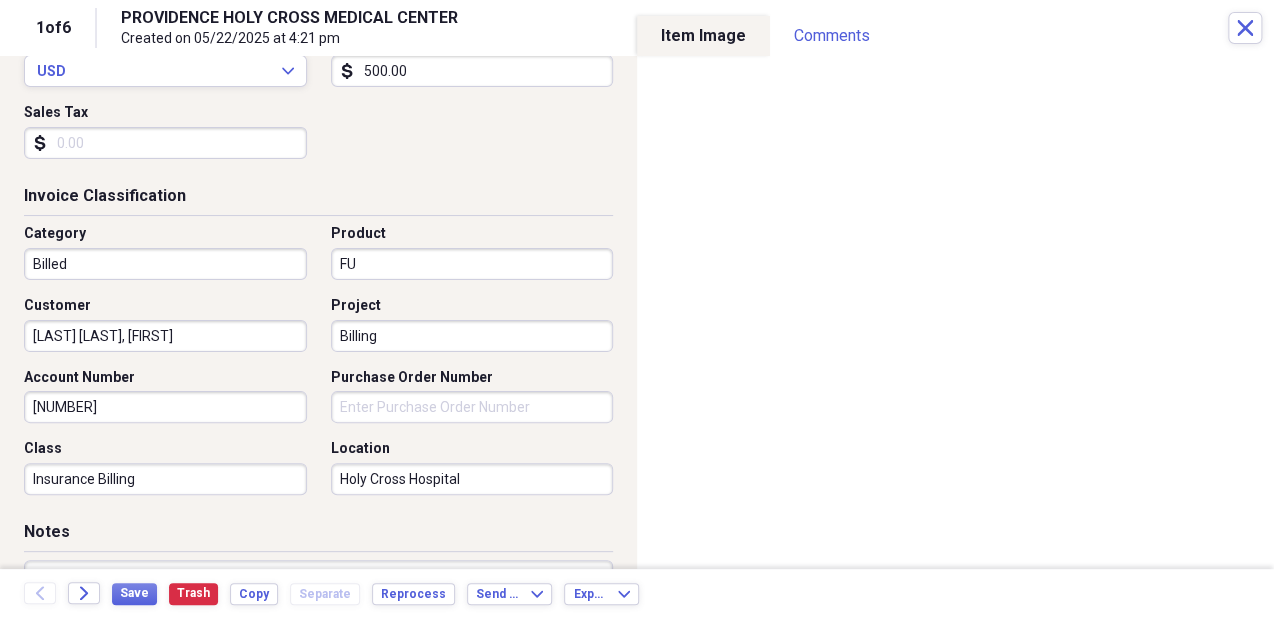 scroll, scrollTop: 392, scrollLeft: 0, axis: vertical 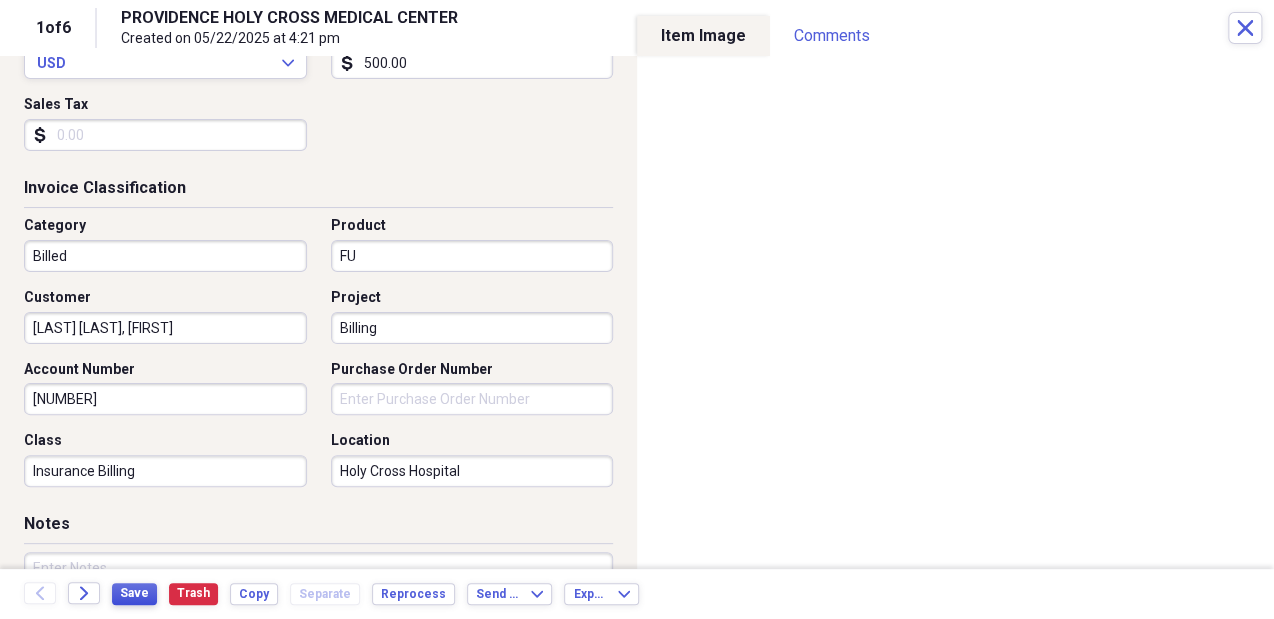 click on "Save" at bounding box center [134, 593] 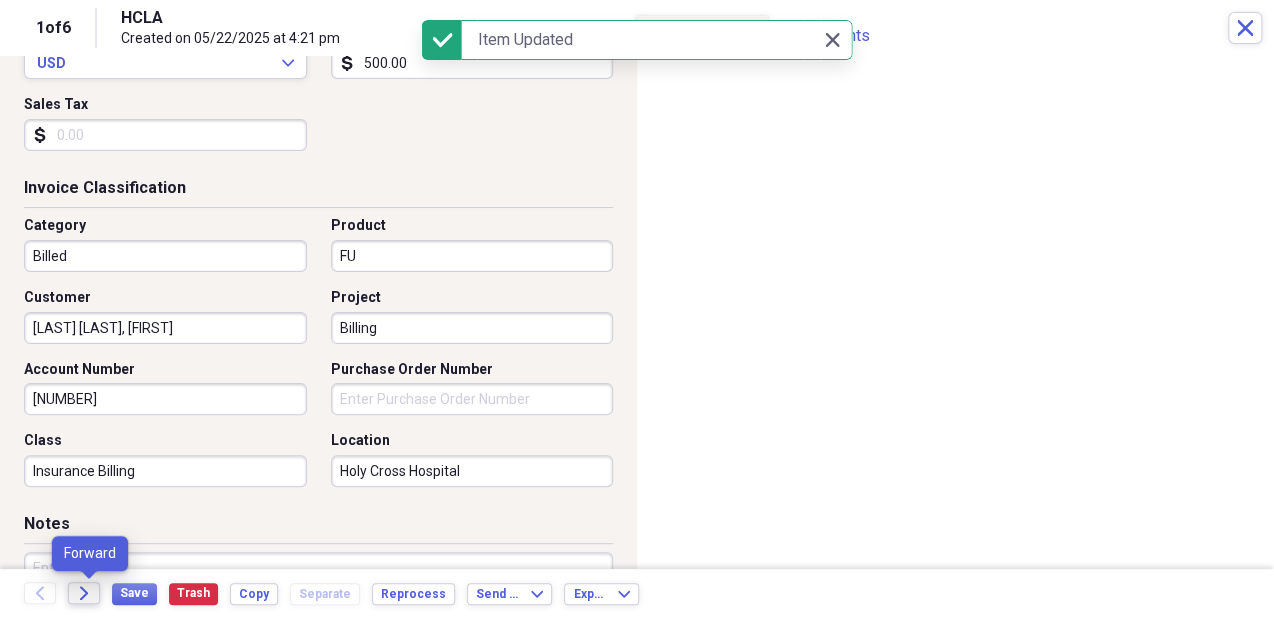 click on "Forward" at bounding box center (84, 593) 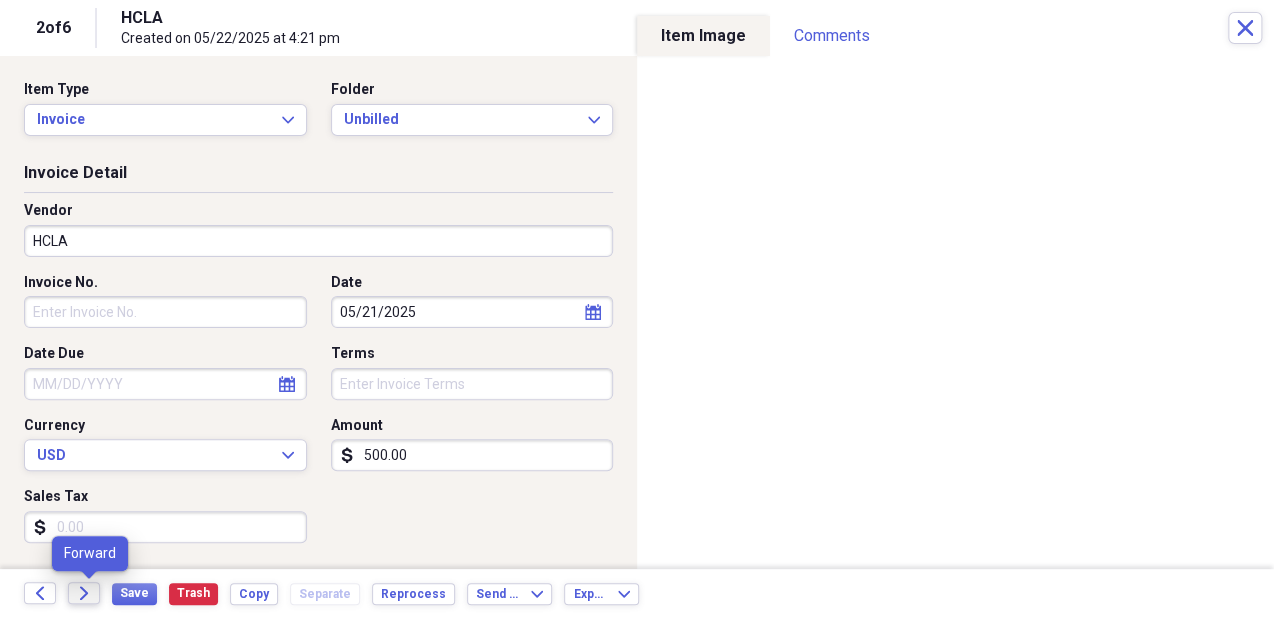 click on "Forward" at bounding box center (84, 593) 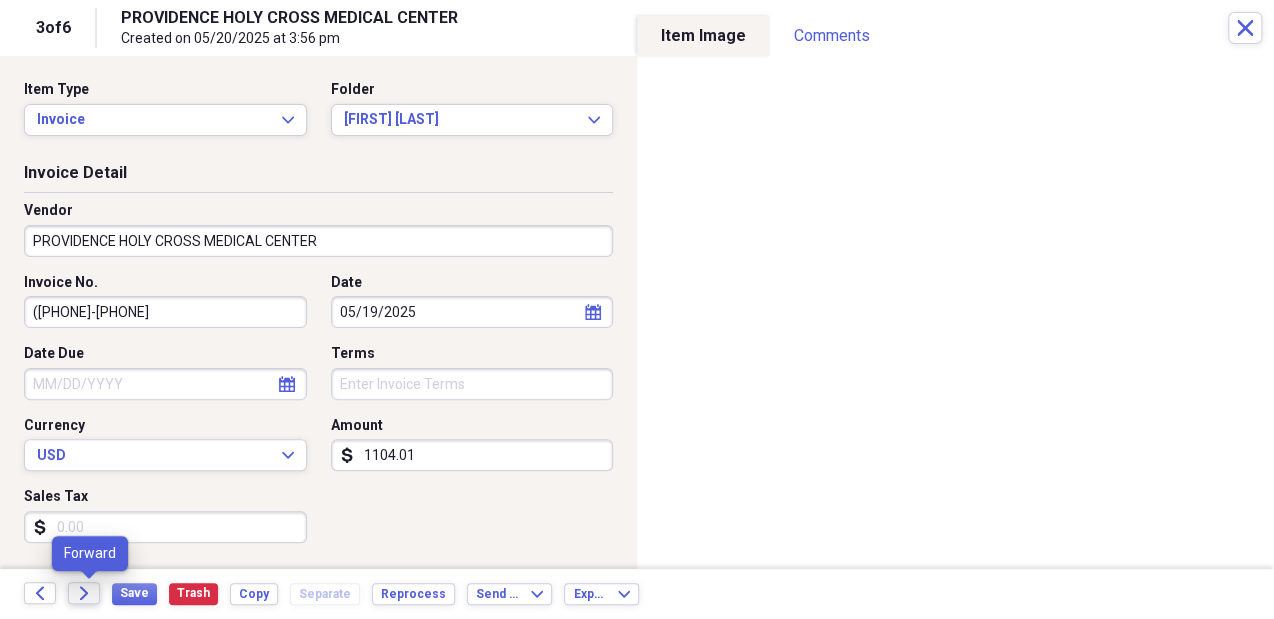 click on "Forward" at bounding box center (84, 593) 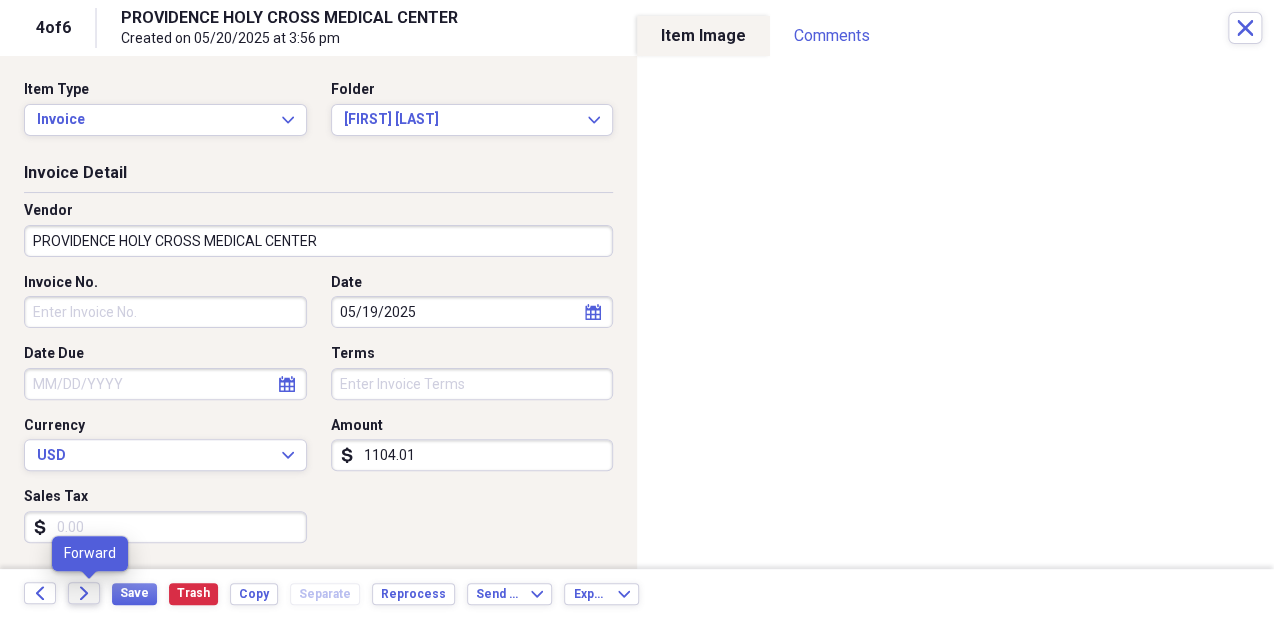 click on "Forward" at bounding box center (84, 593) 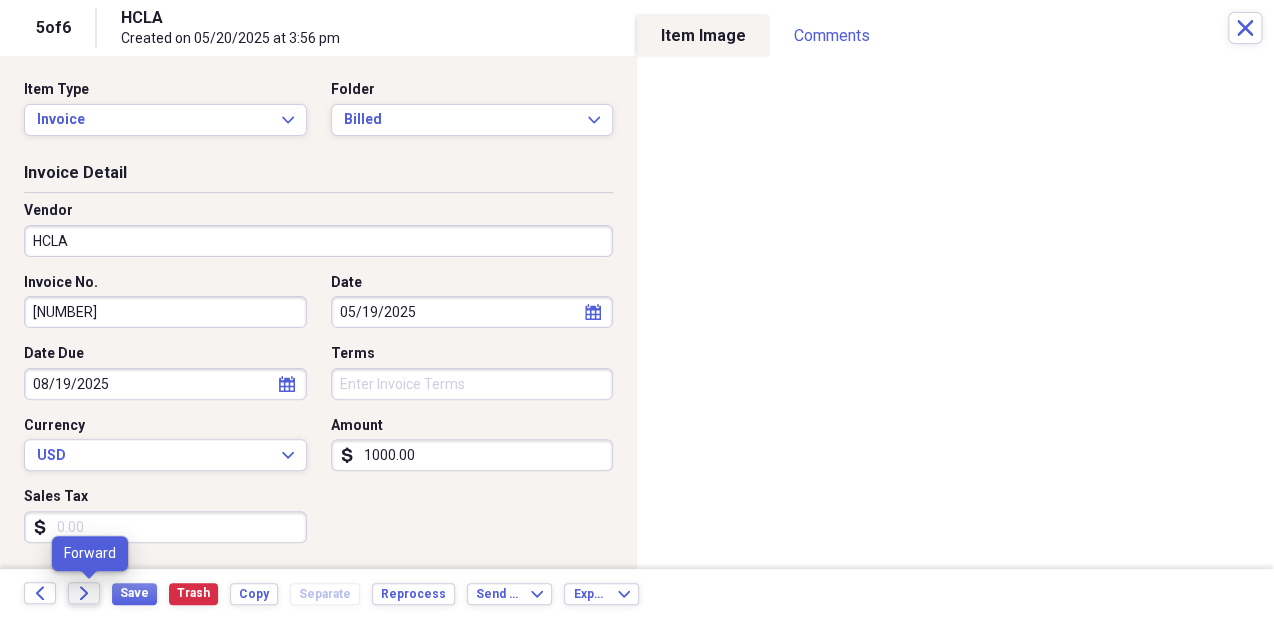 click on "Forward" at bounding box center [84, 593] 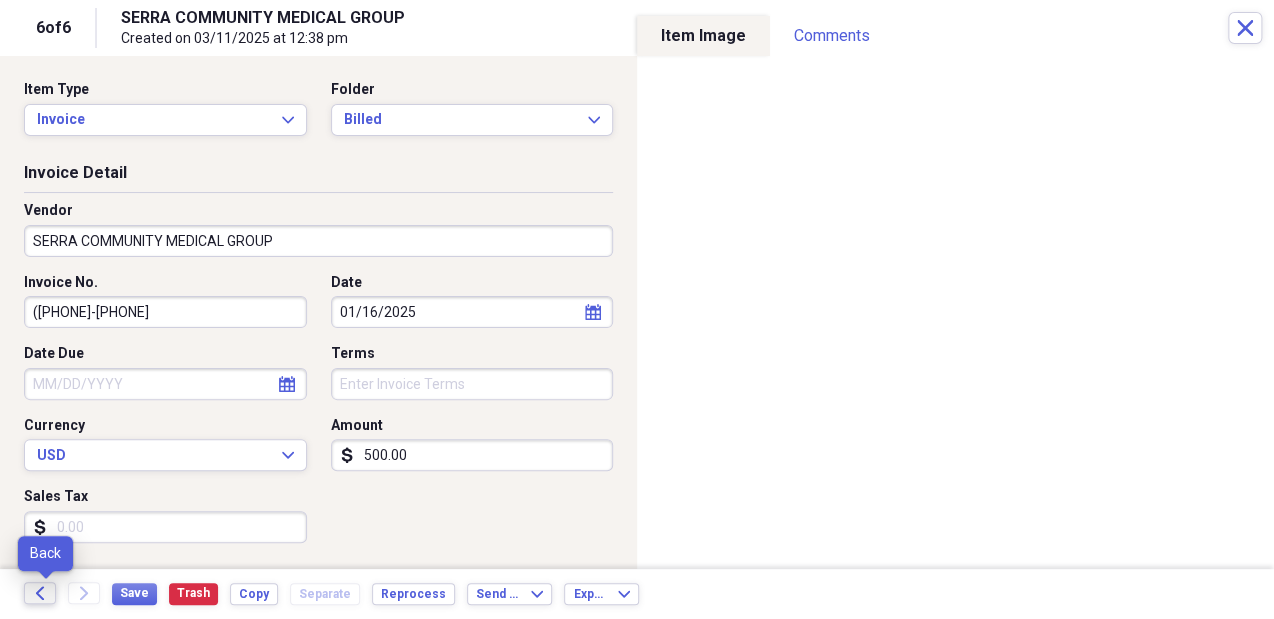click on "Back" 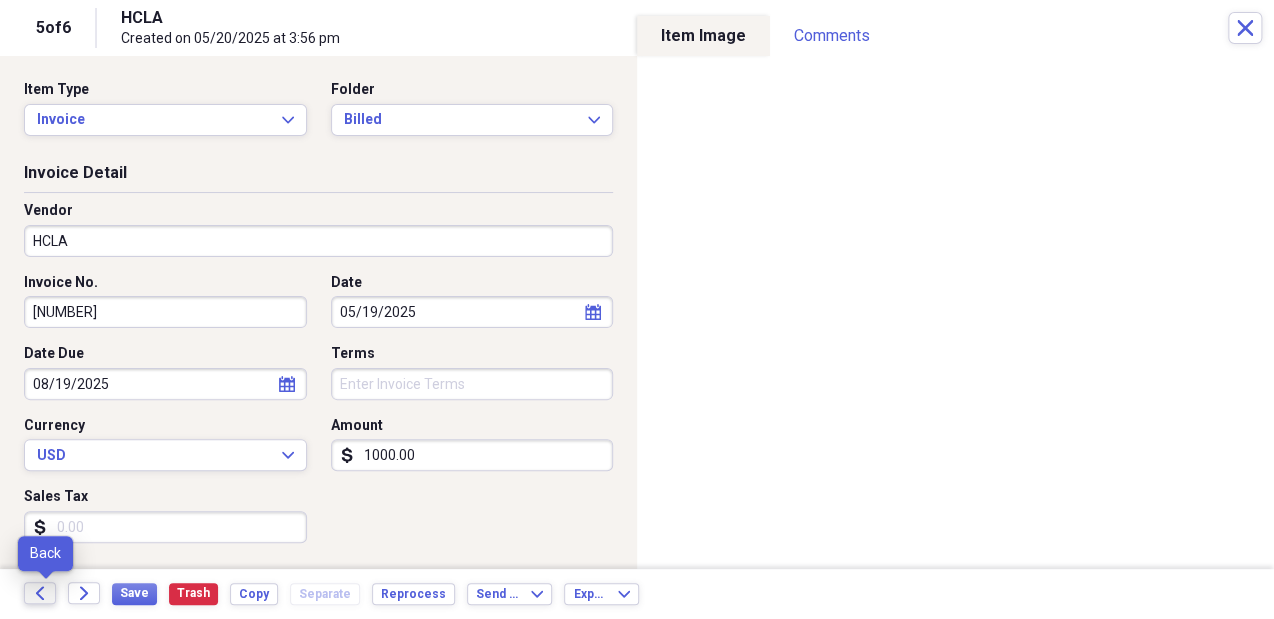 click on "Back" 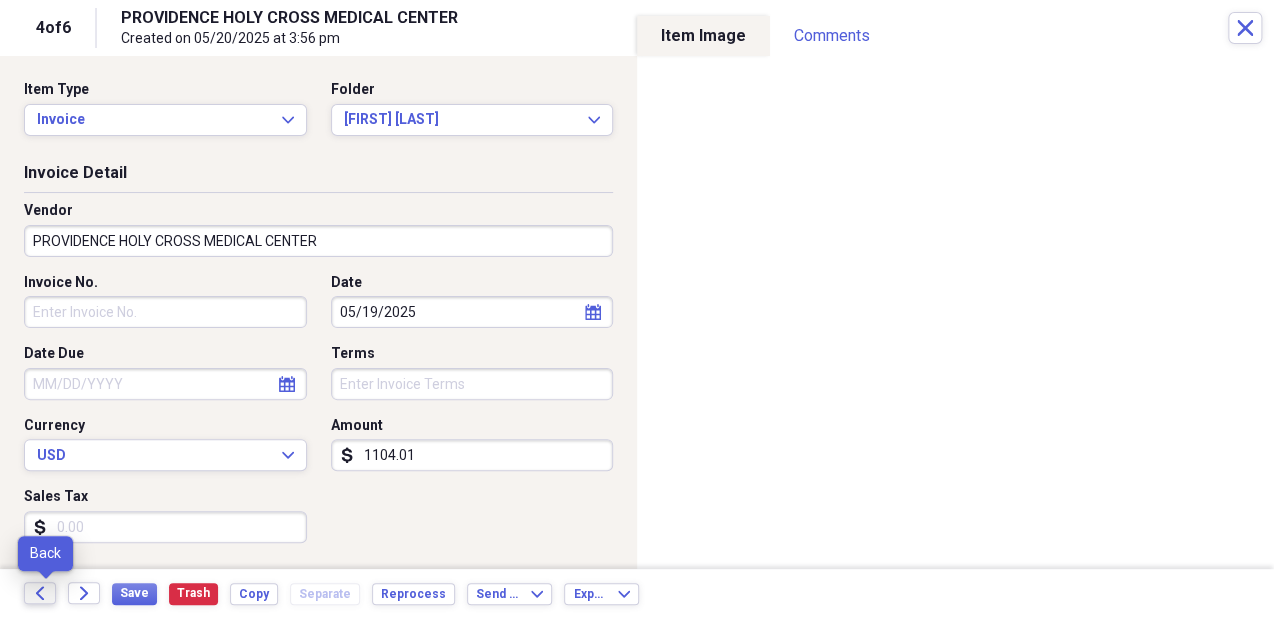 click on "Back" 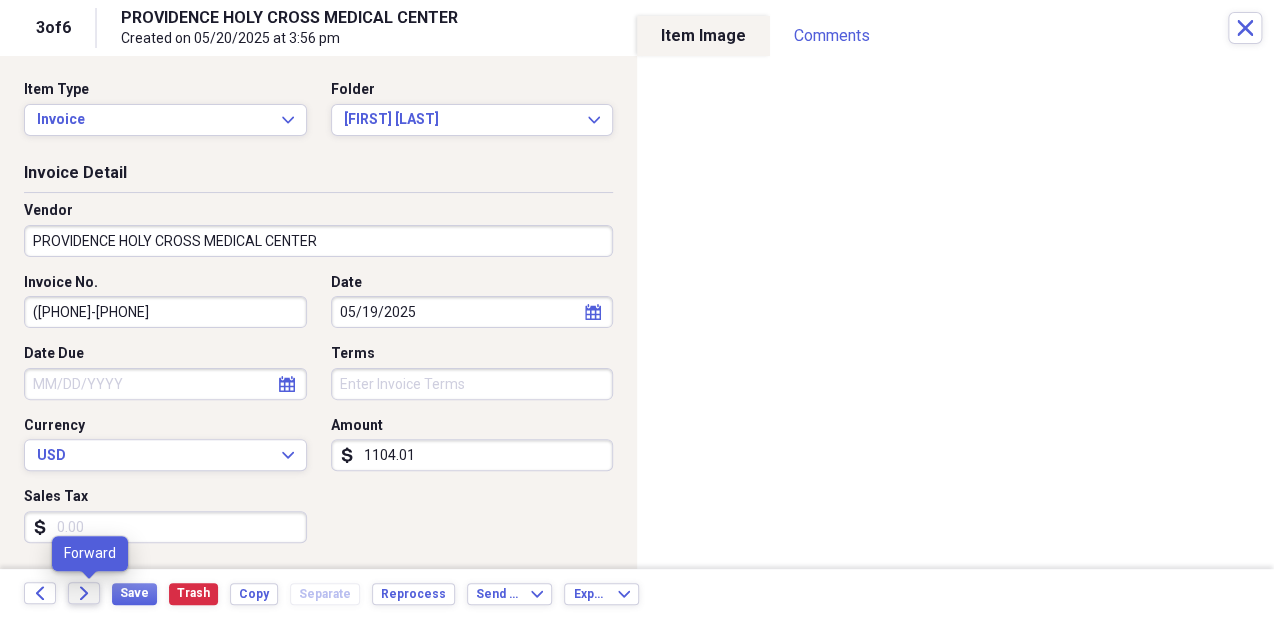 click on "Forward" 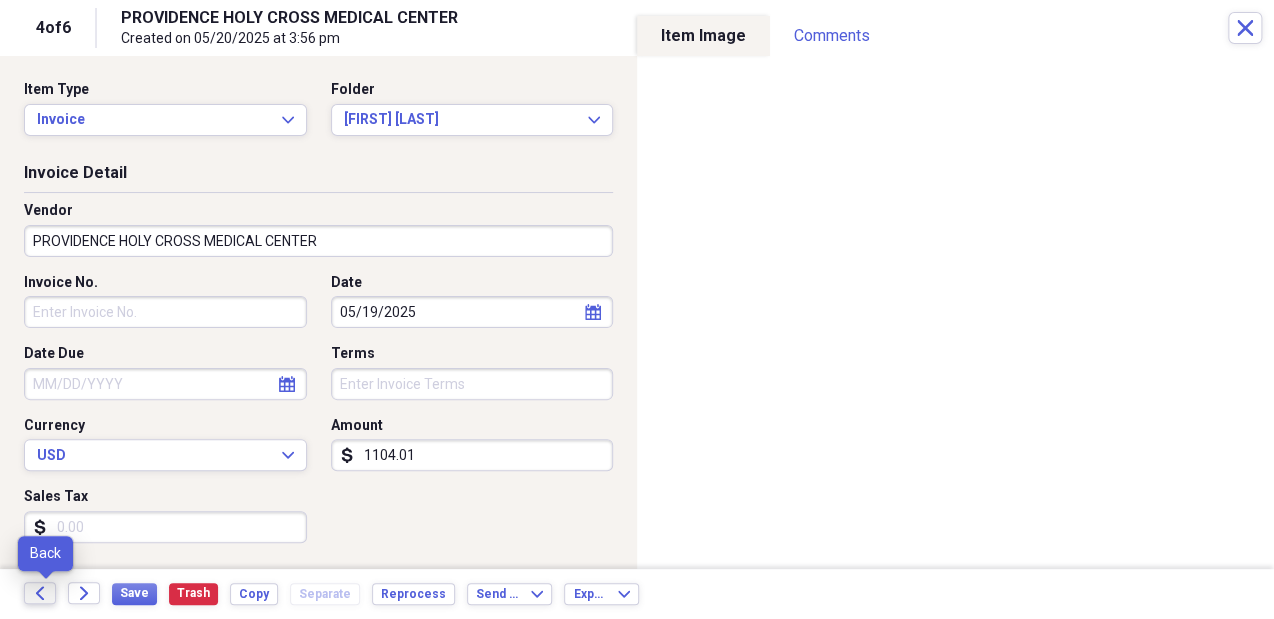 click on "Back" at bounding box center (40, 593) 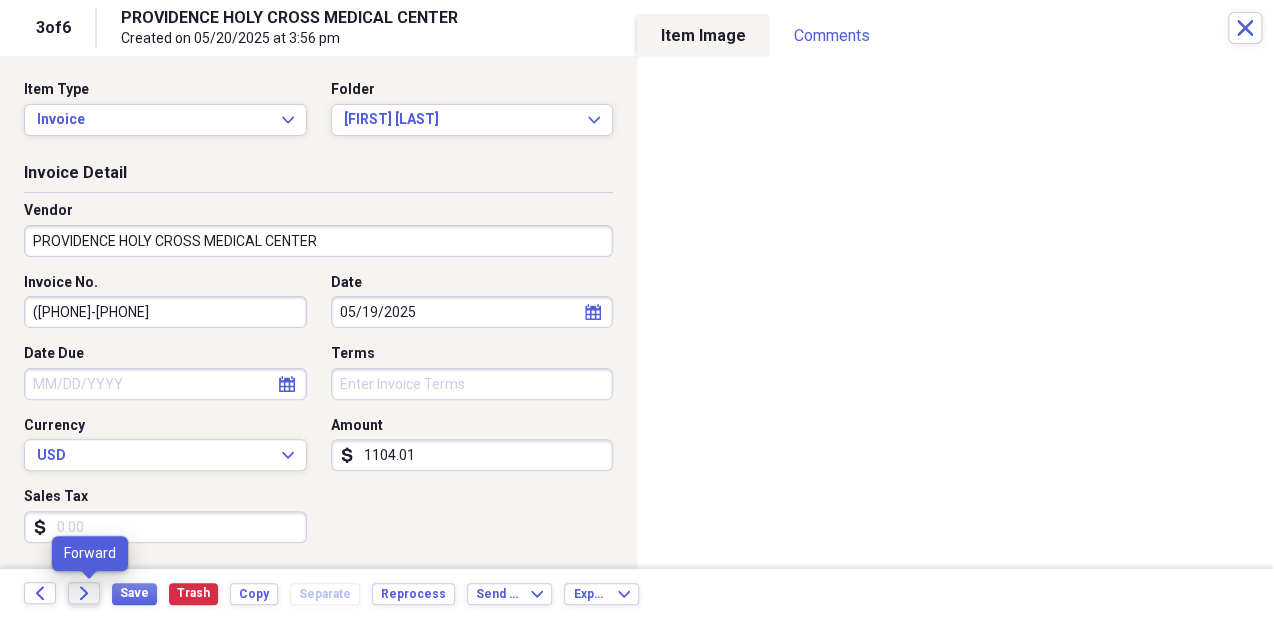 click on "Forward" 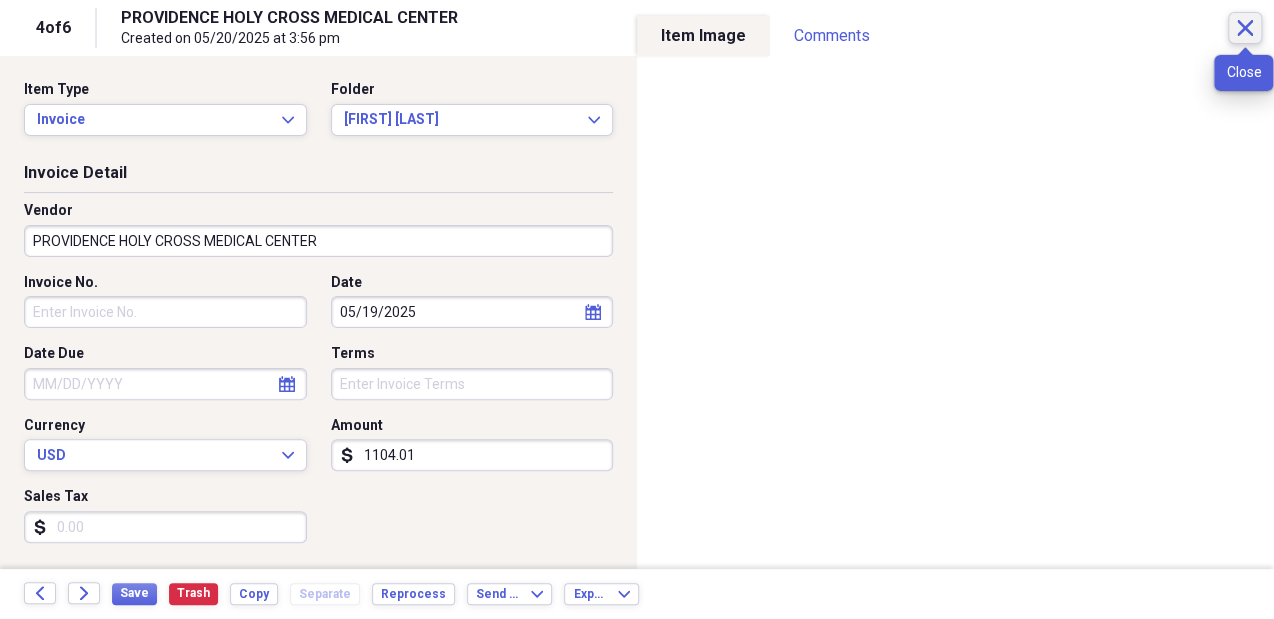 click on "Close" at bounding box center (1245, 28) 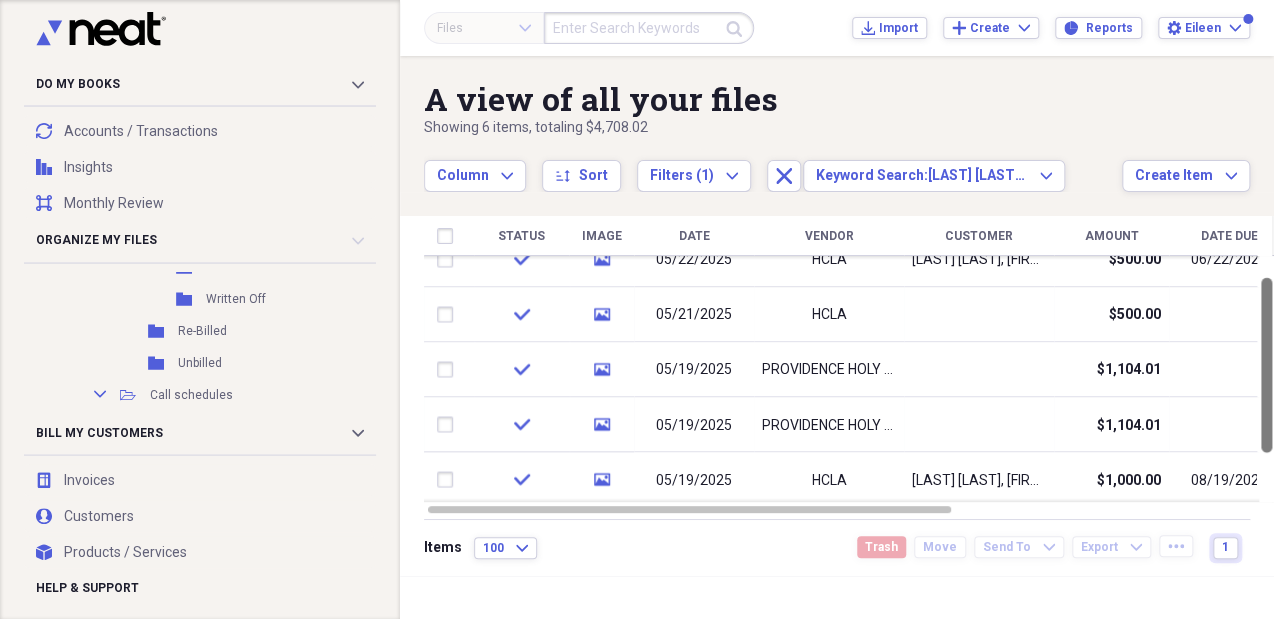 drag, startPoint x: 1261, startPoint y: 284, endPoint x: 1276, endPoint y: 364, distance: 81.394104 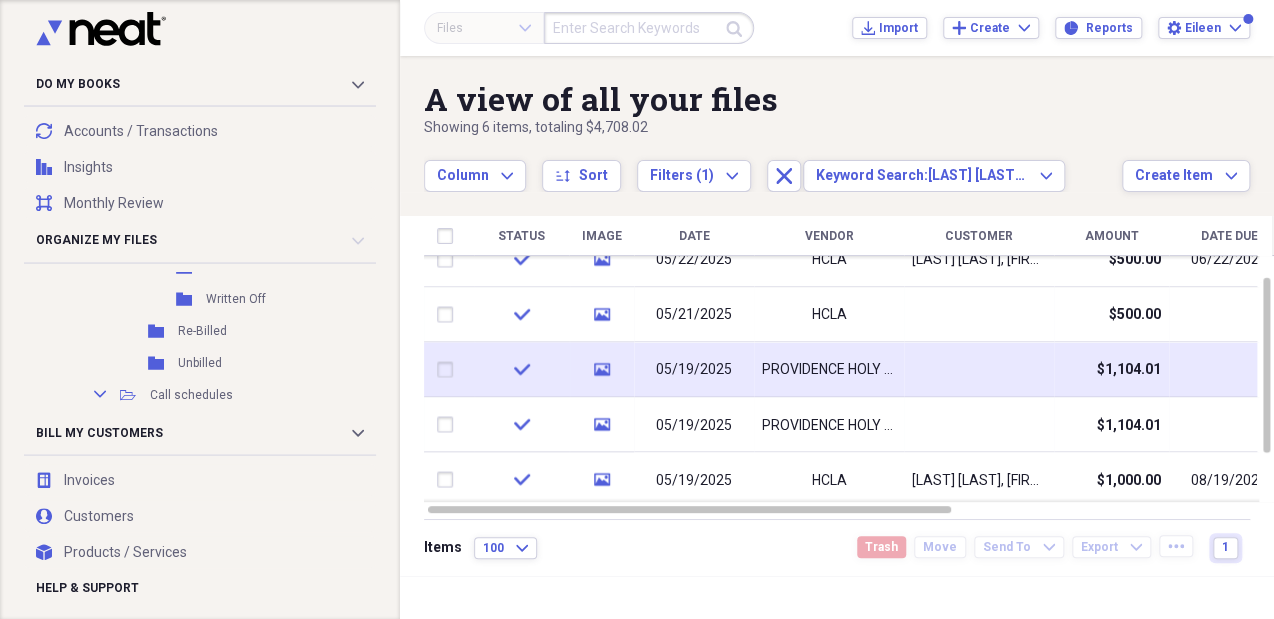 click at bounding box center [449, 370] 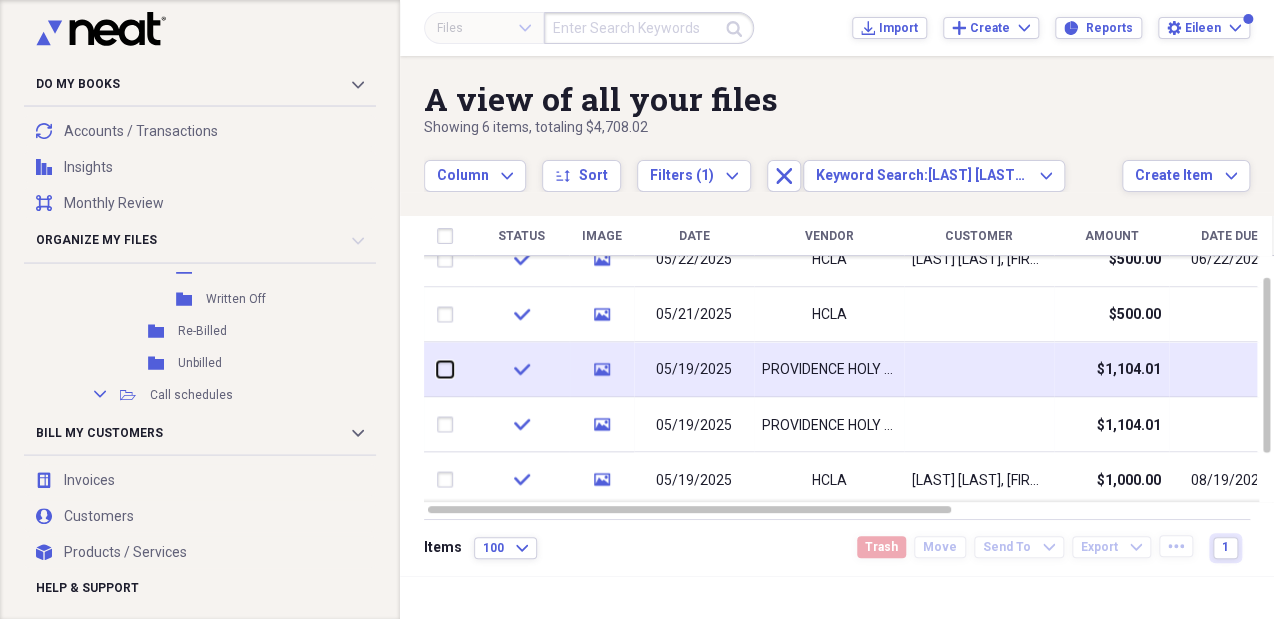 click at bounding box center [437, 369] 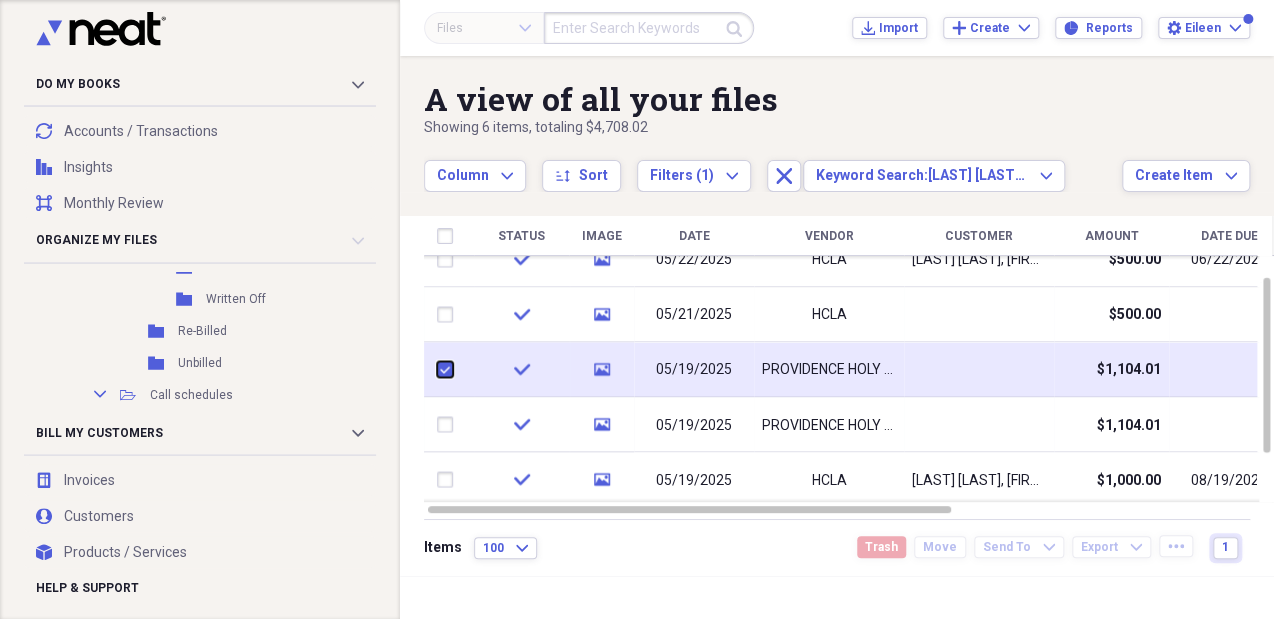 checkbox on "true" 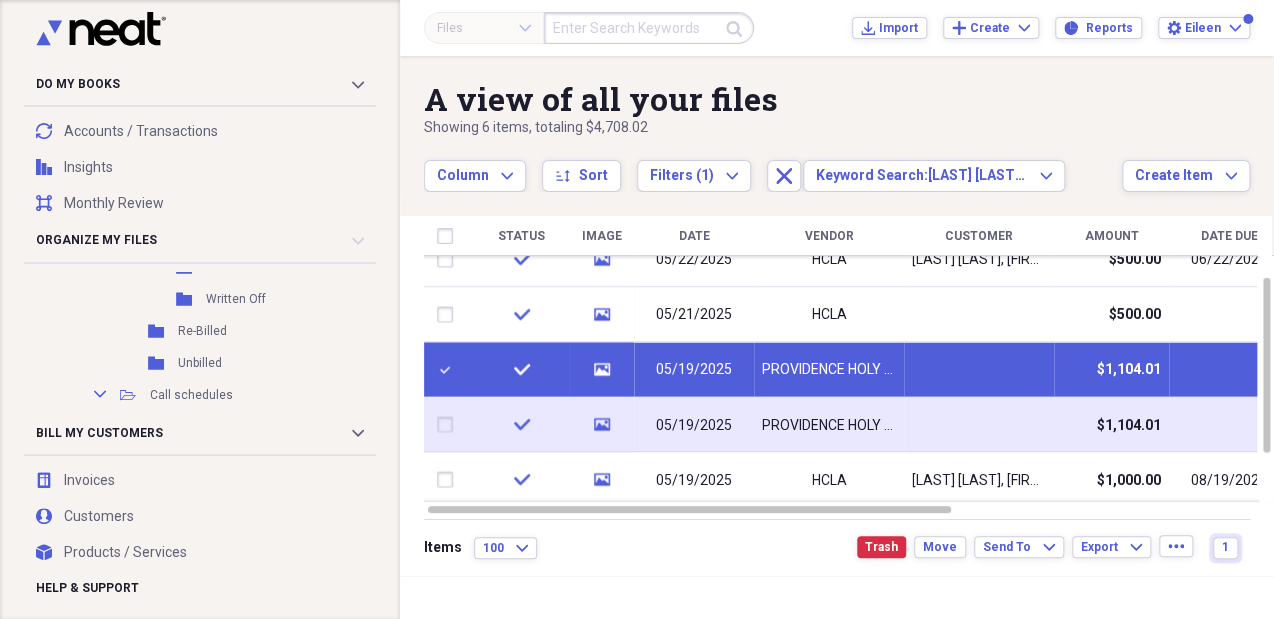 click at bounding box center (449, 424) 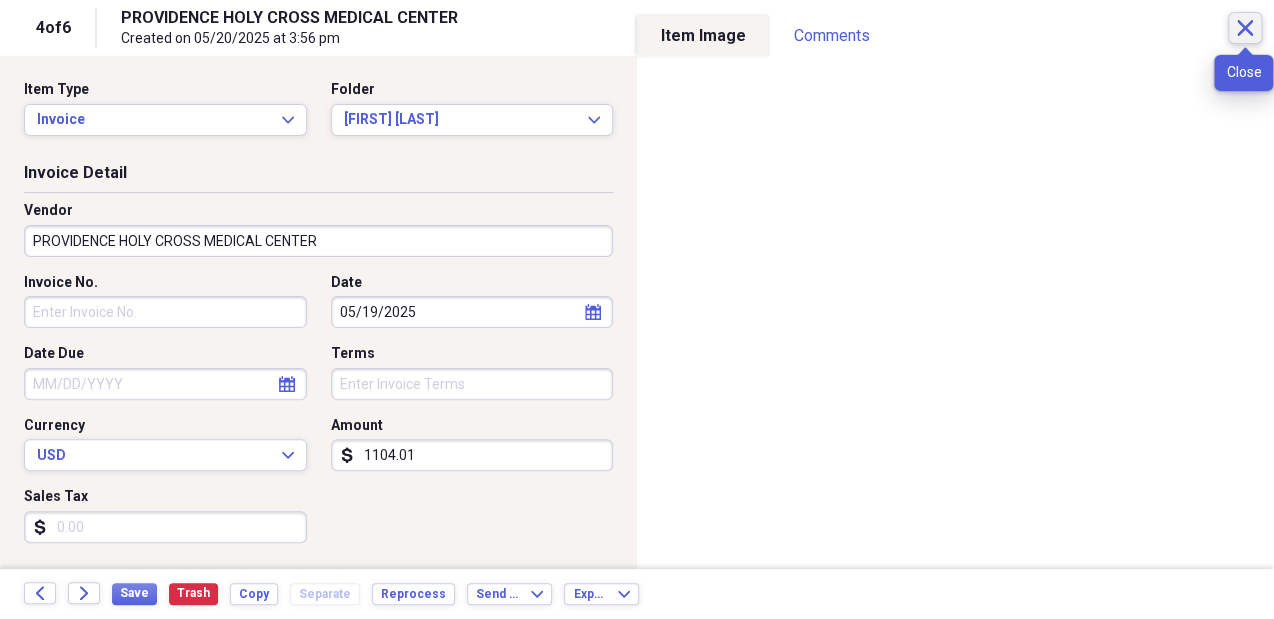 click on "Close" 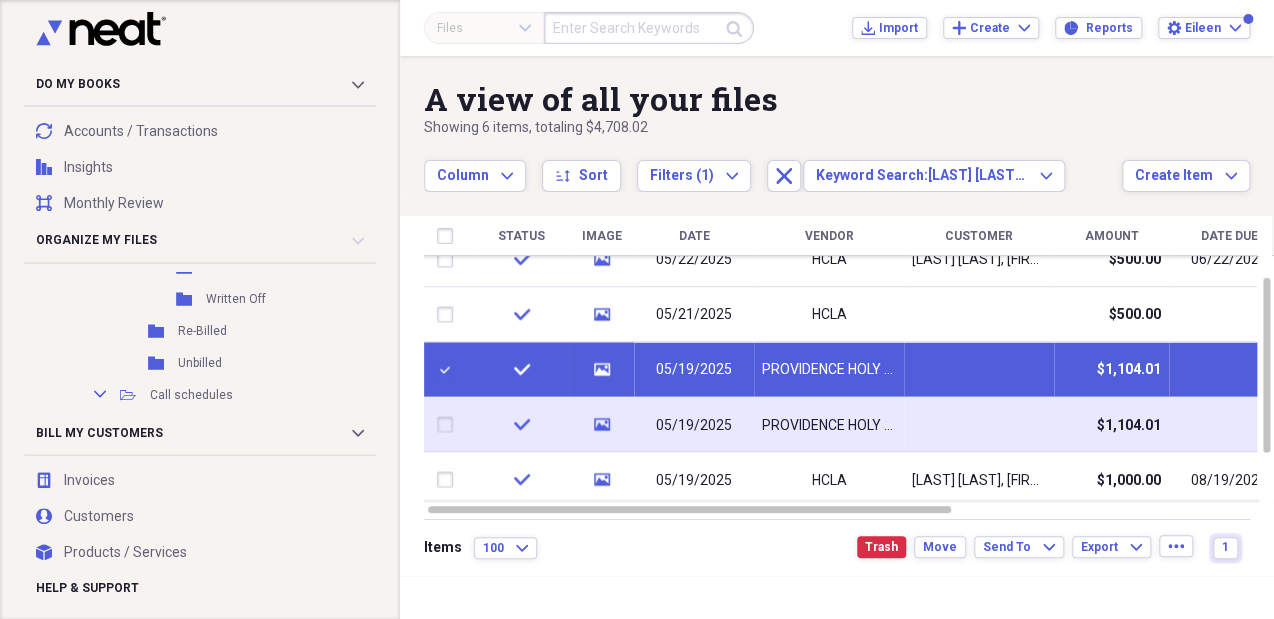 click at bounding box center (449, 425) 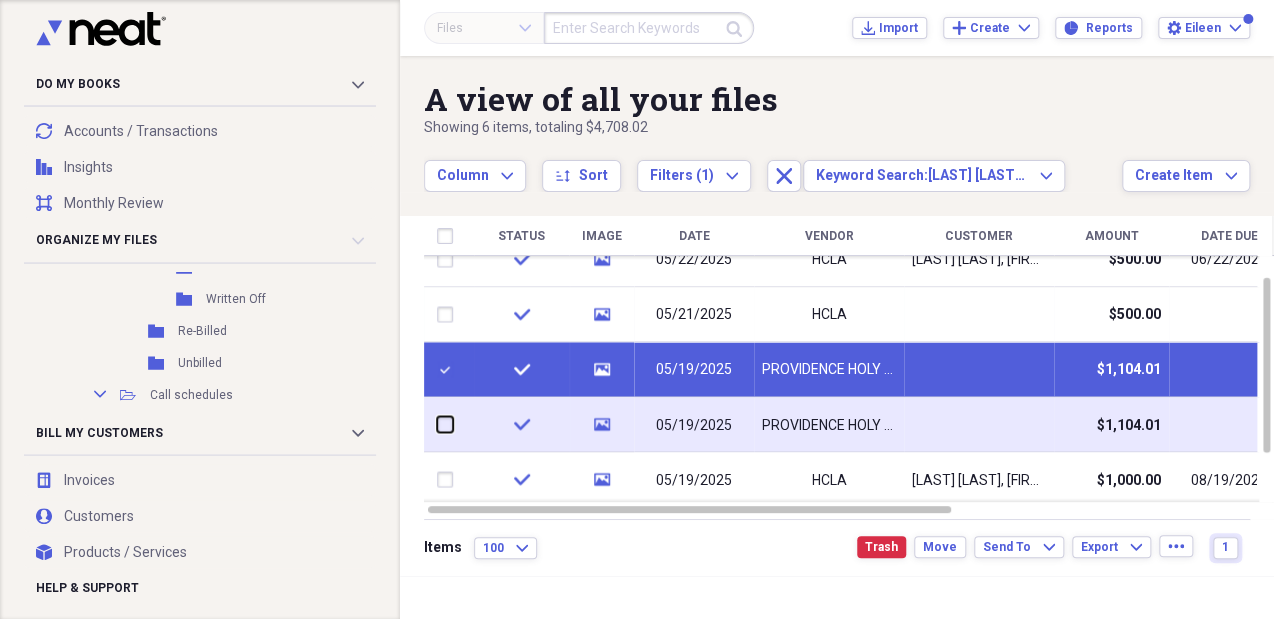 click at bounding box center [437, 424] 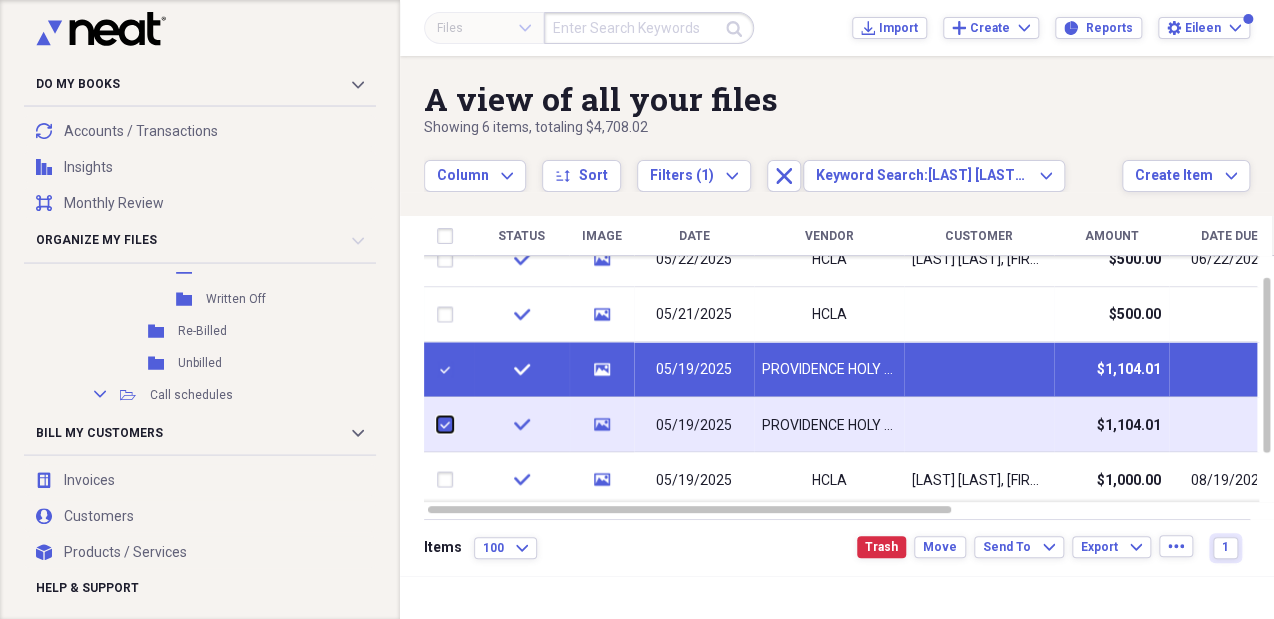checkbox on "true" 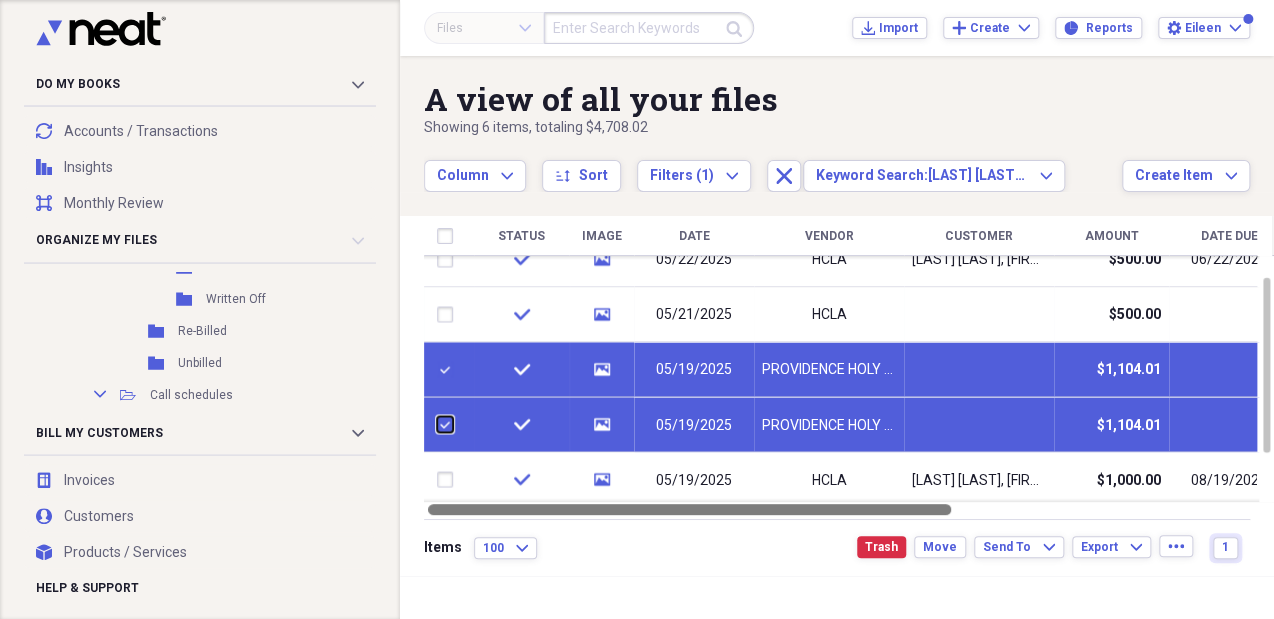 drag, startPoint x: 537, startPoint y: 509, endPoint x: 512, endPoint y: 513, distance: 25.317978 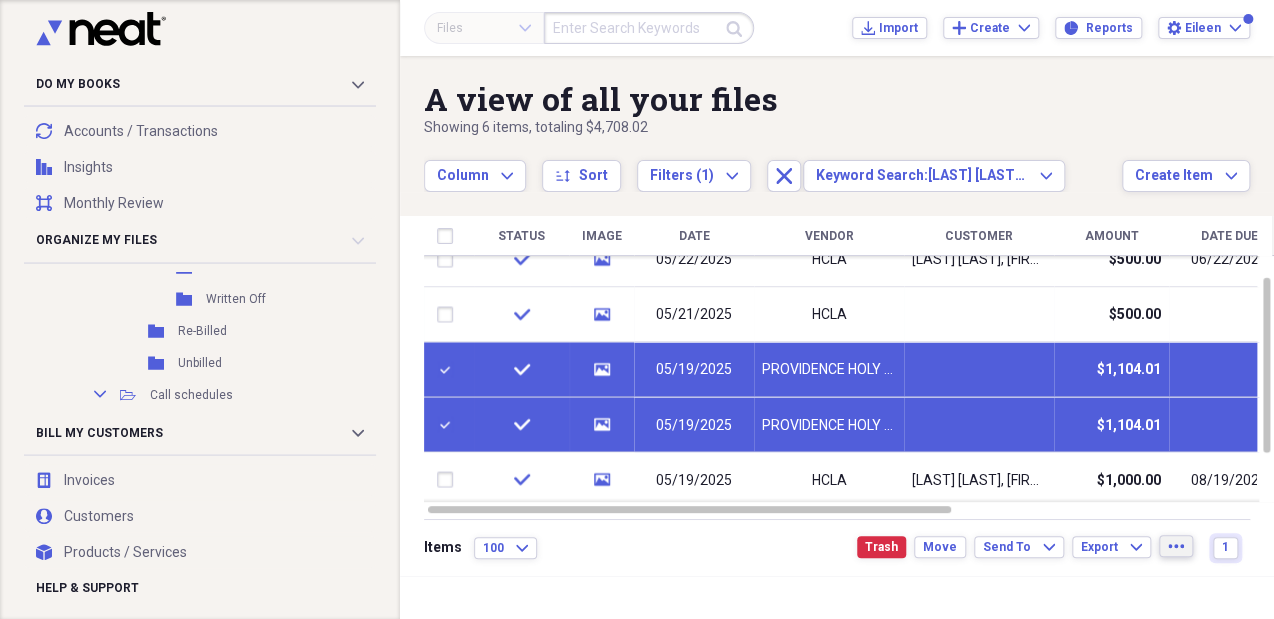 click on "more" at bounding box center (1176, 546) 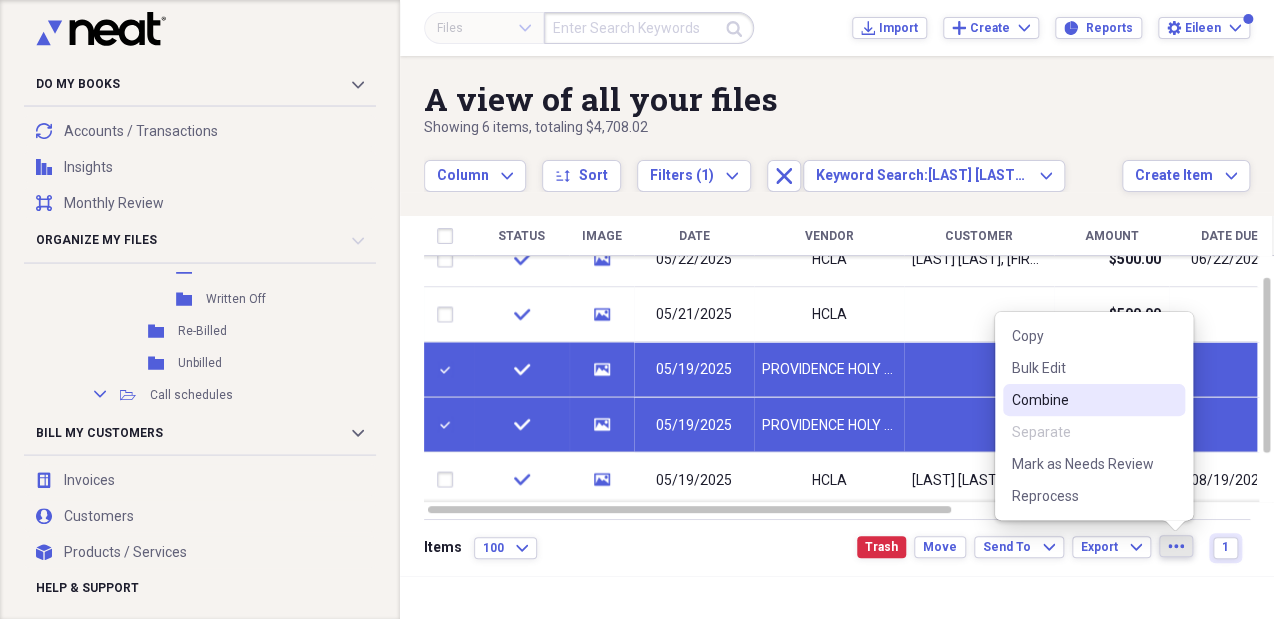 click on "Combine" at bounding box center (1082, 400) 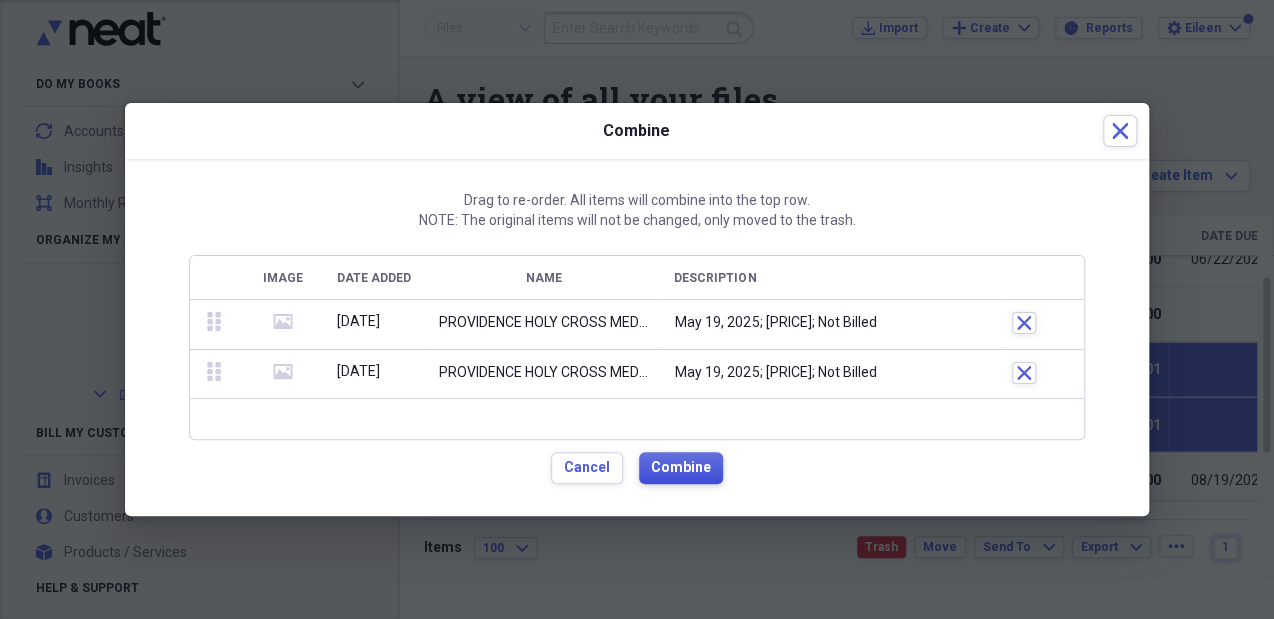 click on "Combine" at bounding box center [681, 468] 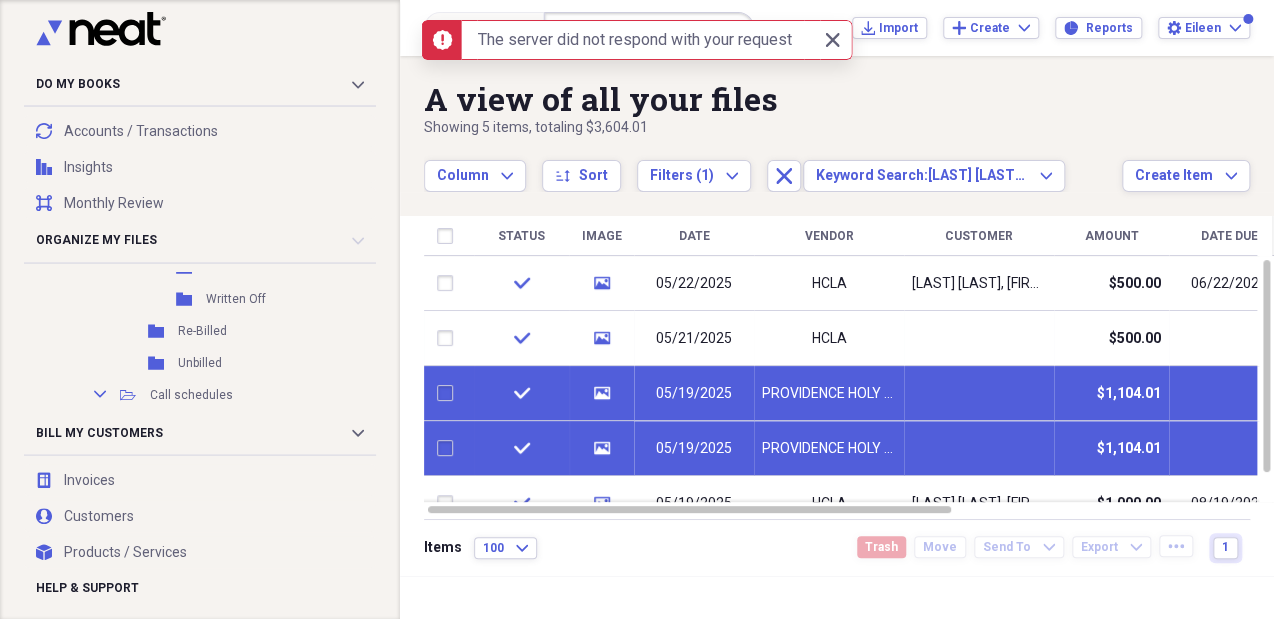 checkbox on "false" 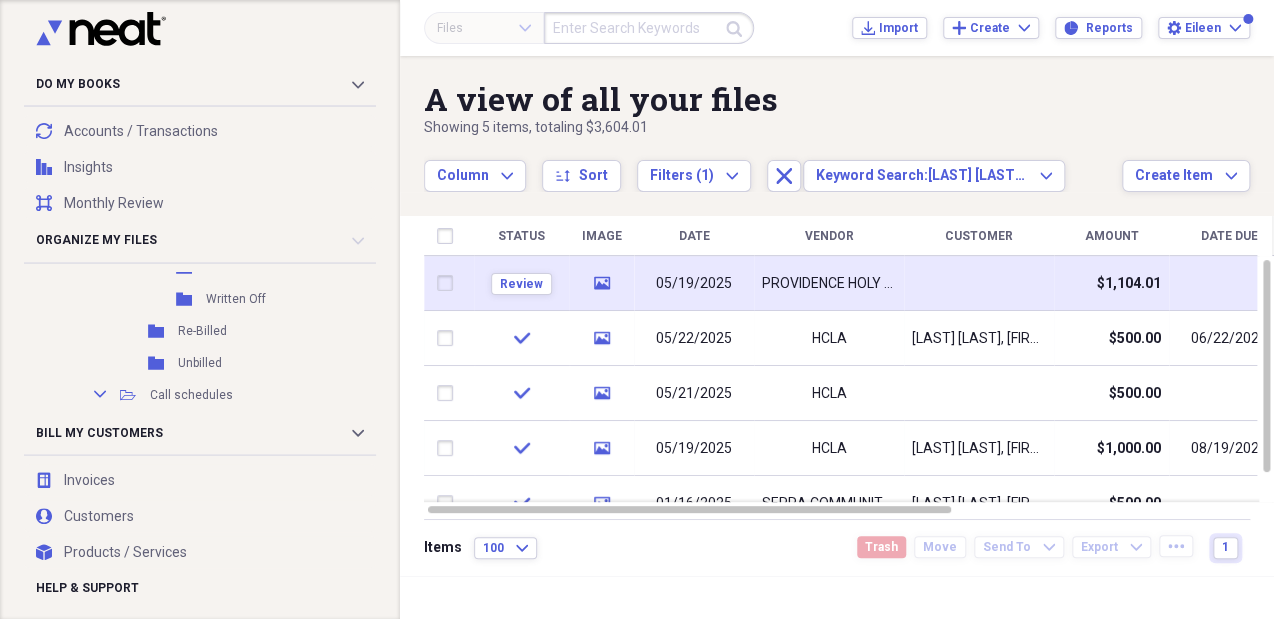 click on "PROVIDENCE HOLY CROSS MEDICAL CENTER" at bounding box center (829, 284) 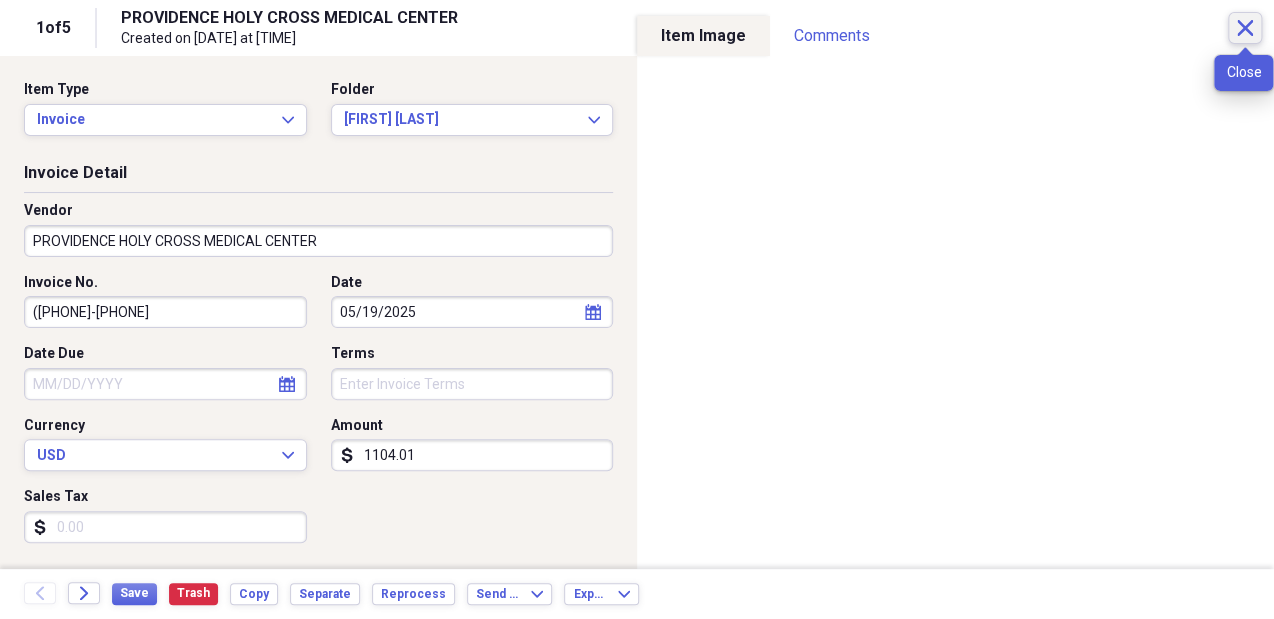 click on "Close" 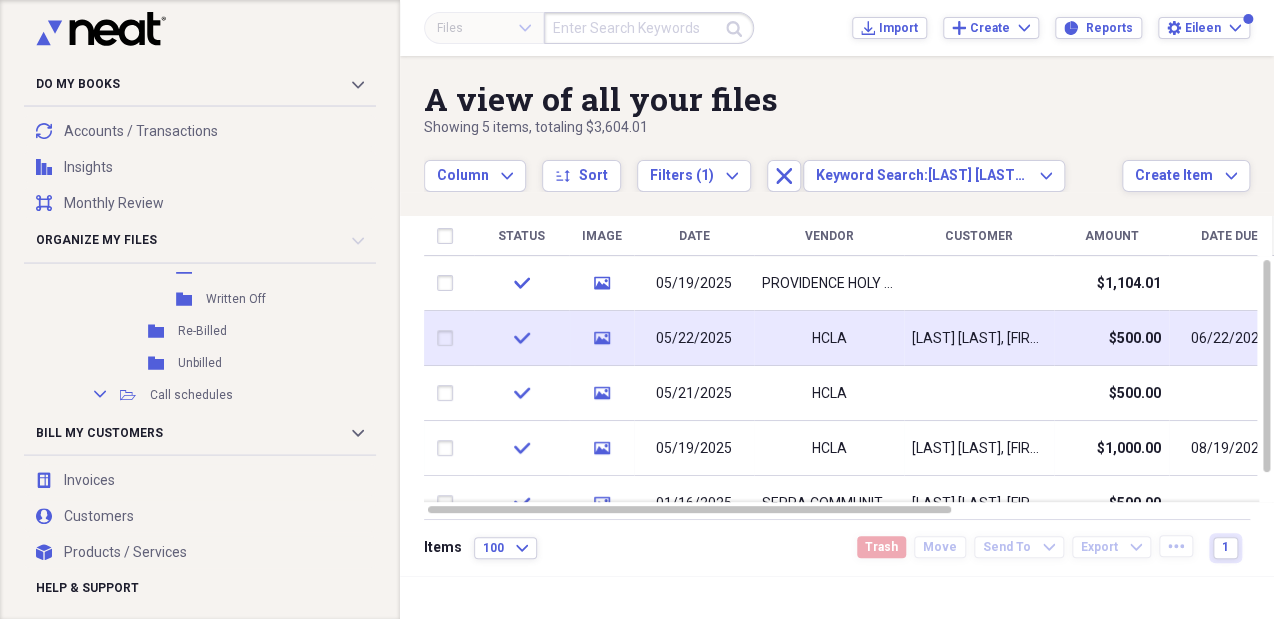 click on "[LAST] [LAST], [FIRST]" at bounding box center (979, 339) 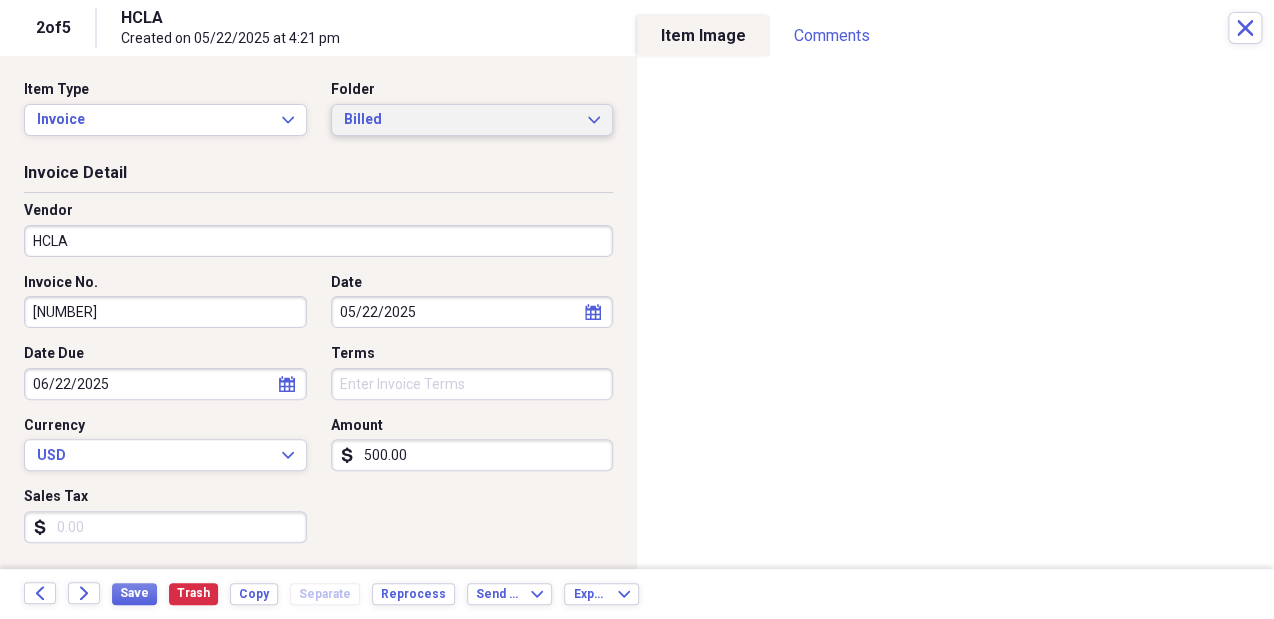 click on "Billed Expand" at bounding box center (472, 120) 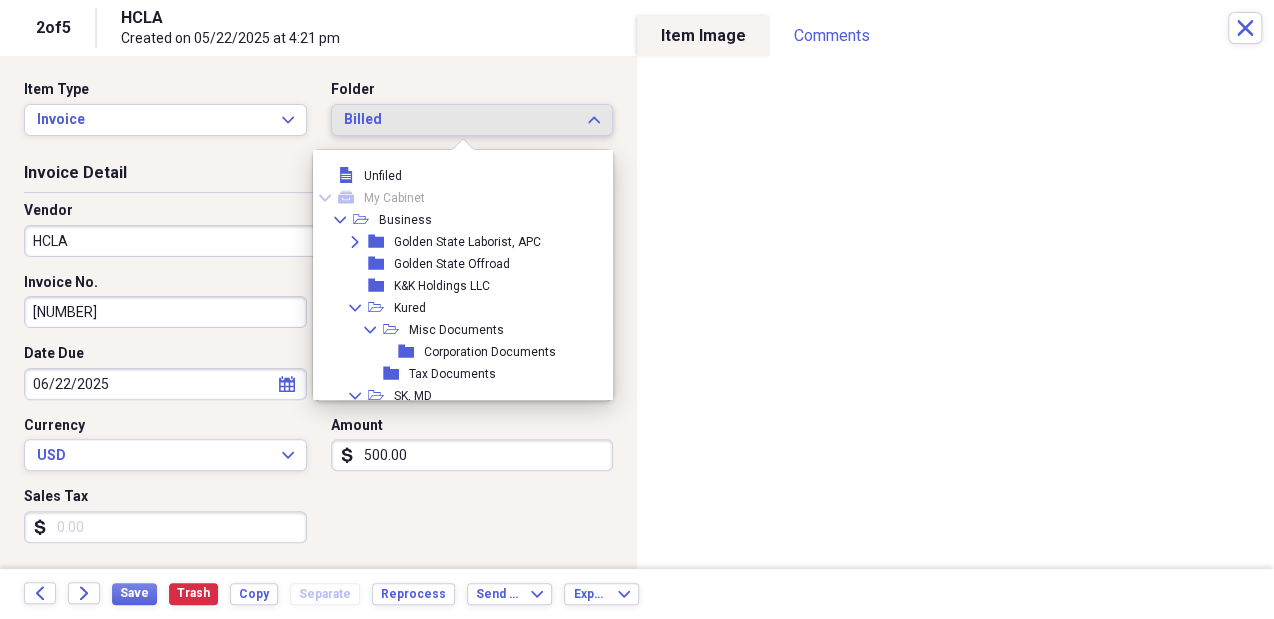 scroll, scrollTop: 171, scrollLeft: 0, axis: vertical 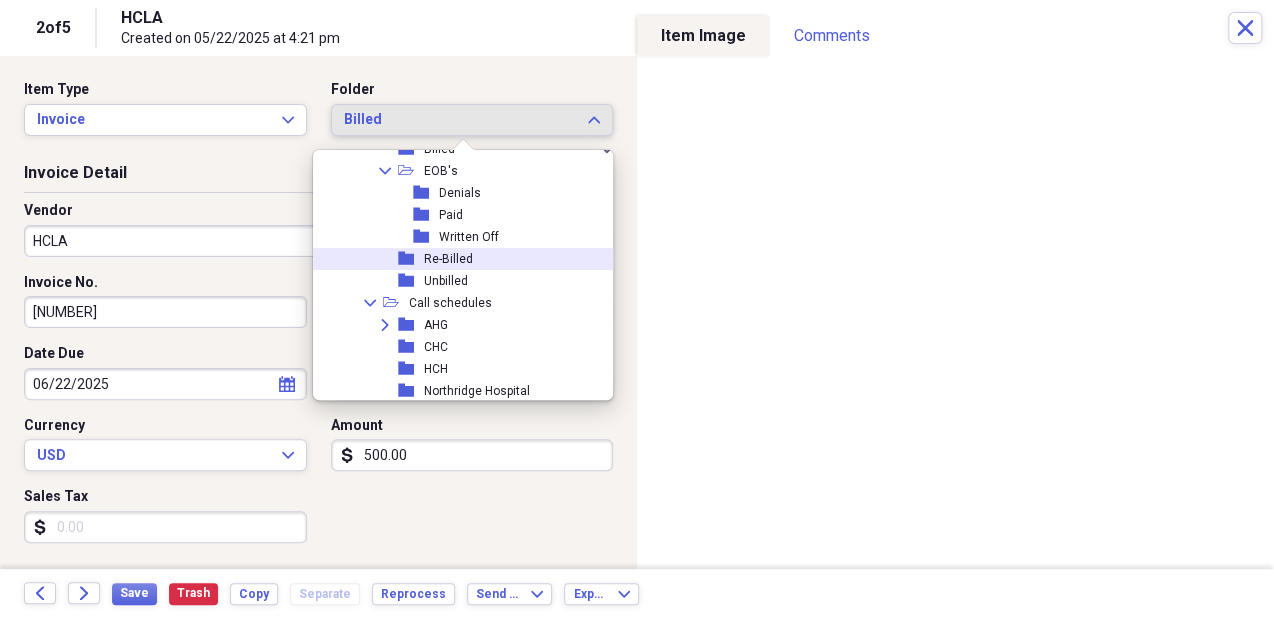 click on "folder Re-Billed" at bounding box center (458, 259) 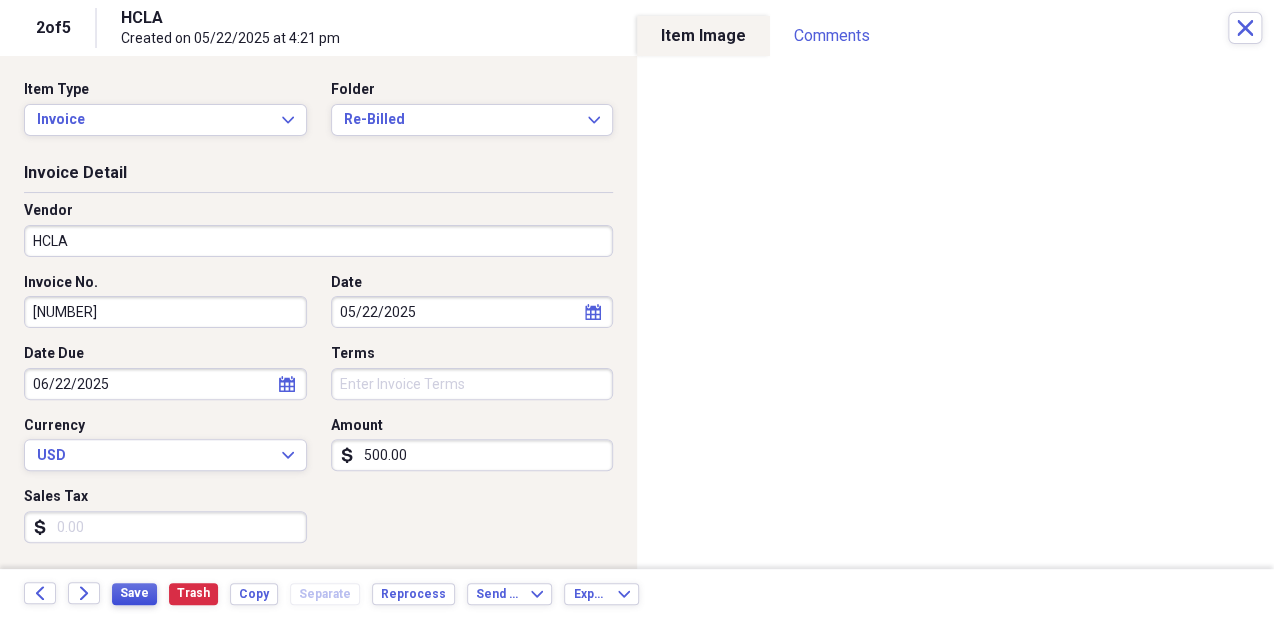 click on "Save" at bounding box center [134, 593] 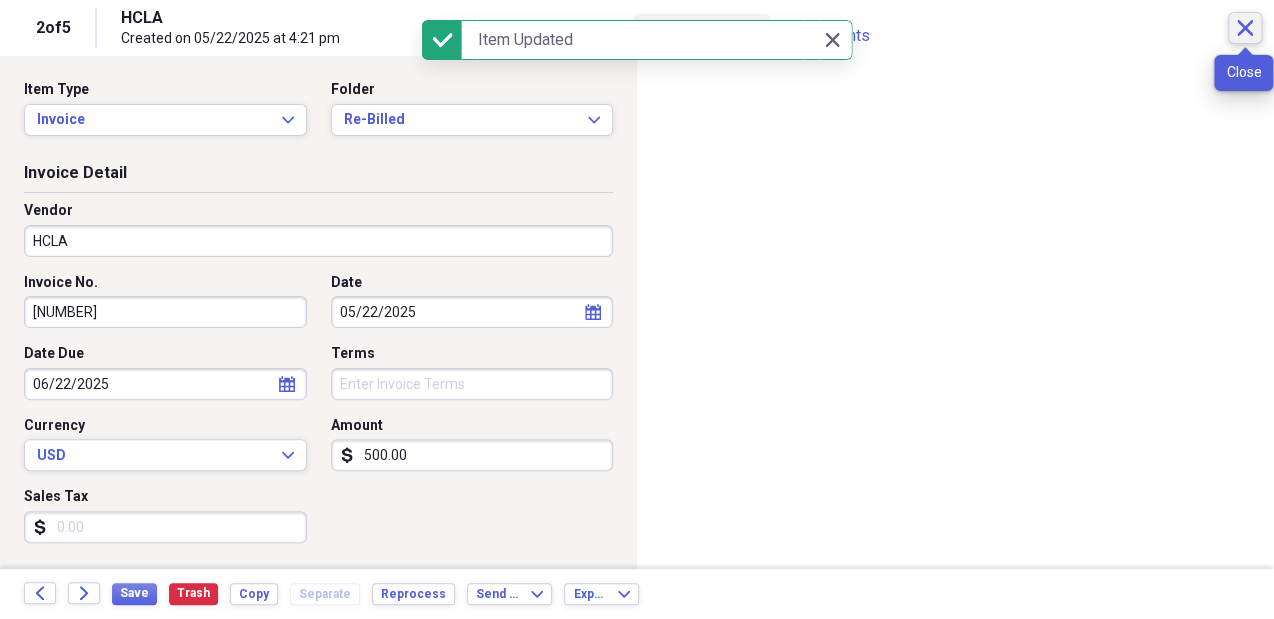 click on "Close" 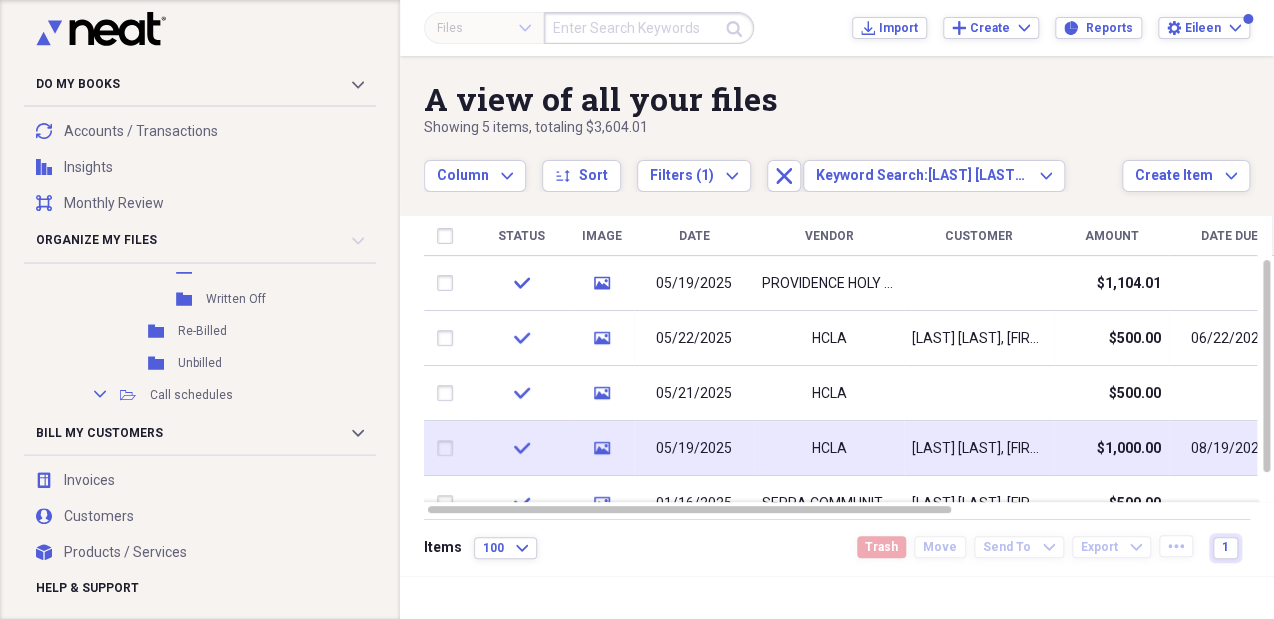 click on "$1,000.00" at bounding box center [1111, 448] 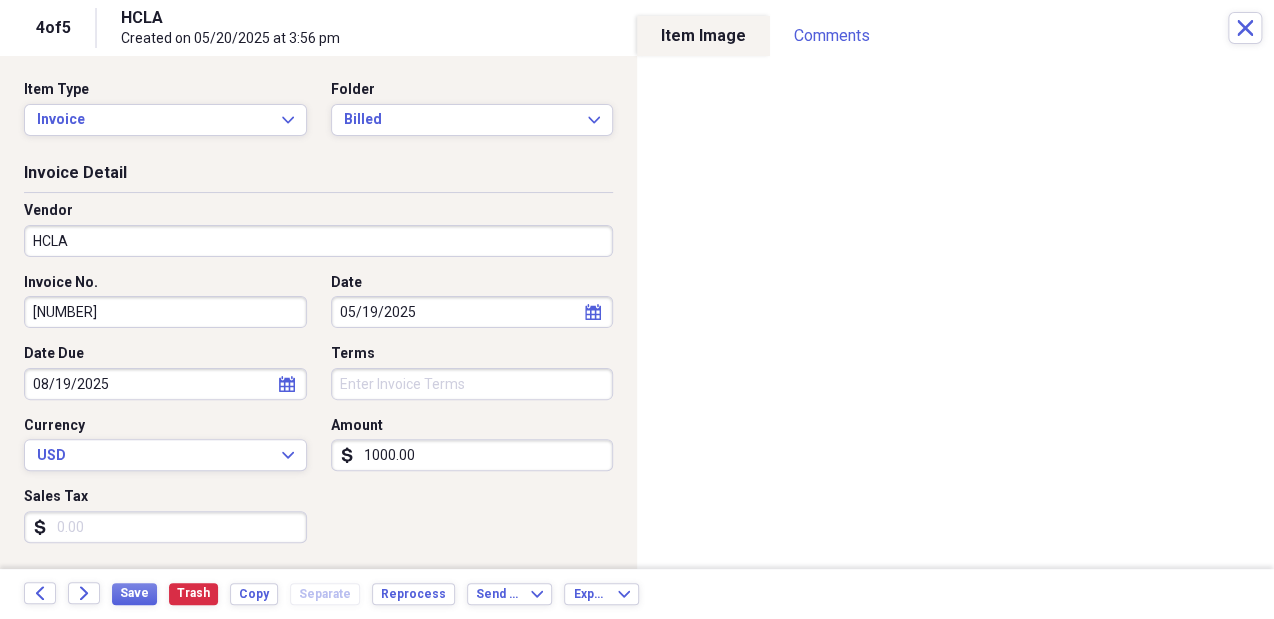 click on "Item Type Invoice Expand Folder Billed Expand" at bounding box center (318, 116) 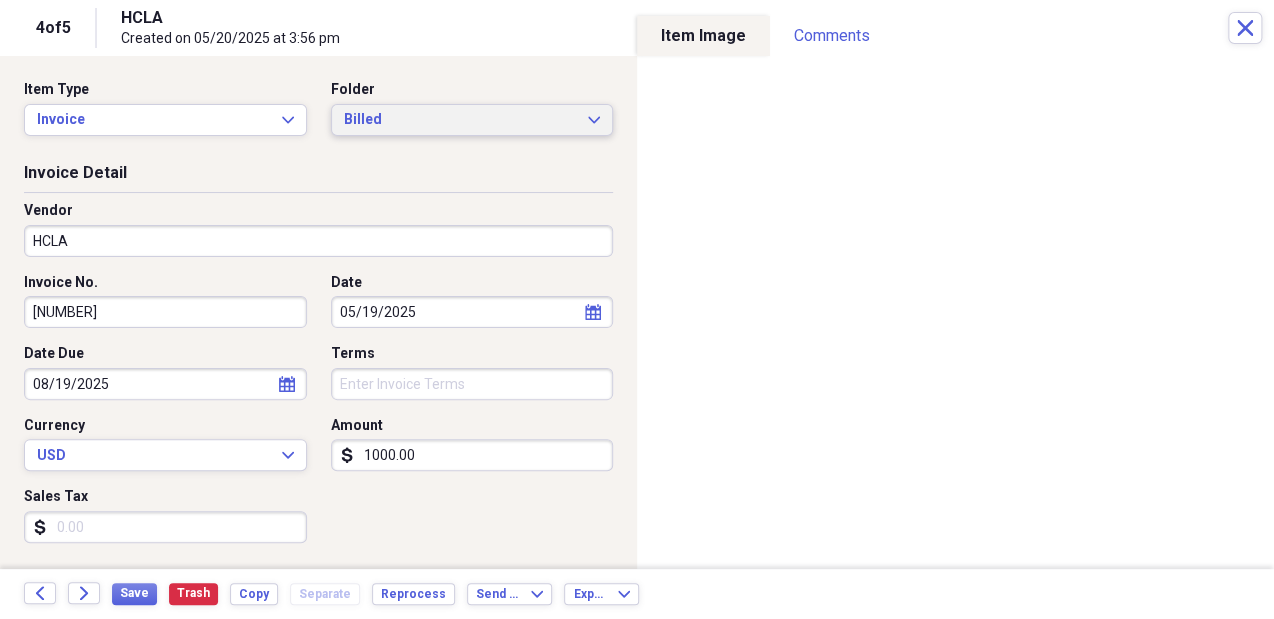 click on "Billed" at bounding box center [460, 120] 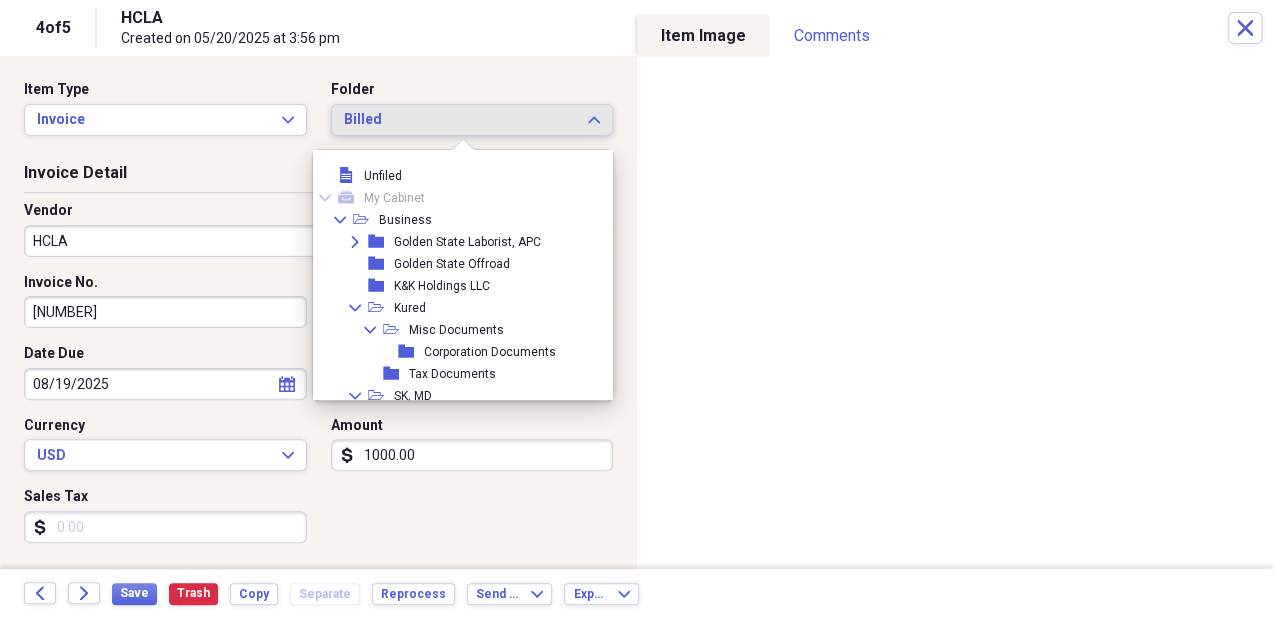 scroll, scrollTop: 171, scrollLeft: 0, axis: vertical 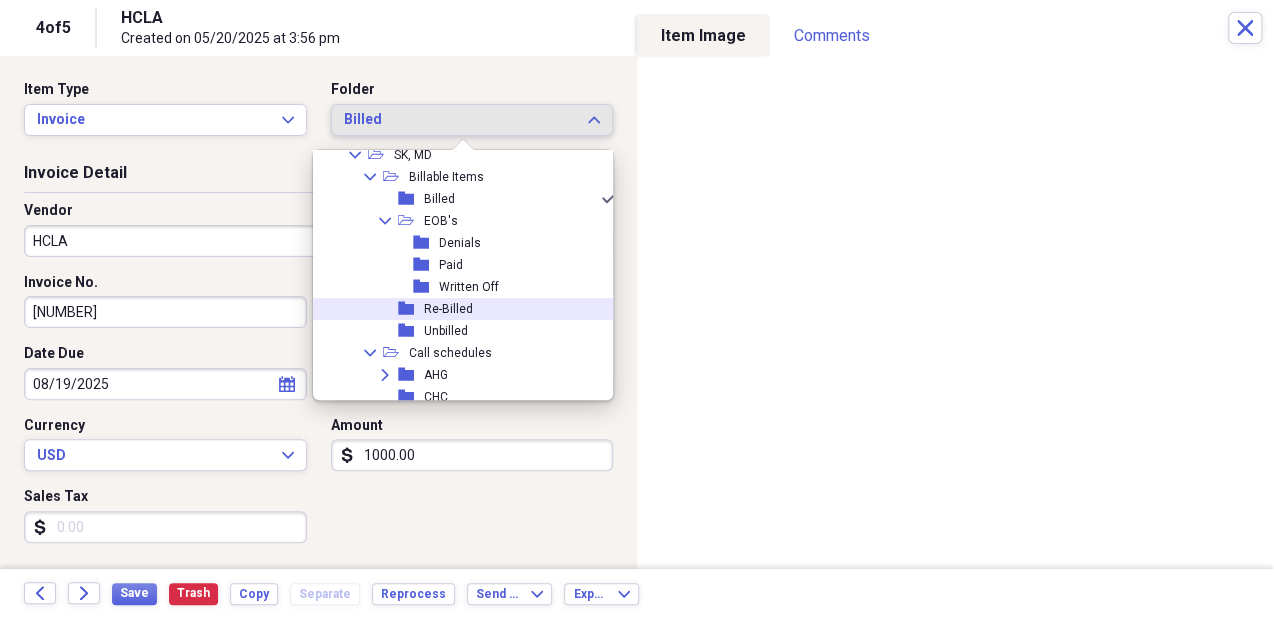 click on "folder Re-Billed" at bounding box center [458, 309] 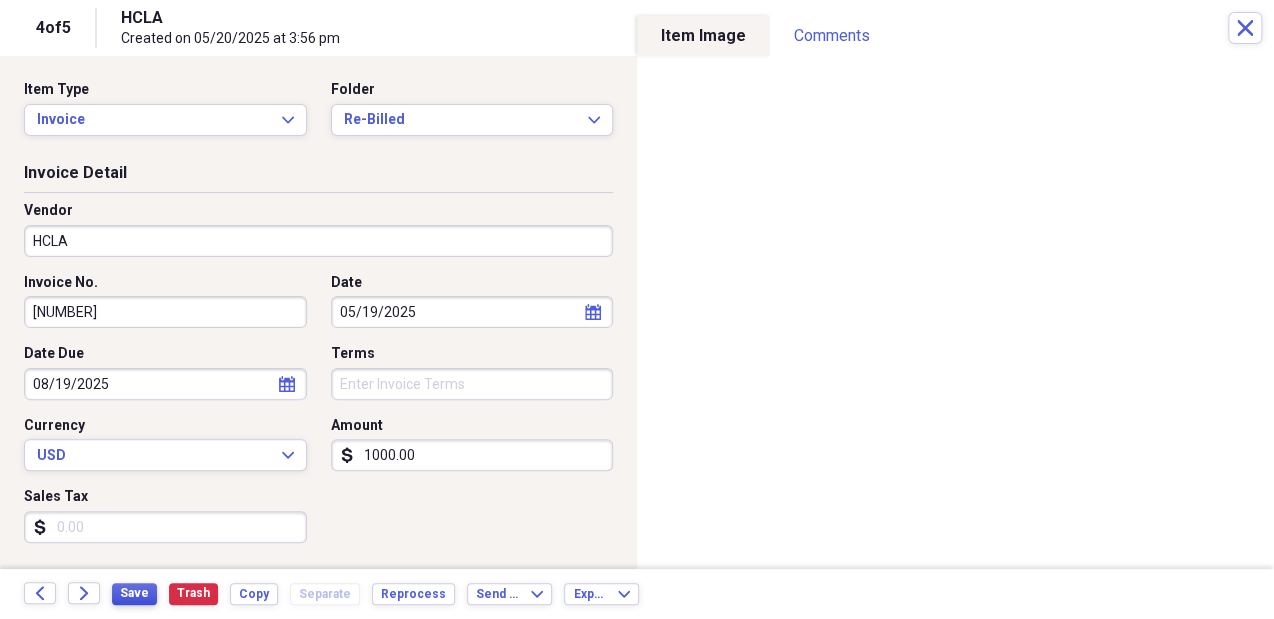 click on "Save" at bounding box center (134, 593) 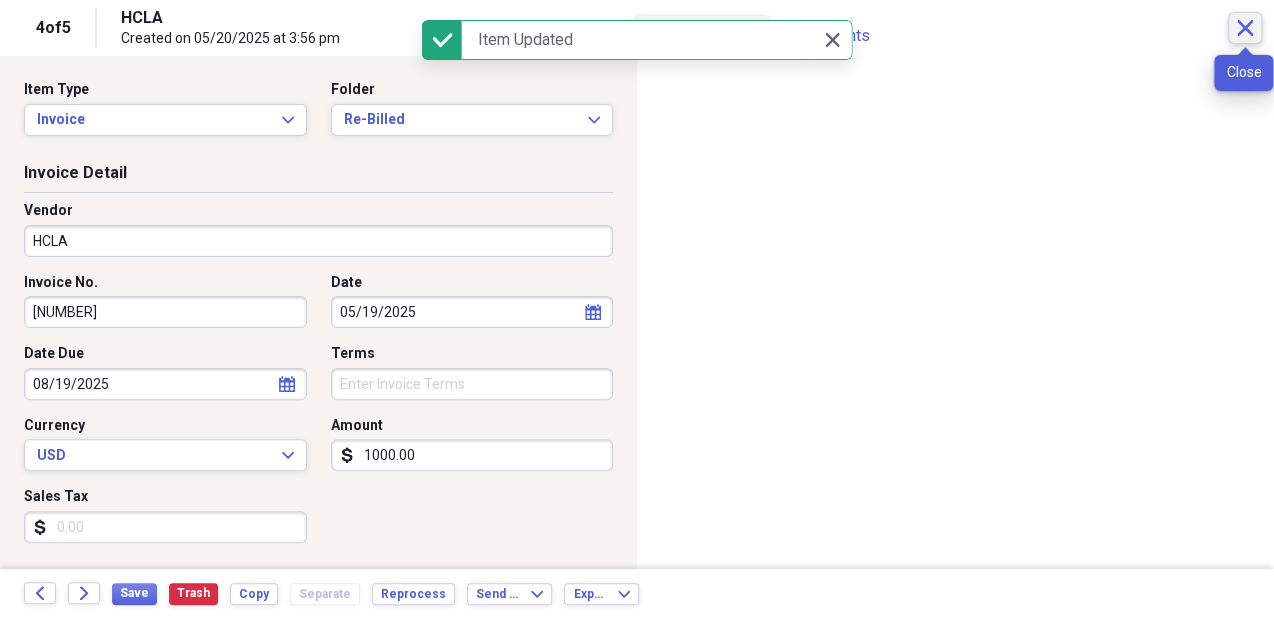 click on "Close" 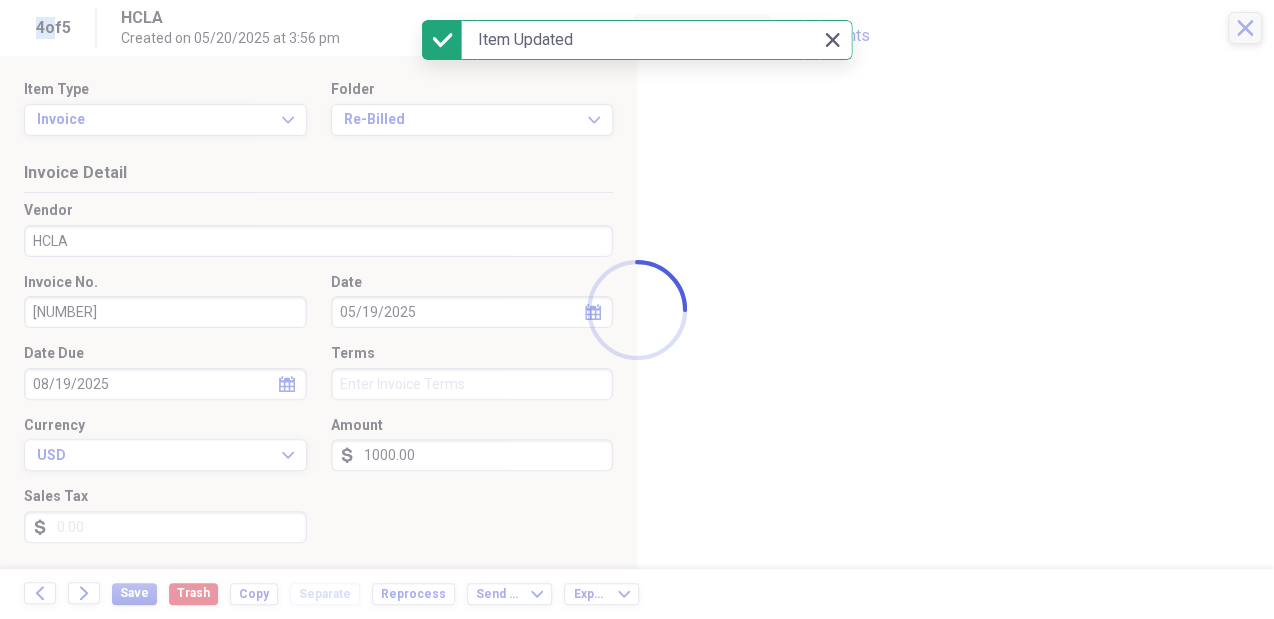 click at bounding box center (637, 309) 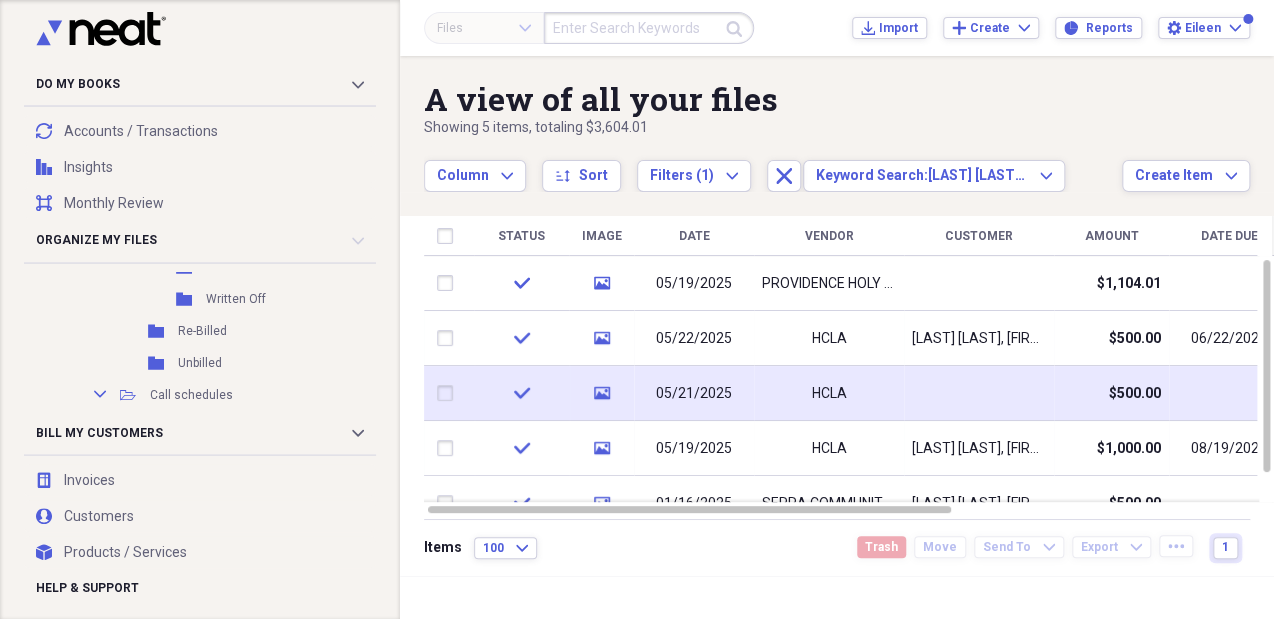 click at bounding box center [979, 393] 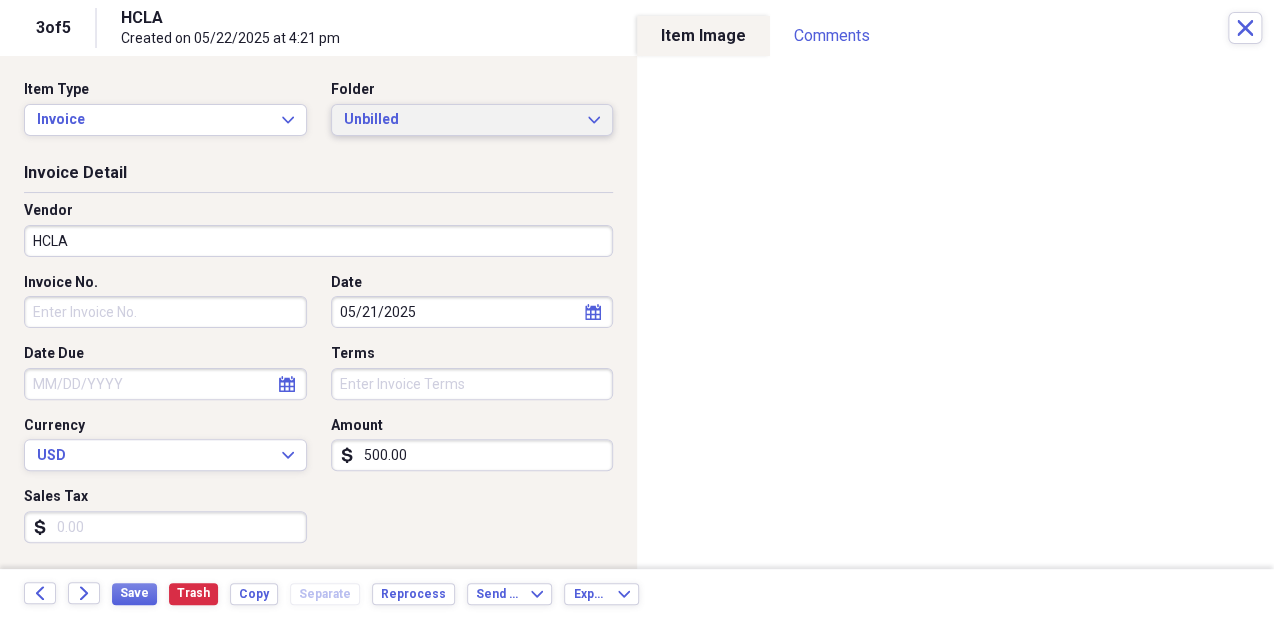 click on "Unbilled" at bounding box center (460, 120) 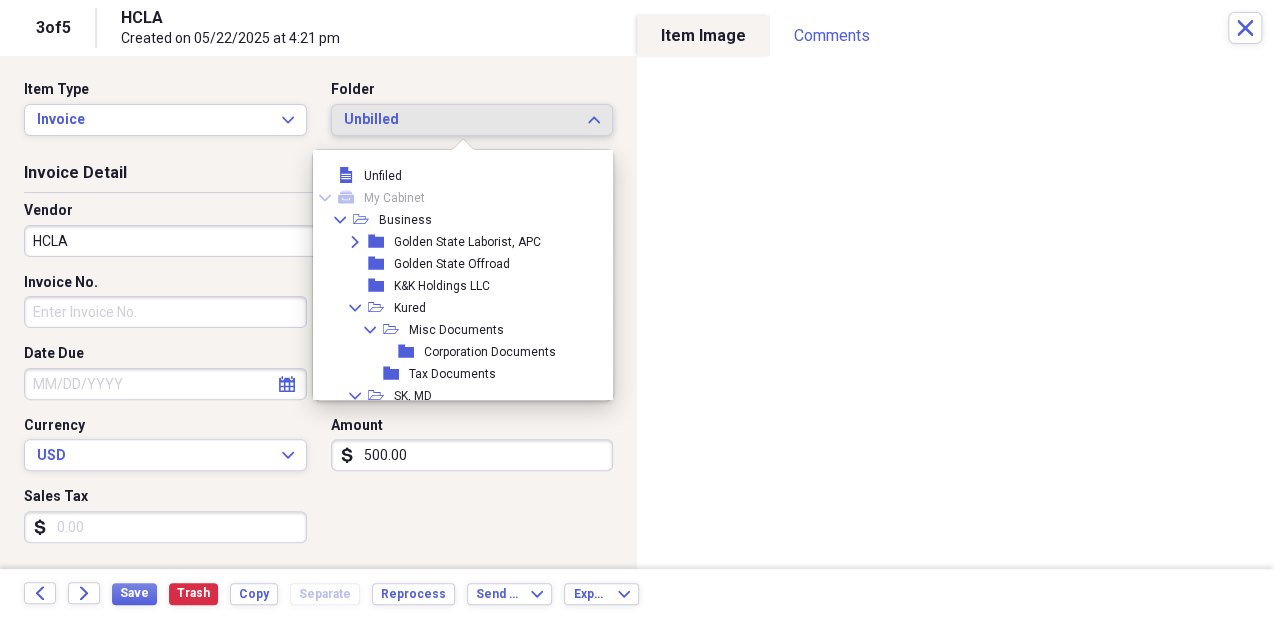 scroll, scrollTop: 303, scrollLeft: 0, axis: vertical 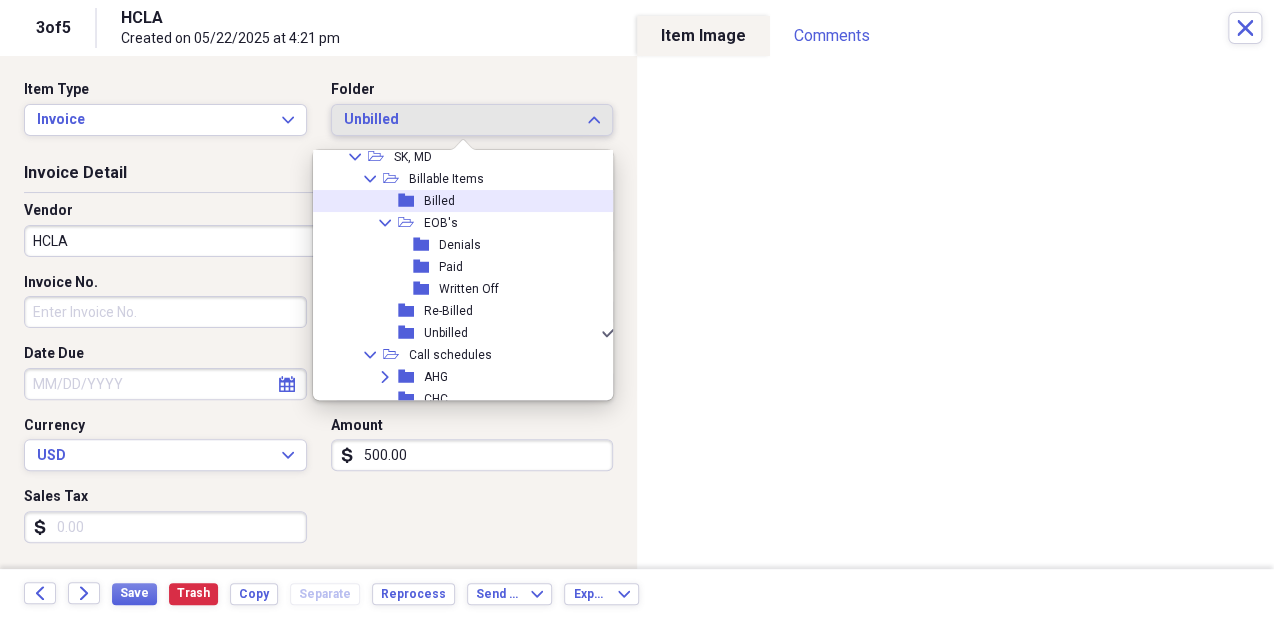 click on "folder Billed" at bounding box center (458, 201) 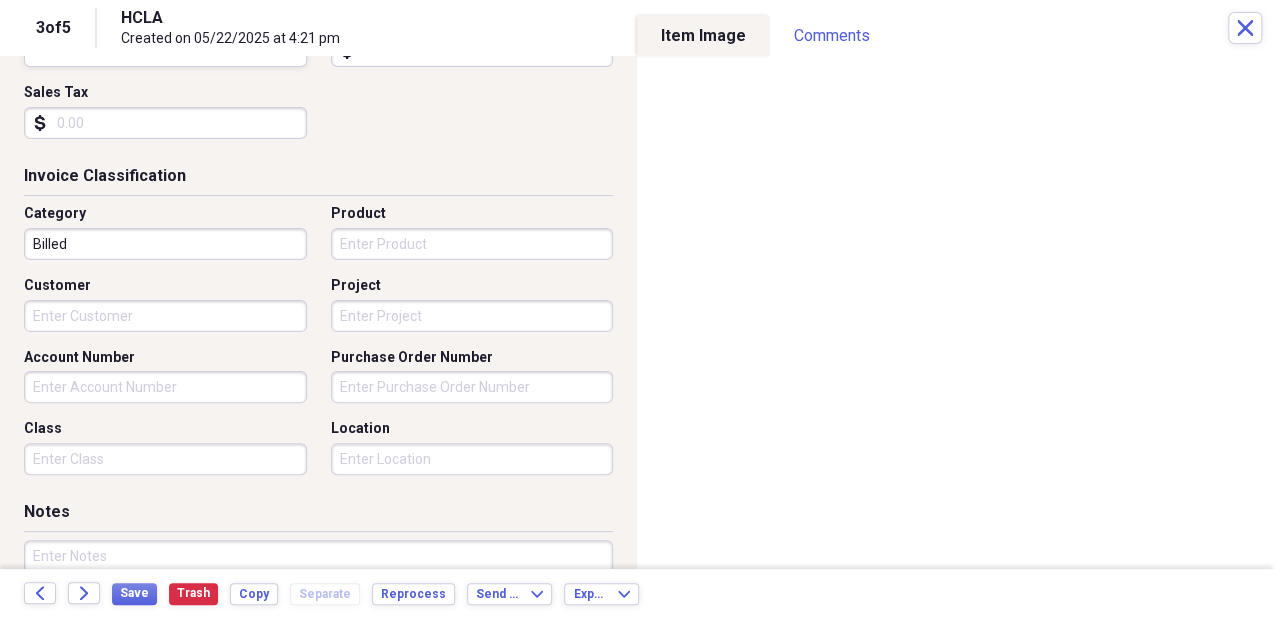 scroll, scrollTop: 420, scrollLeft: 0, axis: vertical 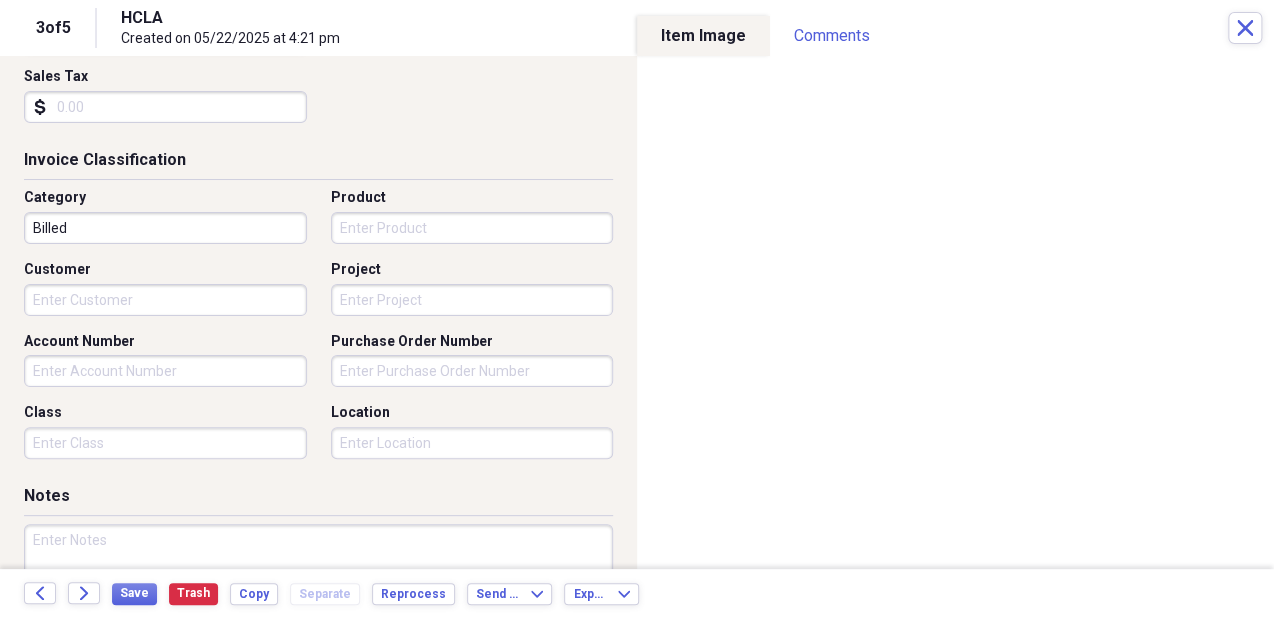 click on "Customer" at bounding box center [165, 300] 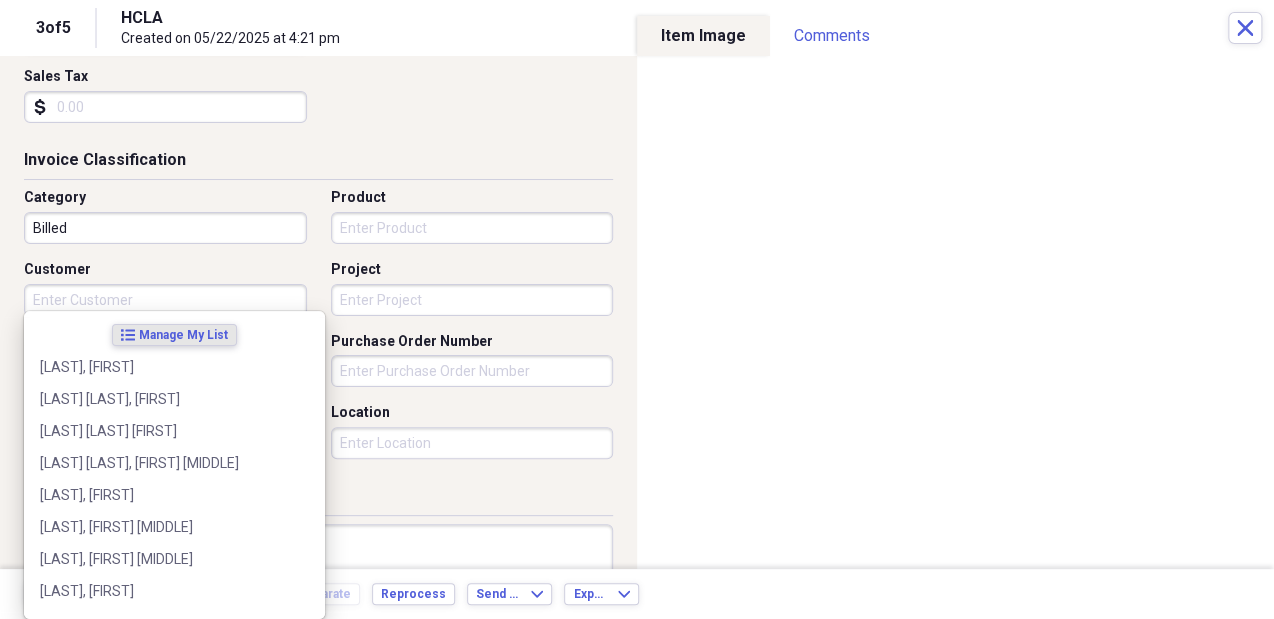 paste on "[LAST] [LAST], [FIRST]" 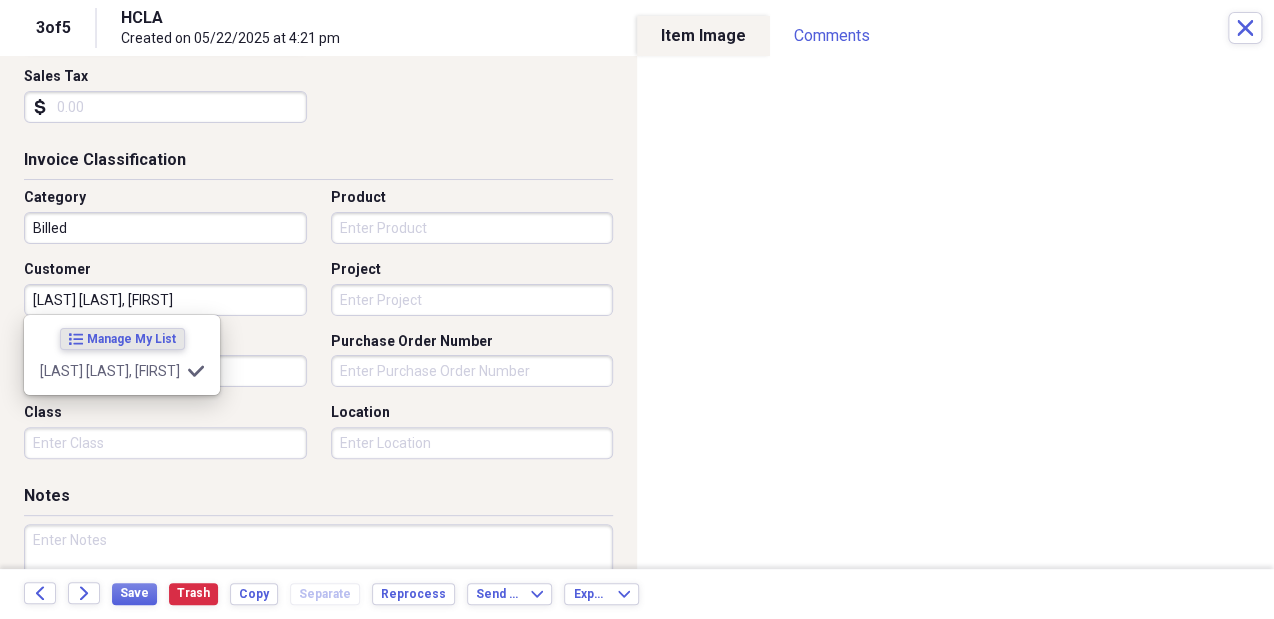 type on "[LAST] [LAST], [FIRST]" 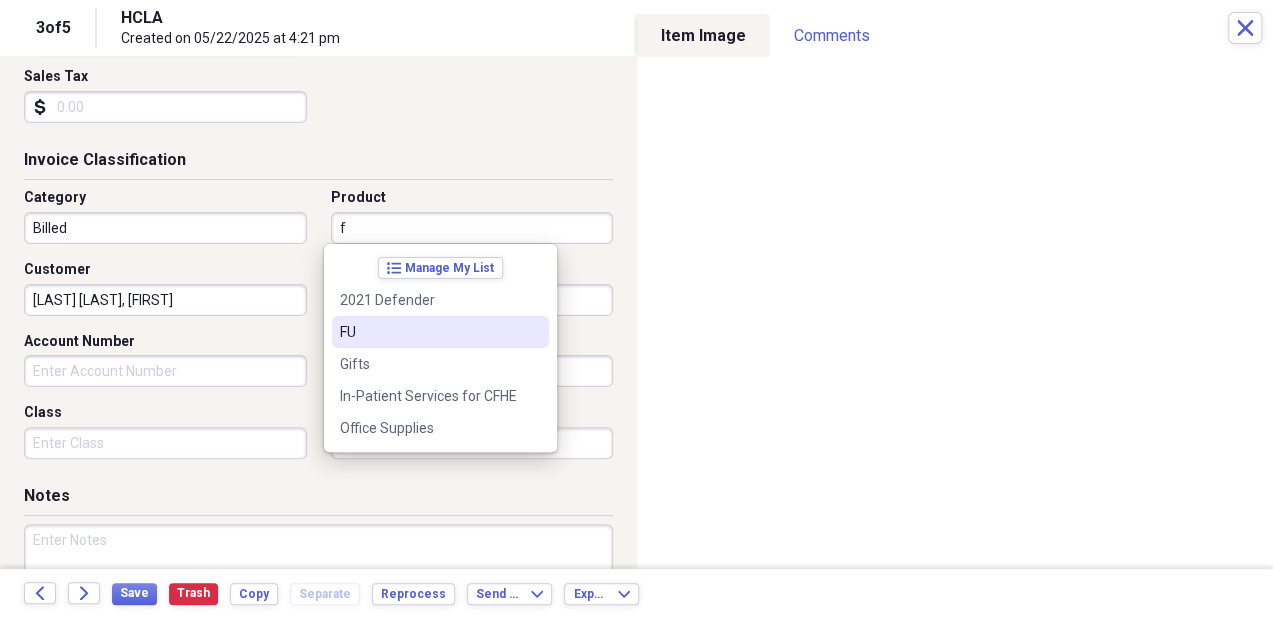 click on "FU" at bounding box center [428, 332] 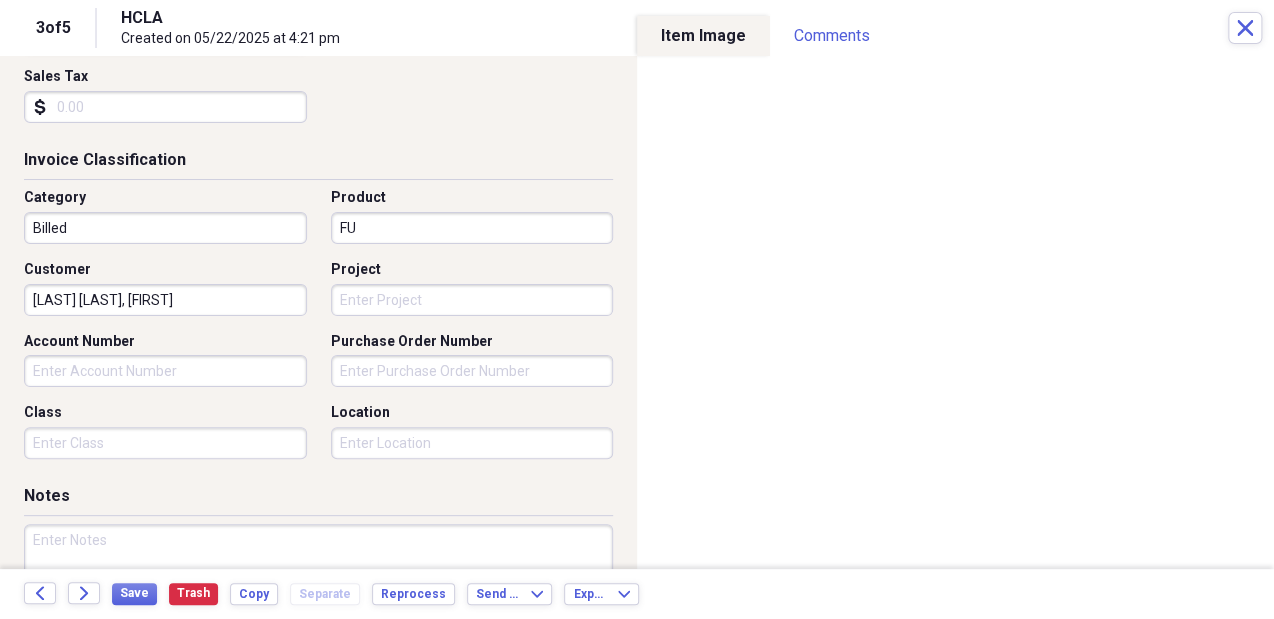 click on "Project" at bounding box center [466, 288] 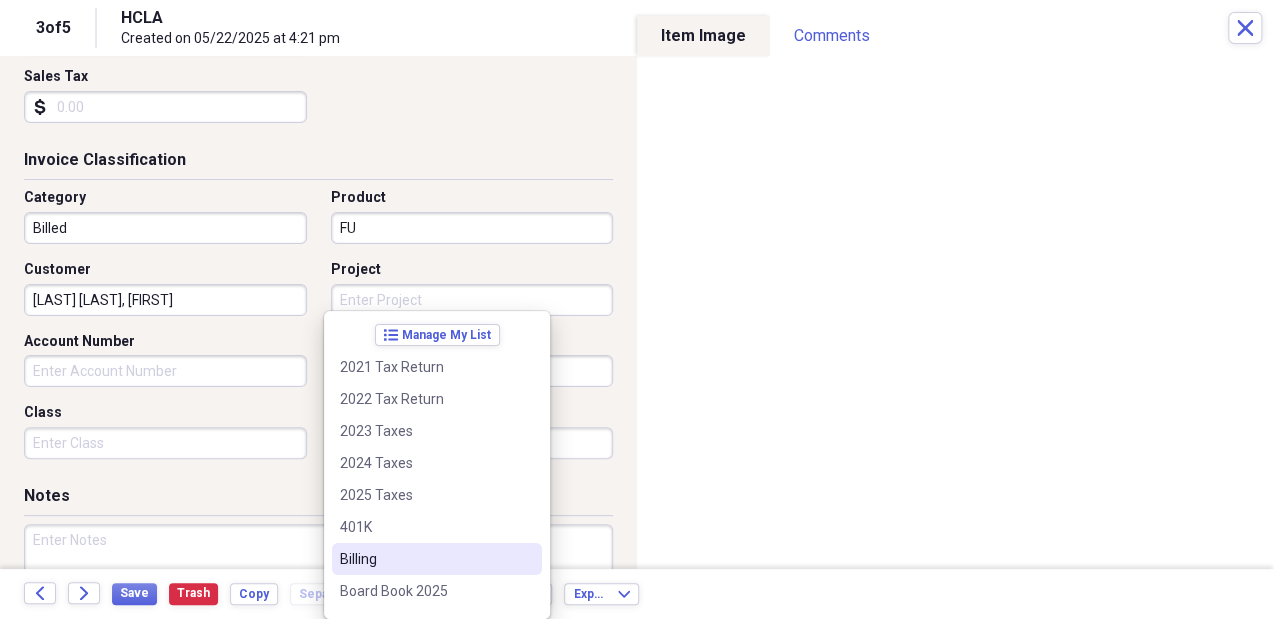 click on "Billing" at bounding box center (425, 559) 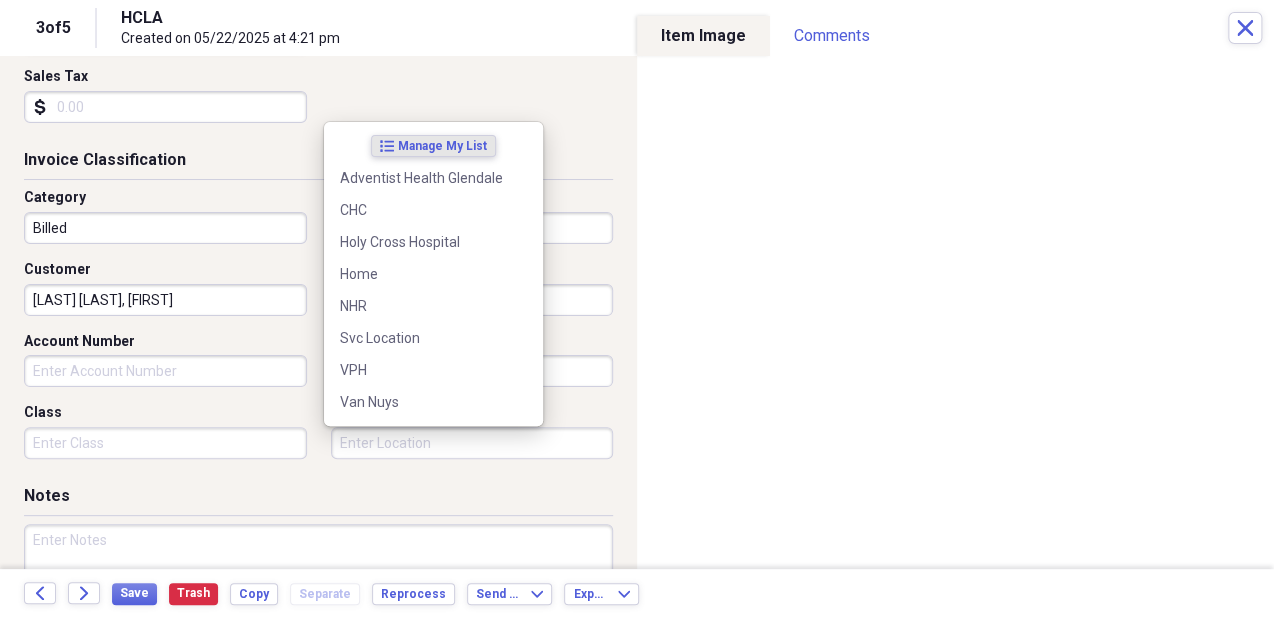 click on "Location" at bounding box center (472, 443) 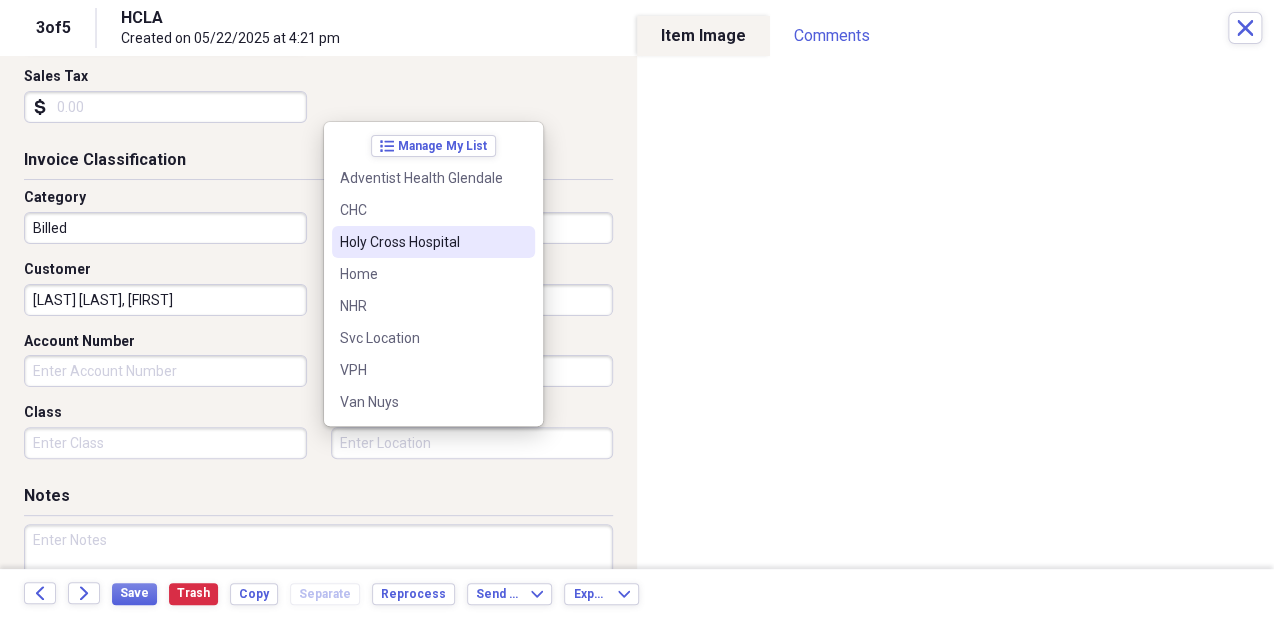 click on "Holy Cross Hospital" at bounding box center (421, 242) 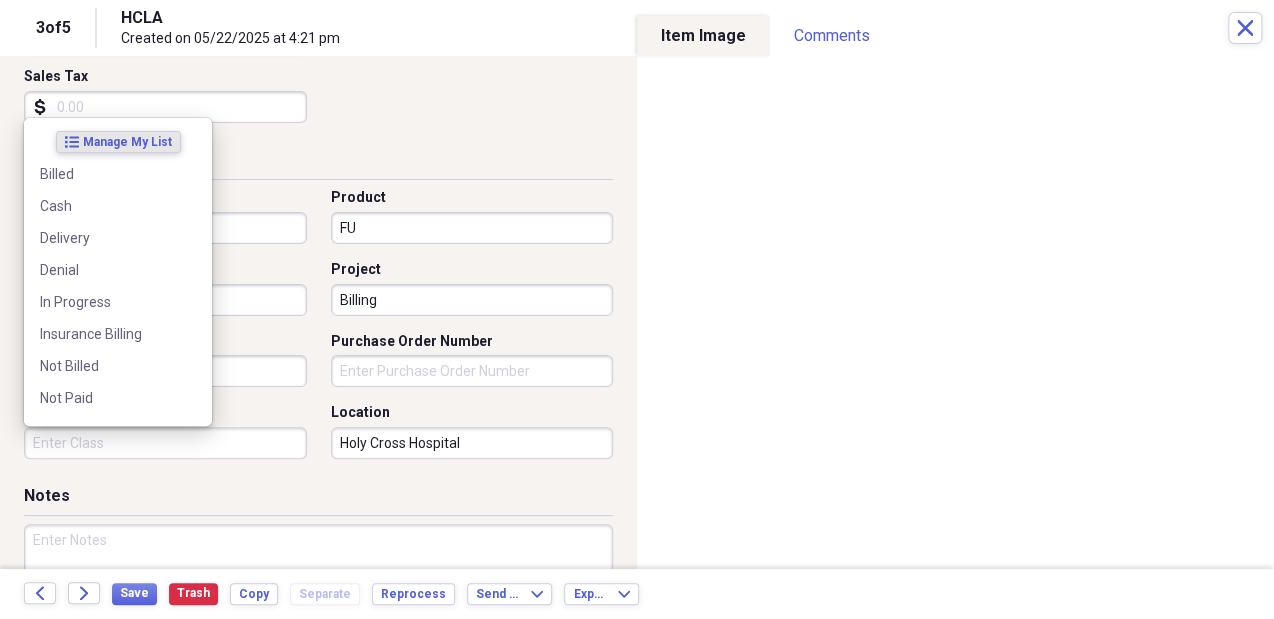 click on "Class" at bounding box center (165, 443) 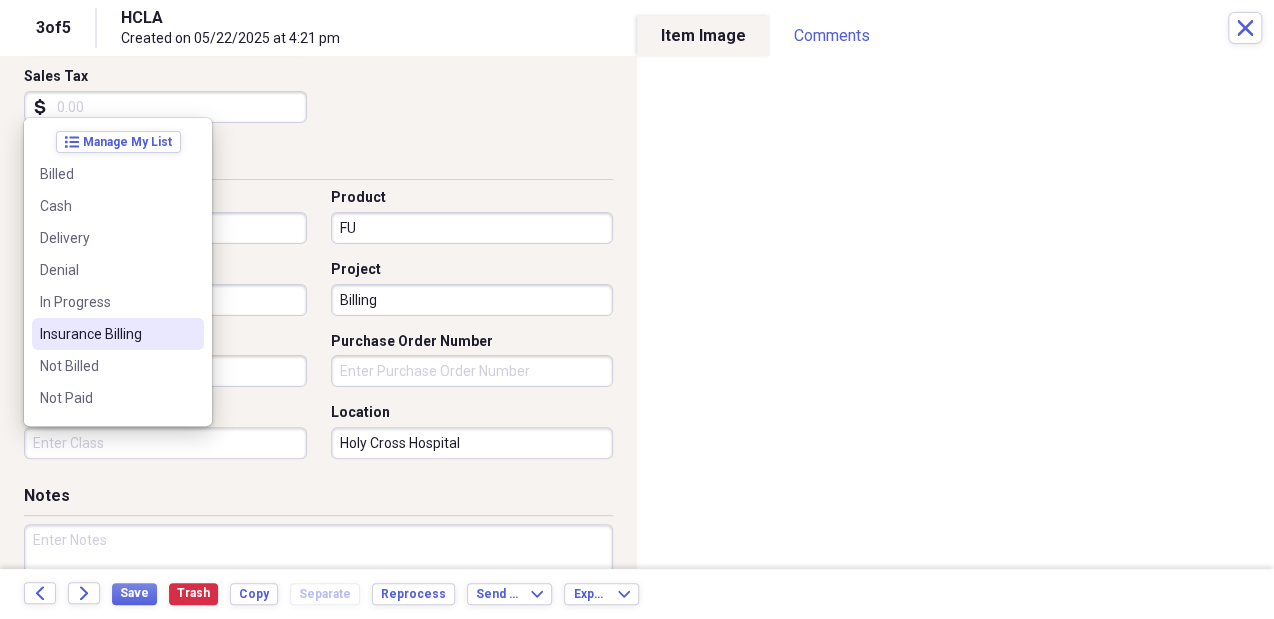 click on "Insurance Billing" at bounding box center [106, 334] 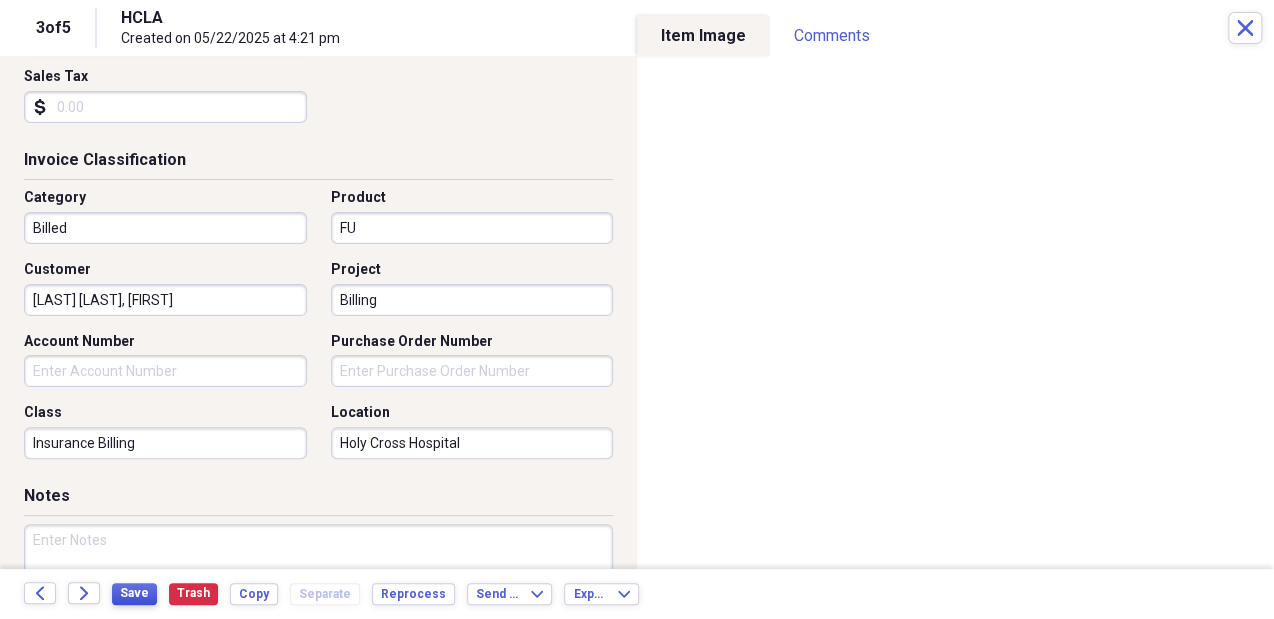 click on "Save" at bounding box center (134, 593) 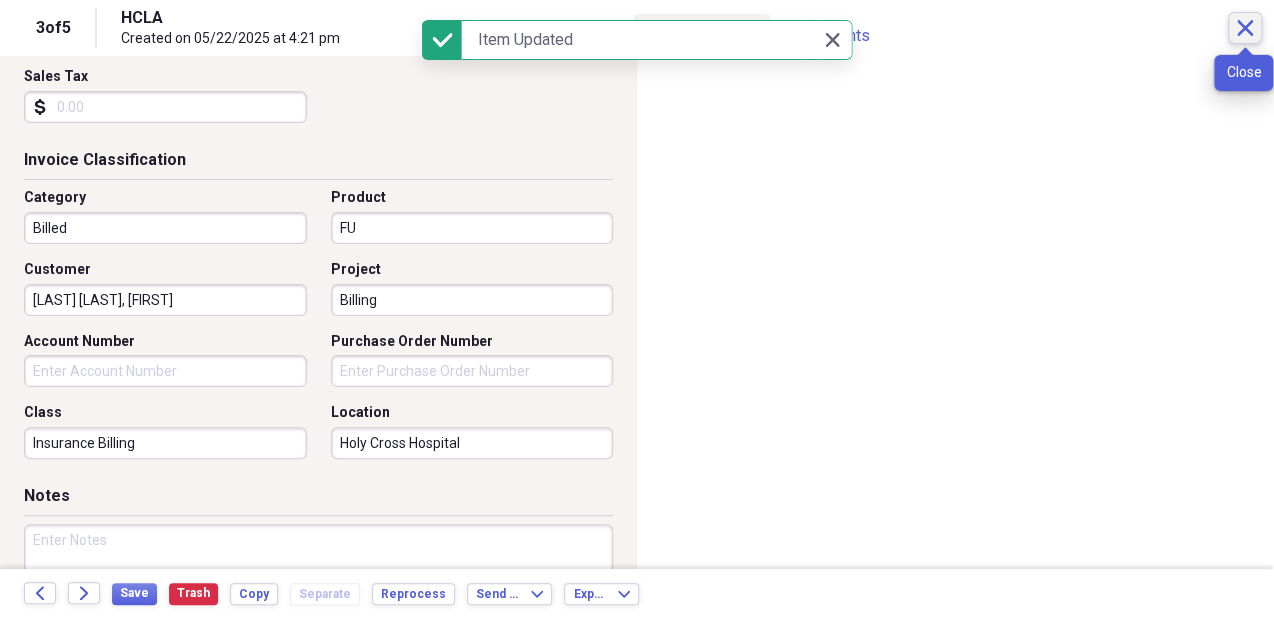 click on "Close" at bounding box center [1245, 28] 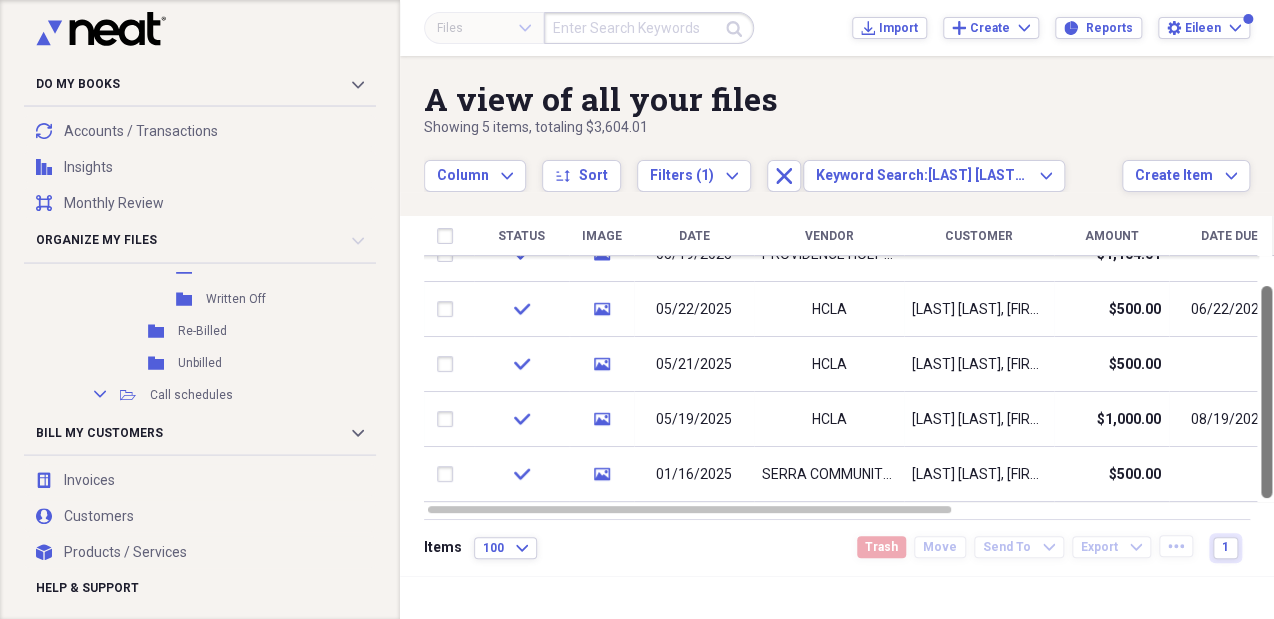 drag, startPoint x: 1268, startPoint y: 268, endPoint x: 1269, endPoint y: 320, distance: 52.009613 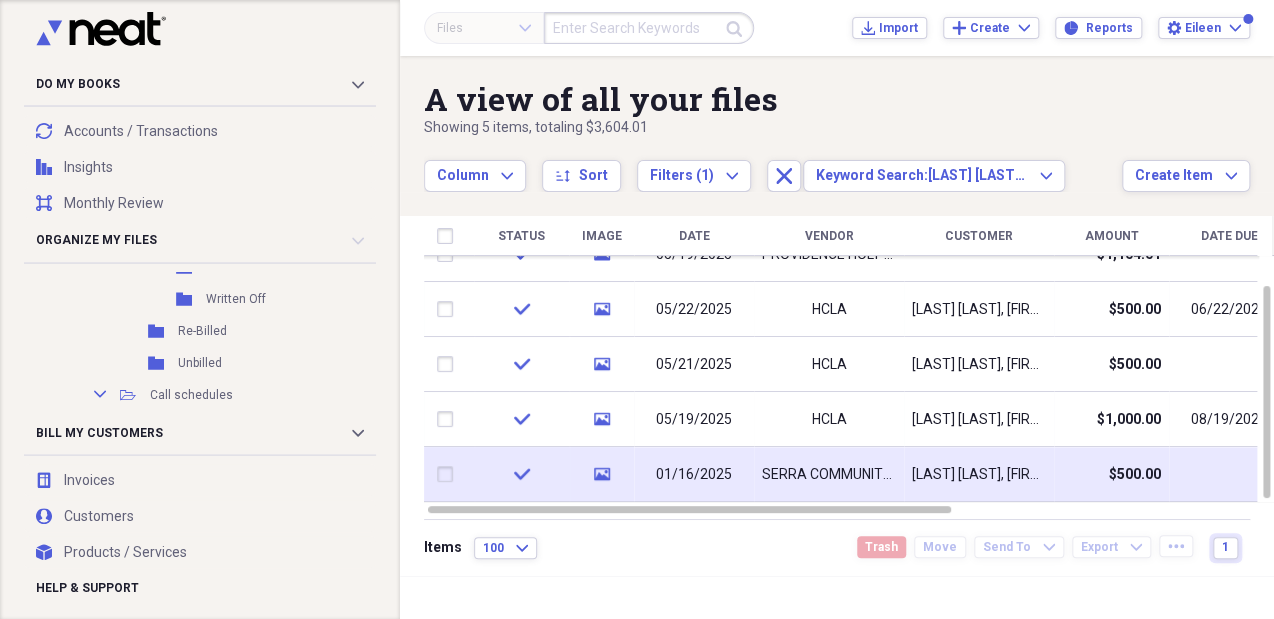 click on "SERRA COMMUNITY MEDICAL GROUP" at bounding box center (829, 475) 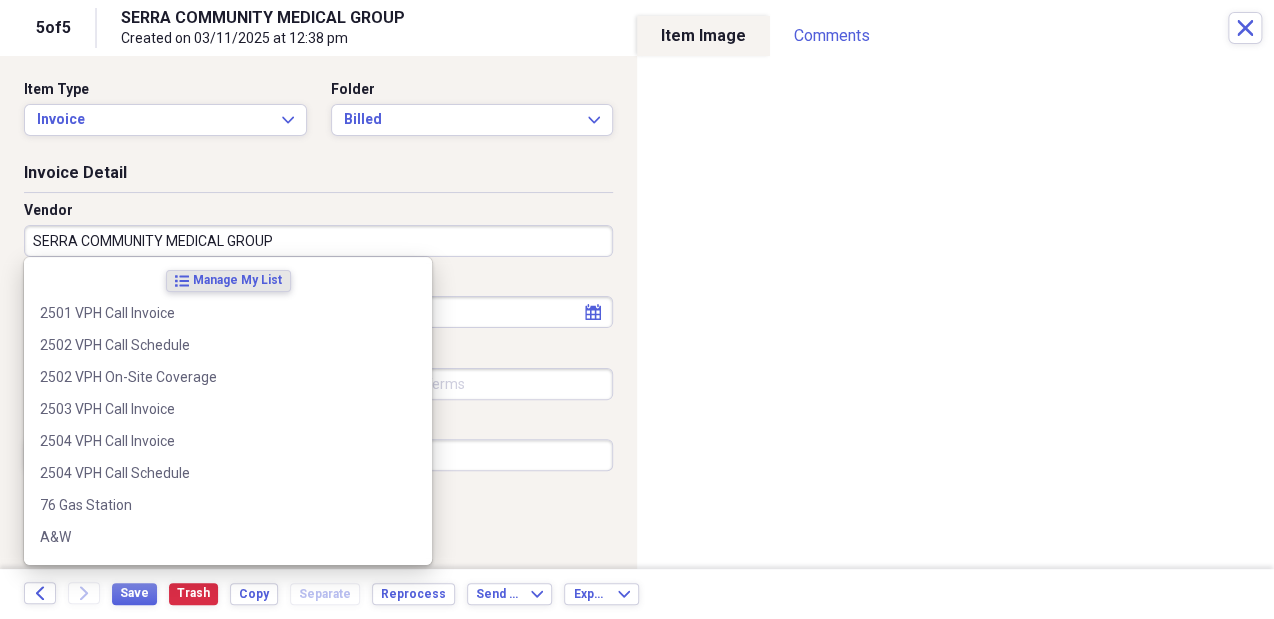 click on "SERRA COMMUNITY MEDICAL GROUP" at bounding box center (318, 241) 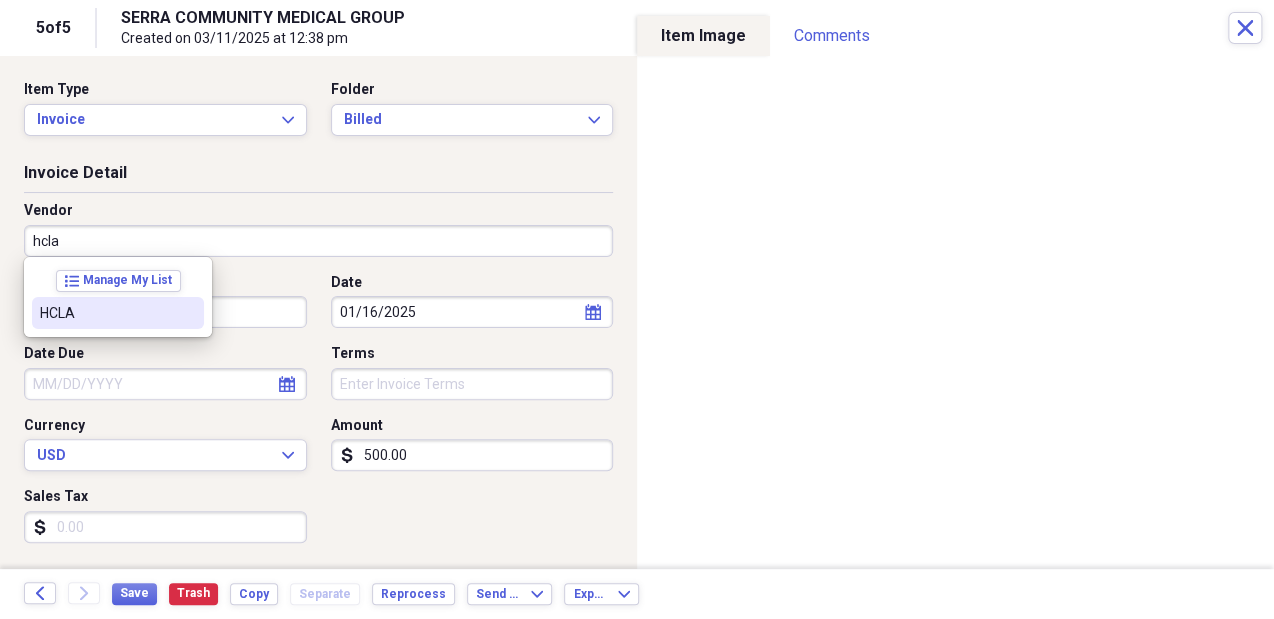 click on "HCLA" at bounding box center [106, 313] 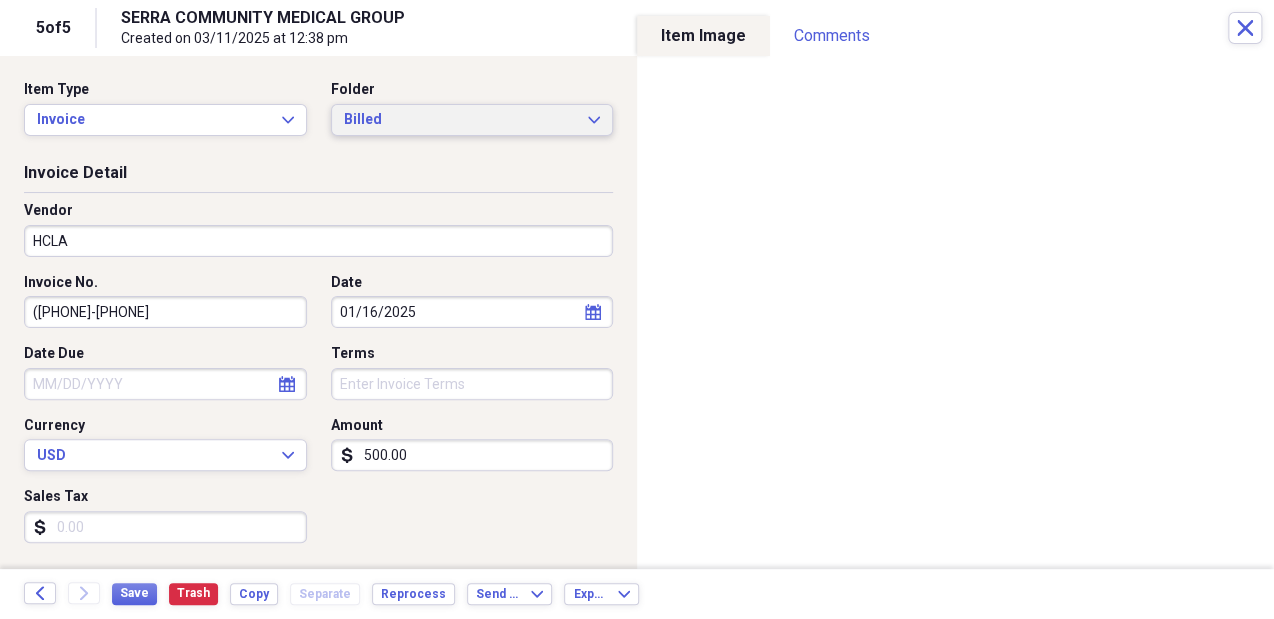 click on "Billed" at bounding box center (460, 120) 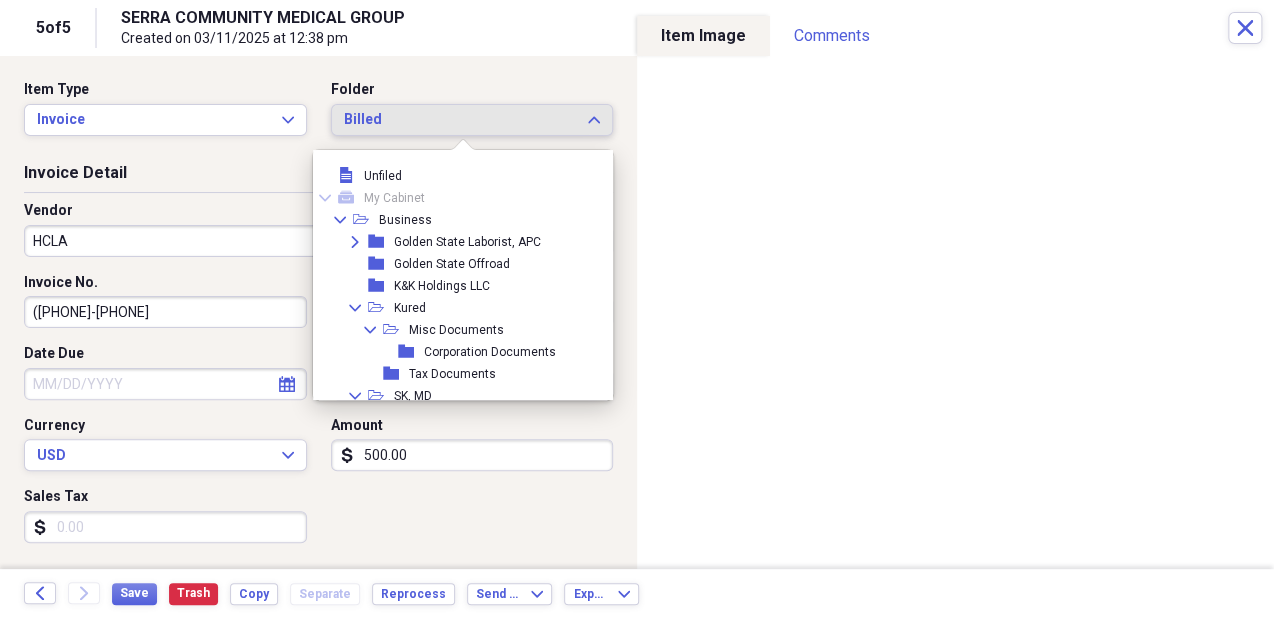 scroll, scrollTop: 171, scrollLeft: 0, axis: vertical 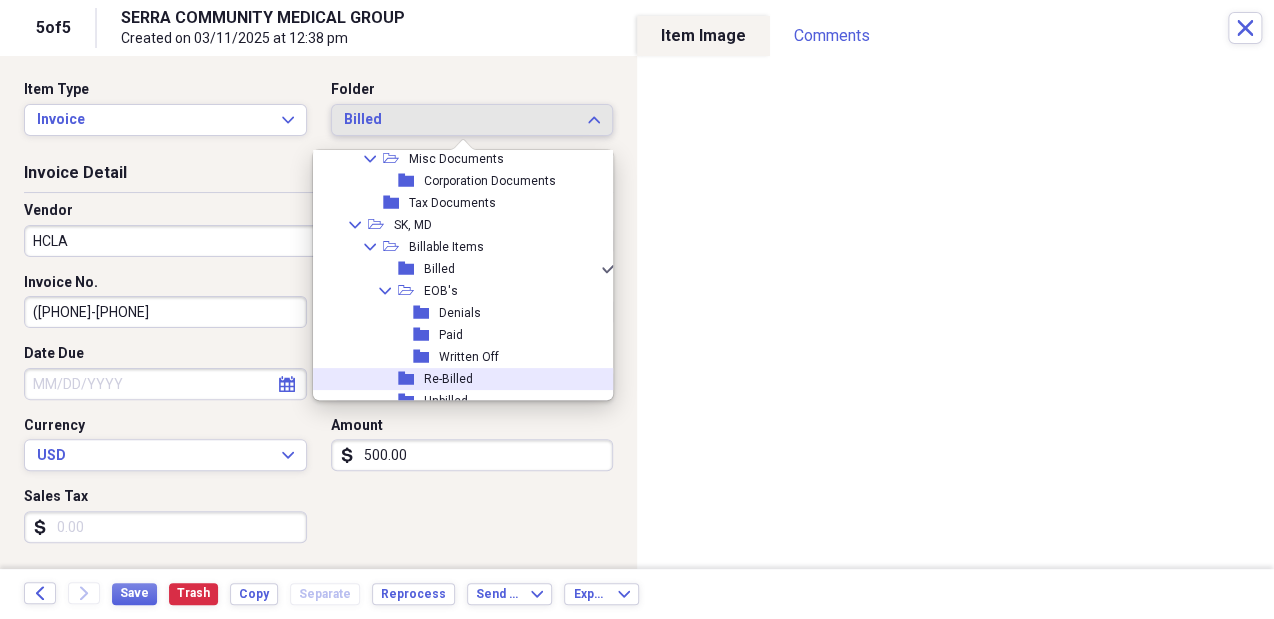 click on "folder Re-Billed" at bounding box center [458, 379] 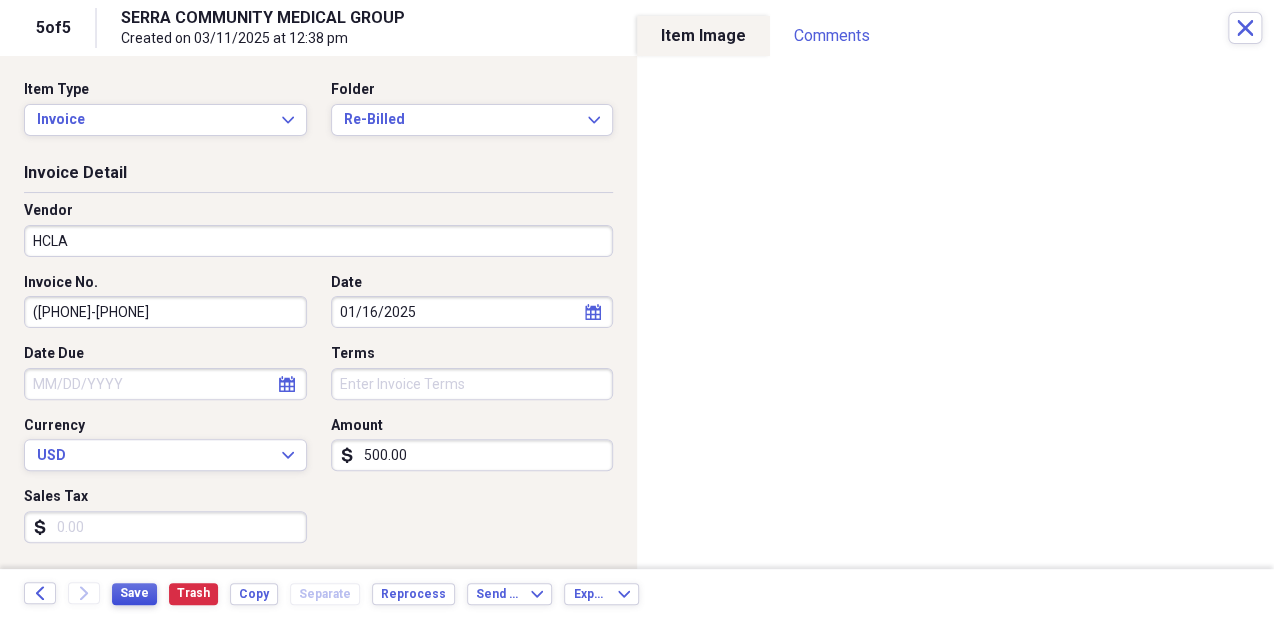 click on "Save" at bounding box center [134, 593] 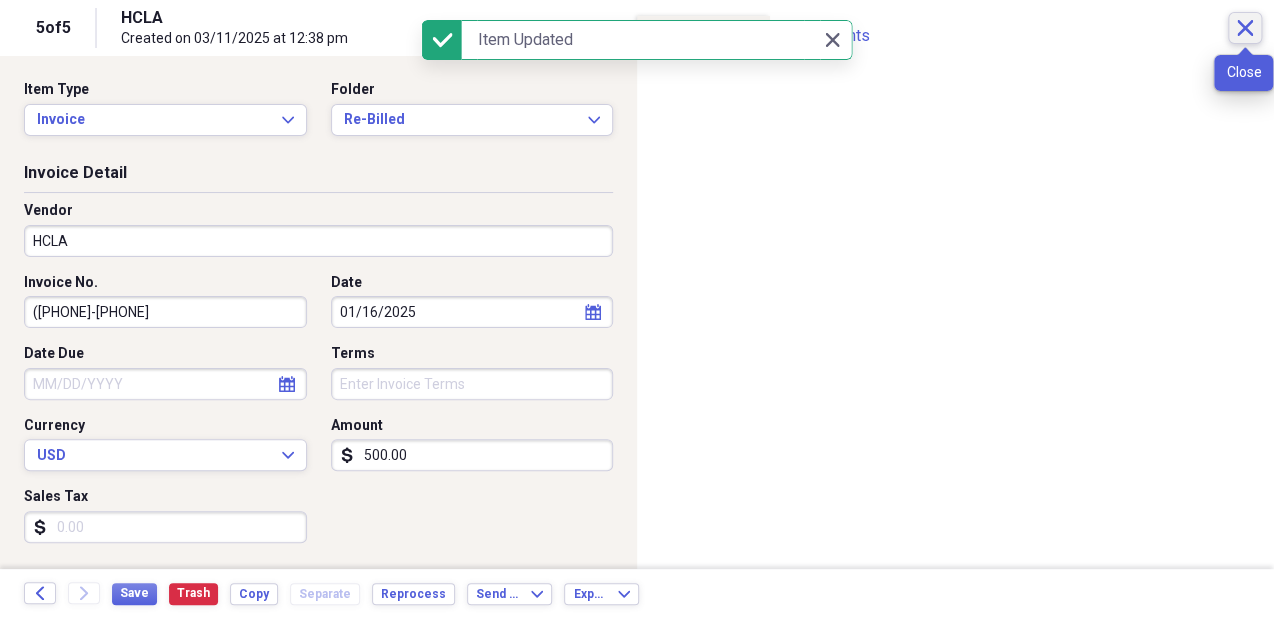 click on "Close" 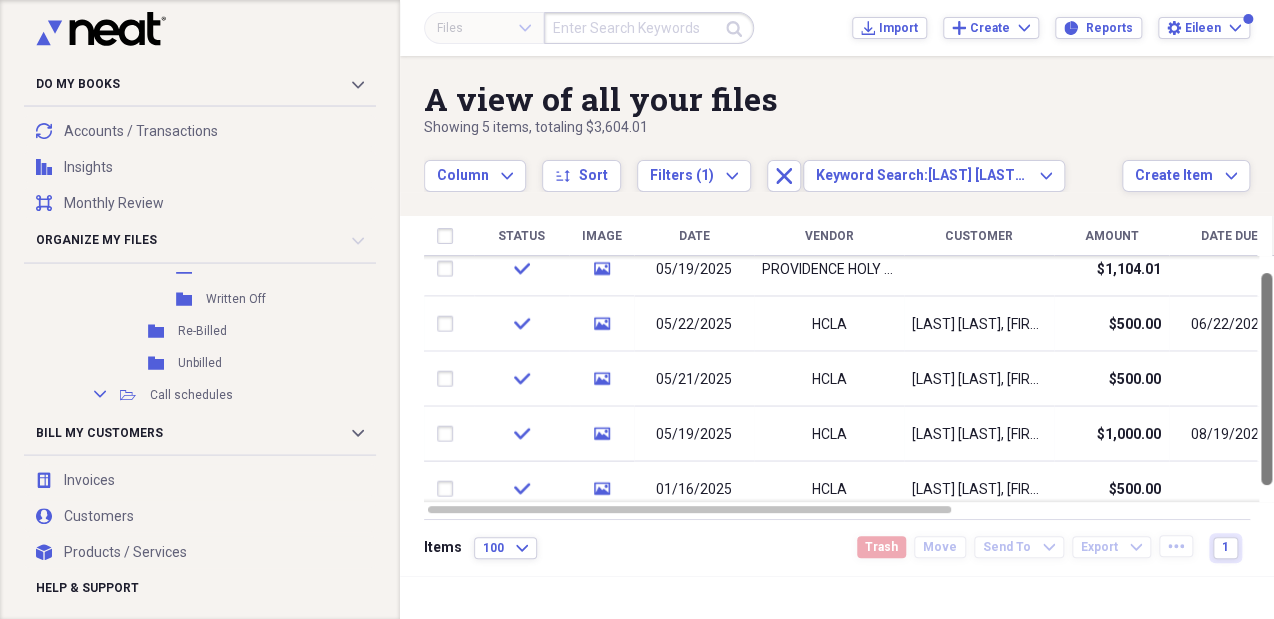 drag, startPoint x: 1269, startPoint y: 312, endPoint x: 1270, endPoint y: 379, distance: 67.00746 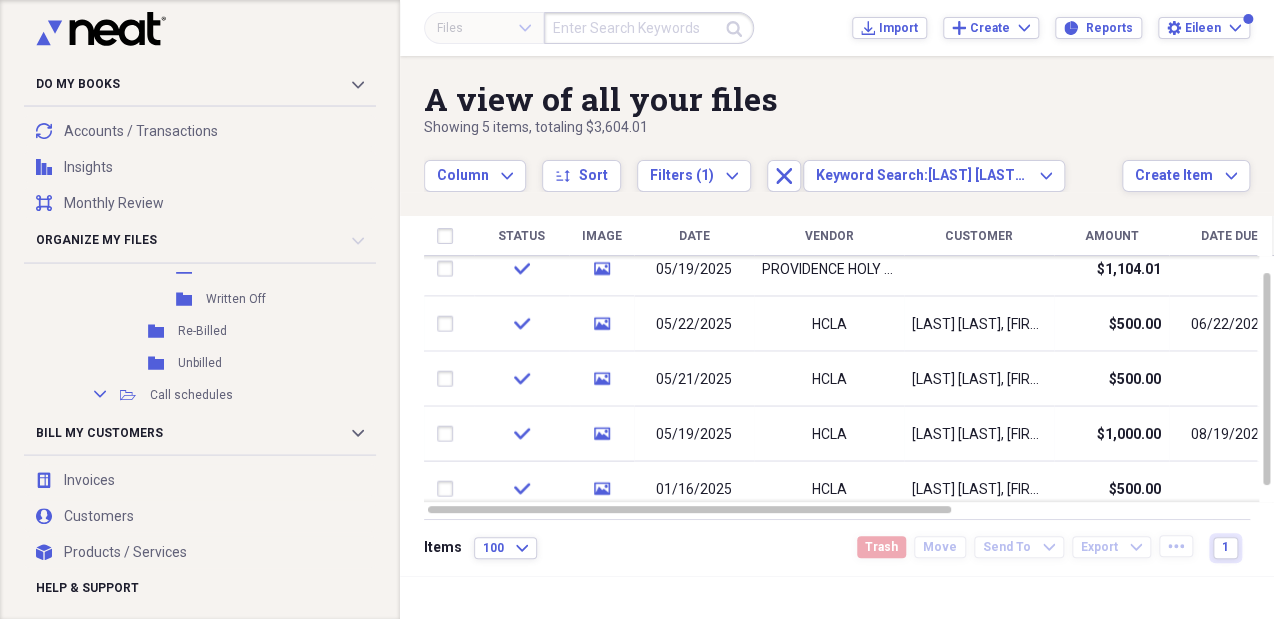 click at bounding box center (849, 500) 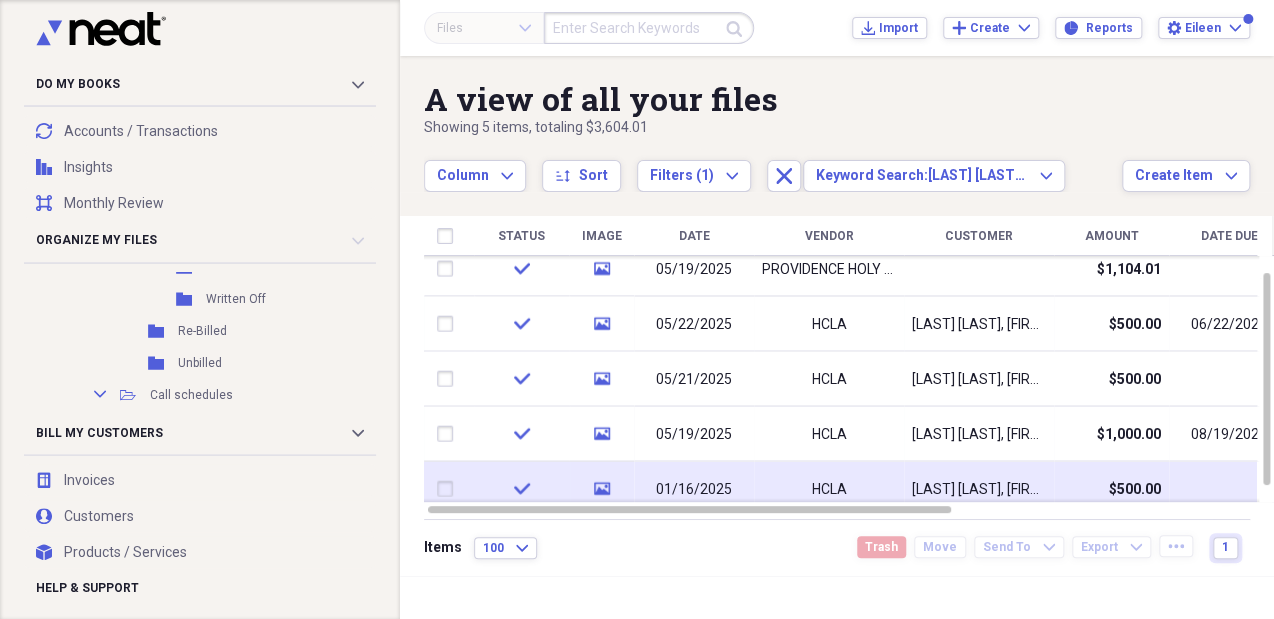 click on "$500.00" at bounding box center (1111, 489) 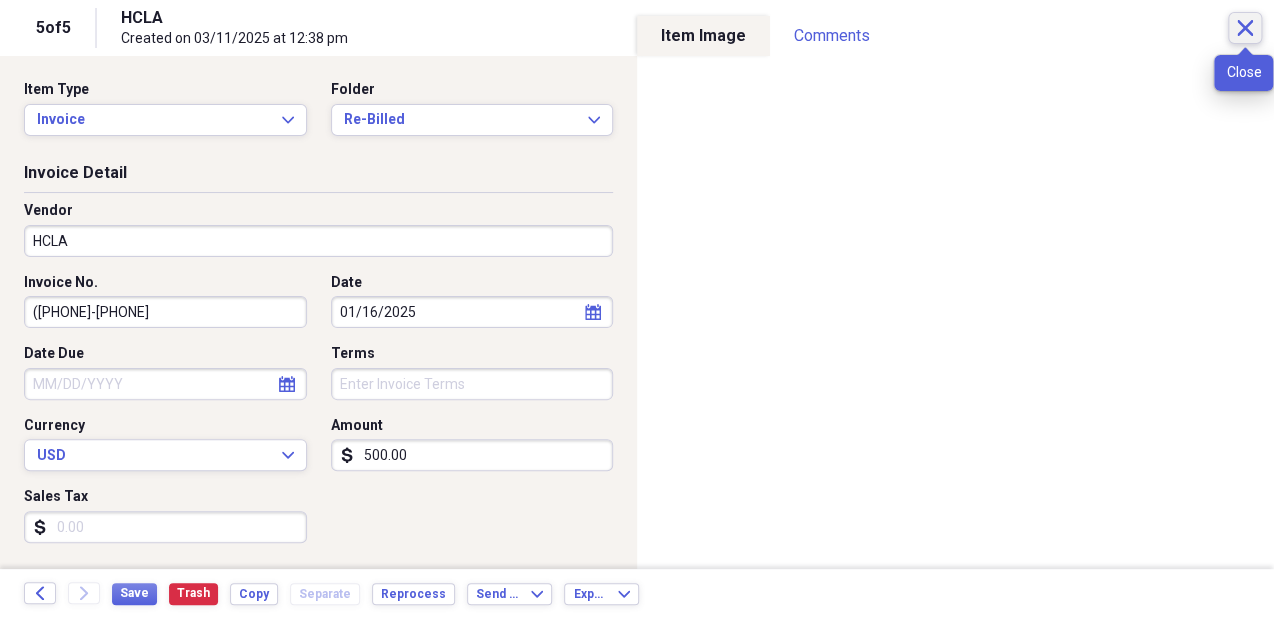 click 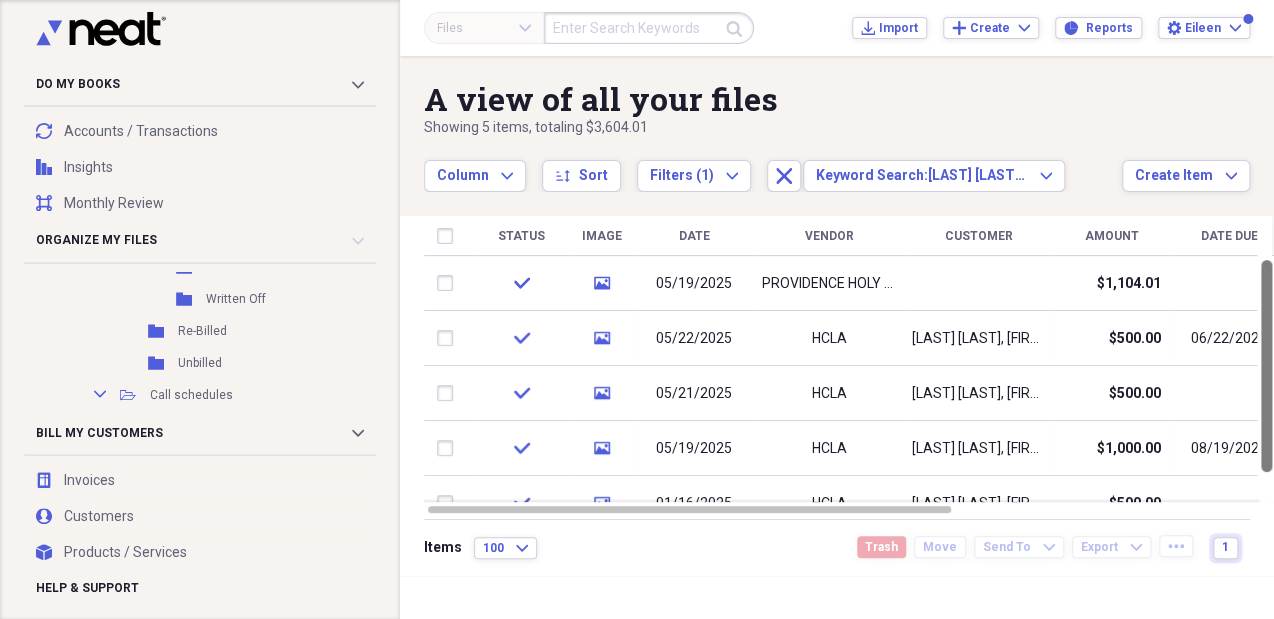drag, startPoint x: 1269, startPoint y: 379, endPoint x: 1272, endPoint y: 292, distance: 87.05171 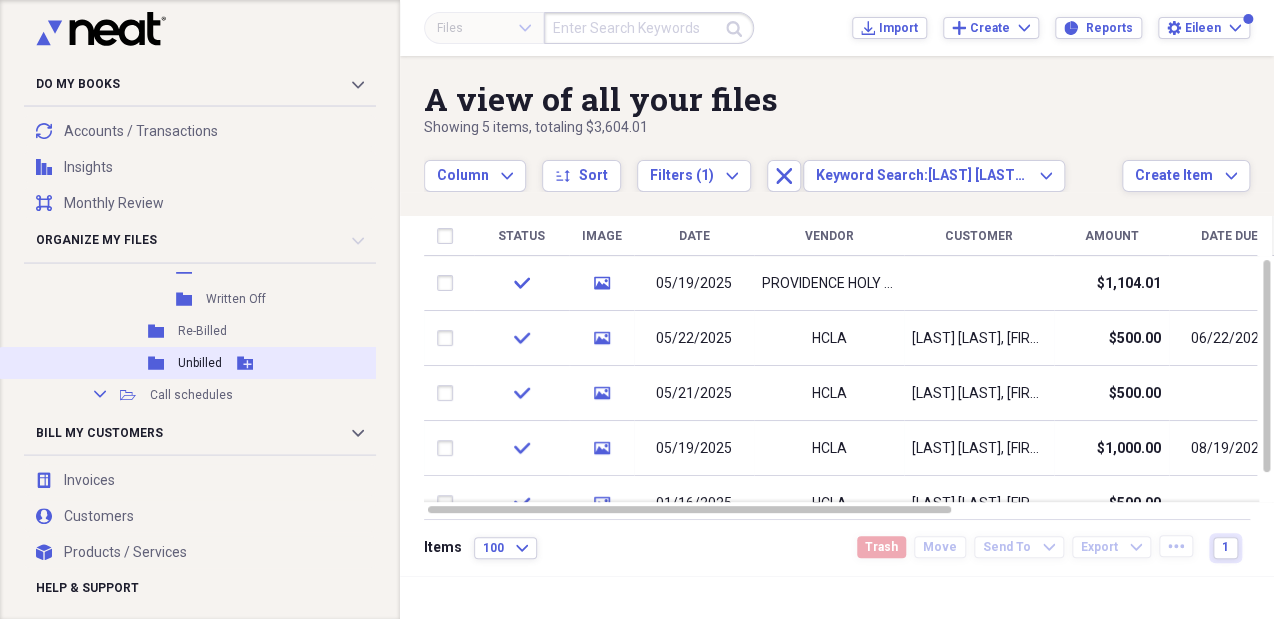 click on "Unbilled" at bounding box center [200, 363] 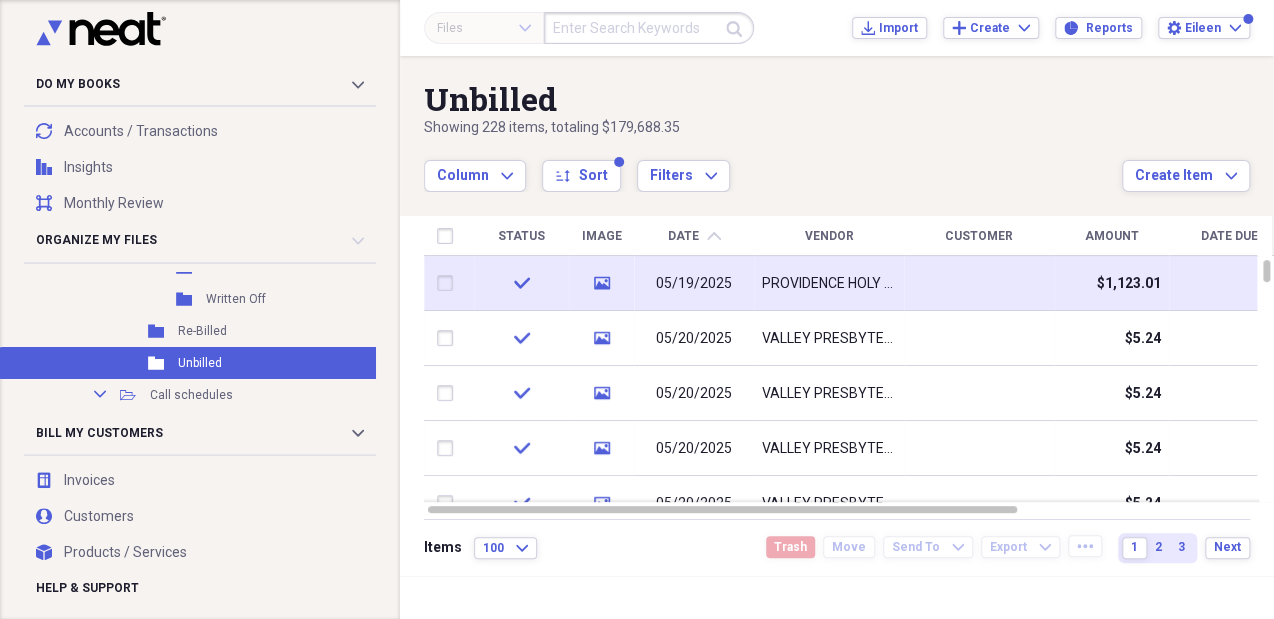 click on "PROVIDENCE HOLY CROSS MEDICAL CENTER" at bounding box center [829, 284] 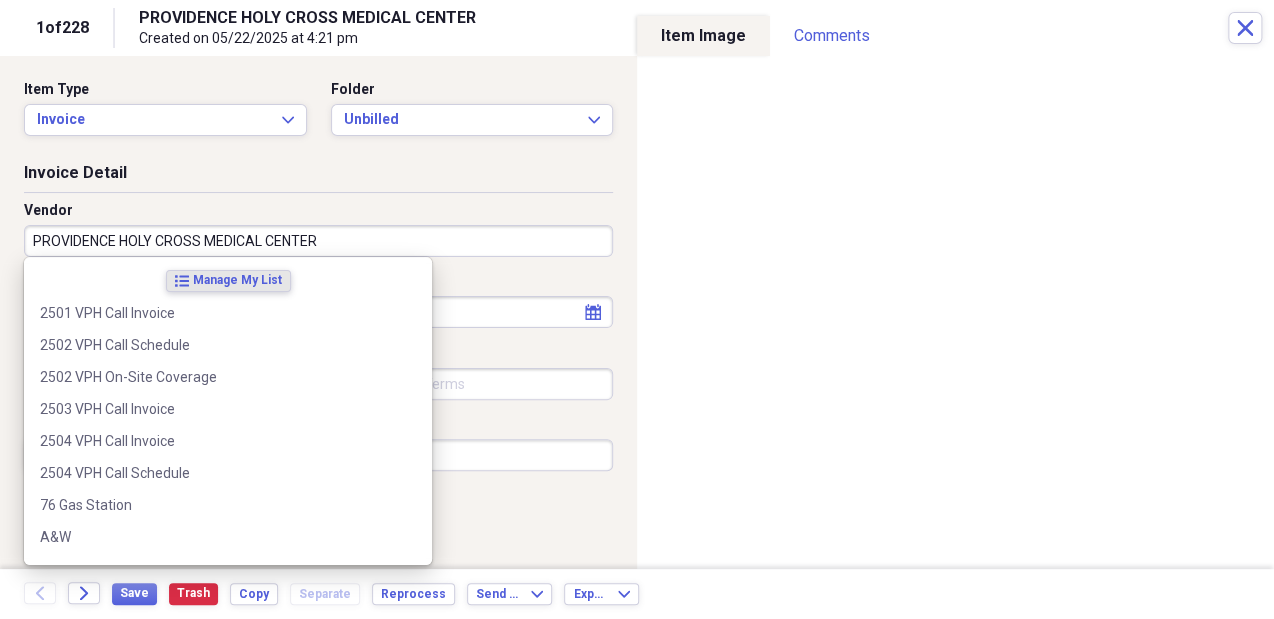 click on "PROVIDENCE HOLY CROSS MEDICAL CENTER" at bounding box center [318, 241] 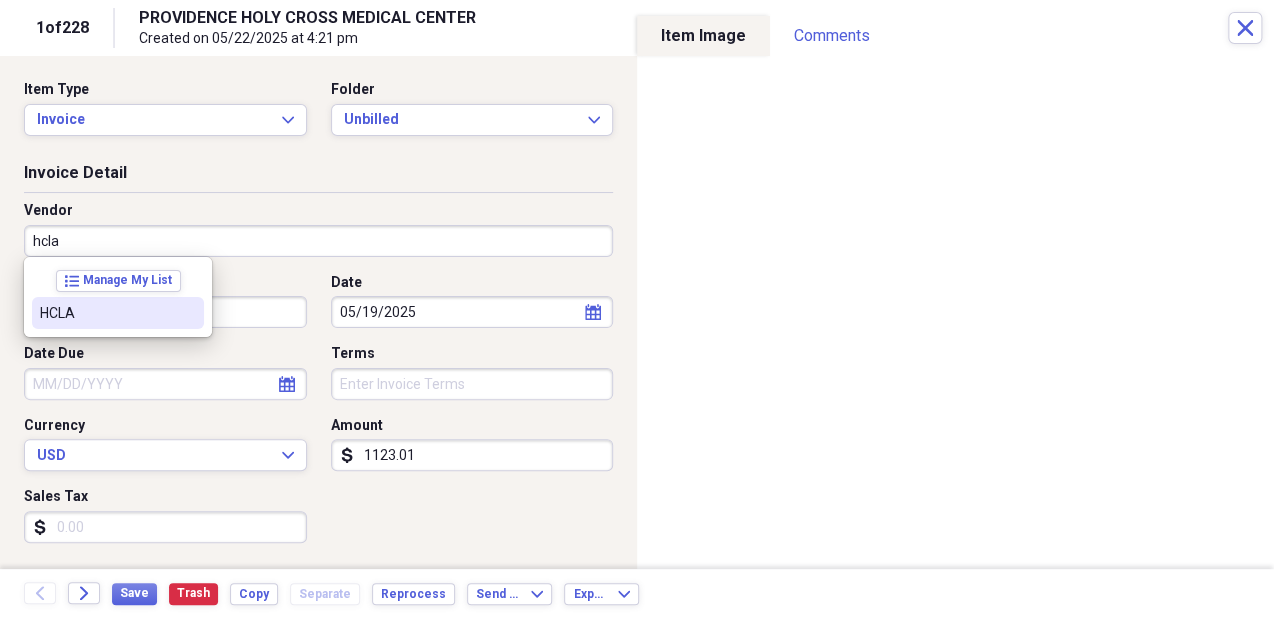 click on "HCLA" at bounding box center (106, 313) 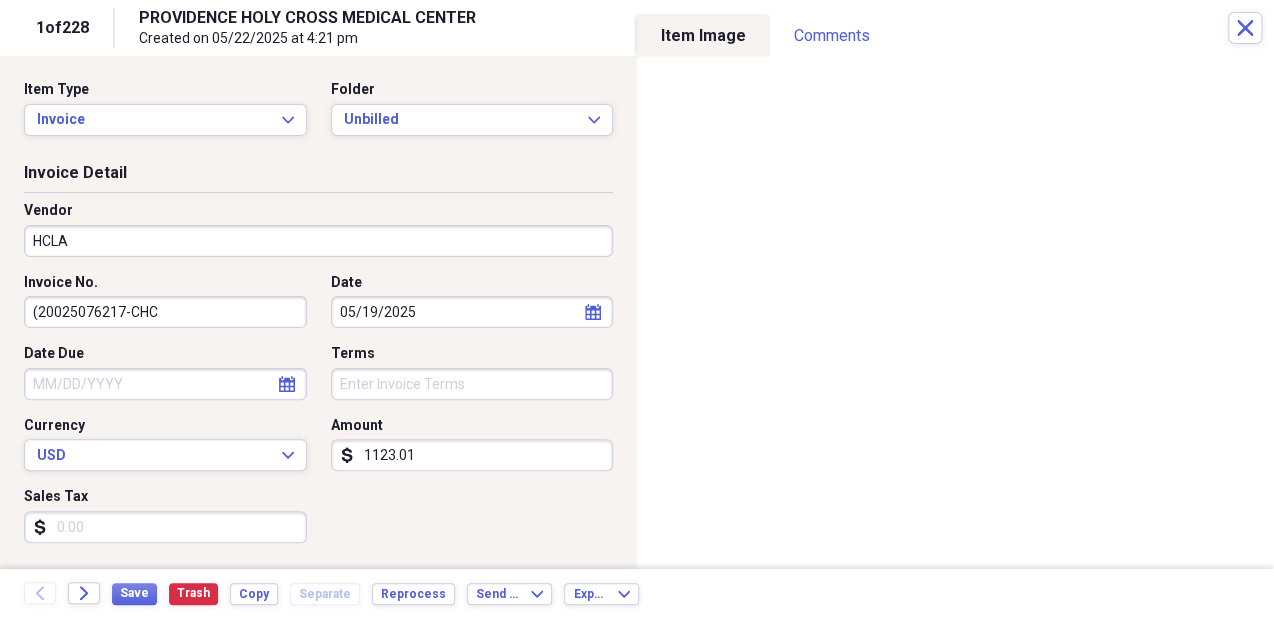 type on "Billed" 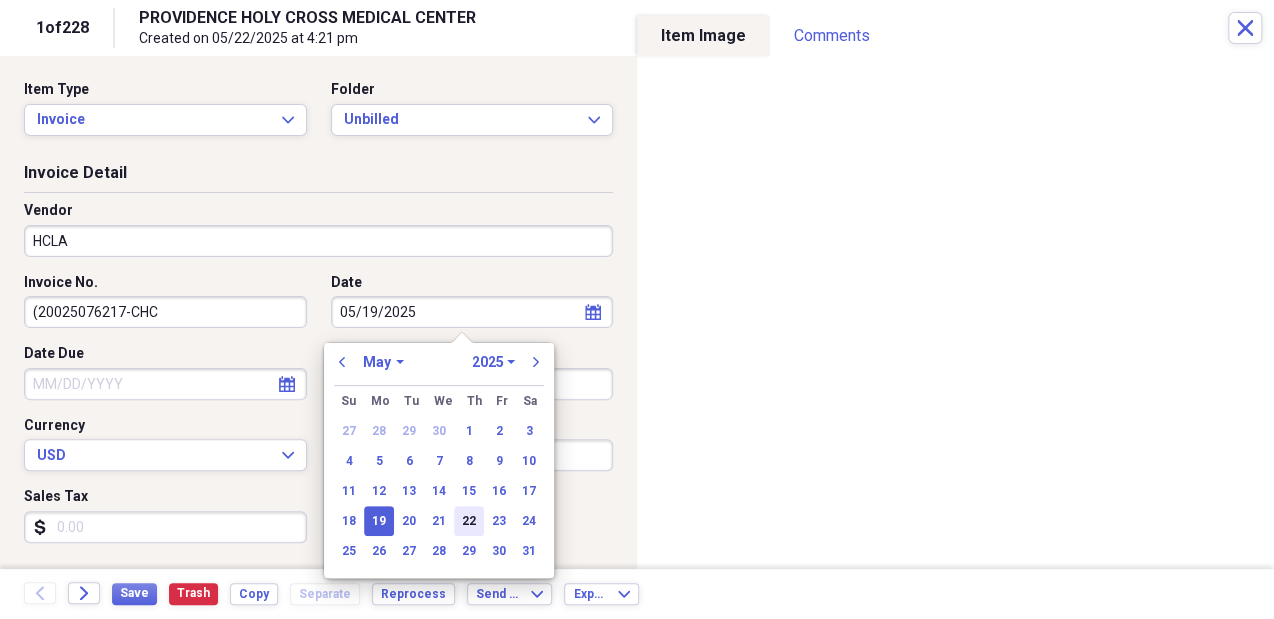 click on "22" at bounding box center (469, 521) 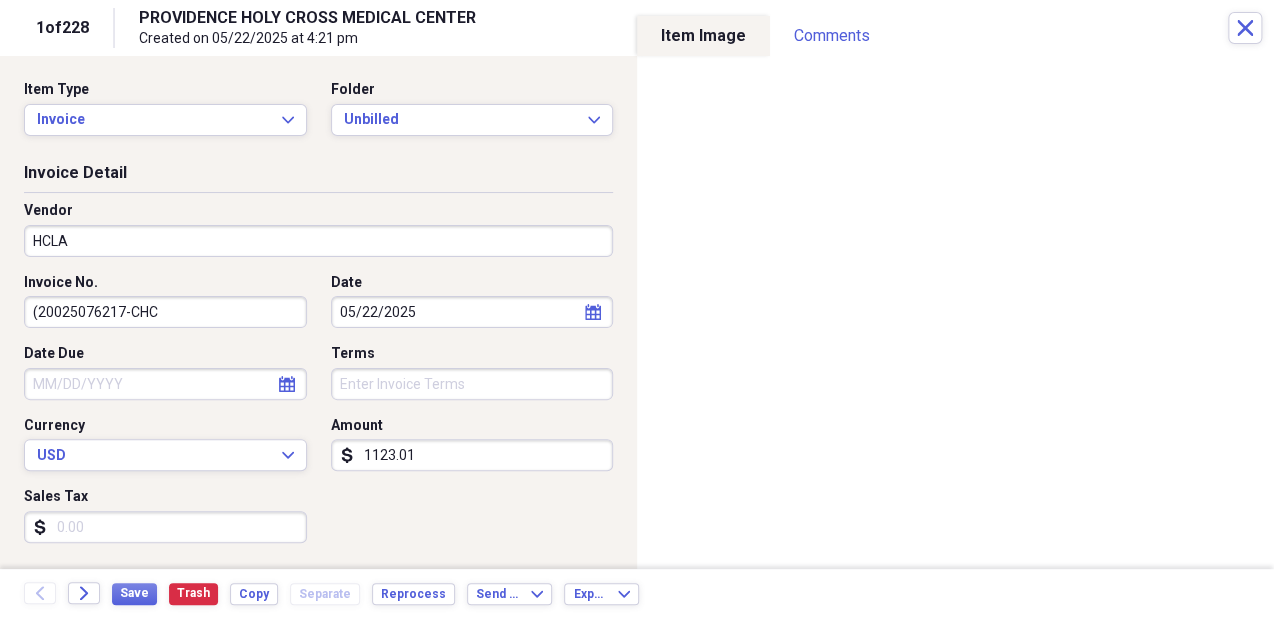 click on "1123.01" at bounding box center [472, 455] 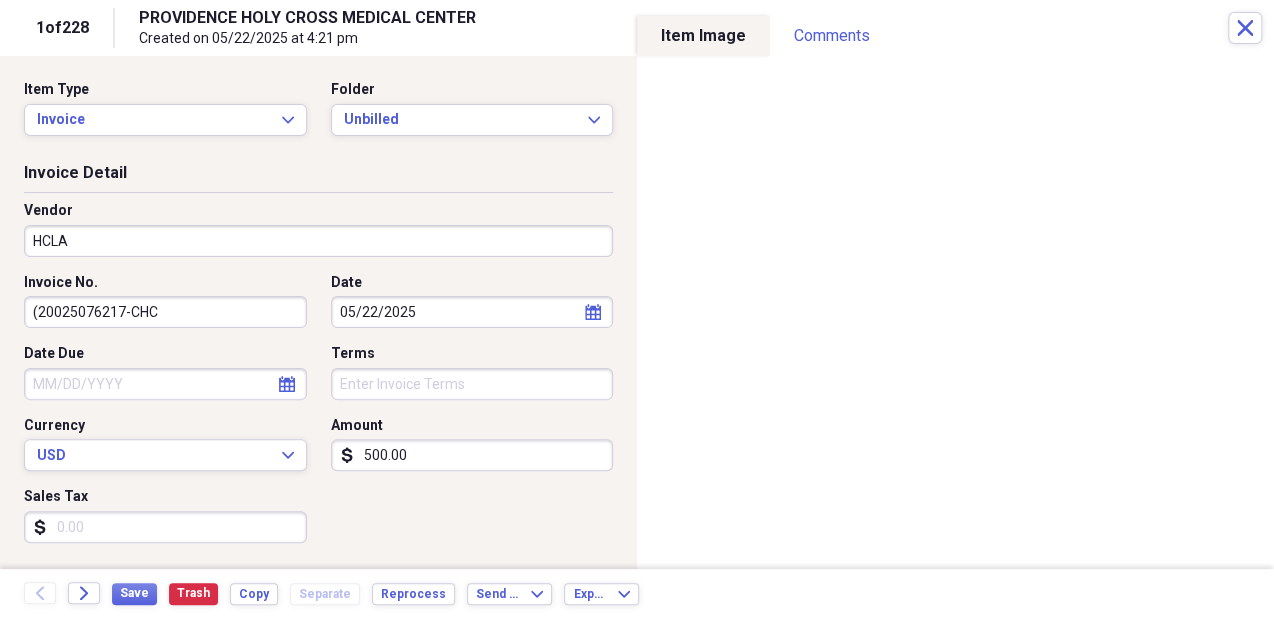 type on "500.00" 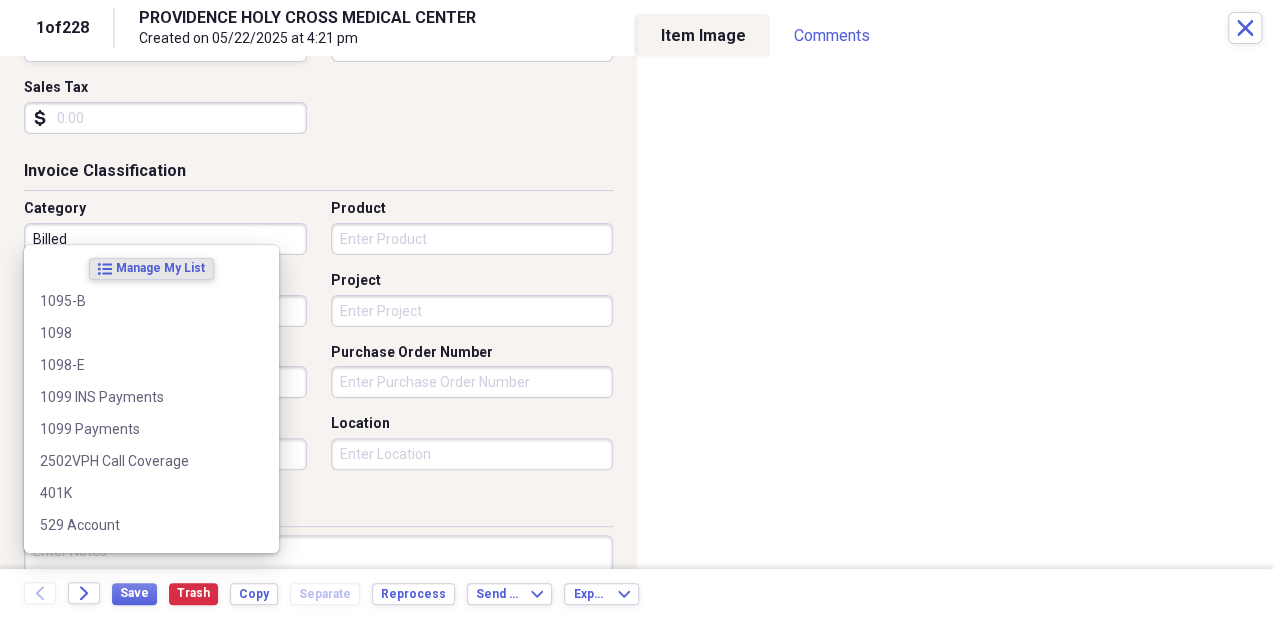 scroll, scrollTop: 419, scrollLeft: 0, axis: vertical 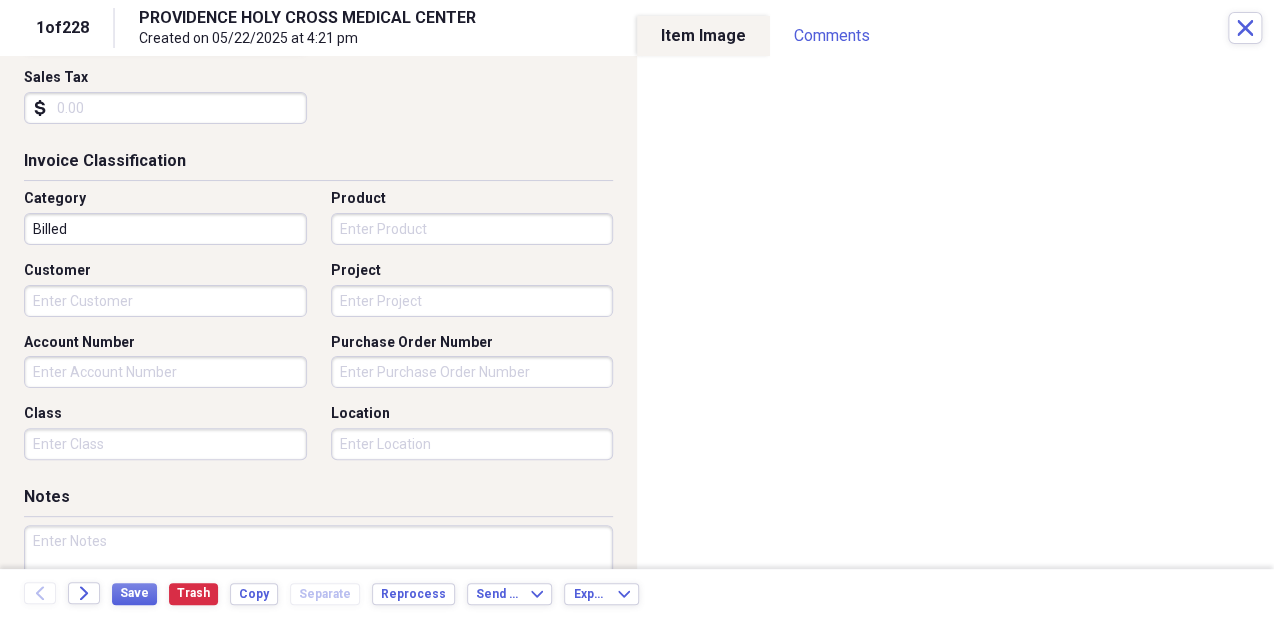 click on "Invoice Classification" at bounding box center [318, 165] 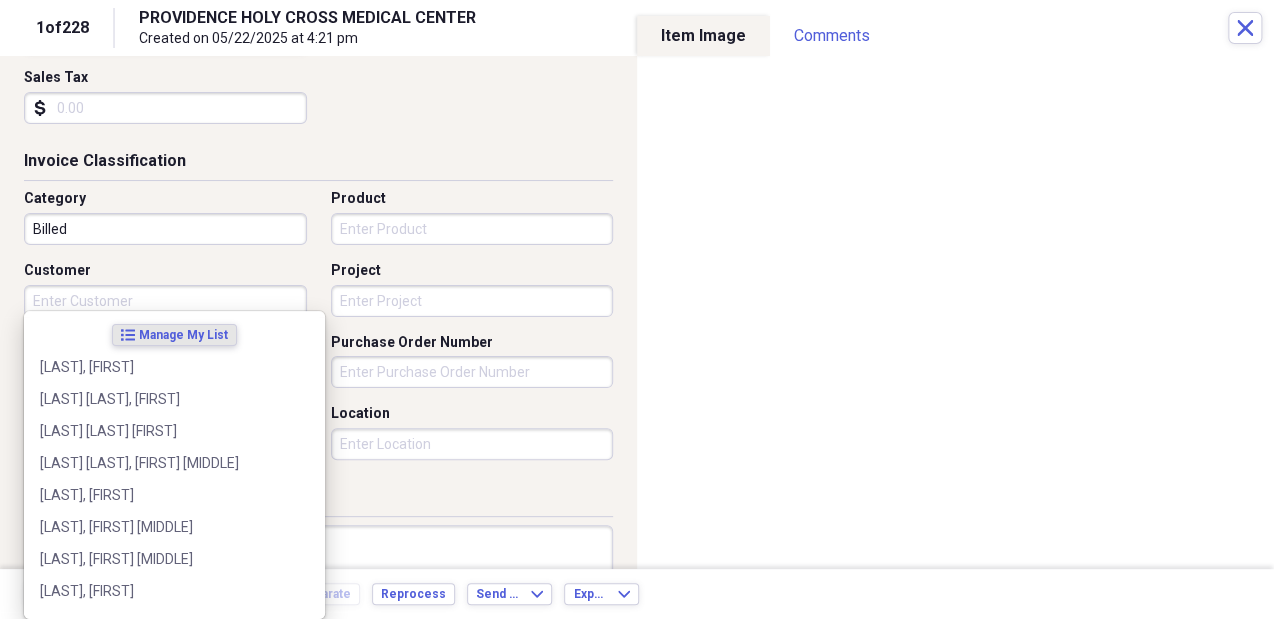 click on "Customer" at bounding box center [165, 301] 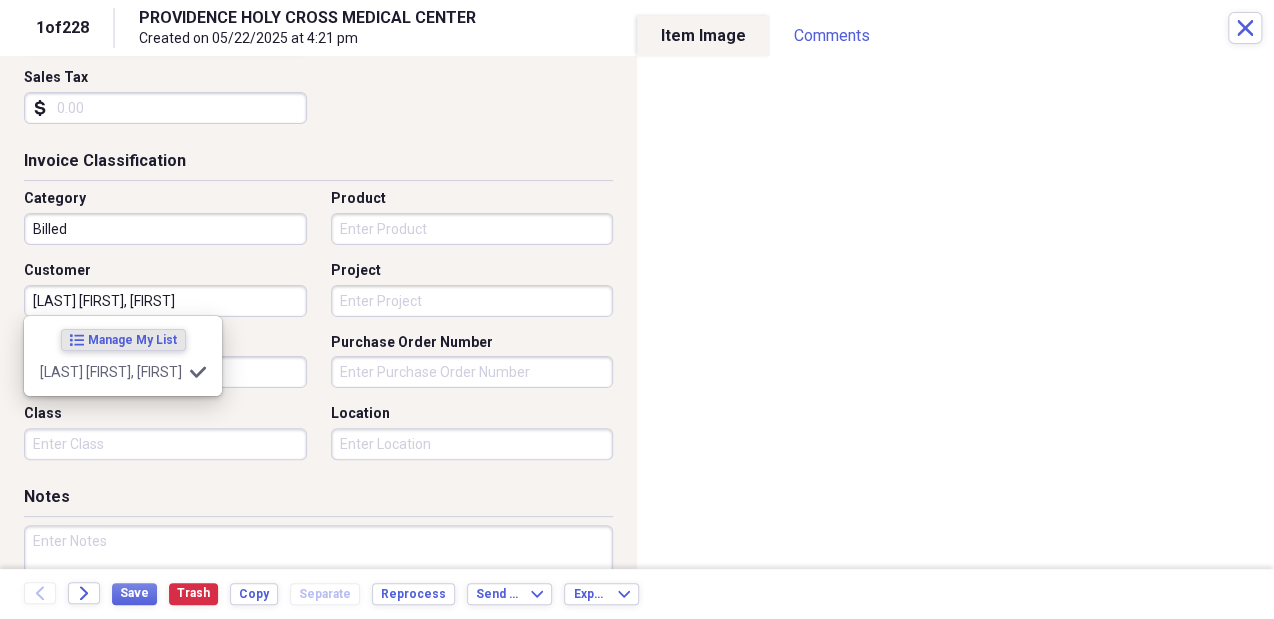 type on "[LAST] [LAST], [FIRST]" 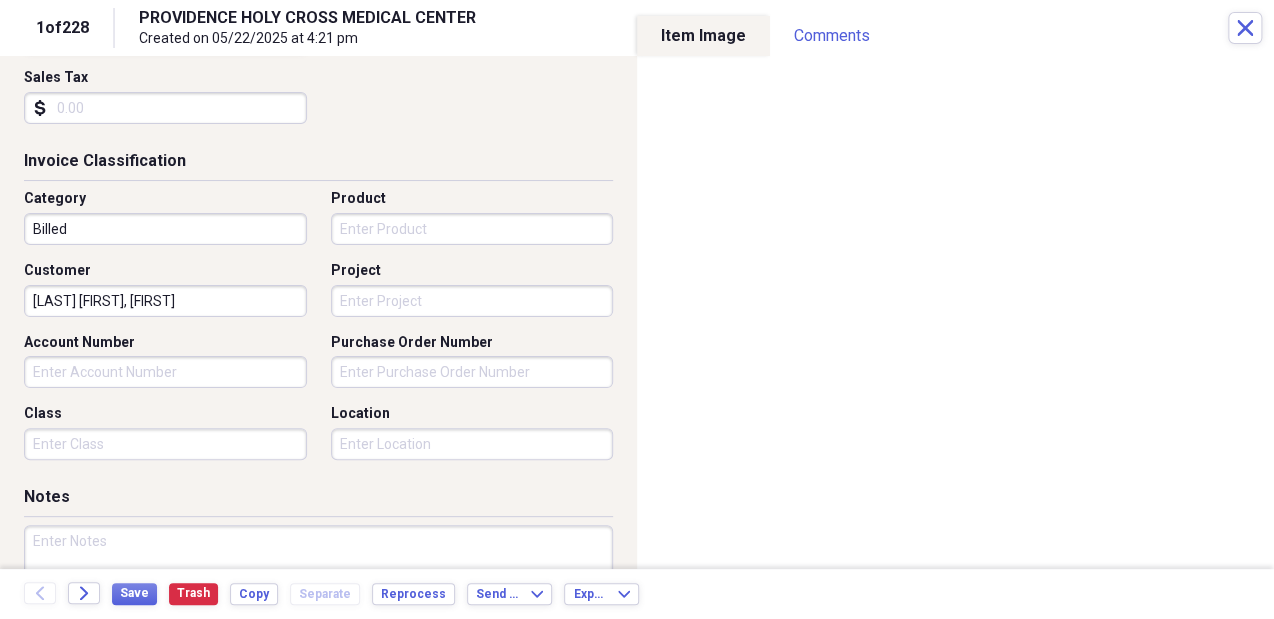 click on "Product" at bounding box center [472, 199] 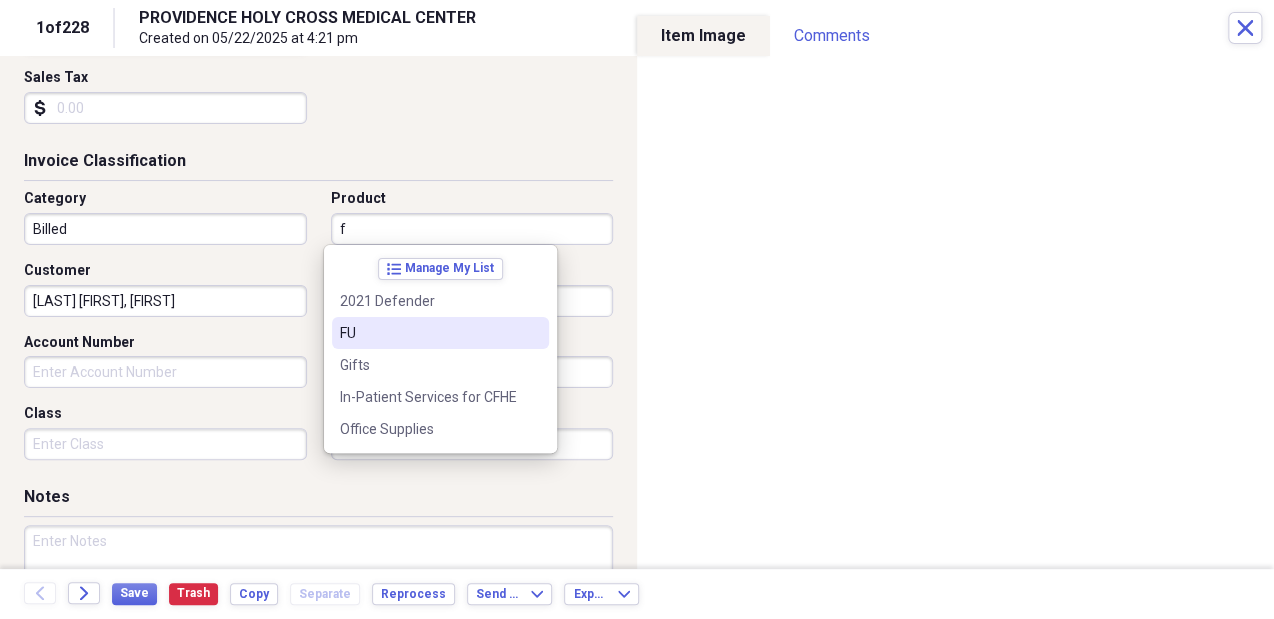 click on "FU" at bounding box center (440, 333) 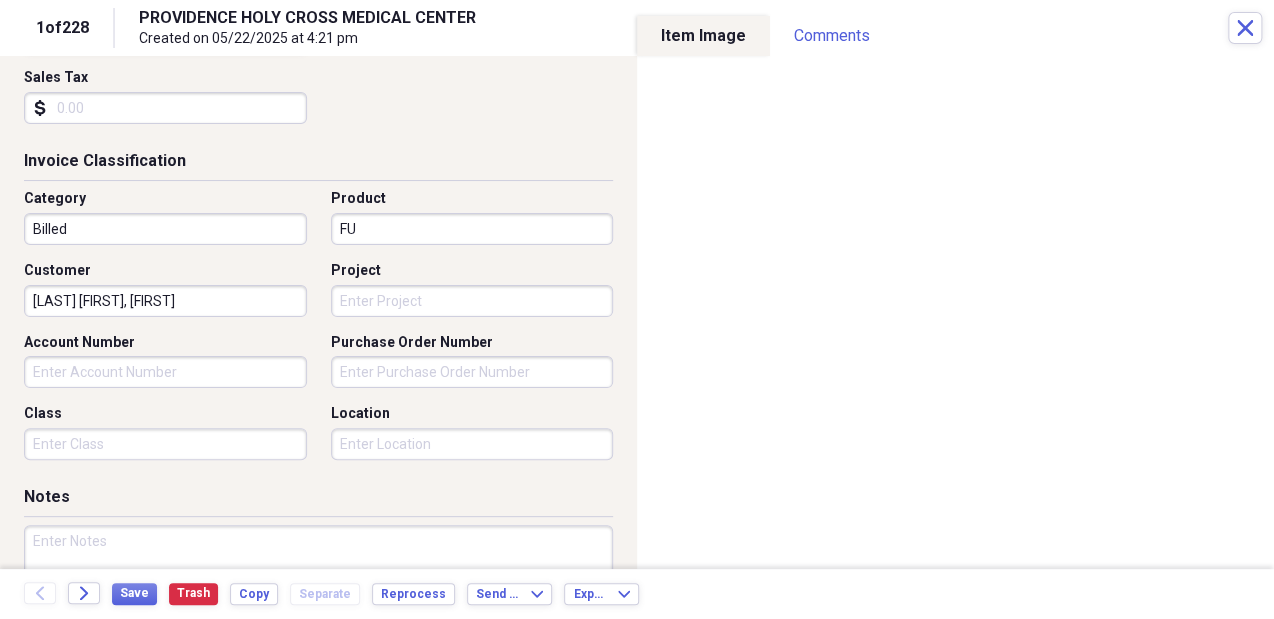 click on "Class" at bounding box center (165, 444) 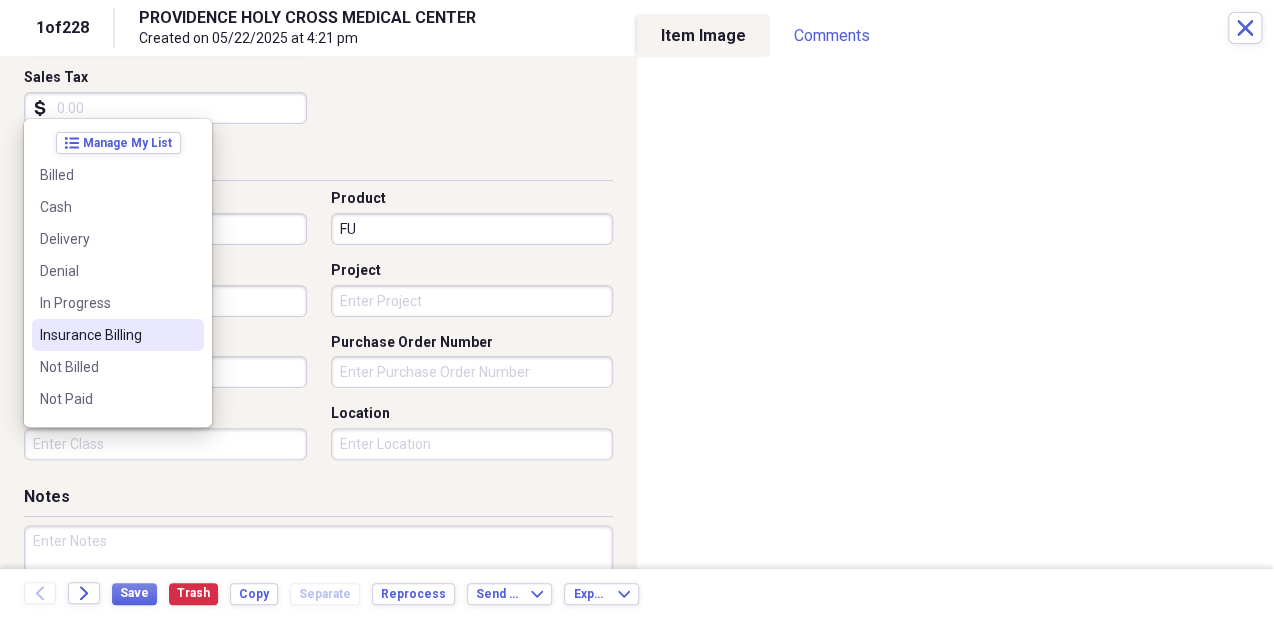 click on "Insurance Billing" at bounding box center (118, 335) 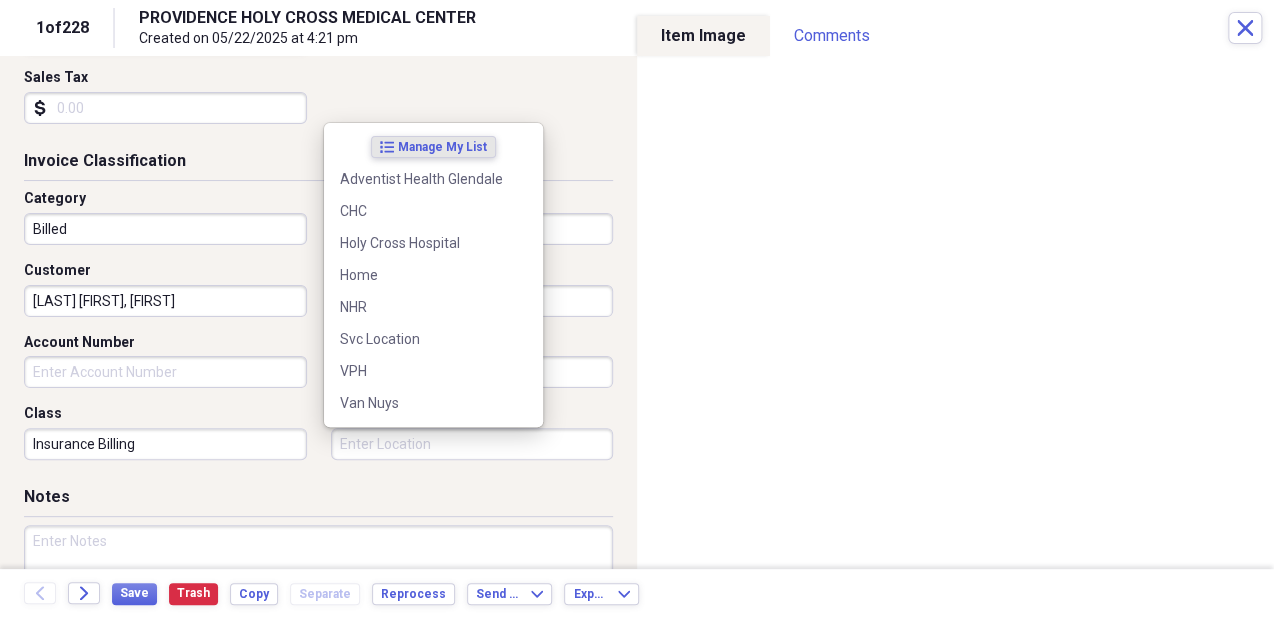 click on "Location" at bounding box center [472, 444] 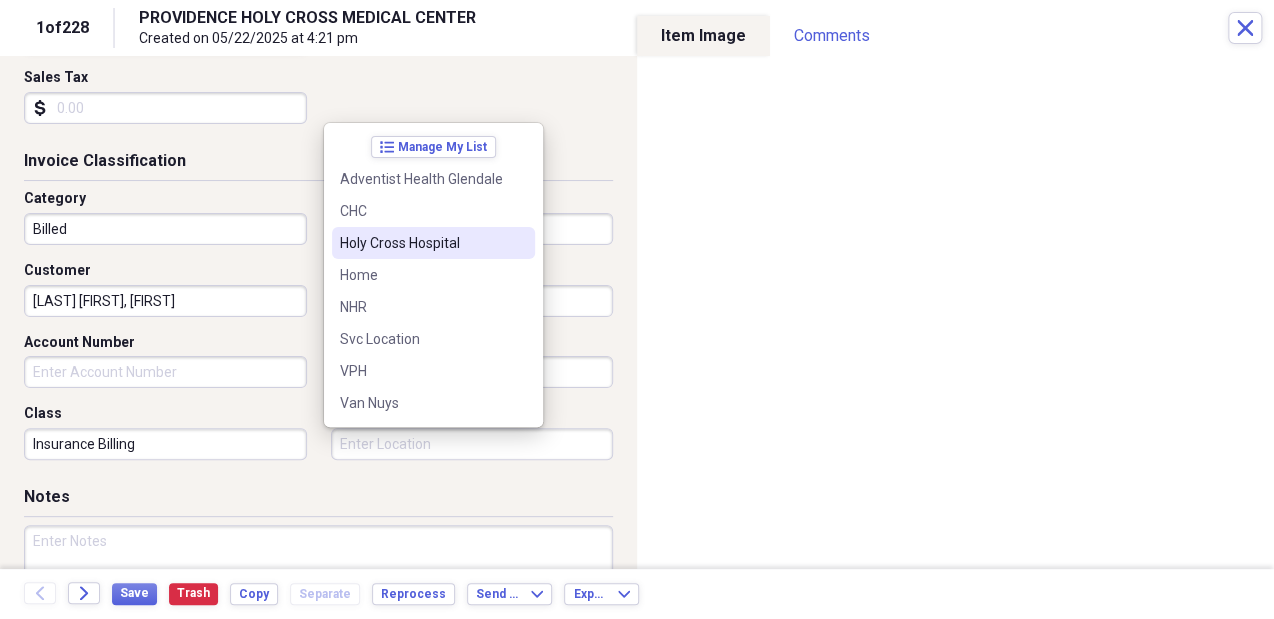 click on "Holy Cross Hospital" at bounding box center [433, 243] 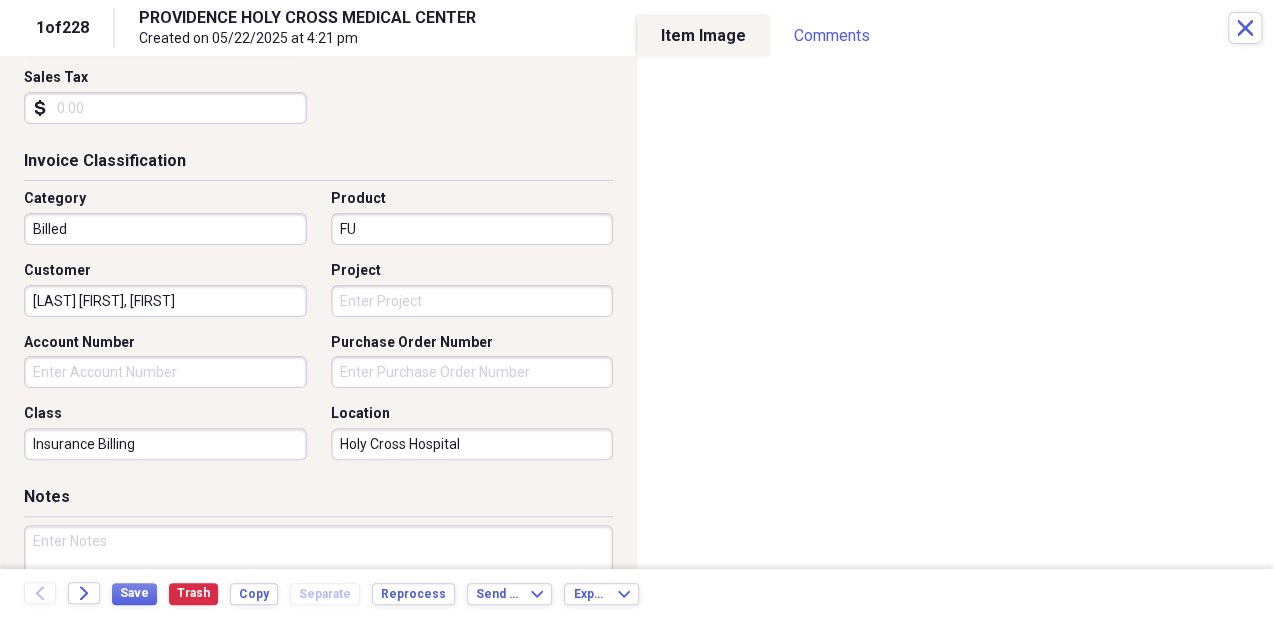 click on "Project" at bounding box center (472, 301) 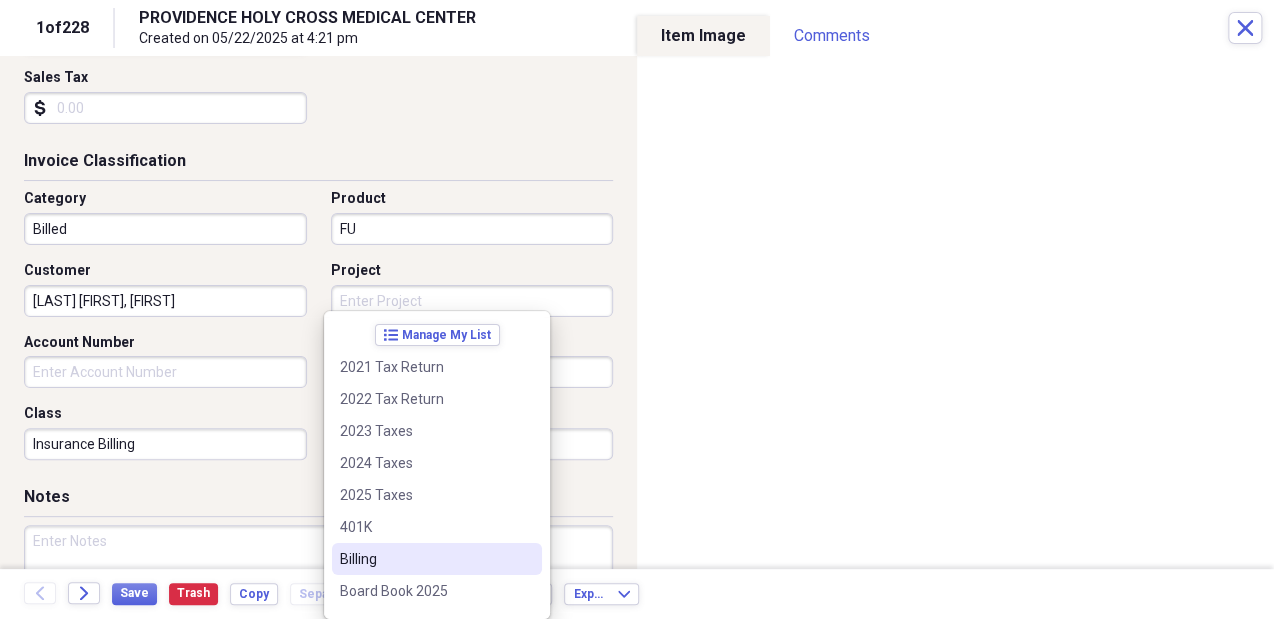 click on "Billing" at bounding box center [437, 559] 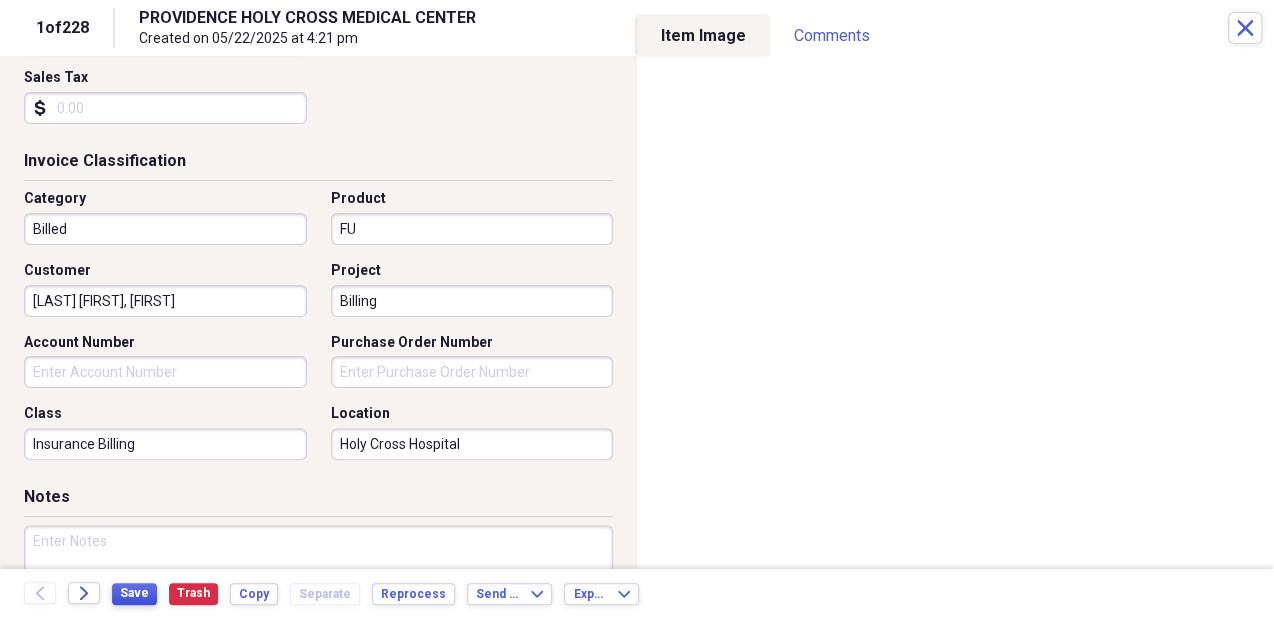 click on "Save" at bounding box center [134, 594] 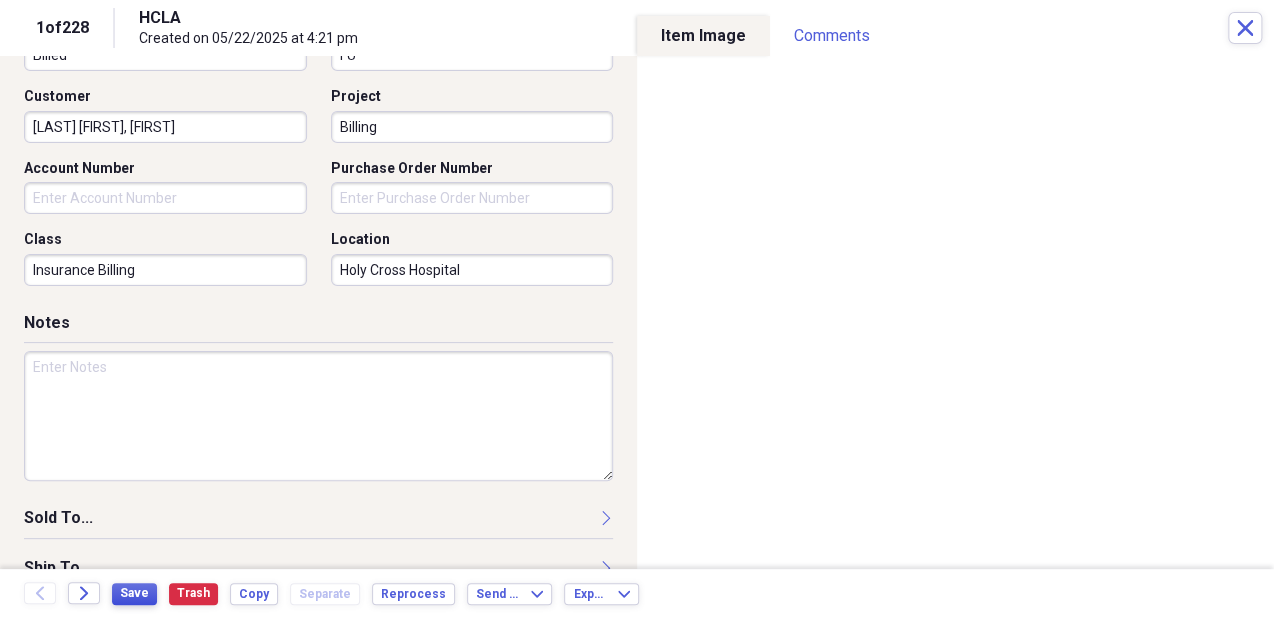 scroll, scrollTop: 619, scrollLeft: 0, axis: vertical 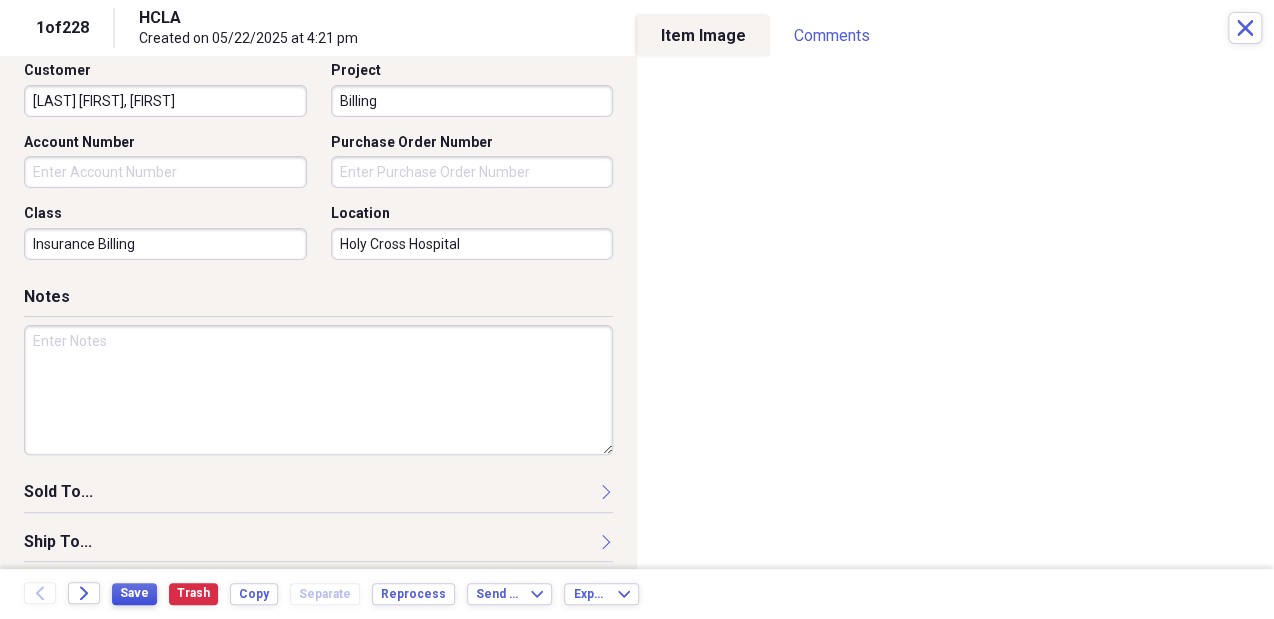 click on "Save" at bounding box center [134, 593] 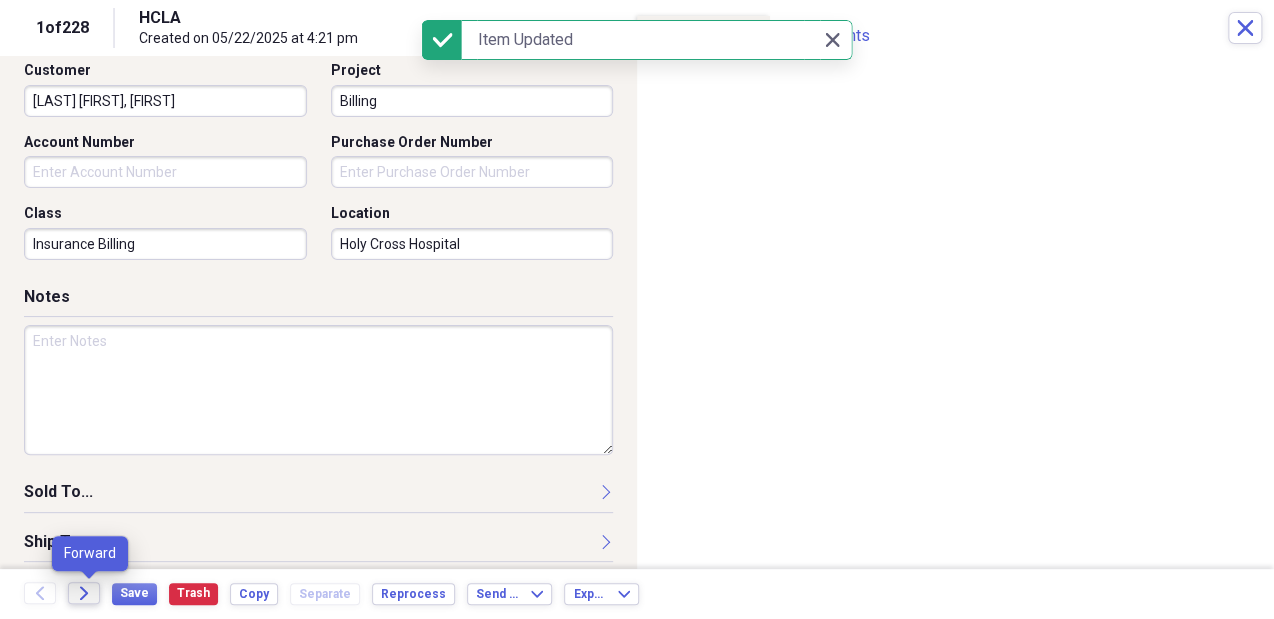 click on "Forward" at bounding box center (84, 593) 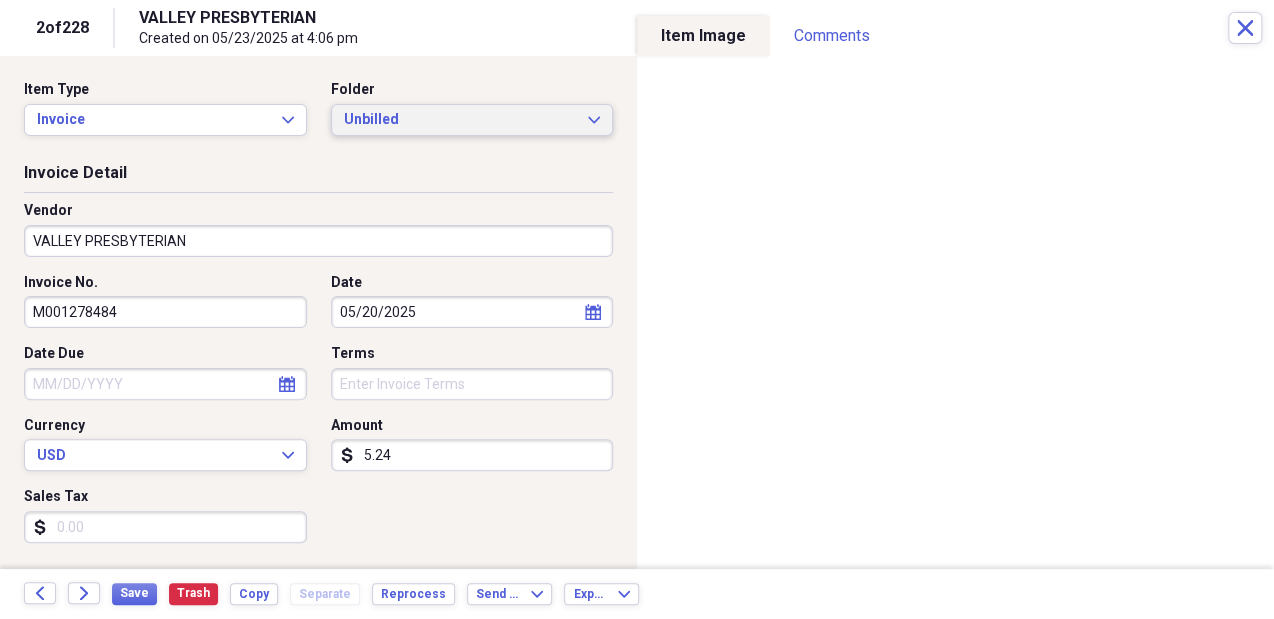 click on "Unbilled" at bounding box center (460, 120) 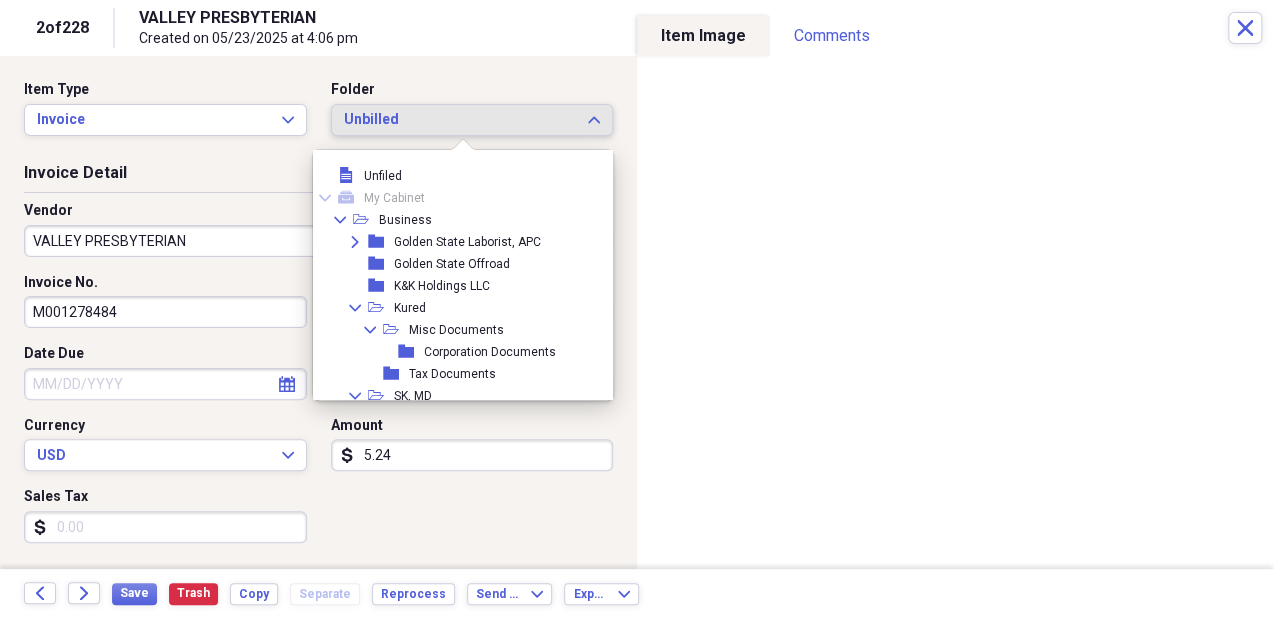 scroll, scrollTop: 303, scrollLeft: 0, axis: vertical 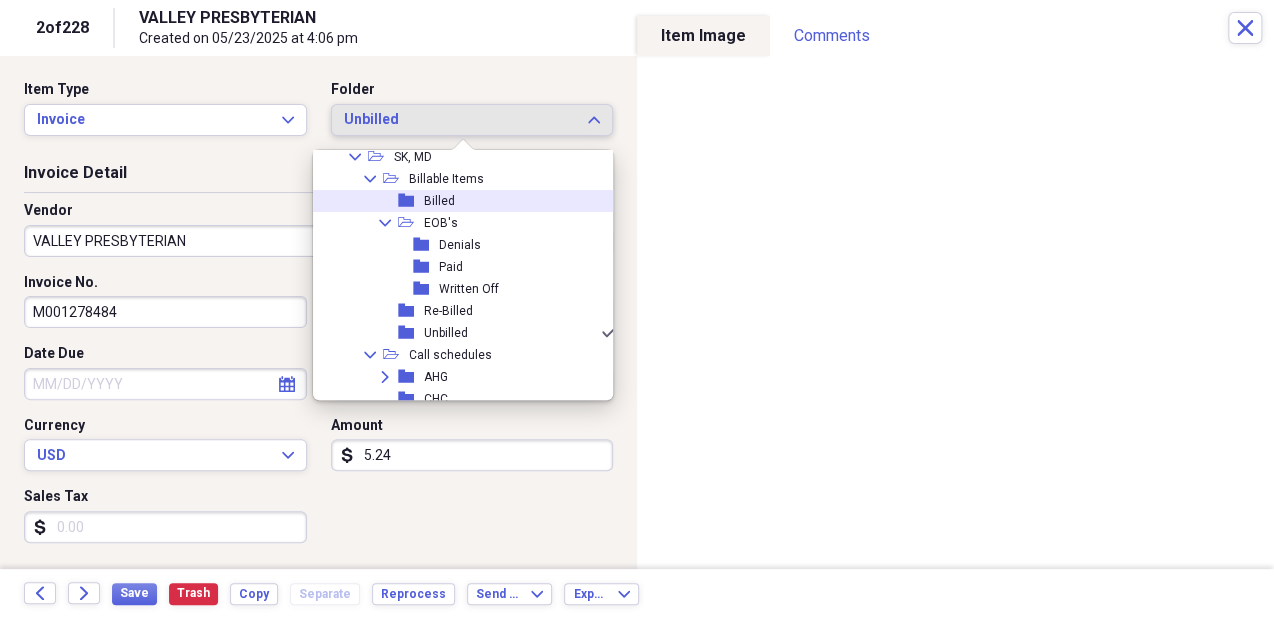 click on "folder Billed" at bounding box center (458, 201) 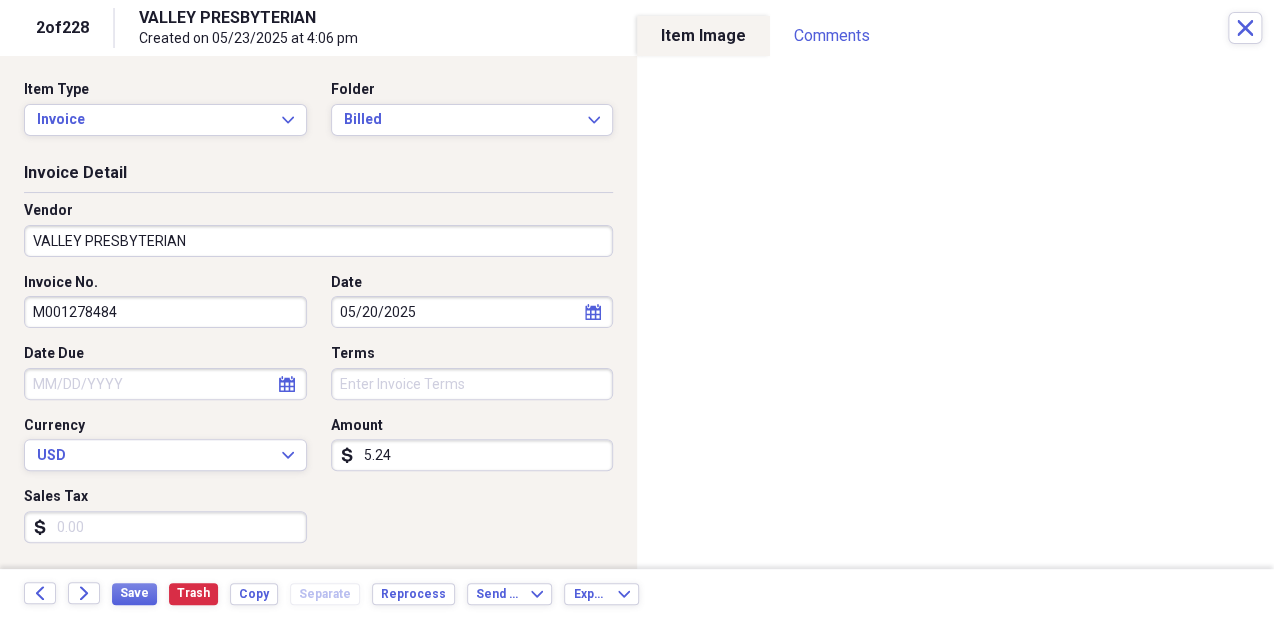 click on "VALLEY PRESBYTERIAN" at bounding box center (318, 241) 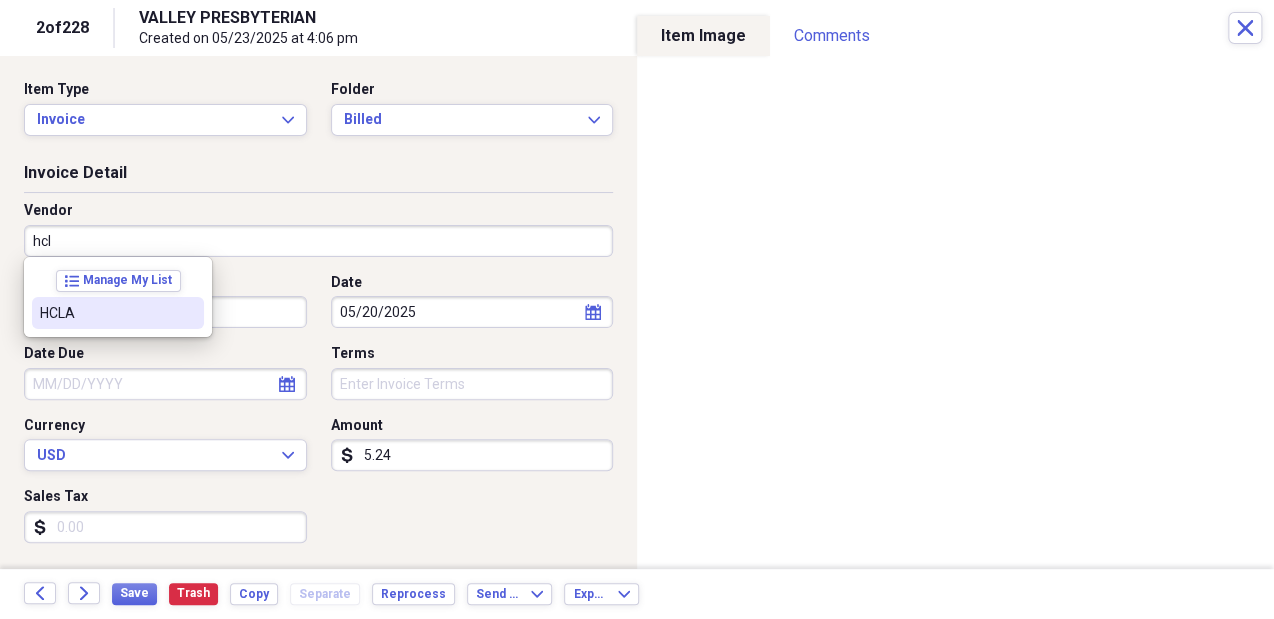 click on "list Manage My List HCLA" at bounding box center [118, 297] 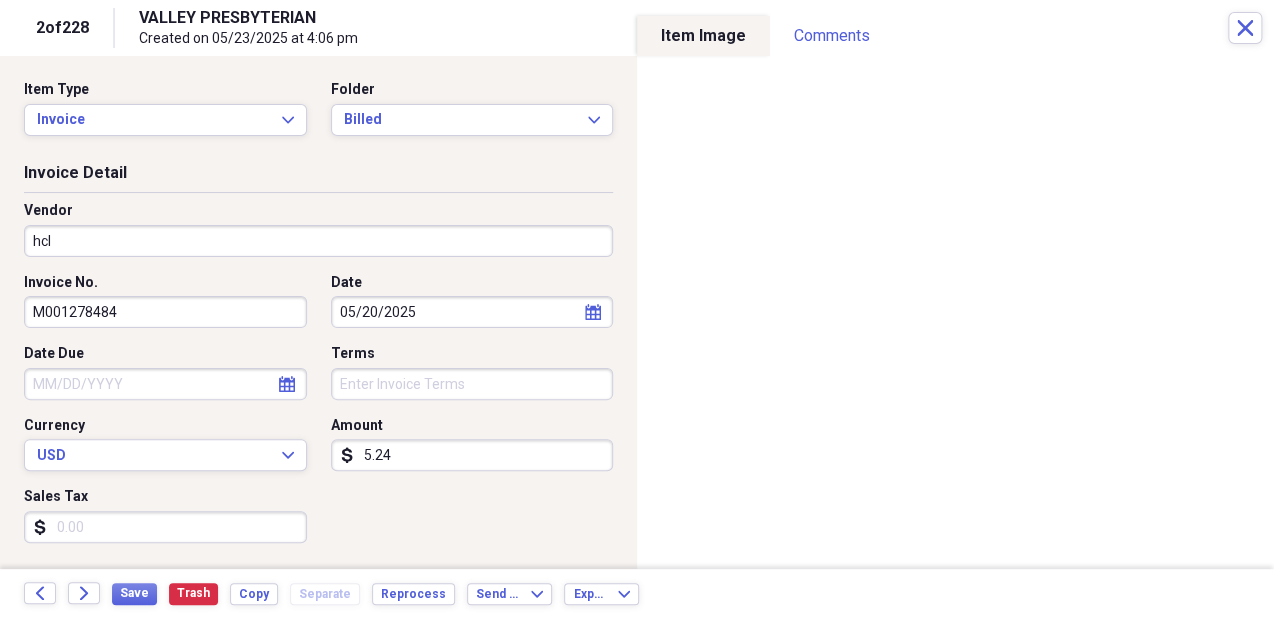 click on "Vendor hcl" at bounding box center [318, 229] 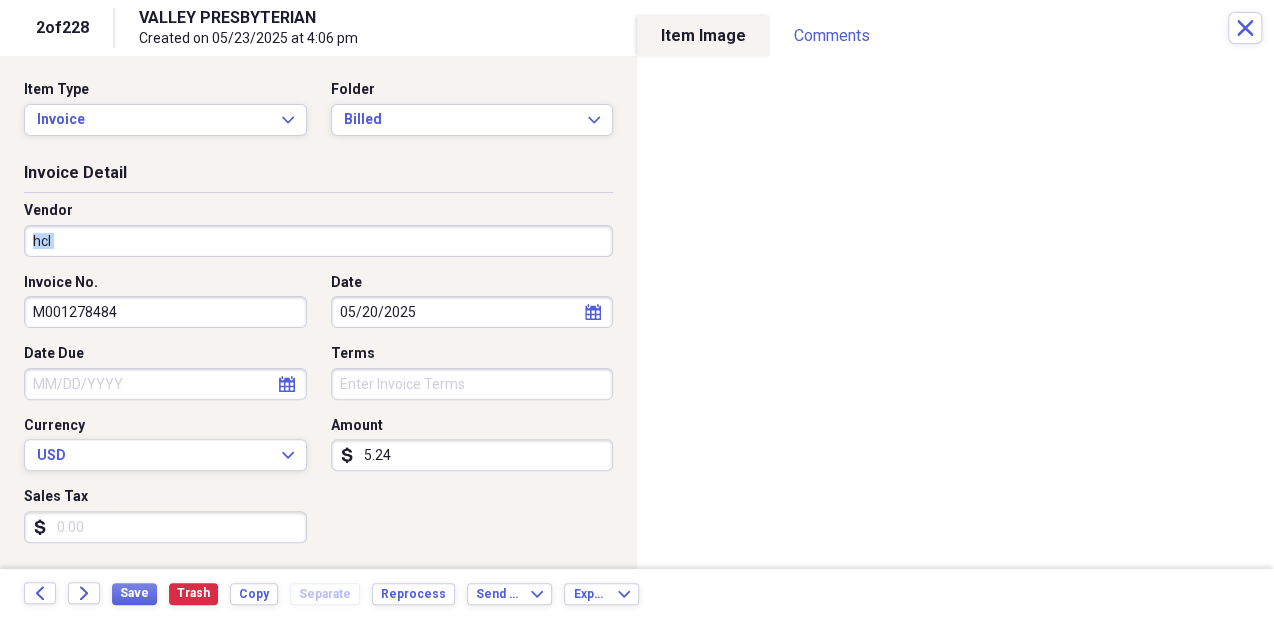 click on "Vendor hcl" at bounding box center (318, 229) 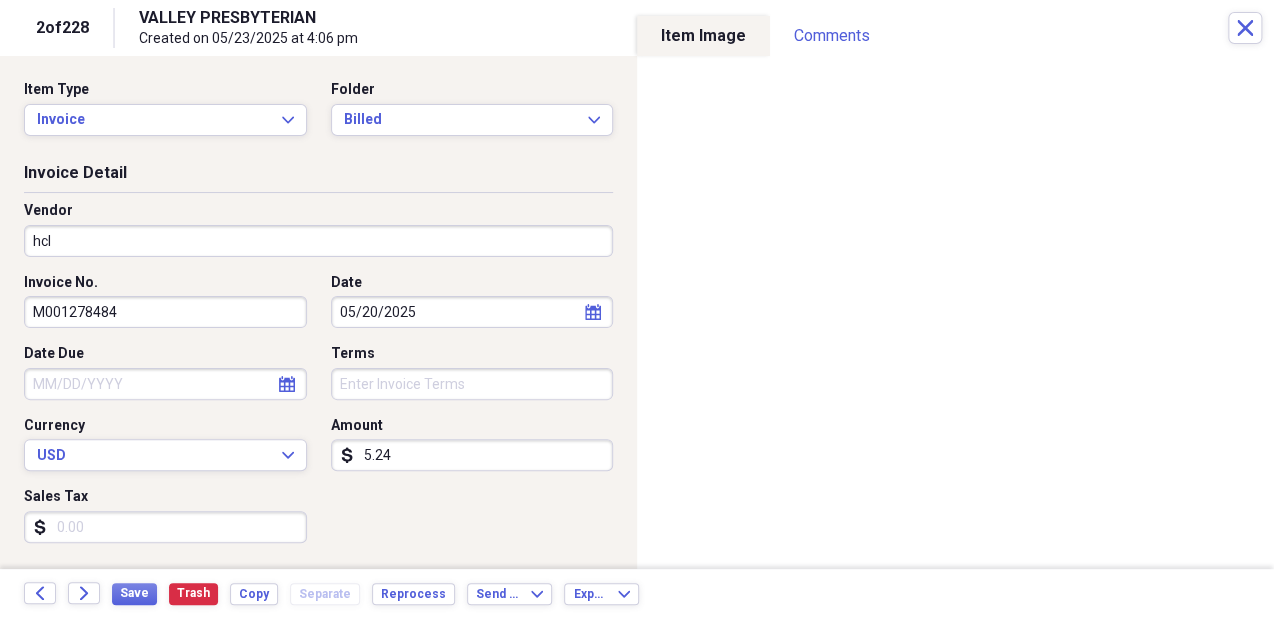 drag, startPoint x: 250, startPoint y: 223, endPoint x: 250, endPoint y: 236, distance: 13 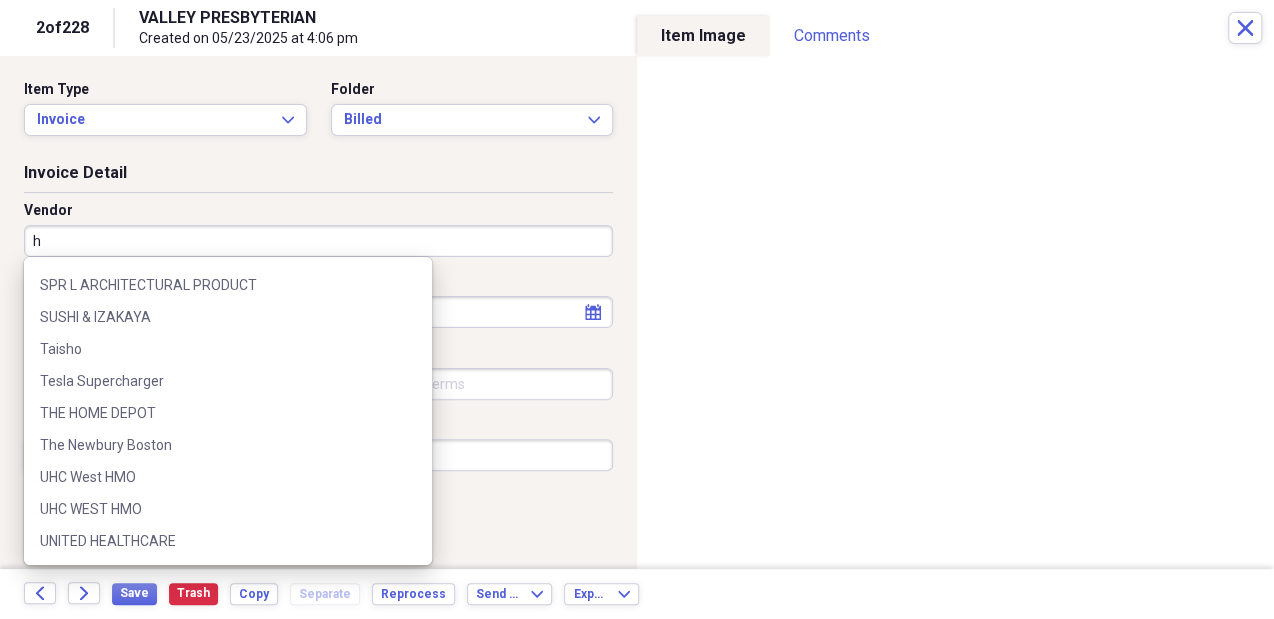 scroll, scrollTop: 0, scrollLeft: 0, axis: both 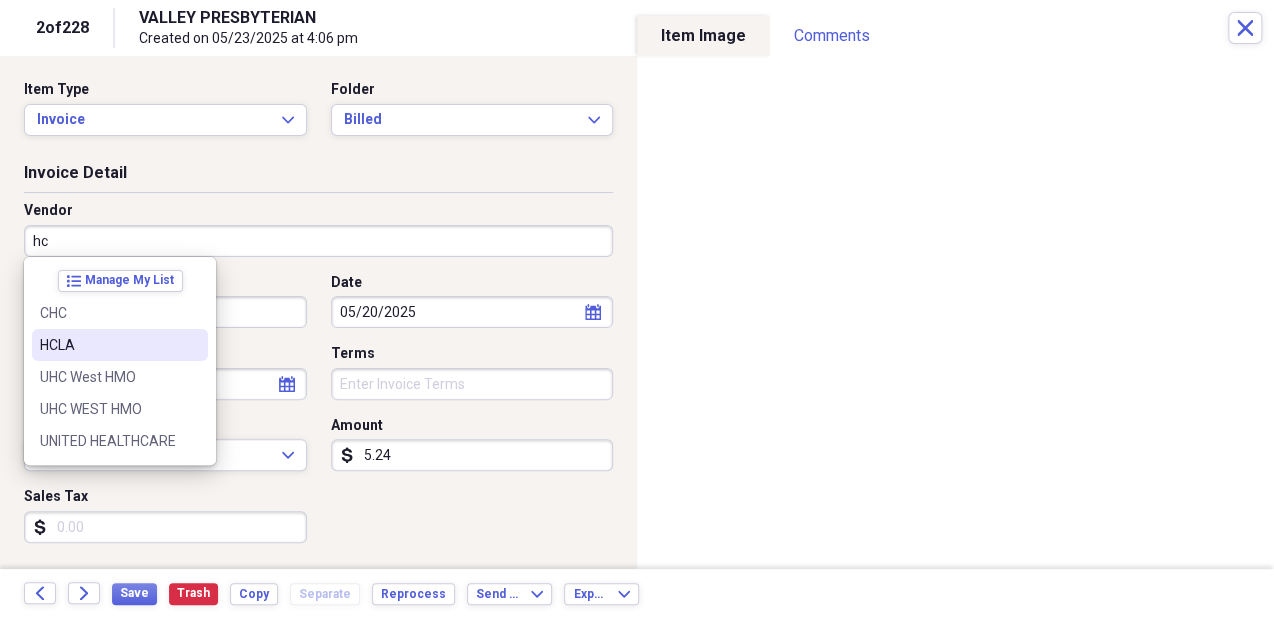 click on "HCLA" at bounding box center [108, 345] 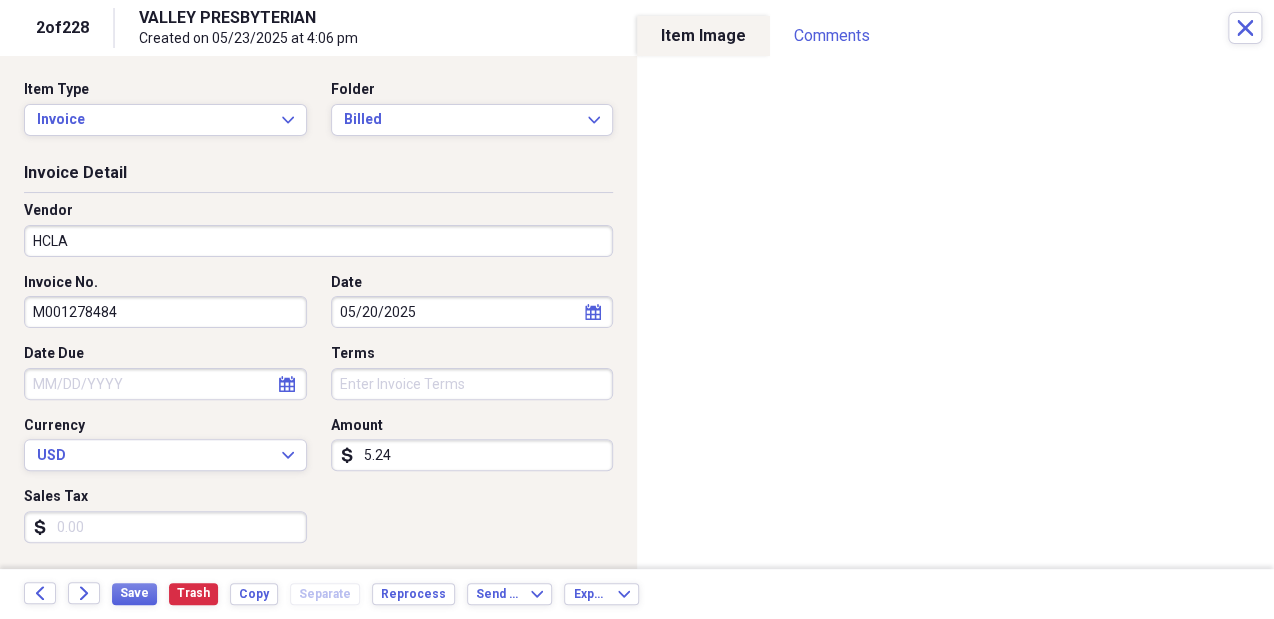 type on "Billed" 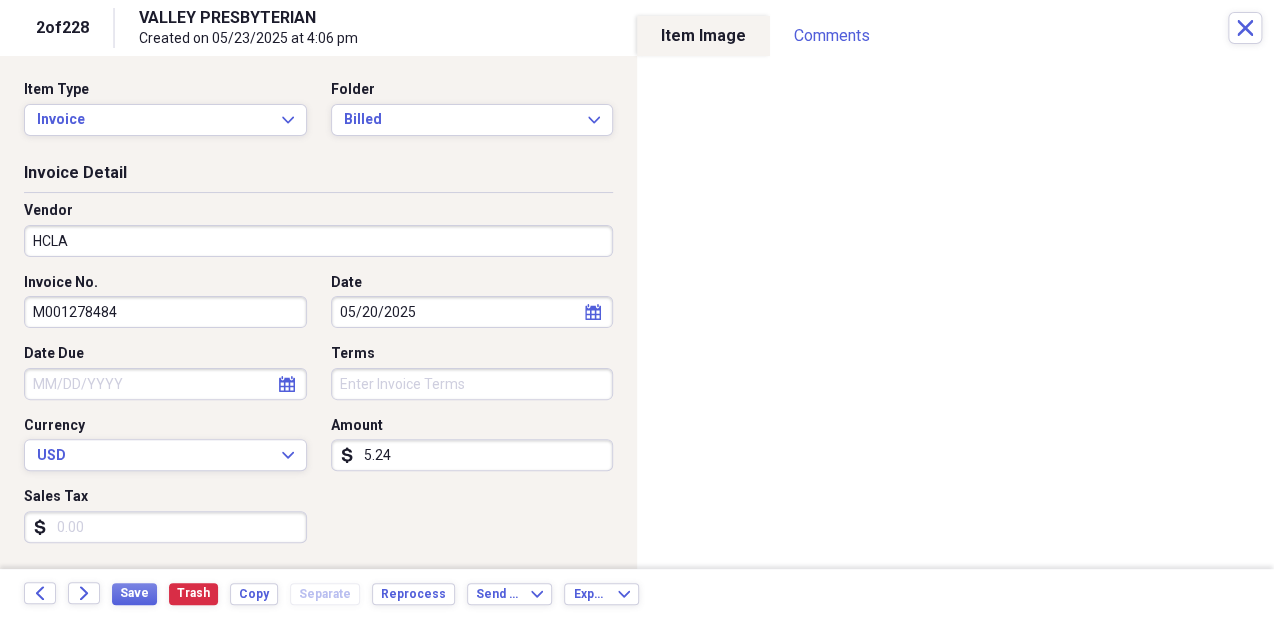 click on "5.24" at bounding box center [472, 455] 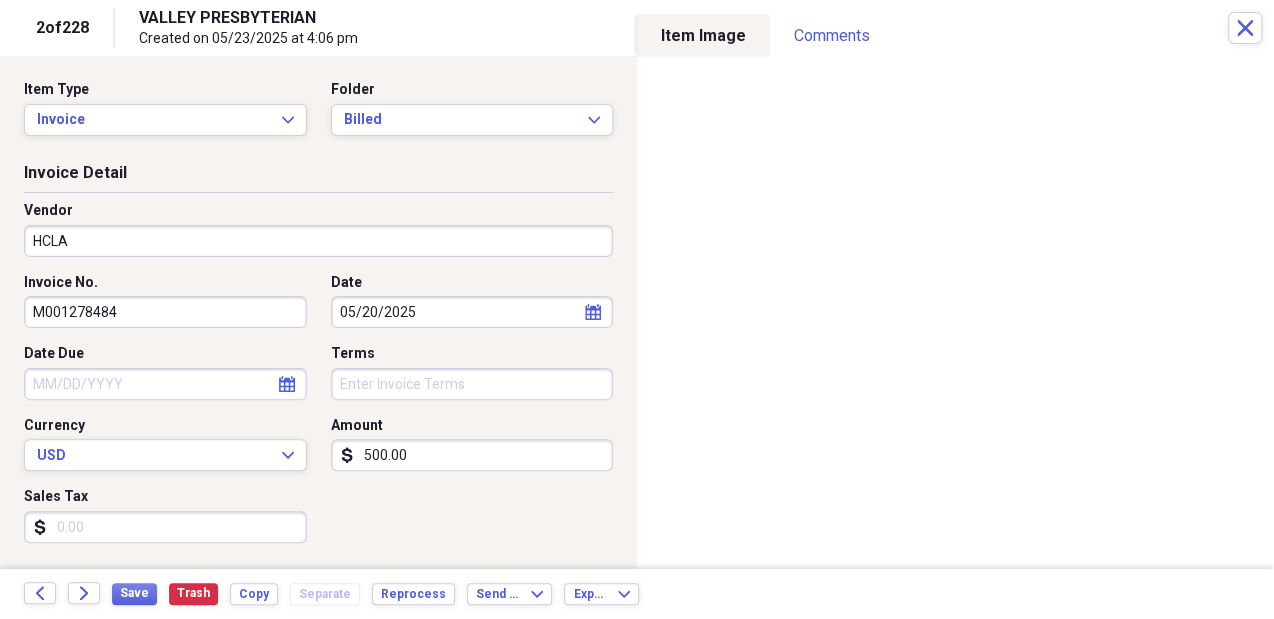 type on "500.00" 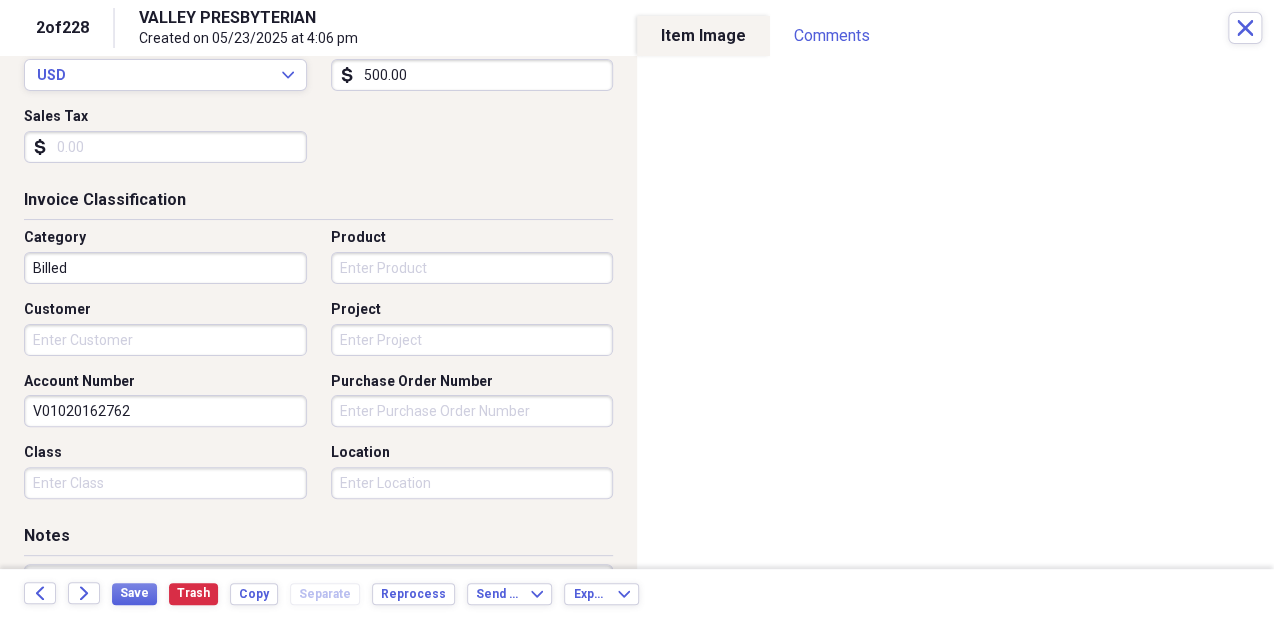 scroll, scrollTop: 392, scrollLeft: 0, axis: vertical 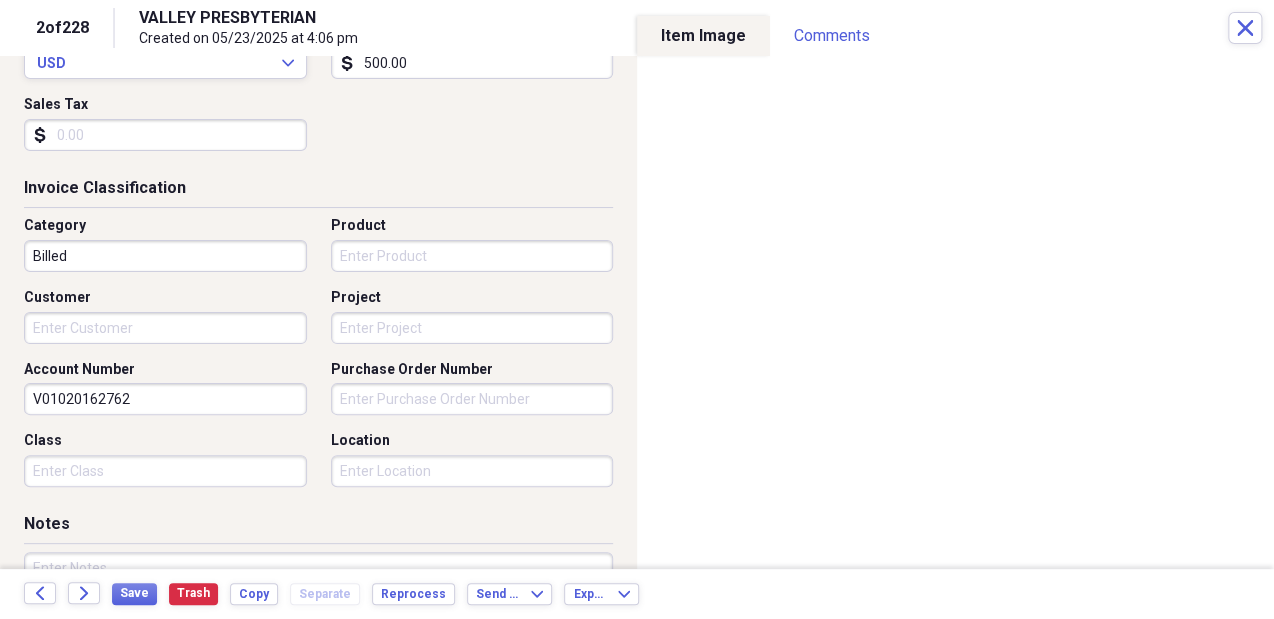 click on "Customer" at bounding box center [165, 328] 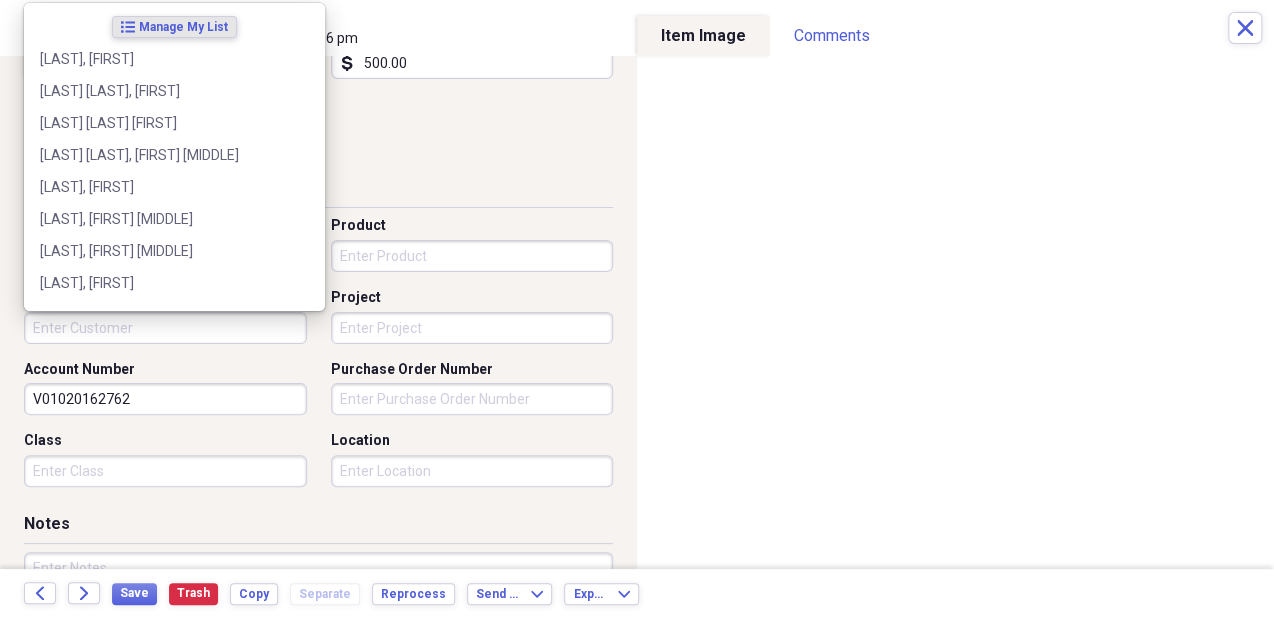 paste on "[LAST], [FIRST]" 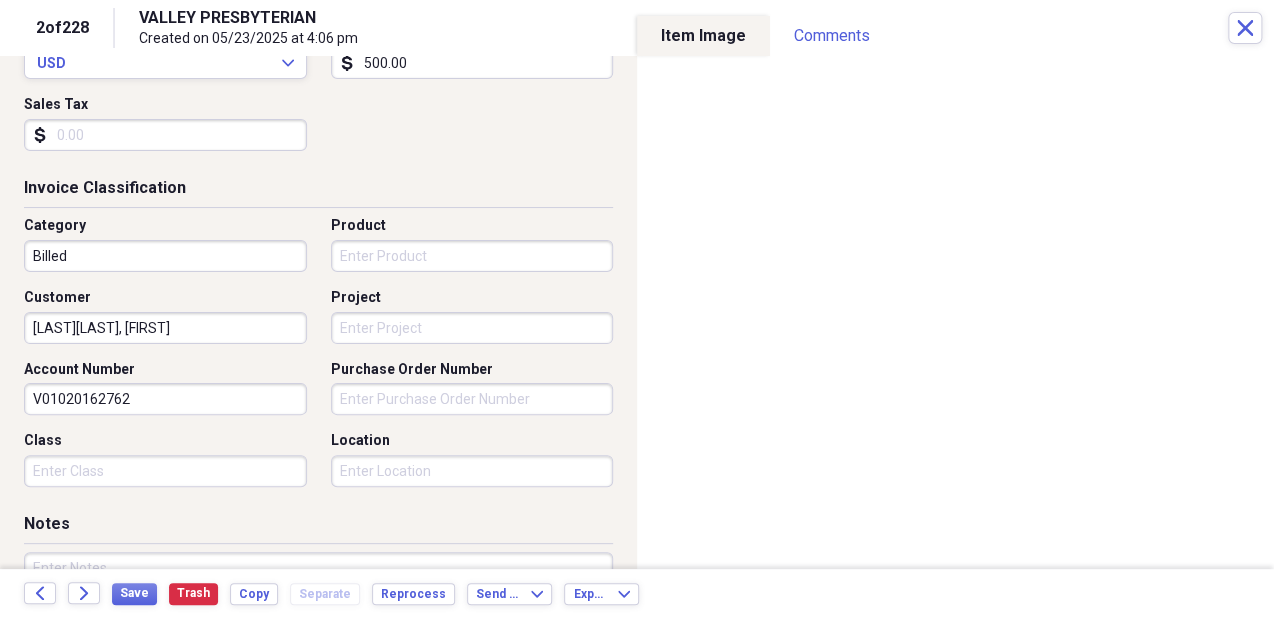 click on "[LAST], [FIRST]" at bounding box center (165, 328) 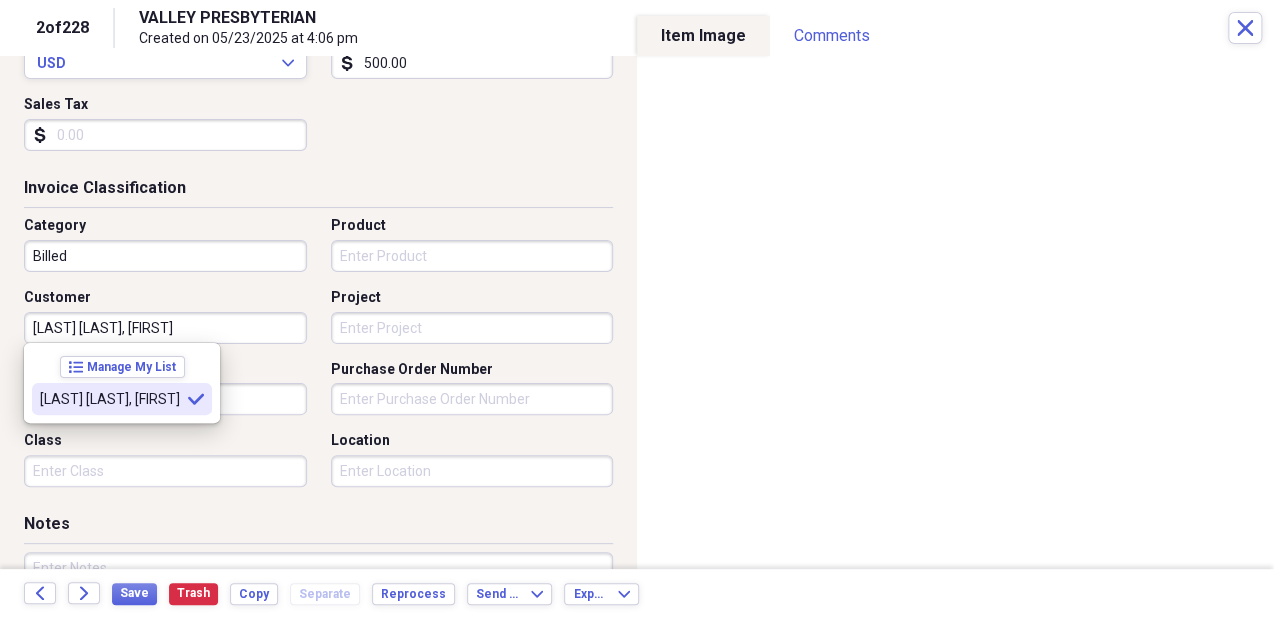 type on "[LAST], [FIRST]" 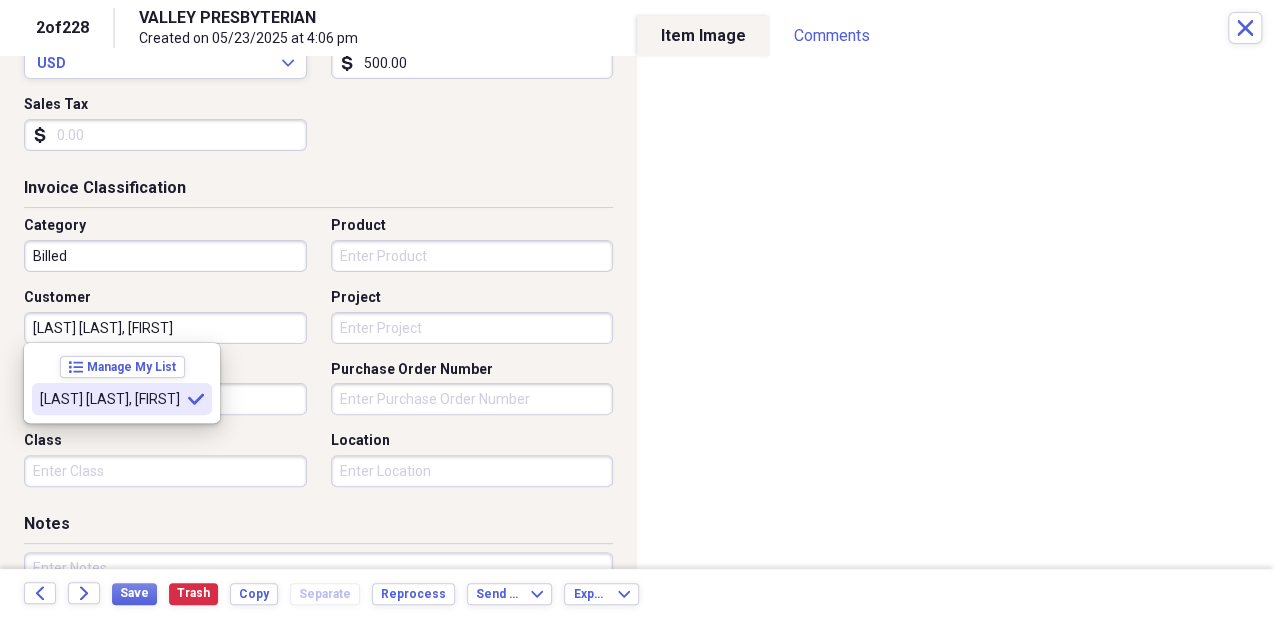 click on "ROJAS MIXCO, ELIZABETH selected" at bounding box center [122, 399] 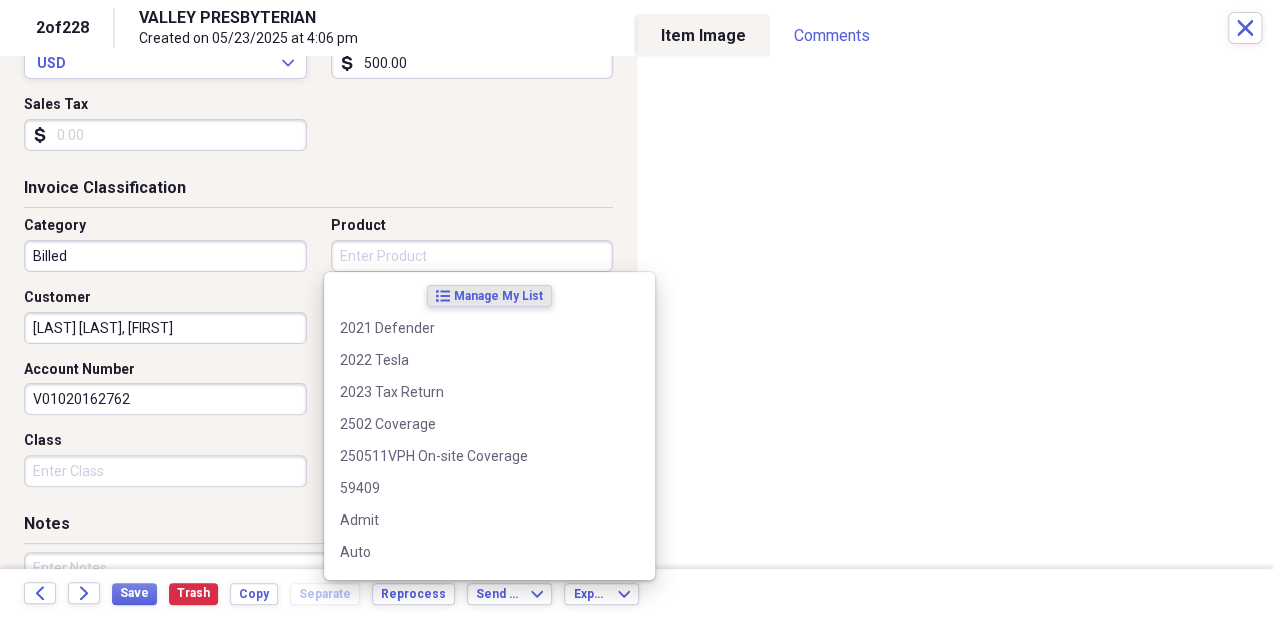 click on "Product" at bounding box center (472, 256) 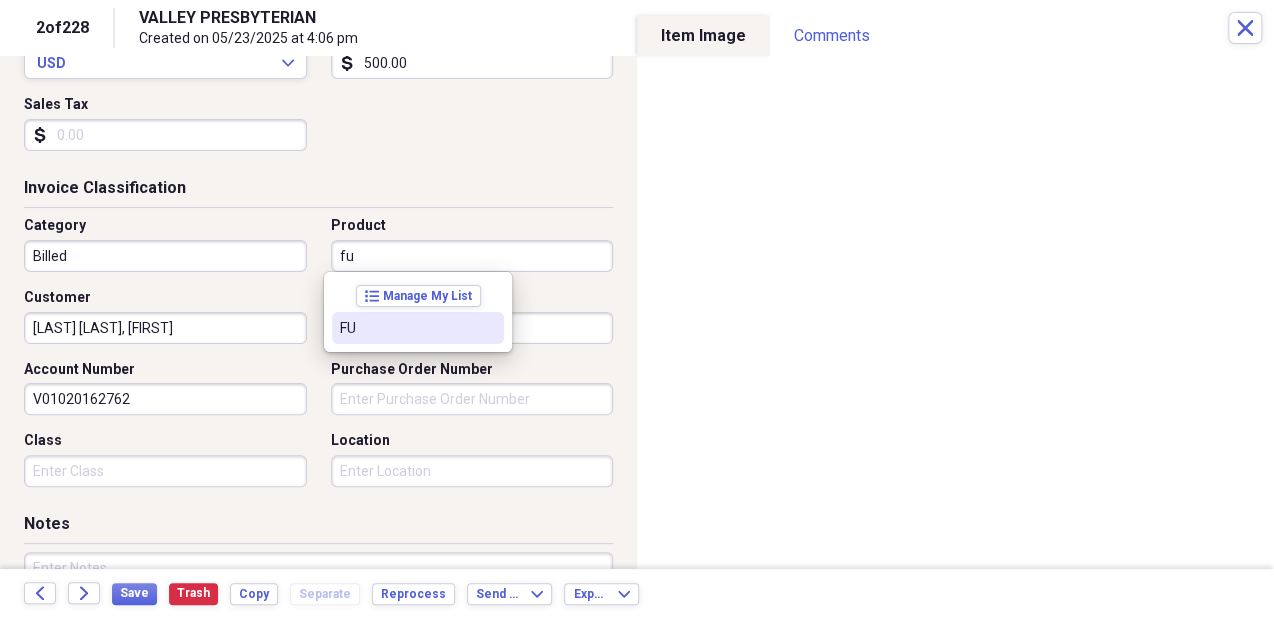 click on "FU" at bounding box center [406, 328] 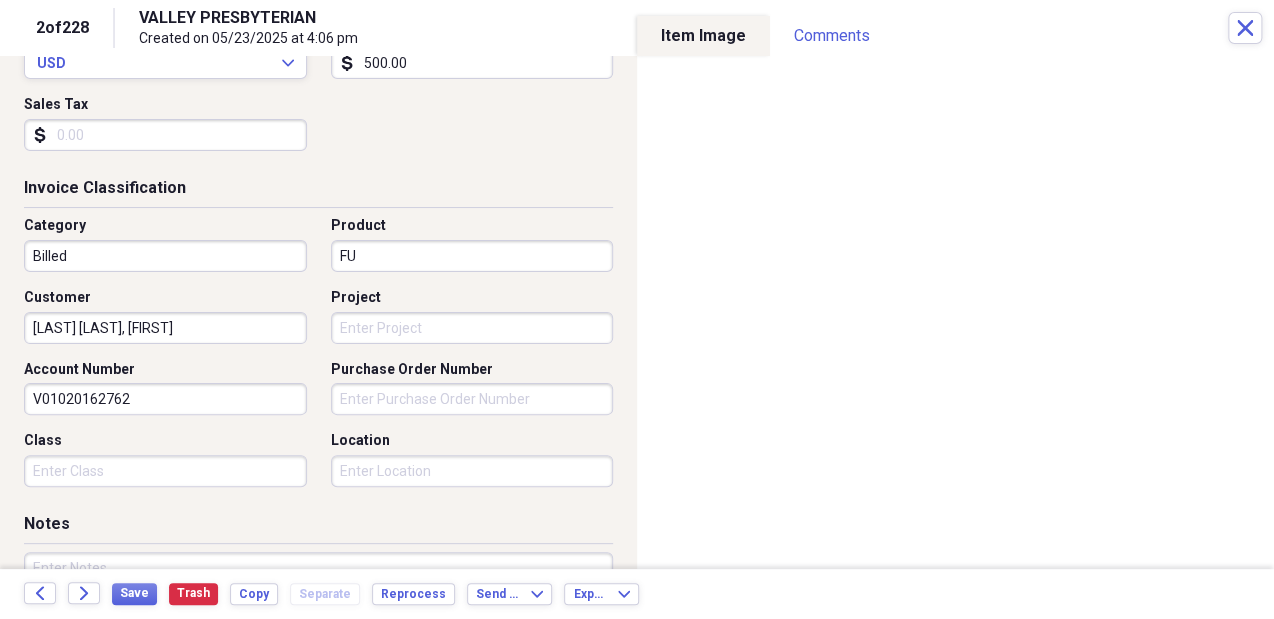 click on "Project" at bounding box center [472, 328] 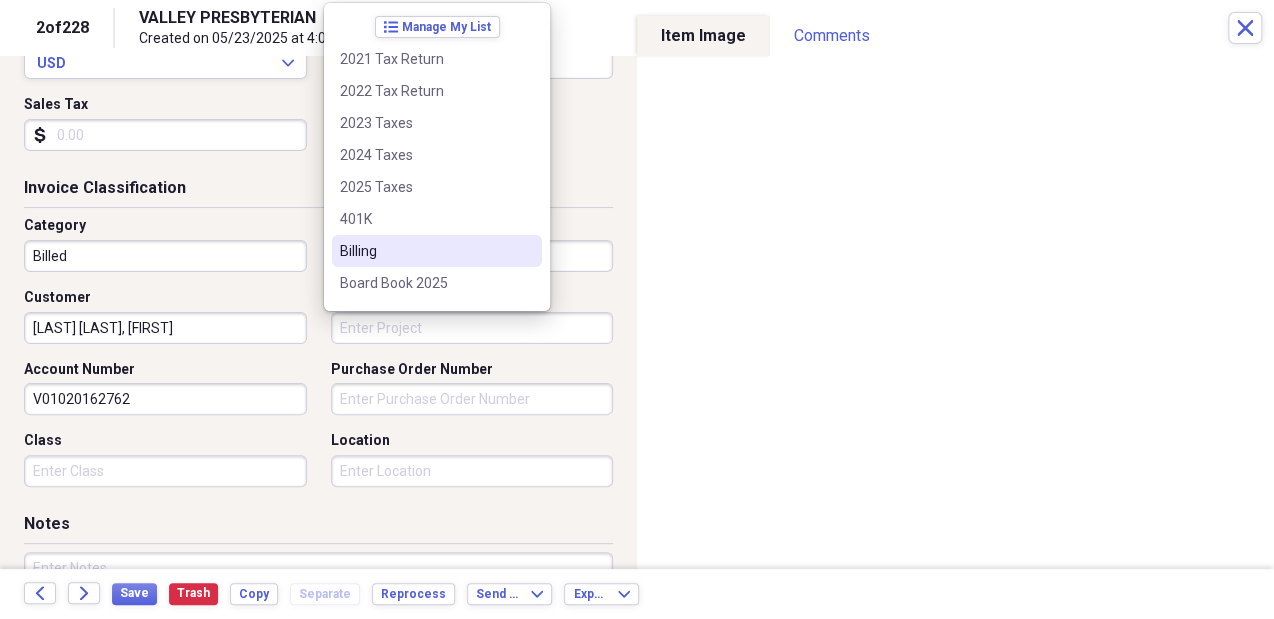 click on "Billing" at bounding box center (425, 251) 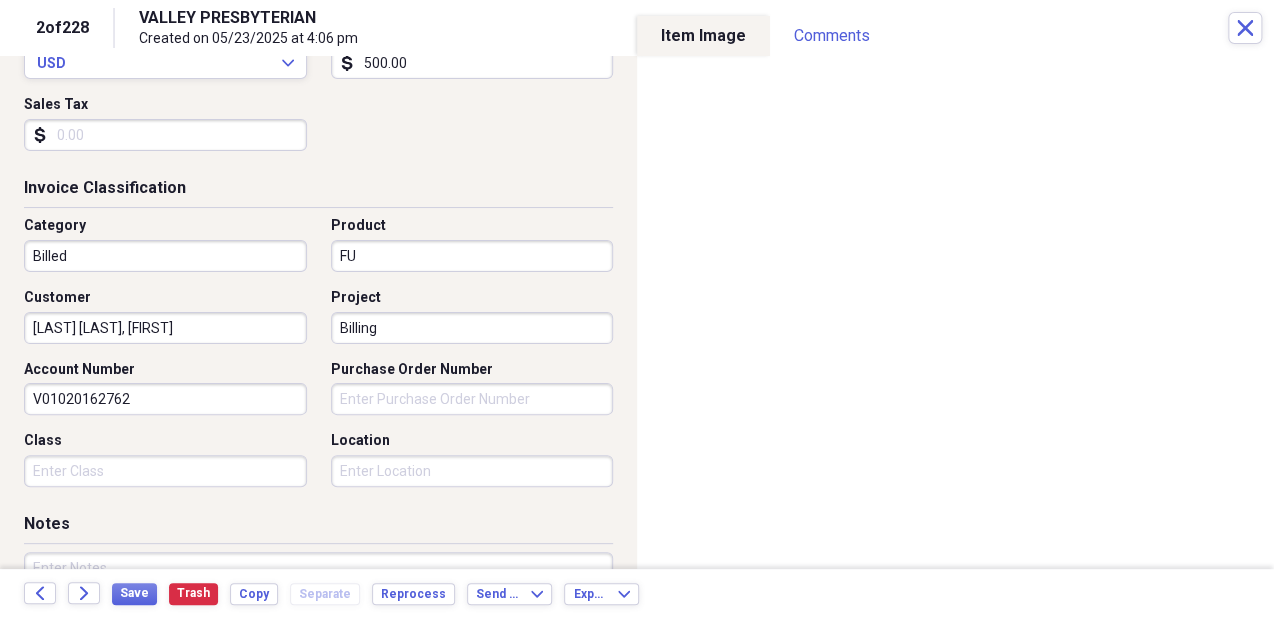click on "Class" at bounding box center [165, 471] 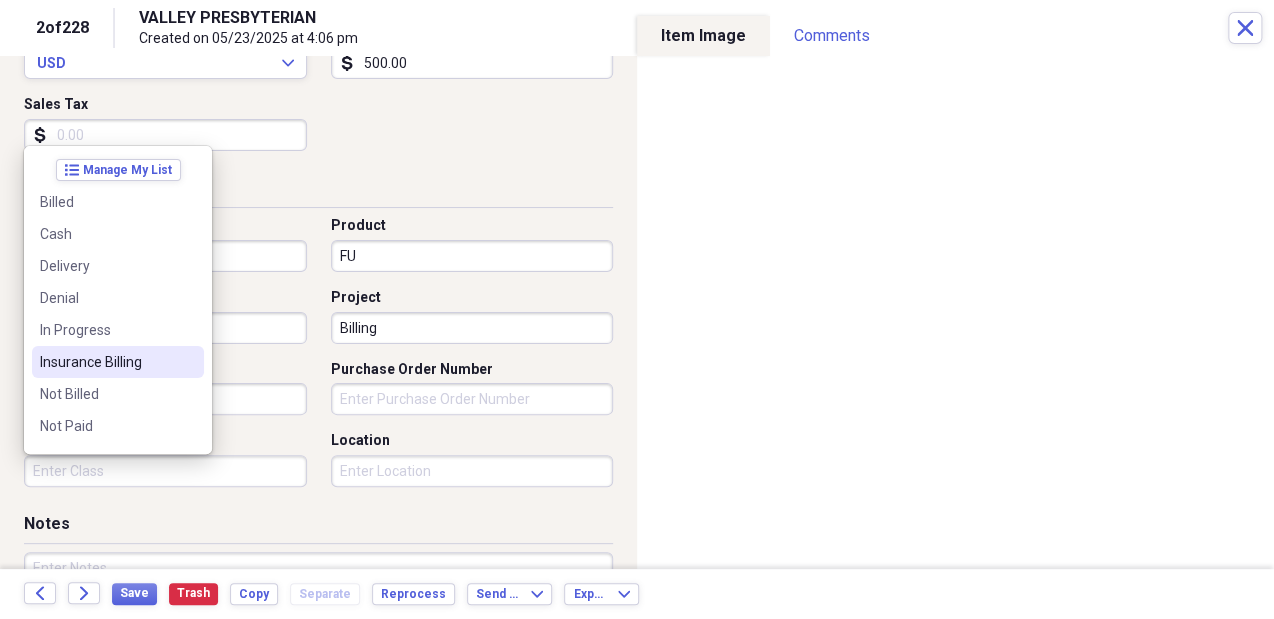 click on "Insurance Billing" at bounding box center (106, 362) 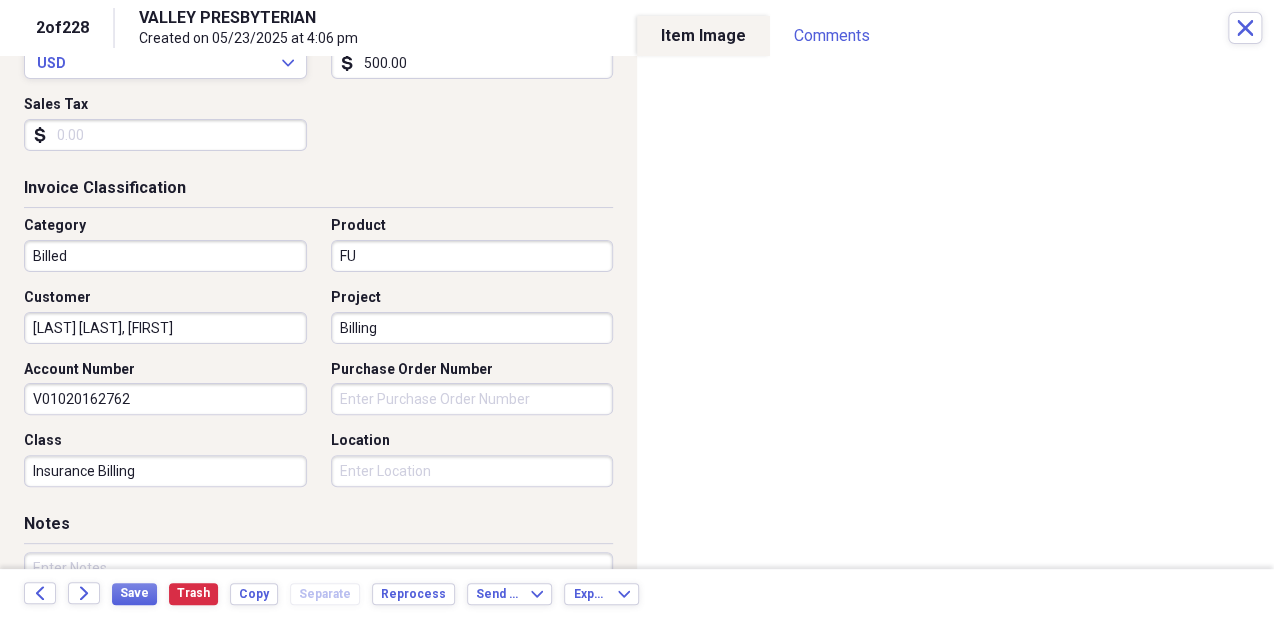 click on "Location" at bounding box center [472, 471] 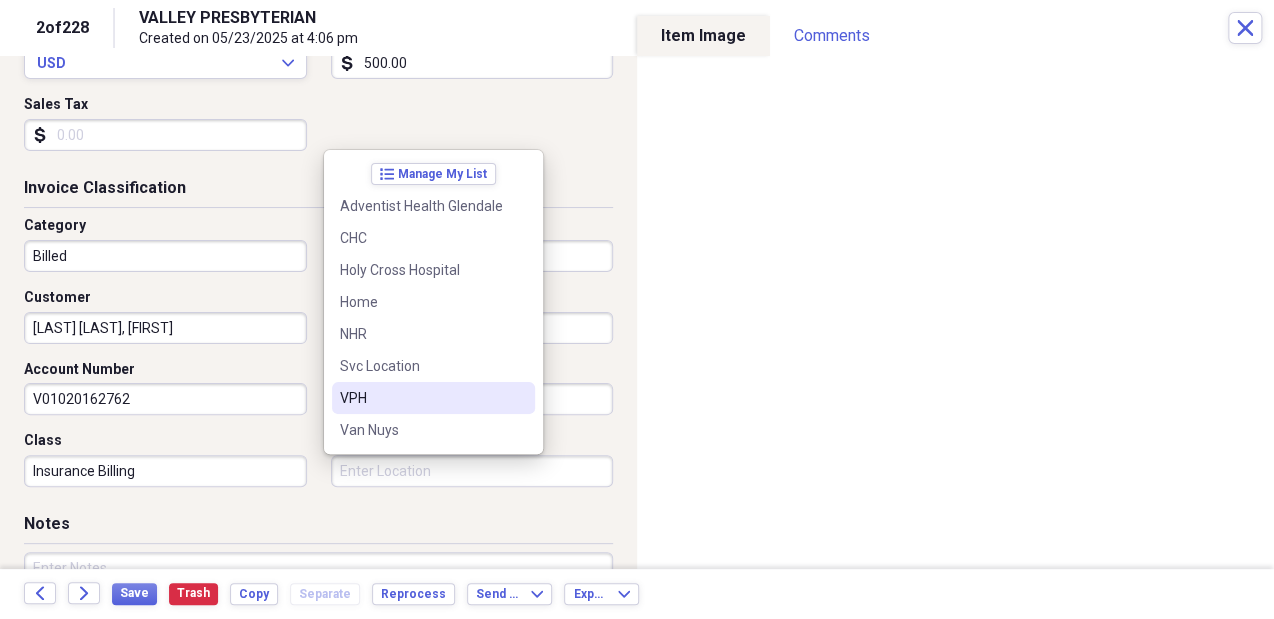 click on "VPH" at bounding box center [433, 398] 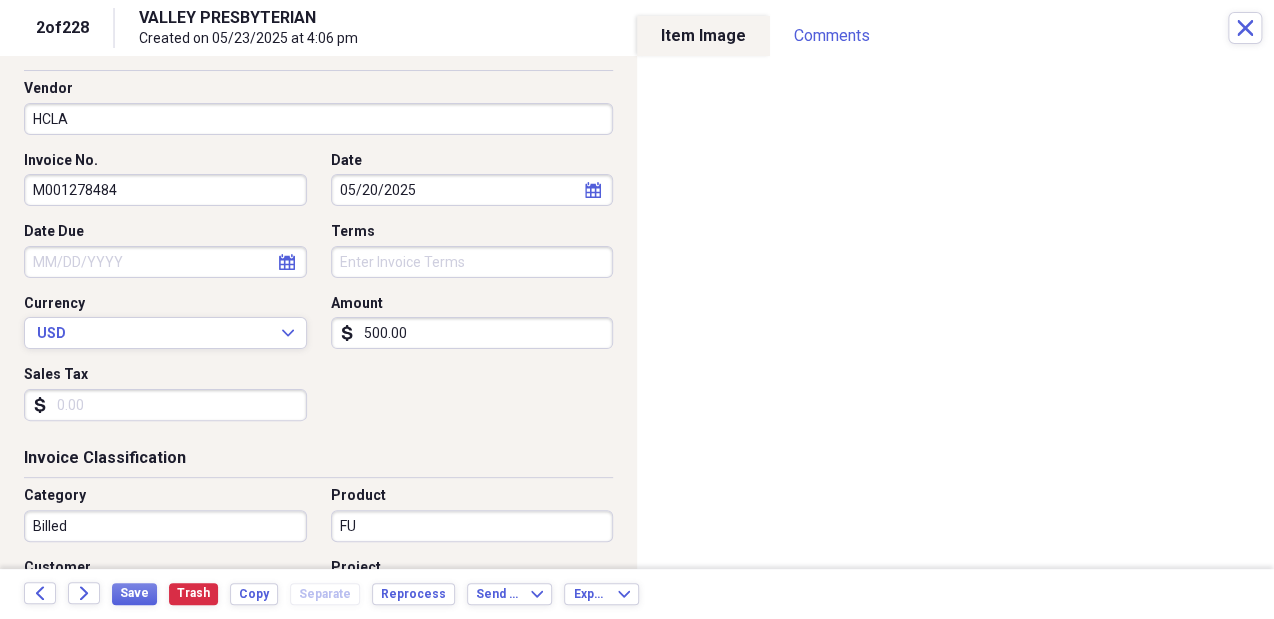 scroll, scrollTop: 0, scrollLeft: 0, axis: both 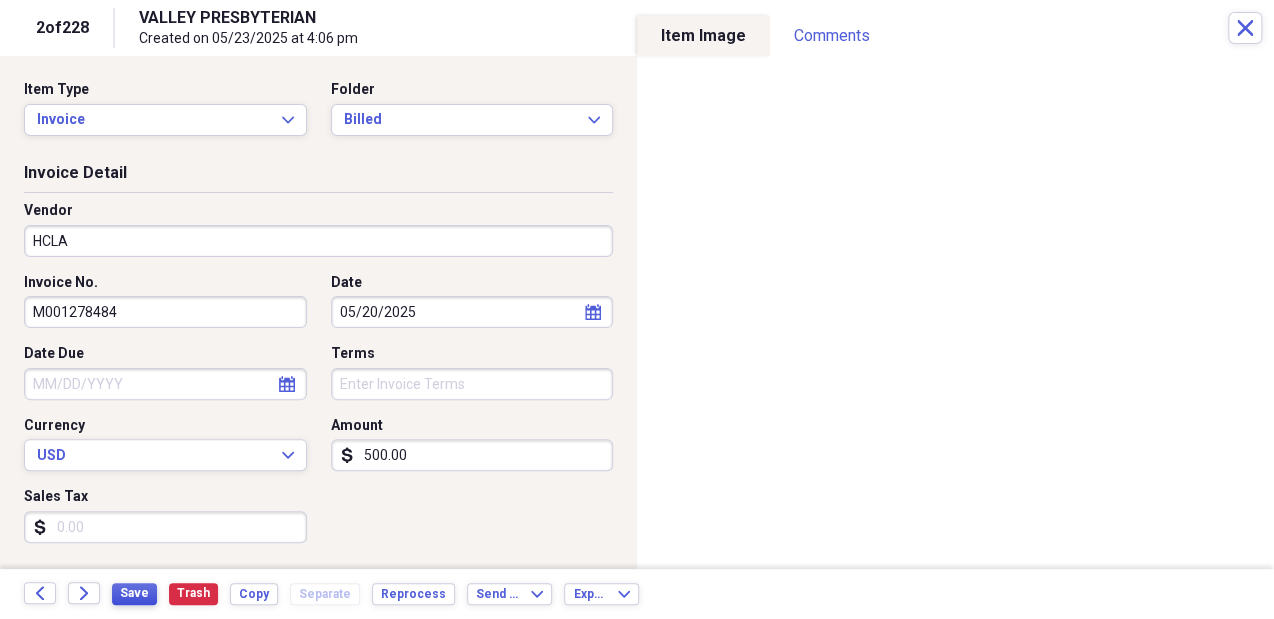 click on "Save" at bounding box center [134, 593] 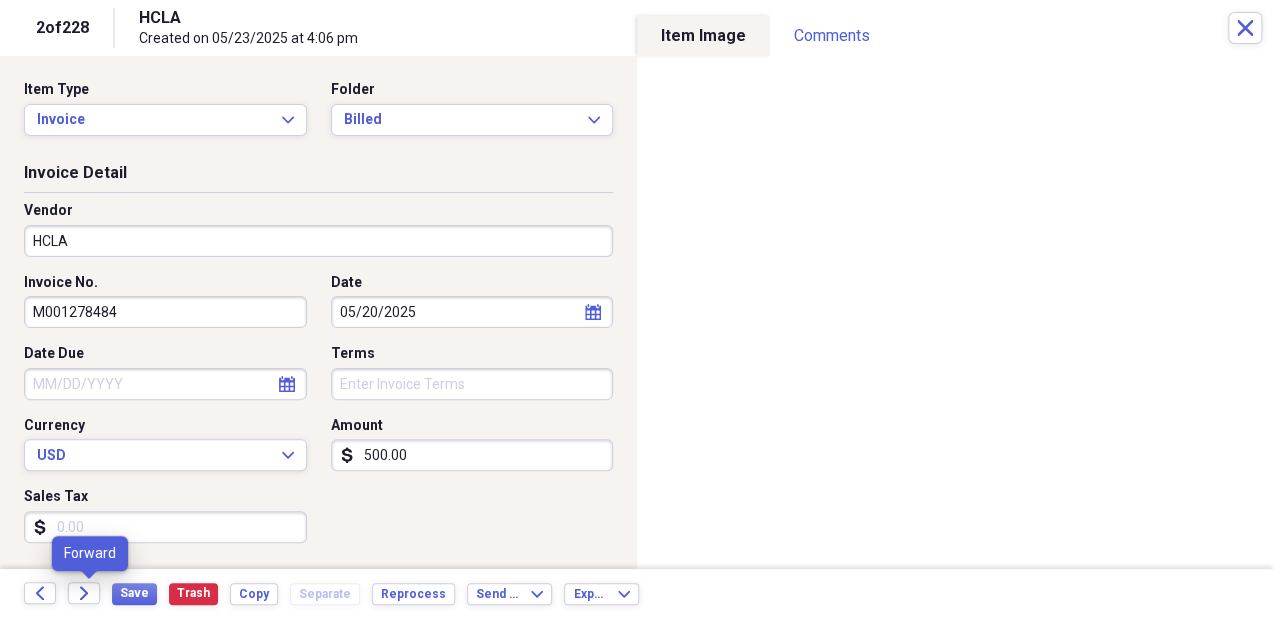 click on "Forward" at bounding box center [90, 594] 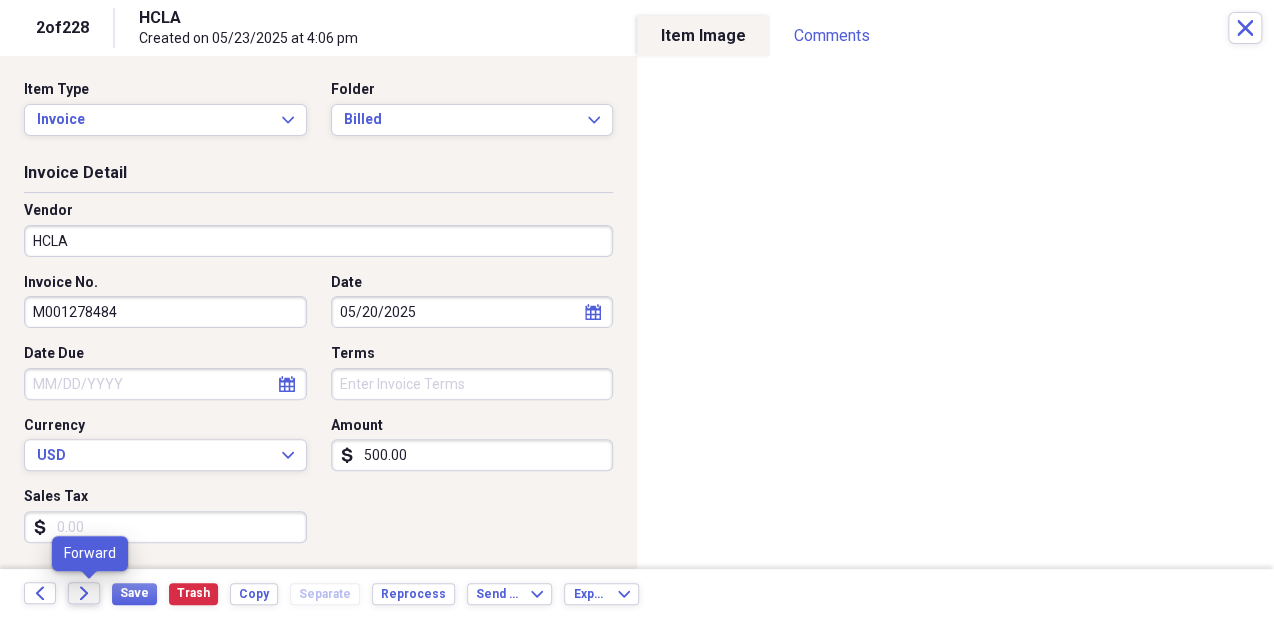 click on "Forward" 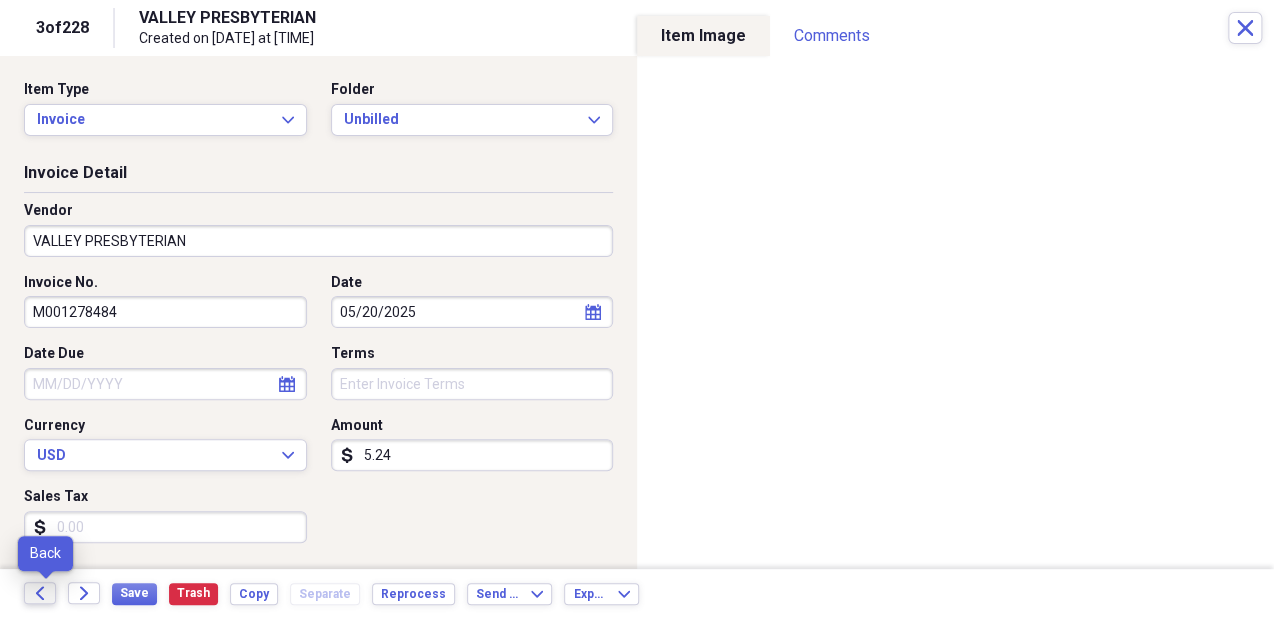 click on "Back" 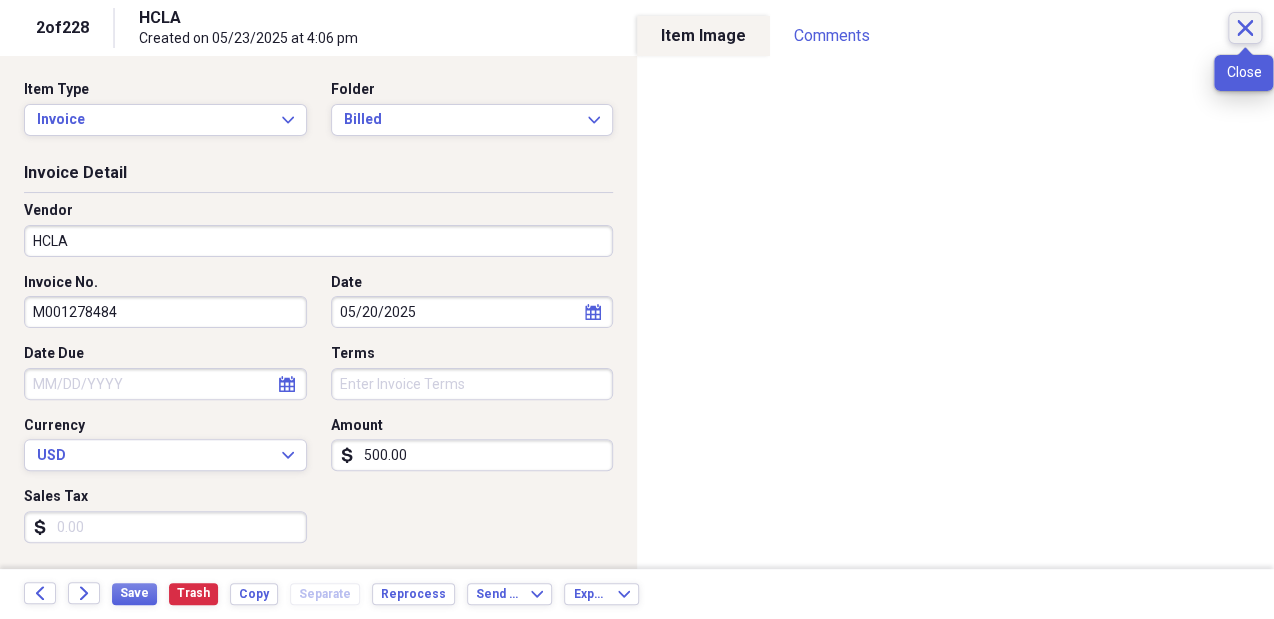 click on "Close" 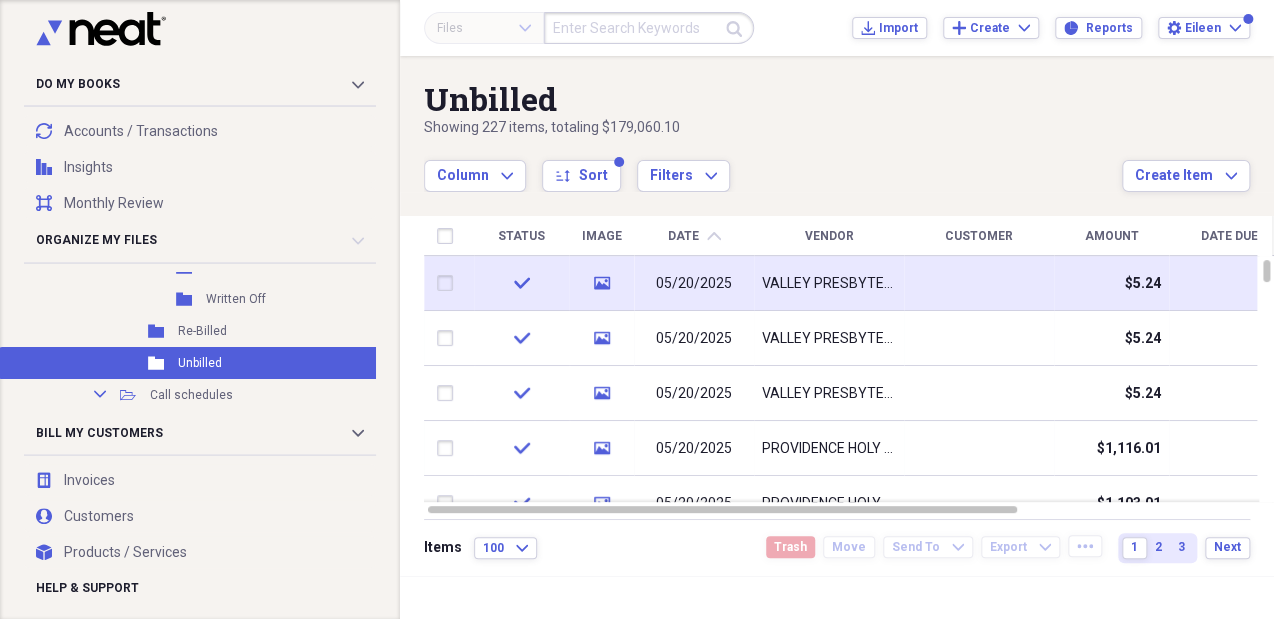 click on "VALLEY PRESBYTERIAN" at bounding box center [829, 283] 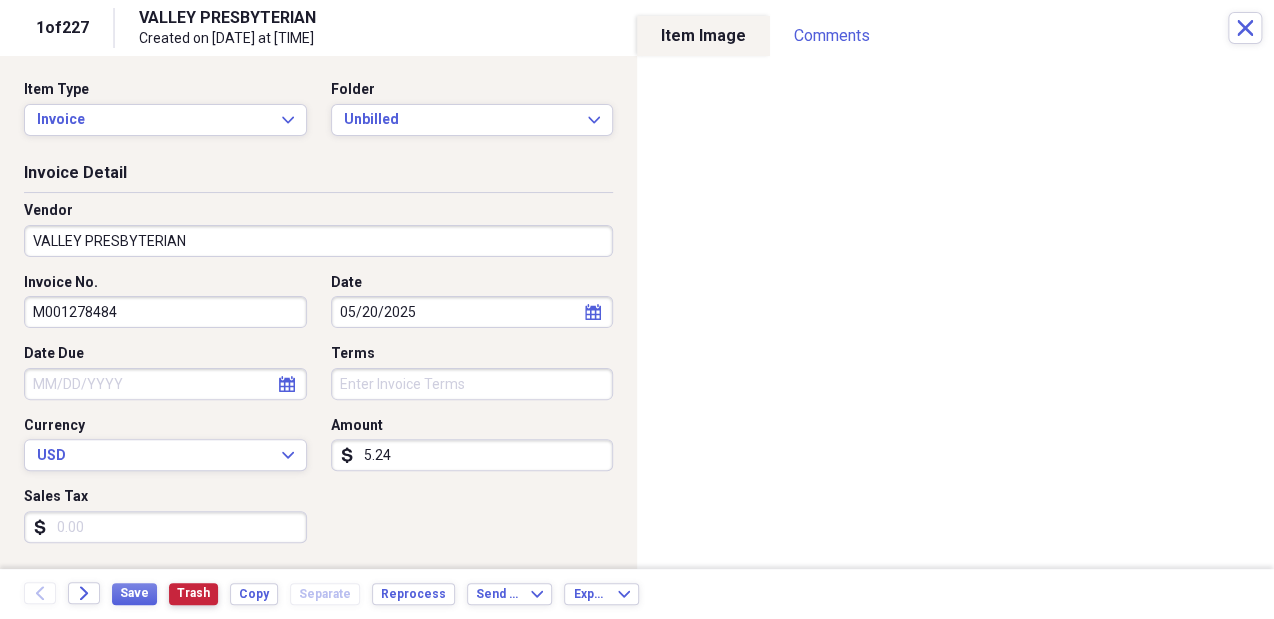 click on "Trash" at bounding box center [193, 593] 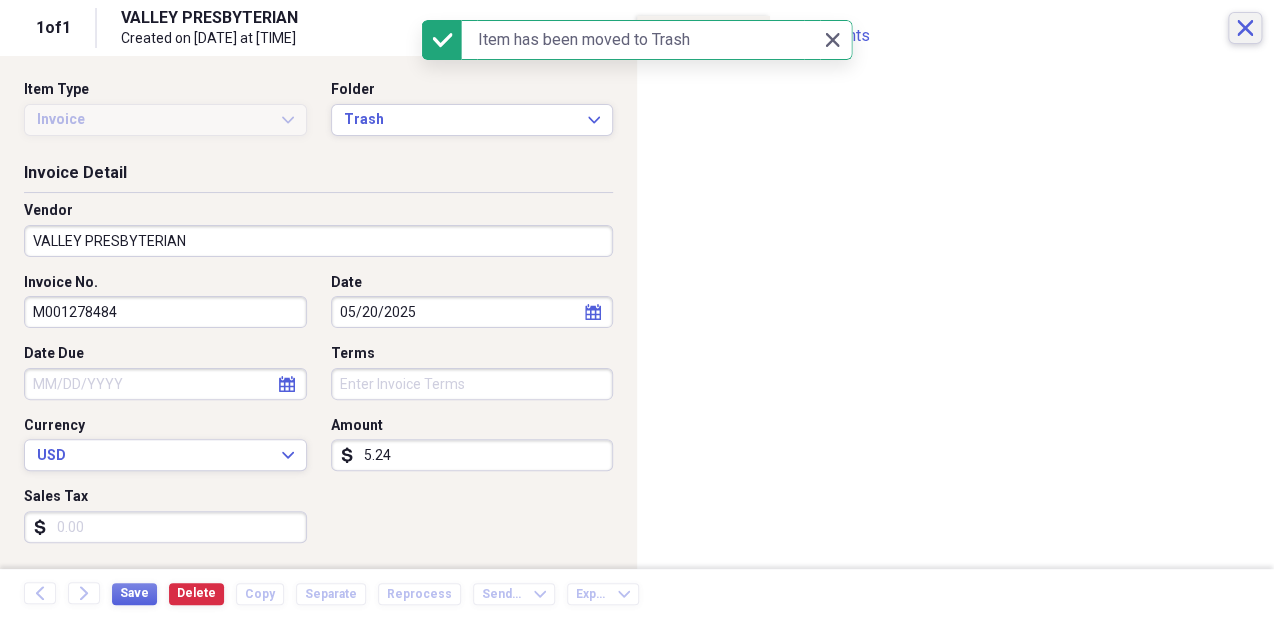 click on "Close" at bounding box center (1245, 28) 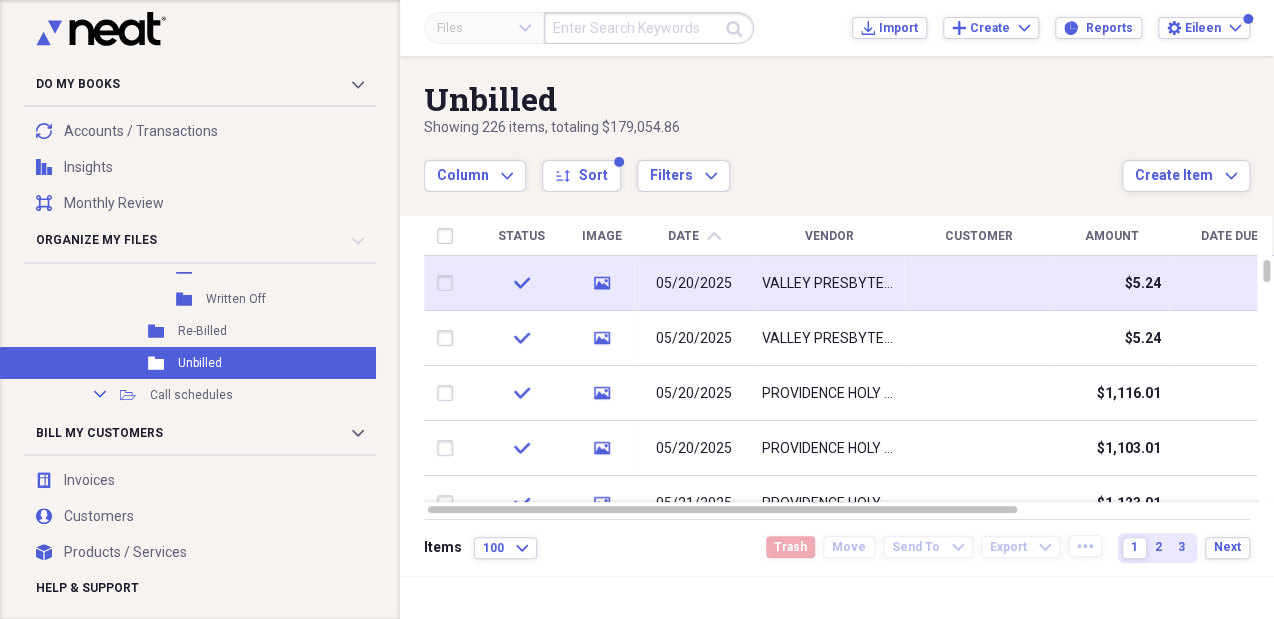 click on "VALLEY PRESBYTERIAN" at bounding box center (829, 283) 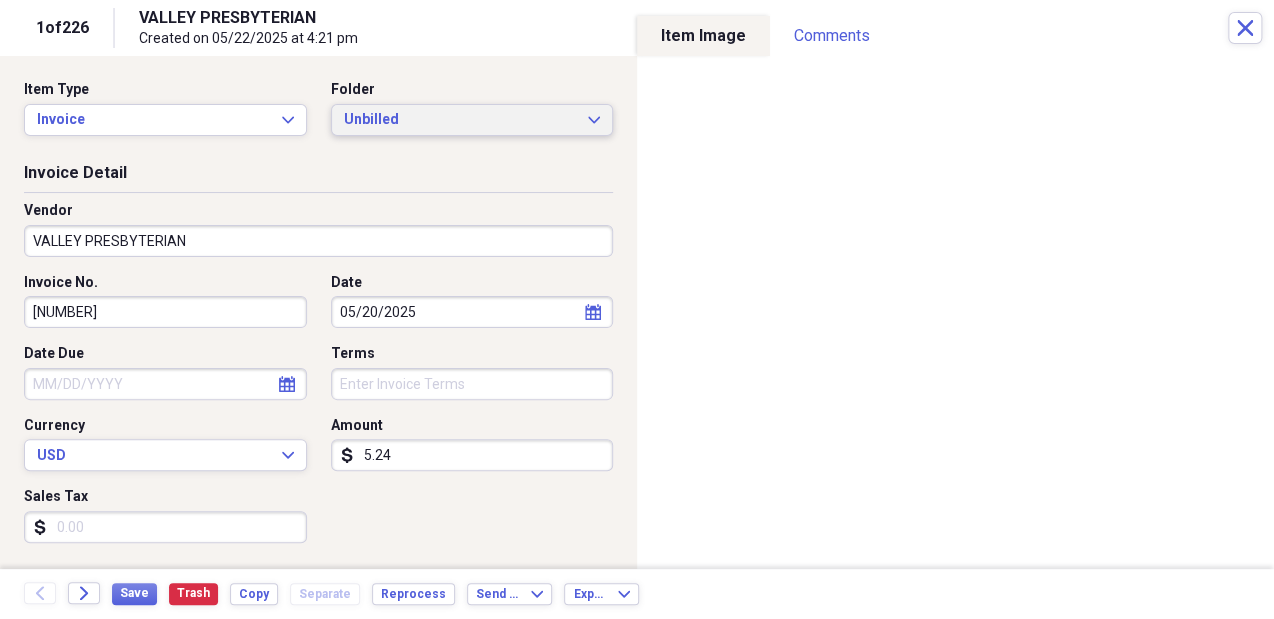 click on "Unbilled" at bounding box center [460, 120] 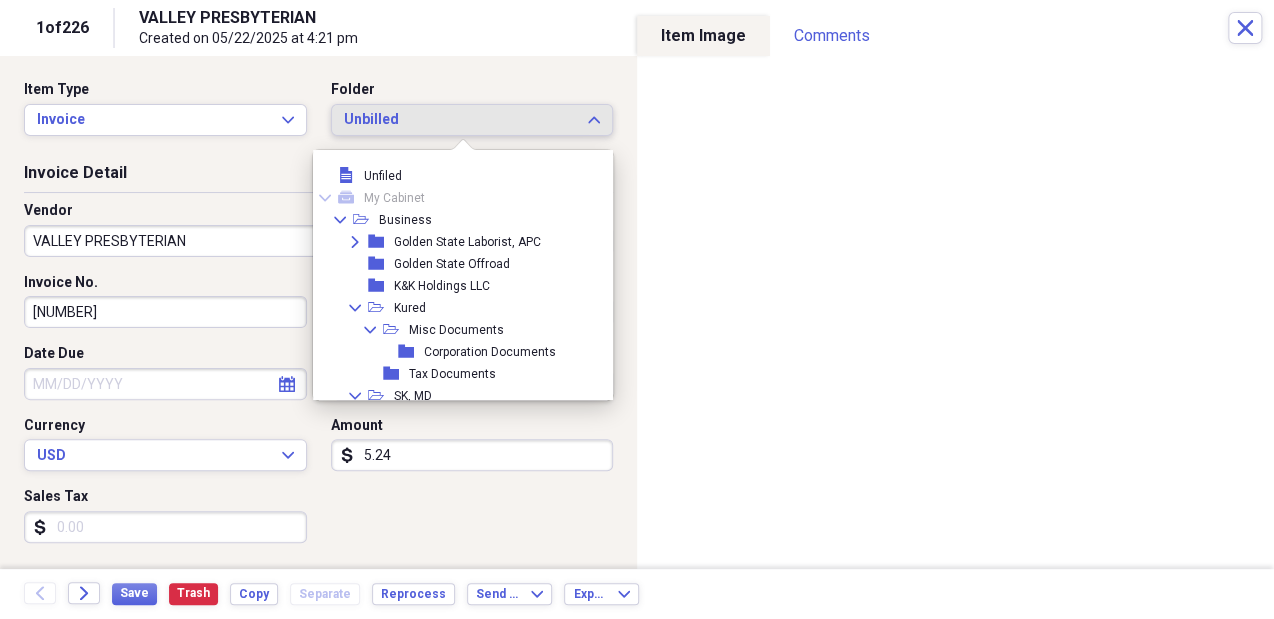 scroll, scrollTop: 303, scrollLeft: 0, axis: vertical 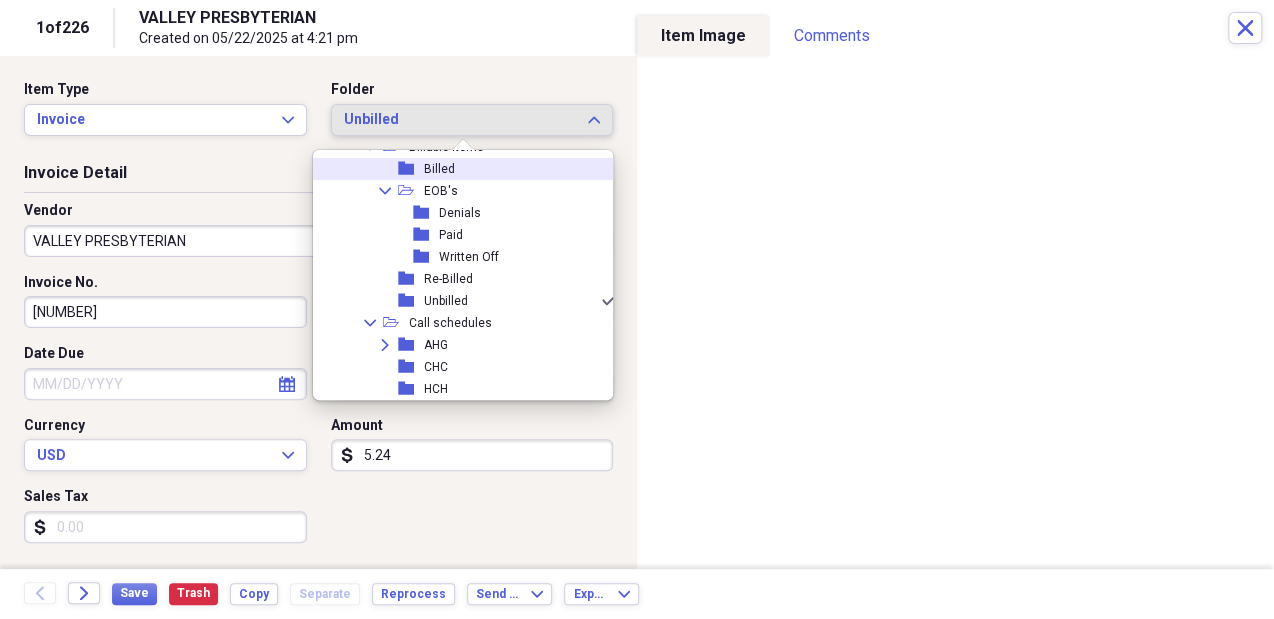 click on "folder Billed" at bounding box center [458, 169] 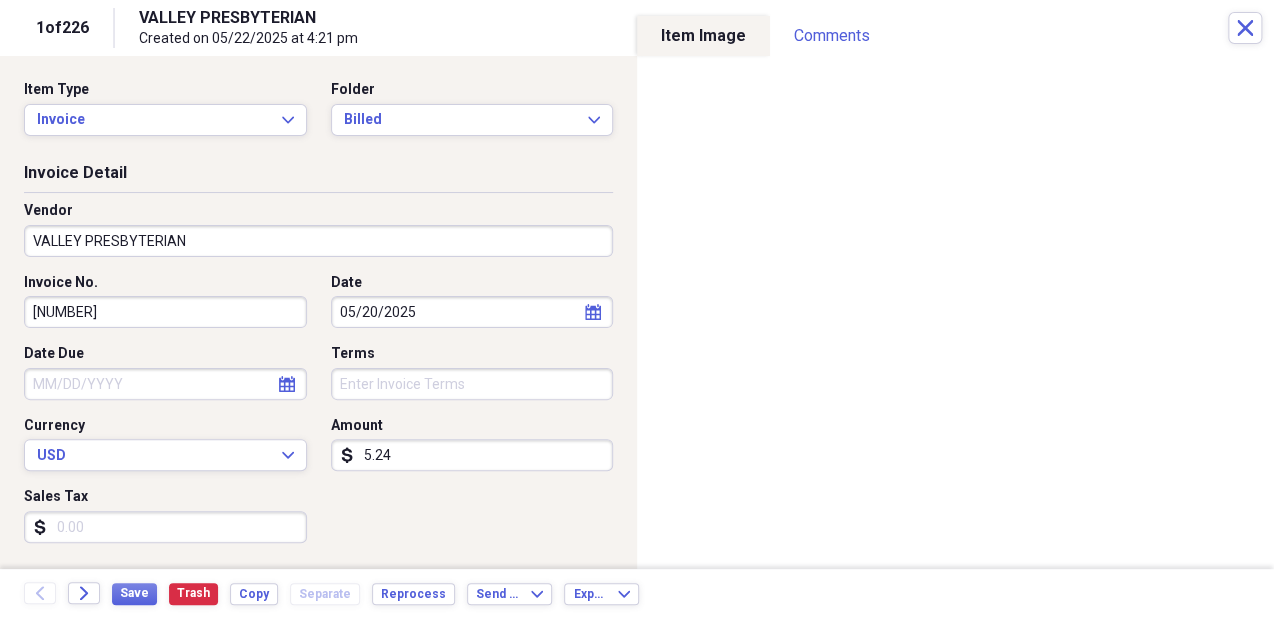 click on "VALLEY PRESBYTERIAN" at bounding box center [318, 241] 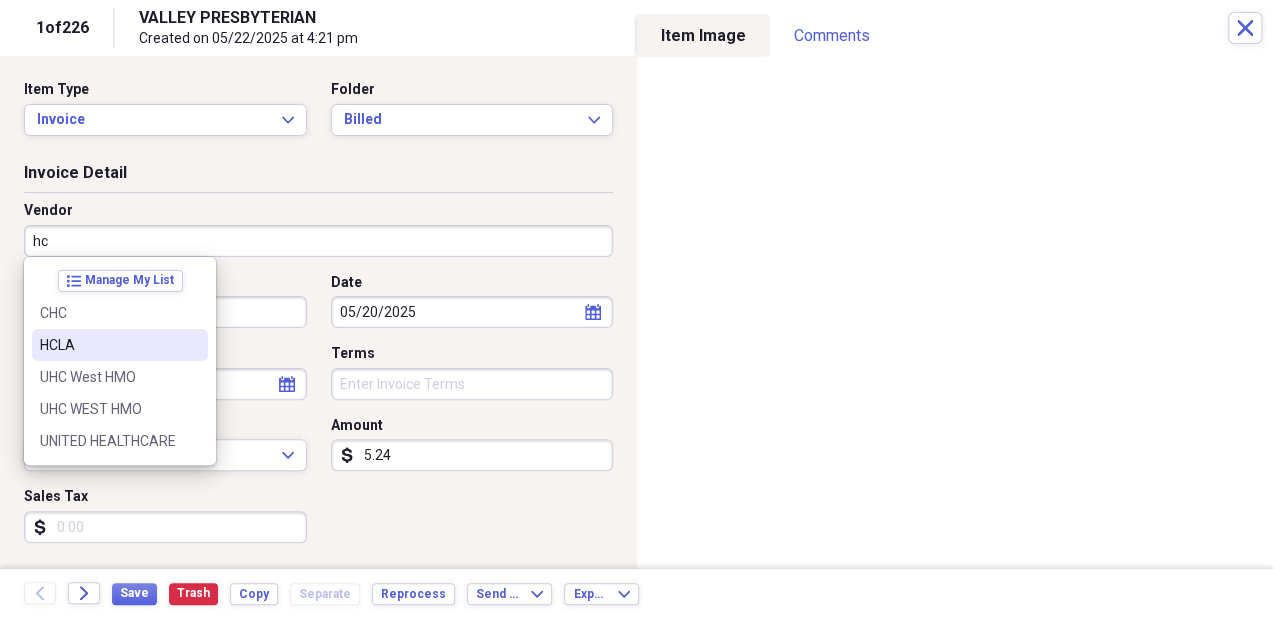 click on "HCLA" at bounding box center [108, 345] 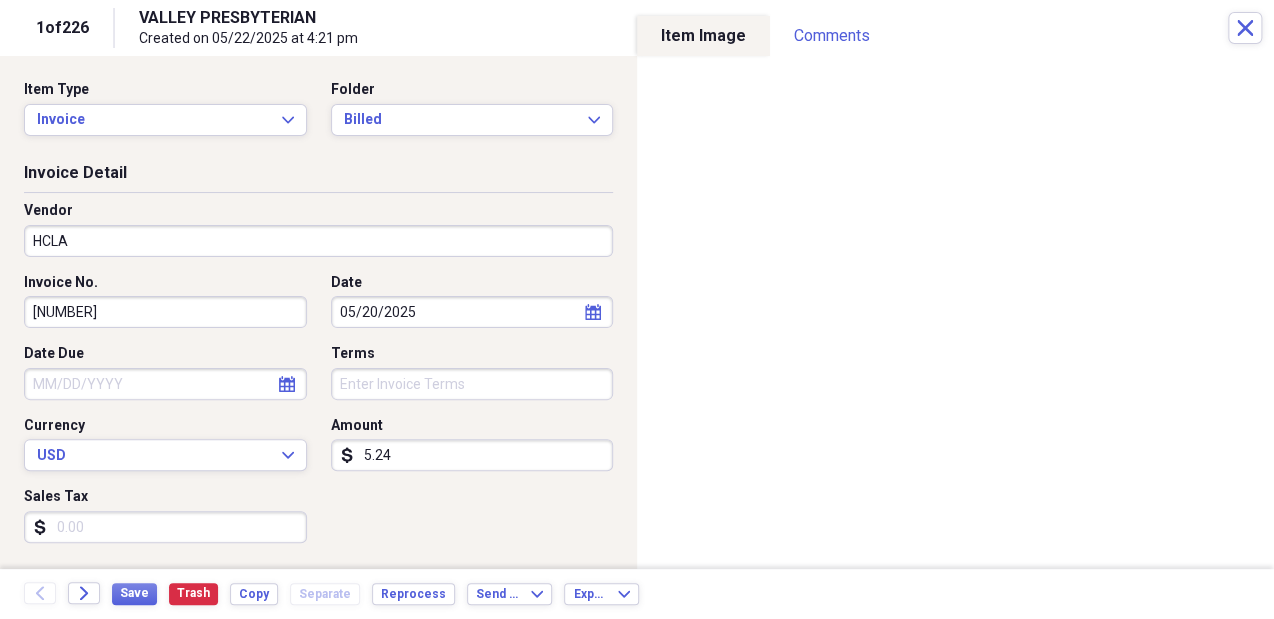 type on "Billed" 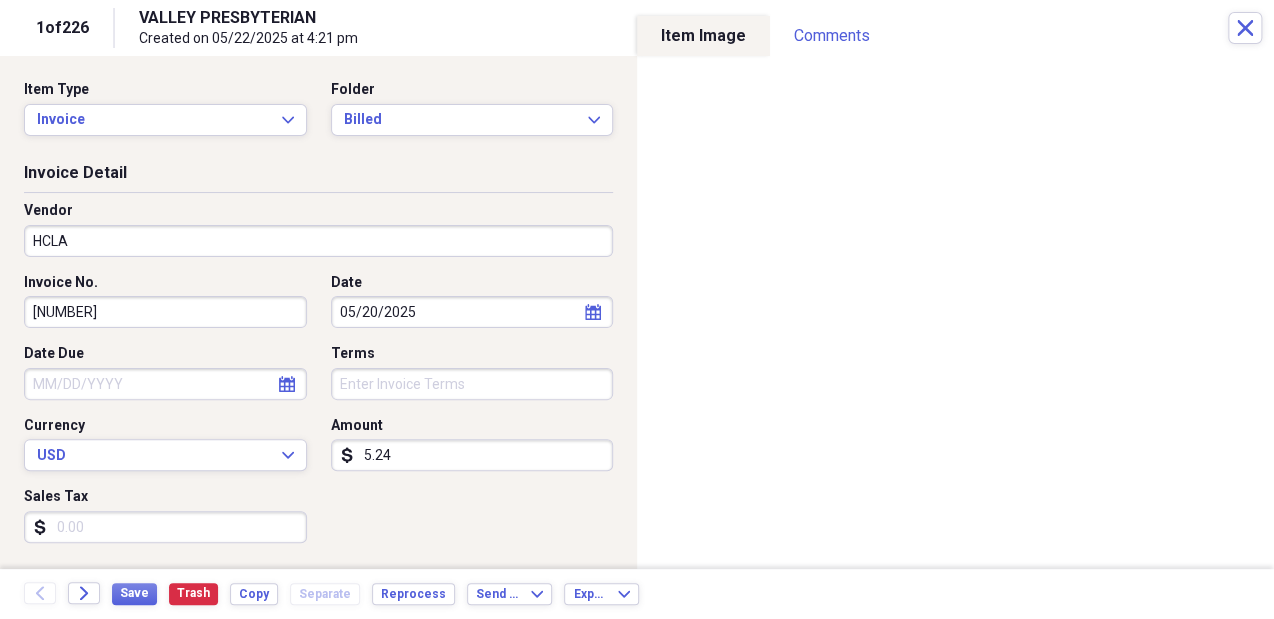 click 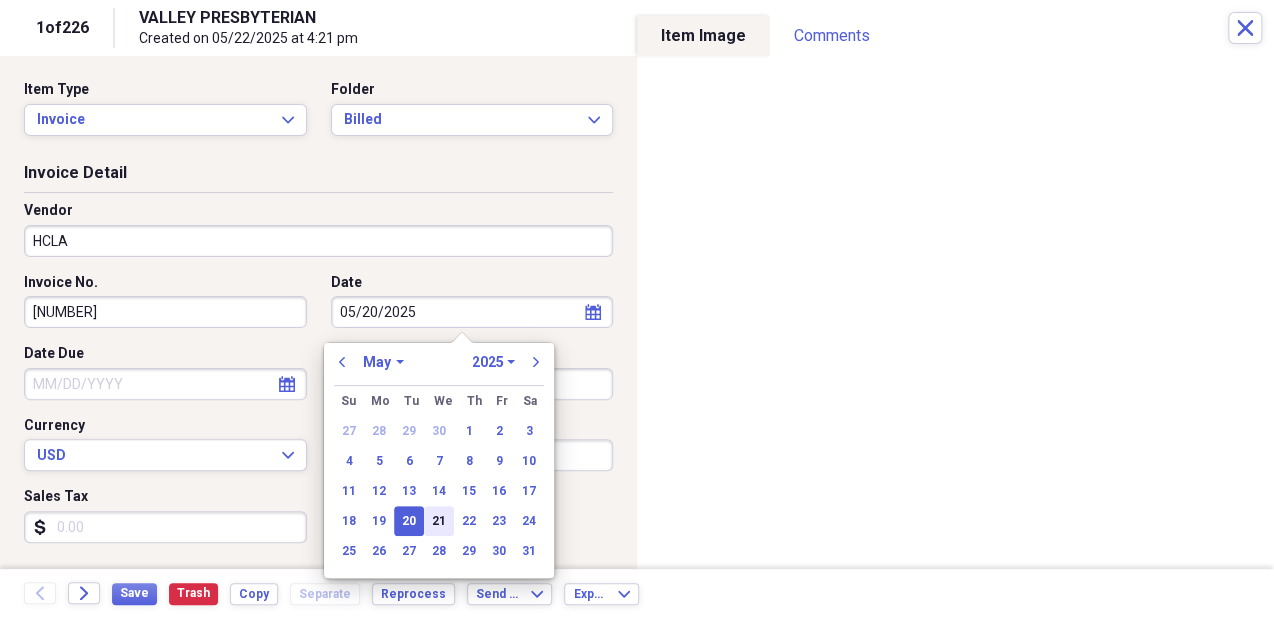 click on "21" at bounding box center [439, 521] 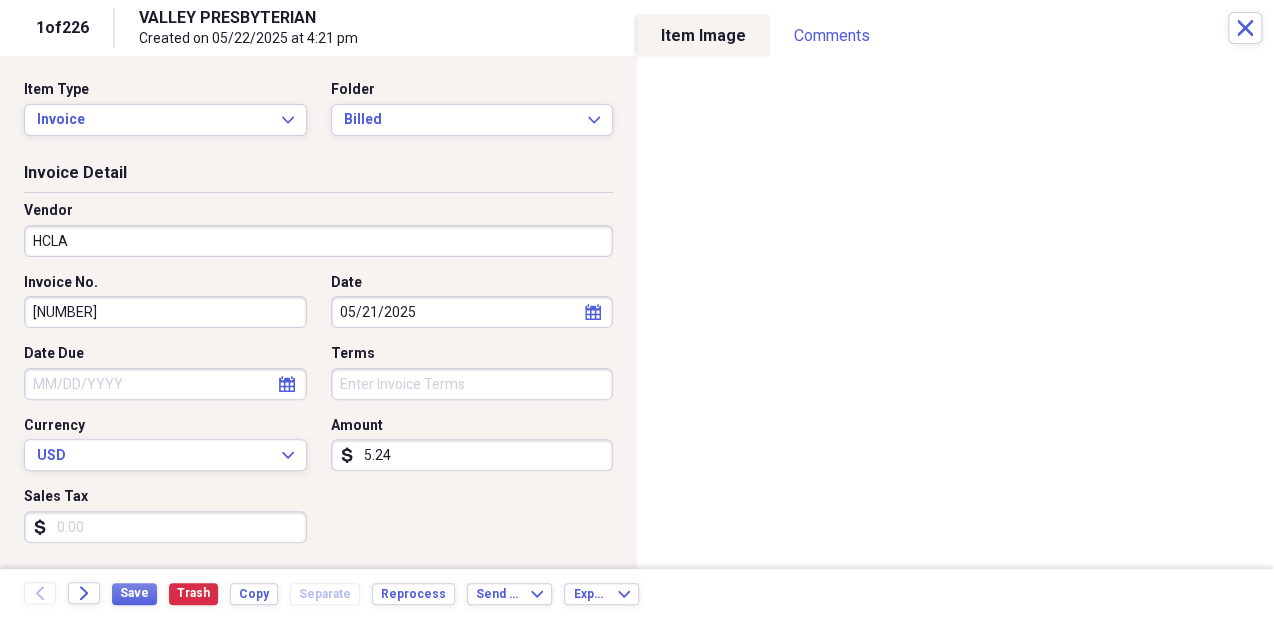 type on "05/21/2025" 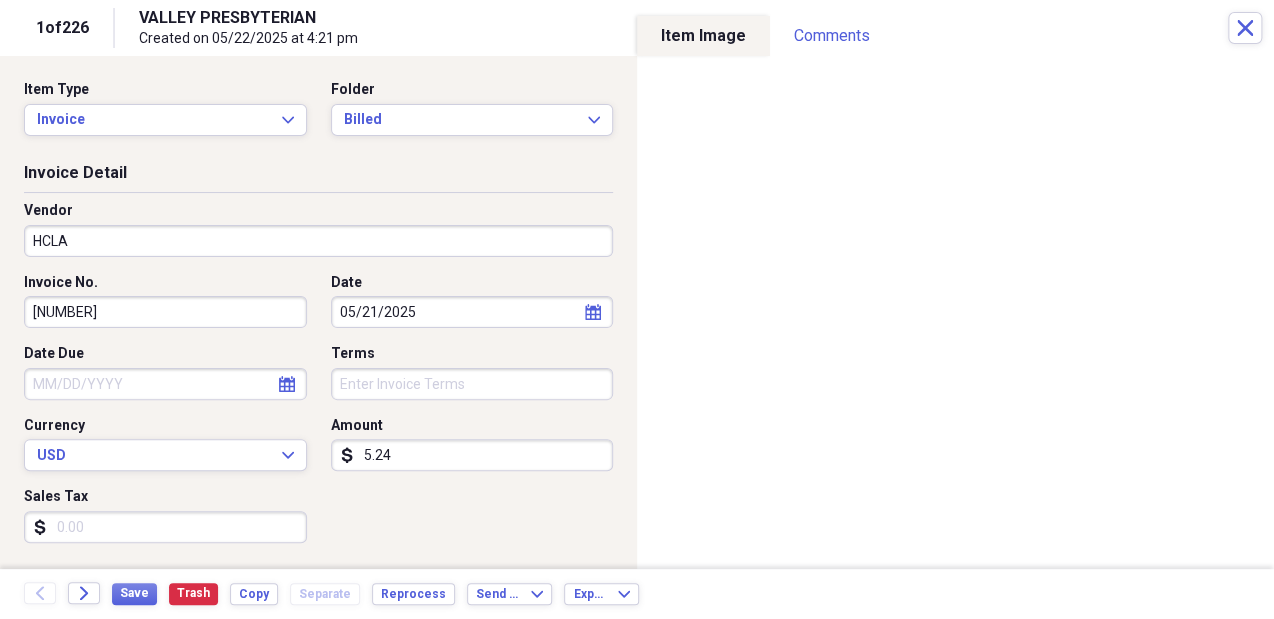 click on "5.24" at bounding box center (472, 455) 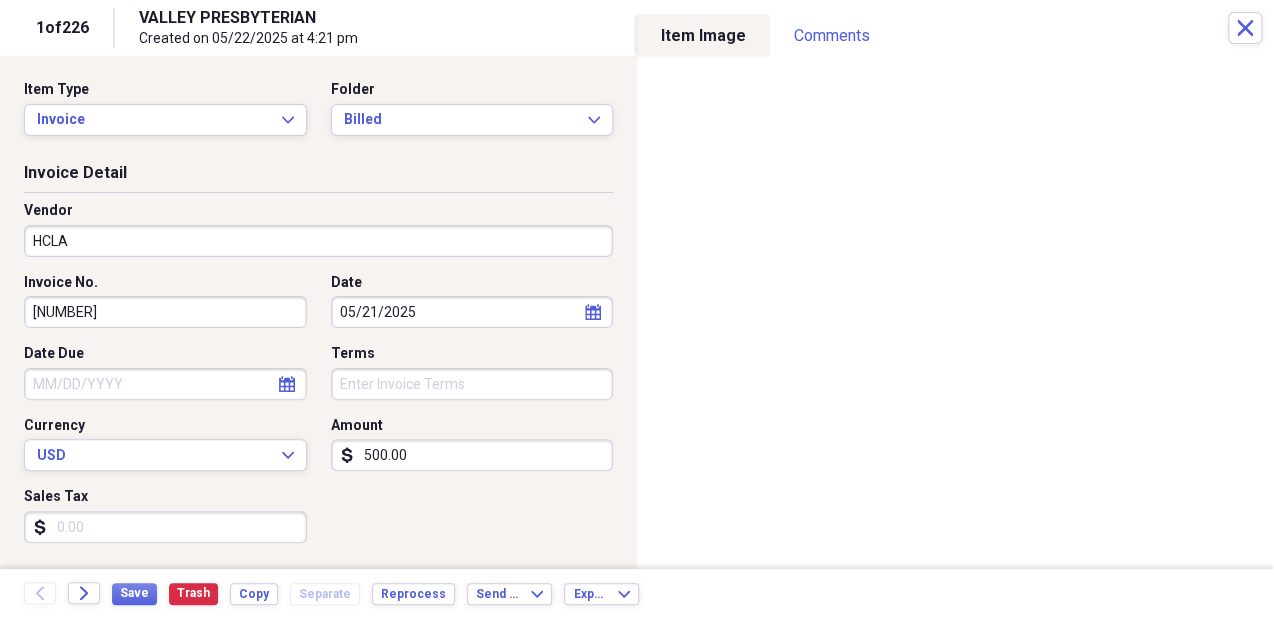 type on "500.00" 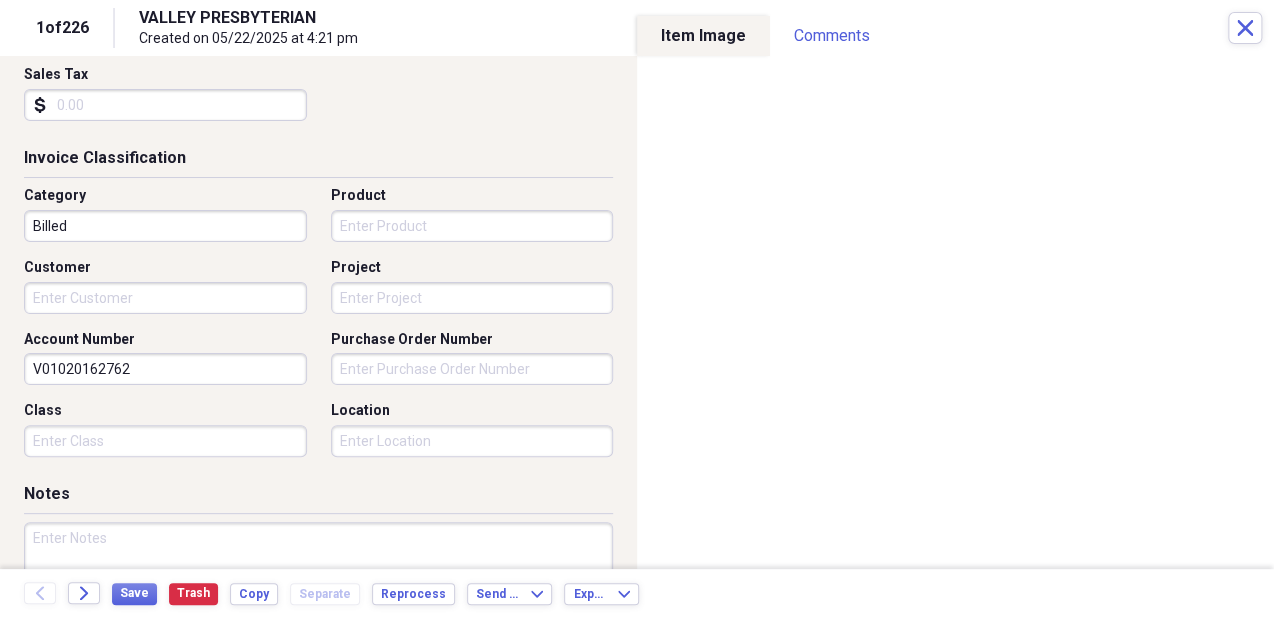 scroll, scrollTop: 432, scrollLeft: 0, axis: vertical 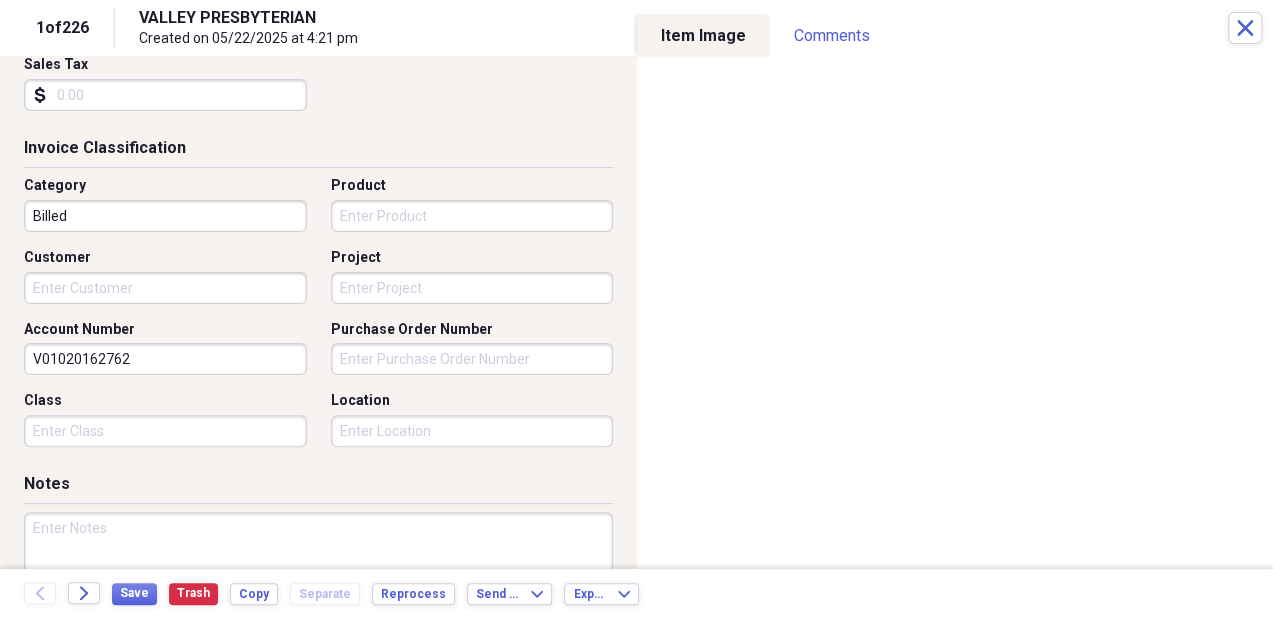 click on "Customer" at bounding box center [165, 288] 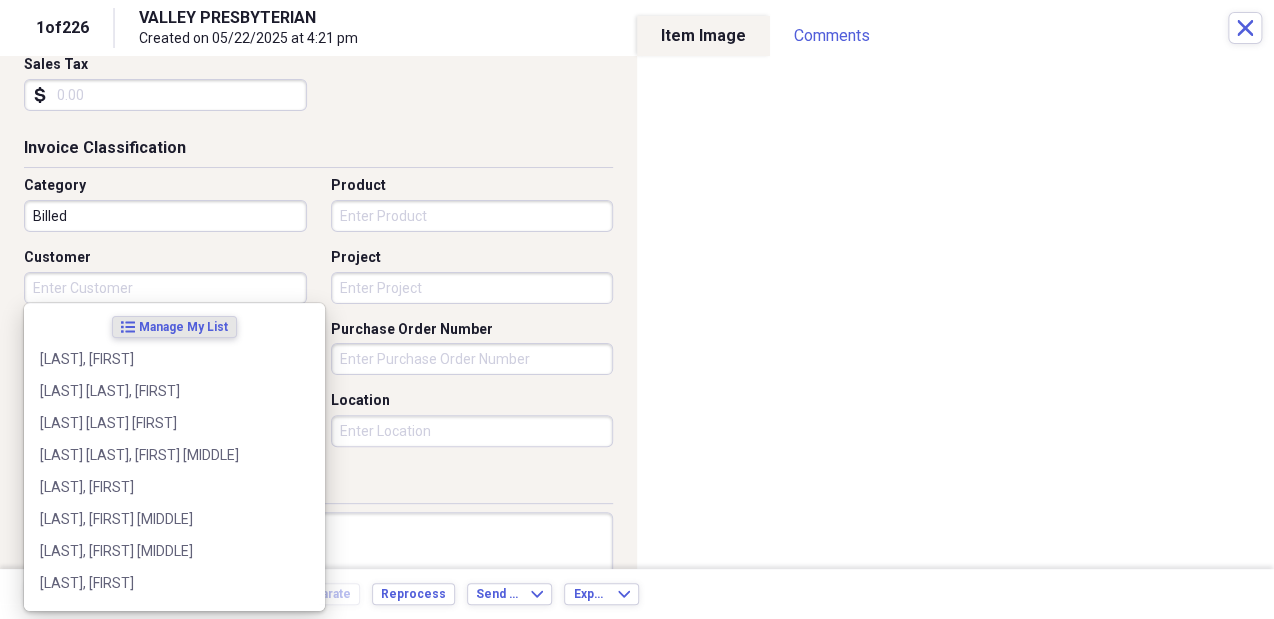 paste on "[LAST], [FIRST]" 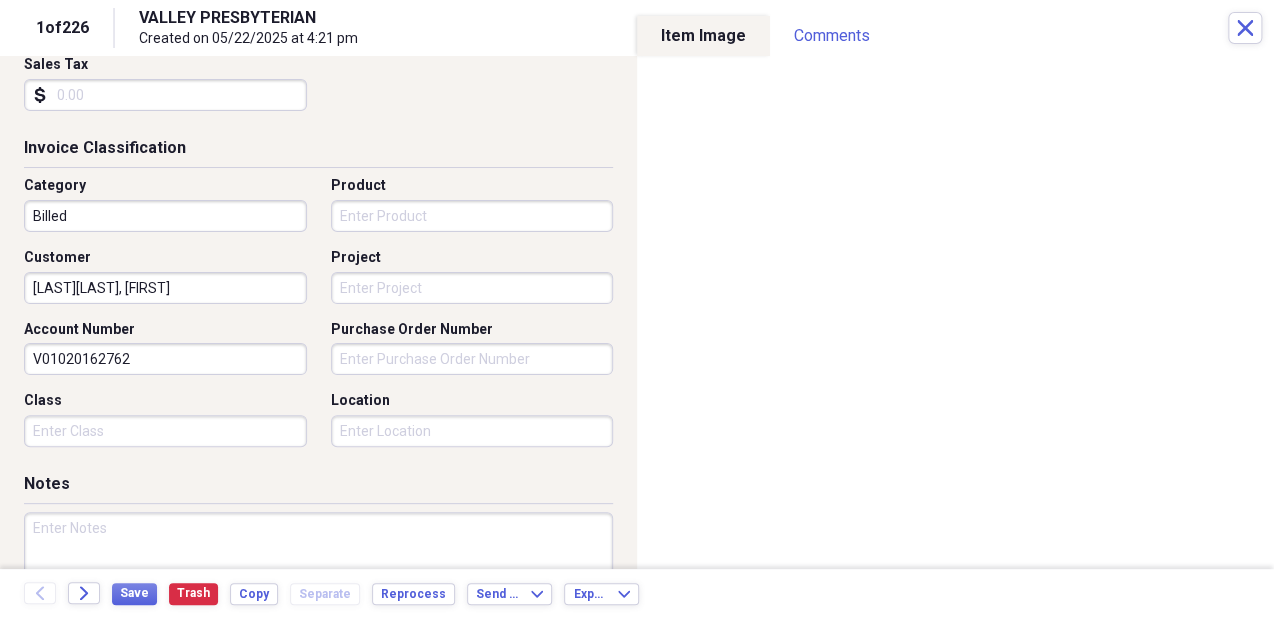 click on "[LAST], [FIRST]" at bounding box center [165, 288] 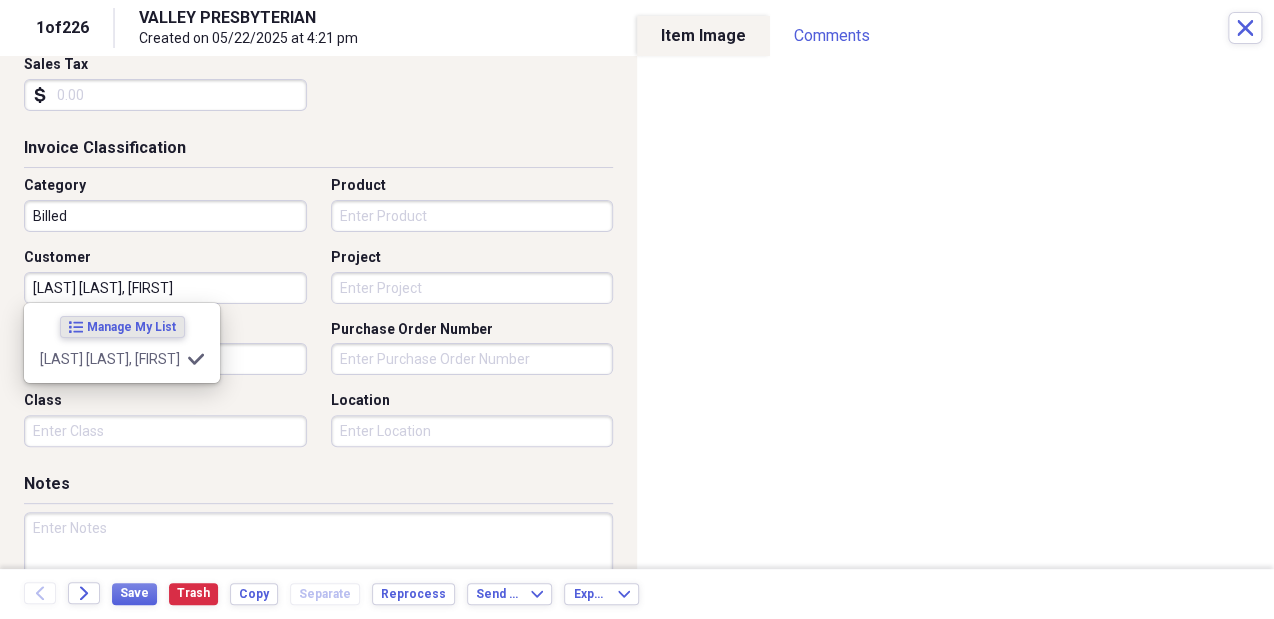 type on "[LAST], [FIRST]" 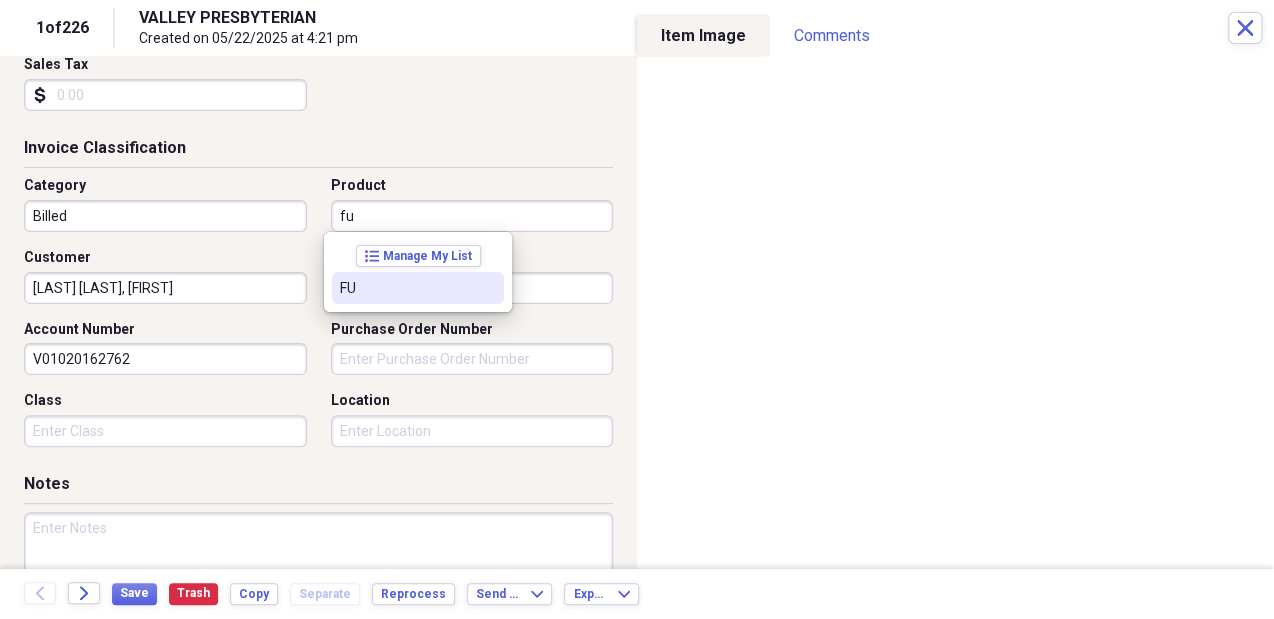 click on "FU" at bounding box center (406, 288) 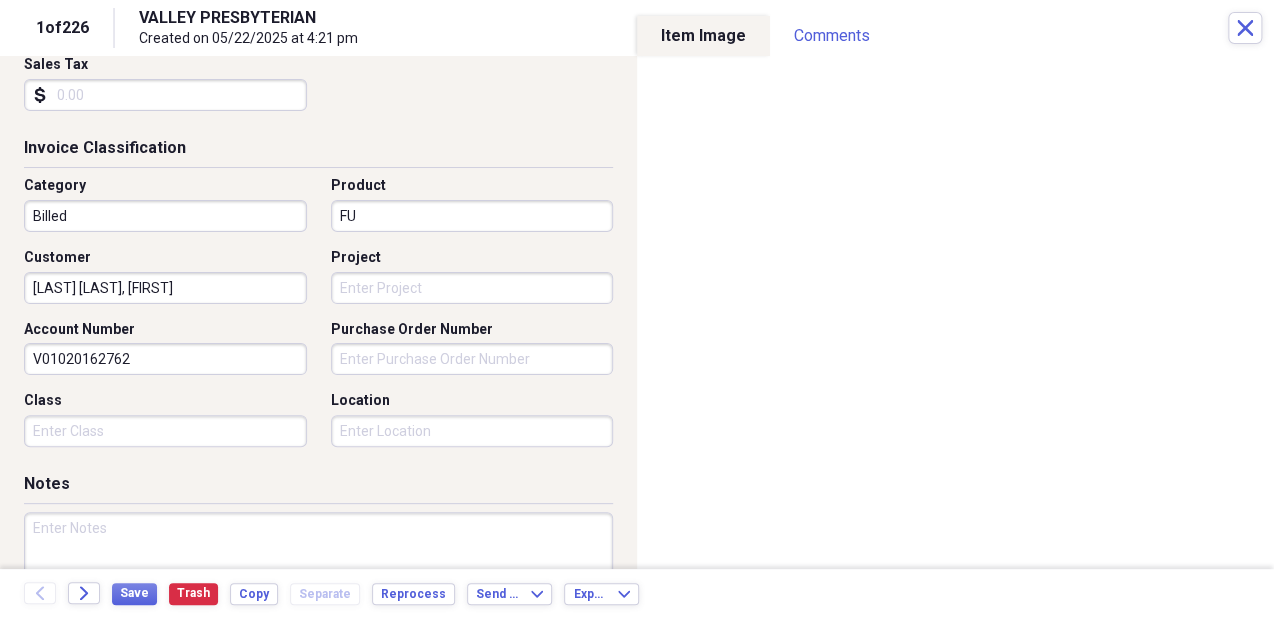 click on "Project" at bounding box center [472, 288] 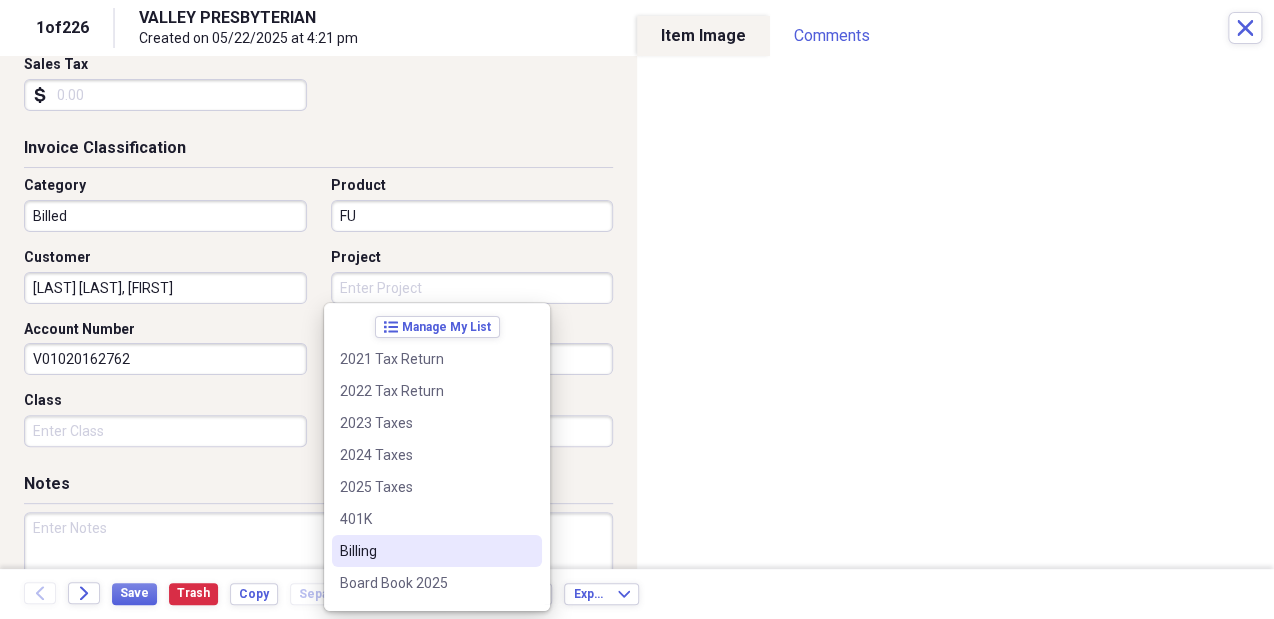 click on "Billing" at bounding box center (425, 551) 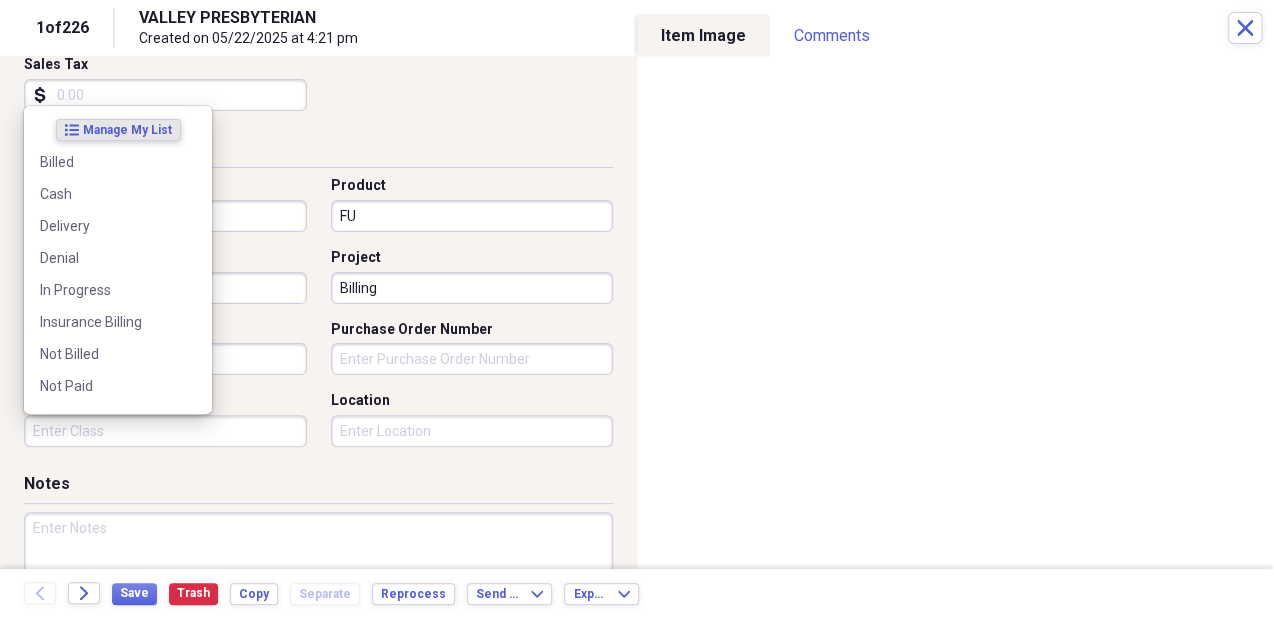 click on "Class" at bounding box center [165, 431] 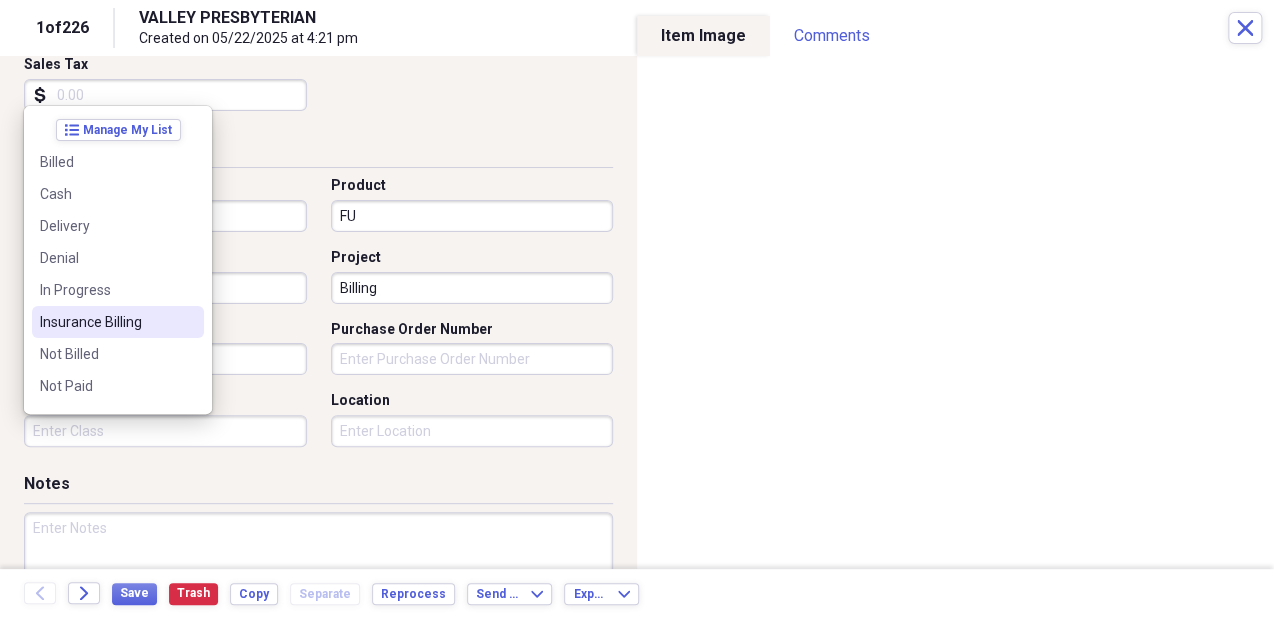 click on "Insurance Billing" at bounding box center [118, 322] 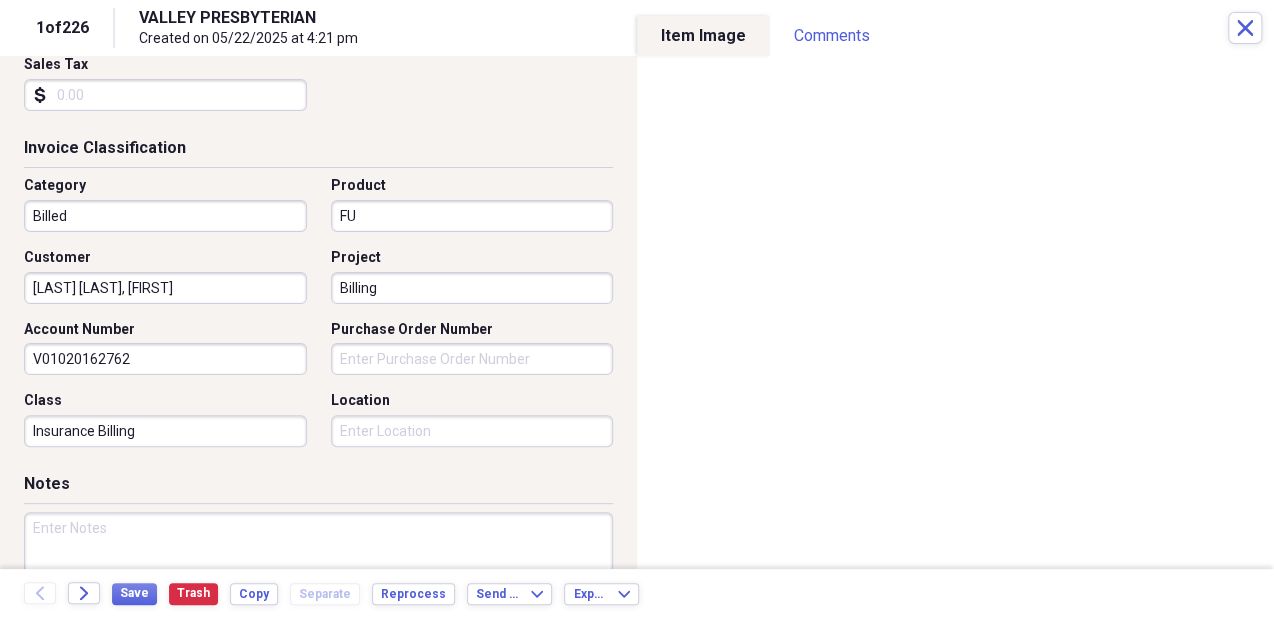 click on "Location" at bounding box center [472, 431] 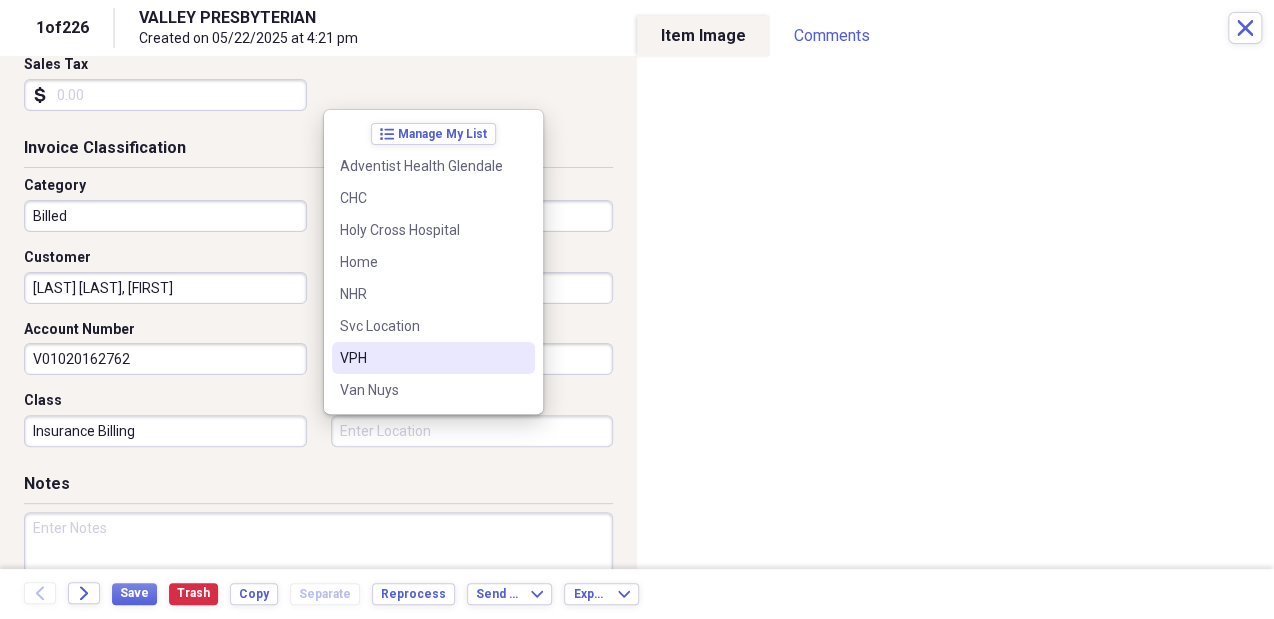 click on "VPH" at bounding box center [421, 358] 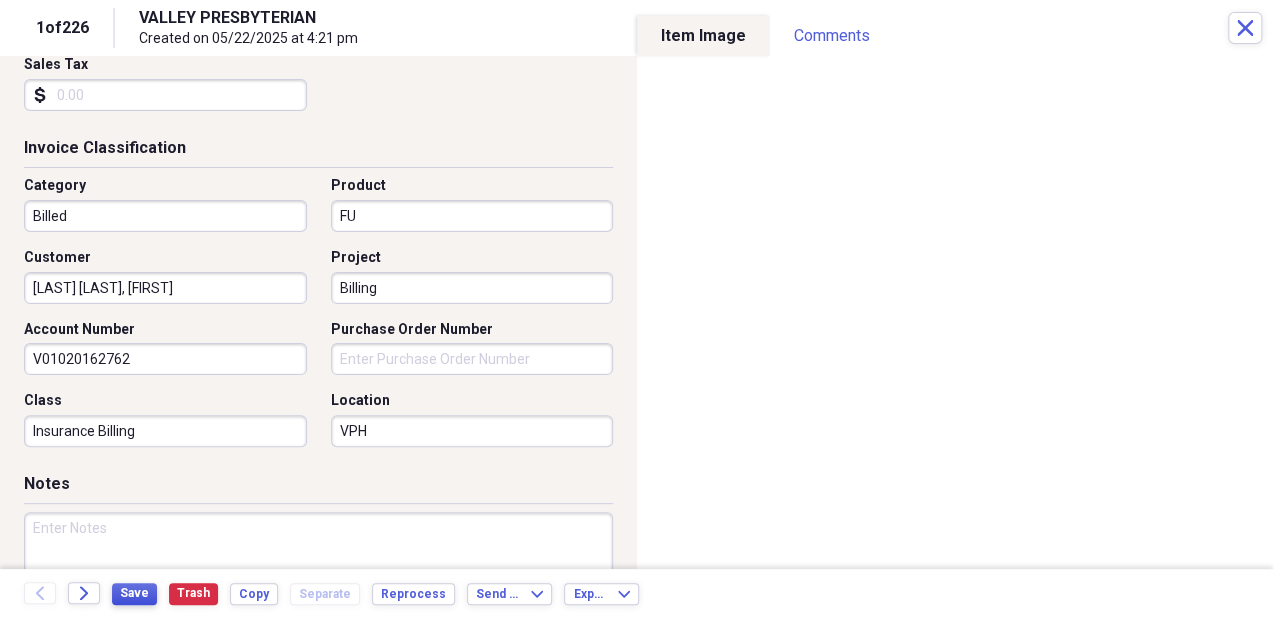 click on "Save" at bounding box center (134, 593) 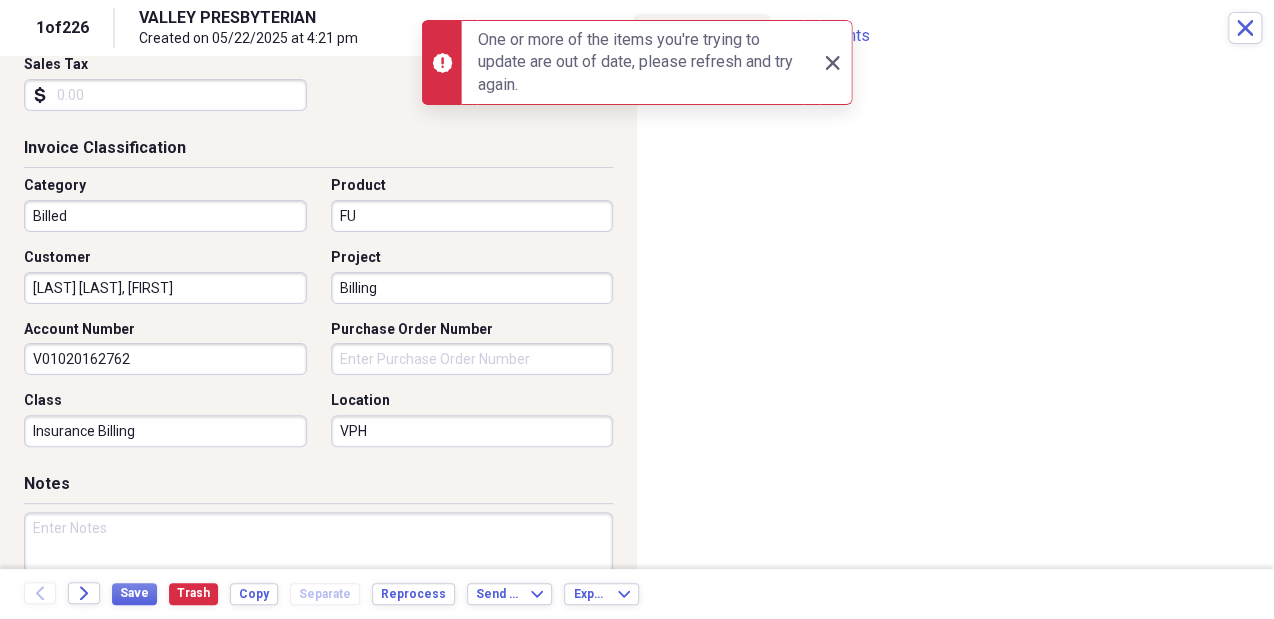 click at bounding box center [318, 577] 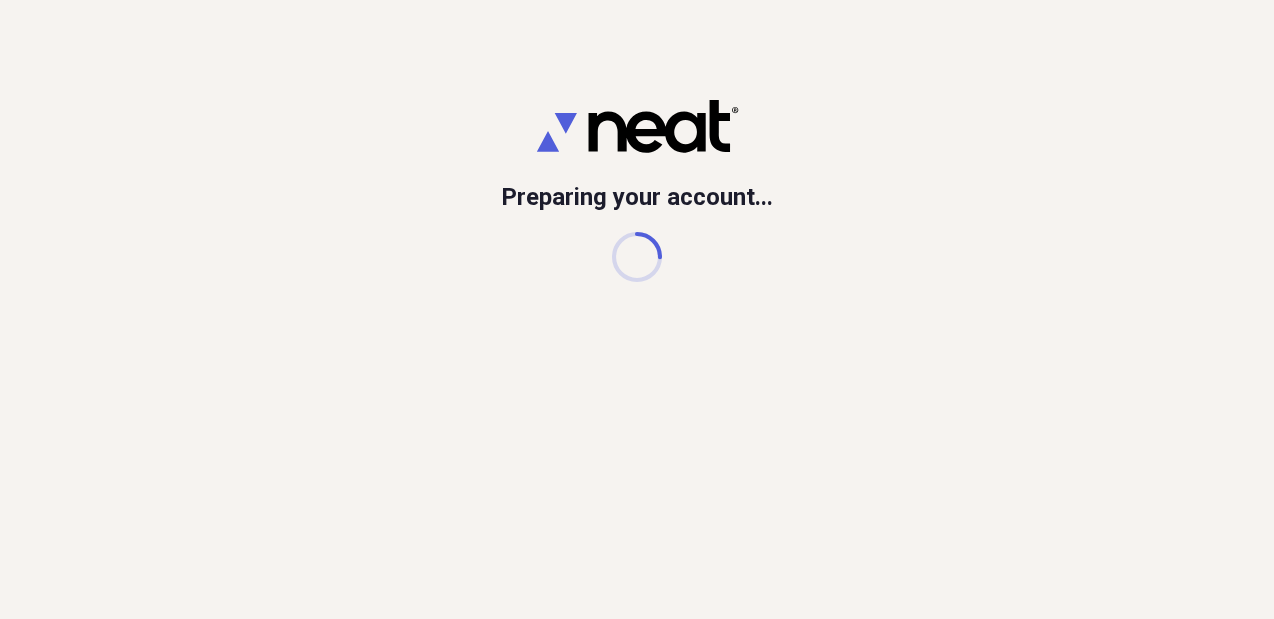 scroll, scrollTop: 0, scrollLeft: 0, axis: both 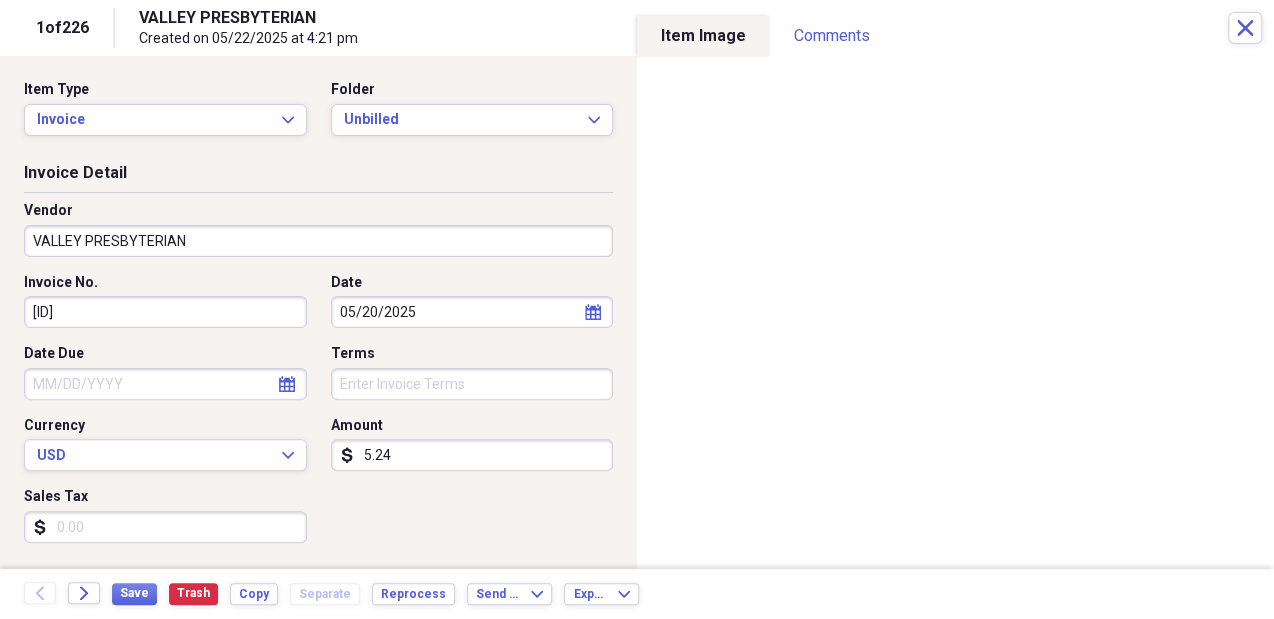 click on "Item Type Invoice Expand Folder Unbilled Expand Invoice Detail Vendor VALLEY PRESBYTERIAN Invoice No. [NUMBER] Date [DATE] calendar Calendar Date Due calendar Calendar Terms Currency USD Expand Amount dollar-sign [PRICE] Sales Tax dollar-sign Invoice Classification Category Not Billed Product Customer Project Account Number V[NUMBER] Purchase Order Number Class Location Notes Sold To... First Name Middle Name Last Name Suffix Street 1 Street 2 Country Select Country Expand State/Province Select State/Province Expand City Zip Ship To... First Name Middle Name Last Name Suffix Street 1 Street 2 Country Select Country Expand State/Province Select State/Province Expand City Zip Sold By... First Name Middle Name Last Name Suffix Street 1 Street 2 Country Select Country Expand State/Province Select State/Province Expand City Zip" at bounding box center (318, 312) 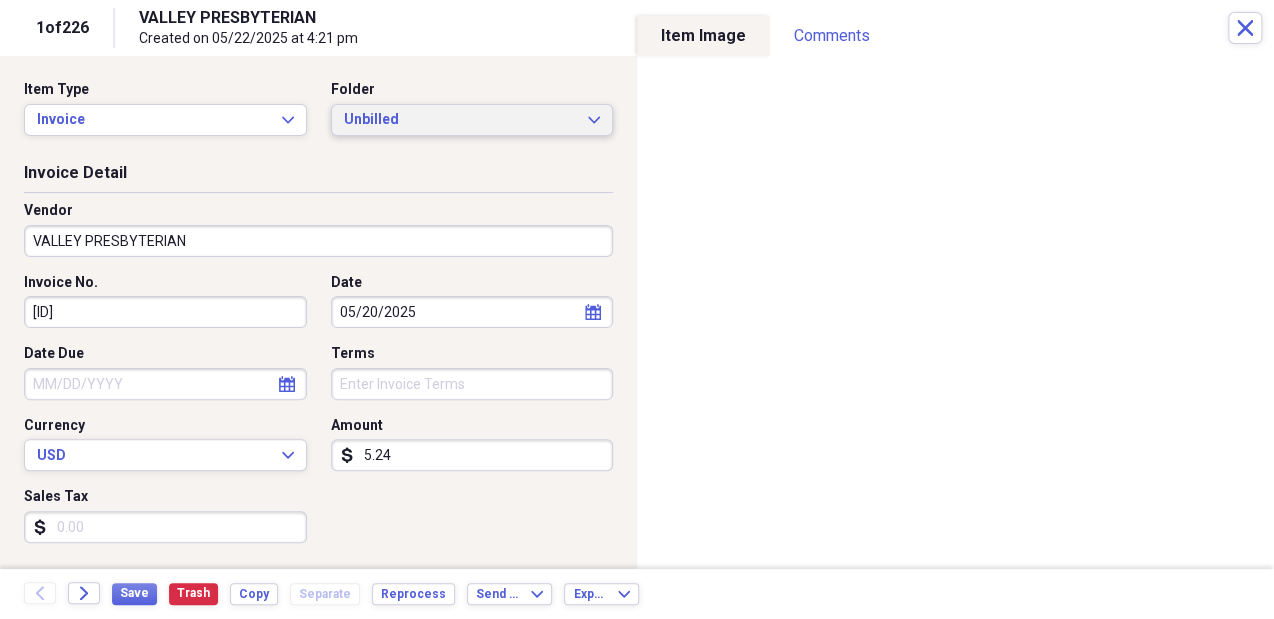 click on "Unbilled" at bounding box center [460, 120] 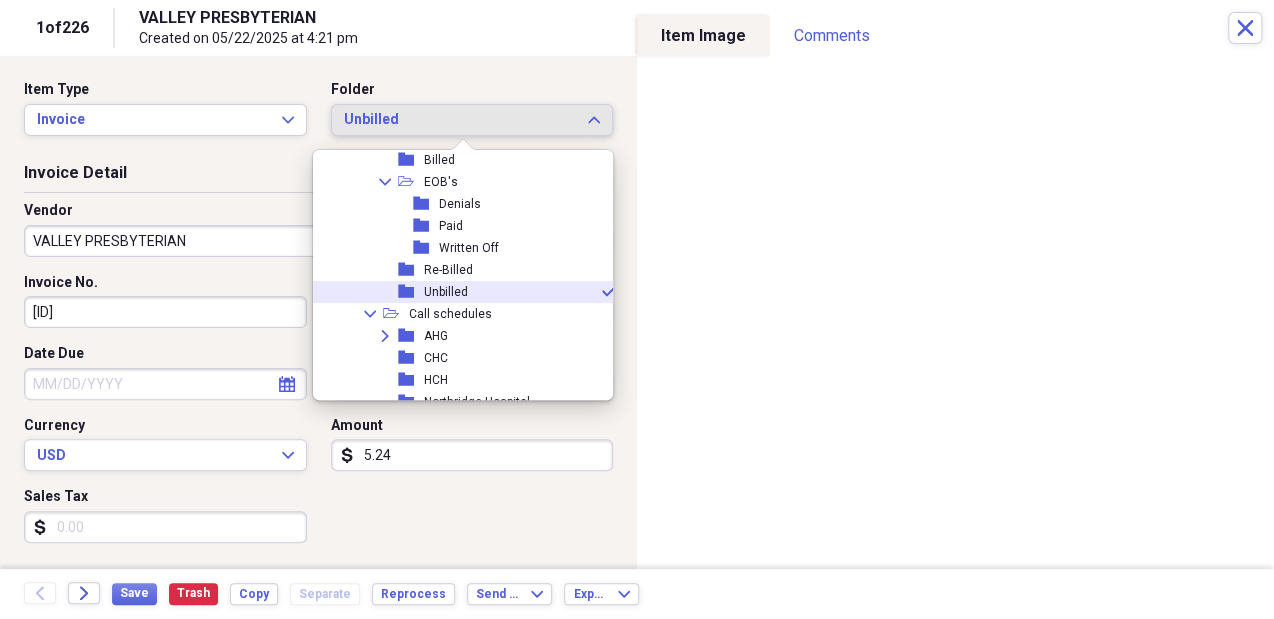 scroll, scrollTop: 303, scrollLeft: 0, axis: vertical 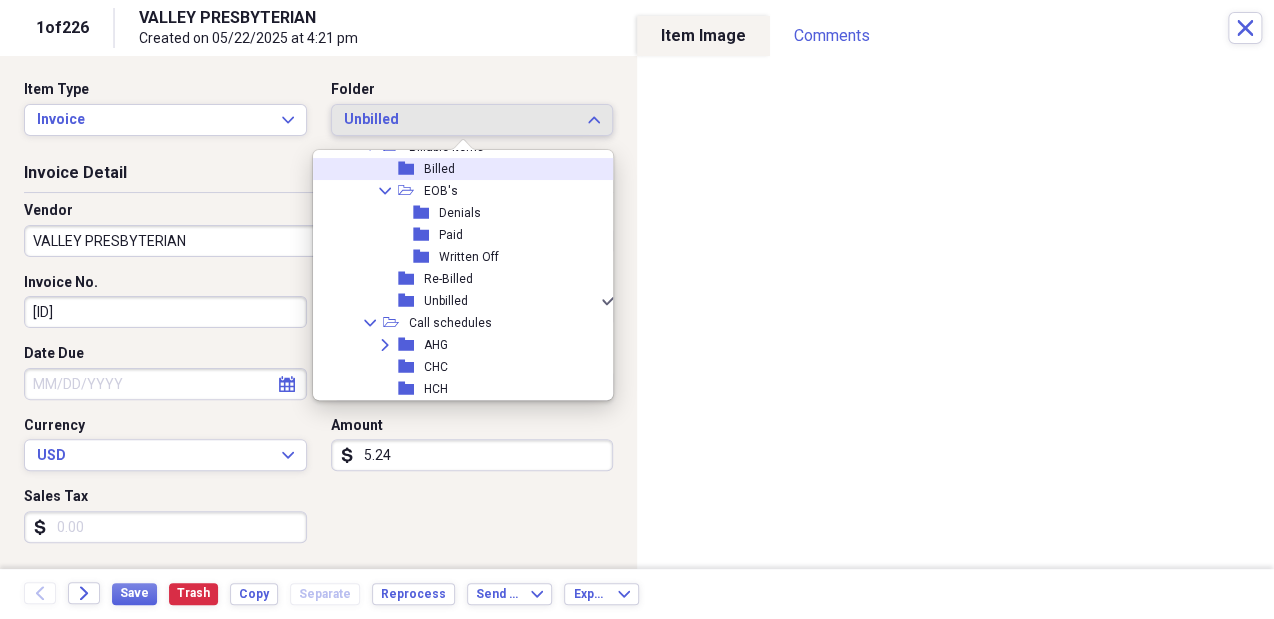 click on "folder Billed" at bounding box center (458, 169) 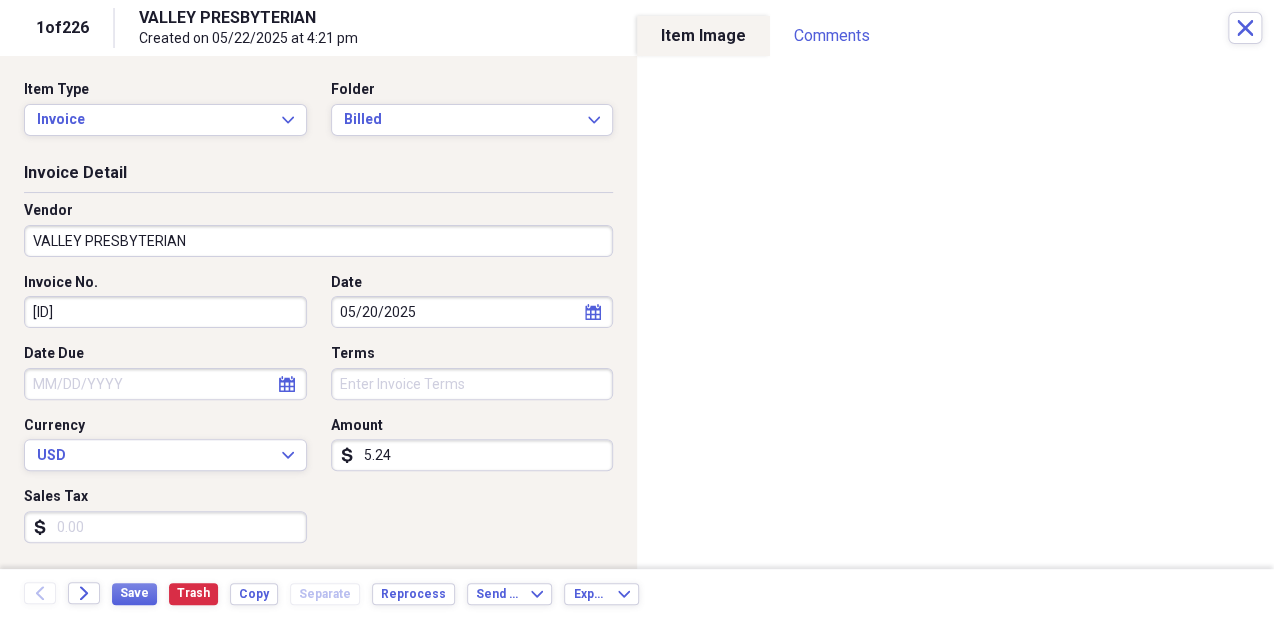 click on "VALLEY PRESBYTERIAN" at bounding box center [318, 241] 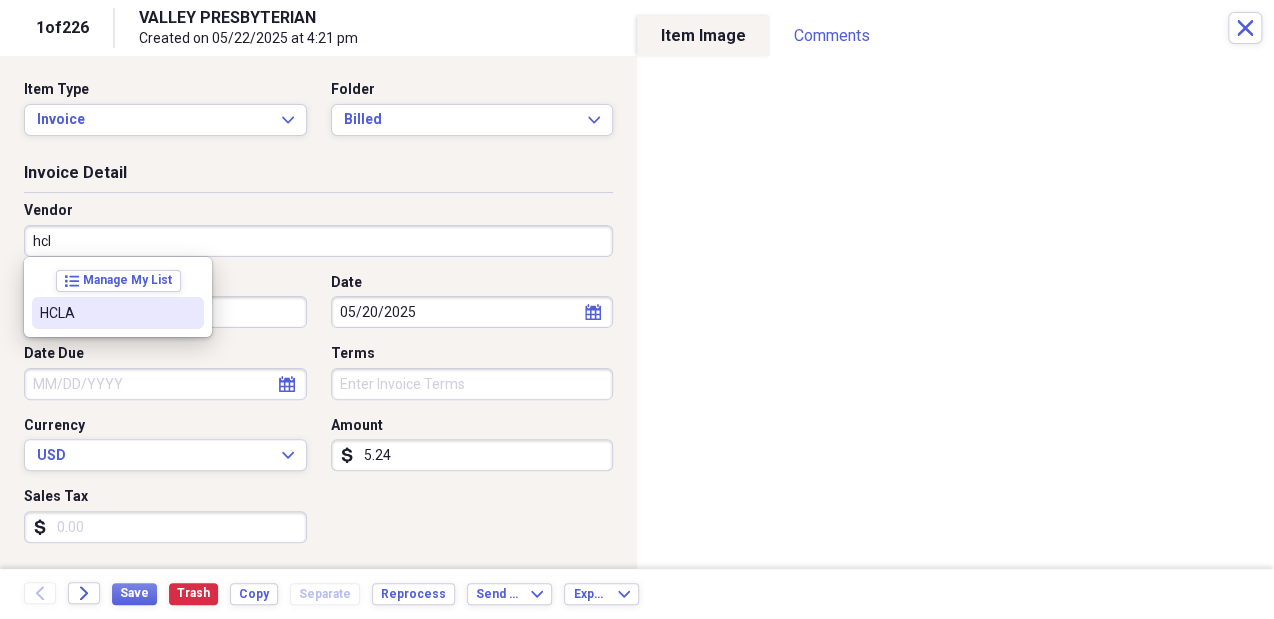 click on "HCLA" at bounding box center (106, 313) 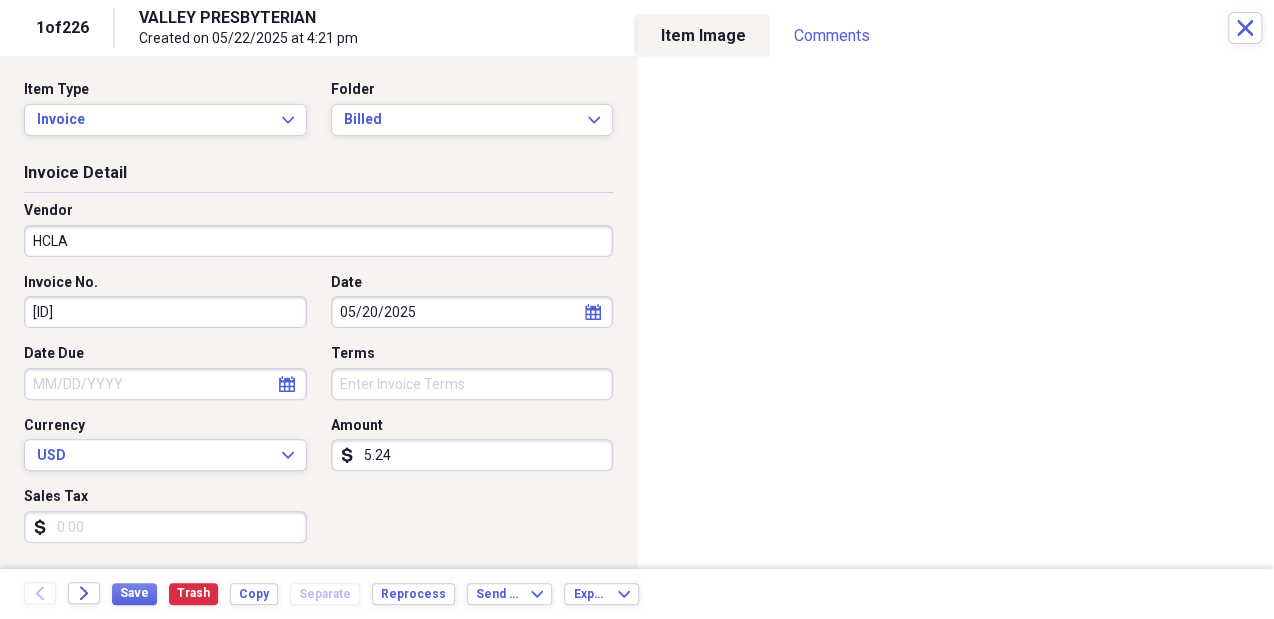 type on "Billed" 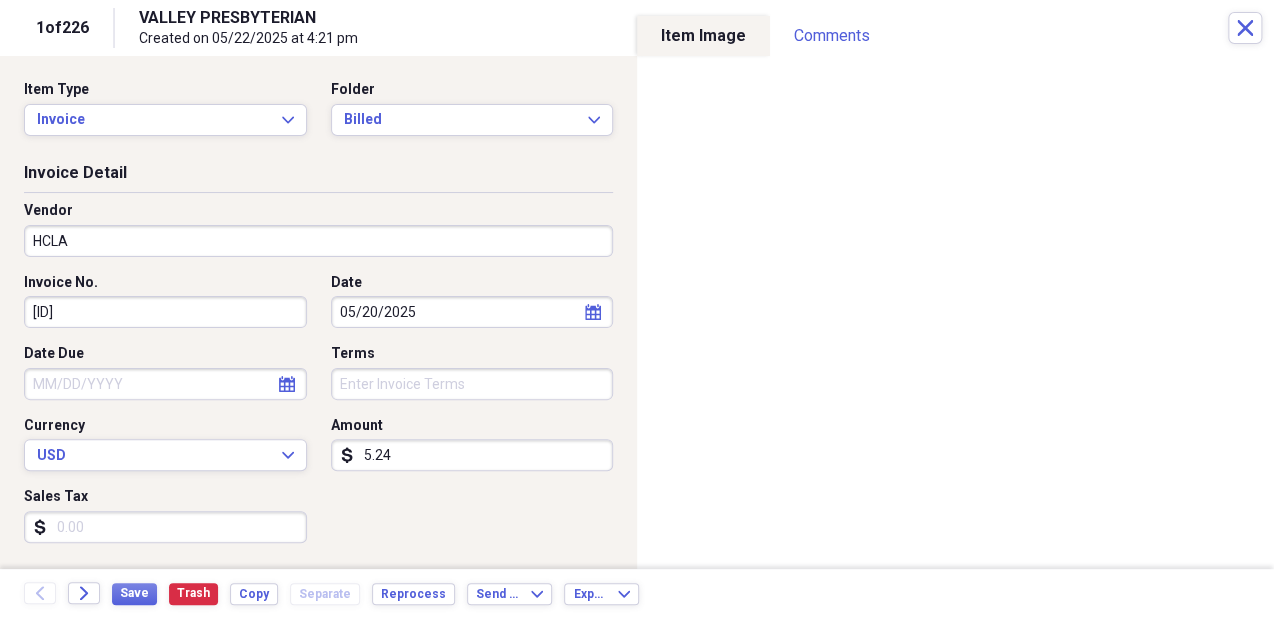 click on "05/20/2025" at bounding box center [472, 312] 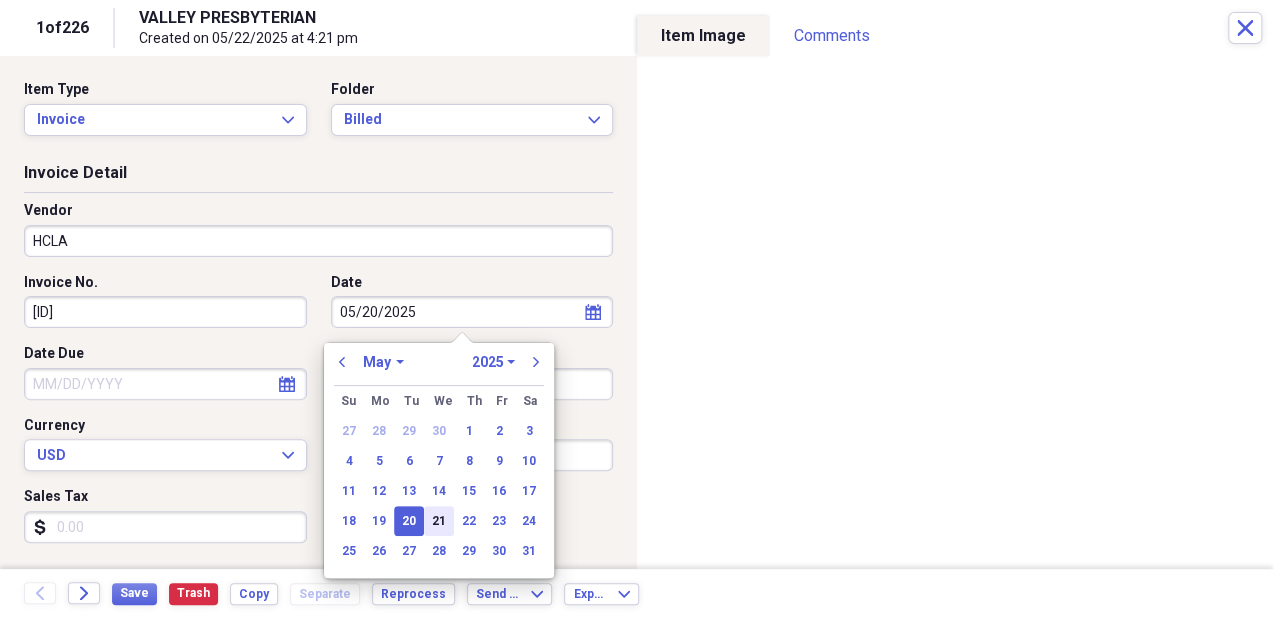 click on "21" at bounding box center [439, 521] 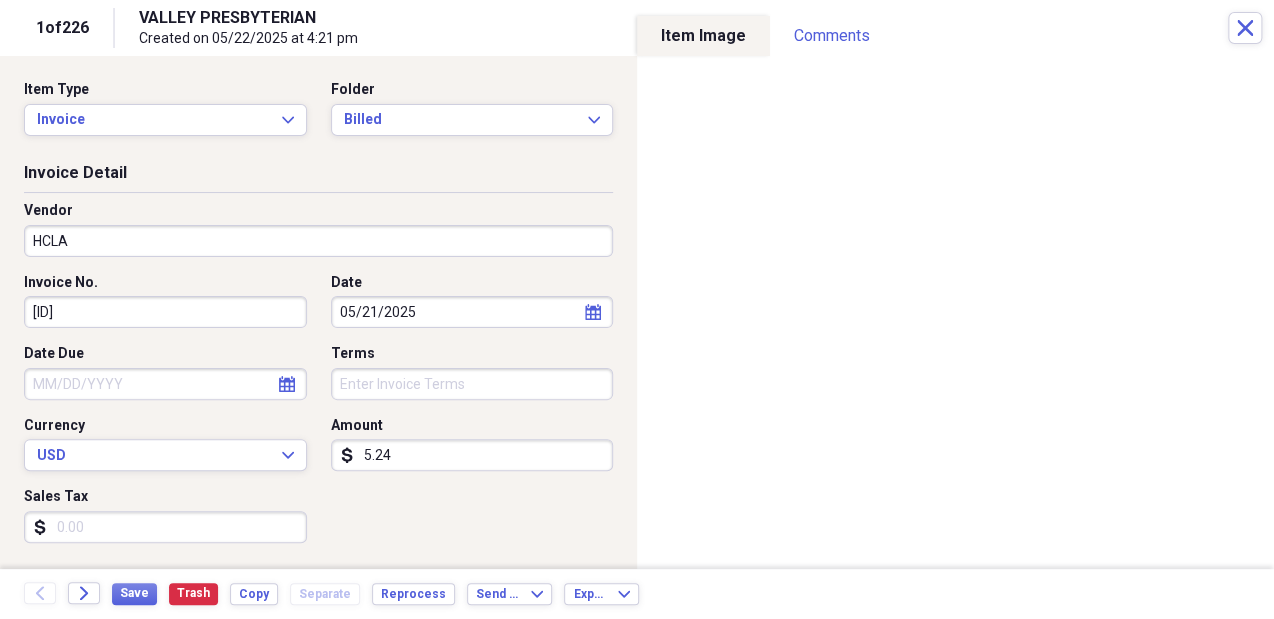 click on "Invoice No. [ID] Date [DATE] calendar Calendar Date Due calendar Calendar Terms Currency [CURRENCY] Expand Amount [CURRENCY] Sales Tax [CURRENCY]" at bounding box center (318, 416) 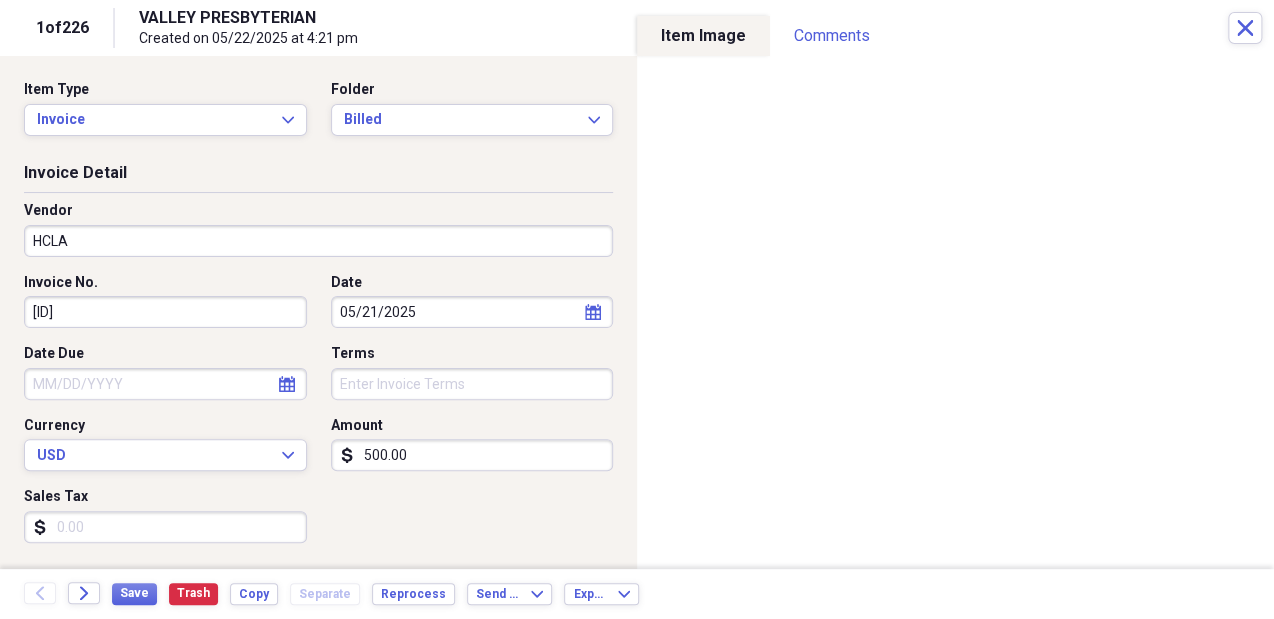type on "500.00" 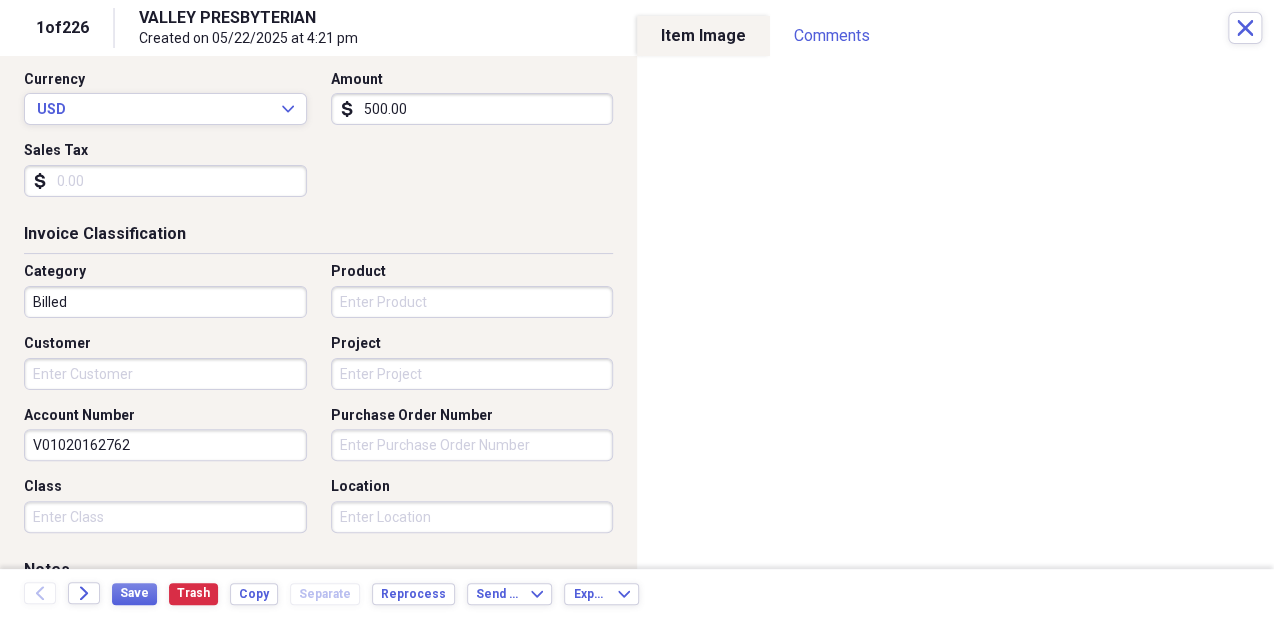 scroll, scrollTop: 458, scrollLeft: 0, axis: vertical 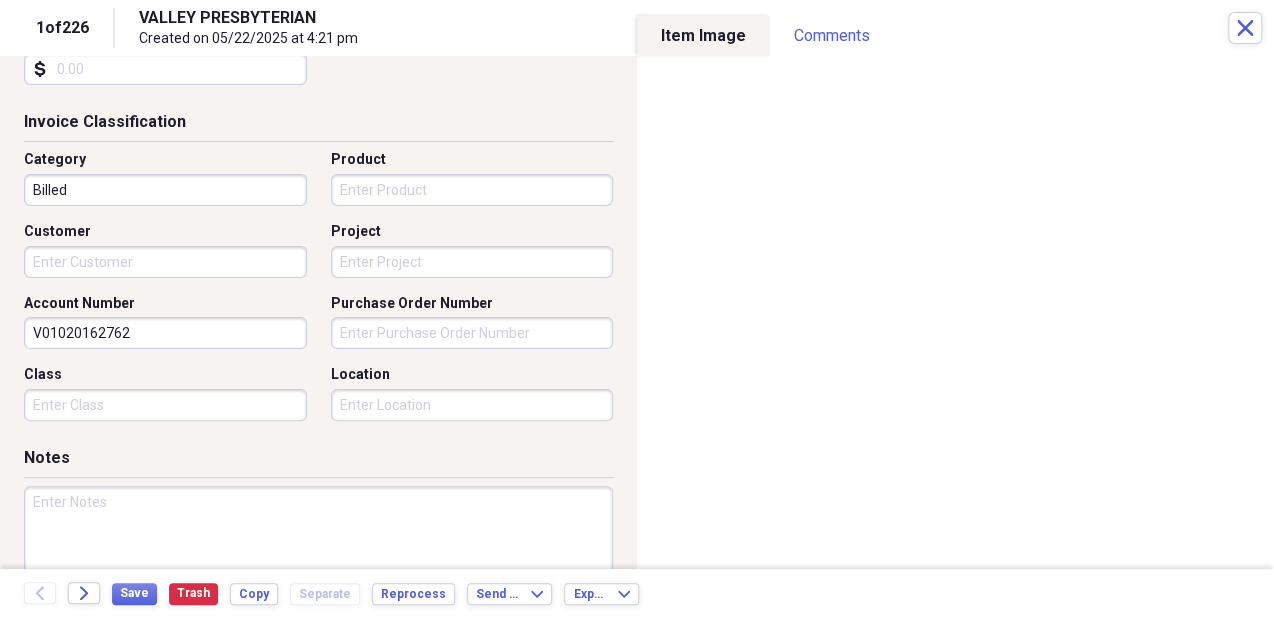 click on "Customer" at bounding box center (171, 250) 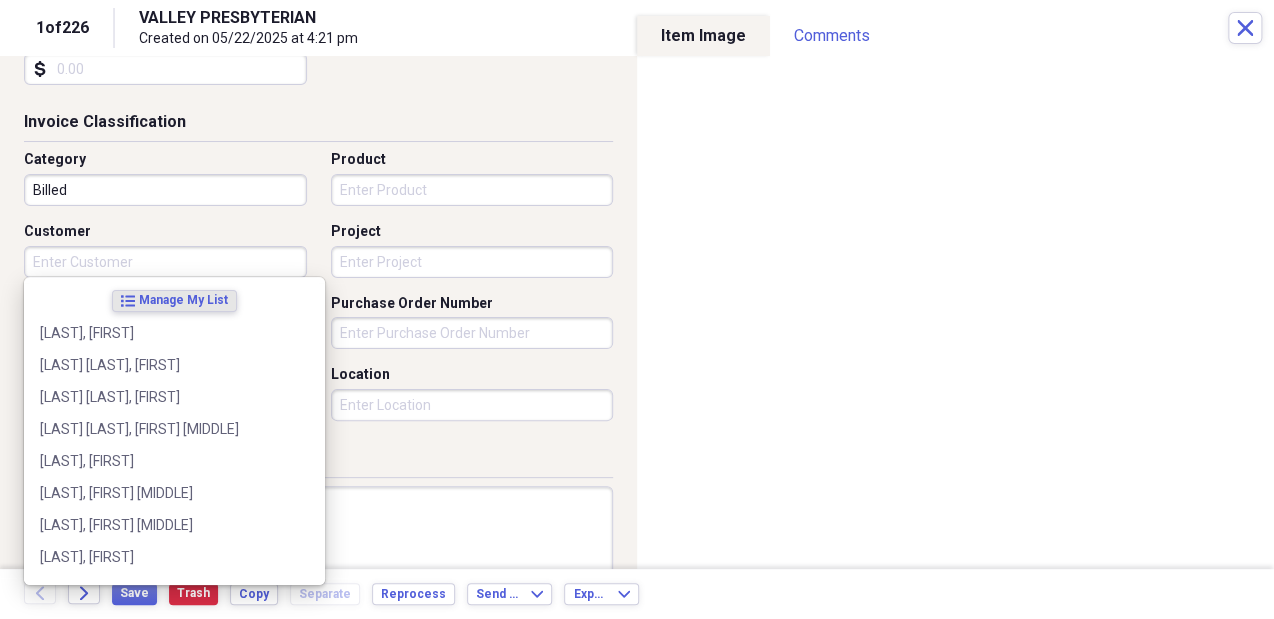 click on "Customer" at bounding box center (165, 262) 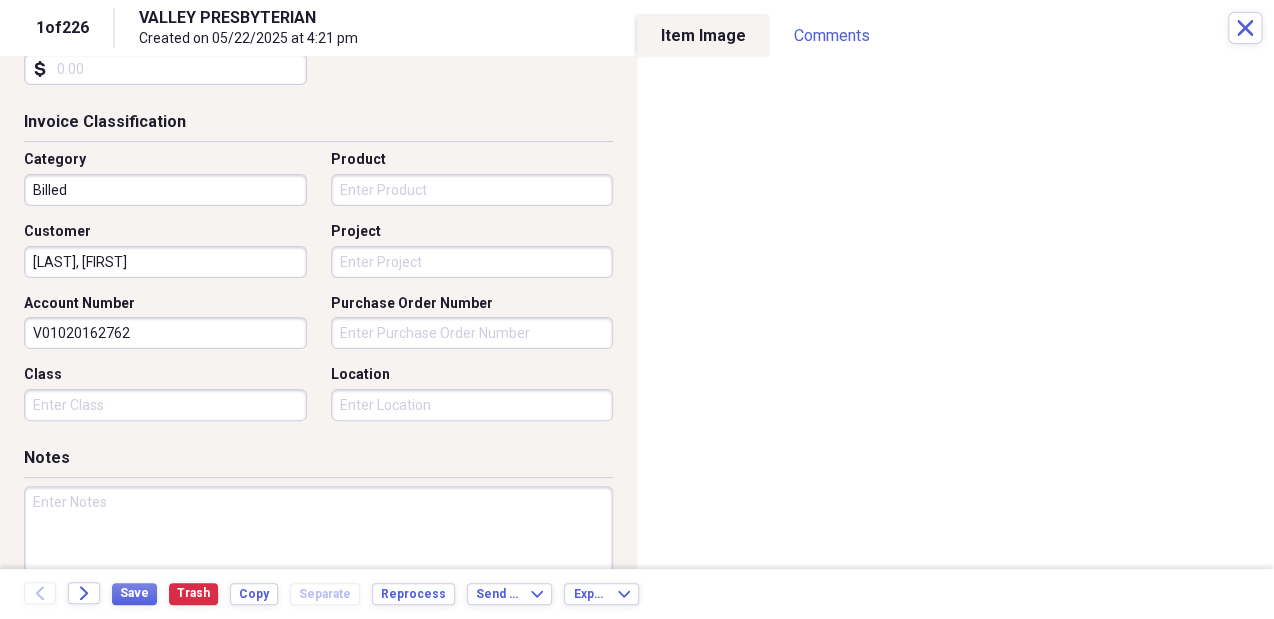 click on "[LAST], [FIRST]" at bounding box center [165, 262] 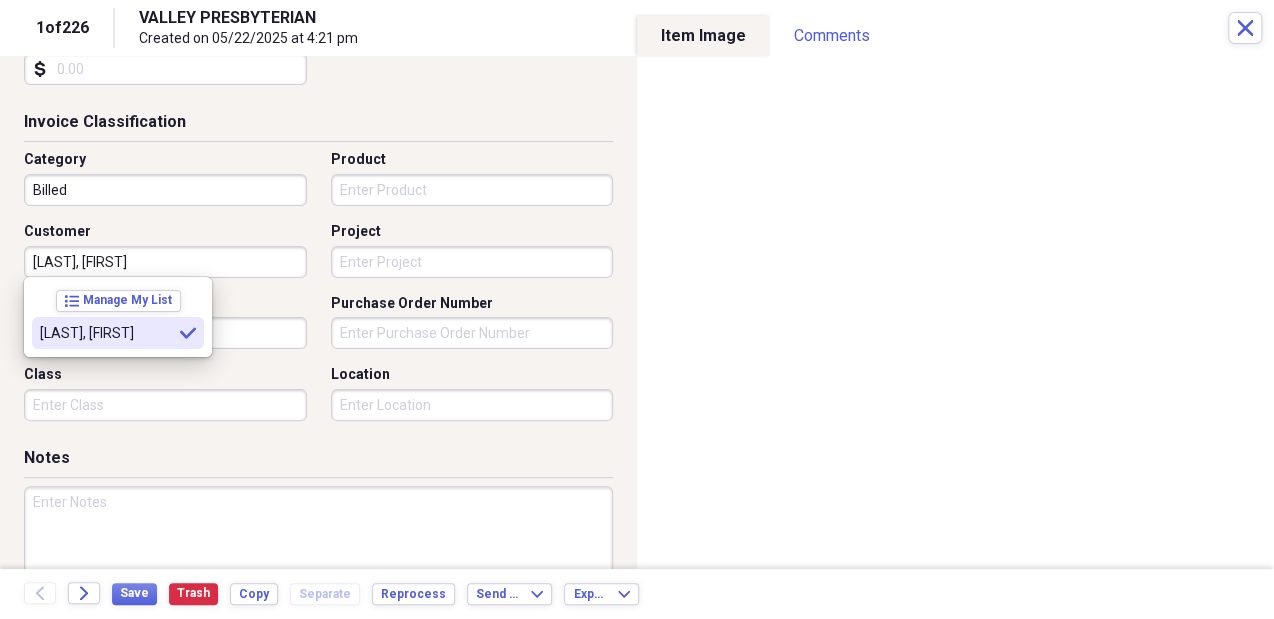 type on "[LAST], [FIRST]" 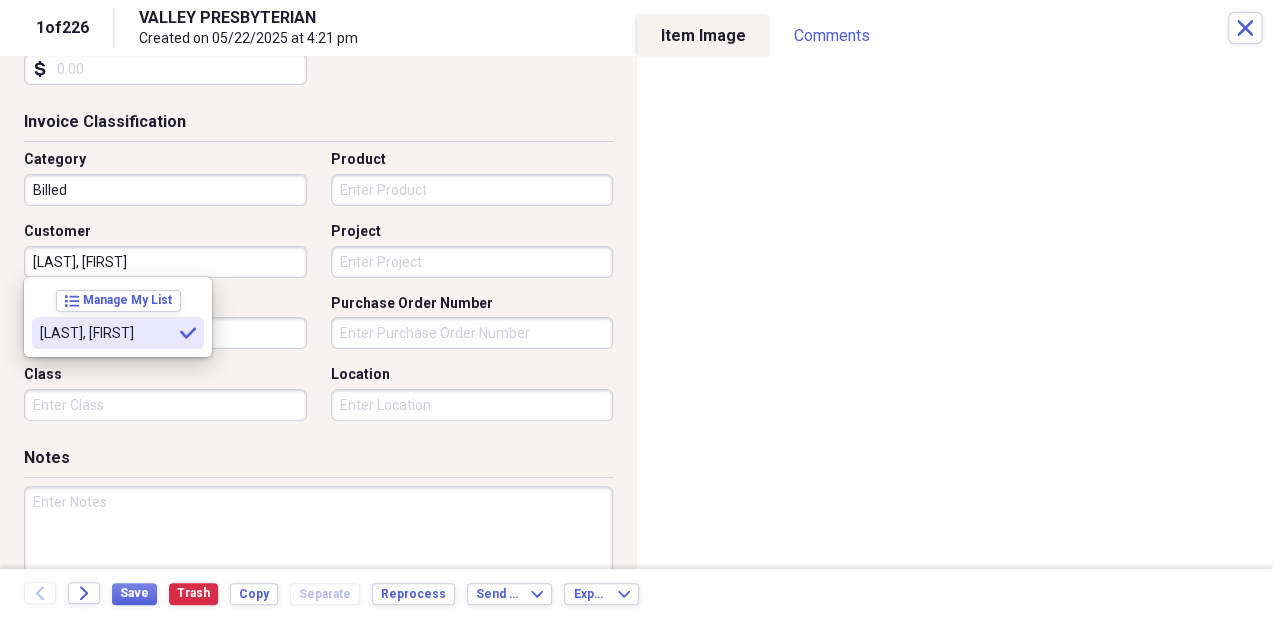 click on "[LAST], [FIRST]" at bounding box center [106, 333] 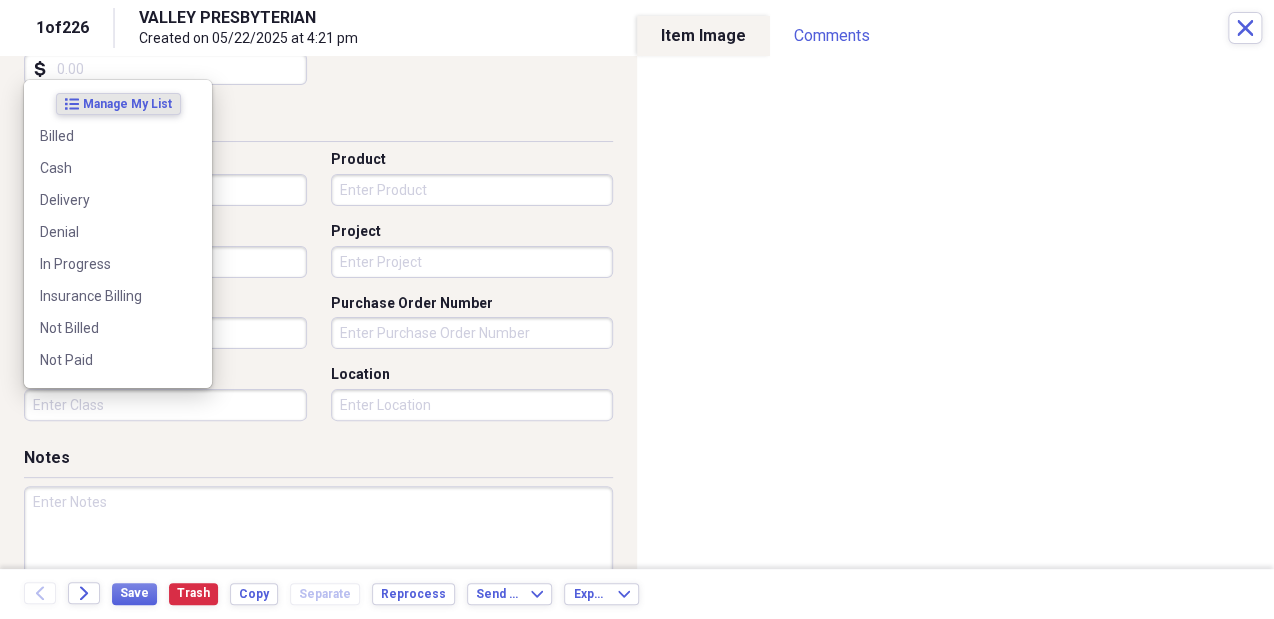 click on "Class" at bounding box center (165, 405) 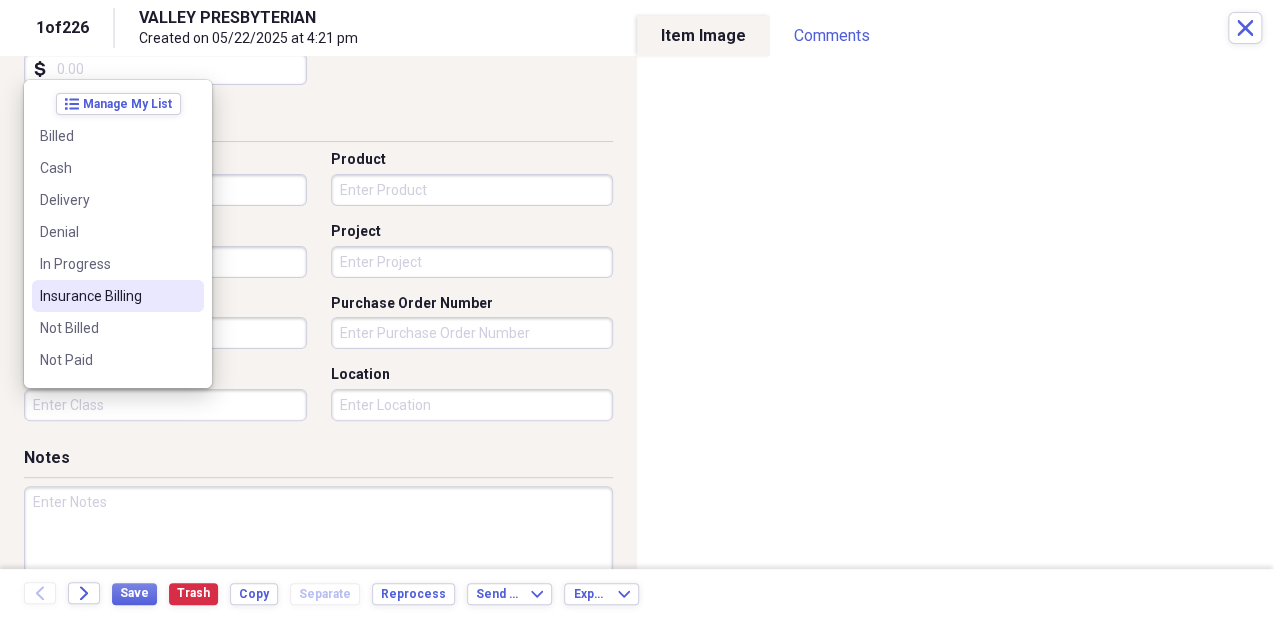 click on "Insurance Billing" at bounding box center [106, 296] 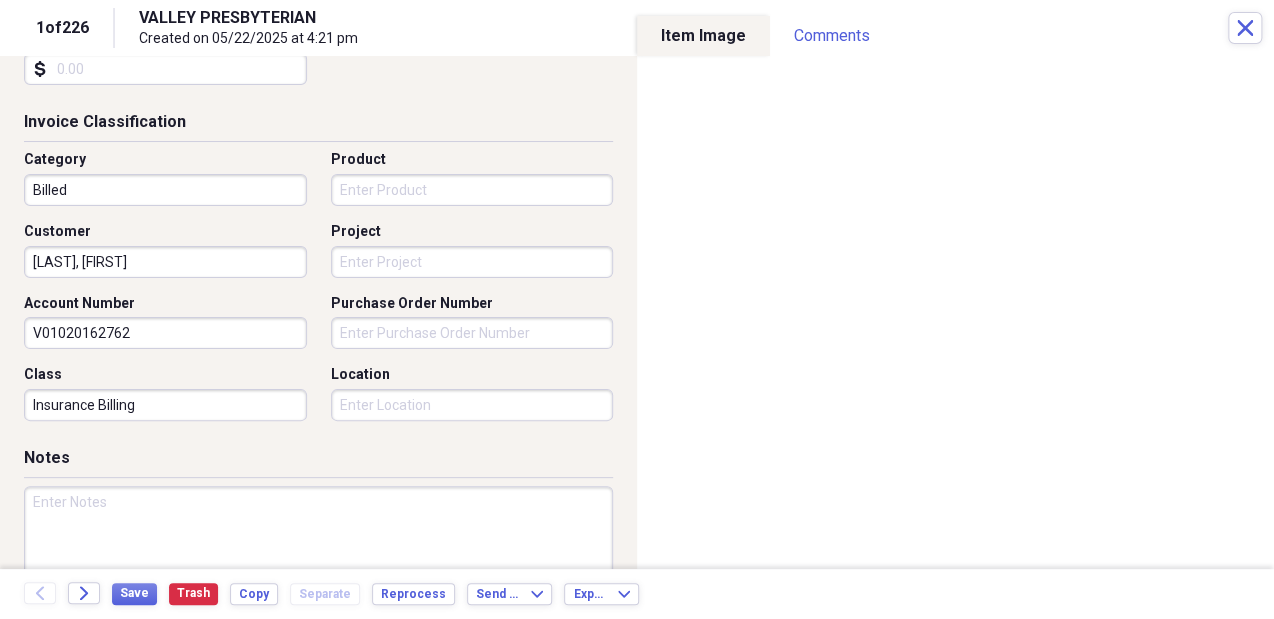 click on "Product" at bounding box center [472, 190] 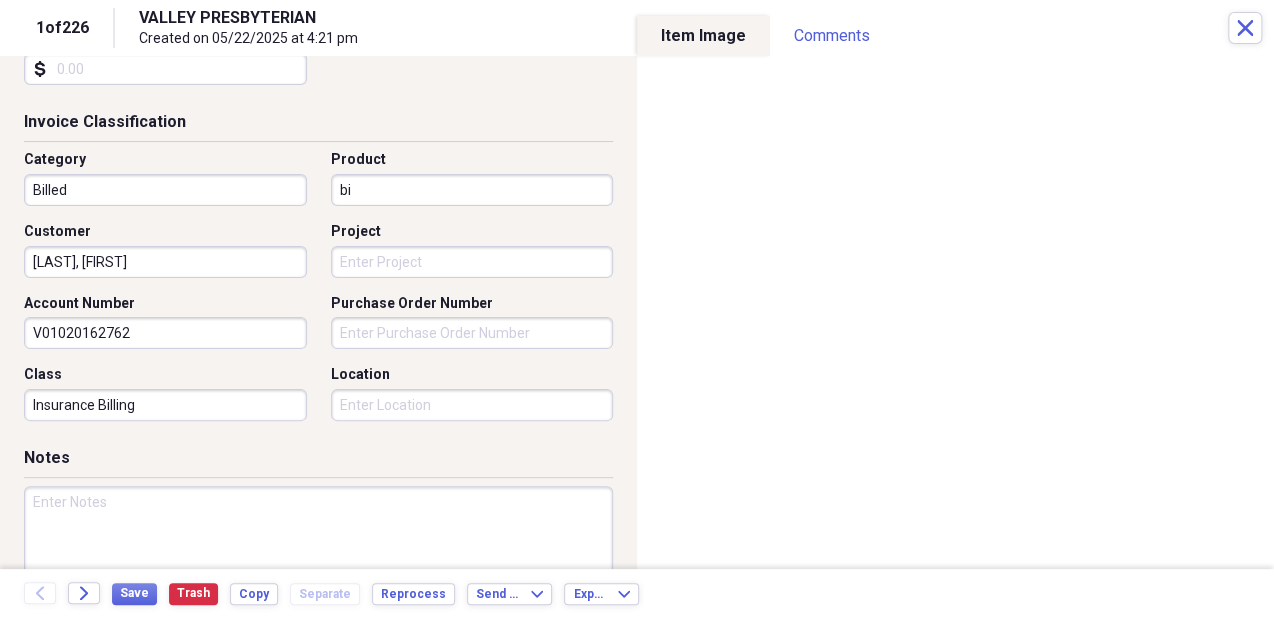 type on "b" 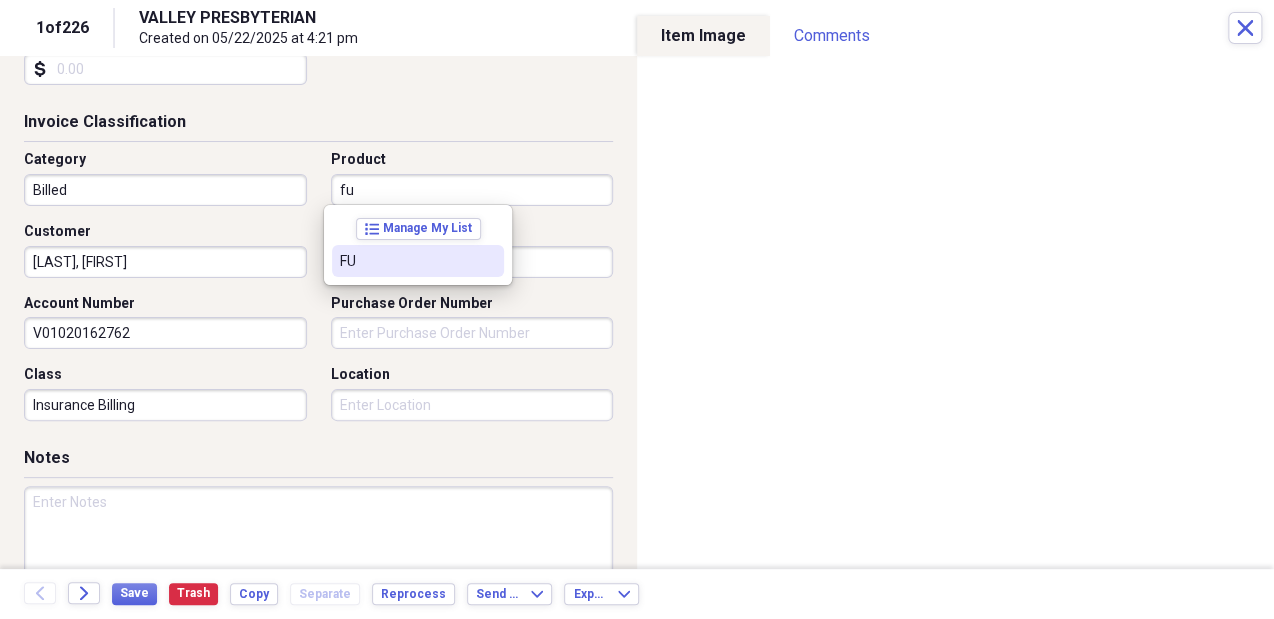 click on "FU" at bounding box center [406, 261] 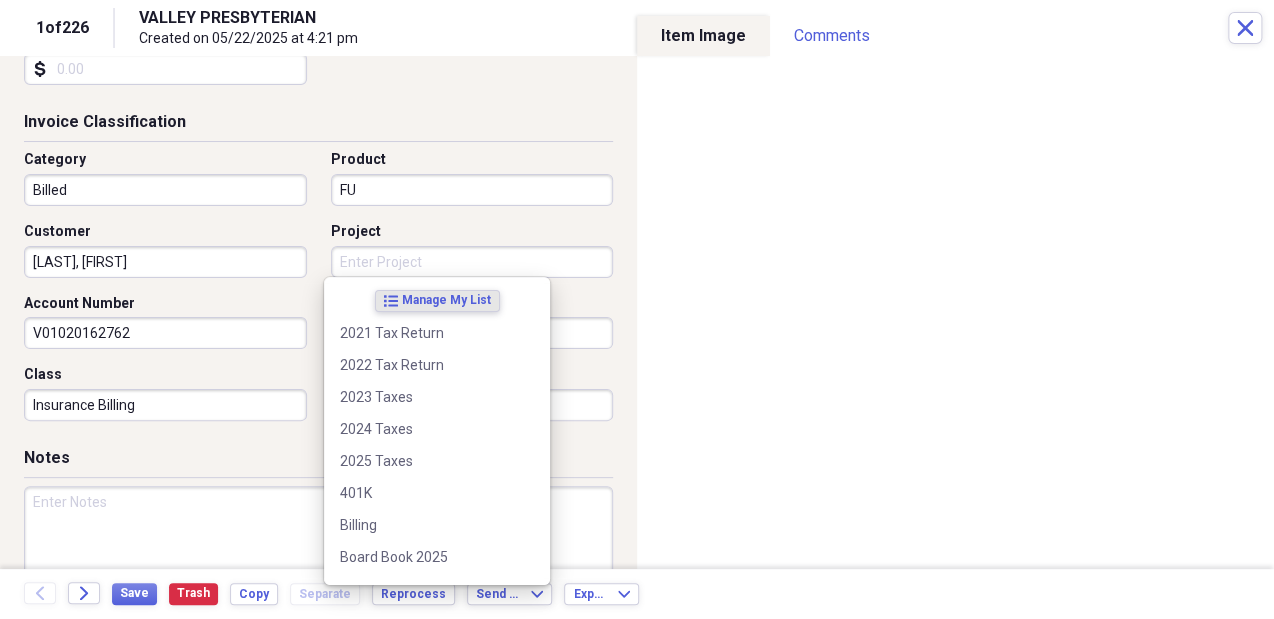 click on "Project" at bounding box center [472, 262] 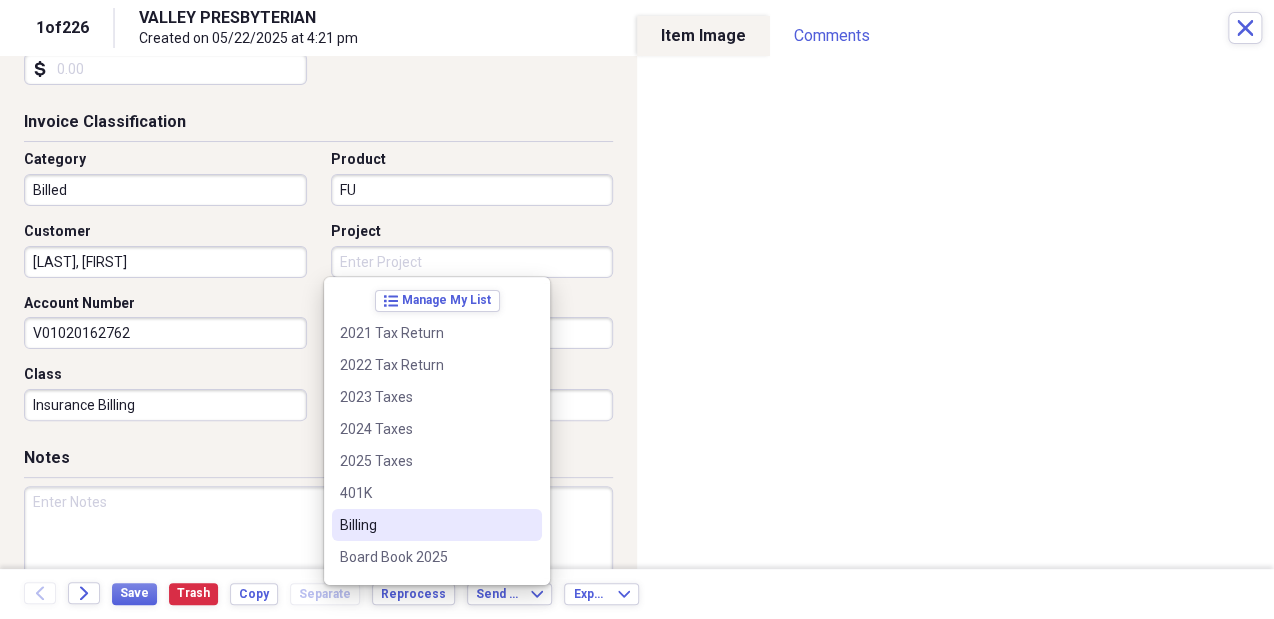 click on "Billing" at bounding box center (425, 525) 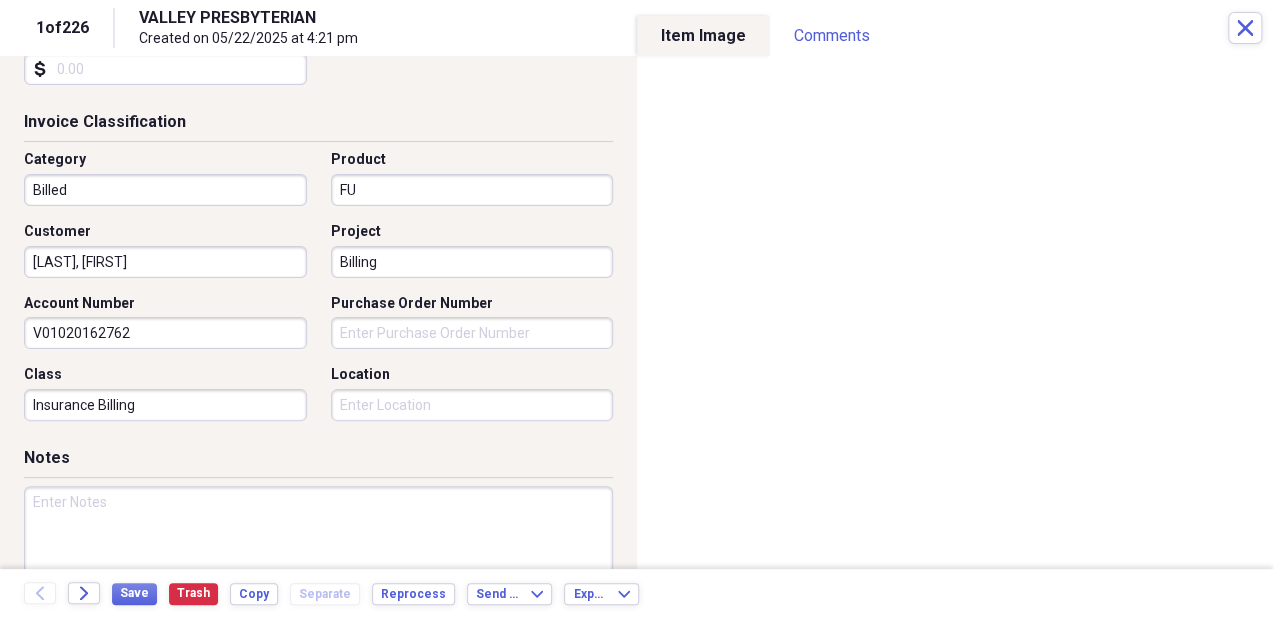 click on "Location" at bounding box center (472, 405) 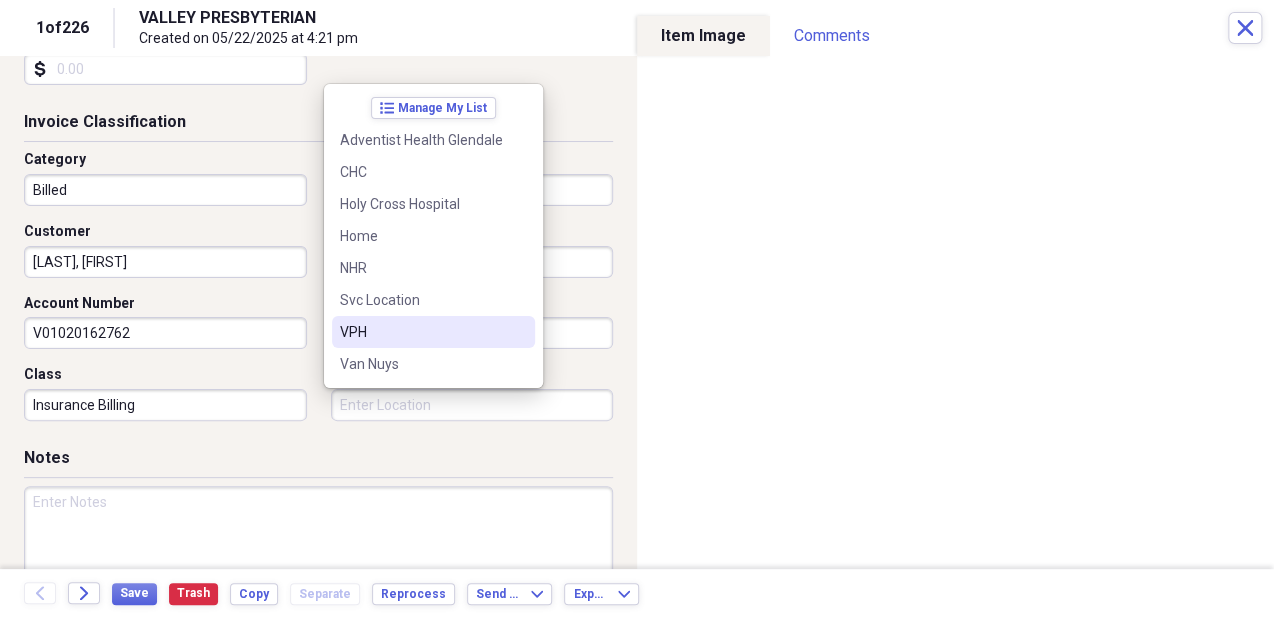 click on "VPH" at bounding box center [421, 332] 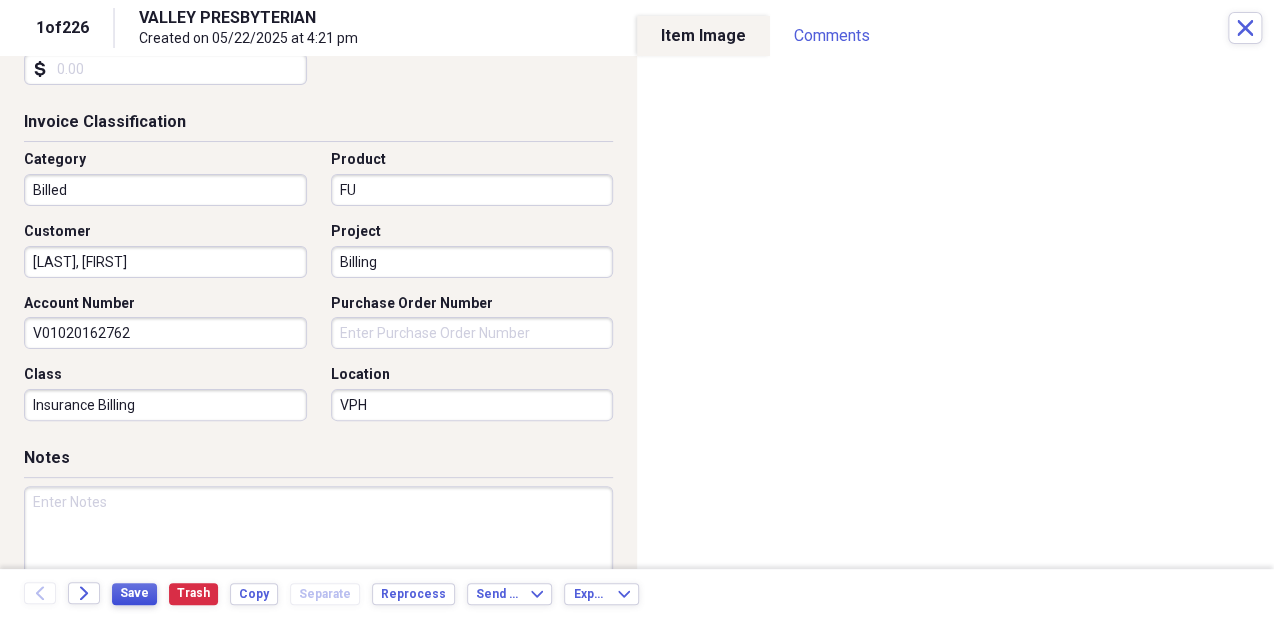 click on "Save" at bounding box center [134, 593] 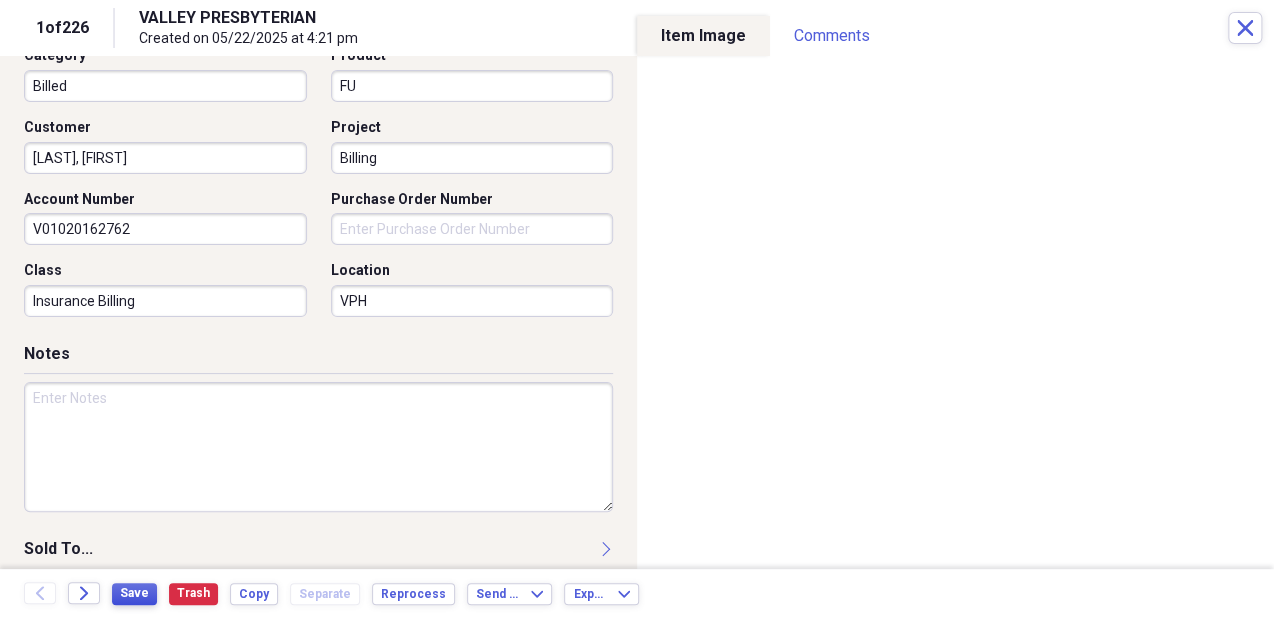 scroll, scrollTop: 678, scrollLeft: 0, axis: vertical 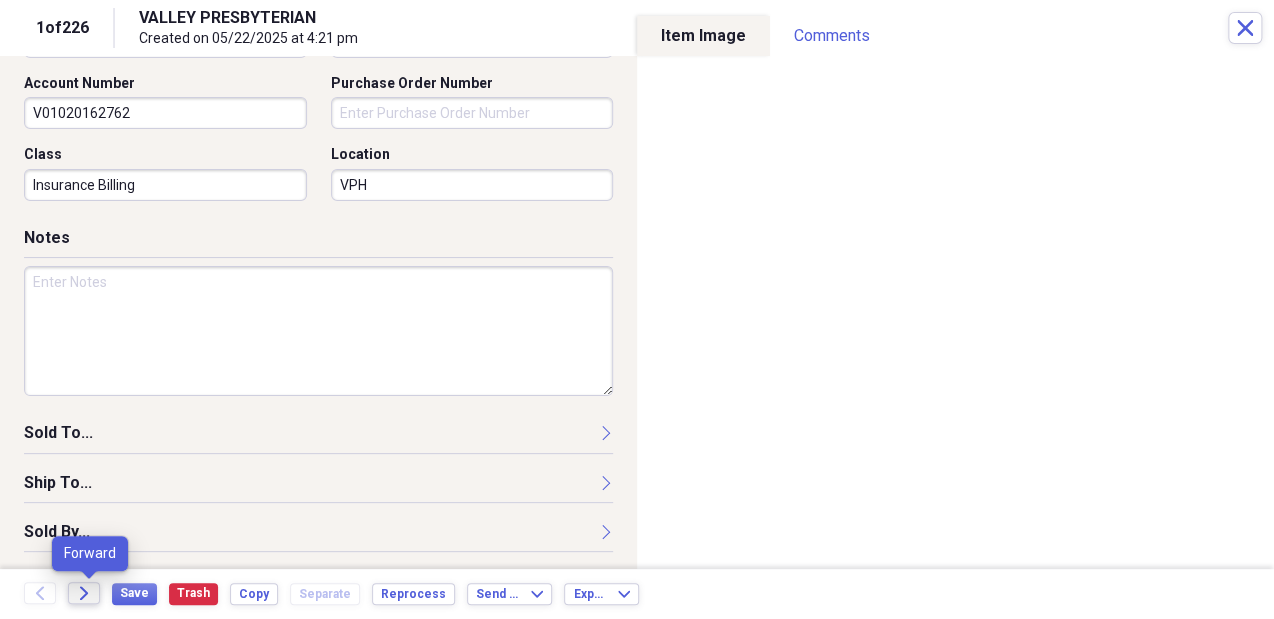 click on "Forward" 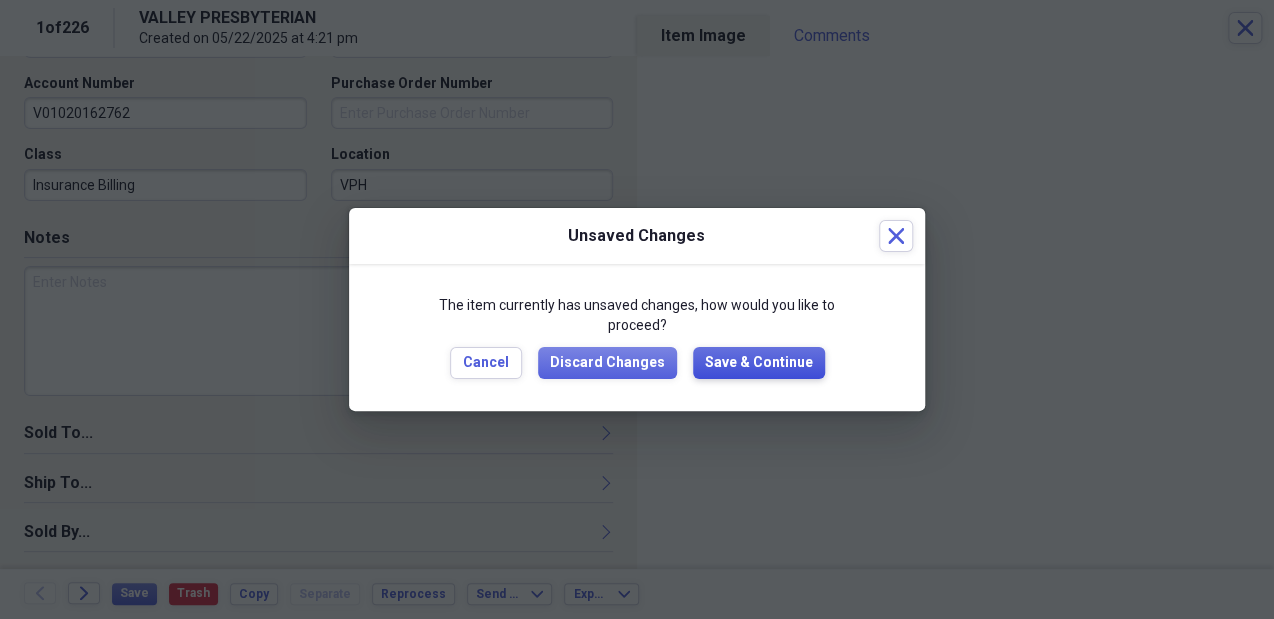 click on "Save & Continue" at bounding box center [759, 363] 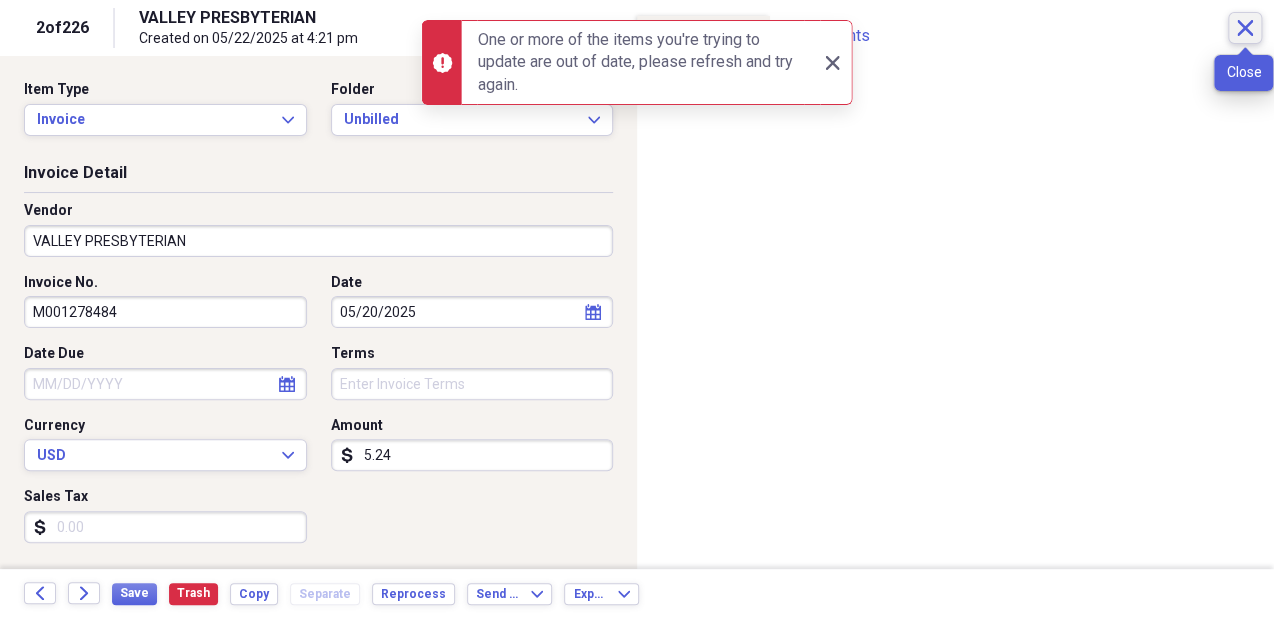 click on "Close" at bounding box center (1245, 28) 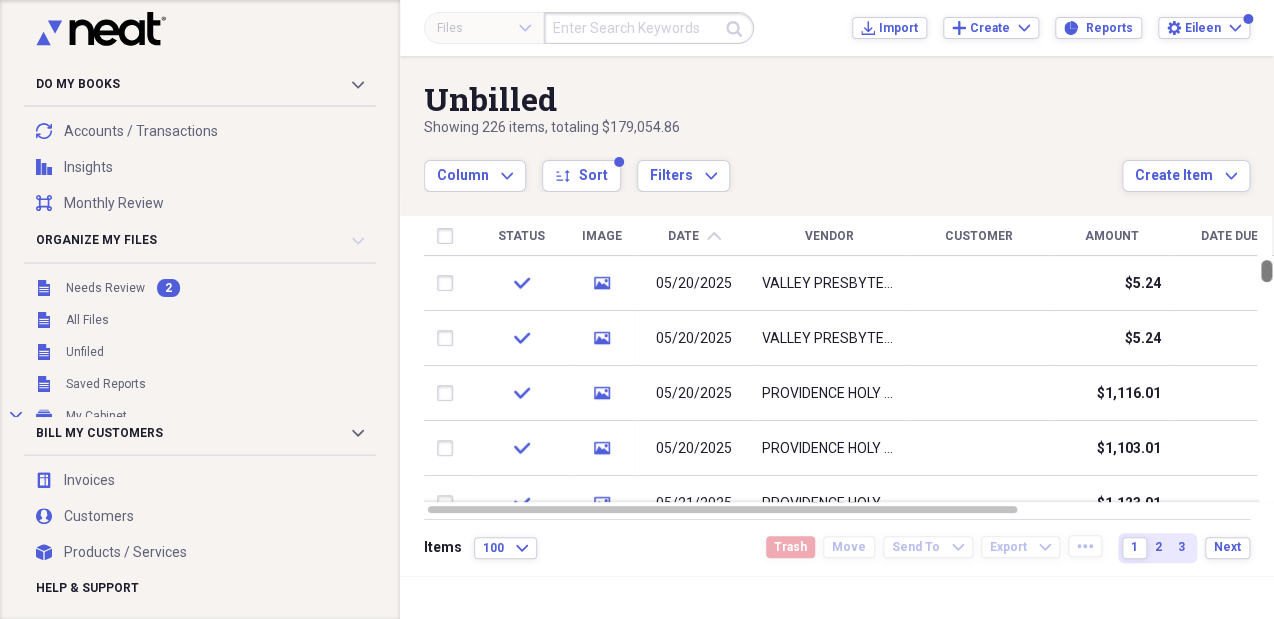 drag, startPoint x: 1263, startPoint y: 287, endPoint x: 1261, endPoint y: 248, distance: 39.051247 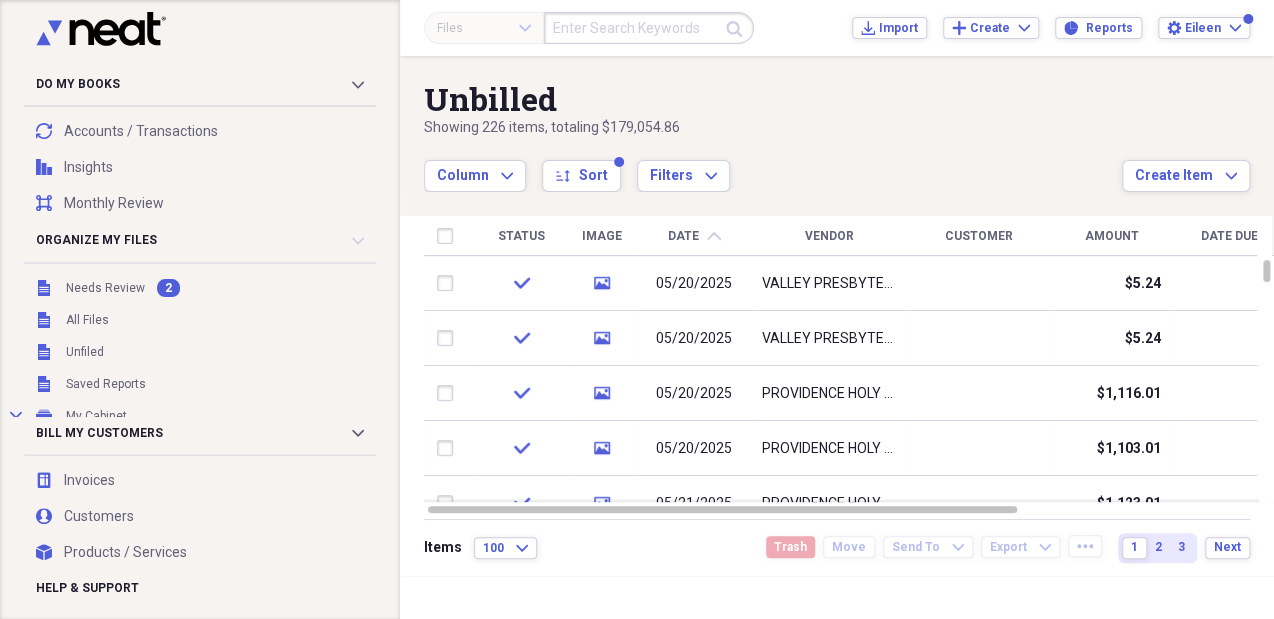 click at bounding box center [649, 28] 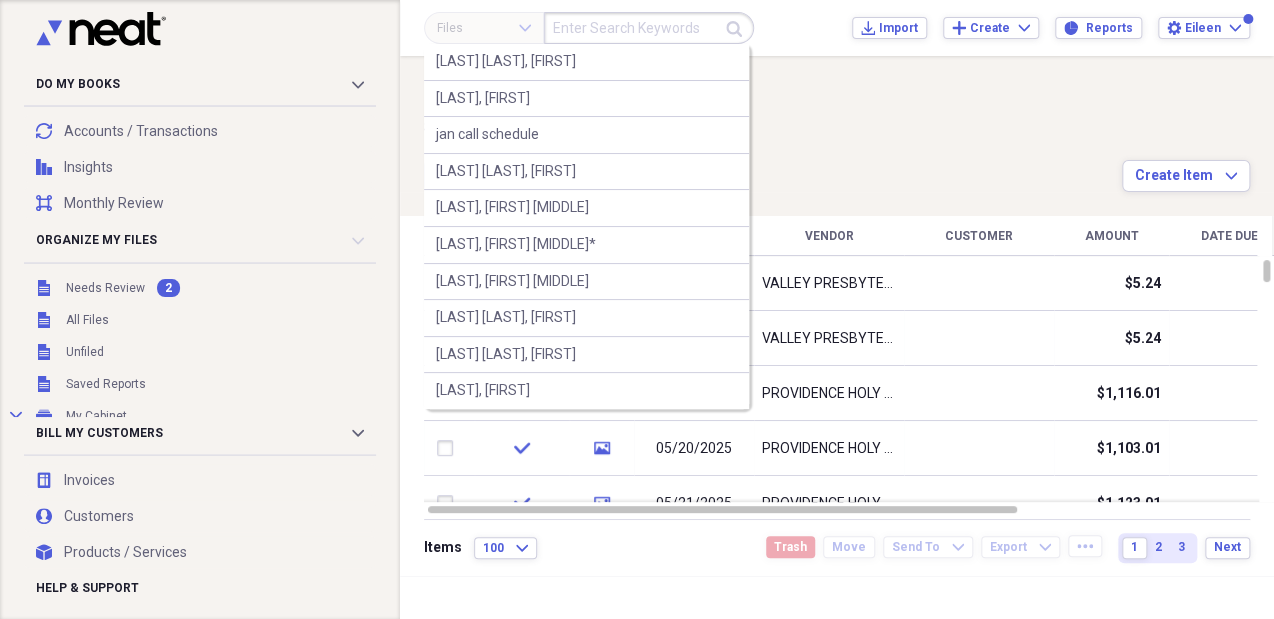 paste on "[LAST], [FIRST]" 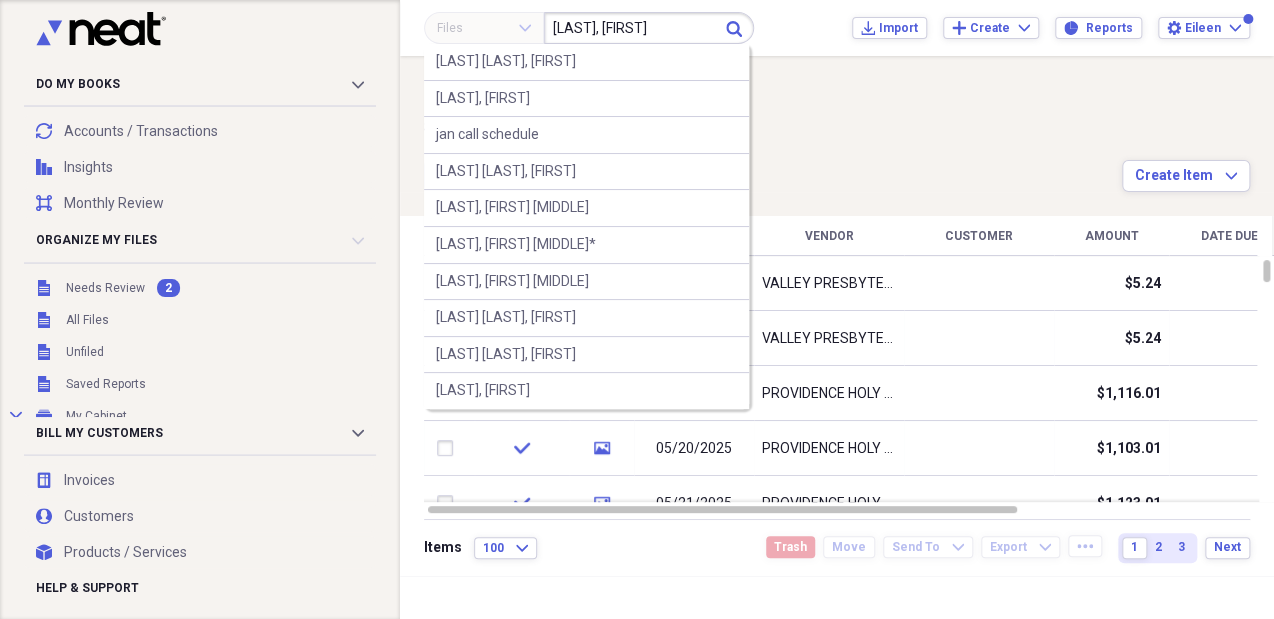 type on "[LAST], [FIRST]" 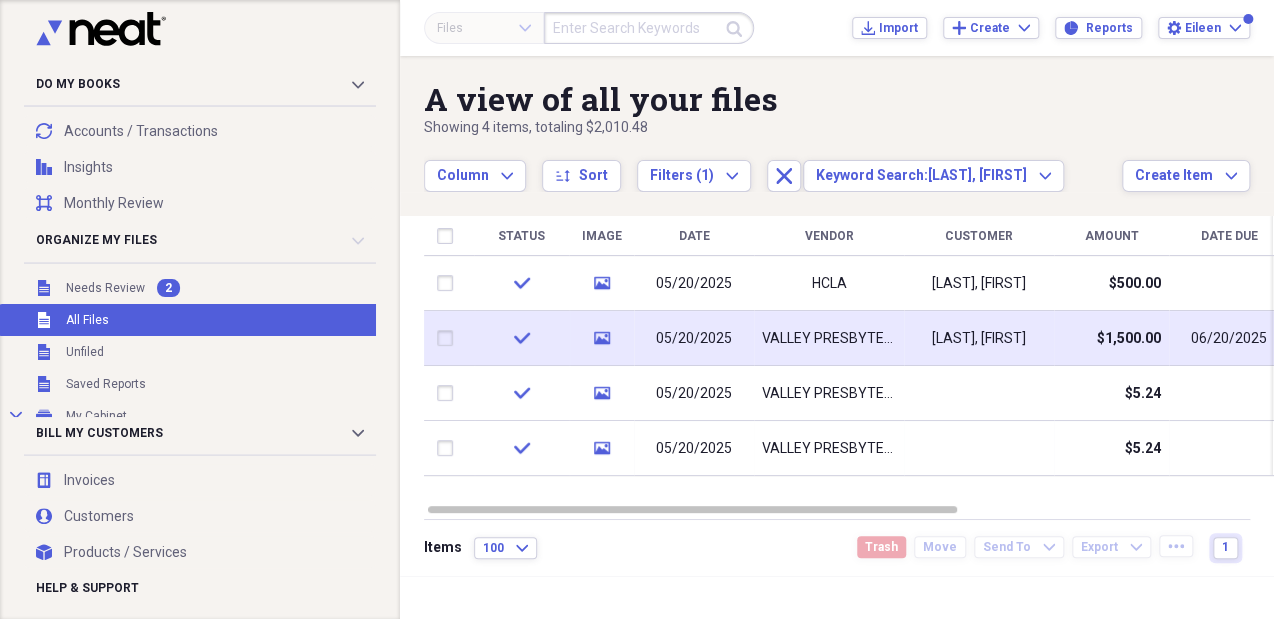 click on "VALLEY PRESBYTERIAN" at bounding box center (829, 339) 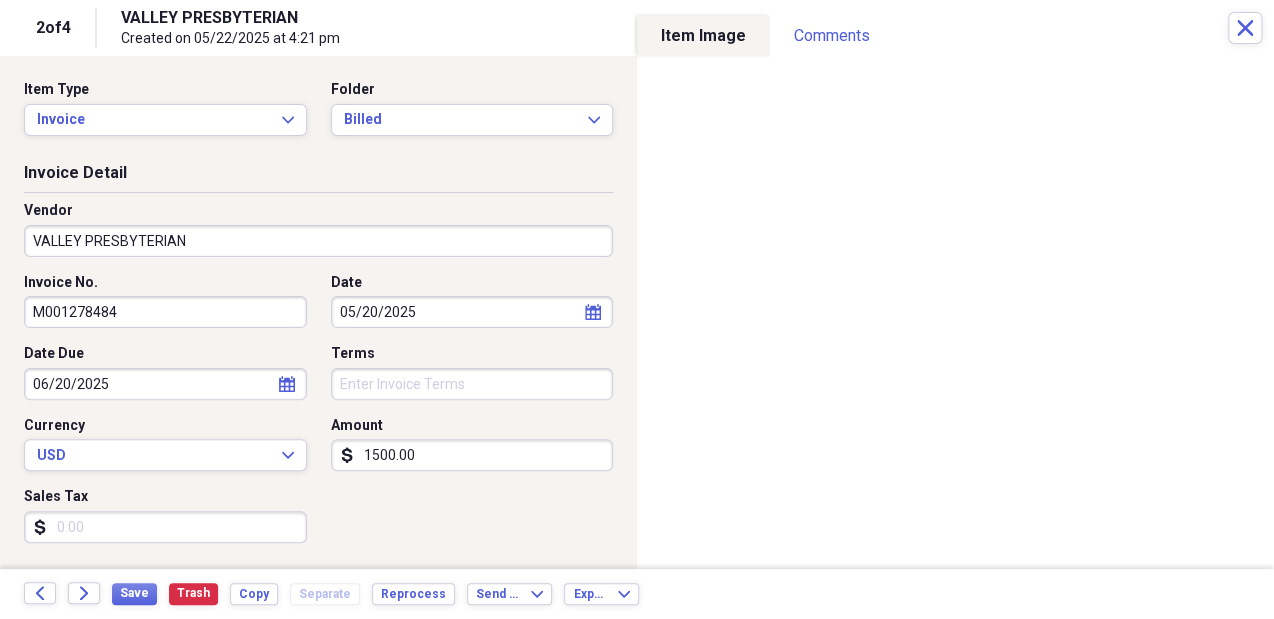 click on "VALLEY PRESBYTERIAN" at bounding box center (318, 241) 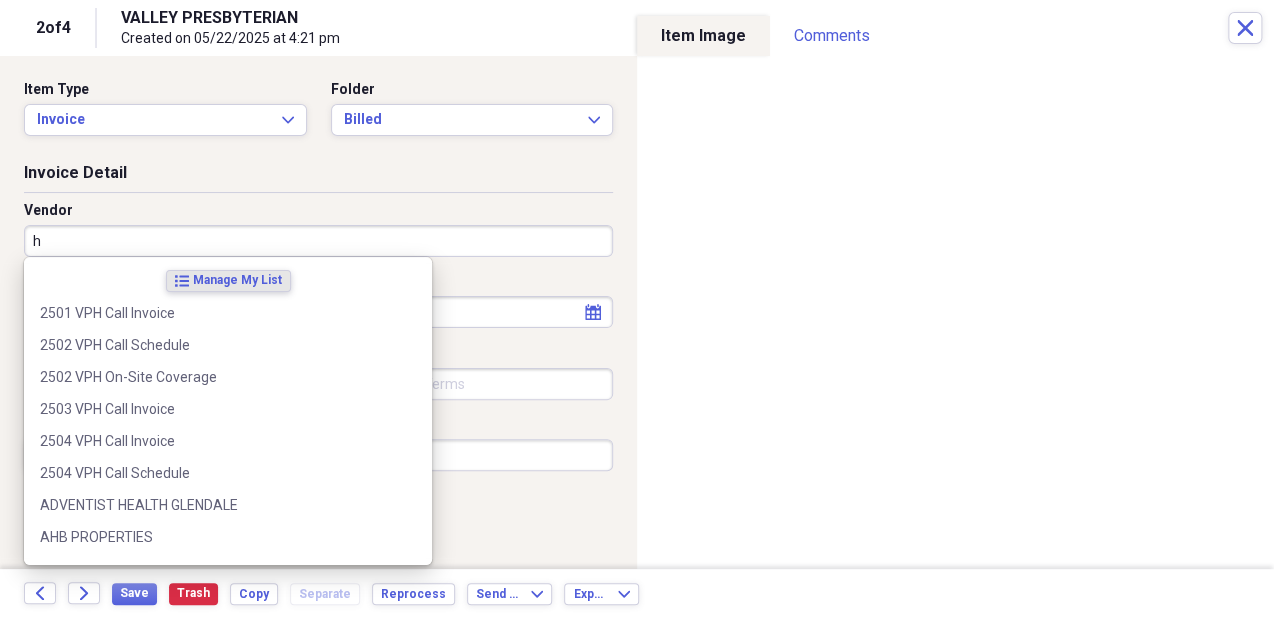 click on "h" at bounding box center (318, 241) 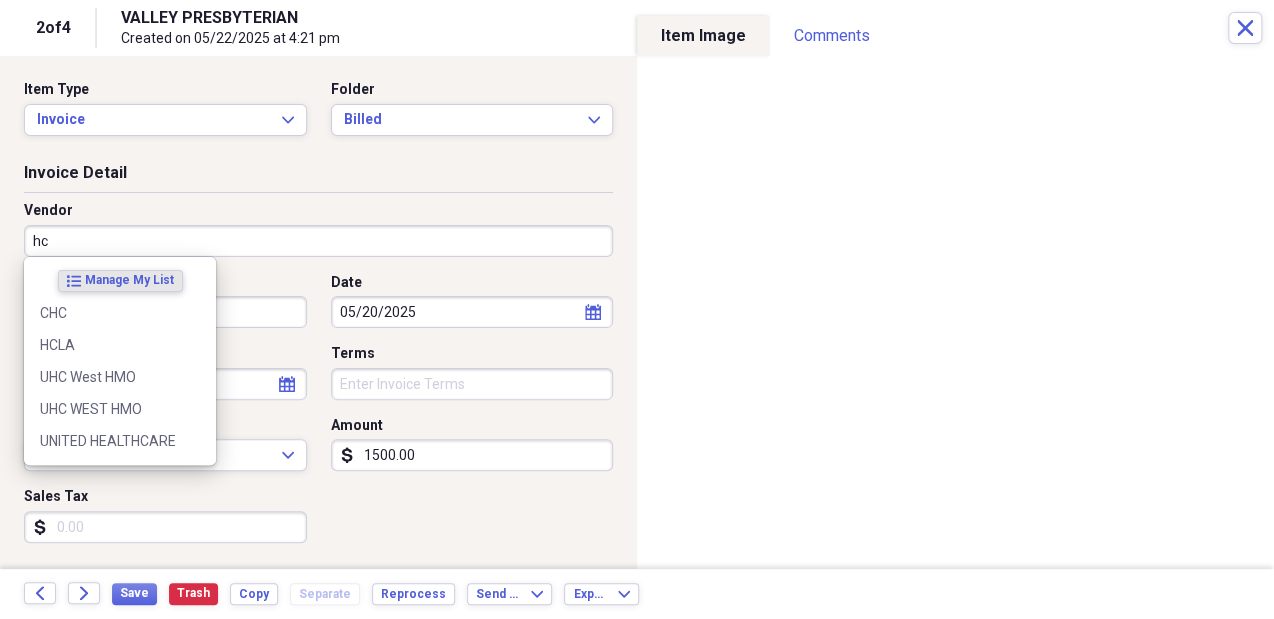 type on "h" 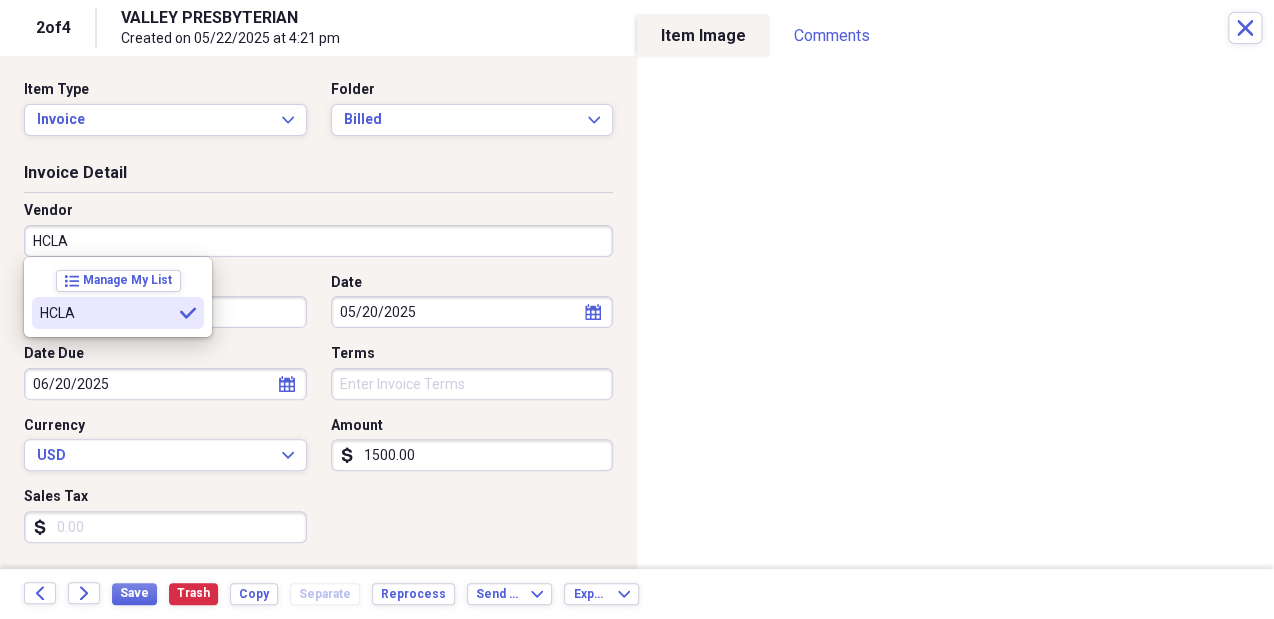type on "HCLA" 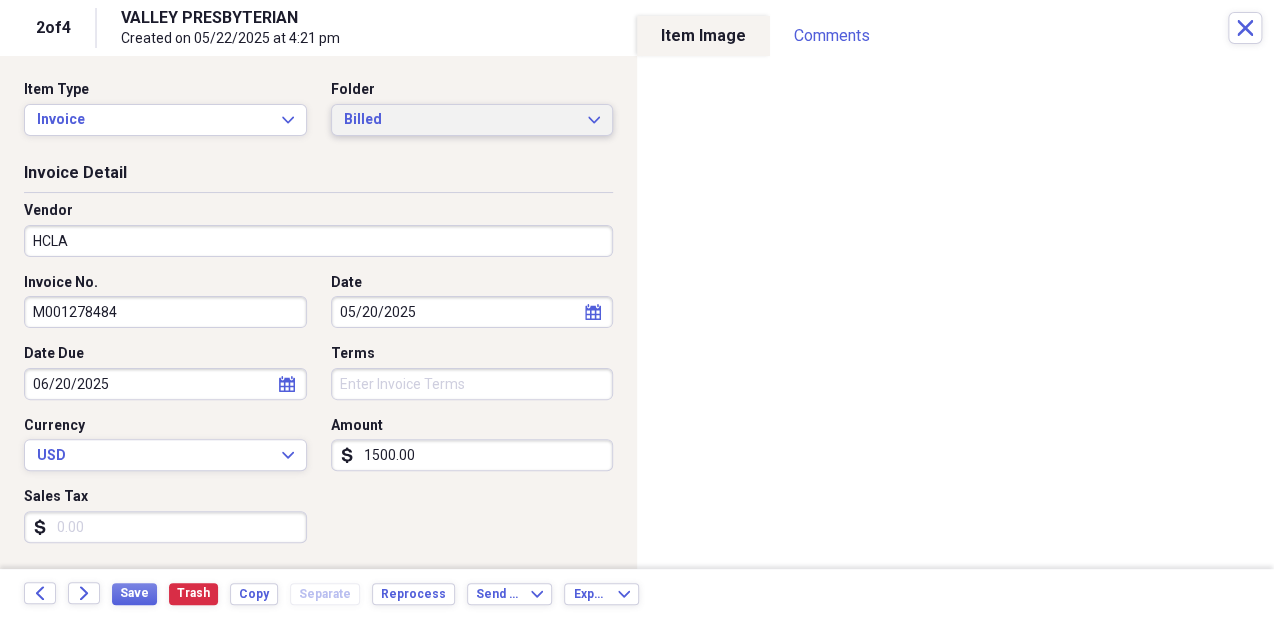 click on "Billed" at bounding box center [460, 120] 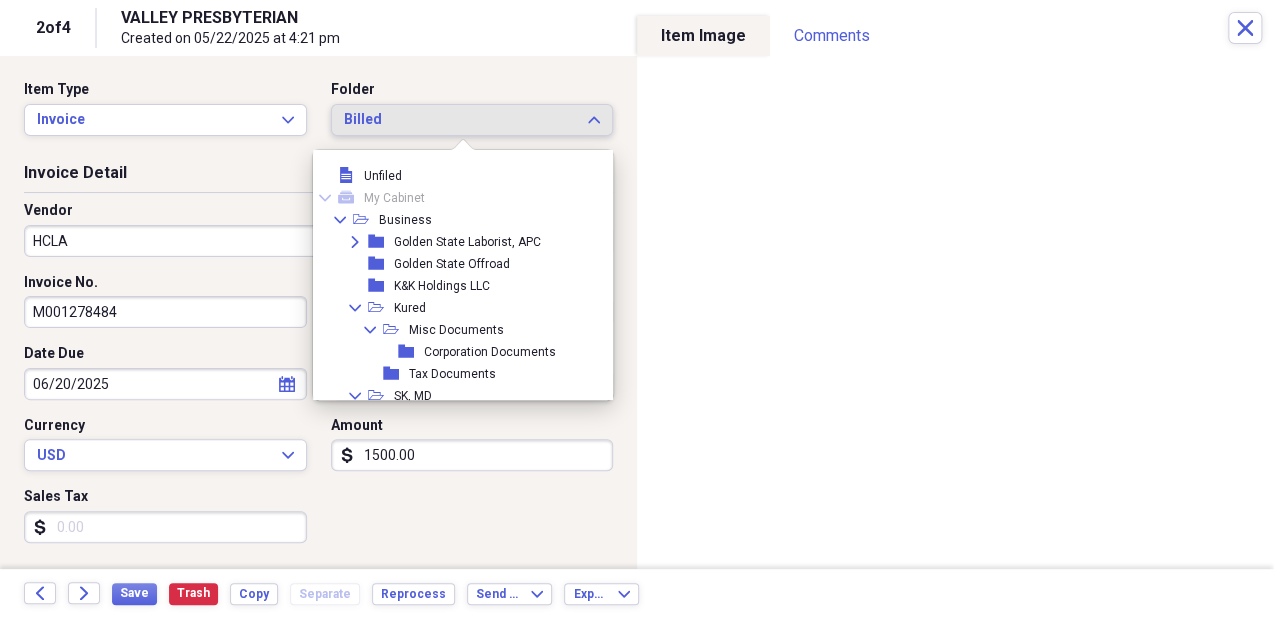 scroll, scrollTop: 171, scrollLeft: 0, axis: vertical 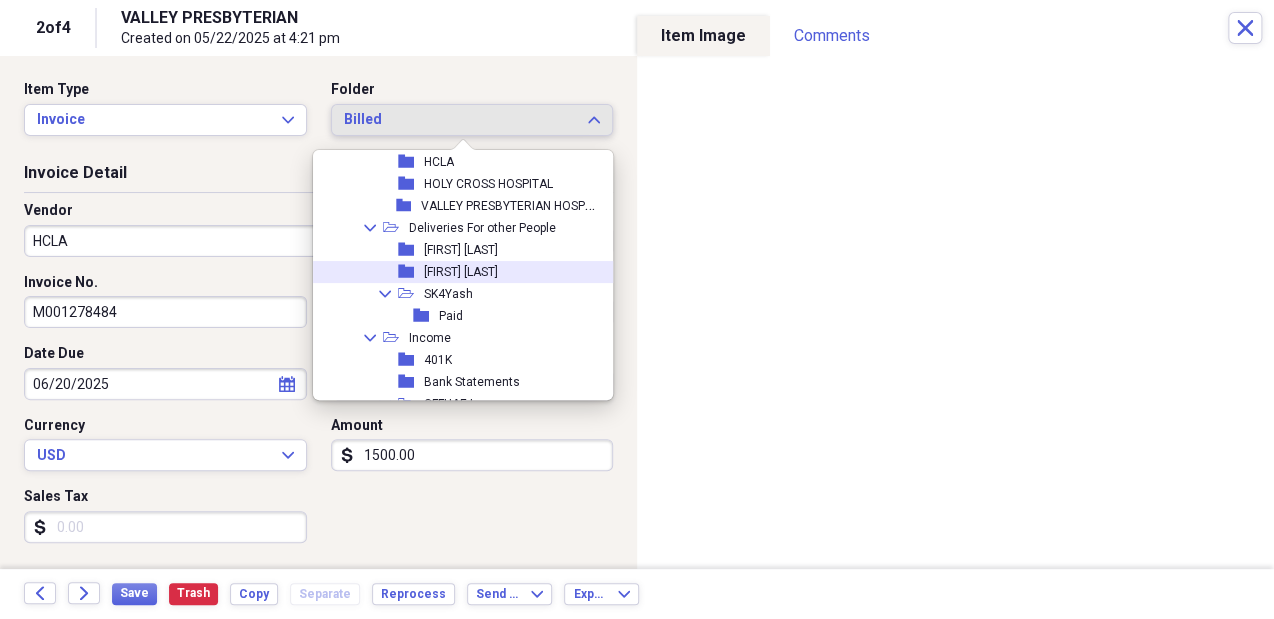 click on "folder [FIRST] [LAST]" at bounding box center (458, 272) 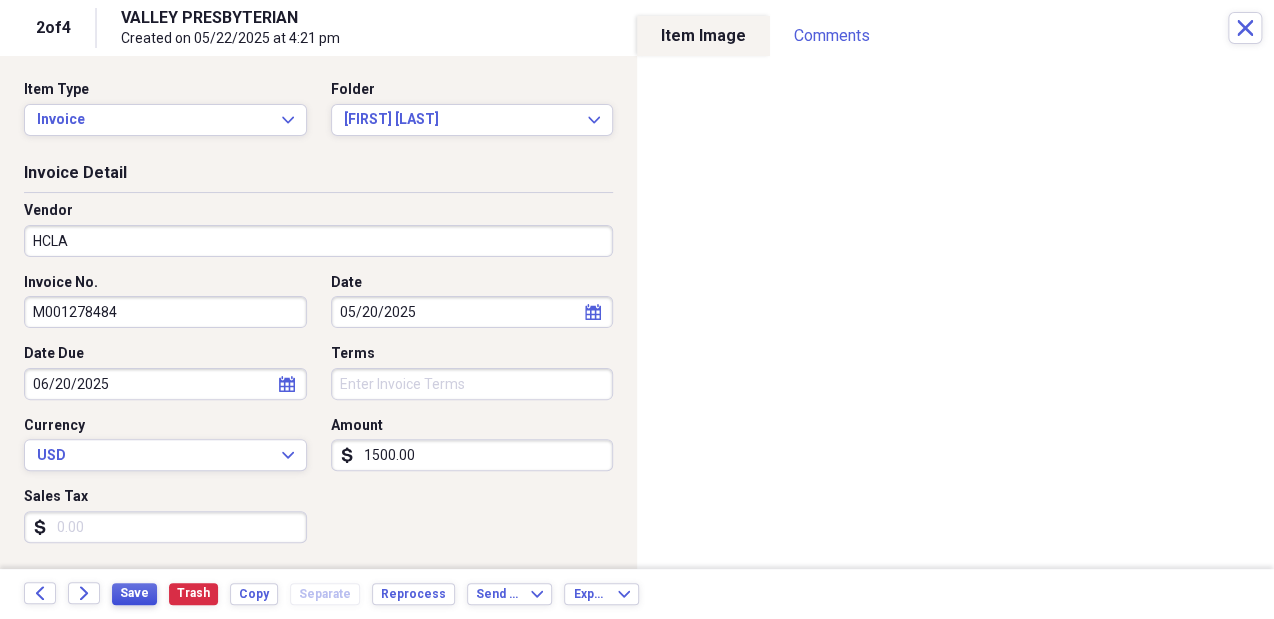 click on "Save" at bounding box center (134, 594) 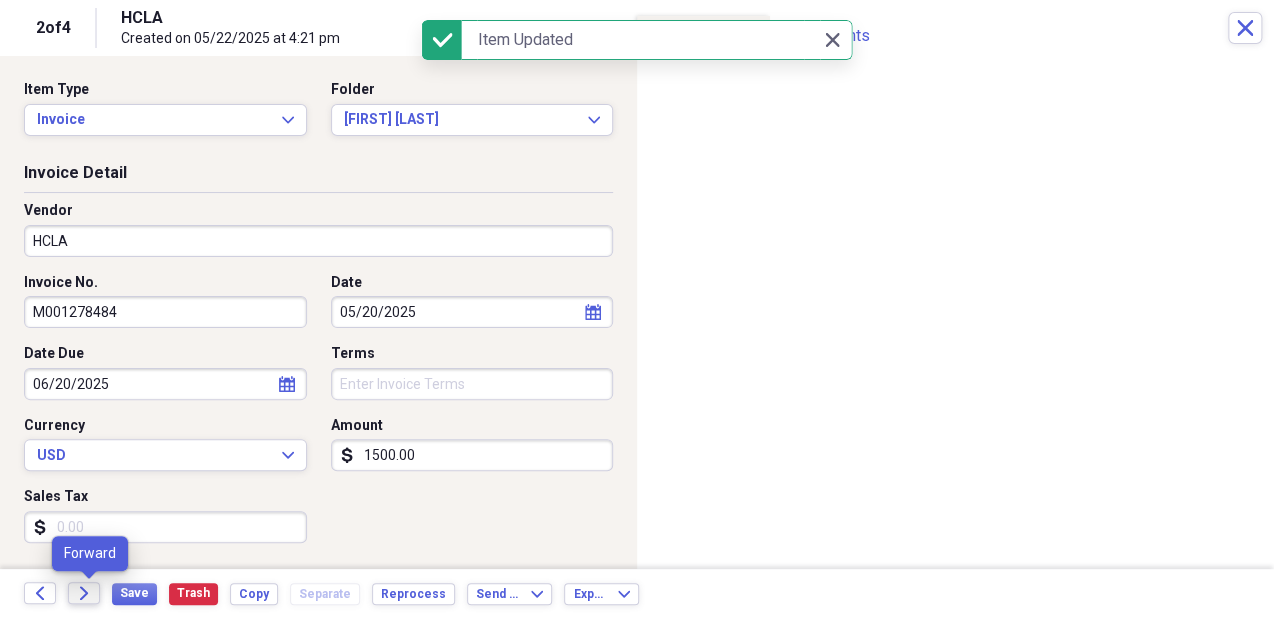click 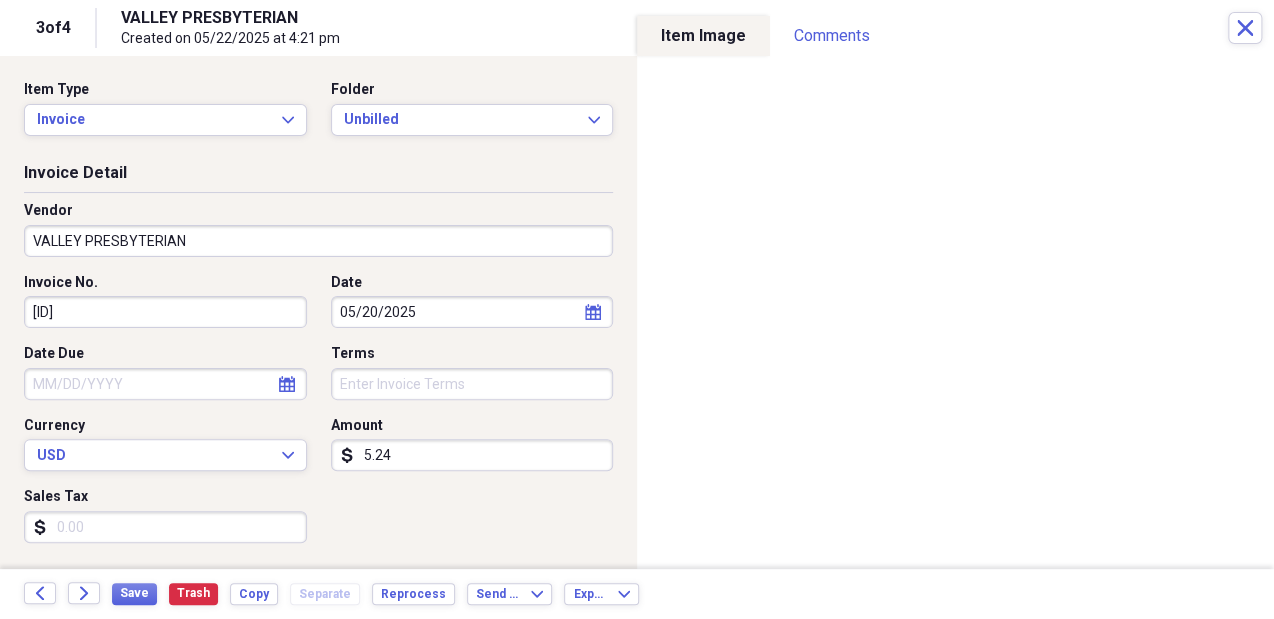 select on "4" 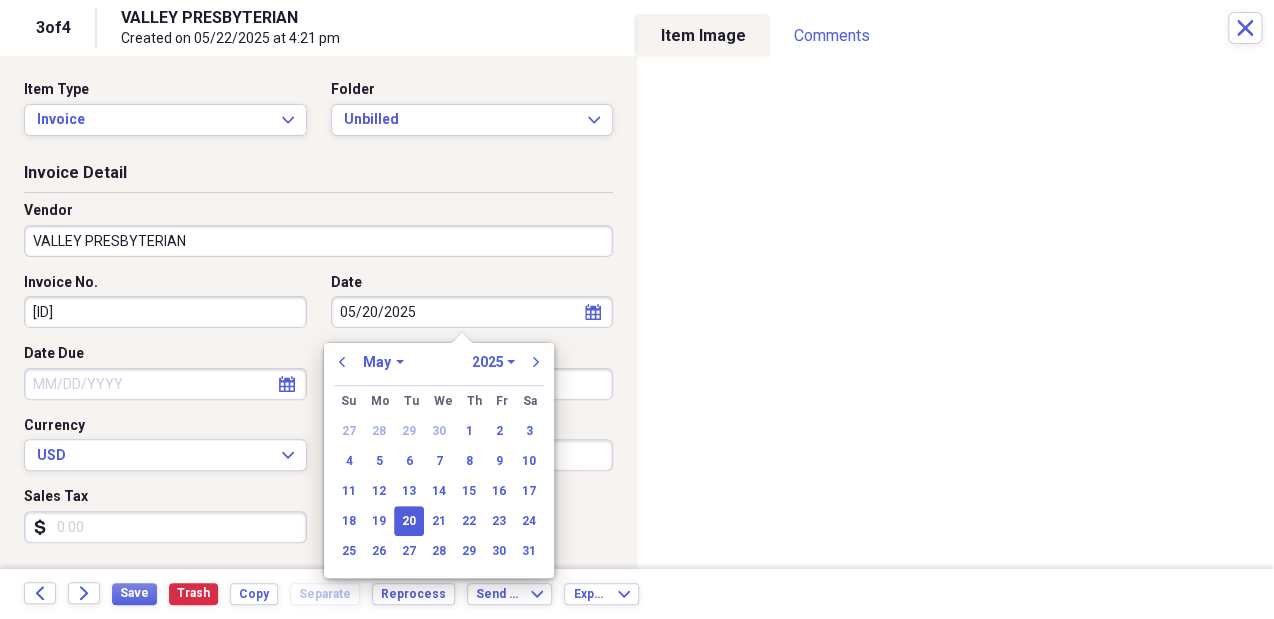 click on "05/20/2025" at bounding box center [472, 312] 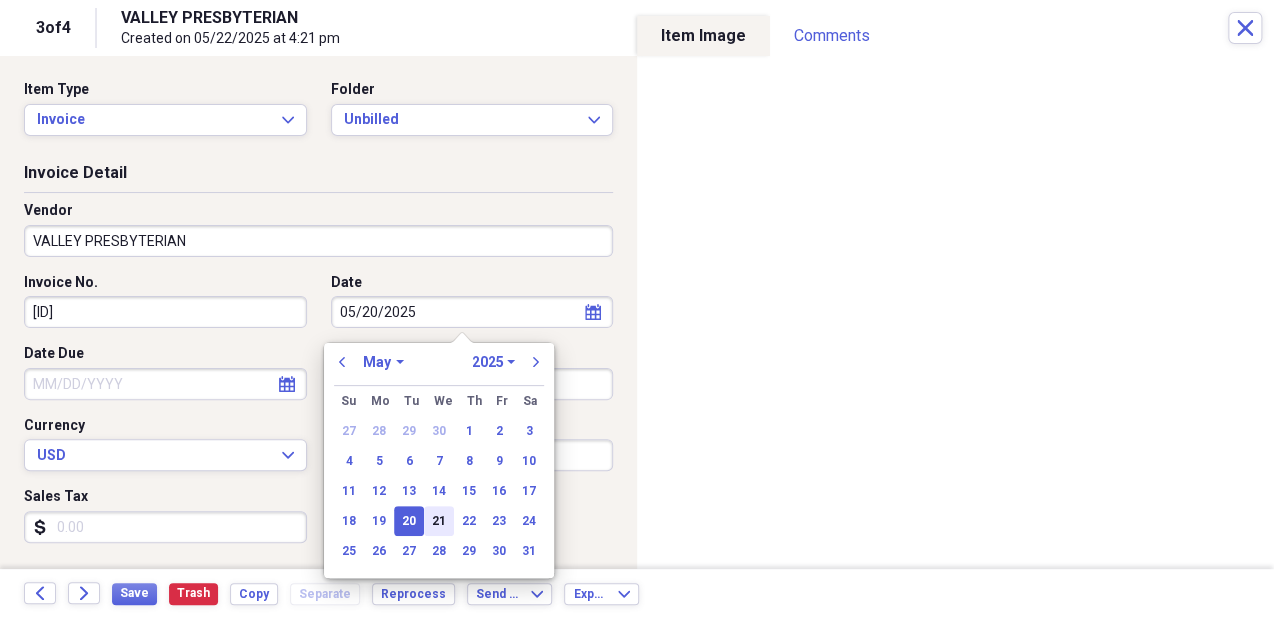 click on "21" at bounding box center [439, 521] 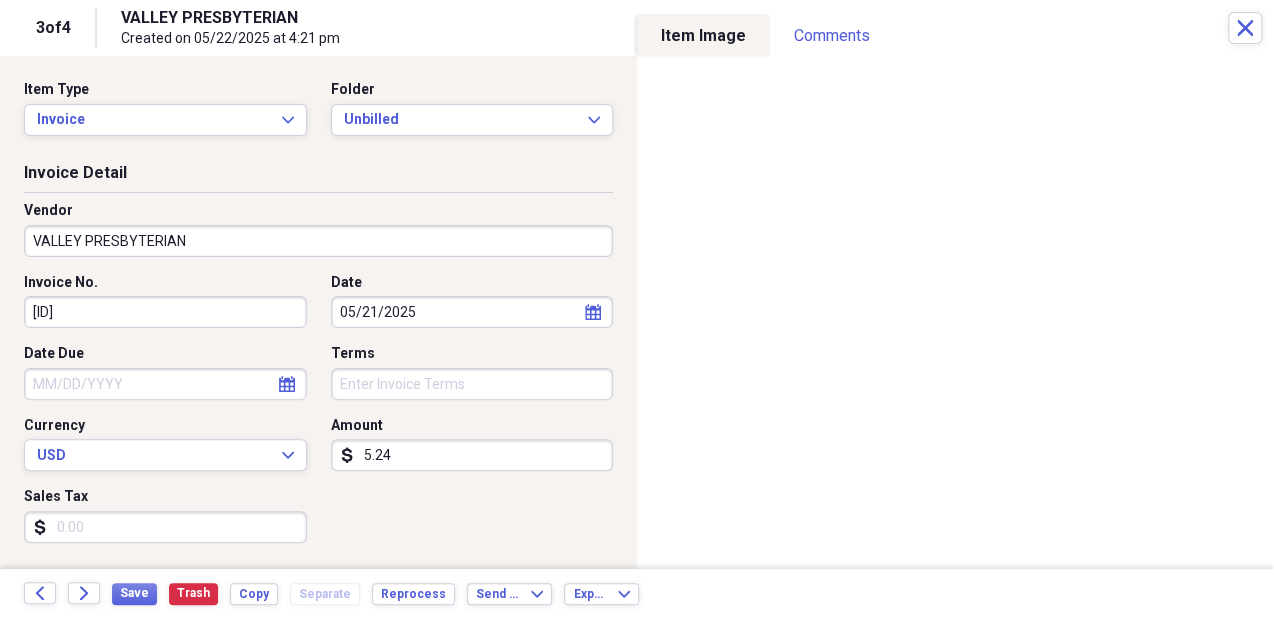 click on "Amount" at bounding box center [472, 426] 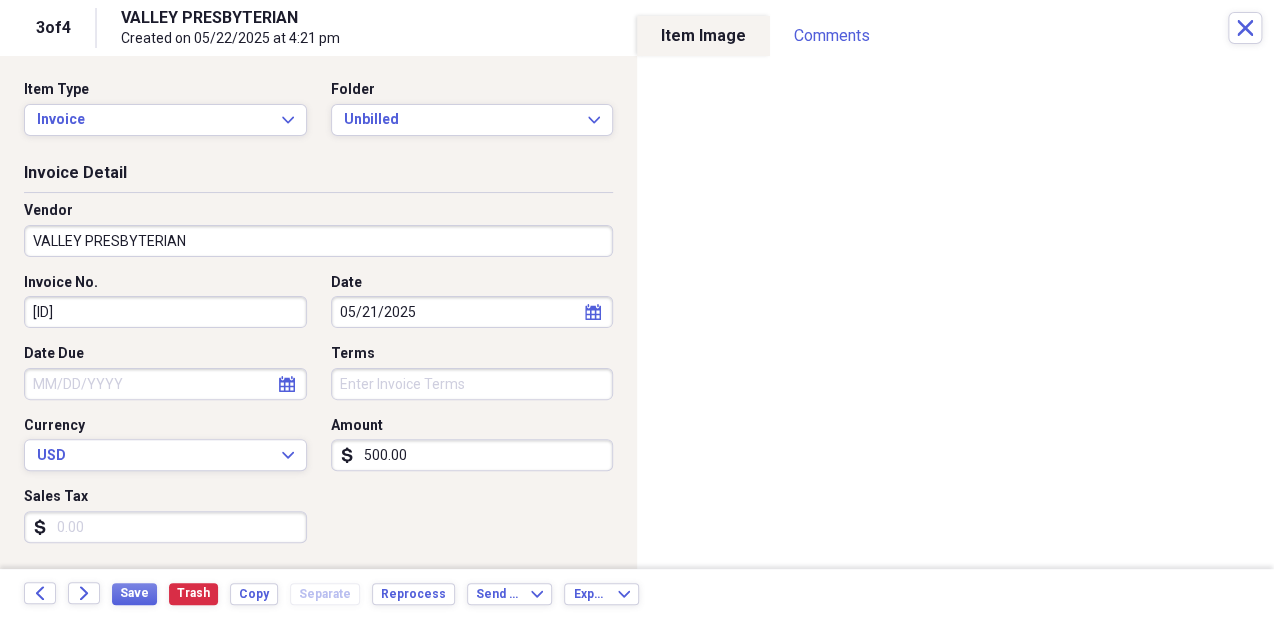 type on "500.00" 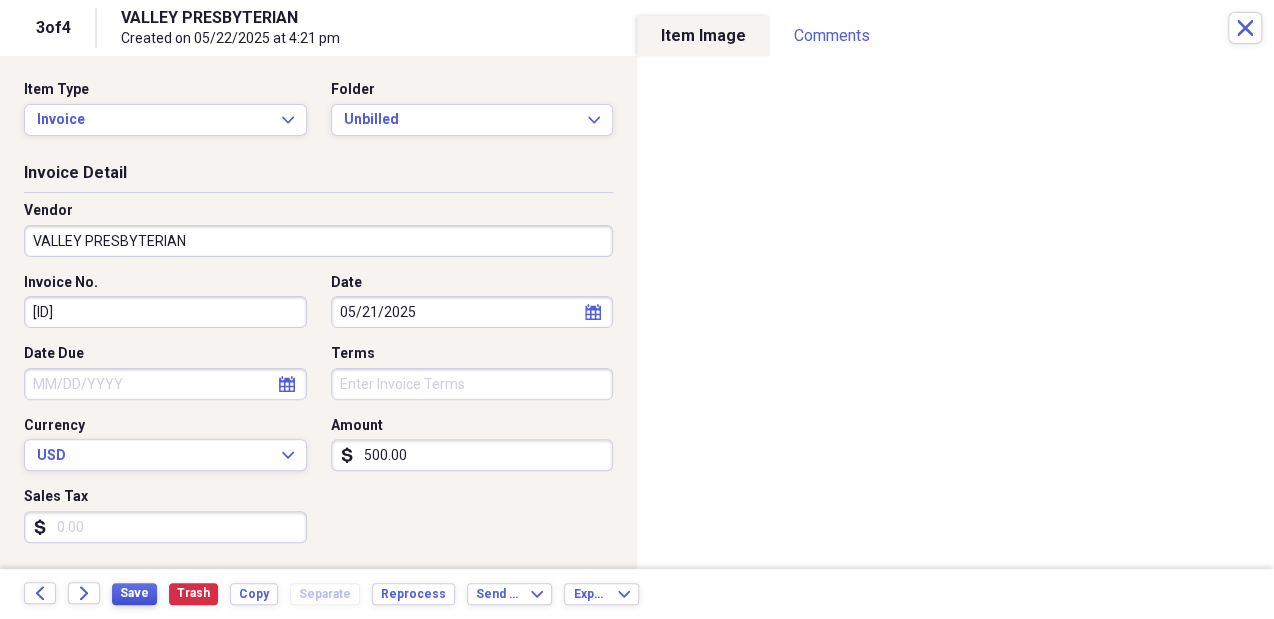 click on "Save" at bounding box center (134, 593) 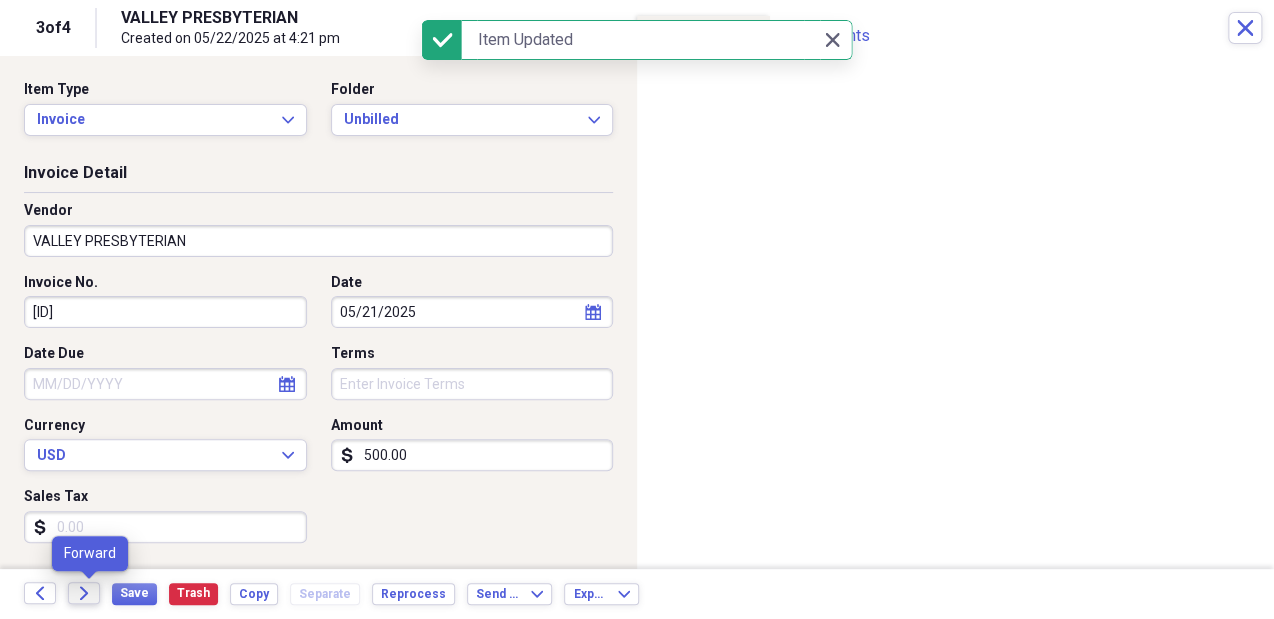 click 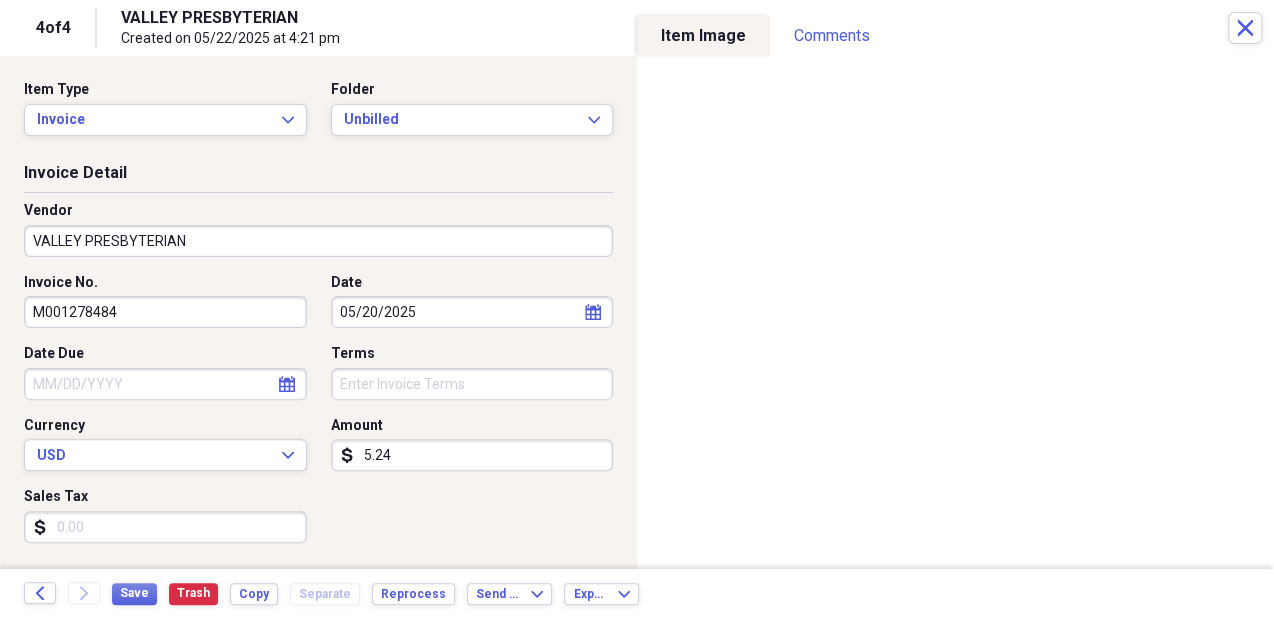 click on "5.24" at bounding box center [472, 455] 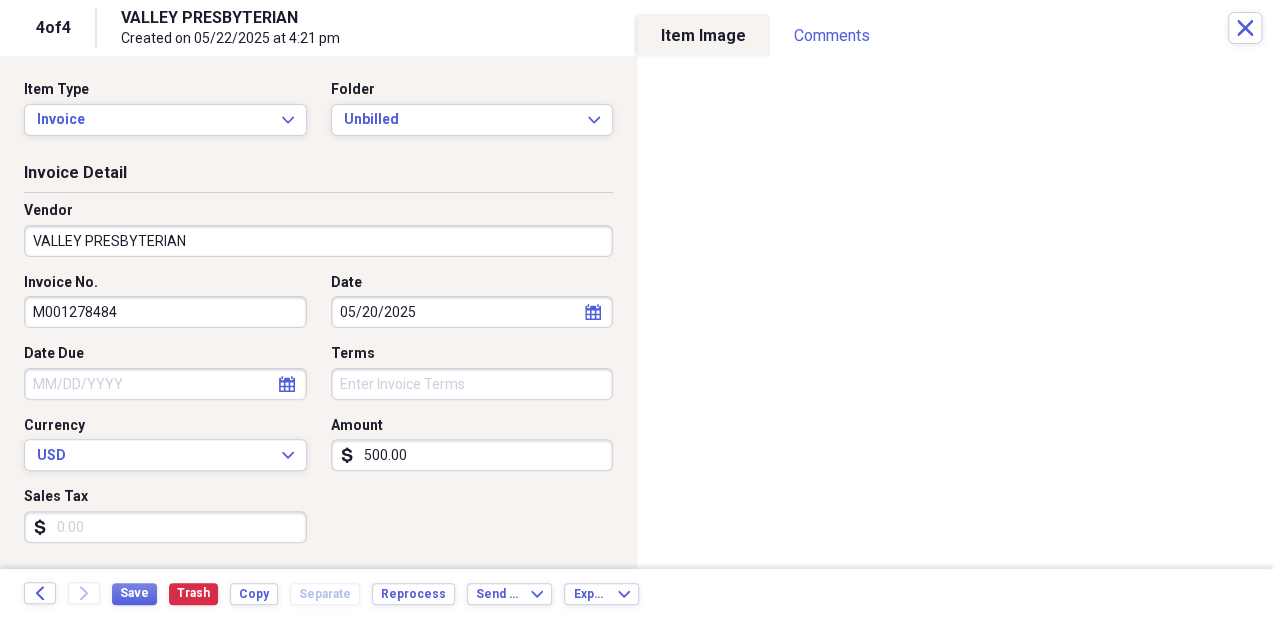 type on "500.00" 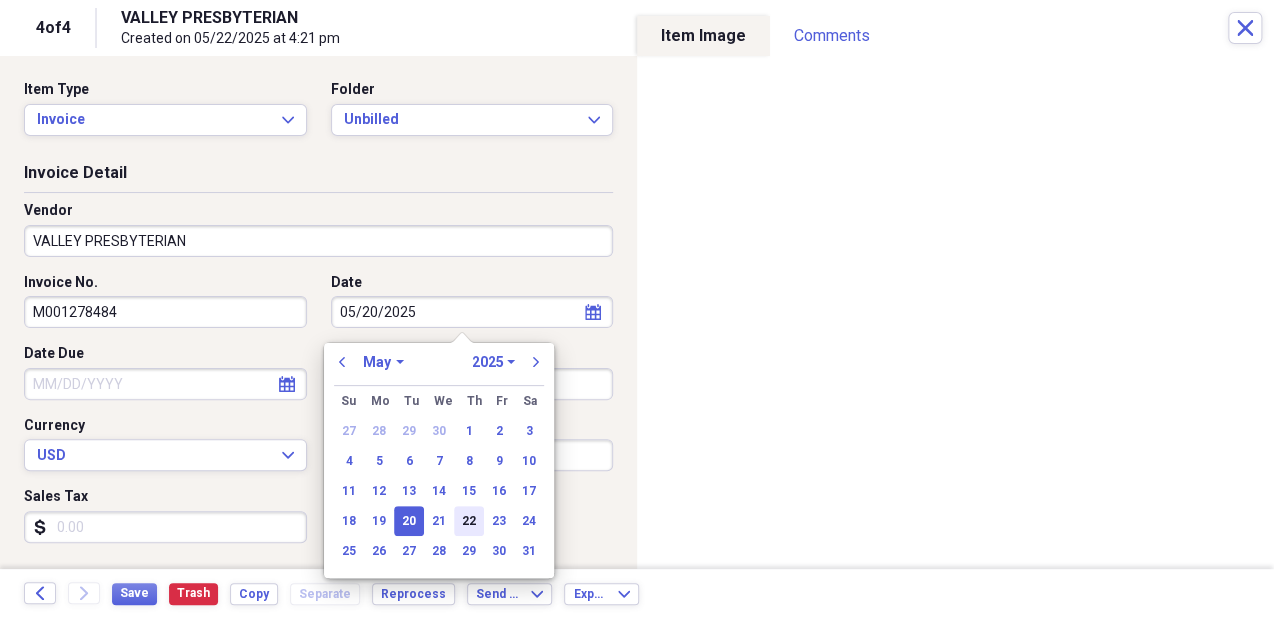 click on "22" at bounding box center (469, 521) 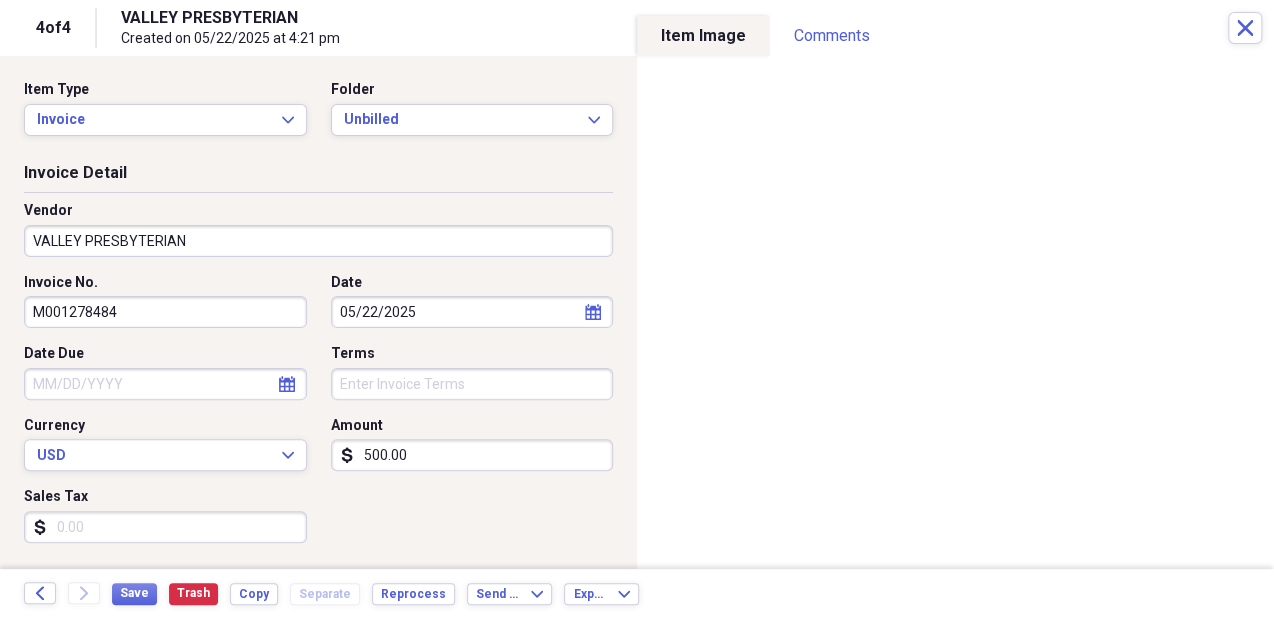 click on "VALLEY PRESBYTERIAN" at bounding box center [318, 241] 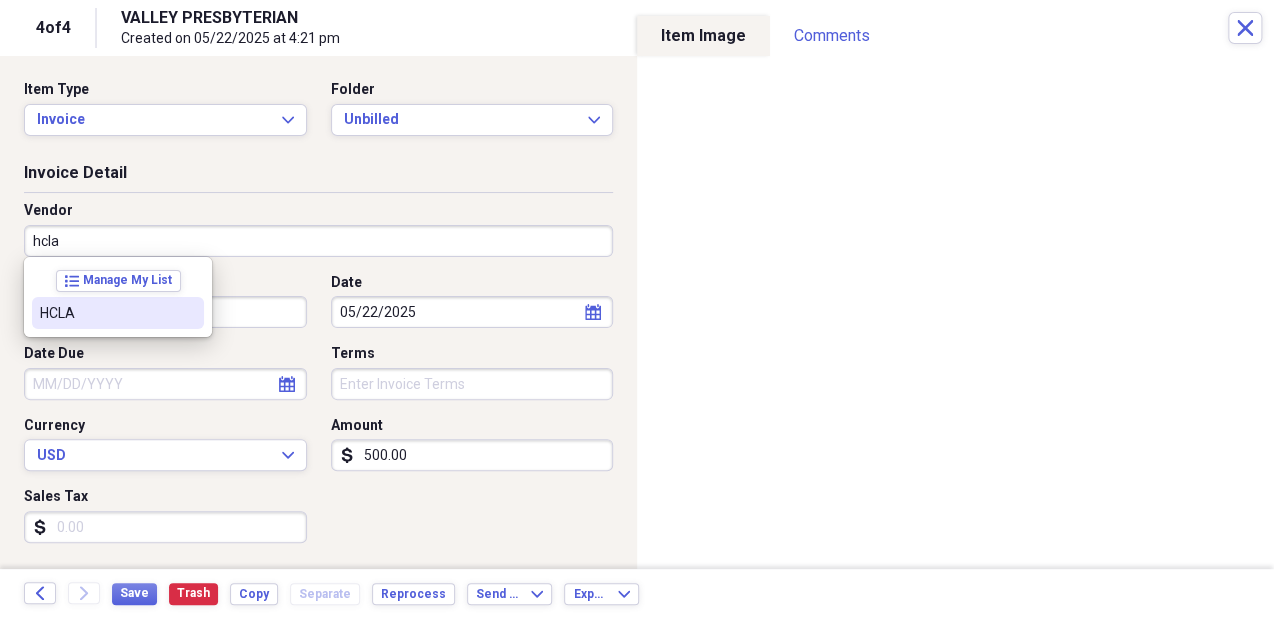 click on "HCLA" at bounding box center (106, 313) 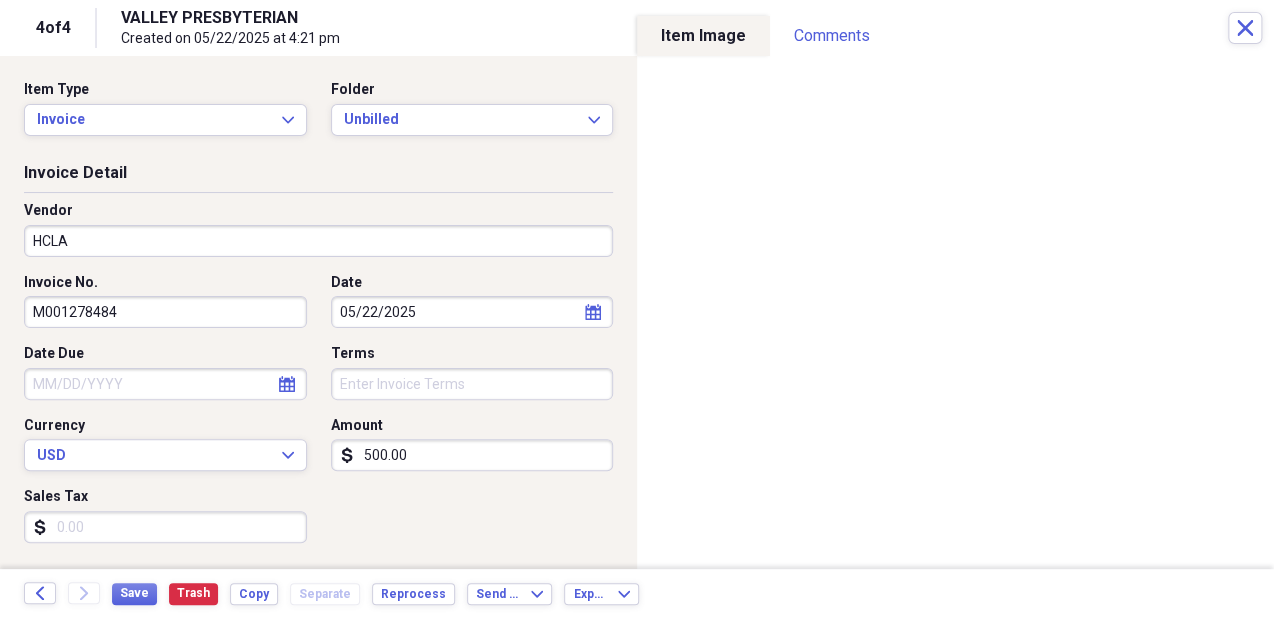 type on "Billed" 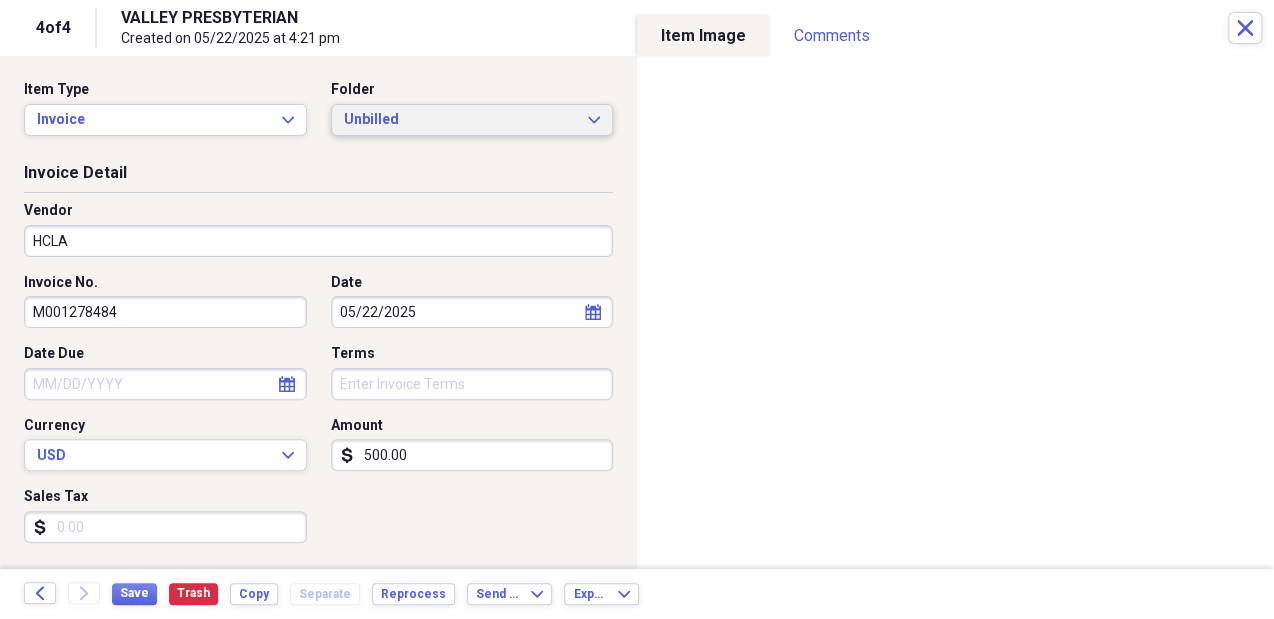 click on "Unbilled Expand" at bounding box center (472, 120) 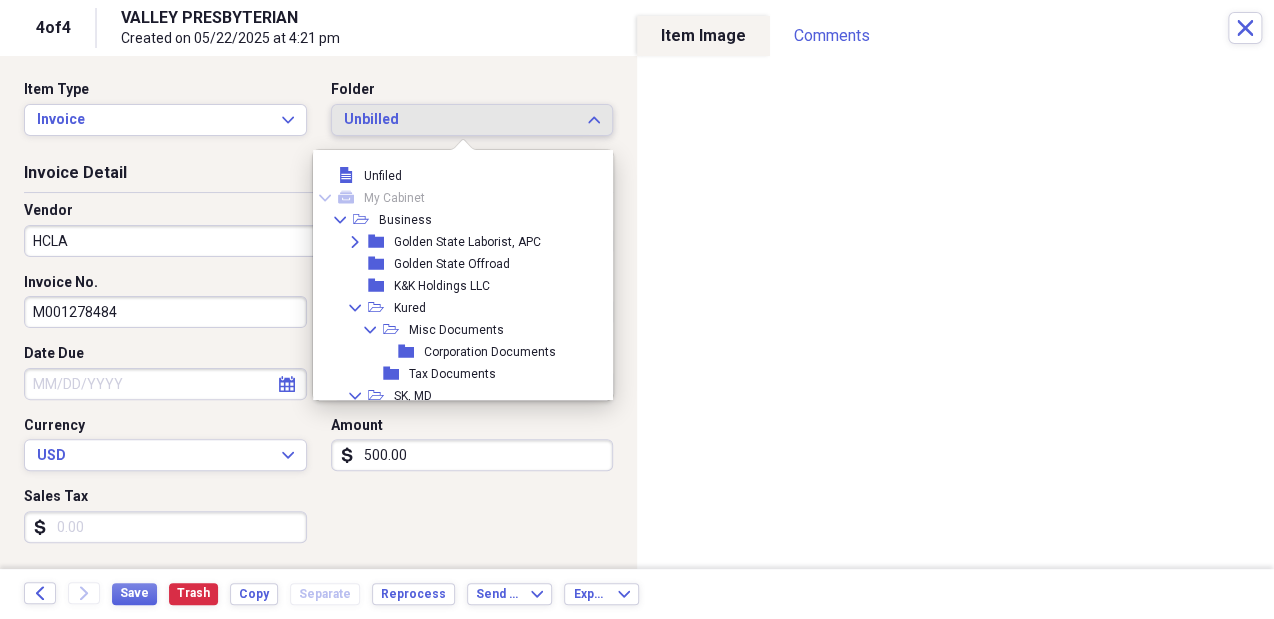 scroll, scrollTop: 303, scrollLeft: 0, axis: vertical 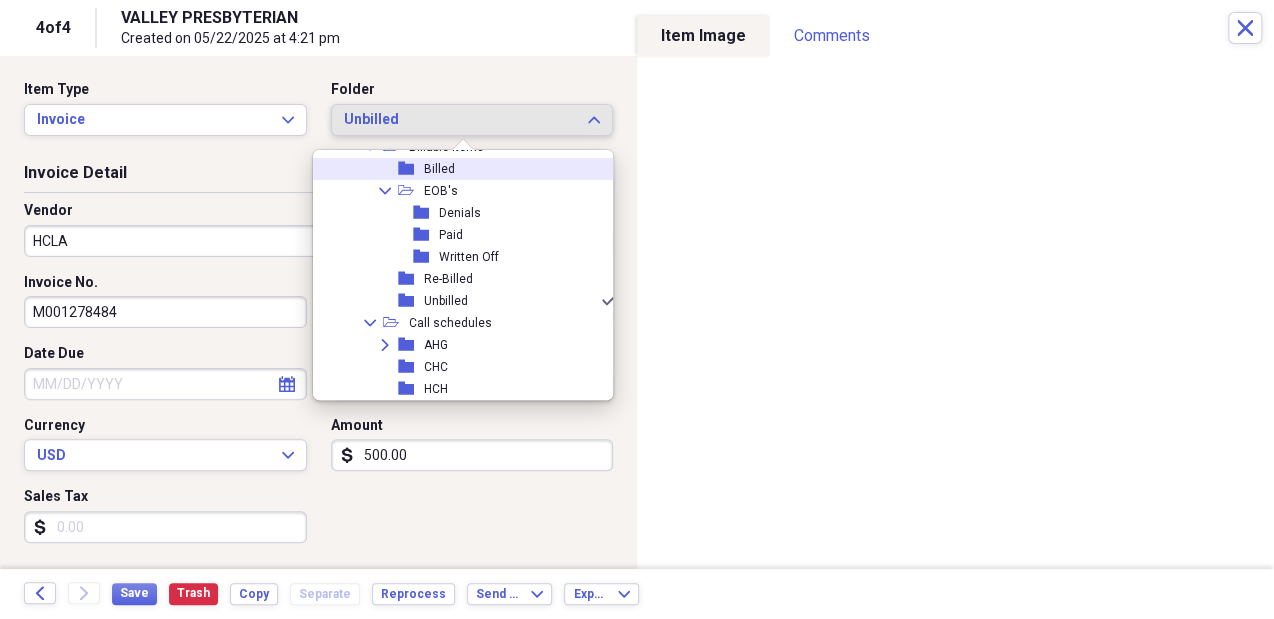 click on "folder Billed" at bounding box center [458, 169] 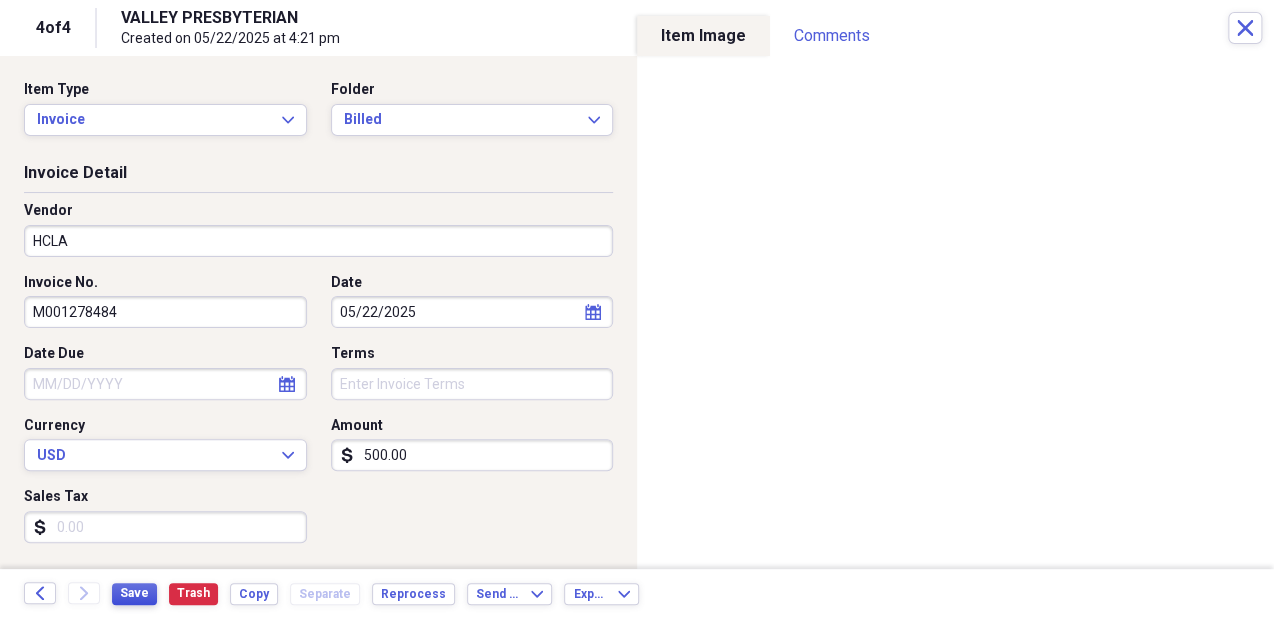 click on "Save" at bounding box center [134, 593] 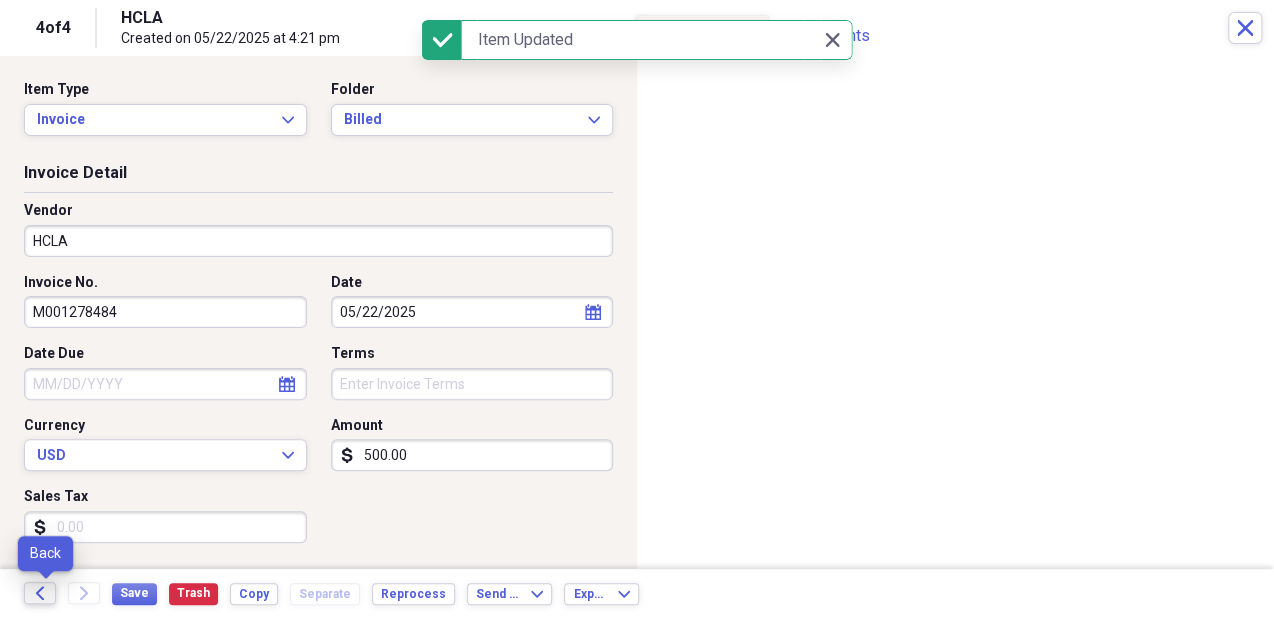 click on "Back" 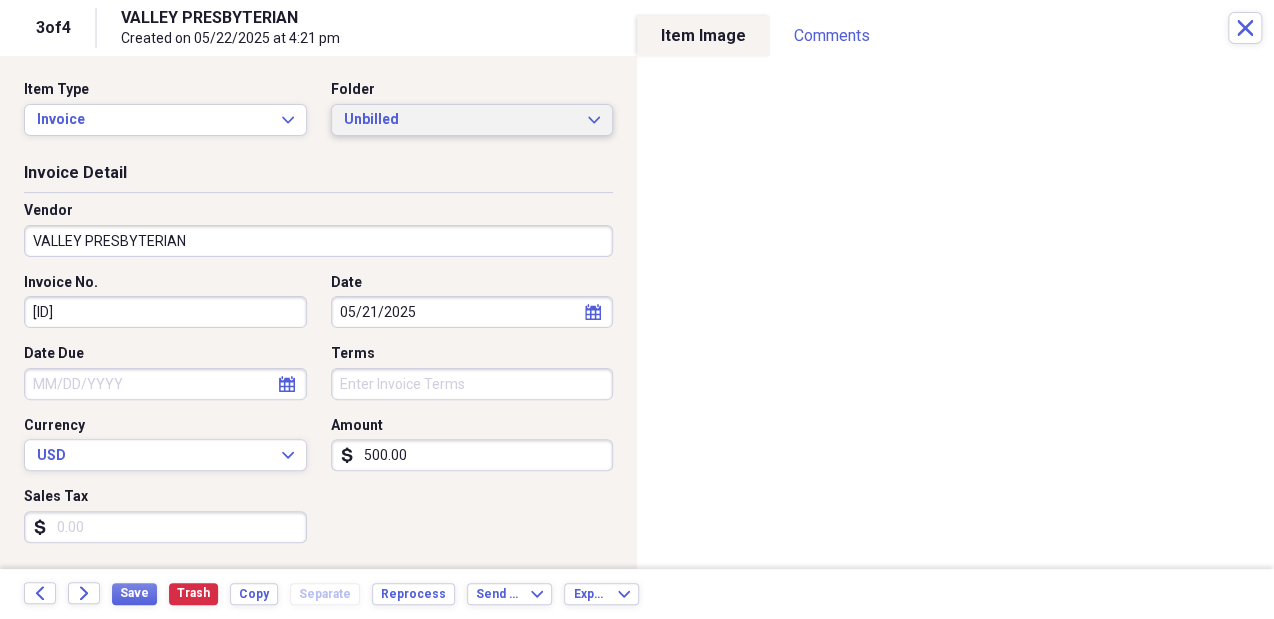 click on "Unbilled" at bounding box center [460, 120] 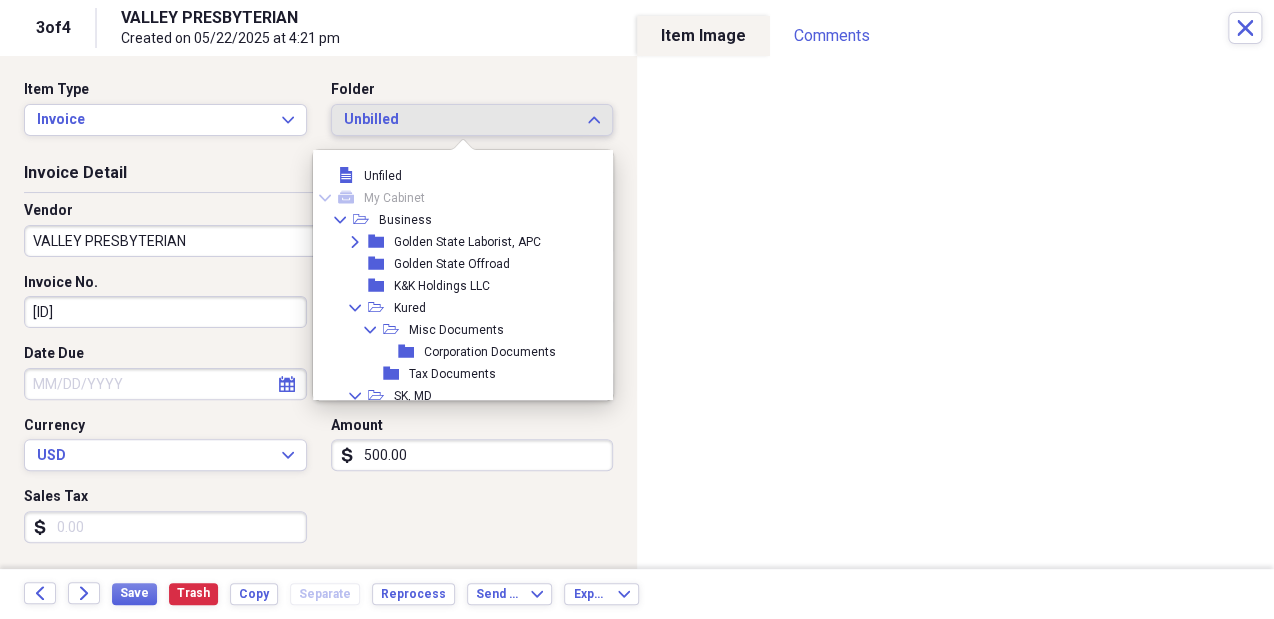 scroll, scrollTop: 303, scrollLeft: 0, axis: vertical 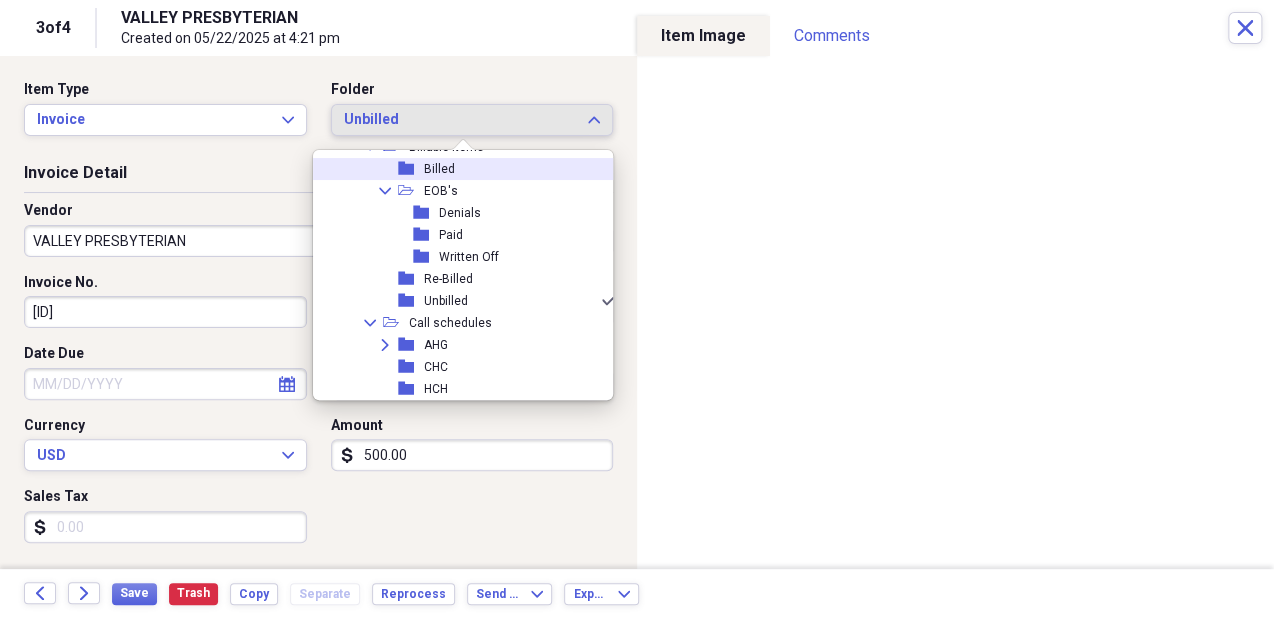 click on "folder Billed" at bounding box center (458, 169) 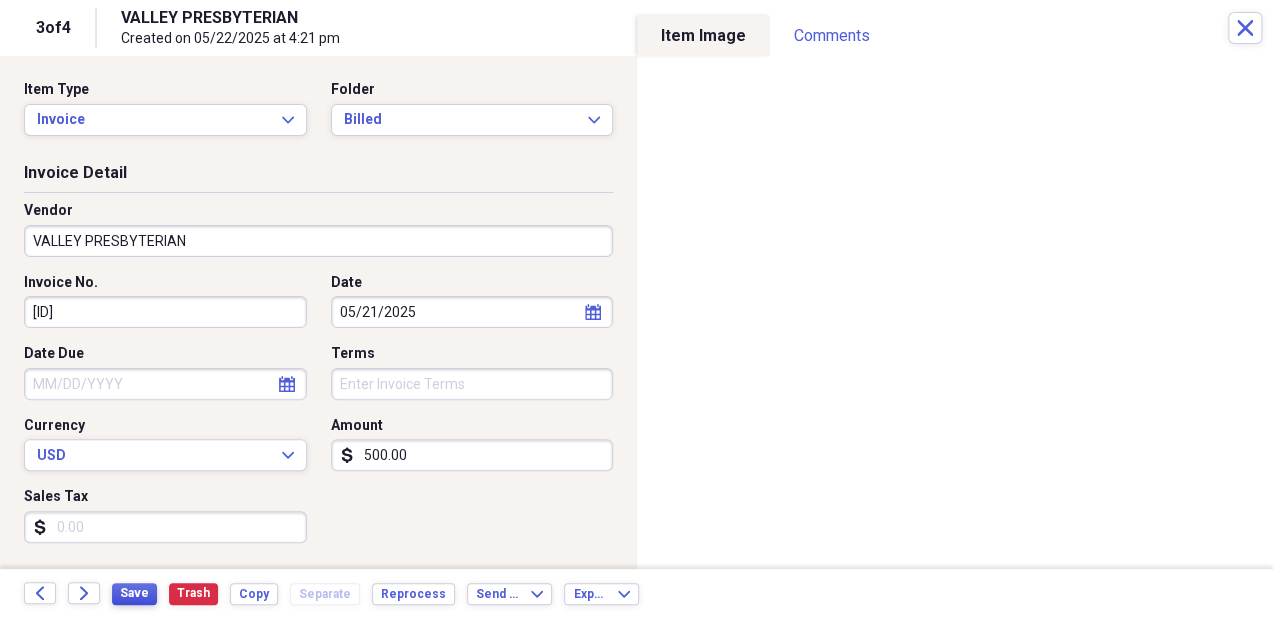 click on "Save" at bounding box center (134, 593) 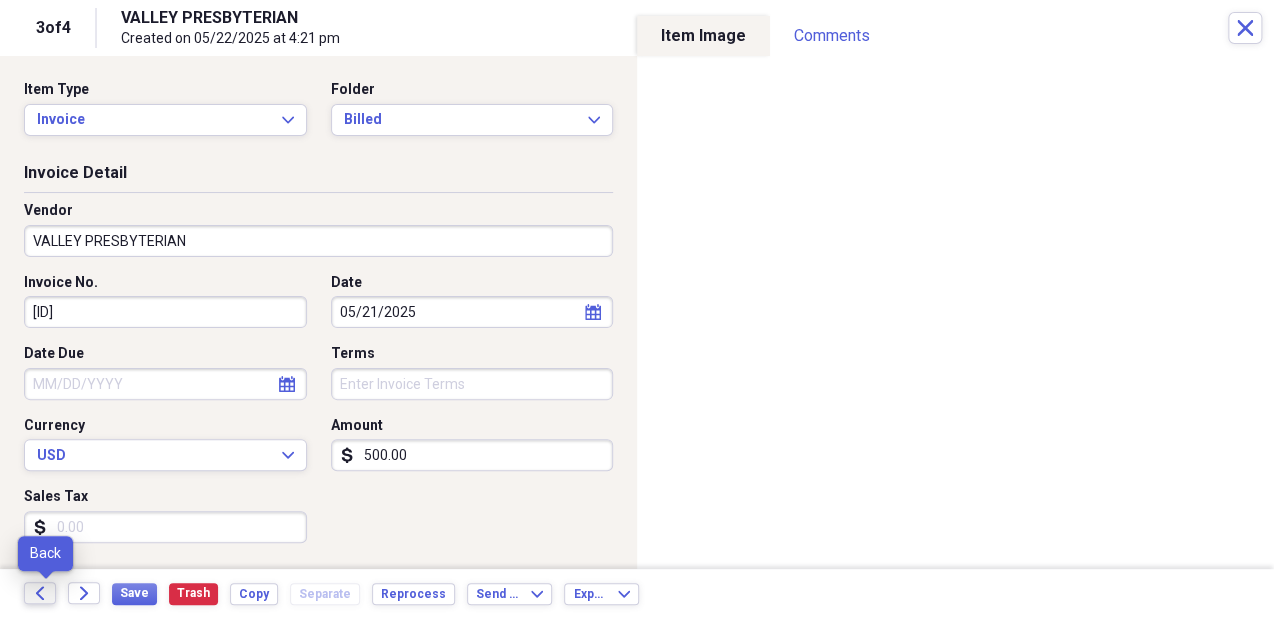click on "Back" 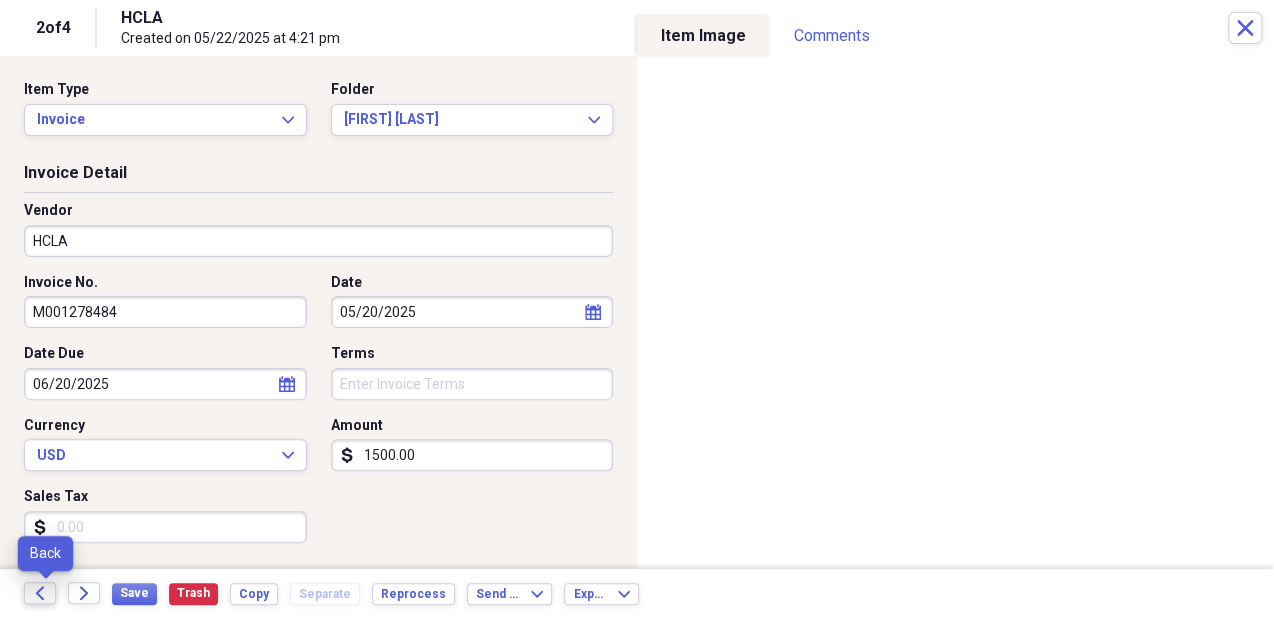 click 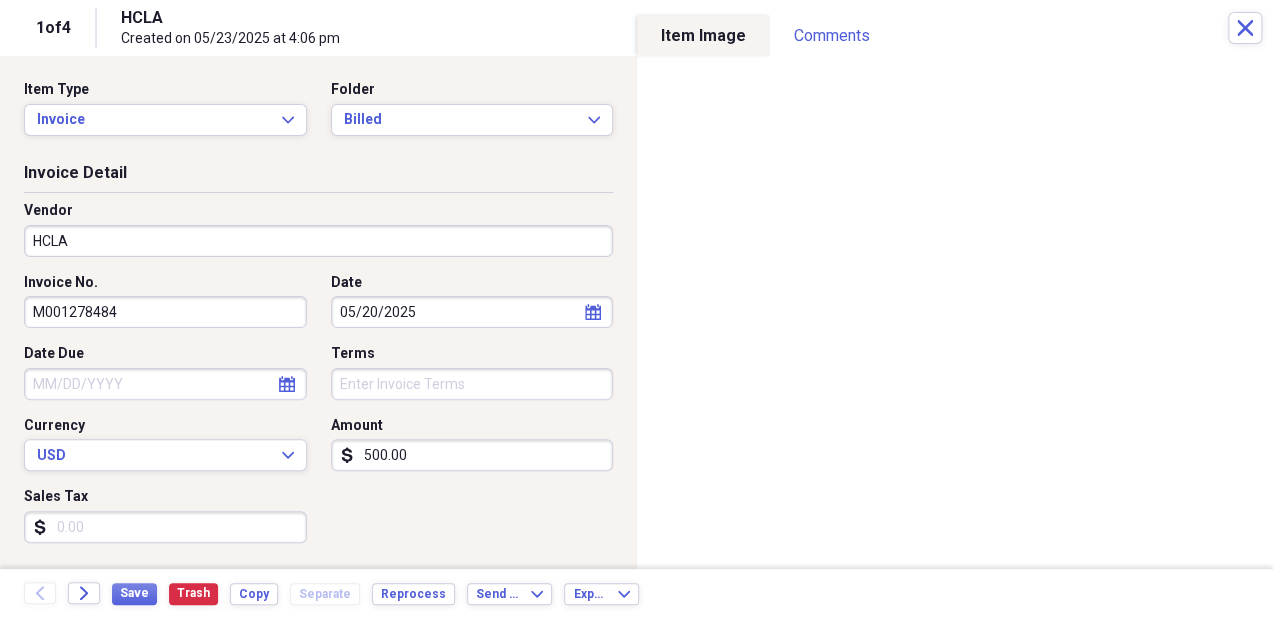 click on "calendar" 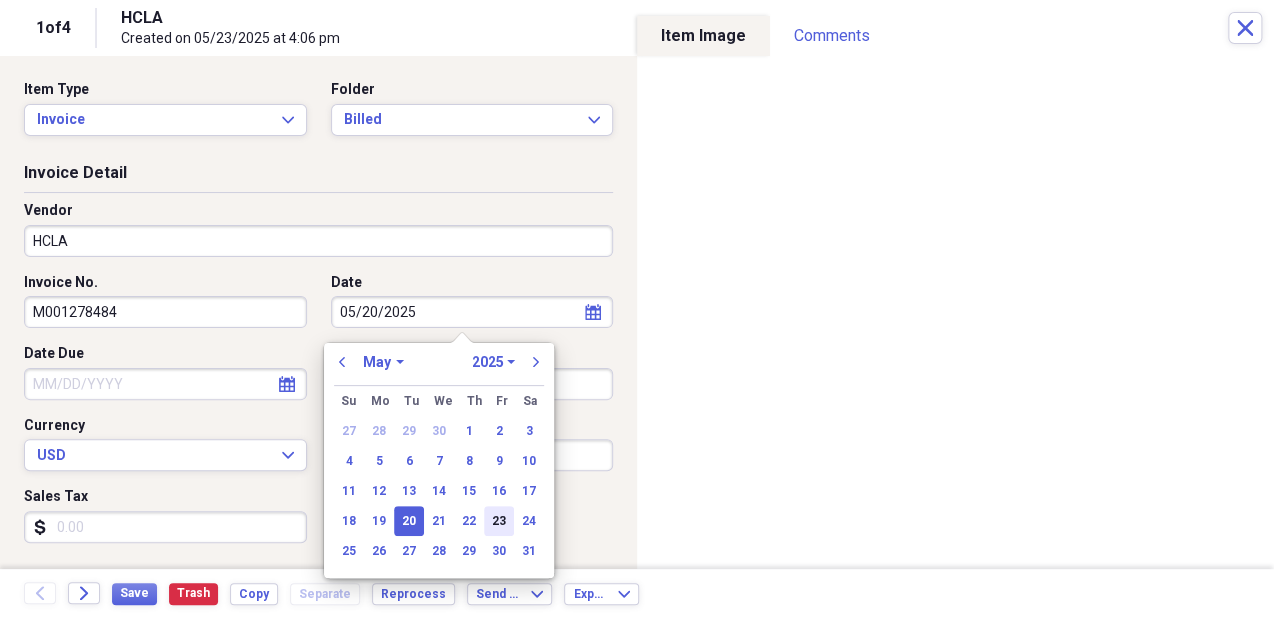 click on "23" at bounding box center (499, 521) 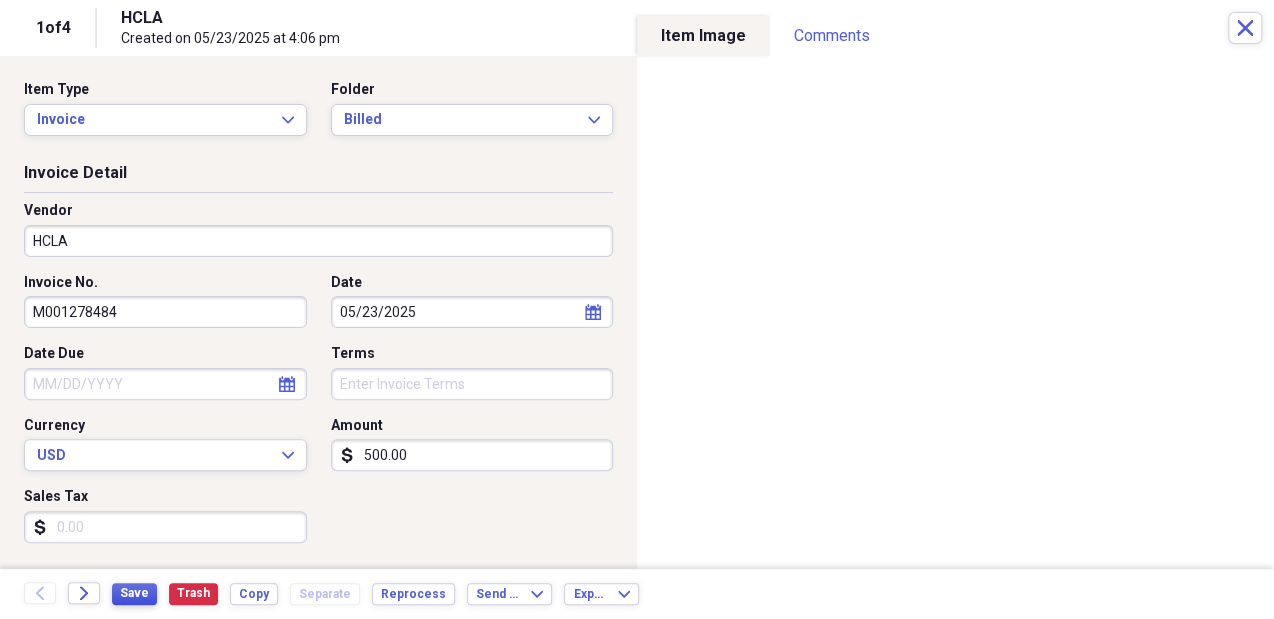 click on "Save" at bounding box center [134, 593] 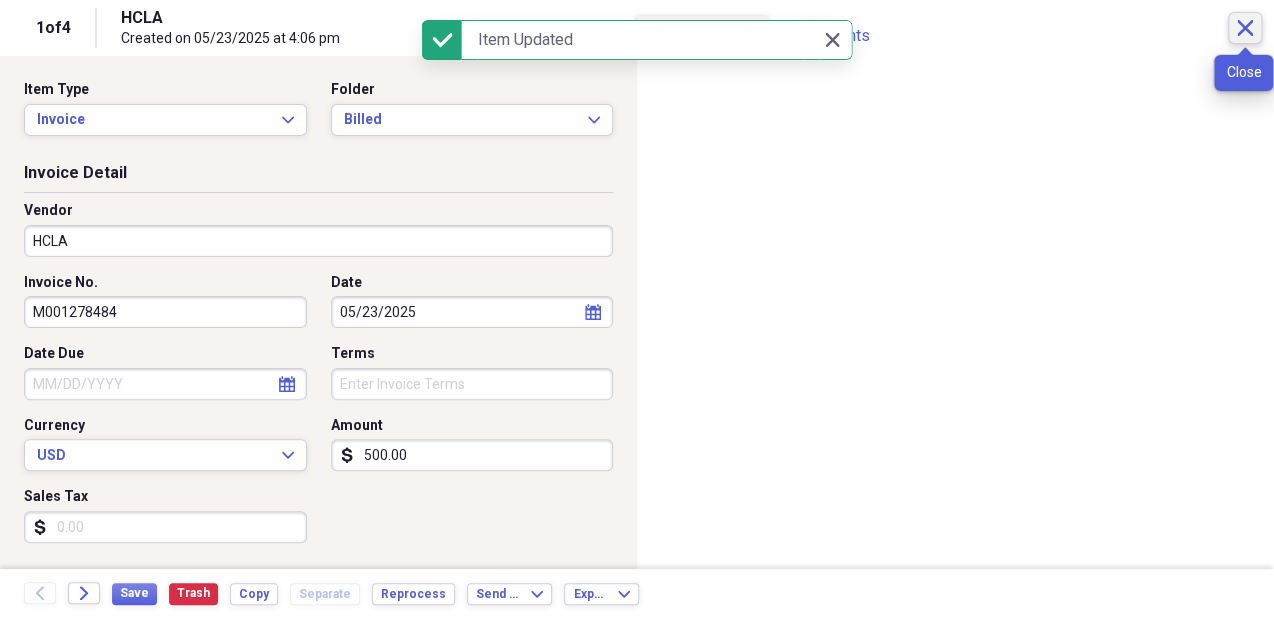 click 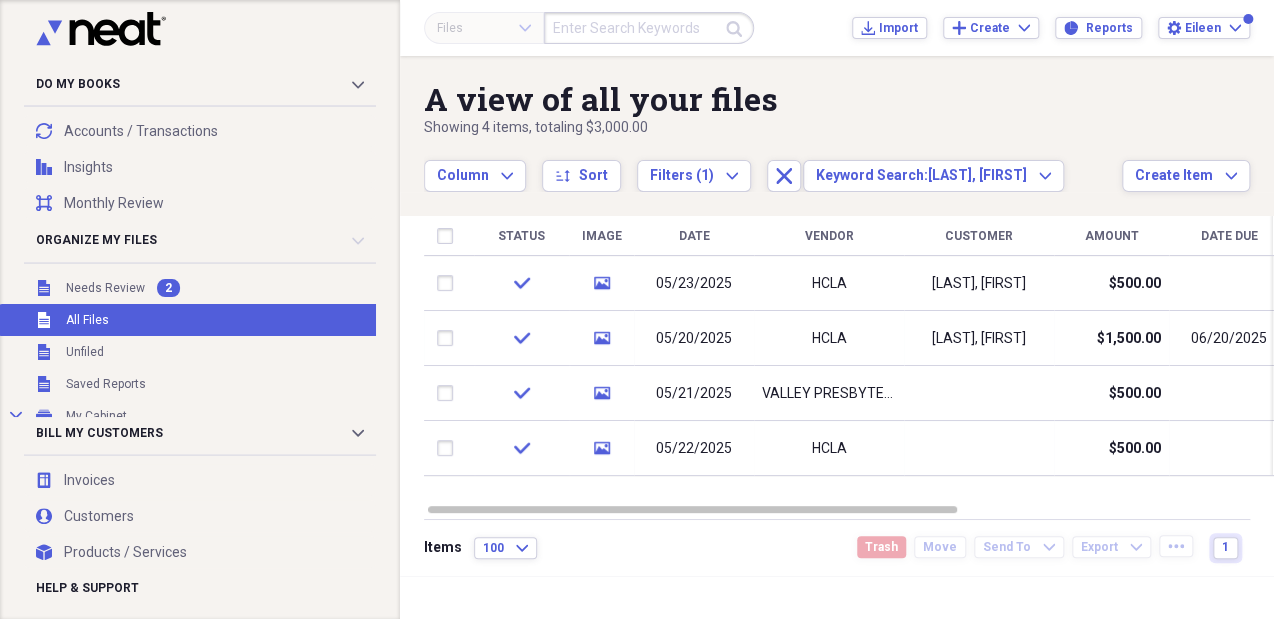 click on "Date" at bounding box center [694, 236] 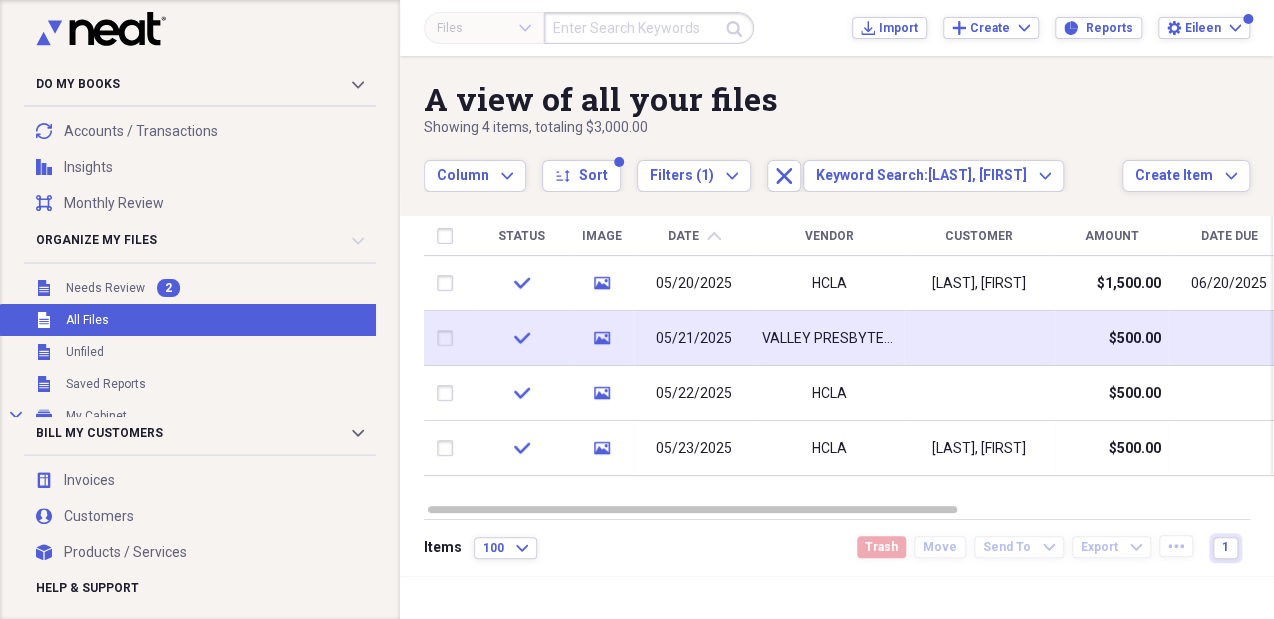 click on "VALLEY PRESBYTERIAN" at bounding box center (829, 339) 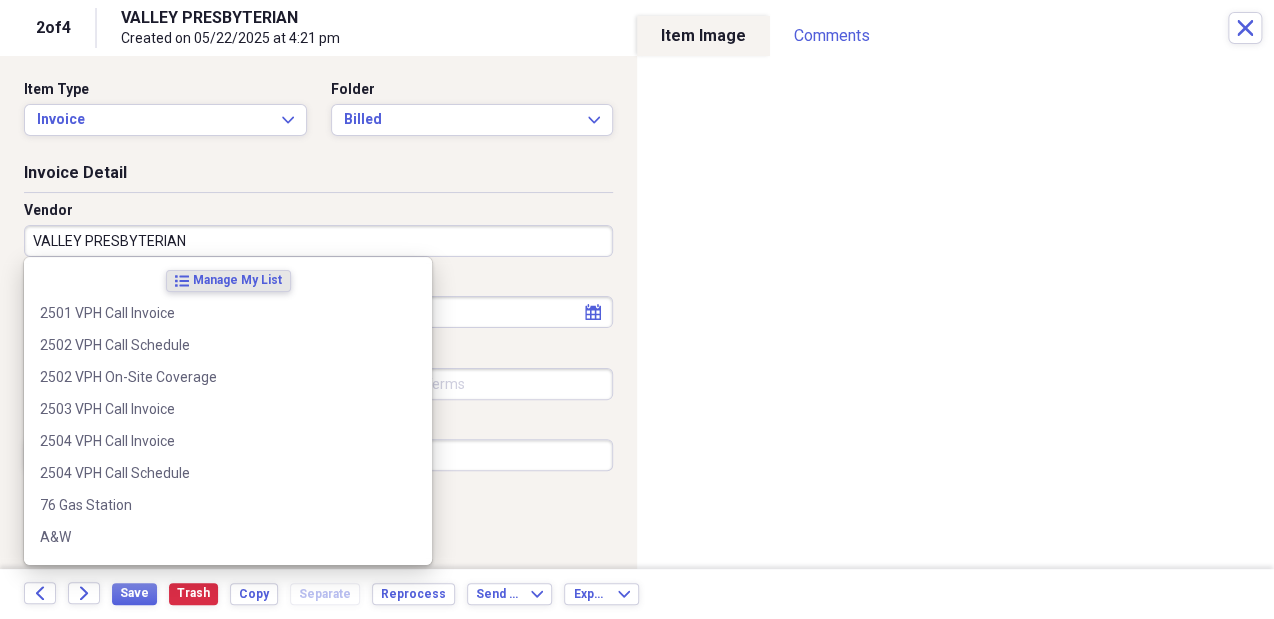 click on "VALLEY PRESBYTERIAN" at bounding box center (318, 241) 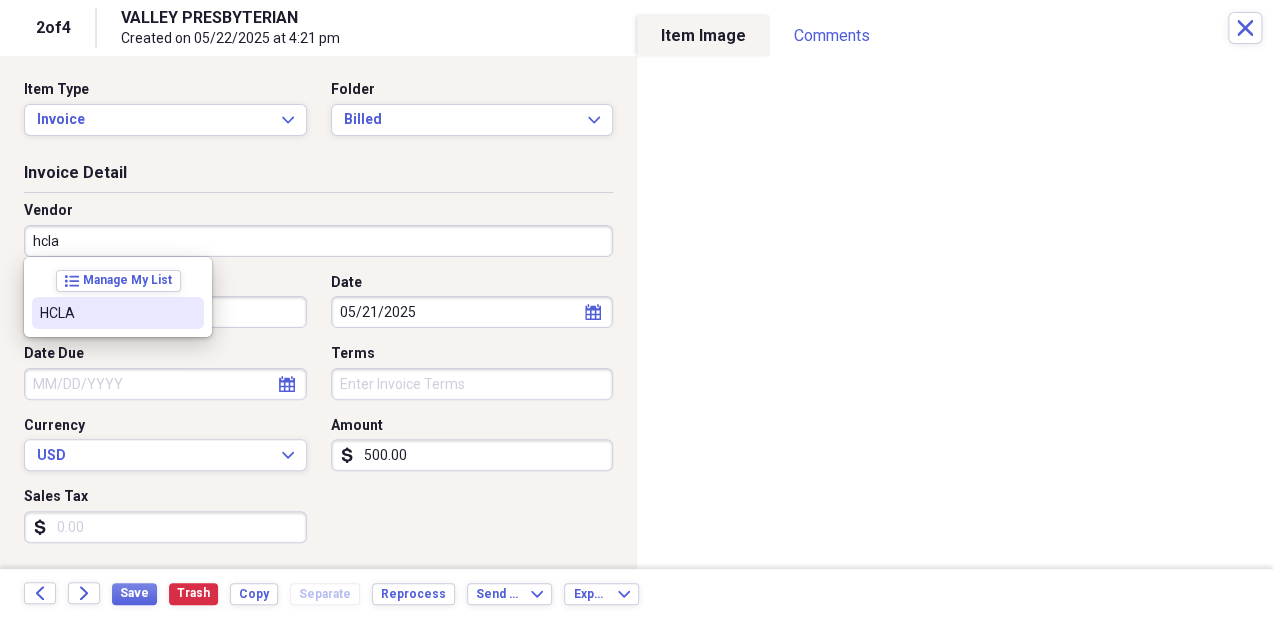 click on "HCLA" at bounding box center [106, 313] 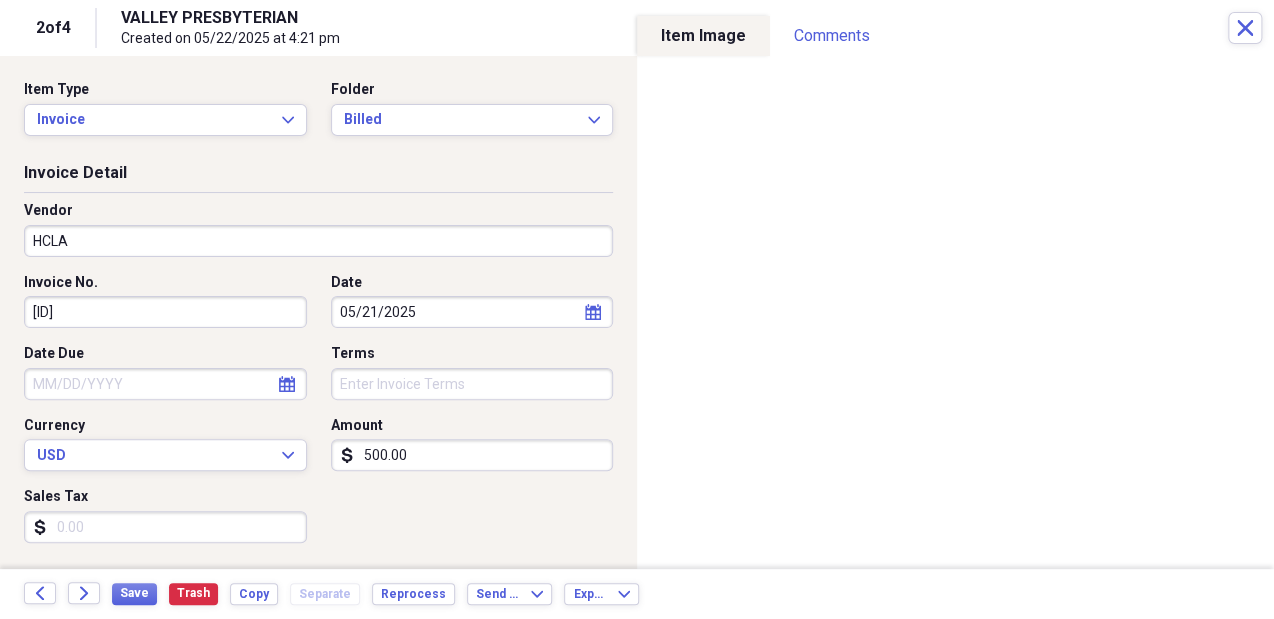 type on "Billed" 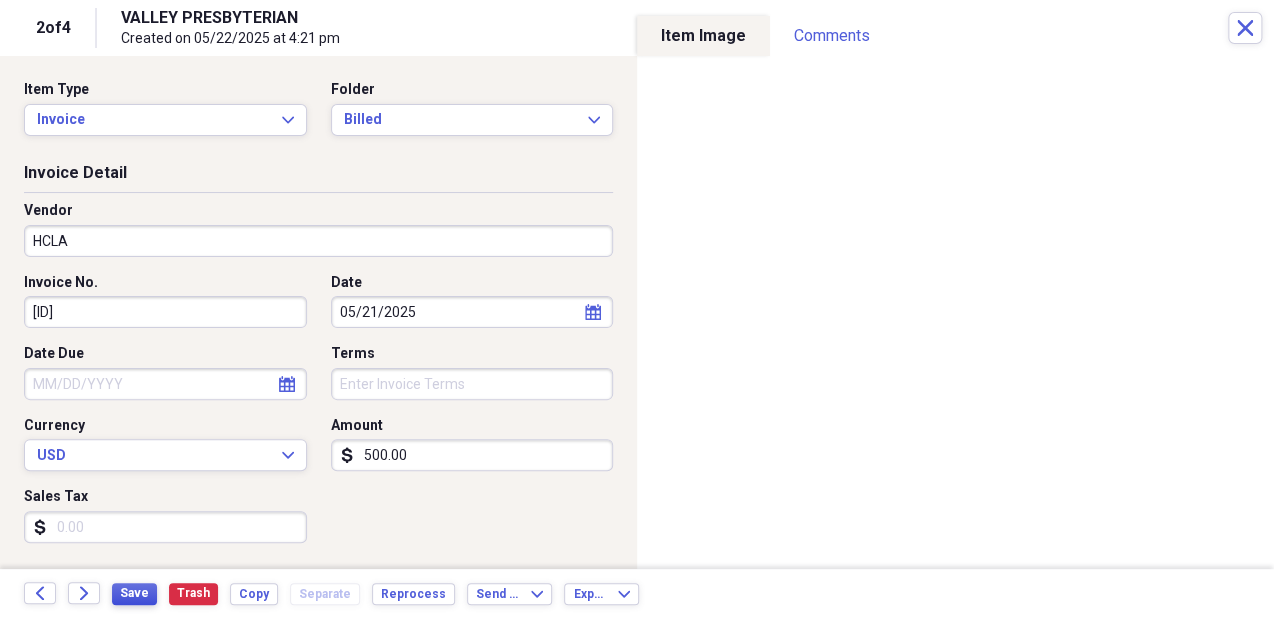 click on "Save" at bounding box center [134, 593] 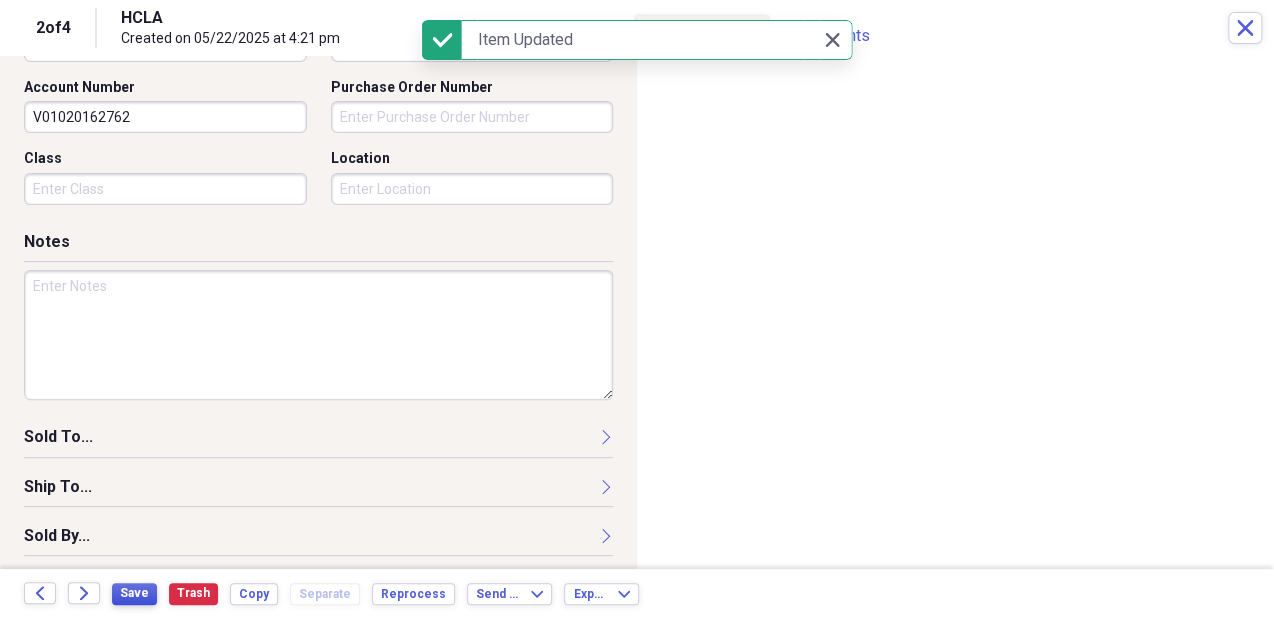 scroll, scrollTop: 416, scrollLeft: 0, axis: vertical 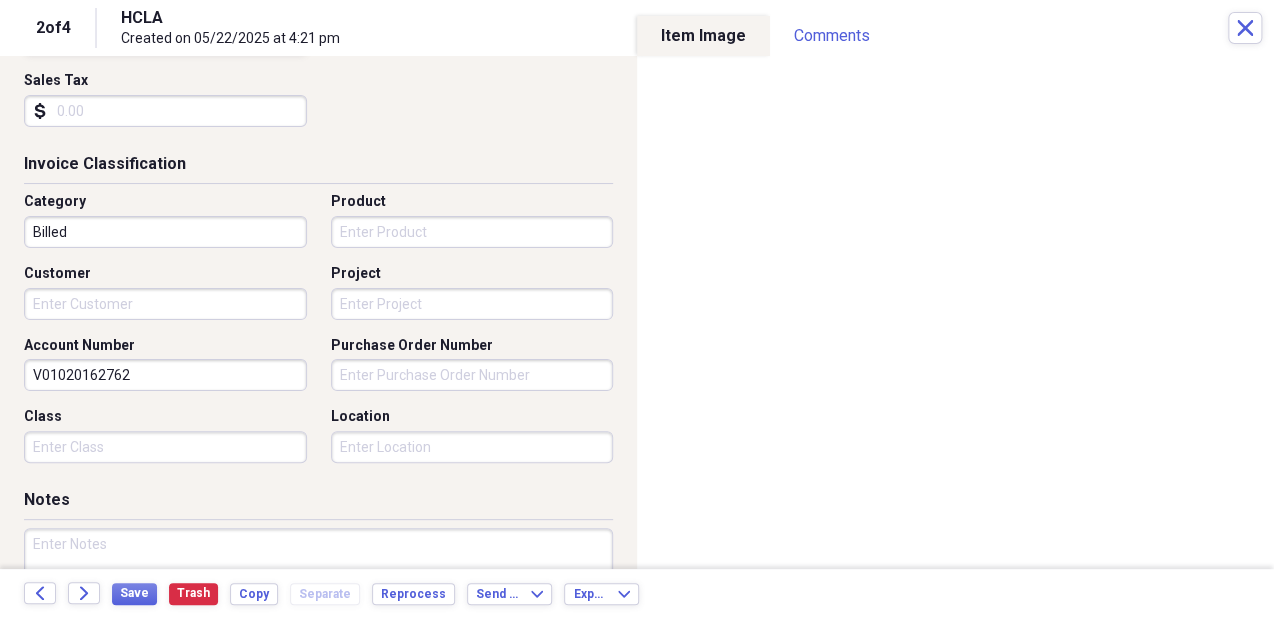 click on "Product" at bounding box center (472, 232) 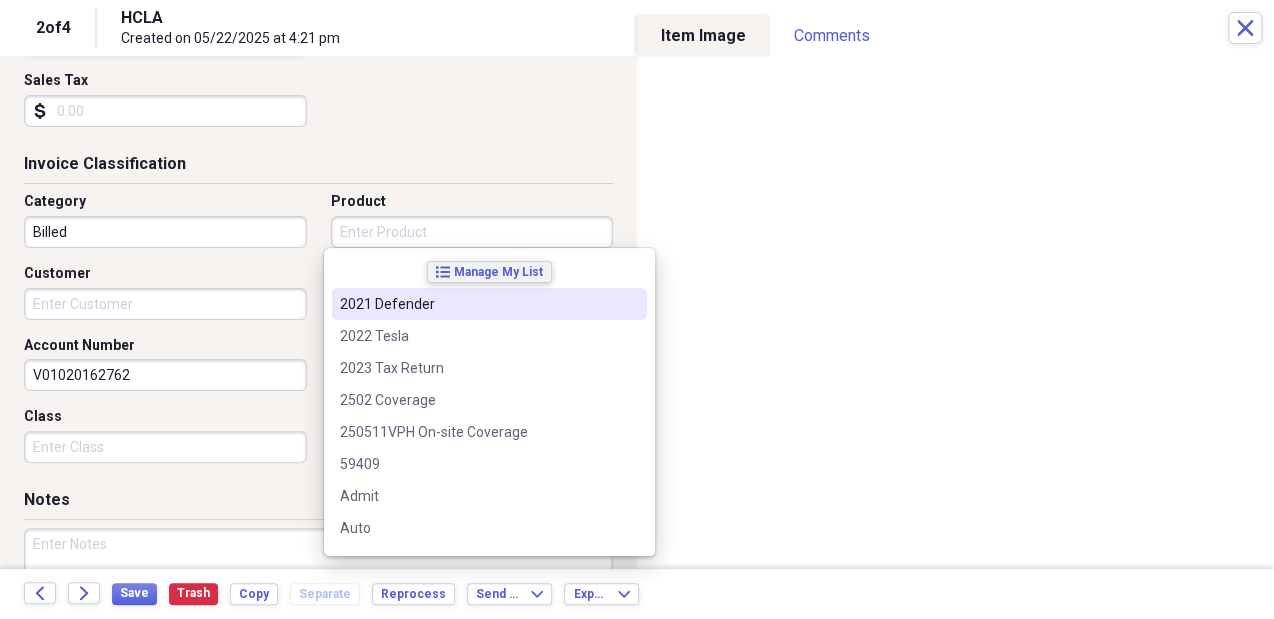 type on "v" 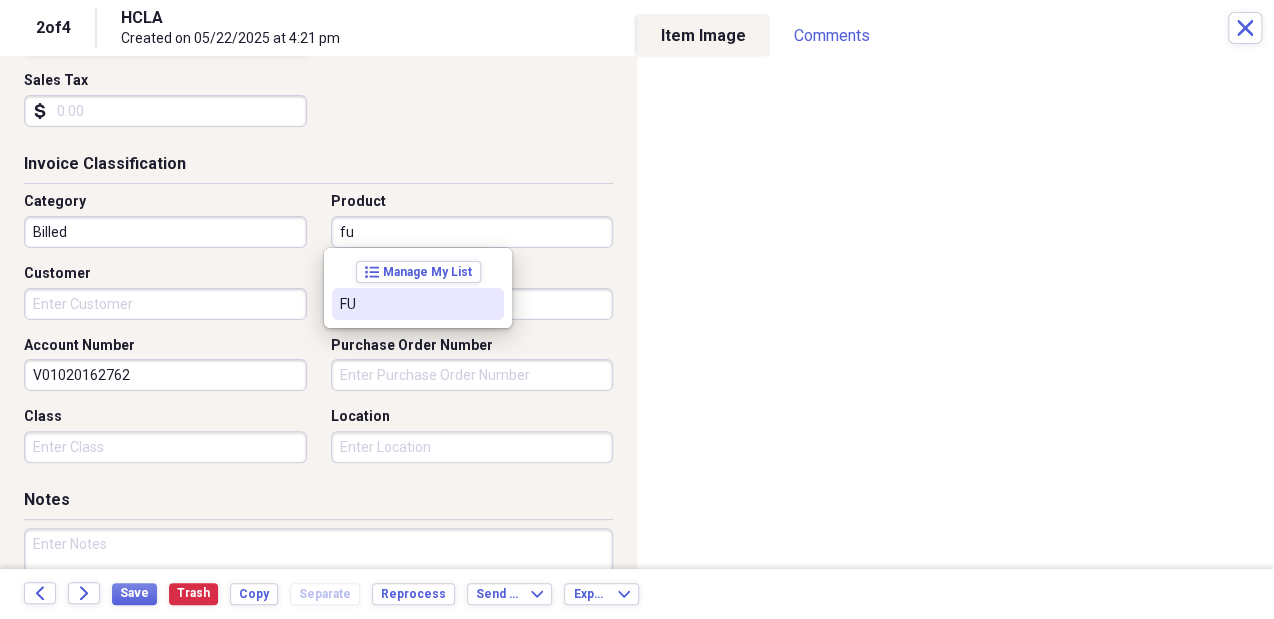 click on "FU" at bounding box center [418, 304] 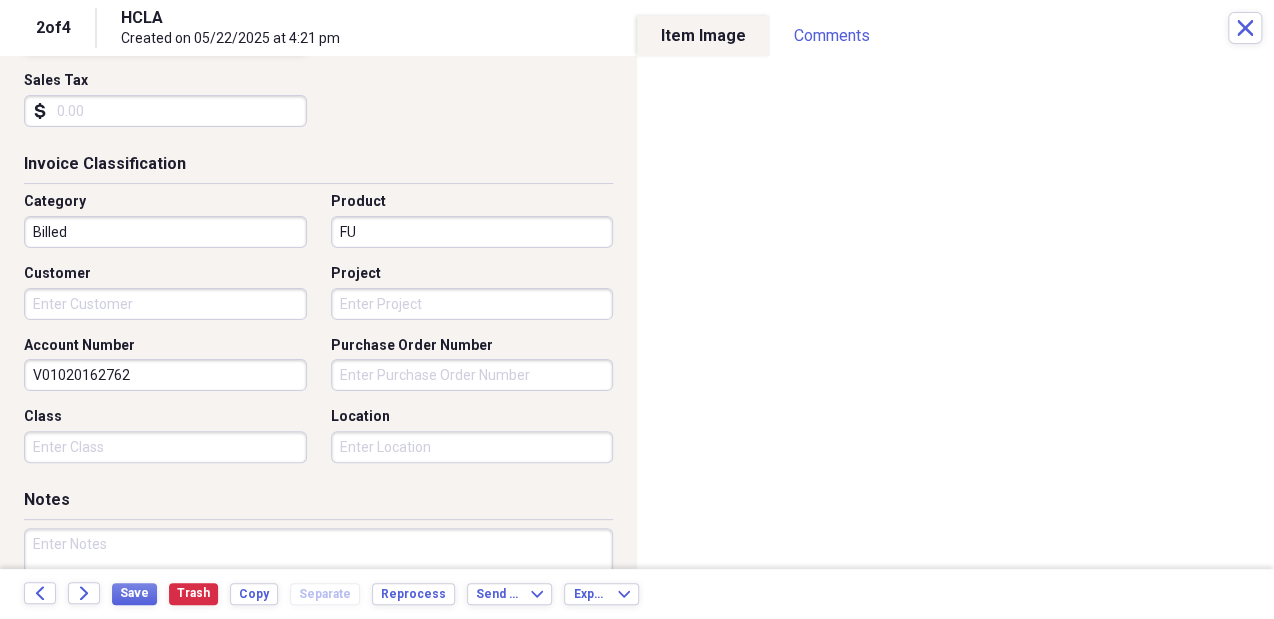 click on "Customer" at bounding box center (165, 304) 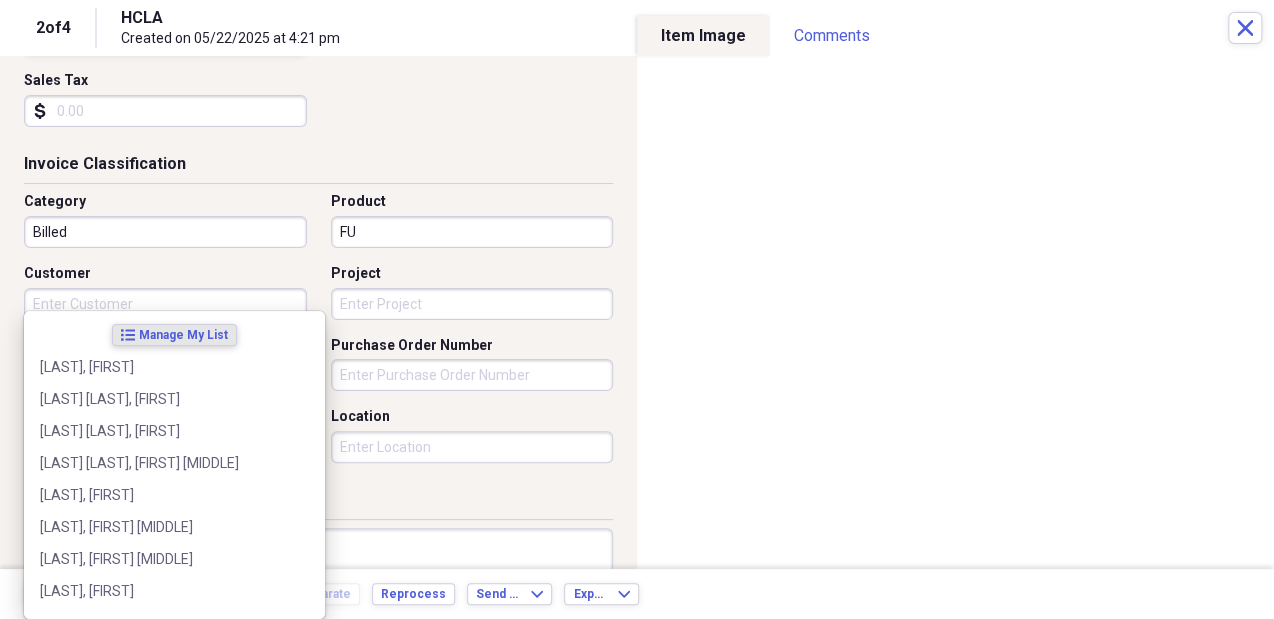 paste on "[LAST], [FIRST]" 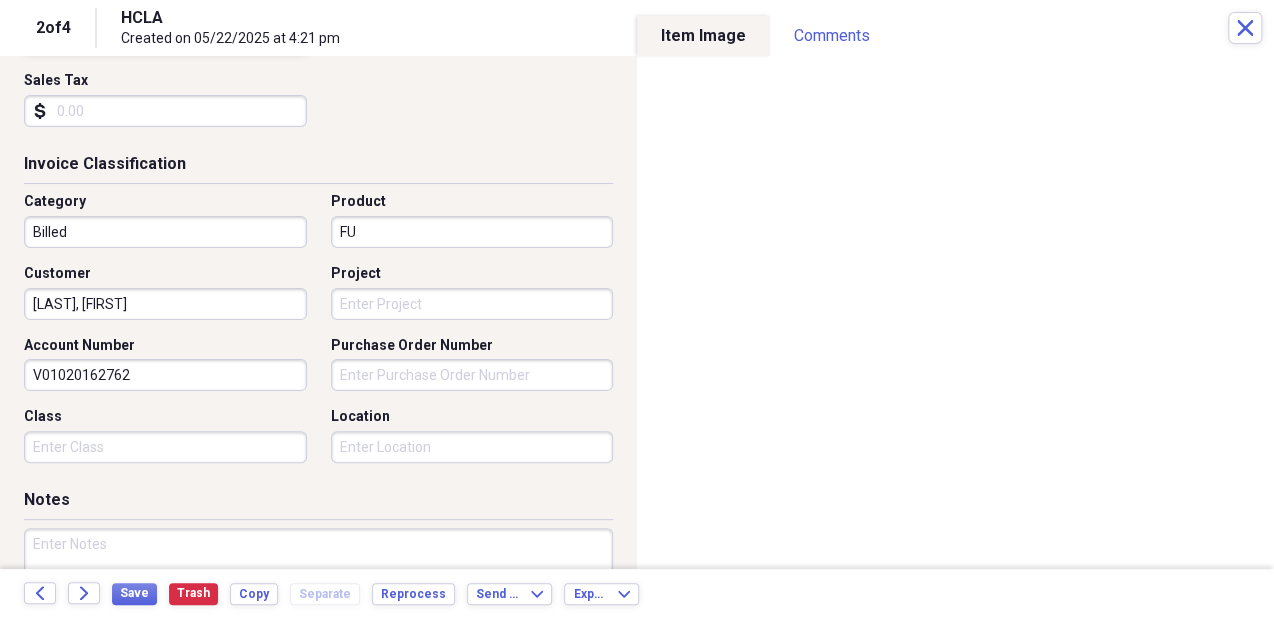 click on "[LAST], [FIRST]" at bounding box center [165, 304] 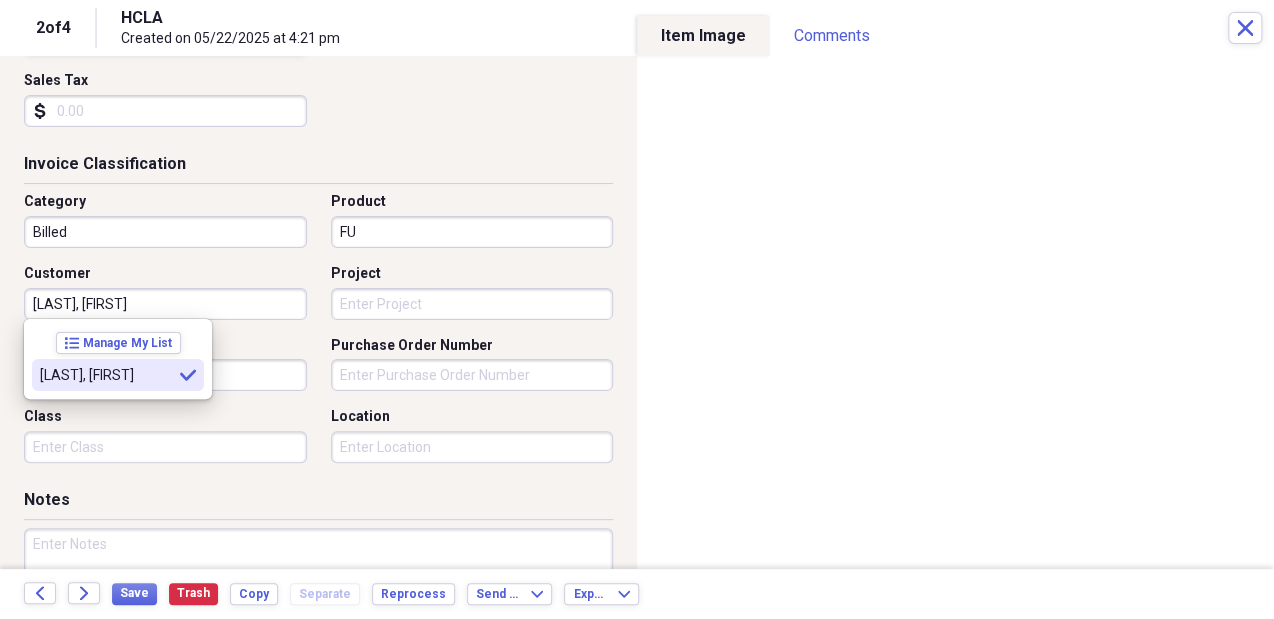 type on "[LAST], [FIRST]" 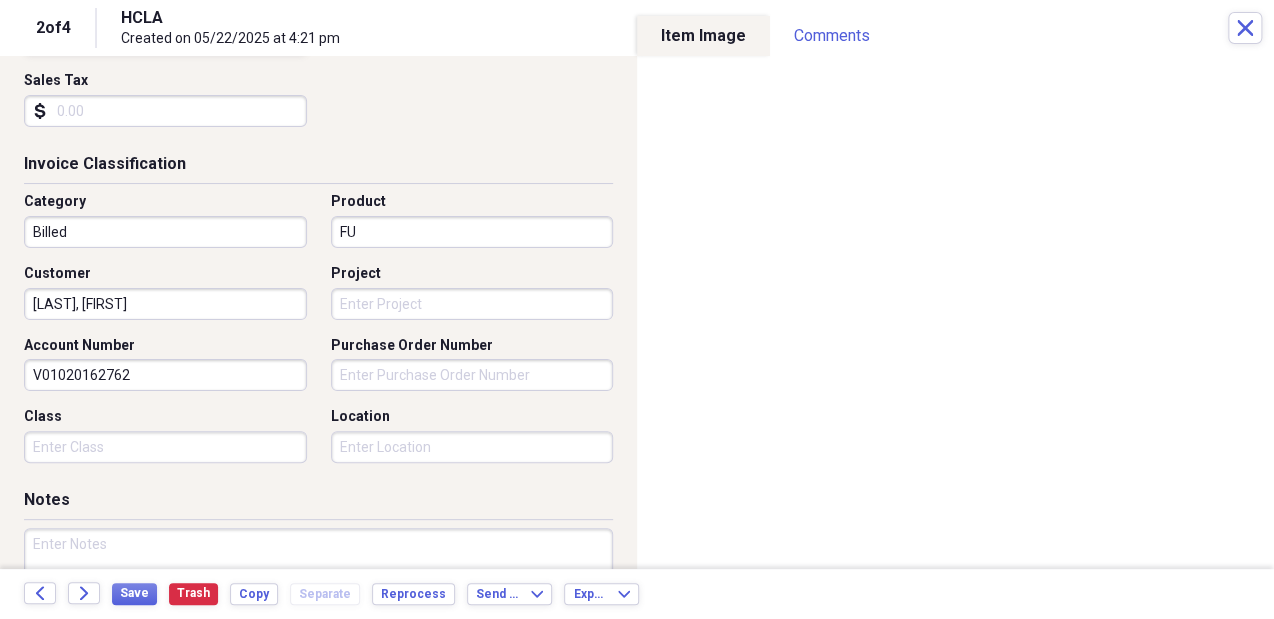 click on "Project" at bounding box center (472, 304) 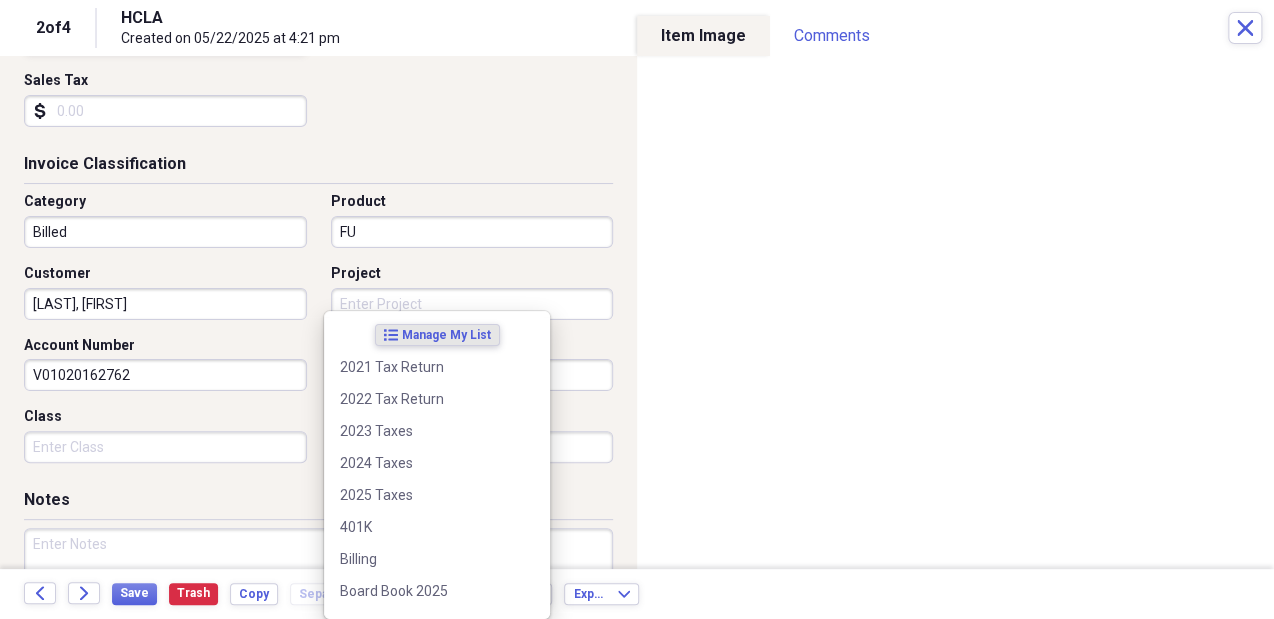 click on "list Manage My List 2021 Tax Return 2022 Tax Return 2023 Taxes 2024 Taxes 2025 Taxes 401K Billing Board Book 2025 Call Schedule Cash Payments Computer DK4BORJIAN Delivery Garage Improvement Home Expense Home Remodel LONG4ROD Medical Services Medical records Misc Documents Personal Expense Tracking Posted in OA Reimbursement SK4LANTRY SK4ROD SK4YASH Shareholder Distribution Statement Tax Audit VCWC4CFHE WASCHAK4ROD Yard Improvement ZOYA g" at bounding box center [437, 465] 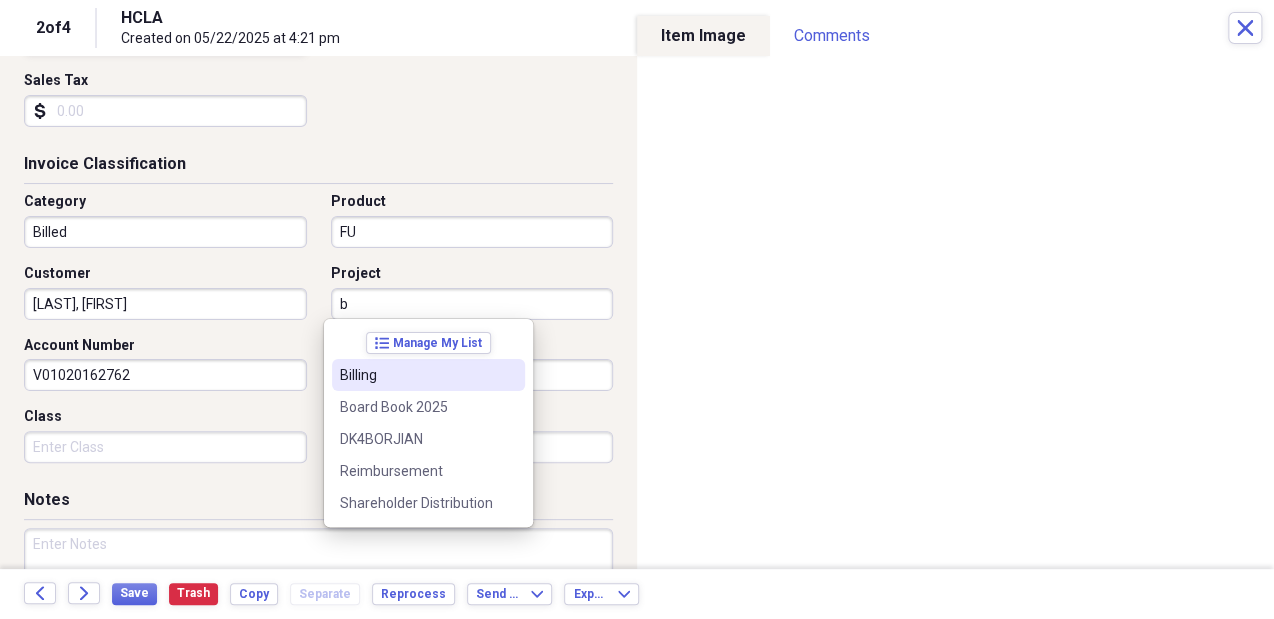 click on "Billing" at bounding box center [416, 375] 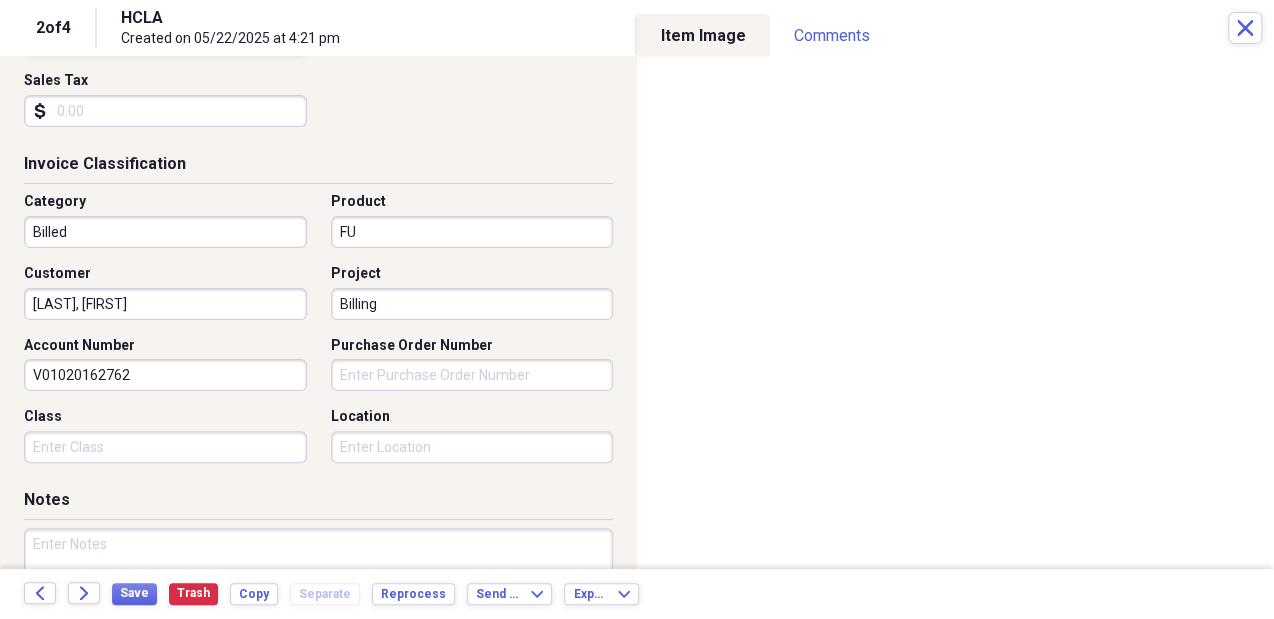 click on "Class" at bounding box center (165, 447) 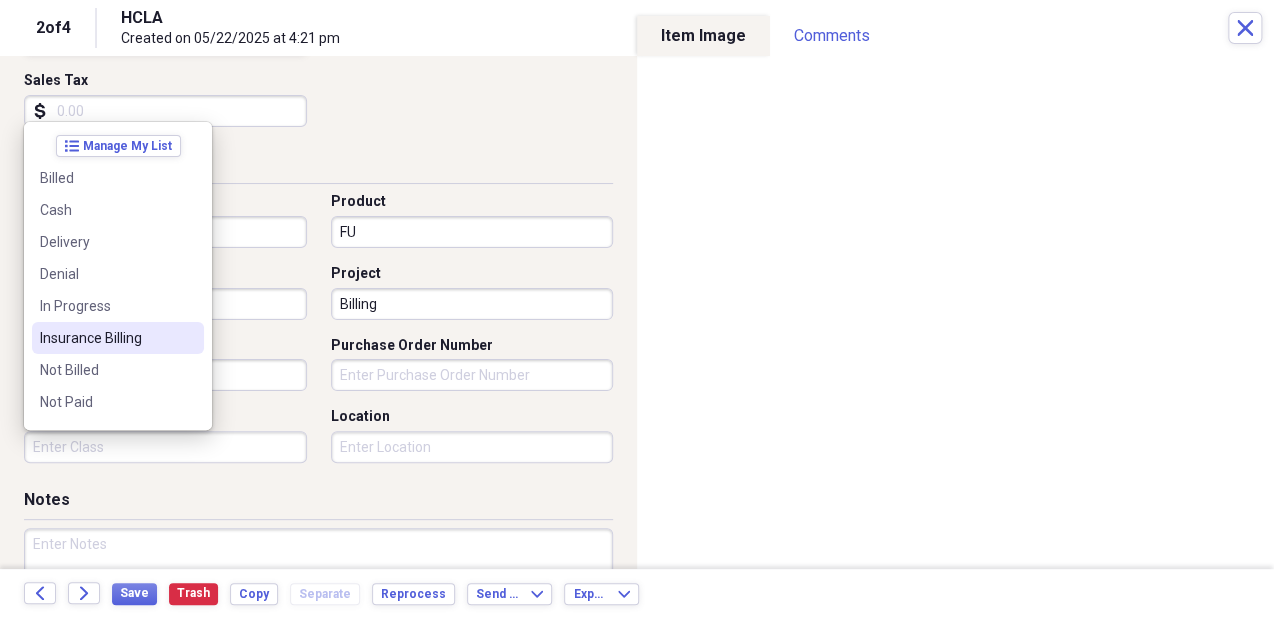 click on "Insurance Billing" at bounding box center [106, 338] 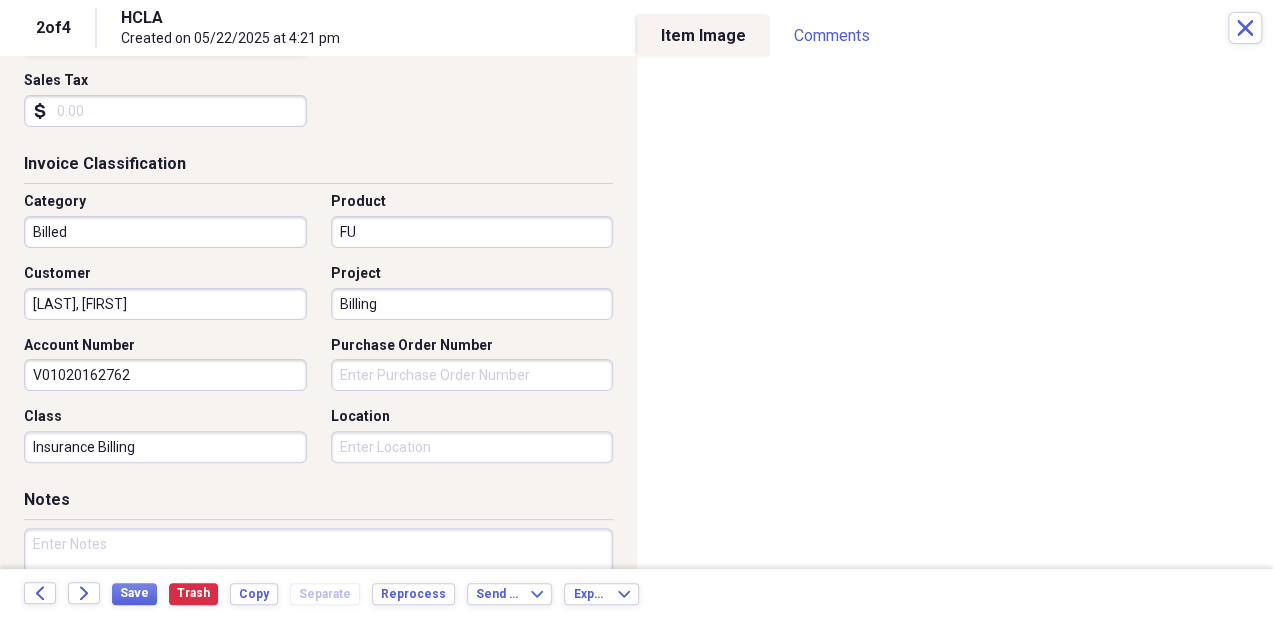 click on "Location" at bounding box center (472, 447) 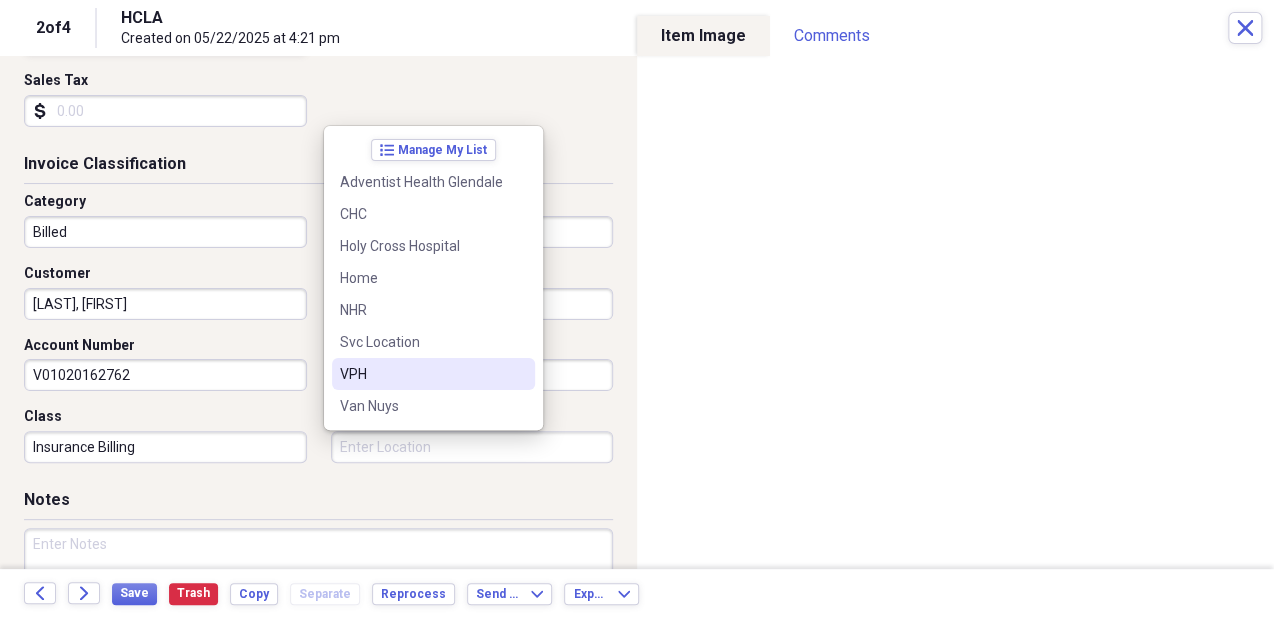 click on "VPH" at bounding box center [433, 374] 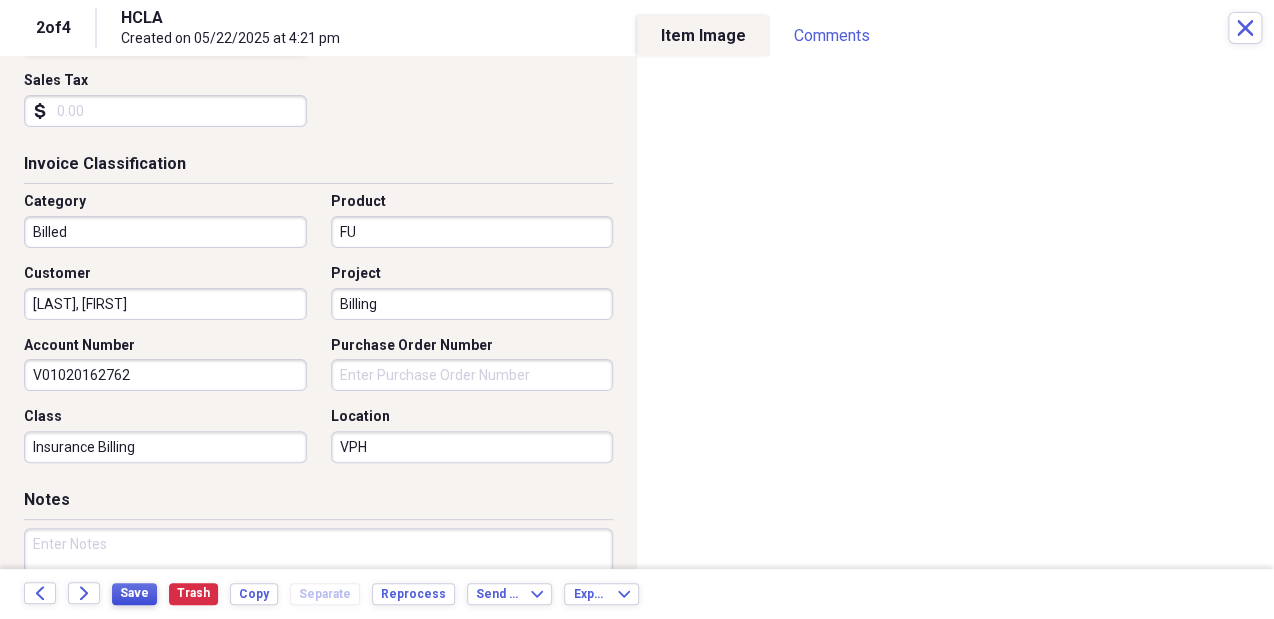 click on "Save" at bounding box center [134, 594] 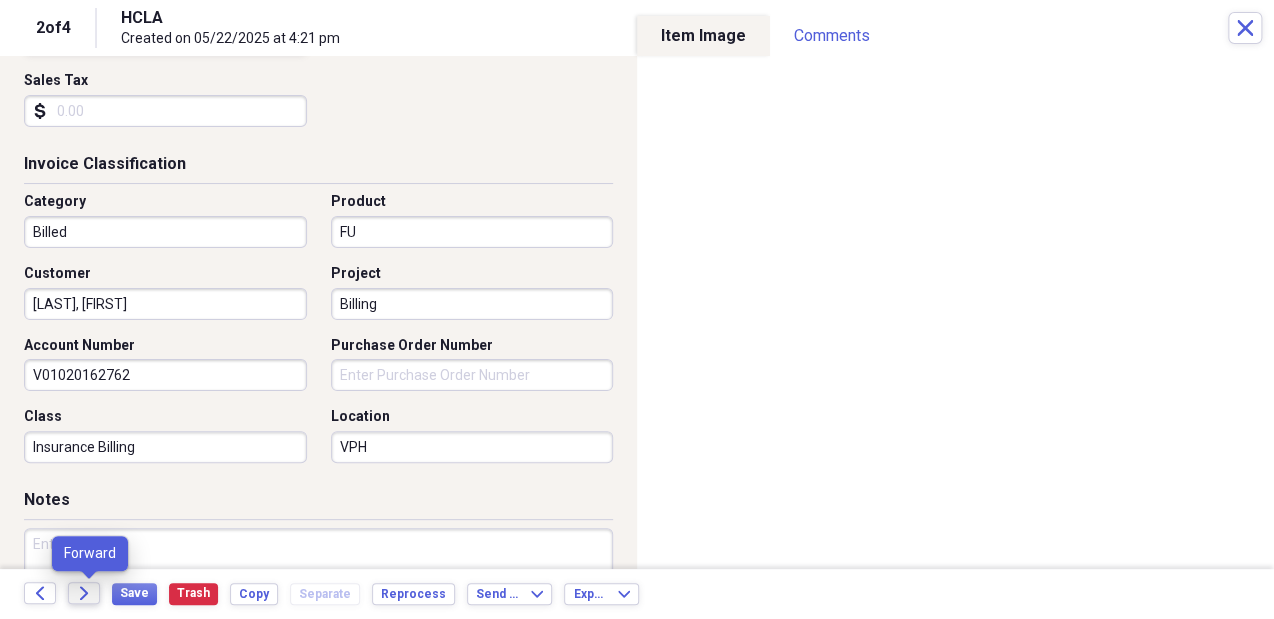 click on "Forward" 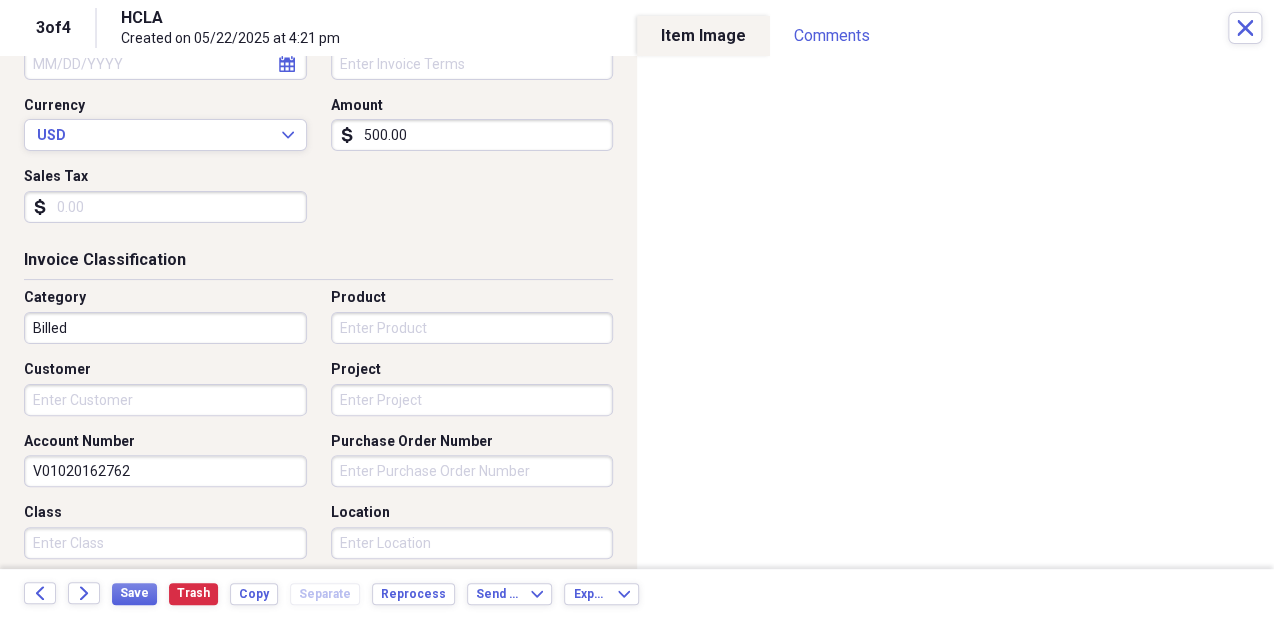 scroll, scrollTop: 336, scrollLeft: 0, axis: vertical 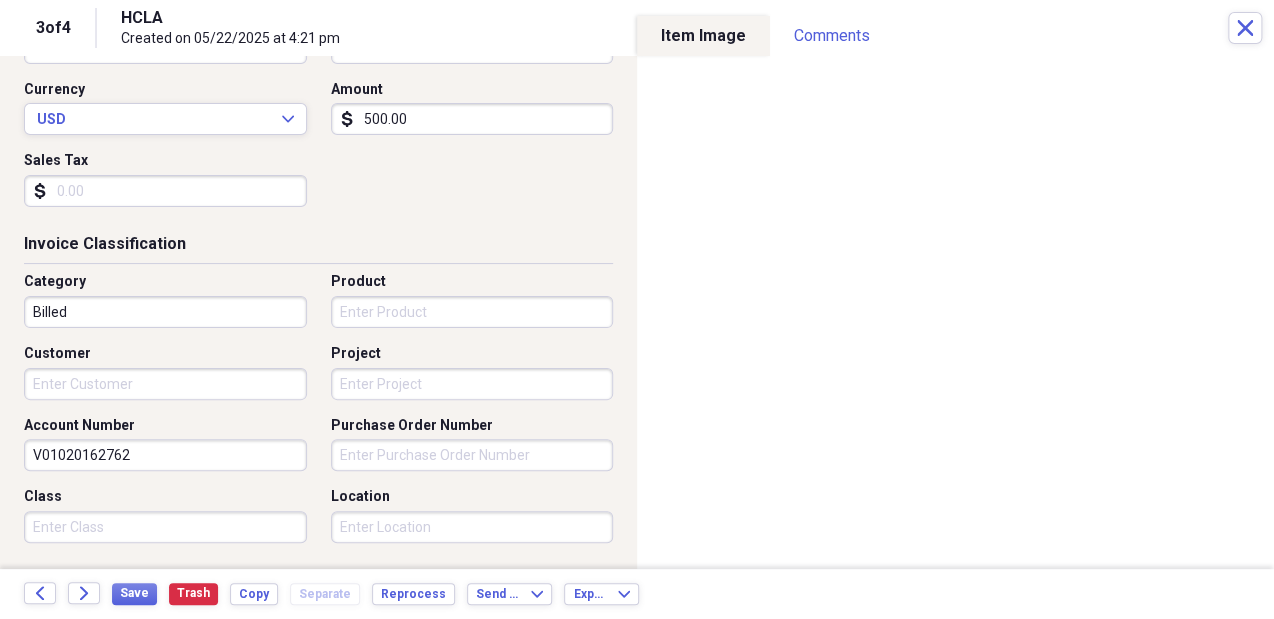 click on "Product" at bounding box center (472, 312) 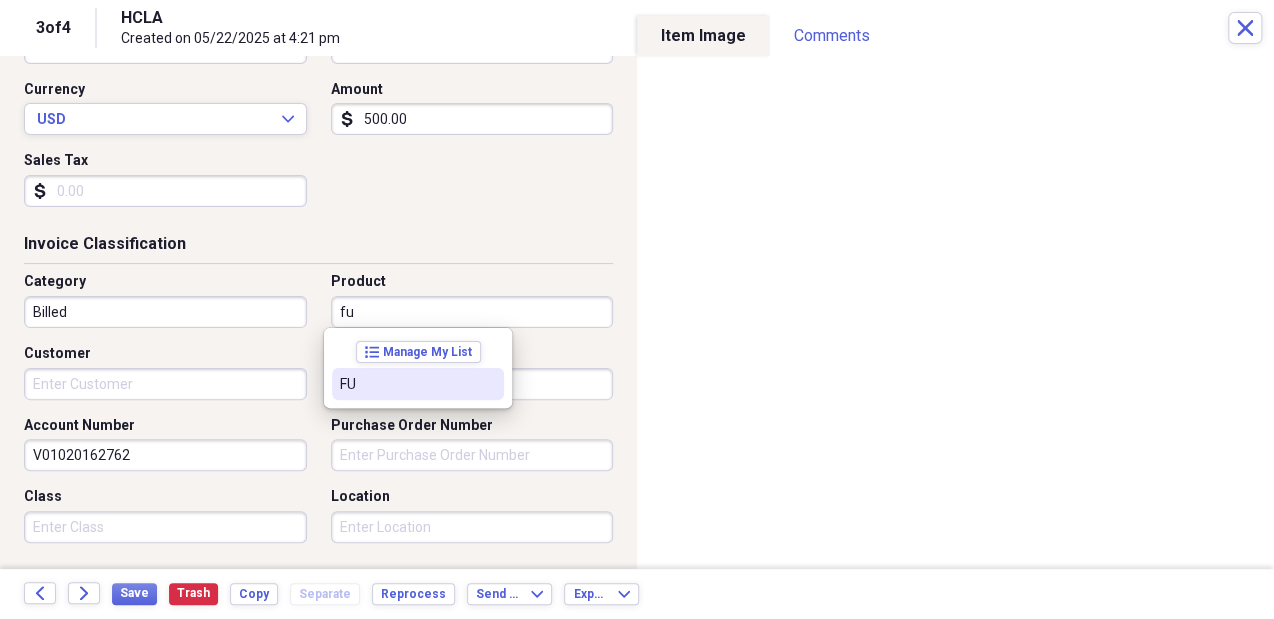 click on "FU" at bounding box center (406, 384) 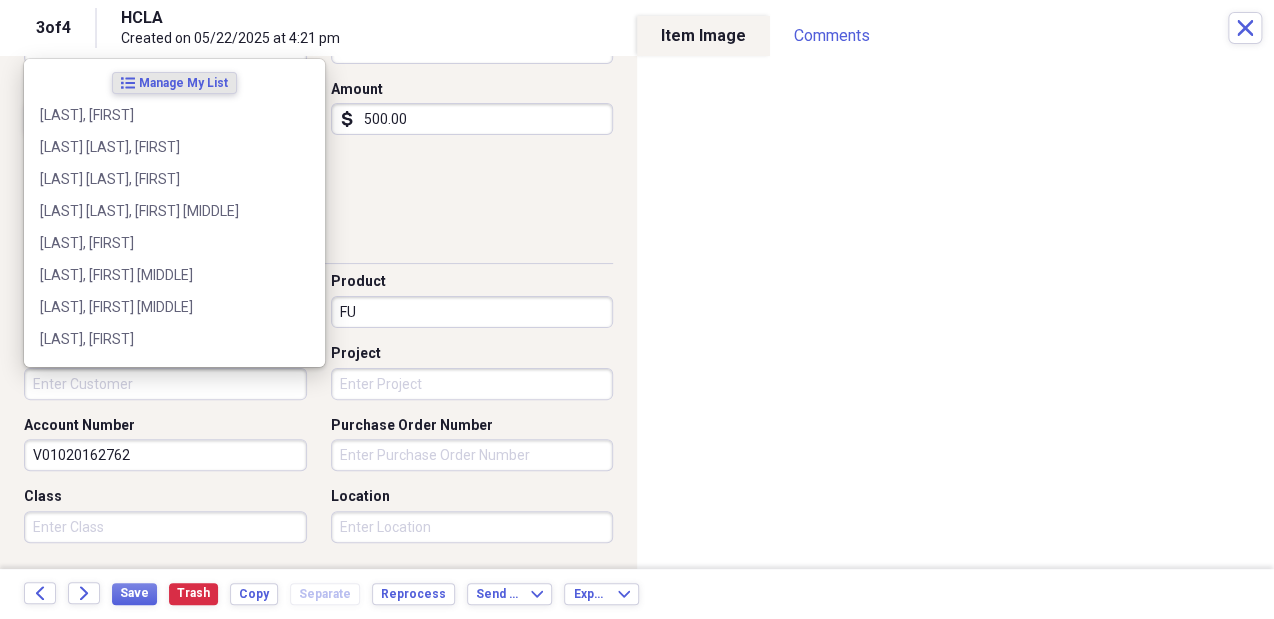 click on "Customer" at bounding box center [165, 384] 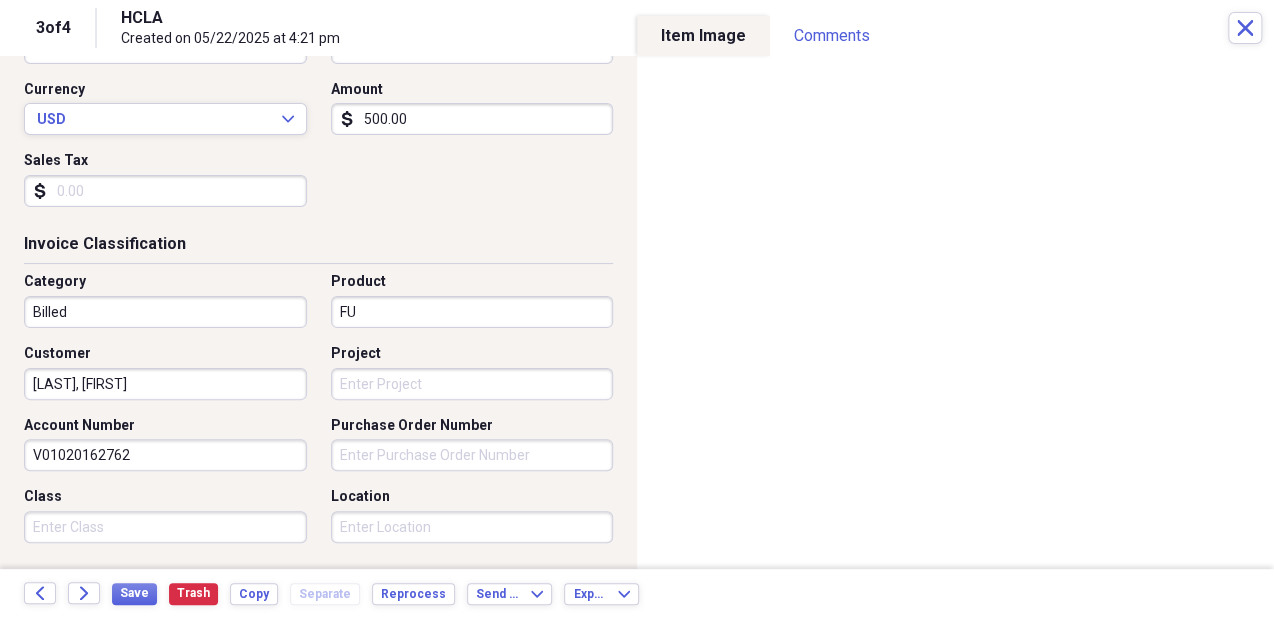 click on "[LAST], [FIRST]" at bounding box center (165, 384) 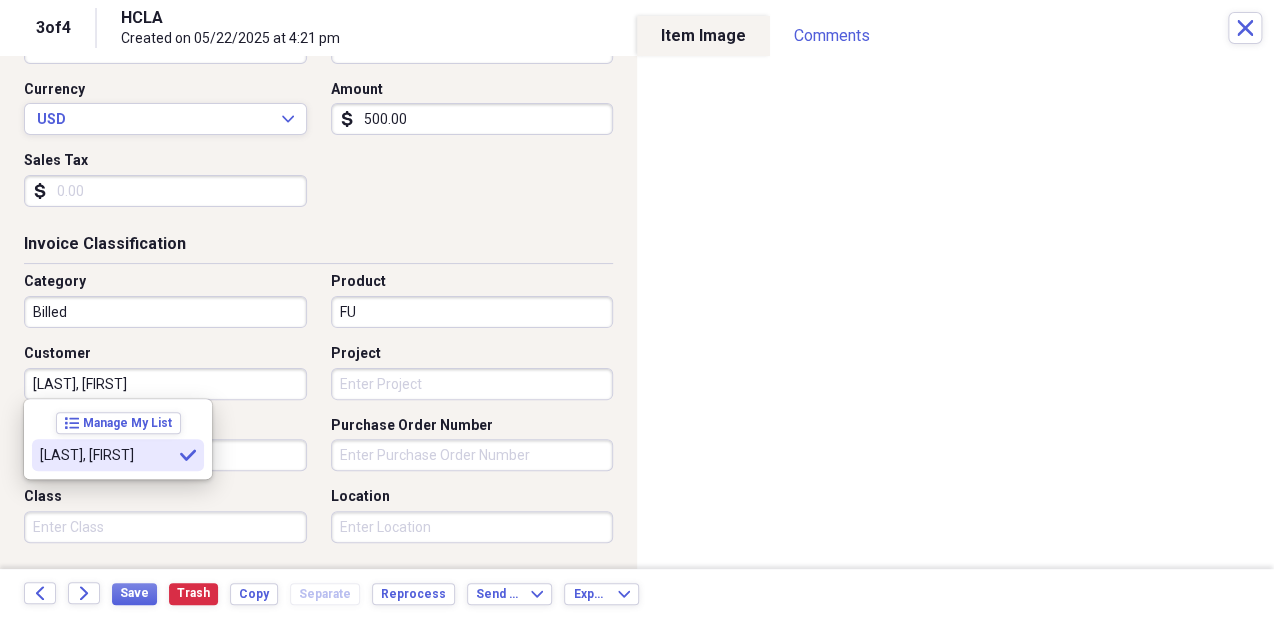 type on "[LAST], [FIRST]" 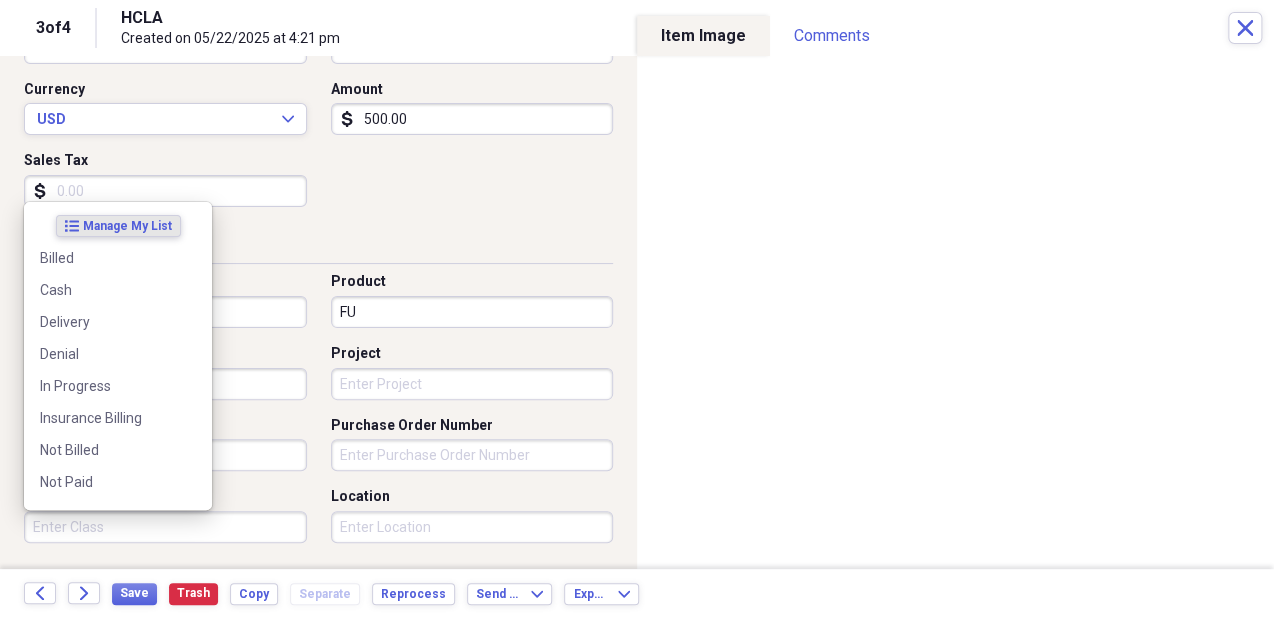 click on "Class" at bounding box center [165, 527] 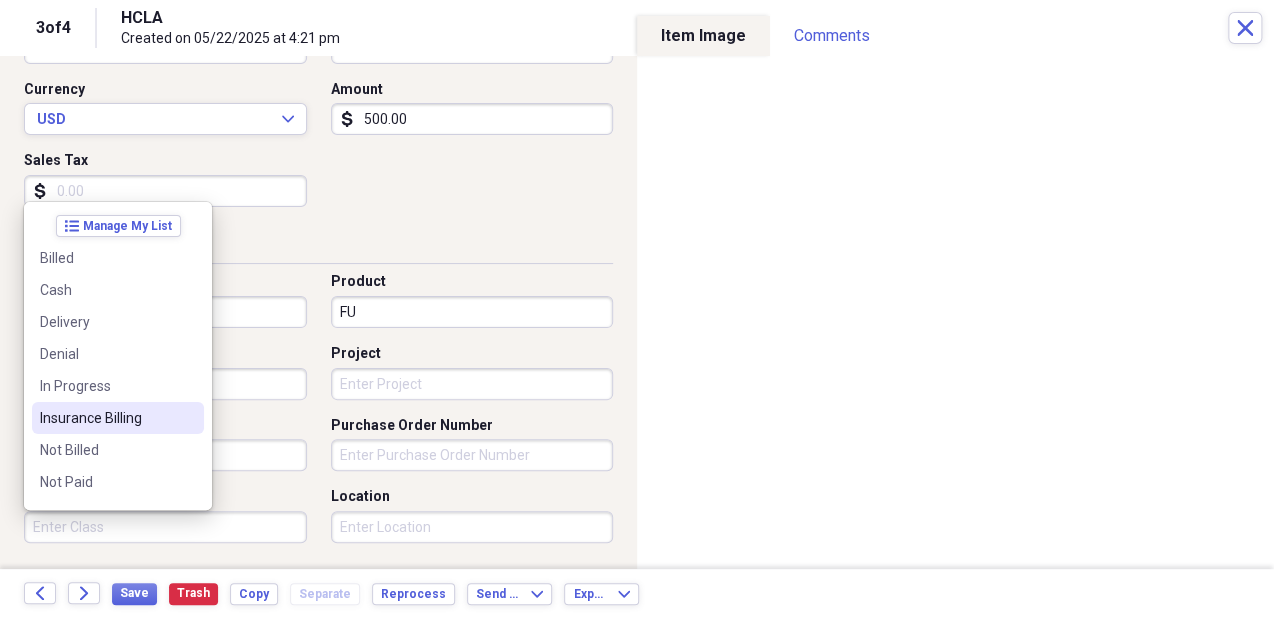 click on "Insurance Billing" at bounding box center (106, 418) 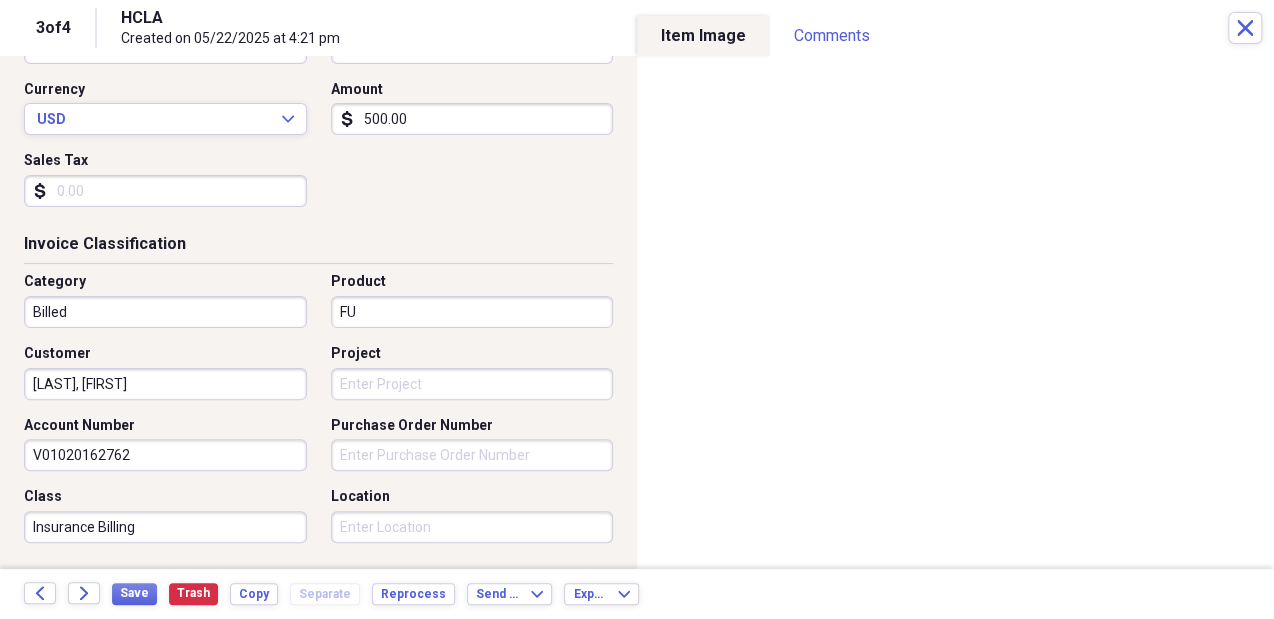 click on "Project" at bounding box center (472, 384) 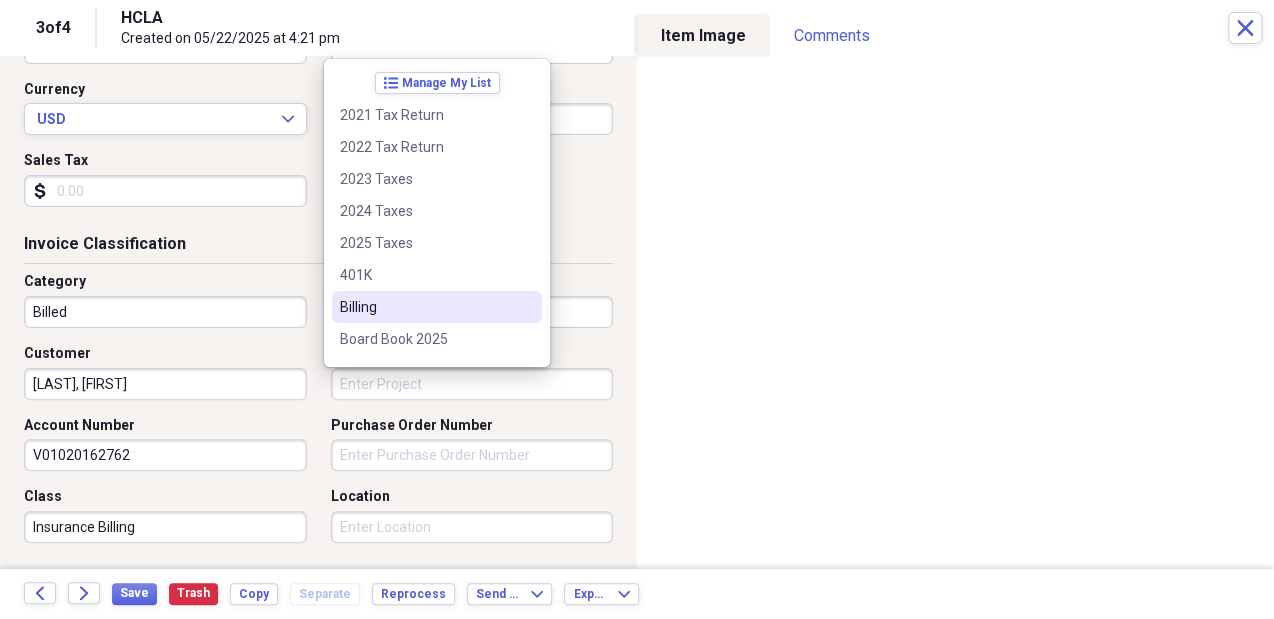 click on "Billing" at bounding box center [437, 307] 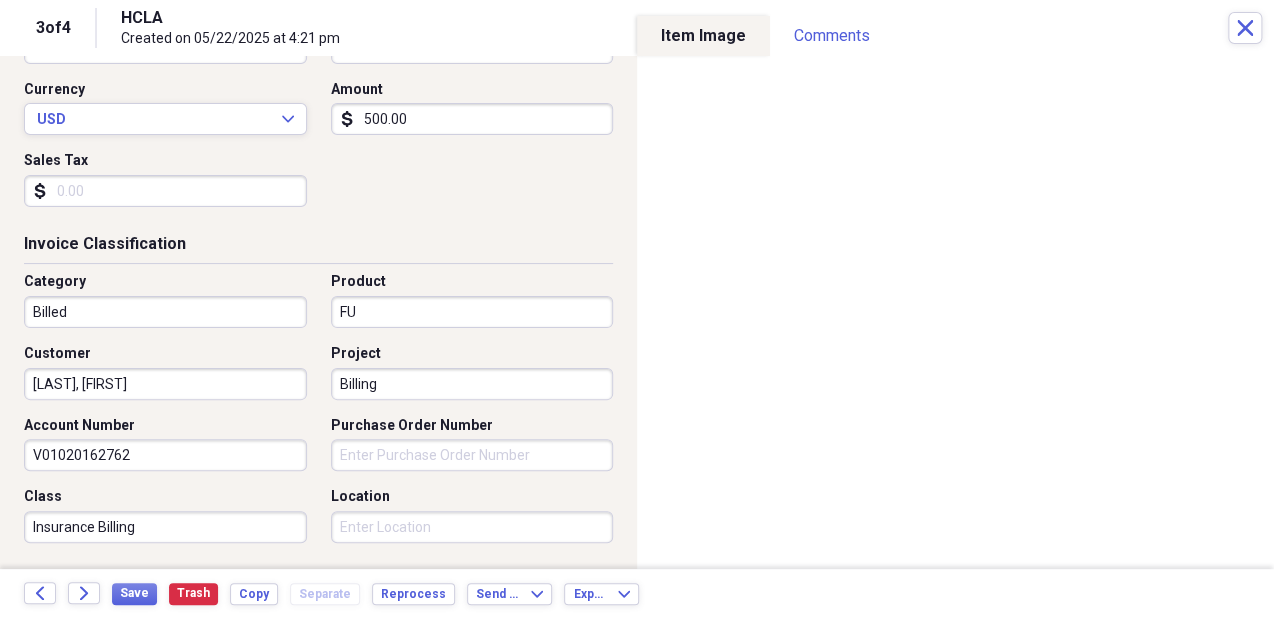 click on "Location" at bounding box center [472, 527] 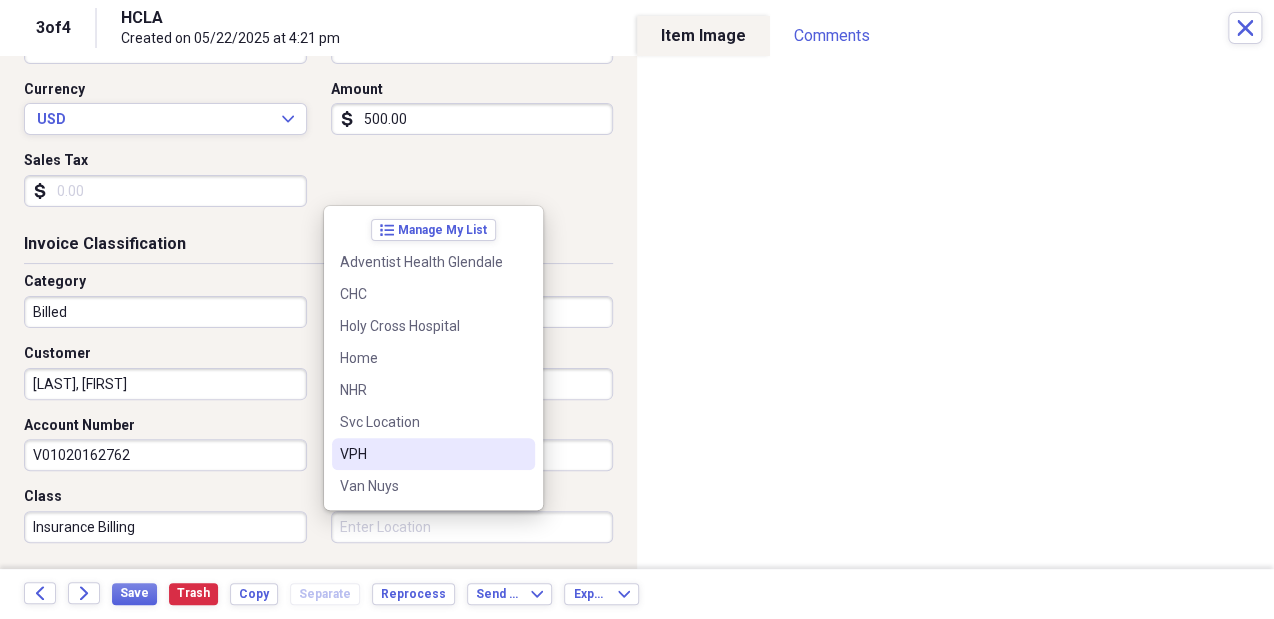 click on "VPH" at bounding box center [421, 454] 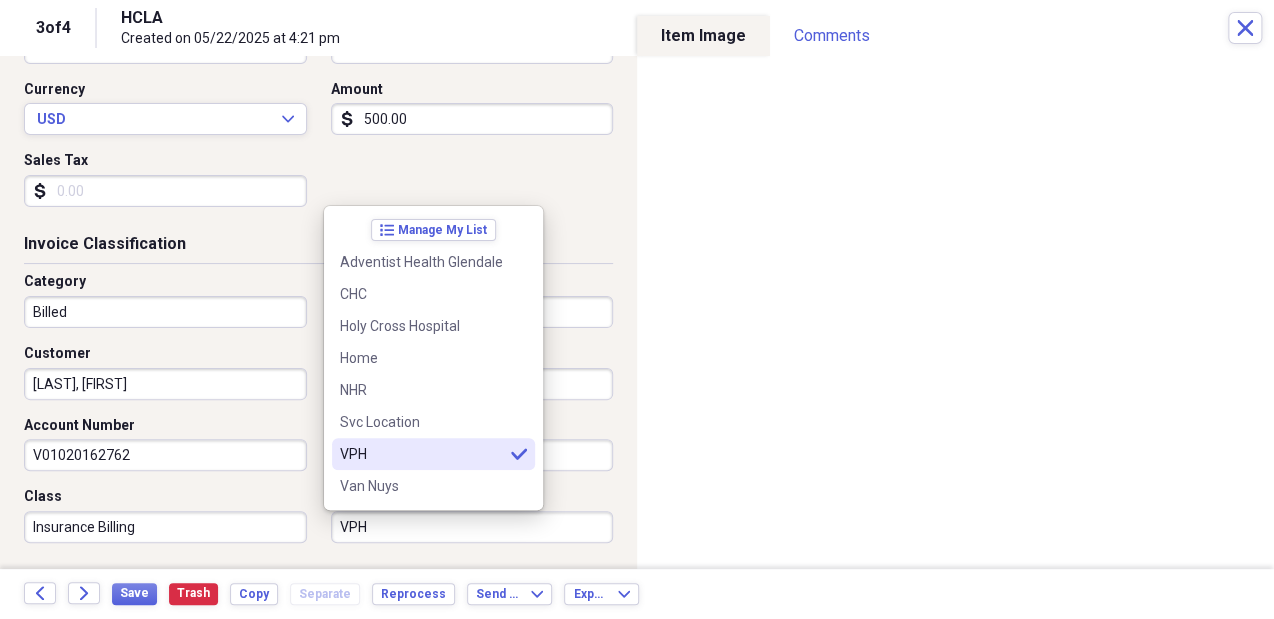 type on "VPH" 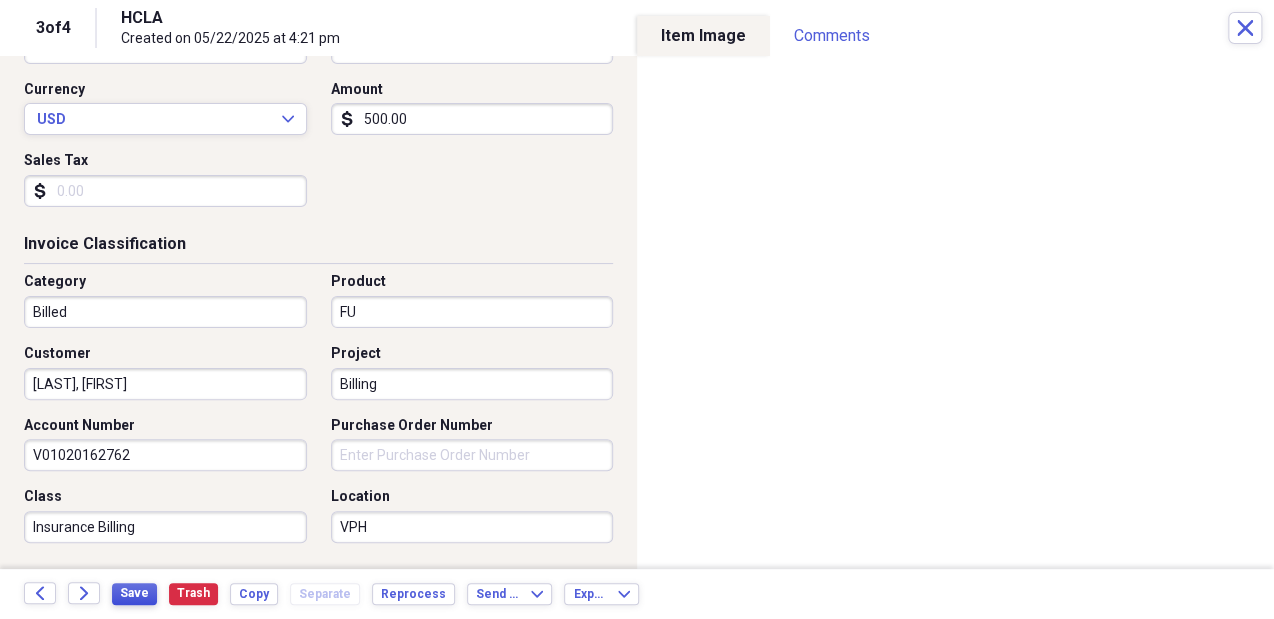 click on "Save" at bounding box center [134, 593] 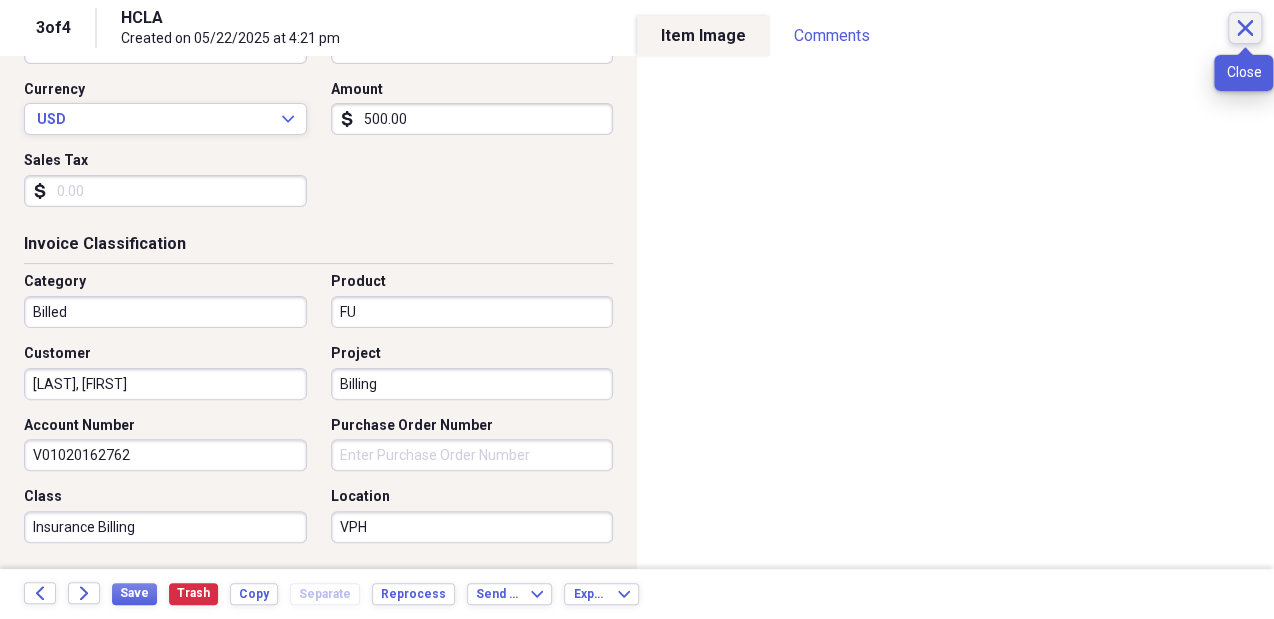 click on "Close" 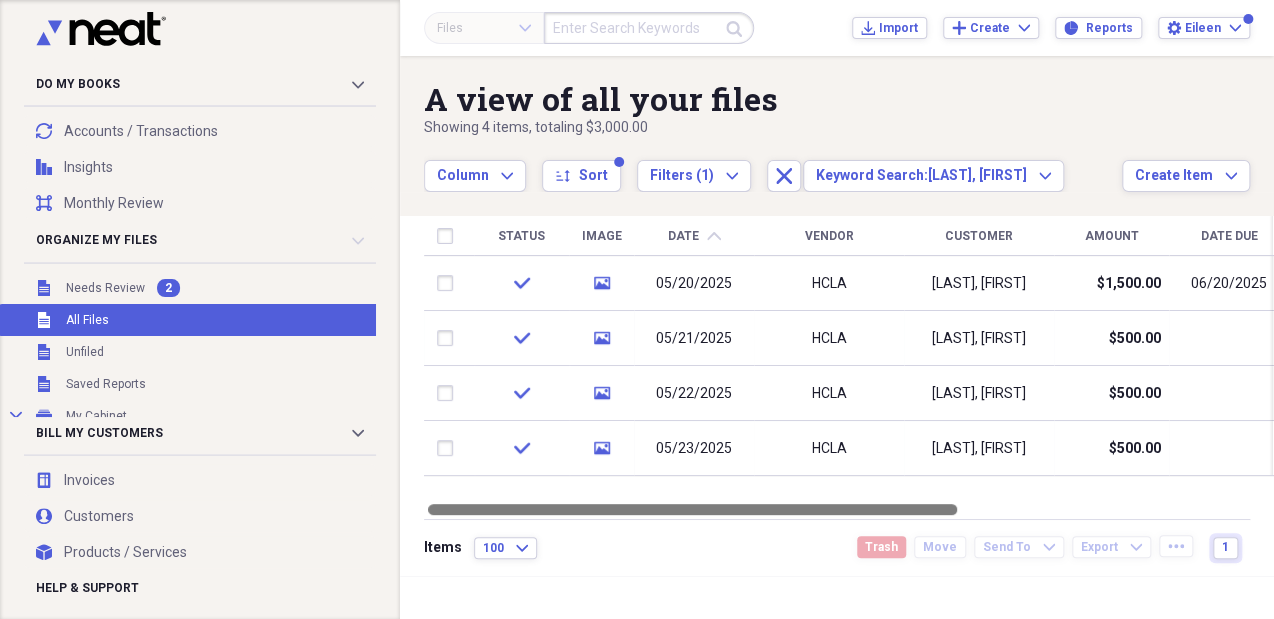 drag, startPoint x: 928, startPoint y: 508, endPoint x: 831, endPoint y: 548, distance: 104.92378 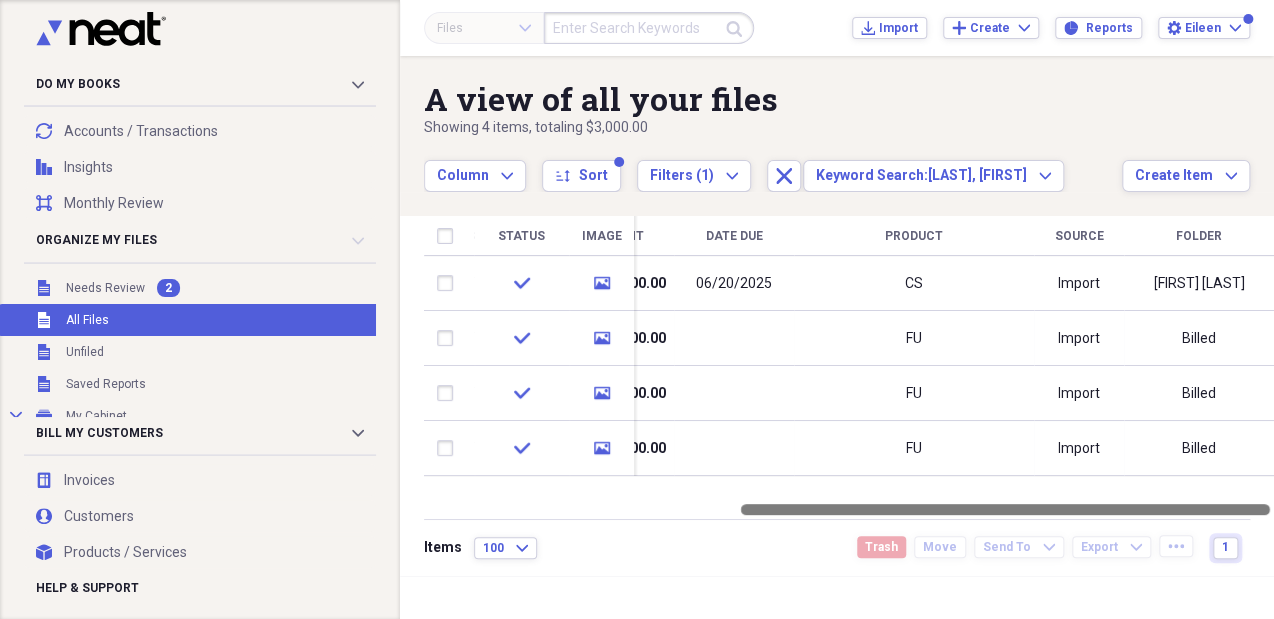 drag, startPoint x: 827, startPoint y: 503, endPoint x: 1224, endPoint y: 503, distance: 397 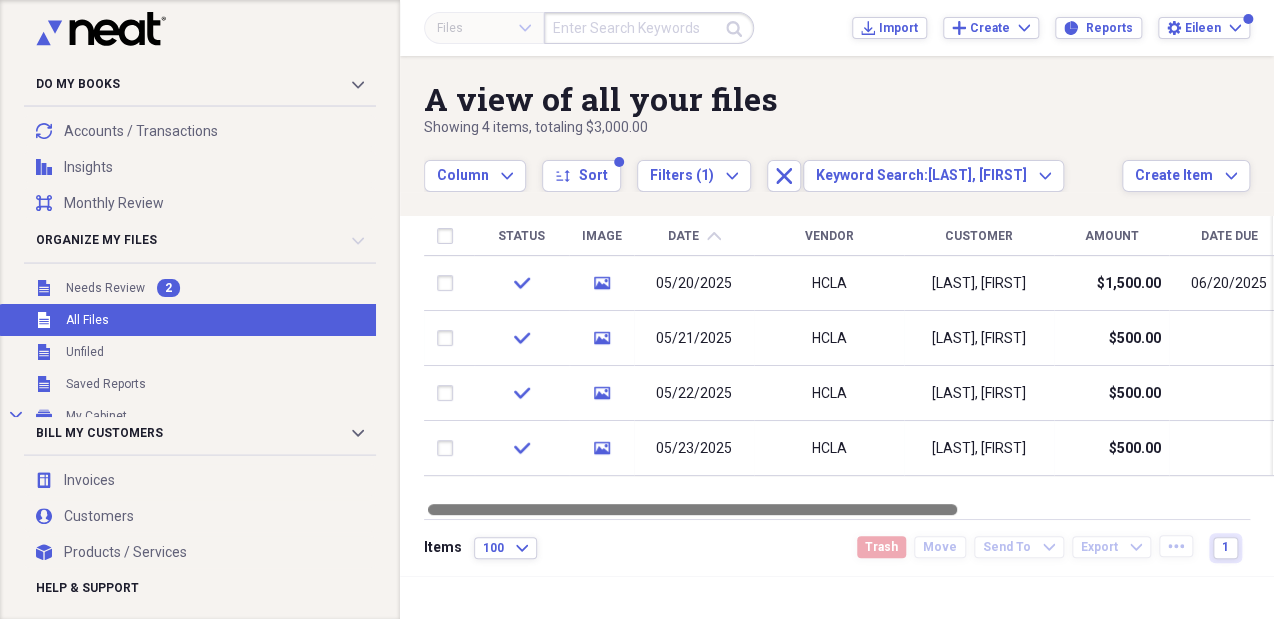 drag, startPoint x: 820, startPoint y: 507, endPoint x: 489, endPoint y: 524, distance: 331.43628 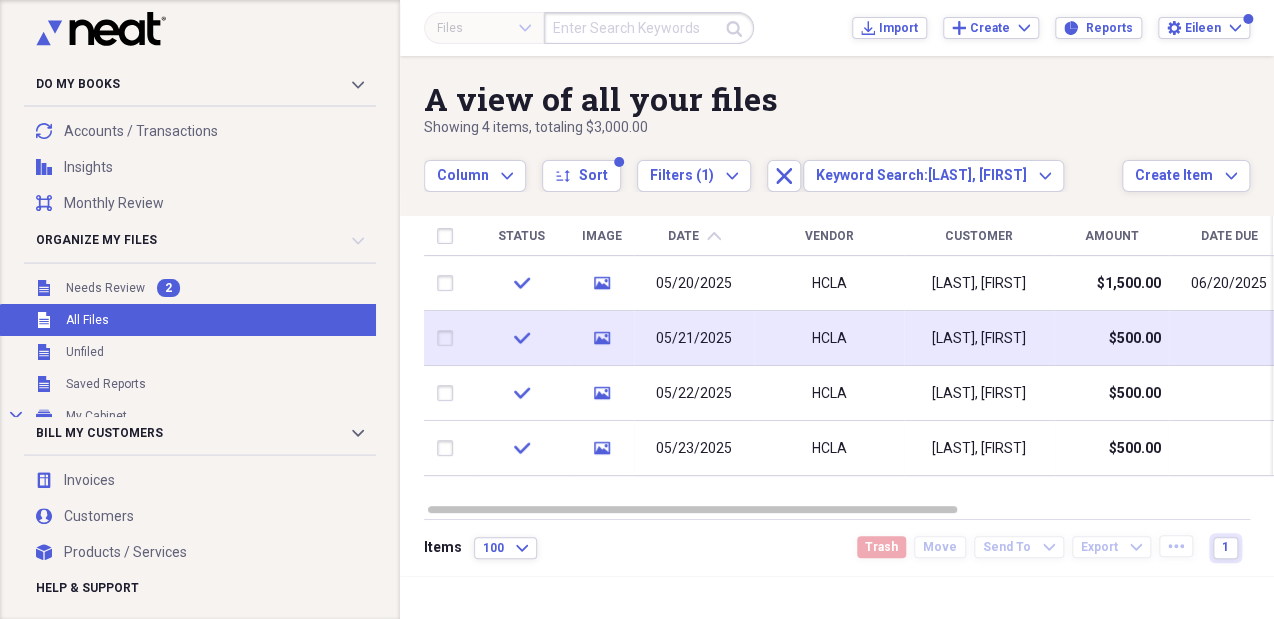 click on "HCLA" at bounding box center (829, 338) 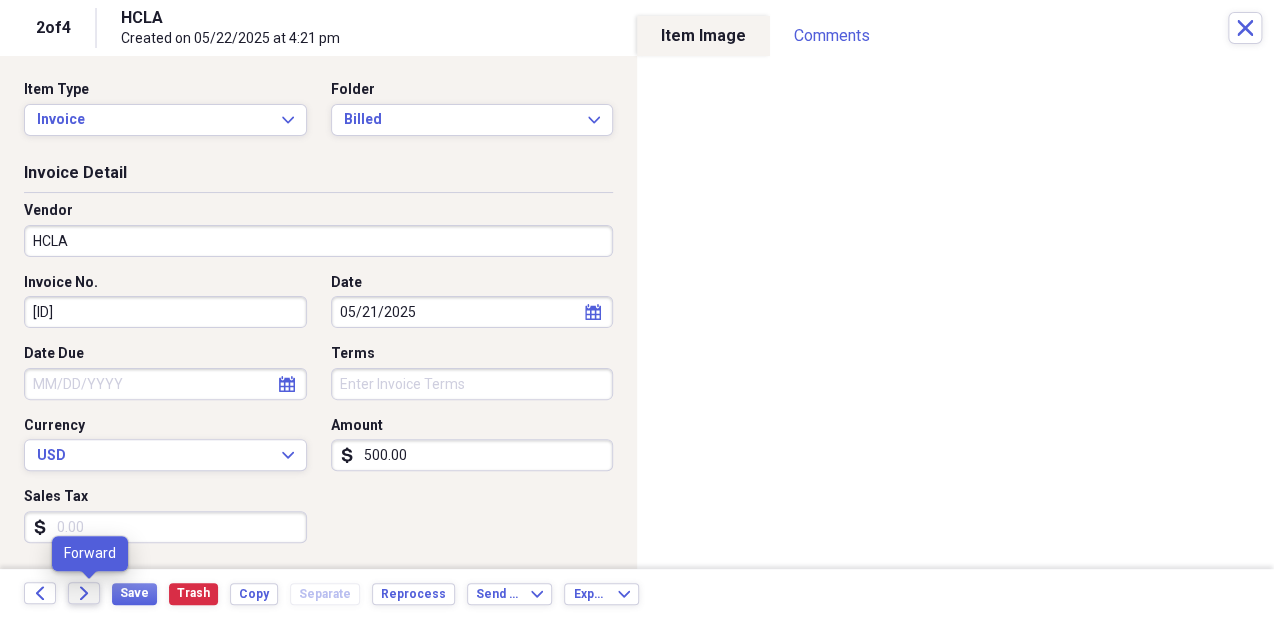 click on "Forward" 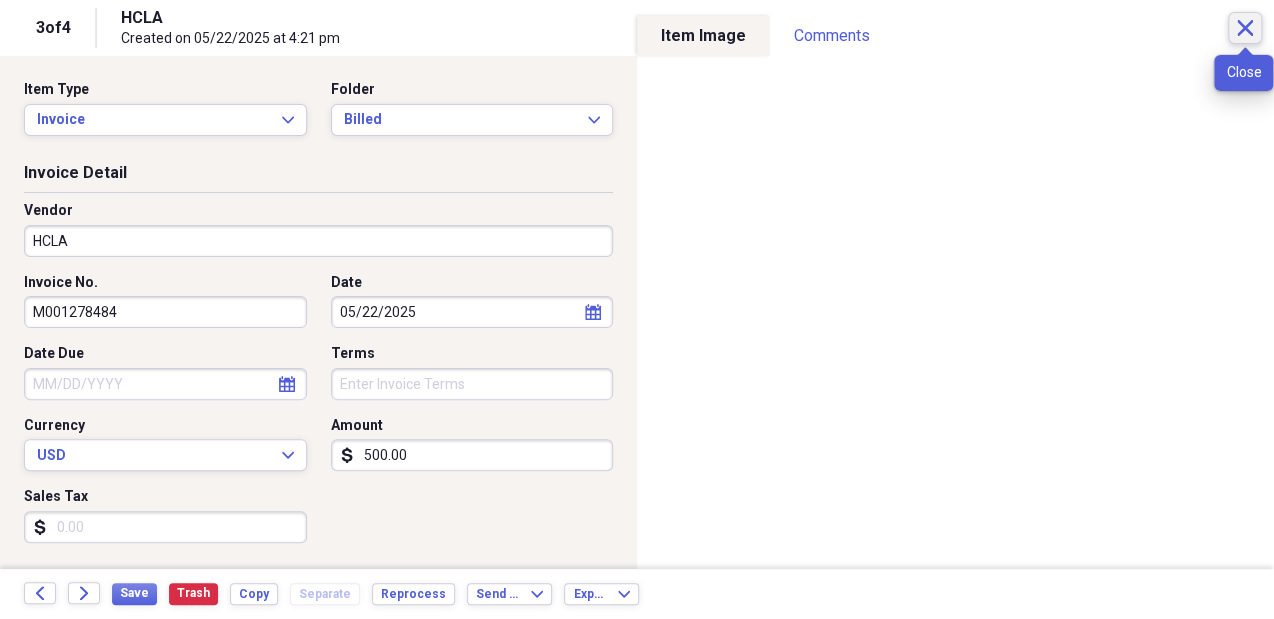 click on "Close" at bounding box center (1245, 28) 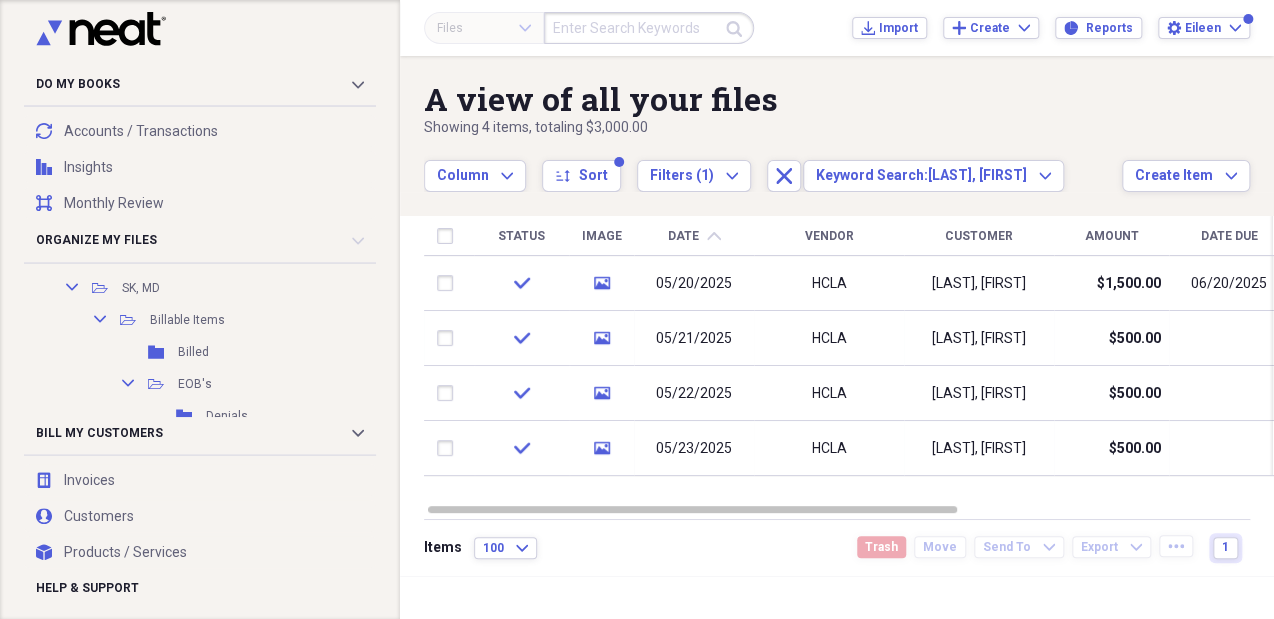 scroll, scrollTop: 352, scrollLeft: 0, axis: vertical 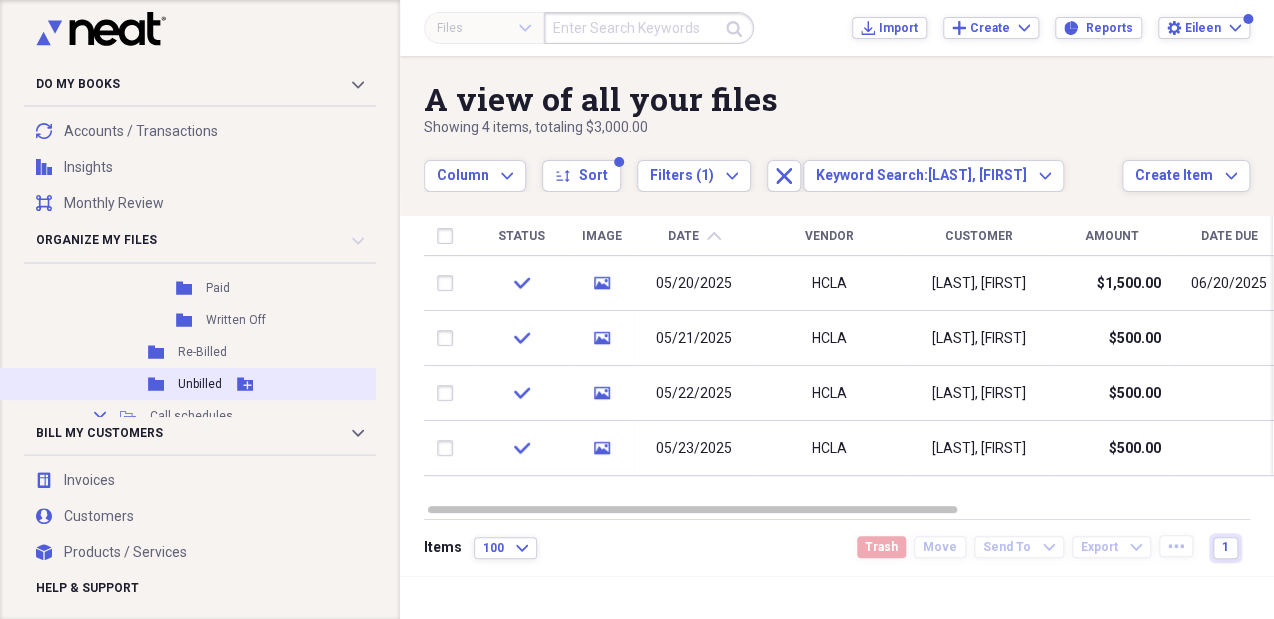 click on "Unbilled" at bounding box center (200, 384) 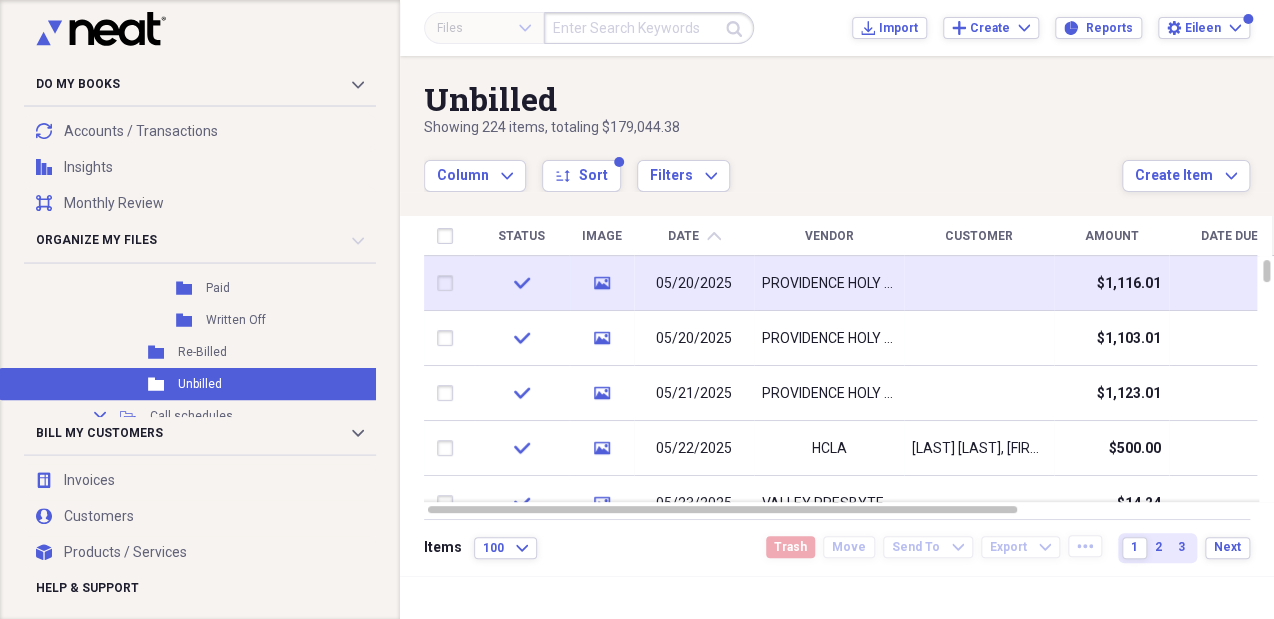 click on "PROVIDENCE HOLY CROSS MEDICAL CENTER" at bounding box center (829, 284) 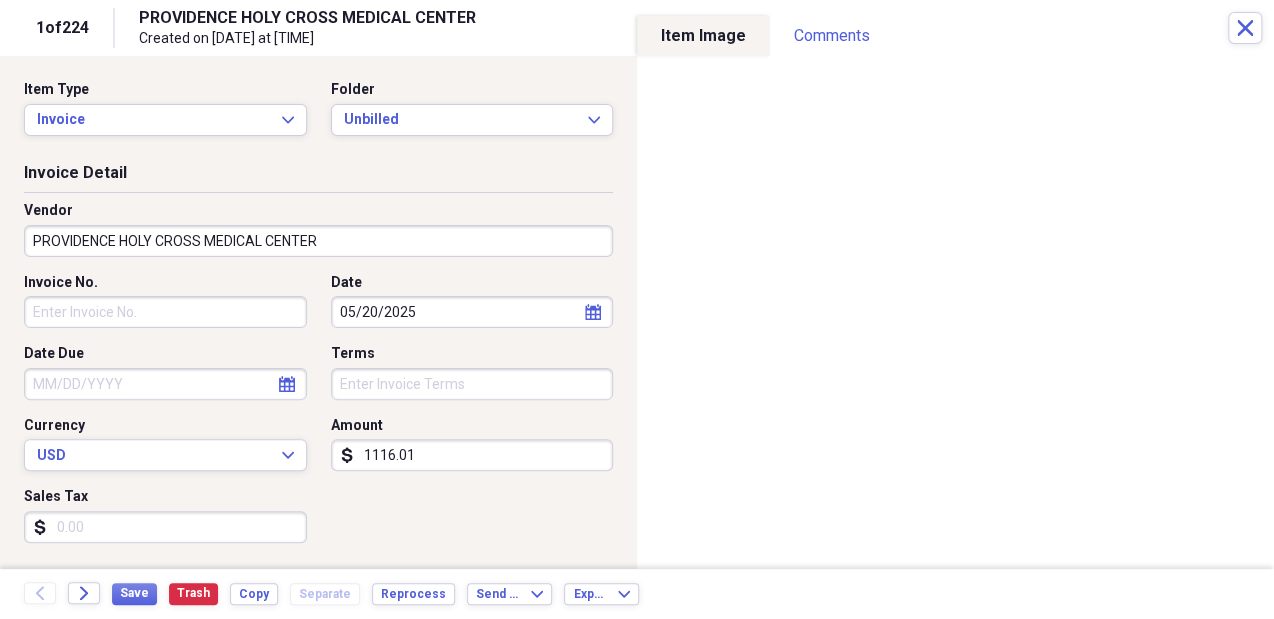 click on "1116.01" at bounding box center (472, 455) 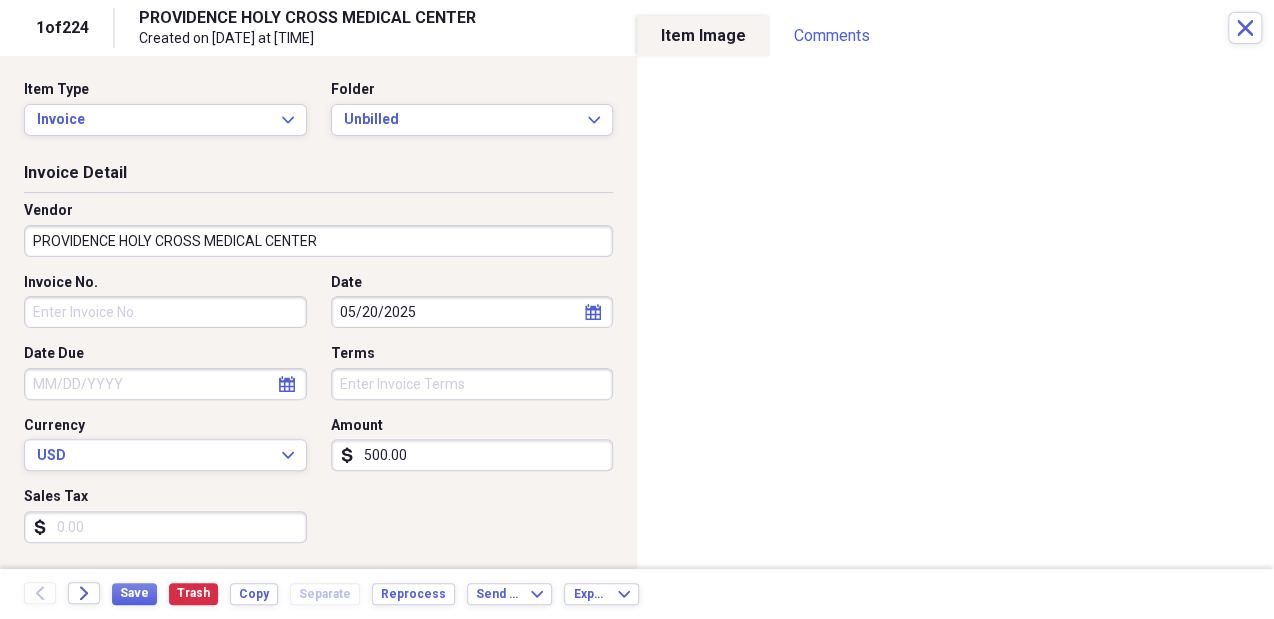 type on "500.00" 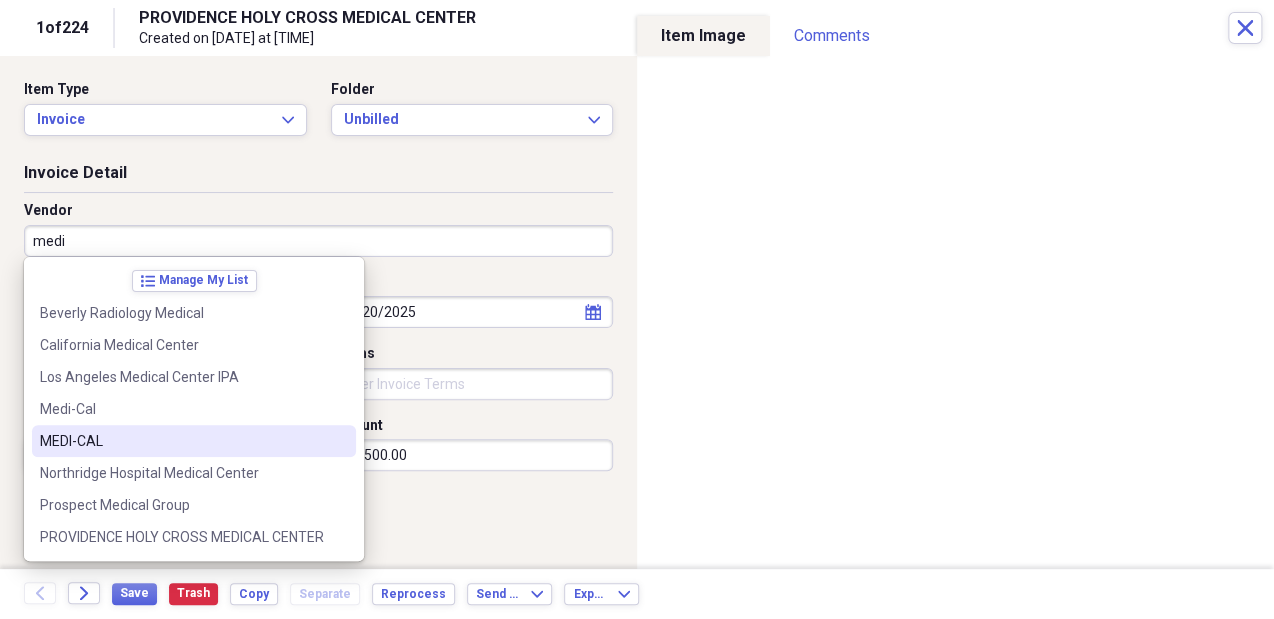 click on "MEDI-CAL" at bounding box center (182, 441) 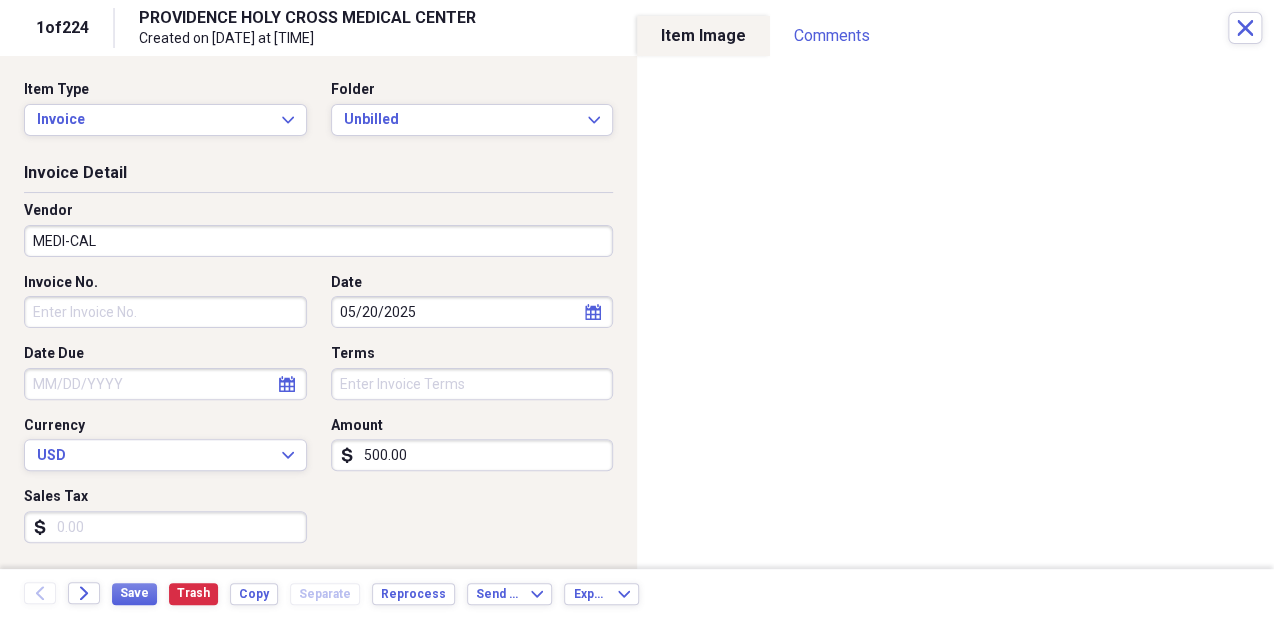 type on "Billed" 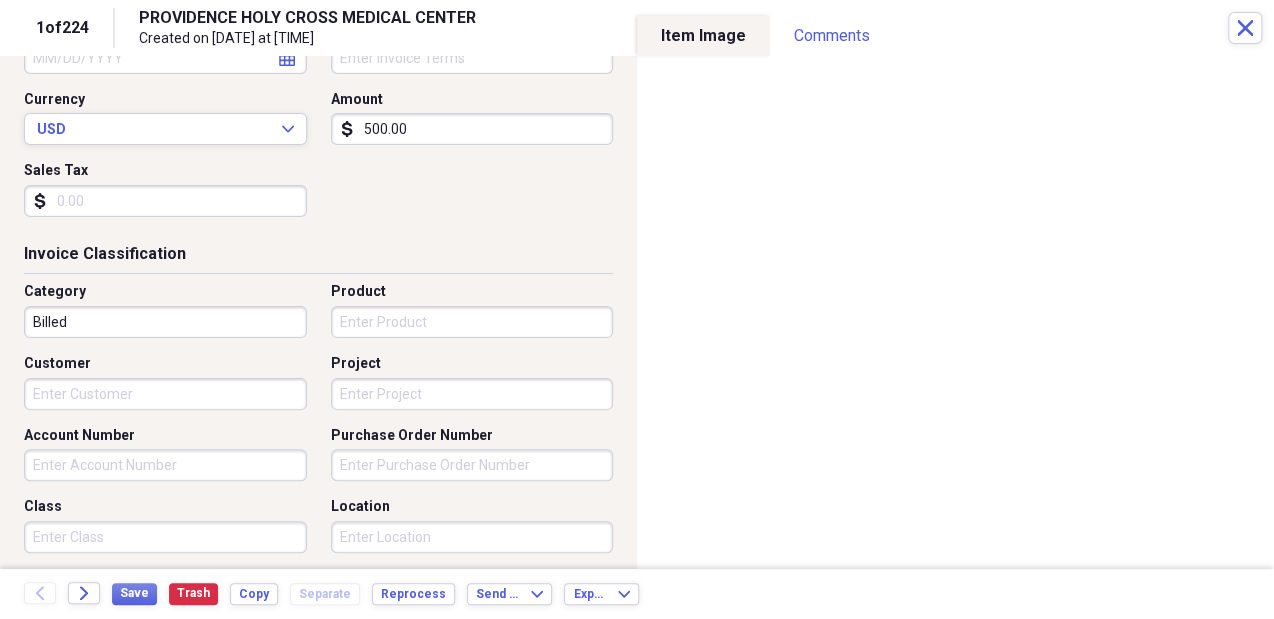 scroll, scrollTop: 338, scrollLeft: 0, axis: vertical 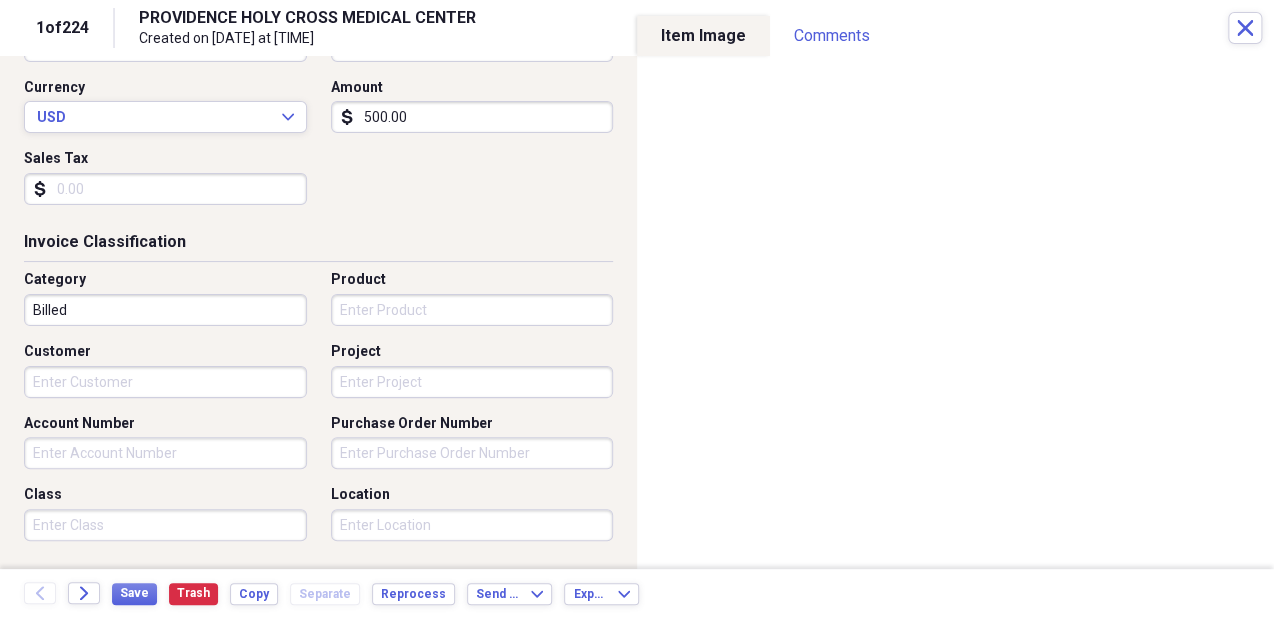 click on "Customer" at bounding box center [165, 382] 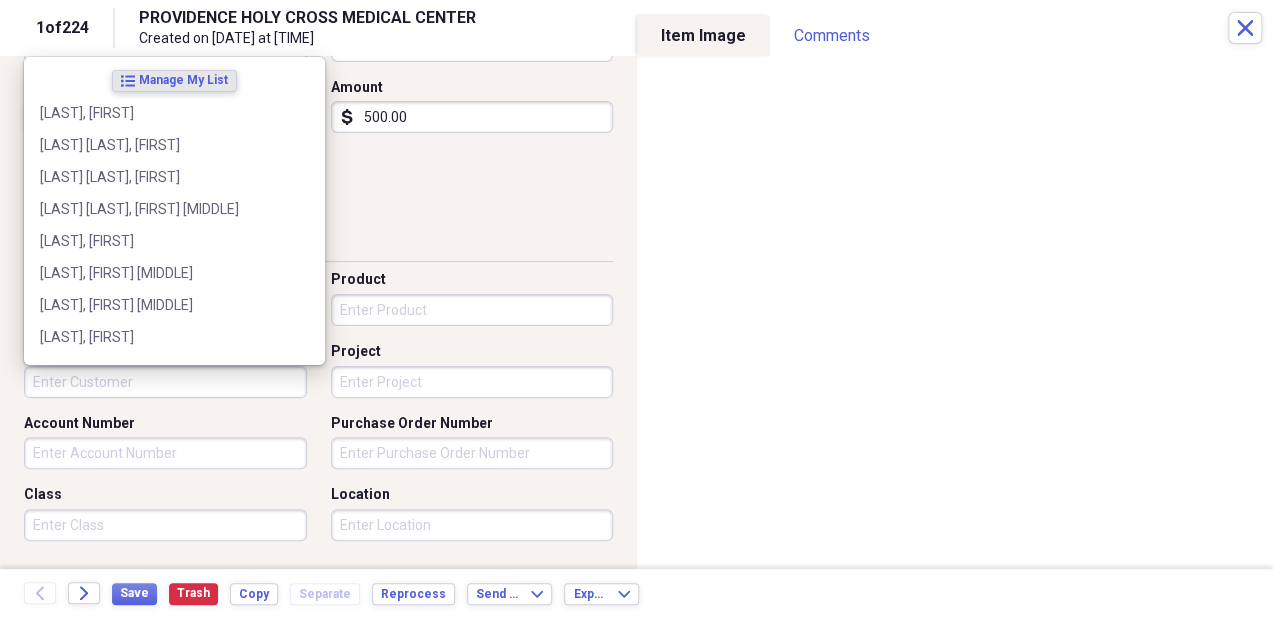 paste on "[LAST], [FIRST] [MIDDLE]*" 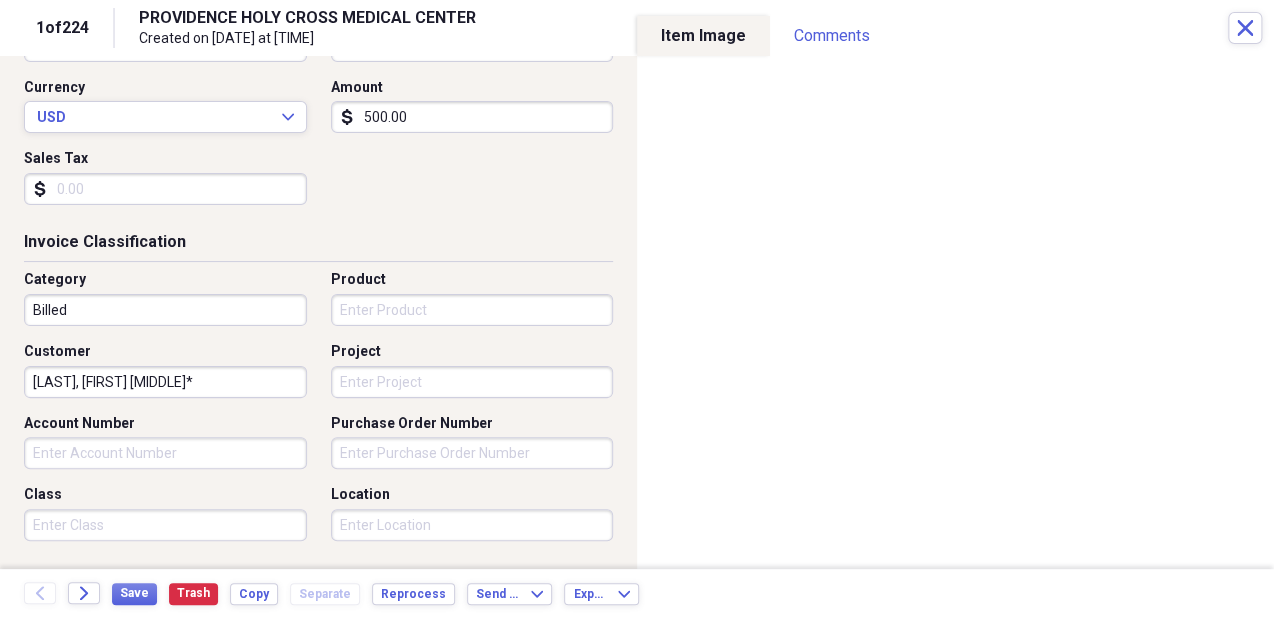 click on "[LAST], [FIRST] [MIDDLE]*" at bounding box center (165, 382) 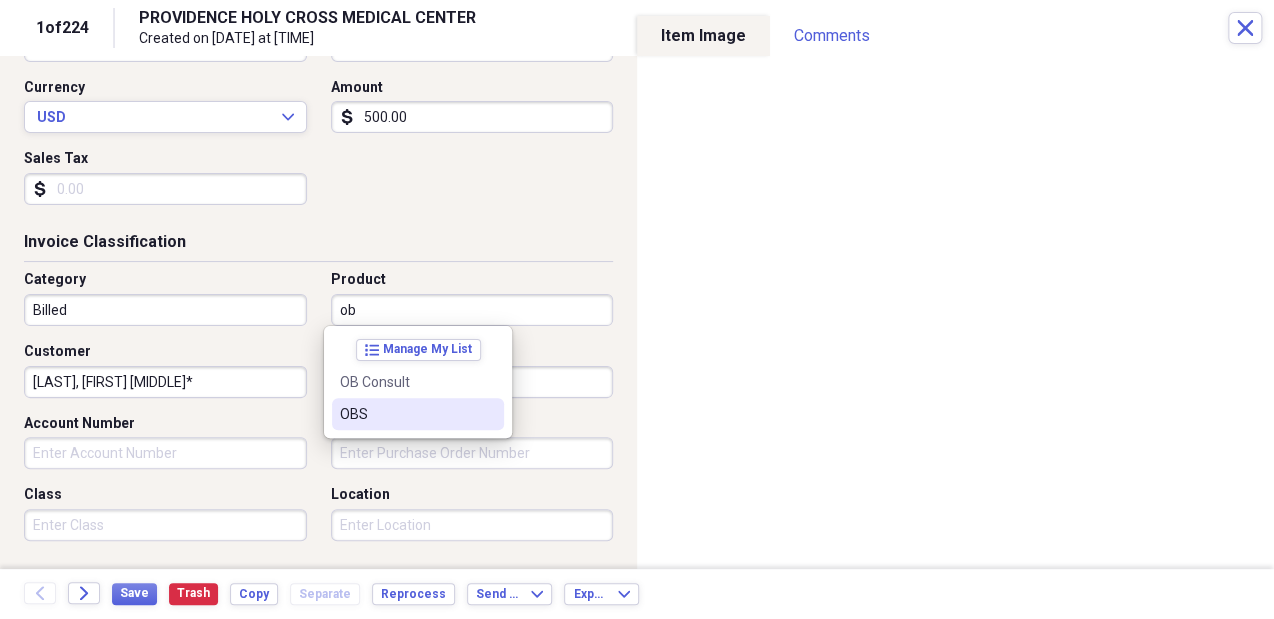 click on "OBS" at bounding box center (406, 414) 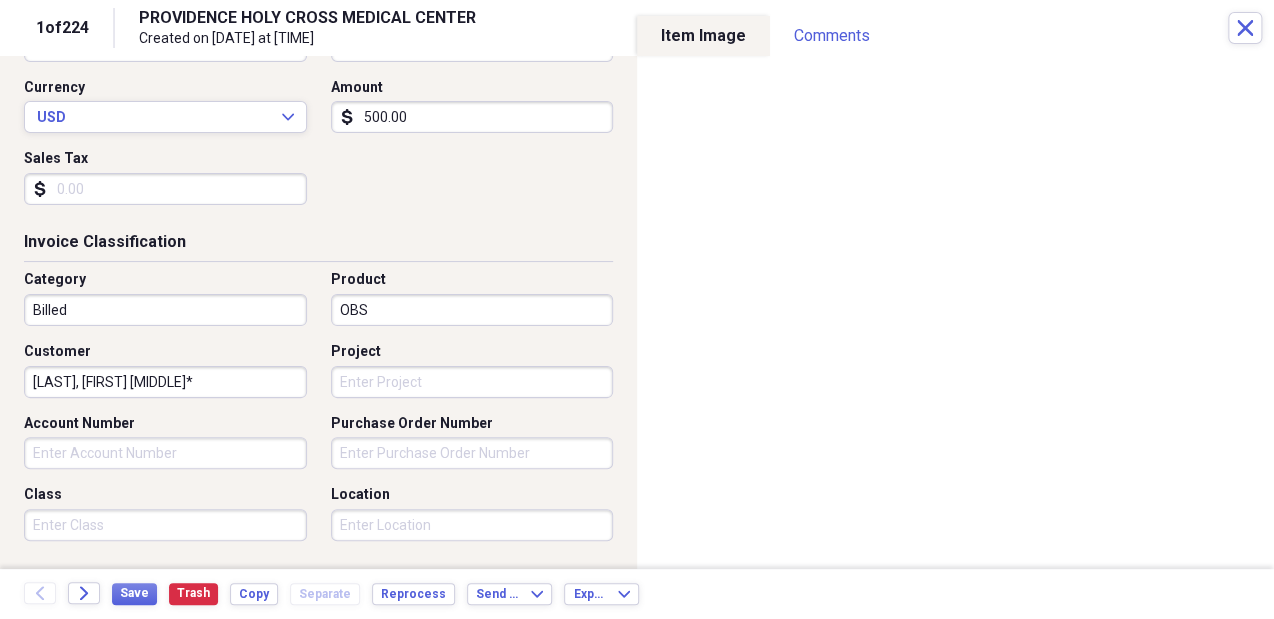 click on "Project" at bounding box center (472, 382) 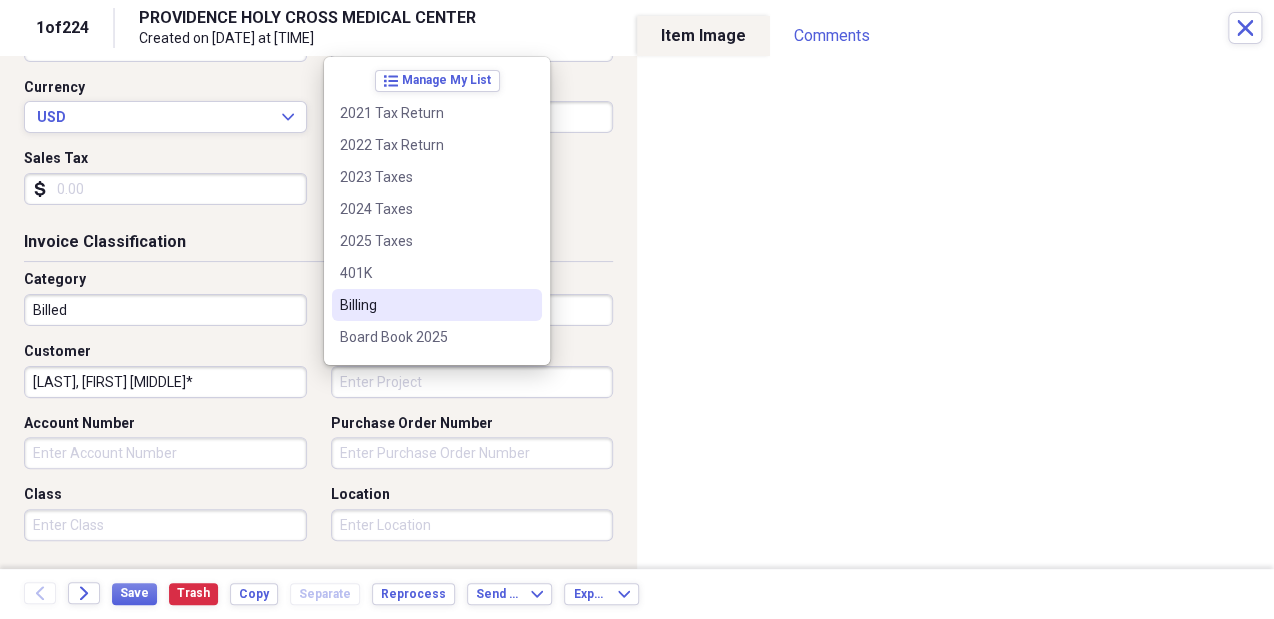 click on "Billing" at bounding box center (425, 305) 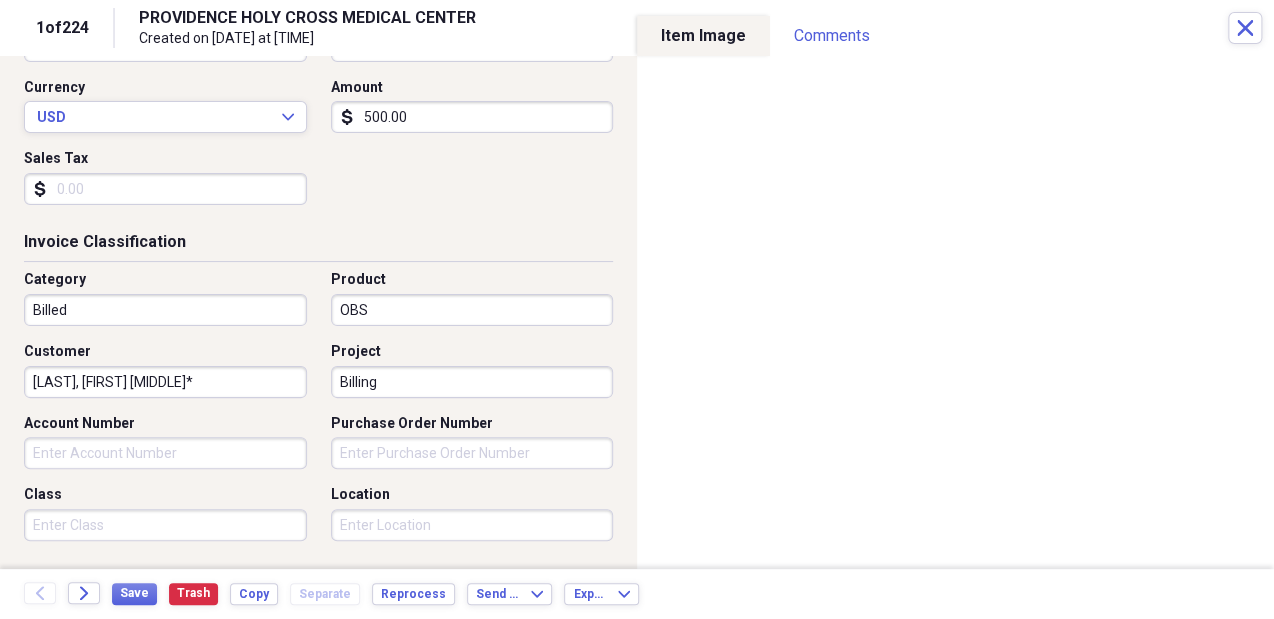 click on "Class" at bounding box center [165, 525] 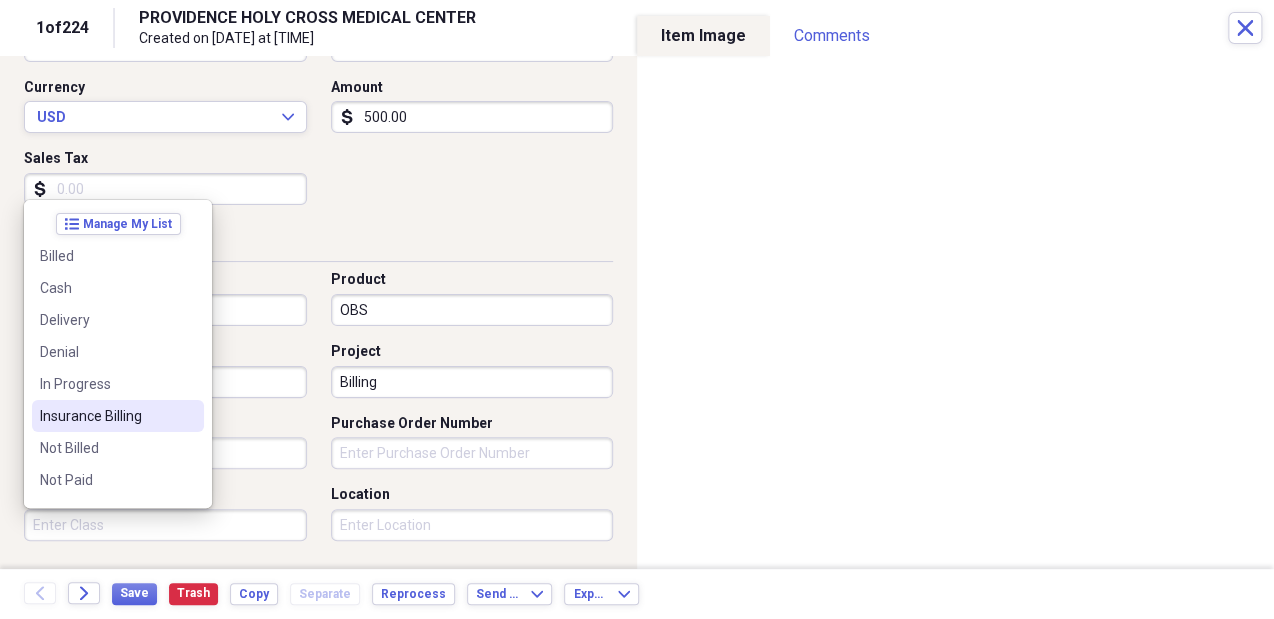 click on "Insurance Billing" at bounding box center [106, 416] 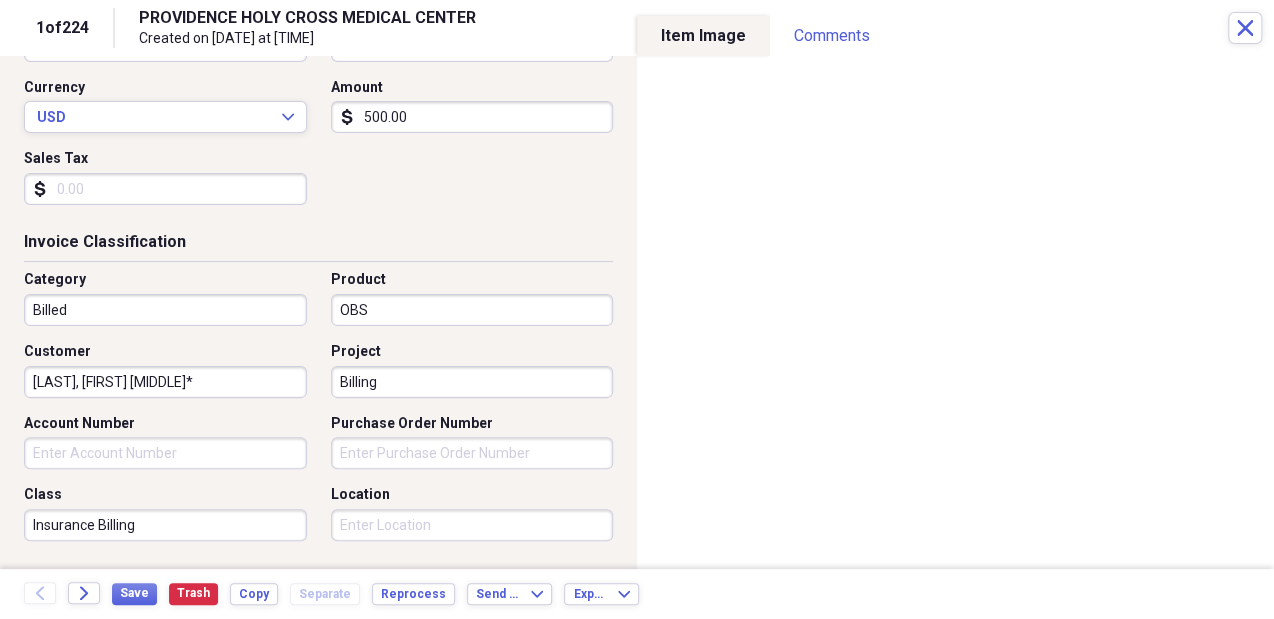 click on "Location" at bounding box center [472, 525] 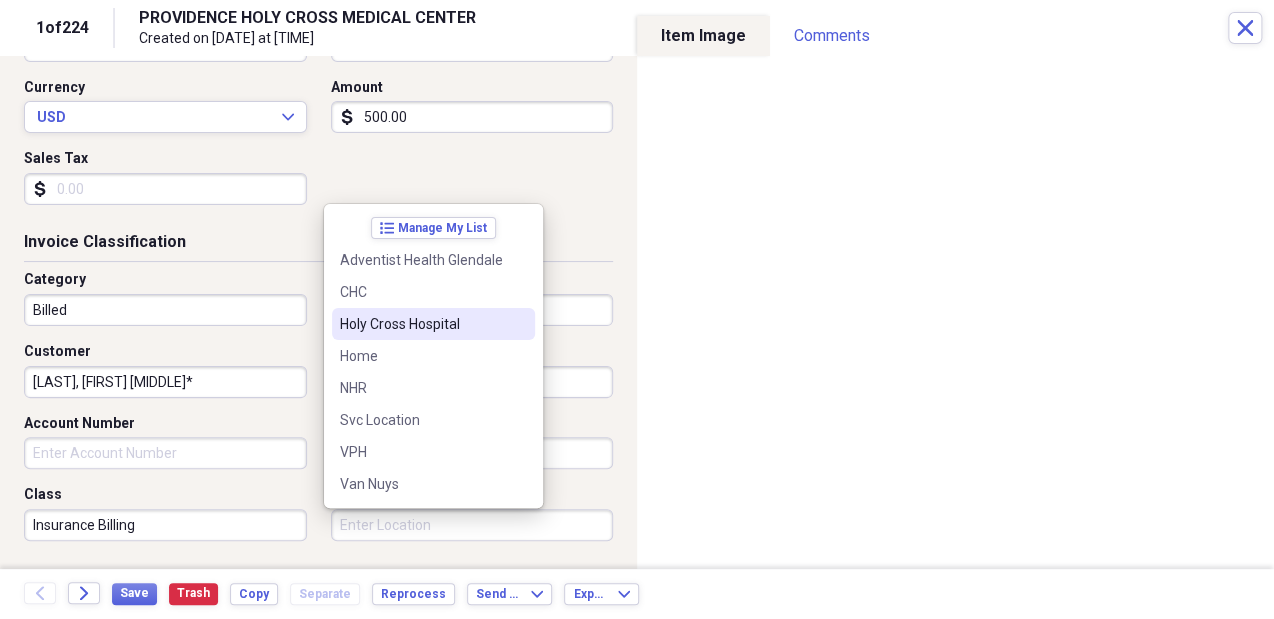 click on "Holy Cross Hospital" at bounding box center [421, 324] 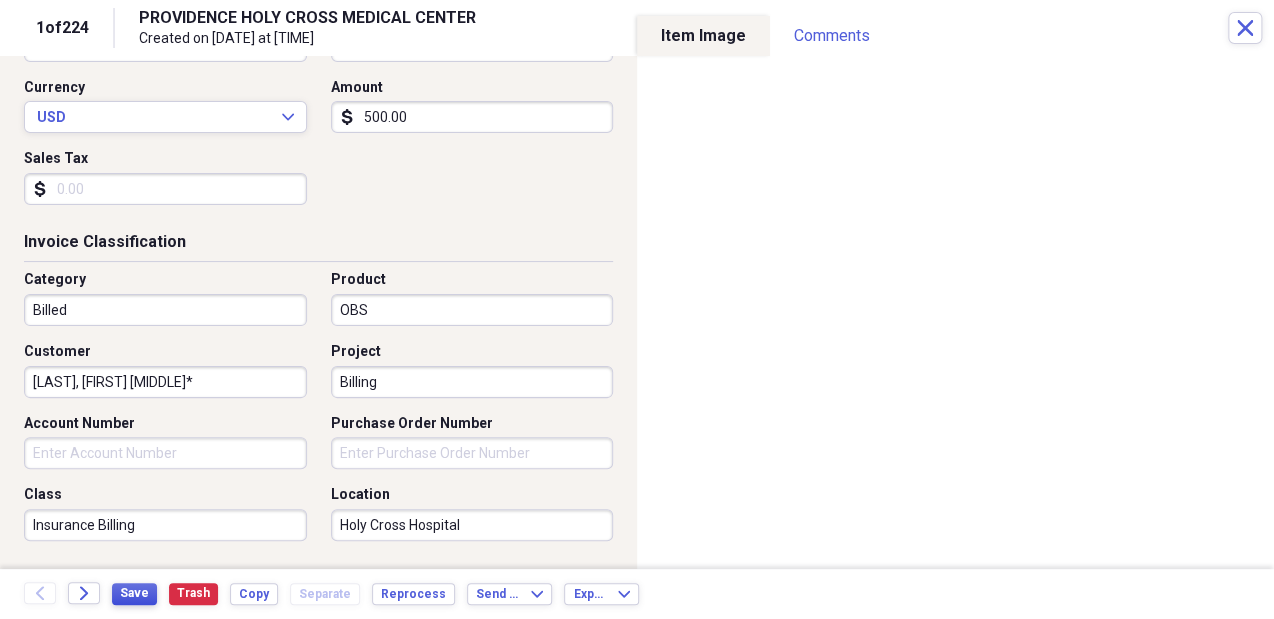 click on "Save" at bounding box center (134, 593) 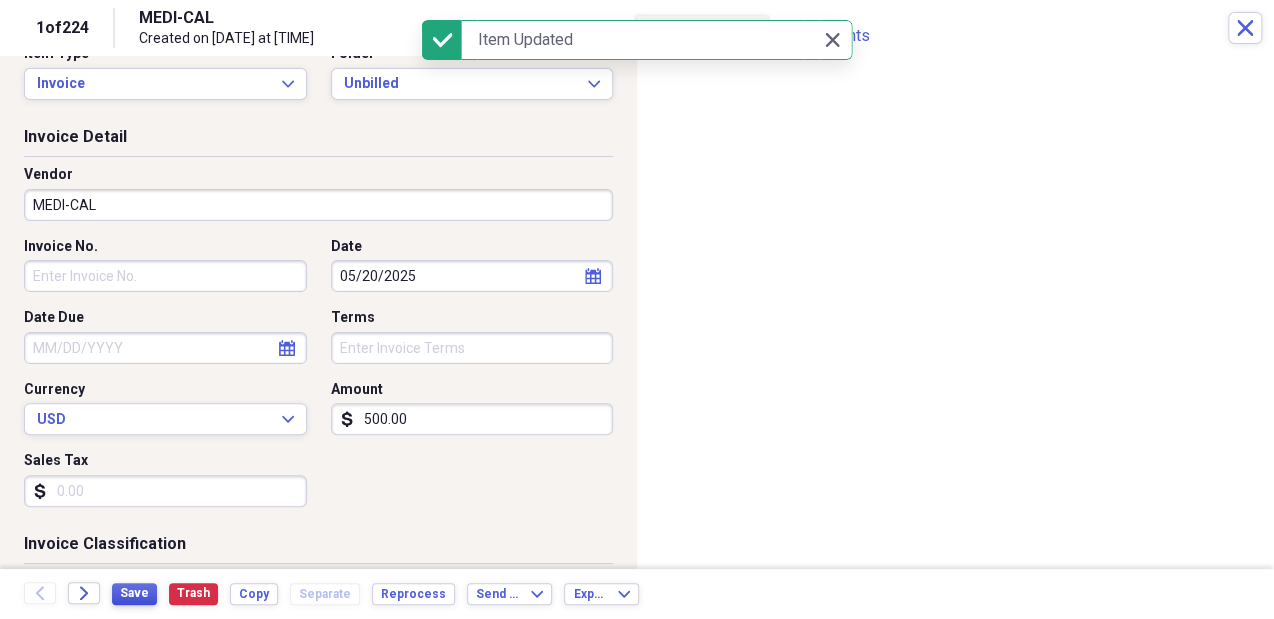 scroll, scrollTop: 0, scrollLeft: 0, axis: both 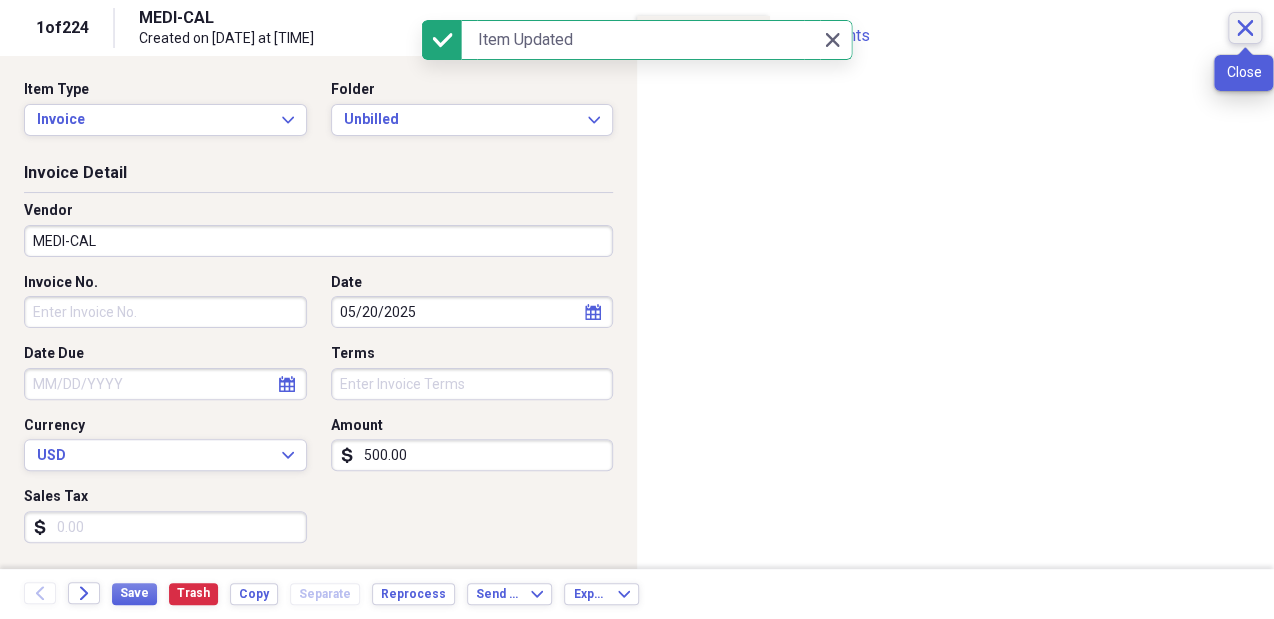 click on "Close" at bounding box center (1245, 28) 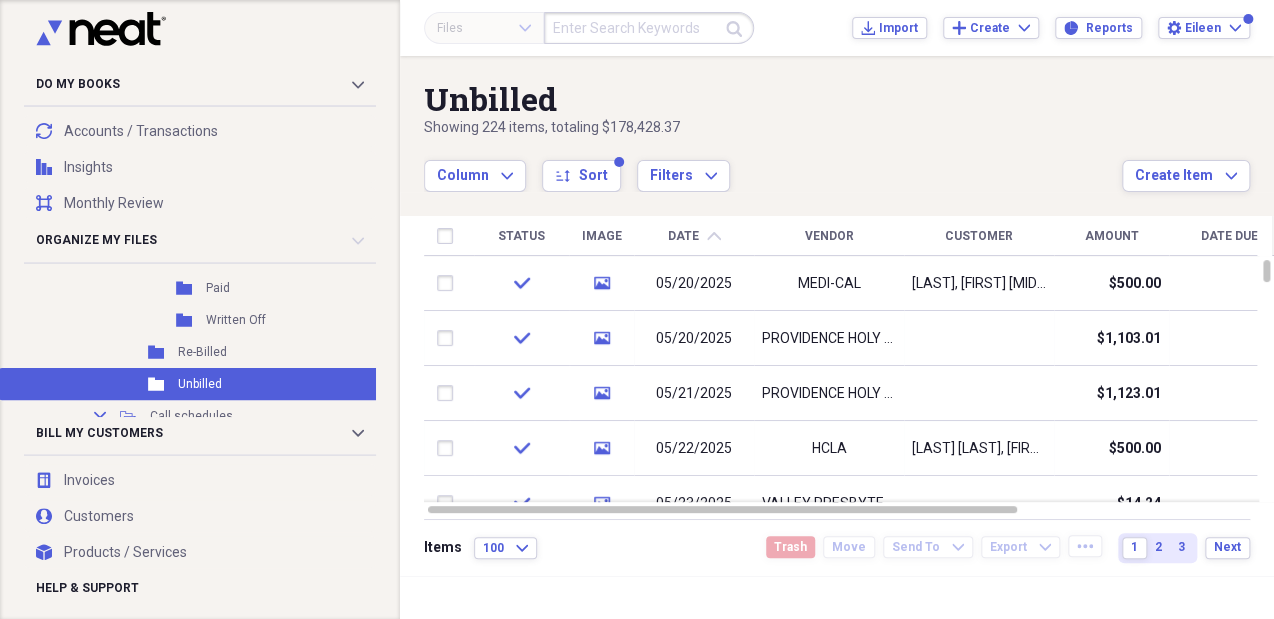 click at bounding box center [649, 28] 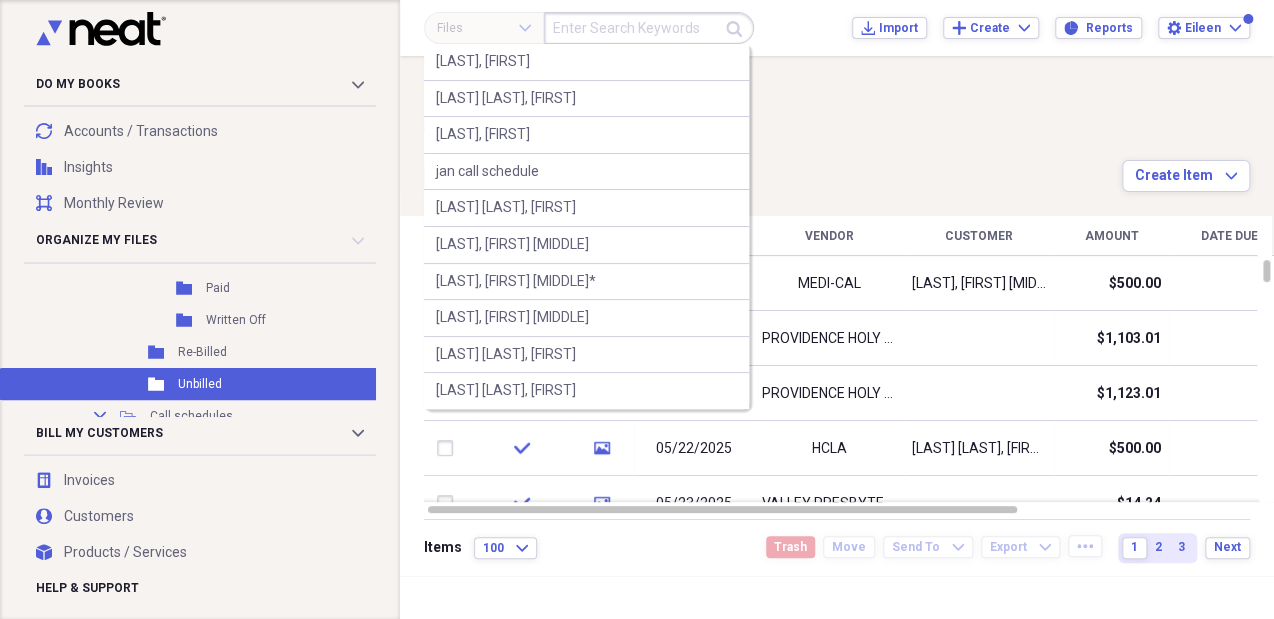 paste on "[LAST], [FIRST] [MIDDLE]*" 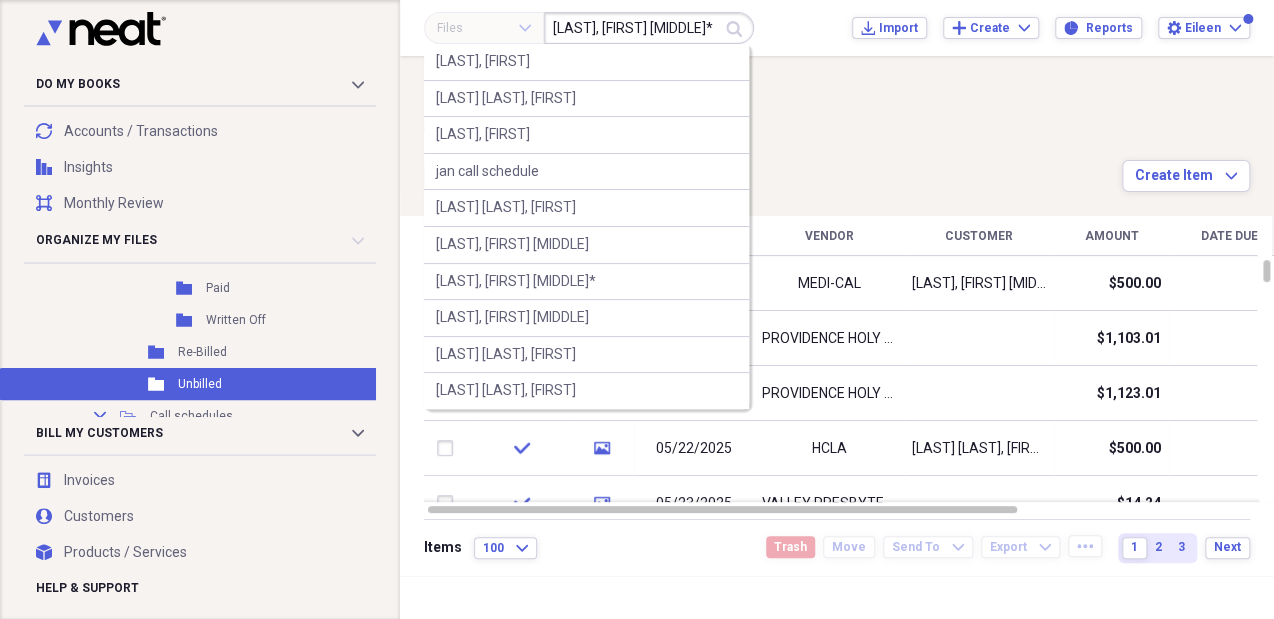 scroll, scrollTop: 0, scrollLeft: 32, axis: horizontal 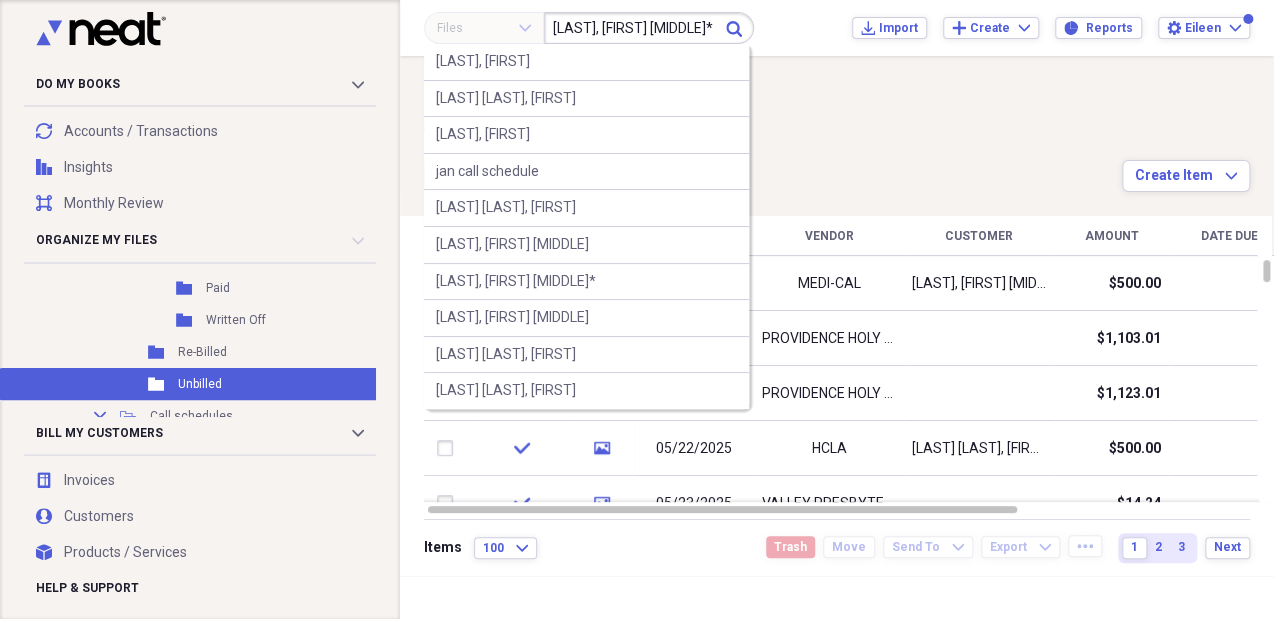 type on "[LAST], [FIRST] [MIDDLE]*" 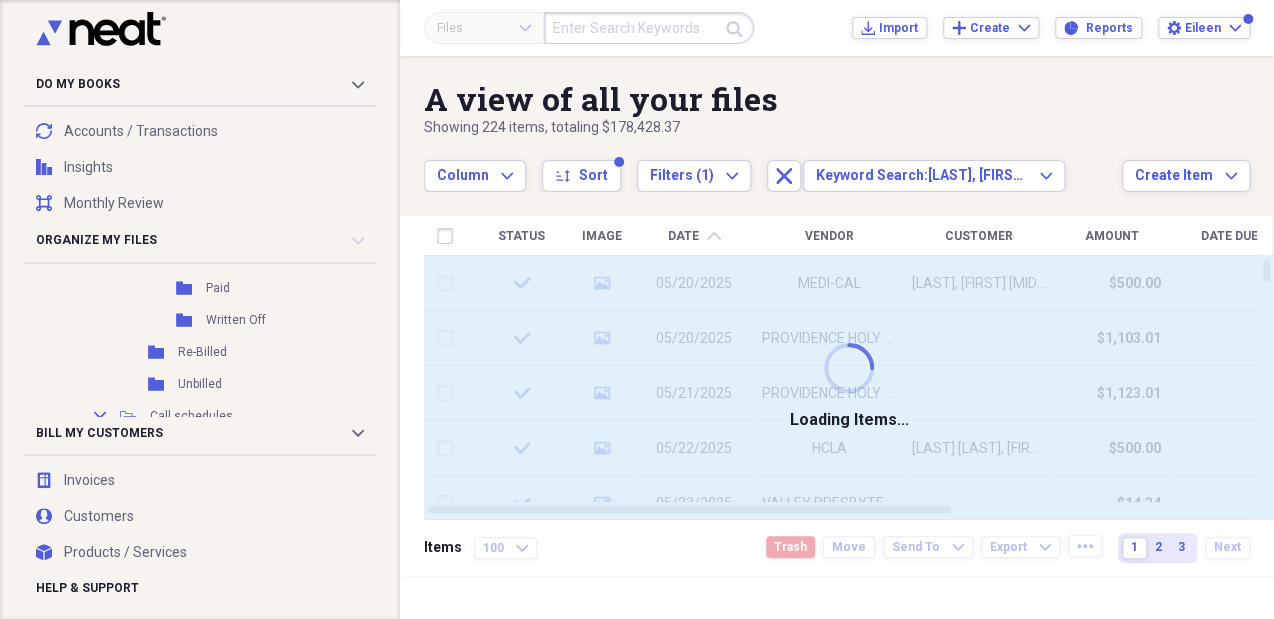 scroll, scrollTop: 0, scrollLeft: 0, axis: both 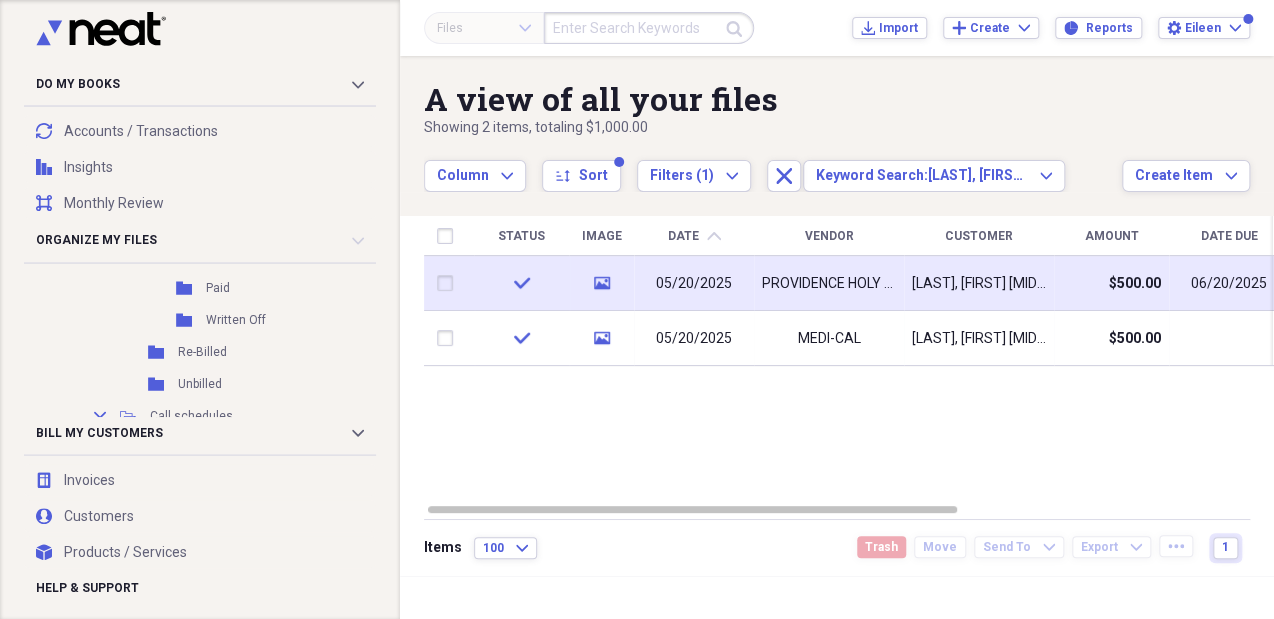 click on "[LAST], [FIRST] [MIDDLE]" at bounding box center [979, 283] 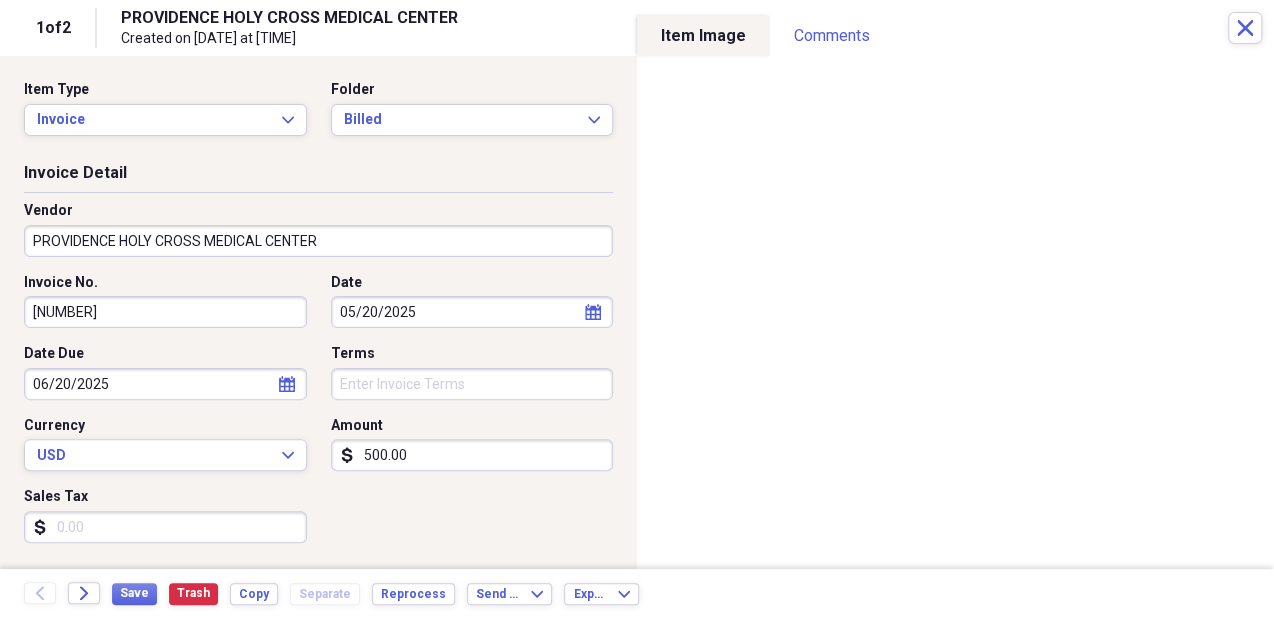 click on "PROVIDENCE HOLY CROSS MEDICAL CENTER" at bounding box center (318, 241) 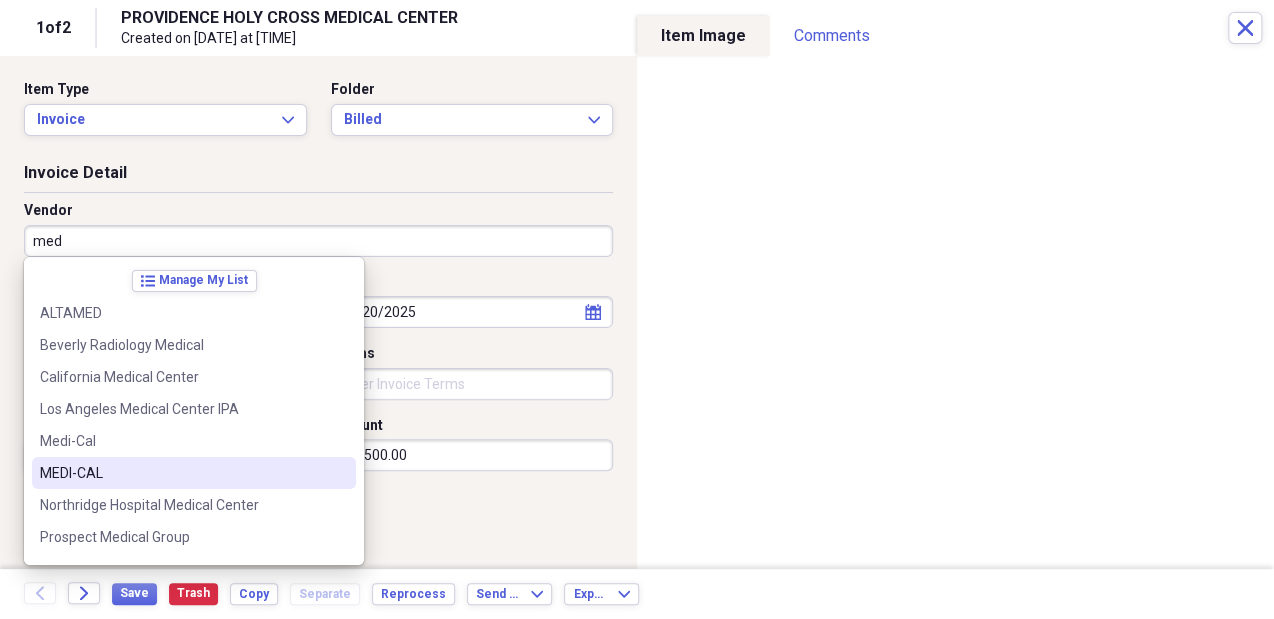 click on "MEDI-CAL" at bounding box center (194, 473) 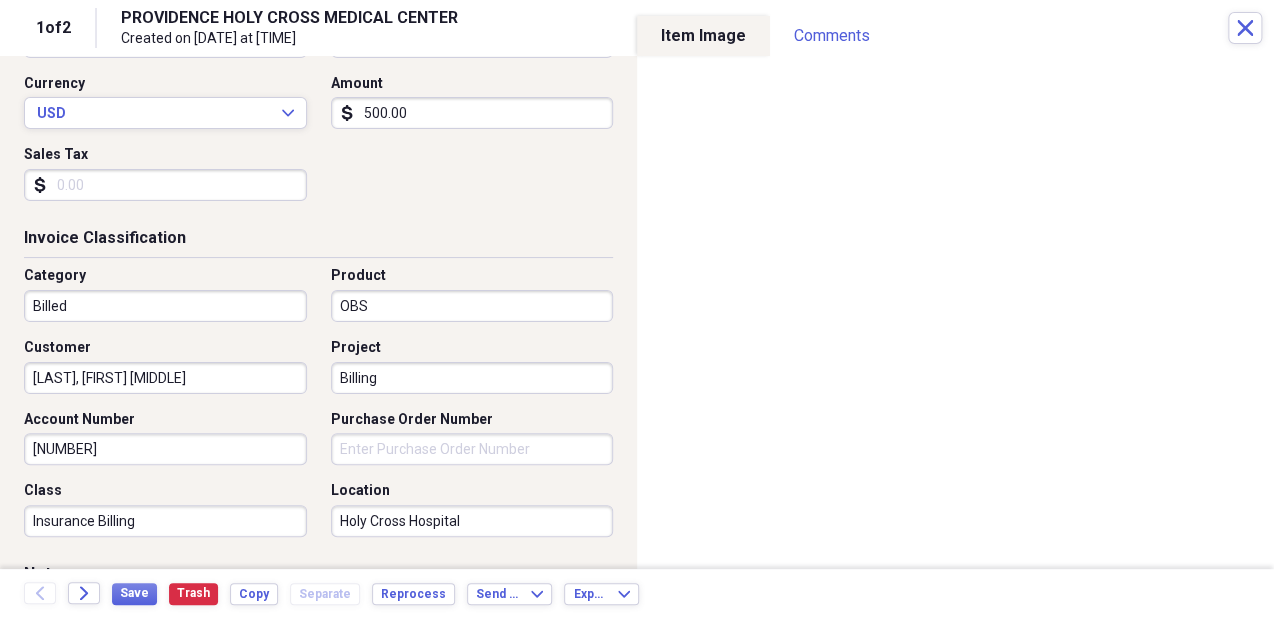 scroll, scrollTop: 346, scrollLeft: 0, axis: vertical 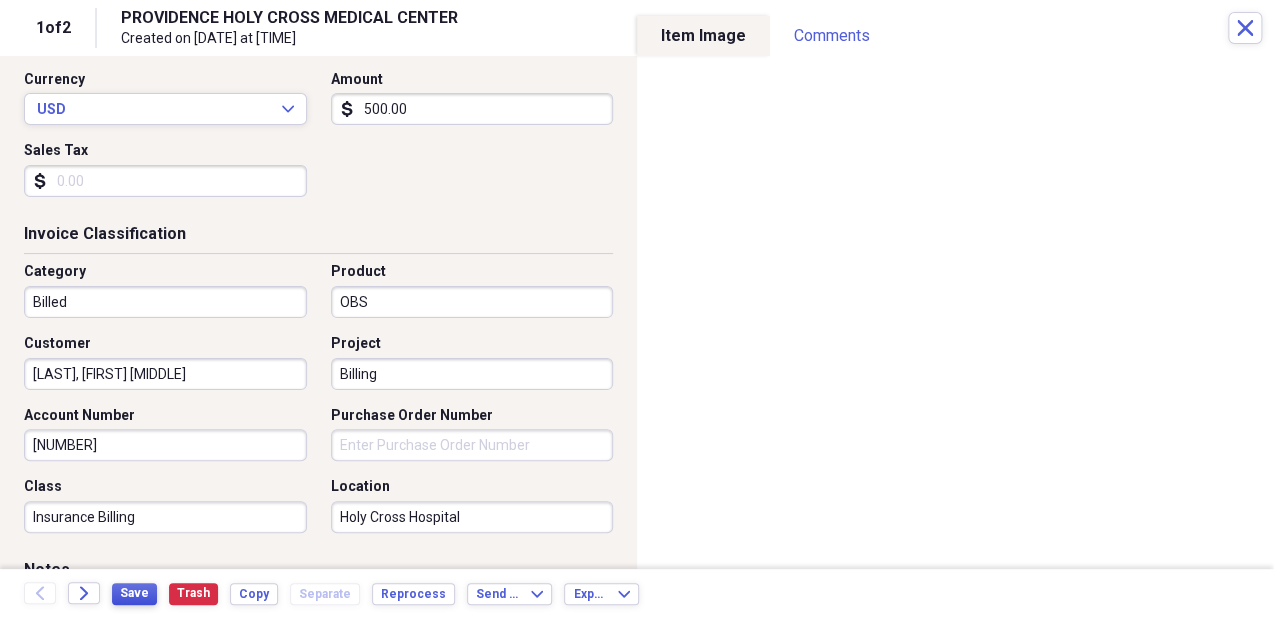 click on "Save" at bounding box center (134, 593) 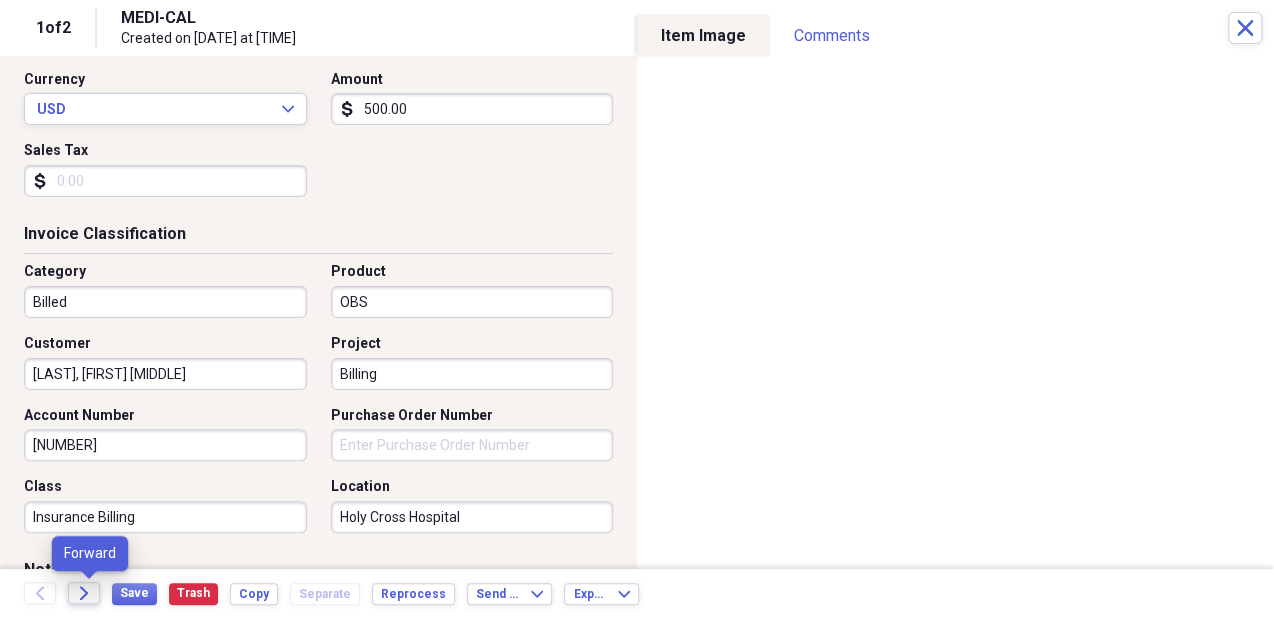 click on "Forward" 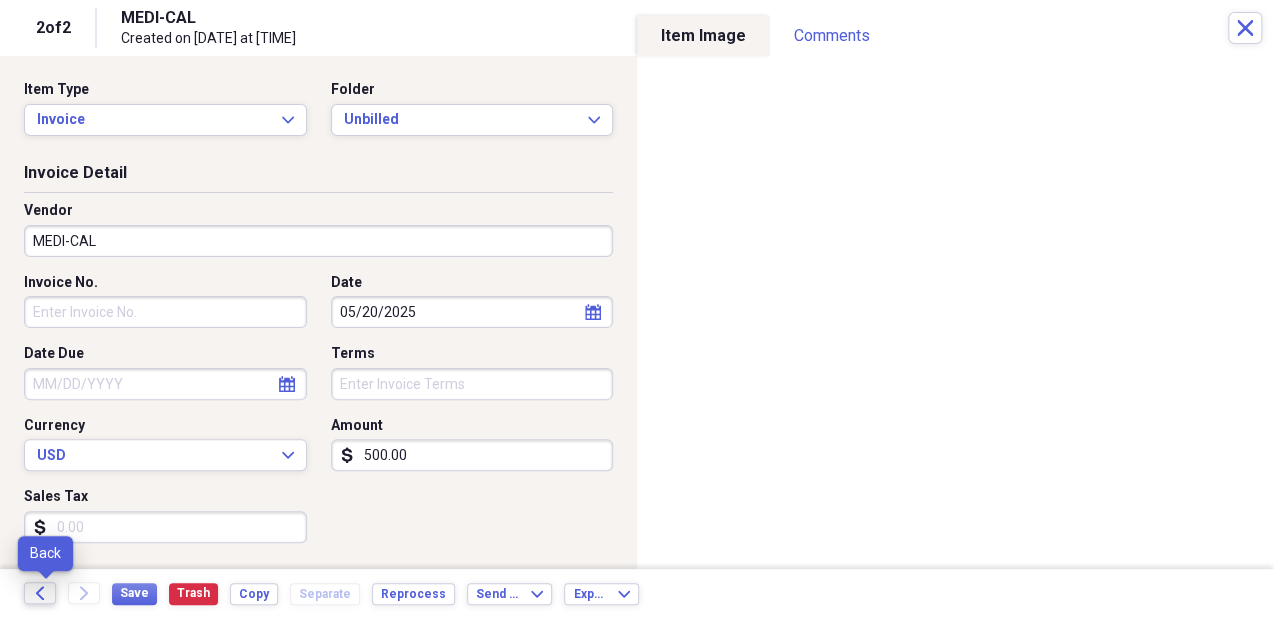 click on "Back" 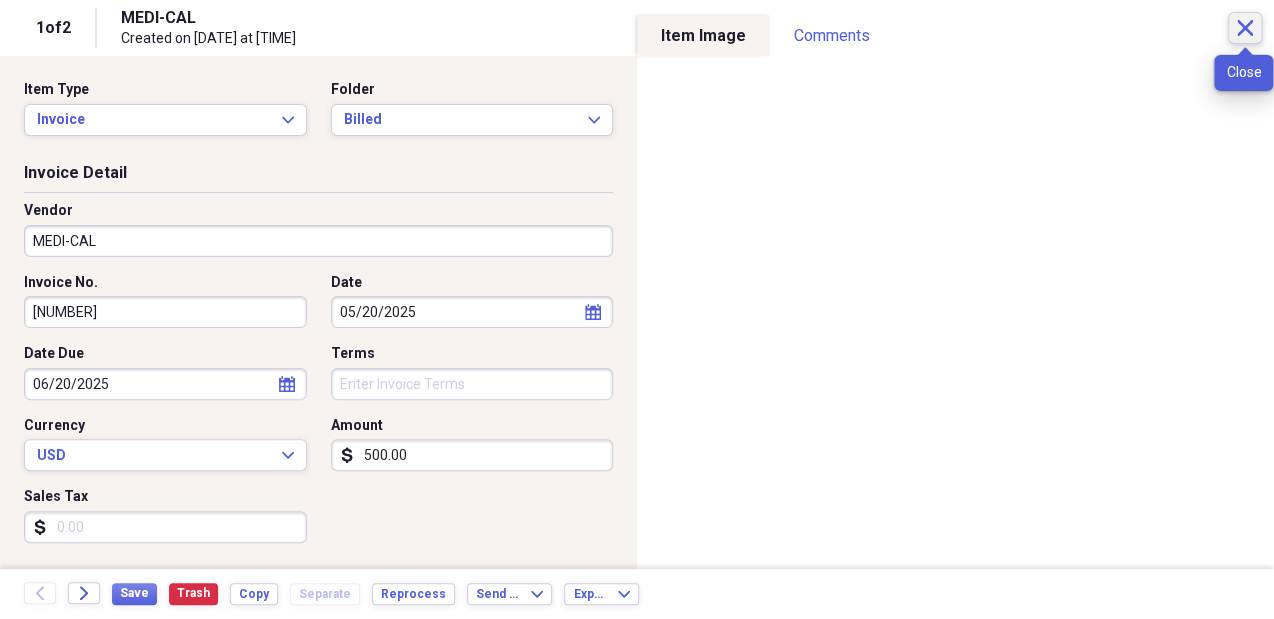 click on "Close" 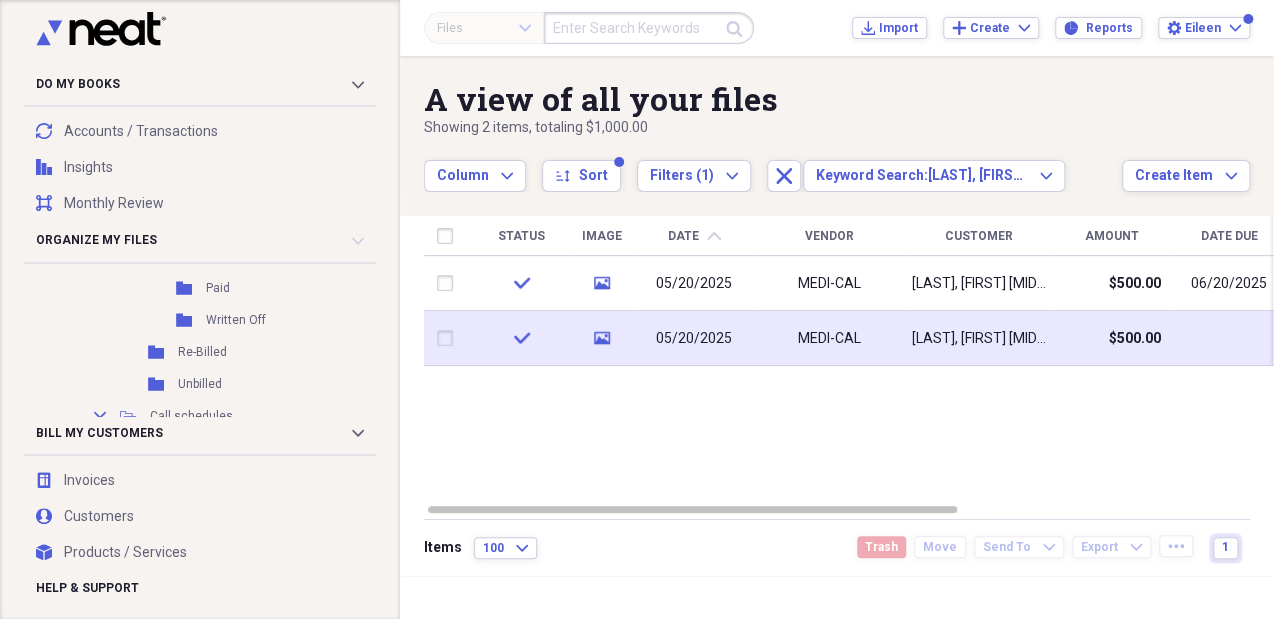 click at bounding box center [449, 338] 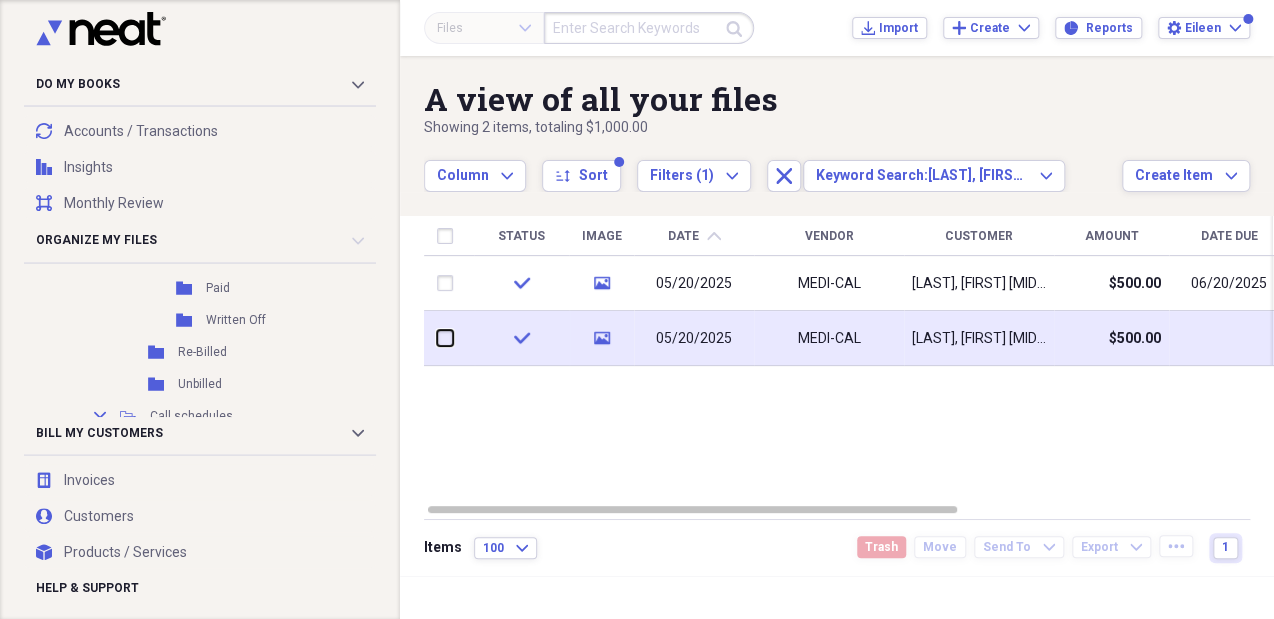 click at bounding box center [437, 338] 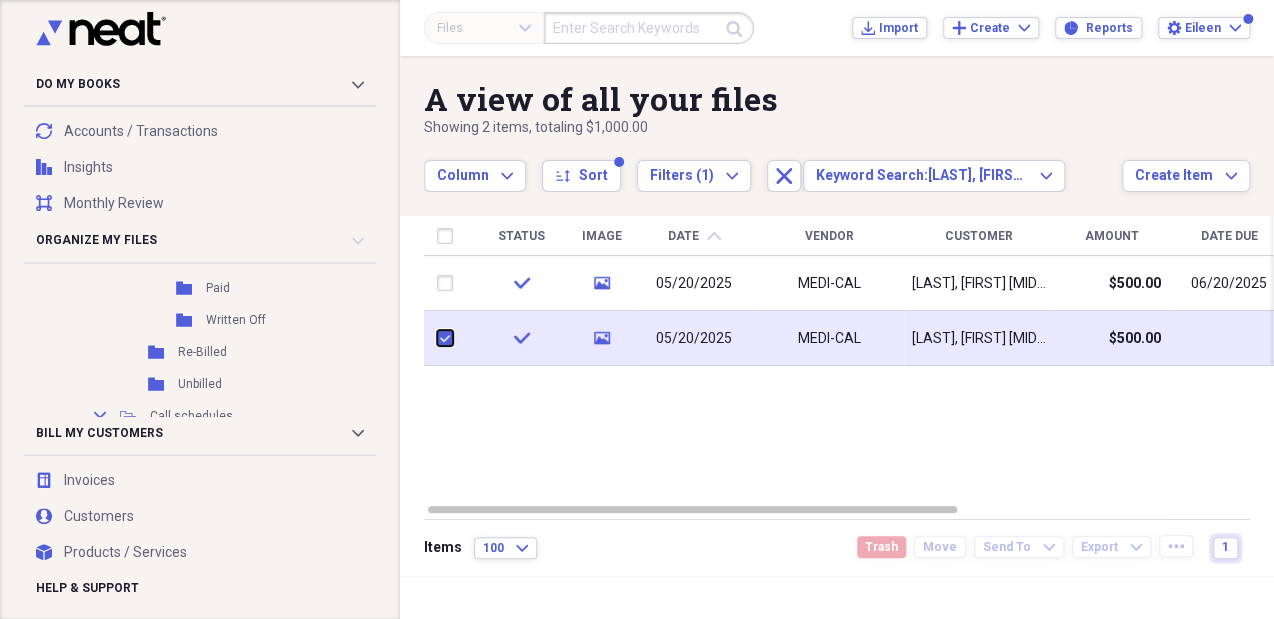 checkbox on "true" 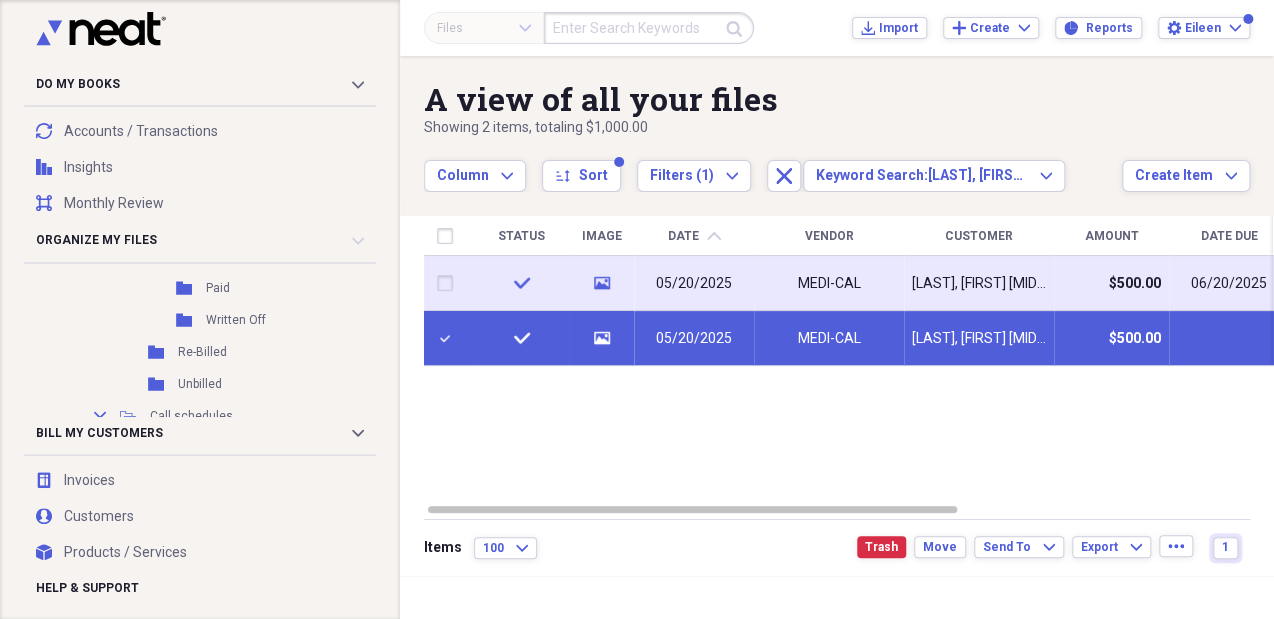 click at bounding box center (449, 283) 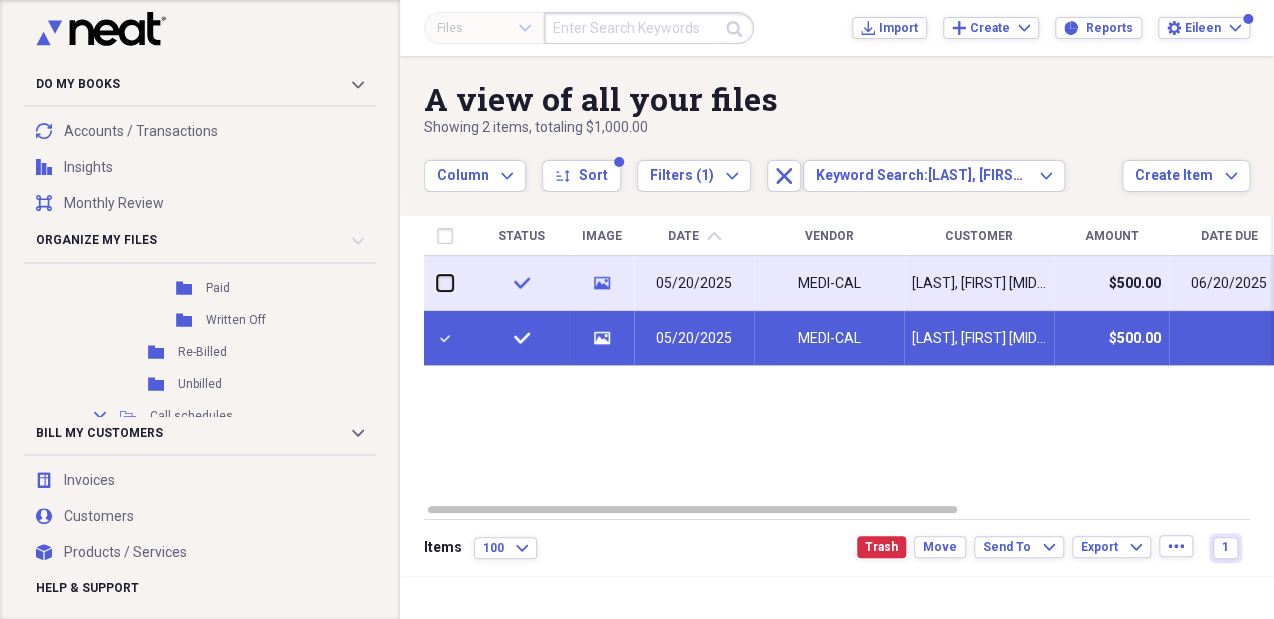 click at bounding box center (437, 283) 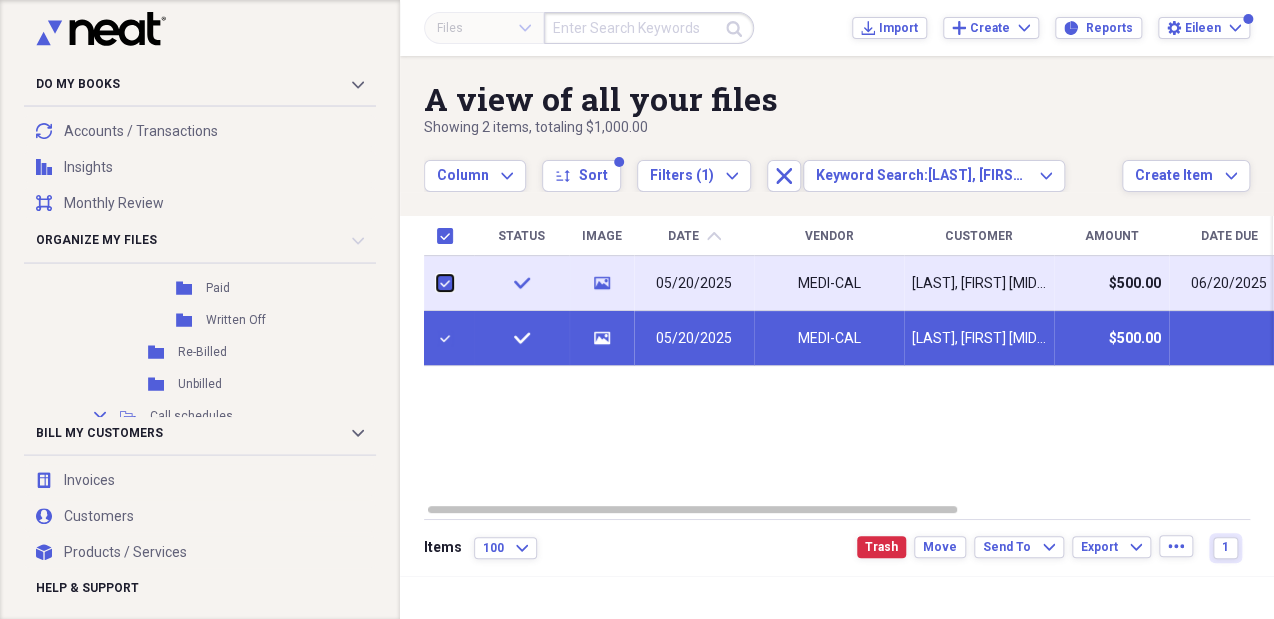 checkbox on "true" 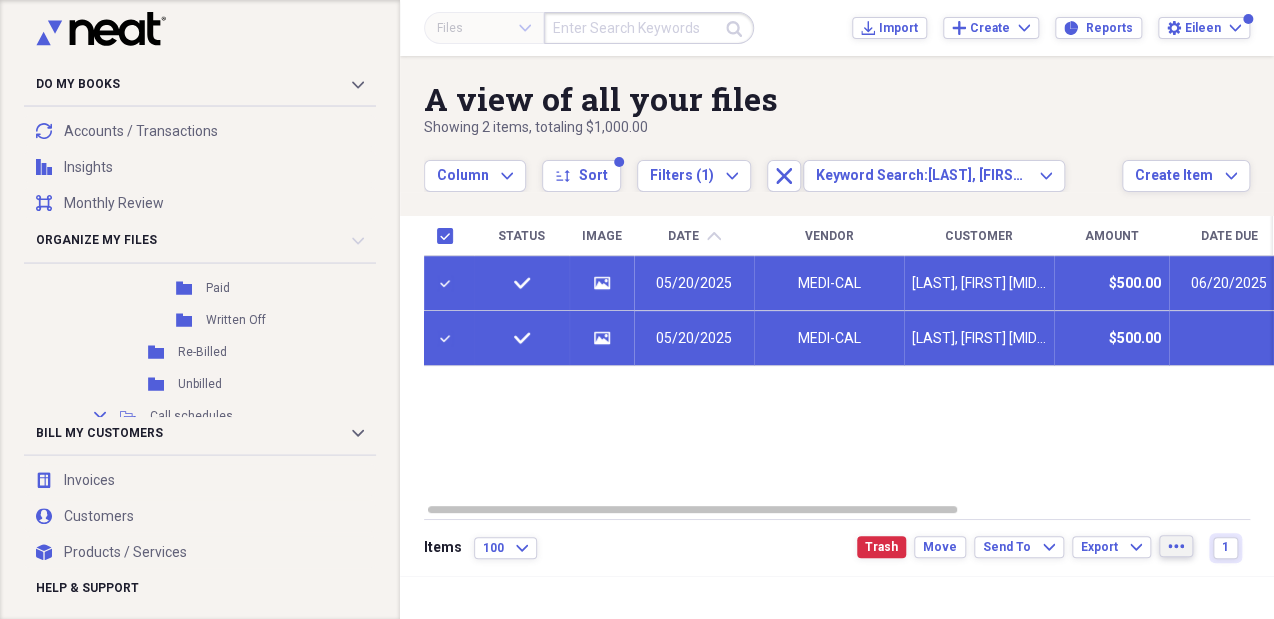 click 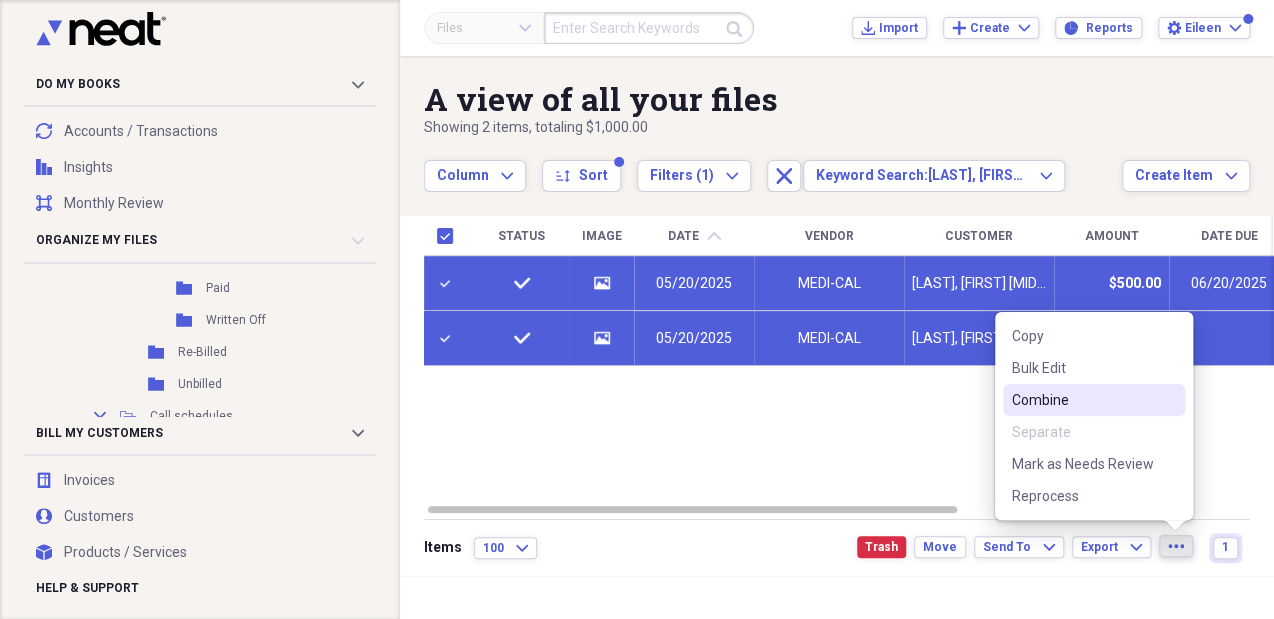 click on "Combine" at bounding box center [1082, 400] 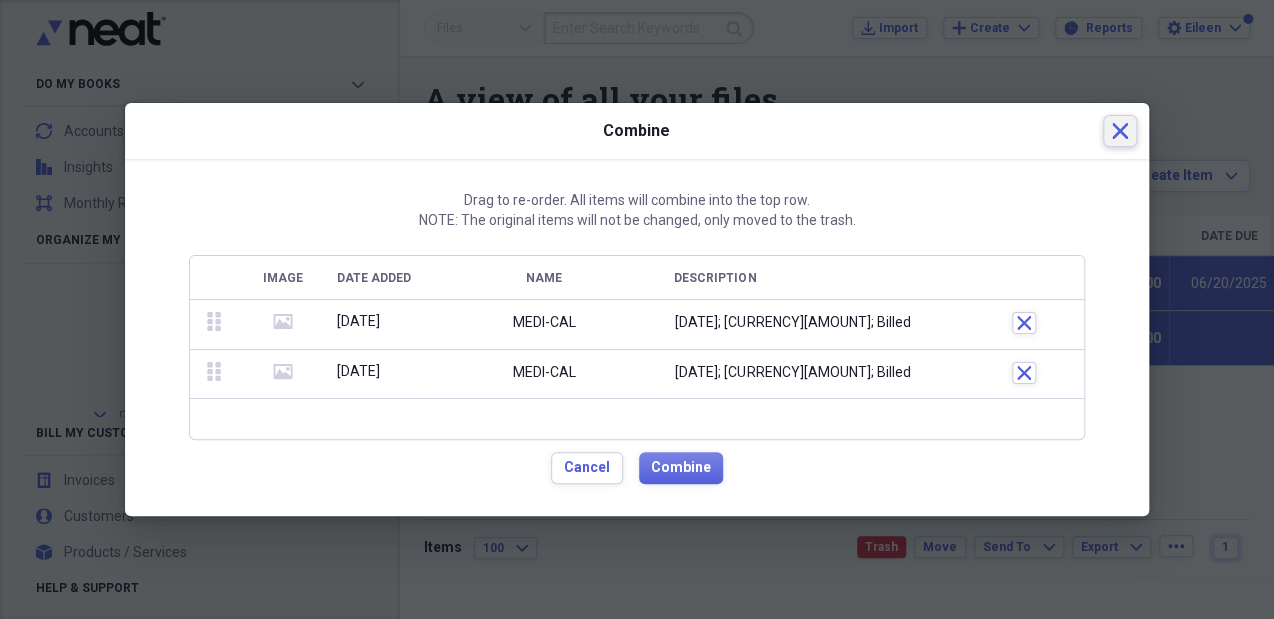 click 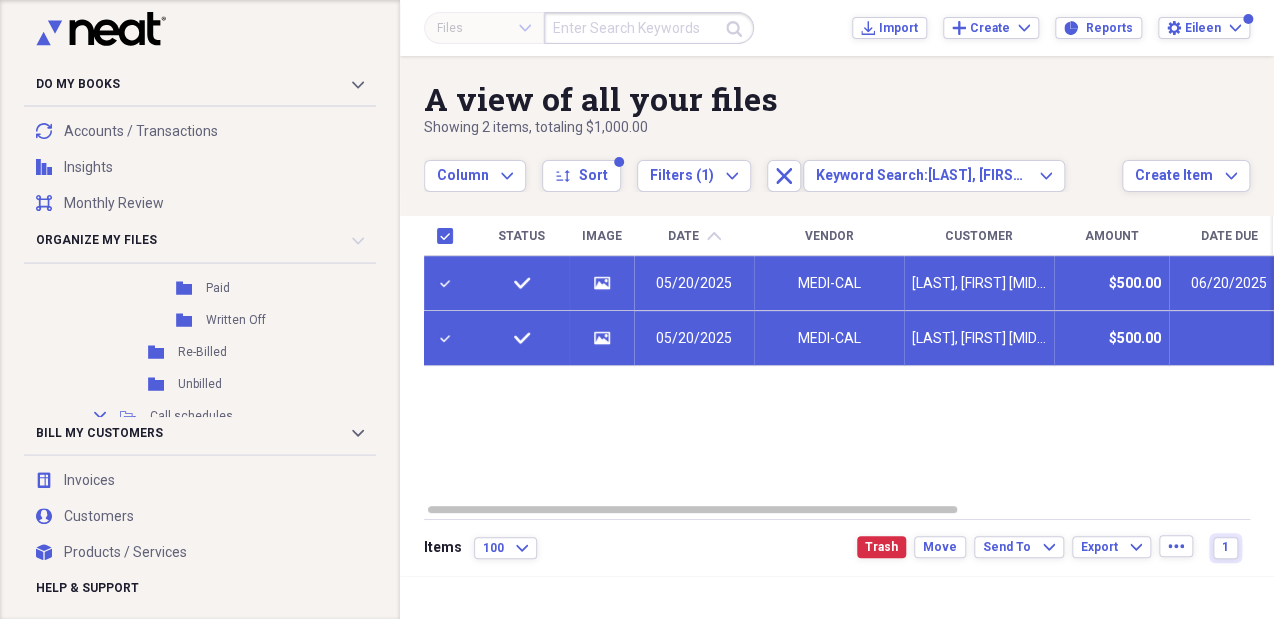 click on "[LAST], [FIRST] [MIDDLE]" at bounding box center (979, 283) 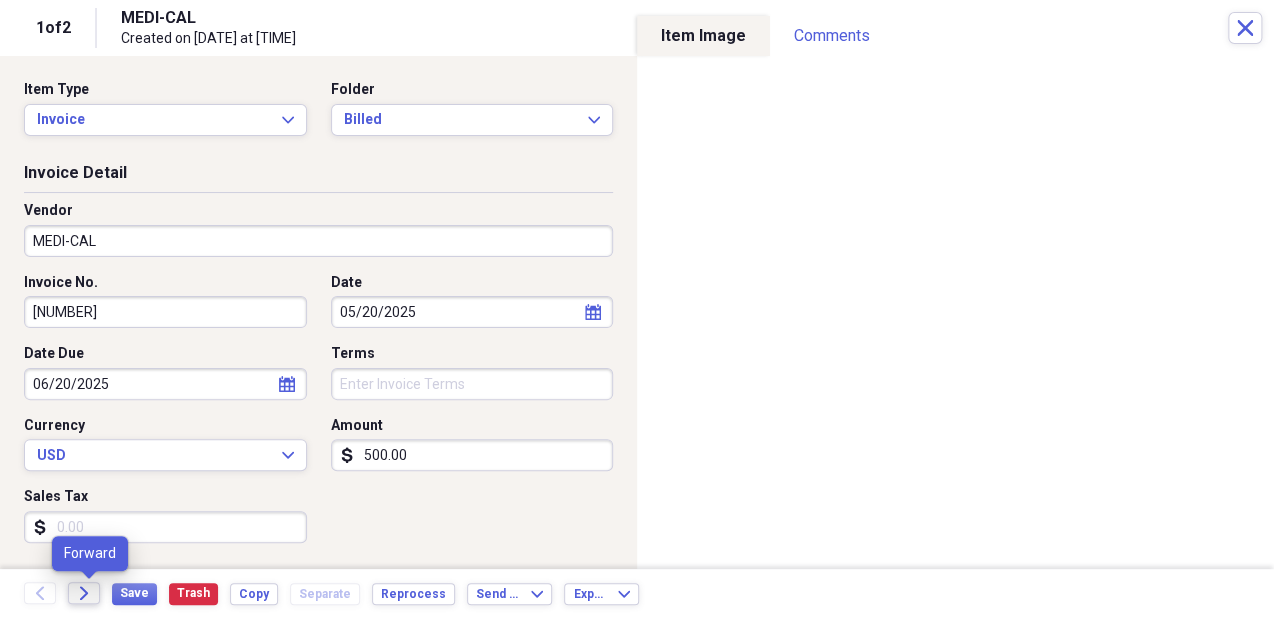 click on "Forward" 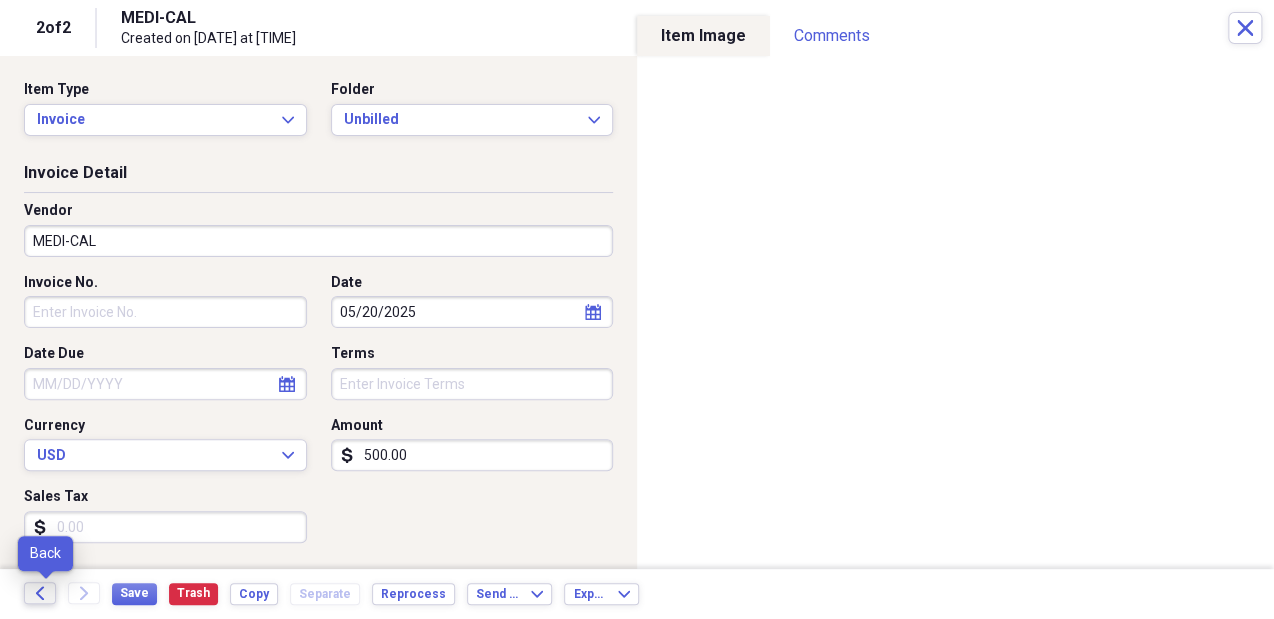 click on "Back" 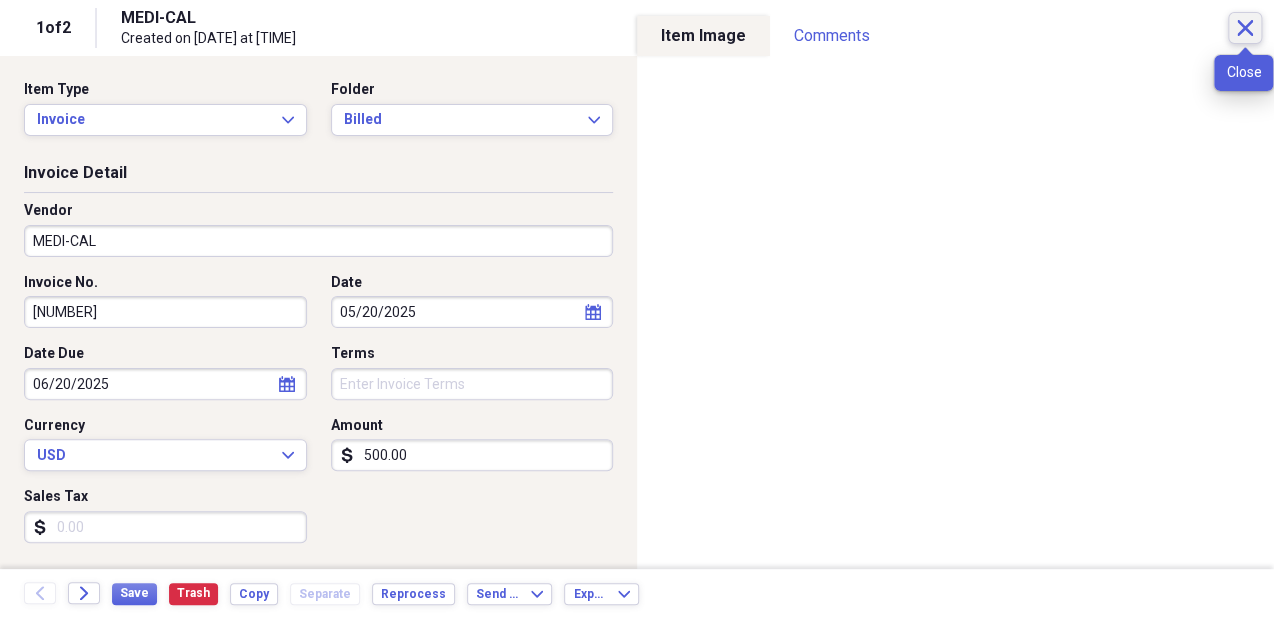 click on "Close" 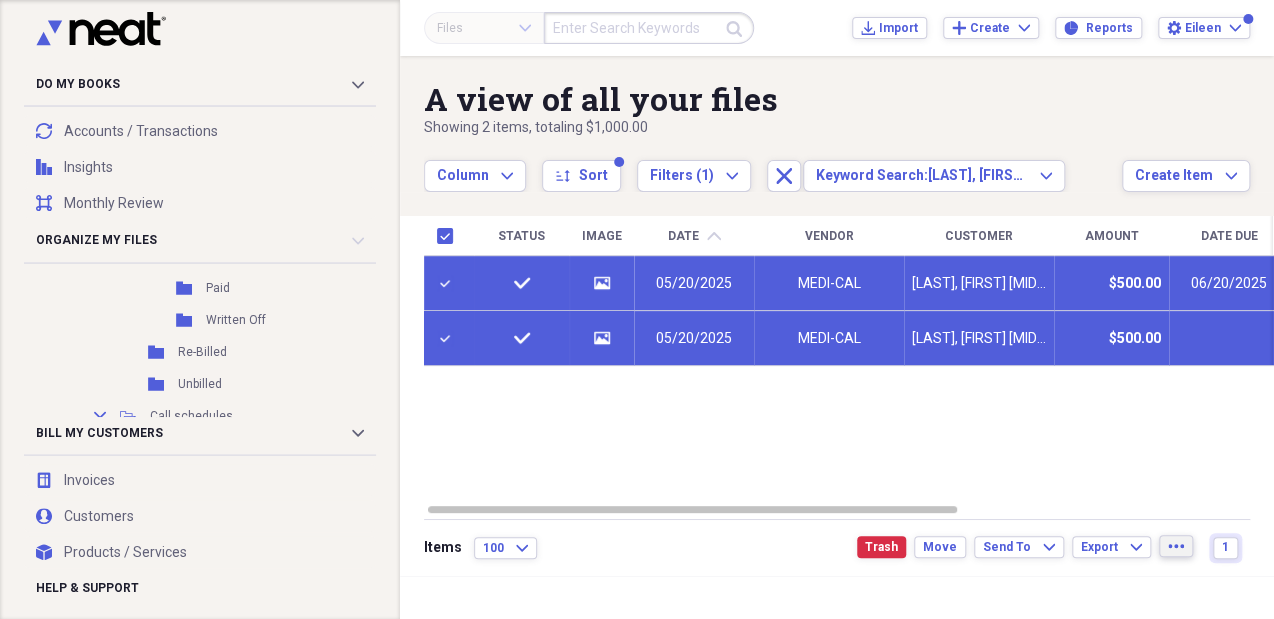 click on "more" 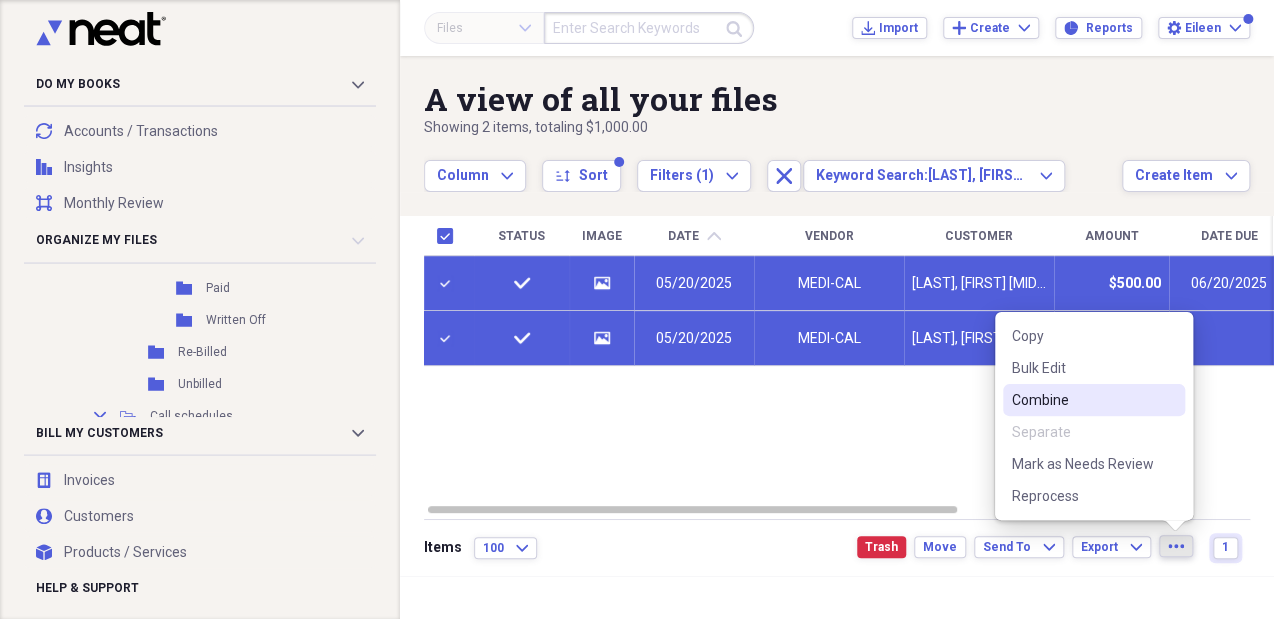 click on "Combine" at bounding box center [1082, 400] 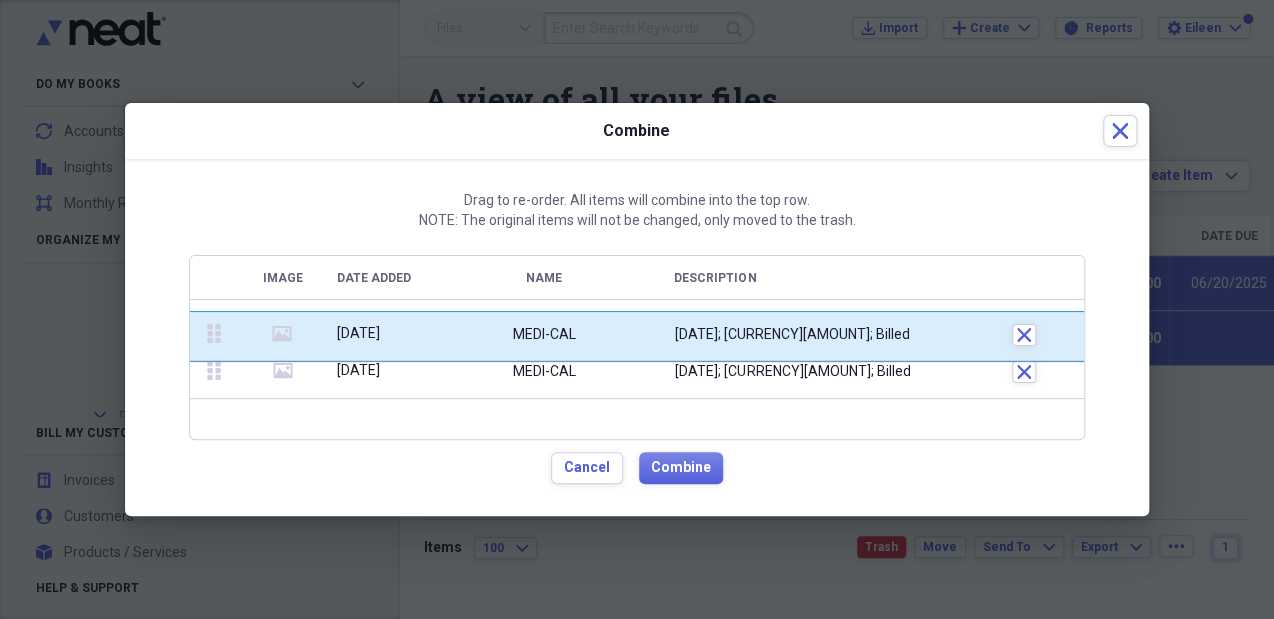 drag, startPoint x: 205, startPoint y: 371, endPoint x: 208, endPoint y: 329, distance: 42.107006 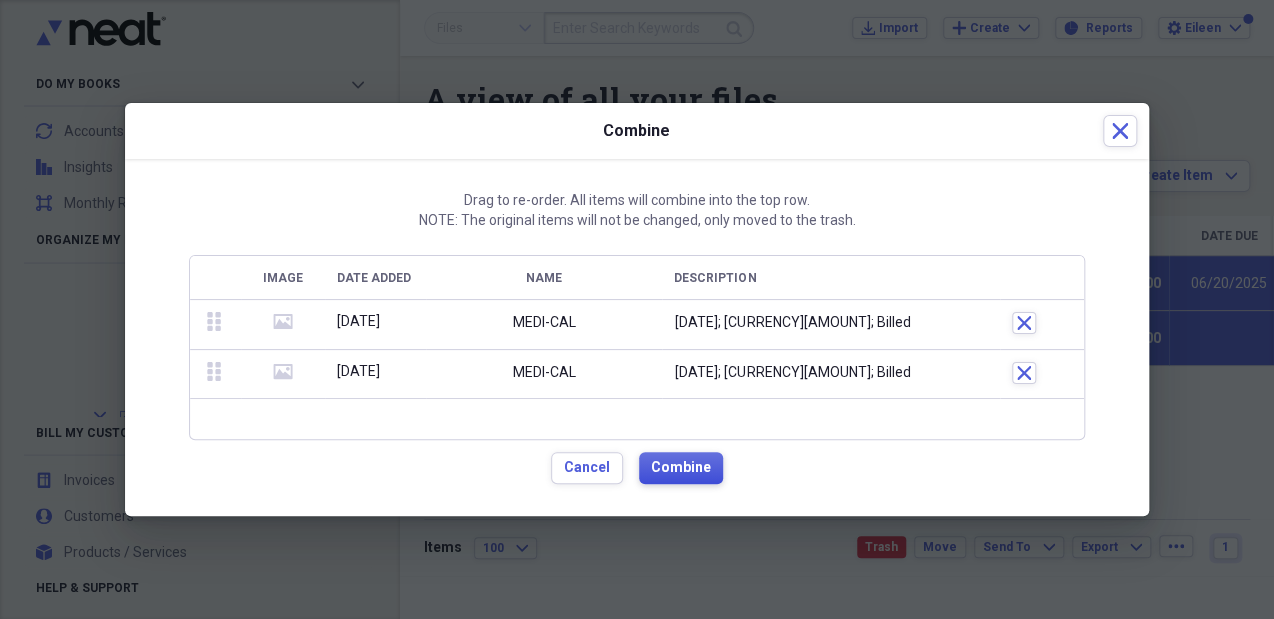 click on "Combine" at bounding box center (681, 468) 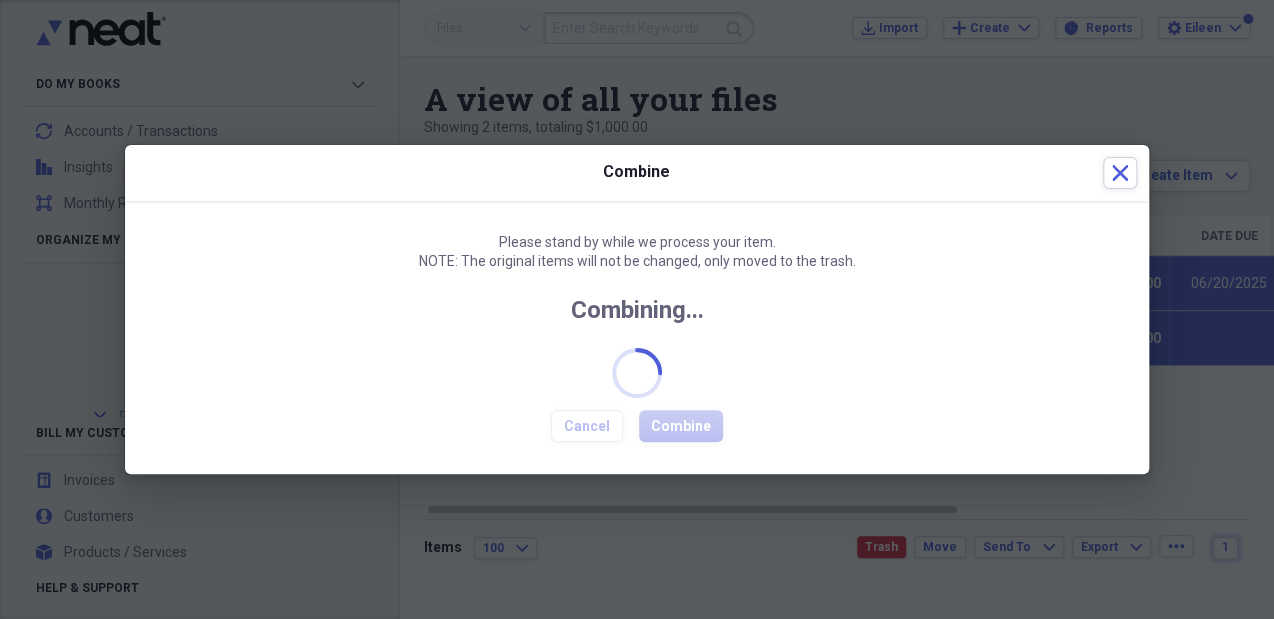 checkbox on "false" 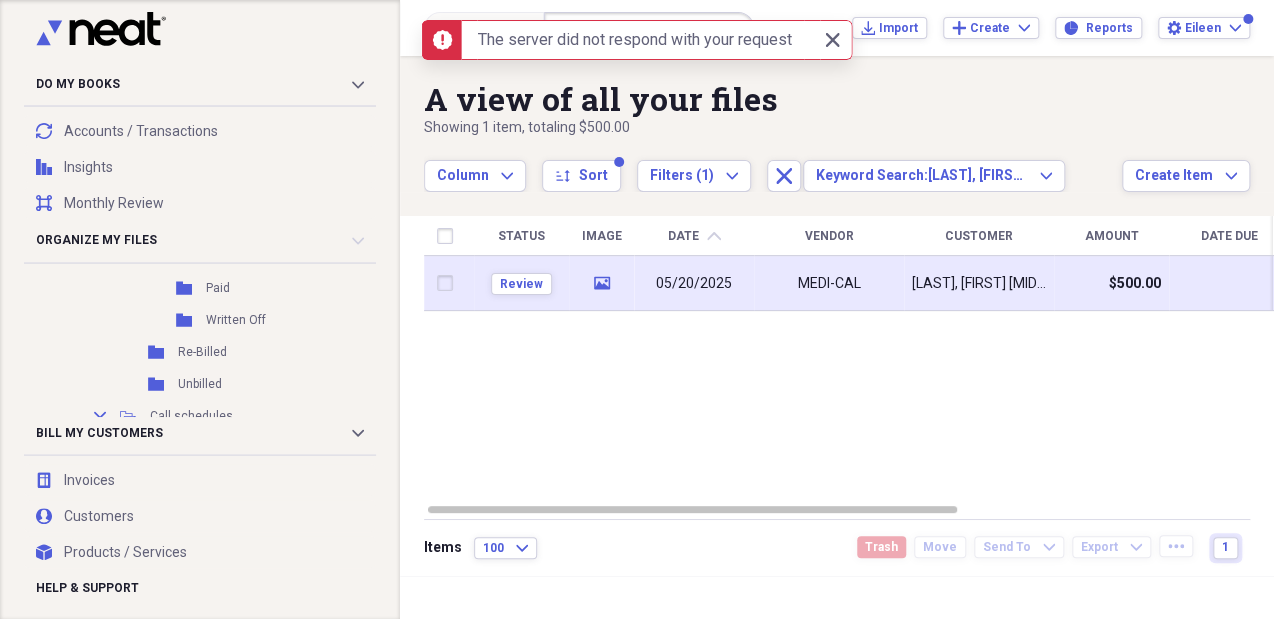 click on "[LAST], [FIRST] [MIDDLE]*" at bounding box center (979, 284) 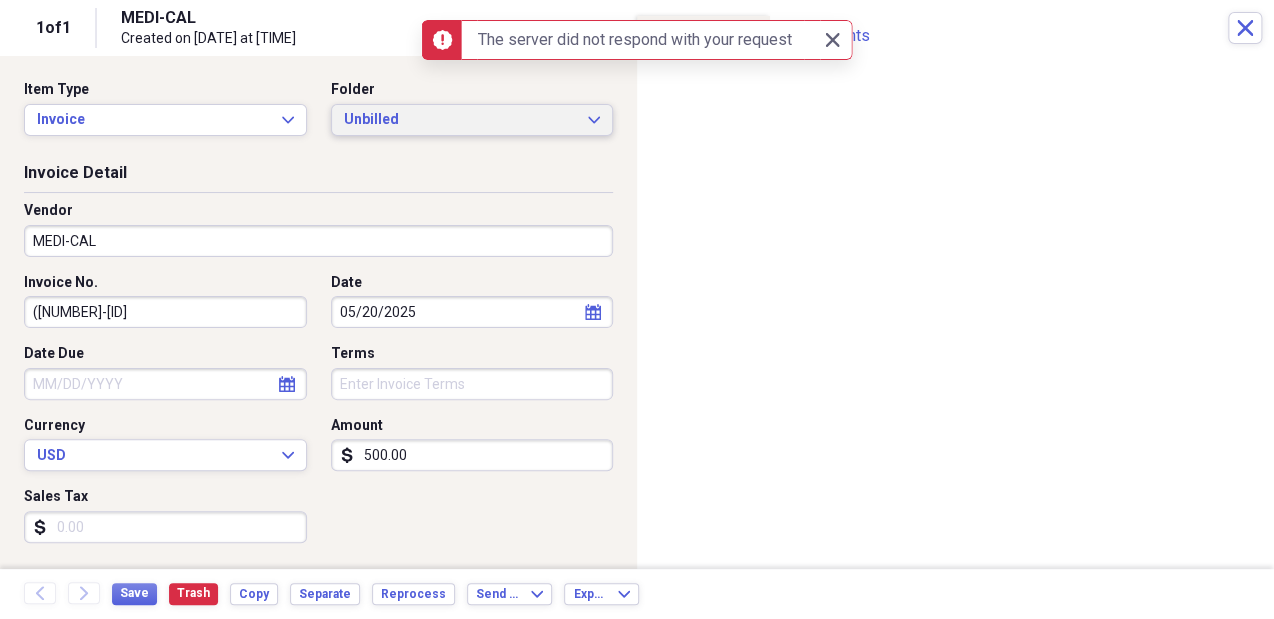 click on "Unbilled" at bounding box center [460, 120] 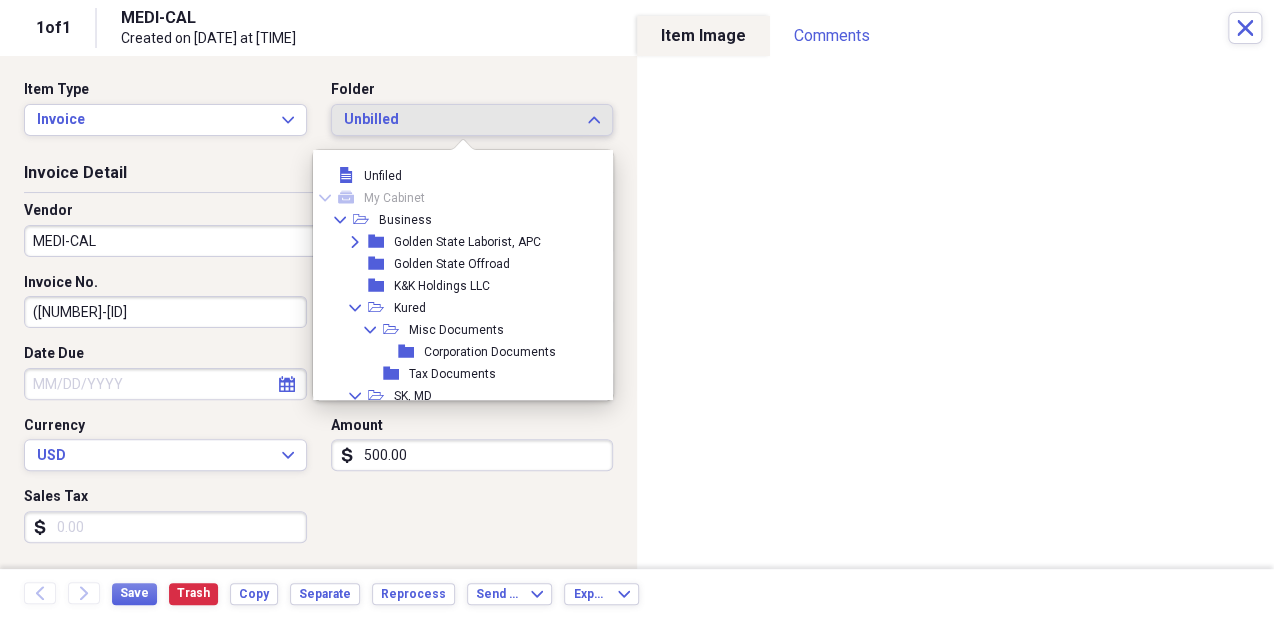 scroll, scrollTop: 303, scrollLeft: 0, axis: vertical 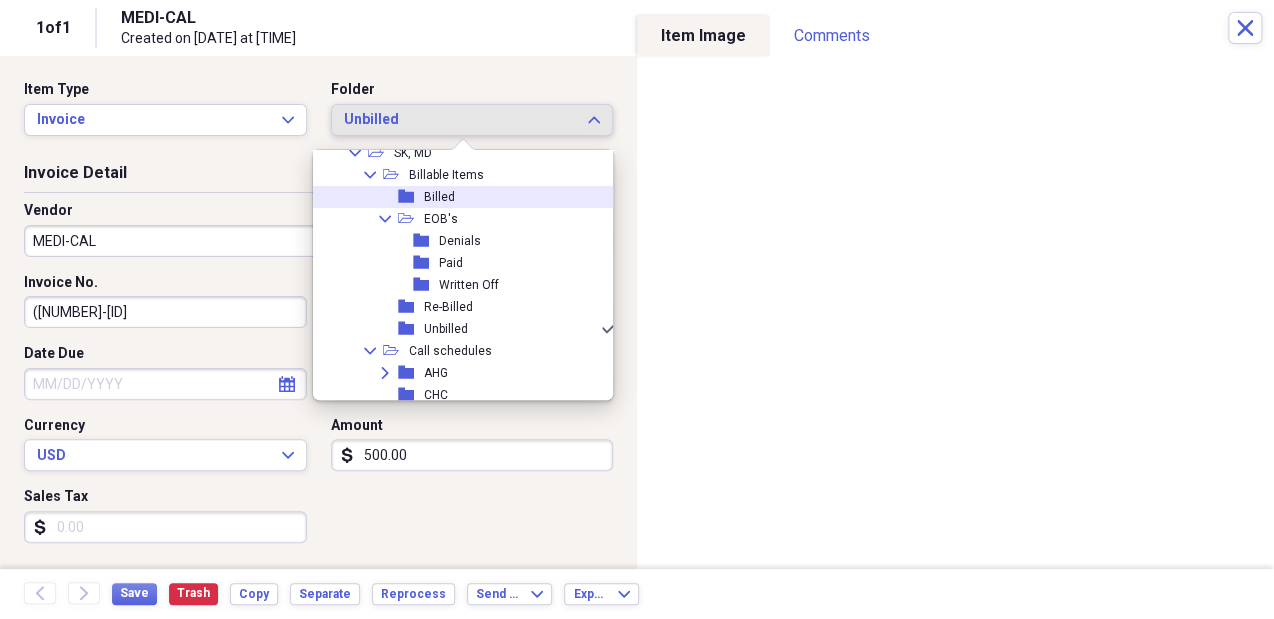 click on "folder Billed" at bounding box center [458, 197] 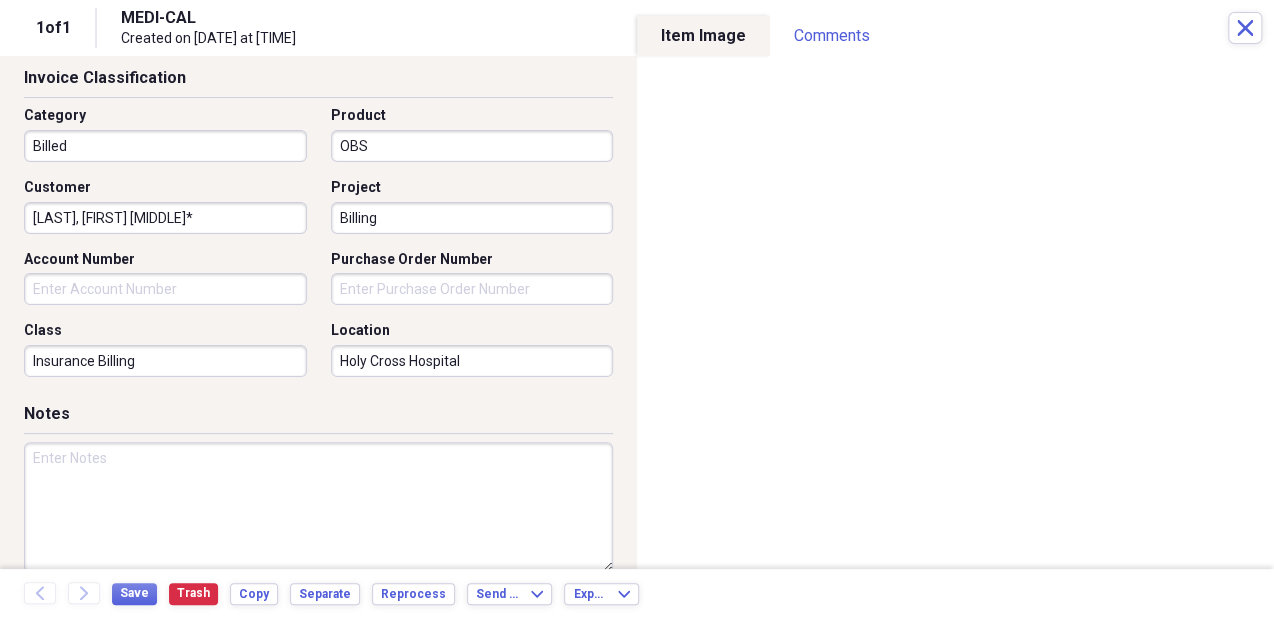 scroll, scrollTop: 508, scrollLeft: 0, axis: vertical 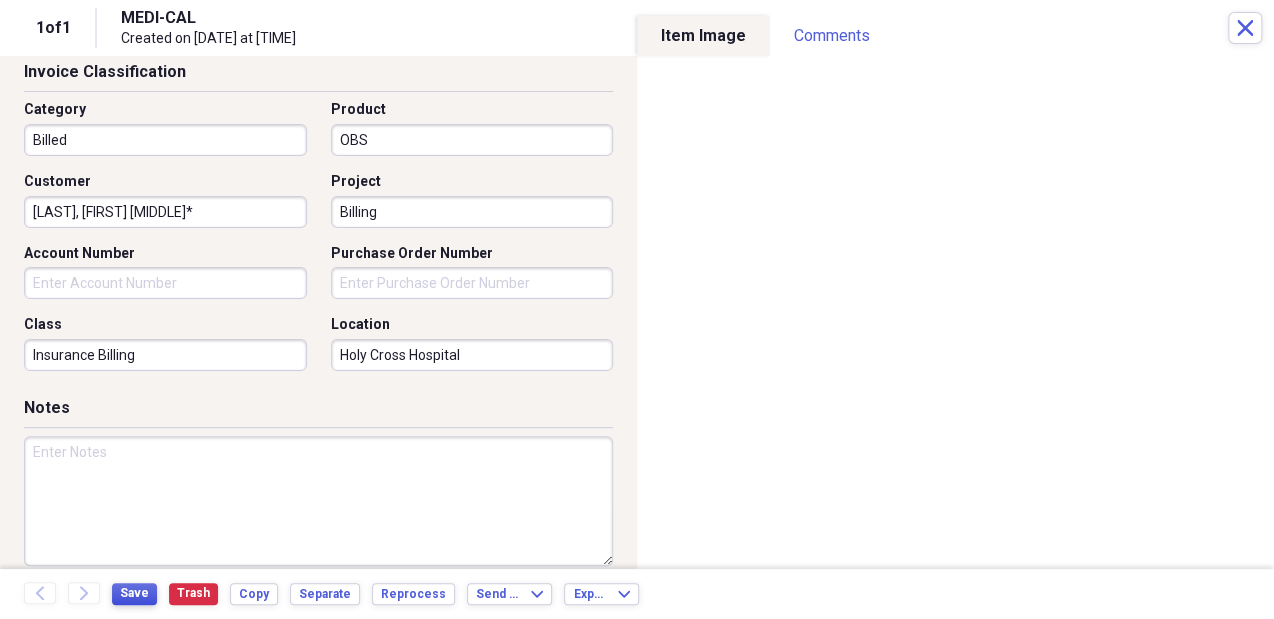 click on "Save" at bounding box center [134, 593] 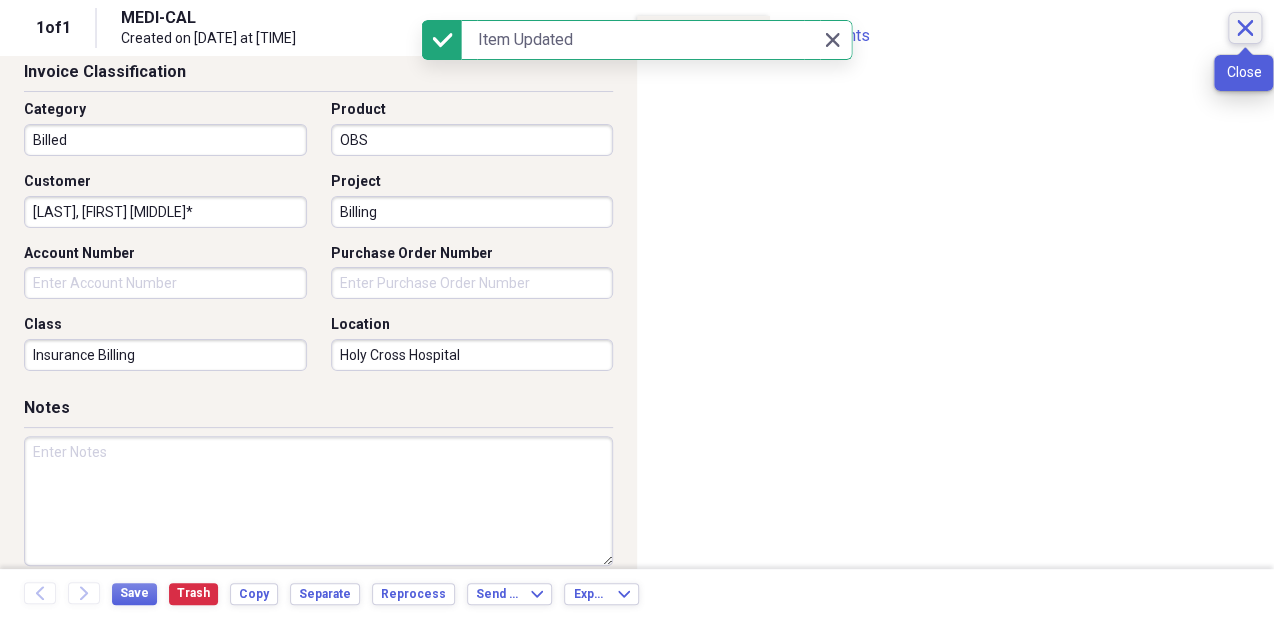 click on "Close" 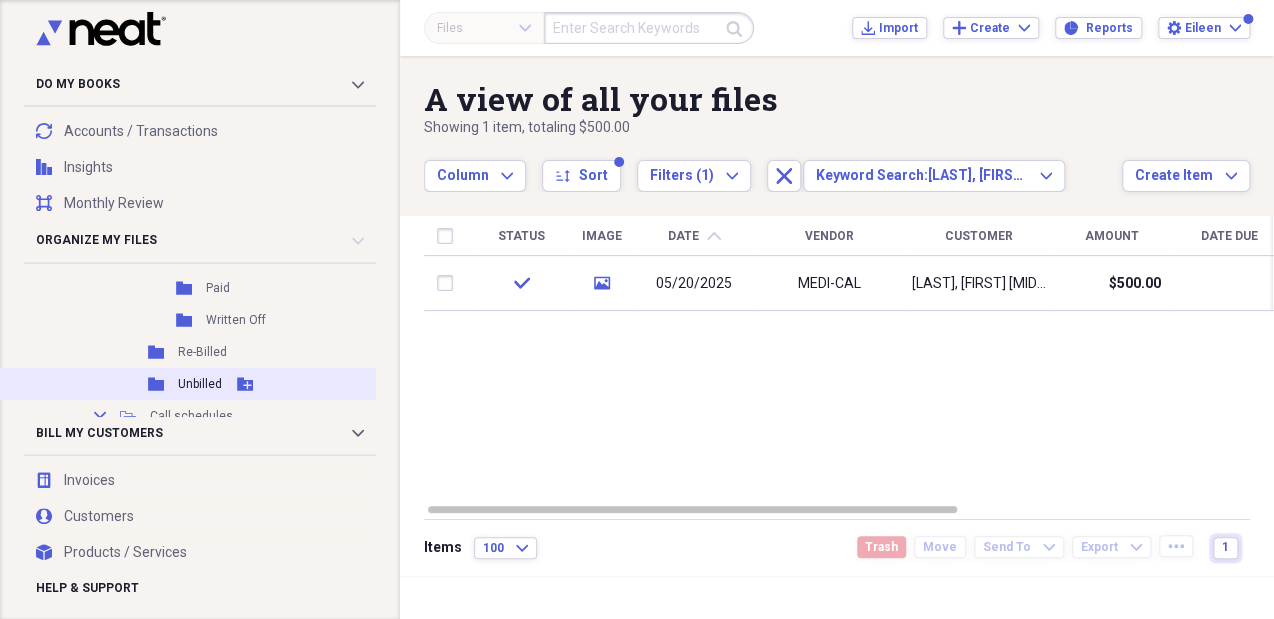click on "Unbilled" at bounding box center (200, 384) 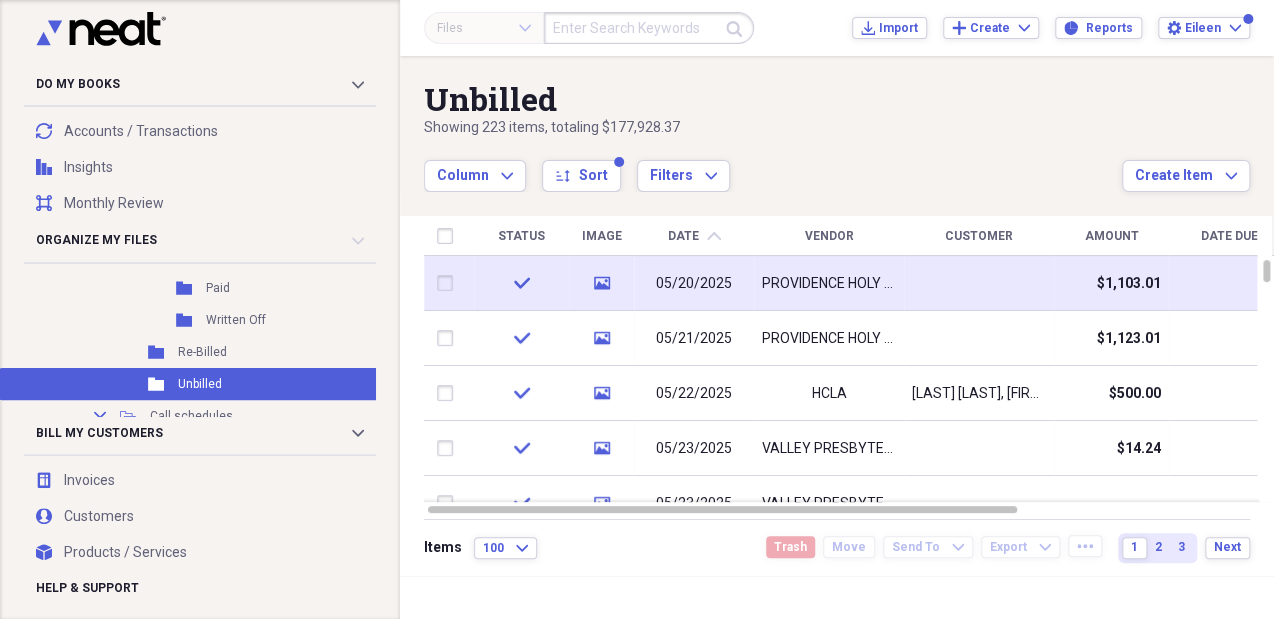 click on "PROVIDENCE HOLY CROSS MEDICAL CENTER" at bounding box center (829, 284) 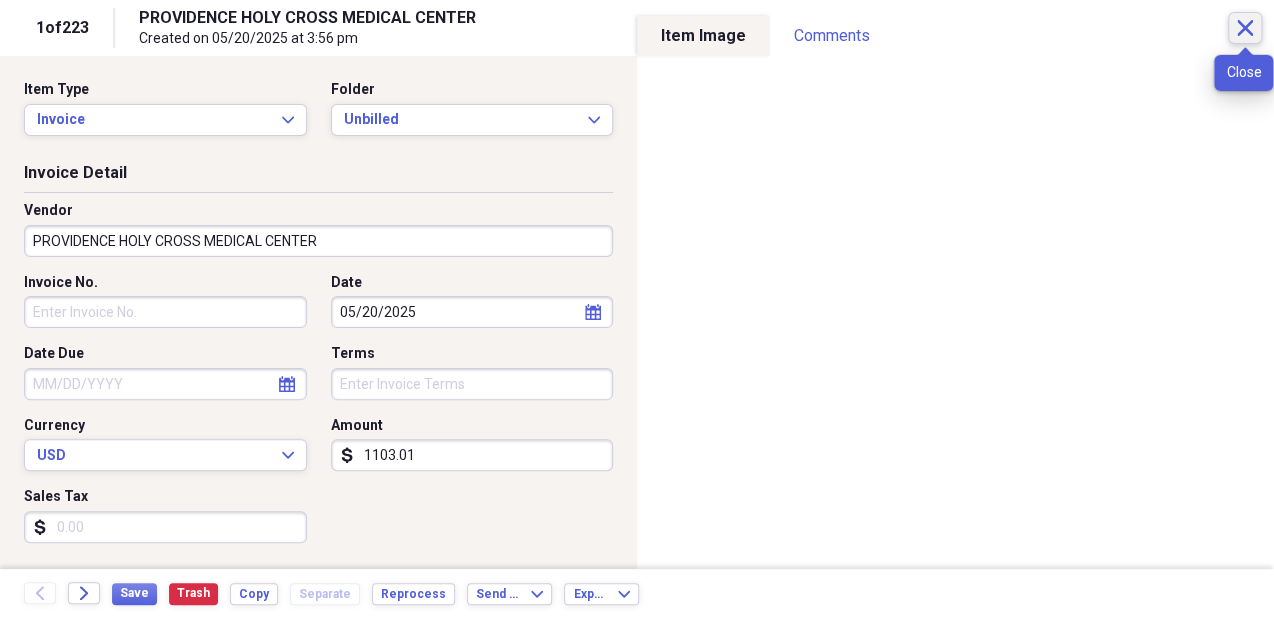 click 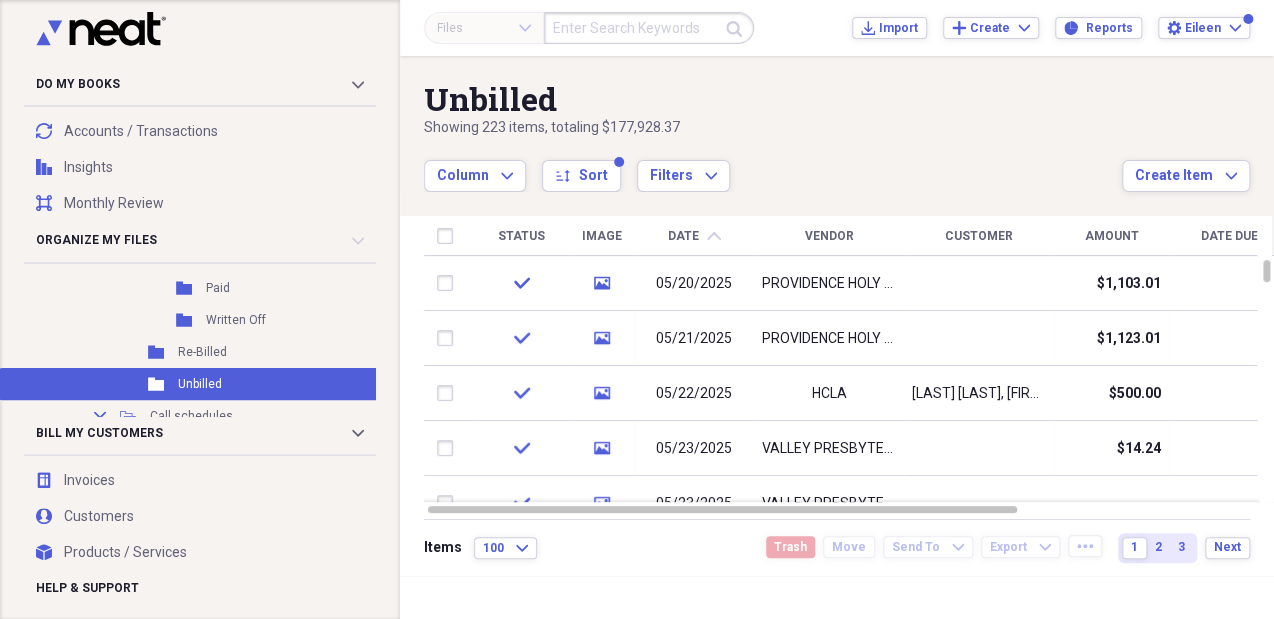 click at bounding box center (649, 28) 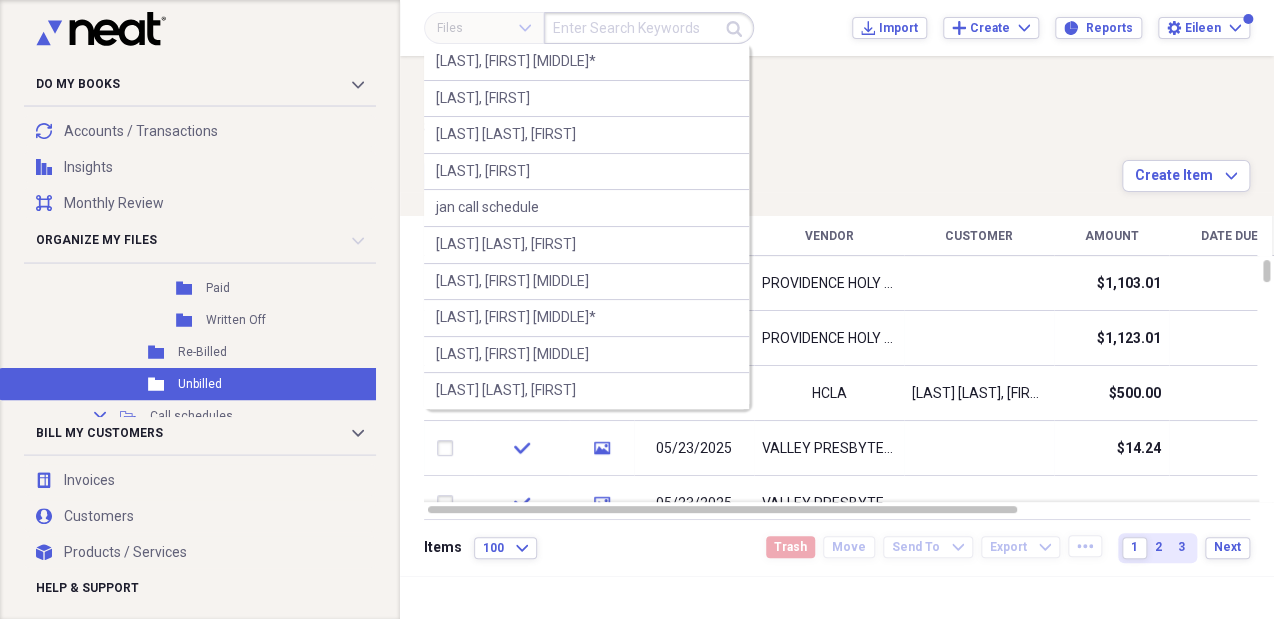 paste on "[LAST] [LAST], [FIRST] [MIDDLE]*" 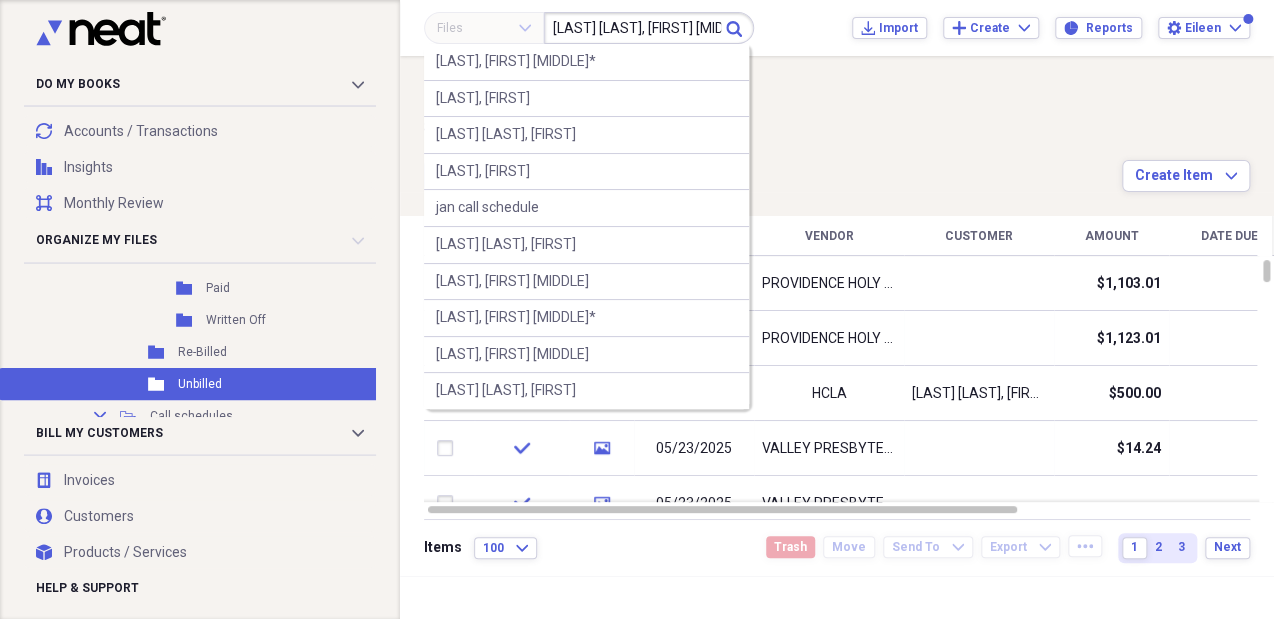 scroll, scrollTop: 0, scrollLeft: 21, axis: horizontal 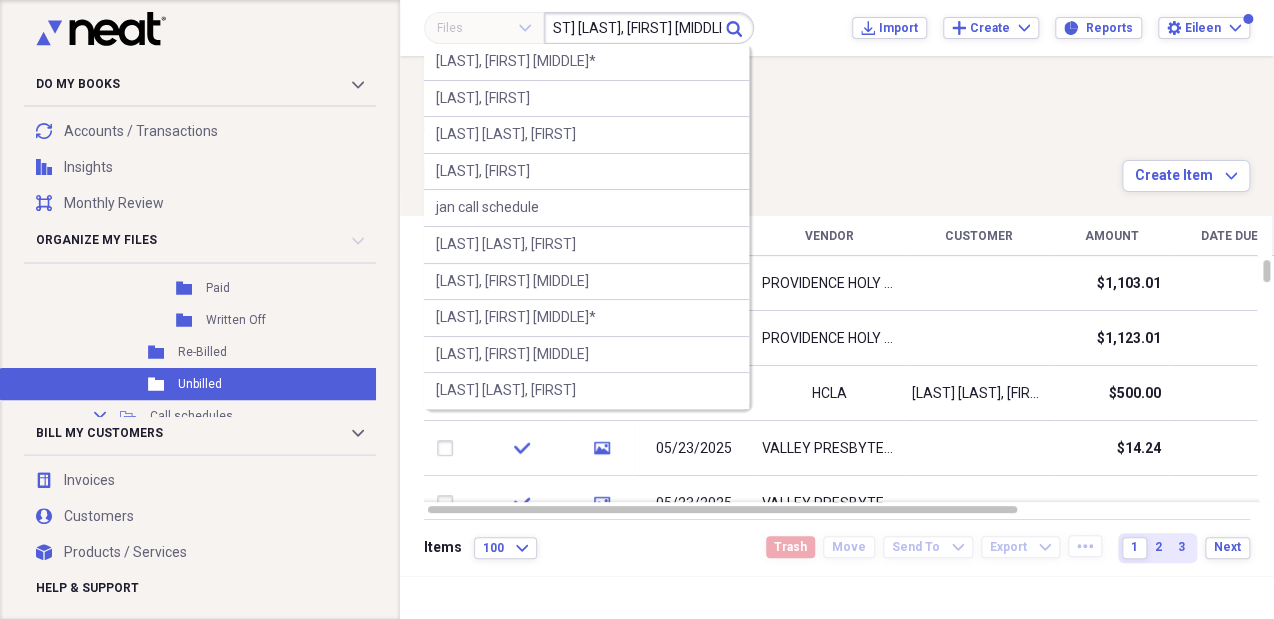 type on "[LAST] [LAST], [FIRST] [MIDDLE]*" 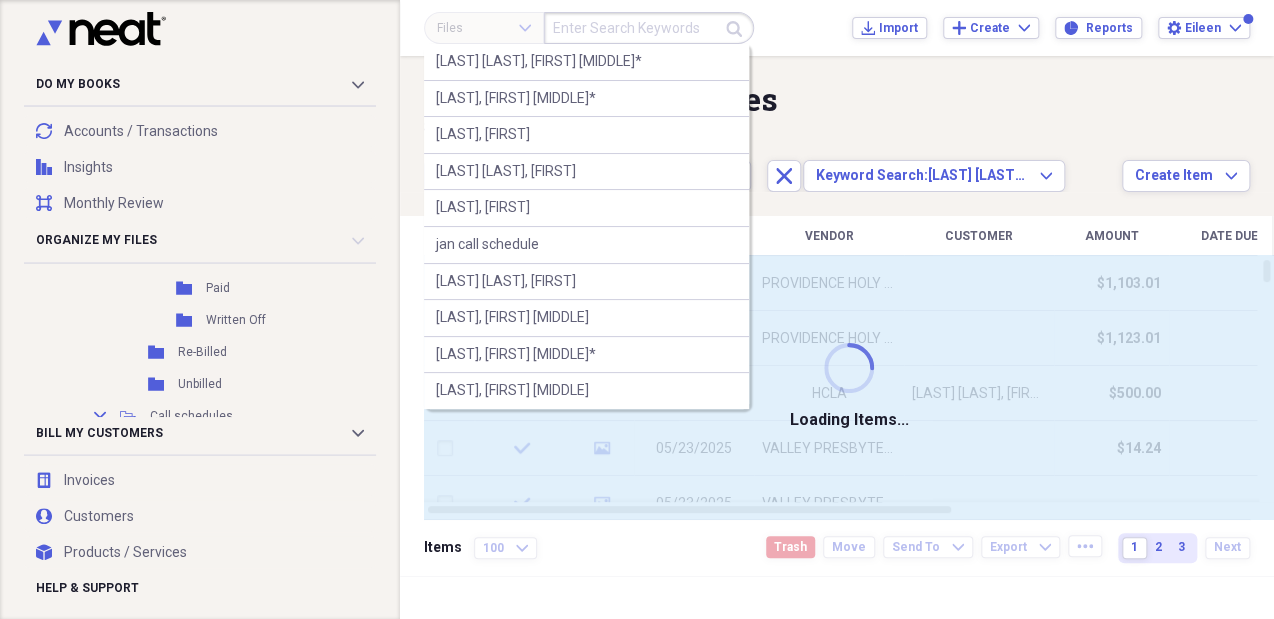 scroll, scrollTop: 0, scrollLeft: 0, axis: both 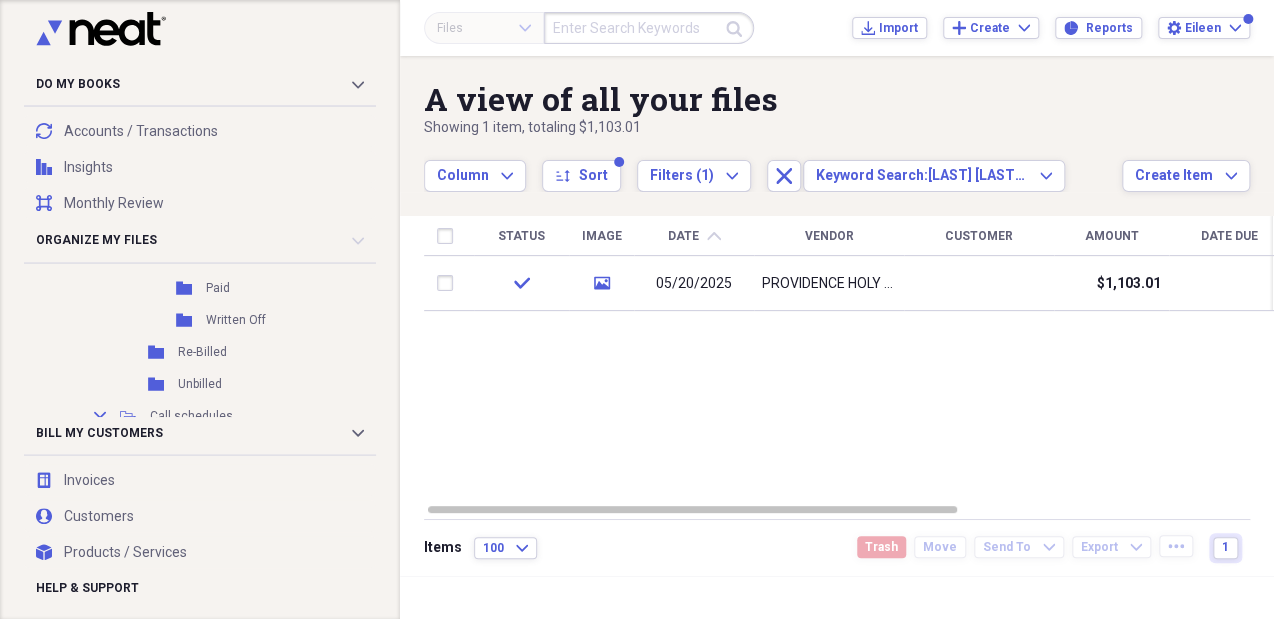 click at bounding box center [649, 28] 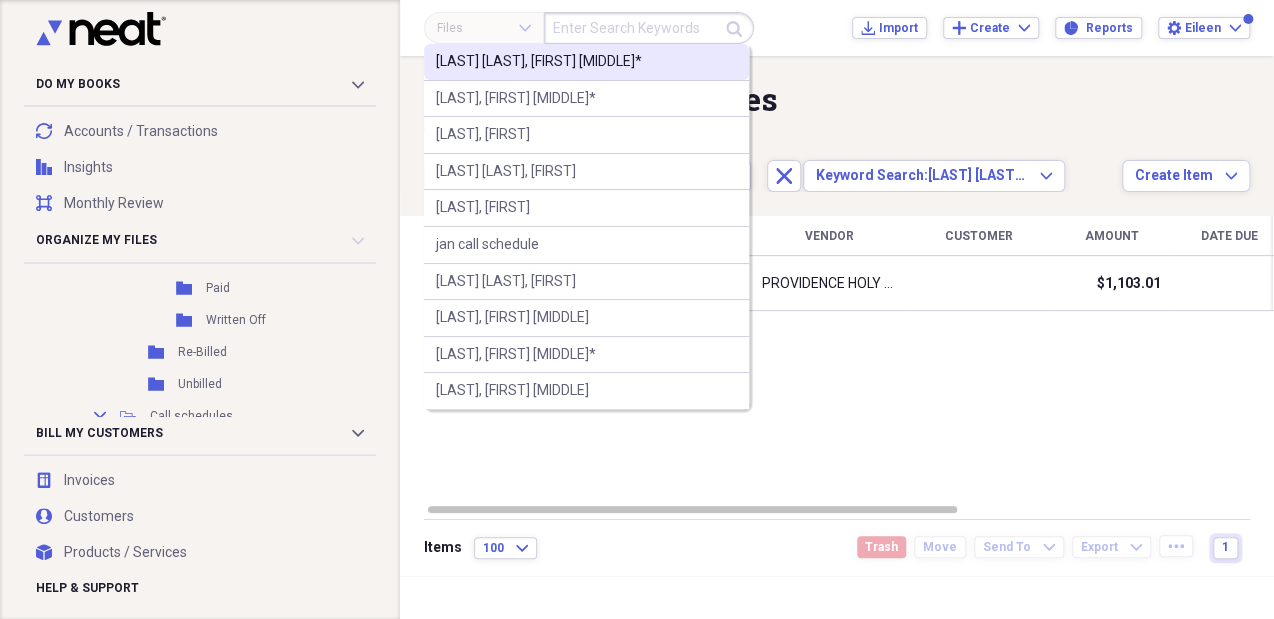 click on "[LAST] [LAST], [FIRST] [MIDDLE]*" at bounding box center [539, 62] 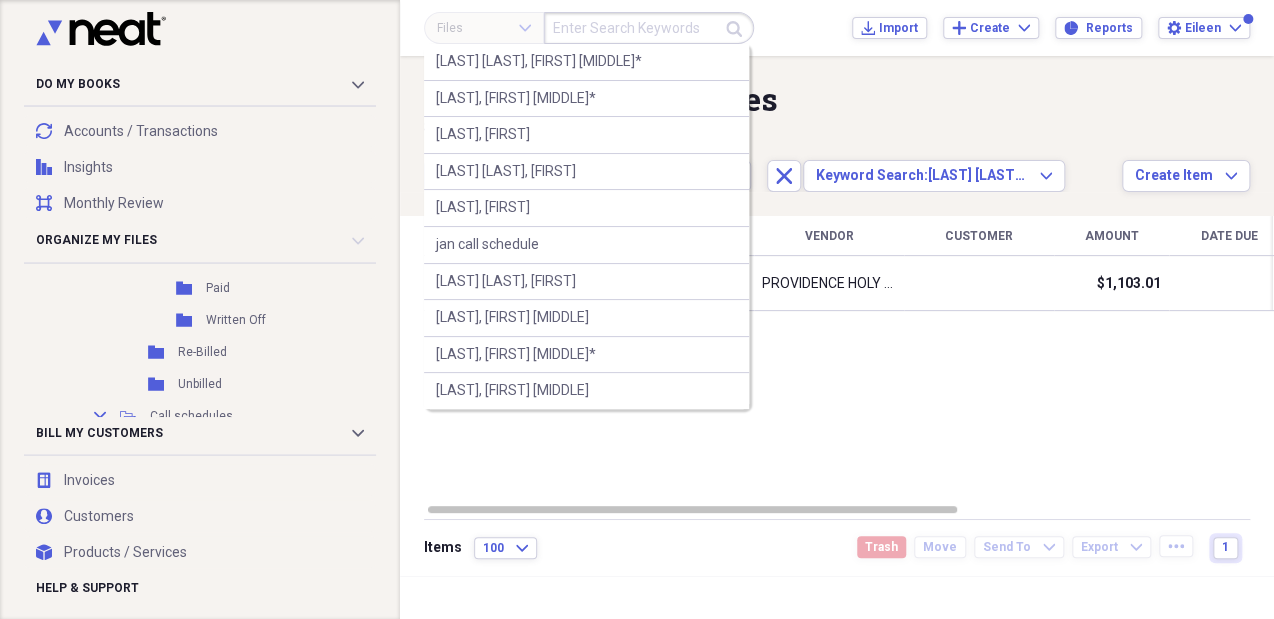 click at bounding box center (649, 28) 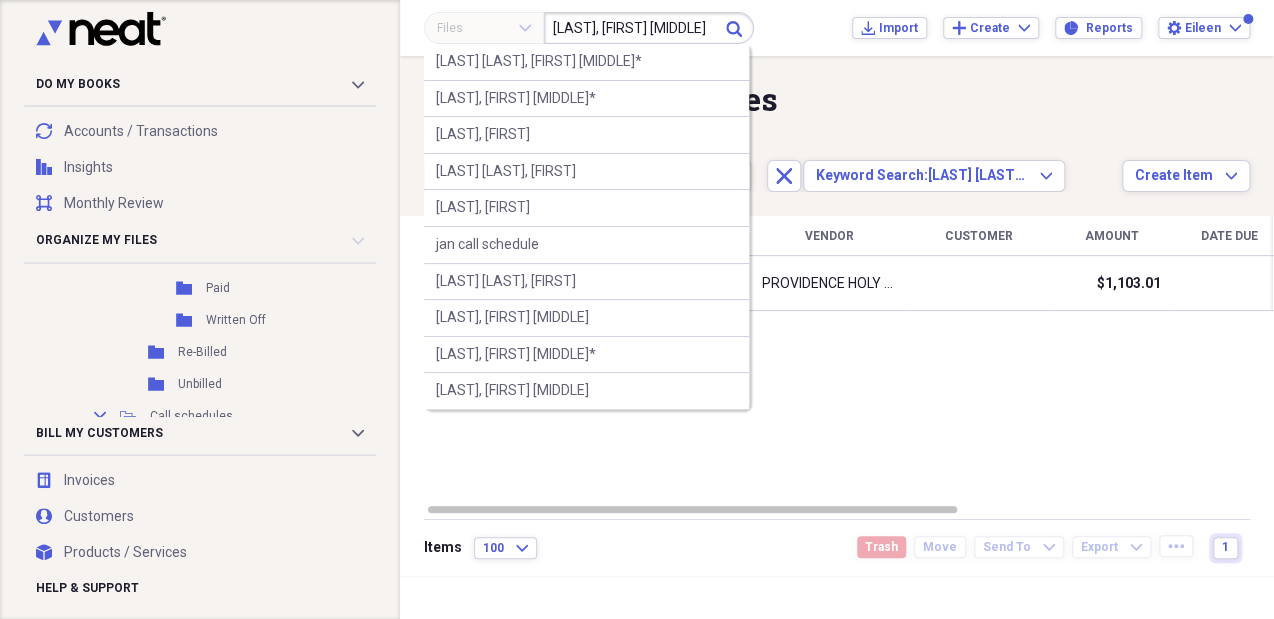 scroll, scrollTop: 0, scrollLeft: 16, axis: horizontal 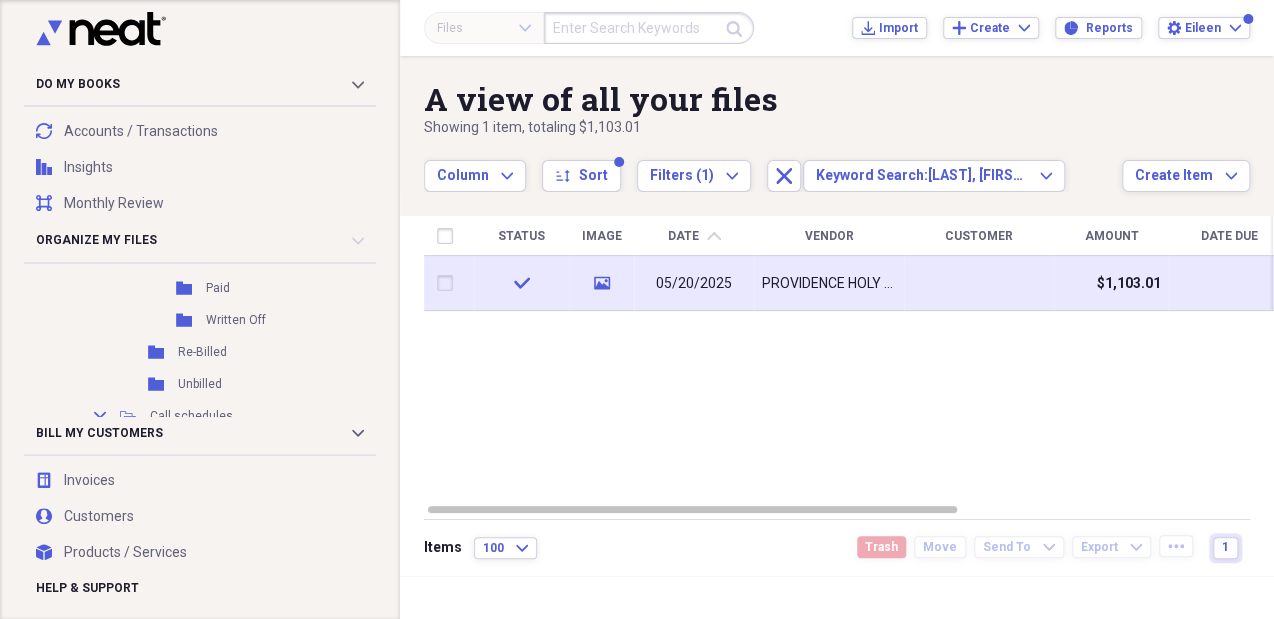 click at bounding box center (979, 283) 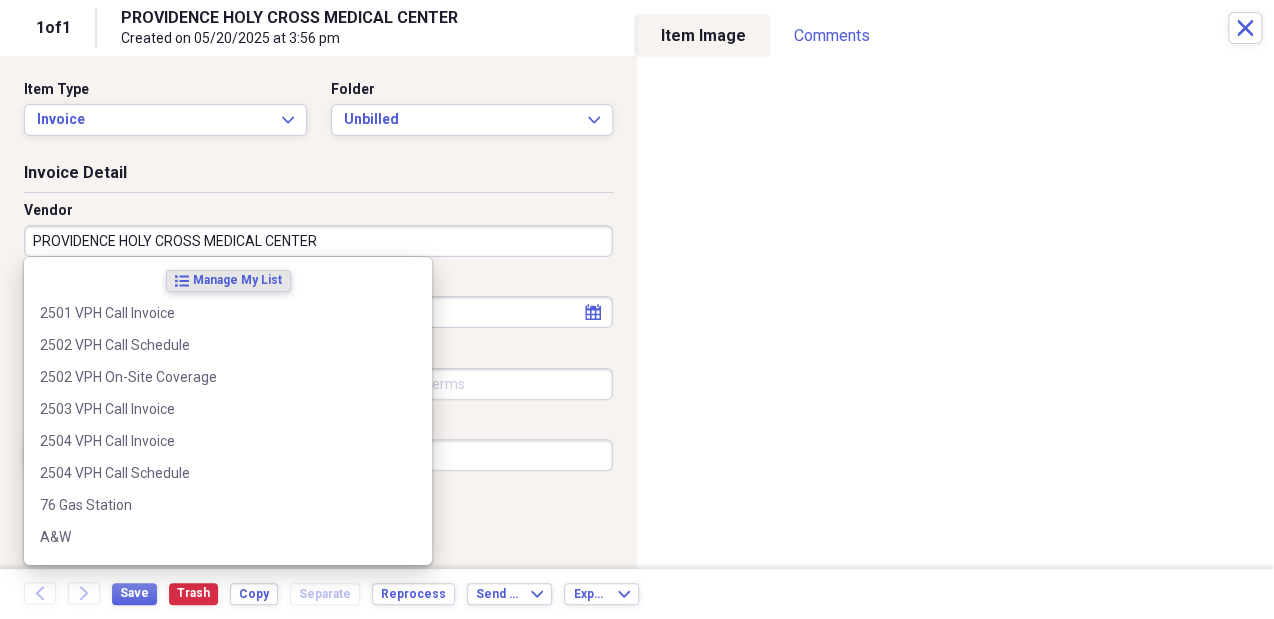 click on "PROVIDENCE HOLY CROSS MEDICAL CENTER" at bounding box center (318, 241) 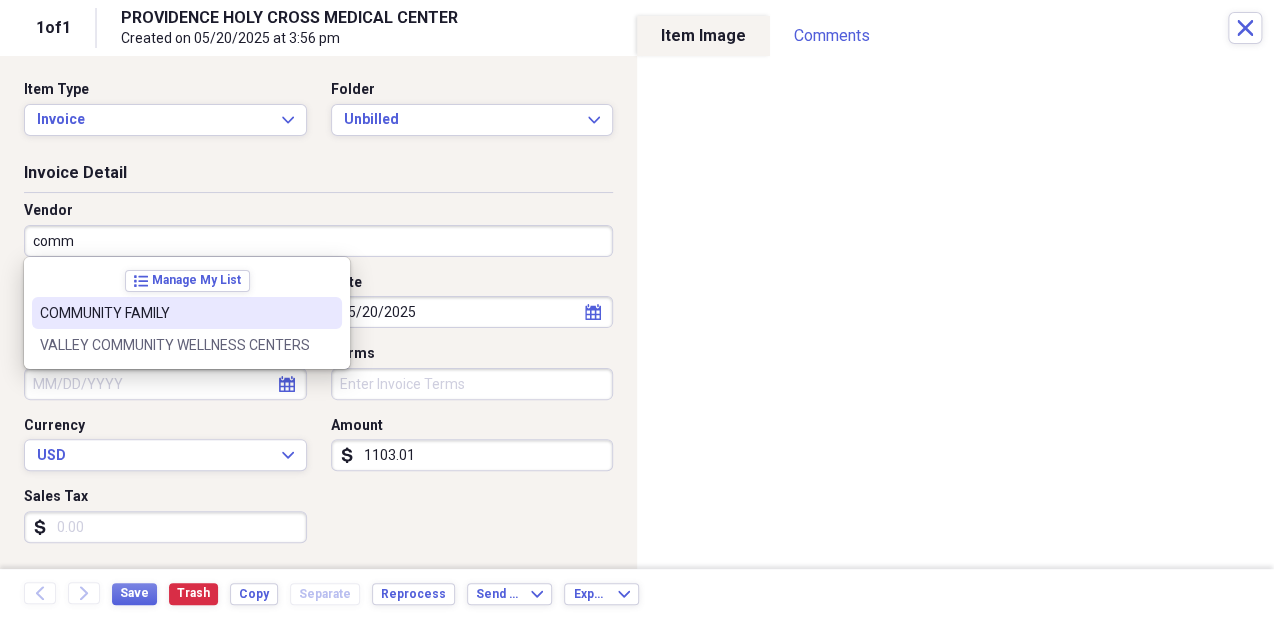 click on "COMMUNITY FAMILY" at bounding box center [175, 313] 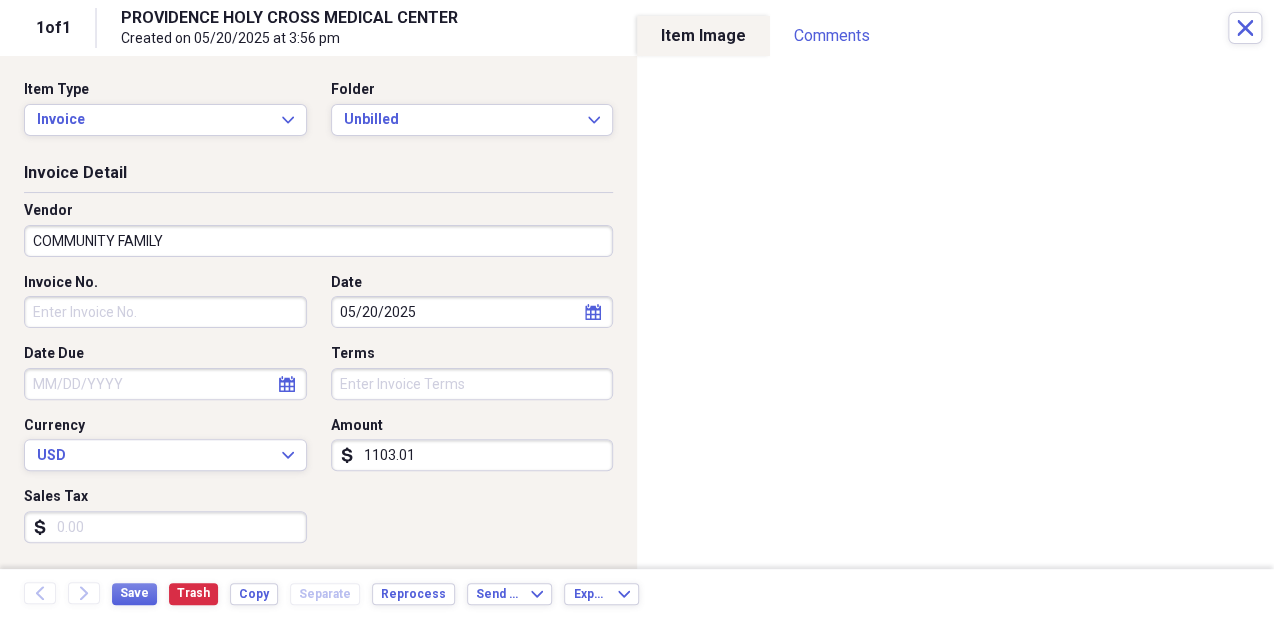 type on "Billed" 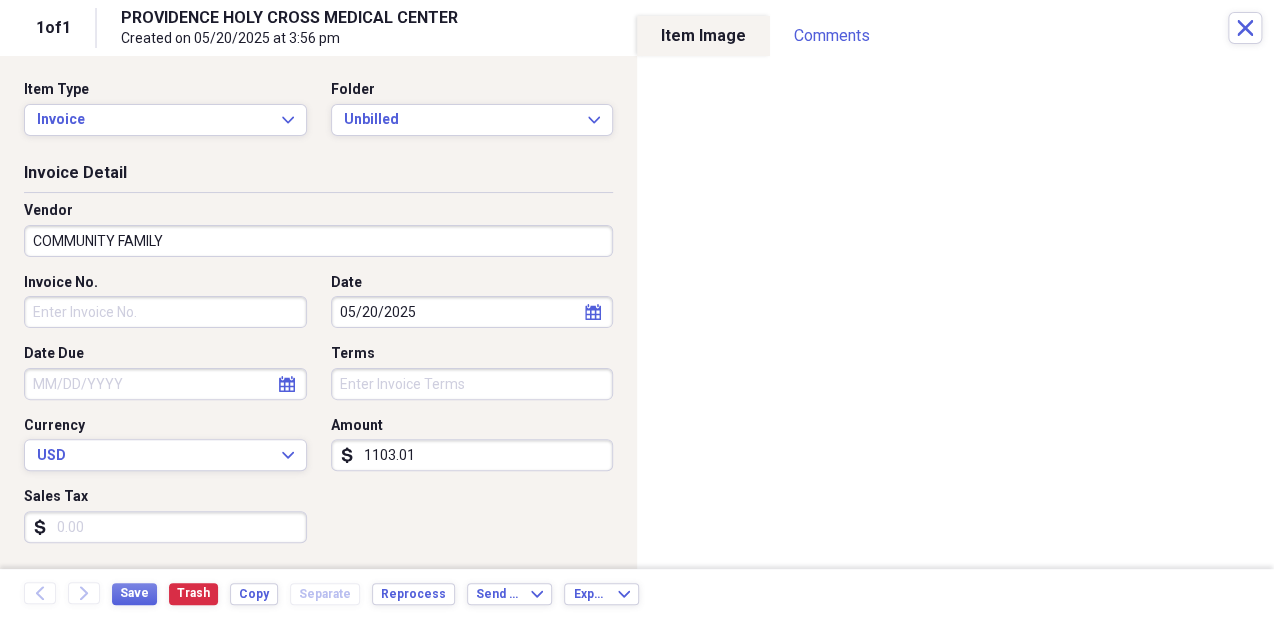 click on "1103.01" at bounding box center [472, 455] 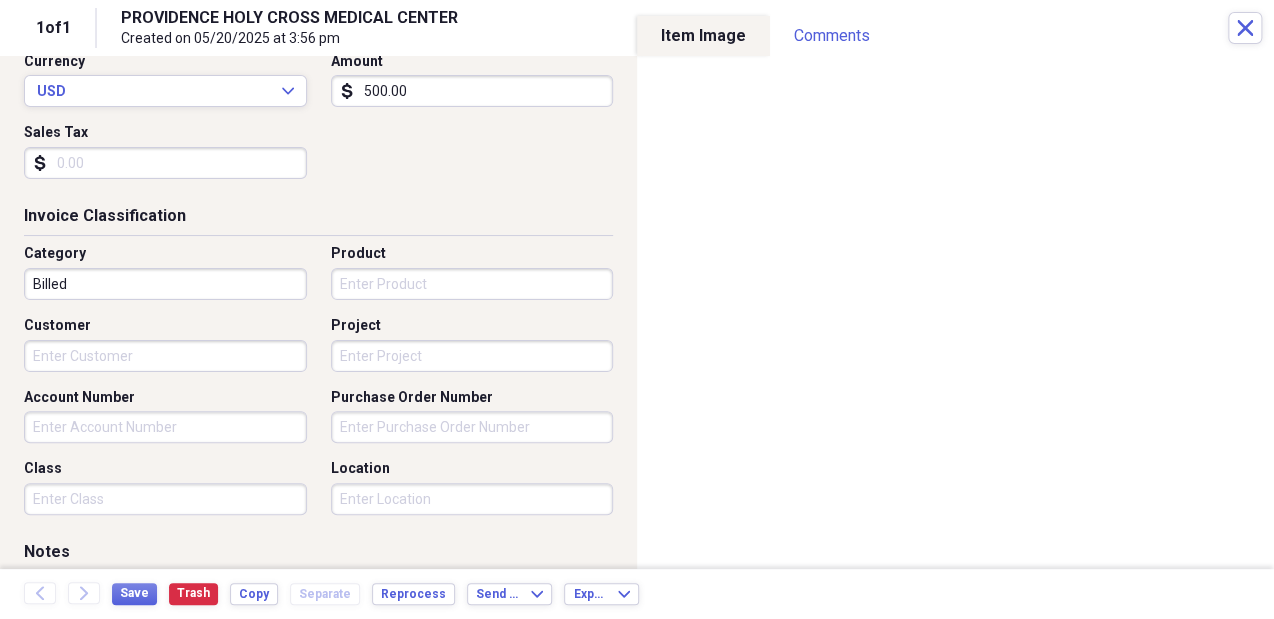 scroll, scrollTop: 386, scrollLeft: 0, axis: vertical 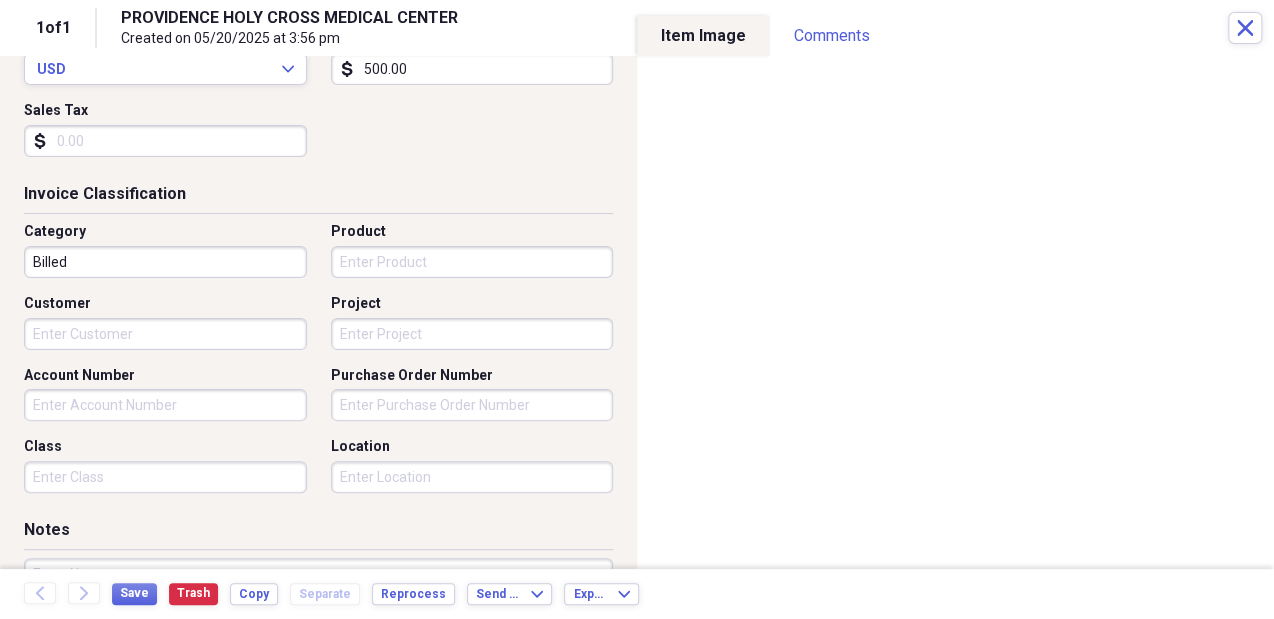 type on "500.00" 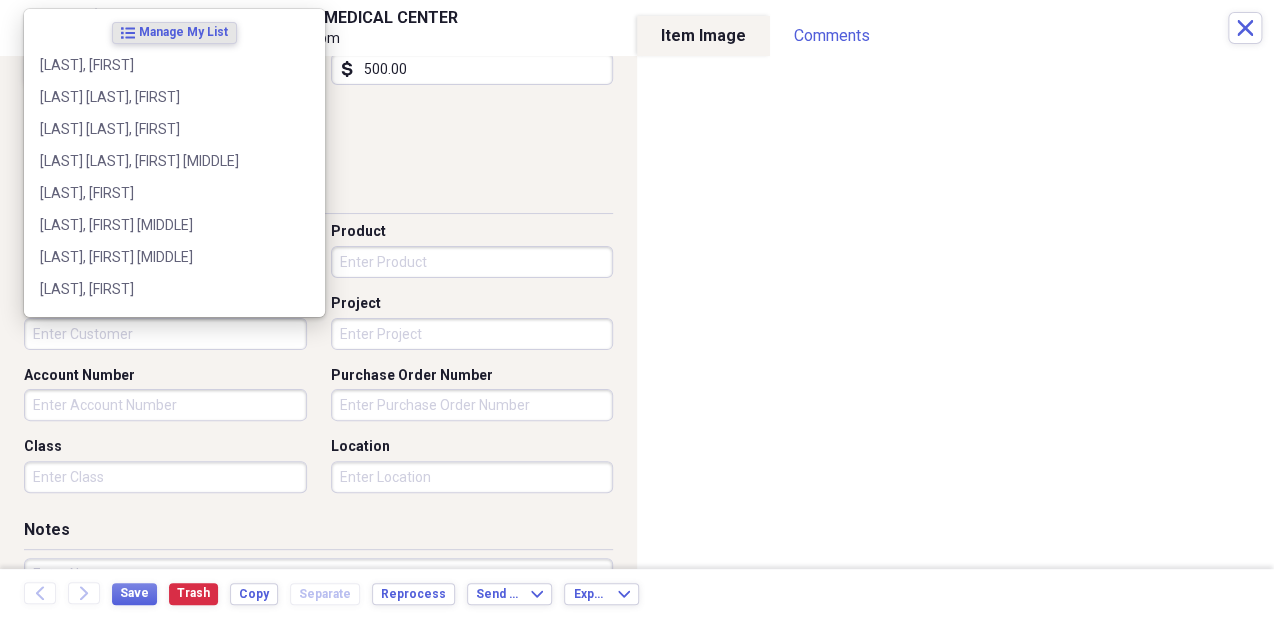 paste on "[LAST] [LAST], [FIRST] [MIDDLE]*" 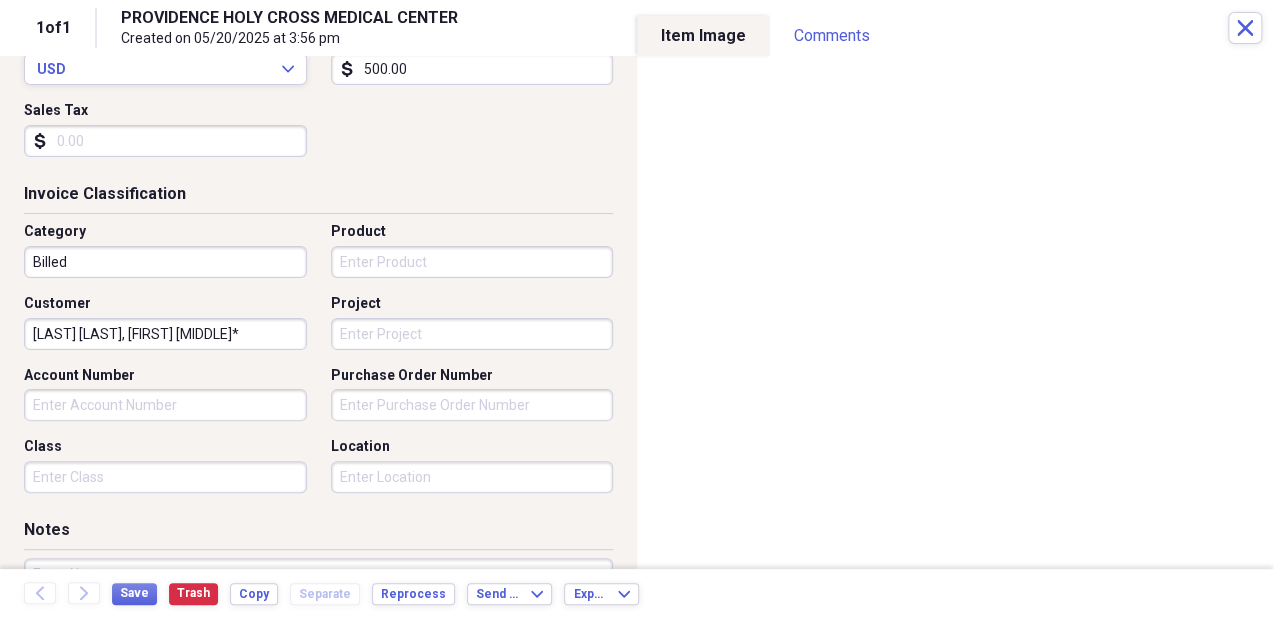 click on "[LAST] [LAST], [FIRST] [MIDDLE]*" at bounding box center [165, 334] 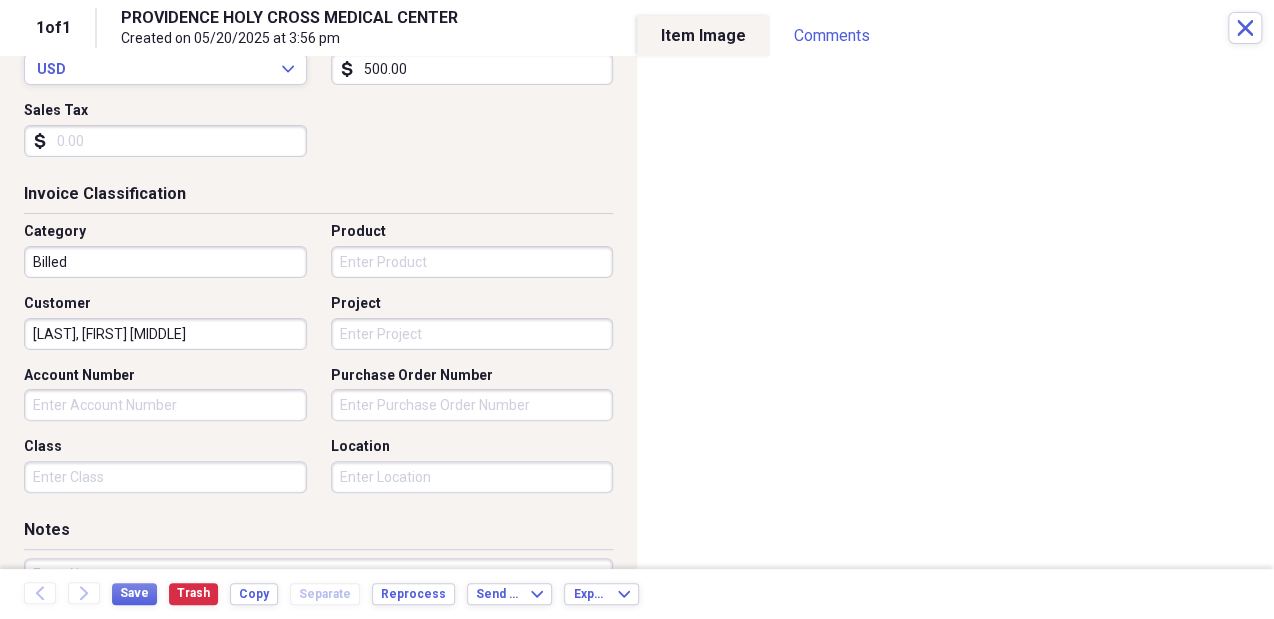 type on "[LAST], [FIRST] [MIDDLE]" 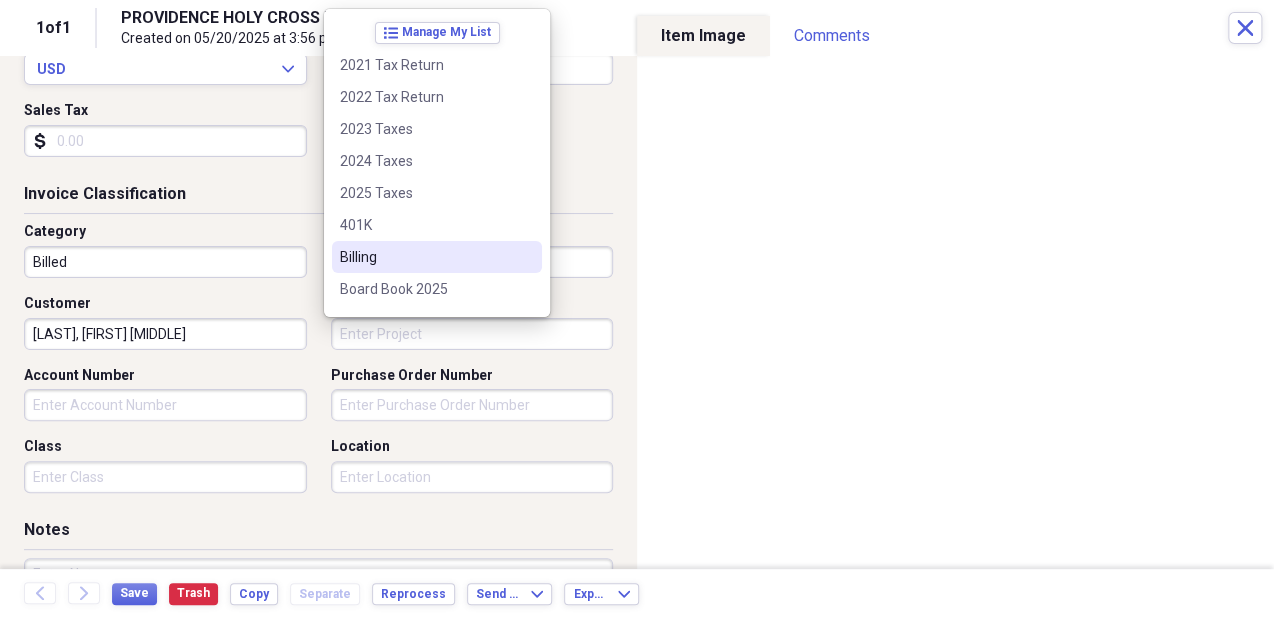 click on "Billing" at bounding box center (425, 257) 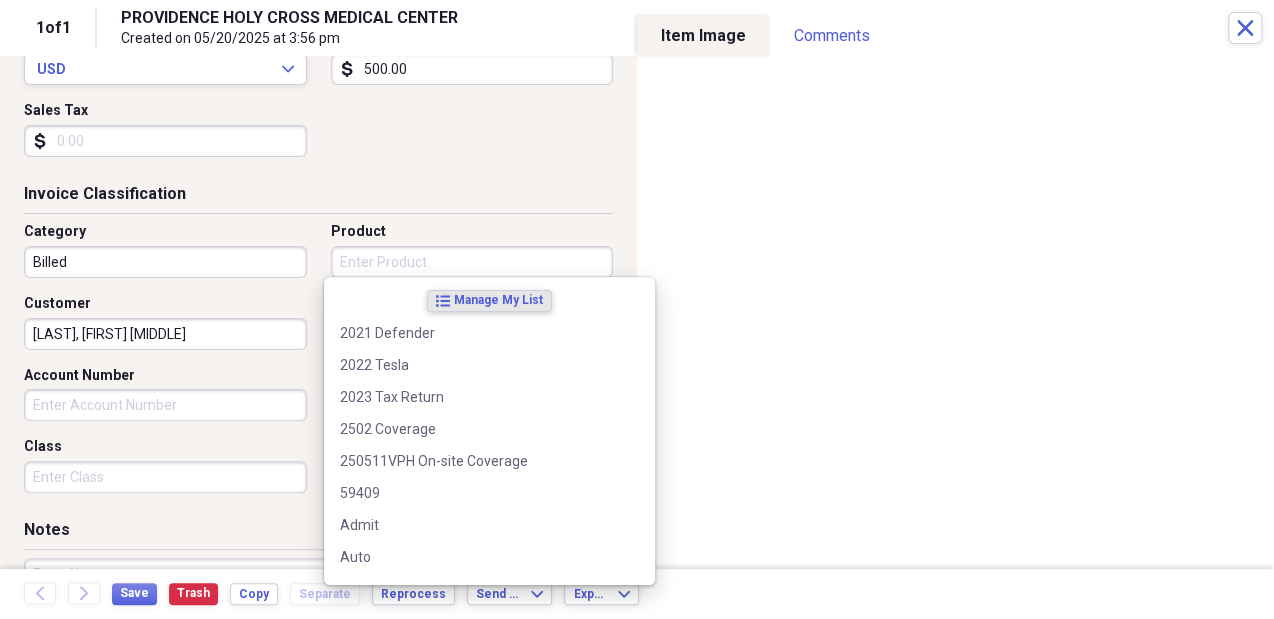 click on "Product" at bounding box center [472, 262] 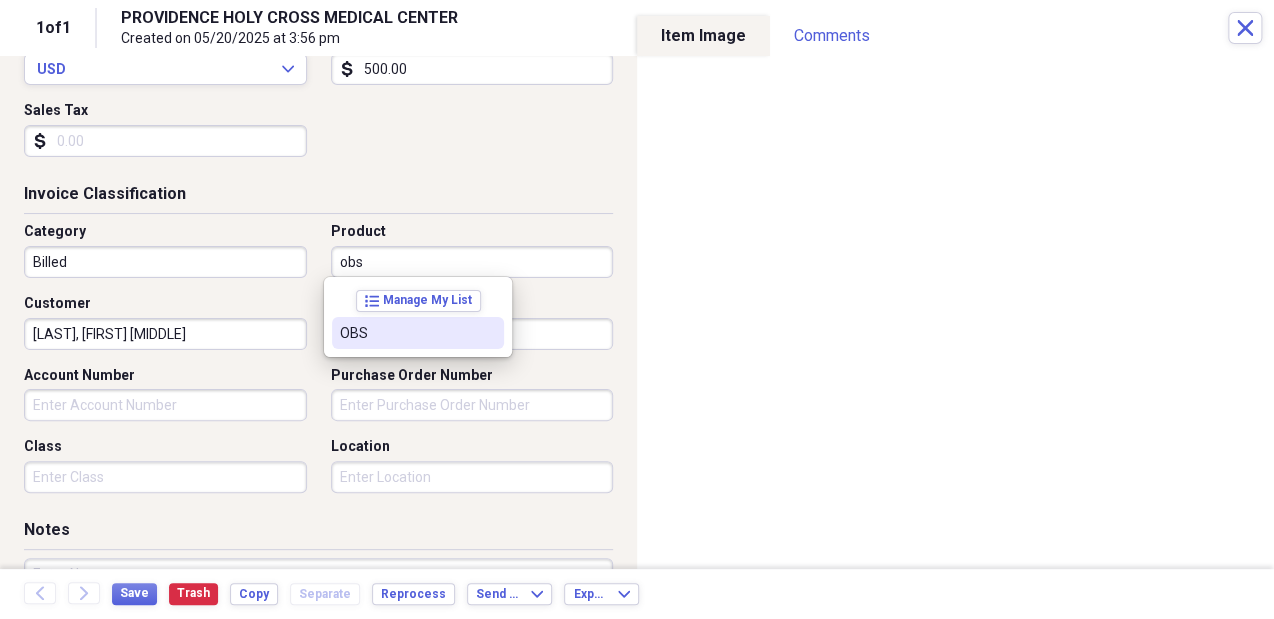click on "OBS" at bounding box center [418, 333] 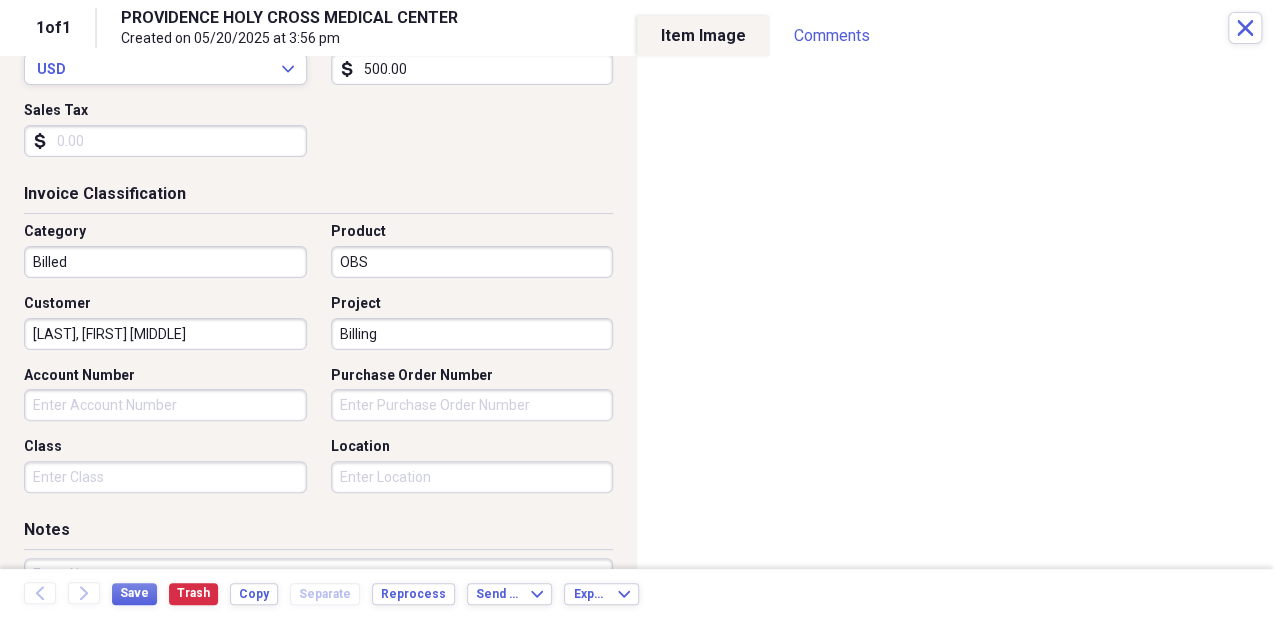 click on "Location" at bounding box center (472, 477) 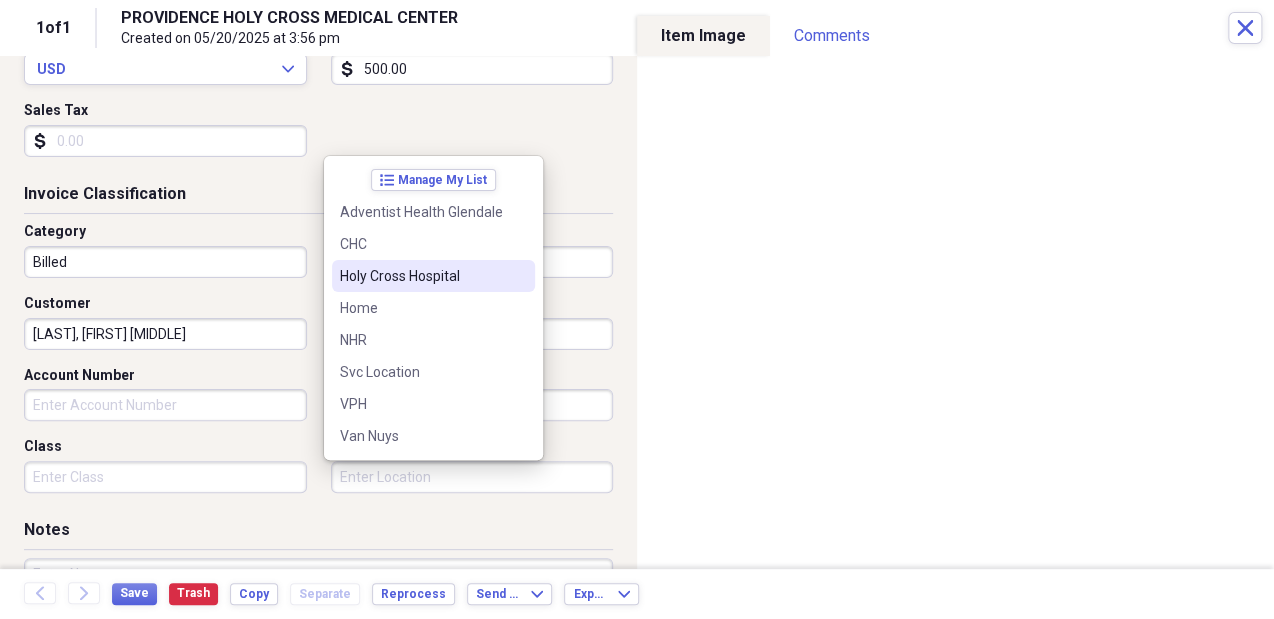 click on "Holy Cross Hospital" at bounding box center (421, 276) 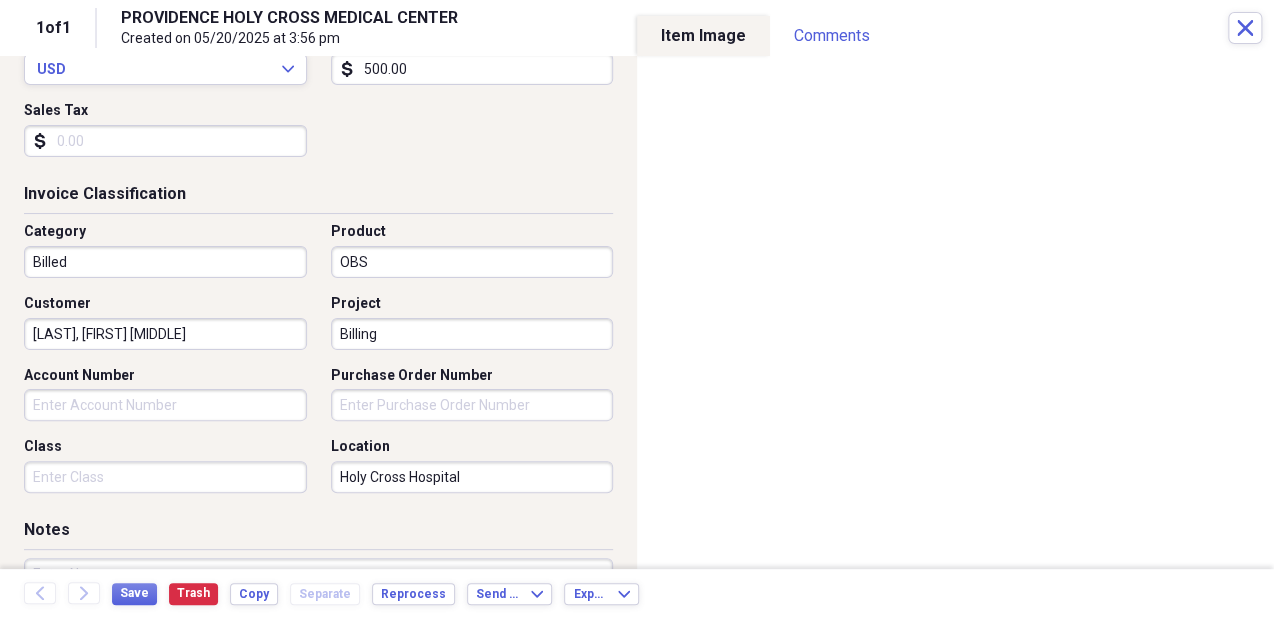 click on "Class" at bounding box center [165, 477] 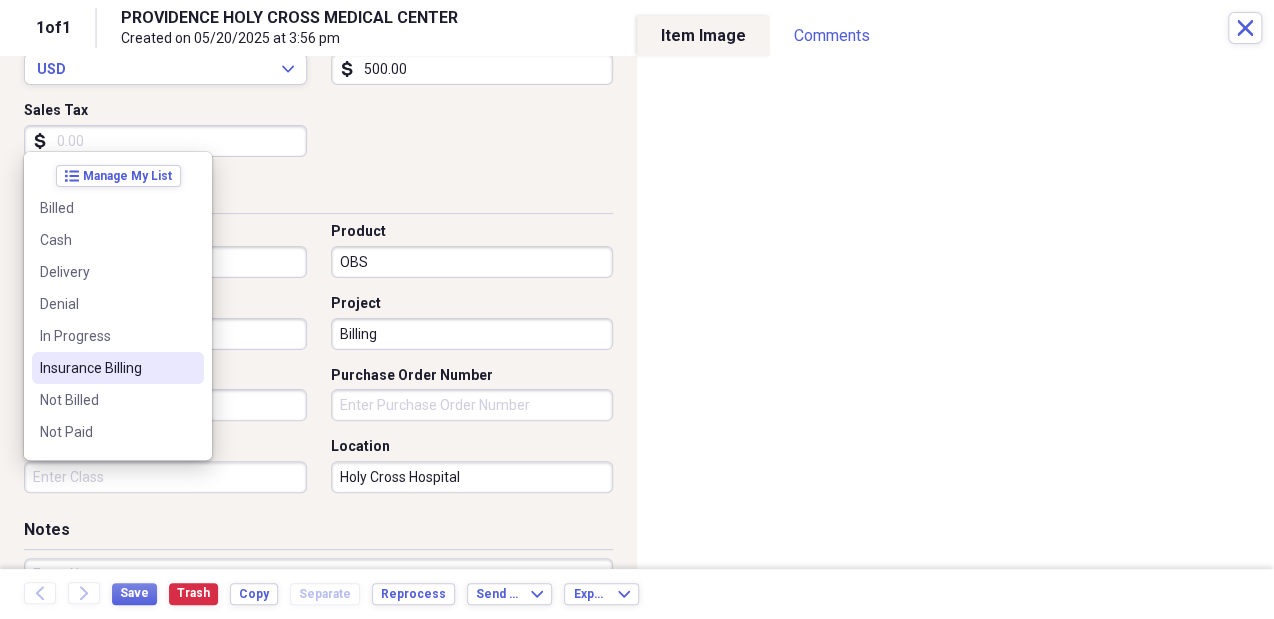 click on "Insurance Billing" at bounding box center (106, 368) 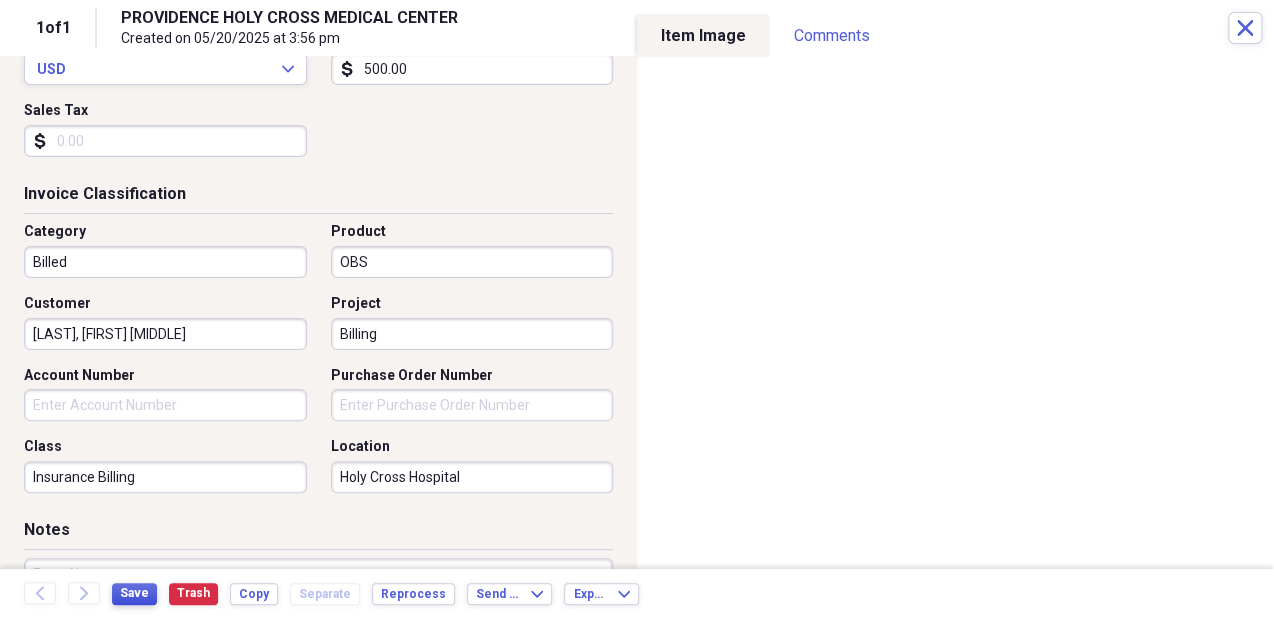 click on "Save" at bounding box center [134, 593] 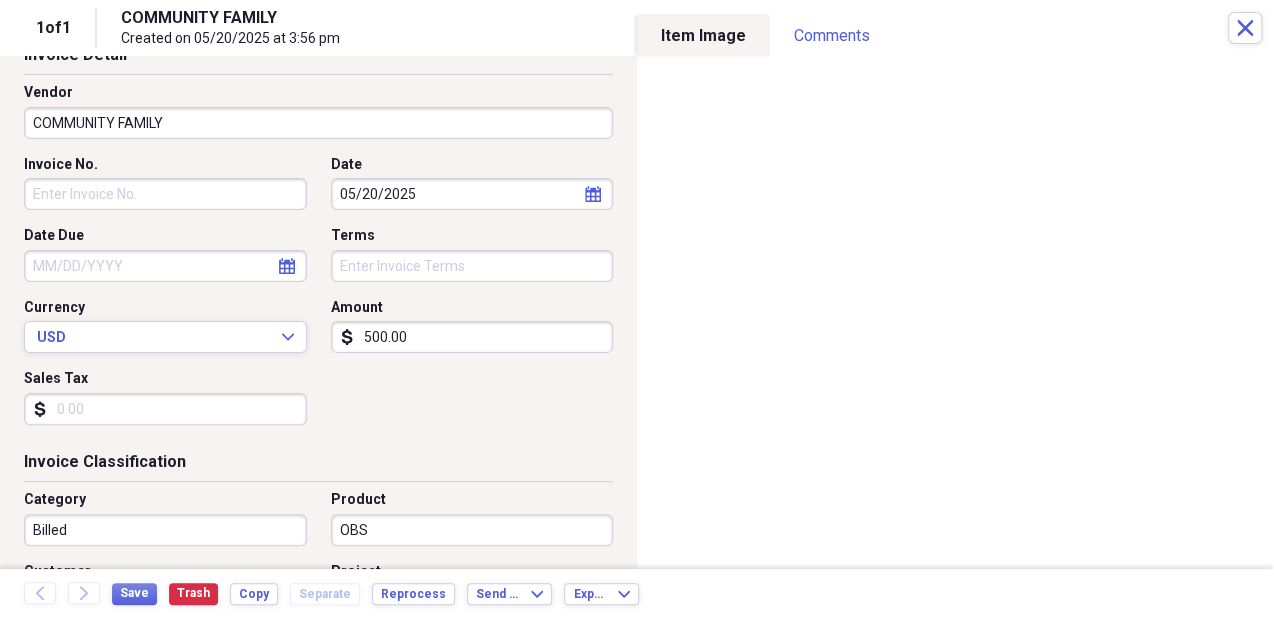 scroll, scrollTop: 0, scrollLeft: 0, axis: both 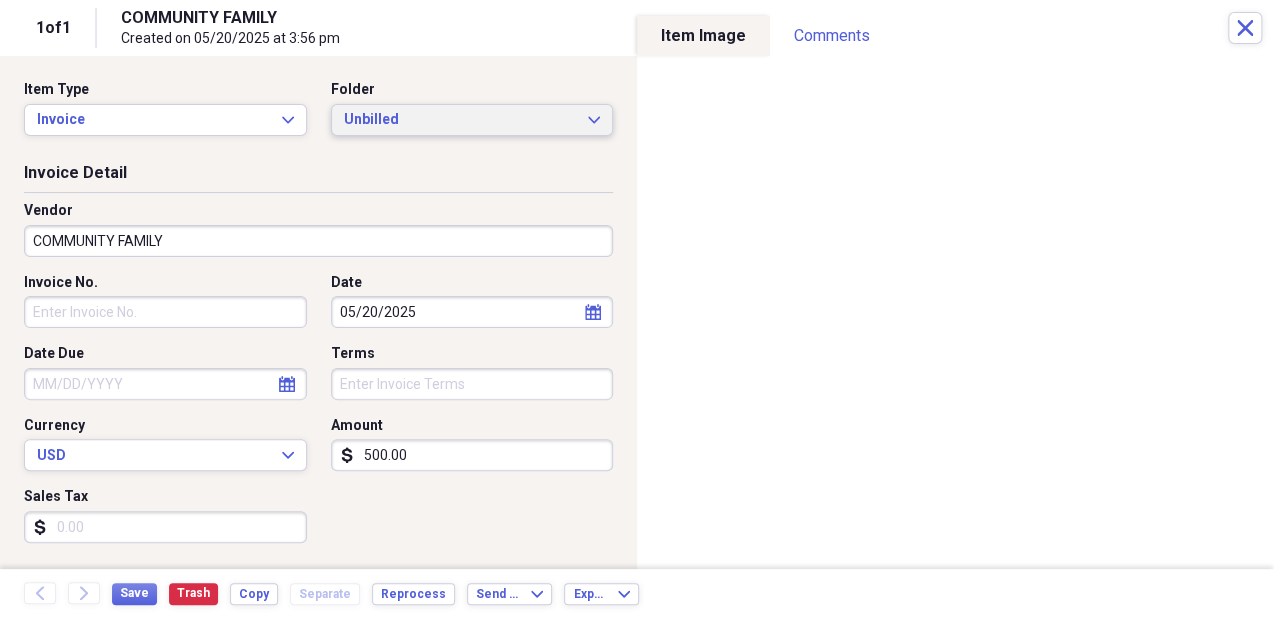 click on "Unbilled" at bounding box center (460, 120) 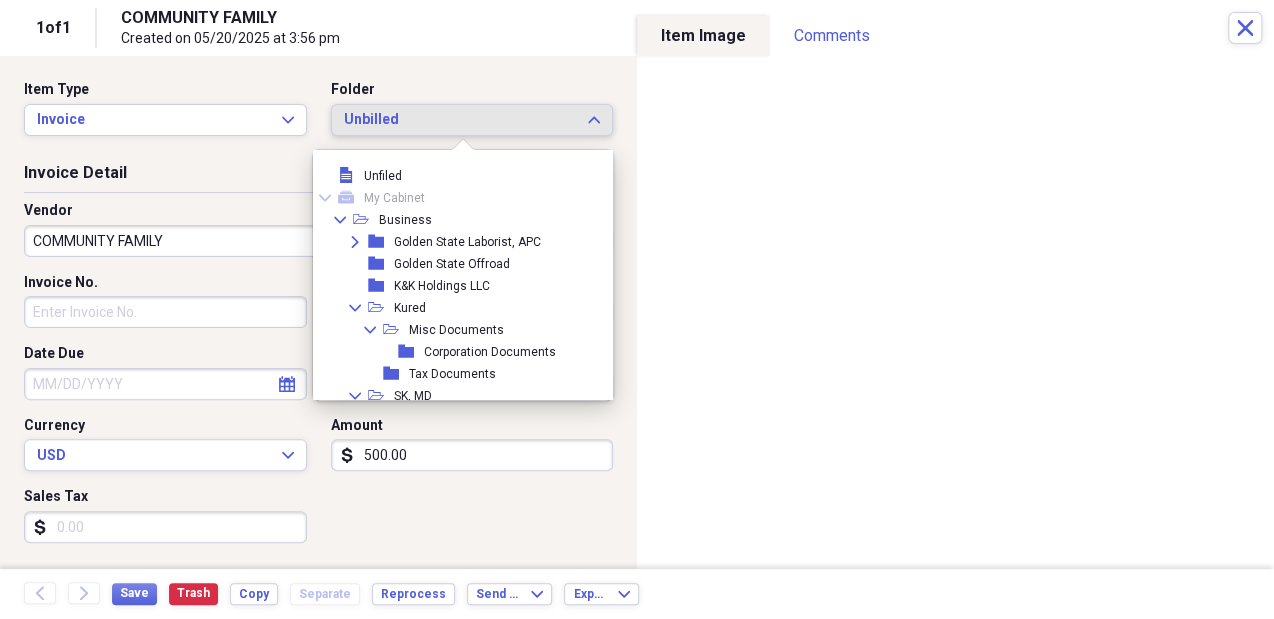 scroll, scrollTop: 303, scrollLeft: 0, axis: vertical 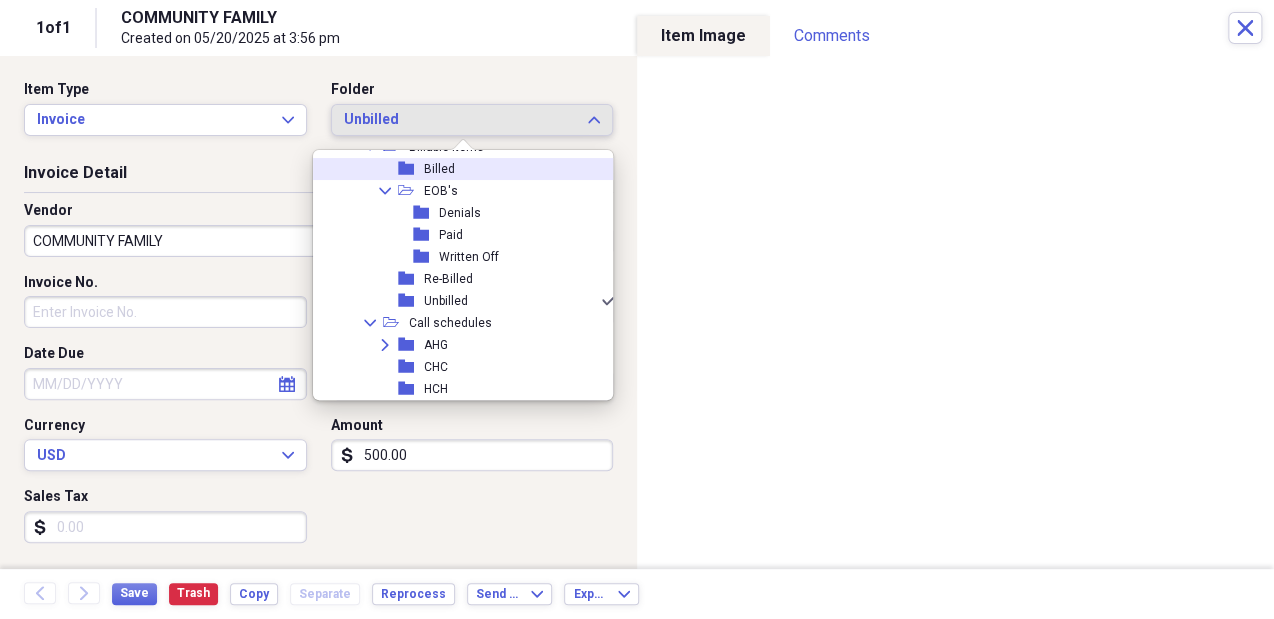 click on "folder Billed" at bounding box center (458, 169) 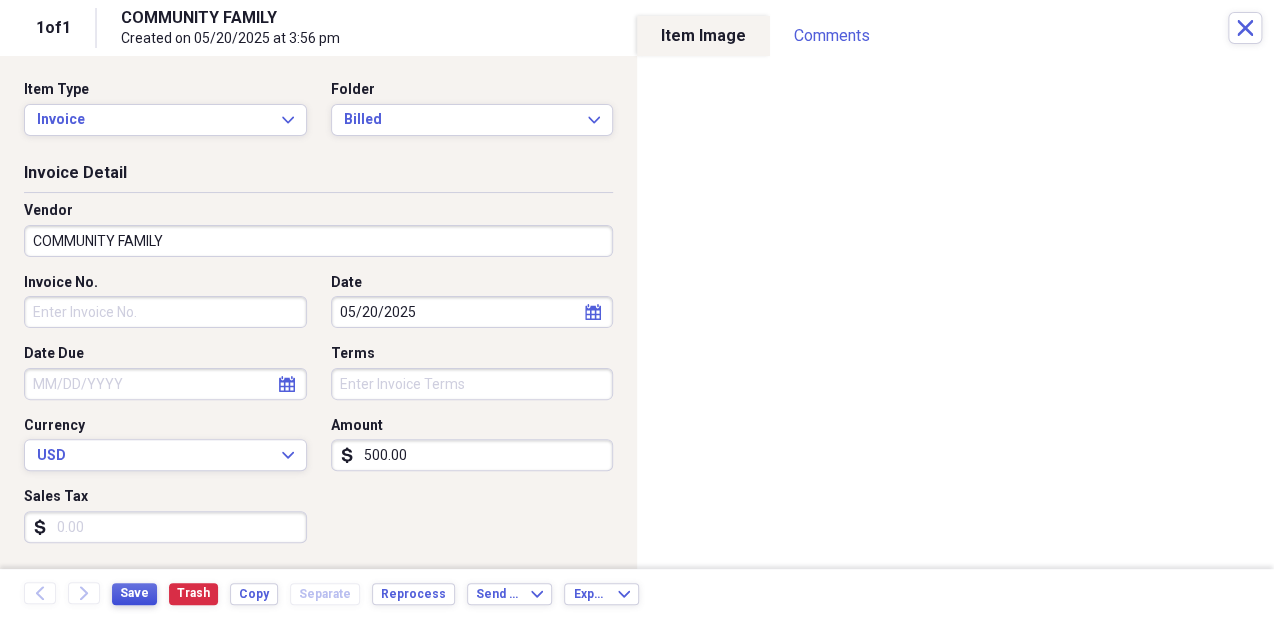 click on "Save" at bounding box center [134, 593] 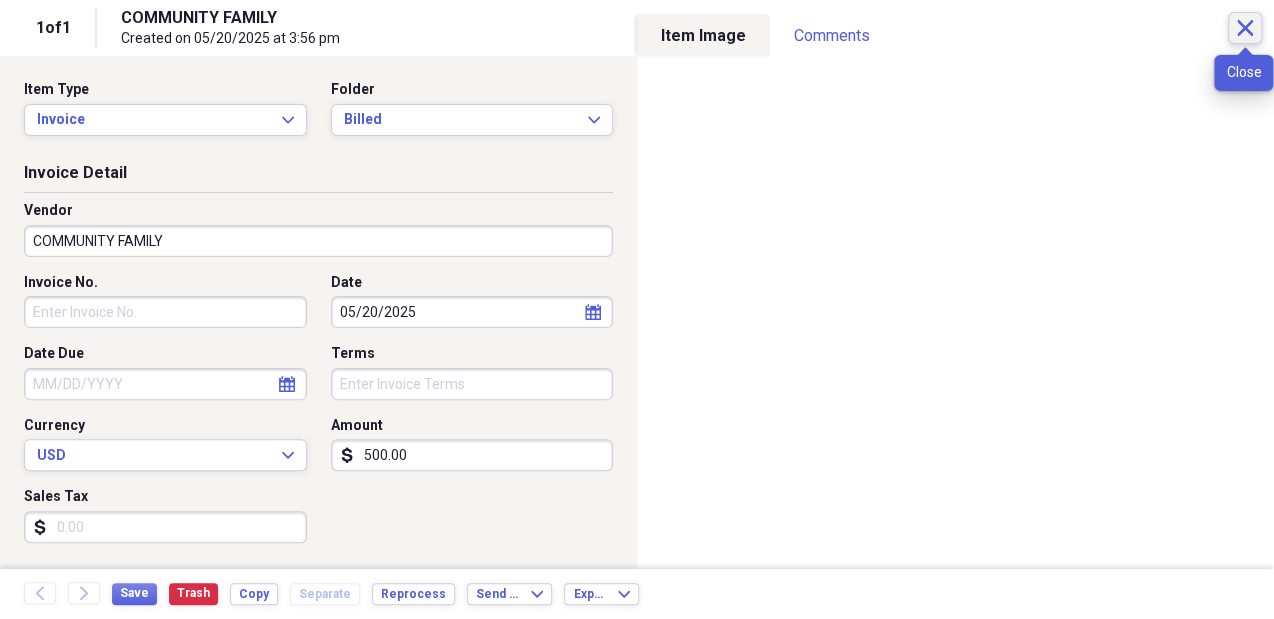 click on "Close" at bounding box center [1245, 28] 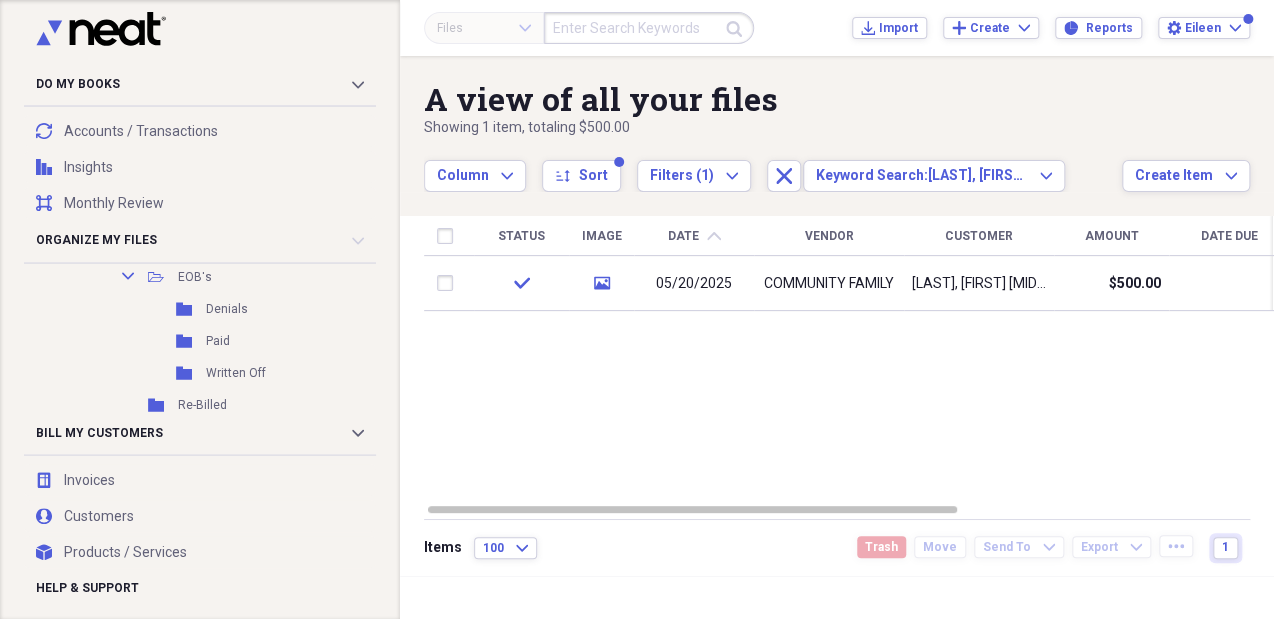 scroll, scrollTop: 416, scrollLeft: 0, axis: vertical 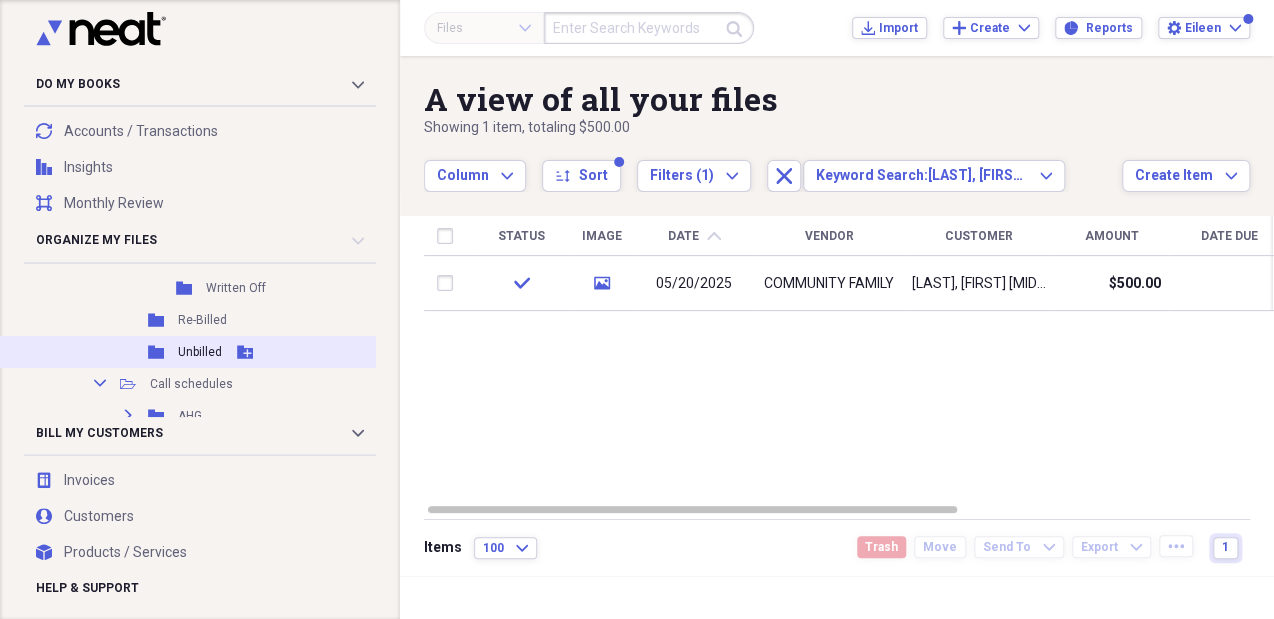 click on "Unbilled" at bounding box center [200, 352] 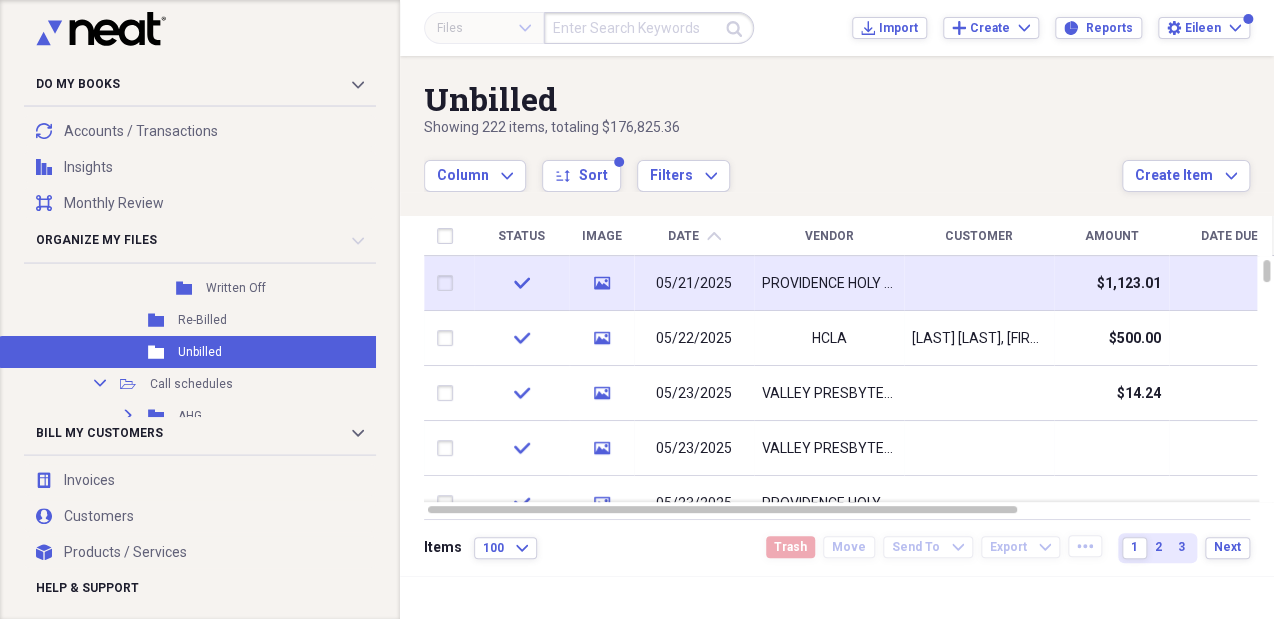 click on "PROVIDENCE HOLY CROSS MEDICAL CENTER" at bounding box center [829, 284] 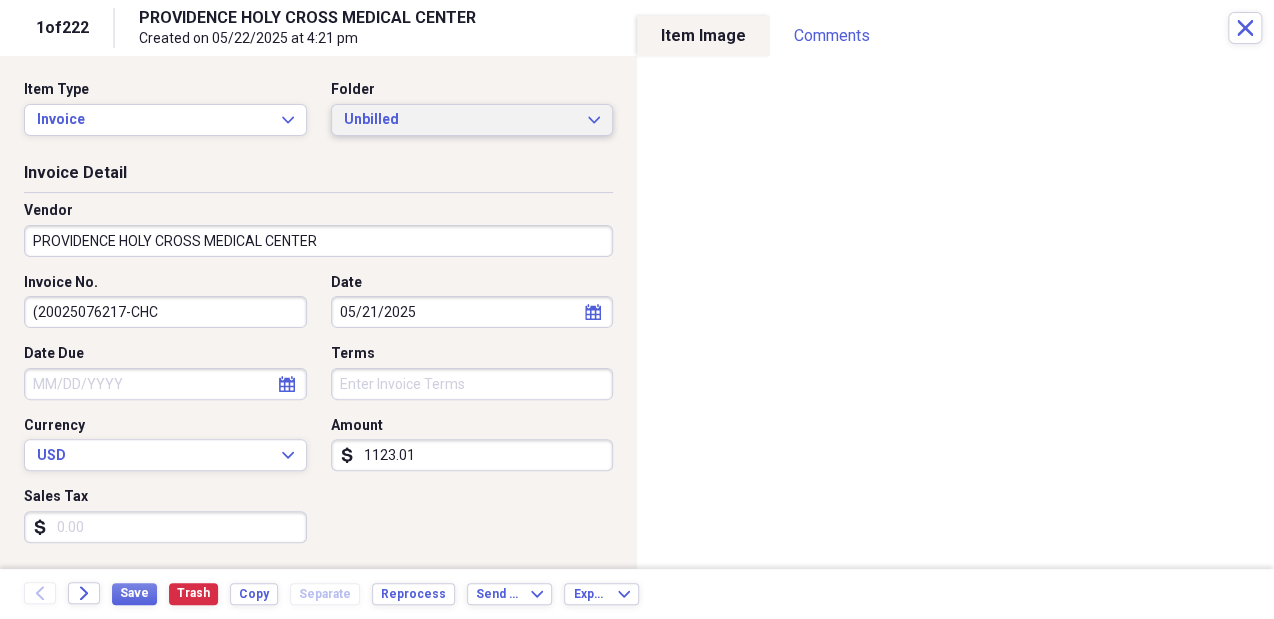click on "Unbilled" at bounding box center (460, 120) 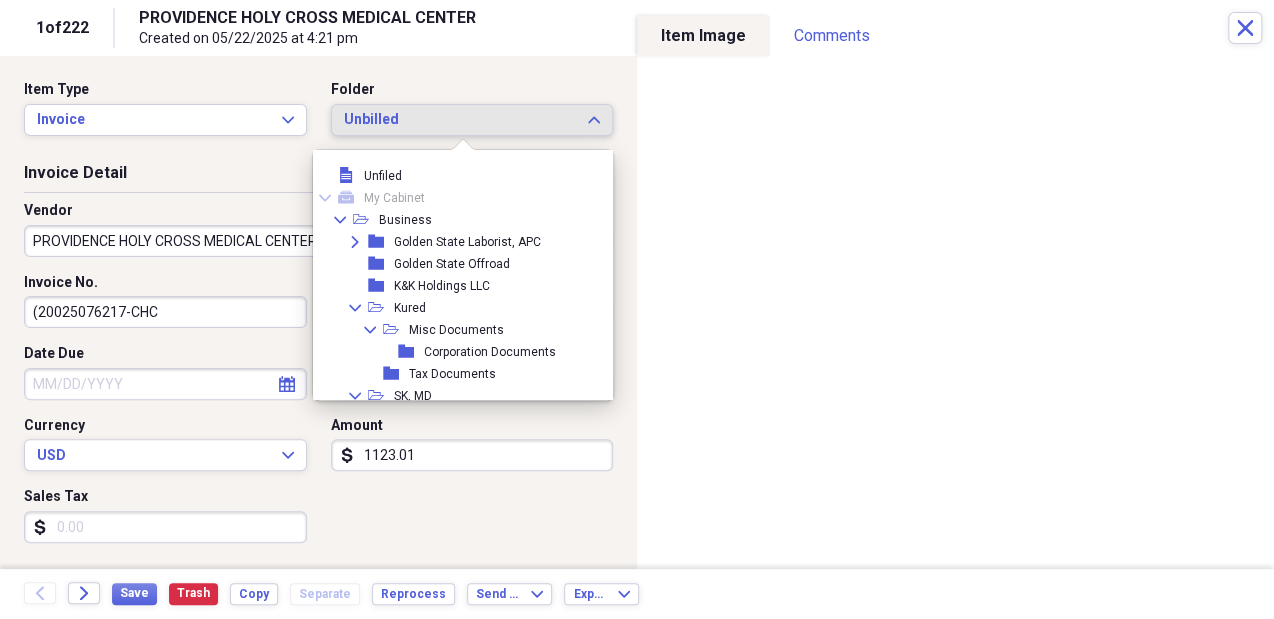 scroll, scrollTop: 303, scrollLeft: 0, axis: vertical 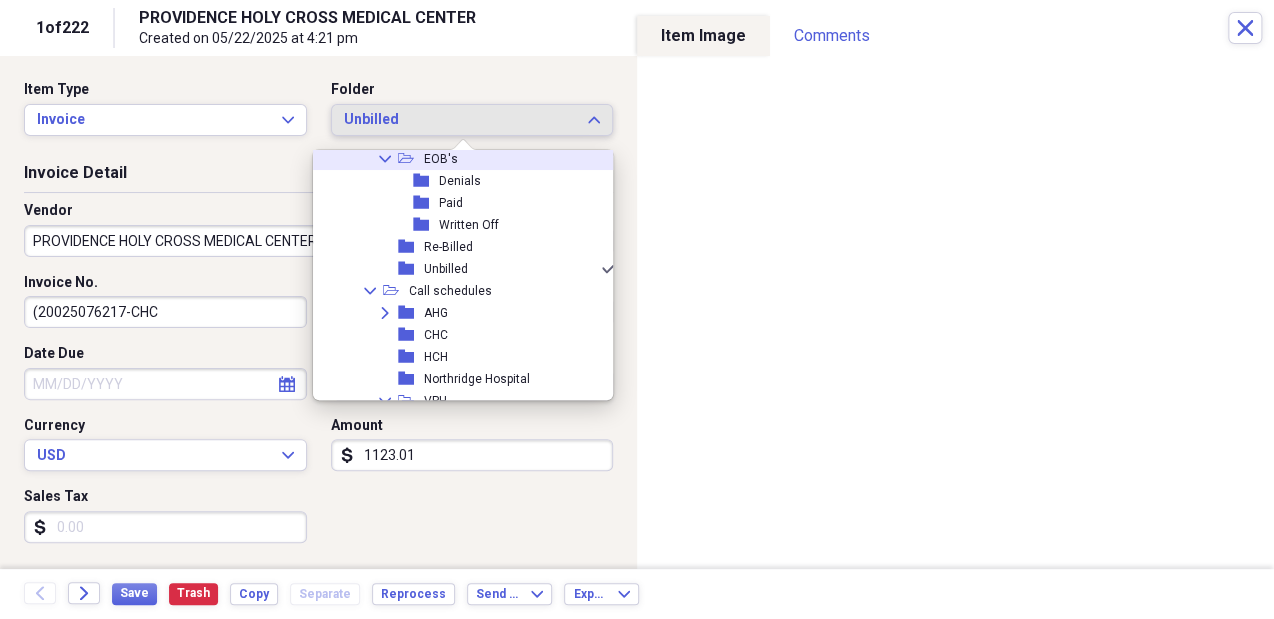 click on "Collapse open-folder EOB's" at bounding box center (458, 159) 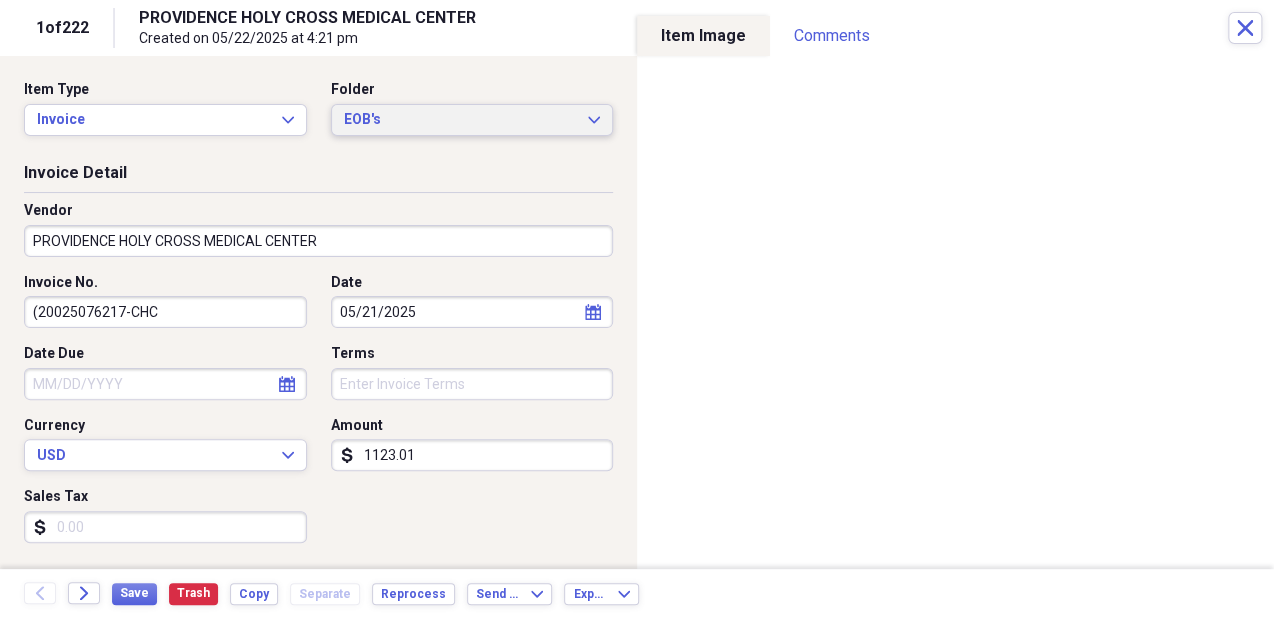 click on "Expand" 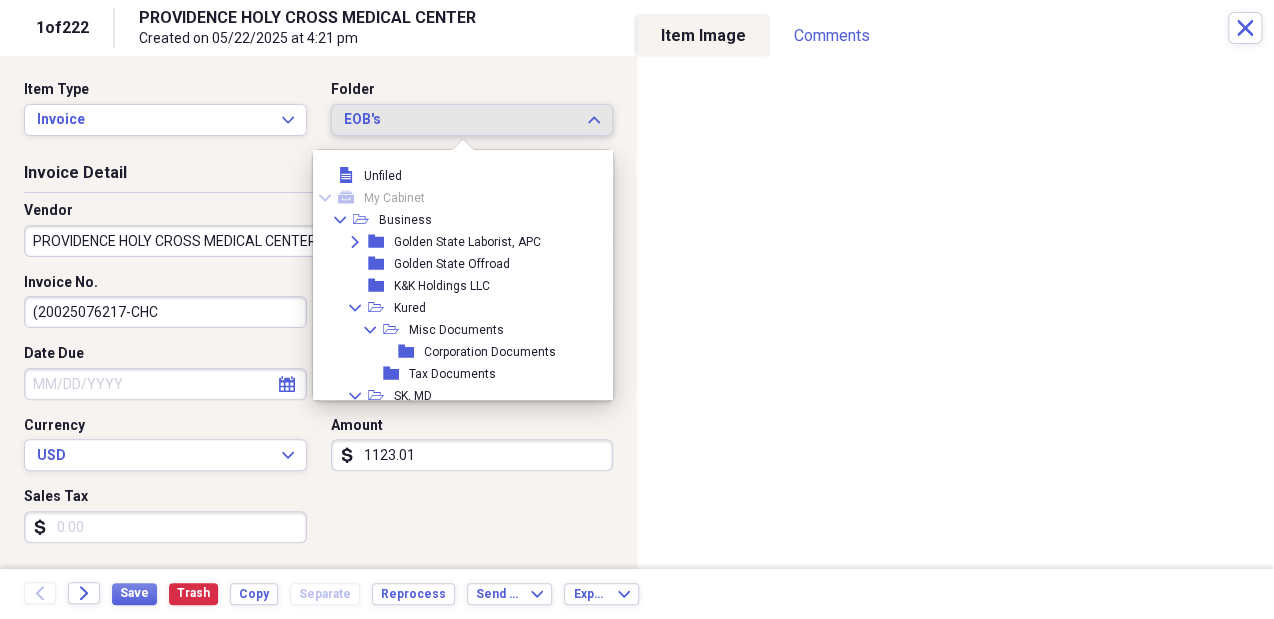 scroll, scrollTop: 192, scrollLeft: 0, axis: vertical 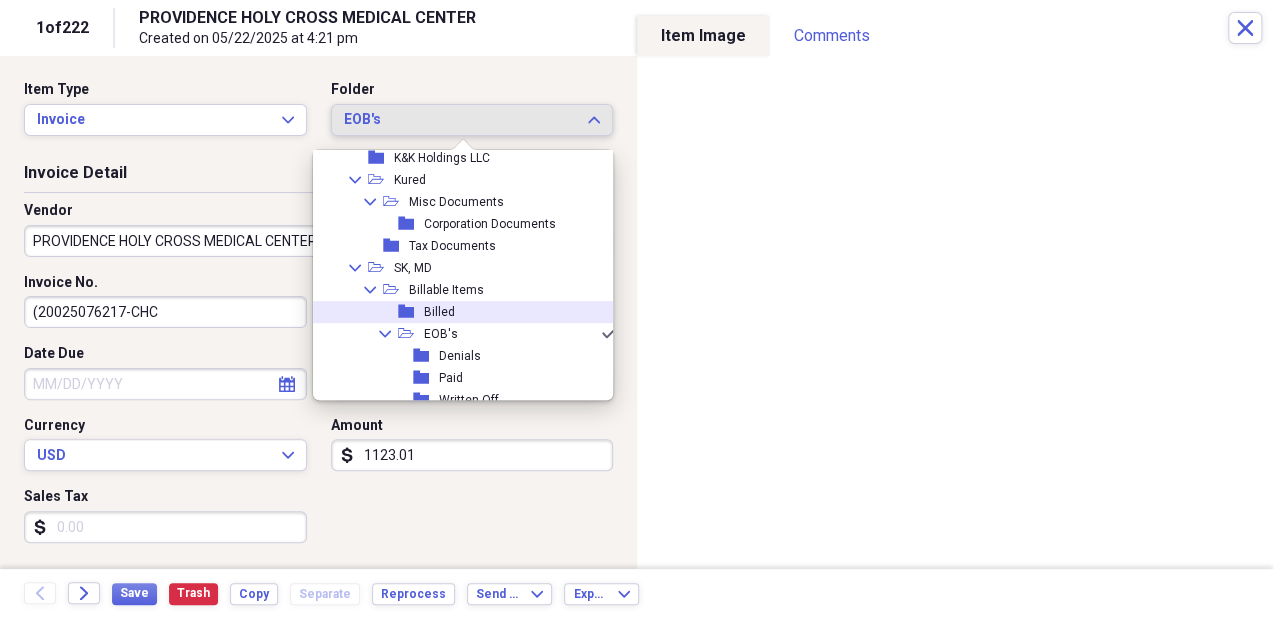 click on "folder Billed" at bounding box center [458, 312] 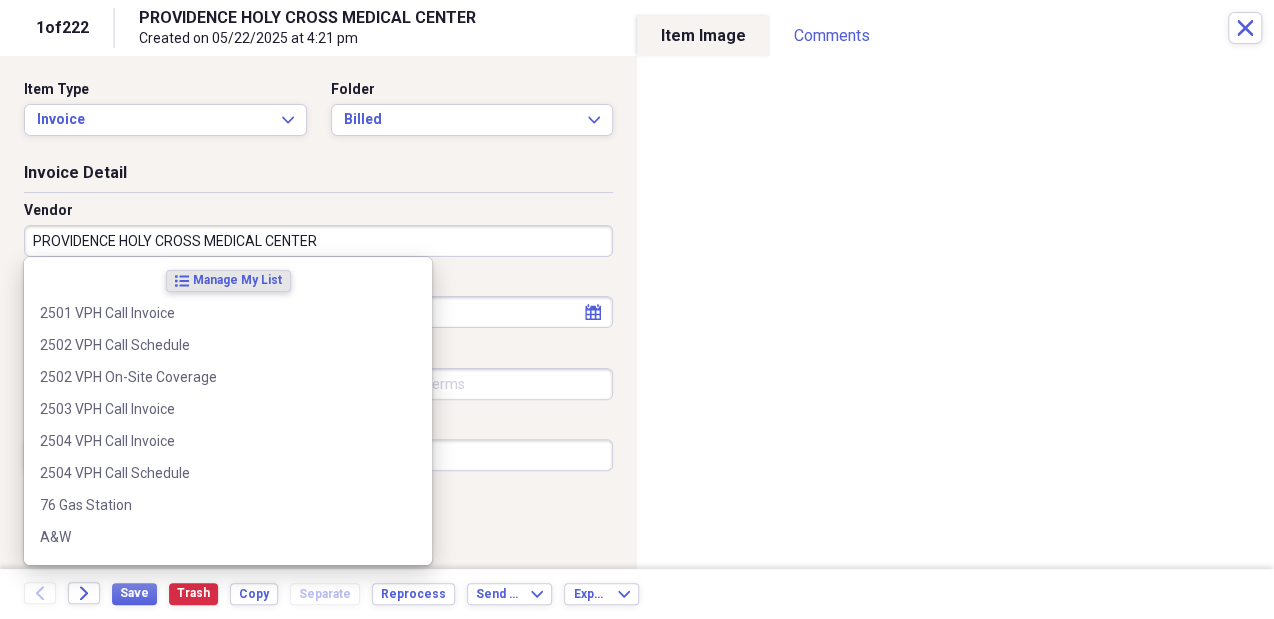 click on "PROVIDENCE HOLY CROSS MEDICAL CENTER" at bounding box center [318, 241] 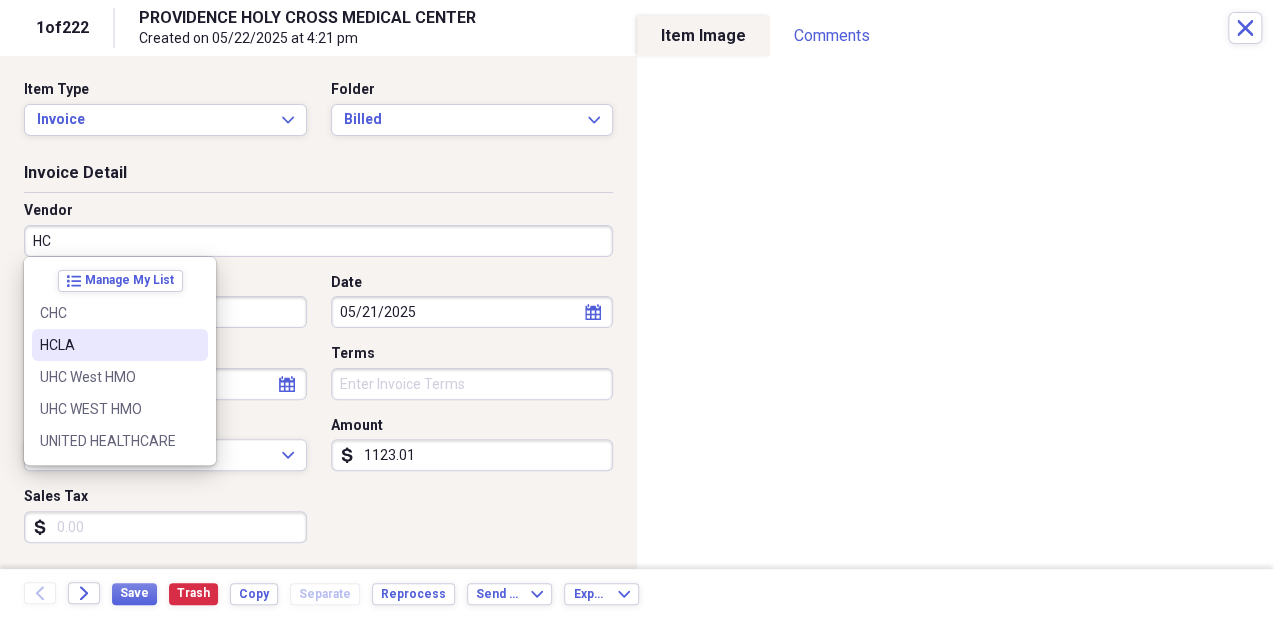 click on "HCLA" at bounding box center [120, 345] 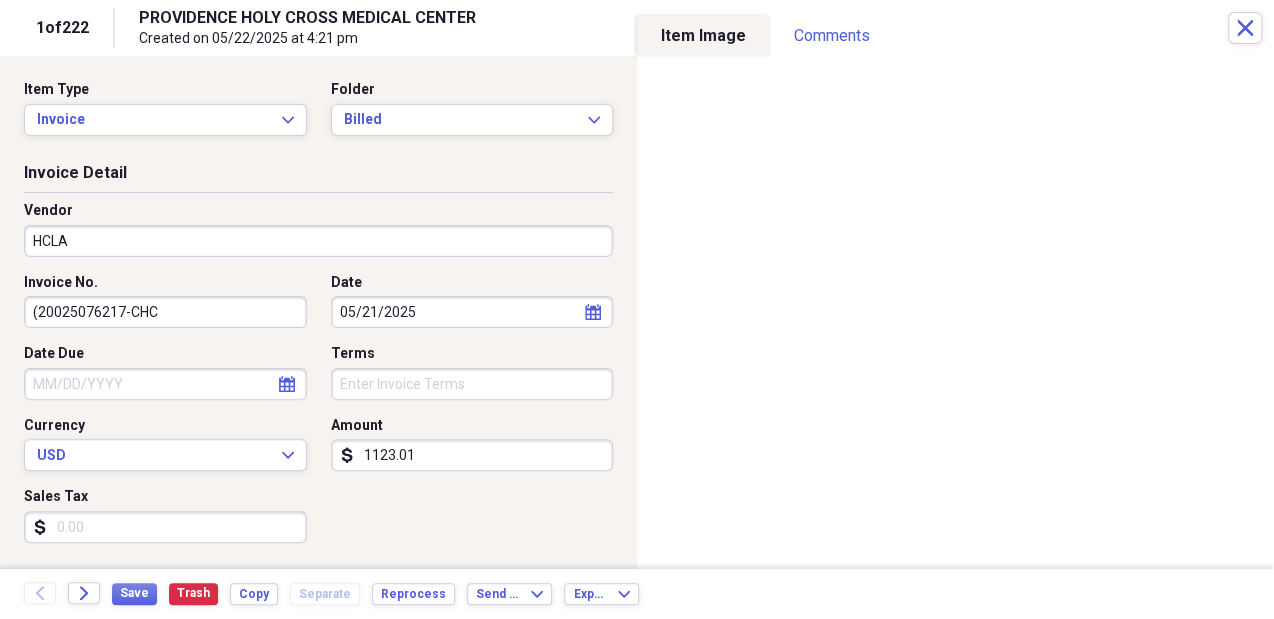 type on "Billed" 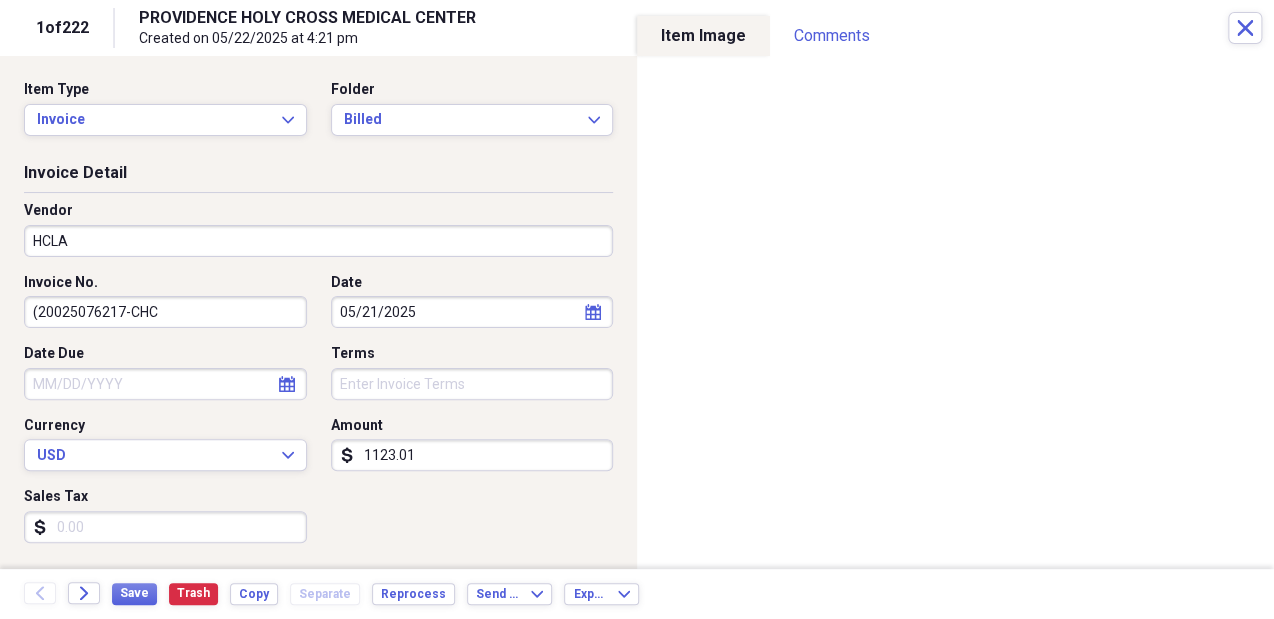 click on "1123.01" at bounding box center (472, 455) 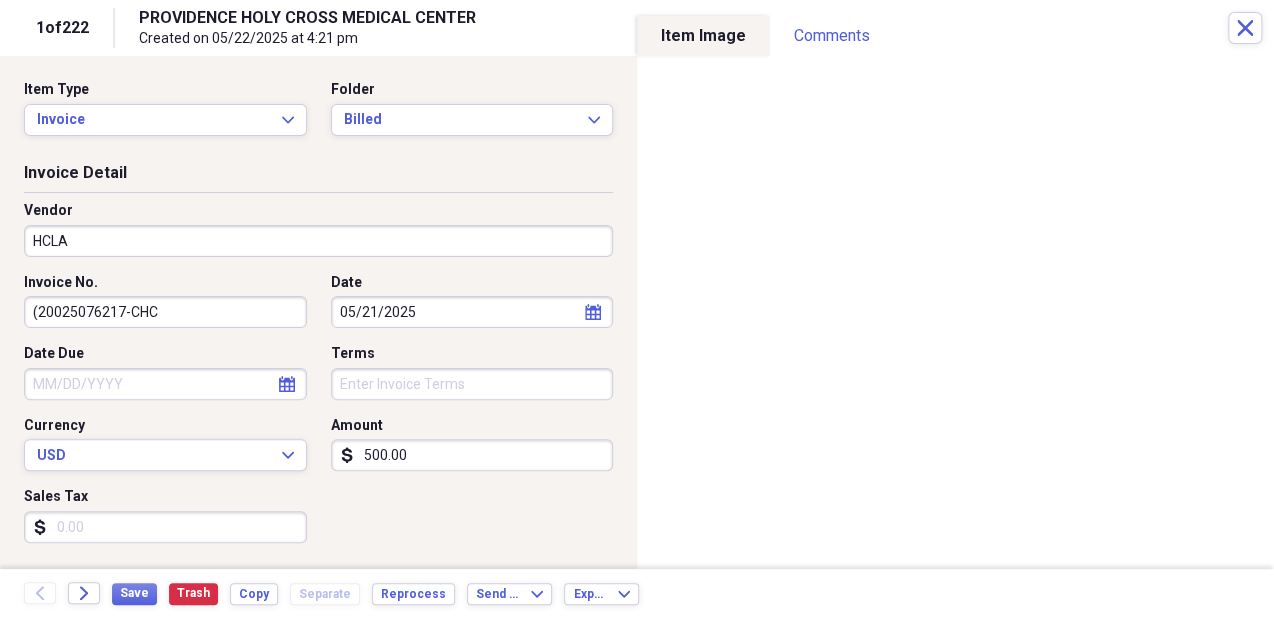 type on "500.00" 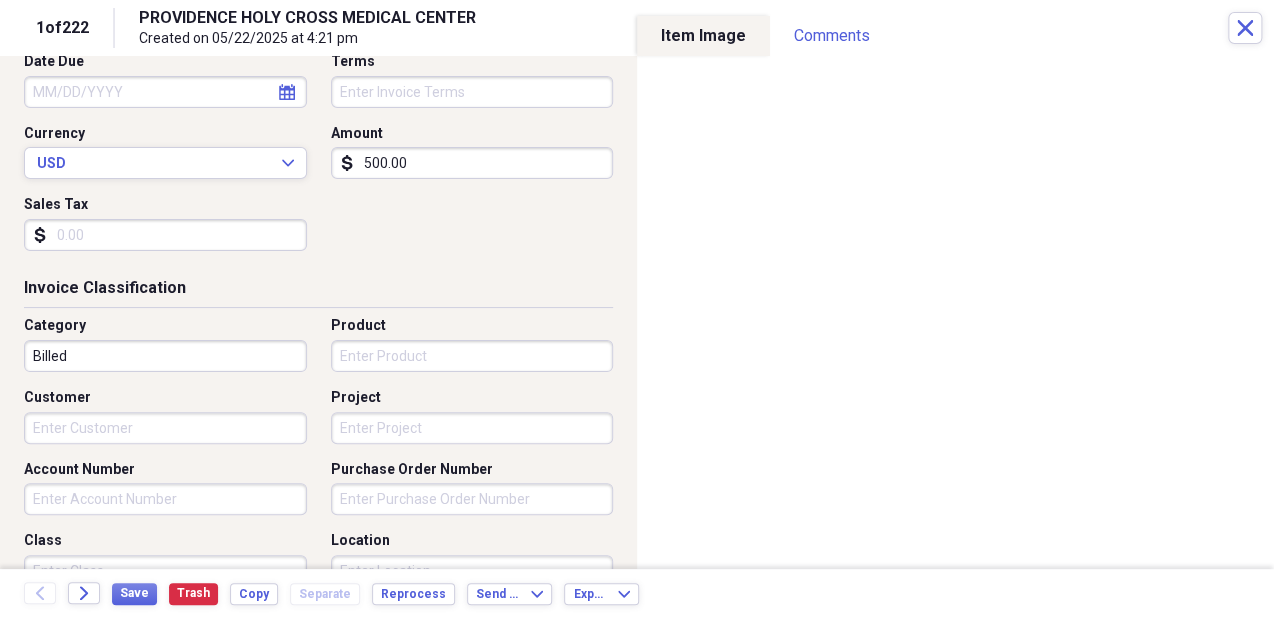 scroll, scrollTop: 304, scrollLeft: 0, axis: vertical 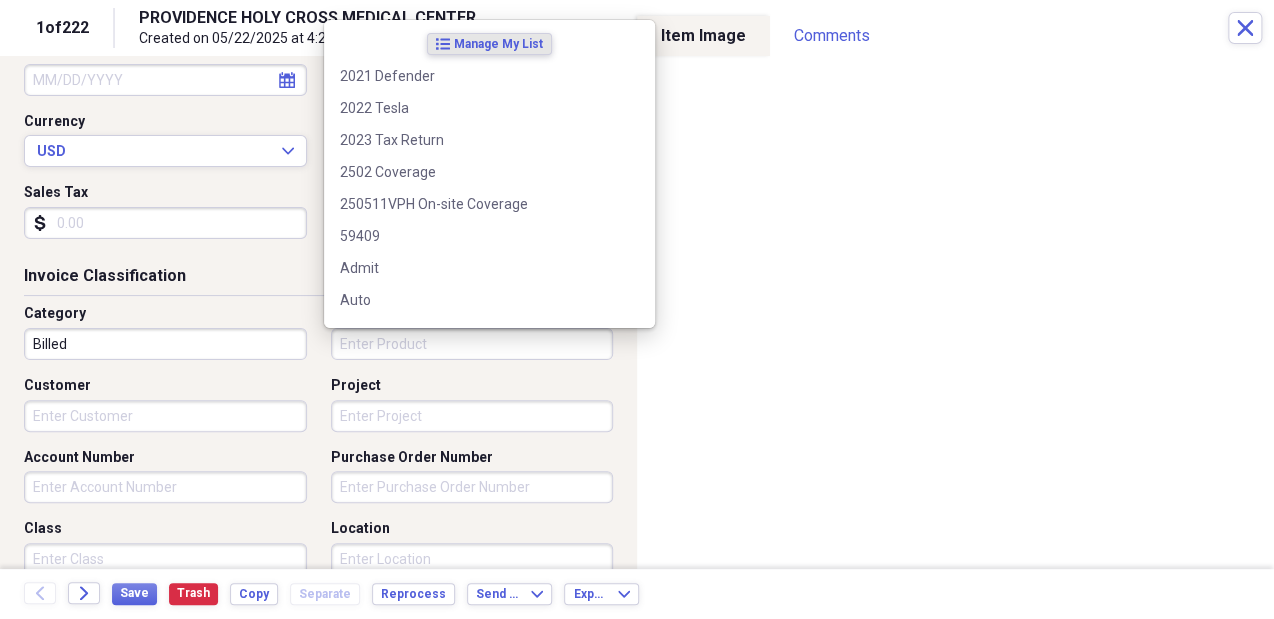 click on "Product" at bounding box center [472, 344] 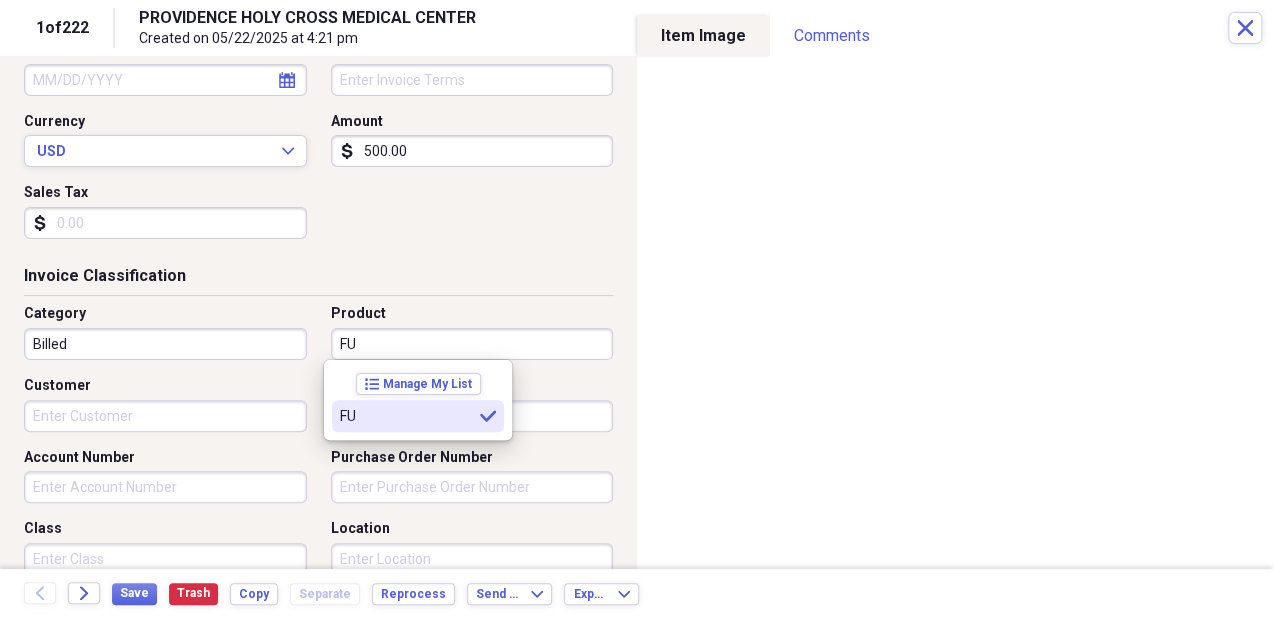 type on "FU" 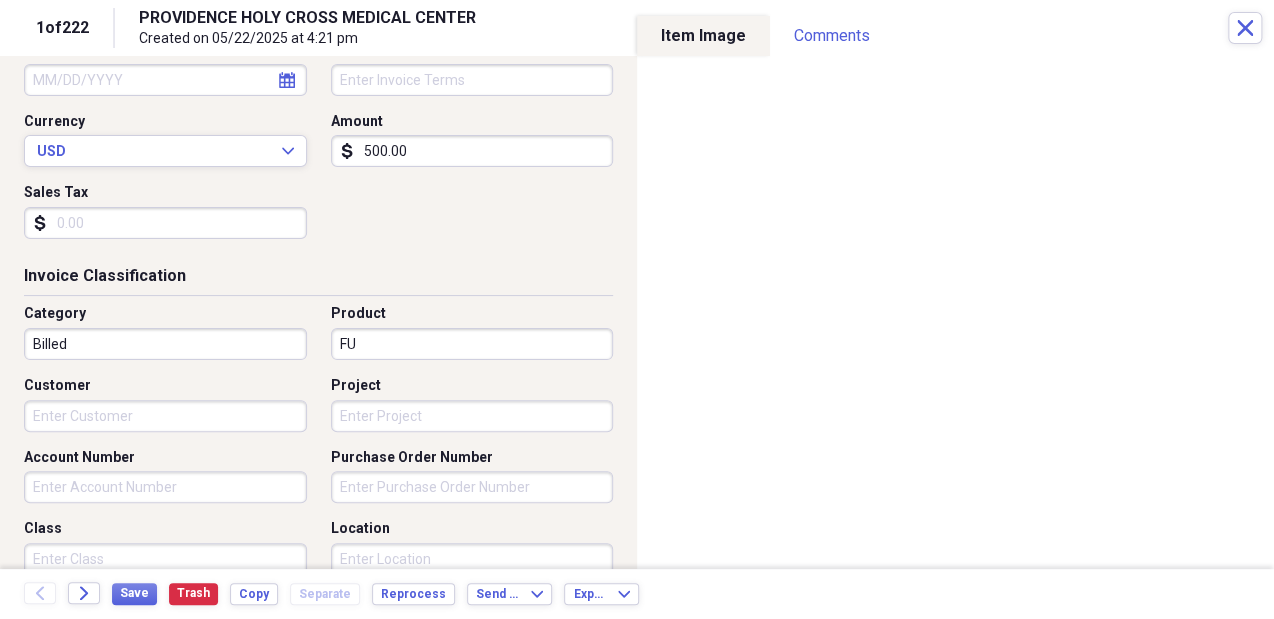 click on "Category Billed Product FU Customer Project Account Number Purchase Order Number Class Location" at bounding box center [318, 447] 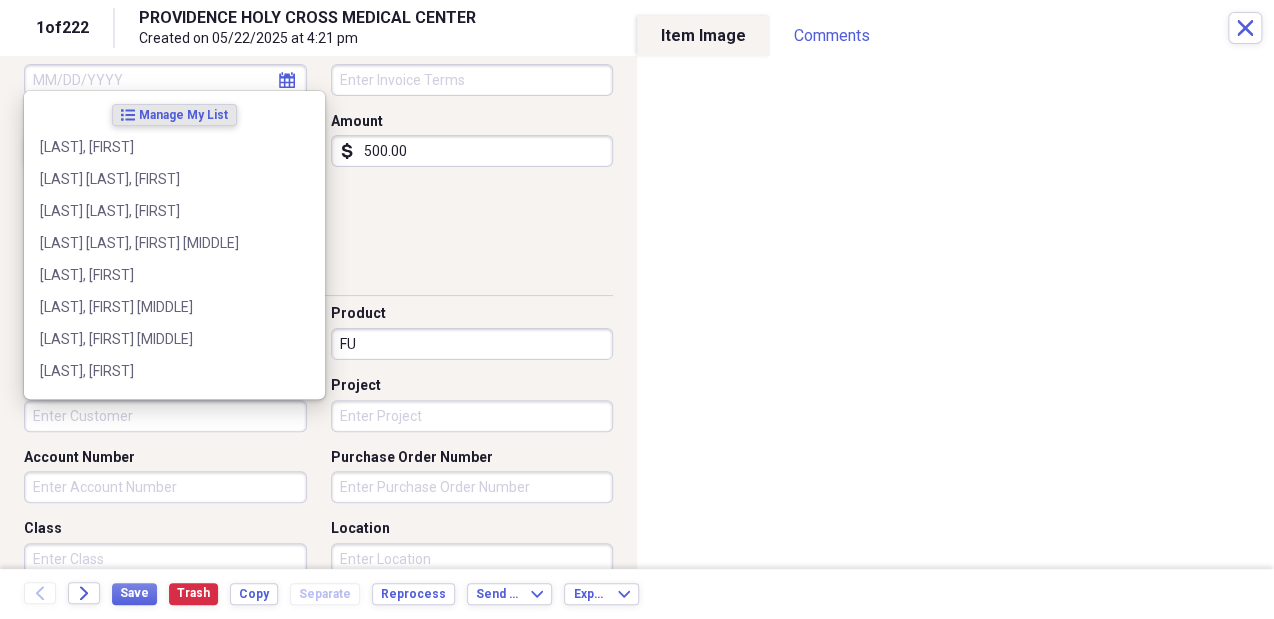 click on "Customer" at bounding box center (165, 416) 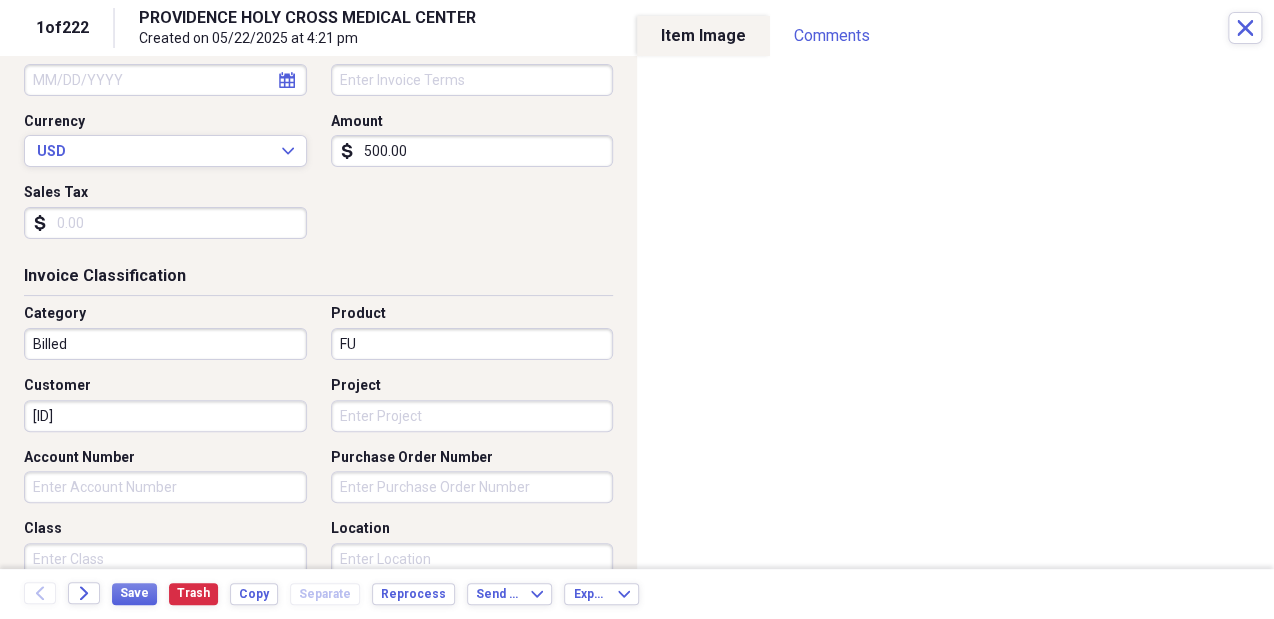 paste 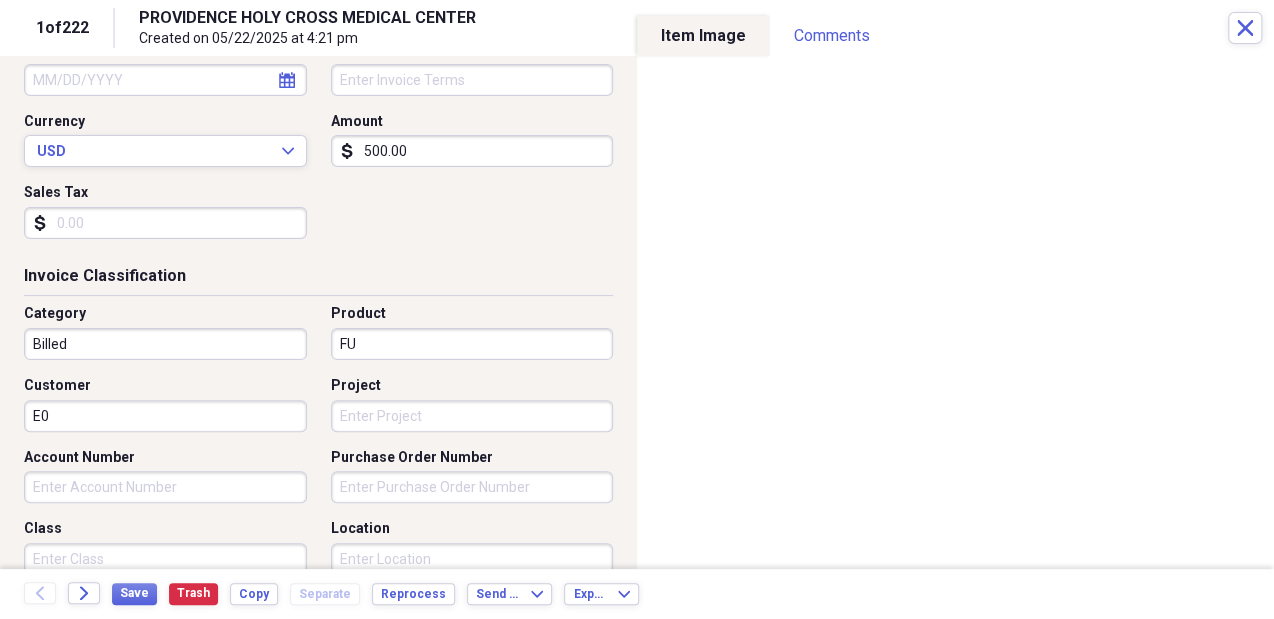type on "E" 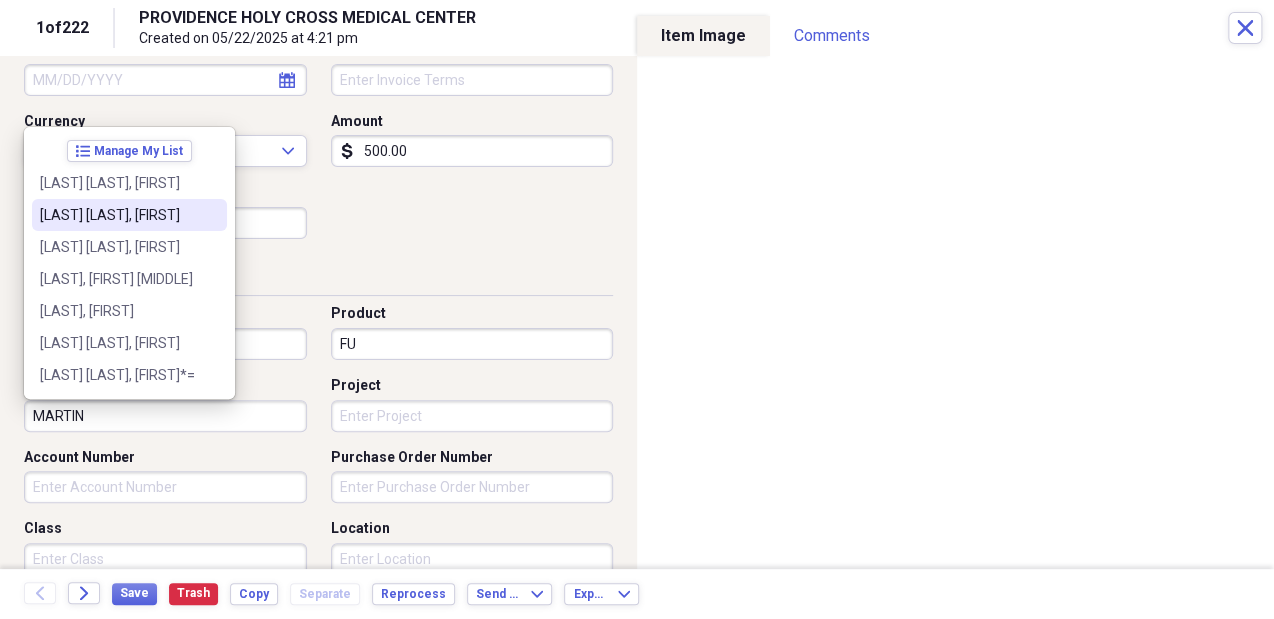 click on "[LAST] [LAST], [FIRST]" at bounding box center (117, 215) 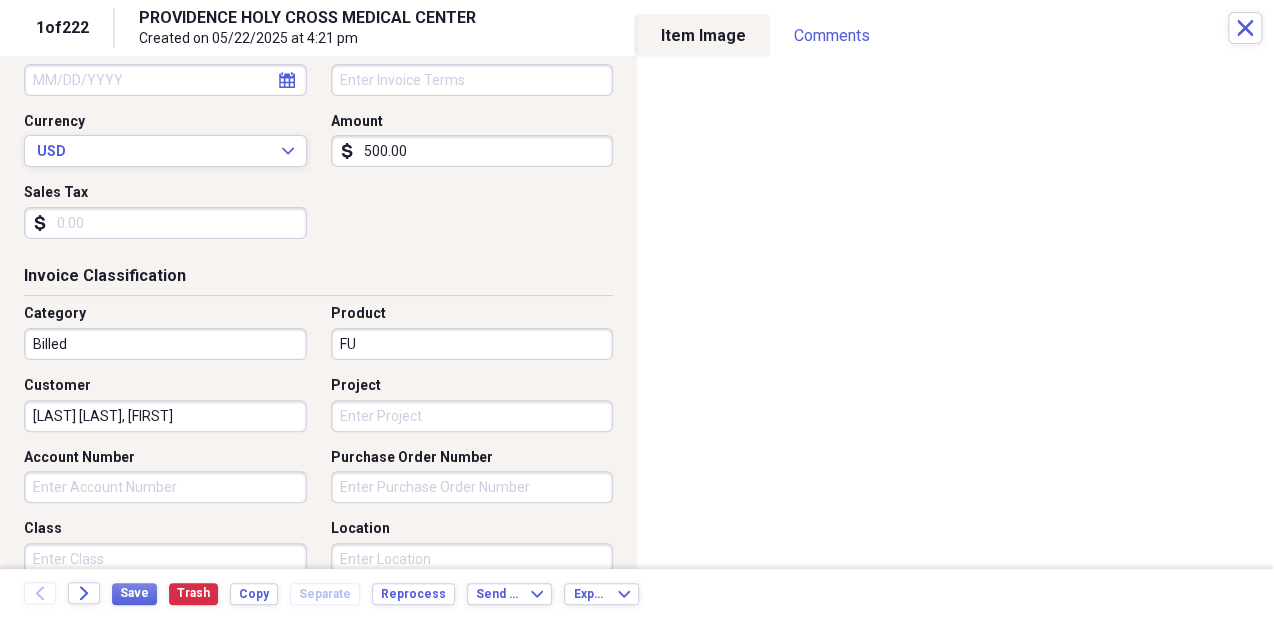 click on "Project" at bounding box center (472, 416) 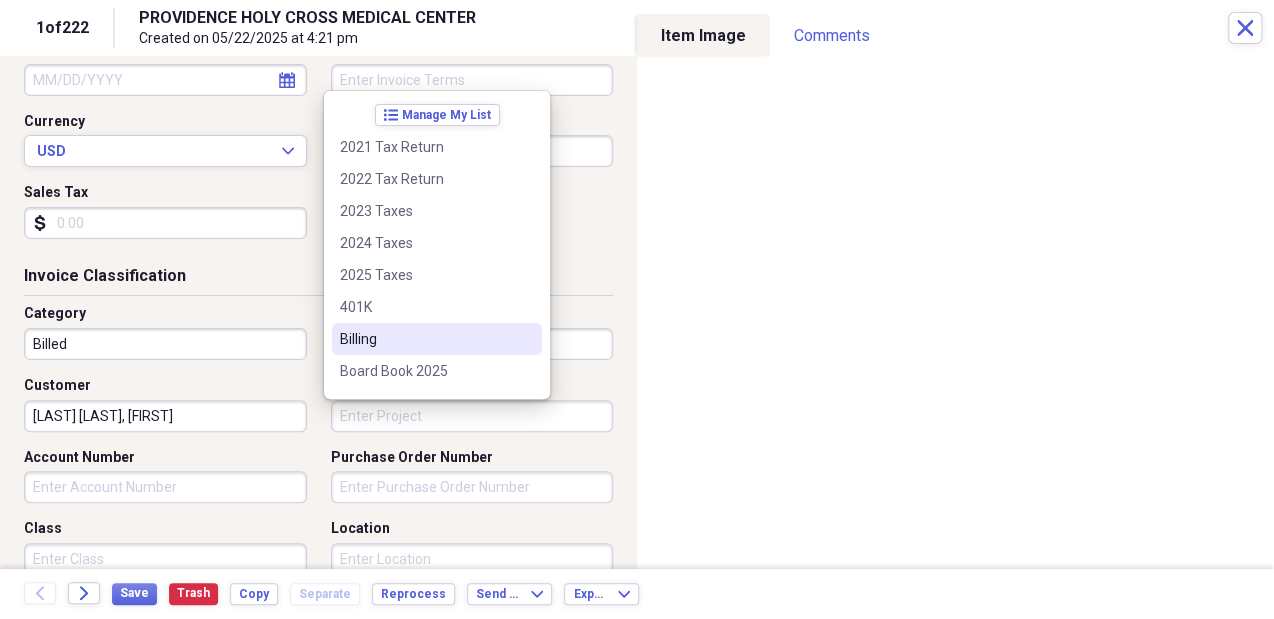 click on "Billing" at bounding box center [425, 339] 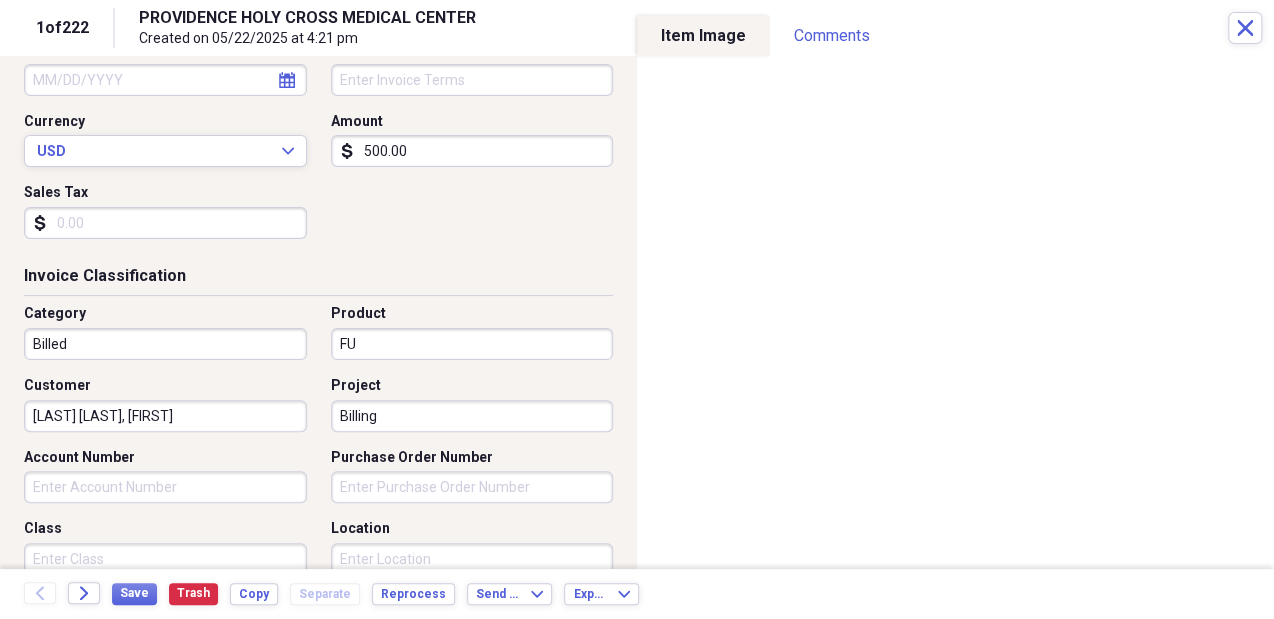 click on "Back Forward Save Trash Copy Separate Reprocess Send To Expand Export Expand" at bounding box center (637, 594) 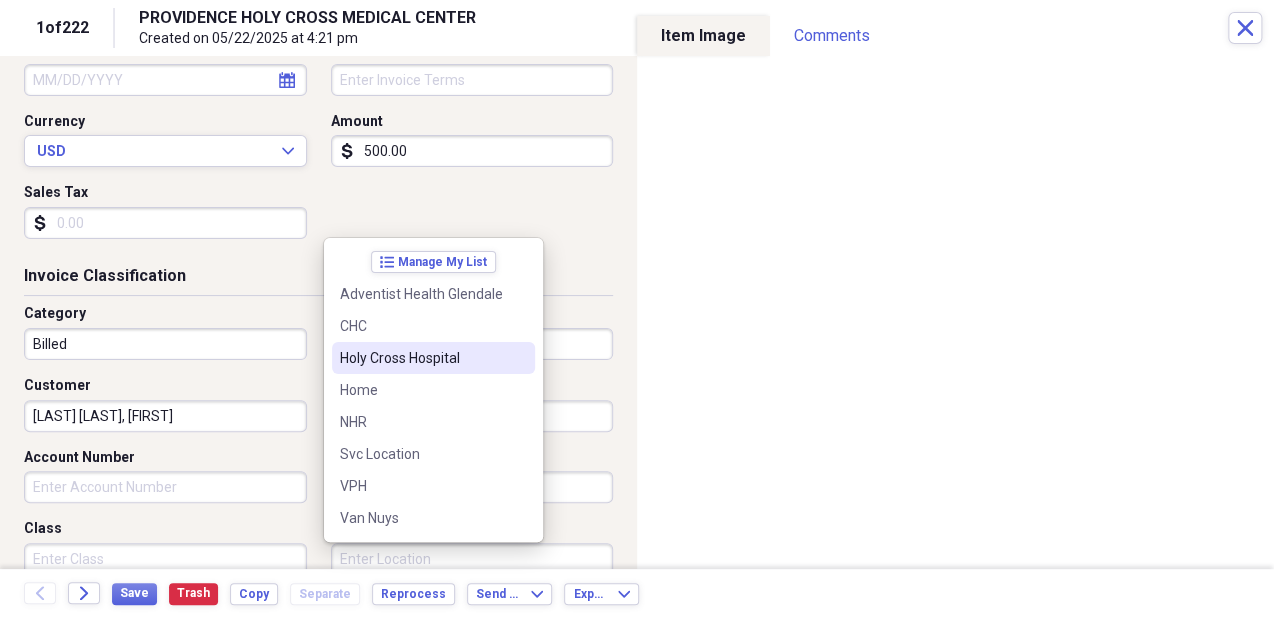 click on "Holy Cross Hospital" at bounding box center (421, 358) 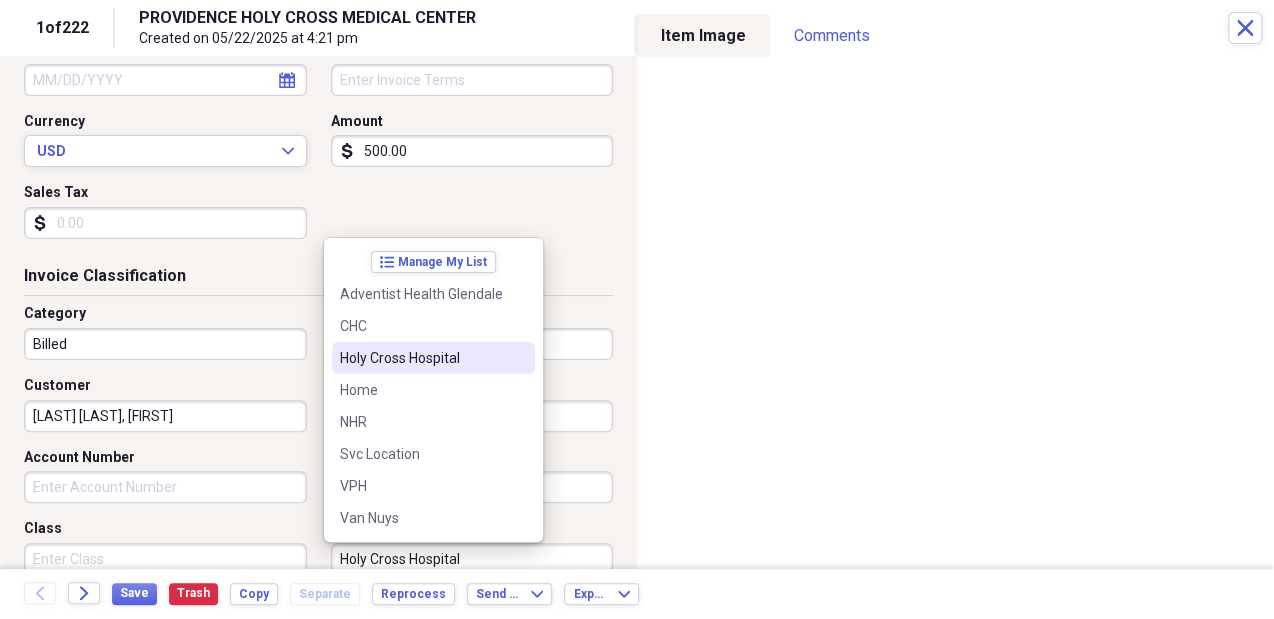 scroll, scrollTop: 309, scrollLeft: 0, axis: vertical 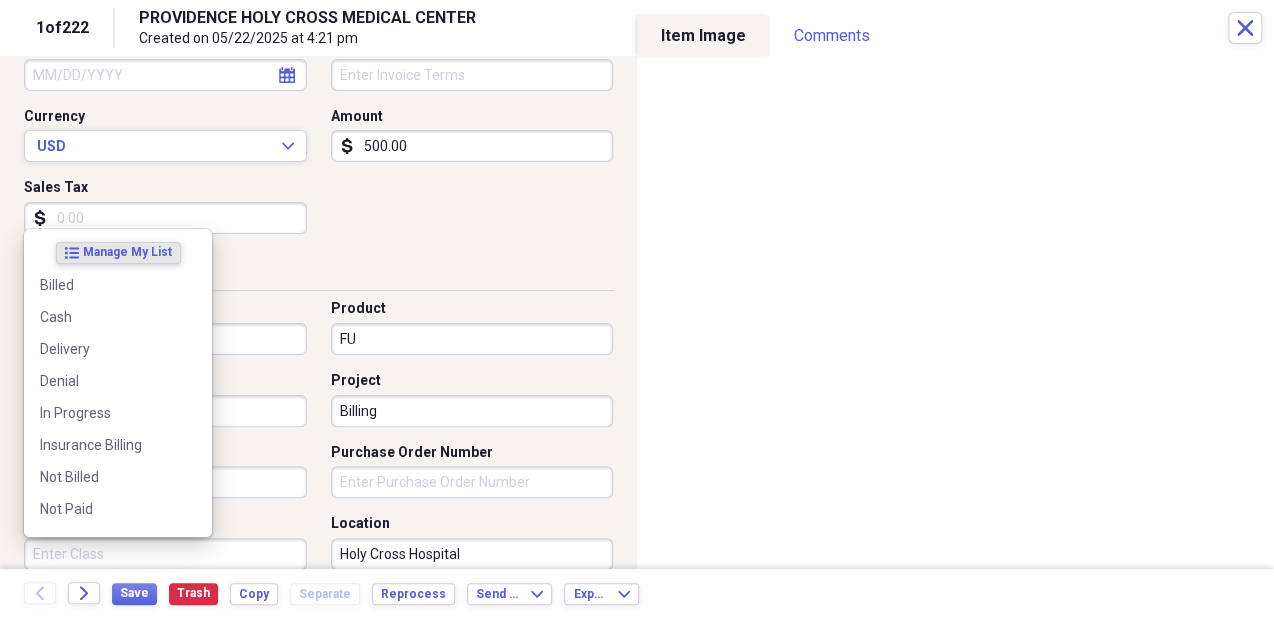 click on "Class" at bounding box center [165, 554] 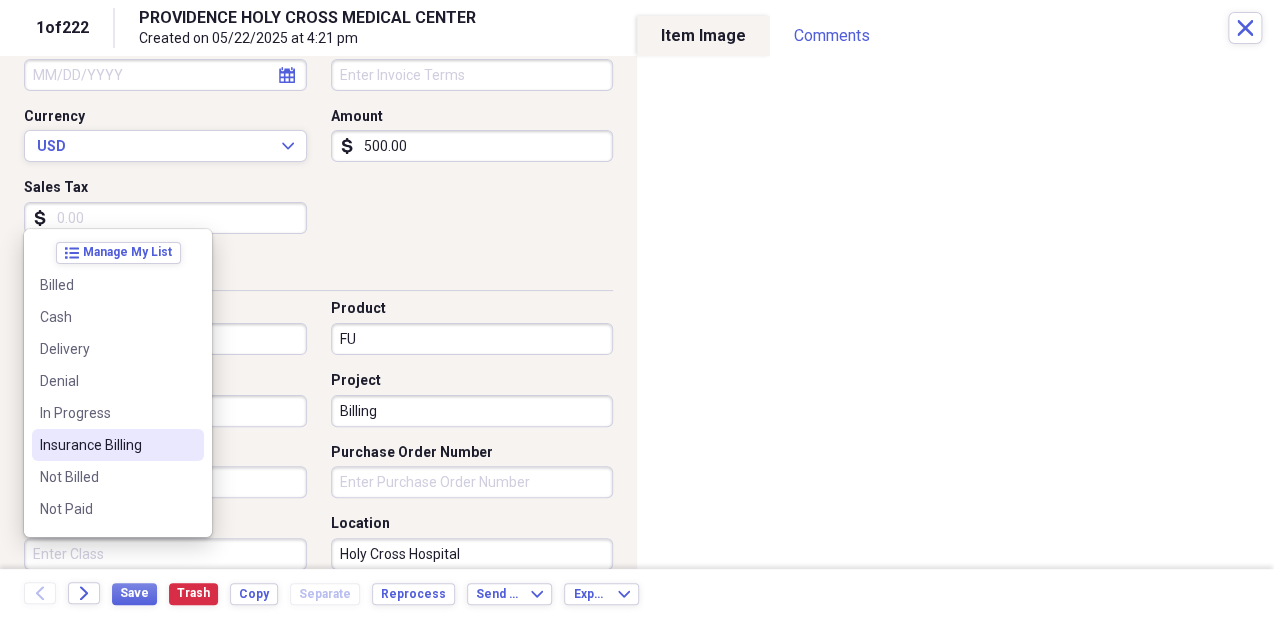 click on "Insurance Billing" at bounding box center (118, 445) 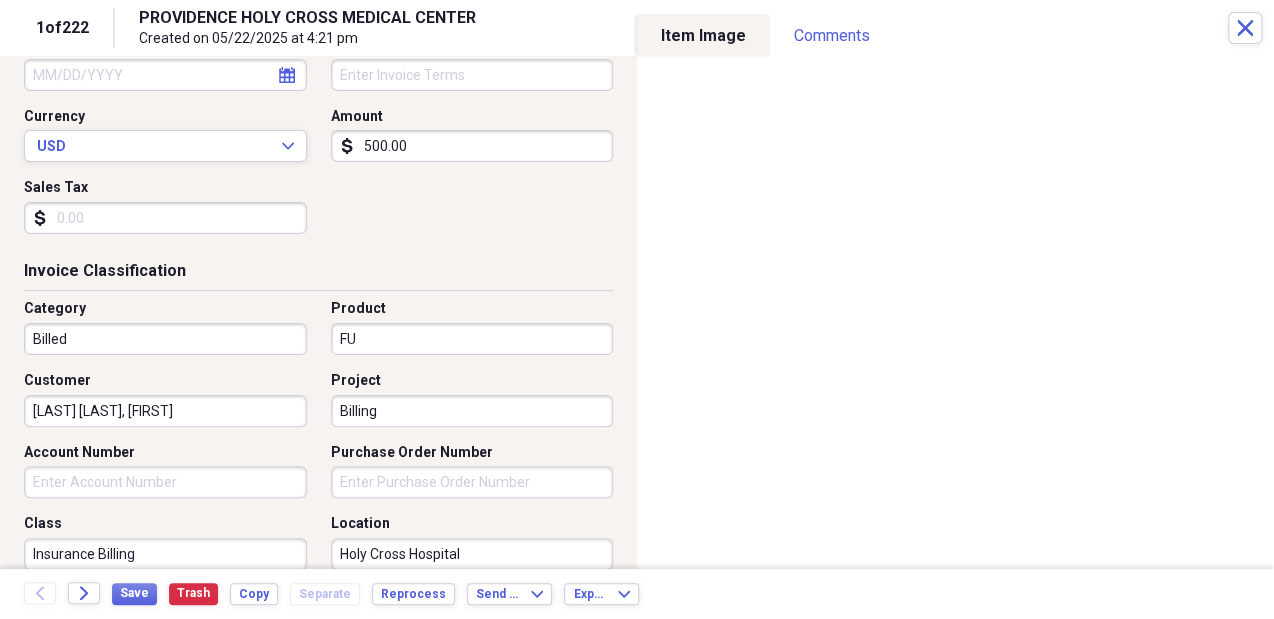 scroll, scrollTop: 0, scrollLeft: 0, axis: both 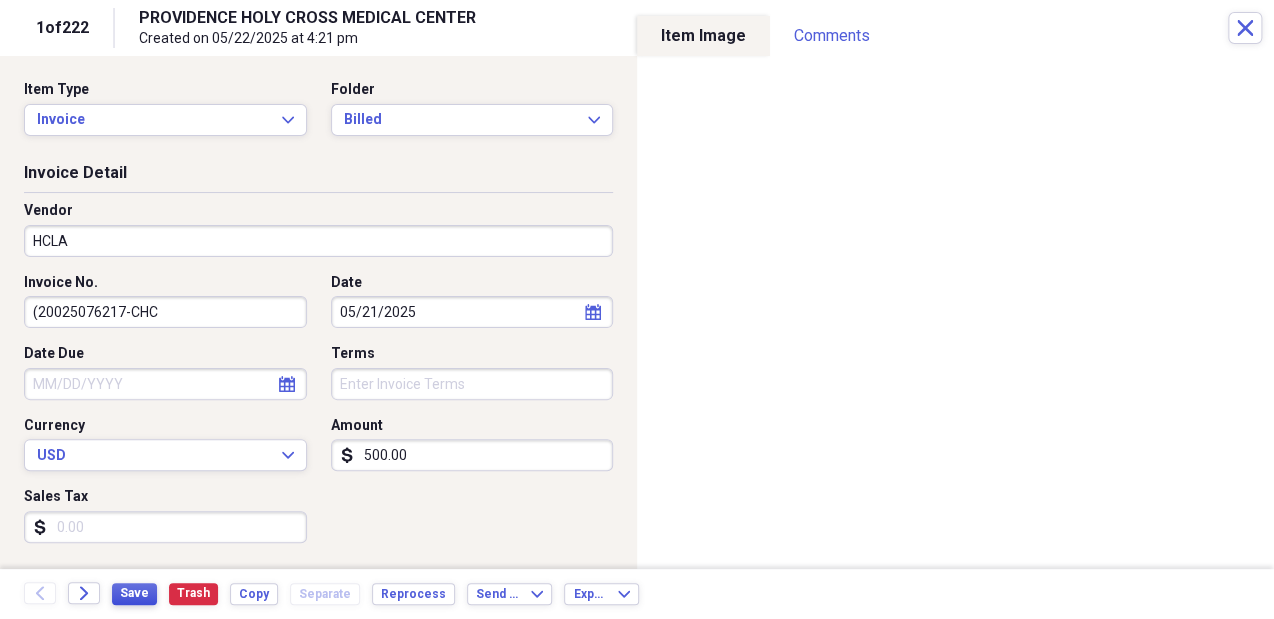 click on "Save" at bounding box center (134, 593) 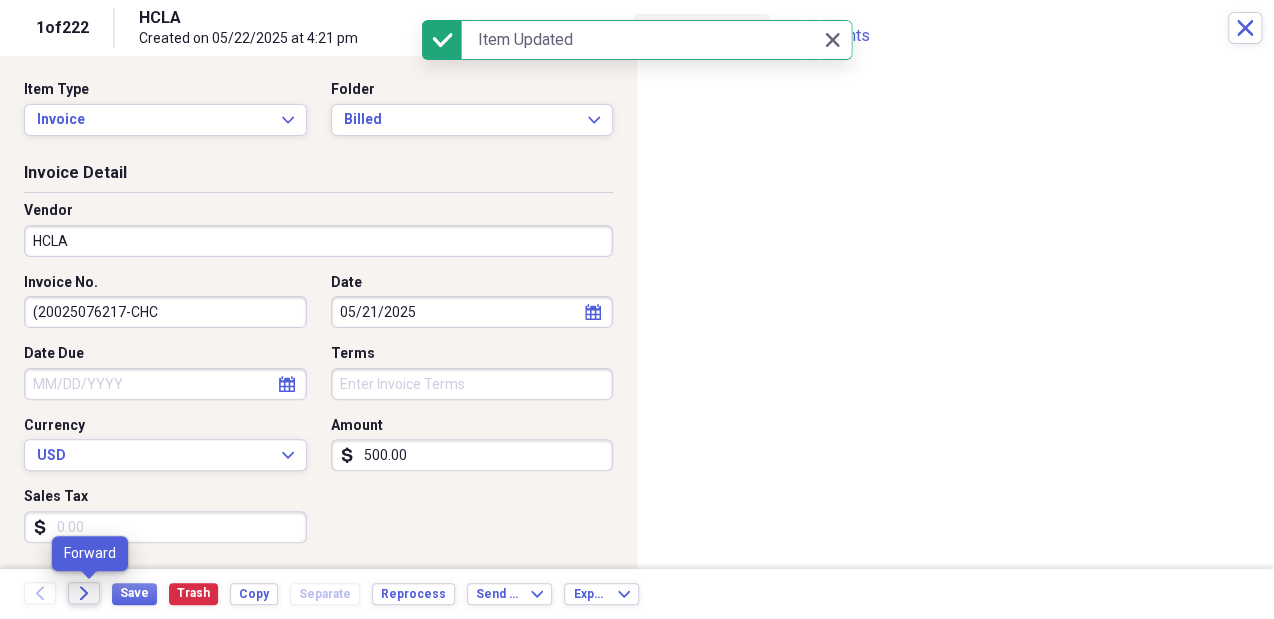 click on "Forward" 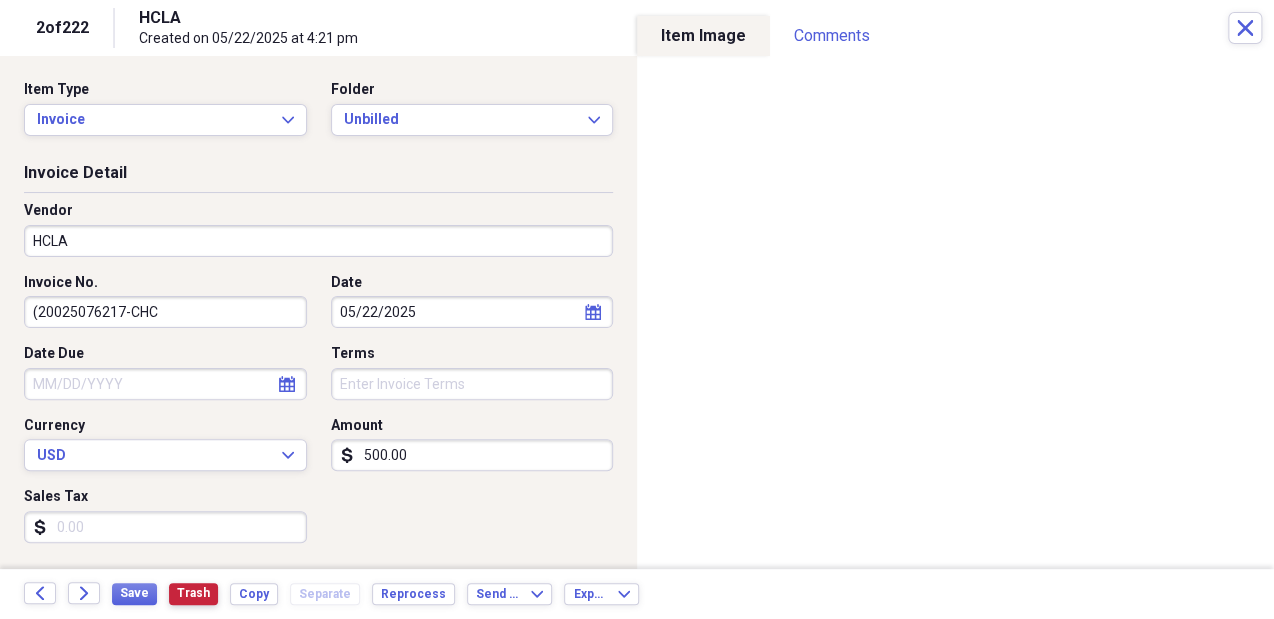 click on "Trash" at bounding box center (193, 593) 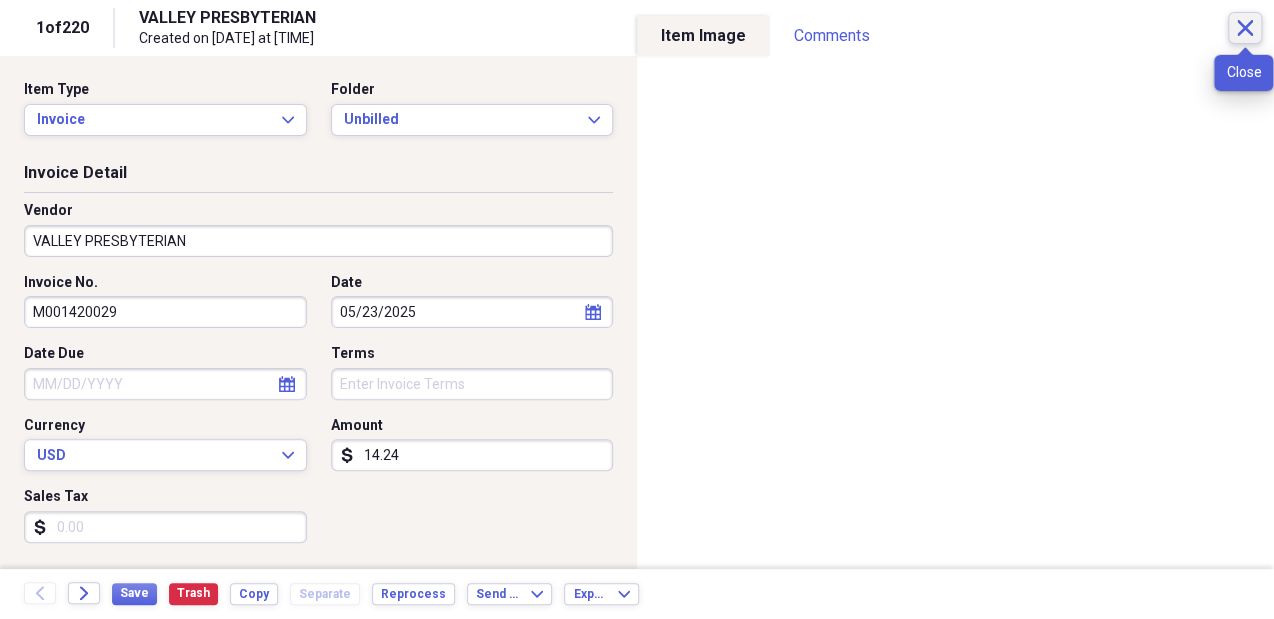 click on "Close" 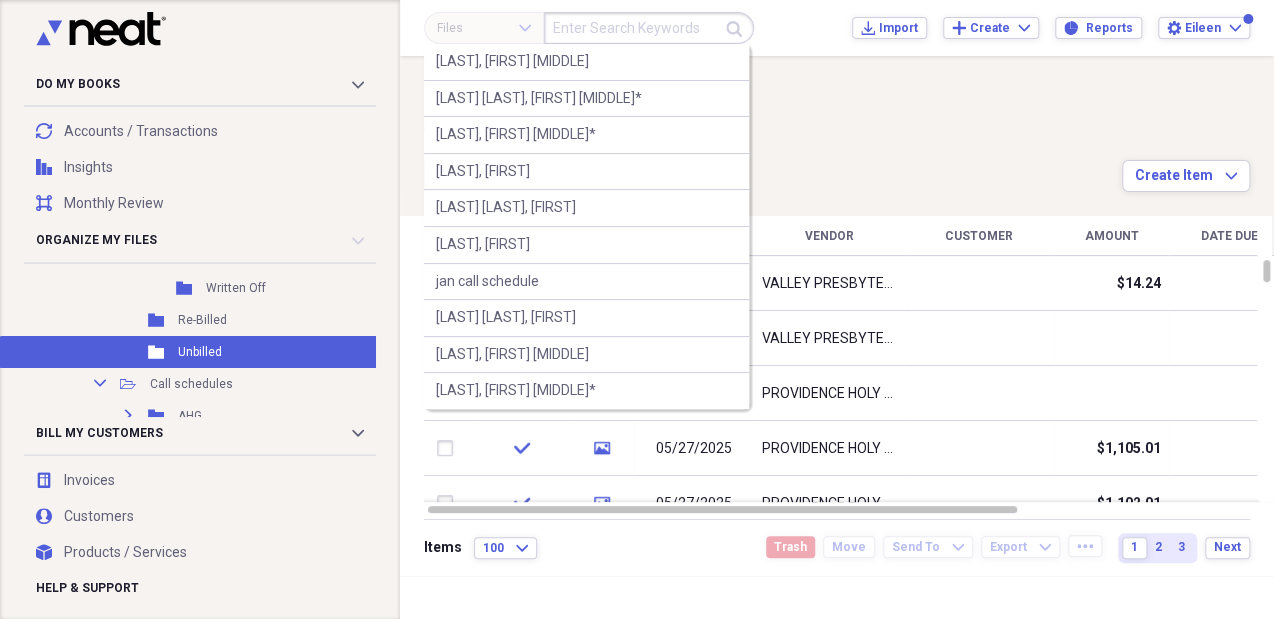 click at bounding box center [649, 28] 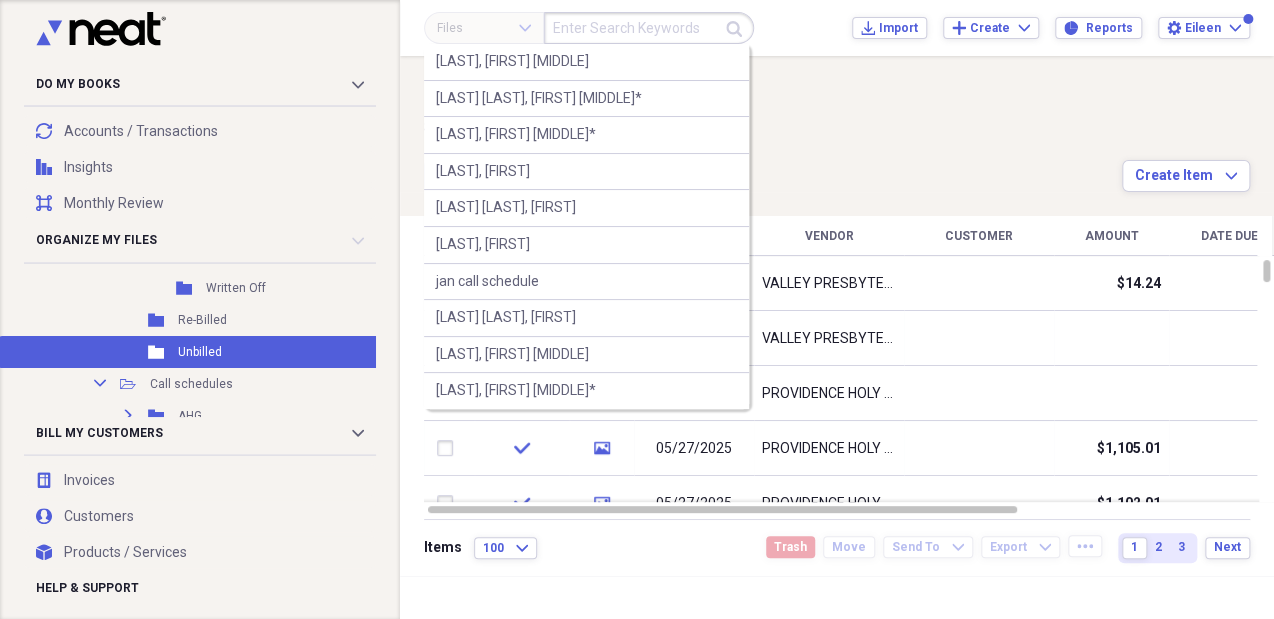 paste on "[LAST], [FIRST]" 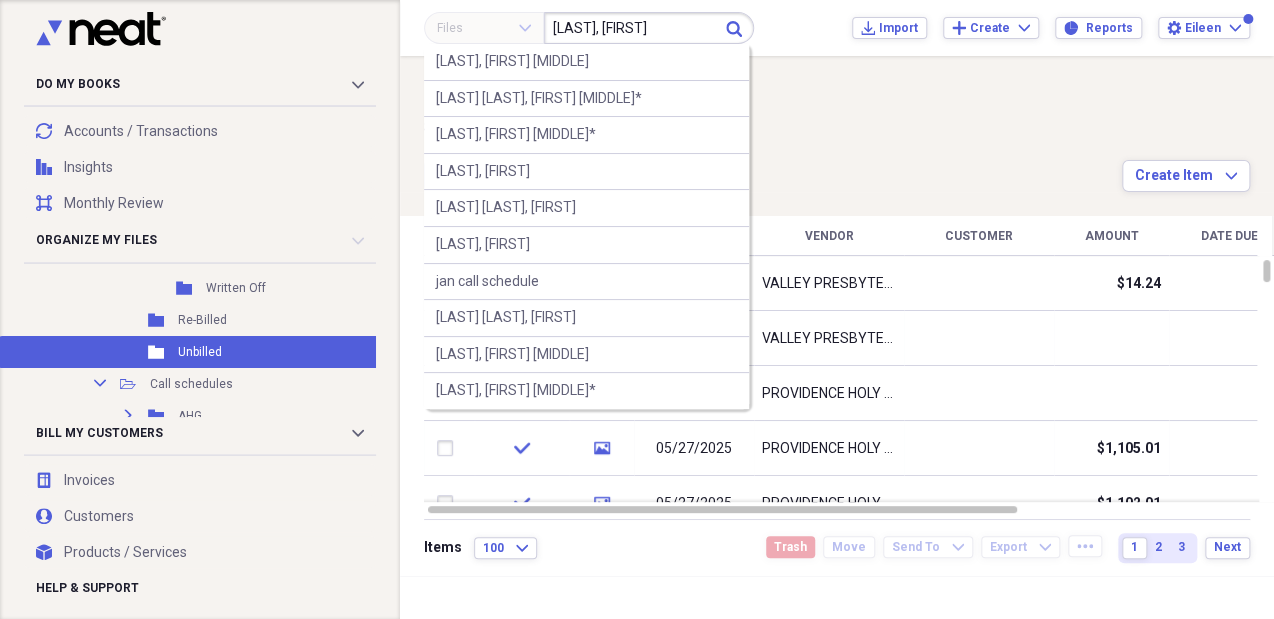 type on "[LAST], [FIRST]" 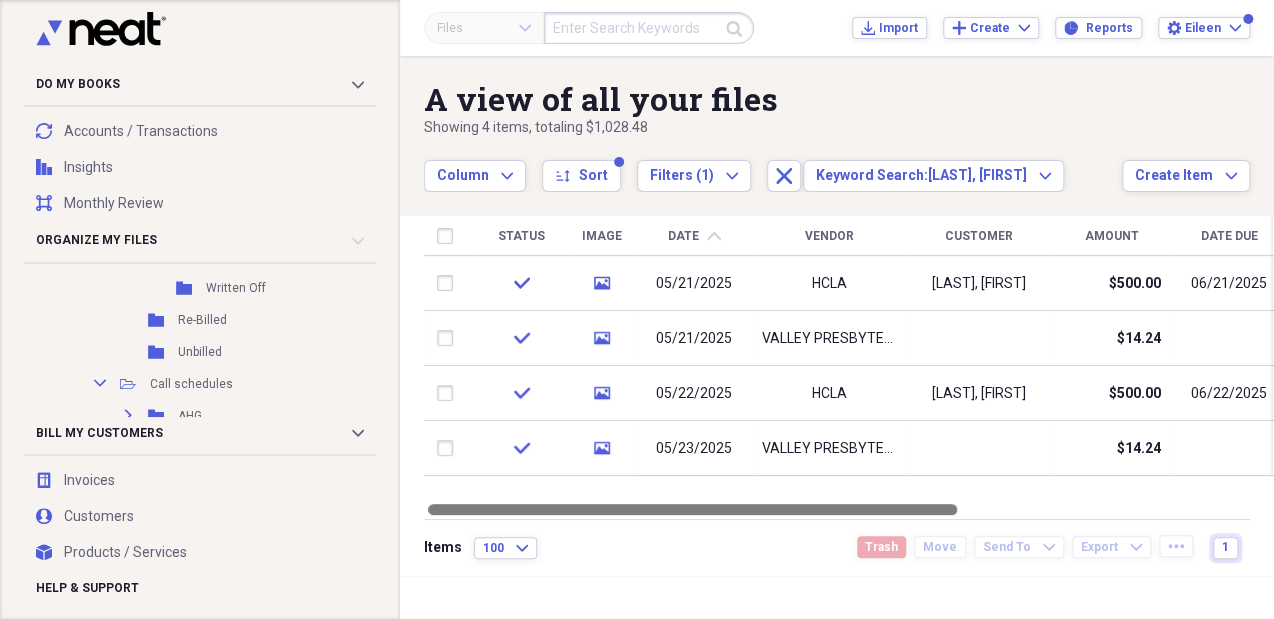 drag, startPoint x: 898, startPoint y: 509, endPoint x: 879, endPoint y: 504, distance: 19.646883 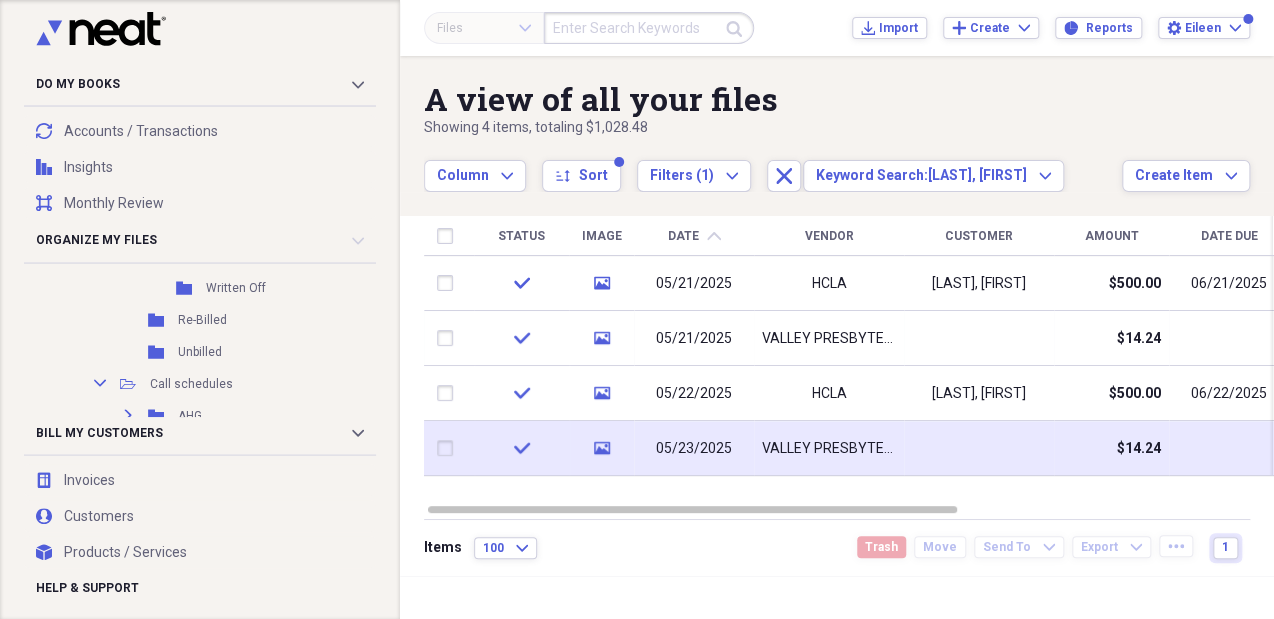 click at bounding box center [979, 448] 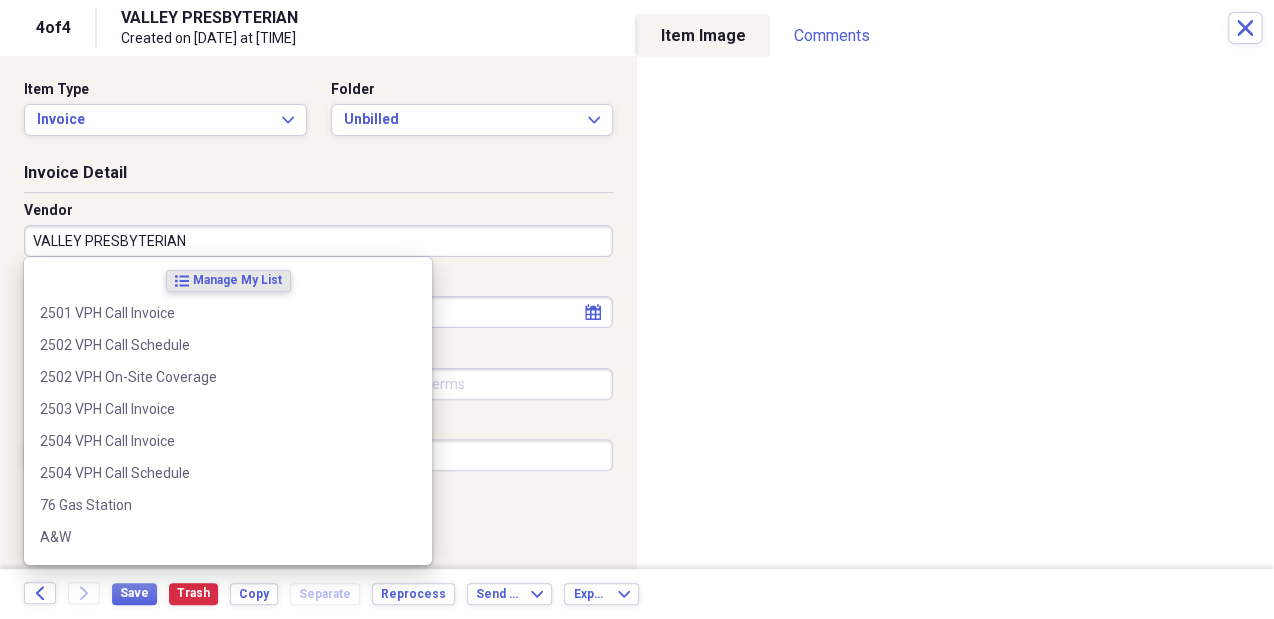 click on "VALLEY PRESBYTERIAN" at bounding box center (318, 241) 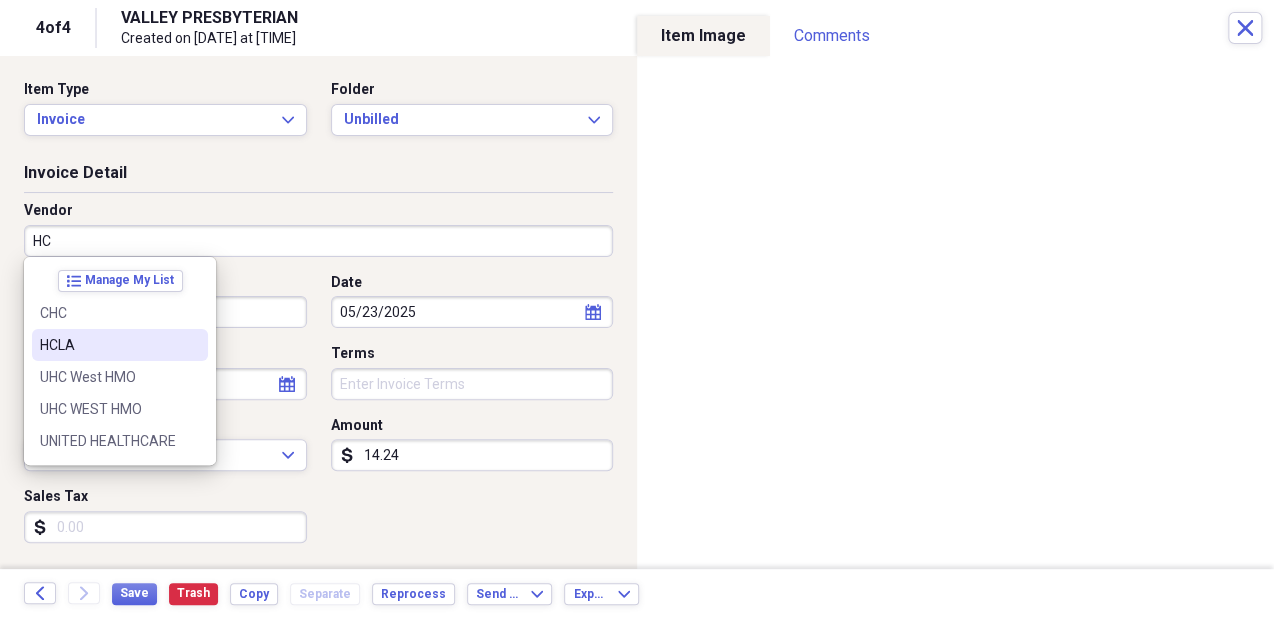 click on "HCLA" at bounding box center (108, 345) 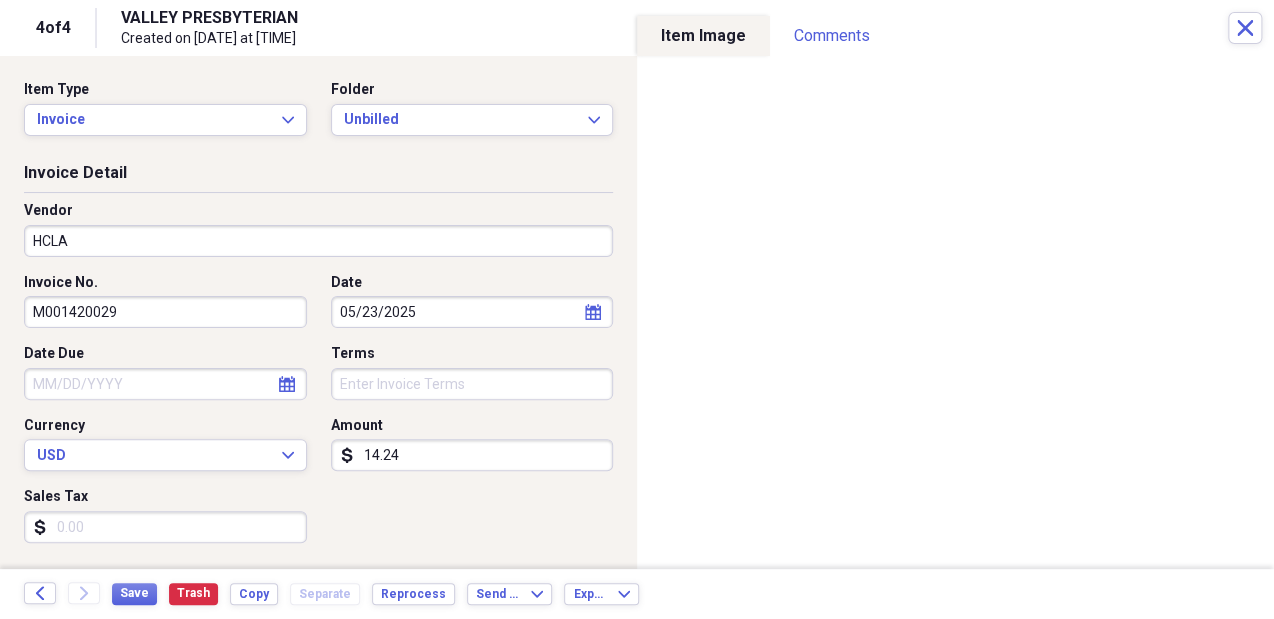 type on "Billed" 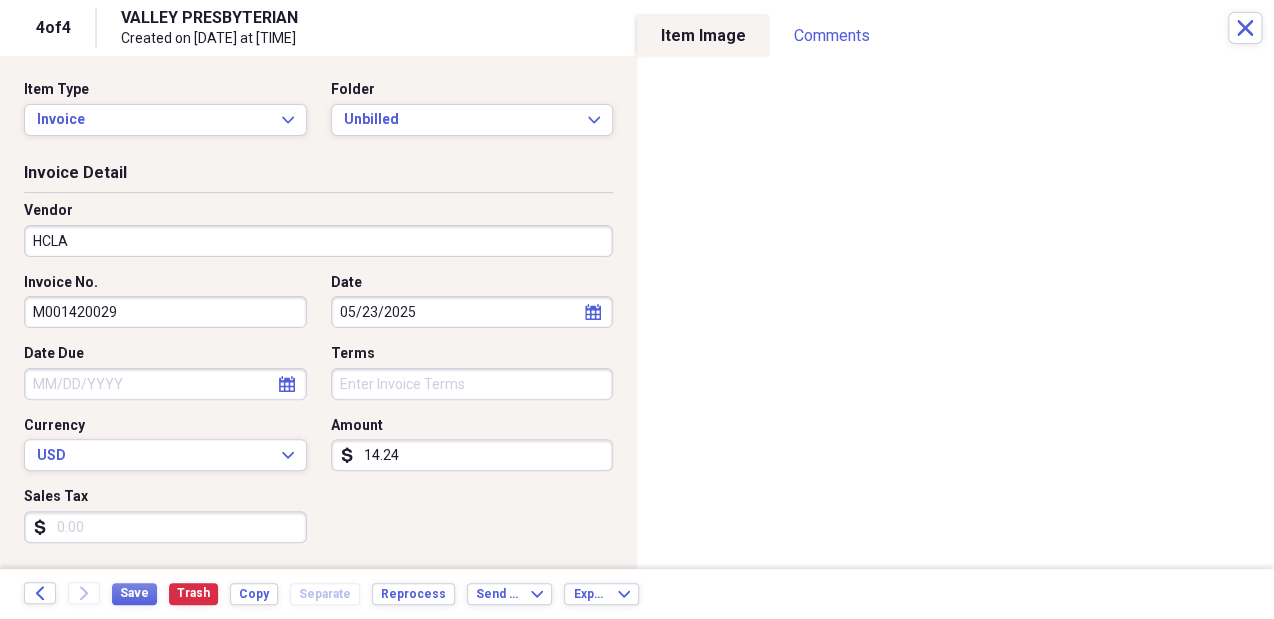 click on "14.24" at bounding box center [472, 455] 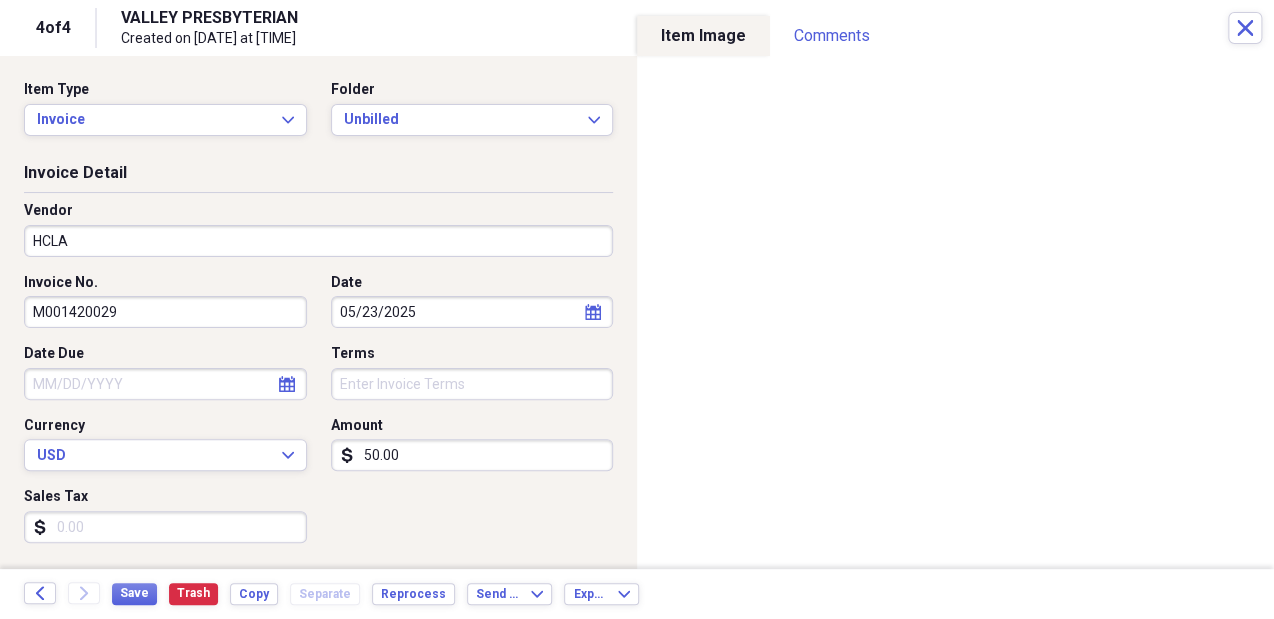 click on "50.00" at bounding box center [472, 455] 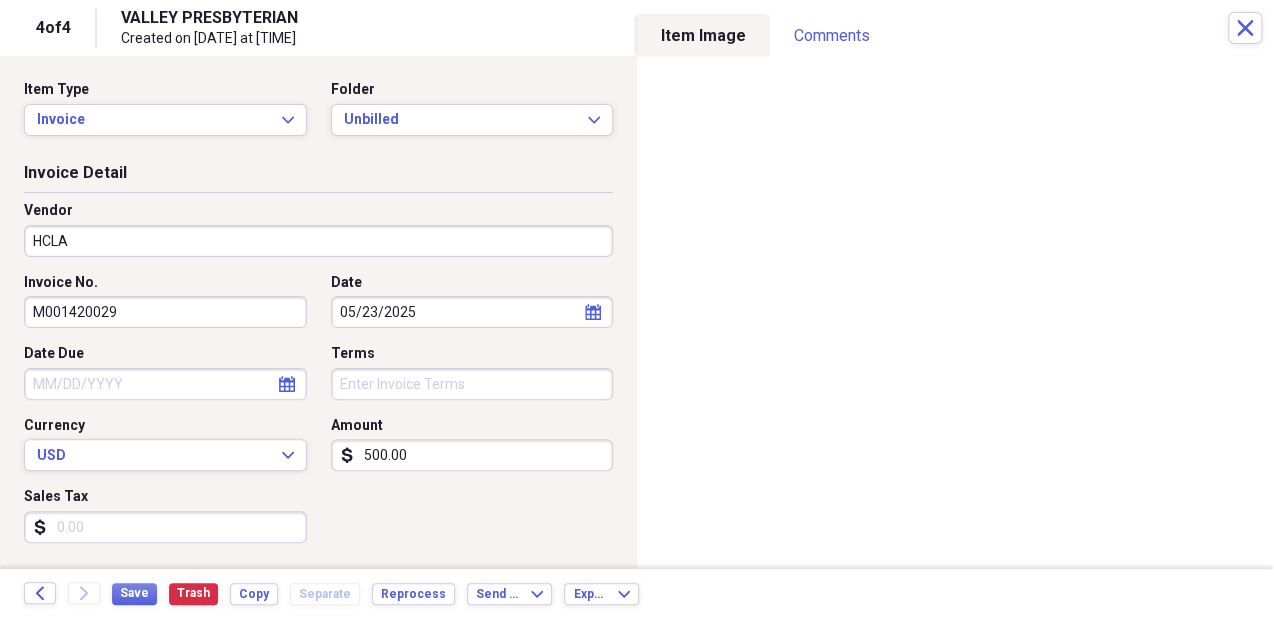 type on "500.00" 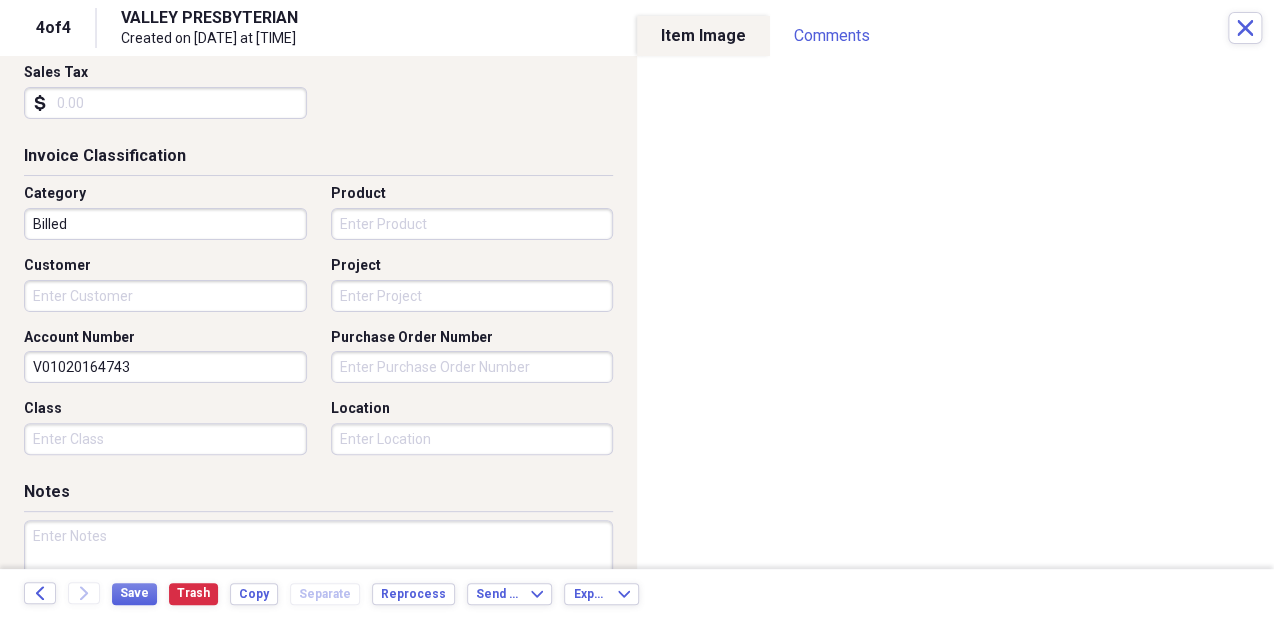 scroll, scrollTop: 432, scrollLeft: 0, axis: vertical 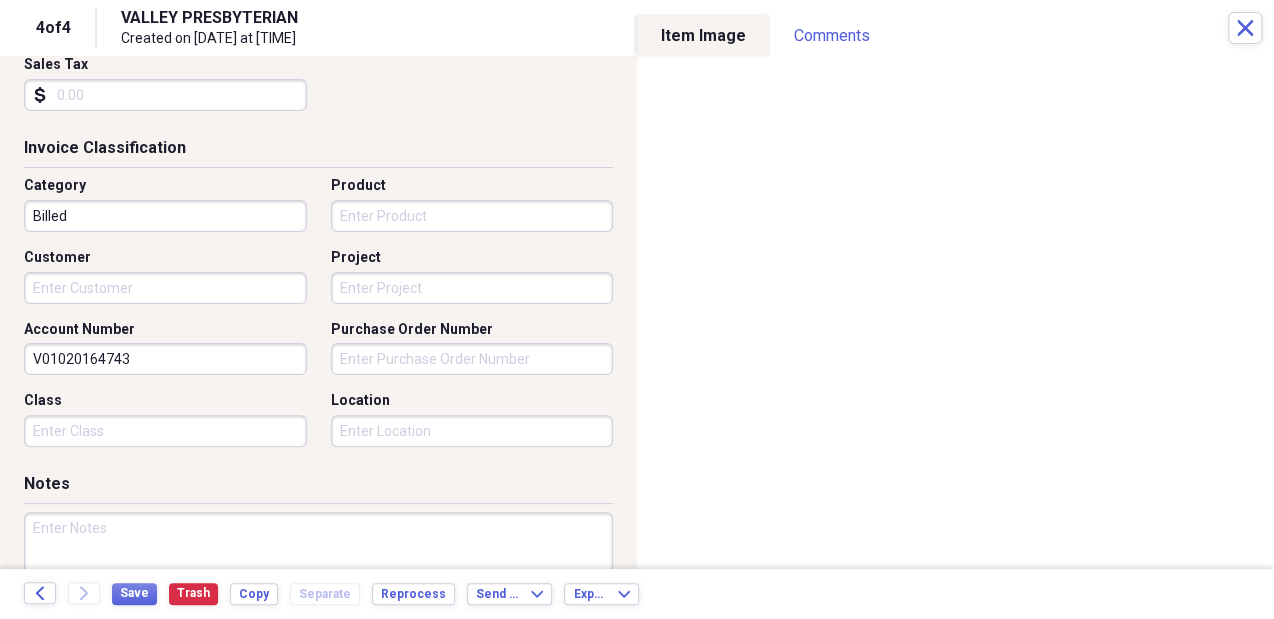 click on "Customer" at bounding box center (165, 288) 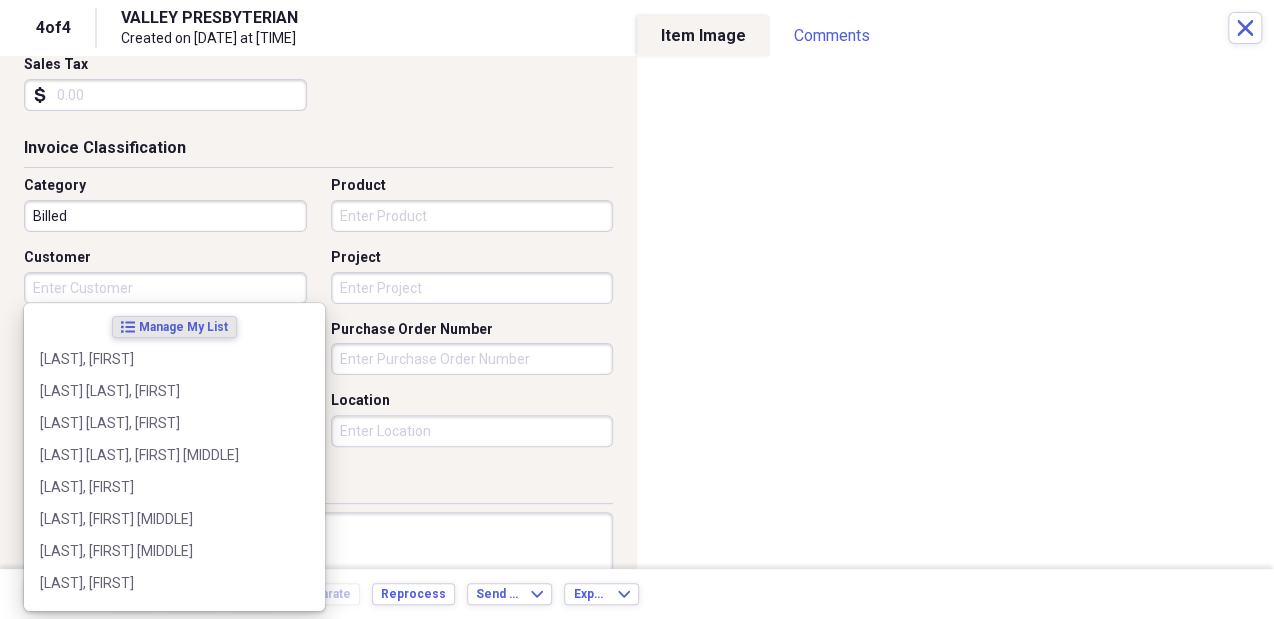 paste on "[LAST], [FIRST]" 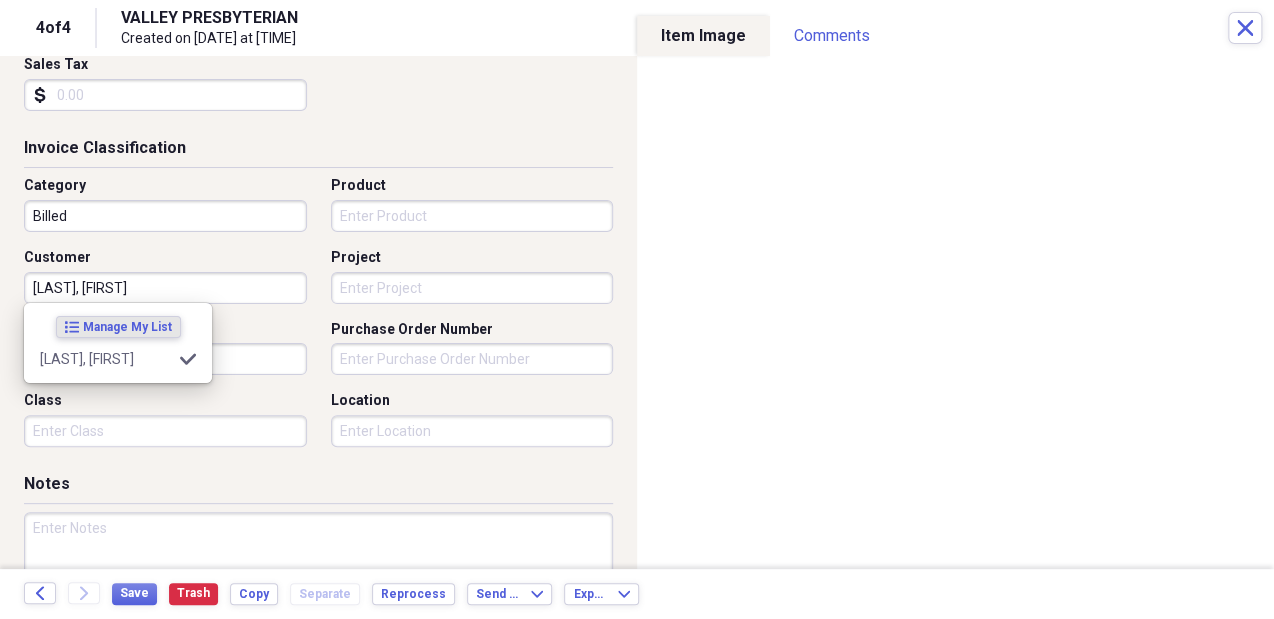 type on "[LAST], [FIRST]" 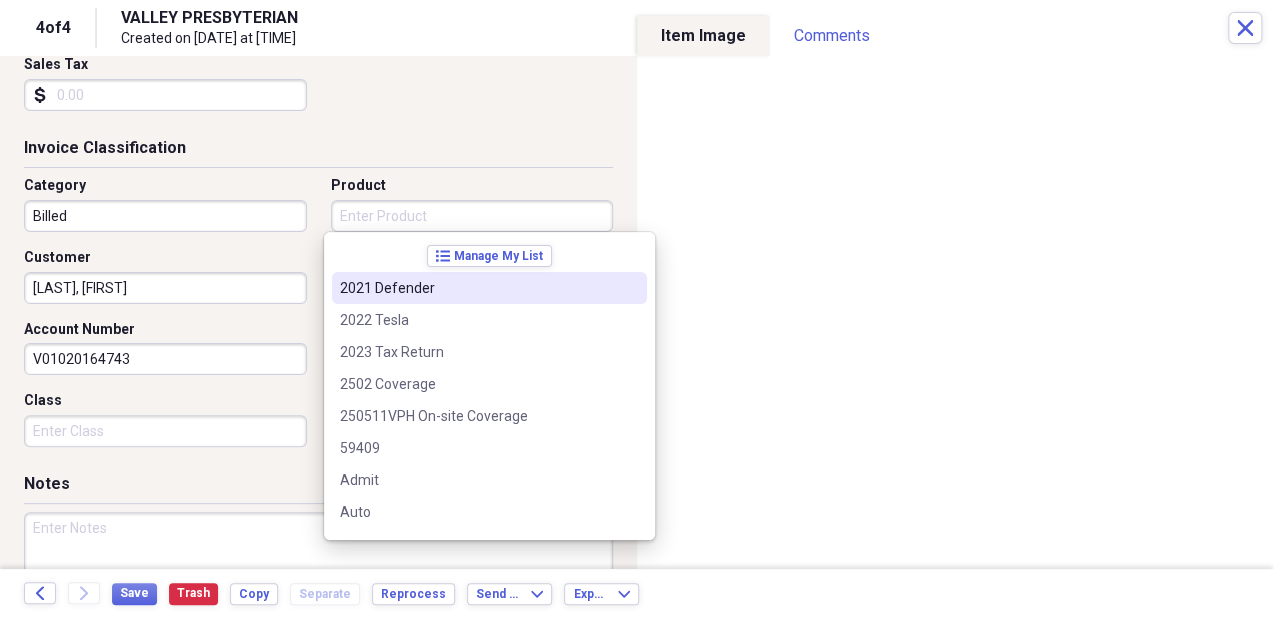 type on "B" 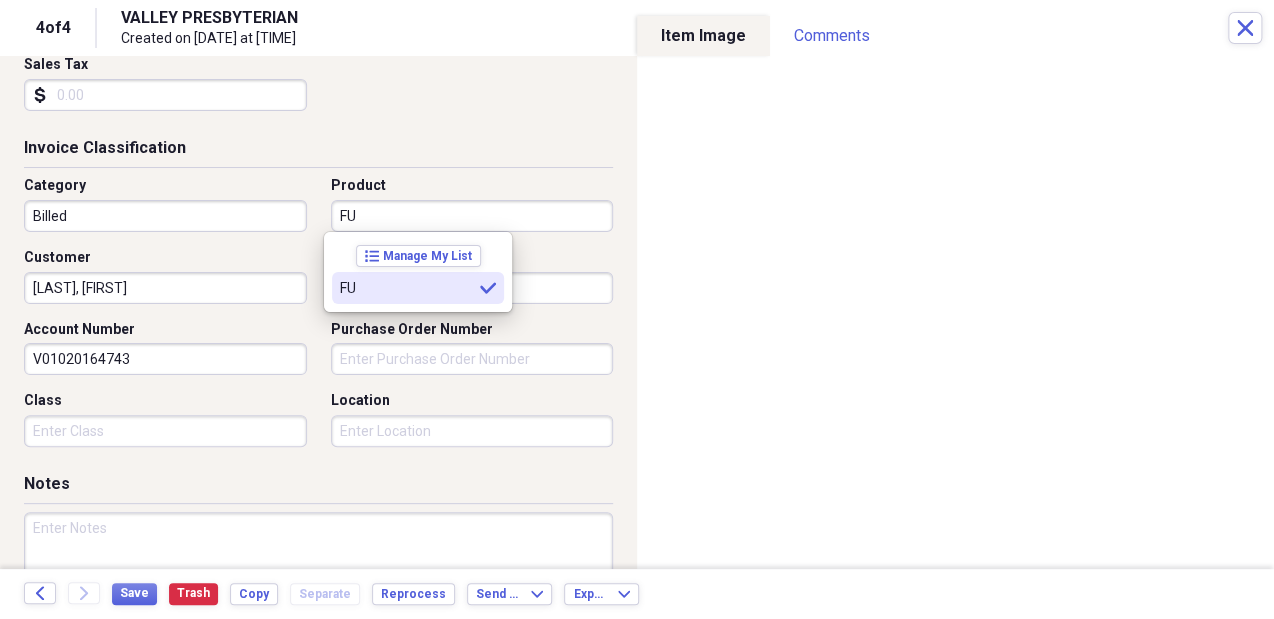 type on "FU" 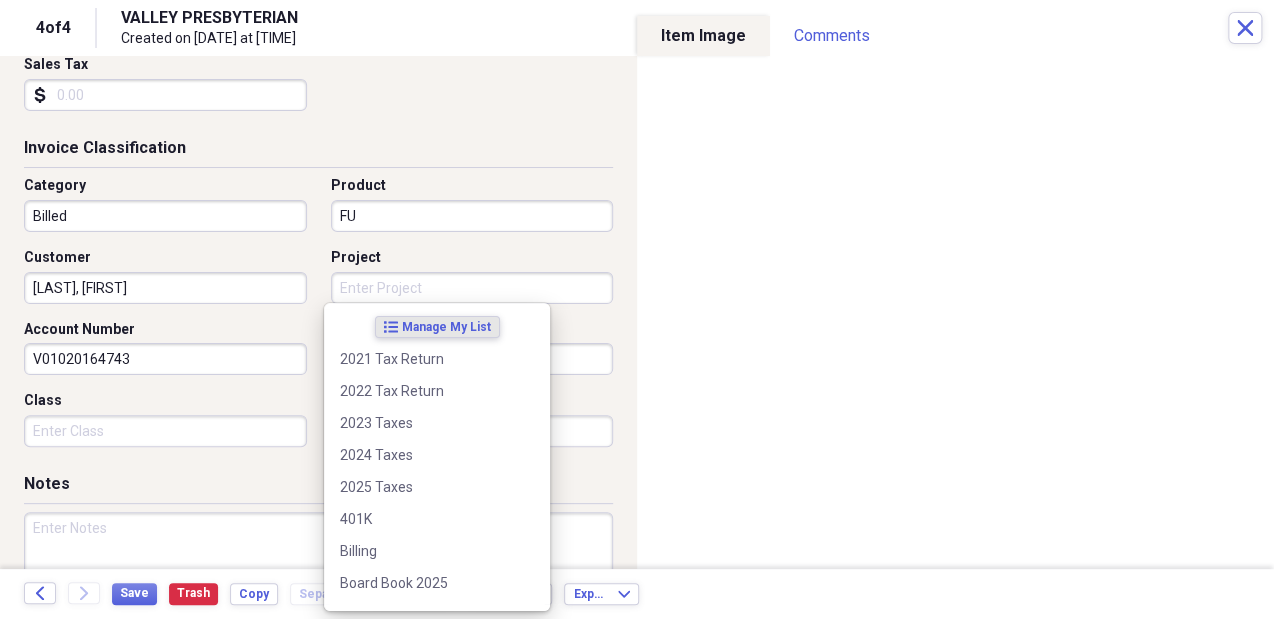 click on "Project" at bounding box center [472, 288] 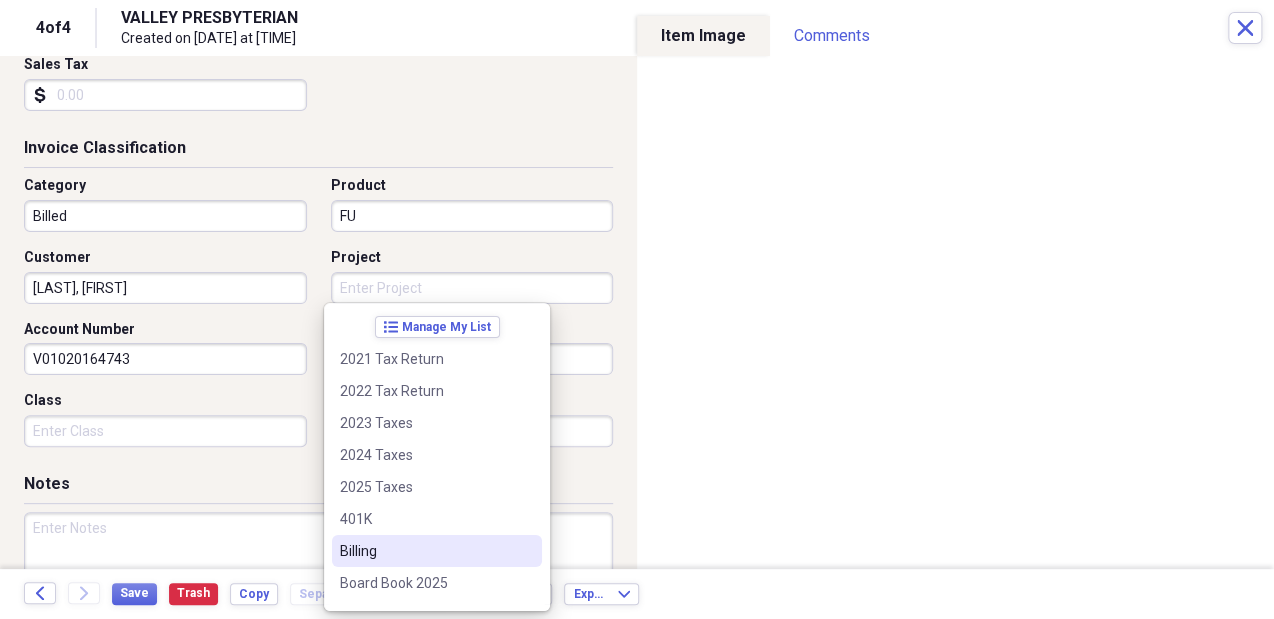 click on "Billing" at bounding box center [437, 551] 